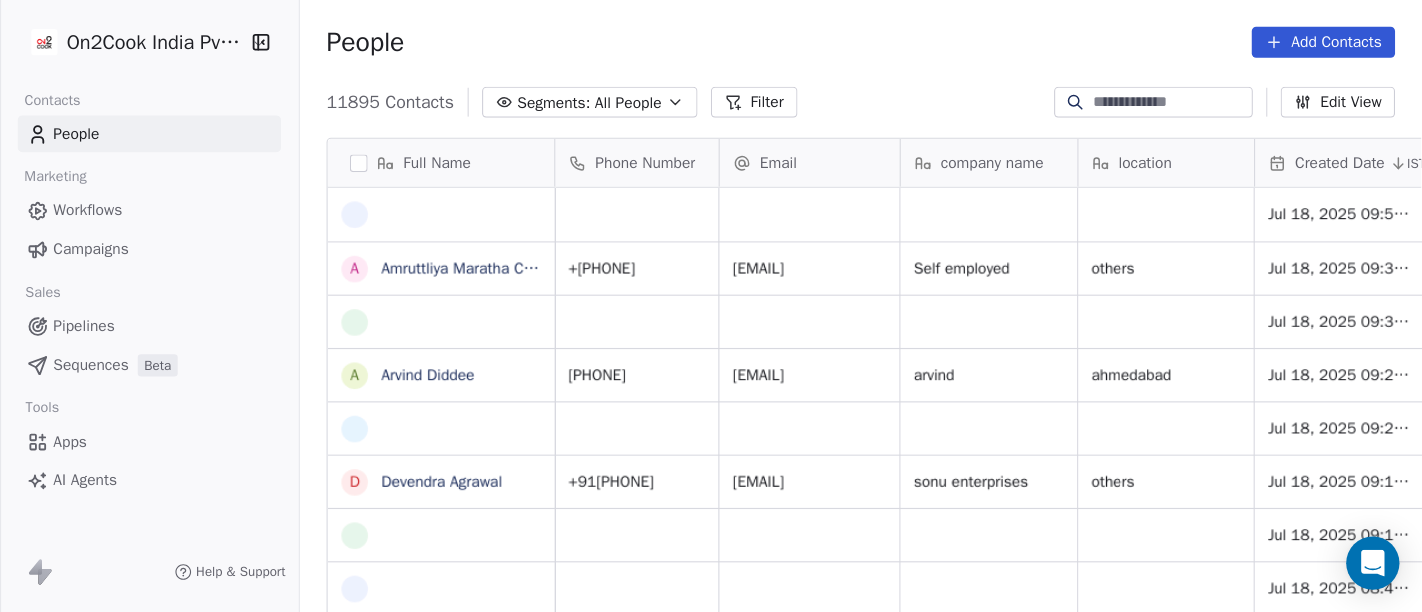 scroll, scrollTop: 0, scrollLeft: 0, axis: both 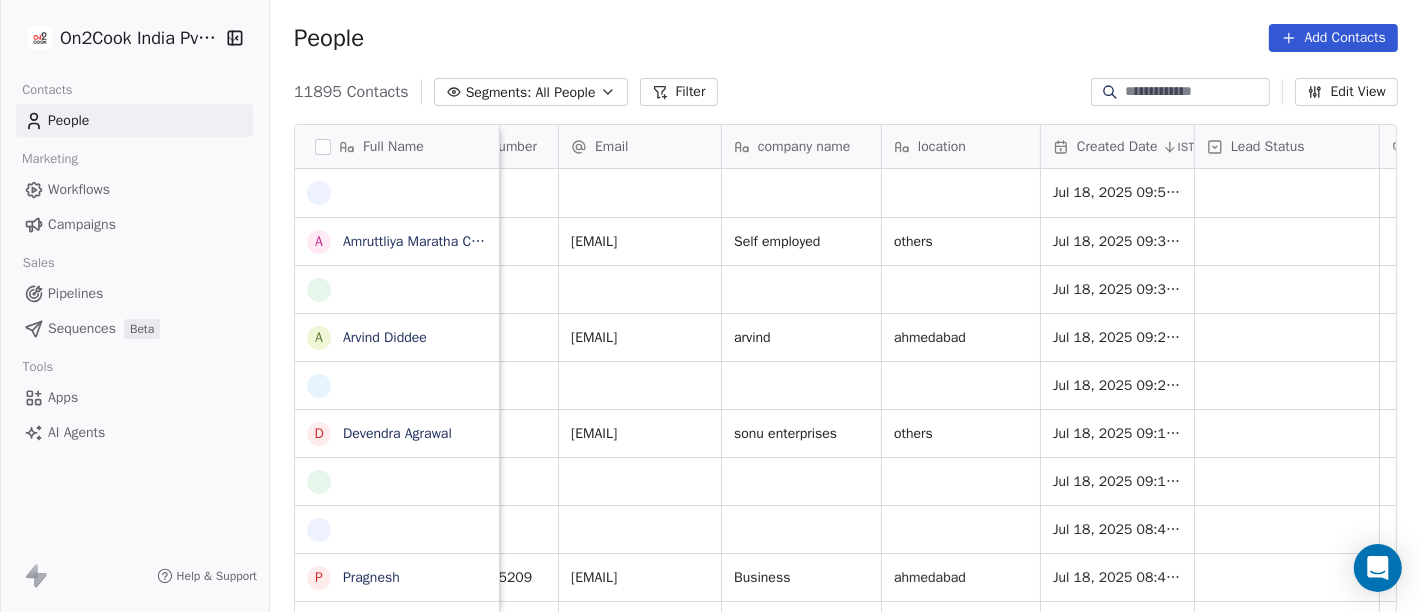 click on "Full Name A [LAST_NAME] A [LAST_NAME] D [LAST_NAME] P [LAST_NAME] N [LAST_NAME] B [LAST_NAME] [PHONE] [EMAIL] Self employed others Jul 18, 2025 09:31 AM Jul 18, 2025 09:31 AM +[PHONE] [EMAIL] arvind [CITY] Jul 18, 2025 09:29 AM Jul 18, 2025 09:29 AM +[PHONE] [EMAIL] sonu enterprises others Jul 18, 2025 09:14 AM Jul 18, 2025 09:14 AM Jul 18, 2025 08:45 AM +[PHONE] [EMAIL] Business [CITY] Jul 18, 2025 08:44 AM Jul 18, 2025 08:44 AM +[PHONE] [EMAIL] Marutinandan Resort Shamlaji others Jul 18, 2025 08:43 AM Jul 18, 2025 08:43 AM +[PHONE] [EMAIL] Self-Employed [CITY] Jul 18, 2025 08:31 AM others" at bounding box center (846, 377) 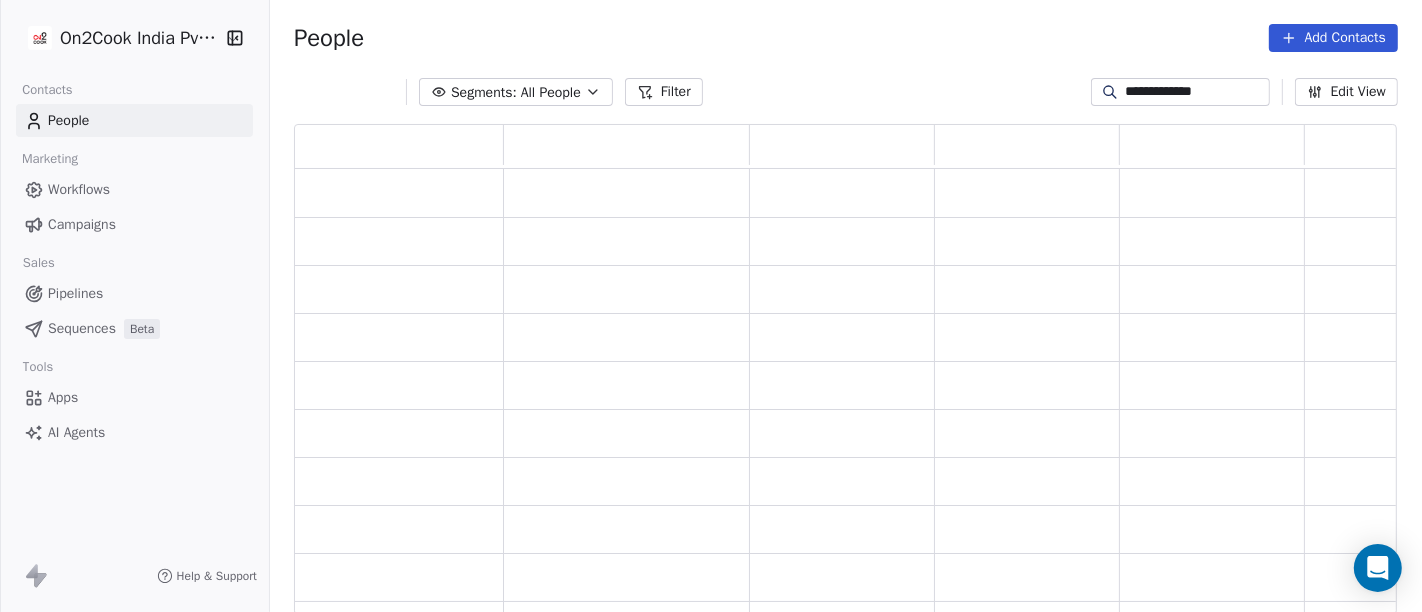 scroll, scrollTop: 17, scrollLeft: 17, axis: both 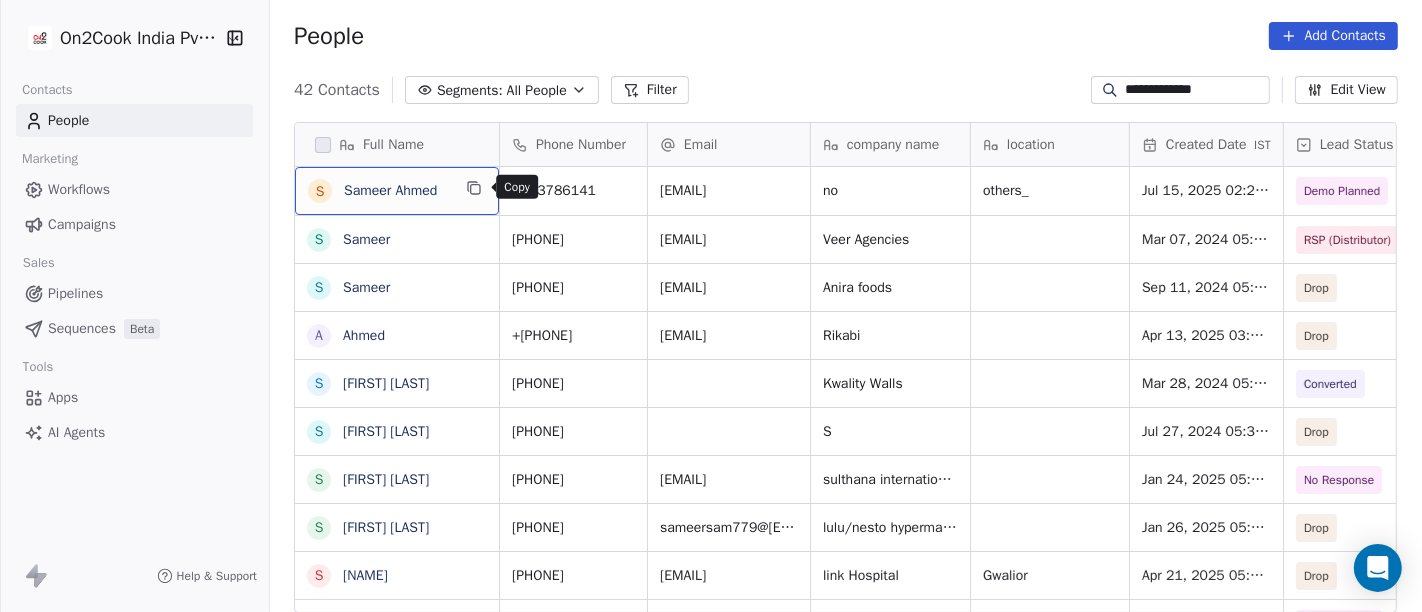 click 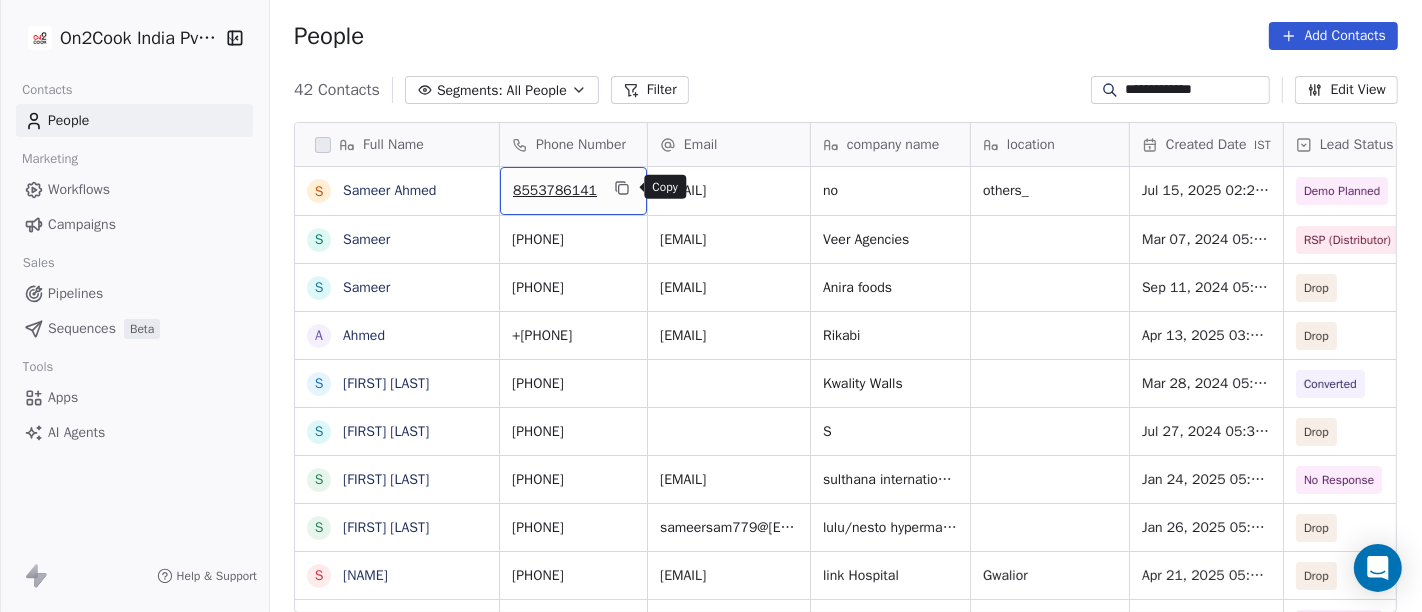 click at bounding box center [622, 188] 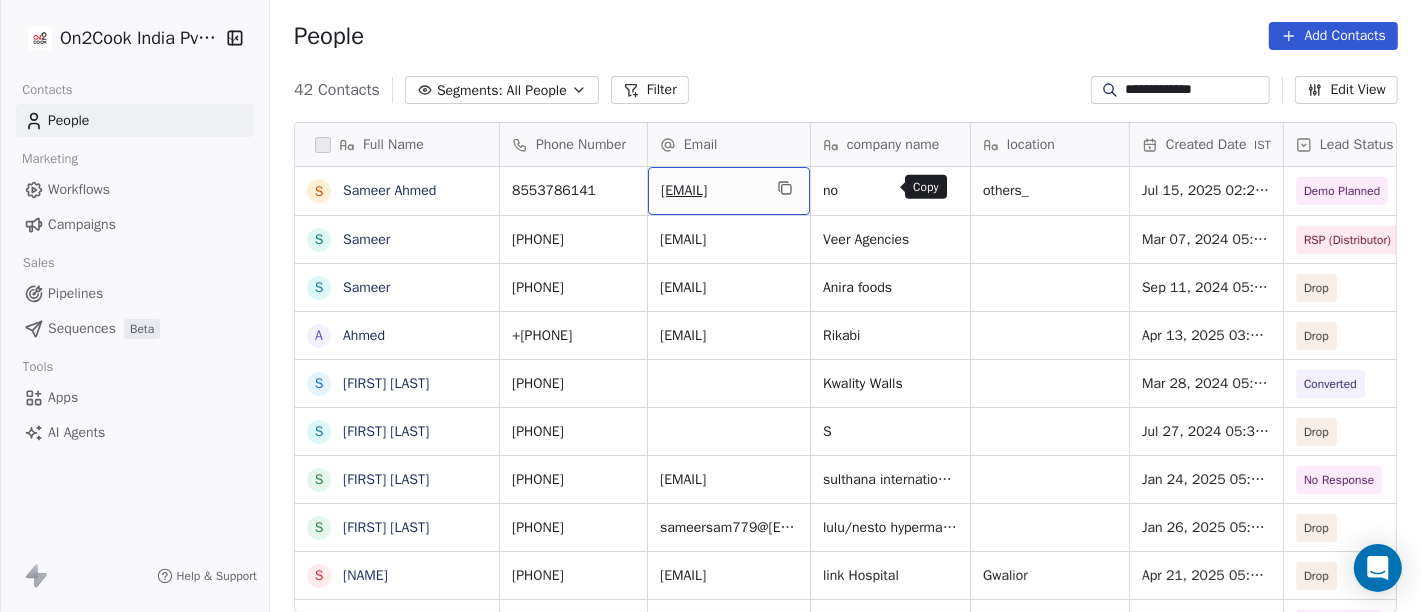 click 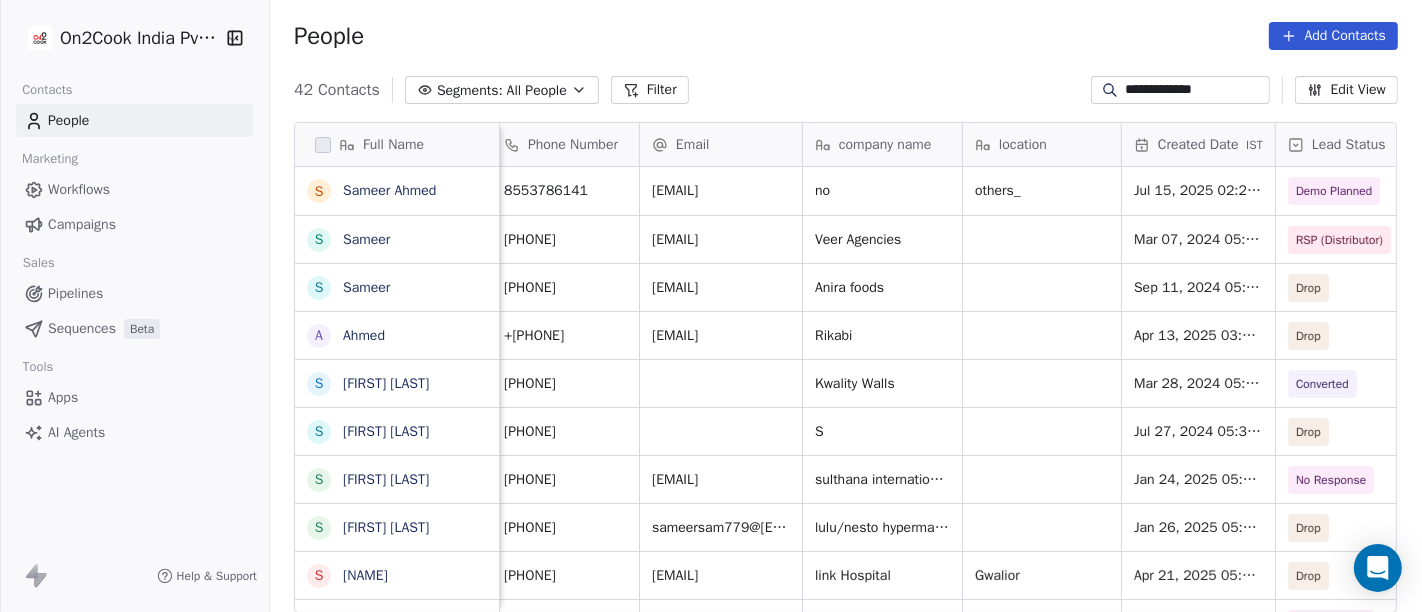 scroll, scrollTop: 0, scrollLeft: 10, axis: horizontal 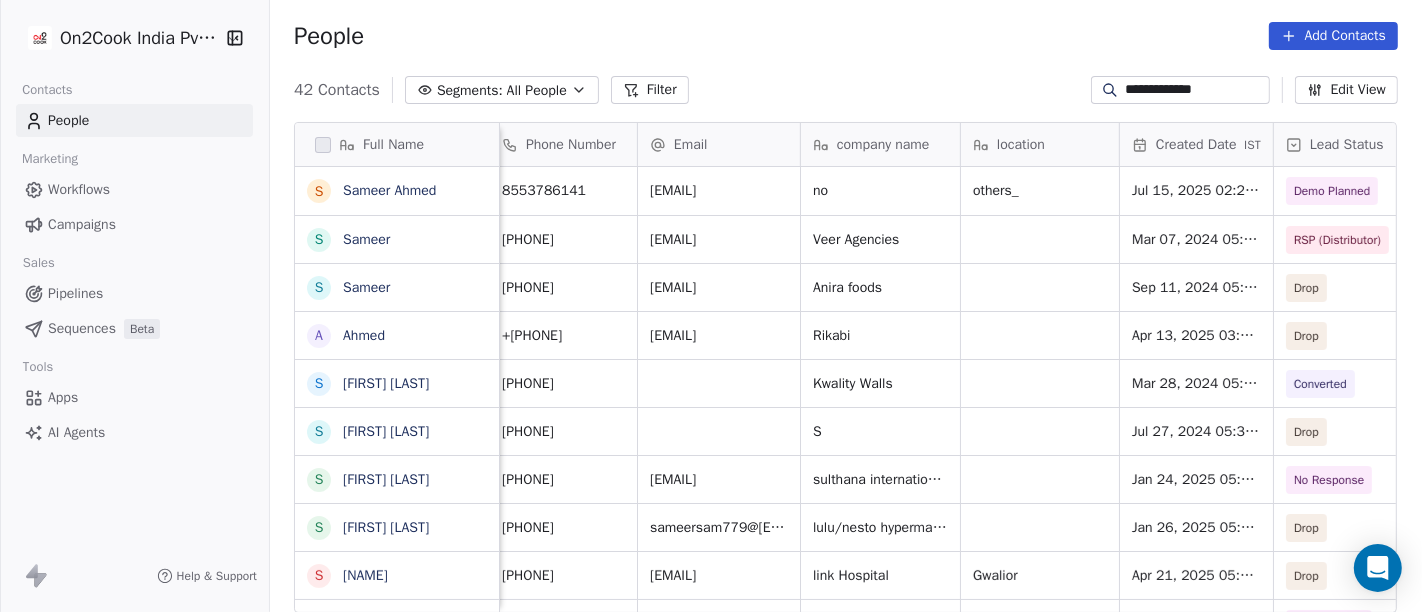 click on "**********" at bounding box center [1196, 90] 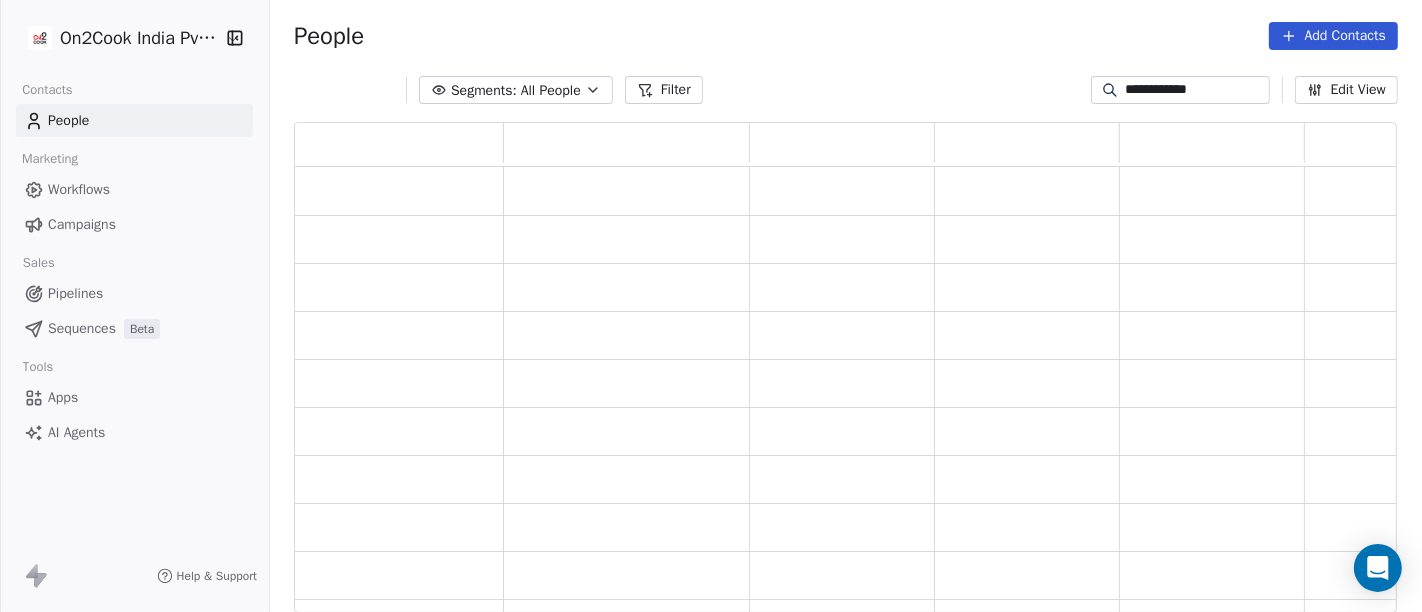 scroll, scrollTop: 17, scrollLeft: 17, axis: both 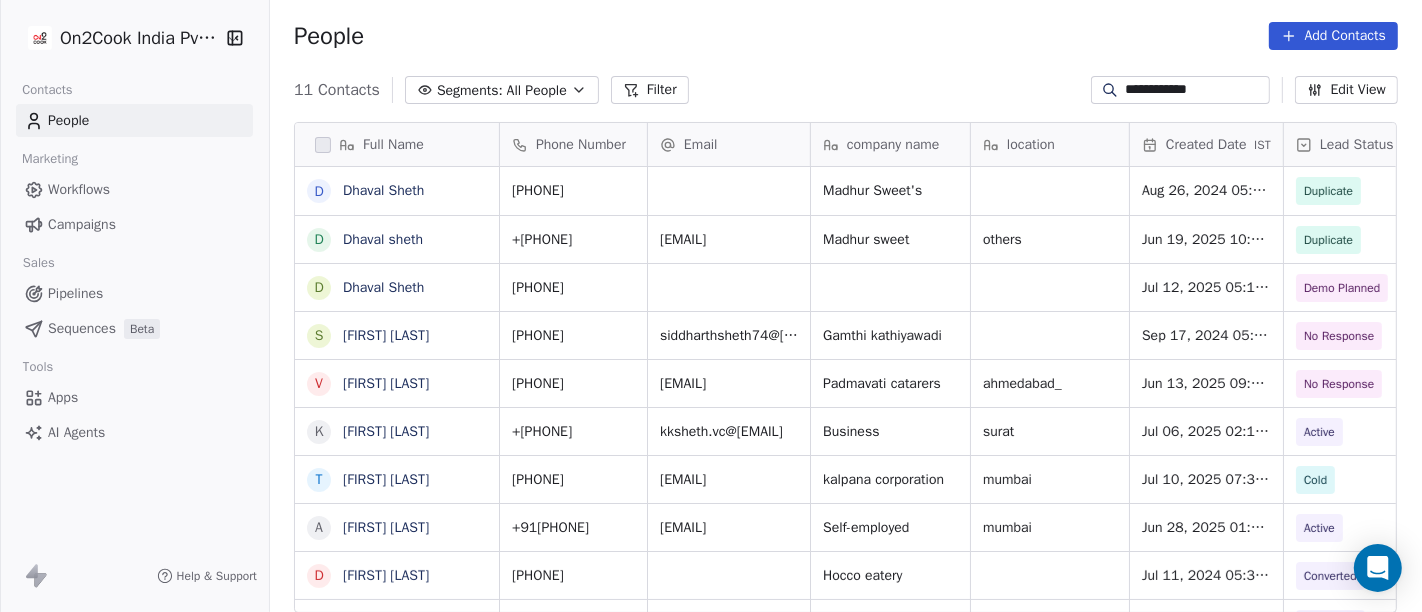 type on "**********" 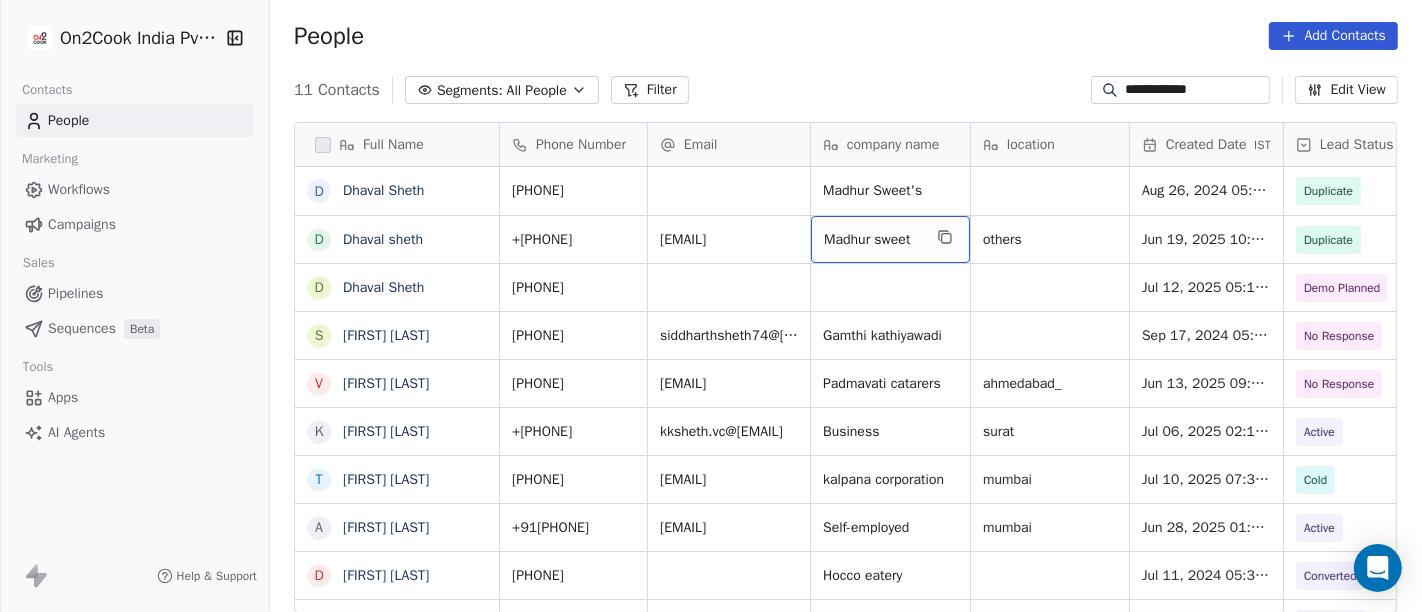 click on "Madhur sweet" at bounding box center (872, 240) 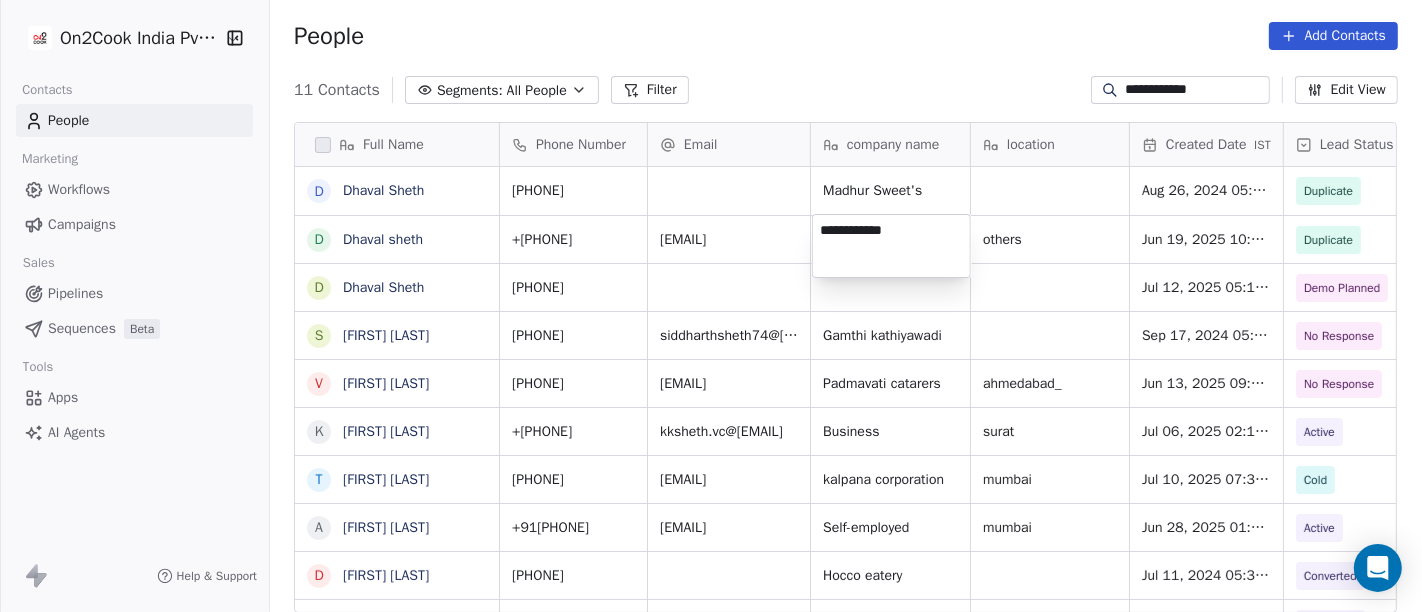 click on "**********" at bounding box center [891, 246] 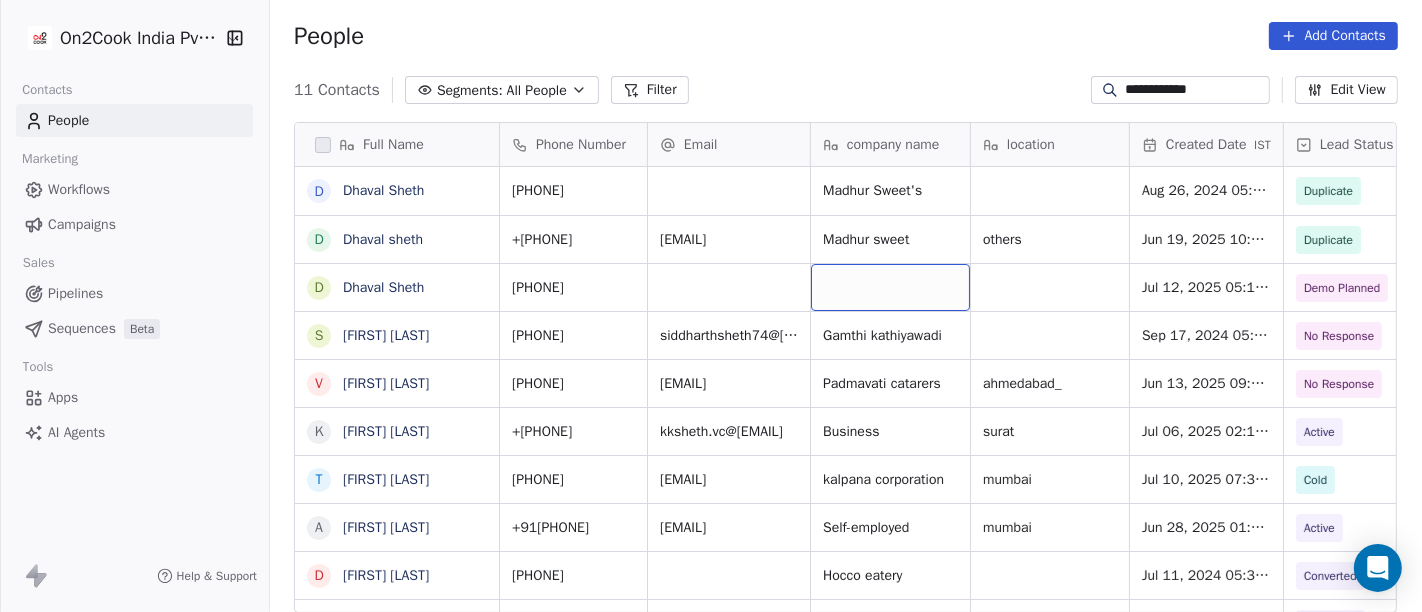 click at bounding box center [890, 287] 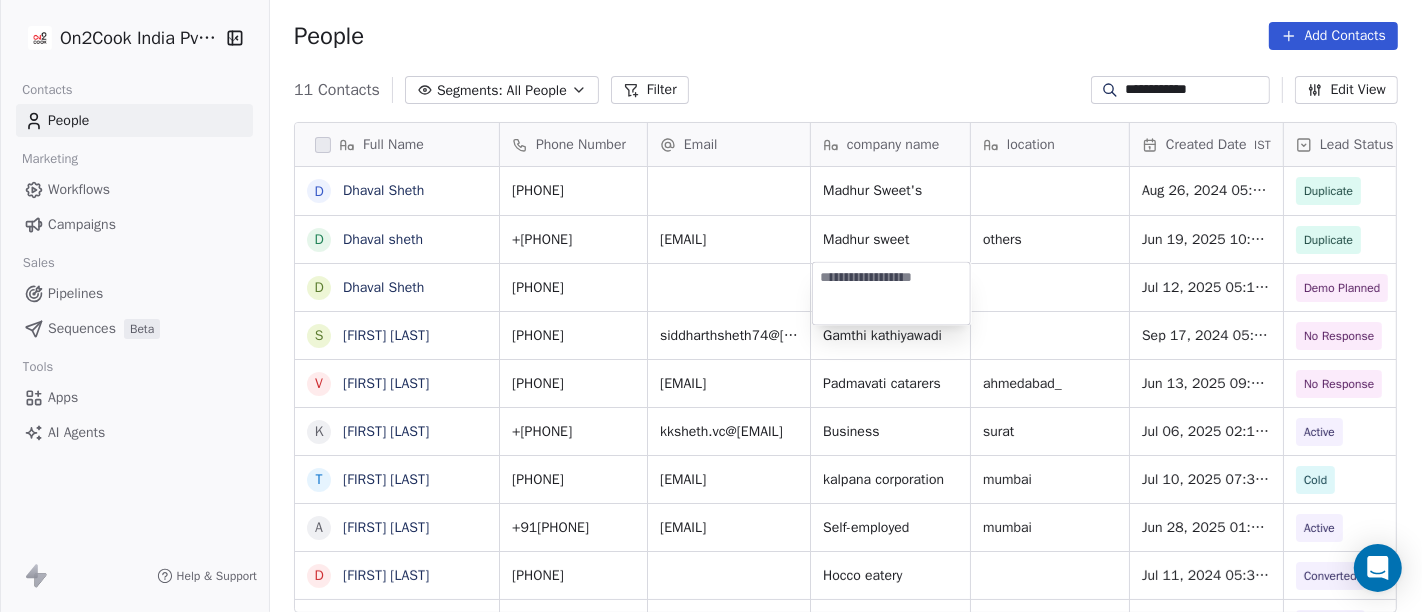 click at bounding box center [891, 293] 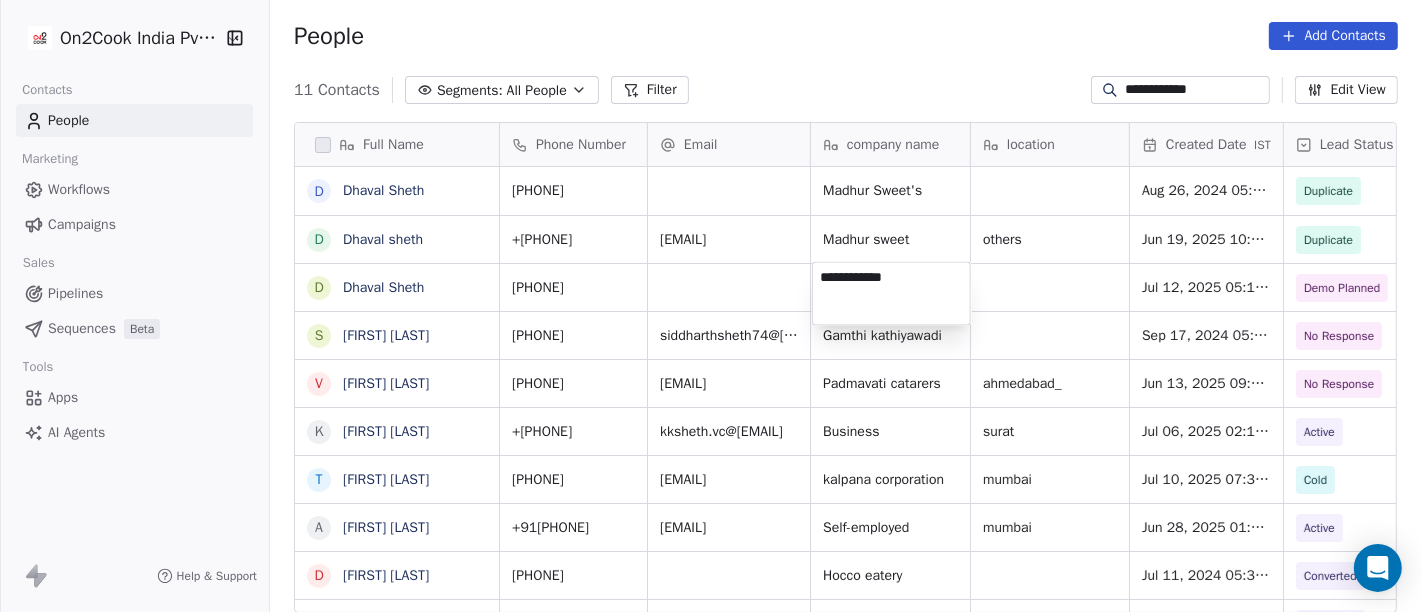 type on "**********" 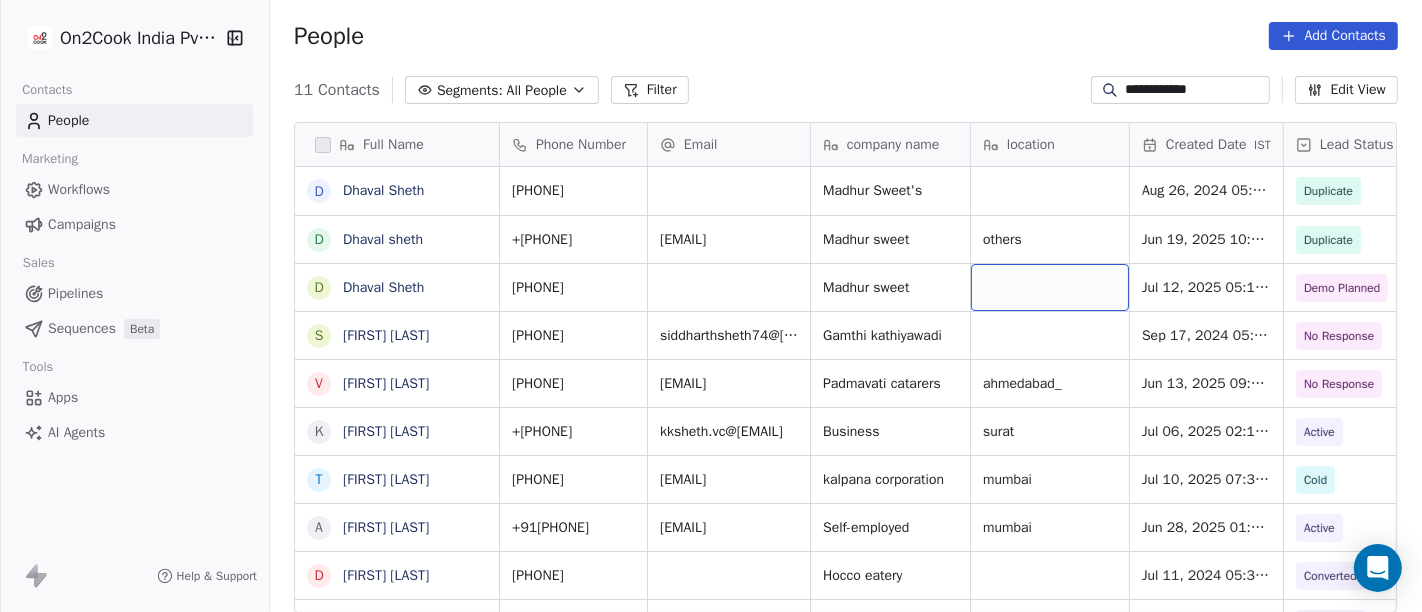 click at bounding box center (1050, 287) 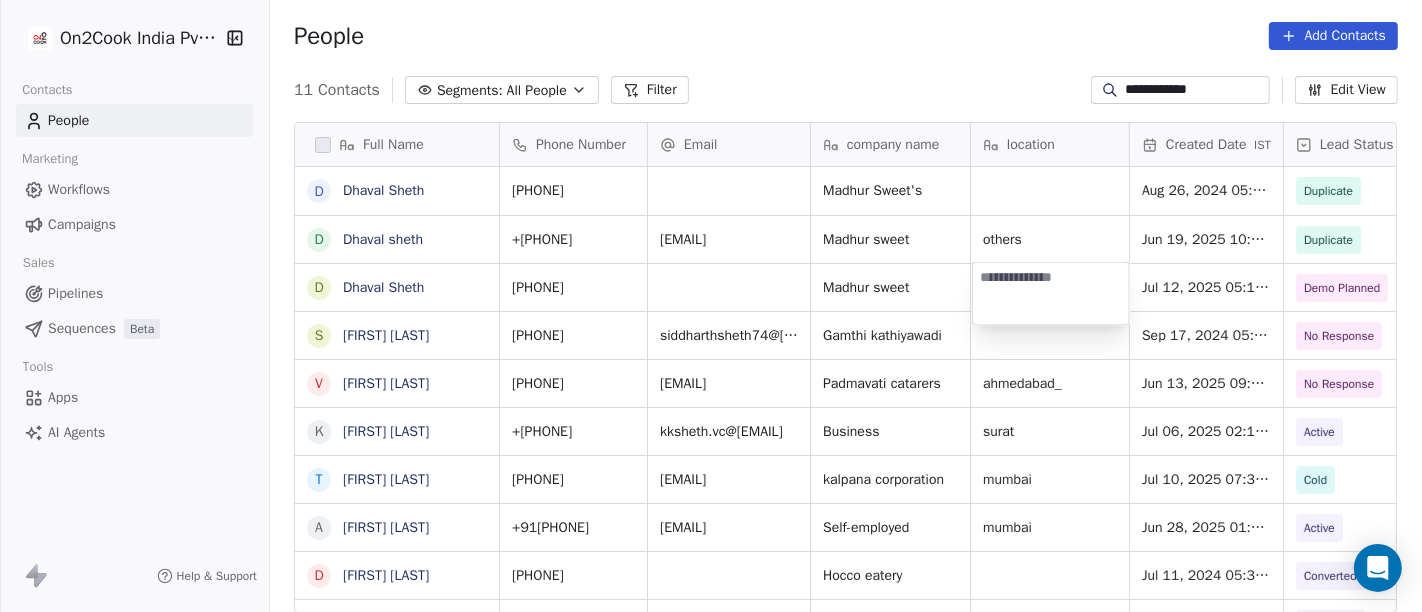 type on "**********" 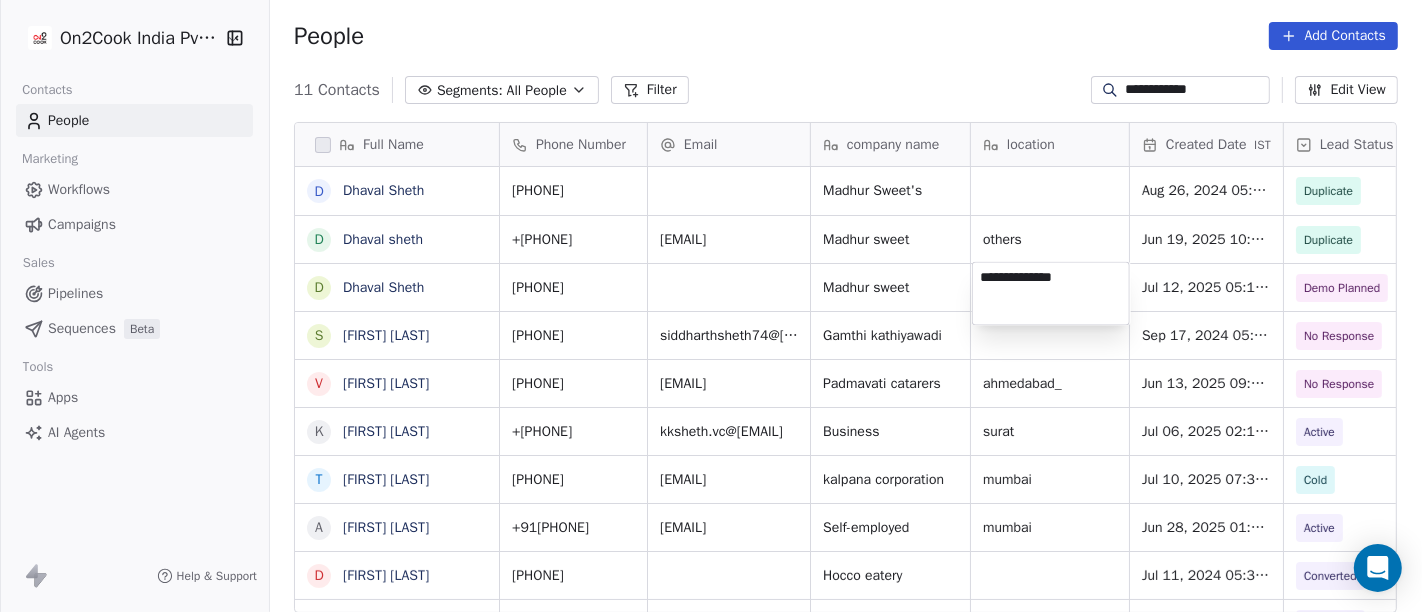 click on "On2Cook India Pvt. Ltd. Contacts People Marketing Workflows Campaigns Sales Pipelines Sequences Beta Tools Apps AI Agents Help & Support People Add Contacts 11 Contacts Segments: All People Filter Edit View Tag Add to Sequence Full Name D Dhaval Sheth D Dhaval sheth D Dhaval Sheth s siddharth sheth V Vijay Sheth k kk sheth T Tansukh Sheth A Amit Sheth D Dhaval Thakkar M Mr. Viren Sheth D Dhaval Haria [PHONE] Phone Number Email company name location Created Date IST Lead Status Tags Assignee Sales Rep [PHONE] Madhur Sweet's Aug 26, 2024 05:30 AM Duplicate Salim +91[PHONE] [EMAIL] Madhur sweet others Jun 19, 2025 10:51 PM Duplicate Salim [PHONE] Madhur sweet Jul 12, 2025 05:13 PM Demo Planned Demo Planned Salim Sapan [PHONE] [EMAIL] Gamthi kathiyawadi Sep 17, 2024 05:30 AM No Response Madhuri +91[PHONE] [EMAIL] Padmavati catarers [CITY] Jun 13, 2025 09:24 PM No Response Ronit +91[PHONE] [EMAIL] Business" at bounding box center (711, 306) 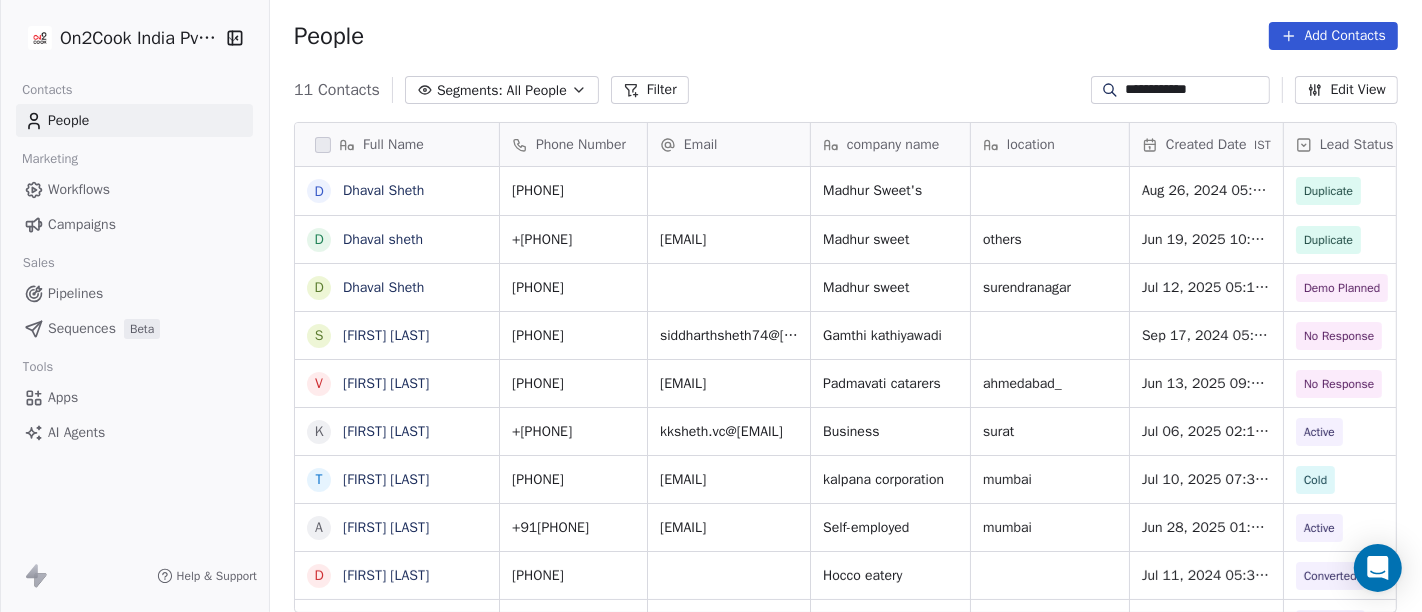 scroll, scrollTop: 0, scrollLeft: 0, axis: both 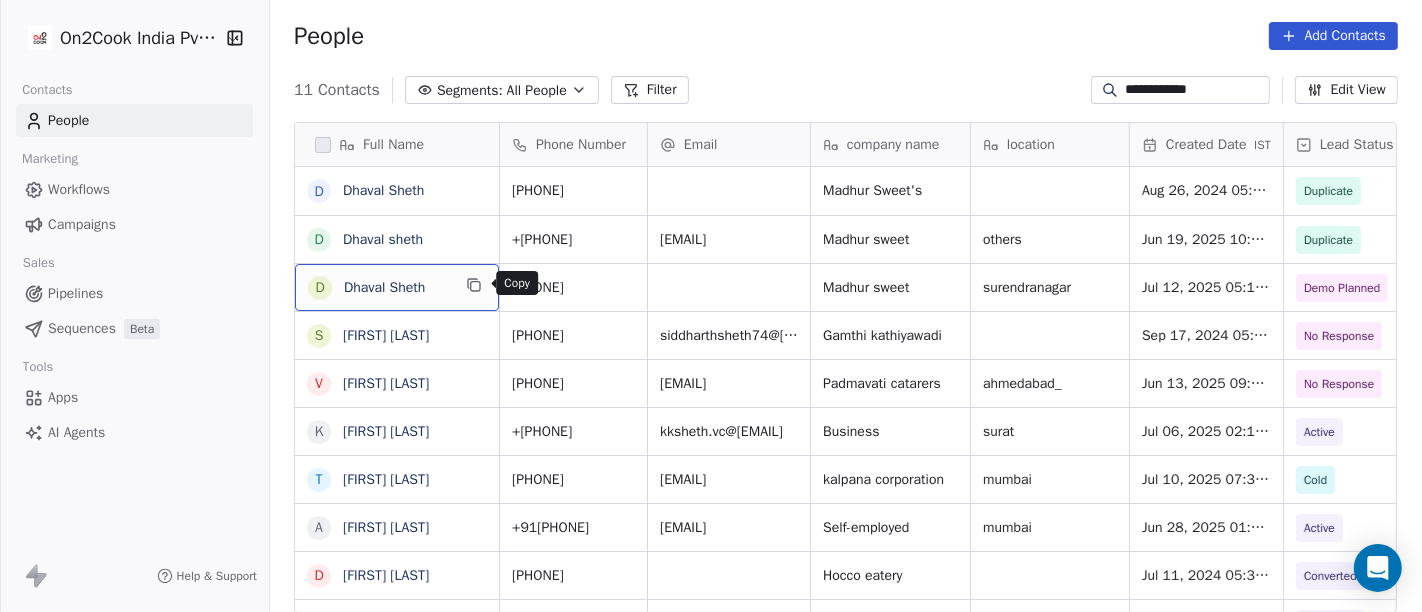 click 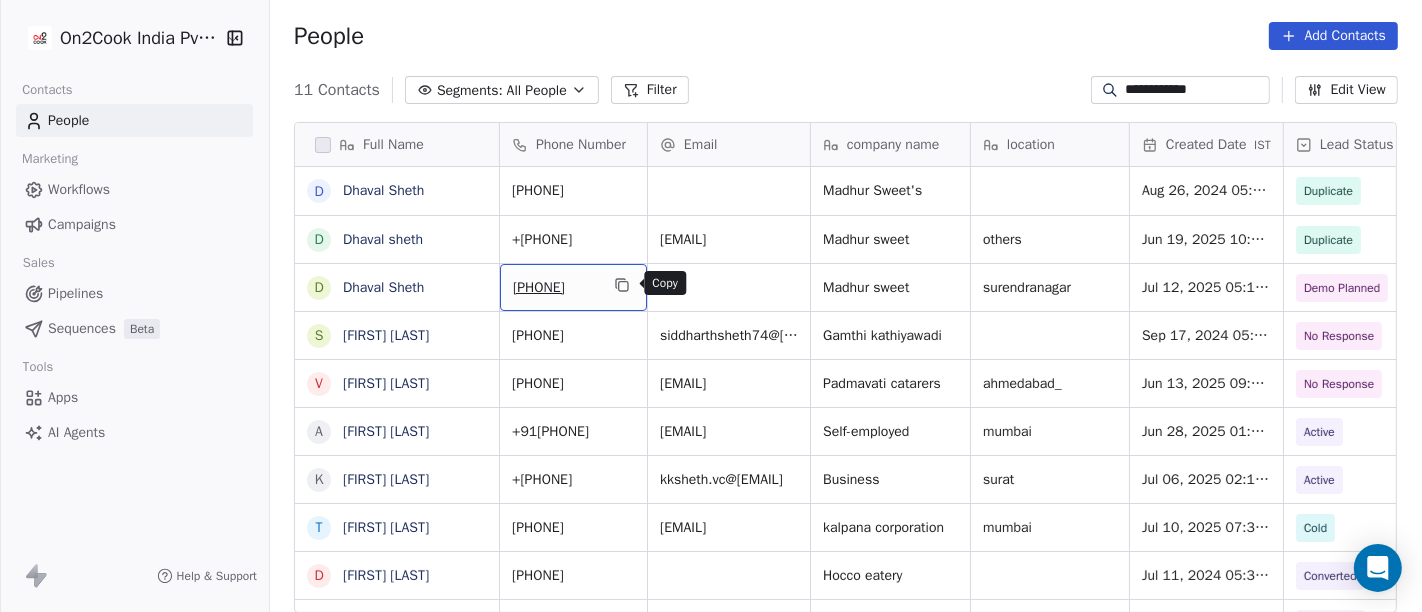 click 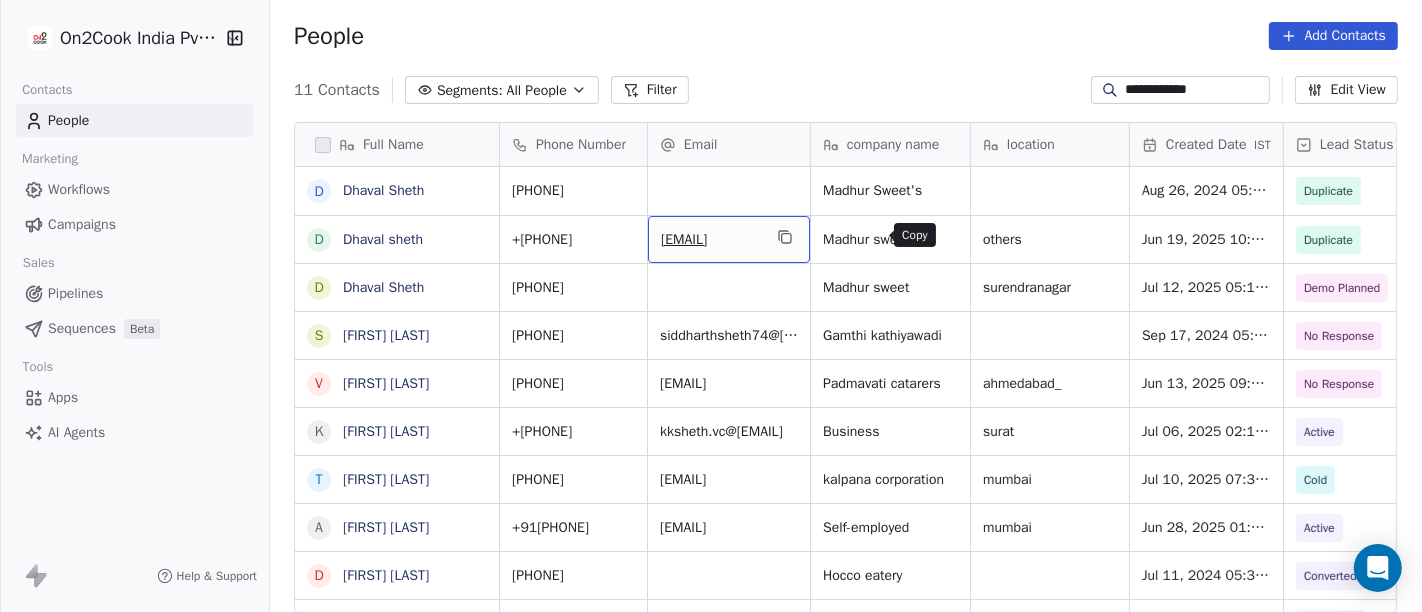 click 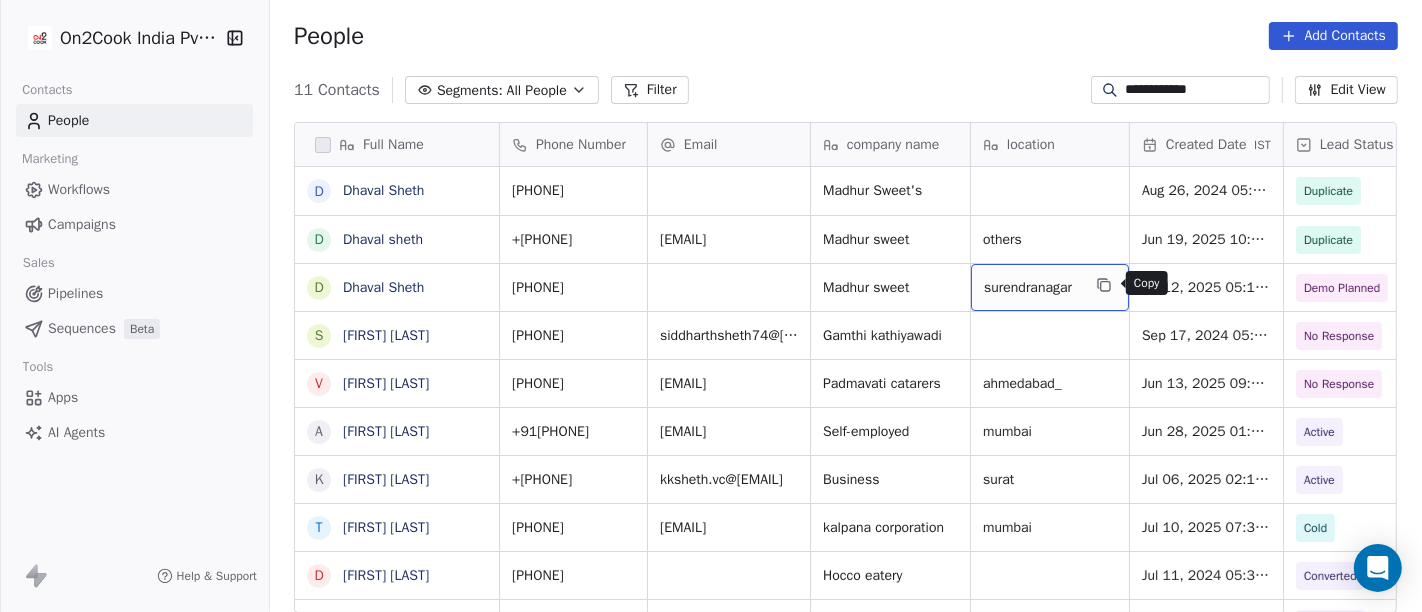 click 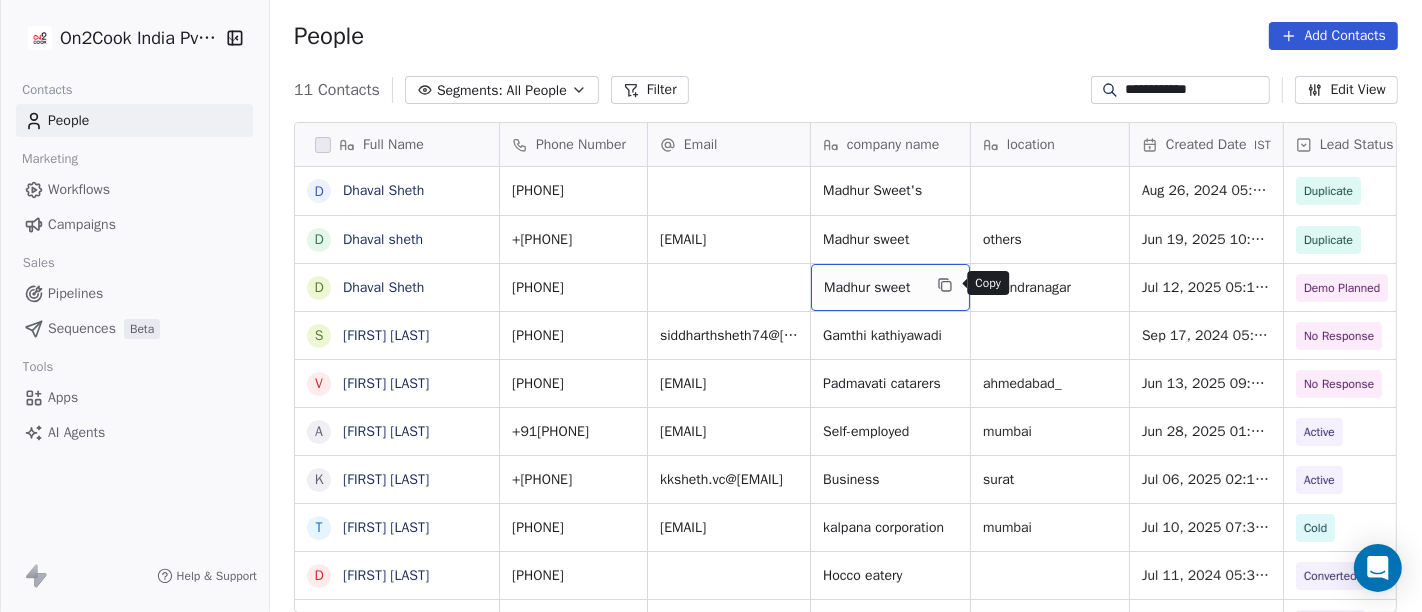 click at bounding box center (945, 285) 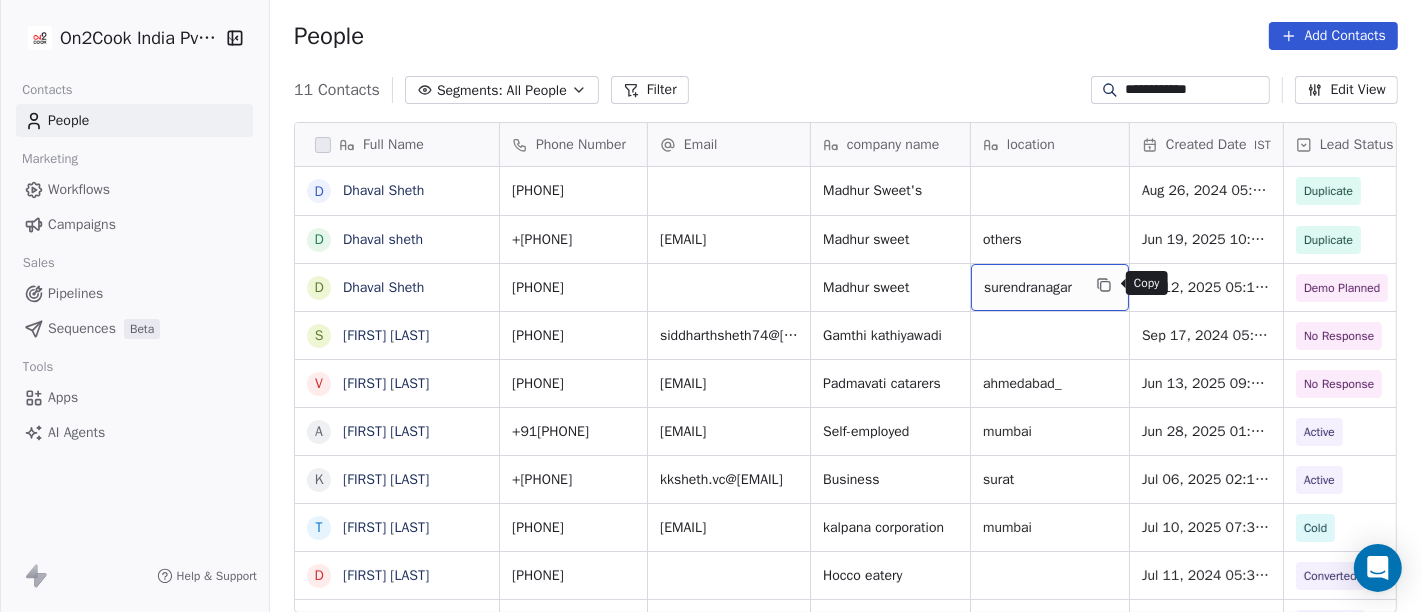 click 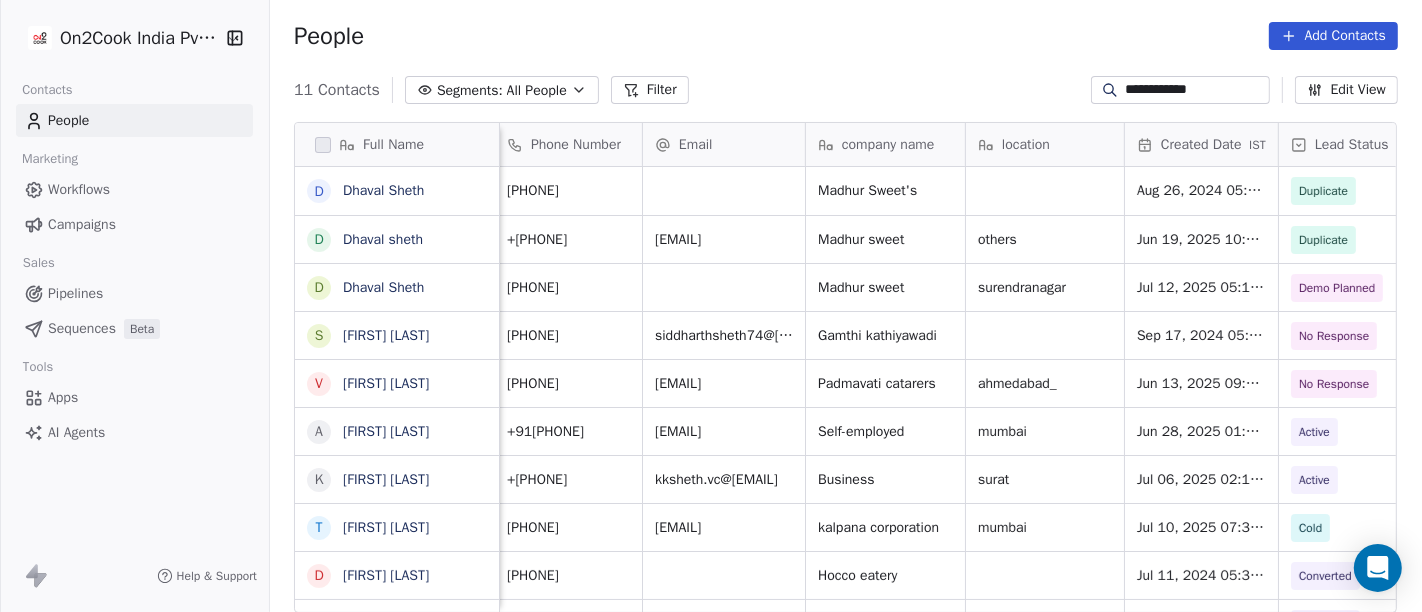 scroll, scrollTop: 0, scrollLeft: 4, axis: horizontal 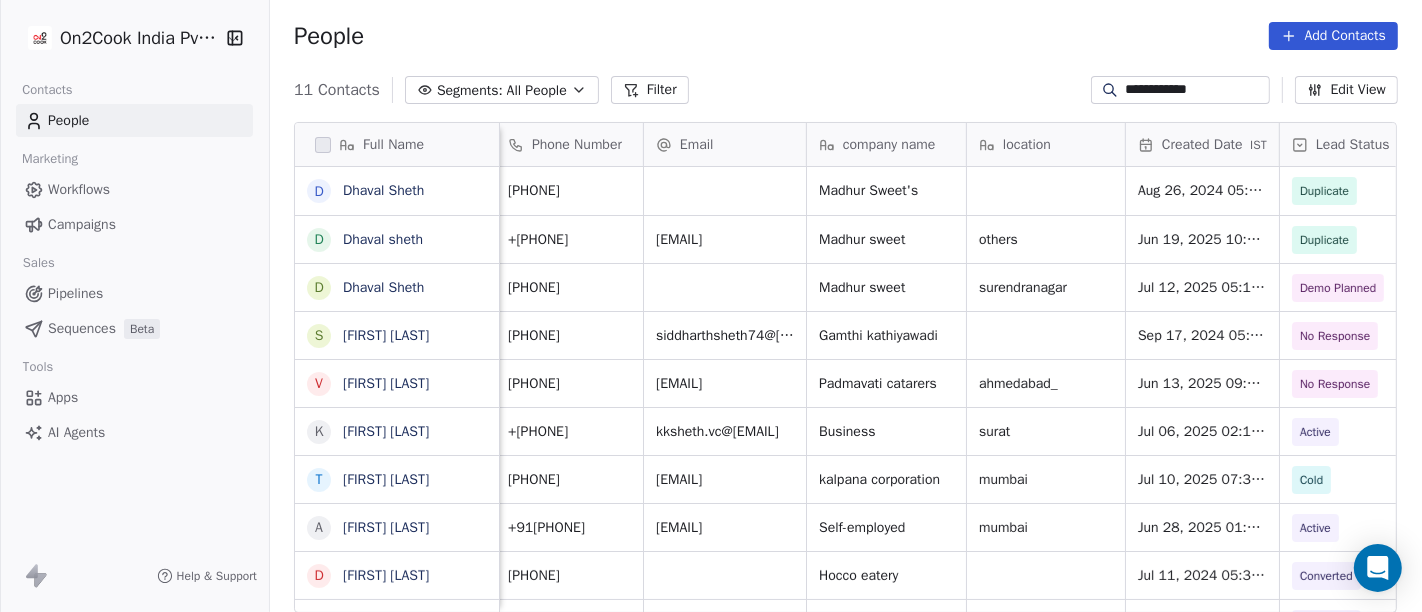 click on "**********" at bounding box center (1196, 90) 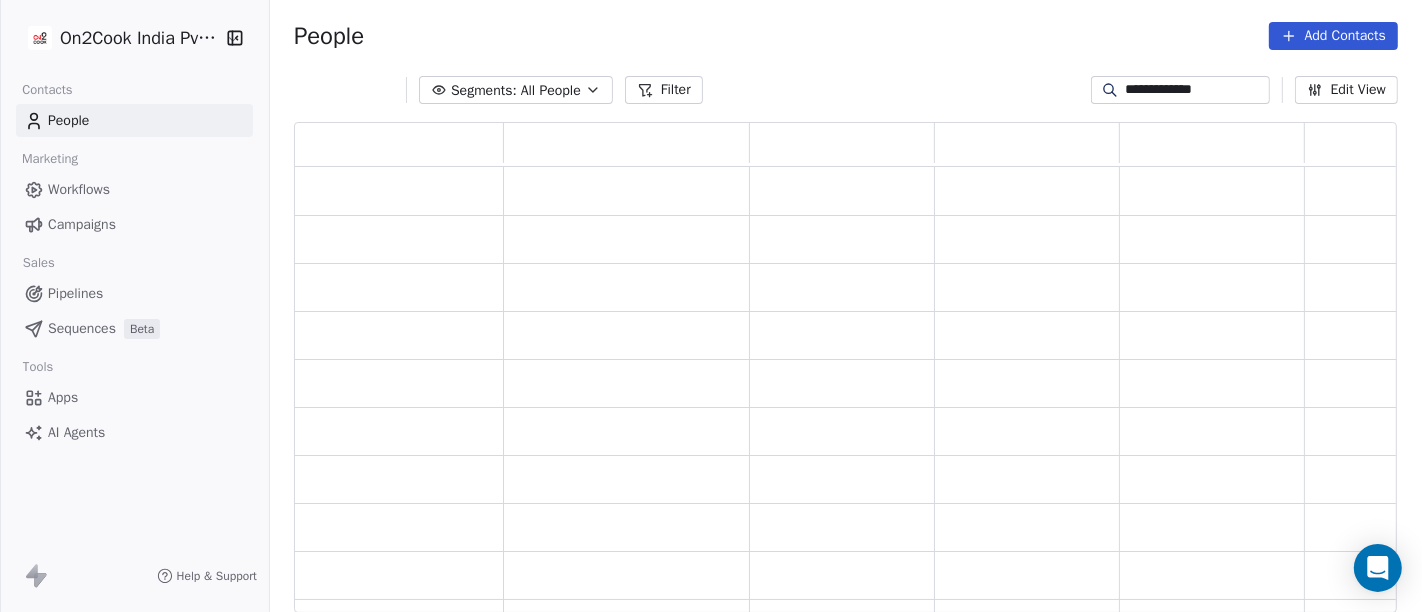 scroll, scrollTop: 17, scrollLeft: 17, axis: both 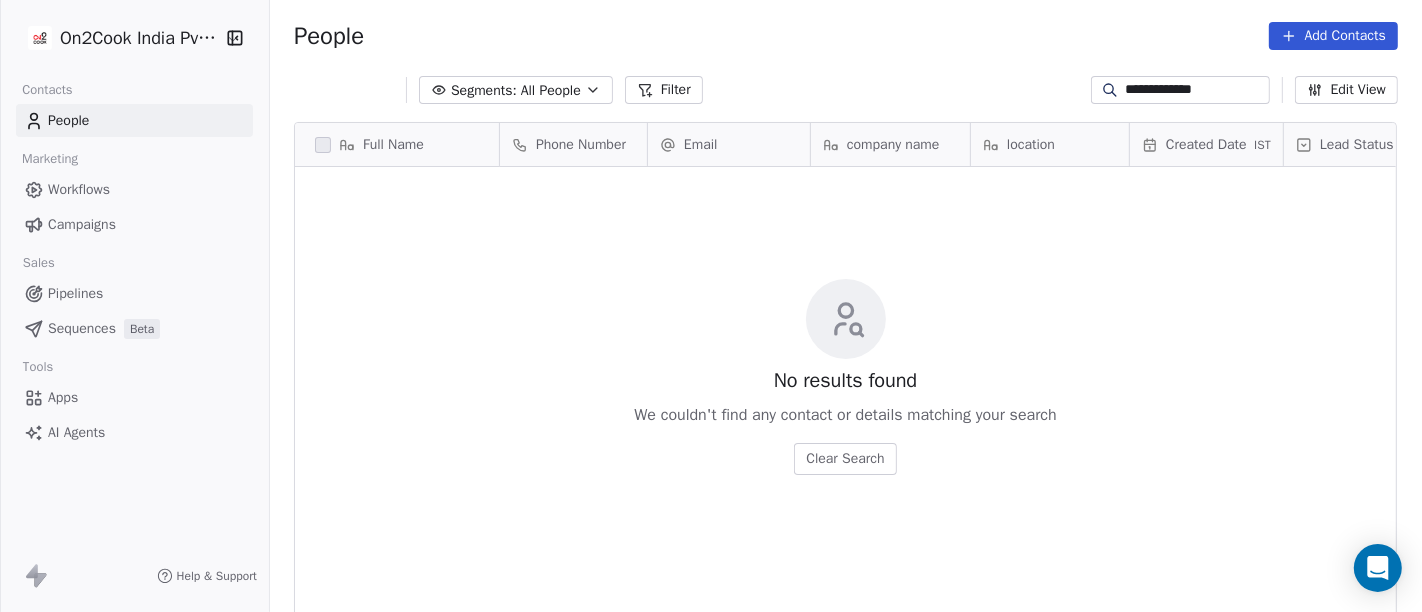click on "**********" at bounding box center (1196, 90) 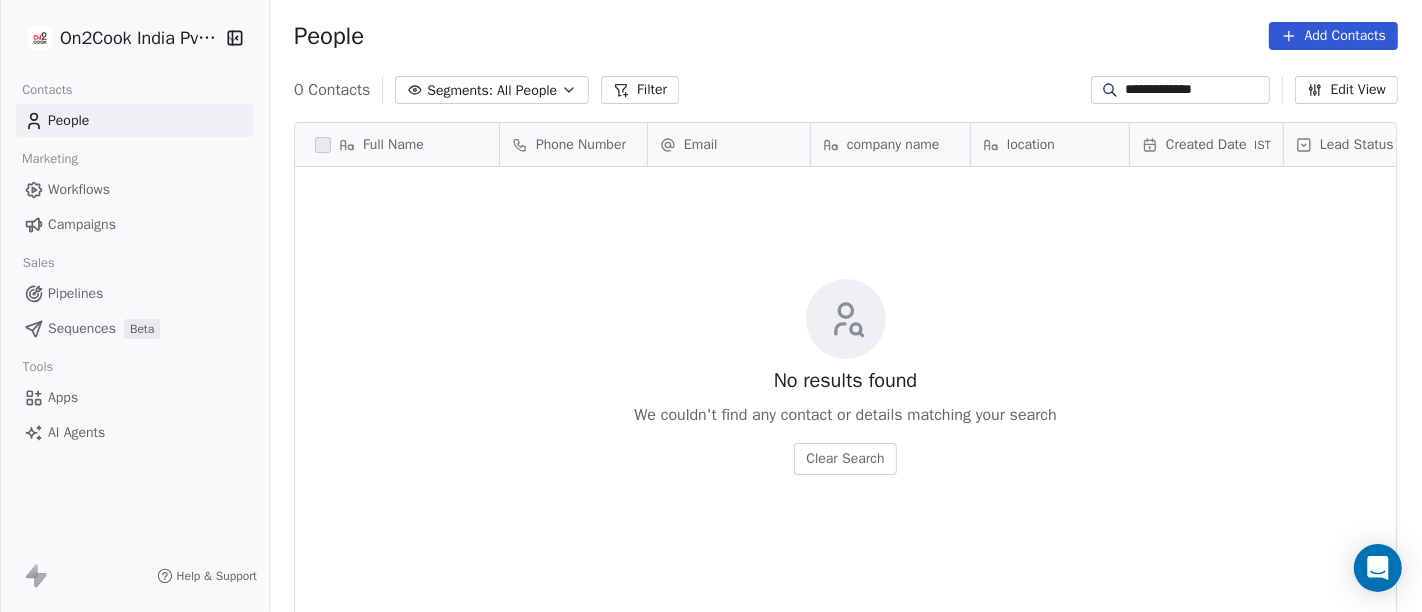click on "**********" at bounding box center (1196, 90) 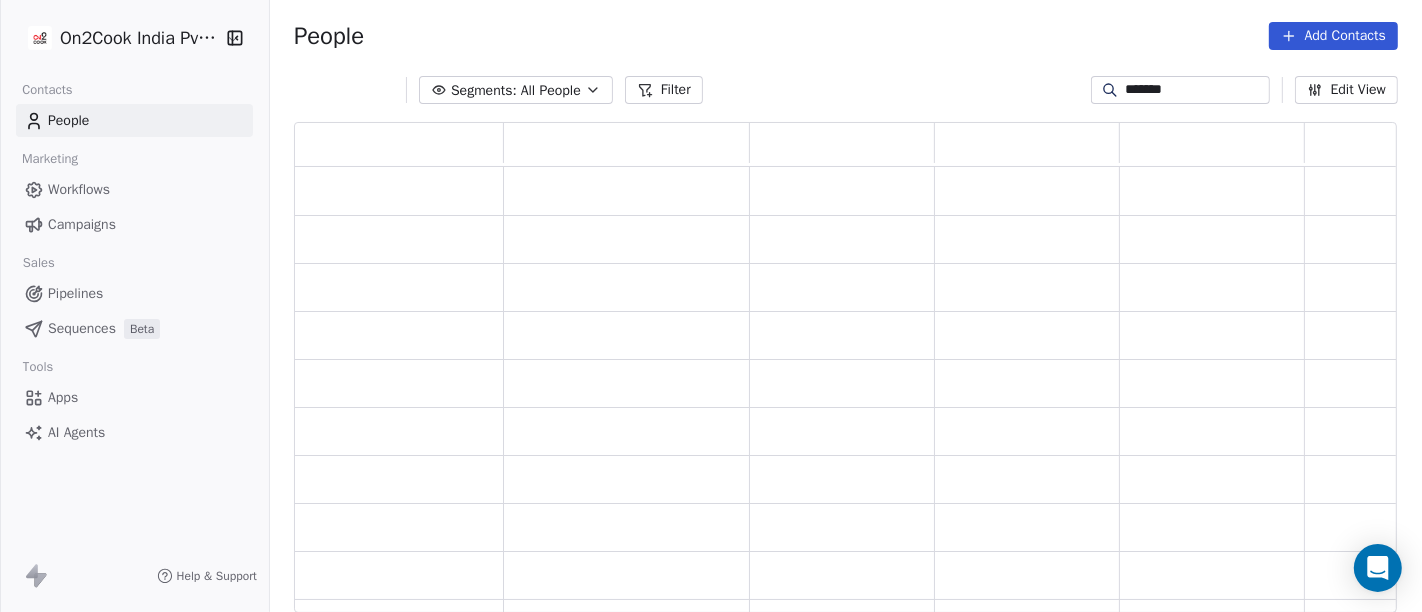 scroll, scrollTop: 17, scrollLeft: 17, axis: both 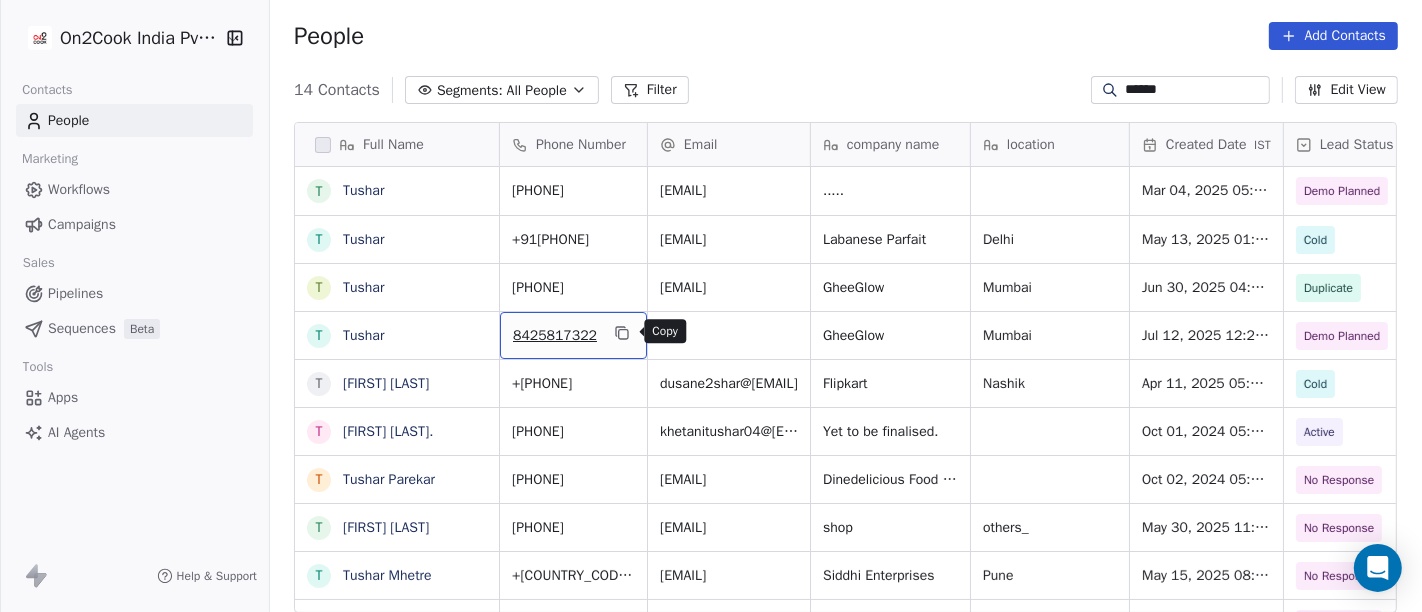 click 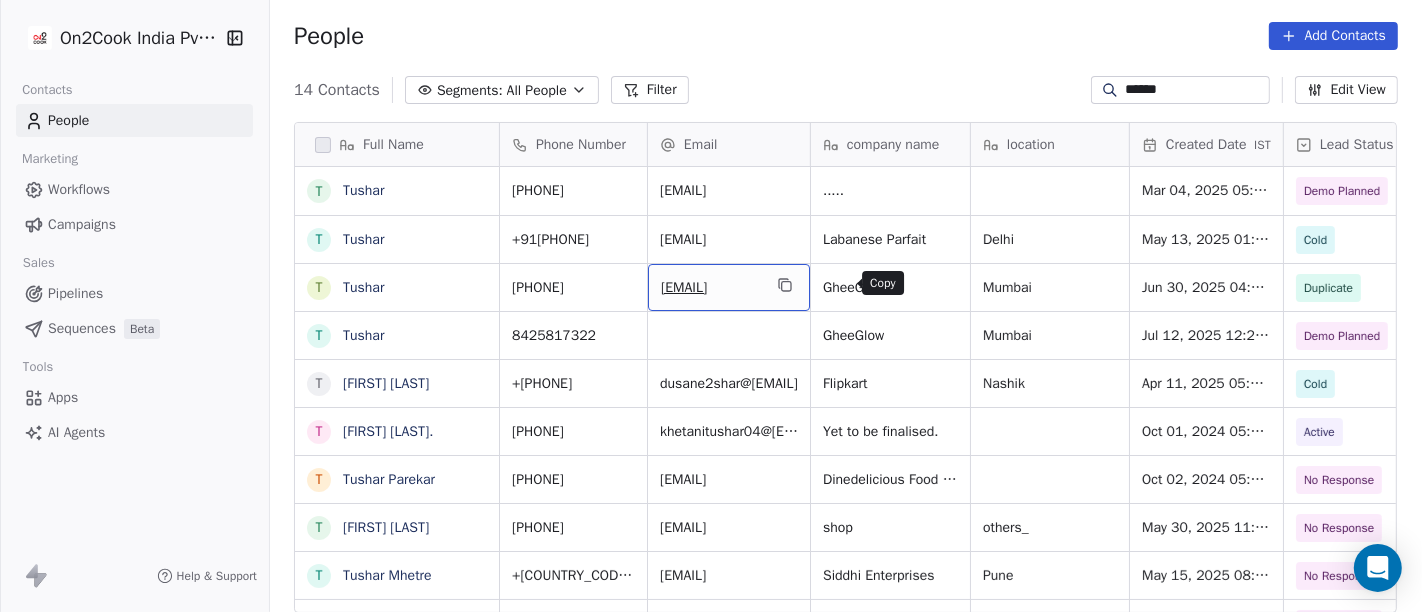 click 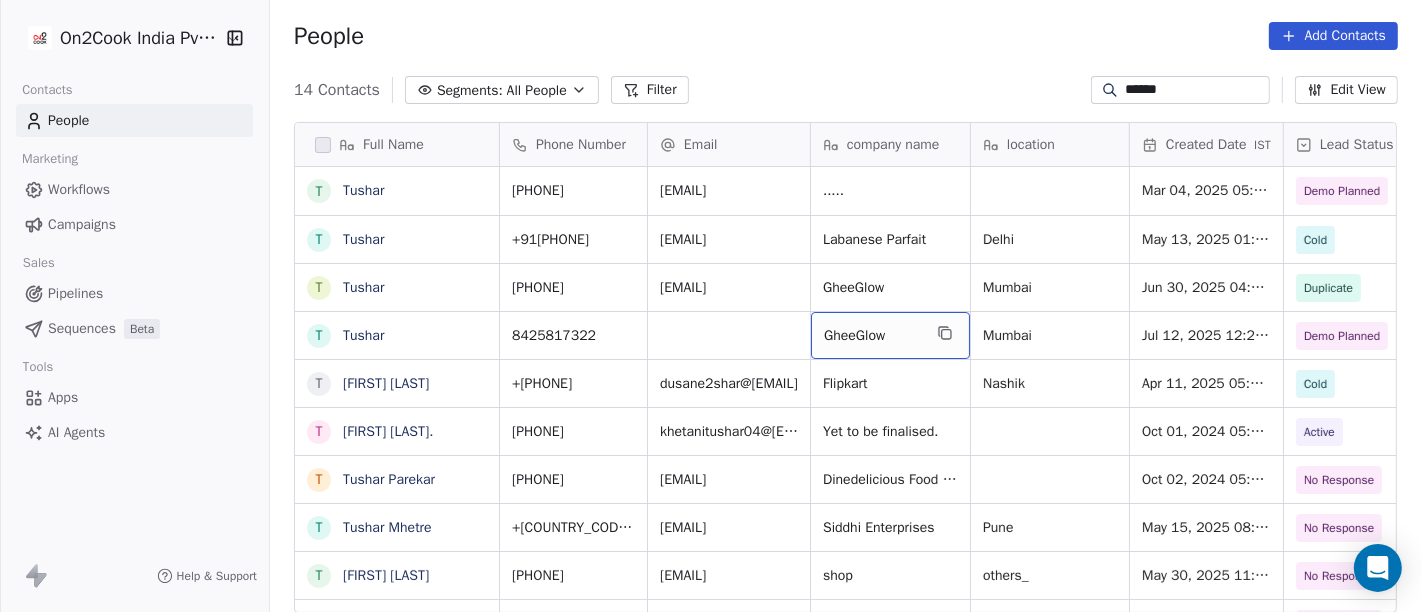 click on "GheeGlow" at bounding box center (890, 335) 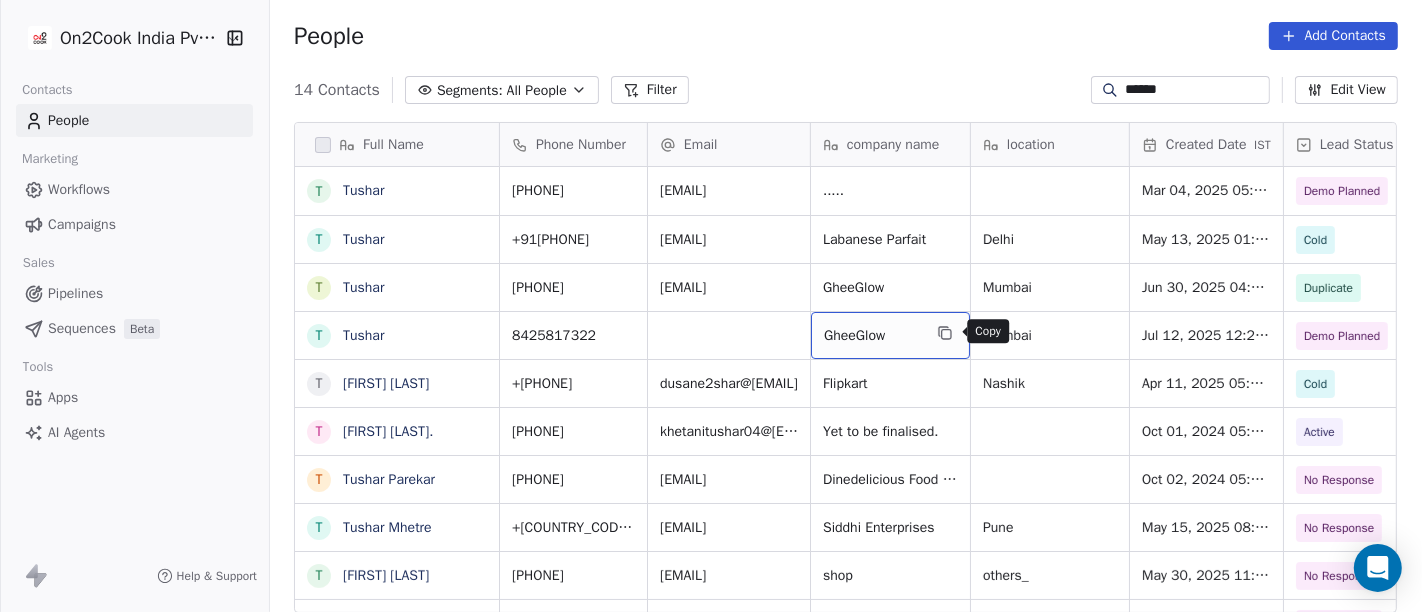 click 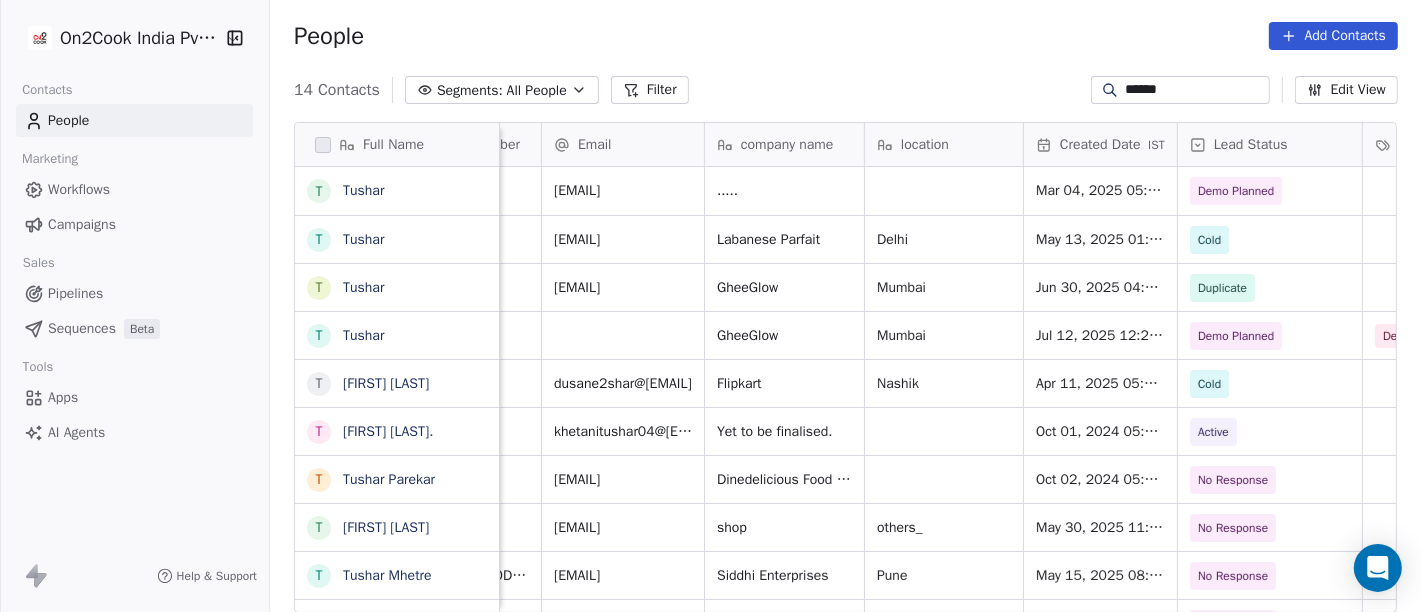 scroll, scrollTop: 0, scrollLeft: 105, axis: horizontal 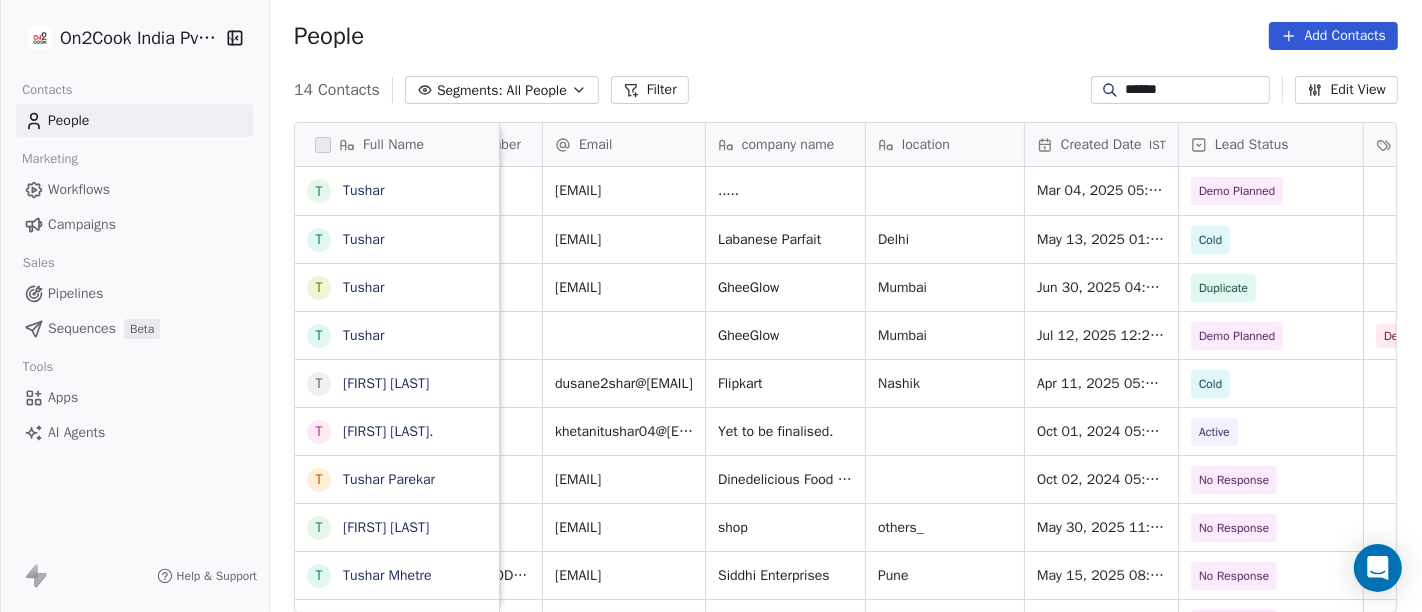 click on "******" at bounding box center (1180, 90) 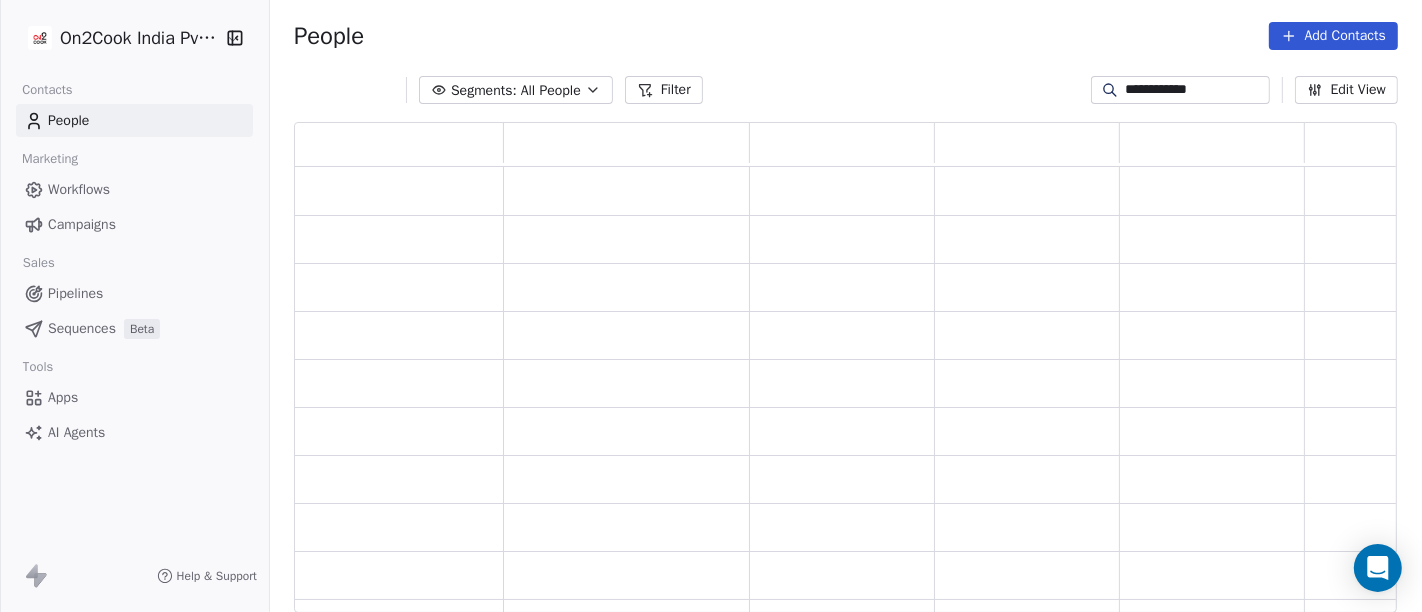 scroll, scrollTop: 17, scrollLeft: 17, axis: both 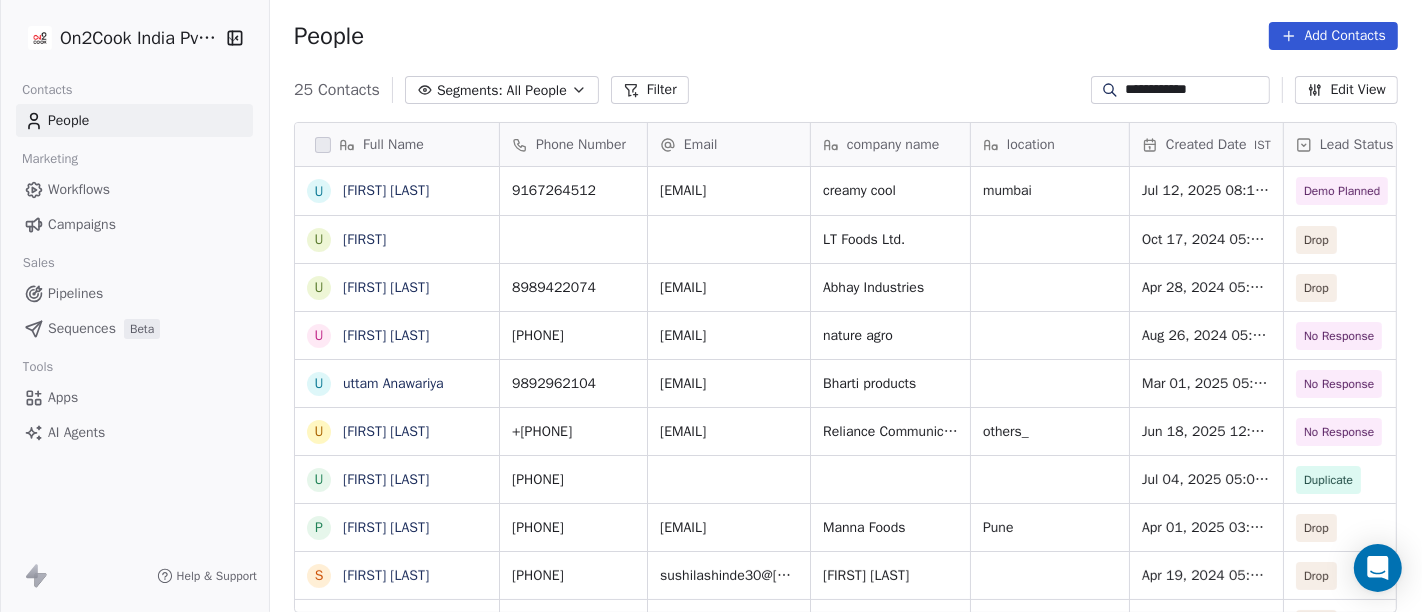 type on "**********" 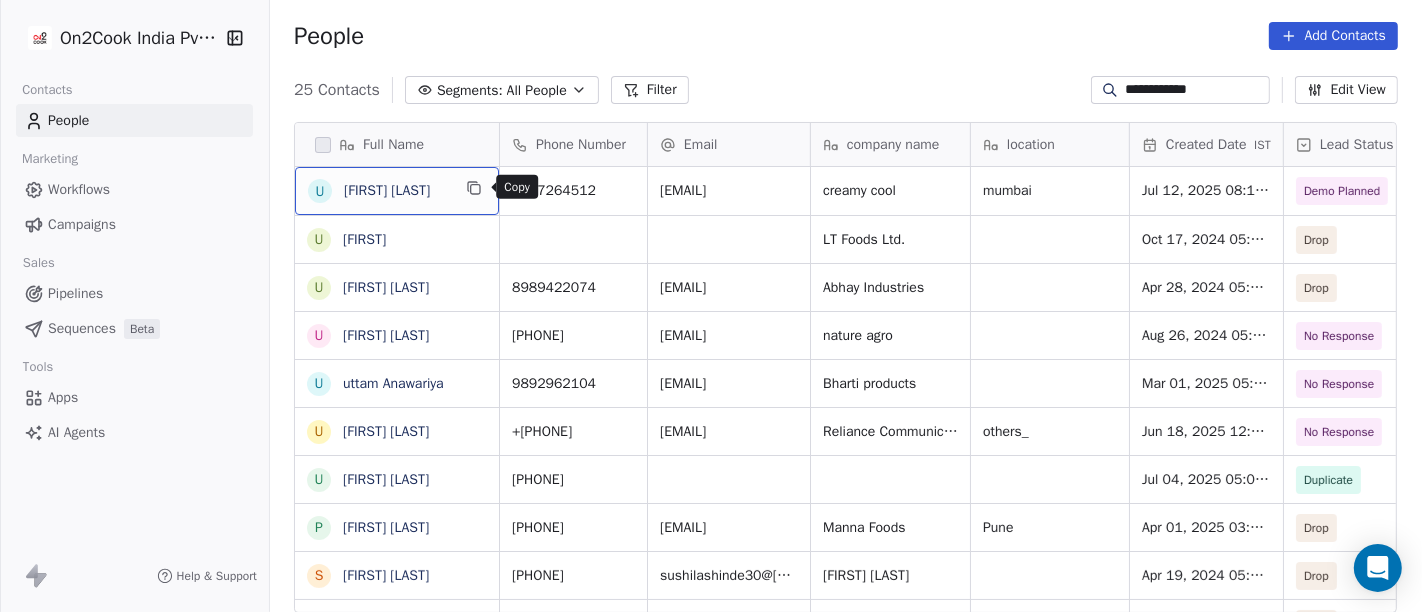 click 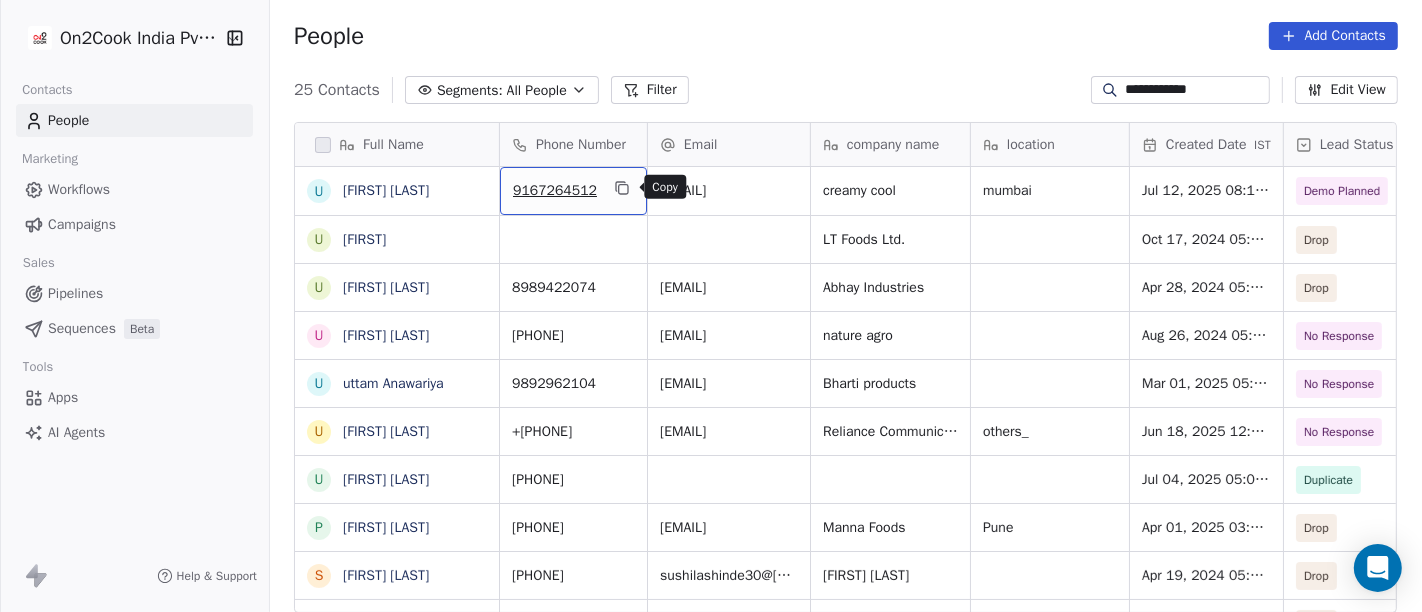 click 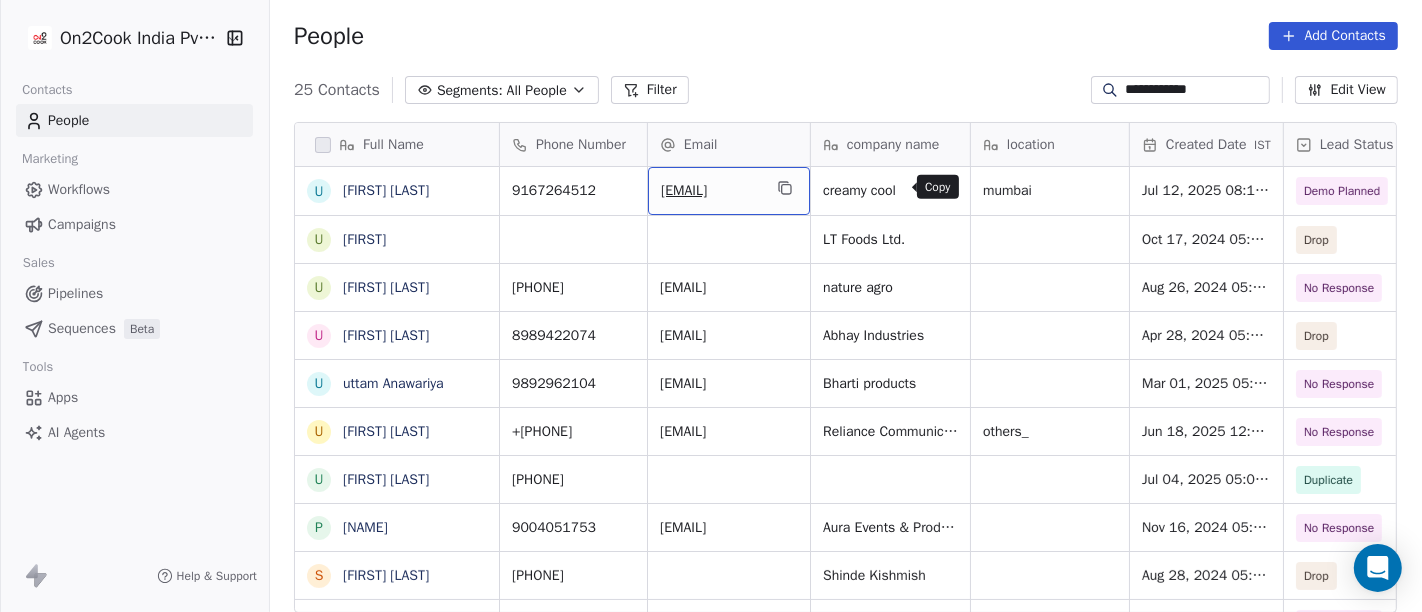 click 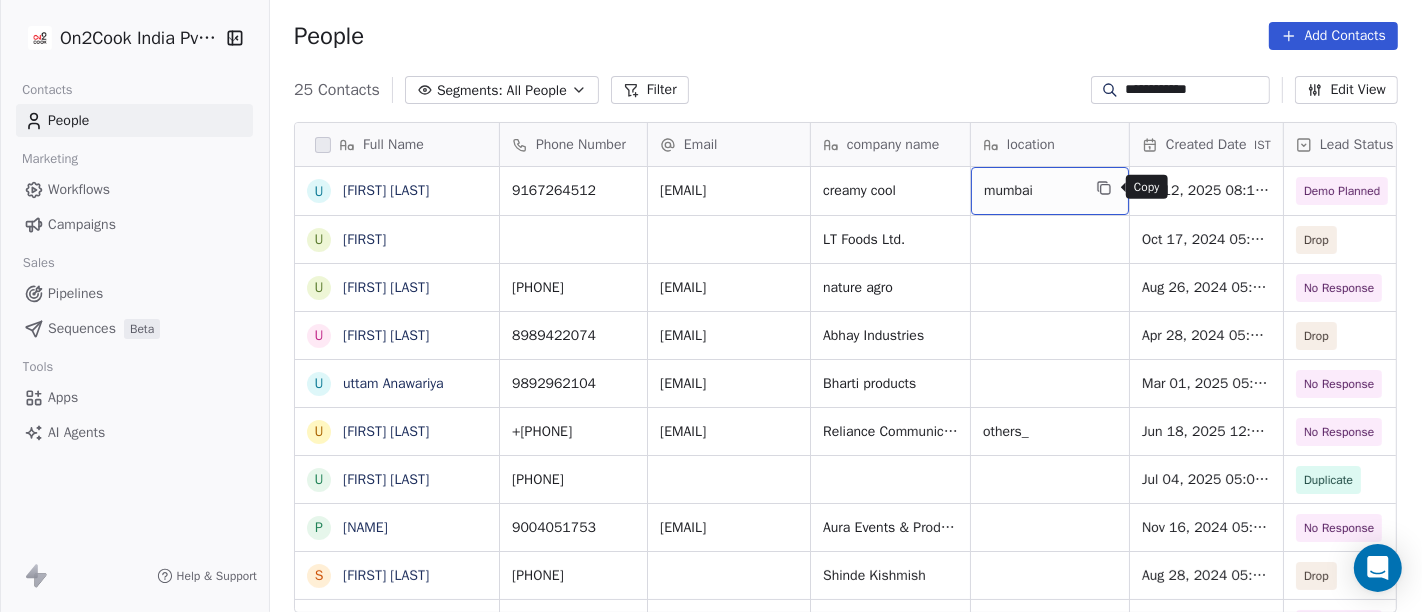 click 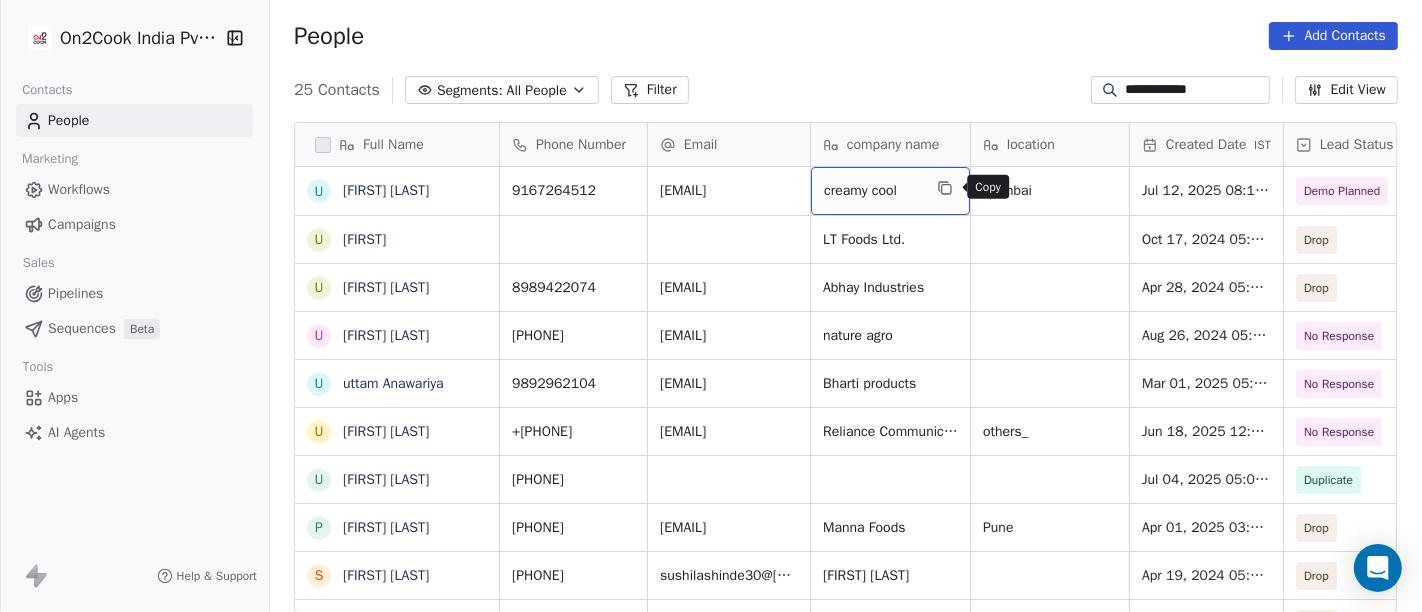 click at bounding box center [945, 188] 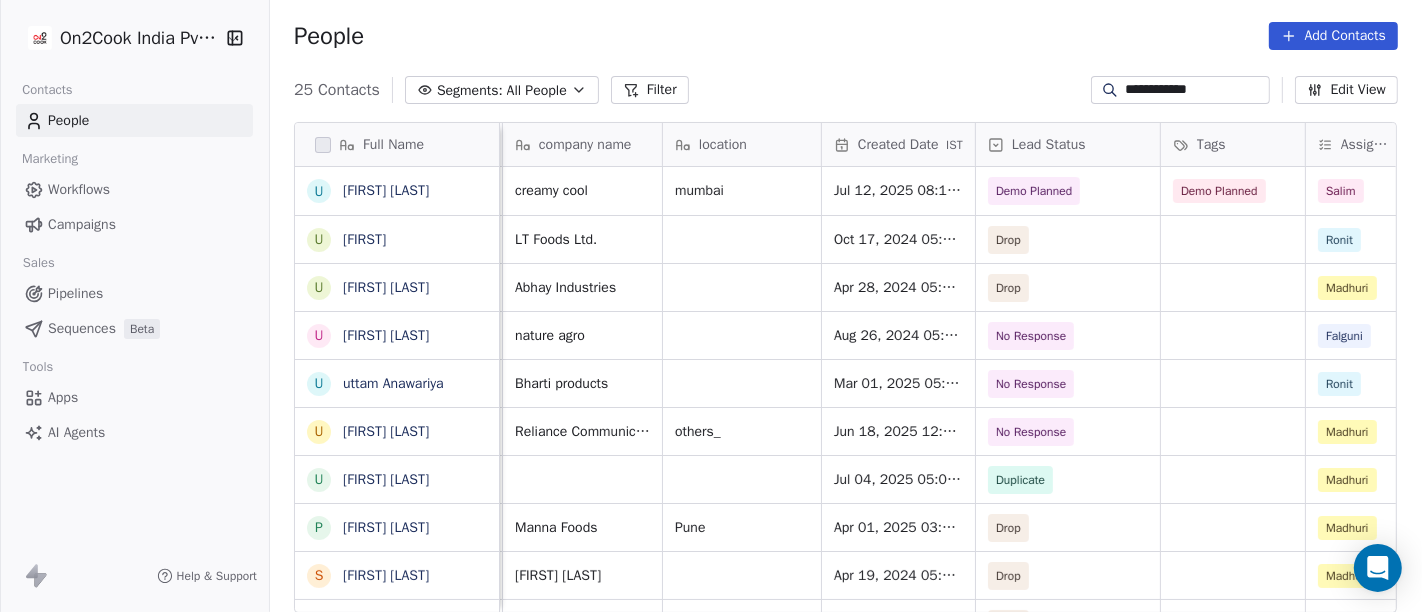scroll, scrollTop: 0, scrollLeft: 0, axis: both 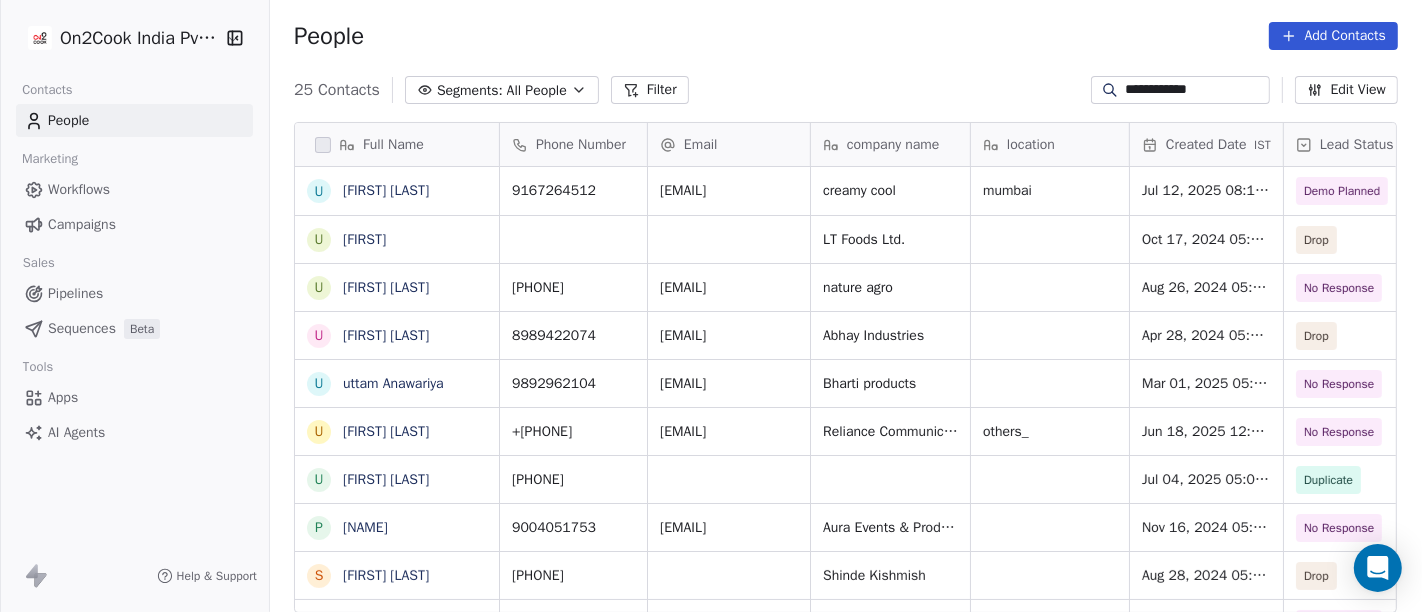 click on "People  Add Contacts" at bounding box center [846, 36] 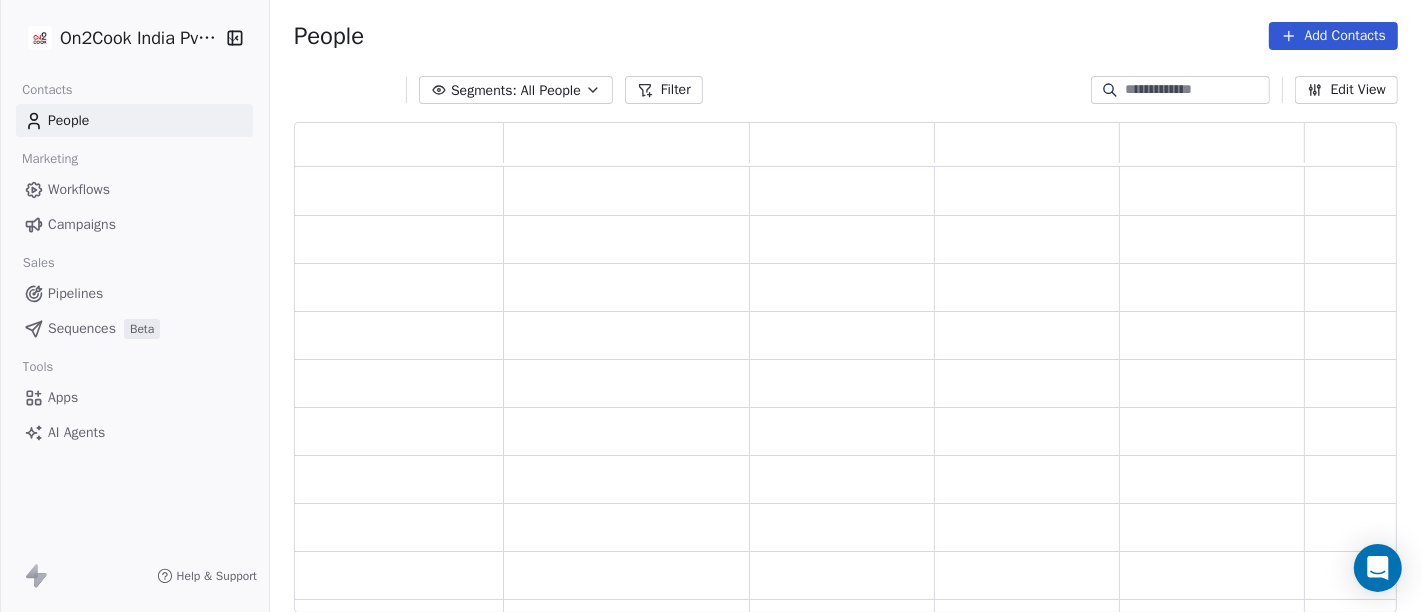 scroll, scrollTop: 17, scrollLeft: 17, axis: both 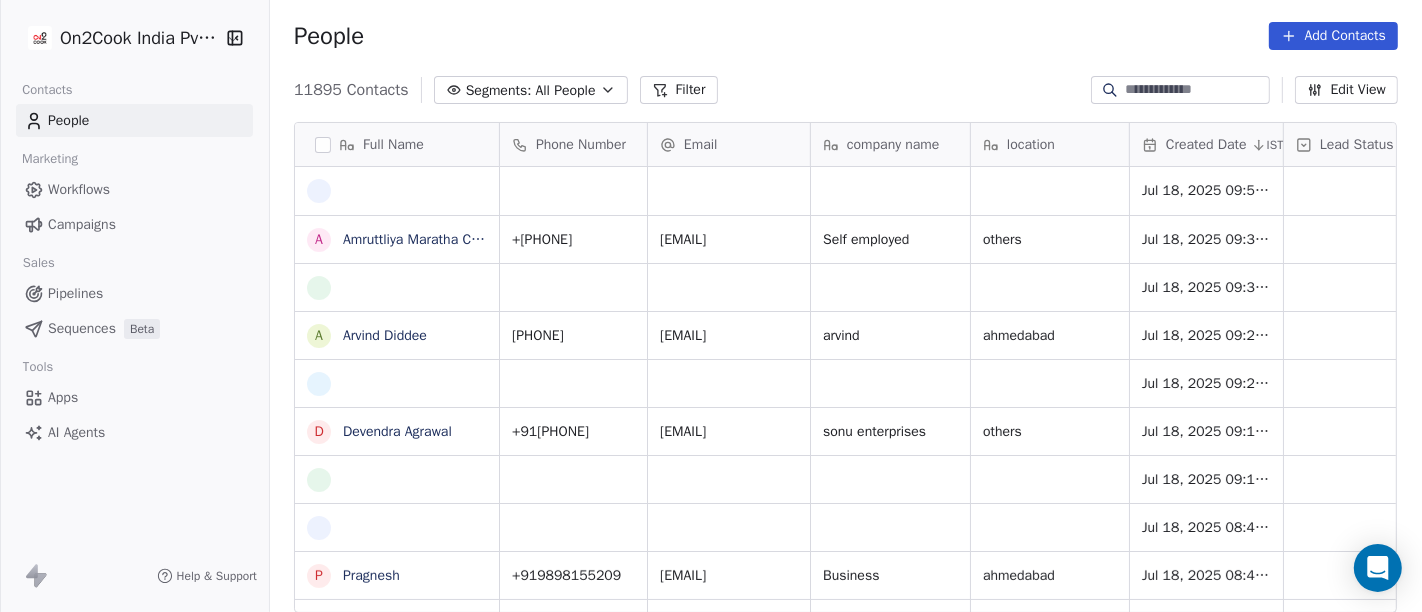 click at bounding box center (1196, 90) 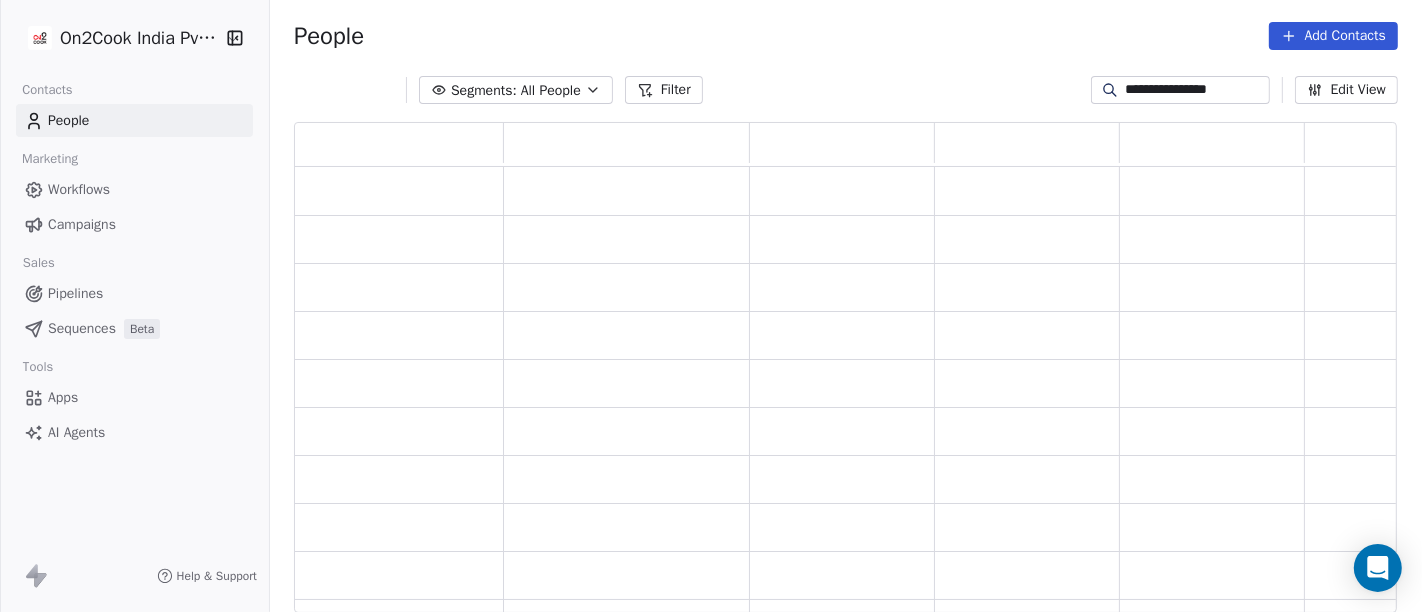 scroll, scrollTop: 17, scrollLeft: 17, axis: both 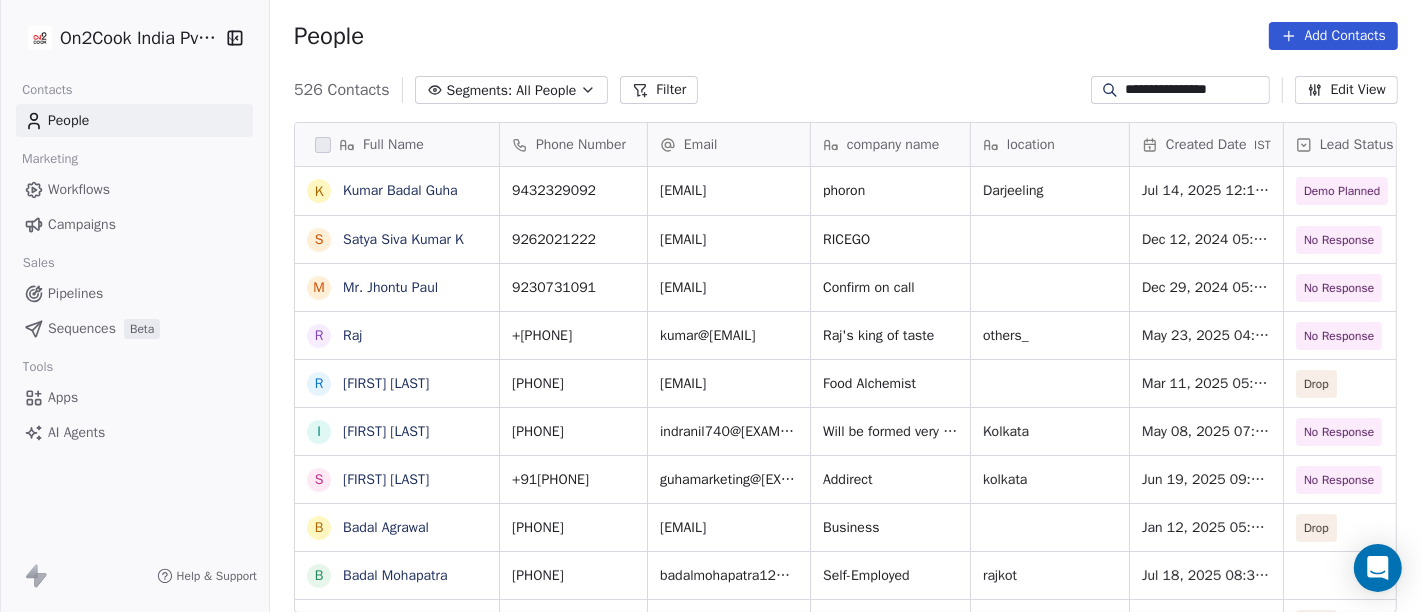 type on "**********" 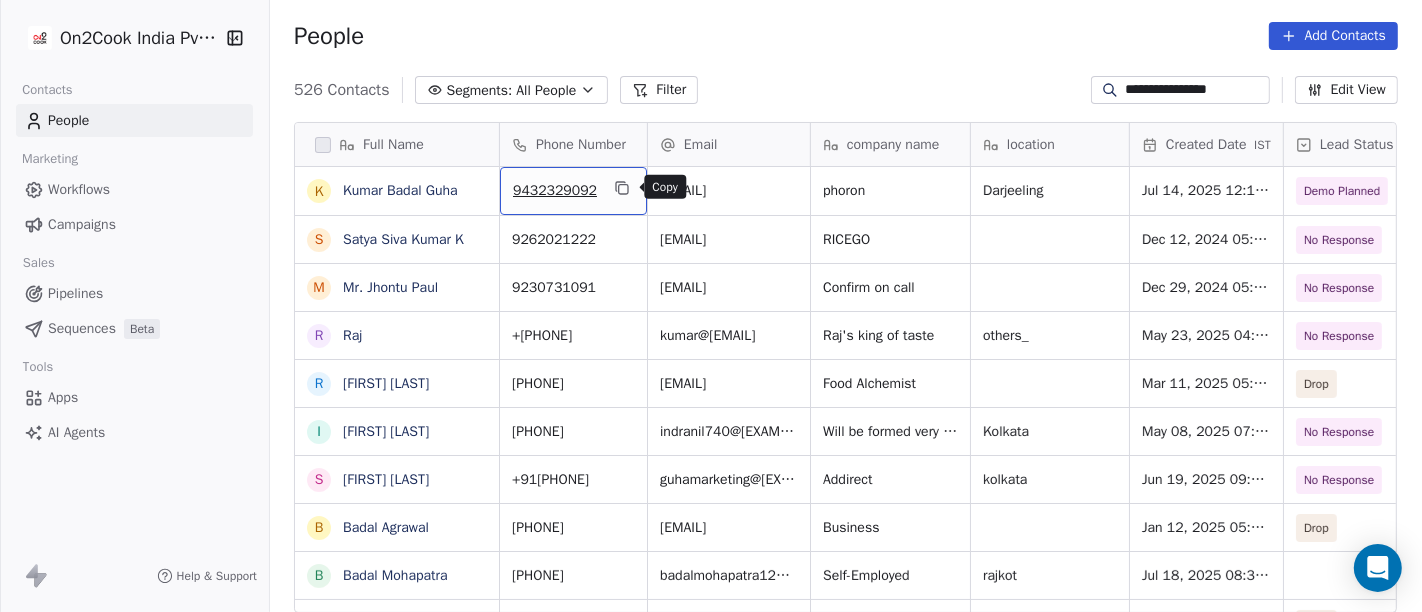 click 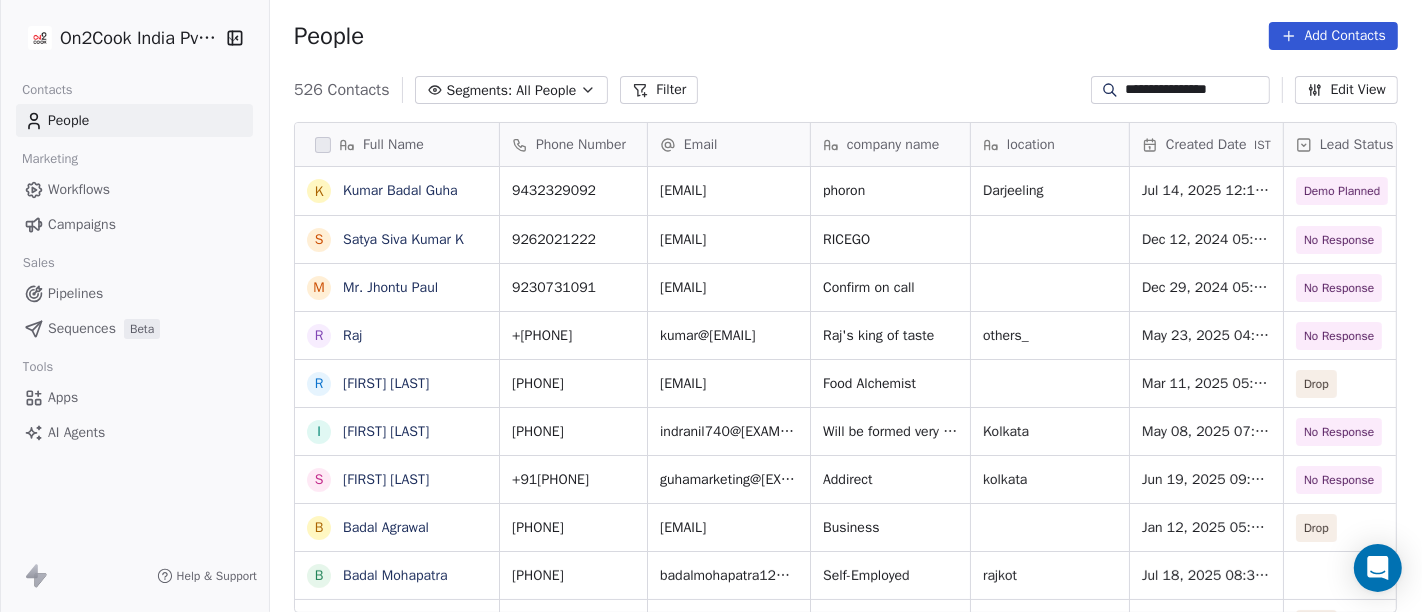 click on "**********" at bounding box center [1196, 90] 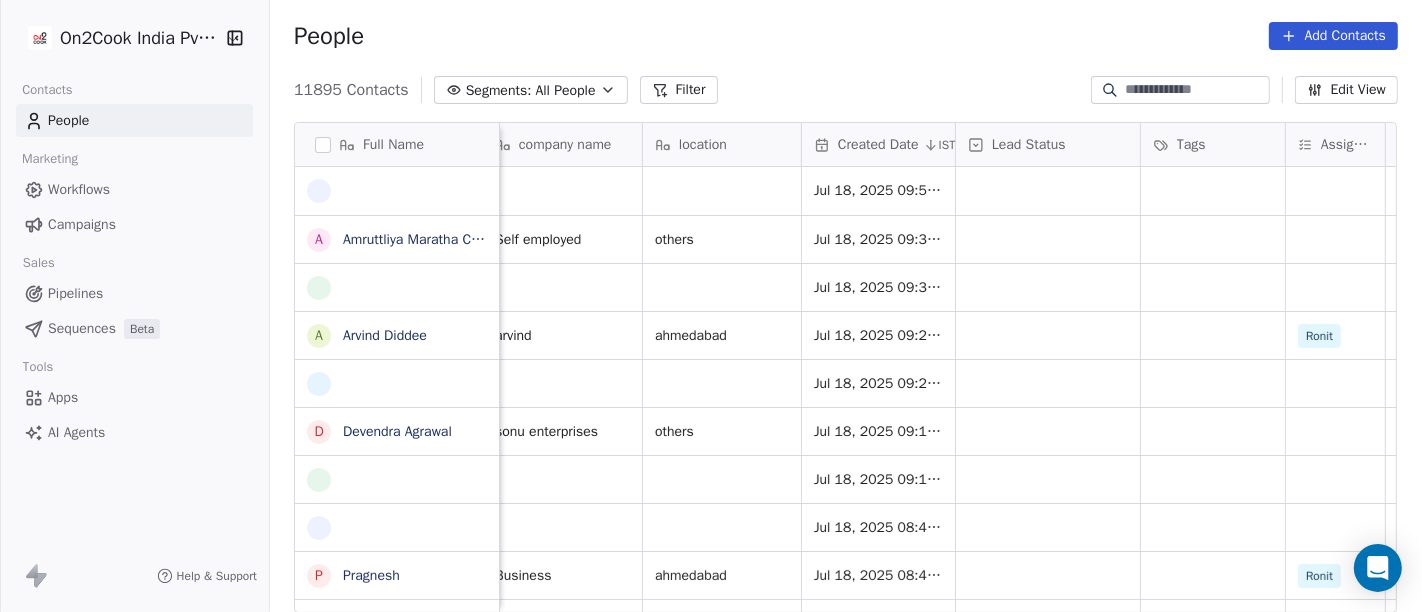 scroll, scrollTop: 0, scrollLeft: 325, axis: horizontal 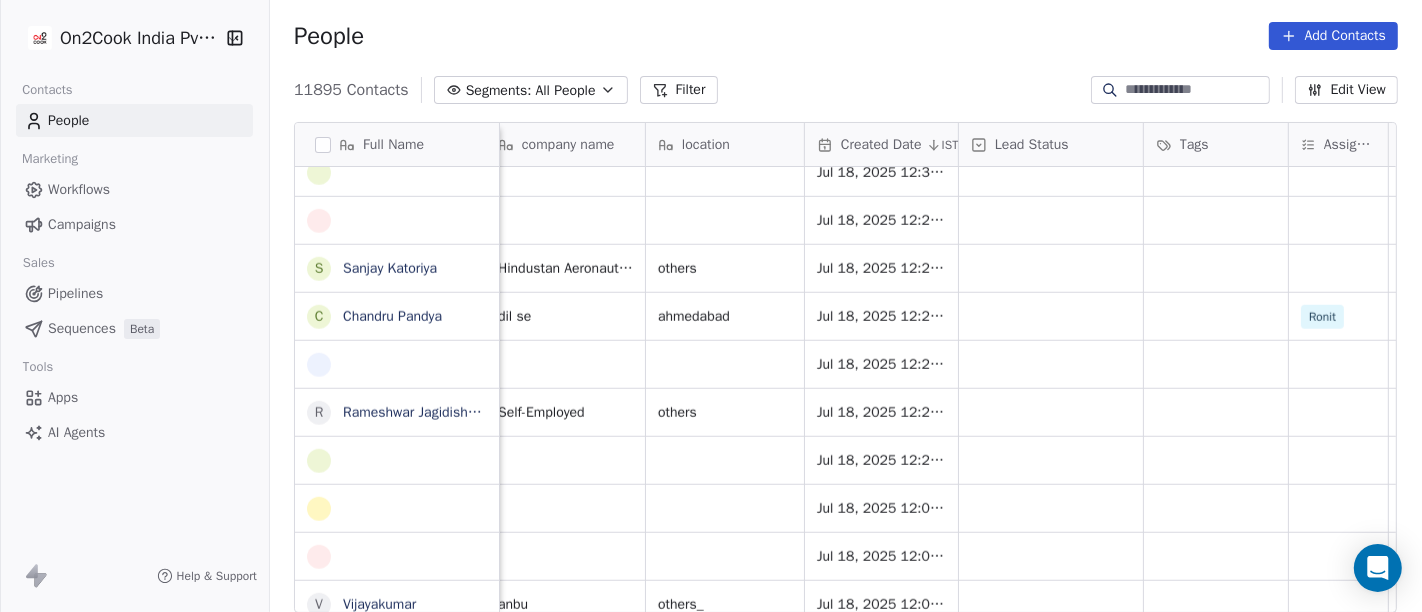 type 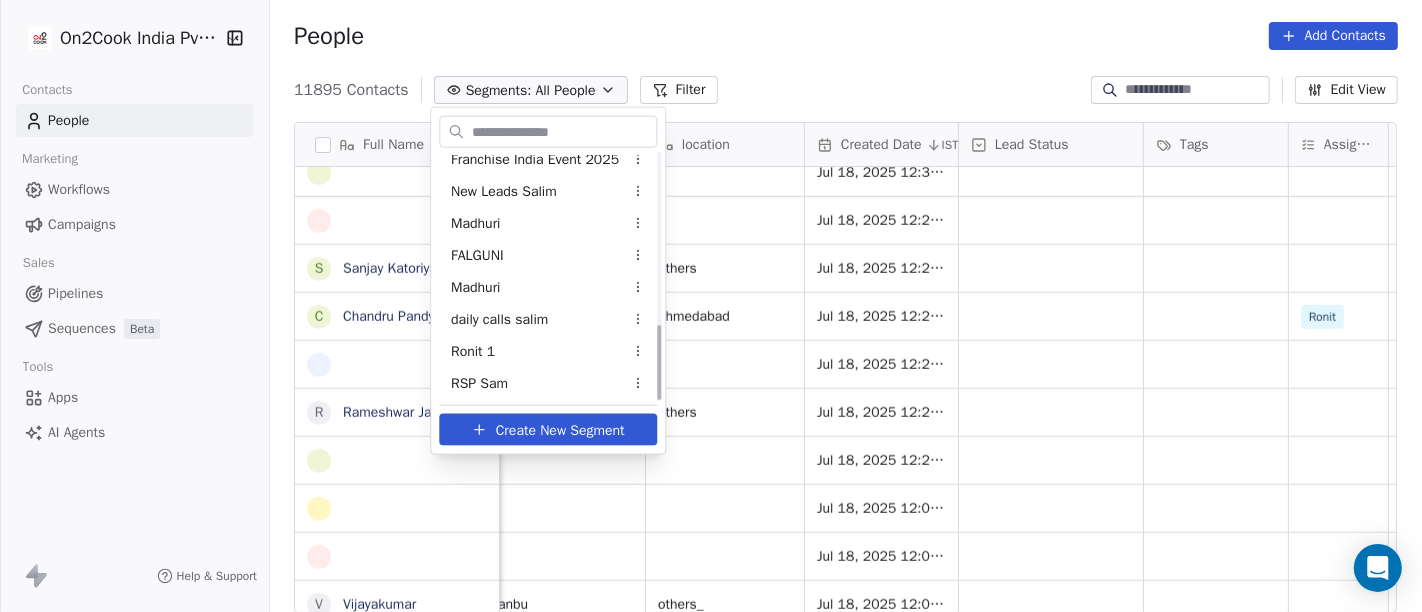 scroll, scrollTop: 557, scrollLeft: 0, axis: vertical 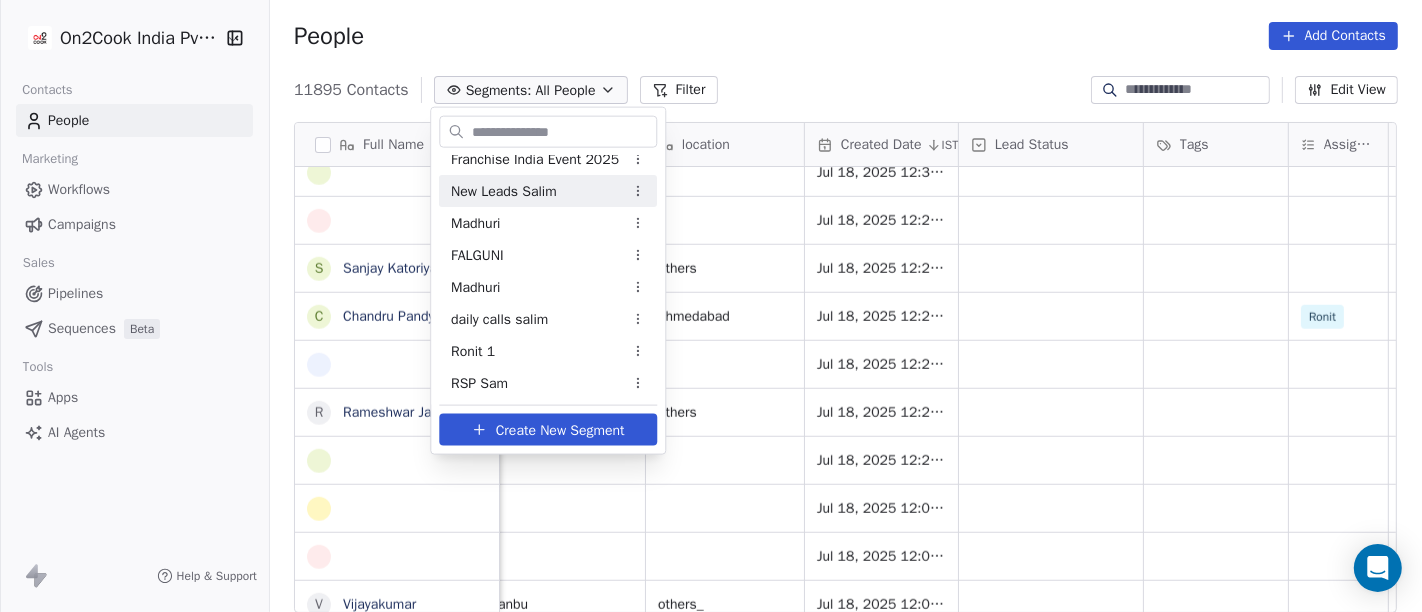 click on "New Leads Salim" at bounding box center [504, 190] 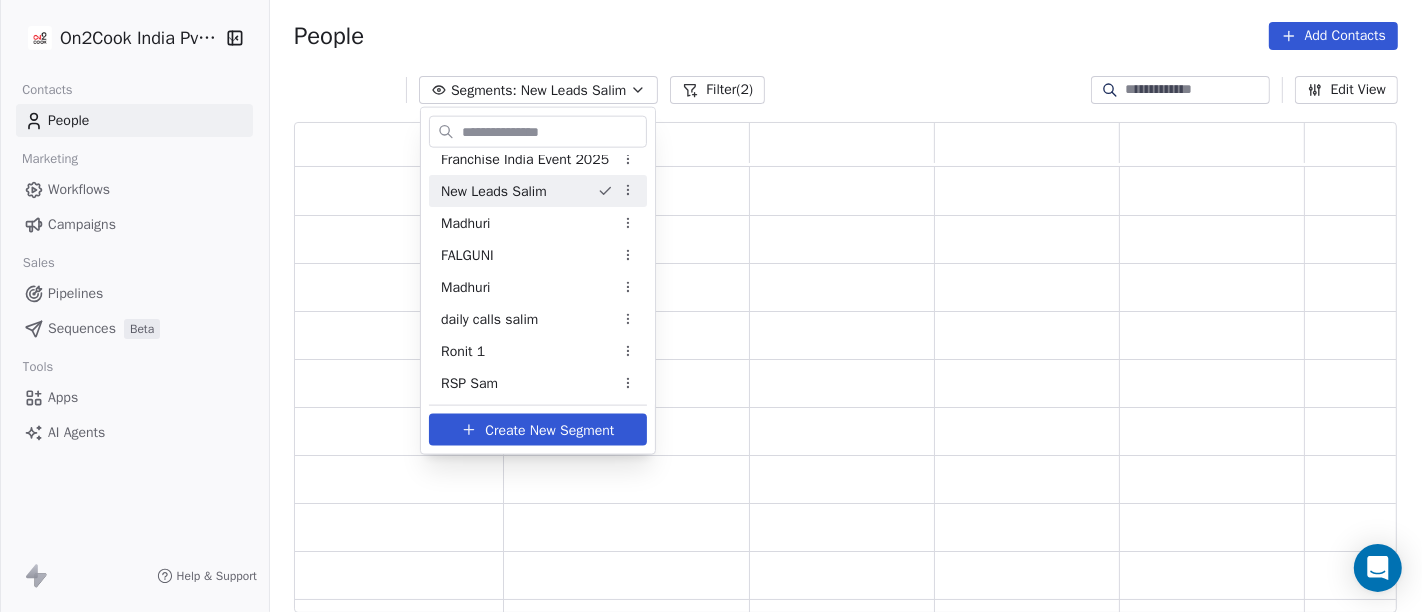 scroll, scrollTop: 17, scrollLeft: 17, axis: both 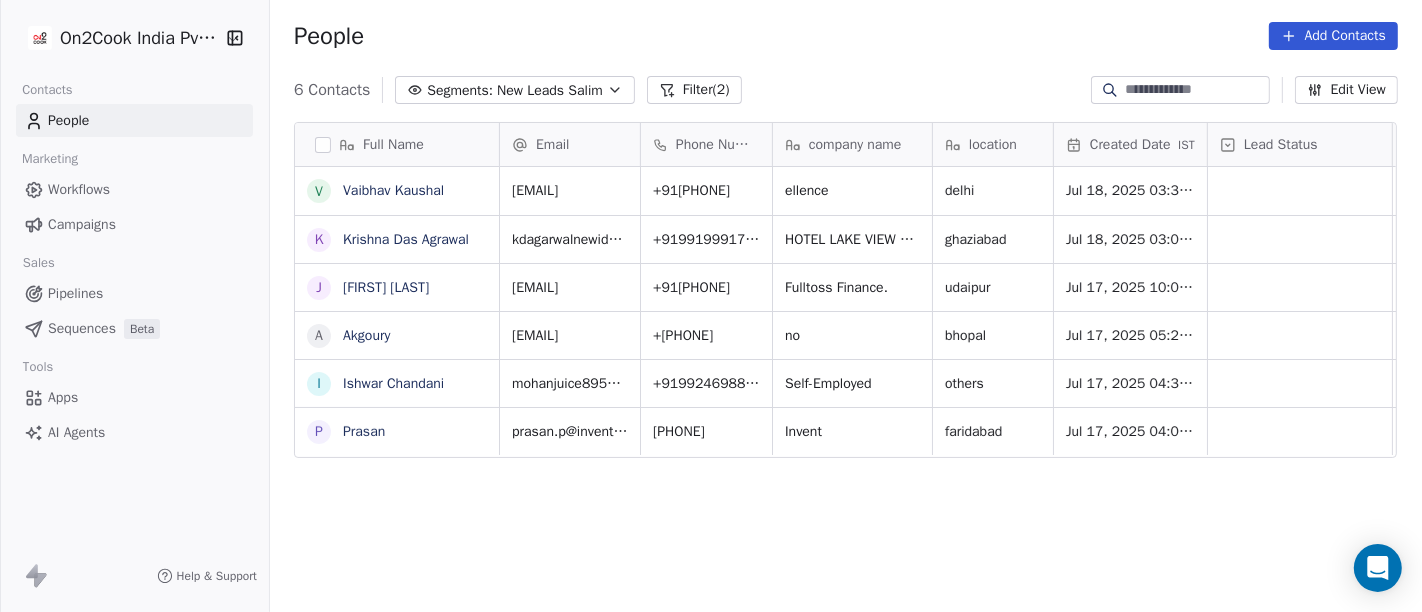 click on "Full Name V Vaibhav Kaushal K Krishna Das Agrawal J Jaspal Singh Makkad A Akgoury I Ishwar Chandani P Prasan Email Phone Number company name location Created Date IST Lead Status Tags Assignee Sales Rep Last Activity Date IST vaibhavkaushal@ellencenetworks.com +919650130303 ellence delhi Jul 18, 2025 03:30 AM Salim kdagarwalnewid@gmail.com +919919991754 HOTEL LAKE VIEW GRAND ghaziabad Jul 18, 2025 03:09 AM Salim ftfulltoss@gmail.com +919352501415 Fulltoss Finance. udaipur Jul 17, 2025 10:06 PM Salim akgoury14@gmail.com +919893780825 no bhopal Jul 17, 2025 05:20 PM Salim mohanjuice895@gmail.com +919924698895 Self-Employed others Jul 17, 2025 04:37 PM Salim prasan.p@inventindia.com +918078684266 Invent faridabad Jul 17, 2025 04:06 PM Salim
To pick up a draggable item, press the space bar.
While dragging, use the arrow keys to move the item.
Press space again to drop the item in its new position, or press escape to cancel." at bounding box center [846, 375] 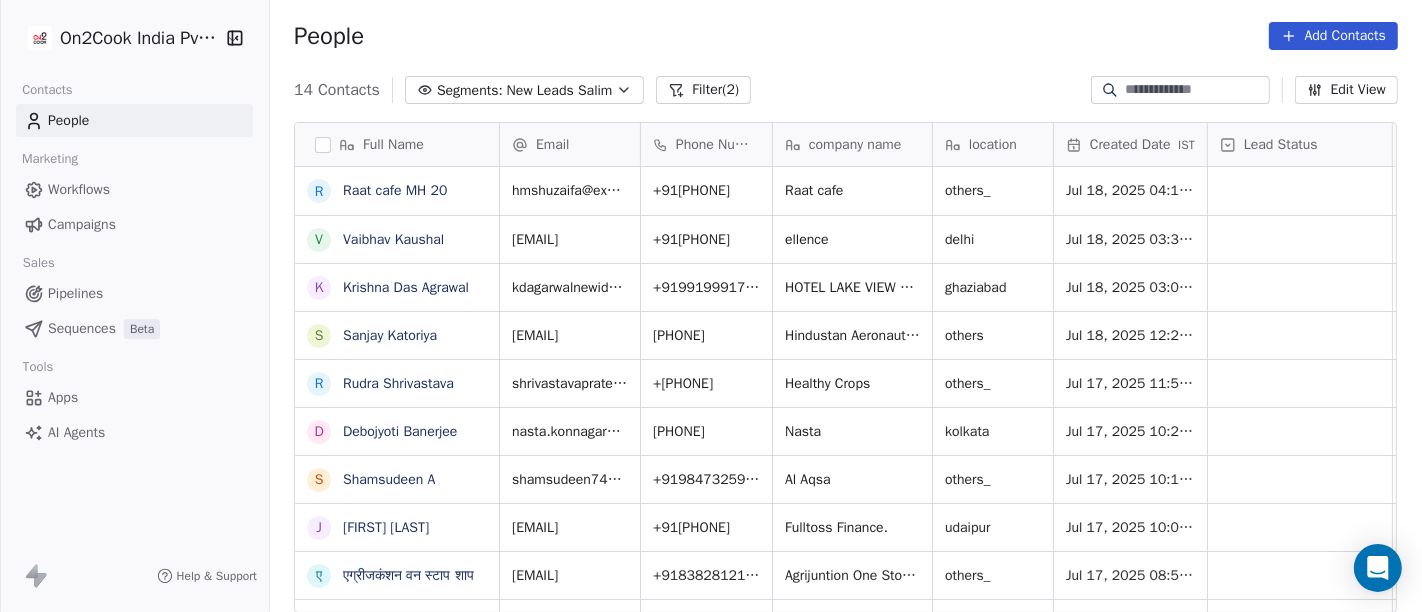 click on "People  Add Contacts" at bounding box center (846, 36) 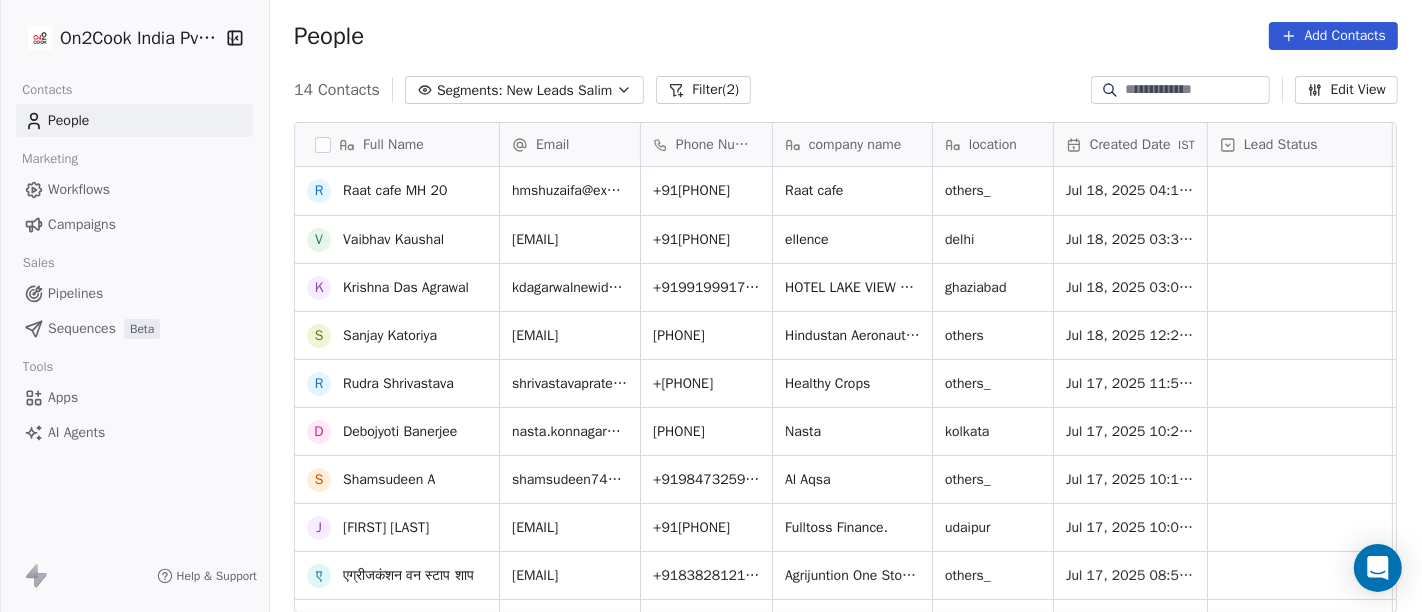 scroll, scrollTop: 225, scrollLeft: 0, axis: vertical 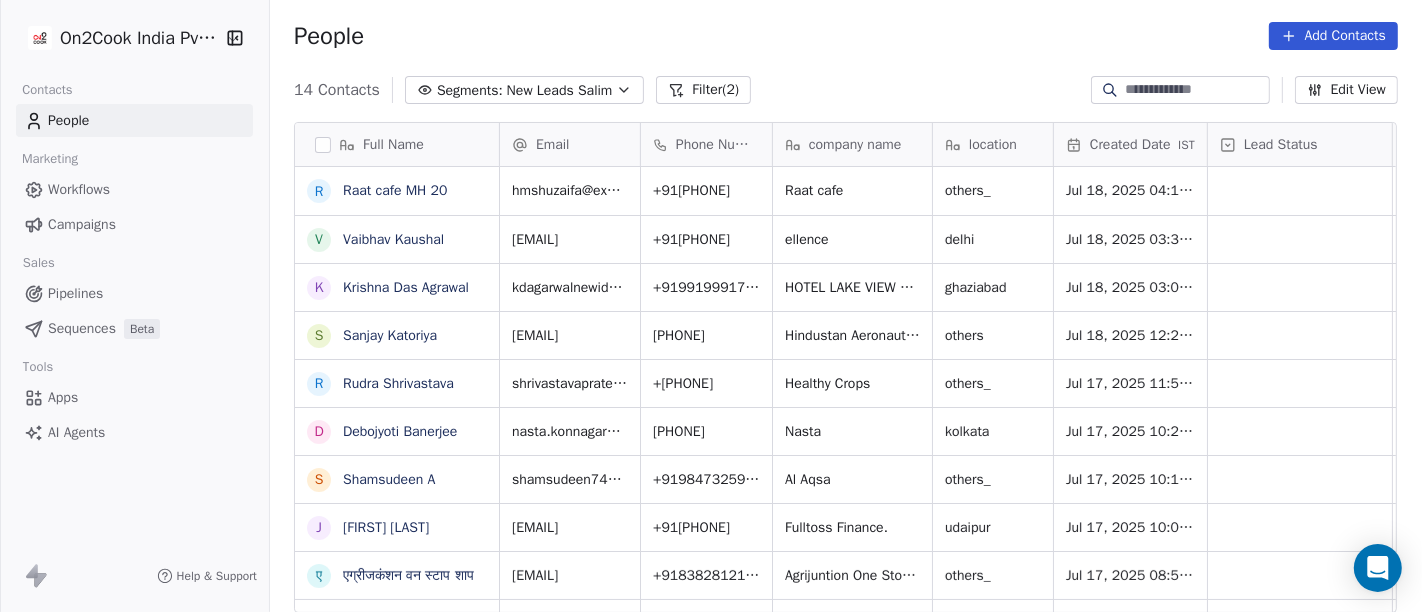 click on "People  Add Contacts" at bounding box center [846, 36] 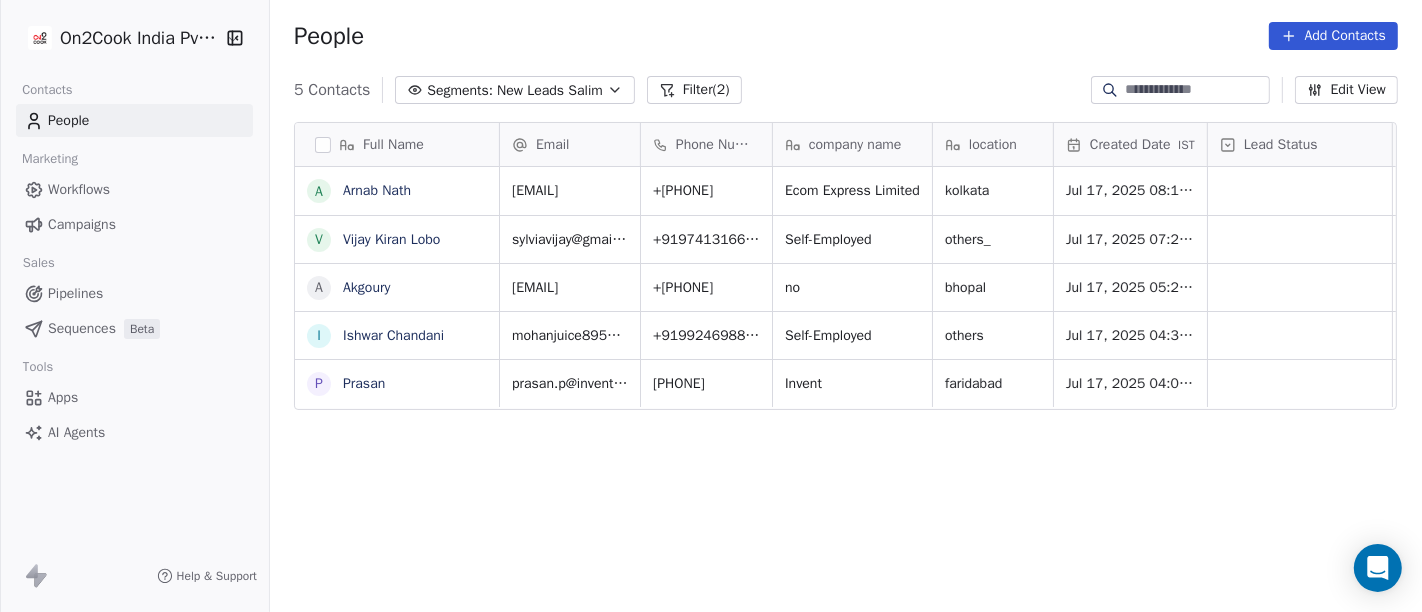 click on "People  Add Contacts" at bounding box center [846, 36] 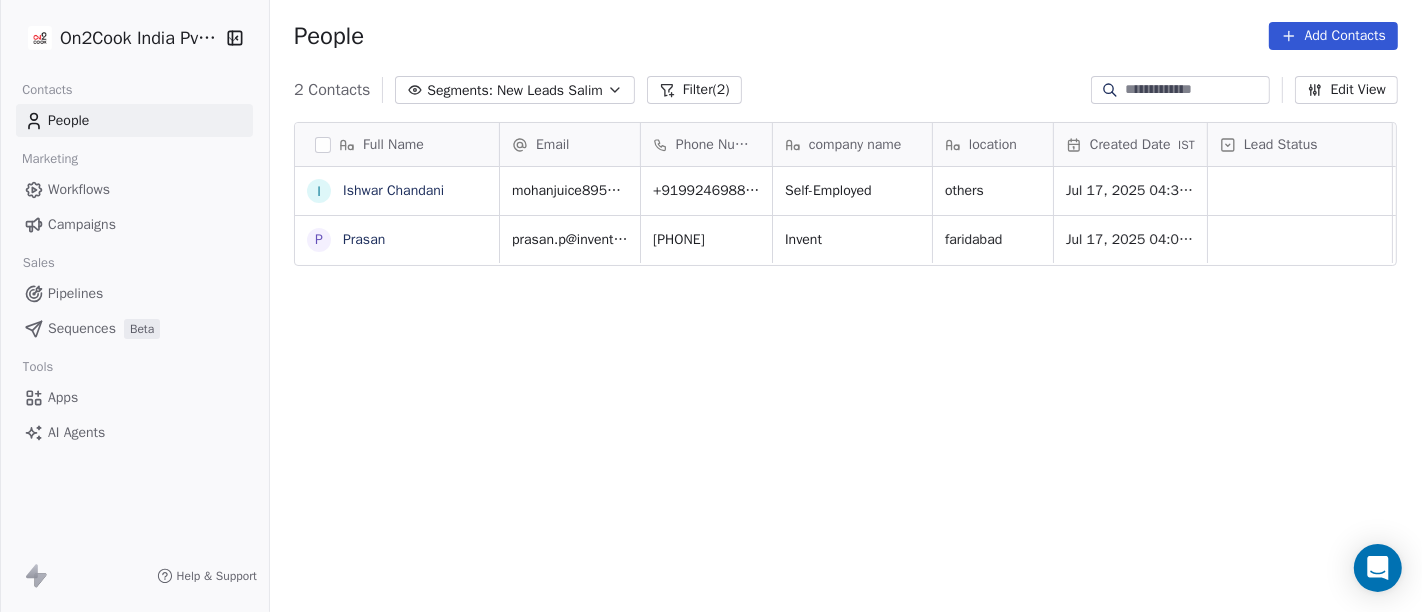 click on "People  Add Contacts" at bounding box center [846, 36] 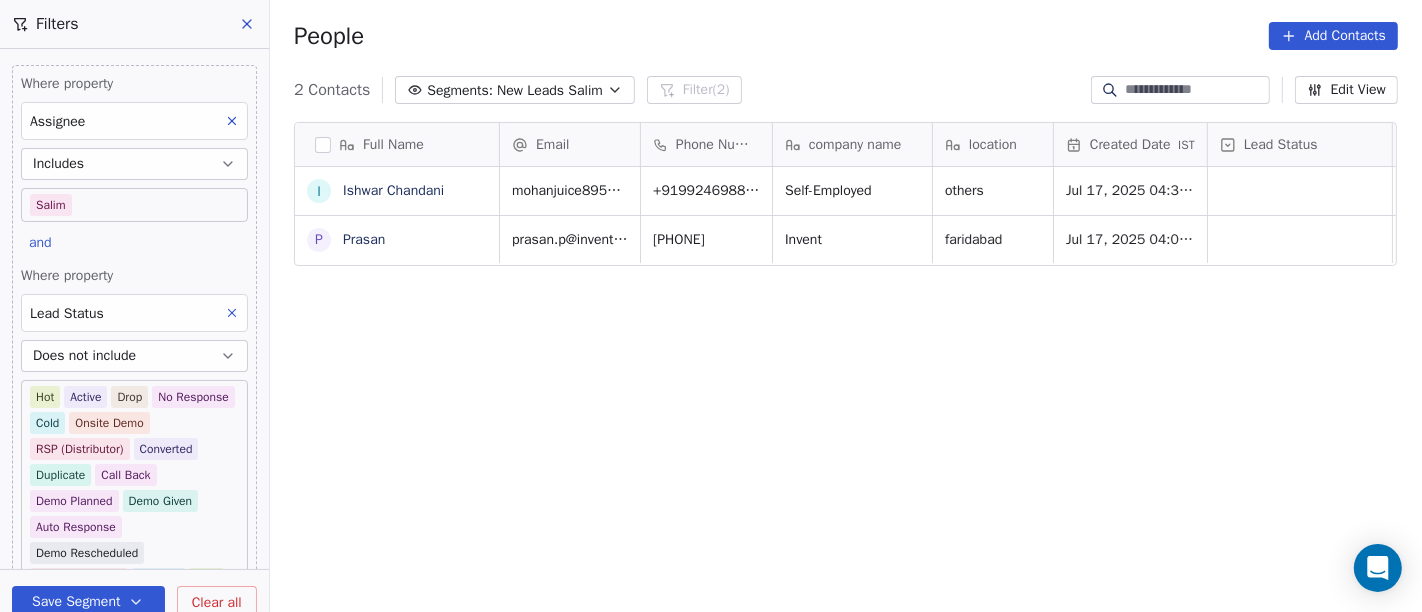 click on "Clear all" at bounding box center (217, 602) 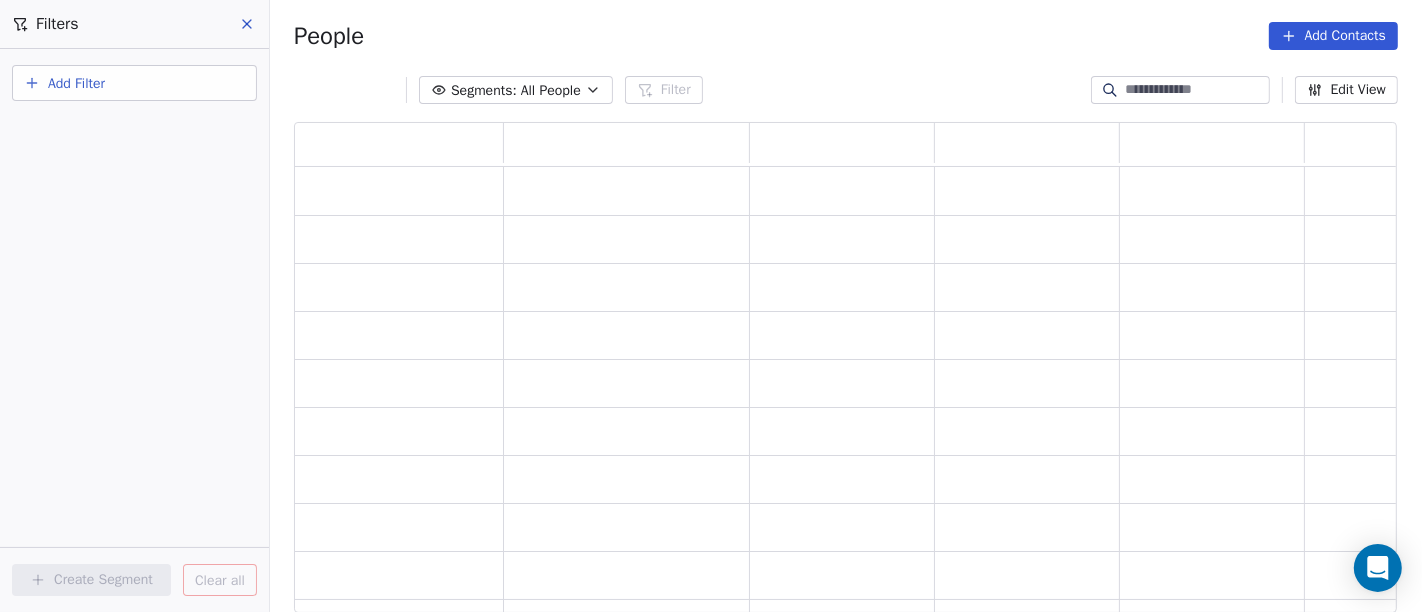 scroll, scrollTop: 17, scrollLeft: 17, axis: both 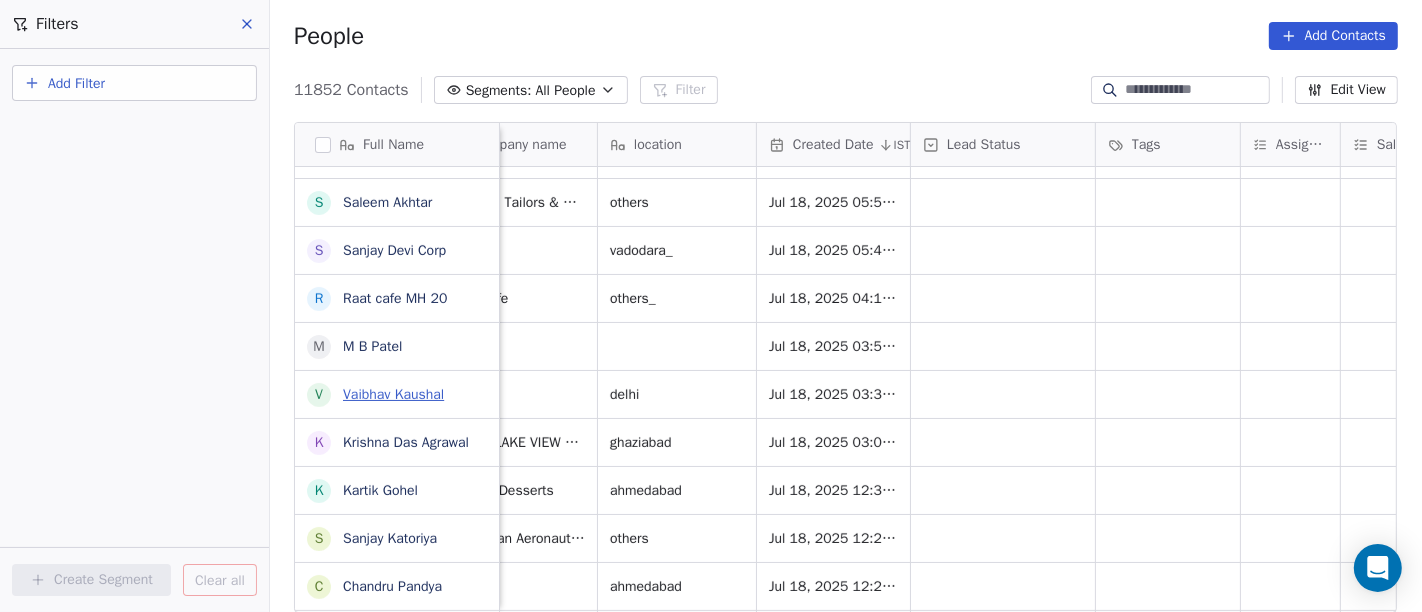 click on "Vaibhav Kaushal" at bounding box center [393, 394] 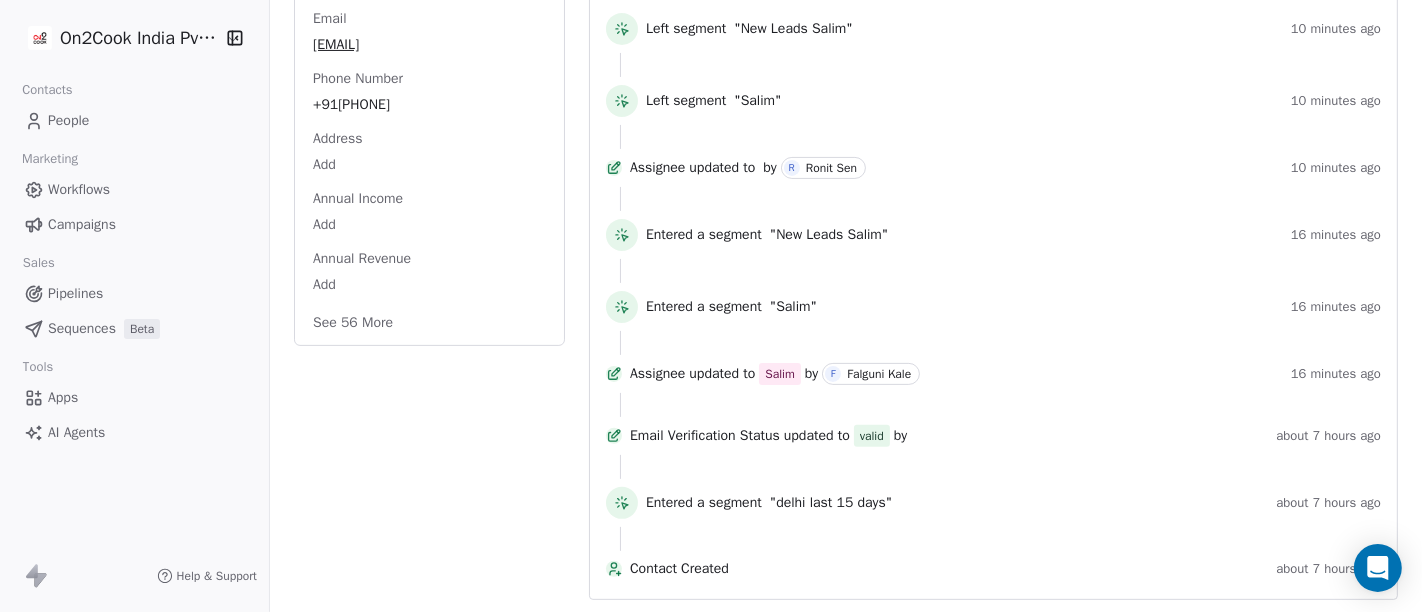 scroll, scrollTop: 0, scrollLeft: 0, axis: both 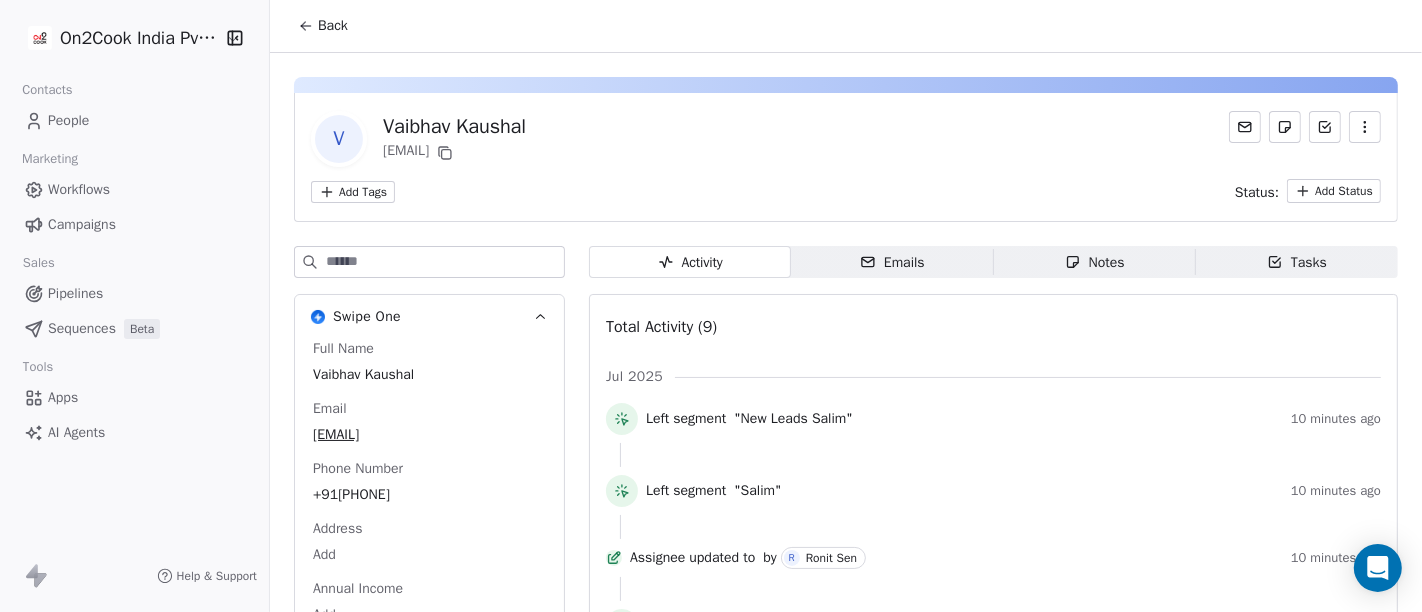 click on "Back" at bounding box center (846, 26) 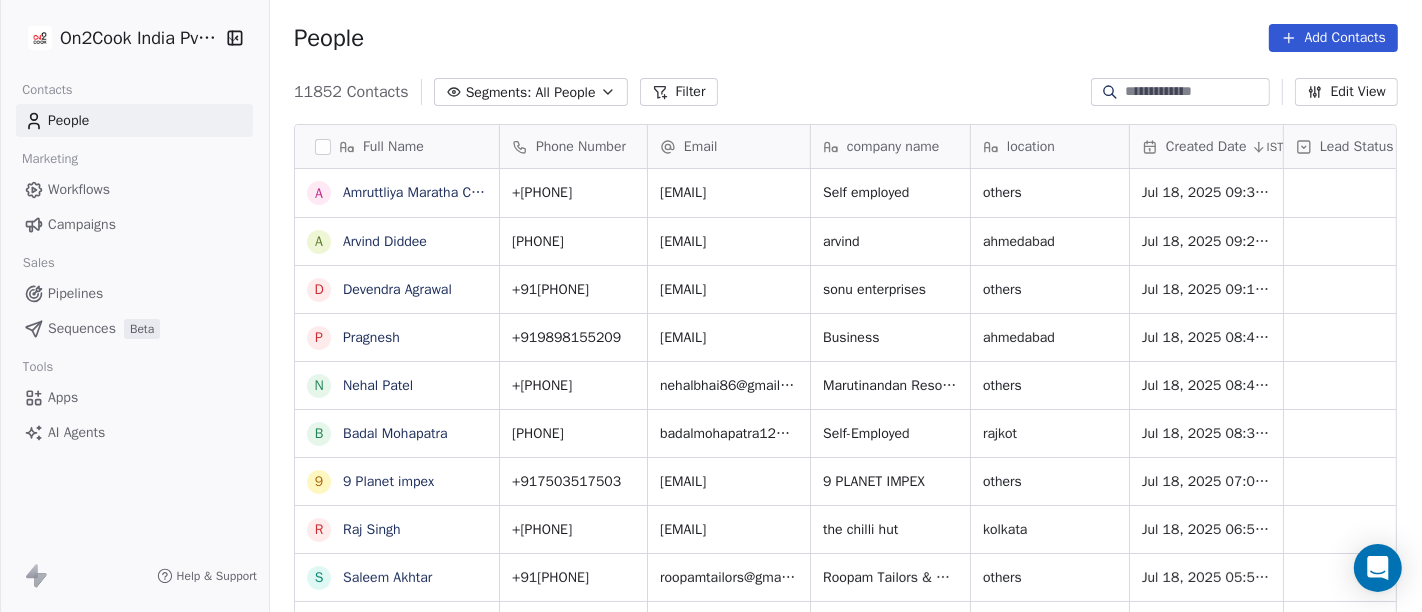 scroll, scrollTop: 373, scrollLeft: 0, axis: vertical 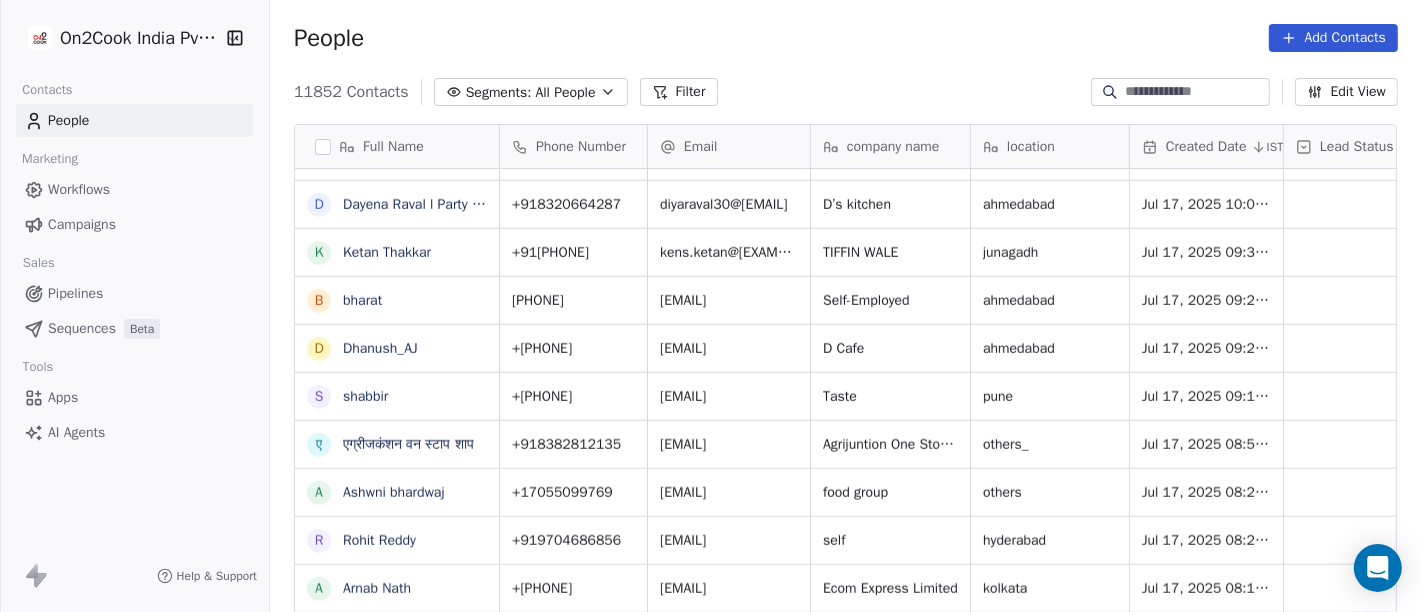 click on "Segments: All People" at bounding box center (531, 92) 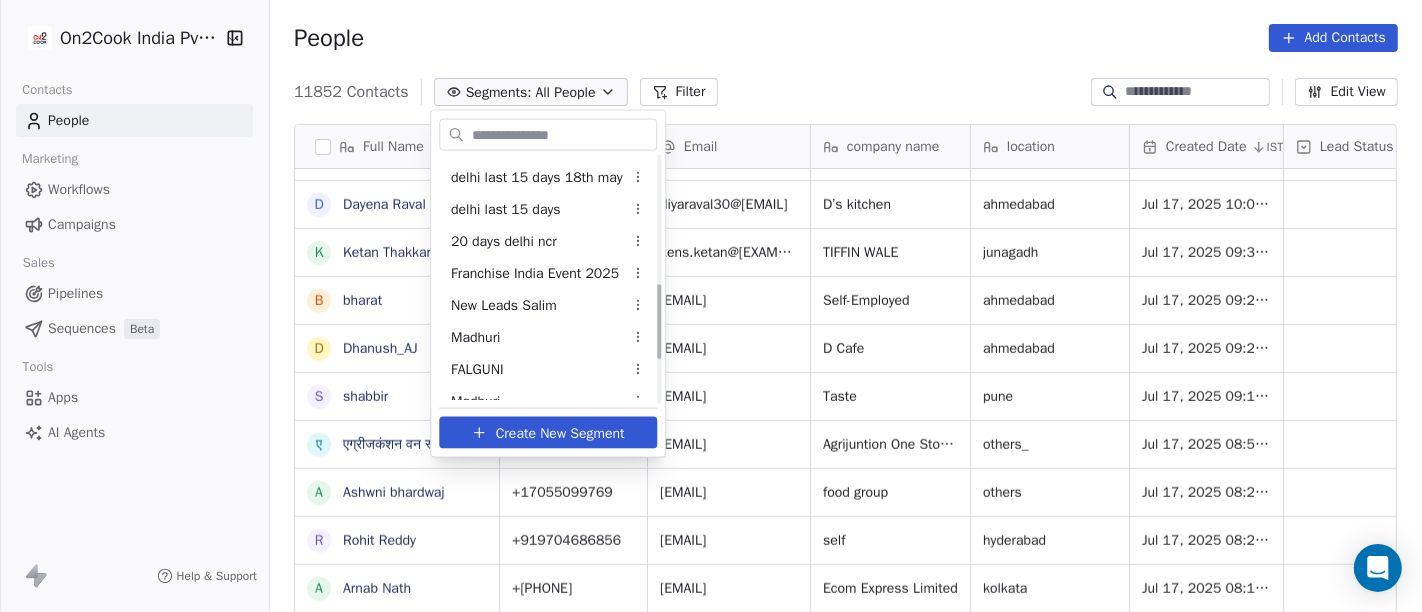 scroll, scrollTop: 335, scrollLeft: 0, axis: vertical 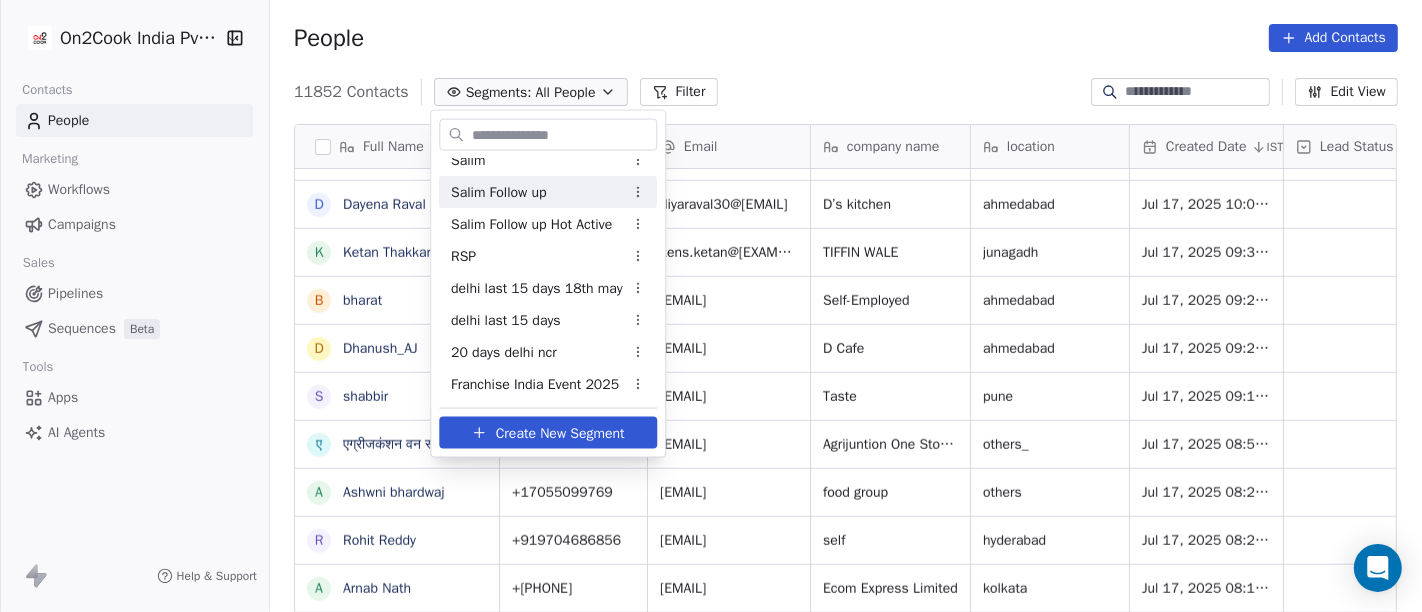 click on "Salim Follow up" at bounding box center [548, 192] 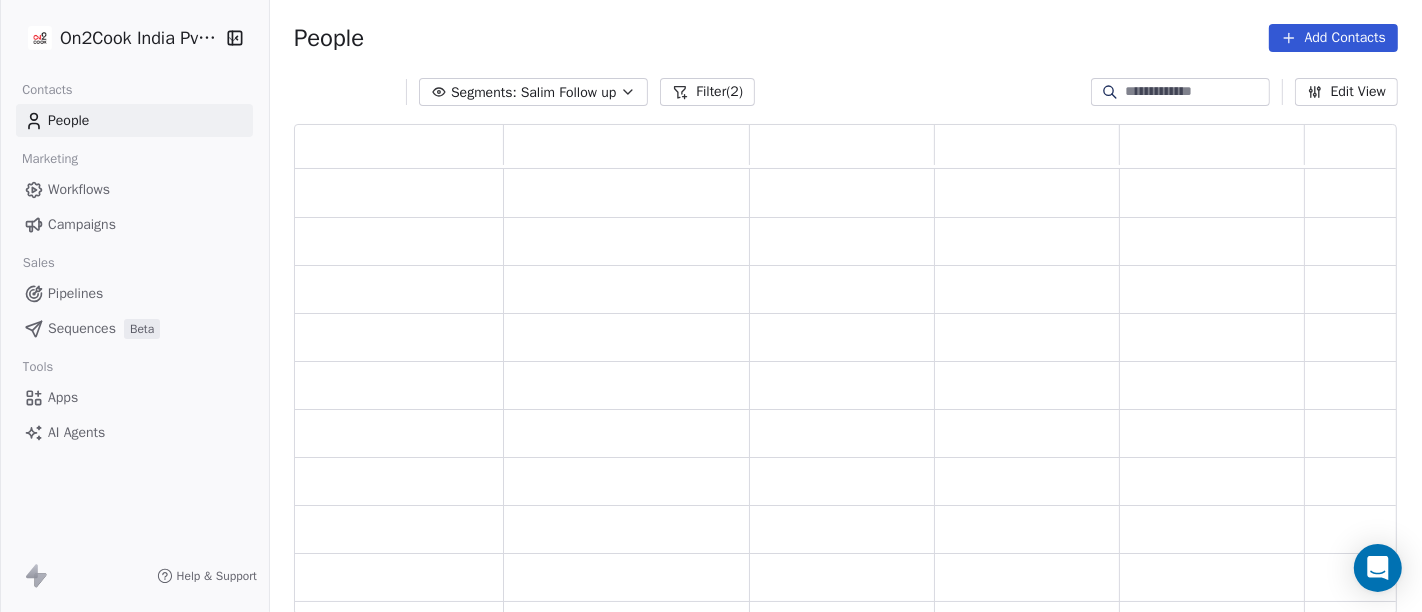 scroll, scrollTop: 17, scrollLeft: 17, axis: both 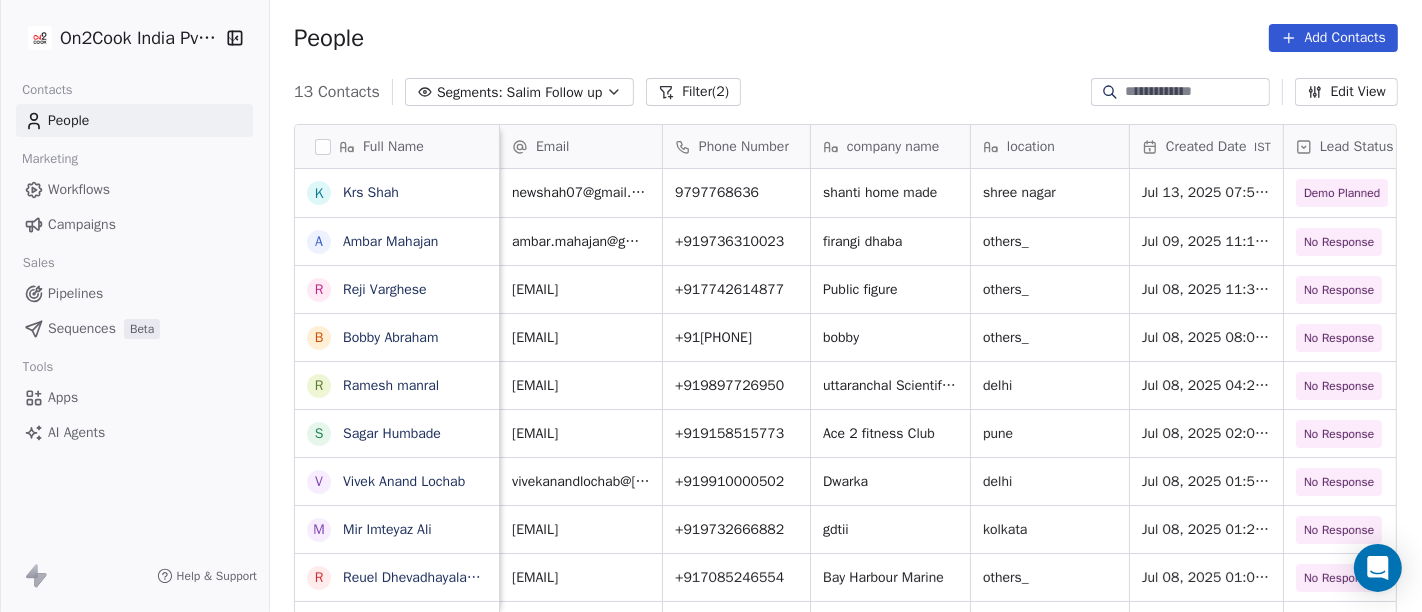 click on "Filter  (2)" at bounding box center [693, 92] 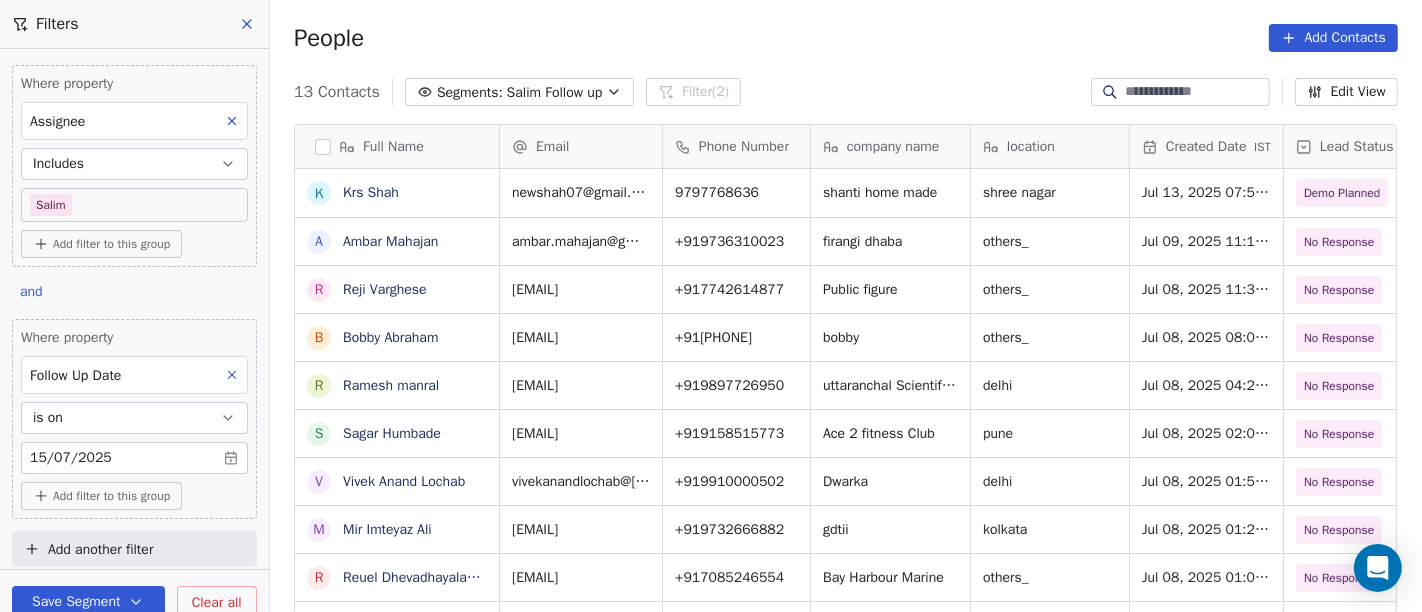 click on "On2Cook India Pvt. Ltd. Contacts People Marketing Workflows Campaigns Sales Pipelines Sequences Beta Tools Apps AI Agents Help & Support Filters Where property   Assignee   Includes Salim Add filter to this group and Where property   Follow Up Date   is on 15/07/2025 Add filter to this group Add another filter Save Segment Clear all People  Add Contacts 13 Contacts Segments: Salim Follow up Filter  (2) Edit View Tag Add to Sequence Full Name K Krs Shah A Ambar Mahajan R Reji Varghese B Bobby Abraham R Ramesh manral S Sagar Humbade V Vivek Anand Lochab M Mir Imteyaz Ali R Reuel Dhevadhayalan Naidoo A Anurag choudhary M Mr.Bond Food Factory A Amit Kotadia s sibi simon Email Phone Number company name location Created Date IST Lead Status Tags Assignee Sales Rep newshah07@gmail.com 9797768636 shanti home made shree nagar Jul 13, 2025 07:54 PM Demo Planned Demo Planned Salim Anmol ambar.mahajan@gmail.com +919736310023 firangi dhaba others_ Jul 09, 2025 11:13 AM No Response Salim rejirsr@gmail.com +917742614877" at bounding box center (711, 306) 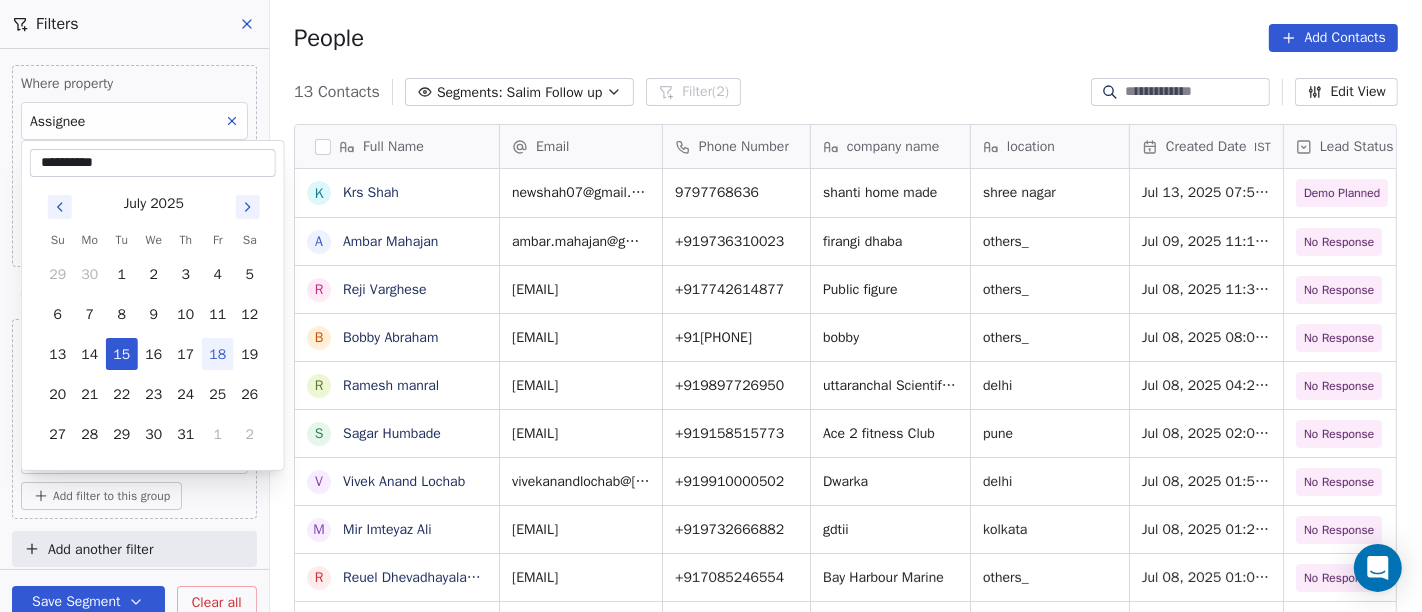 click on "18" at bounding box center (218, 354) 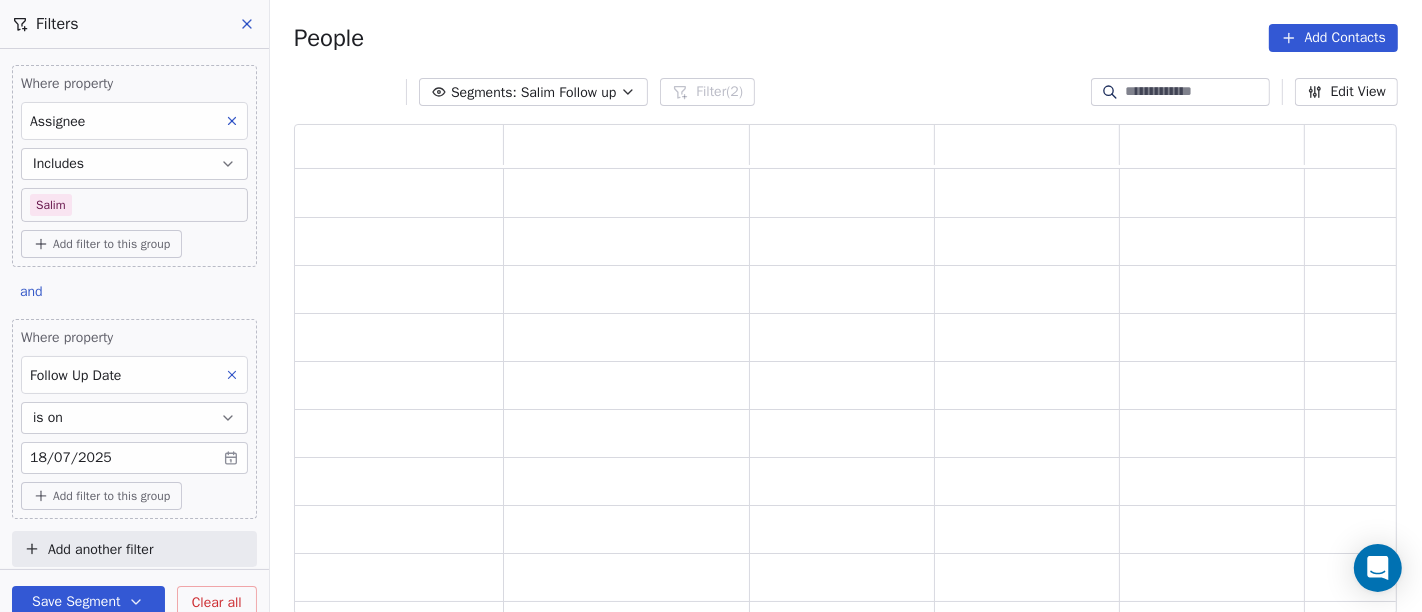 scroll, scrollTop: 17, scrollLeft: 17, axis: both 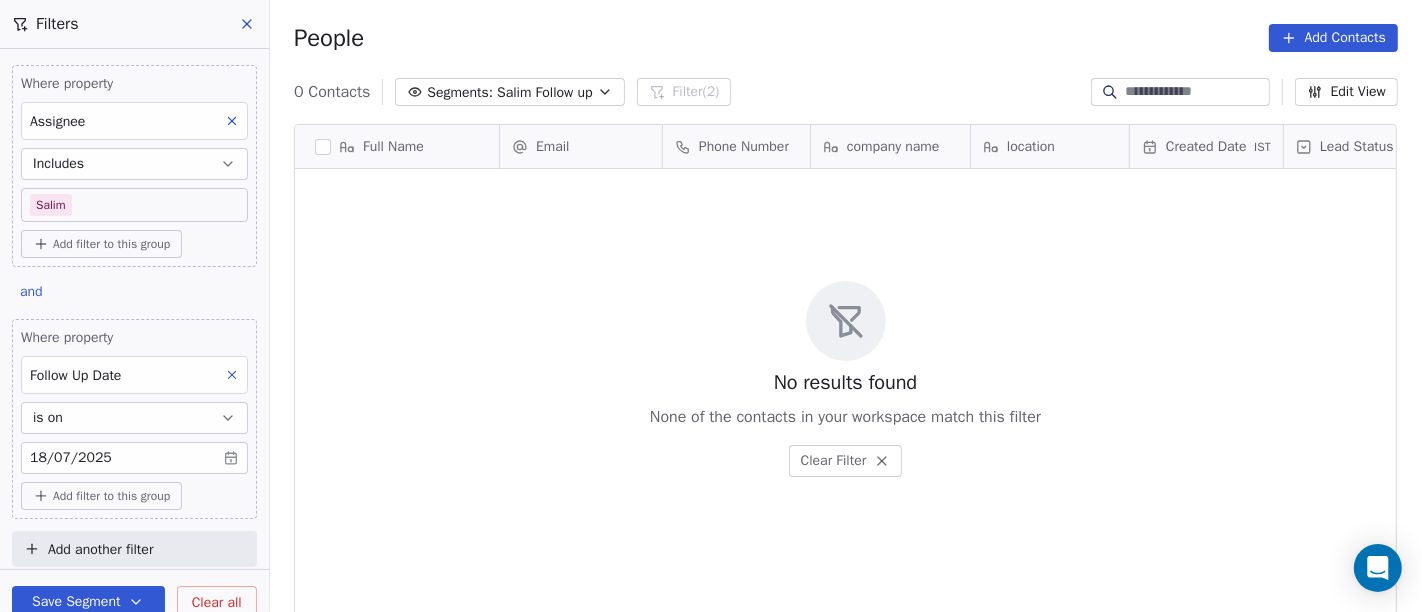 click on "On2Cook India Pvt. Ltd. Contacts People Marketing Workflows Campaigns Sales Pipelines Sequences Beta Tools Apps AI Agents Help & Support Filters Where property   Assignee   Includes Salim Add filter to this group and Where property   Follow Up Date   is on 18/07/2025 Add filter to this group Add another filter Save Segment Clear all People  Add Contacts 0 Contacts Segments: Salim Follow up Filter  (2) Edit View Tag Add to Sequence Full Name Email Phone Number company name location Created Date IST Lead Status Tags Assignee Sales Rep
To pick up a draggable item, press the space bar.
While dragging, use the arrow keys to move the item.
Press space again to drop the item in its new position, or press escape to cancel.
No results found None of the contacts in your workspace match this filter Clear Filter" at bounding box center (711, 306) 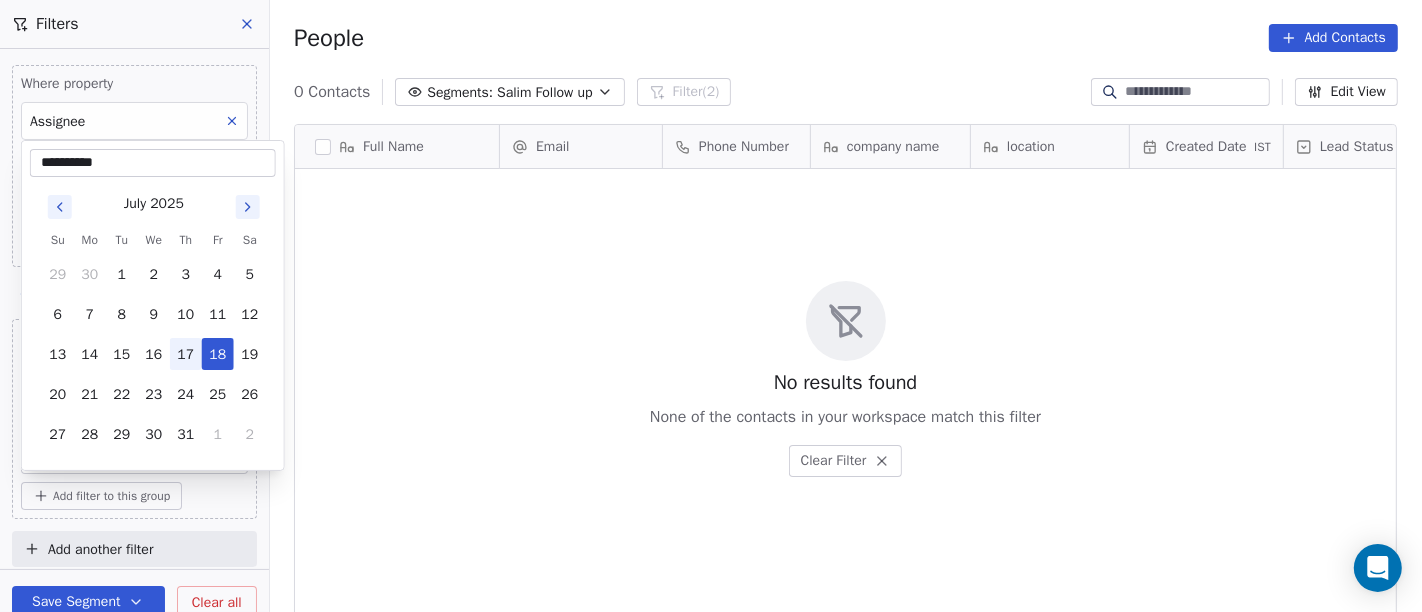 click on "17" at bounding box center [186, 354] 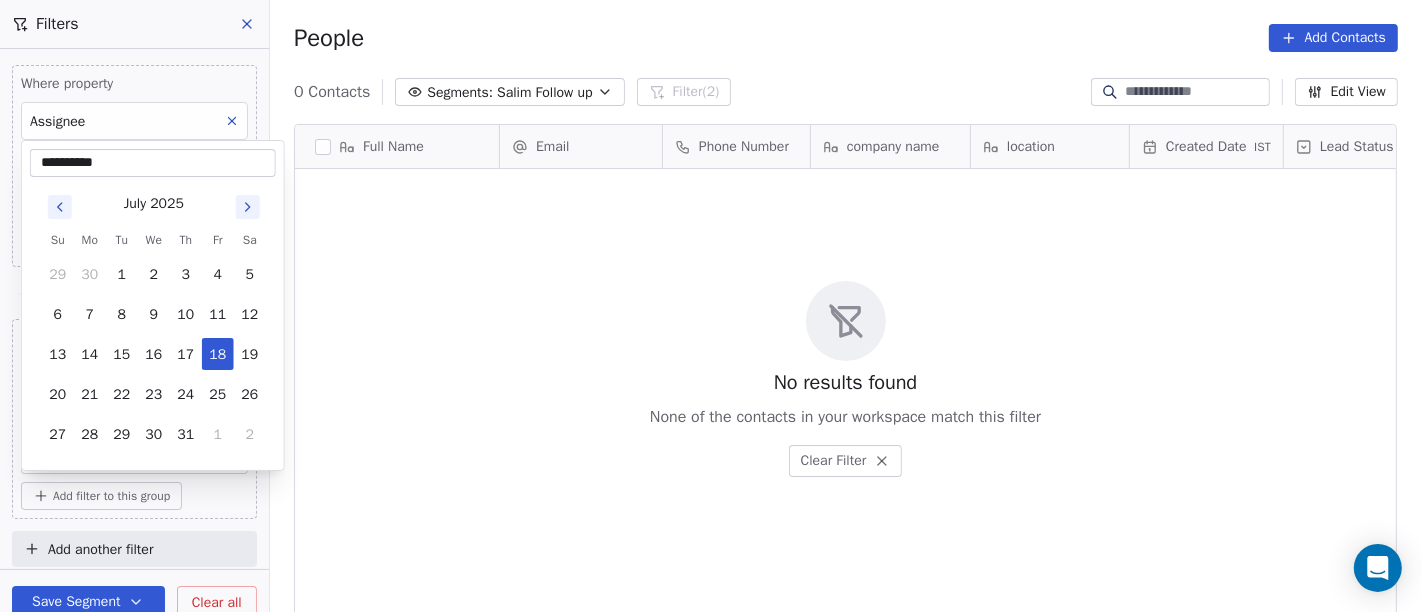 type on "**********" 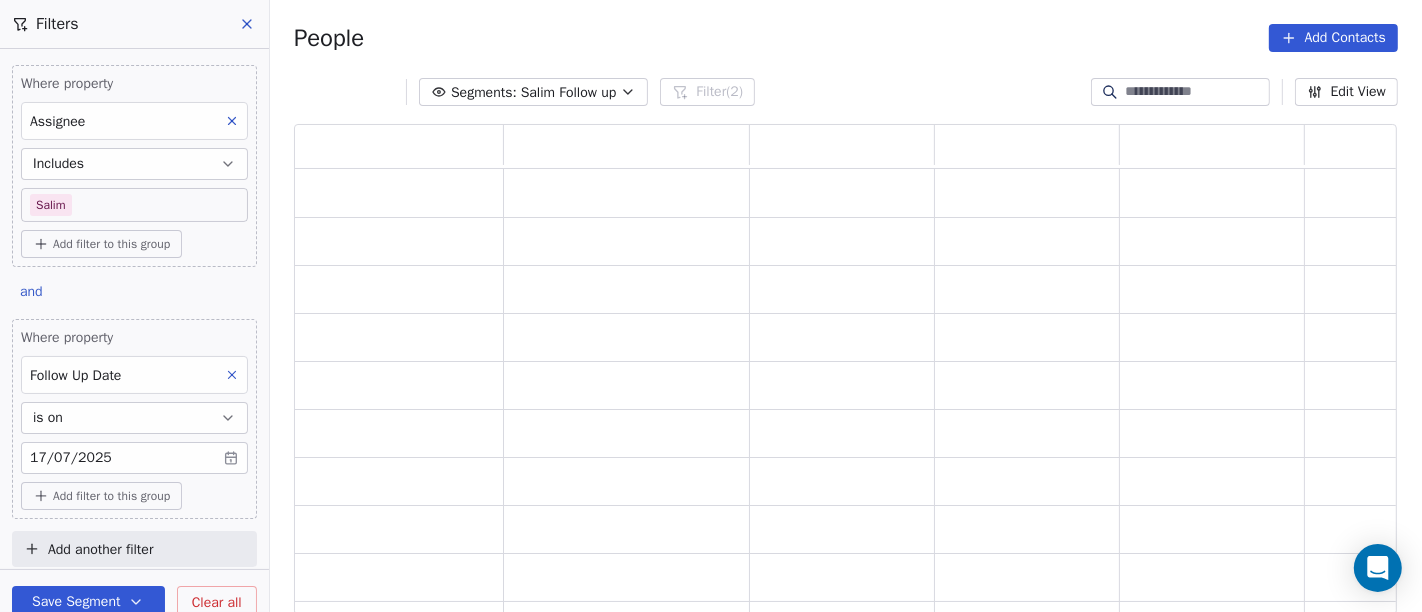 scroll, scrollTop: 17, scrollLeft: 17, axis: both 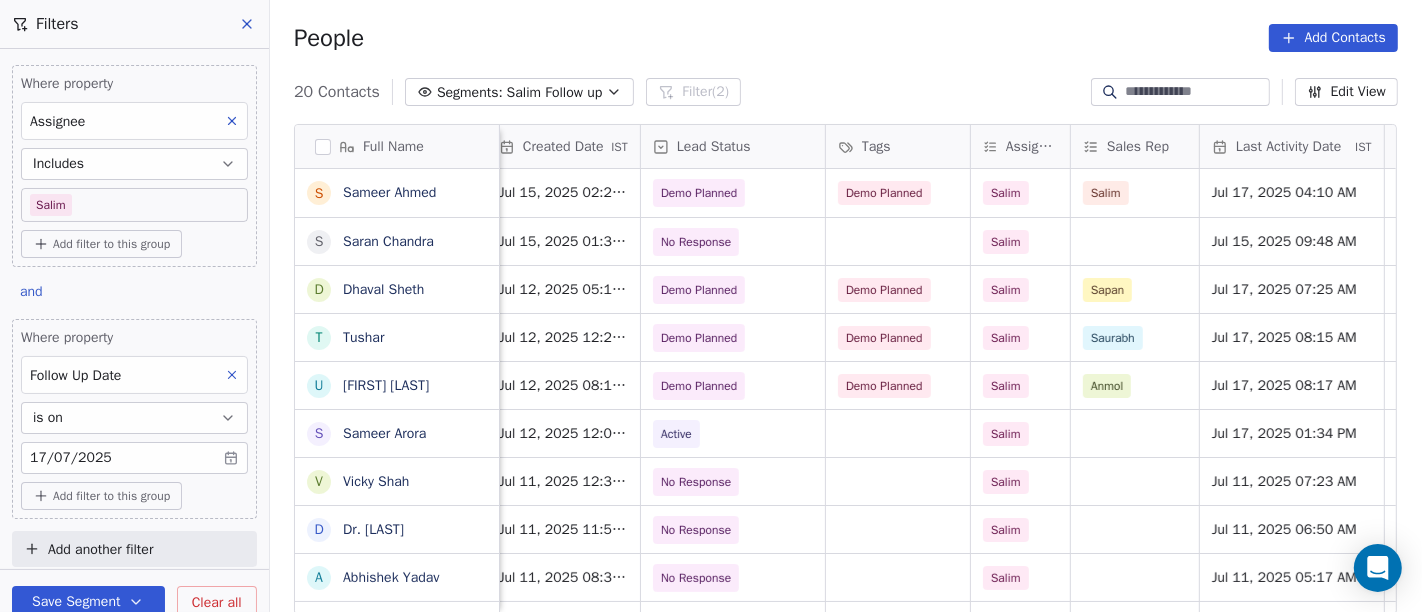 click at bounding box center [1196, 92] 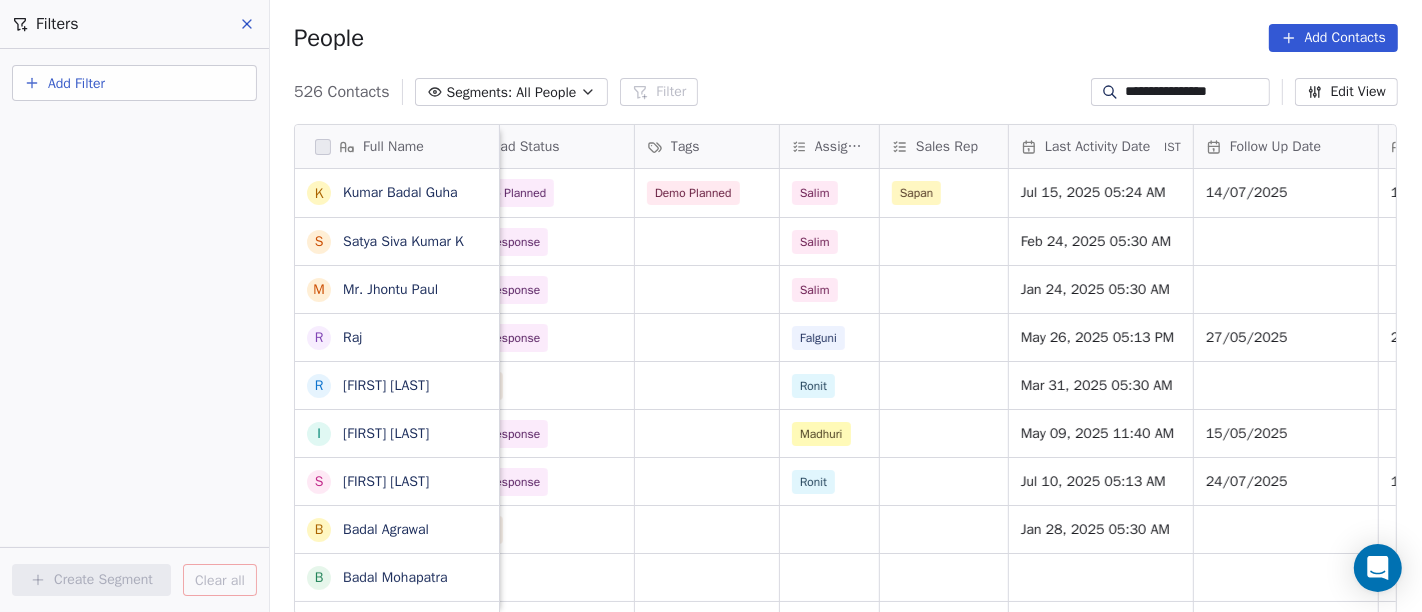 type on "**********" 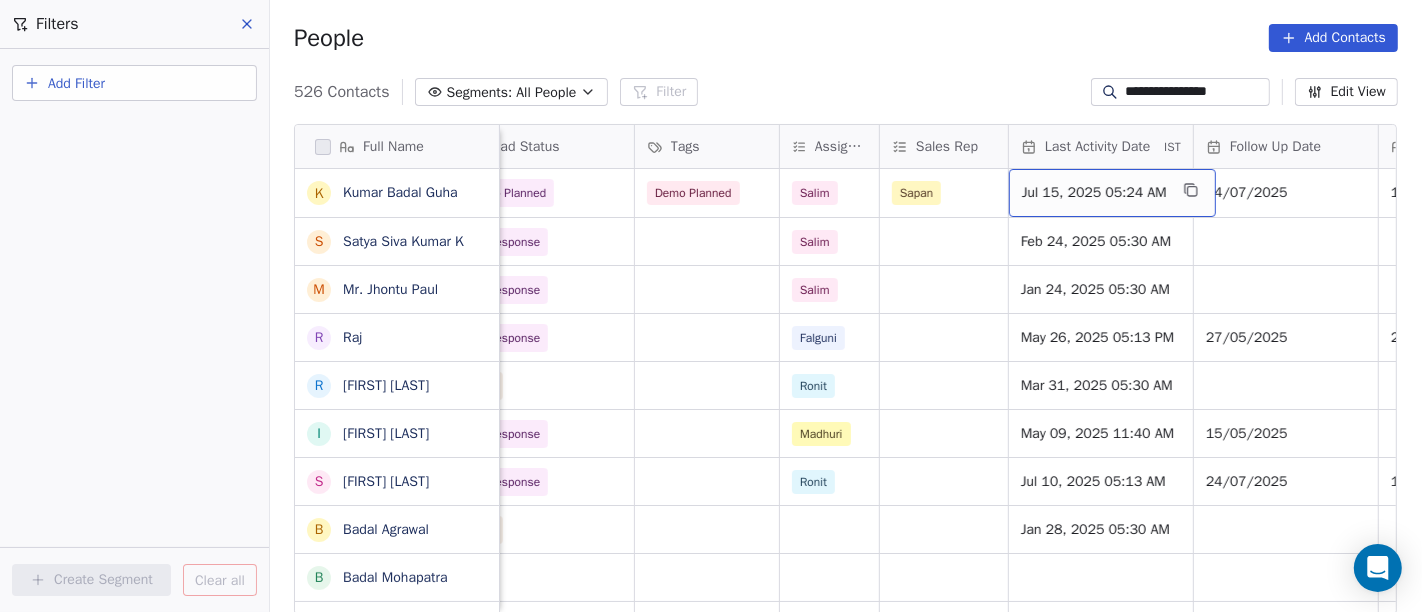 click on "Jul 15, 2025 05:24 AM" at bounding box center [1094, 193] 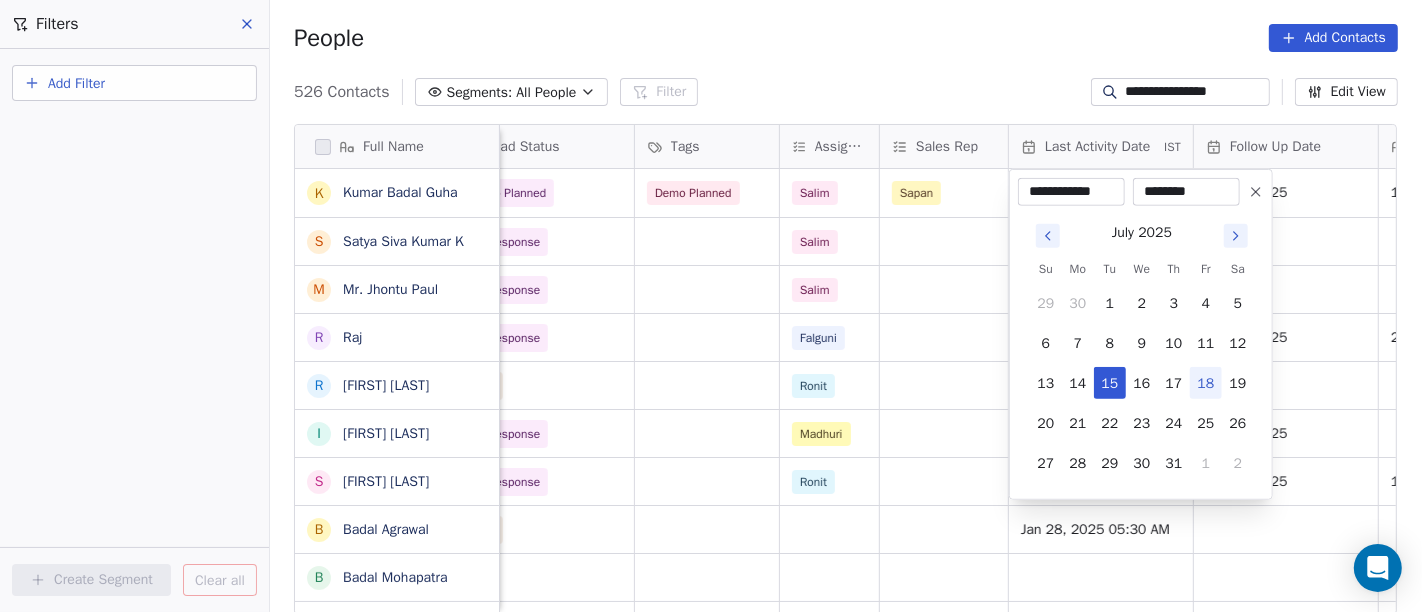 click on "18" at bounding box center (1206, 383) 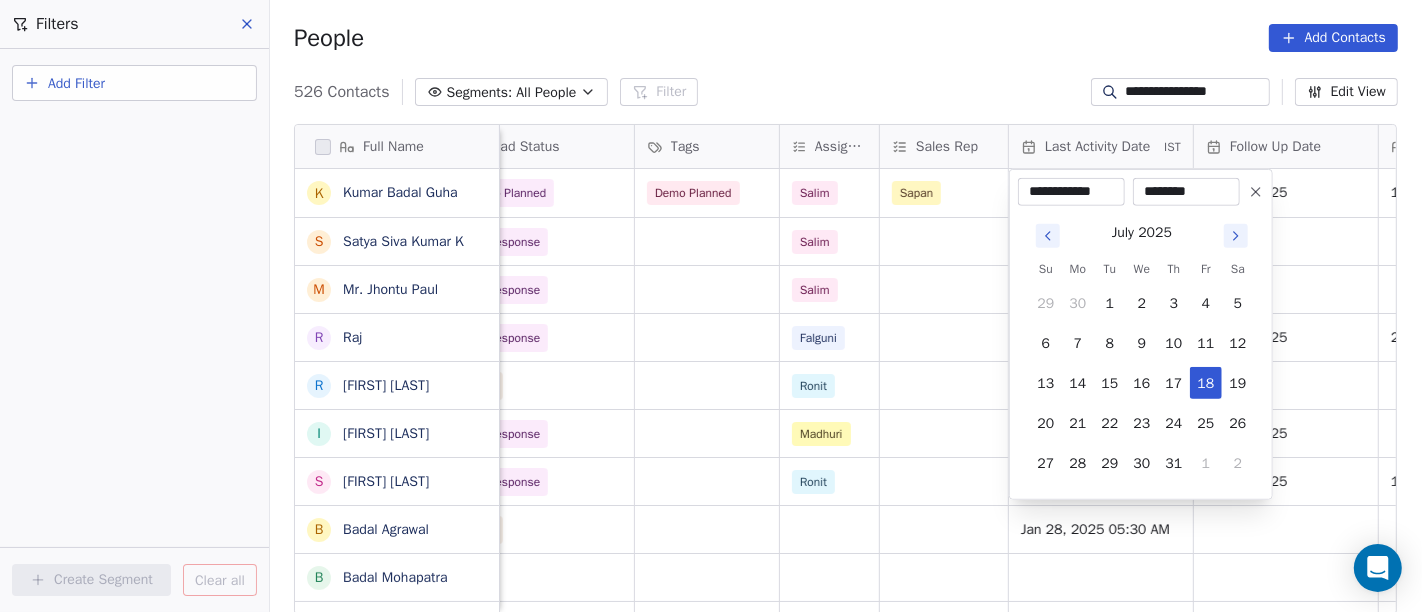 click on "**********" at bounding box center (711, 306) 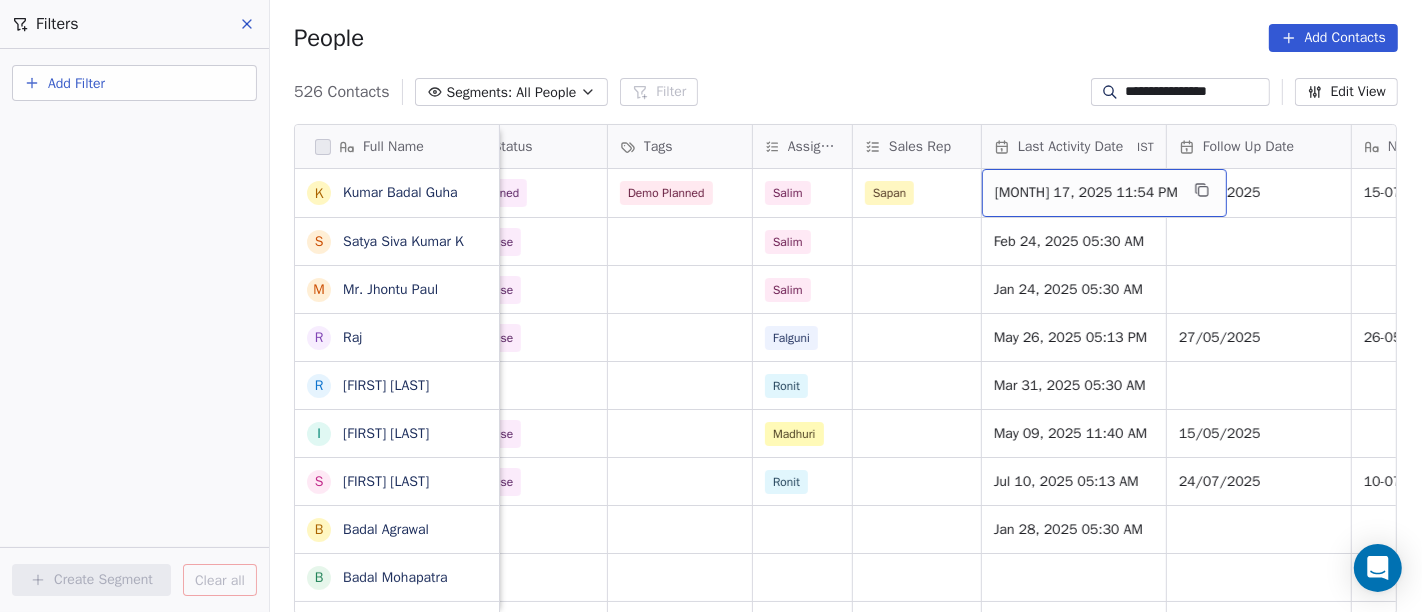click on "Jul 17, 2025 11:54 PM" at bounding box center [1086, 193] 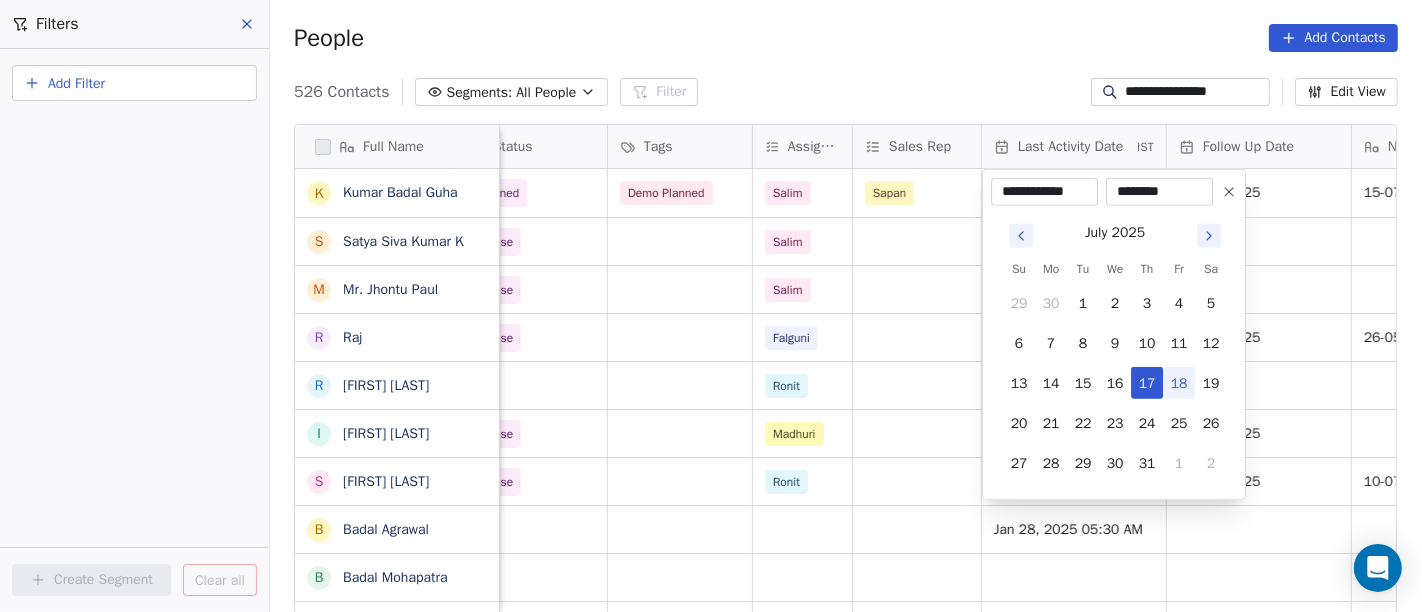 click on "18" at bounding box center [1179, 383] 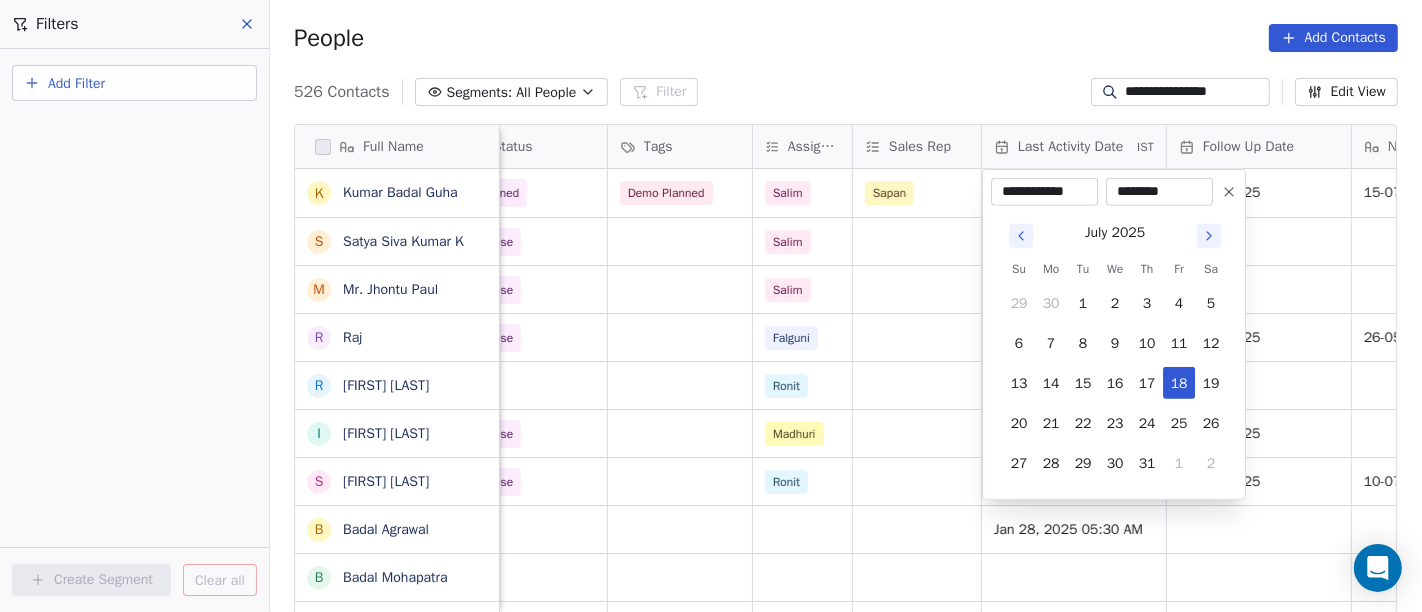 click on "**********" at bounding box center (711, 306) 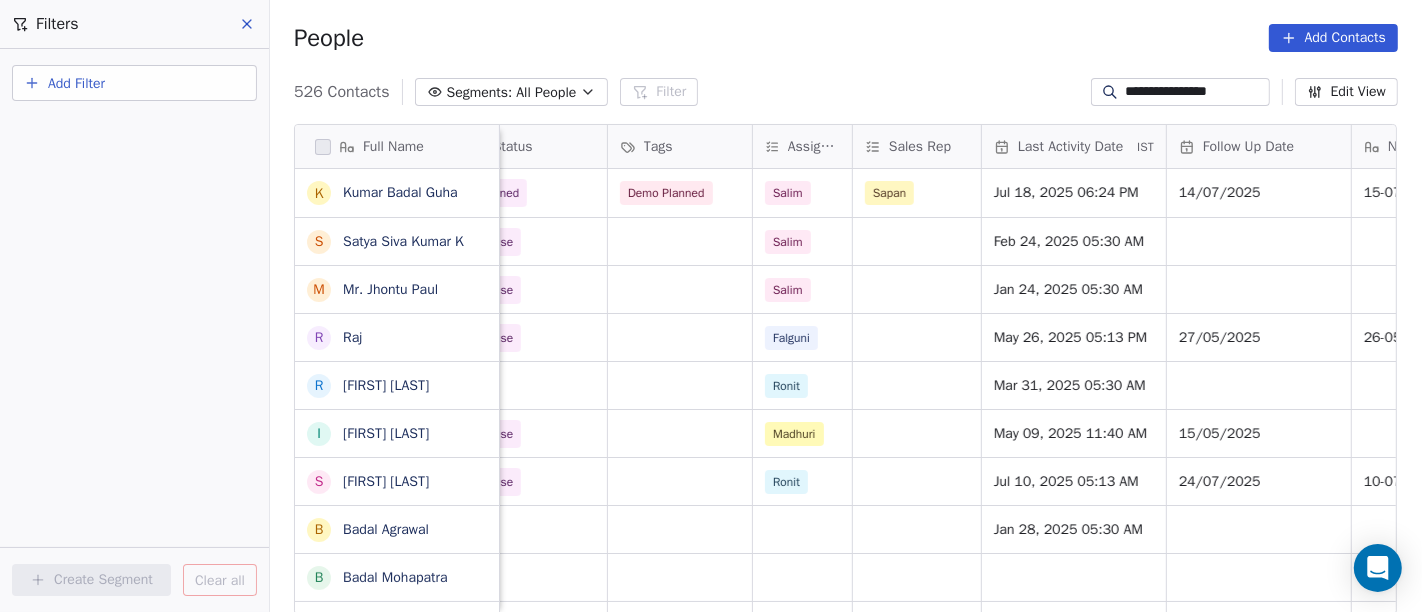 click on "All People" at bounding box center [546, 92] 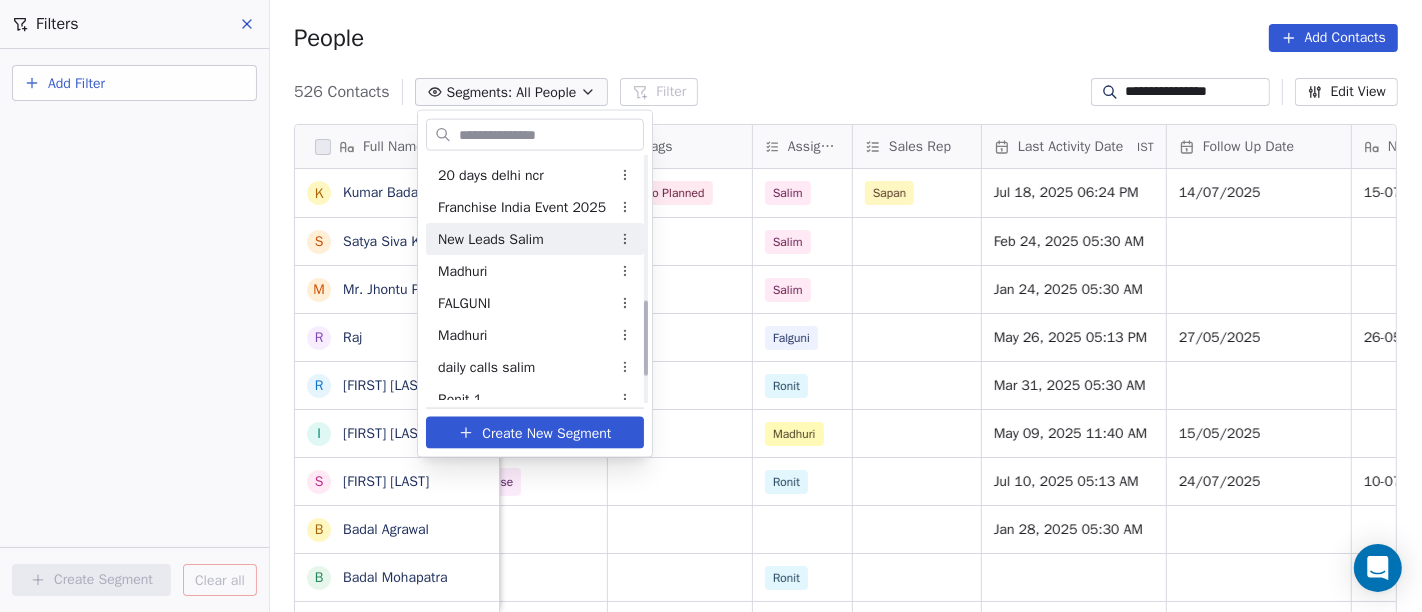 scroll, scrollTop: 557, scrollLeft: 0, axis: vertical 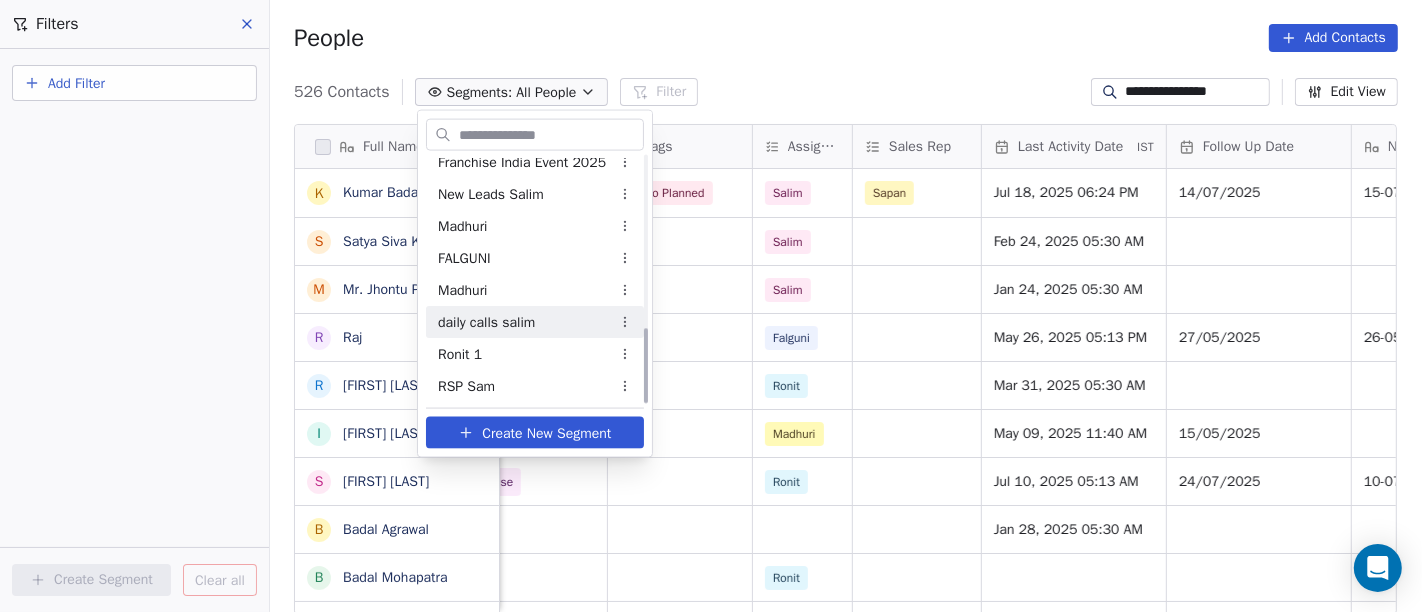 click on "daily calls salim" at bounding box center [486, 321] 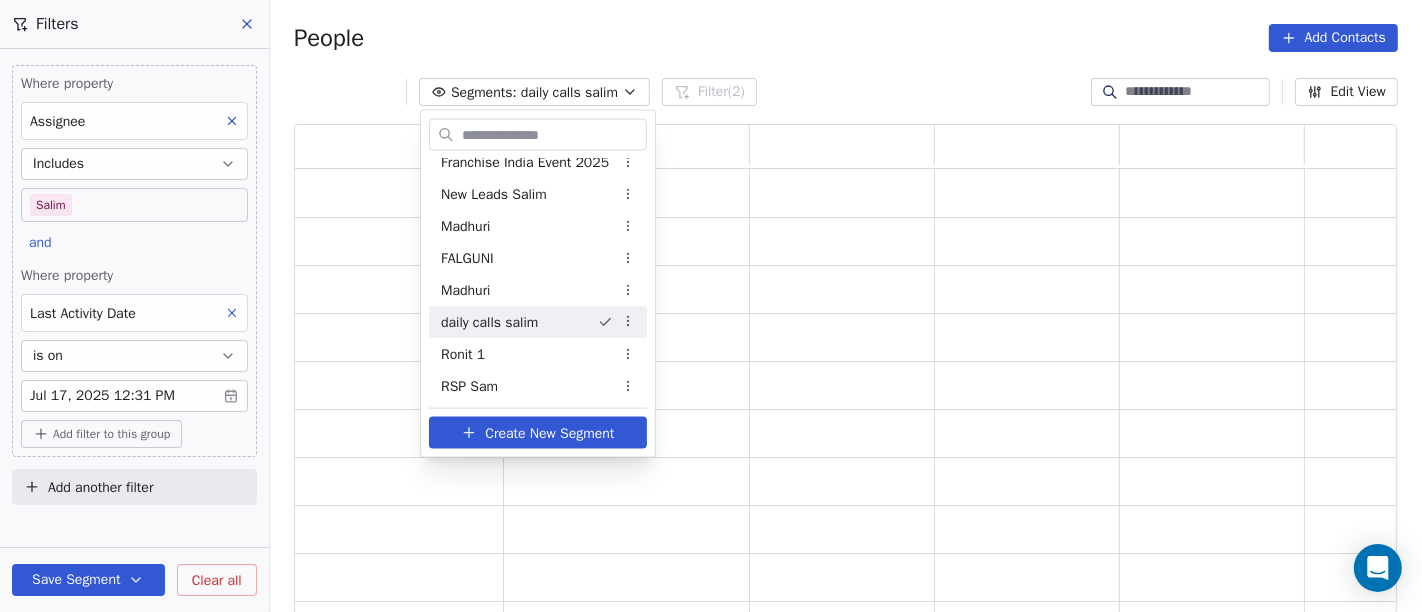scroll, scrollTop: 17, scrollLeft: 17, axis: both 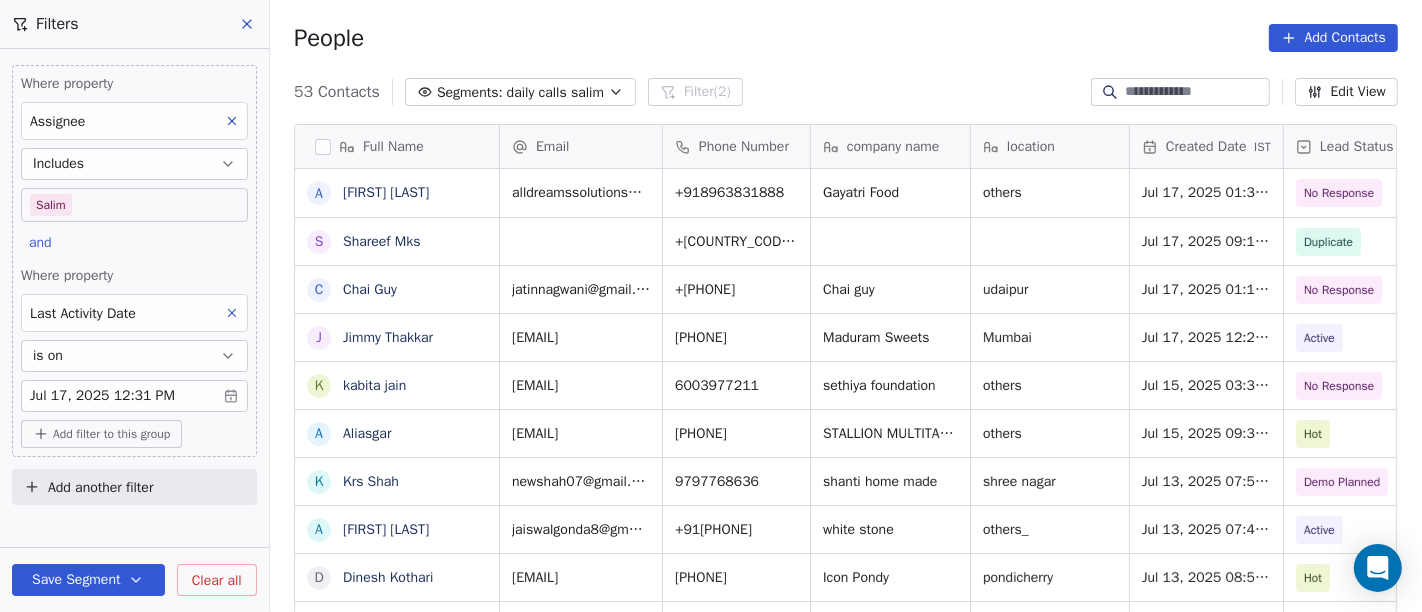 click on "daily calls salim" at bounding box center [555, 92] 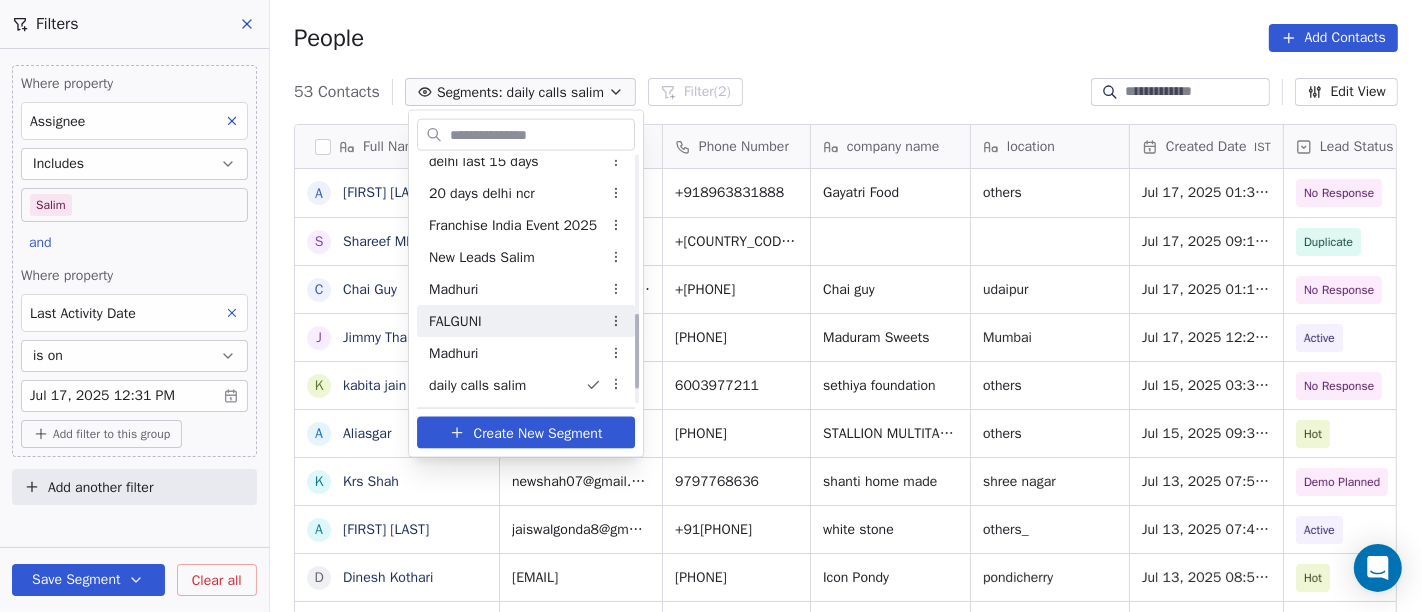 scroll, scrollTop: 557, scrollLeft: 0, axis: vertical 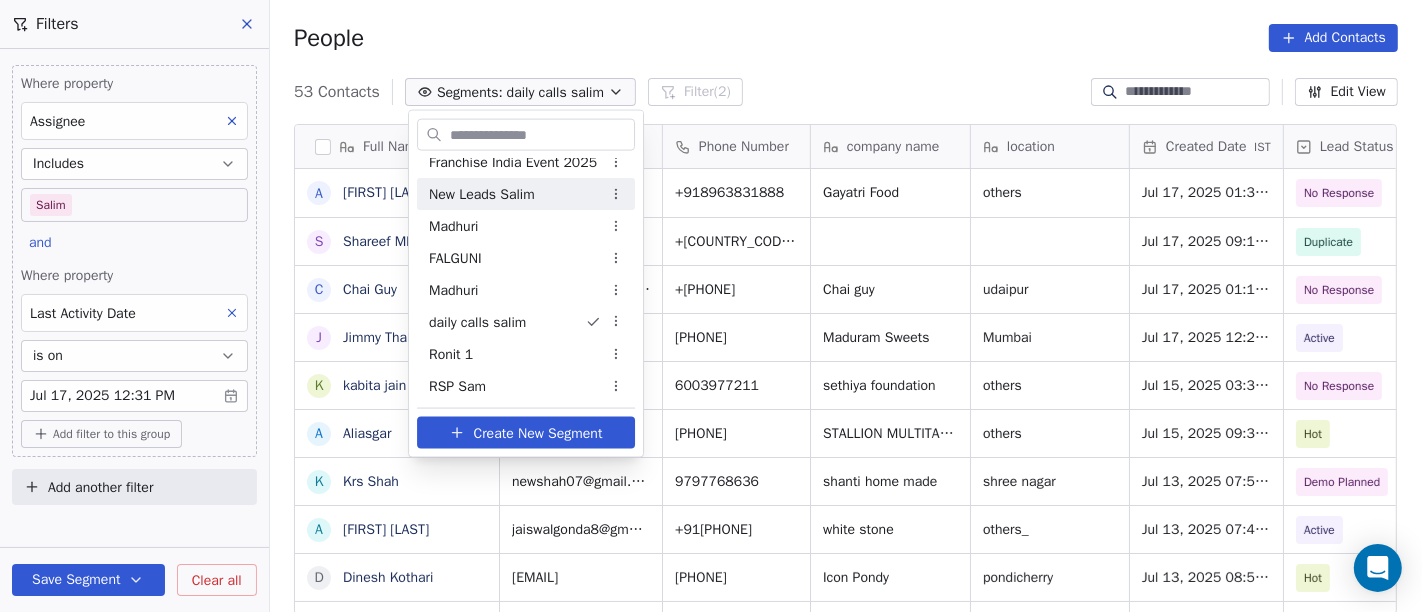 click on "New Leads Salim" at bounding box center [526, 194] 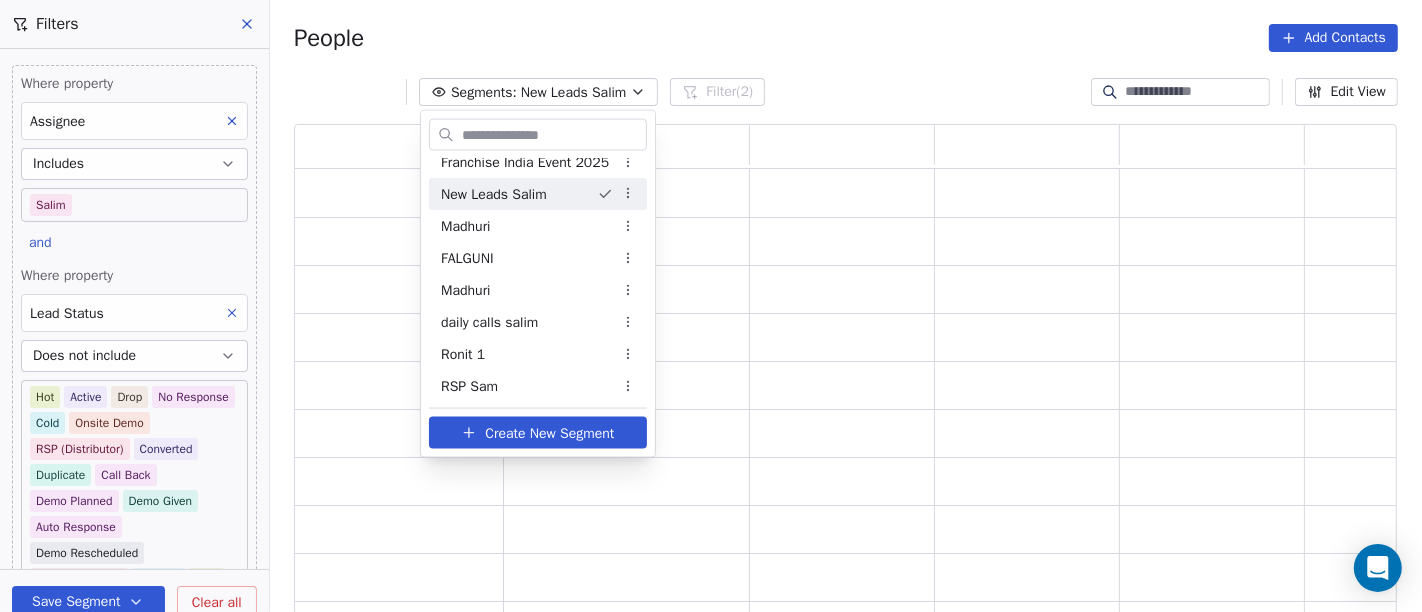 scroll, scrollTop: 17, scrollLeft: 17, axis: both 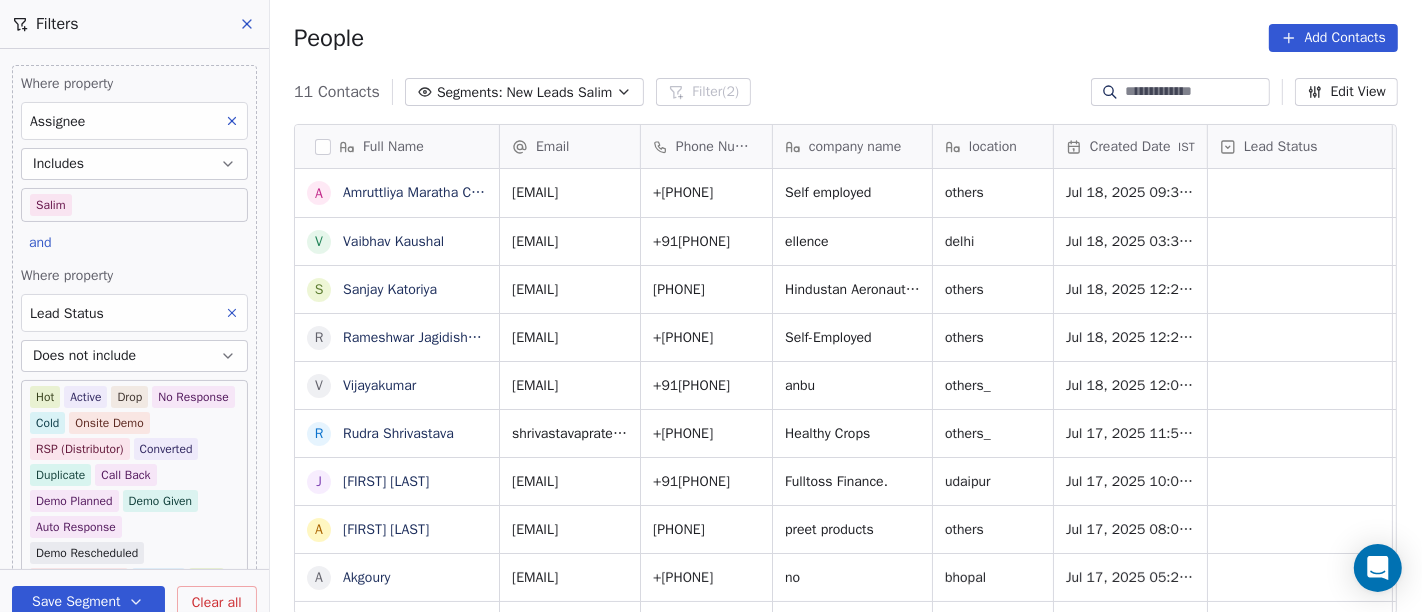 click on "People  Add Contacts" at bounding box center (846, 38) 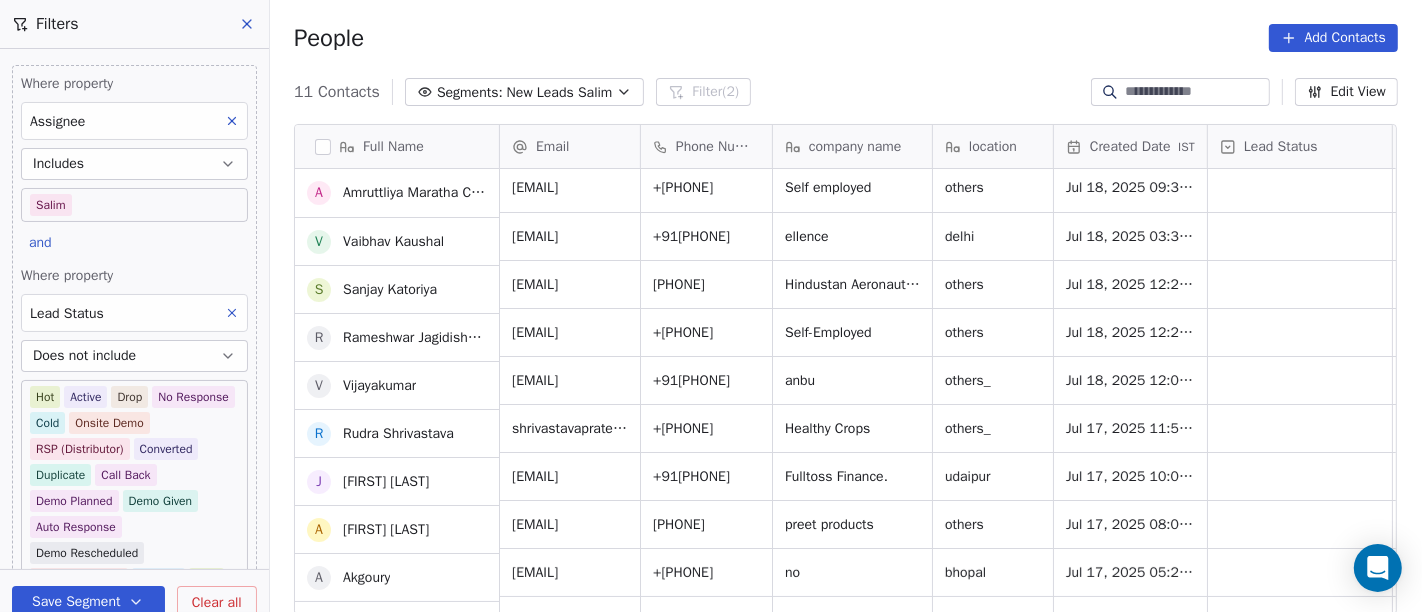 scroll, scrollTop: 81, scrollLeft: 0, axis: vertical 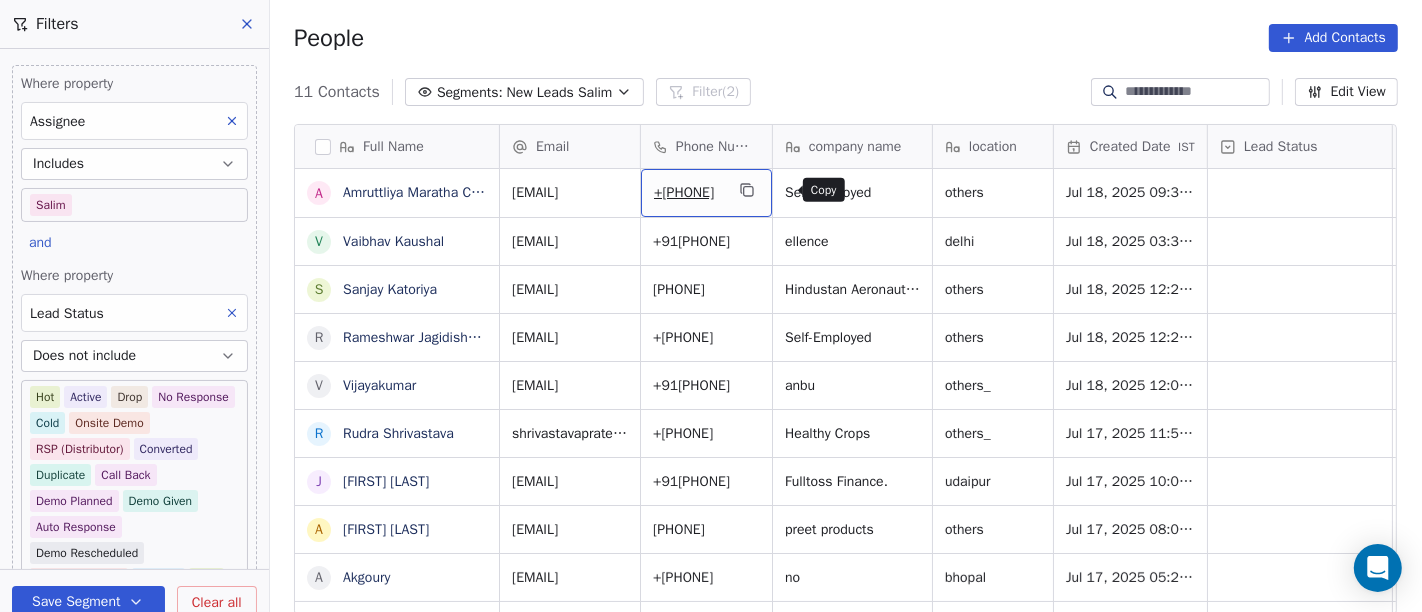 click 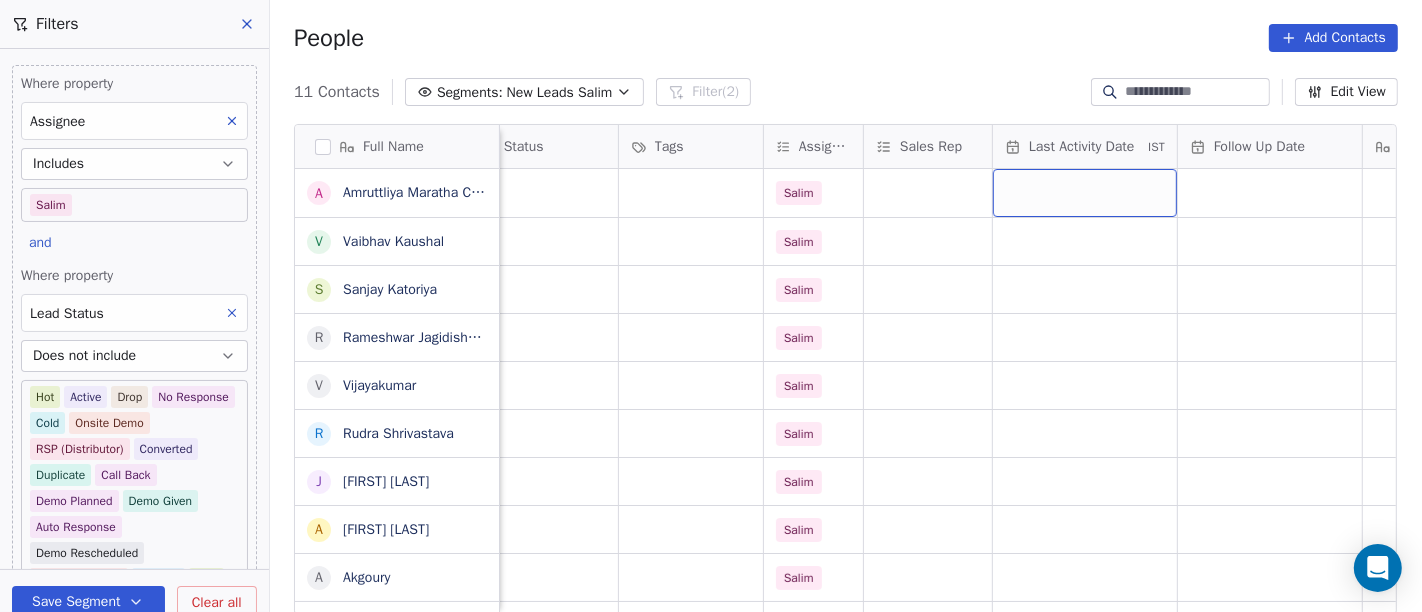 click at bounding box center (1085, 193) 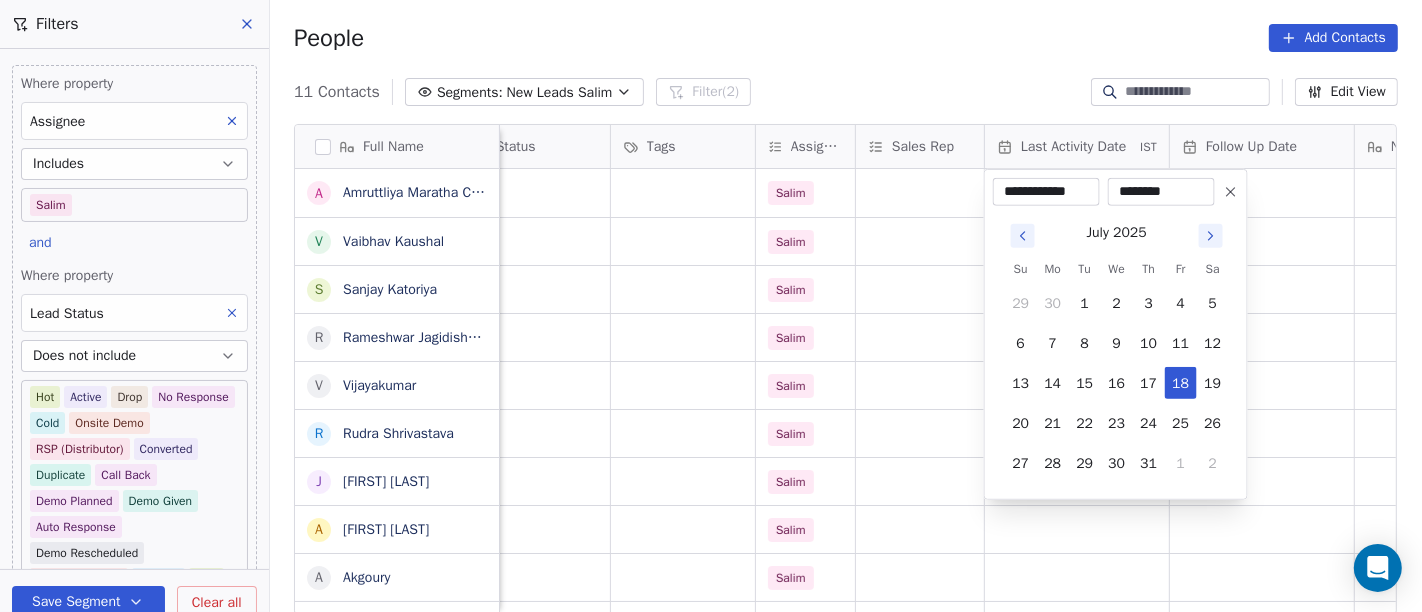 scroll, scrollTop: 0, scrollLeft: 783, axis: horizontal 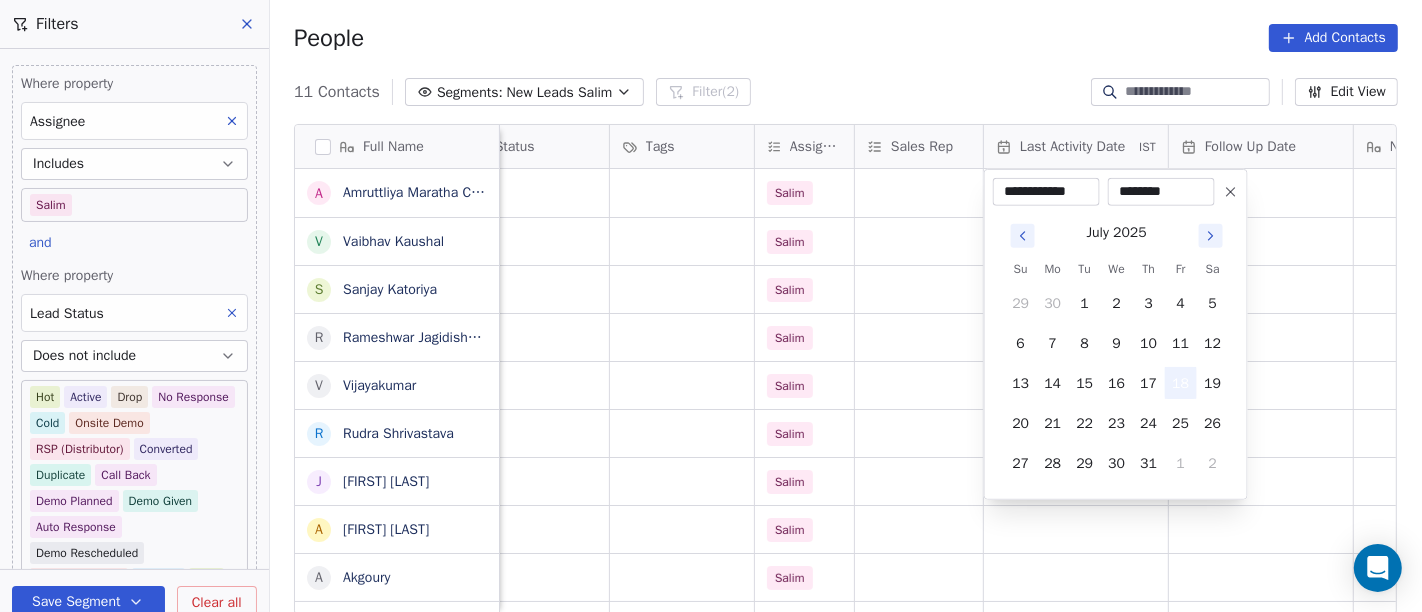 click on "18" at bounding box center (1181, 383) 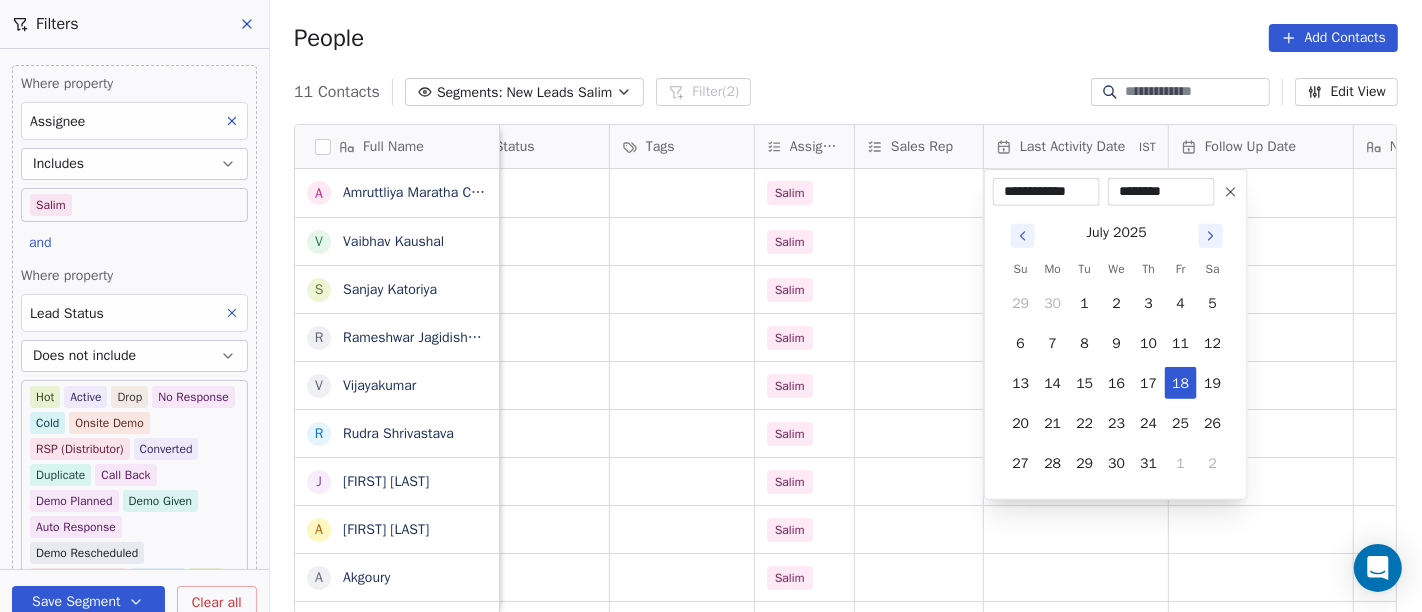 click on "On2Cook India Pvt. Ltd. Contacts People Marketing Workflows Campaigns Sales Pipelines Sequences Beta Tools Apps AI Agents Help & Support Filters Where property   Assignee   Includes Salim and Where property   Lead Status   Does not include Hot Active Drop No Response Cold Onsite Demo RSP (Distributor) Converted Duplicate Call Back Demo Planned Demo Given Auto Response Demo Rescheduled Demo Cancelled Confirm High Medium Low Add filter to this group Add another filter Save Segment Clear all People  Add Contacts 11 Contacts Segments: New Leads Salim Filter  (2) Edit View Tag Add to Sequence Full Name A Amruttliya Maratha Cafe V Vaibhav Kaushal S Sanjay Katoriya R Rameshwar Jagidishchandra Katta V Vijayakumar R Rudra Shrivastava J Jaspal Singh Makkad A Ajinder Singh A Akgoury I Ishwar Chandani P Prasan company name location Created Date IST Lead Status Tags Assignee Sales Rep Last Activity Date IST Follow Up Date Notes Call Attempts Website zomato link   Self employed others Jul 18, 2025 09:31 AM Salim   delhi" at bounding box center (711, 306) 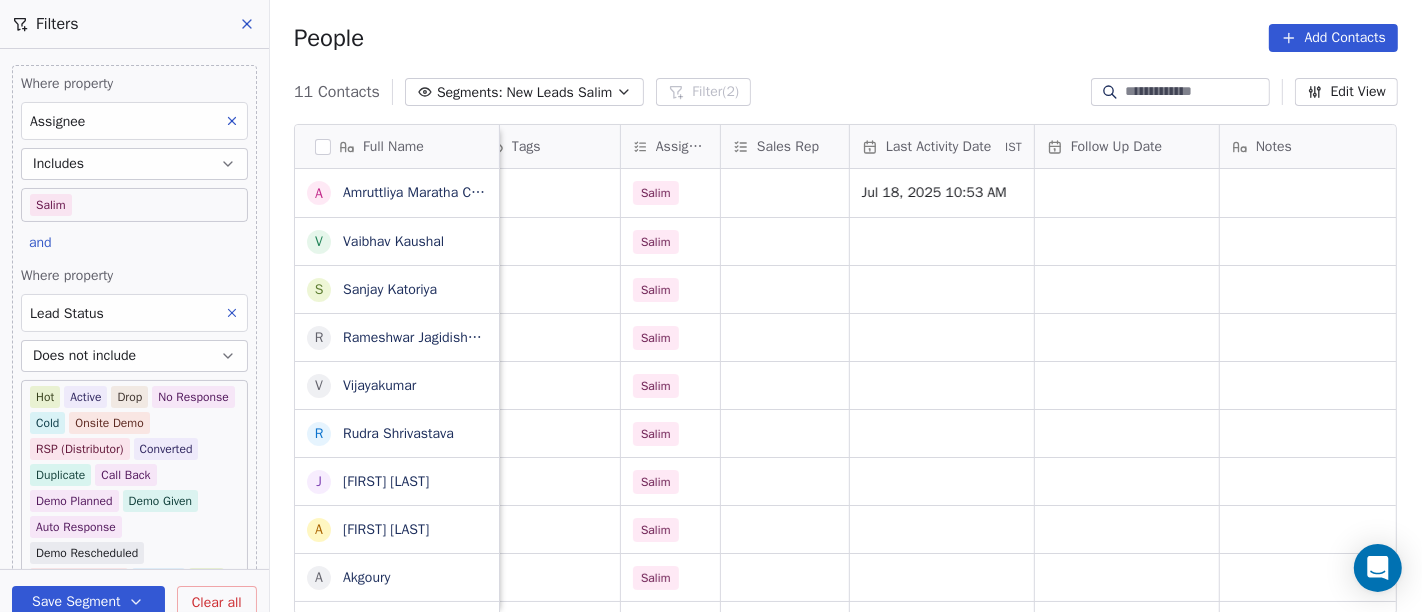 scroll, scrollTop: 0, scrollLeft: 928, axis: horizontal 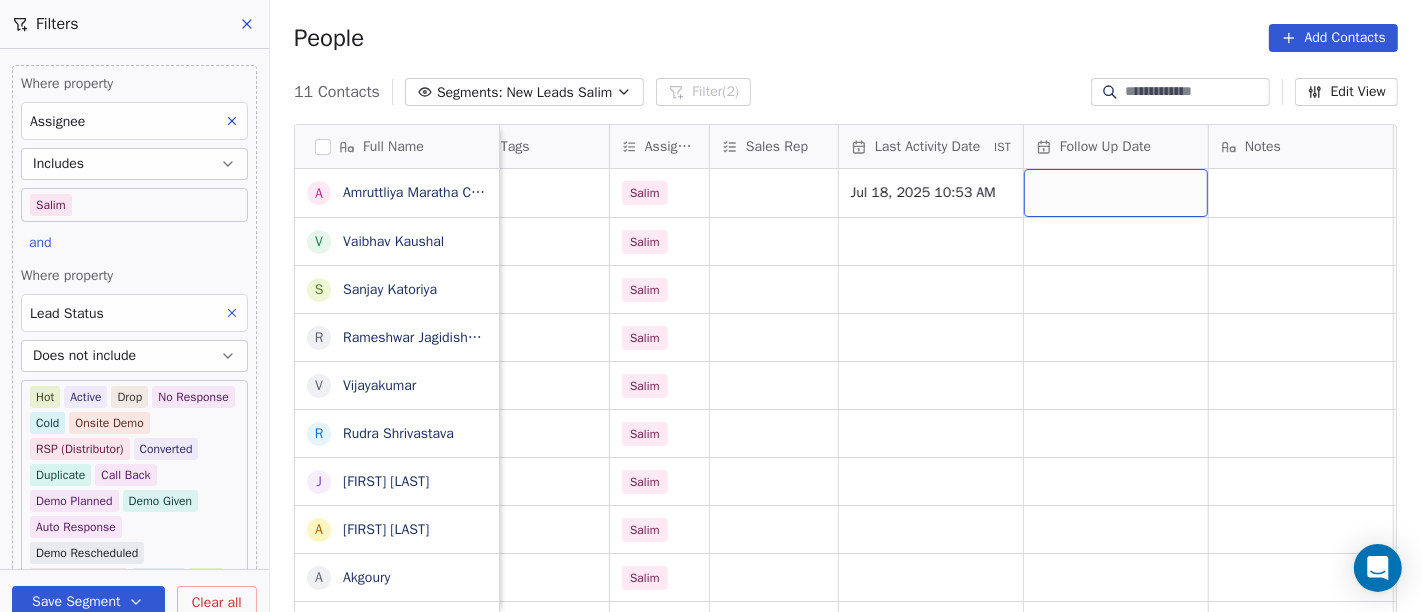 click at bounding box center [1116, 193] 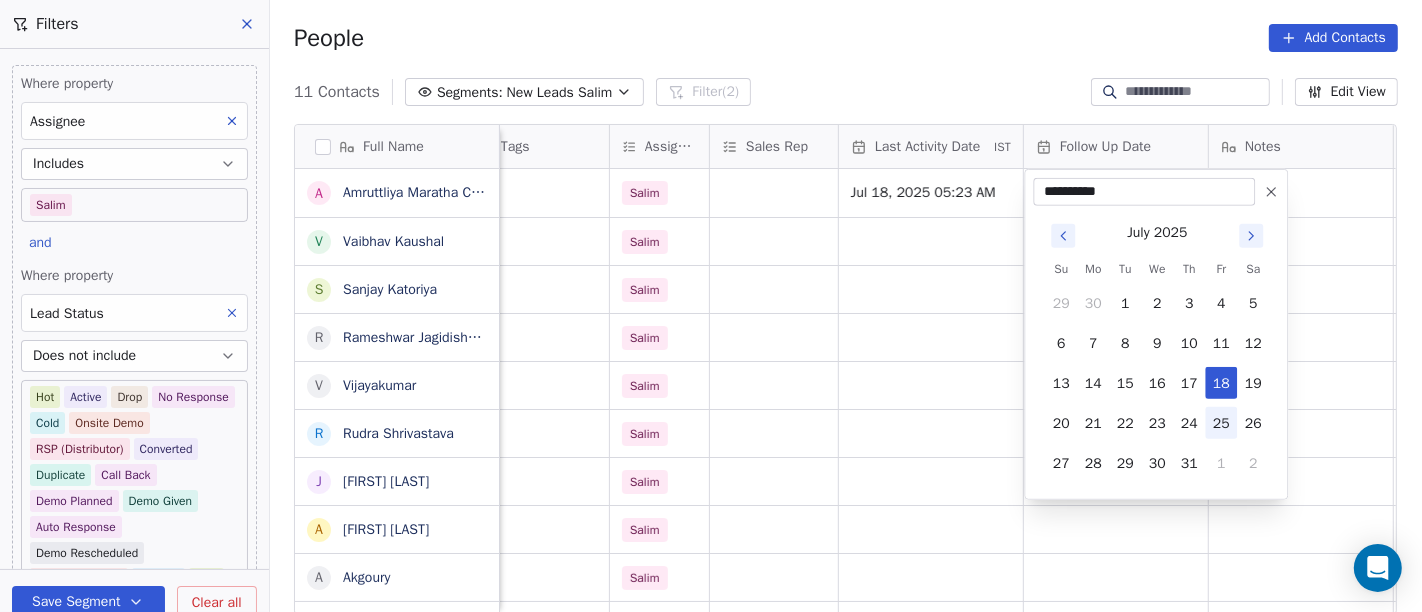 click on "25" at bounding box center [1221, 423] 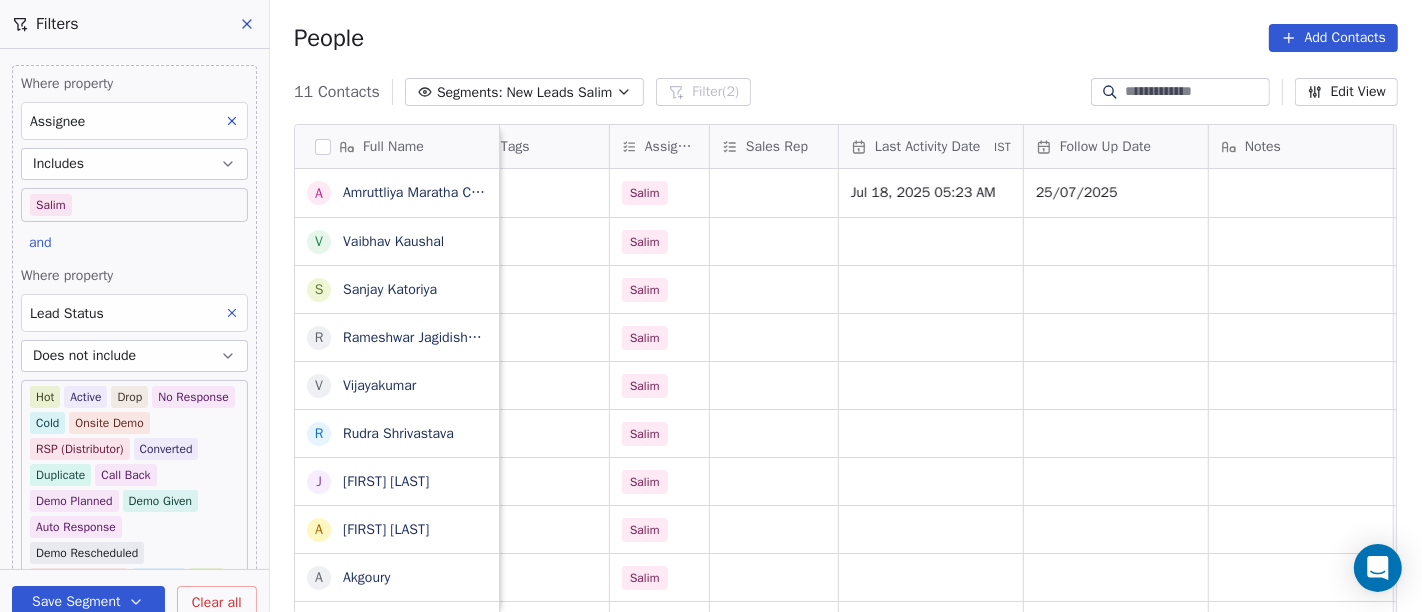 scroll, scrollTop: 0, scrollLeft: 1170, axis: horizontal 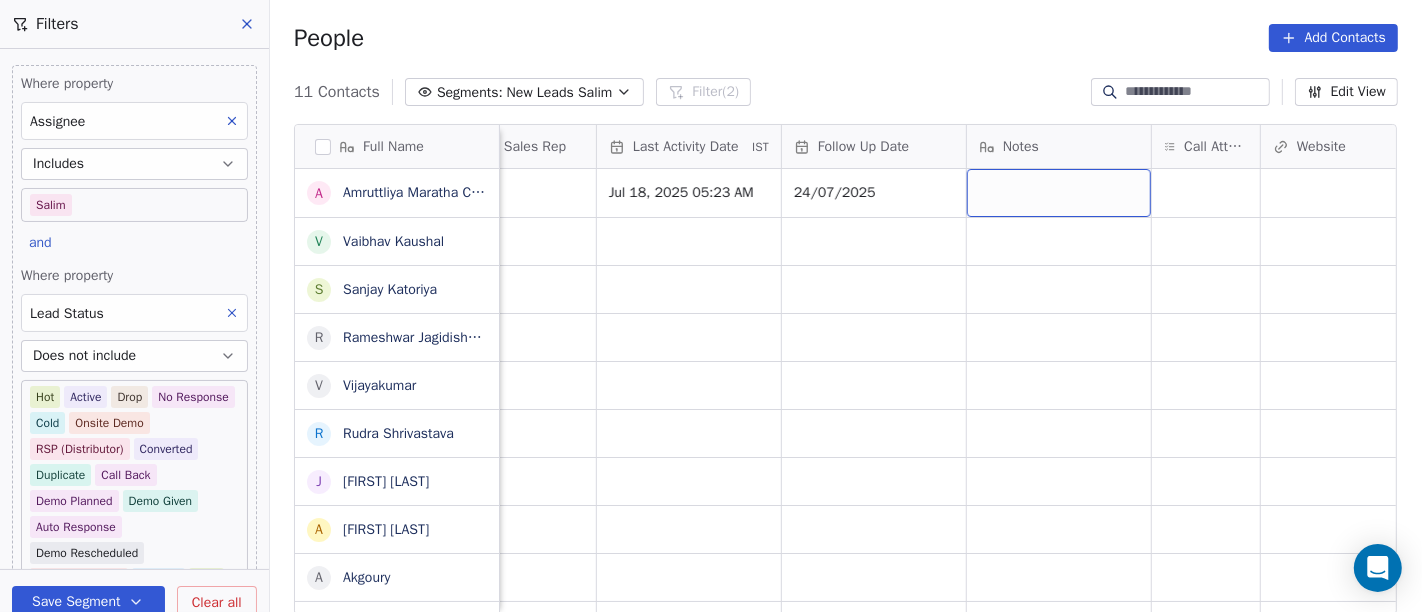 click at bounding box center [1059, 193] 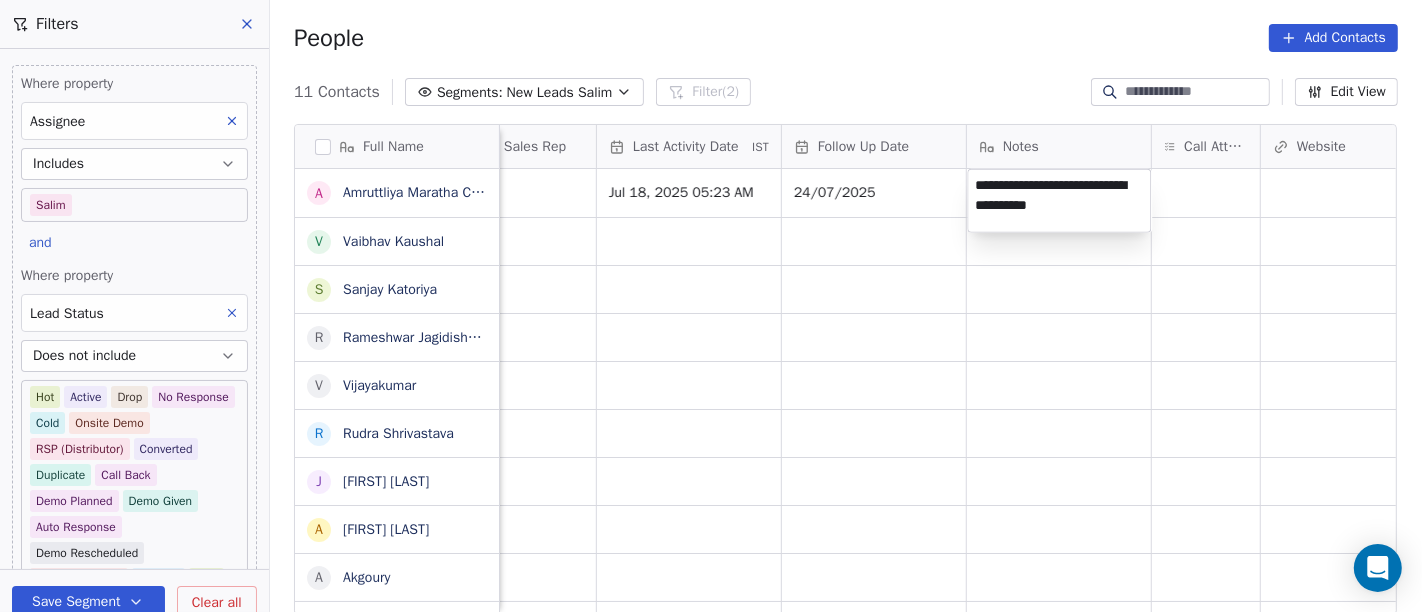 type on "**********" 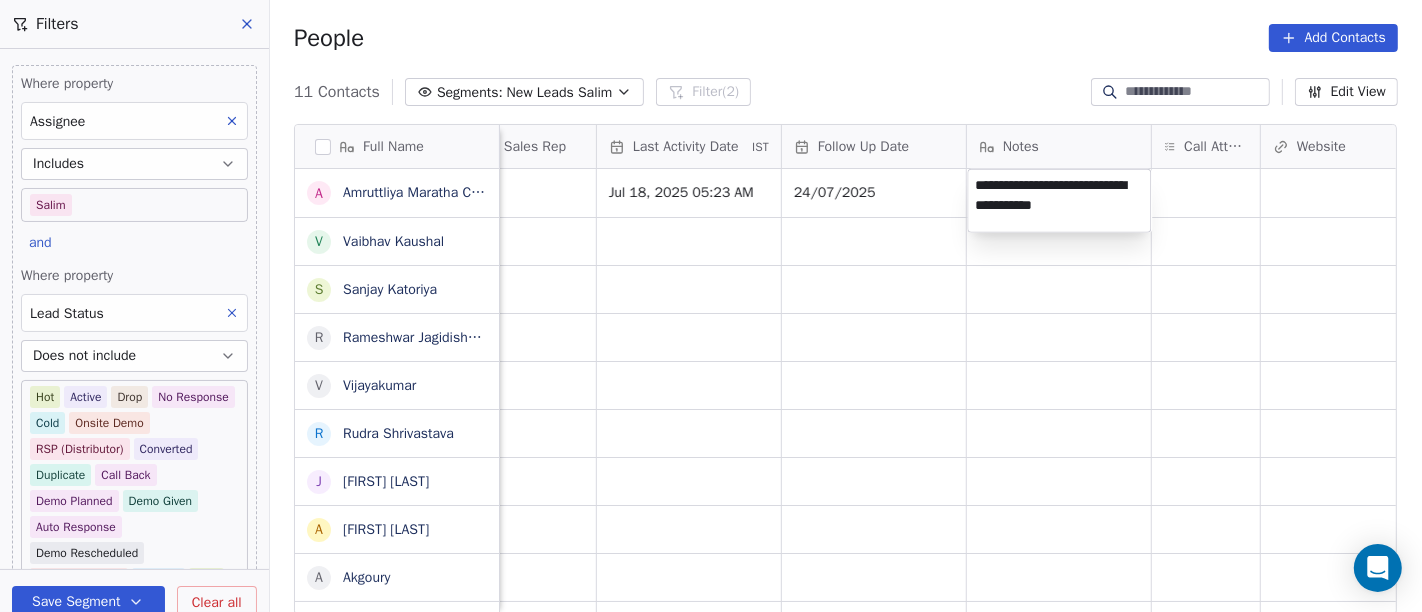 click on "On2Cook India Pvt. Ltd. Contacts People Marketing Workflows Campaigns Sales Pipelines Sequences Beta Tools Apps AI Agents Help & Support Filters Where property   Assignee   Includes Salim and Where property   Lead Status   Does not include Hot Active Drop No Response Cold Onsite Demo RSP (Distributor) Converted Duplicate Call Back Demo Planned Demo Given Auto Response Demo Rescheduled Demo Cancelled Confirm High Medium Low Add filter to this group Add another filter Save Segment Clear all People  Add Contacts 11 Contacts Segments: New Leads Salim Filter  (2) Edit View Tag Add to Sequence Full Name A Amruttliya Maratha Cafe V Vaibhav Kaushal S Sanjay Katoriya R Rameshwar Jagidishchandra Katta V Vijayakumar R Rudra Shrivastava J Jaspal Singh Makkad A Ajinder Singh A Akgoury I Ishwar Chandani P Prasan Lead Status Tags Assignee Sales Rep Last Activity Date IST Follow Up Date Notes Call Attempts Website zomato link outlet type Location   Salim Jul 18, 2025 05:23 AM 24/07/2025 restaurants   Salim restaurants" at bounding box center (711, 306) 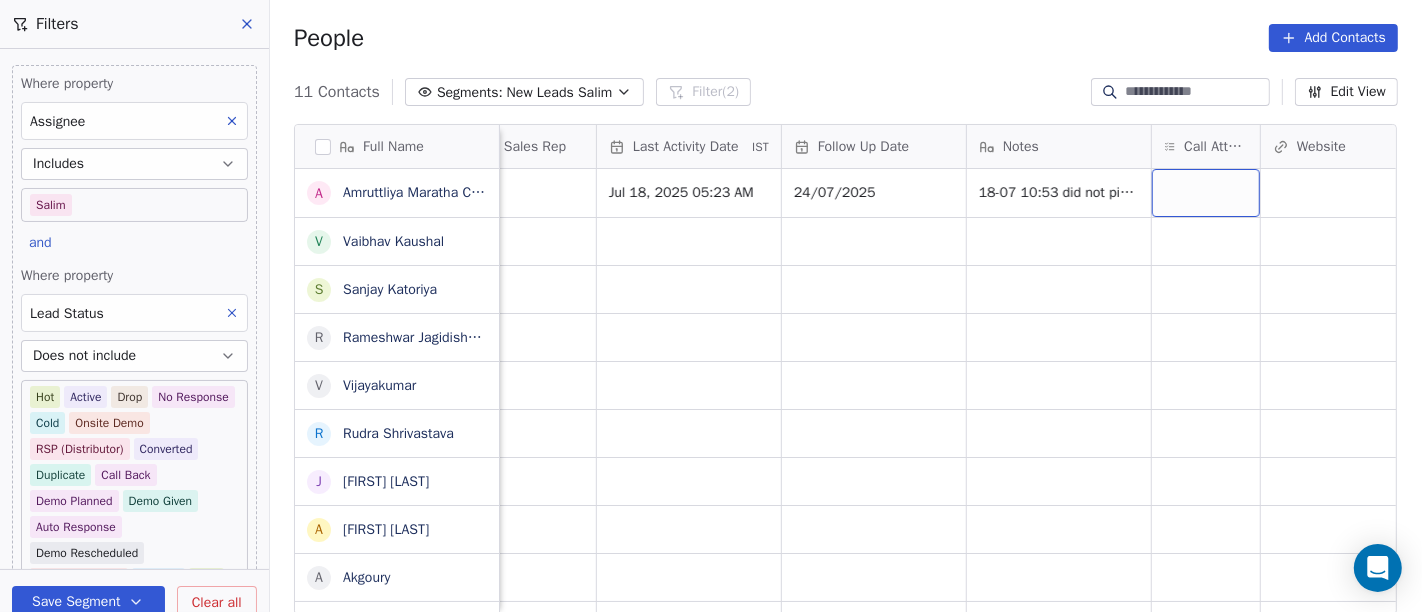 click at bounding box center (1206, 193) 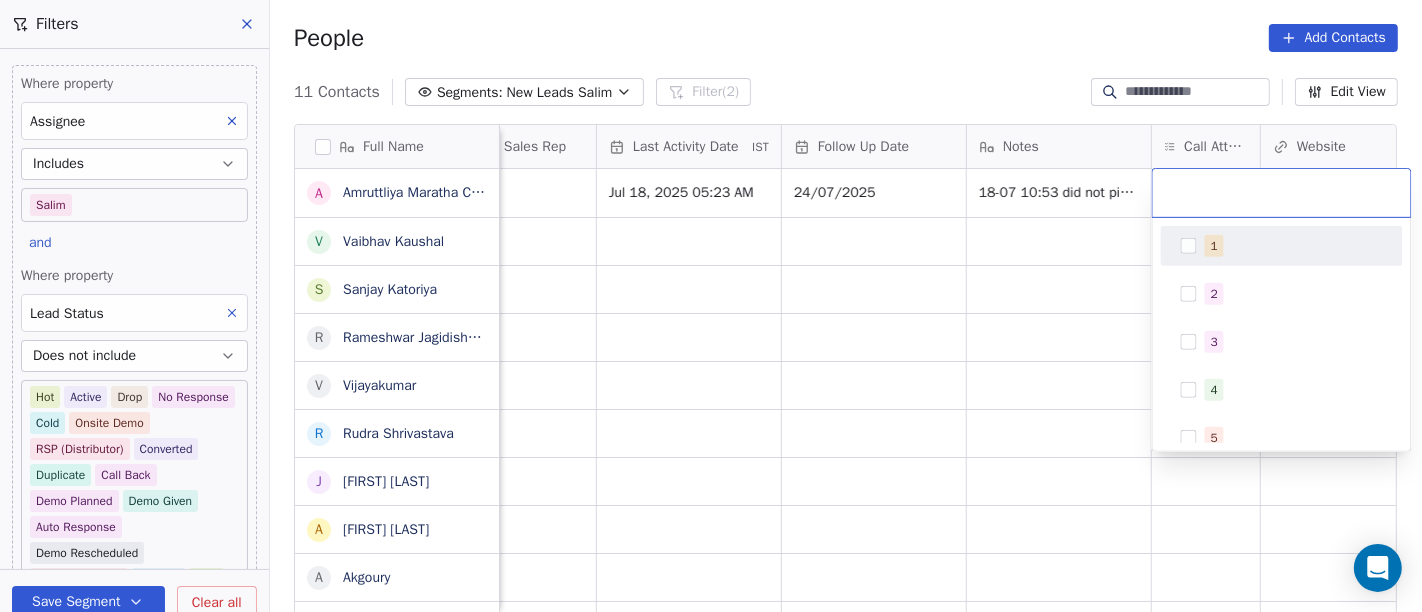 click on "1" at bounding box center (1294, 246) 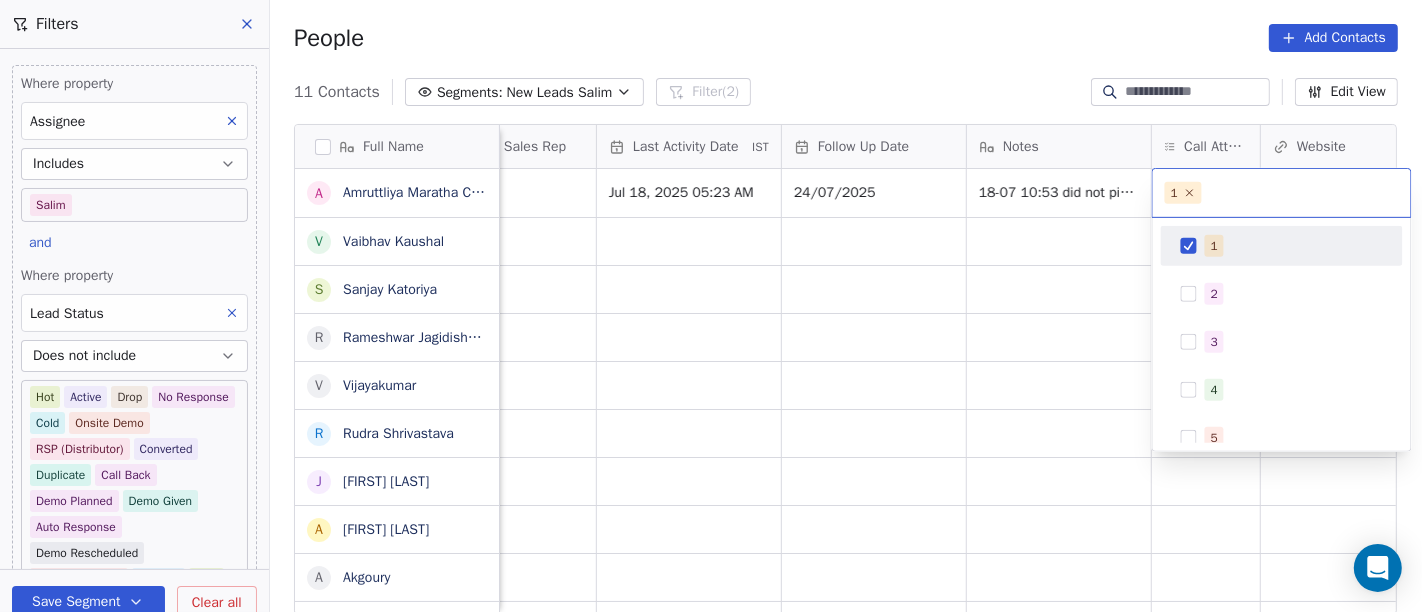 click on "On2Cook India Pvt. Ltd. Contacts People Marketing Workflows Campaigns Sales Pipelines Sequences Beta Tools Apps AI Agents Help & Support Filters Where property   Assignee   Includes Salim and Where property   Lead Status   Does not include Hot Active Drop No Response Cold Onsite Demo RSP (Distributor) Converted Duplicate Call Back Demo Planned Demo Given Auto Response Demo Rescheduled Demo Cancelled Confirm High Medium Low Add filter to this group Add another filter Save Segment Clear all People  Add Contacts 11 Contacts Segments: New Leads Salim Filter  (2) Edit View Tag Add to Sequence Full Name A Amruttliya Maratha Cafe V Vaibhav Kaushal S Sanjay Katoriya R Rameshwar Jagidishchandra Katta V Vijayakumar R Rudra Shrivastava J Jaspal Singh Makkad A Ajinder Singh A Akgoury I Ishwar Chandani P Prasan Lead Status Tags Assignee Sales Rep Last Activity Date IST Follow Up Date Notes Call Attempts Website zomato link outlet type Location   Salim Jul 18, 2025 05:23 AM 24/07/2025 restaurants   Salim restaurants" at bounding box center [711, 306] 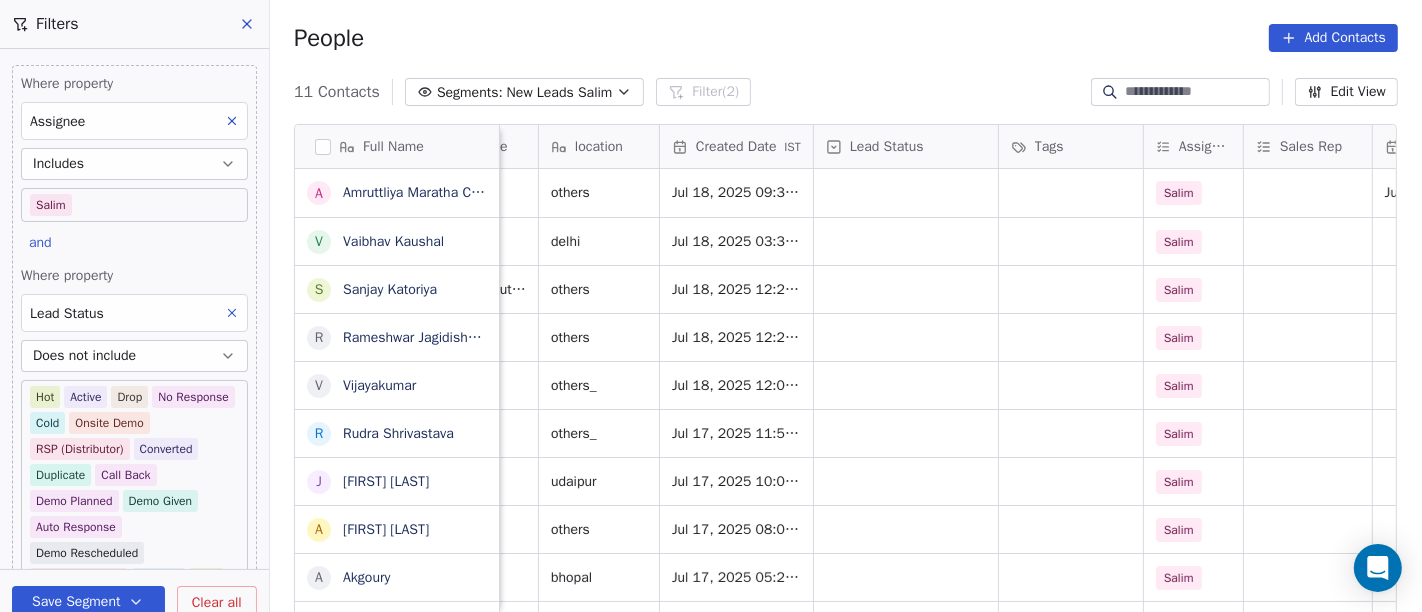 scroll, scrollTop: 0, scrollLeft: 392, axis: horizontal 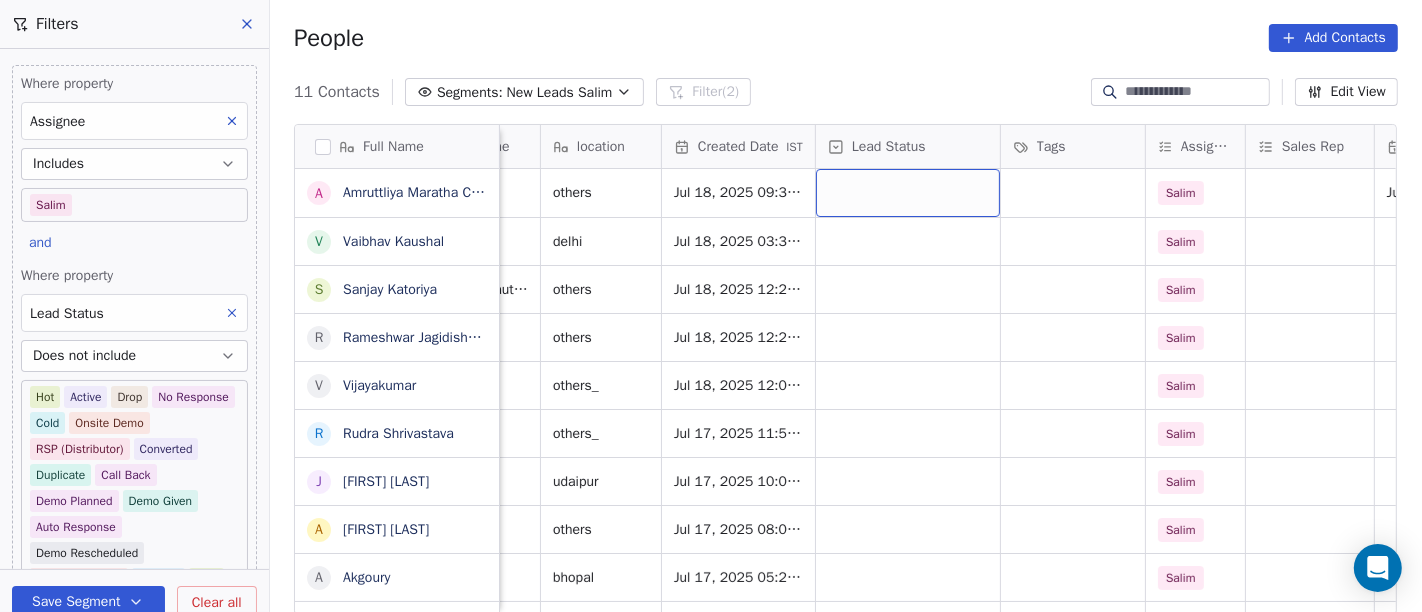 click at bounding box center [908, 193] 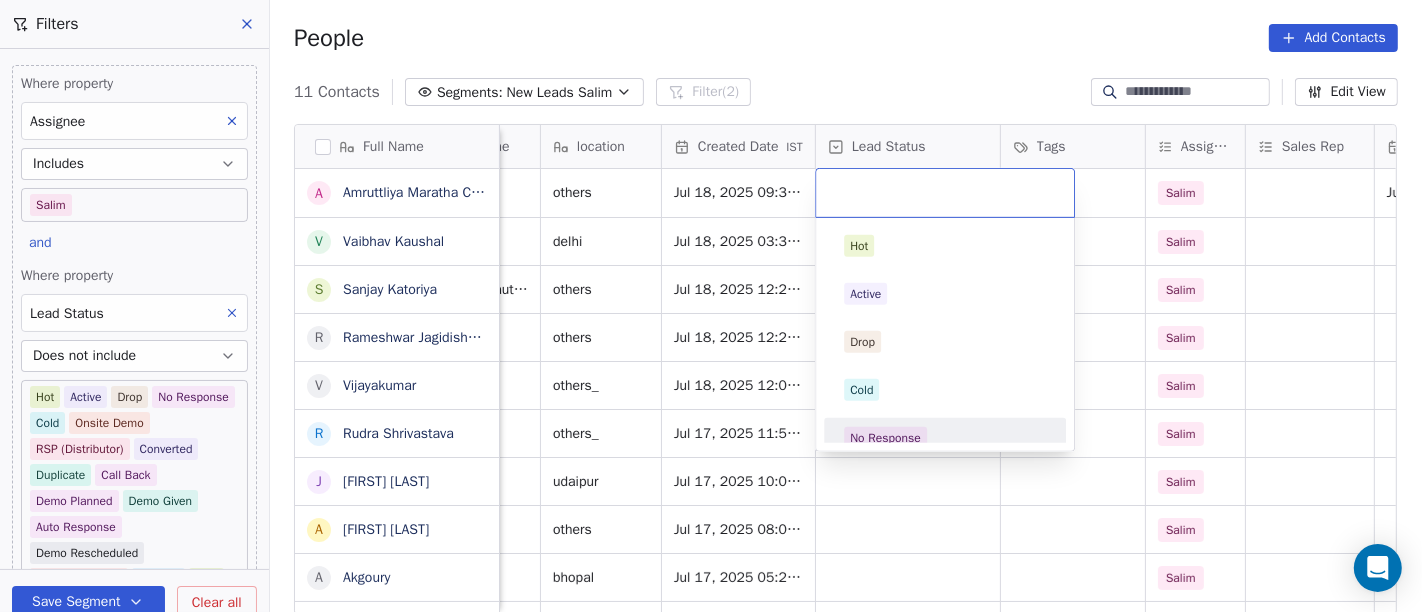 click on "No Response" at bounding box center [885, 438] 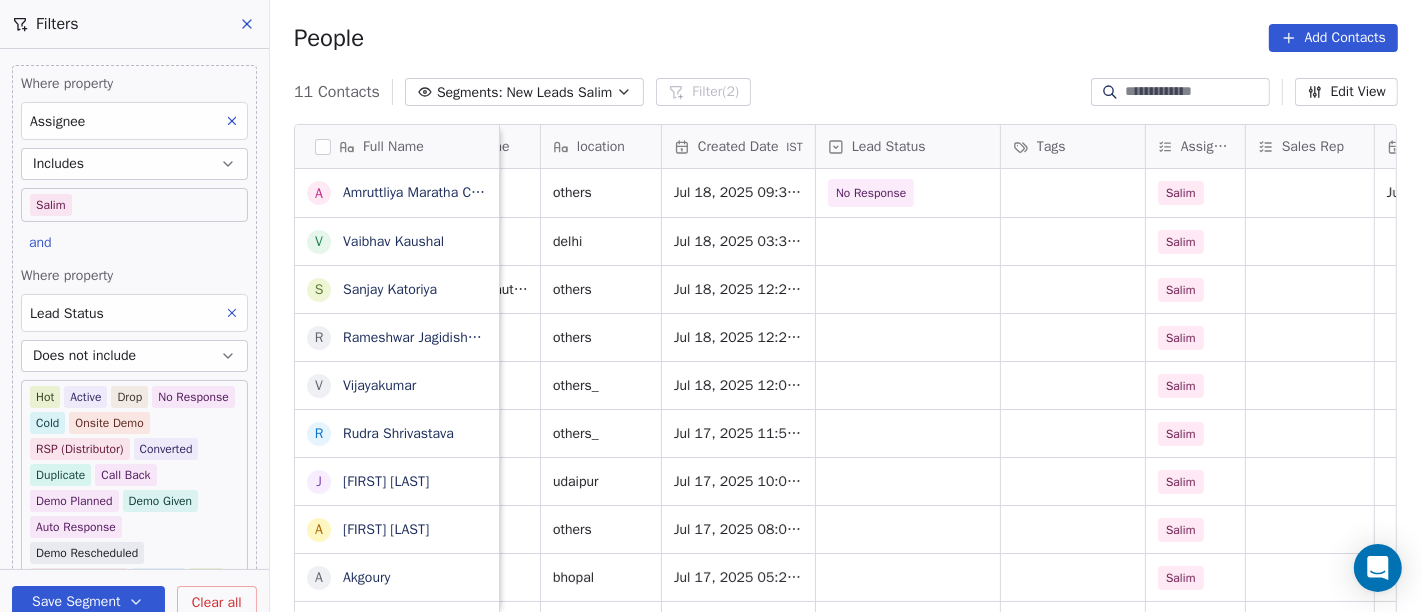 click on "People  Add Contacts" at bounding box center (846, 38) 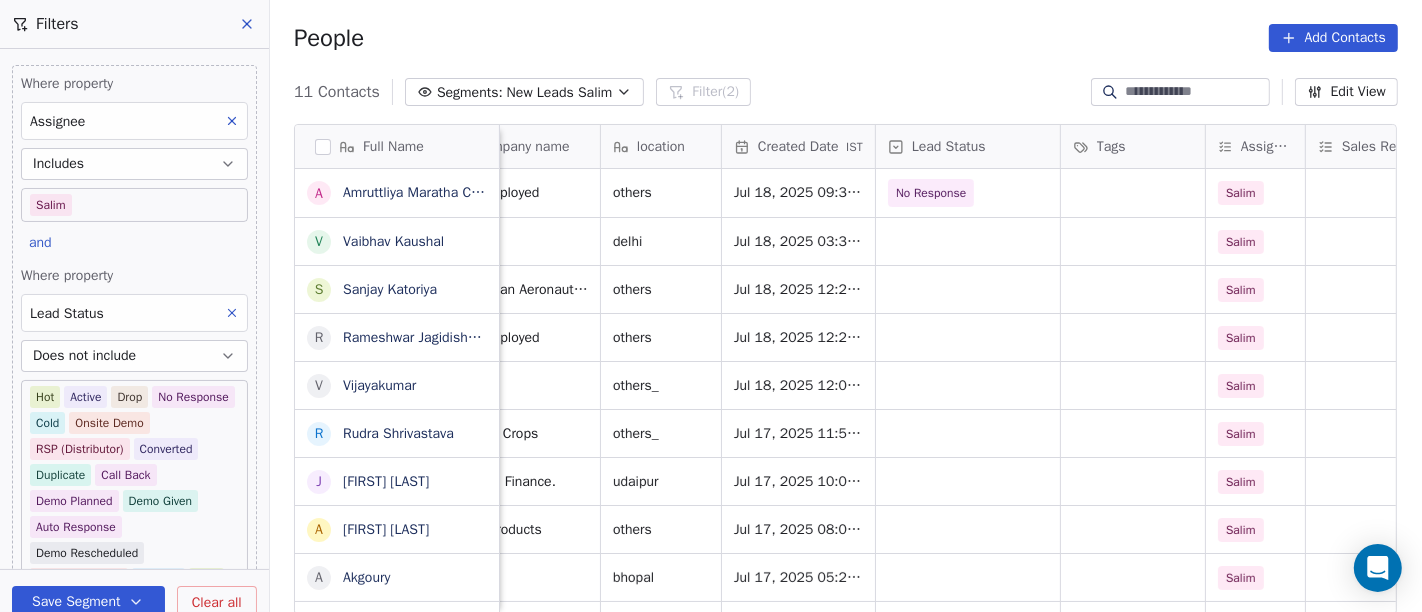 scroll, scrollTop: 0, scrollLeft: 201, axis: horizontal 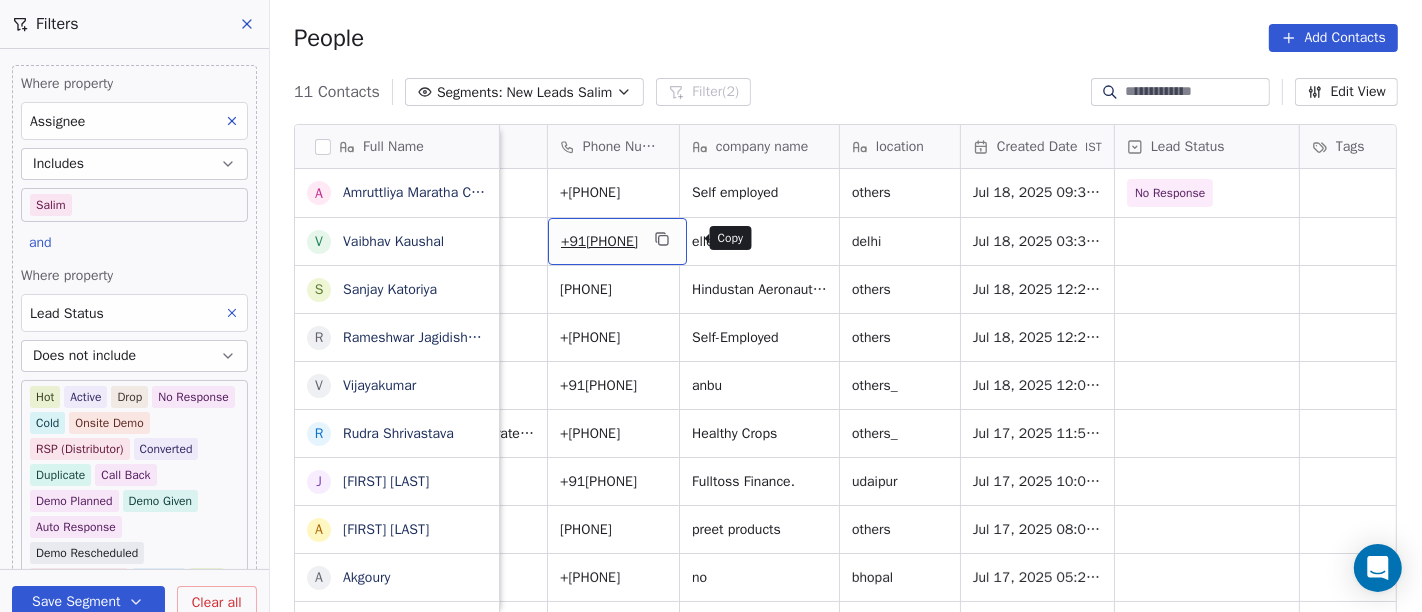 click 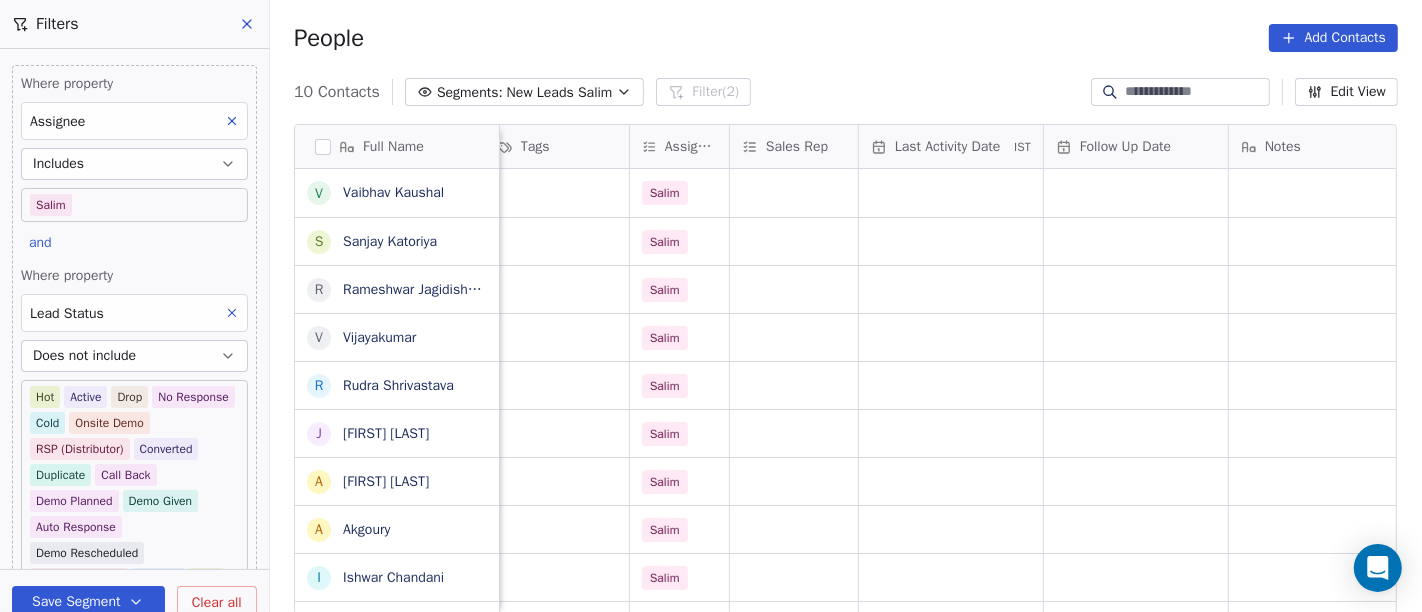 scroll, scrollTop: 0, scrollLeft: 910, axis: horizontal 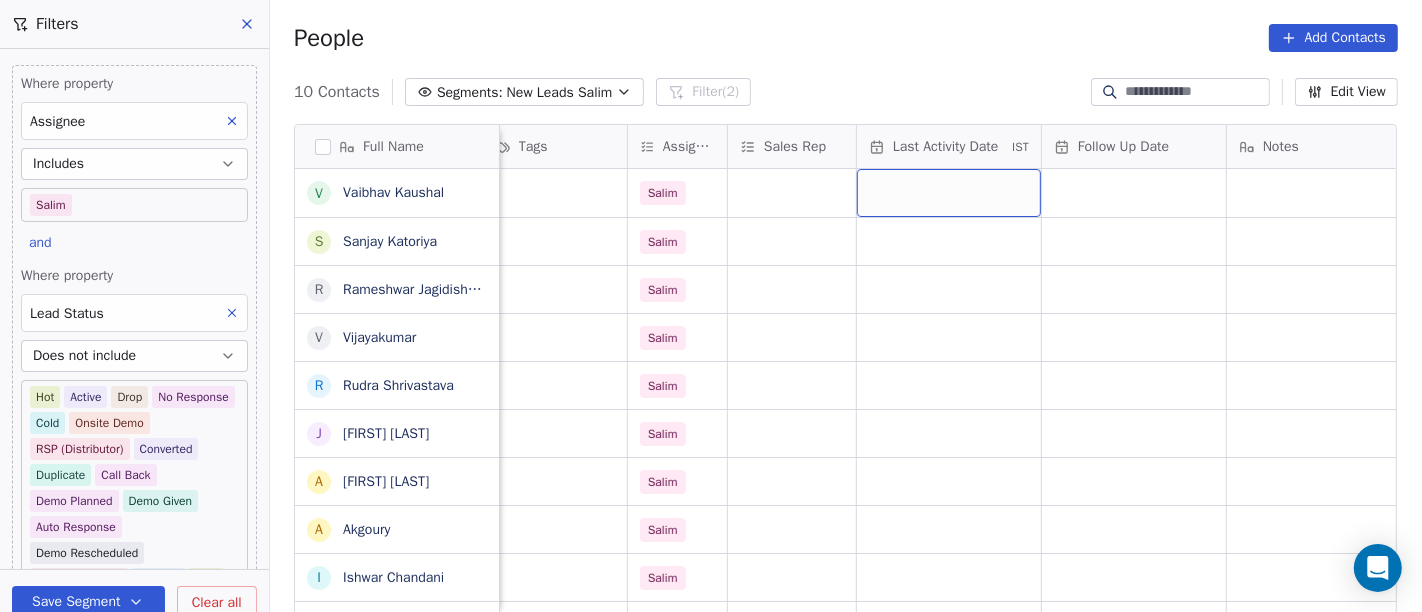 click at bounding box center (949, 193) 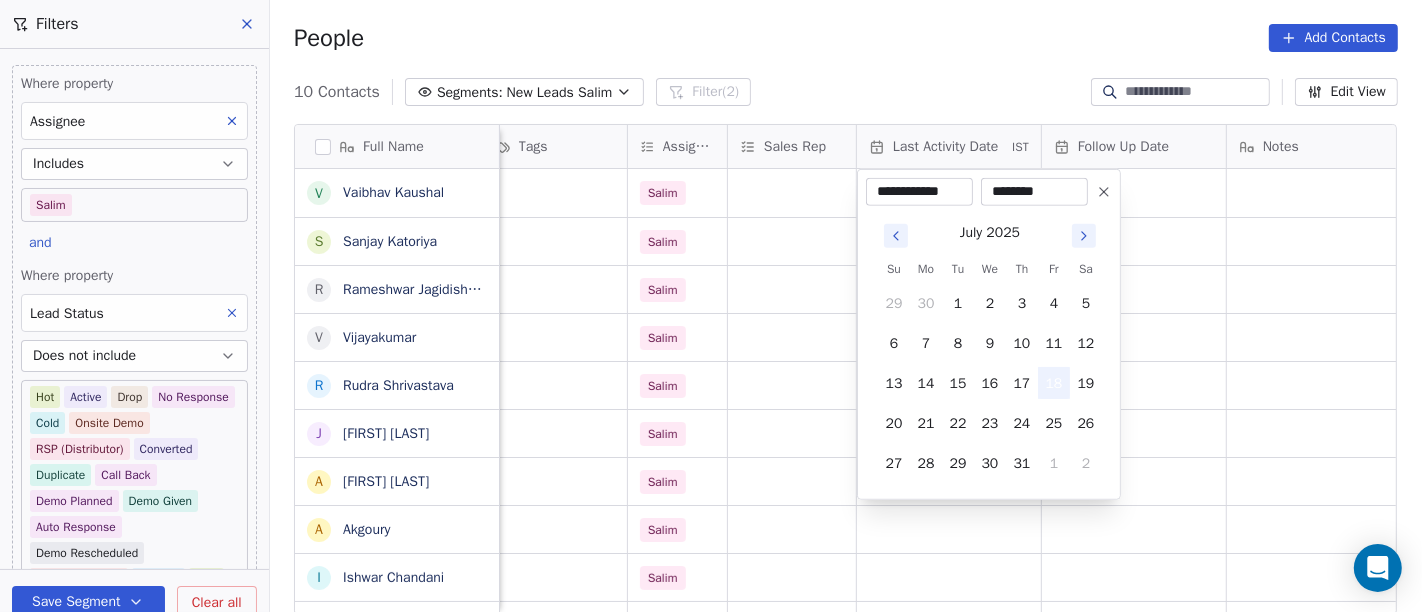 click on "18" at bounding box center (1054, 383) 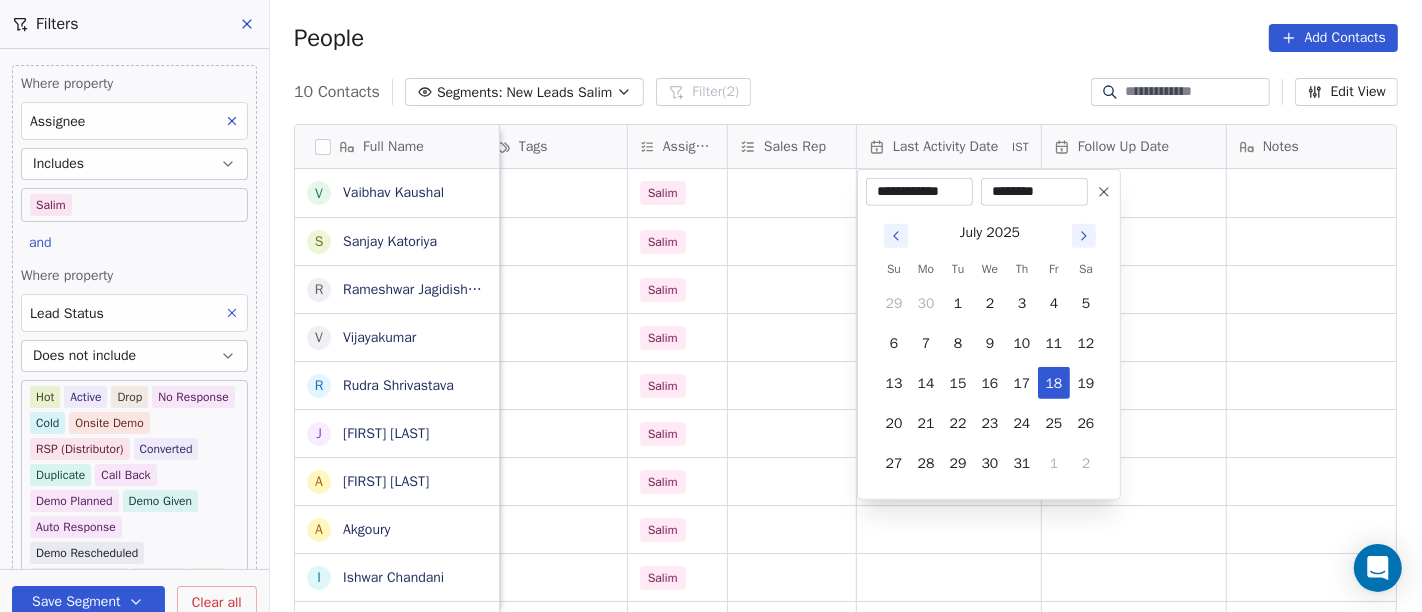 click on "On2Cook India Pvt. Ltd. Contacts People Marketing Workflows Campaigns Sales Pipelines Sequences Beta Tools Apps AI Agents Help & Support Filters Where property   Assignee   Includes Salim and Where property   Lead Status   Does not include Hot Active Drop No Response Cold Onsite Demo RSP (Distributor) Converted Duplicate Call Back Demo Planned Demo Given Auto Response Demo Rescheduled Demo Cancelled Confirm High Medium Low Add filter to this group Add another filter Save Segment Clear all People  Add Contacts 10 Contacts Segments: New Leads Salim Filter  (2) Edit View Tag Add to Sequence Full Name V Vaibhav Kaushal S Sanjay Katoriya R Rameshwar Jagidishchandra Katta V Vijayakumar R Rudra Shrivastava J Jaspal Singh Makkad A Ajinder Singh A Akgoury I Ishwar Chandani P Prasan location Created Date IST Lead Status Tags Assignee Sales Rep Last Activity Date IST Follow Up Date Notes Call Attempts Website zomato link   delhi Jul 18, 2025 03:30 AM Salim   others Jul 18, 2025 12:23 AM Salim   others Salim   others_" at bounding box center (711, 306) 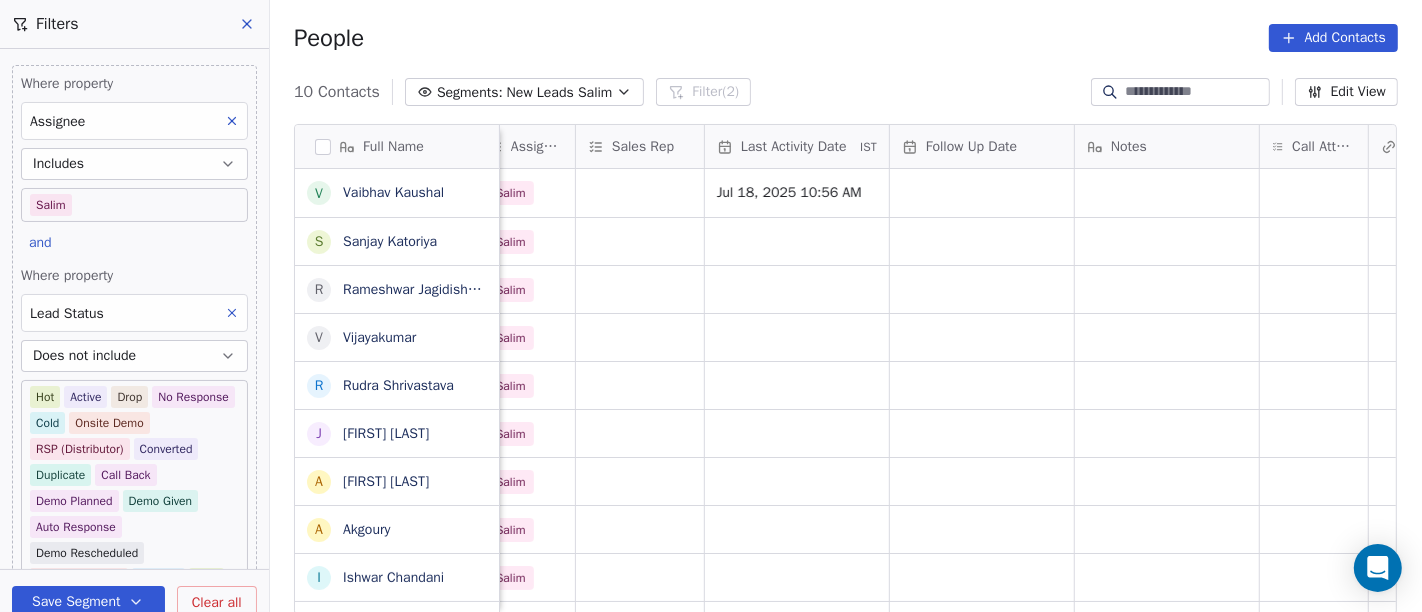 scroll, scrollTop: 0, scrollLeft: 1064, axis: horizontal 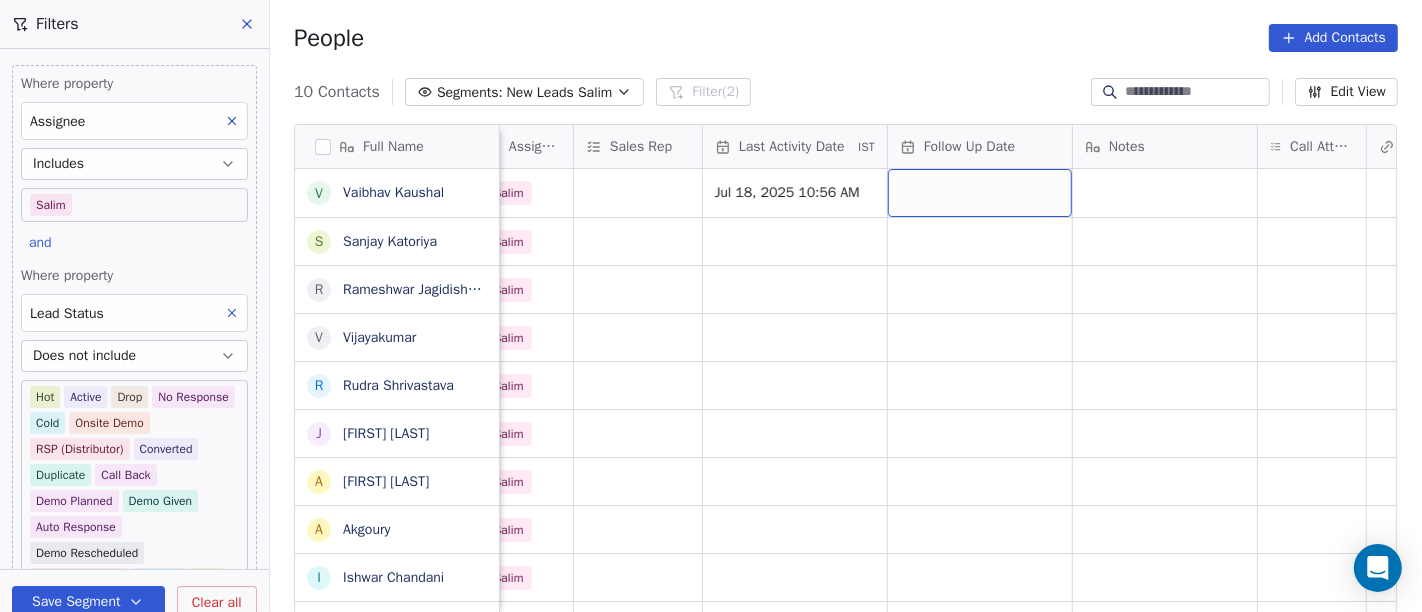 click at bounding box center (980, 193) 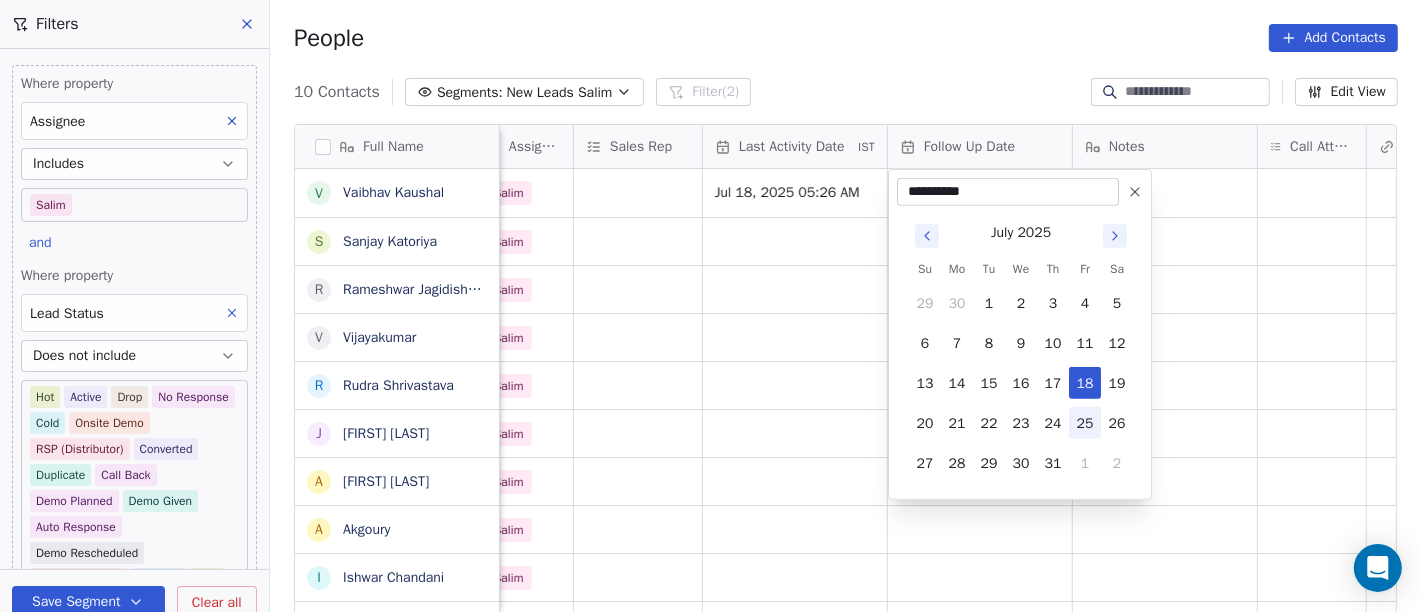 click on "25" at bounding box center (1085, 423) 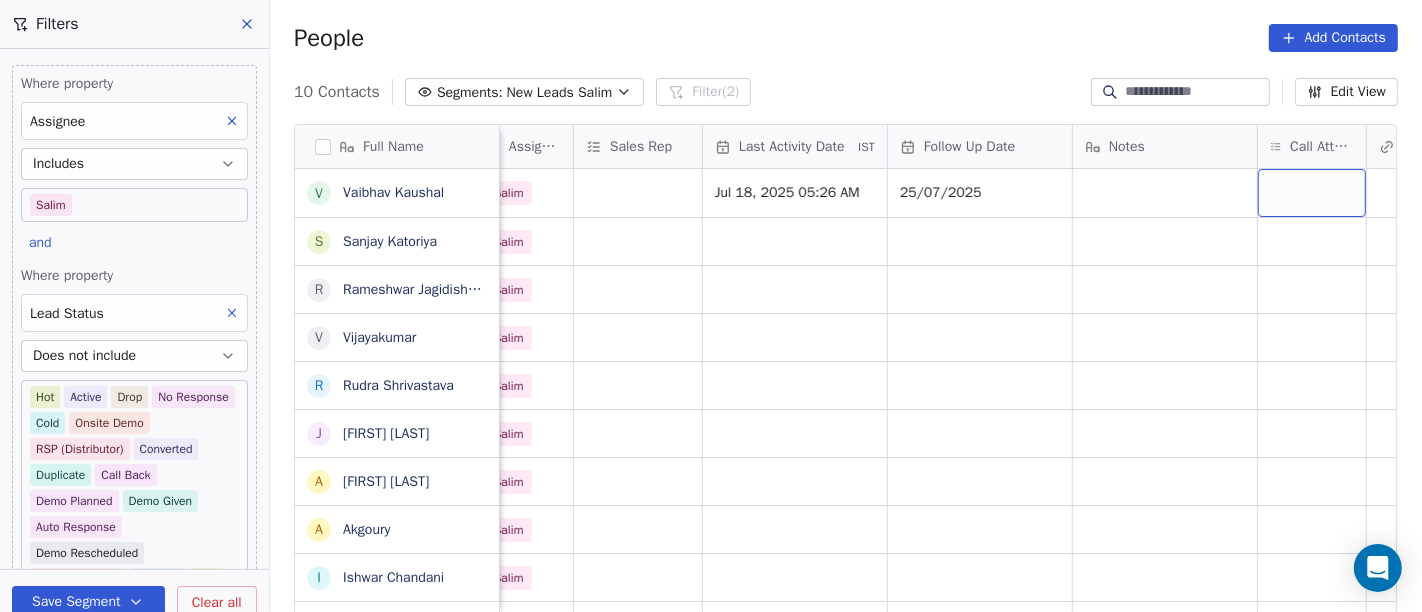 click at bounding box center [1312, 193] 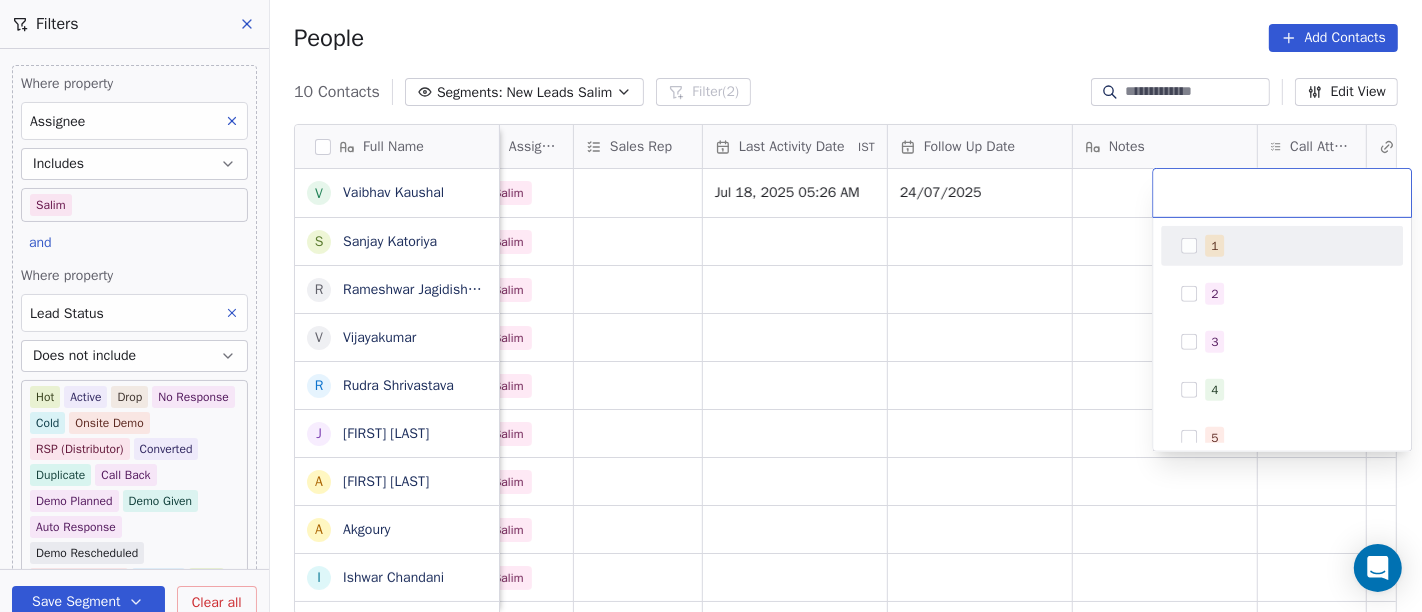 click on "1" at bounding box center (1282, 246) 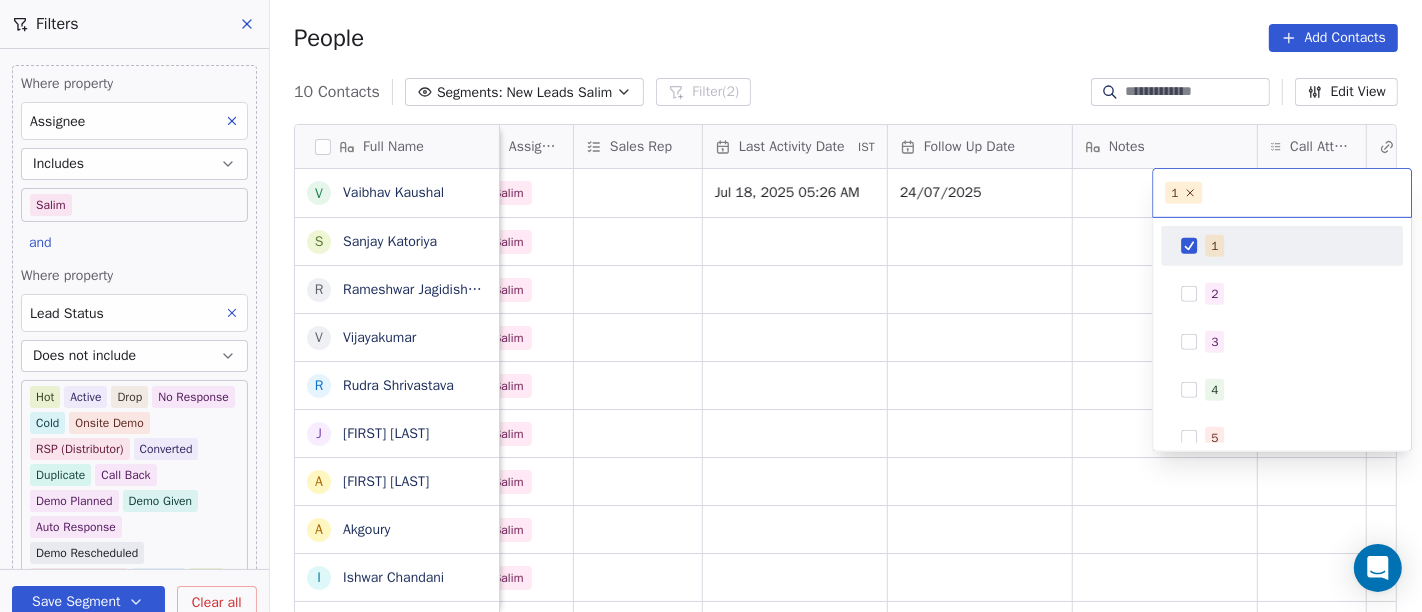 click on "On2Cook India Pvt. Ltd. Contacts People Marketing Workflows Campaigns Sales Pipelines Sequences Beta Tools Apps AI Agents Help & Support Filters Where property   Assignee   Includes Salim and Where property   Lead Status   Does not include Hot Active Drop No Response Cold Onsite Demo RSP (Distributor) Converted Duplicate Call Back Demo Planned Demo Given Auto Response Demo Rescheduled Demo Cancelled Confirm High Medium Low Add filter to this group Add another filter Save Segment Clear all People  Add Contacts 10 Contacts Segments: New Leads Salim Filter  (2) Edit View Tag Add to Sequence Full Name V Vaibhav Kaushal S Sanjay Katoriya R Rameshwar Jagidishchandra Katta V Vijayakumar R Rudra Shrivastava J Jaspal Singh Makkad A Ajinder Singh A Akgoury I Ishwar Chandani P Prasan Created Date IST Lead Status Tags Assignee Sales Rep Last Activity Date IST Follow Up Date Notes Call Attempts Website zomato link outlet type Location   Jul 18, 2025 03:30 AM Salim Jul 18, 2025 05:26 AM 24/07/2025 restaurants   Salim" at bounding box center (711, 306) 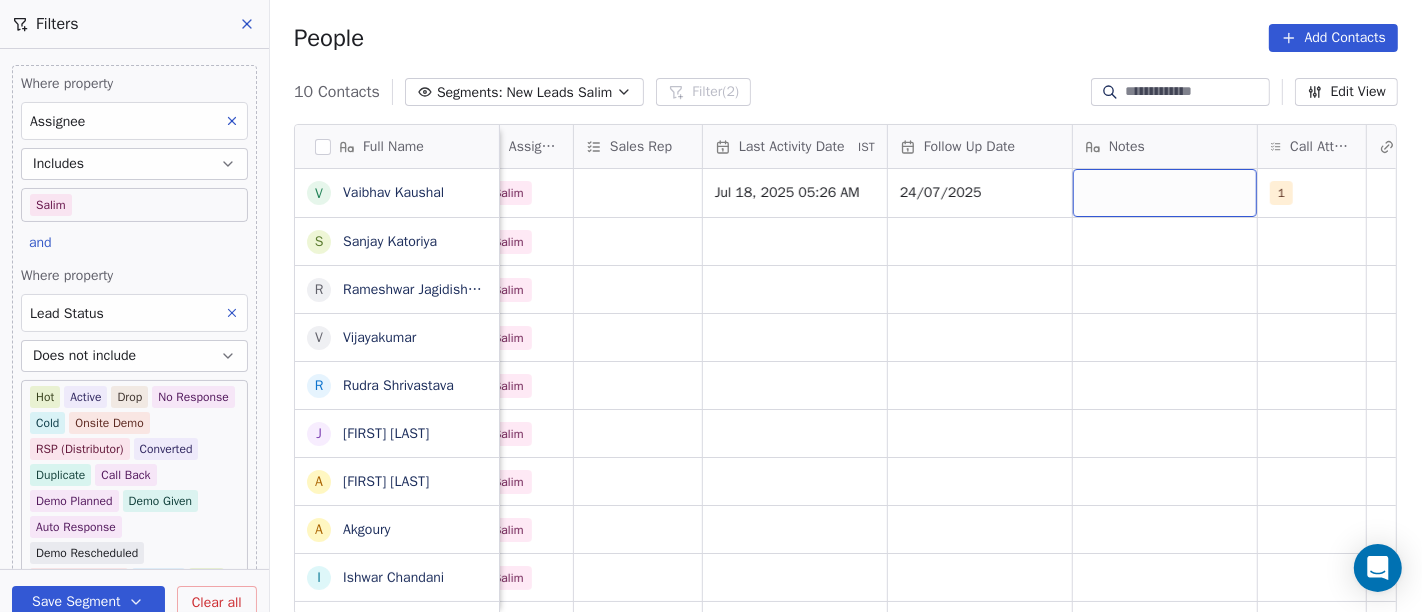 click at bounding box center [1165, 193] 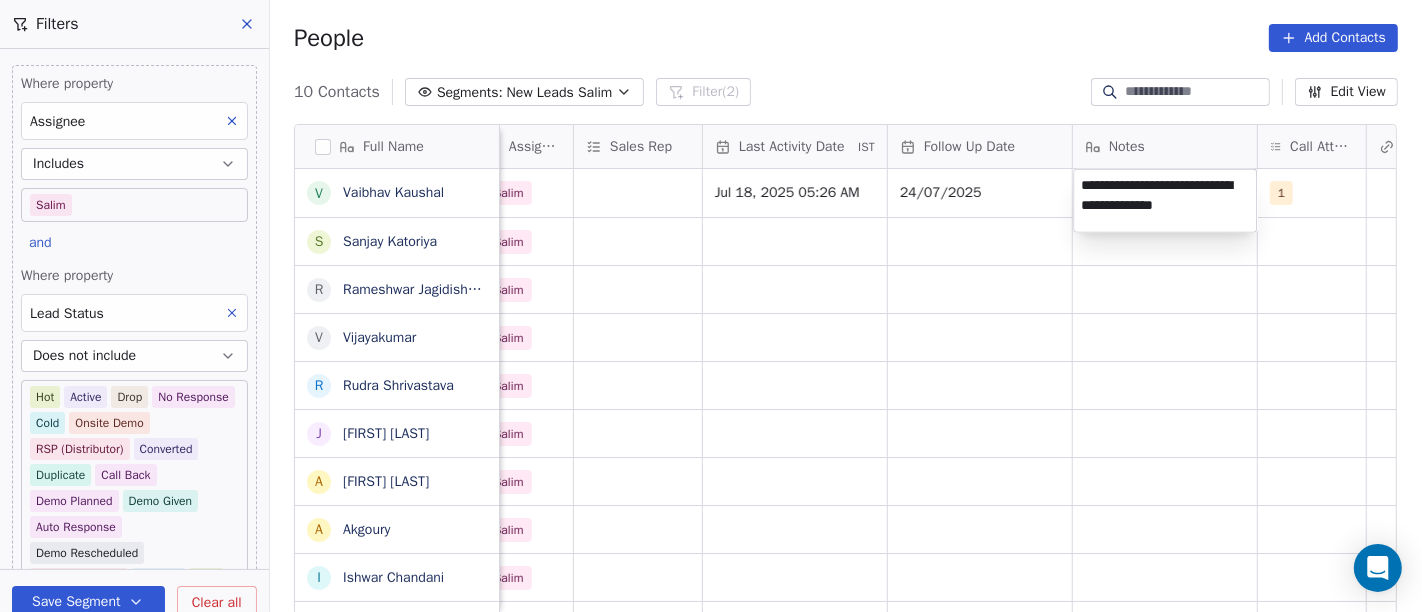 type on "**********" 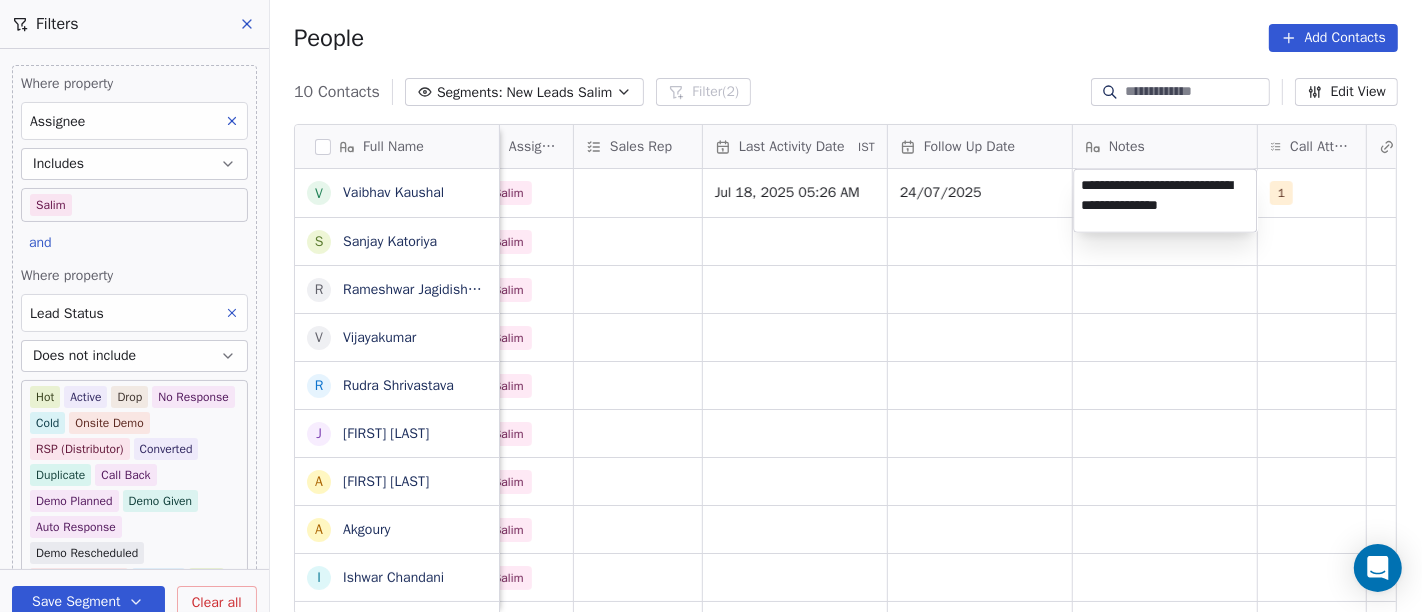 click on "On2Cook India Pvt. Ltd. Contacts People Marketing Workflows Campaigns Sales Pipelines Sequences Beta Tools Apps AI Agents Help & Support Filters Where property   Assignee   Includes Salim and Where property   Lead Status   Does not include Hot Active Drop No Response Cold Onsite Demo RSP (Distributor) Converted Duplicate Call Back Demo Planned Demo Given Auto Response Demo Rescheduled Demo Cancelled Confirm High Medium Low Add filter to this group Add another filter Save Segment Clear all People  Add Contacts 10 Contacts Segments: New Leads Salim Filter  (2) Edit View Tag Add to Sequence Full Name V Vaibhav Kaushal S Sanjay Katoriya R Rameshwar Jagidishchandra Katta V Vijayakumar R Rudra Shrivastava J Jaspal Singh Makkad A Ajinder Singh A Akgoury I Ishwar Chandani P Prasan Created Date IST Lead Status Tags Assignee Sales Rep Last Activity Date IST Follow Up Date Notes Call Attempts Website zomato link outlet type Location   Jul 18, 2025 03:30 AM Salim Jul 18, 2025 05:26 AM 24/07/2025 1 restaurants   Salim" at bounding box center [711, 306] 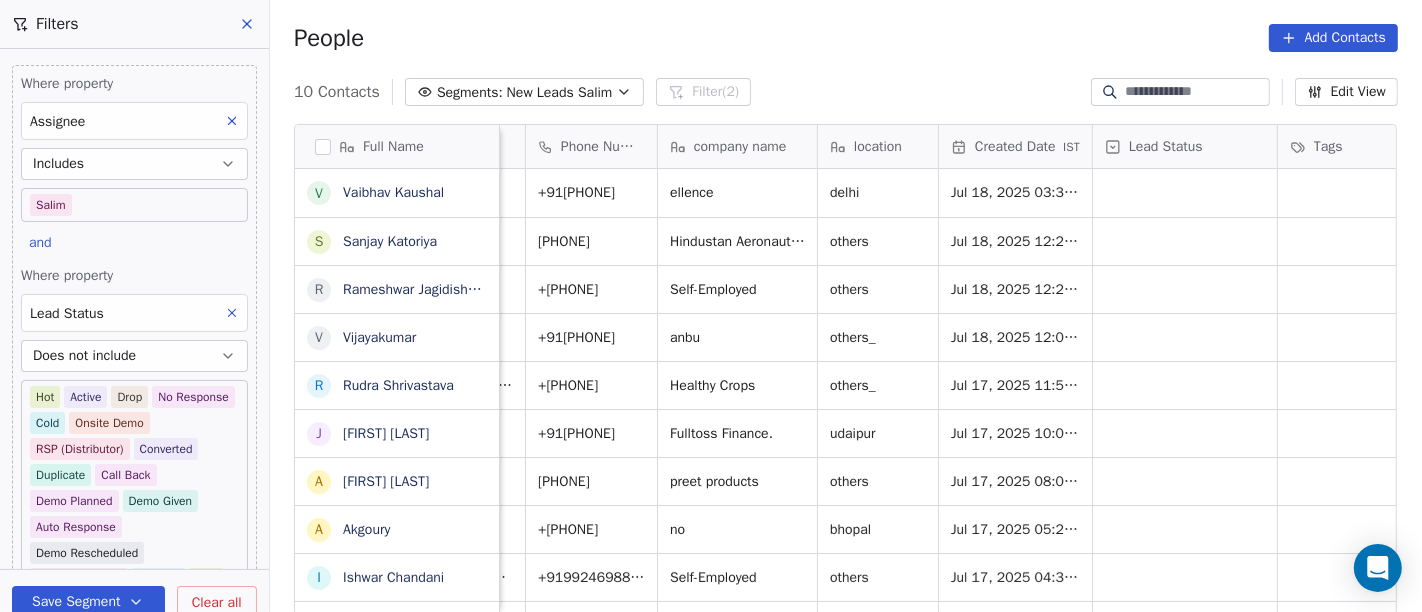 scroll, scrollTop: 0, scrollLeft: 114, axis: horizontal 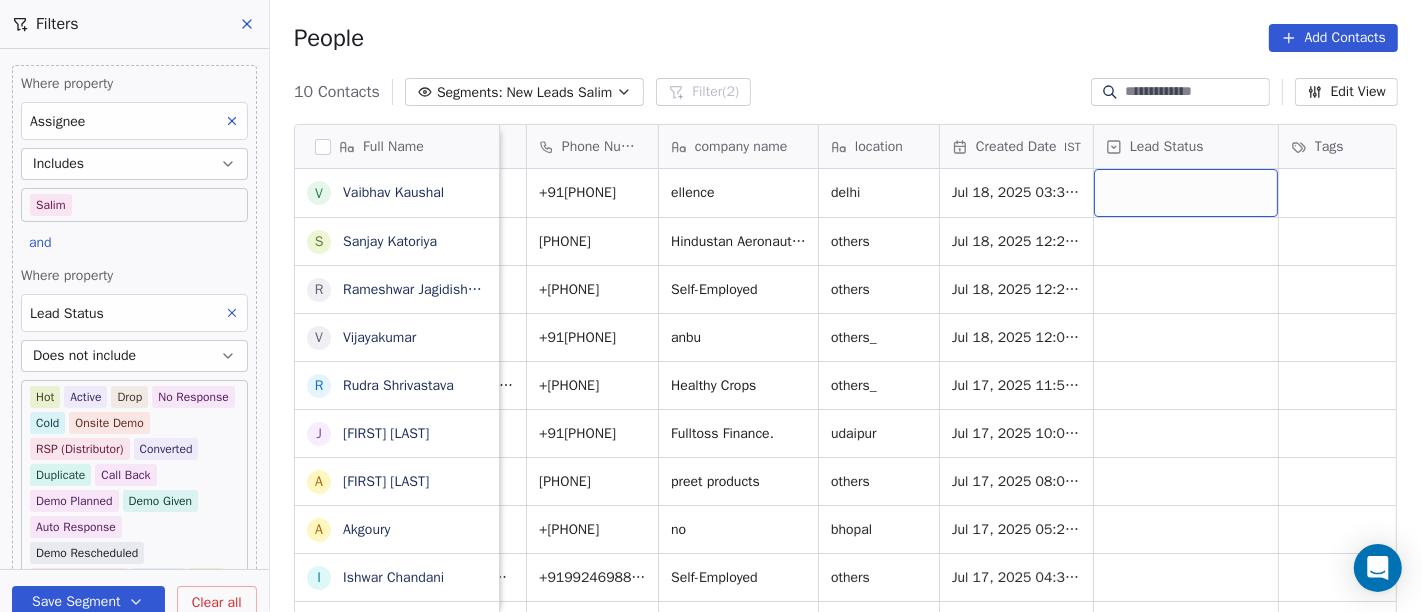 click at bounding box center (1186, 193) 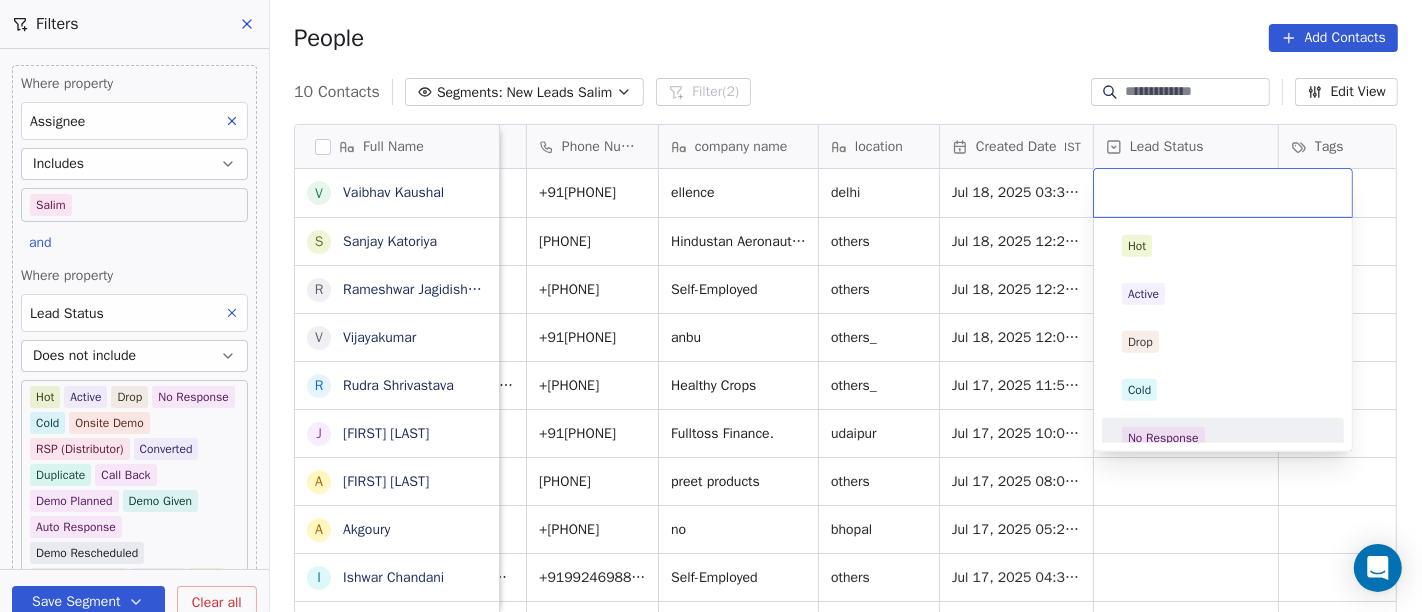 click on "No Response" at bounding box center [1223, 438] 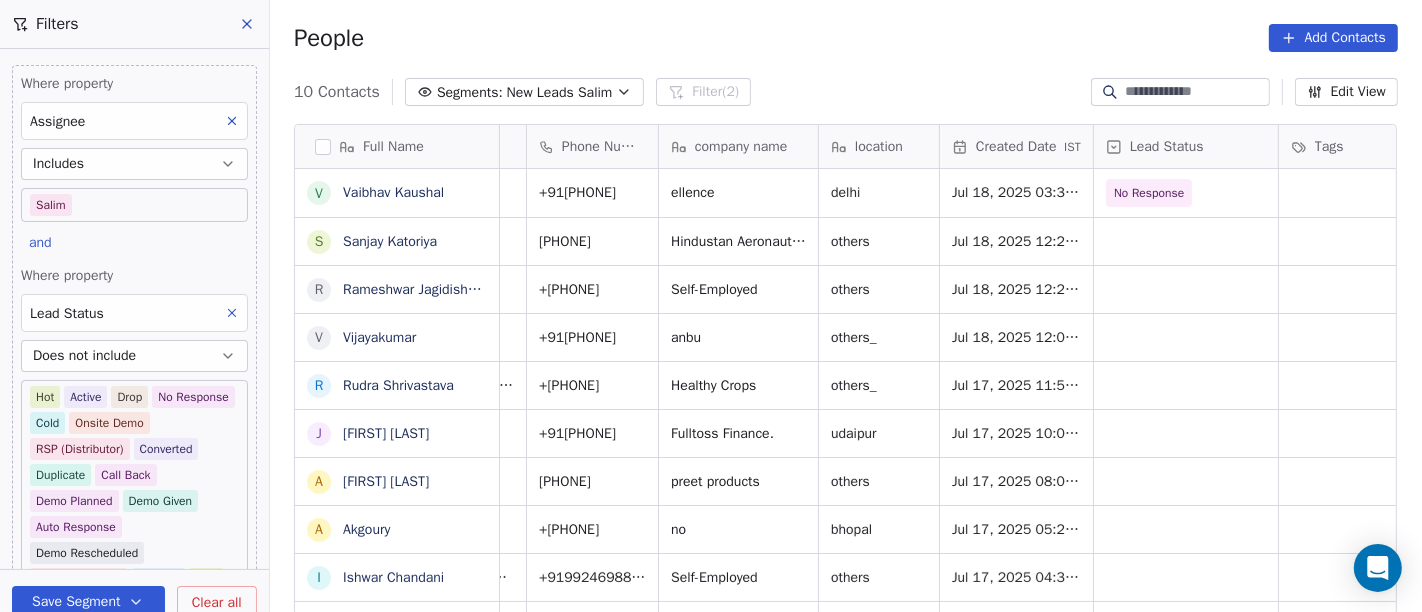 scroll, scrollTop: 0, scrollLeft: 0, axis: both 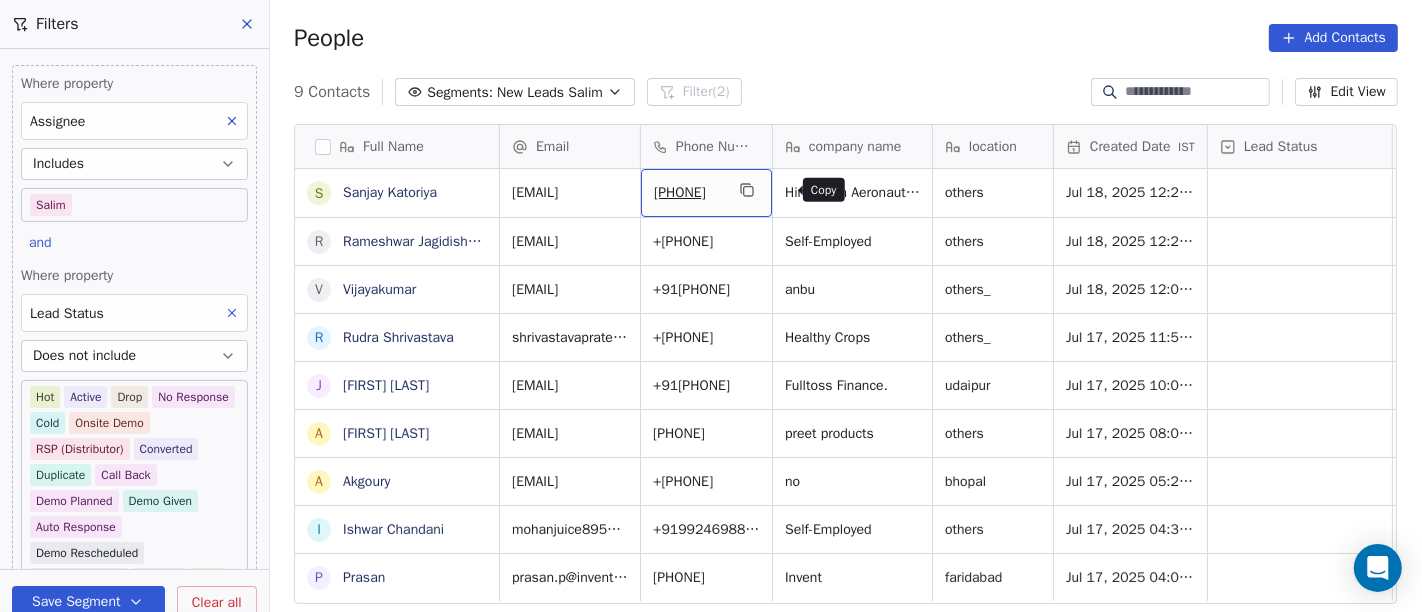 click 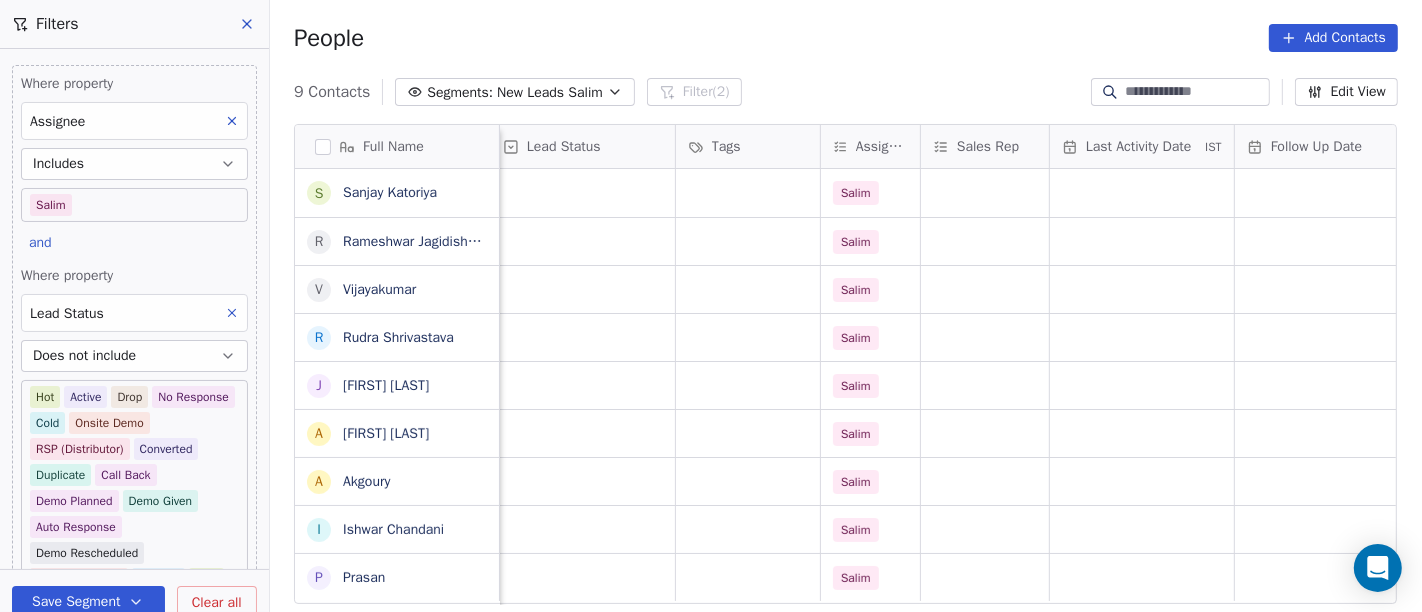 scroll, scrollTop: 0, scrollLeft: 719, axis: horizontal 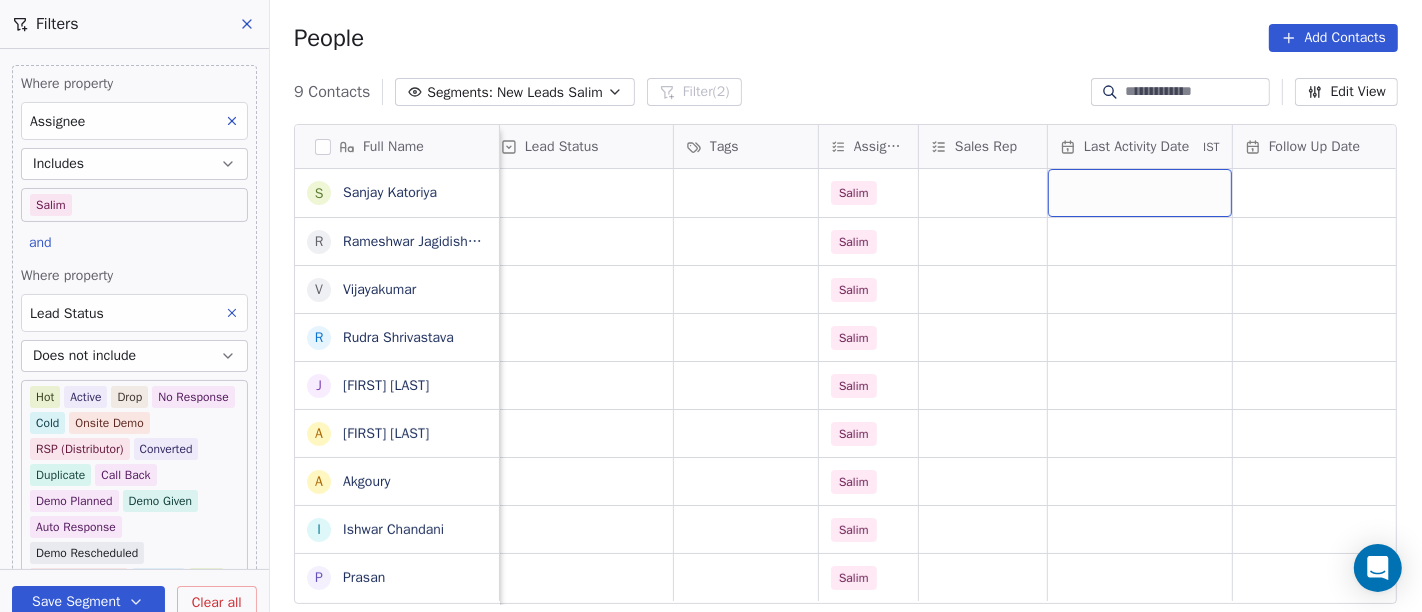 click at bounding box center [1140, 193] 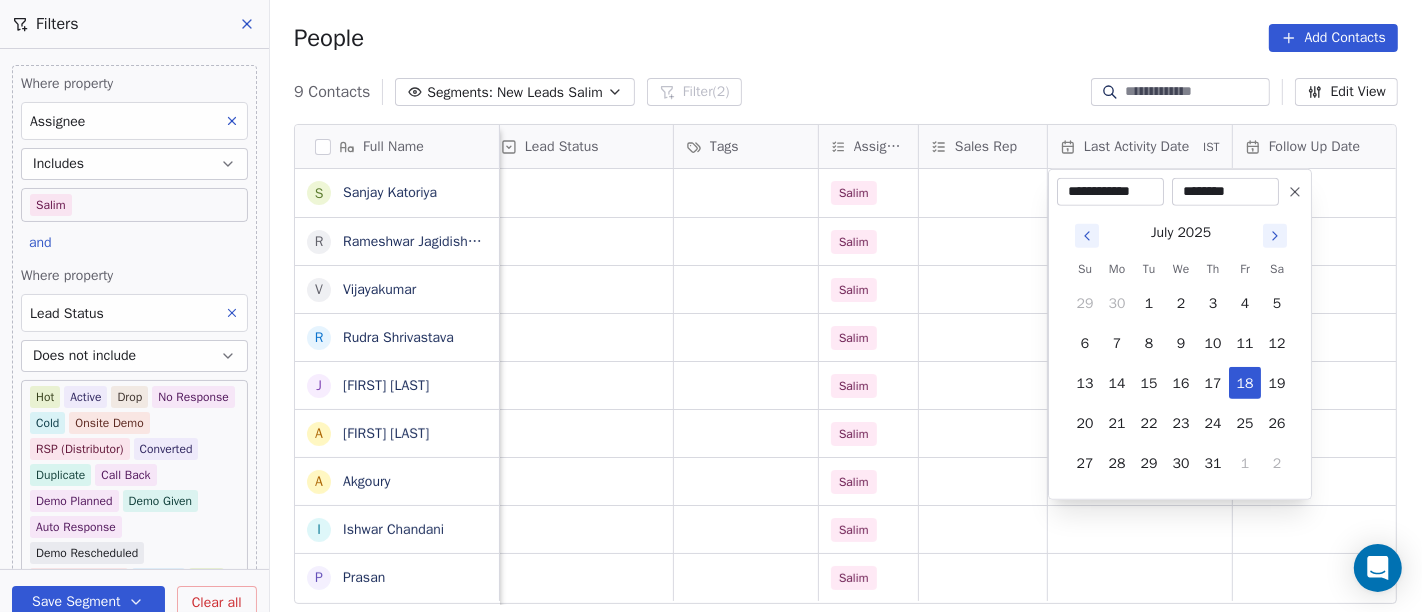 drag, startPoint x: 1248, startPoint y: 379, endPoint x: 1060, endPoint y: 156, distance: 291.67276 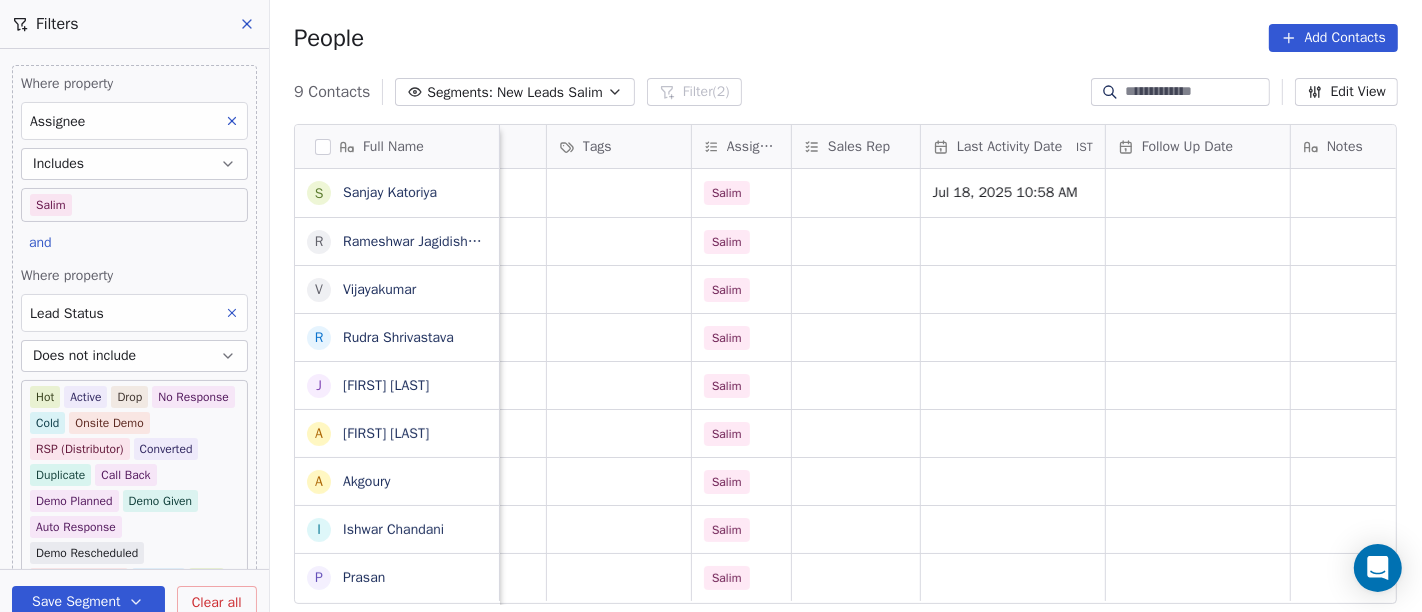 scroll, scrollTop: 0, scrollLeft: 875, axis: horizontal 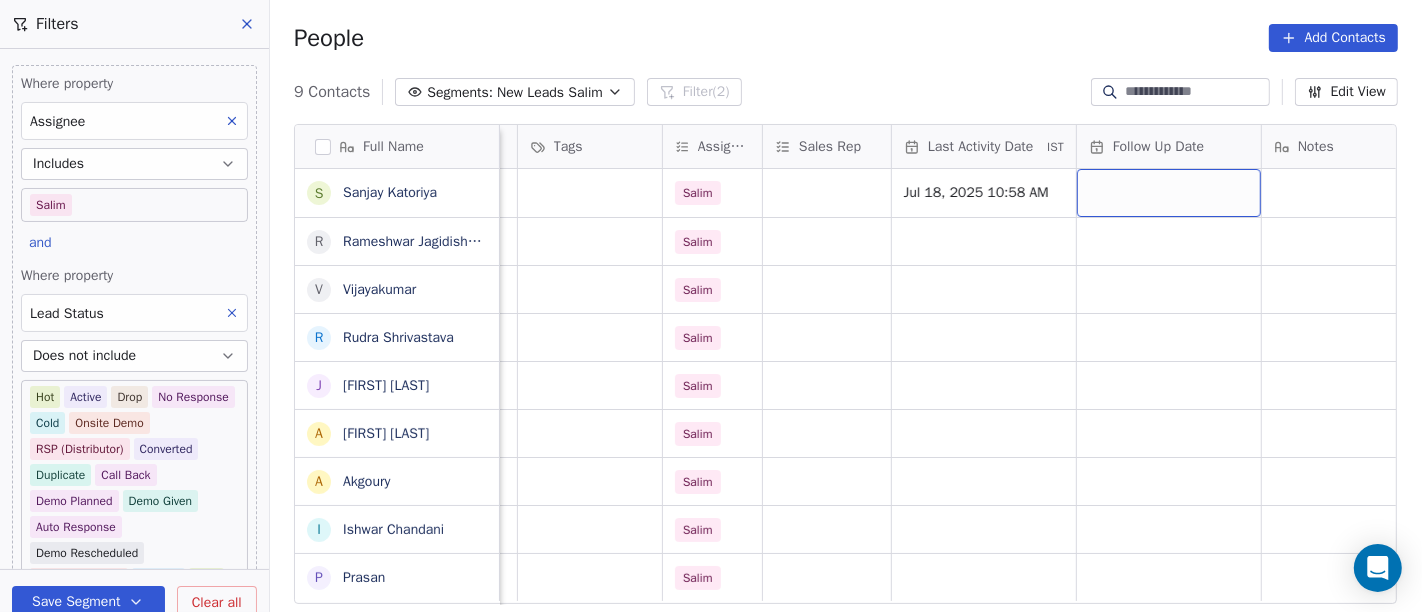 click at bounding box center (1169, 193) 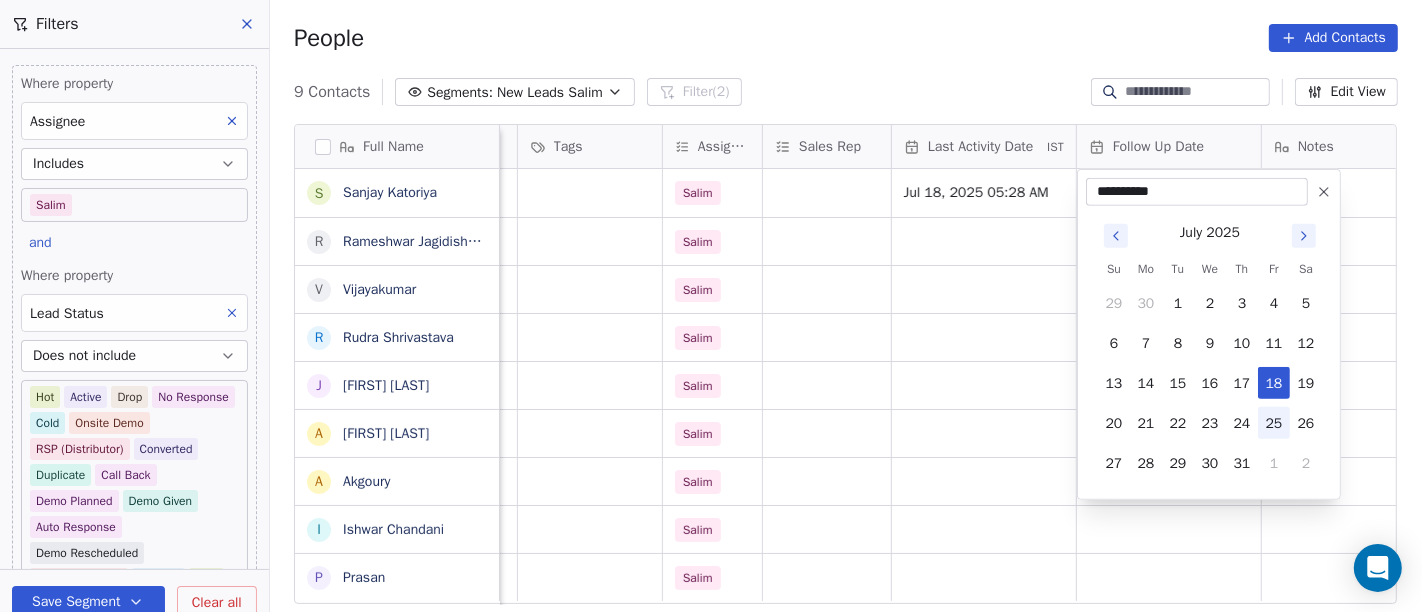click on "25" at bounding box center [1274, 423] 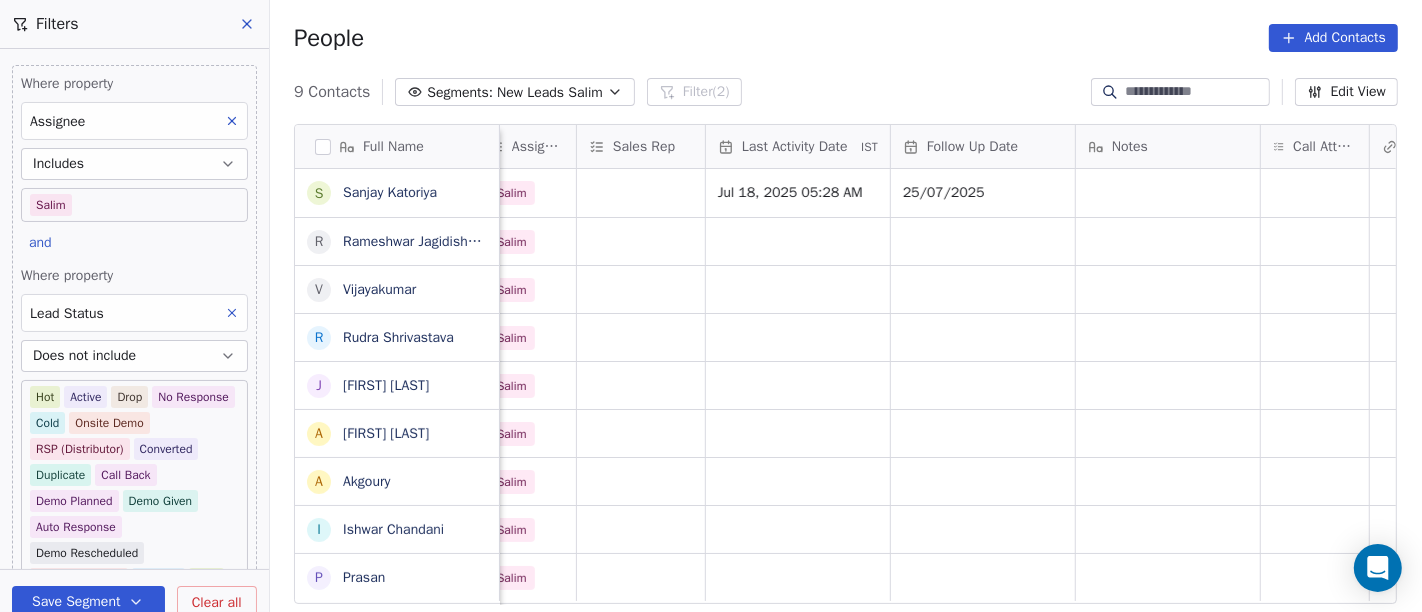 scroll, scrollTop: 0, scrollLeft: 1062, axis: horizontal 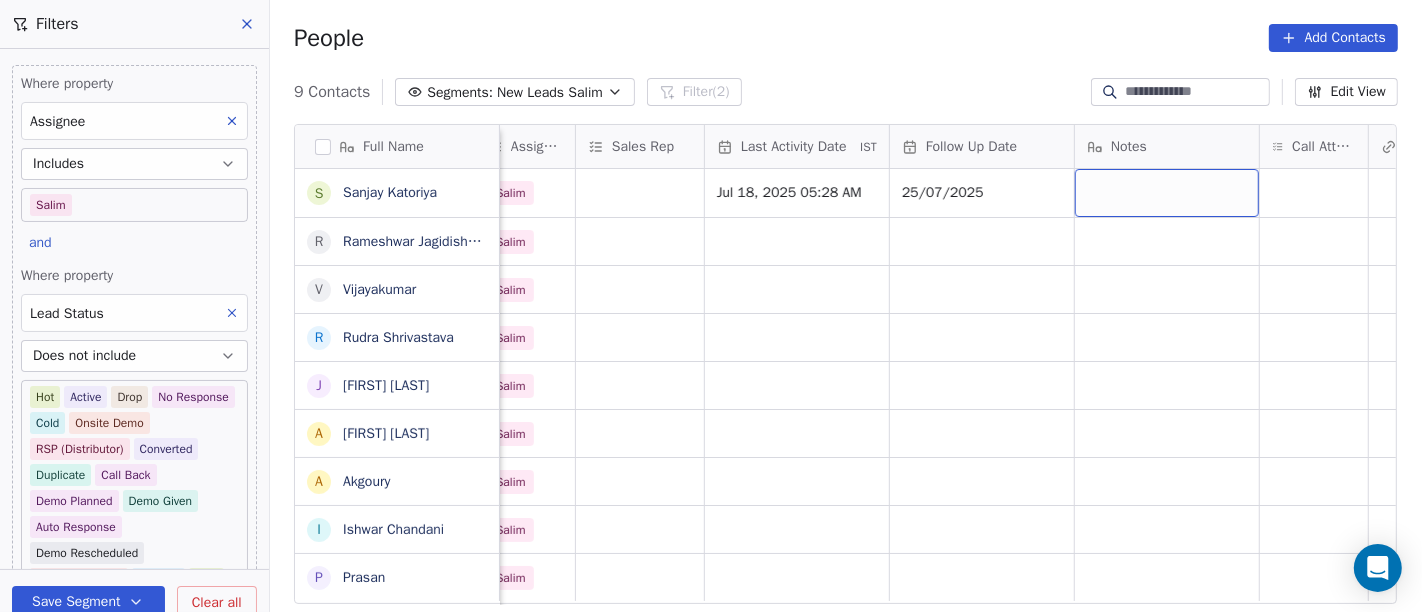 click at bounding box center [1167, 193] 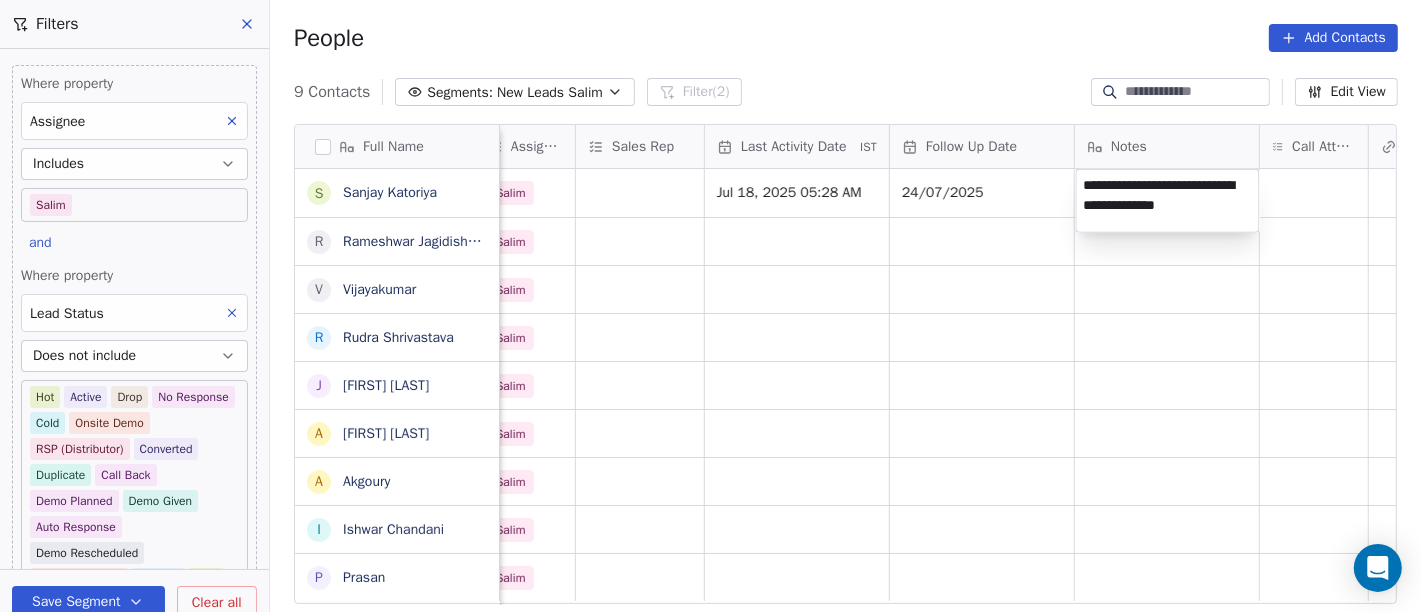 type on "**********" 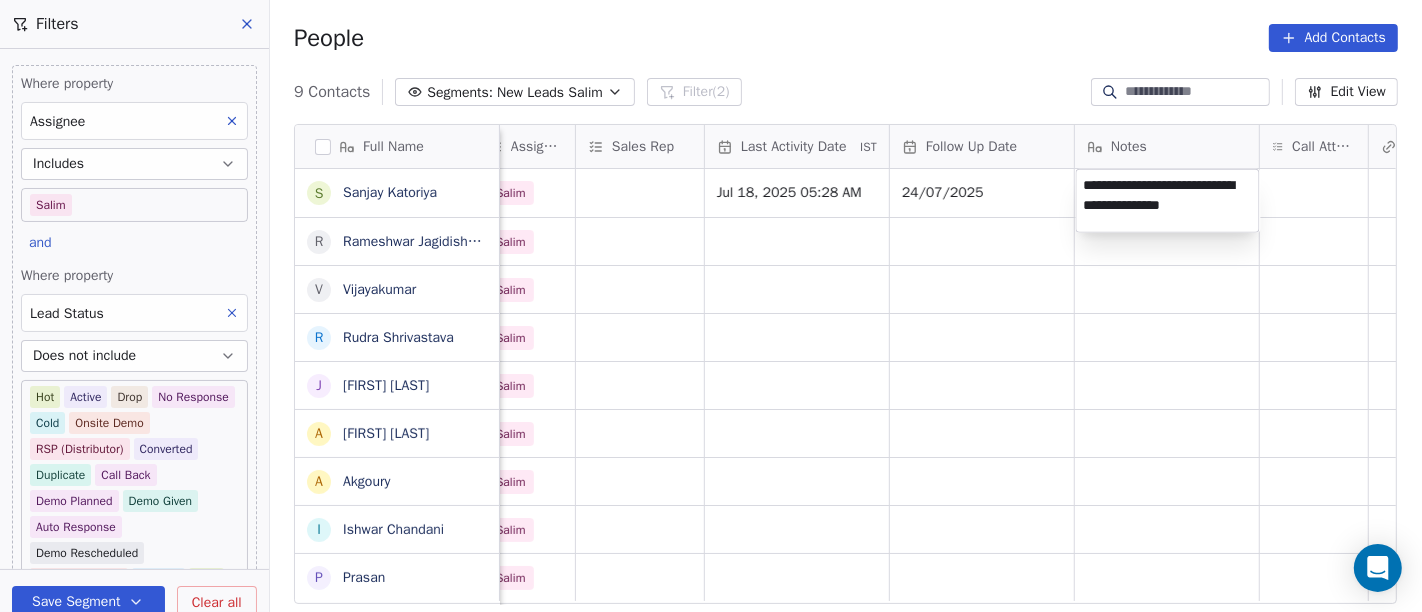 click on "On2Cook India Pvt. Ltd. Contacts People Marketing Workflows Campaigns Sales Pipelines Sequences Beta Tools Apps AI Agents Help & Support Filters Where property   Assignee   Includes Salim and Where property   Lead Status   Does not include Hot Active Drop No Response Cold Onsite Demo RSP (Distributor) Converted Duplicate Call Back Demo Planned Demo Given Auto Response Demo Rescheduled Demo Cancelled Confirm High Medium Low Add filter to this group Add another filter Save Segment Clear all People  Add Contacts 9 Contacts Segments: New Leads Salim Filter  (2) Edit View Tag Add to Sequence Full Name S Sanjay Katoriya R Rameshwar Jagidishchandra Katta V Vijayakumar R Rudra Shrivastava J Jaspal Singh Makkad A Ajinder Singh A Akgoury I Ishwar Chandani P Prasan Created Date IST Lead Status Tags Assignee Sales Rep Last Activity Date IST Follow Up Date Notes Call Attempts Website zomato link outlet type Location   Jul 18, 2025 12:23 AM Salim Jul 18, 2025 05:28 AM 24/07/2025 executive_kitchens   Jul 18, 2025 12:21 AM" at bounding box center [711, 306] 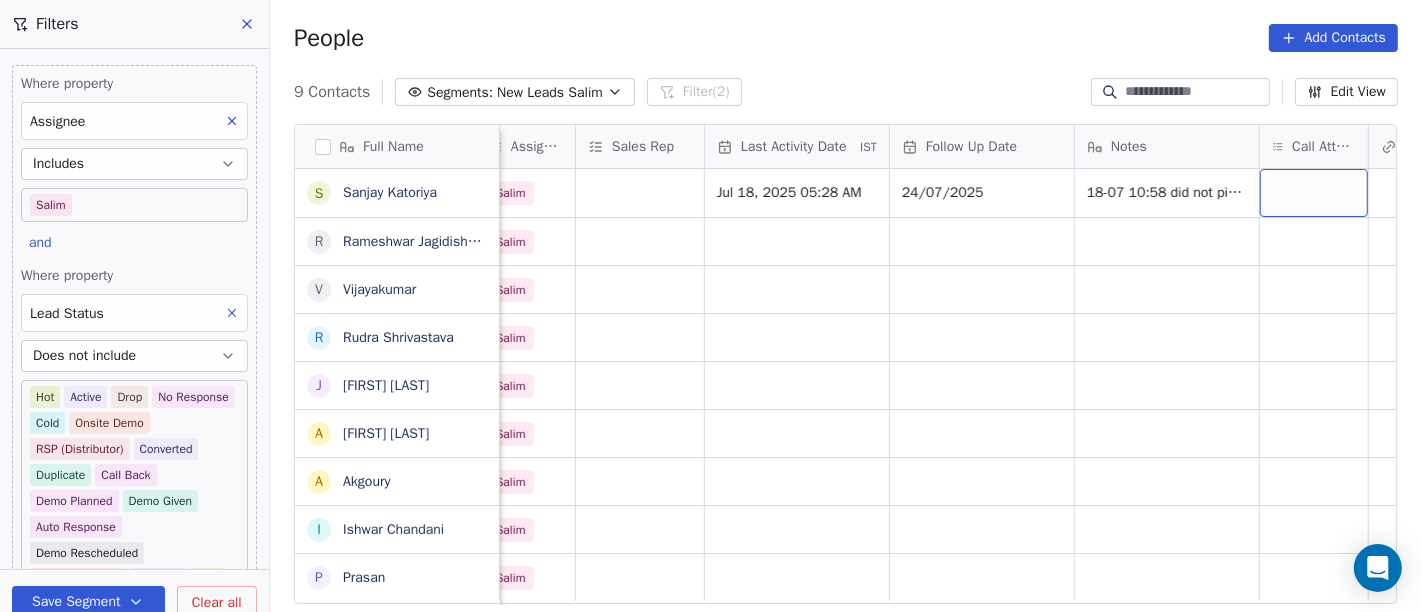 click at bounding box center (1314, 193) 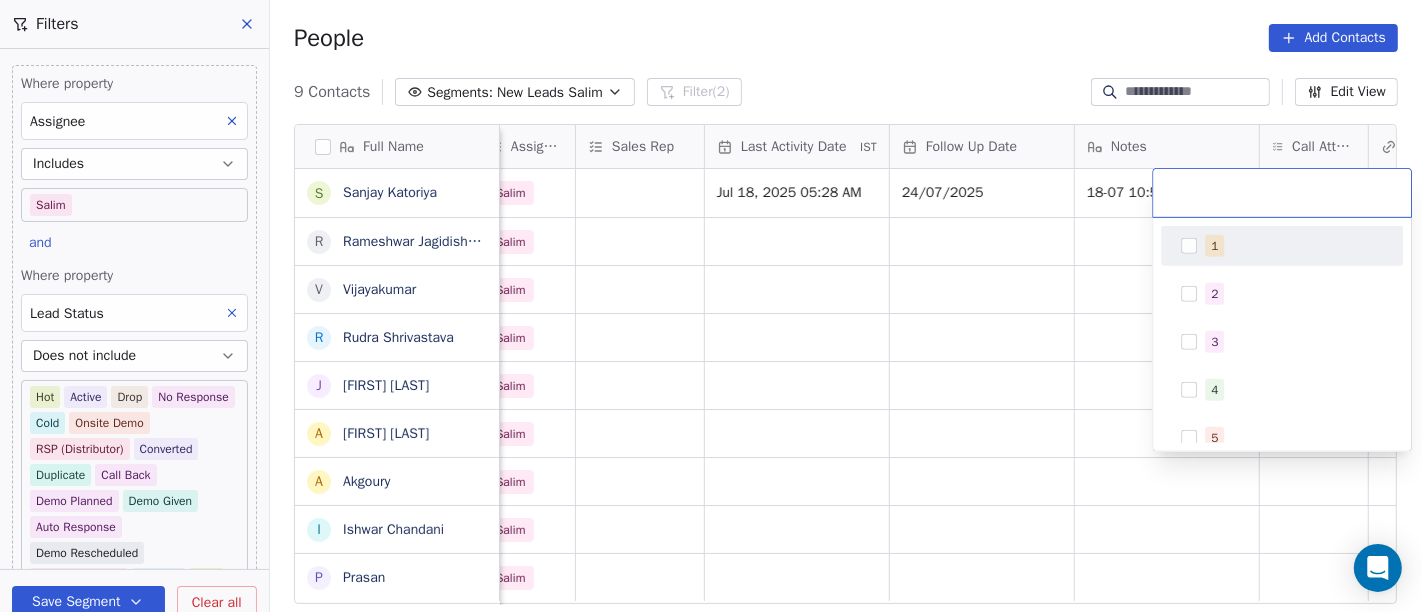 click on "1" at bounding box center (1294, 246) 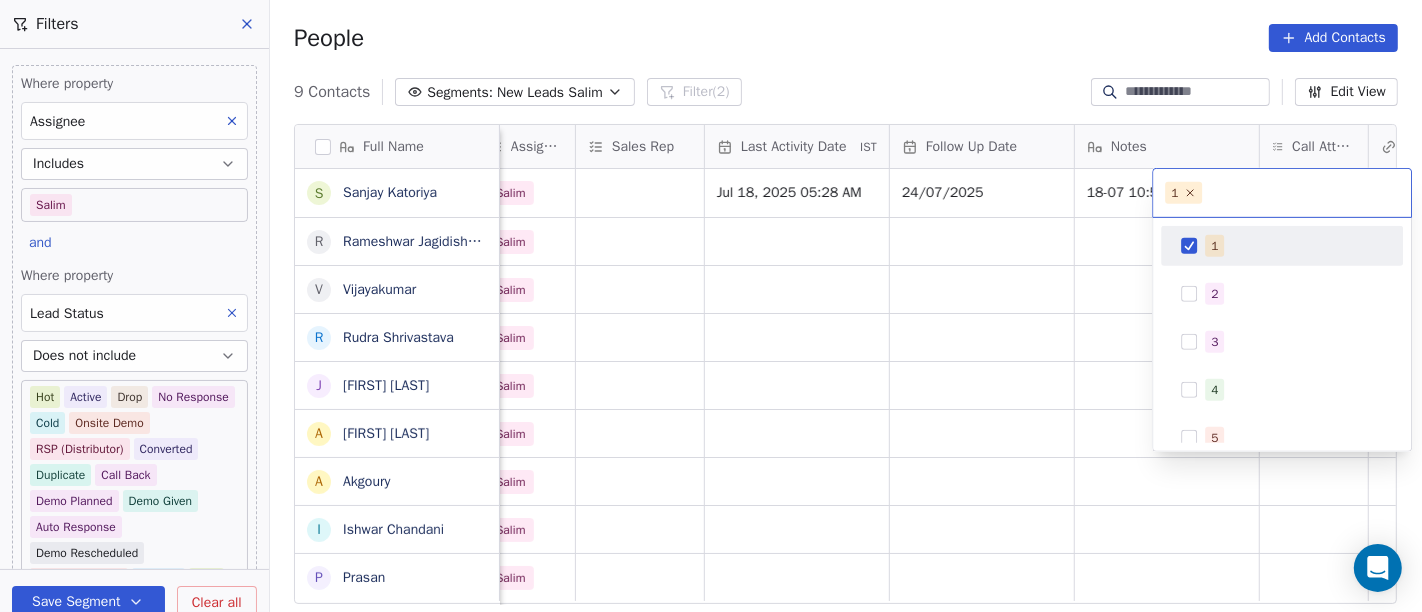 click on "On2Cook India Pvt. Ltd. Contacts People Marketing Workflows Campaigns Sales Pipelines Sequences Beta Tools Apps AI Agents Help & Support Filters Where property   Assignee   Includes Salim and Where property   Lead Status   Does not include Hot Active Drop No Response Cold Onsite Demo RSP (Distributor) Converted Duplicate Call Back Demo Planned Demo Given Auto Response Demo Rescheduled Demo Cancelled Confirm High Medium Low Add filter to this group Add another filter Save Segment Clear all People  Add Contacts 9 Contacts Segments: New Leads Salim Filter  (2) Edit View Tag Add to Sequence Full Name S Sanjay Katoriya R Rameshwar Jagidishchandra Katta V Vijayakumar R Rudra Shrivastava J Jaspal Singh Makkad A Ajinder Singh A Akgoury I Ishwar Chandani P Prasan Created Date IST Lead Status Tags Assignee Sales Rep Last Activity Date IST Follow Up Date Notes Call Attempts Website zomato link outlet type Location   Jul 18, 2025 12:23 AM Salim Jul 18, 2025 05:28 AM 24/07/2025 executive_kitchens   Jul 18, 2025 12:21 AM" at bounding box center [711, 306] 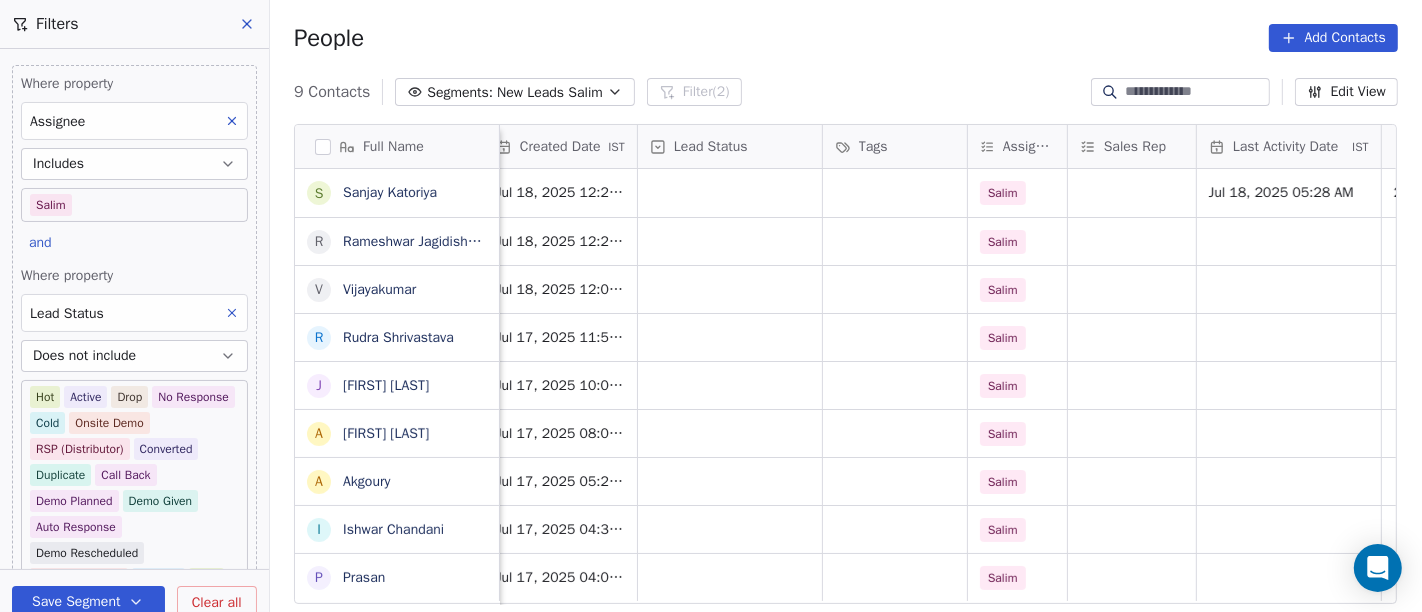 scroll, scrollTop: 0, scrollLeft: 568, axis: horizontal 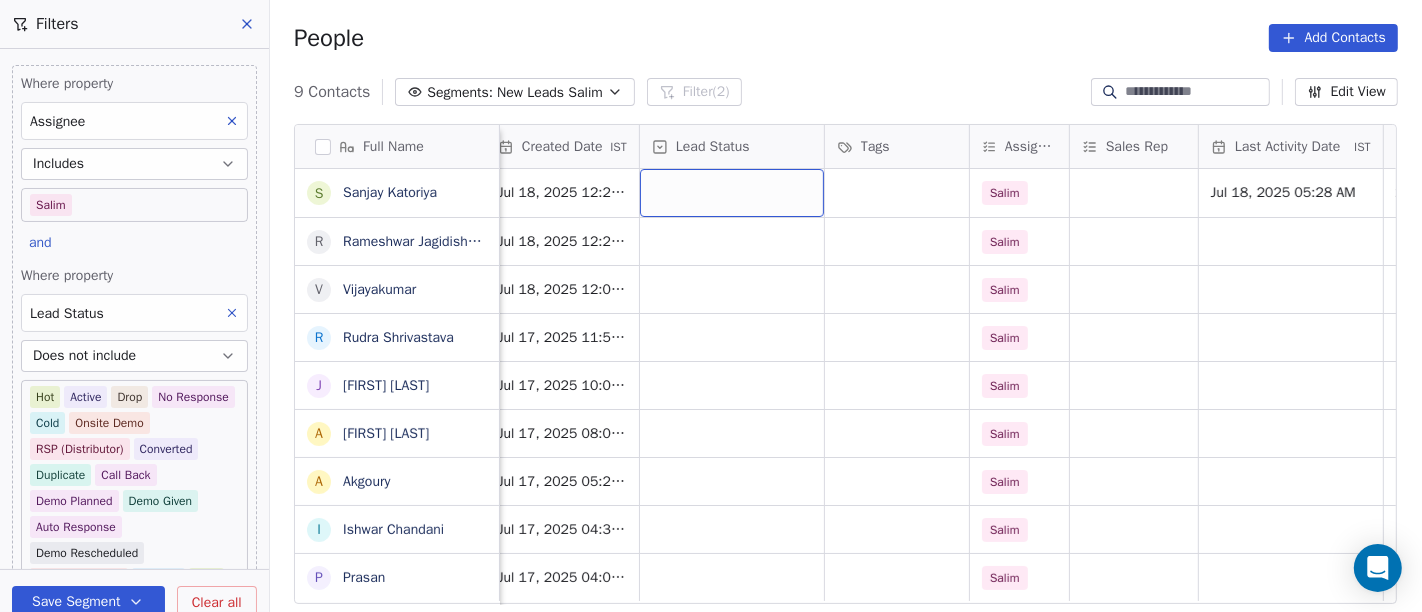 click at bounding box center (732, 193) 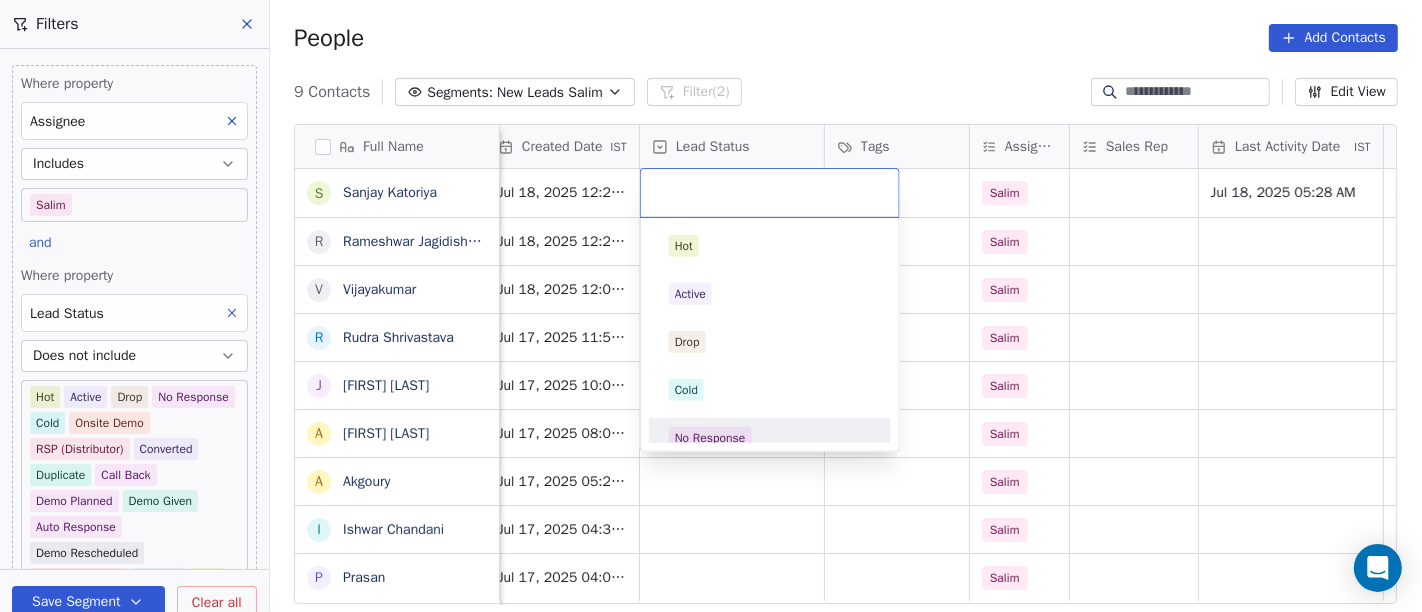 click on "No Response" at bounding box center [710, 438] 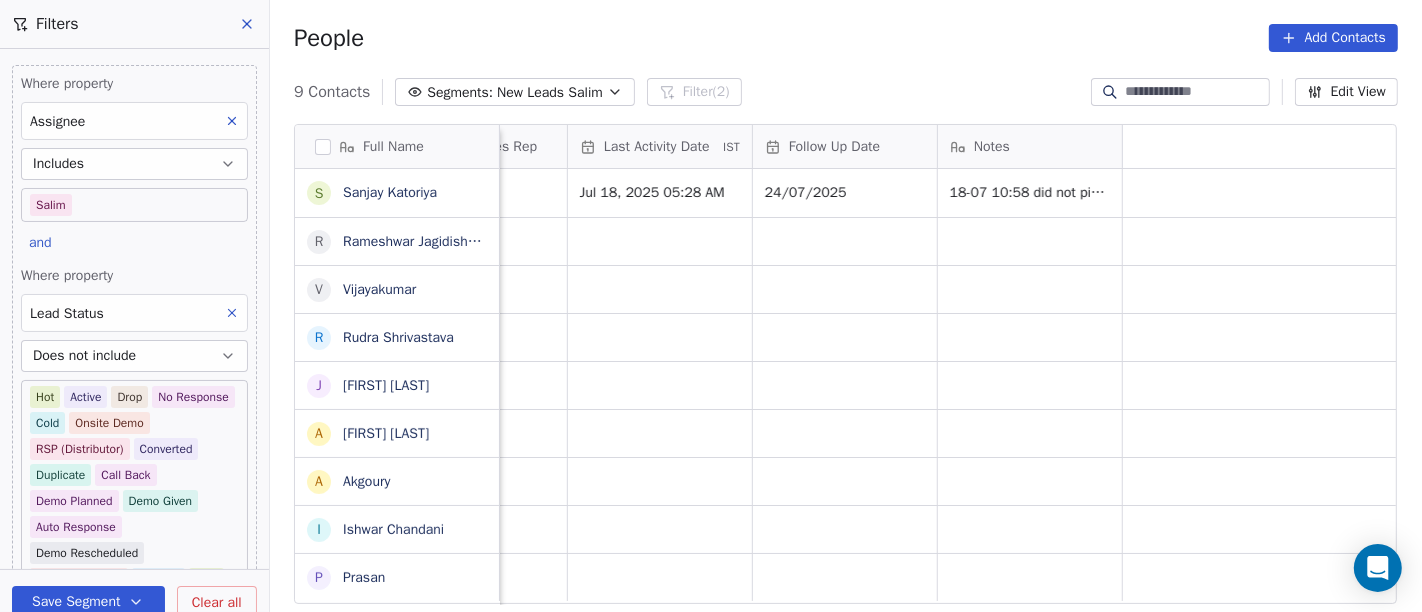 scroll, scrollTop: 0, scrollLeft: 0, axis: both 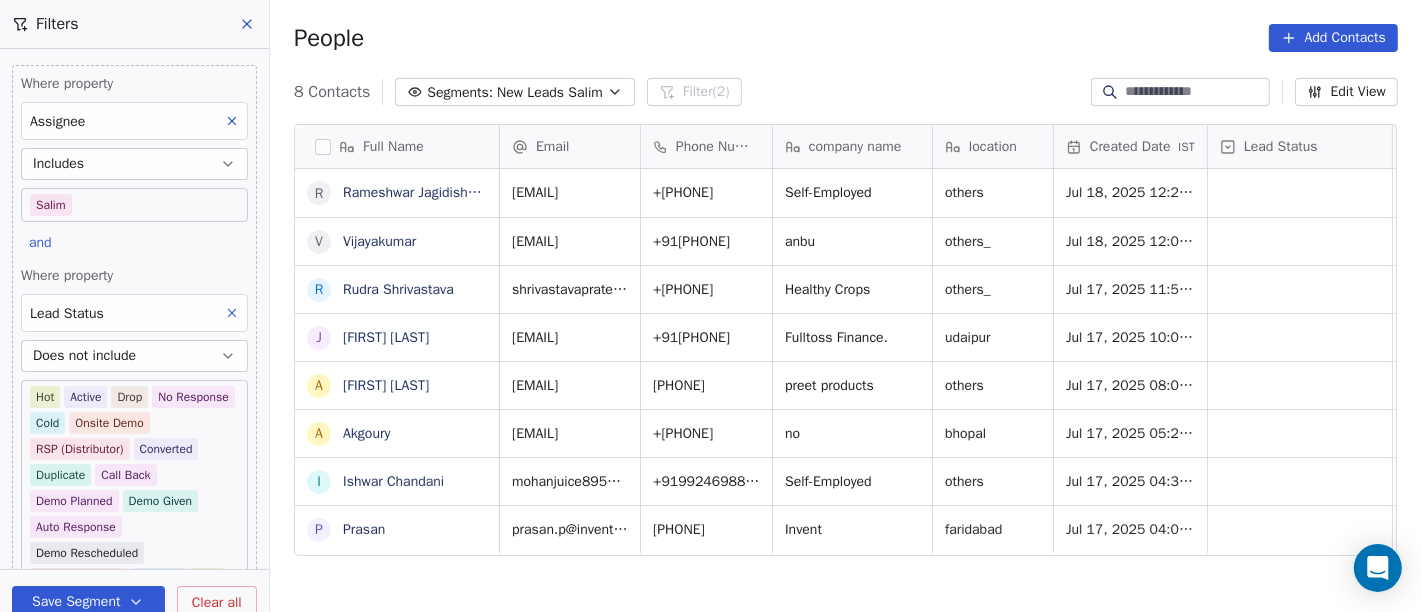 click on "People  Add Contacts" at bounding box center [846, 38] 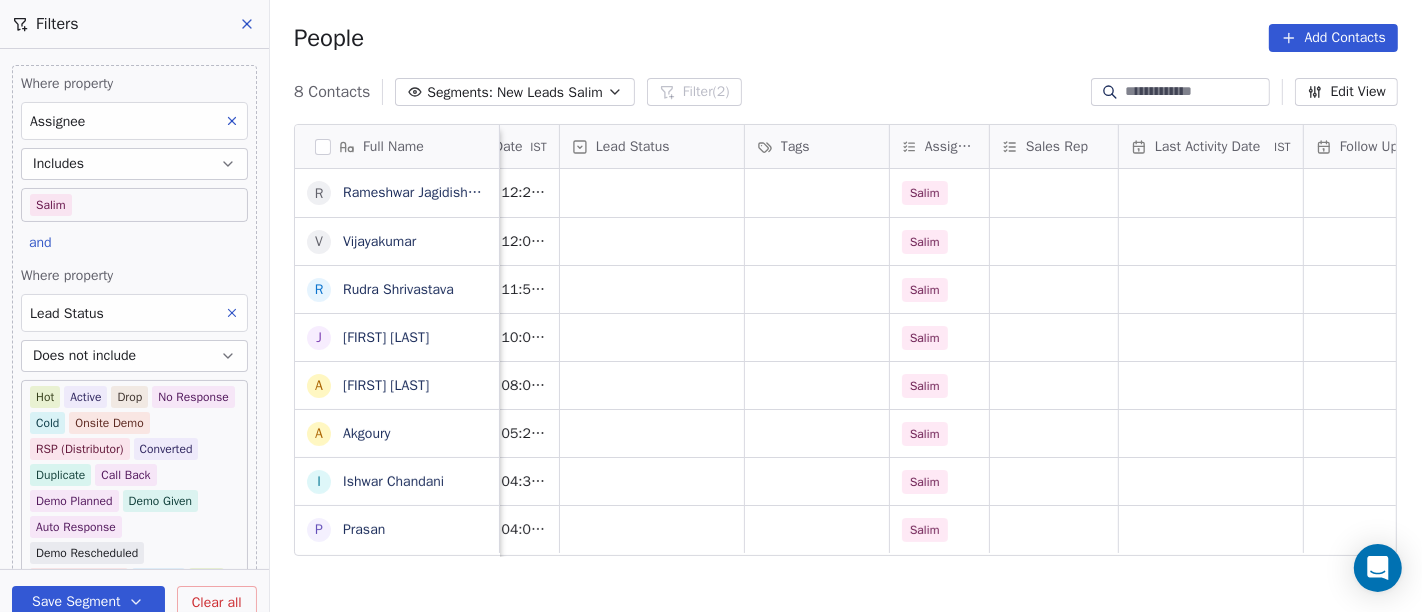 scroll, scrollTop: 1, scrollLeft: 711, axis: both 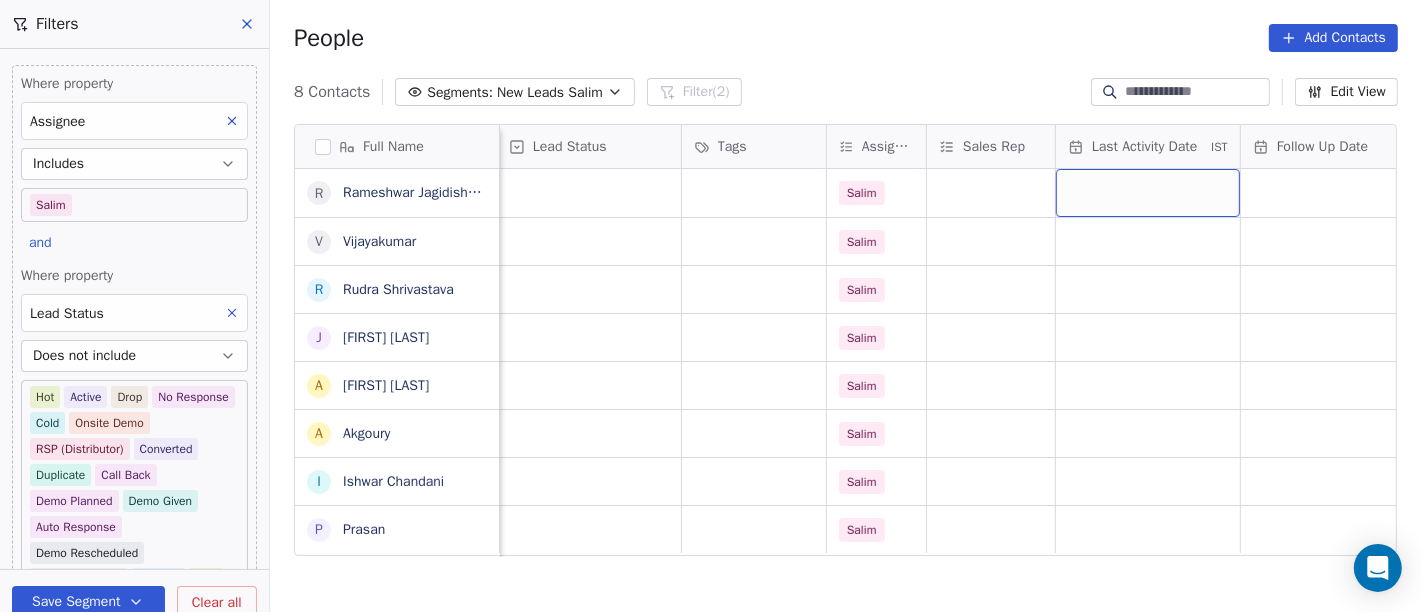 click at bounding box center (1148, 193) 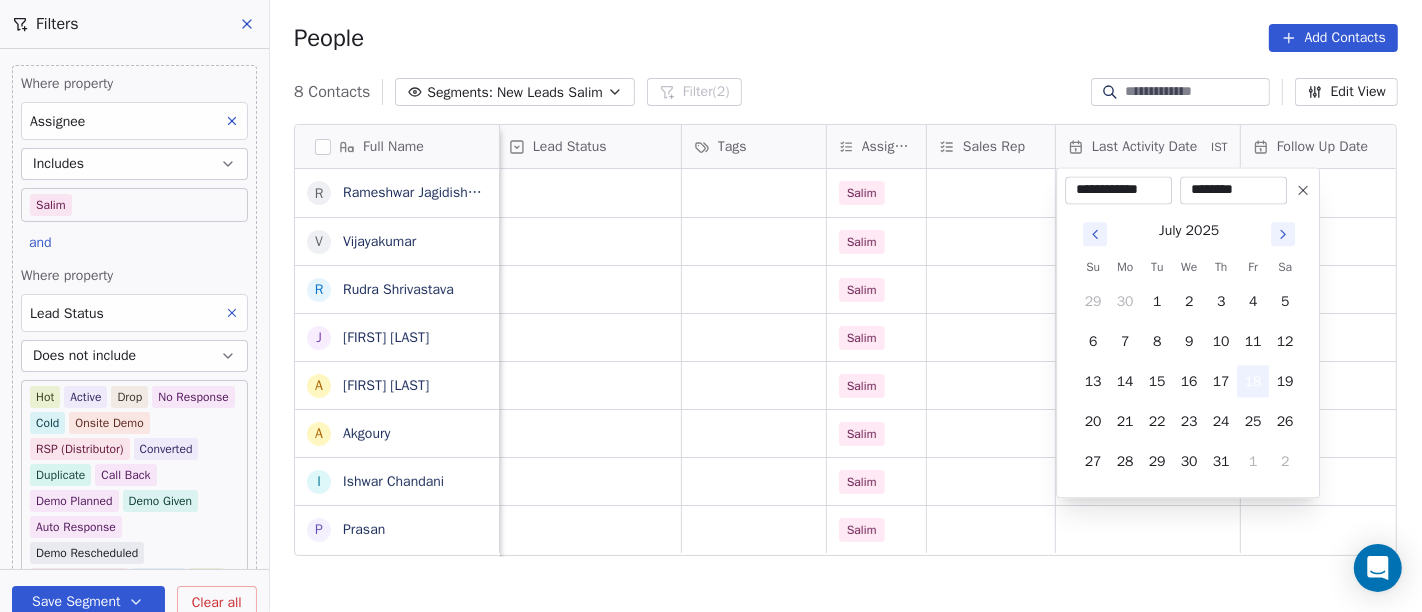click on "18" at bounding box center (1253, 381) 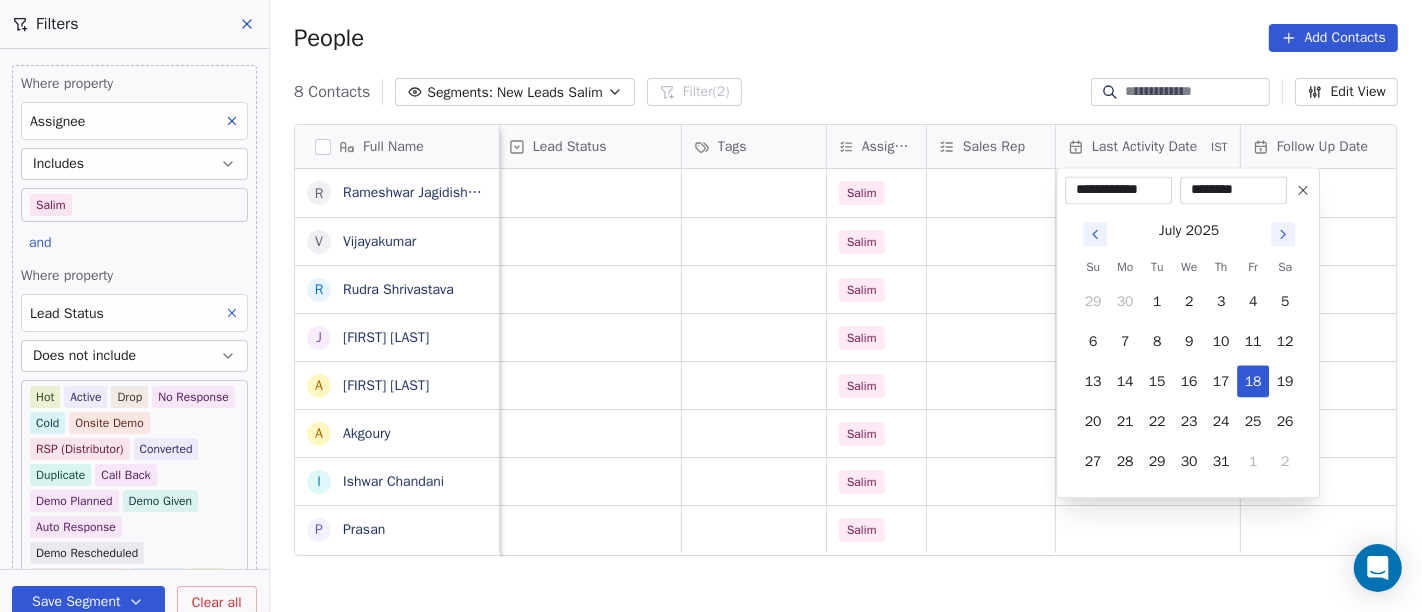 click on "On2Cook India Pvt. Ltd. Contacts People Marketing Workflows Campaigns Sales Pipelines Sequences Beta Tools Apps AI Agents Help & Support Filters Where property   Assignee   Includes Salim and Where property   Lead Status   Does not include Hot Active Drop No Response Cold Onsite Demo RSP (Distributor) Converted Duplicate Call Back Demo Planned Demo Given Auto Response Demo Rescheduled Demo Cancelled Confirm High Medium Low Add filter to this group Add another filter Save Segment Clear all People  Add Contacts 8 Contacts Segments: New Leads Salim Filter  (2) Edit View Tag Add to Sequence Full Name R Rameshwar Jagidishchandra Katta V Vijayakumar R Rudra Shrivastava J Jaspal Singh Makkad A Ajinder Singh A Akgoury I Ishwar Chandani P Prasan company name location Created Date IST Lead Status Tags Assignee Sales Rep Last Activity Date IST Follow Up Date Notes Call Attempts Website   Self-Employed others Jul 18, 2025 12:21 AM Salim   anbu others_ Jul 18, 2025 12:04 AM Salim   Healthy Crops others_ Salim   udaipur" at bounding box center (711, 306) 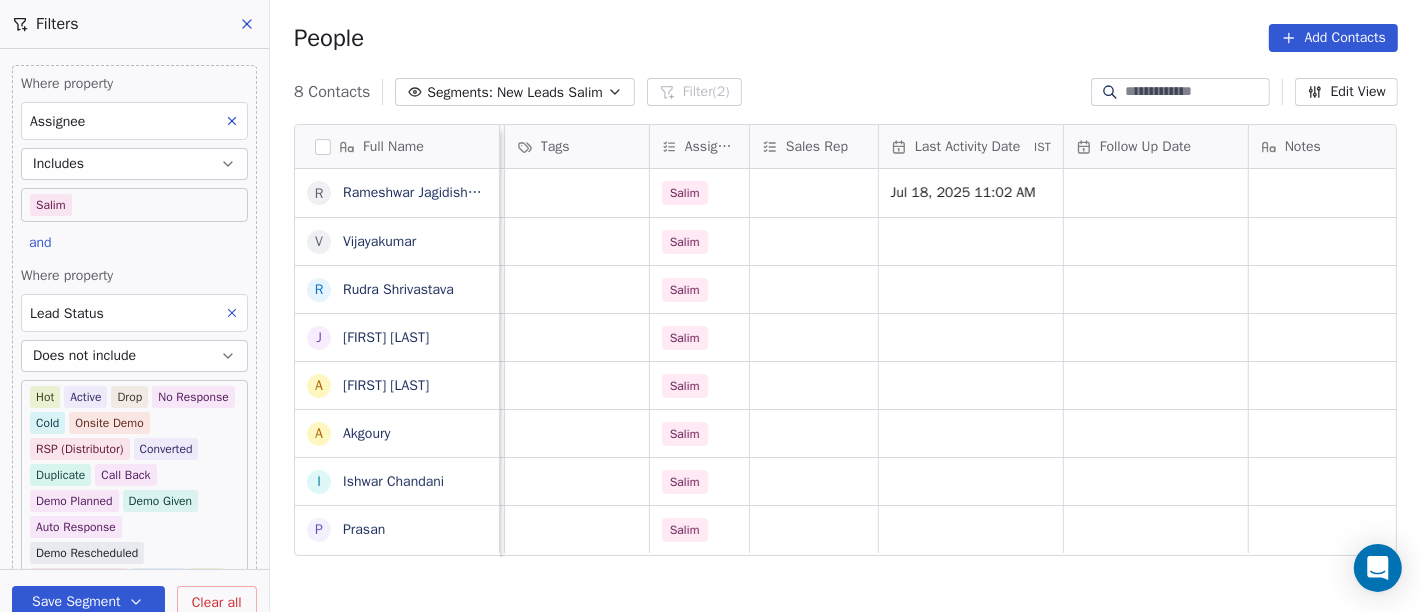scroll, scrollTop: 1, scrollLeft: 888, axis: both 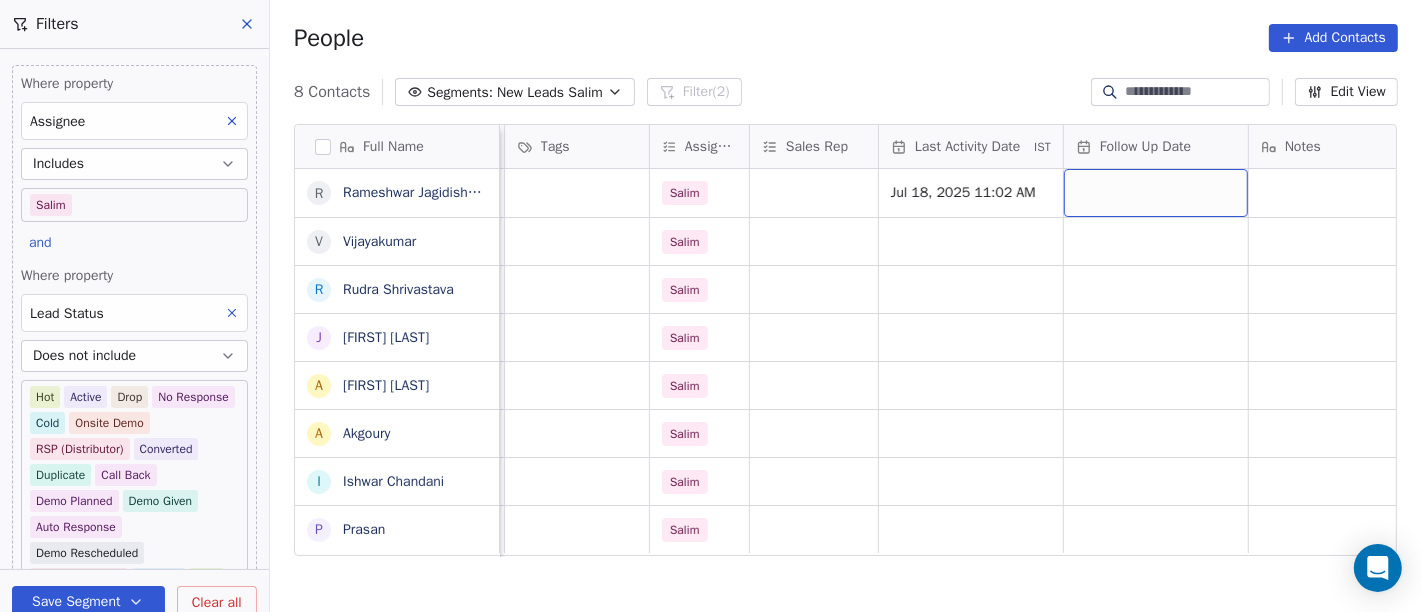 click at bounding box center (1156, 193) 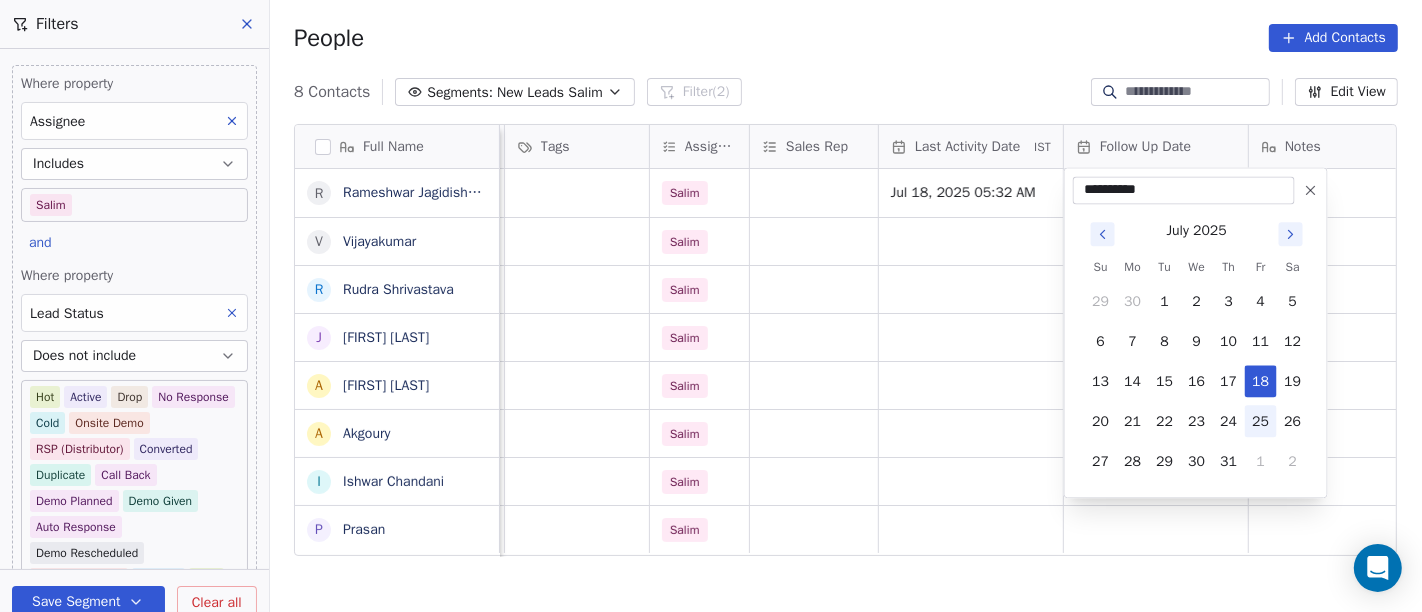 click on "25" at bounding box center (1261, 421) 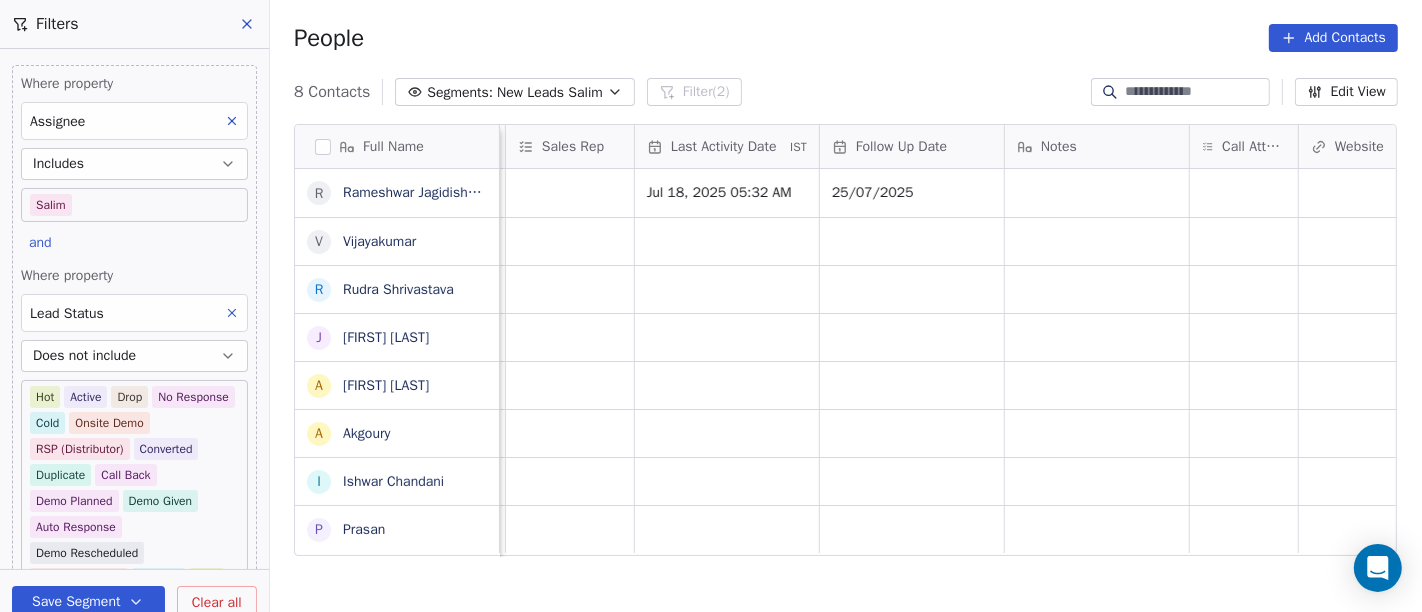 scroll, scrollTop: 1, scrollLeft: 1146, axis: both 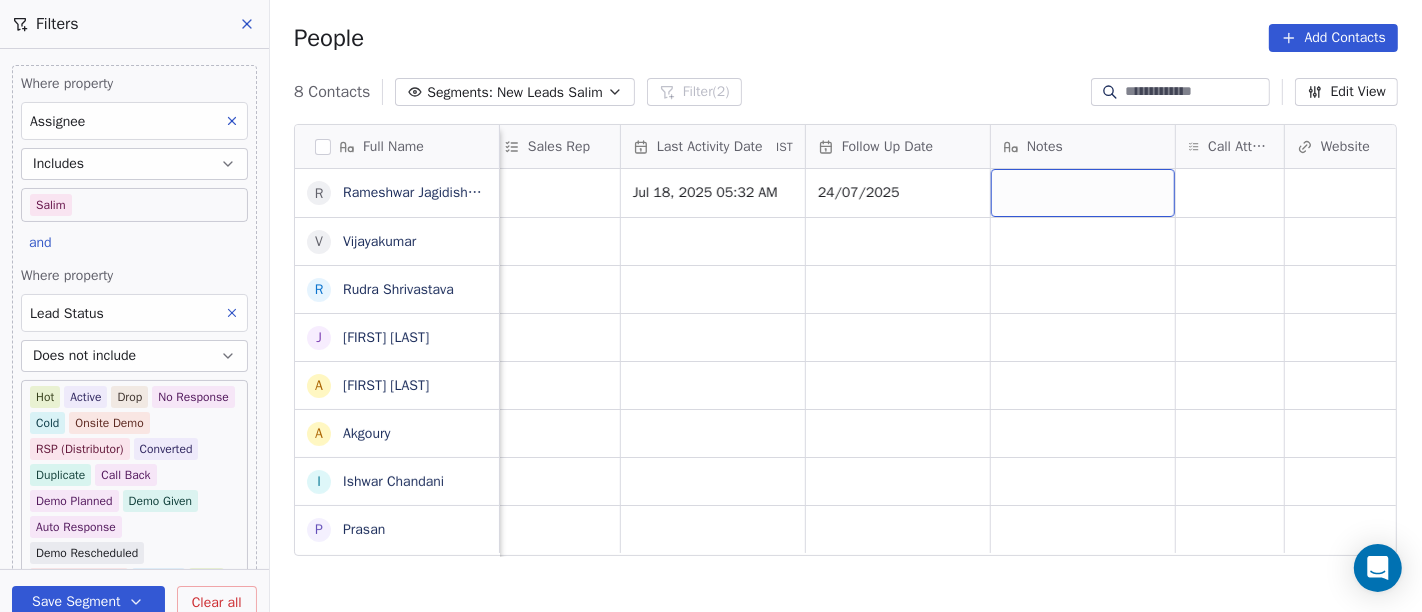 click at bounding box center [1083, 193] 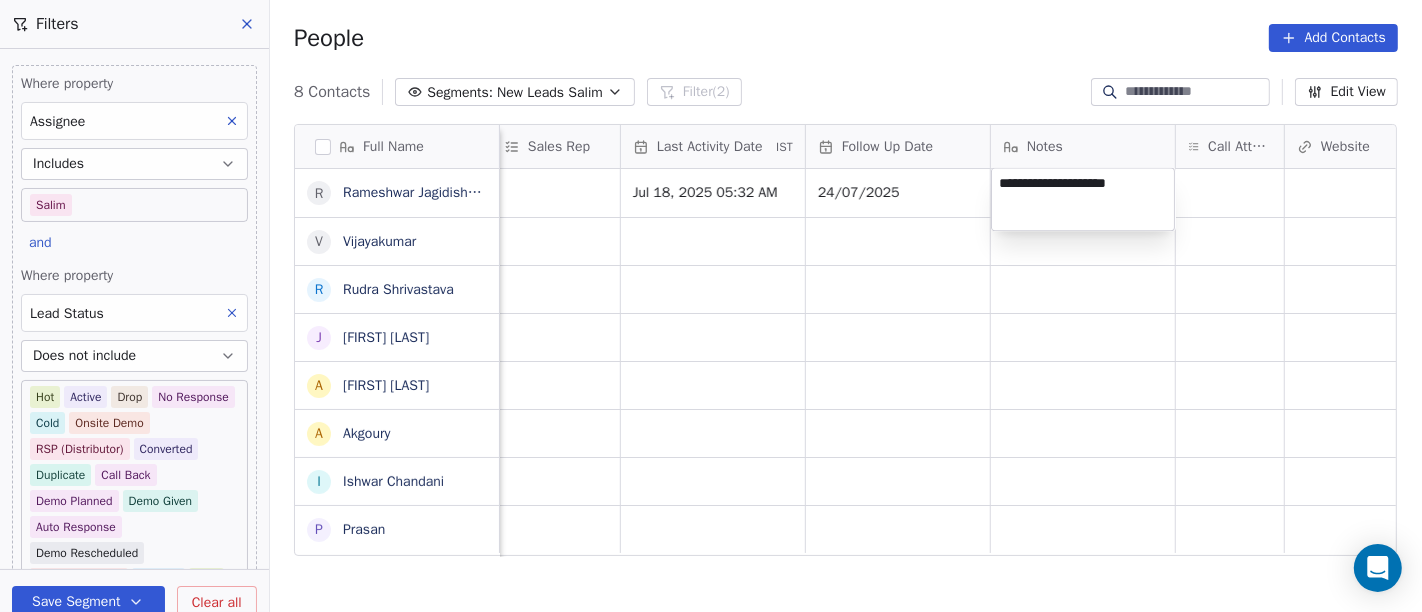 type on "**********" 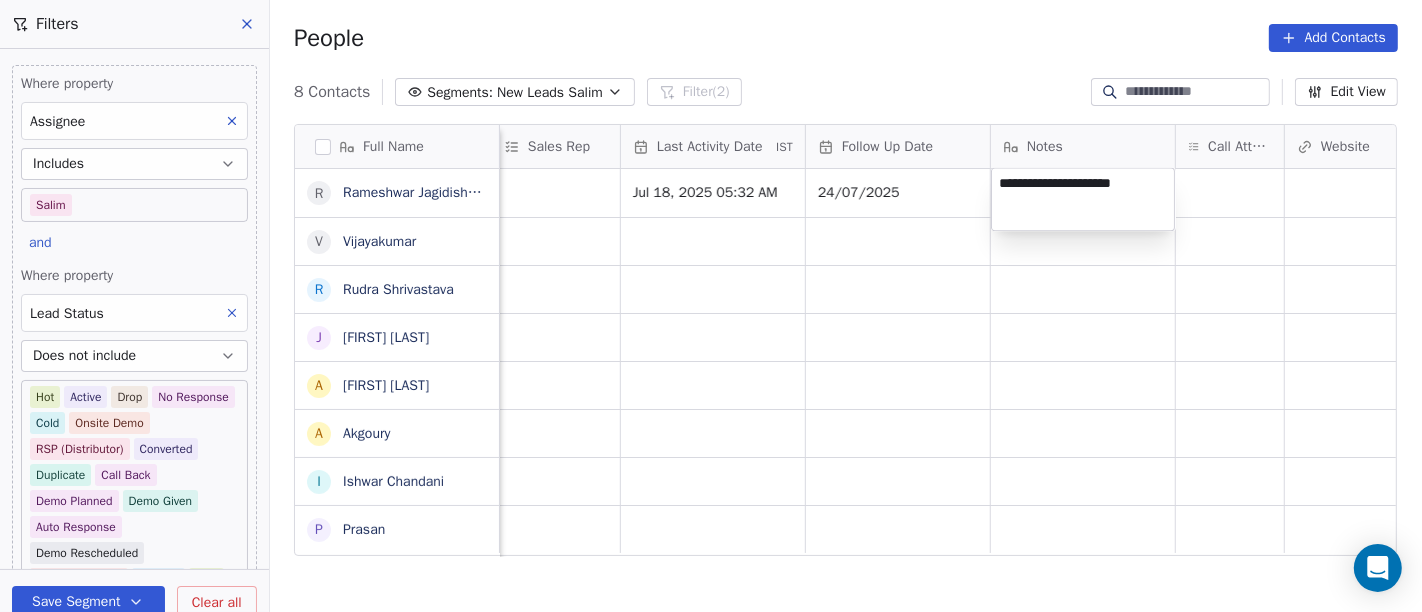 click on "On2Cook India Pvt. Ltd. Contacts People Marketing Workflows Campaigns Sales Pipelines Sequences Beta Tools Apps AI Agents Help & Support Filters Where property   Assignee   Includes Salim and Where property   Lead Status   Does not include Hot Active Drop No Response Cold Onsite Demo RSP (Distributor) Converted Duplicate Call Back Demo Planned Demo Given Auto Response Demo Rescheduled Demo Cancelled Confirm High Medium Low Add filter to this group Add another filter Save Segment Clear all People  Add Contacts 8 Contacts Segments: New Leads Salim Filter  (2) Edit View Tag Add to Sequence Full Name R Rameshwar Jagidishchandra Katta V Vijayakumar R Rudra Shrivastava J Jaspal Singh Makkad A Ajinder Singh A Akgoury I Ishwar Chandani P Prasan Lead Status Tags Assignee Sales Rep Last Activity Date IST Follow Up Date Notes Call Attempts Website zomato link outlet type Location   Salim Jul 18, 2025 05:32 AM 24/07/2025 restaurants   Salim resort/hotels   Salim cloud_kitchen   Salim cloud_kitchen   Salim cloud_kitchen" at bounding box center [711, 306] 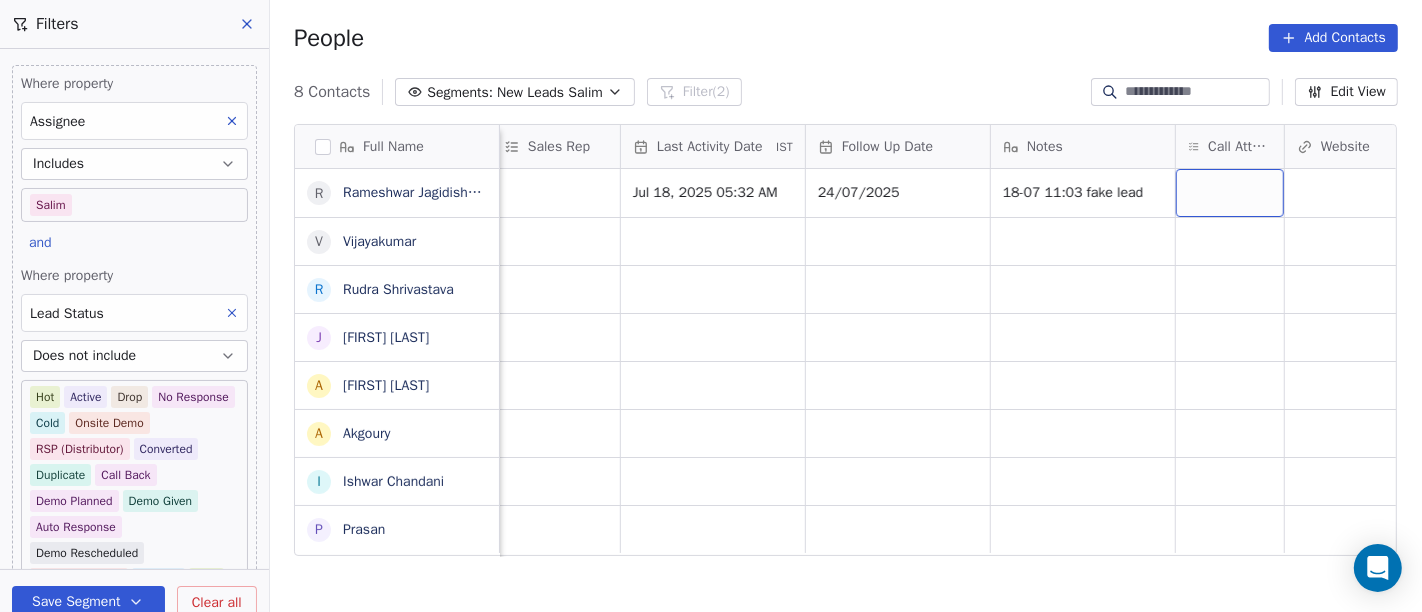 click at bounding box center (1230, 193) 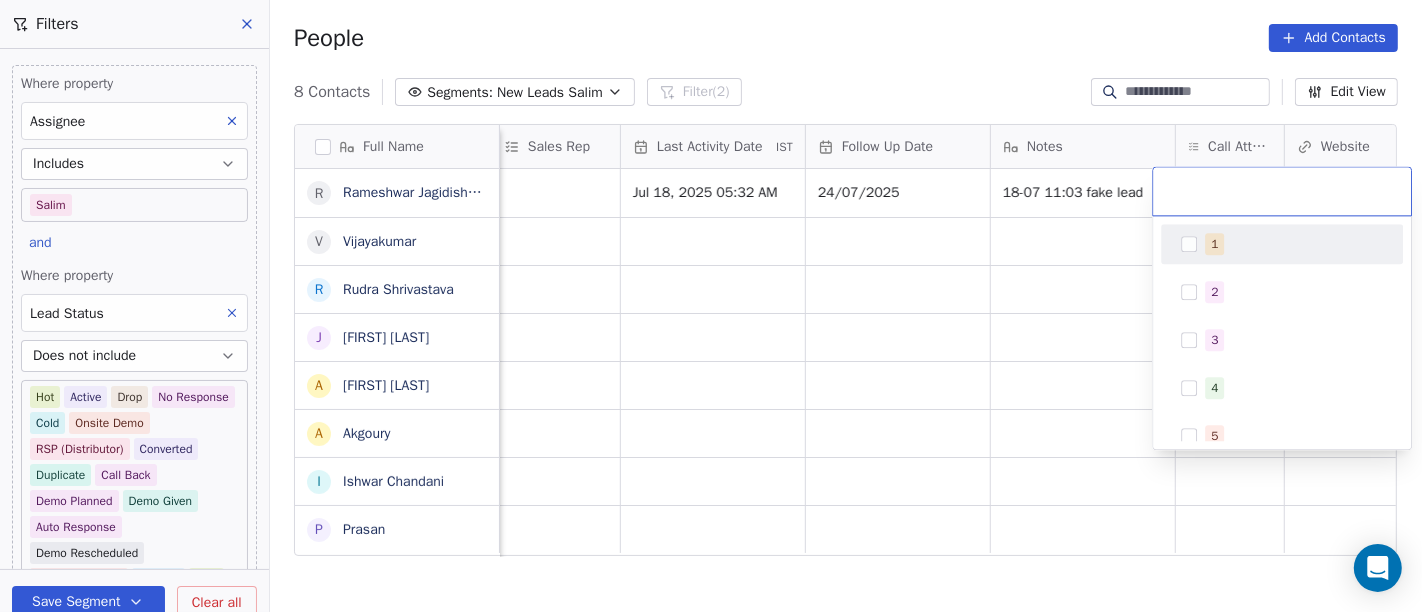 click on "1" at bounding box center [1214, 244] 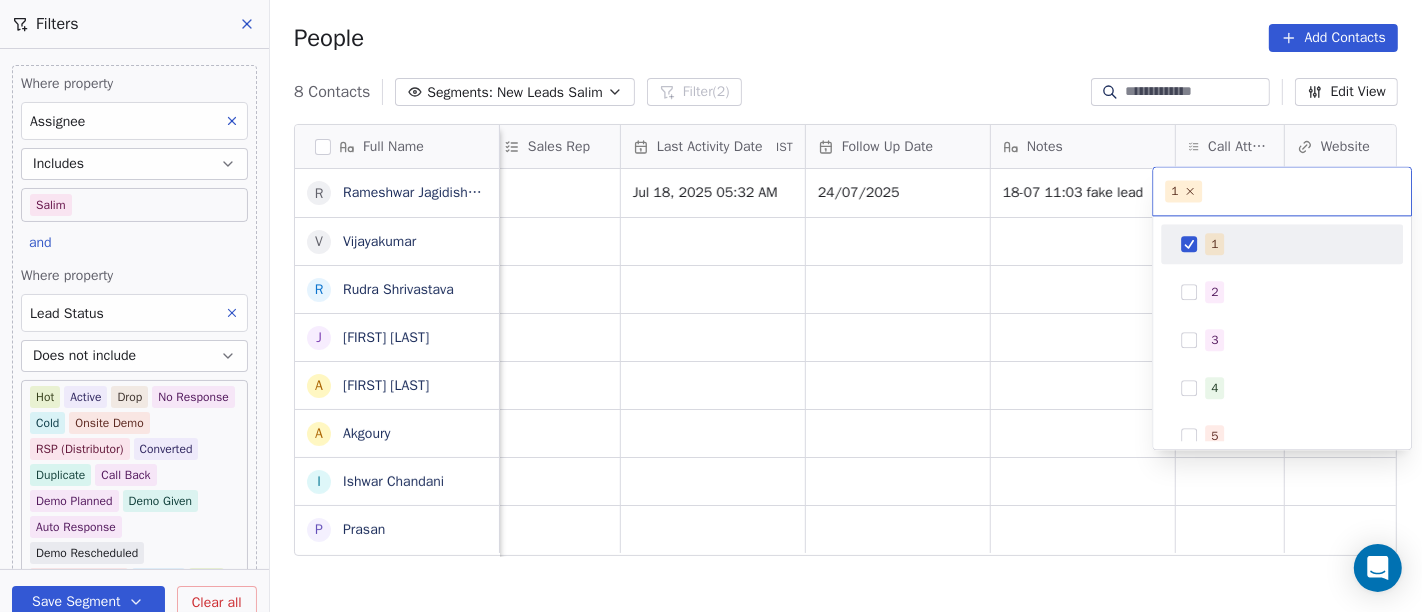click on "On2Cook India Pvt. Ltd. Contacts People Marketing Workflows Campaigns Sales Pipelines Sequences Beta Tools Apps AI Agents Help & Support Filters Where property   Assignee   Includes Salim and Where property   Lead Status   Does not include Hot Active Drop No Response Cold Onsite Demo RSP (Distributor) Converted Duplicate Call Back Demo Planned Demo Given Auto Response Demo Rescheduled Demo Cancelled Confirm High Medium Low Add filter to this group Add another filter Save Segment Clear all People  Add Contacts 8 Contacts Segments: New Leads Salim Filter  (2) Edit View Tag Add to Sequence Full Name R Rameshwar Jagidishchandra Katta V Vijayakumar R Rudra Shrivastava J Jaspal Singh Makkad A Ajinder Singh A Akgoury I Ishwar Chandani P Prasan Lead Status Tags Assignee Sales Rep Last Activity Date IST Follow Up Date Notes Call Attempts Website zomato link outlet type Location   Salim Jul 18, 2025 05:32 AM 24/07/2025 18-07 11:03 fake lead restaurants   Salim resort/hotels   Salim cloud_kitchen   Salim cloud_kitchen" at bounding box center [711, 306] 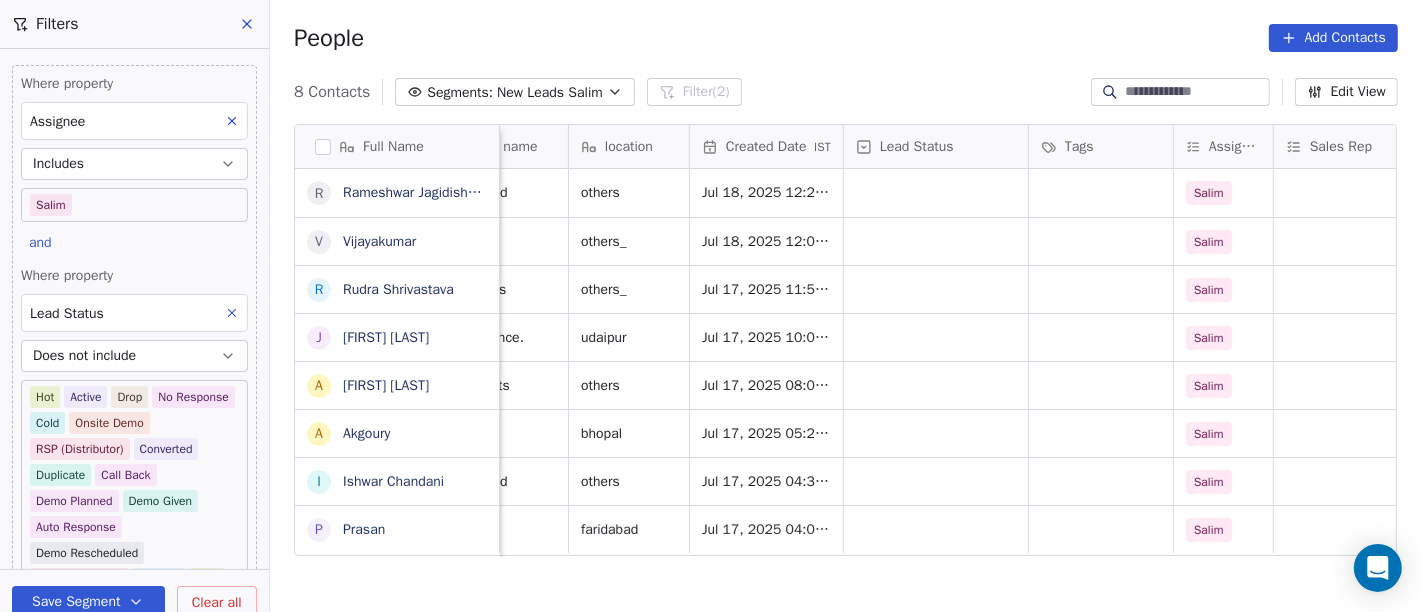 scroll, scrollTop: 0, scrollLeft: 340, axis: horizontal 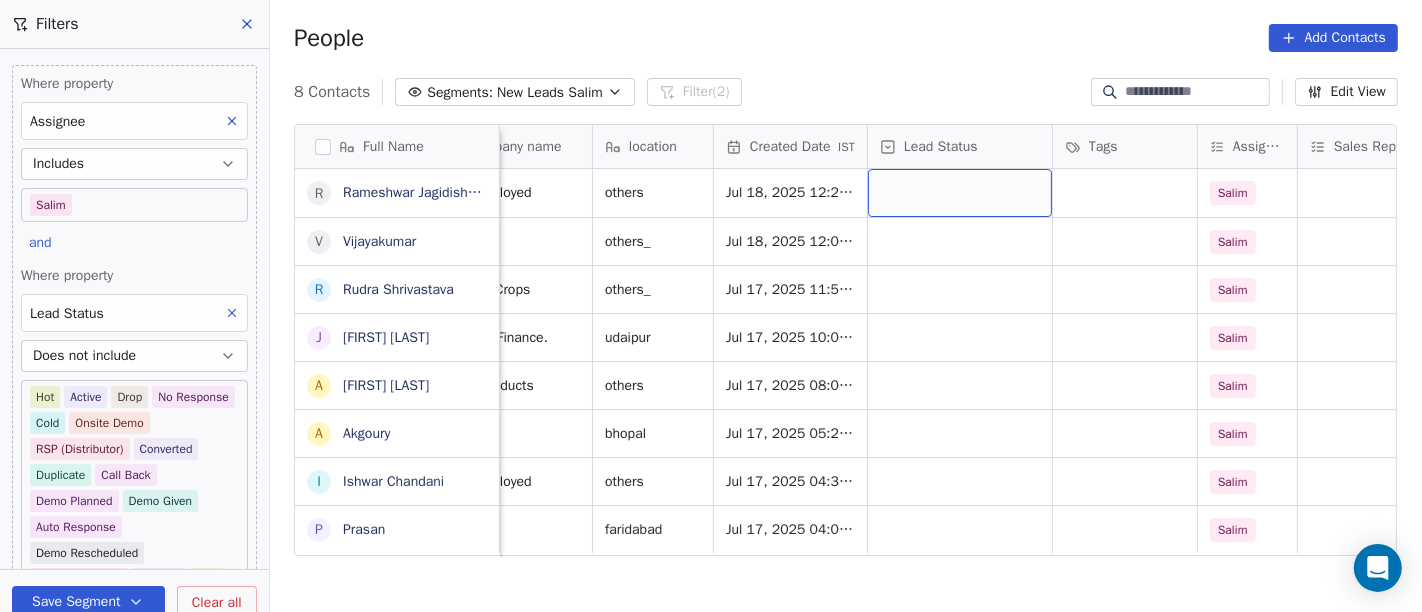 click at bounding box center [960, 193] 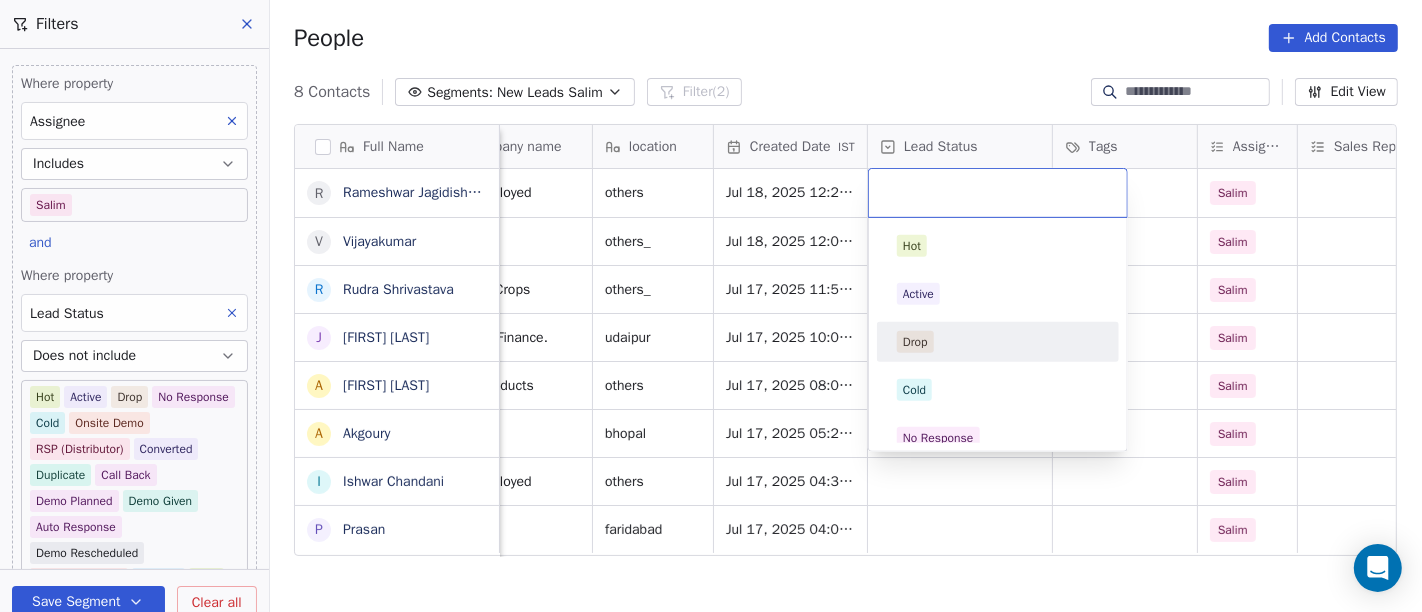 click on "Drop" at bounding box center [998, 342] 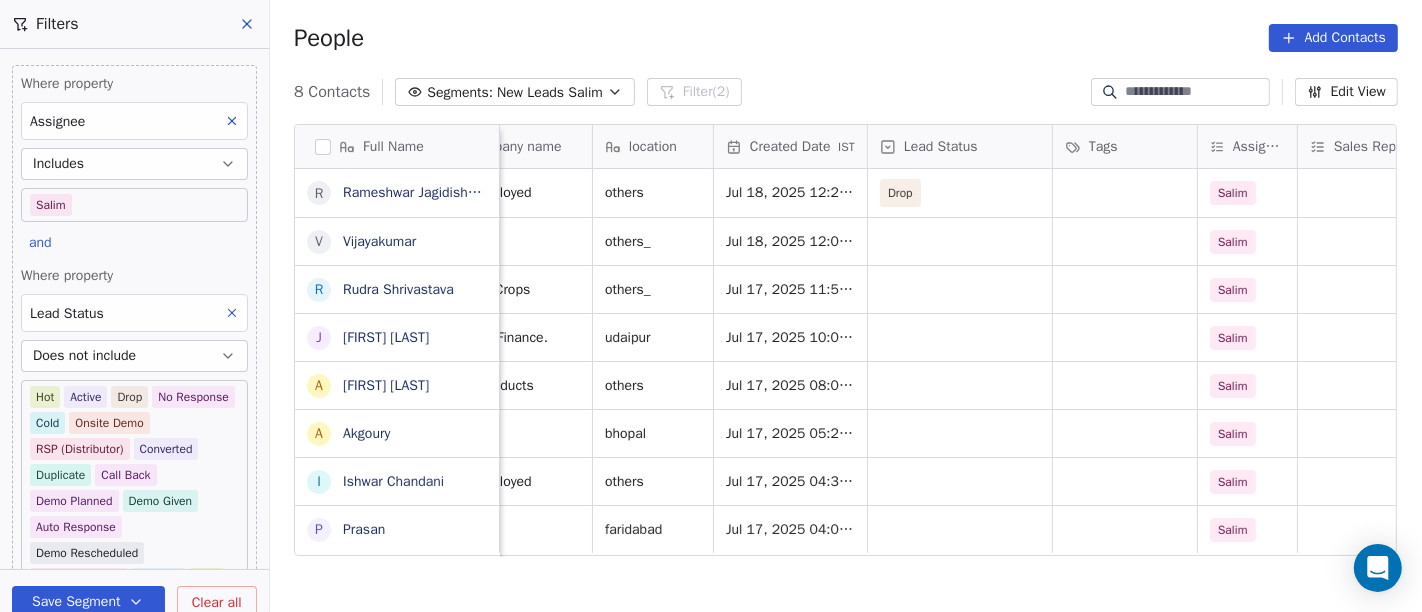click on "People  Add Contacts" at bounding box center [846, 38] 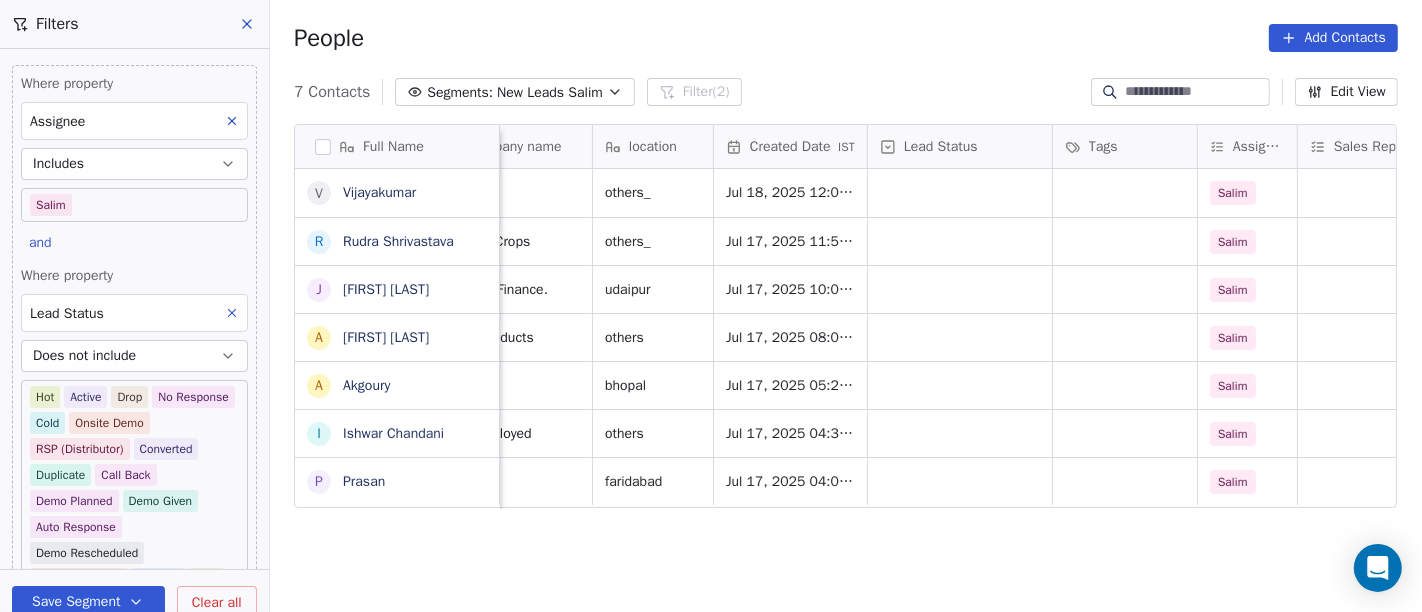 scroll, scrollTop: 0, scrollLeft: 0, axis: both 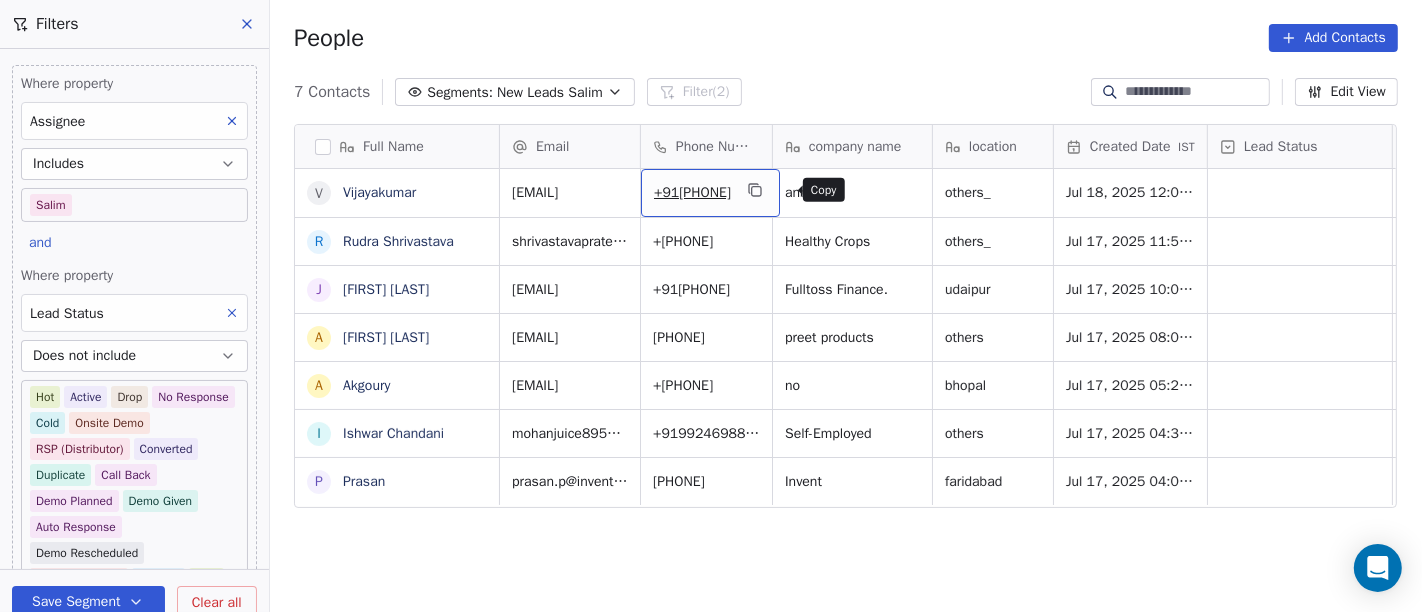 click 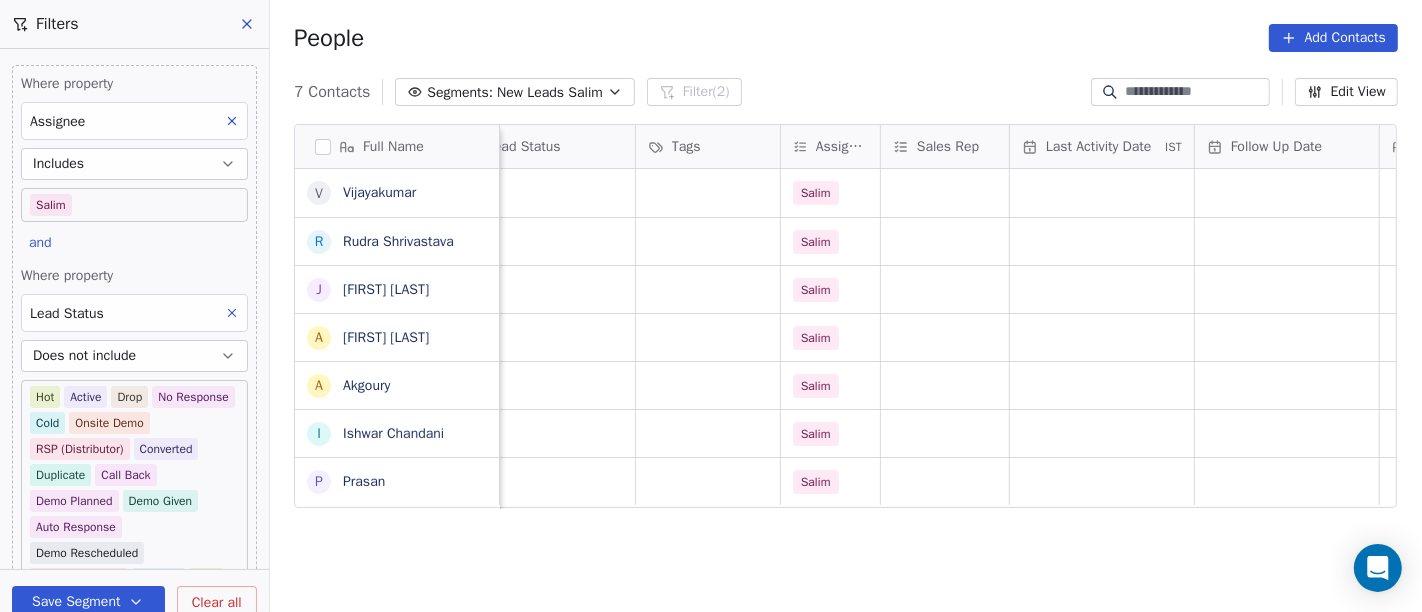 scroll, scrollTop: 0, scrollLeft: 761, axis: horizontal 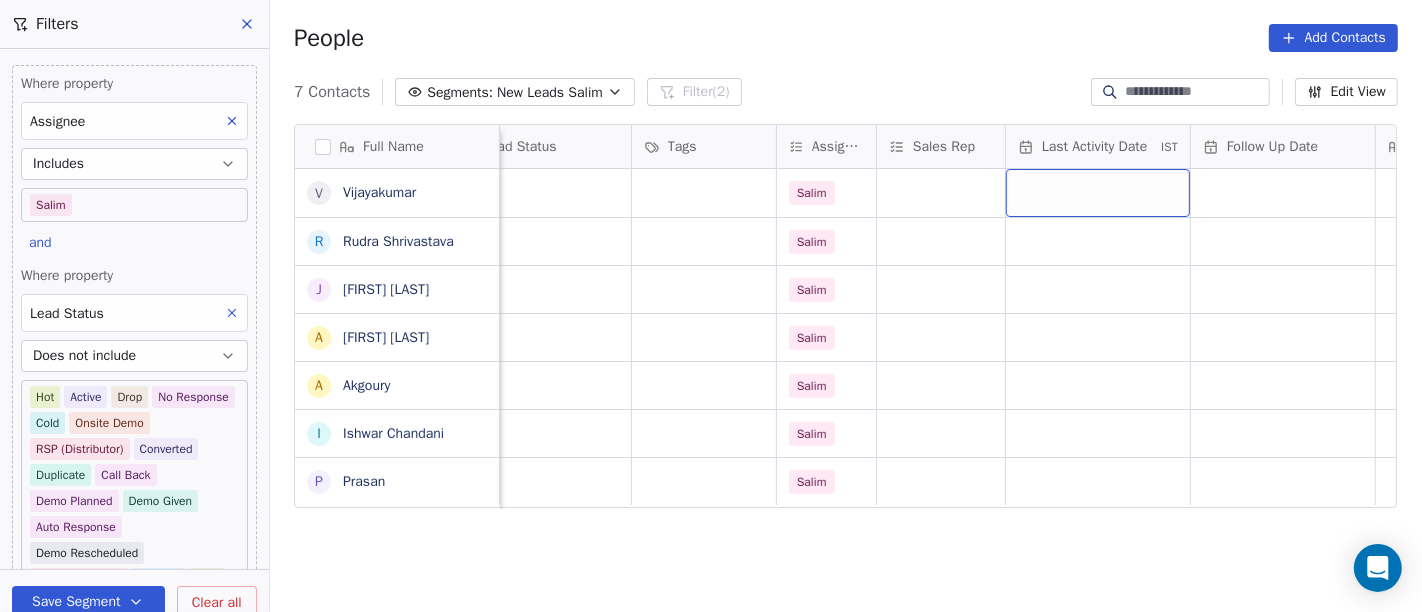 click at bounding box center [1098, 193] 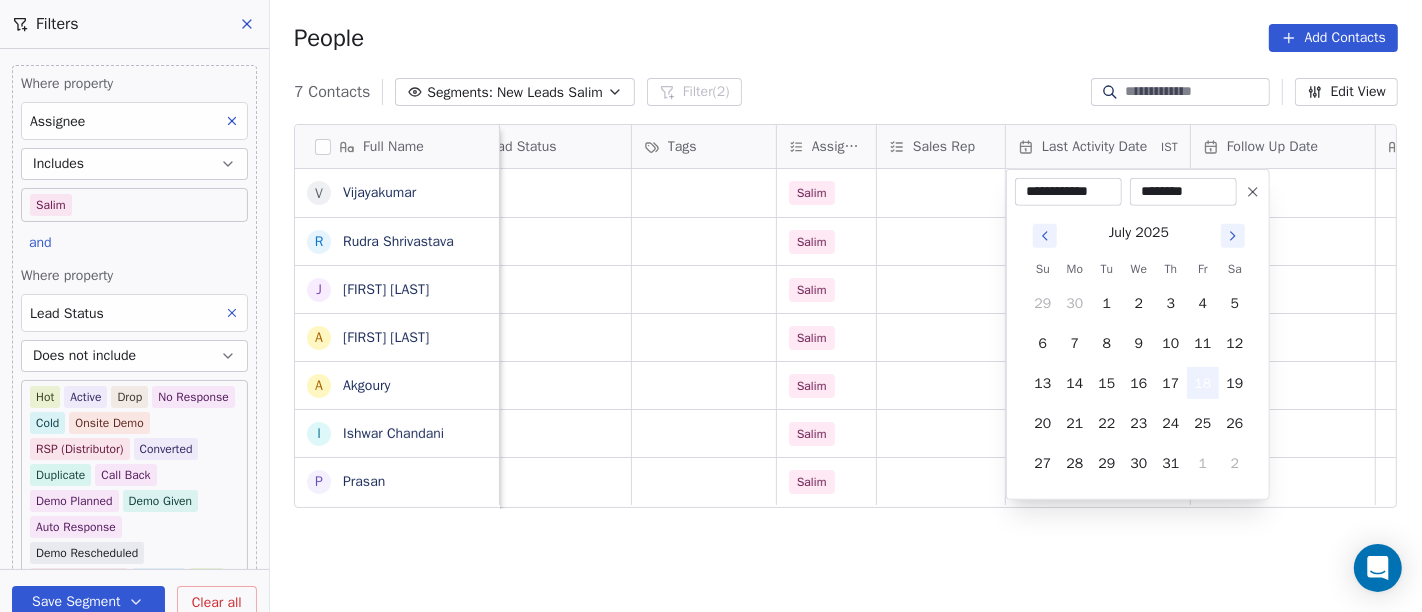 click on "18" at bounding box center (1203, 383) 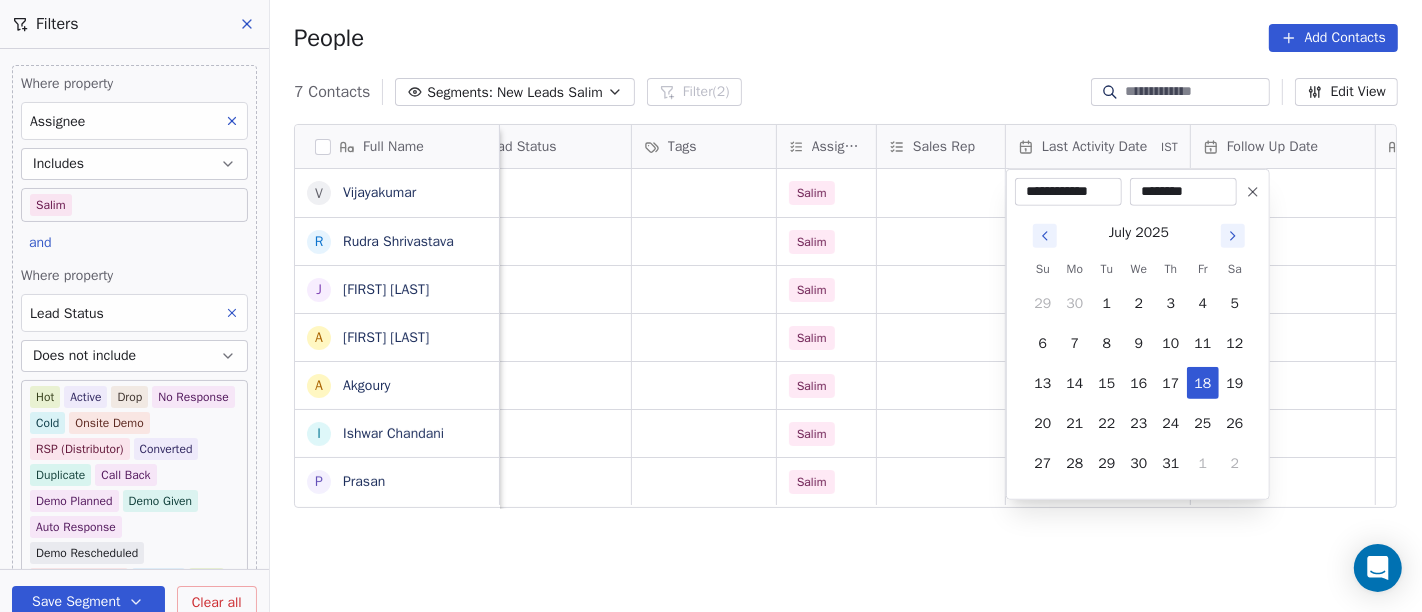 click on "On2Cook India Pvt. Ltd. Contacts People Marketing Workflows Campaigns Sales Pipelines Sequences Beta Tools Apps AI Agents Help & Support Filters Where property   Assignee   Includes Salim and Where property   Lead Status   Does not include Hot Active Drop No Response Cold Onsite Demo RSP (Distributor) Converted Duplicate Call Back Demo Planned Demo Given Auto Response Demo Rescheduled Demo Cancelled Confirm High Medium Low Add filter to this group Add another filter Save Segment Clear all People  Add Contacts 7 Contacts Segments: New Leads Salim Filter  (2) Edit View Tag Add to Sequence Full Name V Vijayakumar R Rudra Shrivastava J Jaspal Singh Makkad A Ajinder Singh A Akgoury I Ishwar Chandani P Prasan company name location Created Date IST Lead Status Tags Assignee Sales Rep Last Activity Date IST Follow Up Date Notes Call Attempts Website zomato link   anbu others_ Jul 18, 2025 12:04 AM Salim   Healthy Crops others_ Jul 17, 2025 11:56 PM Salim   Fulltoss Finance. udaipur Jul 17, 2025 10:06 PM Salim" at bounding box center (711, 306) 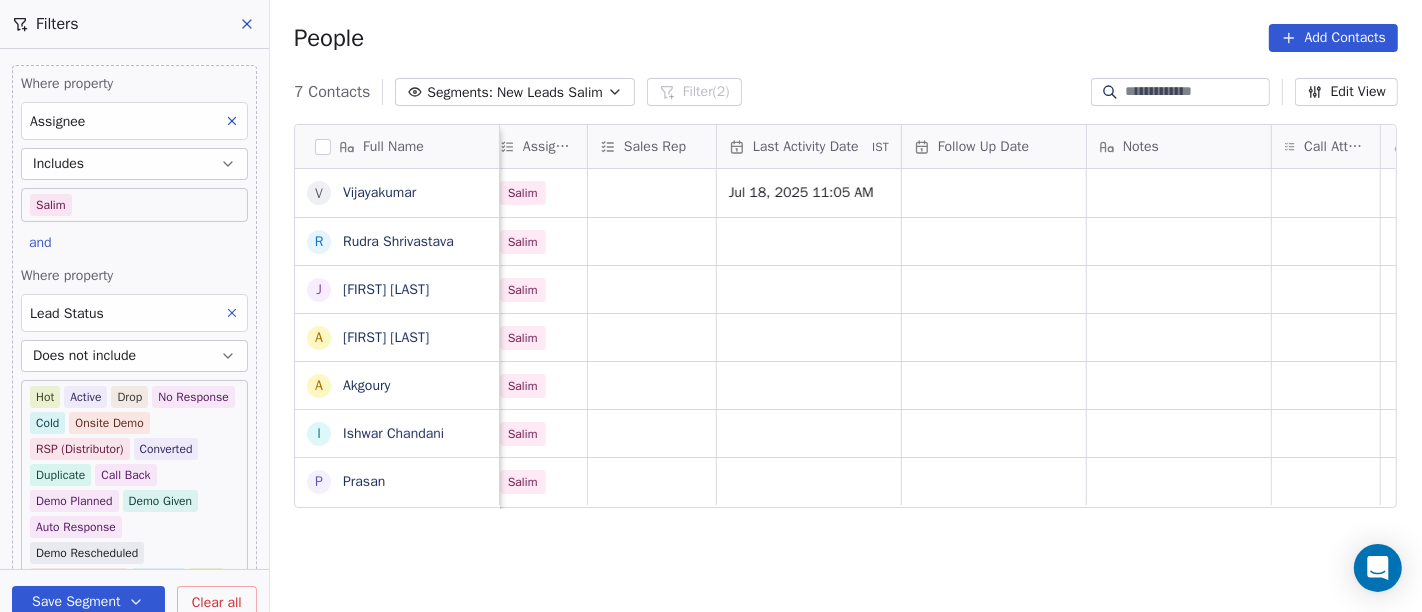 scroll, scrollTop: 0, scrollLeft: 1051, axis: horizontal 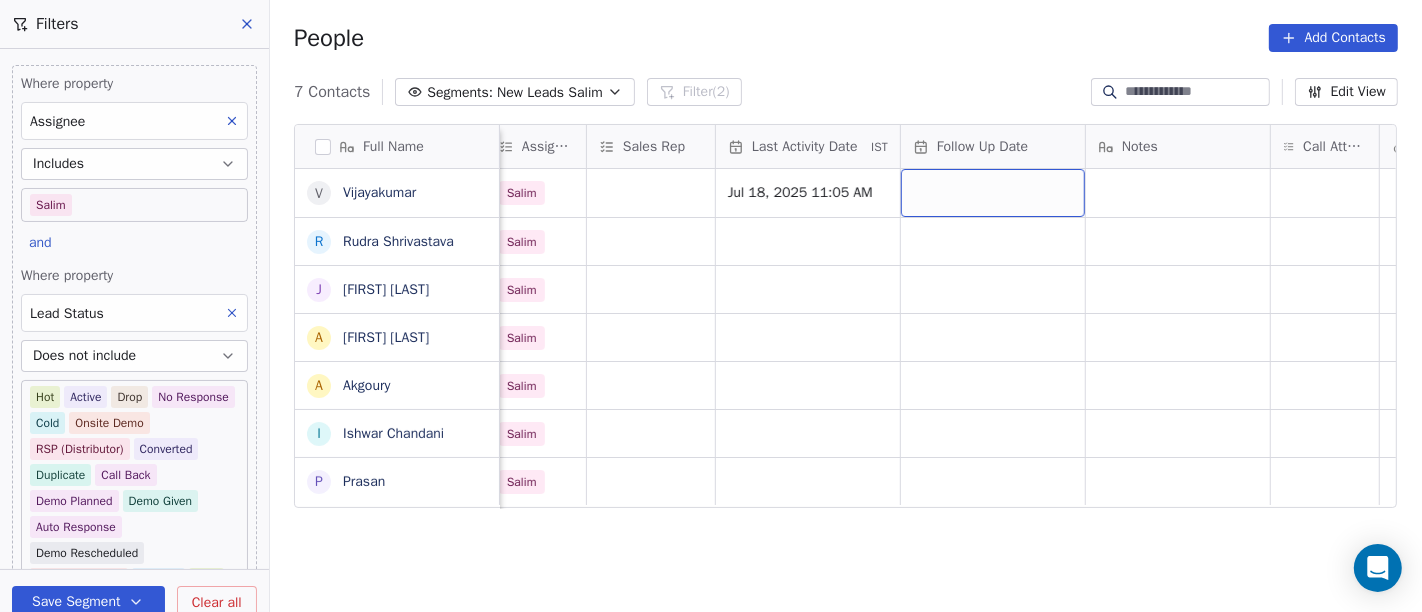 click at bounding box center (993, 193) 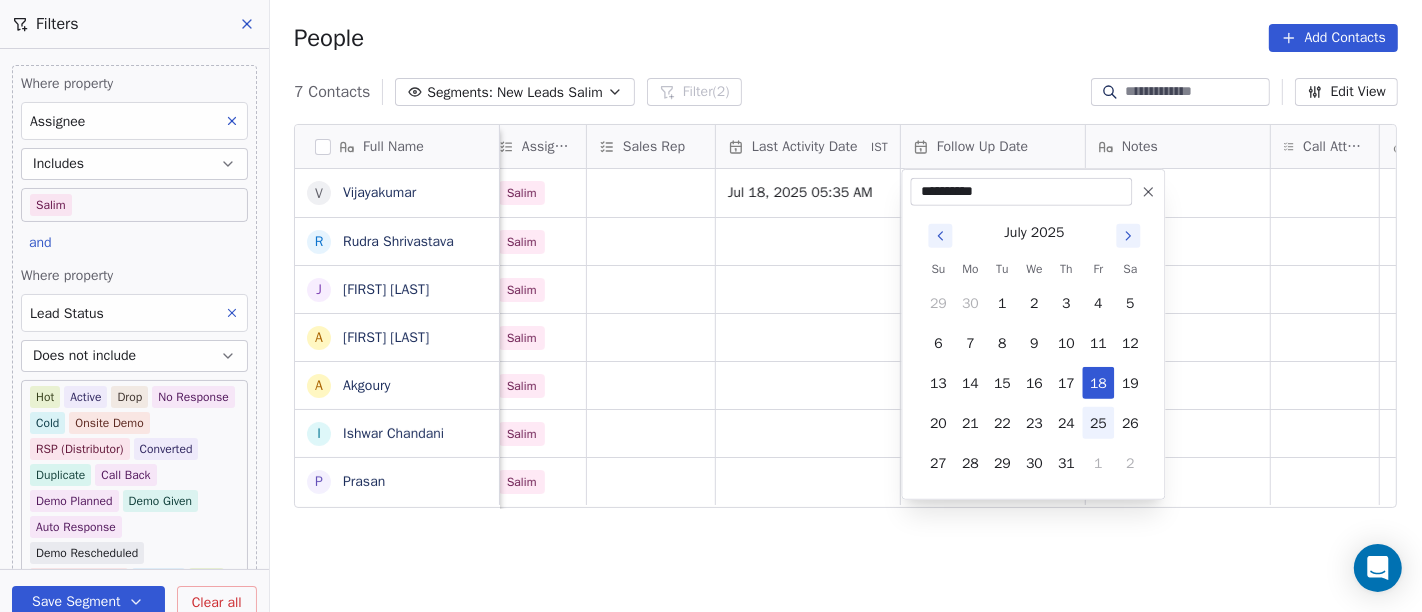 click on "25" at bounding box center (1098, 423) 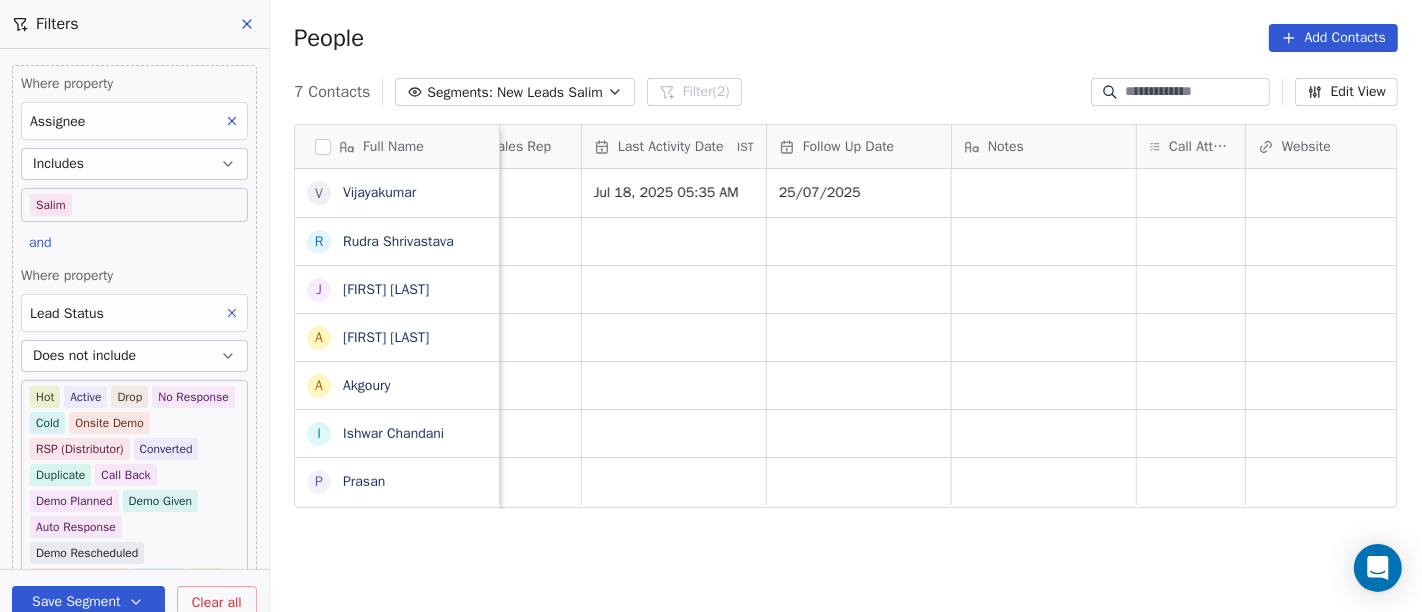 scroll, scrollTop: 0, scrollLeft: 1186, axis: horizontal 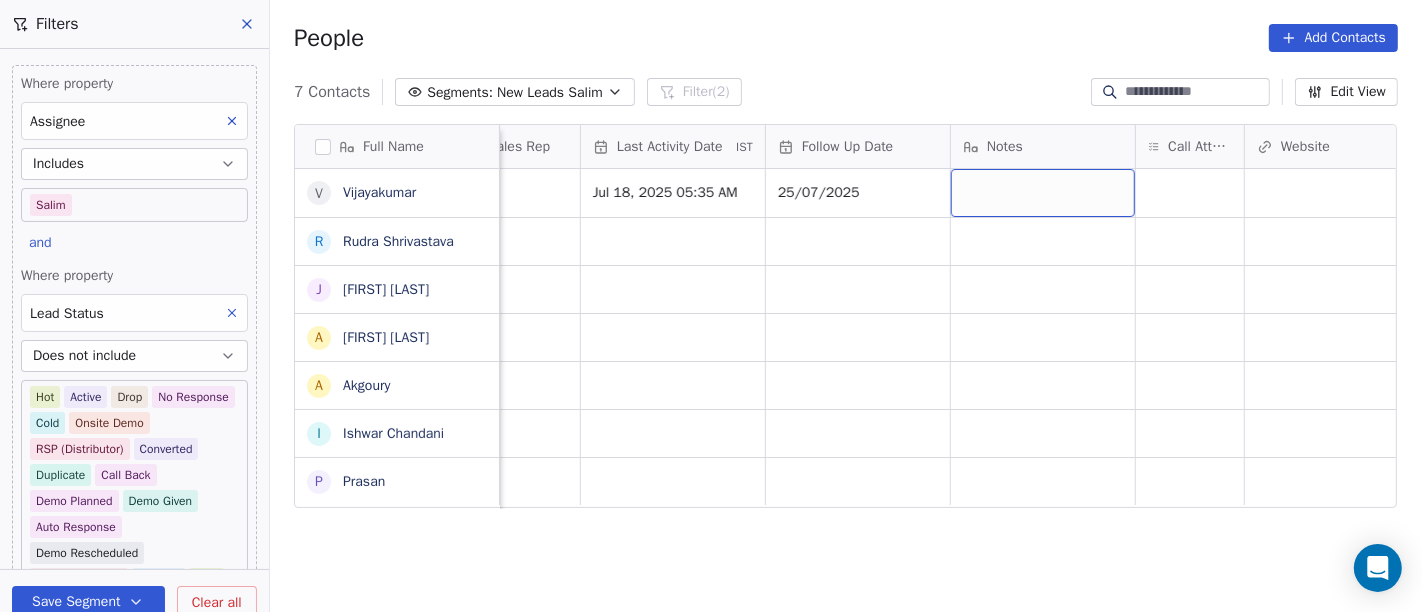 click at bounding box center (1043, 193) 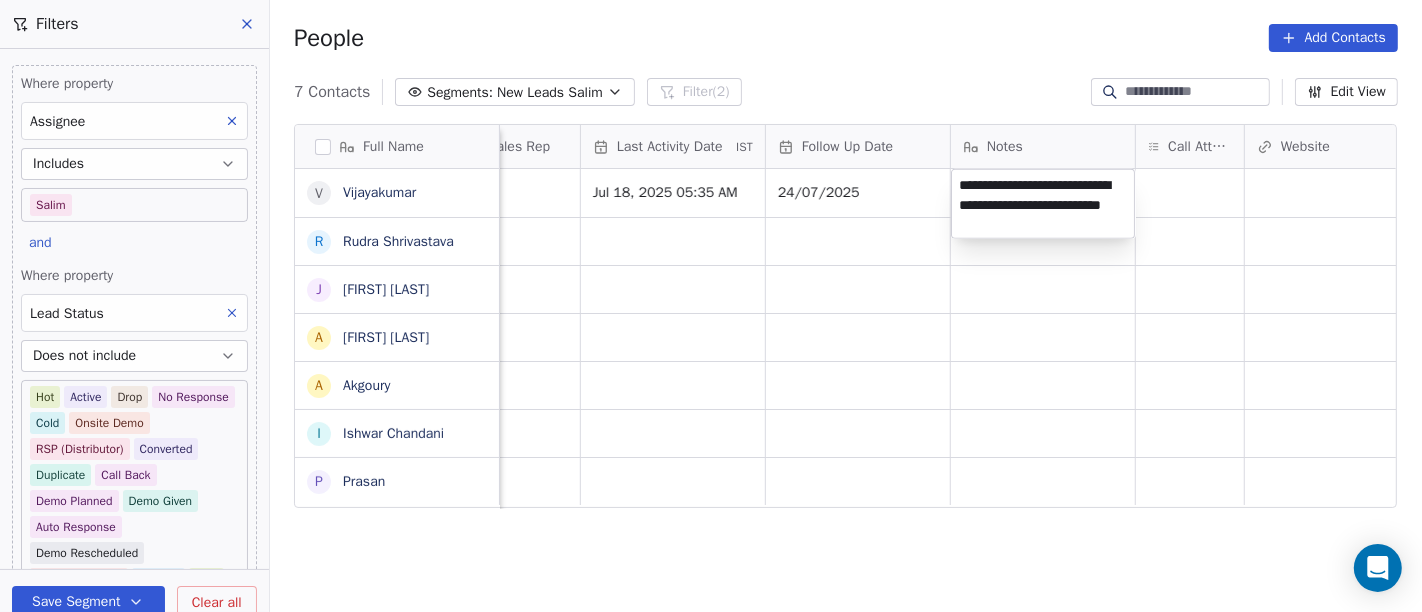type on "**********" 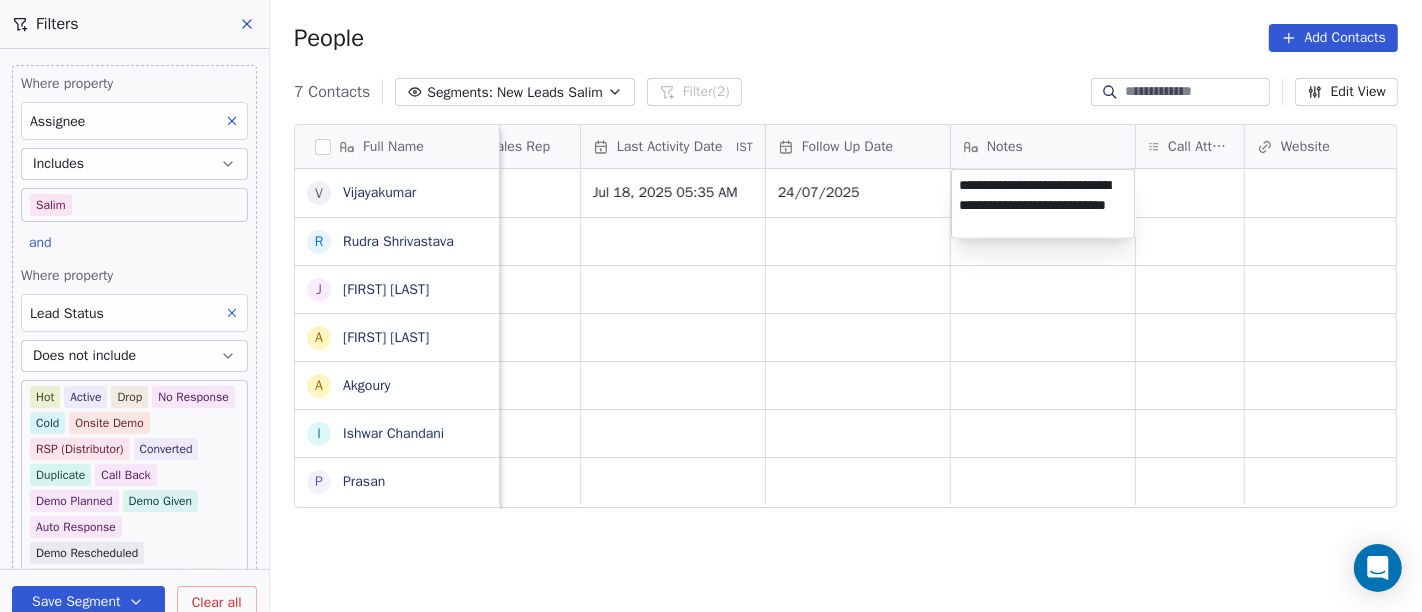 click on "On2Cook India Pvt. Ltd. Contacts People Marketing Workflows Campaigns Sales Pipelines Sequences Beta Tools Apps AI Agents Help & Support Filters Where property   Assignee   Includes Salim and Where property   Lead Status   Does not include Hot Active Drop No Response Cold Onsite Demo RSP (Distributor) Converted Duplicate Call Back Demo Planned Demo Given Auto Response Demo Rescheduled Demo Cancelled Confirm High Medium Low Add filter to this group Add another filter Save Segment Clear all People  Add Contacts 7 Contacts Segments: New Leads Salim Filter  (2) Edit View Tag Add to Sequence Full Name V Vijayakumar R Rudra Shrivastava J Jaspal Singh Makkad A Ajinder Singh A Akgoury I Ishwar Chandani P Prasan Lead Status Tags Assignee Sales Rep Last Activity Date IST Follow Up Date Notes Call Attempts Website zomato link outlet type Location   Salim Jul 18, 2025 05:35 AM 24/07/2025 resort/hotels   Salim cloud_kitchen   Salim cloud_kitchen   Salim cloud_kitchen   Salim restaurants   Salim restaurants   Salim" at bounding box center (711, 306) 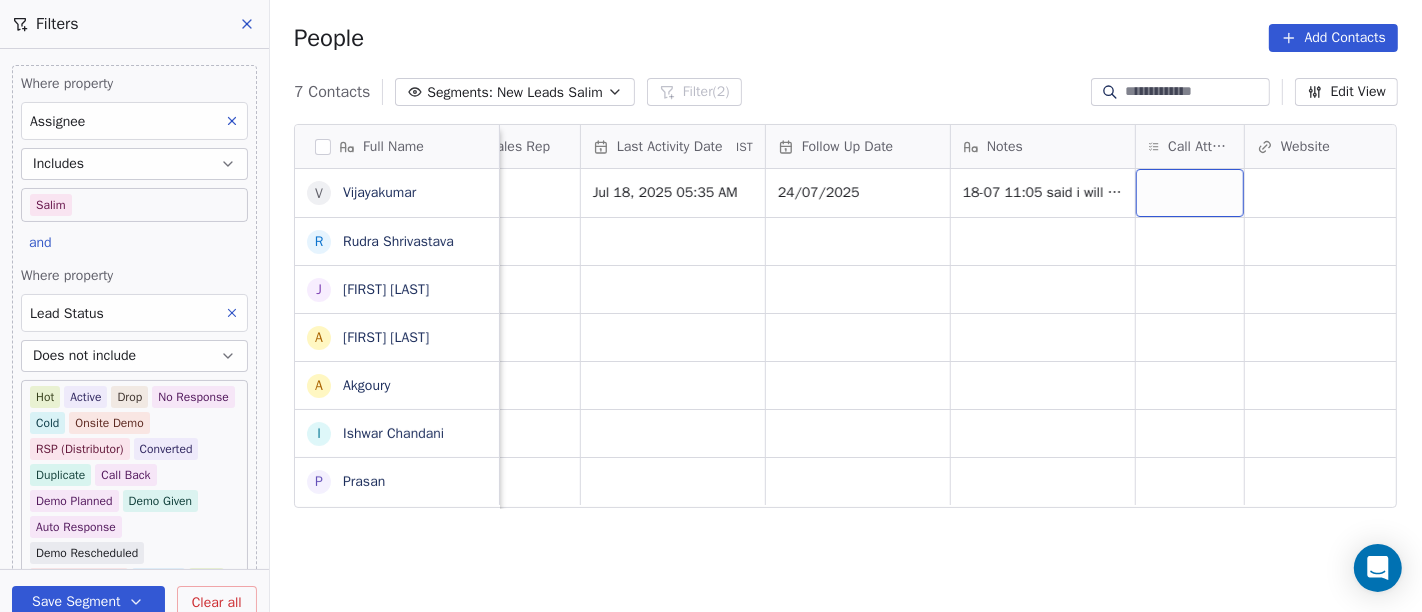 click at bounding box center [1190, 193] 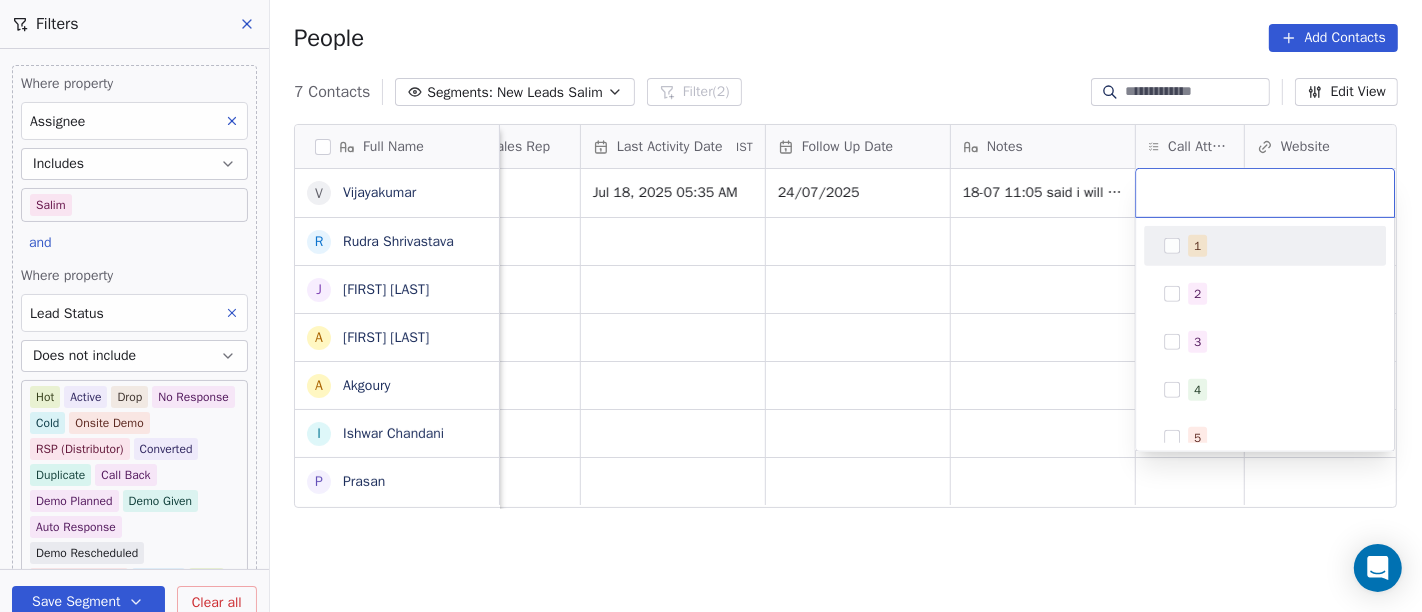 click on "1" at bounding box center (1277, 246) 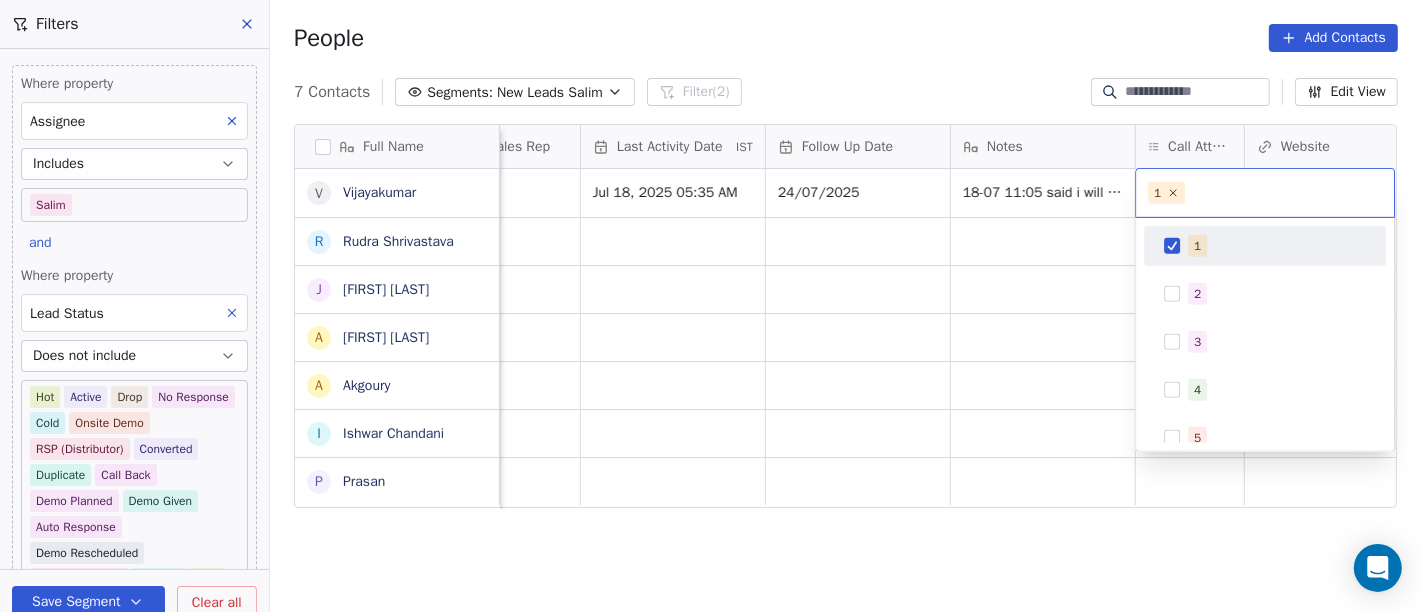 click on "On2Cook India Pvt. Ltd. Contacts People Marketing Workflows Campaigns Sales Pipelines Sequences Beta Tools Apps AI Agents Help & Support Filters Where property   Assignee   Includes Salim and Where property   Lead Status   Does not include Hot Active Drop No Response Cold Onsite Demo RSP (Distributor) Converted Duplicate Call Back Demo Planned Demo Given Auto Response Demo Rescheduled Demo Cancelled Confirm High Medium Low Add filter to this group Add another filter Save Segment Clear all People  Add Contacts 7 Contacts Segments: New Leads Salim Filter  (2) Edit View Tag Add to Sequence Full Name V Vijayakumar R Rudra Shrivastava J Jaspal Singh Makkad A Ajinder Singh A Akgoury I Ishwar Chandani P Prasan Lead Status Tags Assignee Sales Rep Last Activity Date IST Follow Up Date Notes Call Attempts Website zomato link outlet type Location   Salim Jul 18, 2025 05:35 AM 24/07/2025 18-07 11:05 said i will call back and hang up call WA sent  resort/hotels   Salim cloud_kitchen   Salim cloud_kitchen   Salim   Salim" at bounding box center [711, 306] 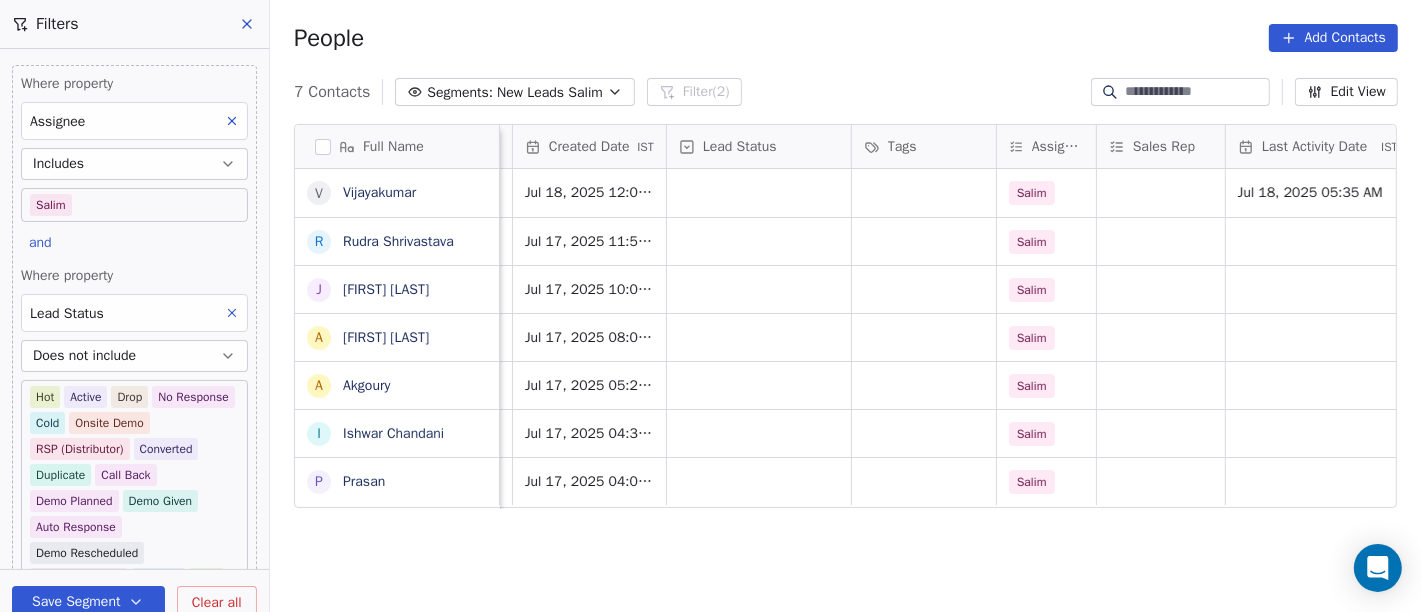 scroll, scrollTop: 0, scrollLeft: 540, axis: horizontal 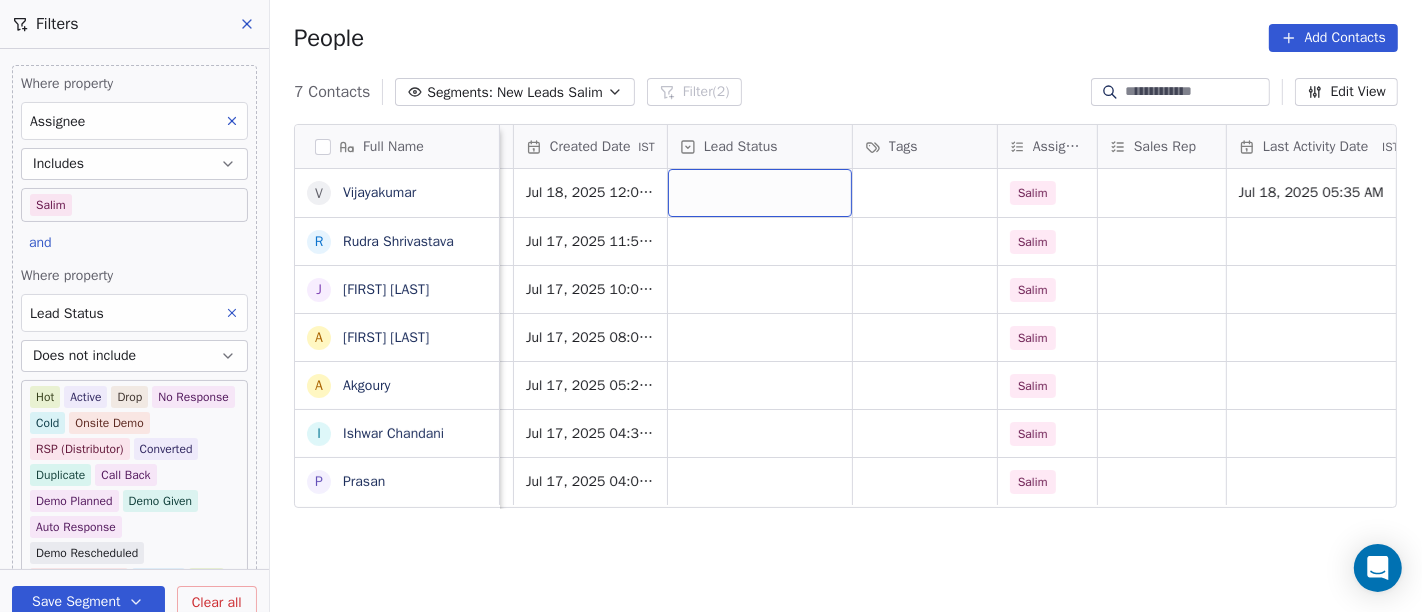 click at bounding box center [760, 193] 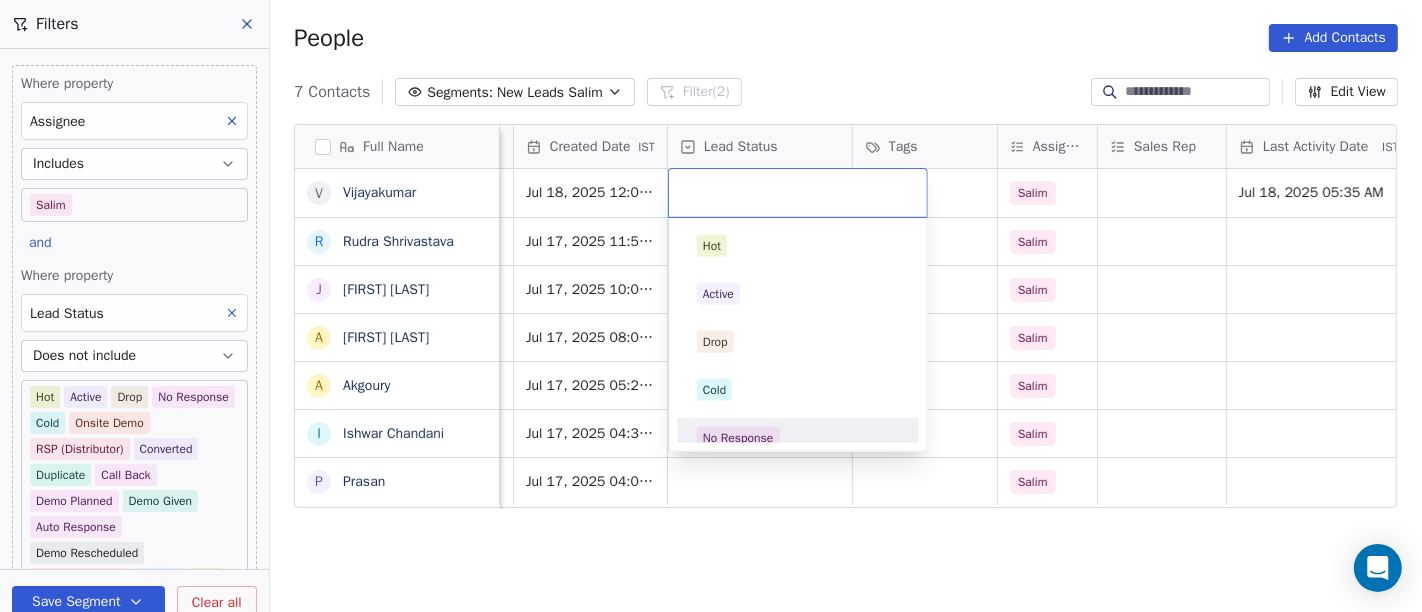 click on "On2Cook India Pvt. Ltd. Contacts People Marketing Workflows Campaigns Sales Pipelines Sequences Beta Tools Apps AI Agents Help & Support Filters Where property   Assignee   Includes Salim and Where property   Lead Status   Does not include Hot Active Drop No Response Cold Onsite Demo RSP (Distributor) Converted Duplicate Call Back Demo Planned Demo Given Auto Response Demo Rescheduled Demo Cancelled Confirm High Medium Low Add filter to this group Add another filter Save Segment Clear all People  Add Contacts 7 Contacts Segments: New Leads Salim Filter  (2) Edit View Tag Add to Sequence Full Name V Vijayakumar R Rudra Shrivastava J Jaspal Singh Makkad A Ajinder Singh A Akgoury I Ishwar Chandani P Prasan Email Phone Number company name location Created Date IST Lead Status Tags Assignee Sales Rep Last Activity Date IST Follow Up Date Notes Call Attempts vijayakumarjaikumar082@gmail.com +918778976391 anbu others_ Jul 18, 2025 12:04 AM Salim Jul 18, 2025 05:35 AM 24/07/2025 1 shrivastavaprateek23@gmail.com no" at bounding box center [711, 306] 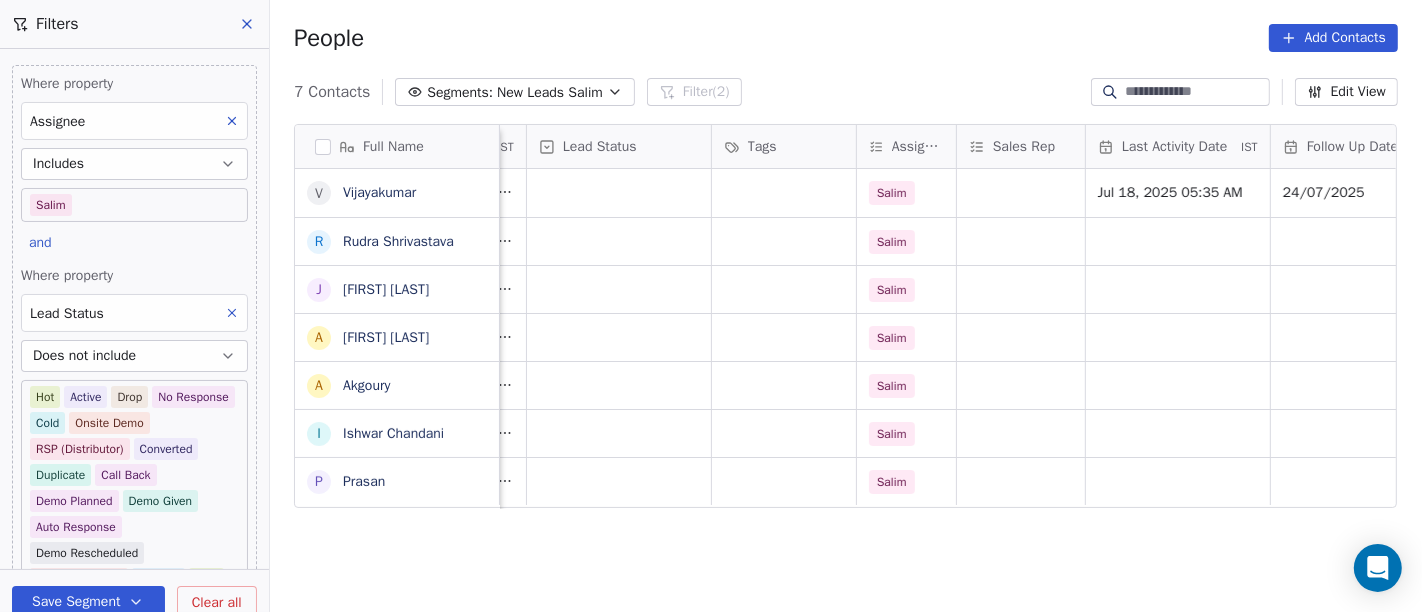 scroll, scrollTop: 0, scrollLeft: 628, axis: horizontal 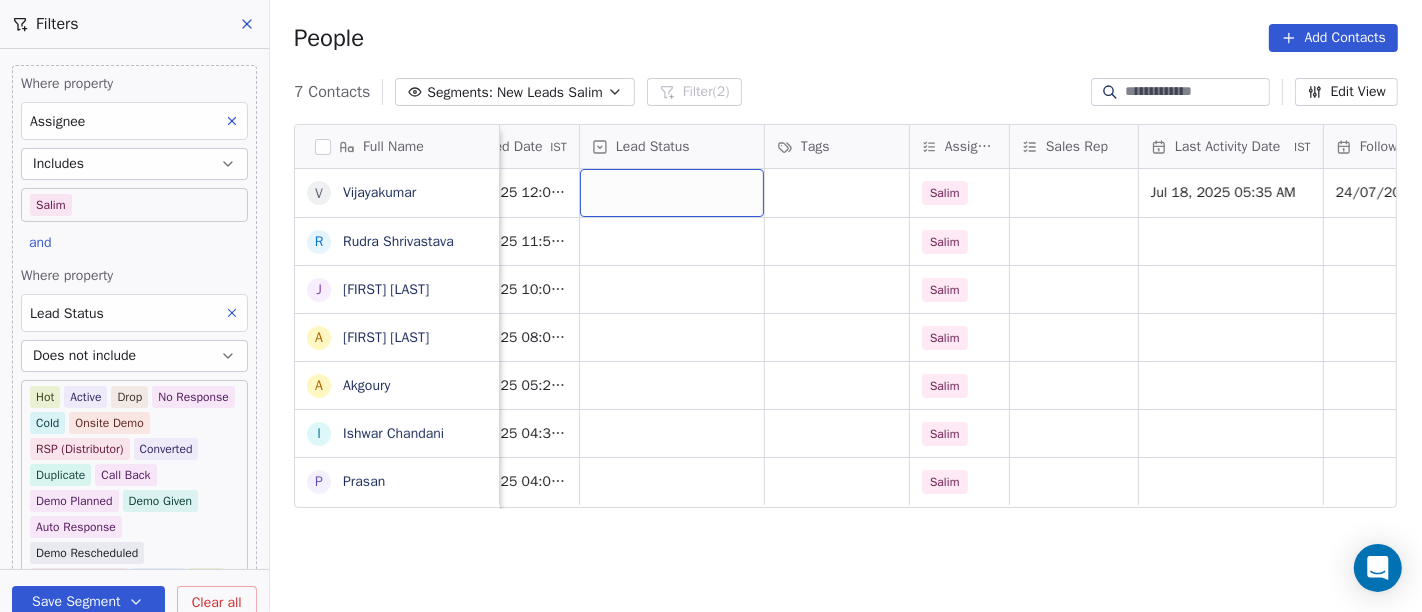 click at bounding box center (672, 193) 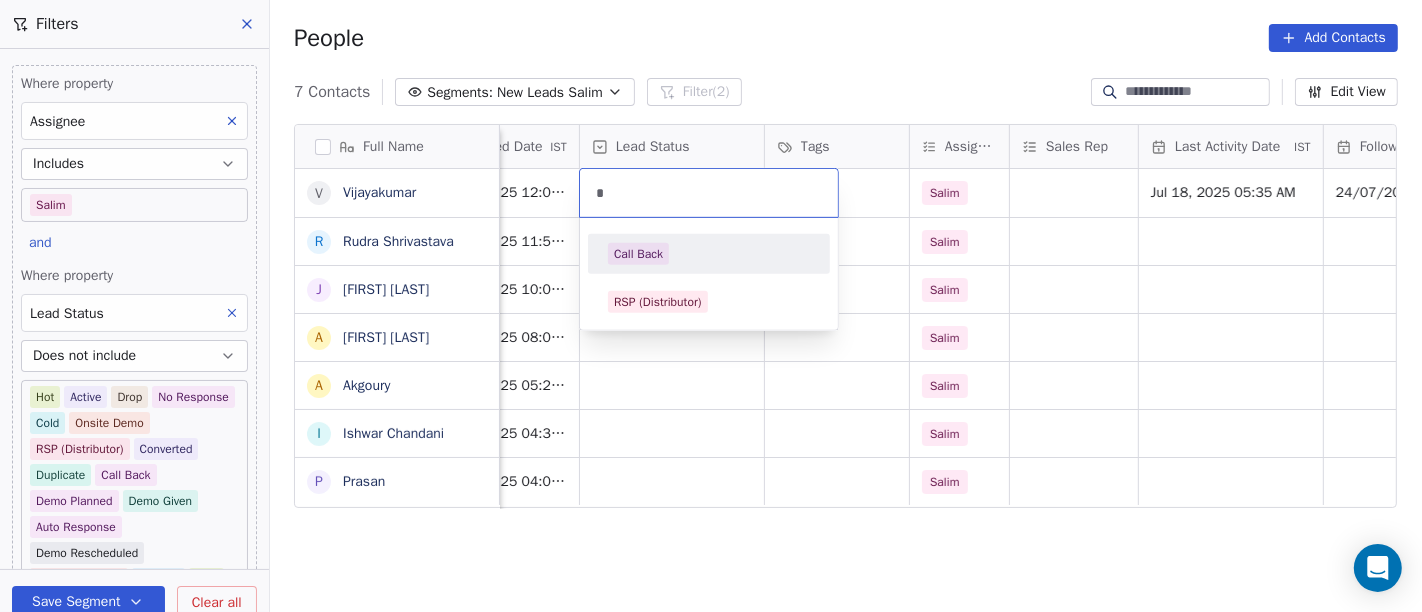 type on "*" 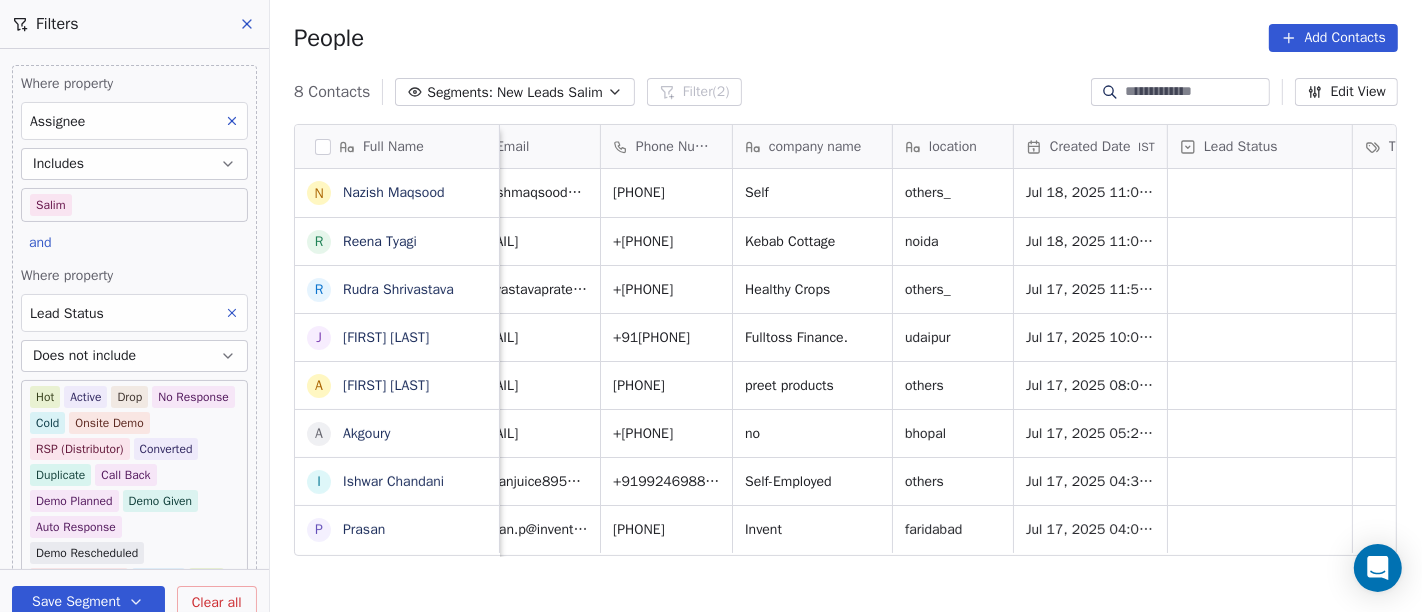 scroll, scrollTop: 0, scrollLeft: 0, axis: both 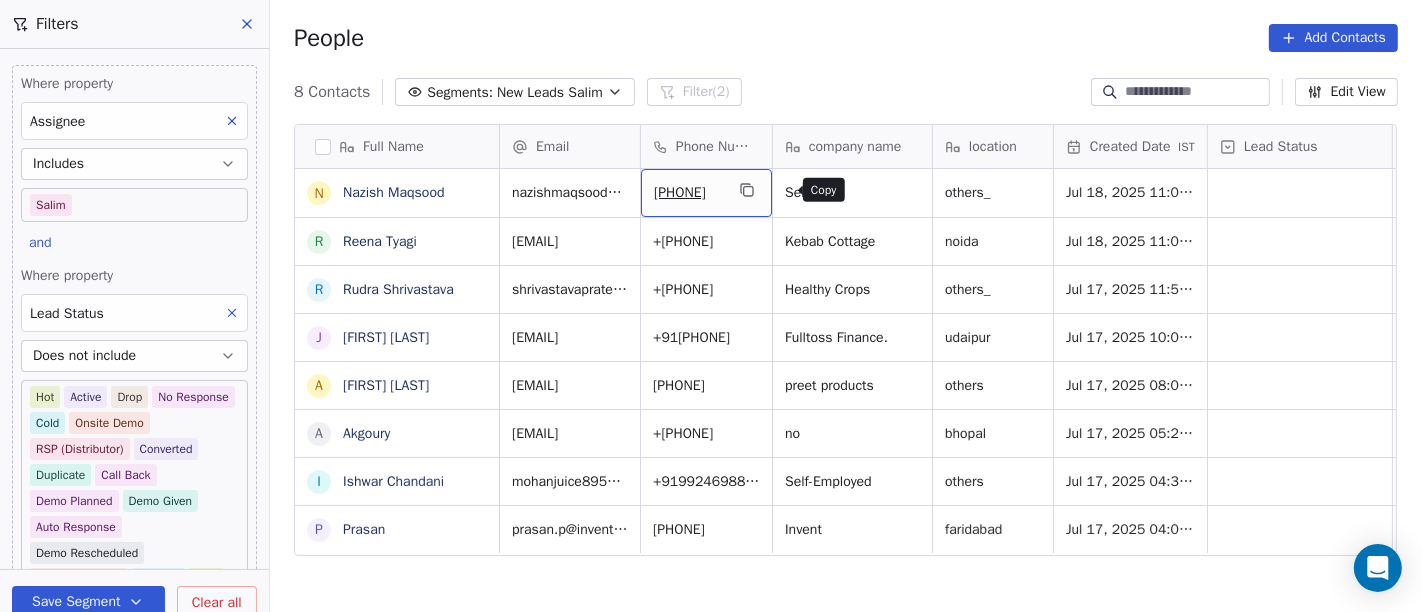 click 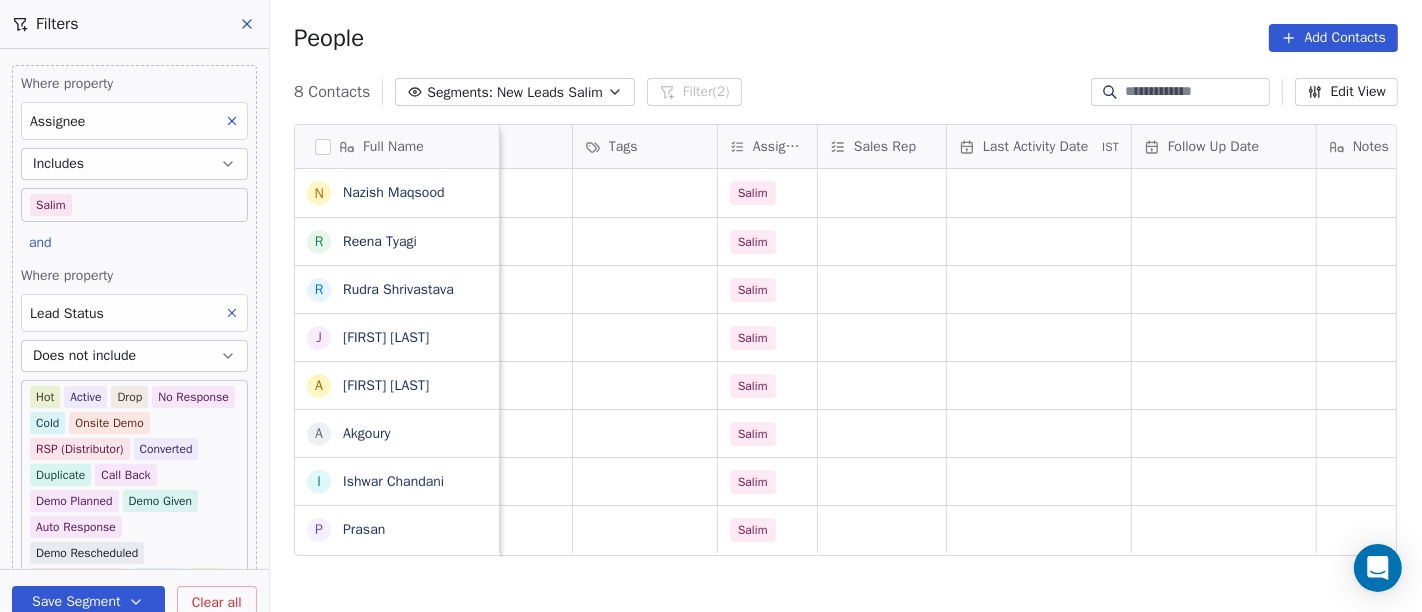 scroll, scrollTop: 0, scrollLeft: 821, axis: horizontal 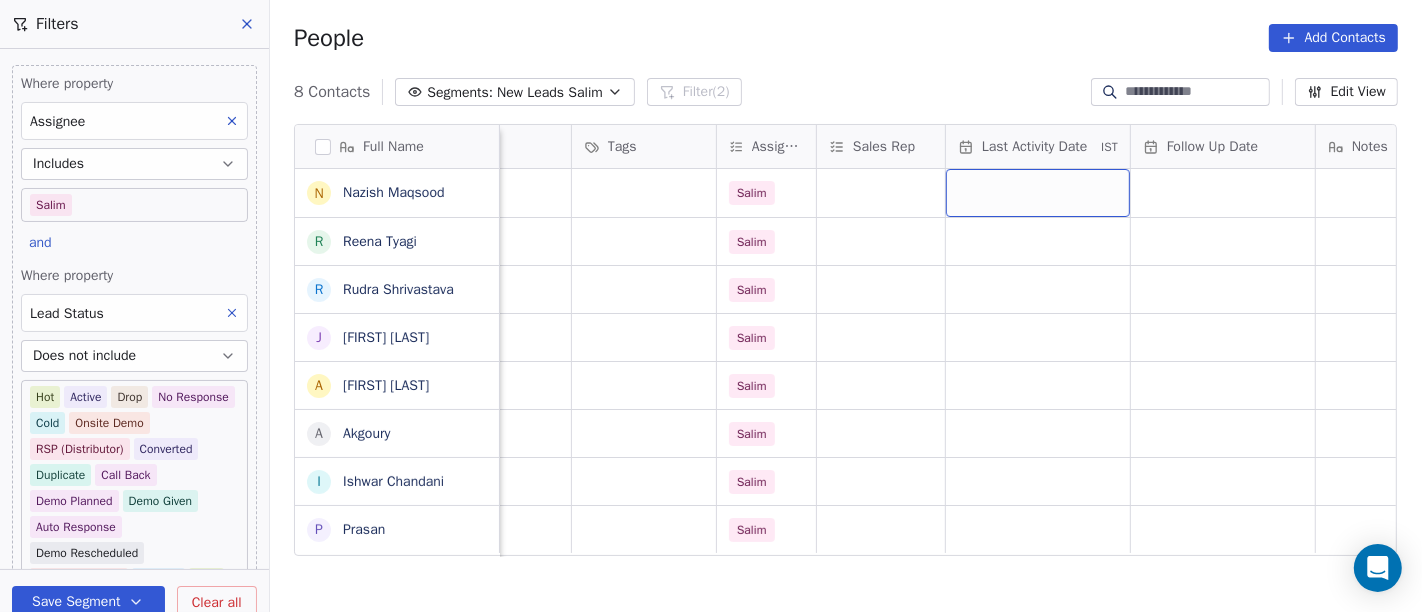 click at bounding box center [1038, 193] 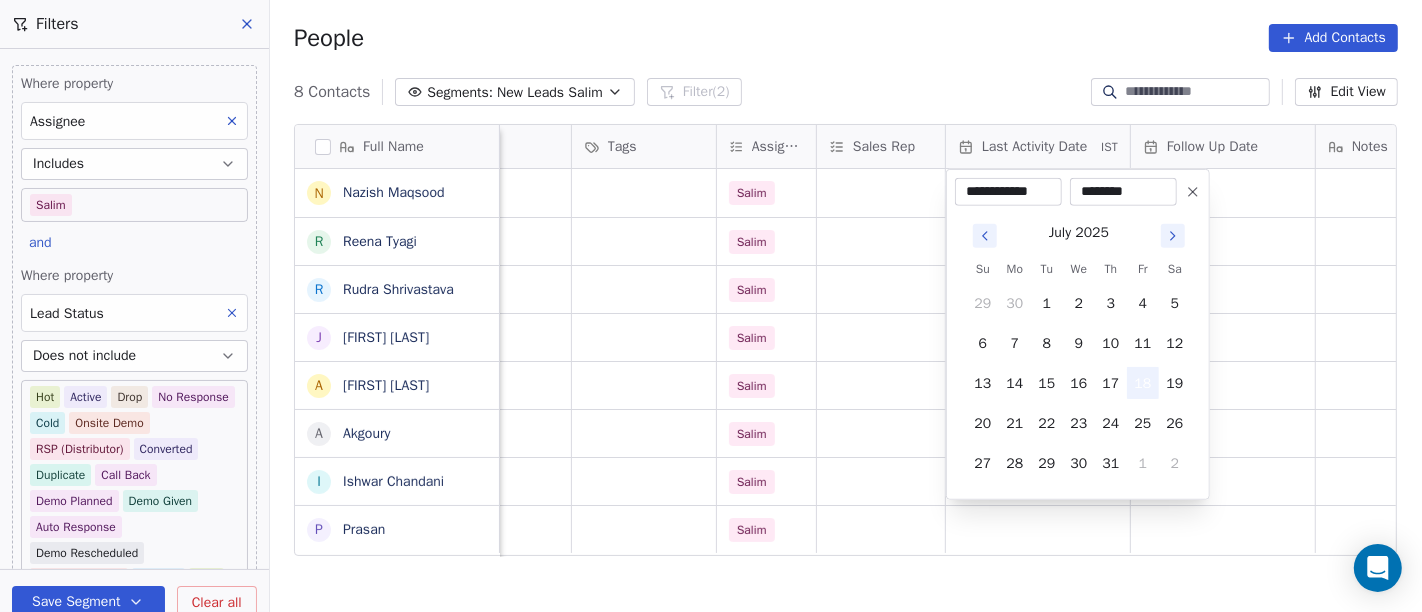 click on "18" at bounding box center (1143, 383) 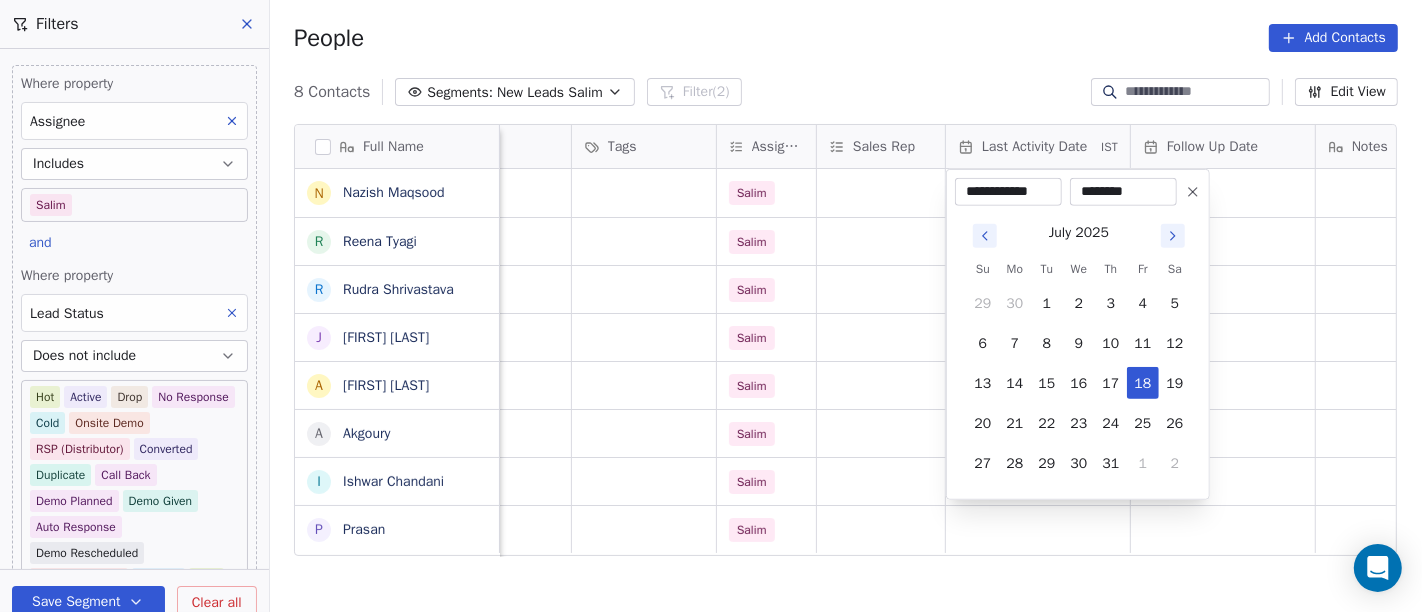 click on "On2Cook India Pvt. Ltd. Contacts People Marketing Workflows Campaigns Sales Pipelines Sequences Beta Tools Apps AI Agents Help & Support Filters Where property   Assignee   Includes Salim and Where property   Lead Status   Does not include Hot Active Drop No Response Cold Onsite Demo RSP (Distributor) Converted Duplicate Call Back Demo Planned Demo Given Auto Response Demo Rescheduled Demo Cancelled Confirm High Medium Low Add filter to this group Add another filter Save Segment Clear all People  Add Contacts 8 Contacts Segments: New Leads Salim Filter  (2) Edit View Tag Add to Sequence Full Name N Nazish Maqsood R Reena Tyagi R Rudra Shrivastava J Jaspal Singh Makkad A Ajinder Singh A Akgoury I Ishwar Chandani P Prasan company name location Created Date IST Lead Status Tags Assignee Sales Rep Last Activity Date IST Follow Up Date Notes Call Attempts Website zomato link   Self others_ Jul 18, 2025 11:09 AM Salim   Kebab Cottage noida Jul 18, 2025 11:06 AM Salim   Healthy Crops others_ Jul 17, 2025 11:56 PM" at bounding box center (711, 306) 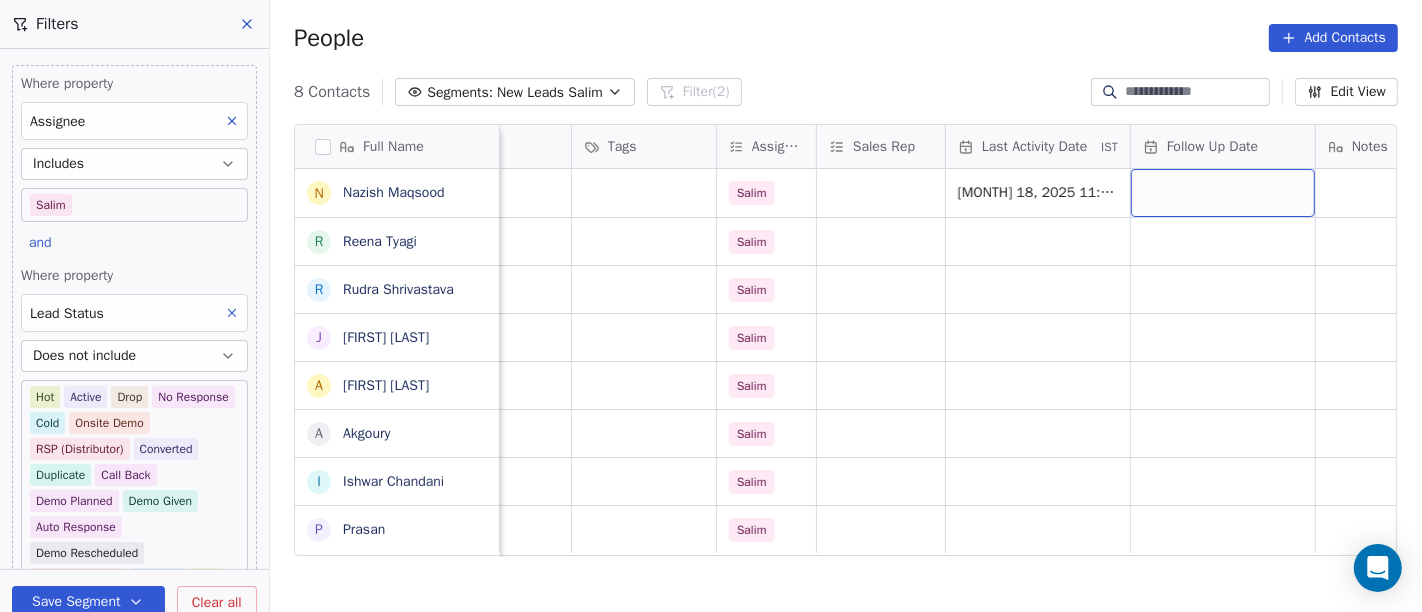 click at bounding box center [1223, 193] 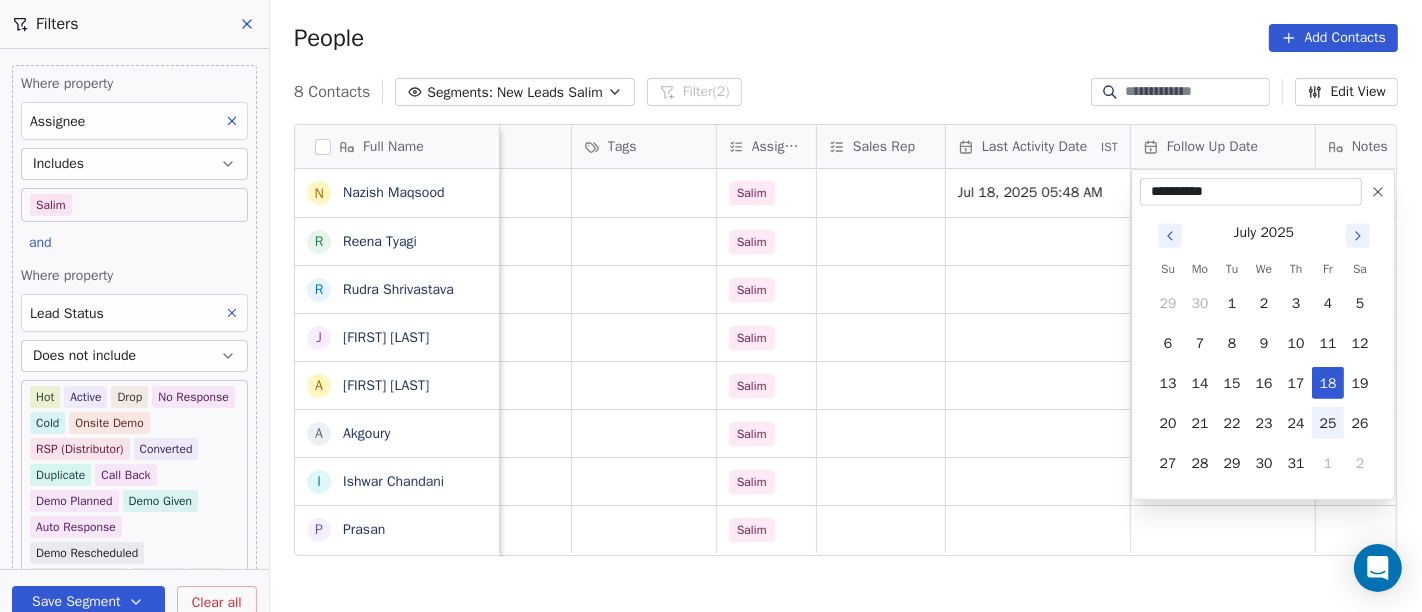 click on "25" at bounding box center (1328, 423) 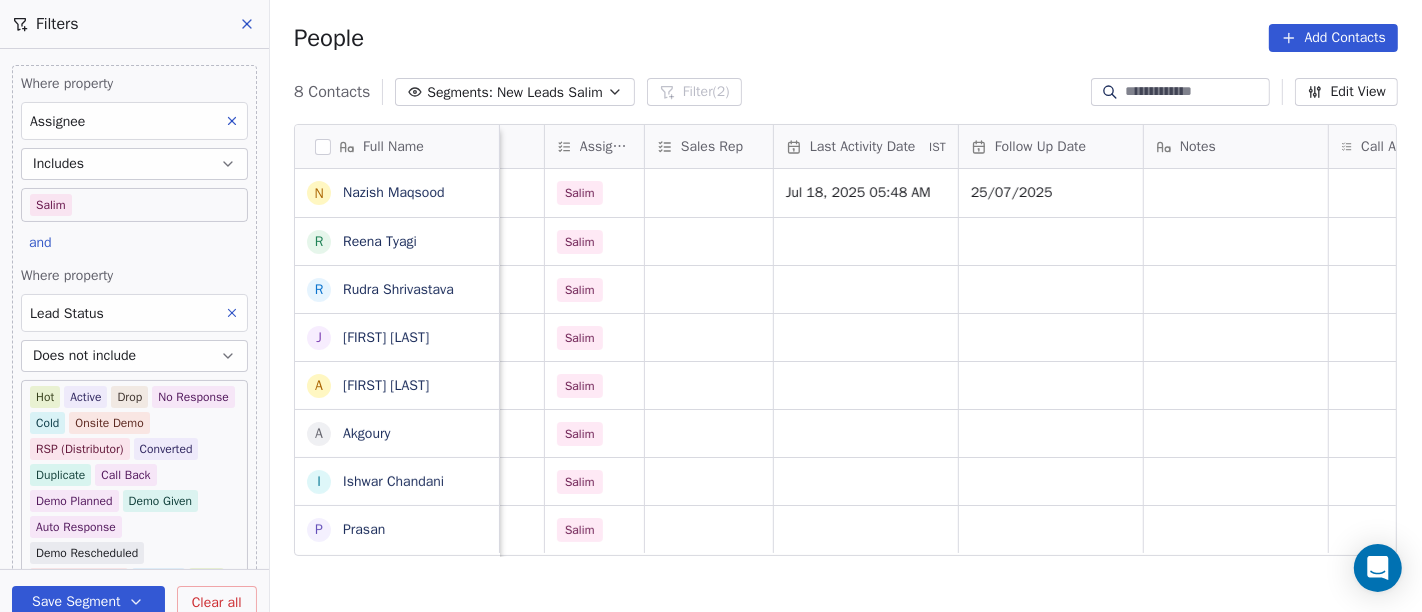 scroll, scrollTop: 0, scrollLeft: 1059, axis: horizontal 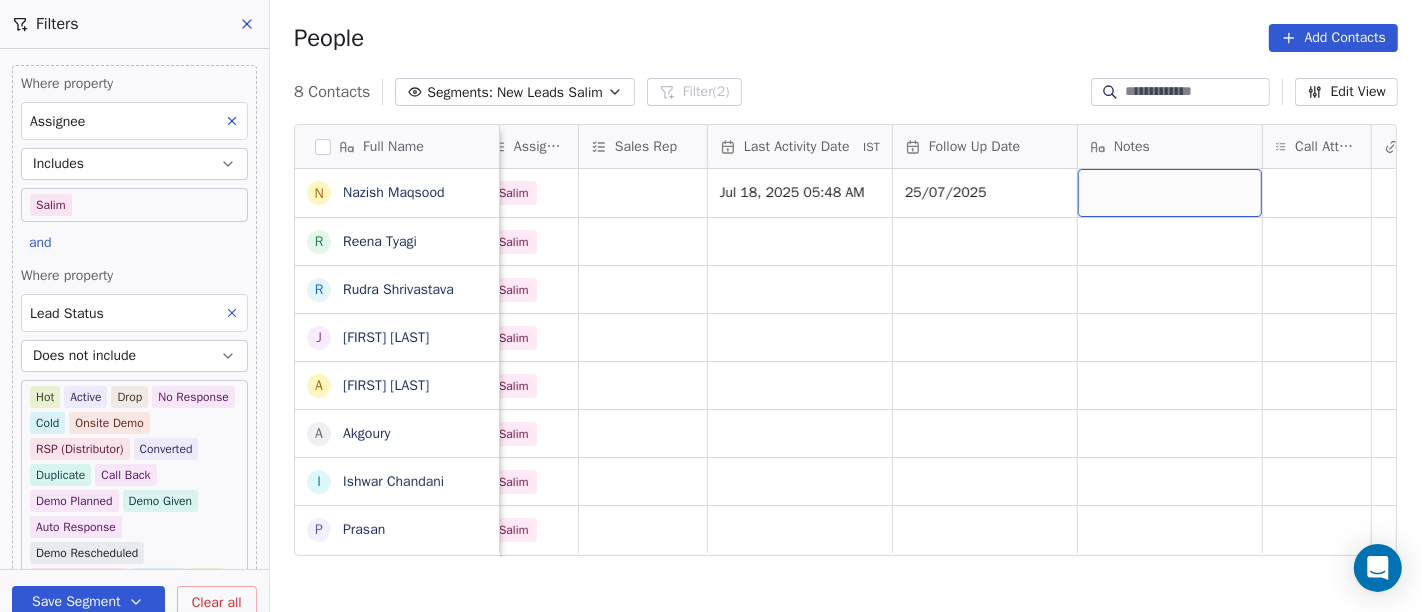 click at bounding box center (1170, 193) 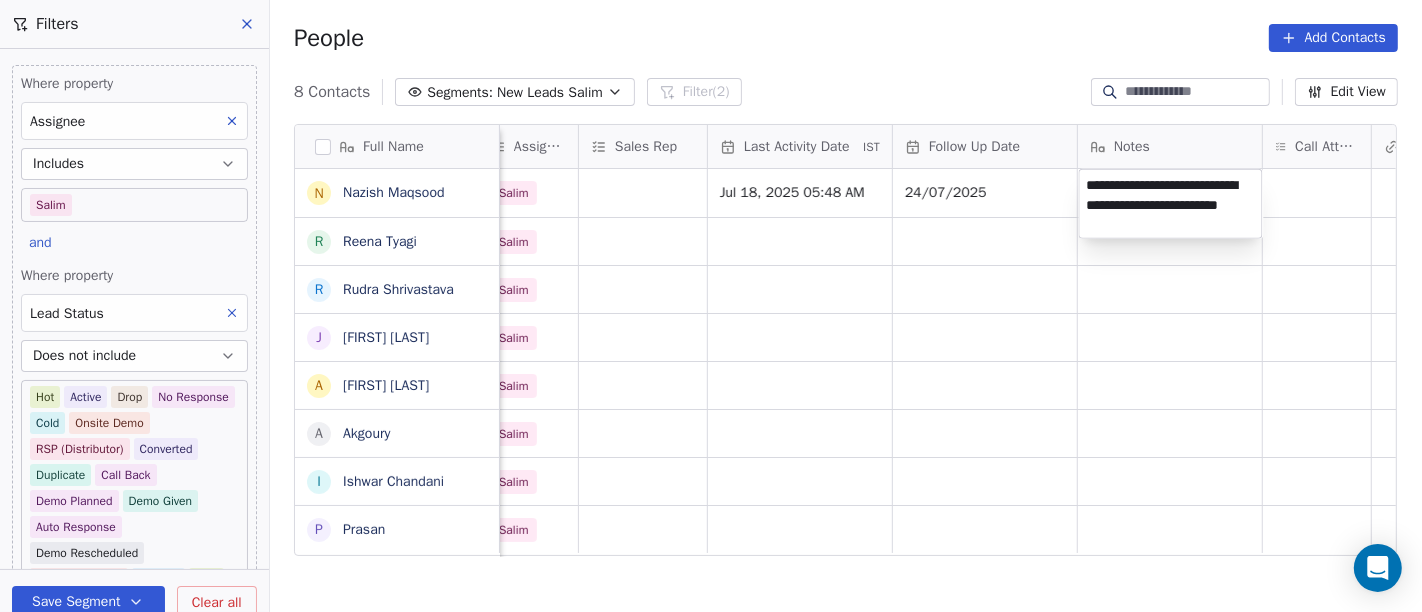 type on "**********" 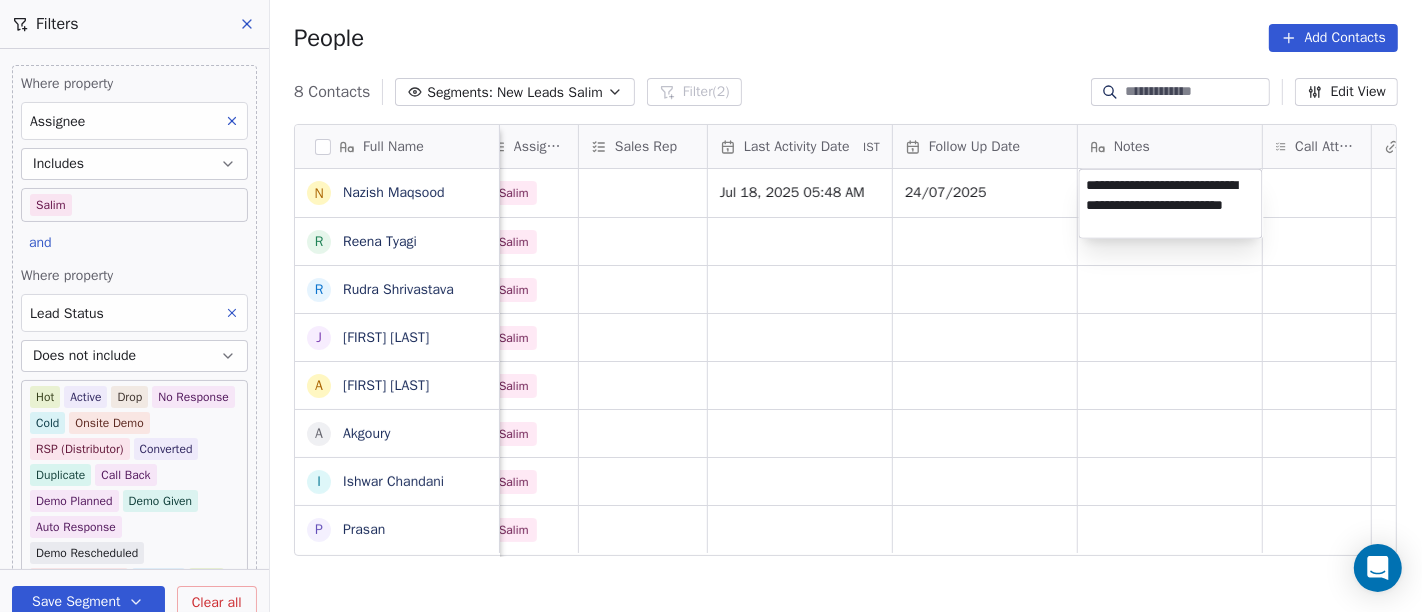 click on "On2Cook India Pvt. Ltd. Contacts People Marketing Workflows Campaigns Sales Pipelines Sequences Beta Tools Apps AI Agents Help & Support Filters Where property   Assignee   Includes Salim and Where property   Lead Status   Does not include Hot Active Drop No Response Cold Onsite Demo RSP (Distributor) Converted Duplicate Call Back Demo Planned Demo Given Auto Response Demo Rescheduled Demo Cancelled Confirm High Medium Low Add filter to this group Add another filter Save Segment Clear all People  Add Contacts 8 Contacts Segments: New Leads Salim Filter  (2) Edit View Tag Add to Sequence Full Name N Nazish Maqsood R Reena Tyagi R Rudra Shrivastava J Jaspal Singh Makkad A Ajinder Singh A Akgoury I Ishwar Chandani P Prasan Created Date IST Lead Status Tags Assignee Sales Rep Last Activity Date IST Follow Up Date Notes Call Attempts Website zomato link outlet type Location   Jul 18, 2025 11:09 AM Salim Jul 18, 2025 05:48 AM 24/07/2025 restaurants   Jul 18, 2025 11:06 AM Salim restaurants   Jul 17, 2025 11:56 PM" at bounding box center [711, 306] 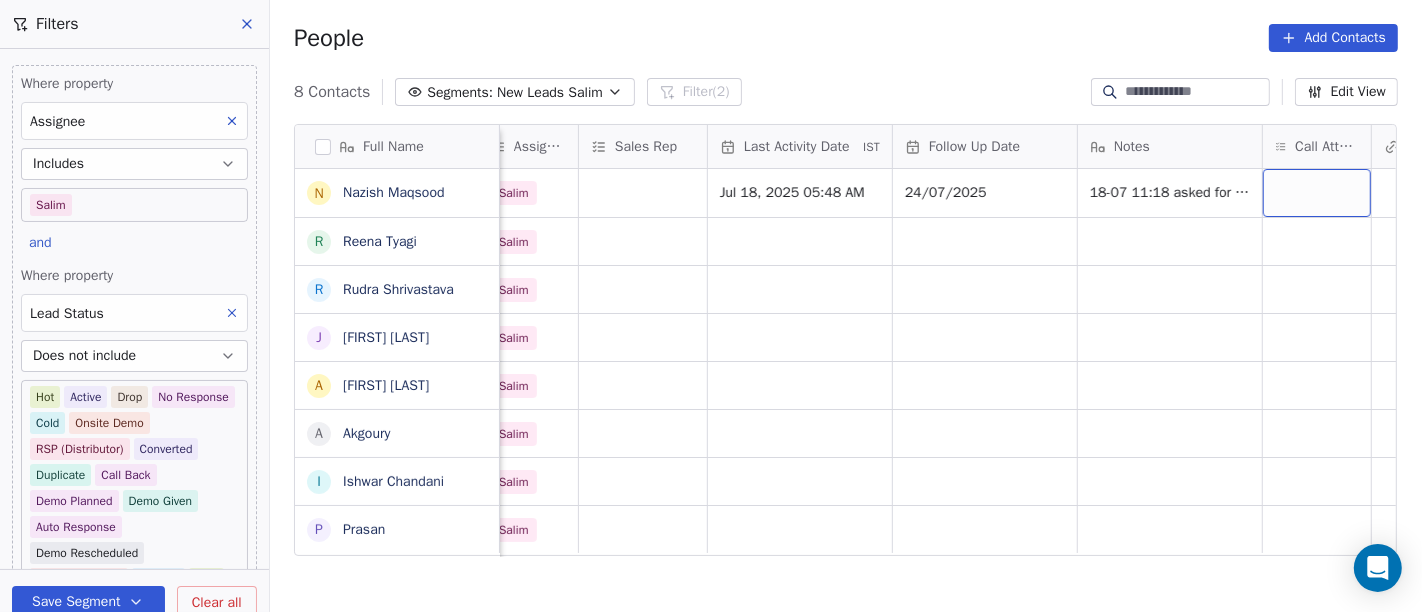 click at bounding box center [1317, 193] 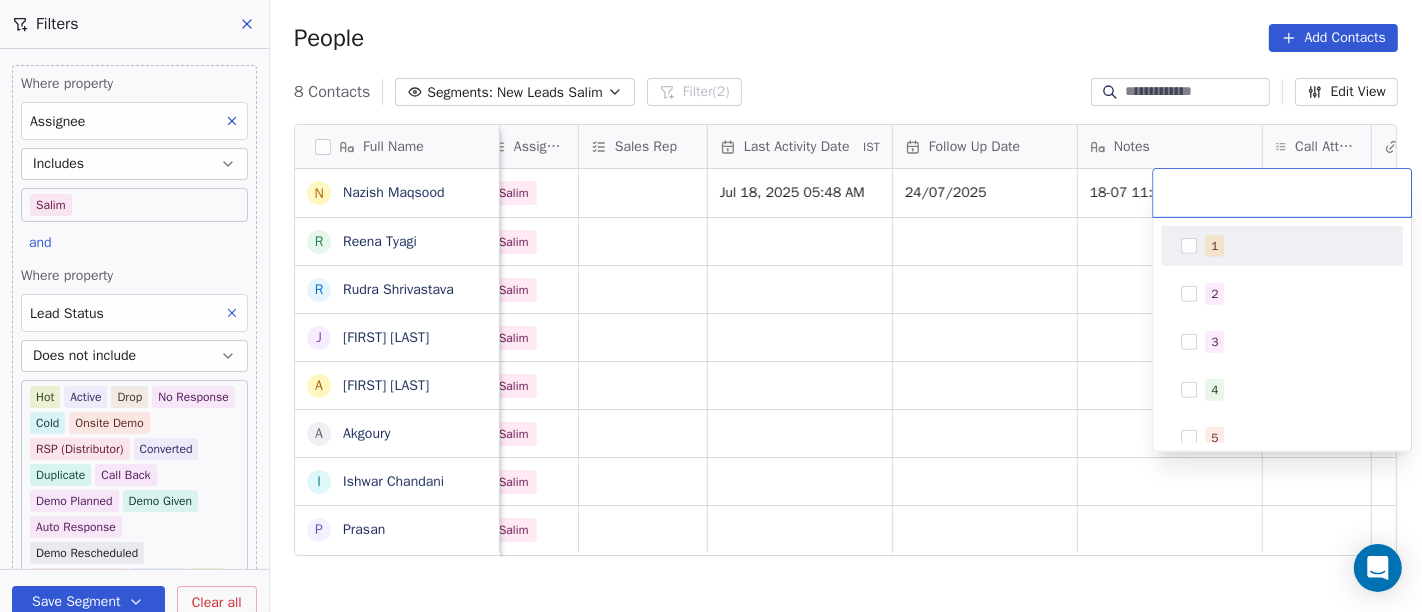 click on "1" at bounding box center (1294, 246) 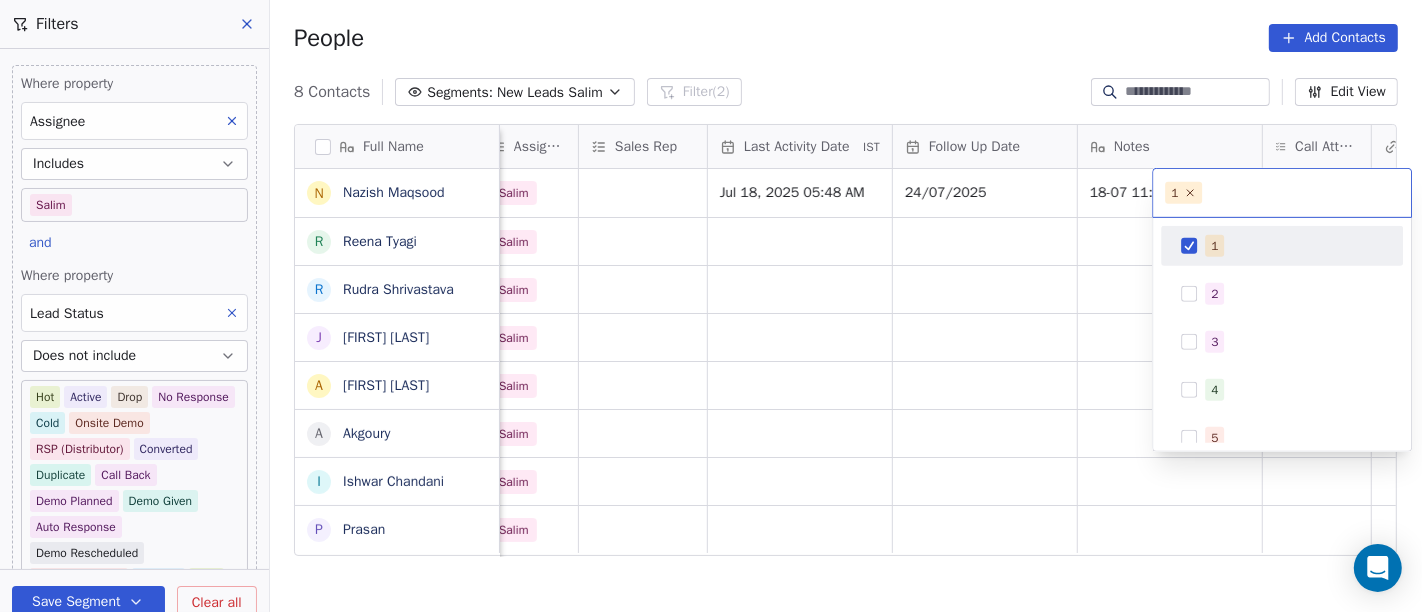 click on "On2Cook India Pvt. Ltd. Contacts People Marketing Workflows Campaigns Sales Pipelines Sequences Beta Tools Apps AI Agents Help & Support Filters Where property   Assignee   Includes Salim and Where property   Lead Status   Does not include Hot Active Drop No Response Cold Onsite Demo RSP (Distributor) Converted Duplicate Call Back Demo Planned Demo Given Auto Response Demo Rescheduled Demo Cancelled Confirm High Medium Low Add filter to this group Add another filter Save Segment Clear all People  Add Contacts 8 Contacts Segments: New Leads Salim Filter  (2) Edit View Tag Add to Sequence Full Name N Nazish Maqsood R Reena Tyagi R Rudra Shrivastava J Jaspal Singh Makkad A Ajinder Singh A Akgoury I Ishwar Chandani P Prasan Created Date IST Lead Status Tags Assignee Sales Rep Last Activity Date IST Follow Up Date Notes Call Attempts Website zomato link outlet type Location   Jul 18, 2025 11:09 AM Salim Jul 18, 2025 05:48 AM 24/07/2025 18-07 11:18 asked for call back and hang up call WA sent restaurants   Salim" at bounding box center (711, 306) 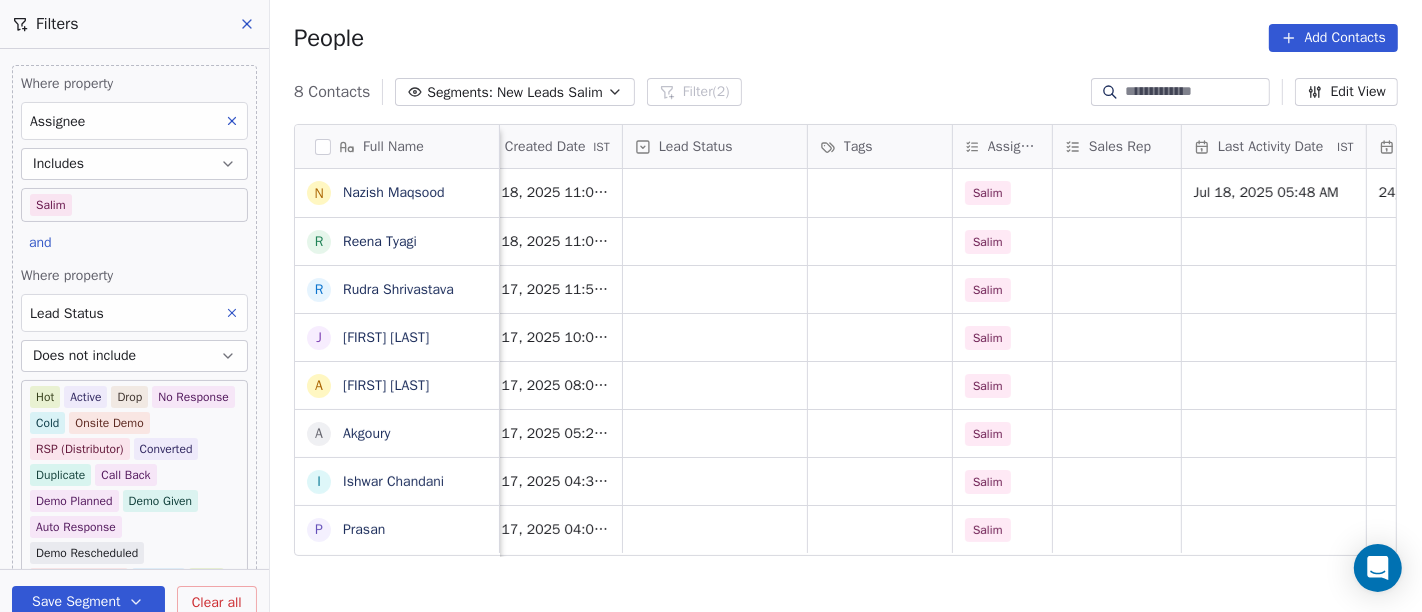 scroll, scrollTop: 3, scrollLeft: 581, axis: both 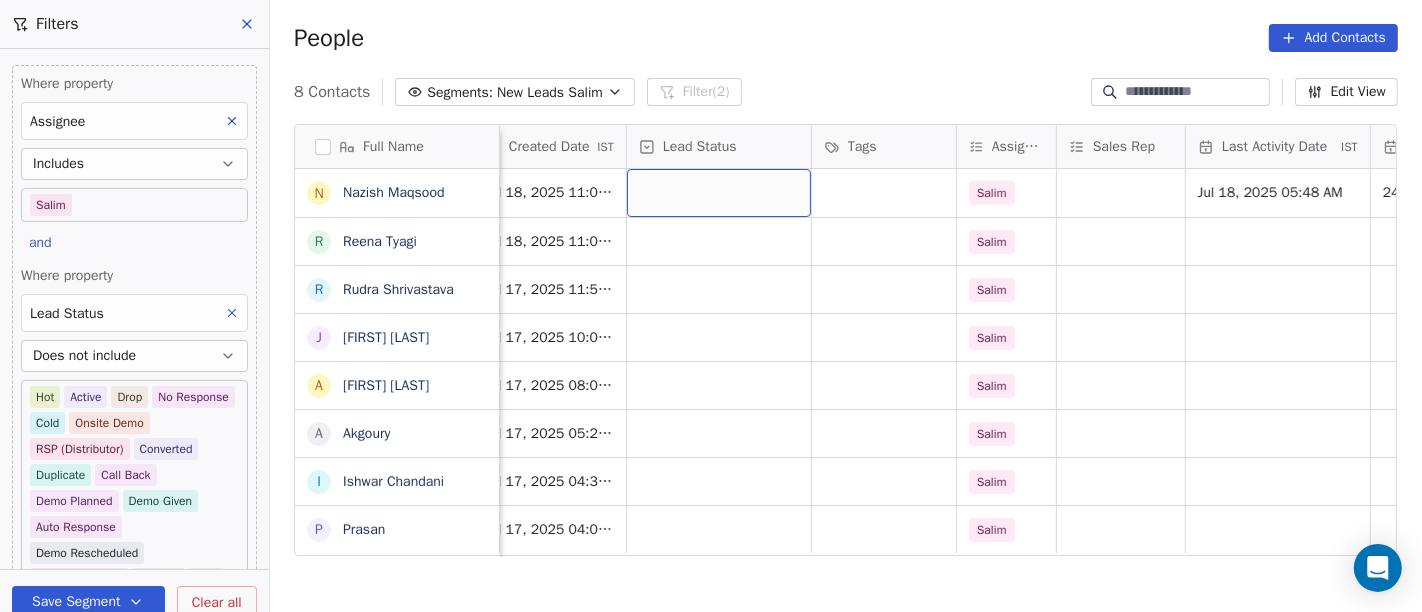 click at bounding box center (719, 193) 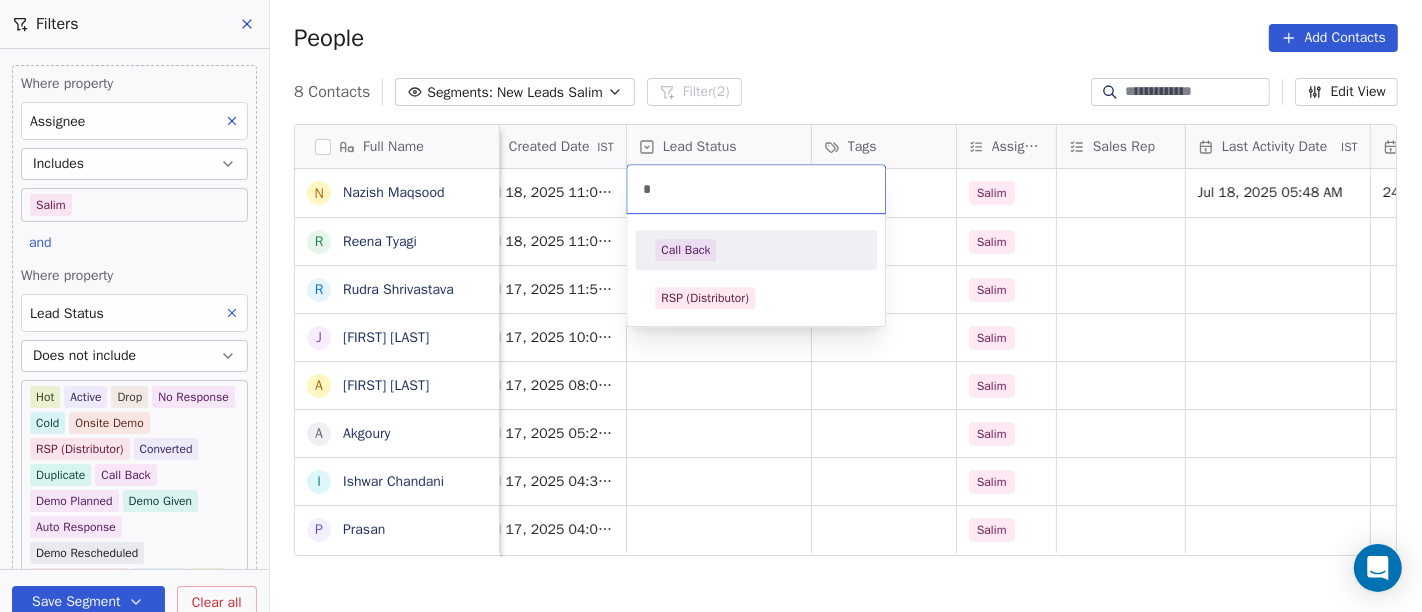 type on "*" 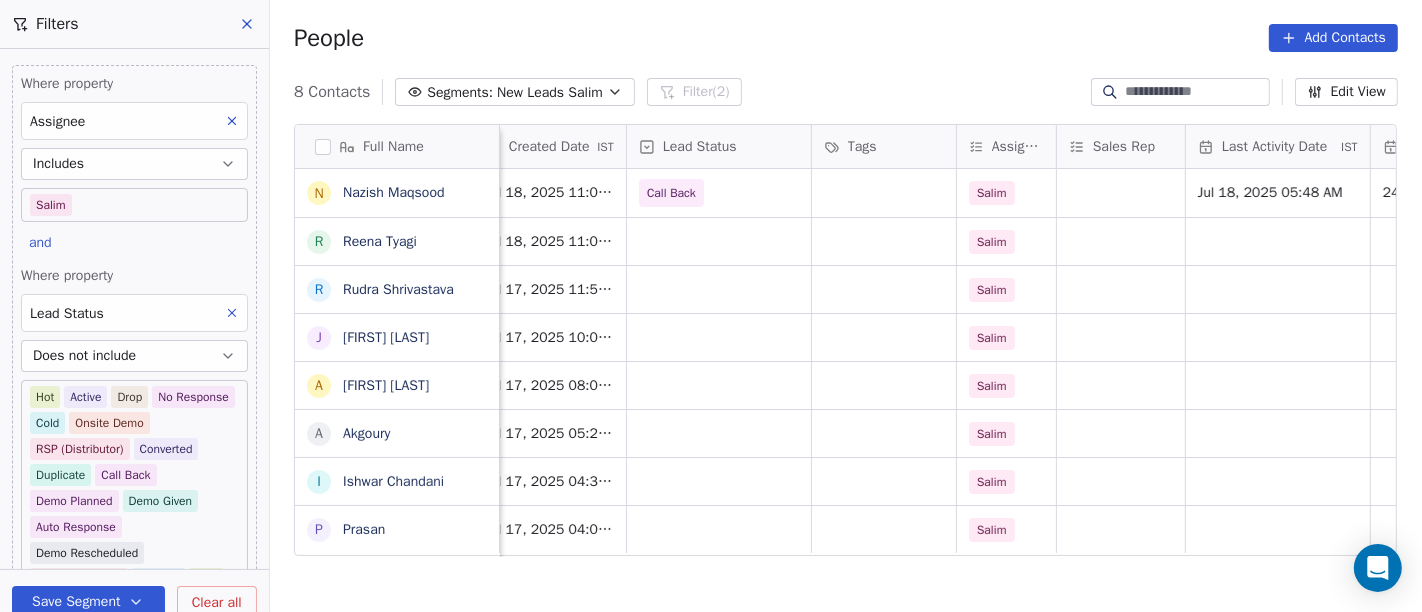click on "People  Add Contacts" at bounding box center [846, 38] 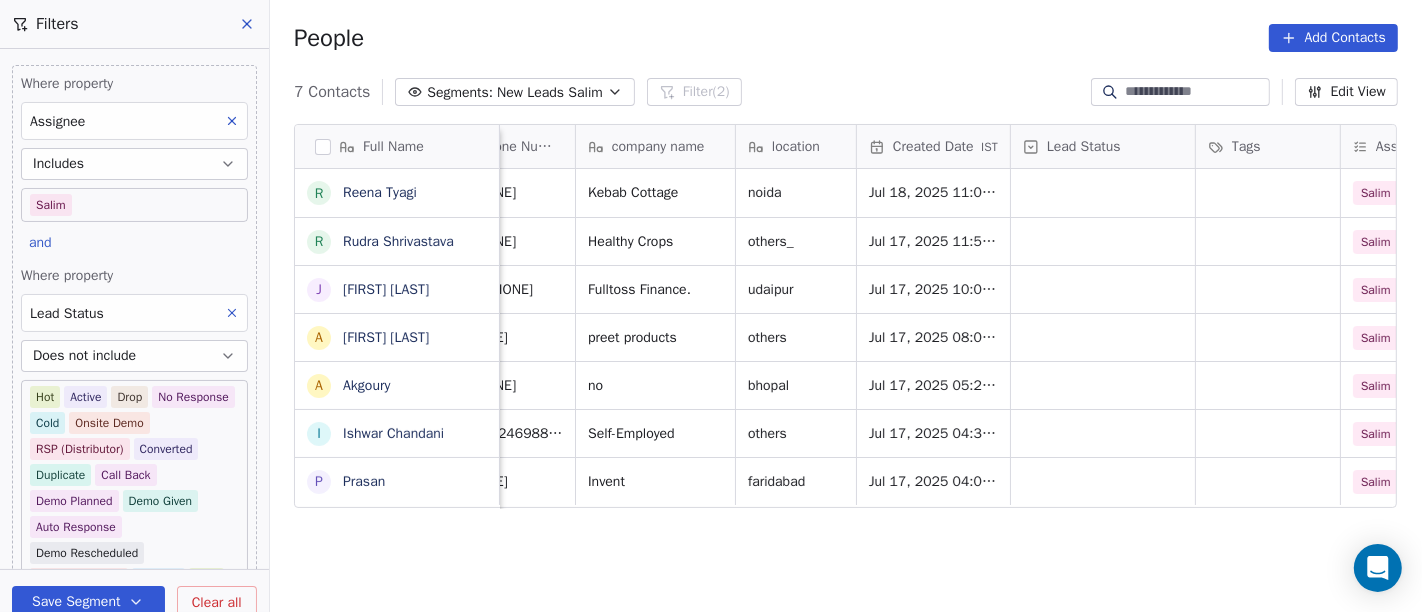 scroll, scrollTop: 3, scrollLeft: 0, axis: vertical 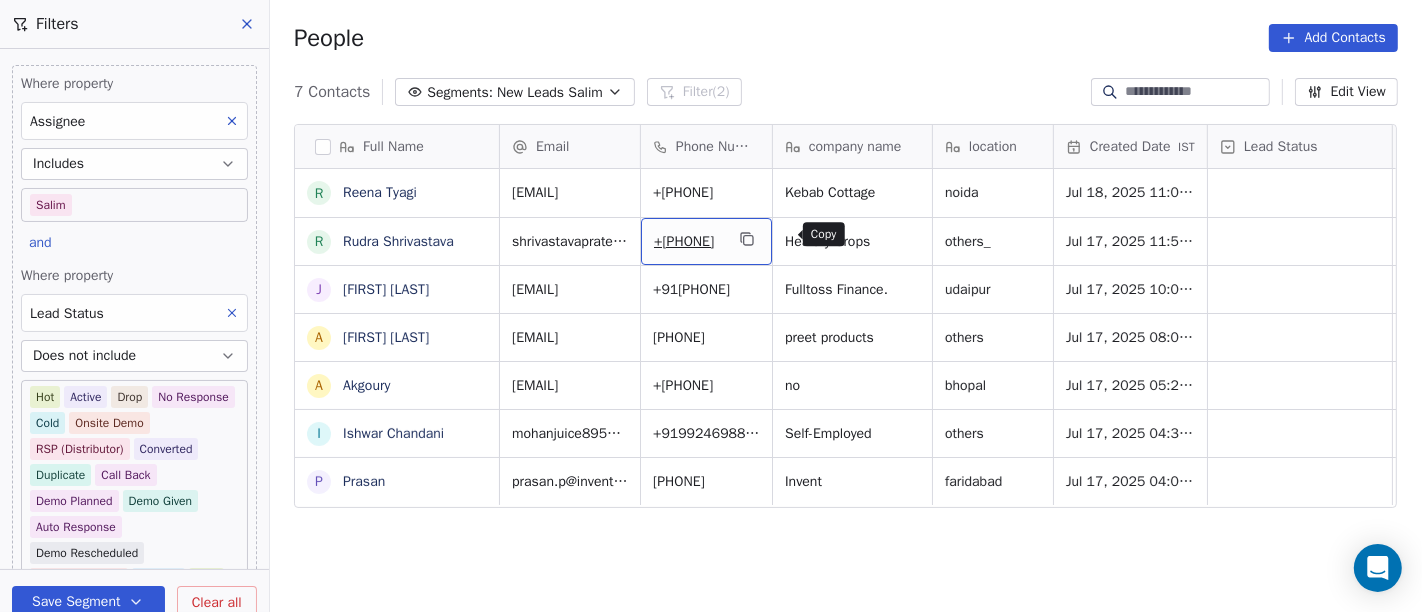 click 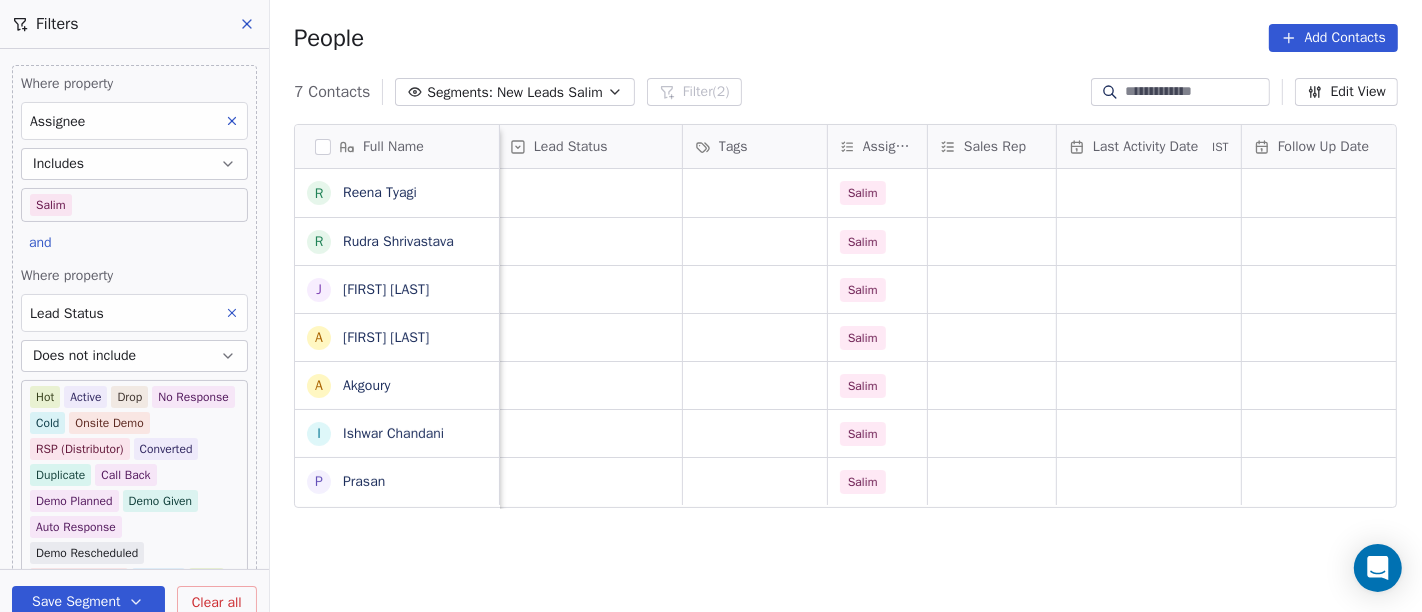 scroll, scrollTop: 3, scrollLeft: 711, axis: both 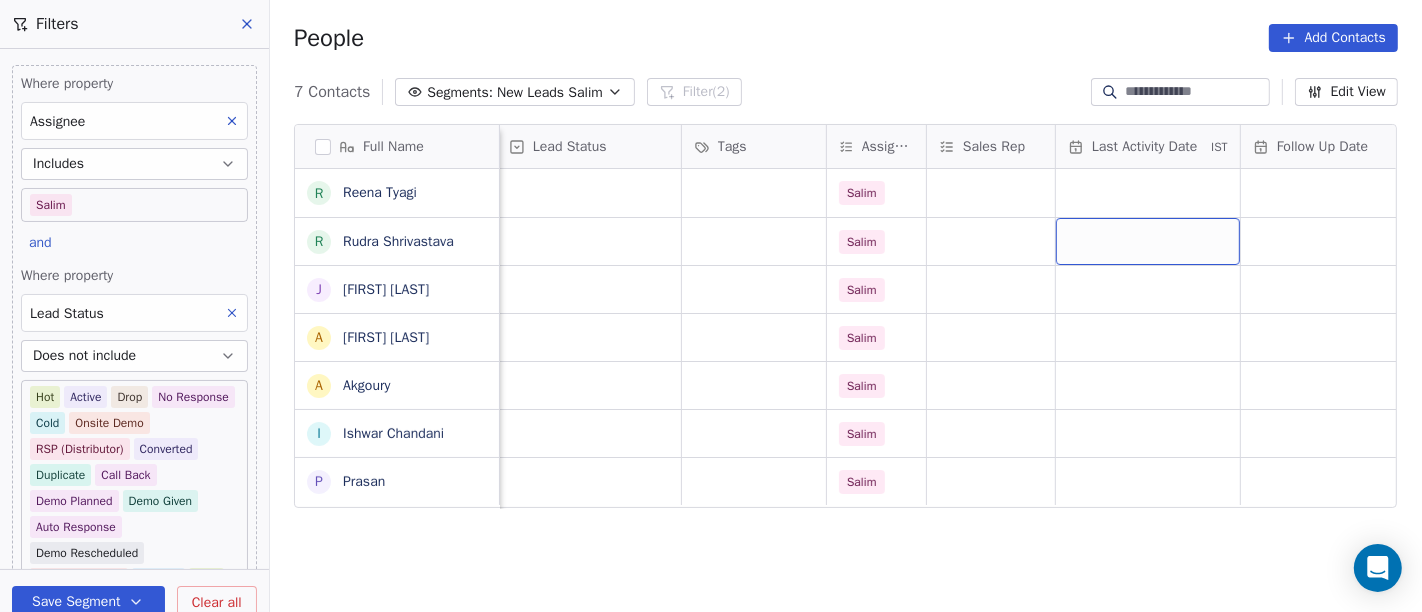 click at bounding box center [1148, 241] 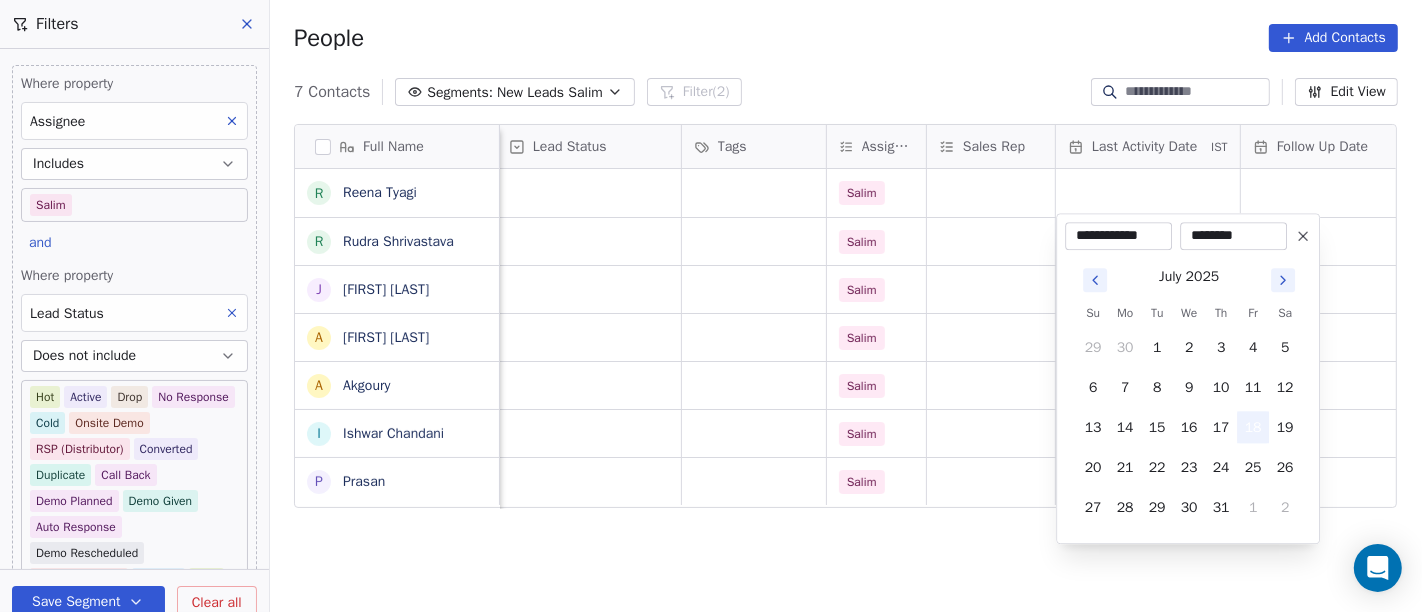 click on "18" at bounding box center (1253, 427) 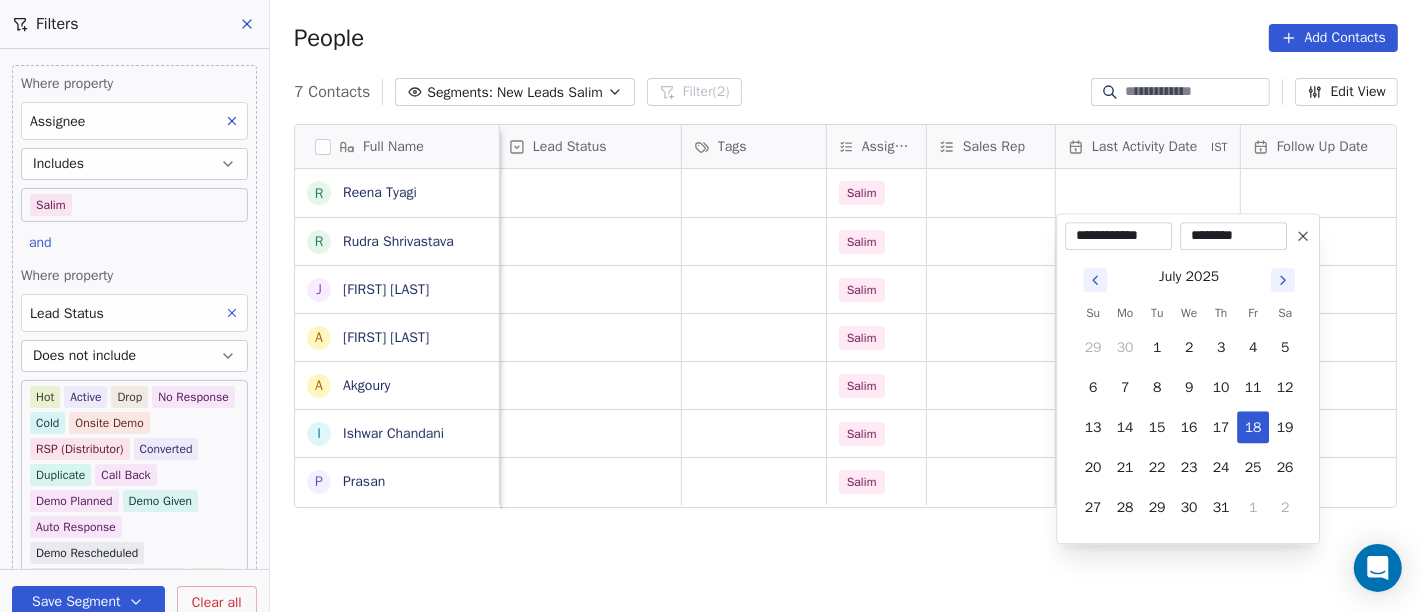 click on "On2Cook India Pvt. Ltd. Contacts People Marketing Workflows Campaigns Sales Pipelines Sequences Beta Tools Apps AI Agents Help & Support Filters Where property   Assignee   Includes Salim and Where property   Lead Status   Does not include Hot Active Drop No Response Cold Onsite Demo RSP (Distributor) Converted Duplicate Call Back Demo Planned Demo Given Auto Response Demo Rescheduled Demo Cancelled Confirm High Medium Low Add filter to this group Add another filter Save Segment Clear all People  Add Contacts 7 Contacts Segments: New Leads Salim Filter  (2) Edit View Tag Add to Sequence Full Name R Reena Tyagi R Rudra Shrivastava J Jaspal Singh Makkad A Ajinder Singh A Akgoury I Ishwar Chandani P Prasan company name location Created Date IST Lead Status Tags Assignee Sales Rep Last Activity Date IST Follow Up Date Notes Call Attempts Website   Kebab Cottage noida Jul 18, 2025 11:06 AM Salim   Healthy Crops others_ Jul 17, 2025 11:56 PM Salim   Fulltoss Finance. udaipur Jul 17, 2025 10:06 PM Salim   others" at bounding box center (711, 306) 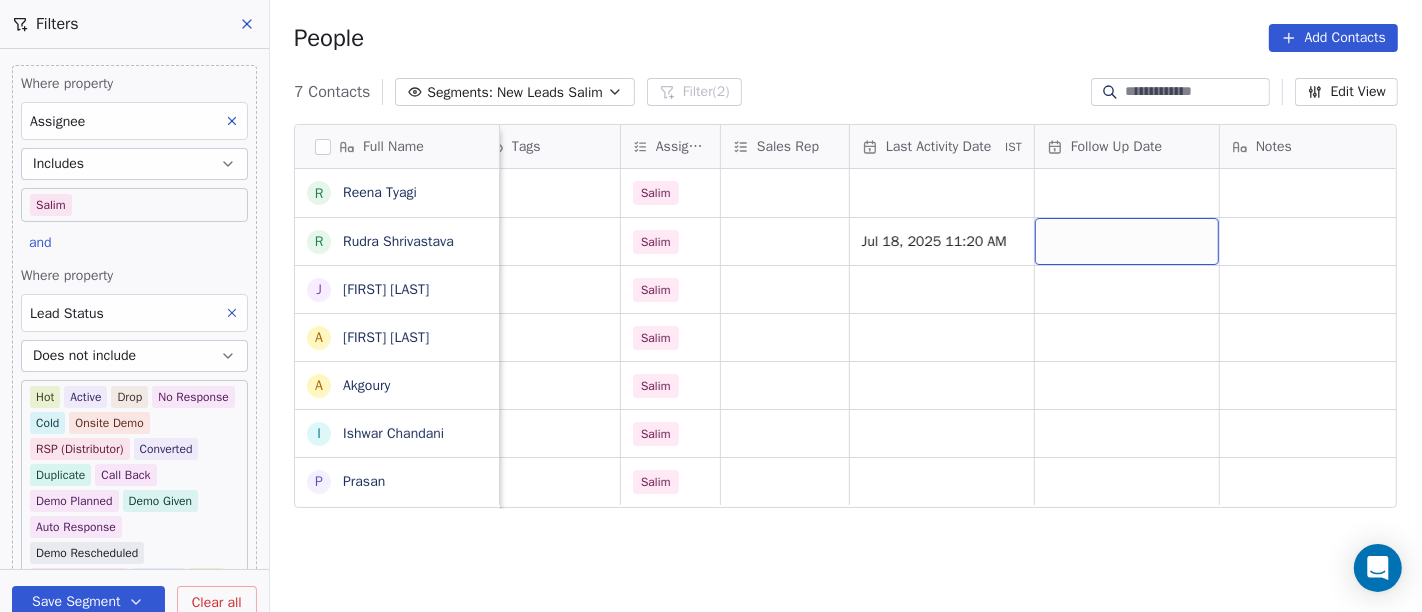 scroll, scrollTop: 3, scrollLeft: 917, axis: both 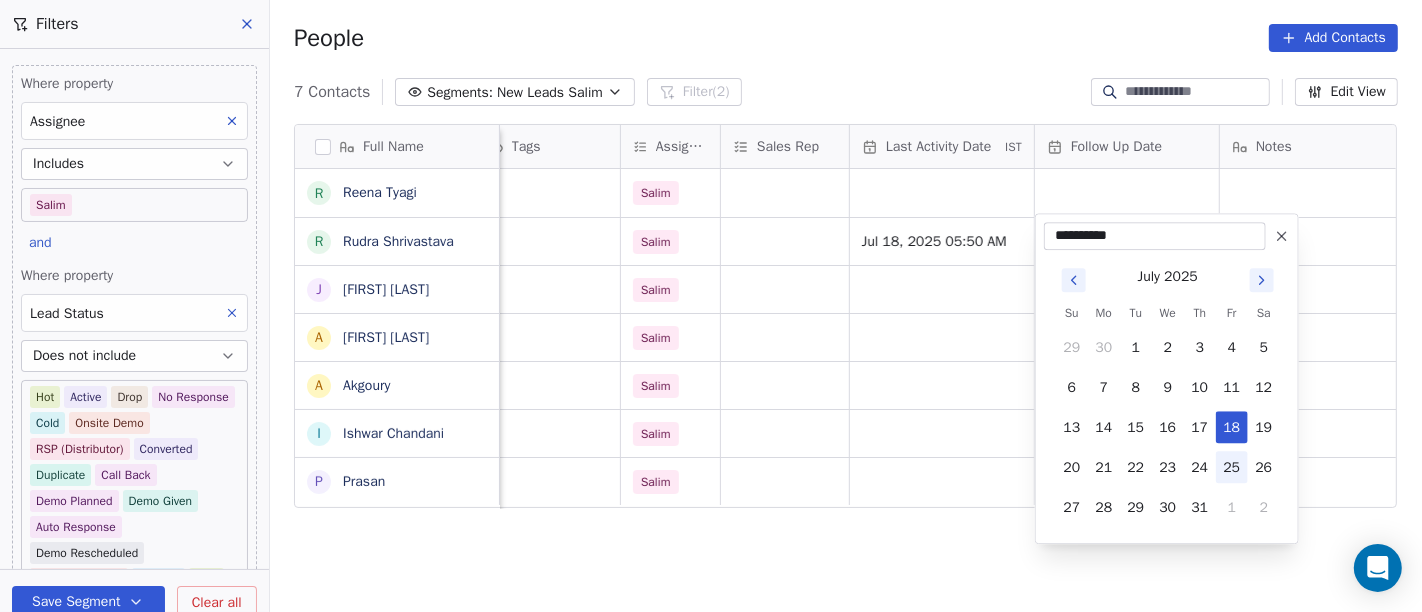 click on "25" at bounding box center (1232, 467) 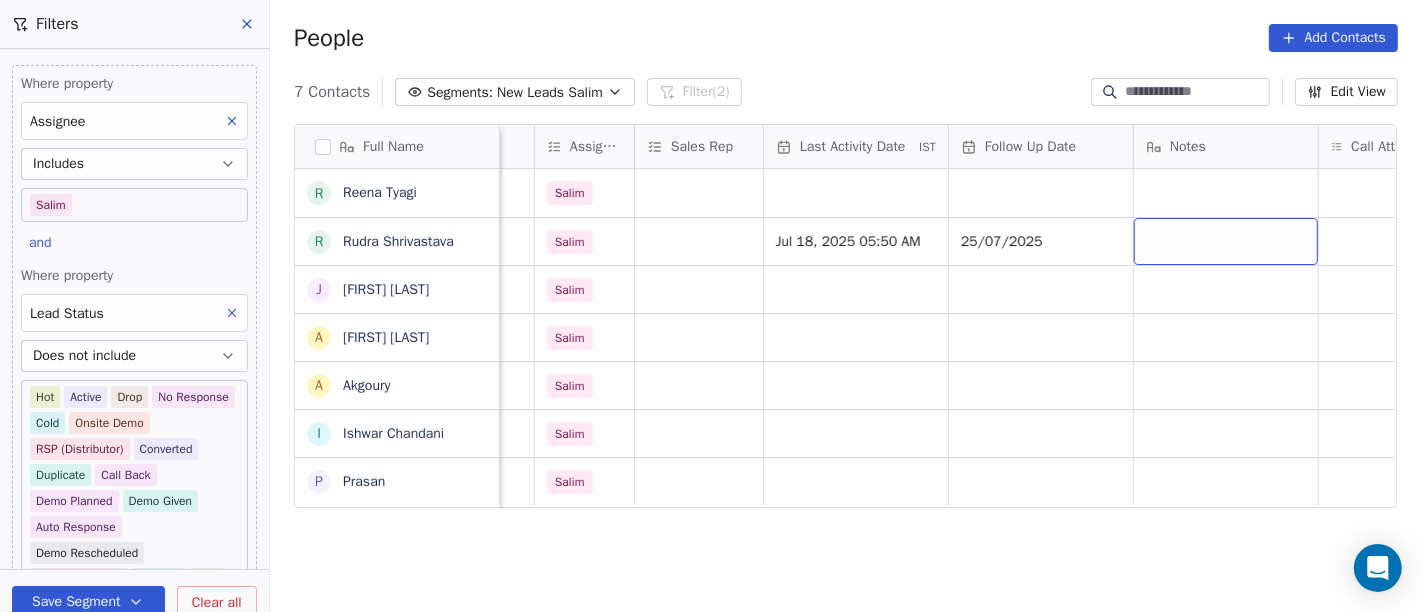 scroll, scrollTop: 3, scrollLeft: 1063, axis: both 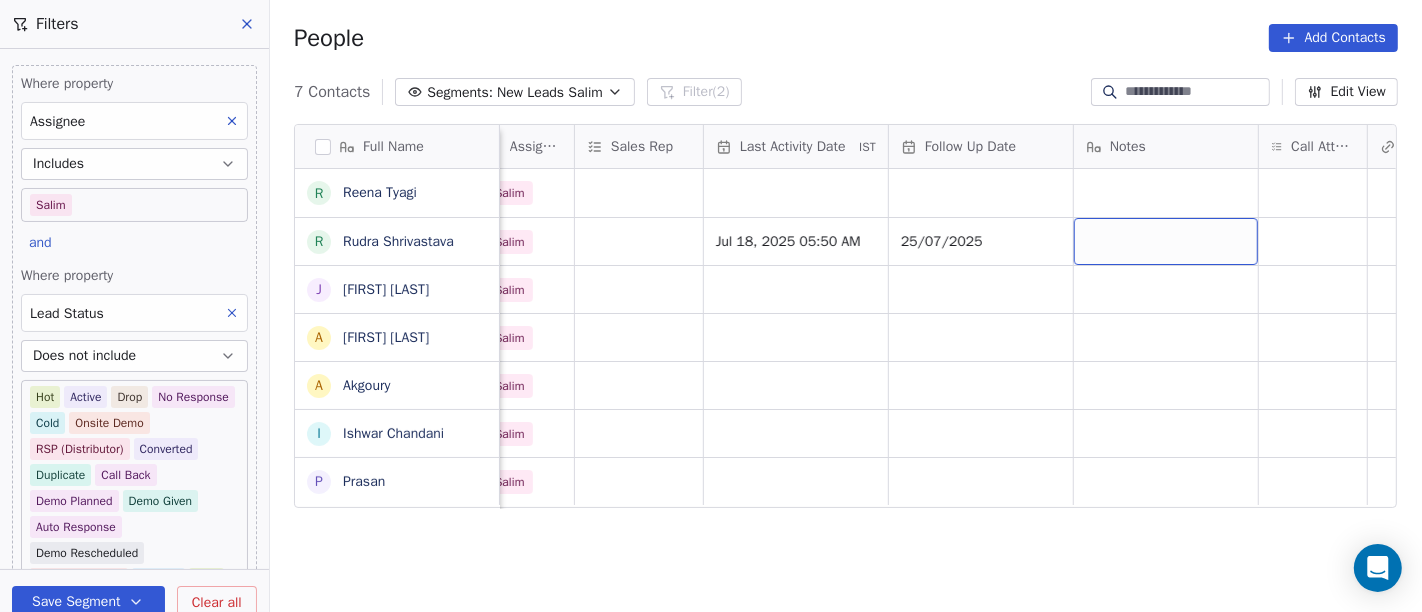 click at bounding box center (1166, 241) 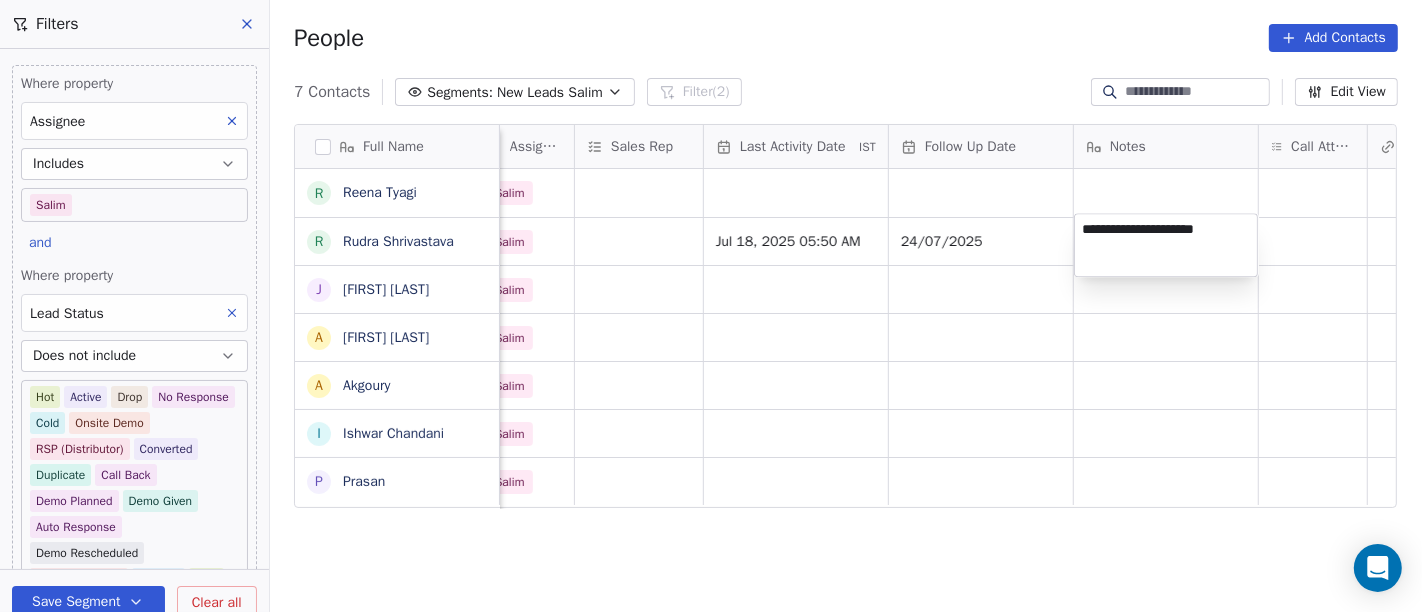 type on "**********" 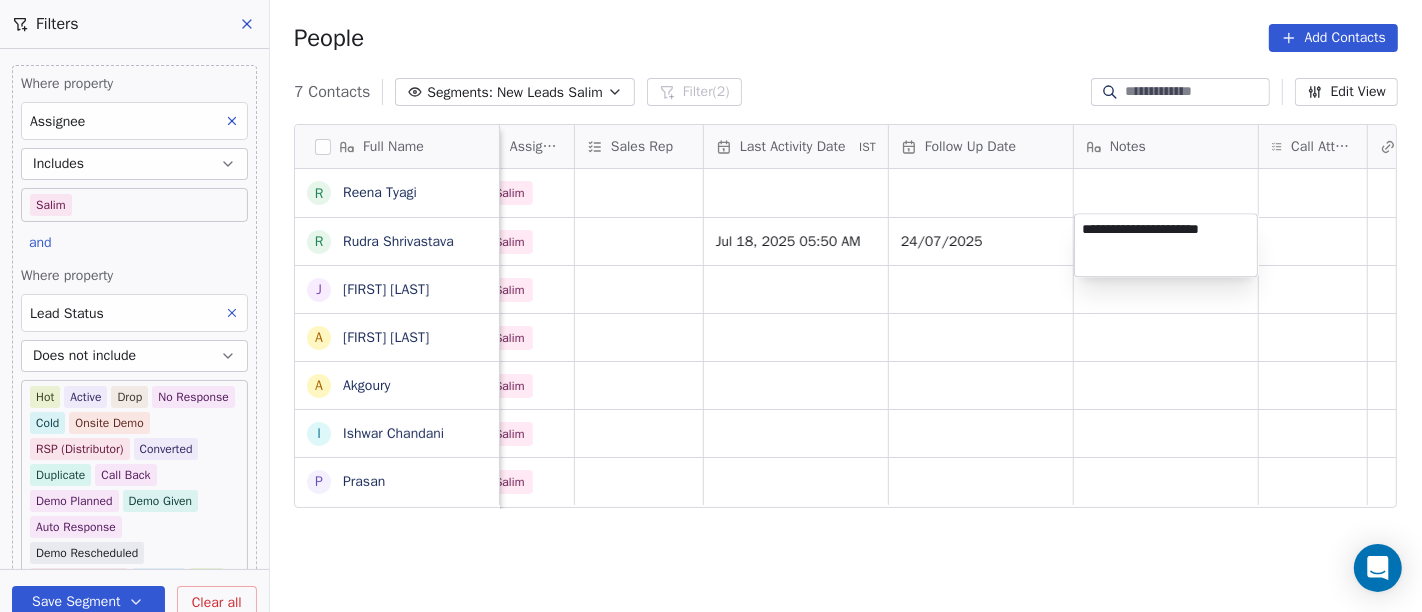 click on "On2Cook India Pvt. Ltd. Contacts People Marketing Workflows Campaigns Sales Pipelines Sequences Beta Tools Apps AI Agents Help & Support Filters Where property   Assignee   Includes Salim and Where property   Lead Status   Does not include Hot Active Drop No Response Cold Onsite Demo RSP (Distributor) Converted Duplicate Call Back Demo Planned Demo Given Auto Response Demo Rescheduled Demo Cancelled Confirm High Medium Low Add filter to this group Add another filter Save Segment Clear all People  Add Contacts 7 Contacts Segments: New Leads Salim Filter  (2) Edit View Tag Add to Sequence Full Name R Reena Tyagi R Rudra Shrivastava J Jaspal Singh Makkad A Ajinder Singh A Akgoury I Ishwar Chandani P Prasan Created Date IST Lead Status Tags Assignee Sales Rep Last Activity Date IST Follow Up Date Notes Call Attempts Website zomato link outlet type Location   Jul 18, 2025 11:06 AM Salim restaurants   Jul 17, 2025 11:56 PM Salim Jul 18, 2025 05:50 AM 24/07/2025 cloud_kitchen   Jul 17, 2025 10:06 PM Salim   Salim" at bounding box center [711, 306] 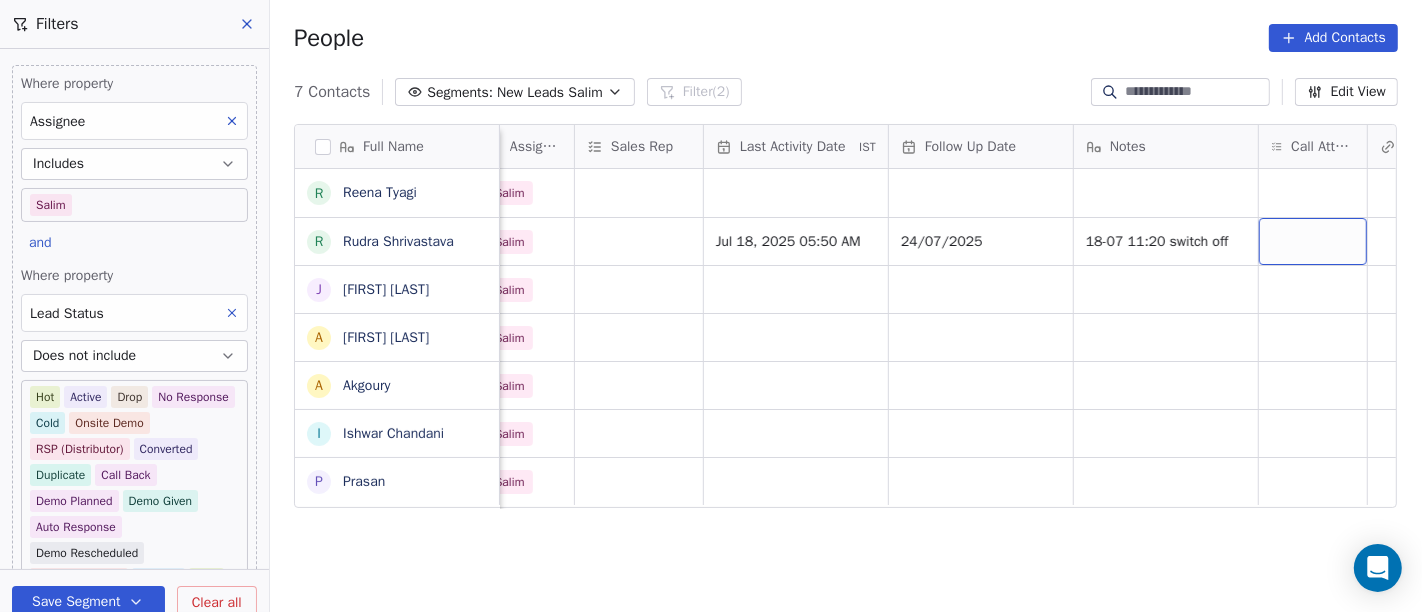 click at bounding box center [1313, 241] 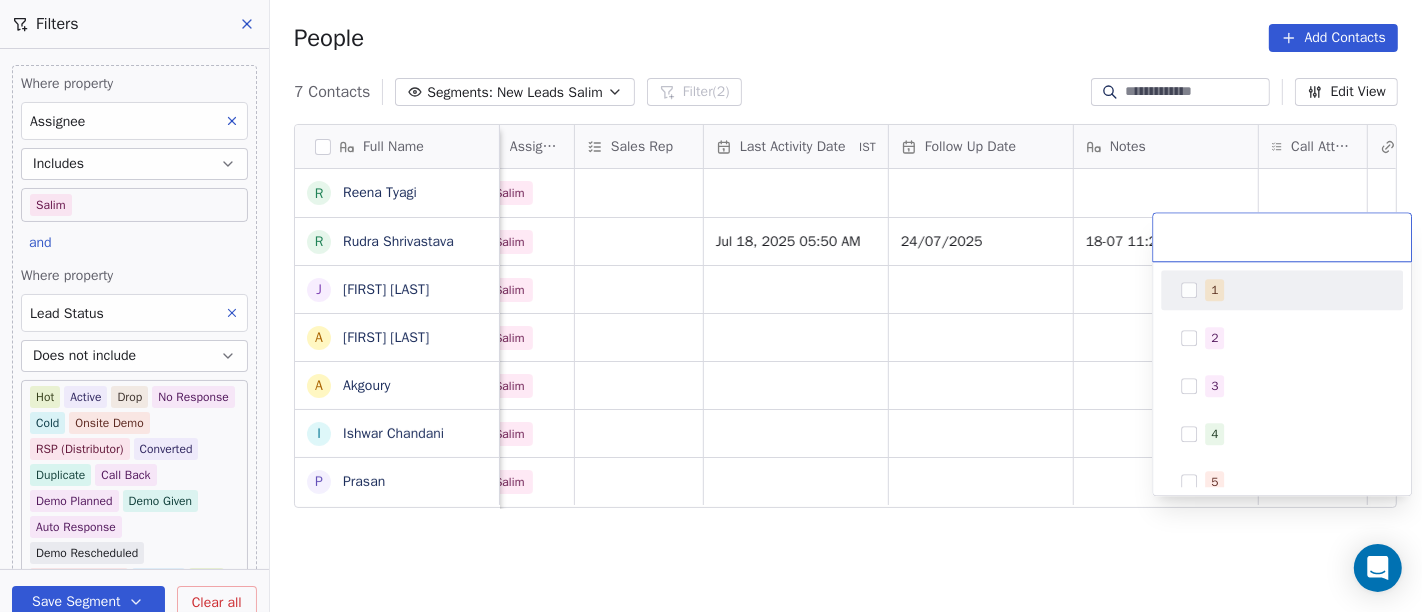 click on "1" at bounding box center [1294, 290] 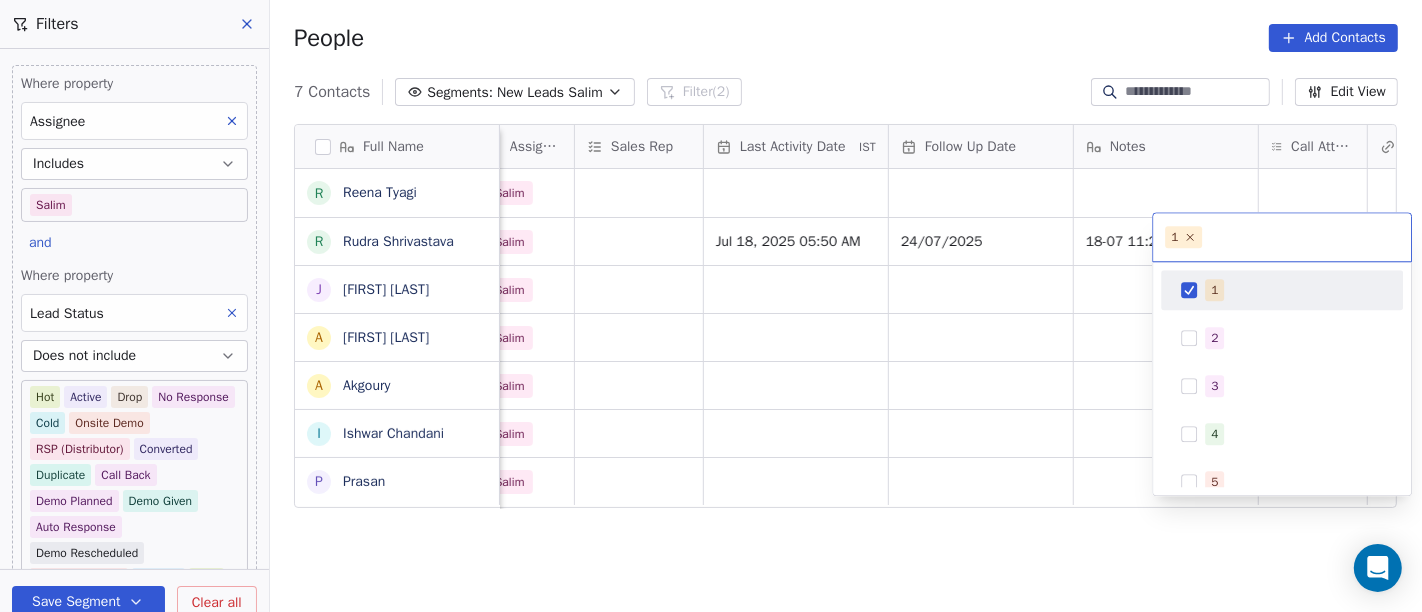 click on "On2Cook India Pvt. Ltd. Contacts People Marketing Workflows Campaigns Sales Pipelines Sequences Beta Tools Apps AI Agents Help & Support Filters Where property   Assignee   Includes Salim and Where property   Lead Status   Does not include Hot Active Drop No Response Cold Onsite Demo RSP (Distributor) Converted Duplicate Call Back Demo Planned Demo Given Auto Response Demo Rescheduled Demo Cancelled Confirm High Medium Low Add filter to this group Add another filter Save Segment Clear all People  Add Contacts 7 Contacts Segments: New Leads Salim Filter  (2) Edit View Tag Add to Sequence Full Name R Reena Tyagi R Rudra Shrivastava J Jaspal Singh Makkad A Ajinder Singh A Akgoury I Ishwar Chandani P Prasan Created Date IST Lead Status Tags Assignee Sales Rep Last Activity Date IST Follow Up Date Notes Call Attempts Website zomato link outlet type Location   Jul 18, 2025 11:06 AM Salim restaurants   Jul 17, 2025 11:56 PM Salim Jul 18, 2025 05:50 AM 24/07/2025 18-07 11:20 switch off cloud_kitchen   Salim   Salim" at bounding box center [711, 306] 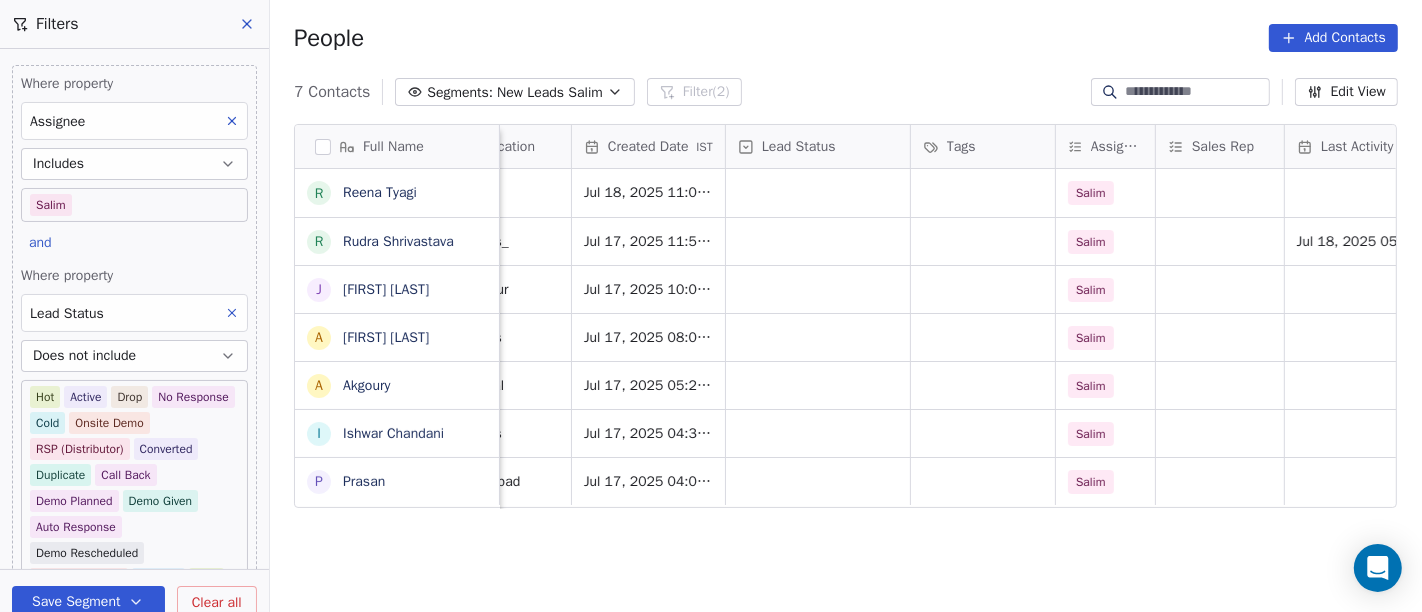 scroll, scrollTop: 3, scrollLeft: 481, axis: both 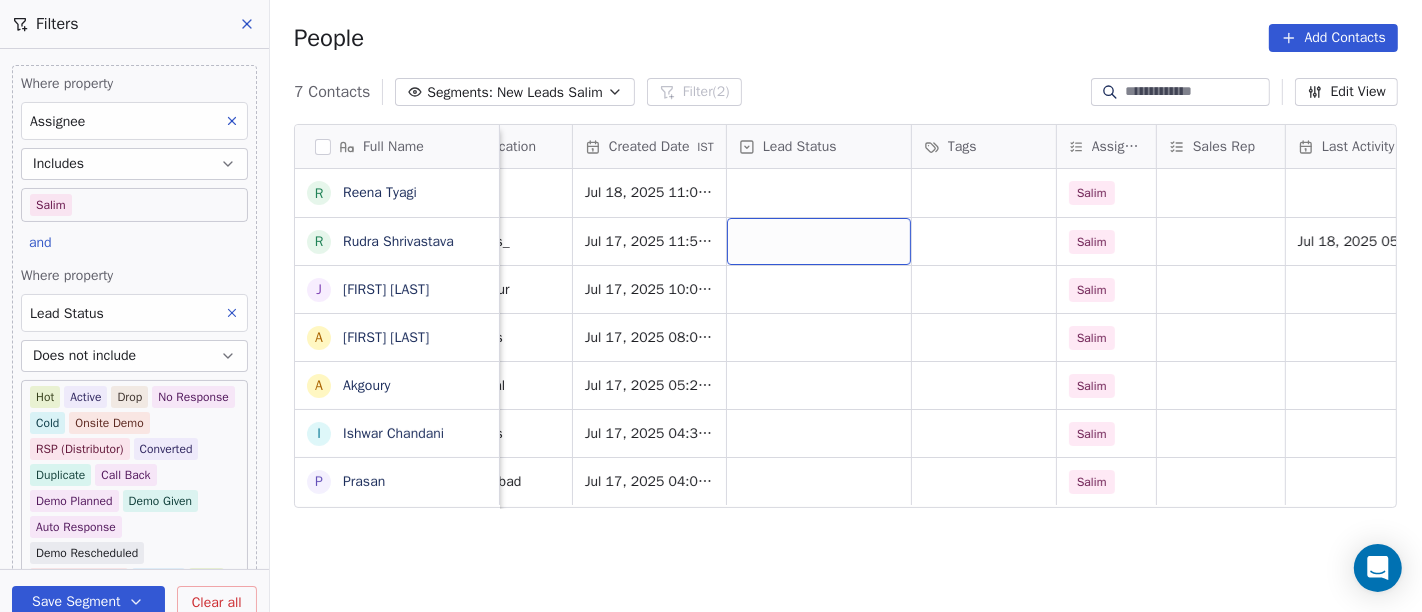 click at bounding box center (819, 241) 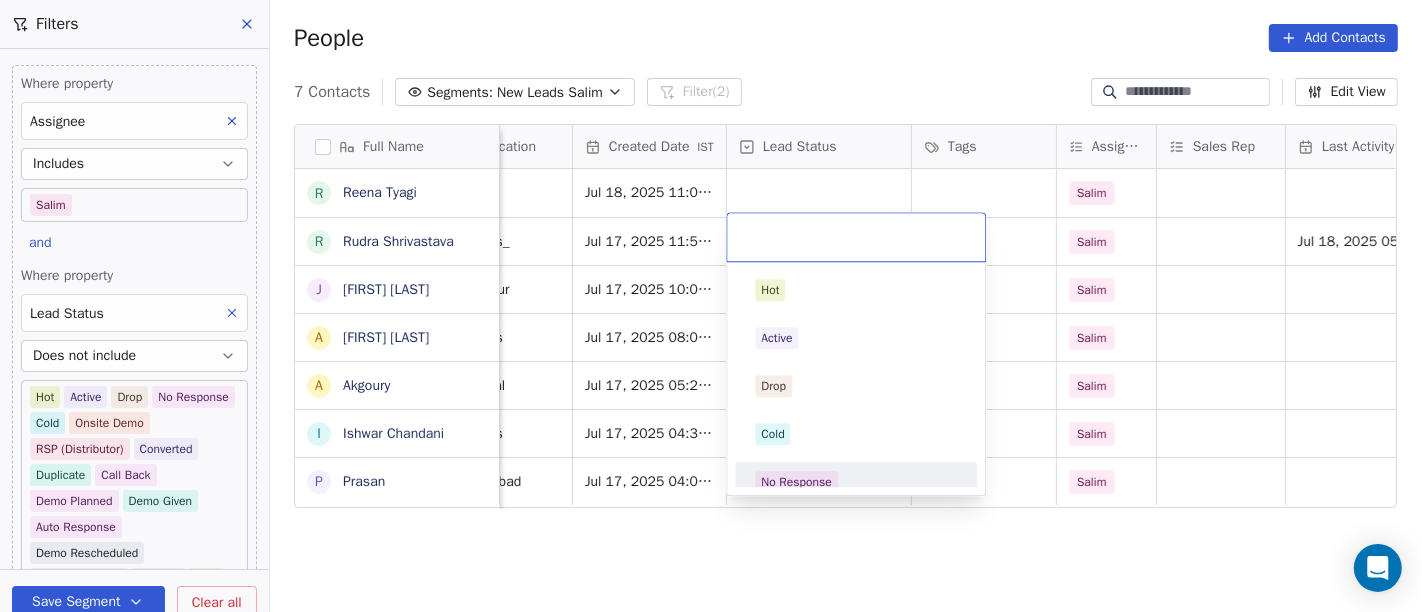 click on "No Response" at bounding box center (856, 482) 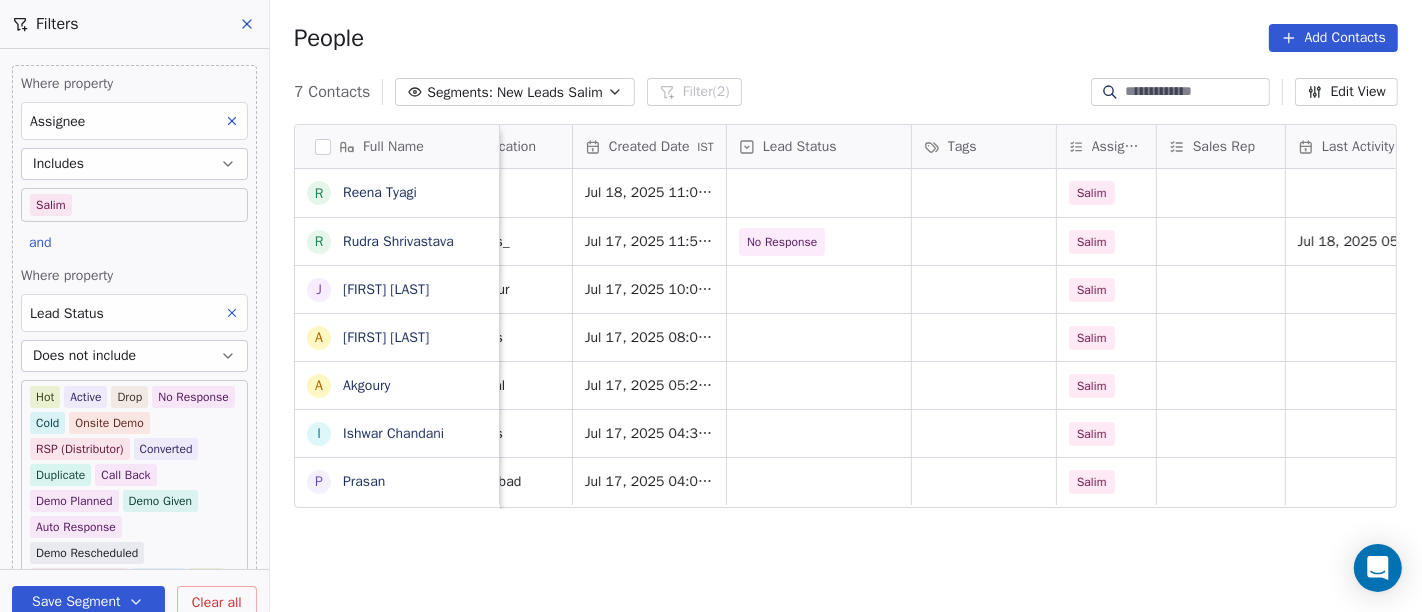 scroll, scrollTop: 3, scrollLeft: 0, axis: vertical 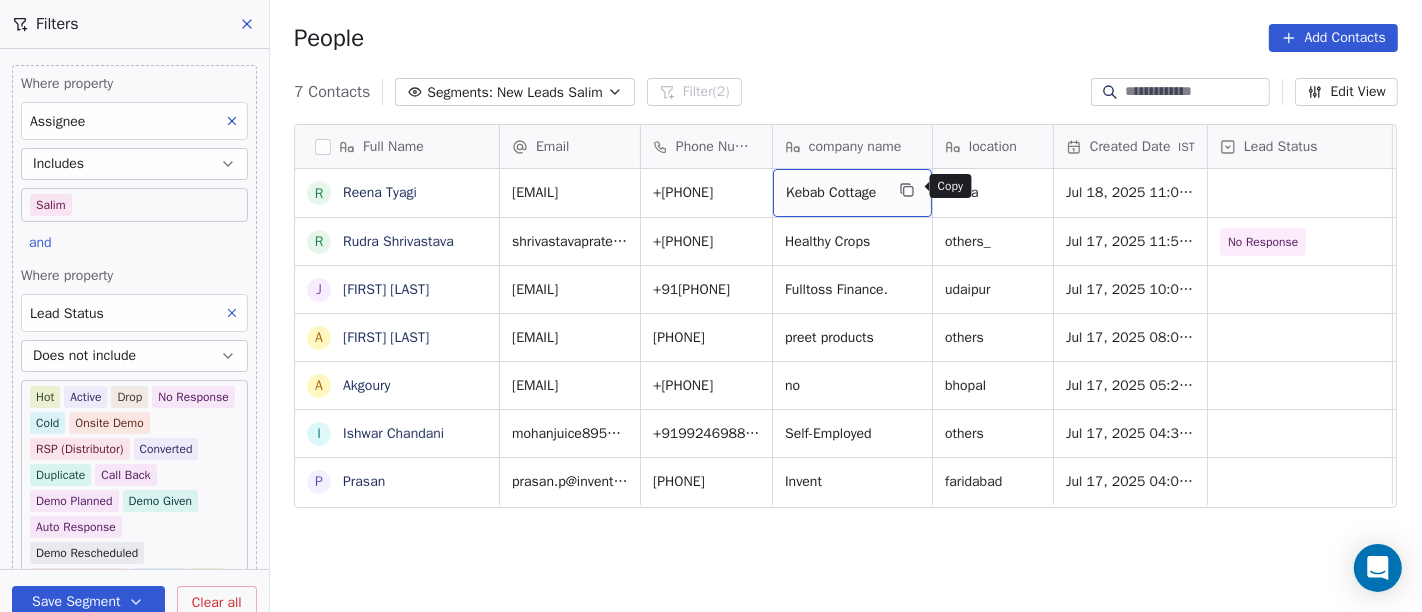 click 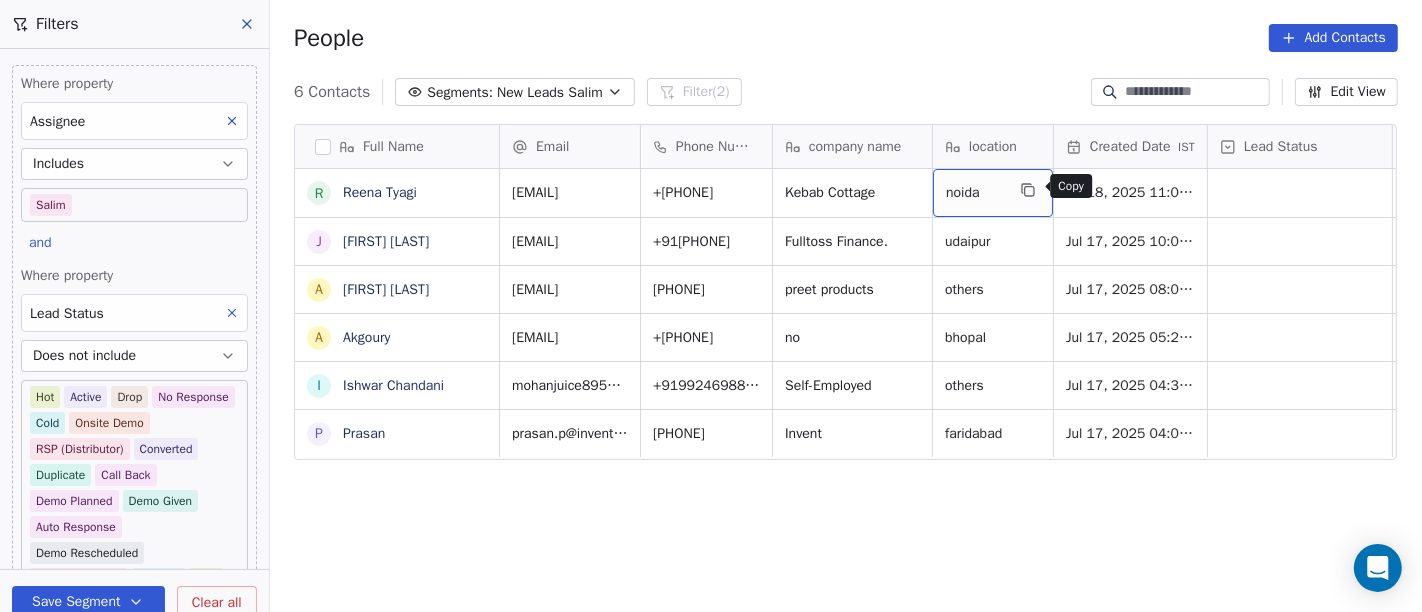 click 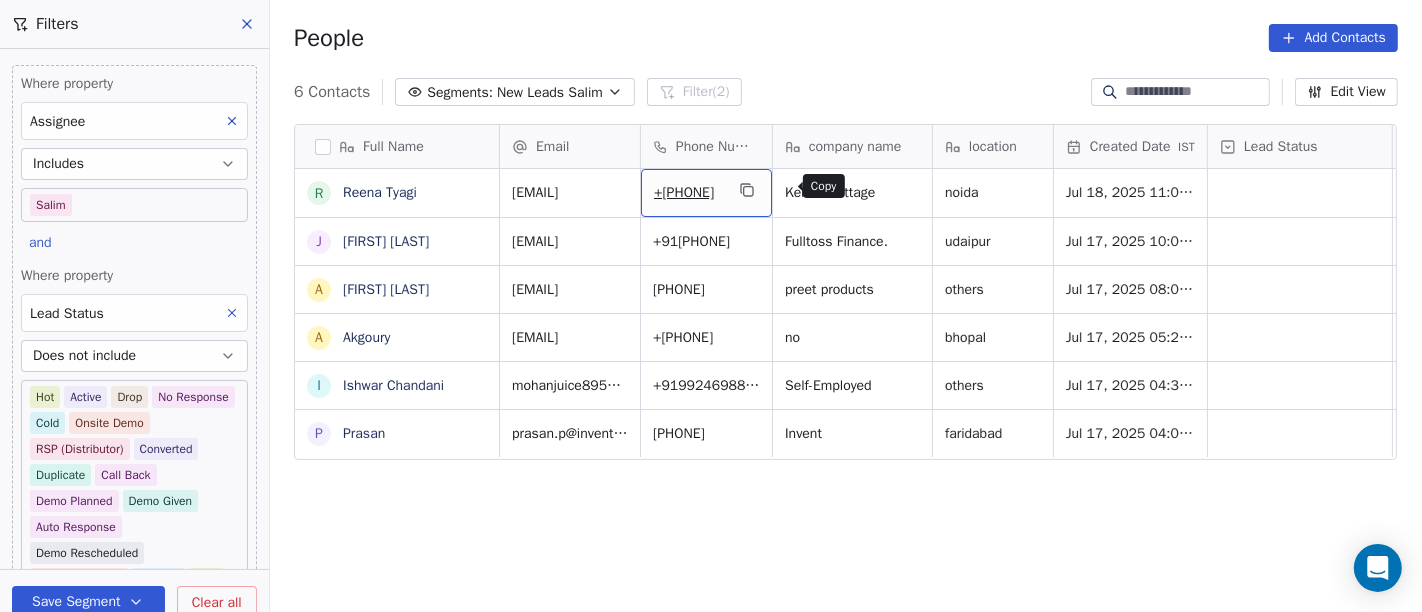 click 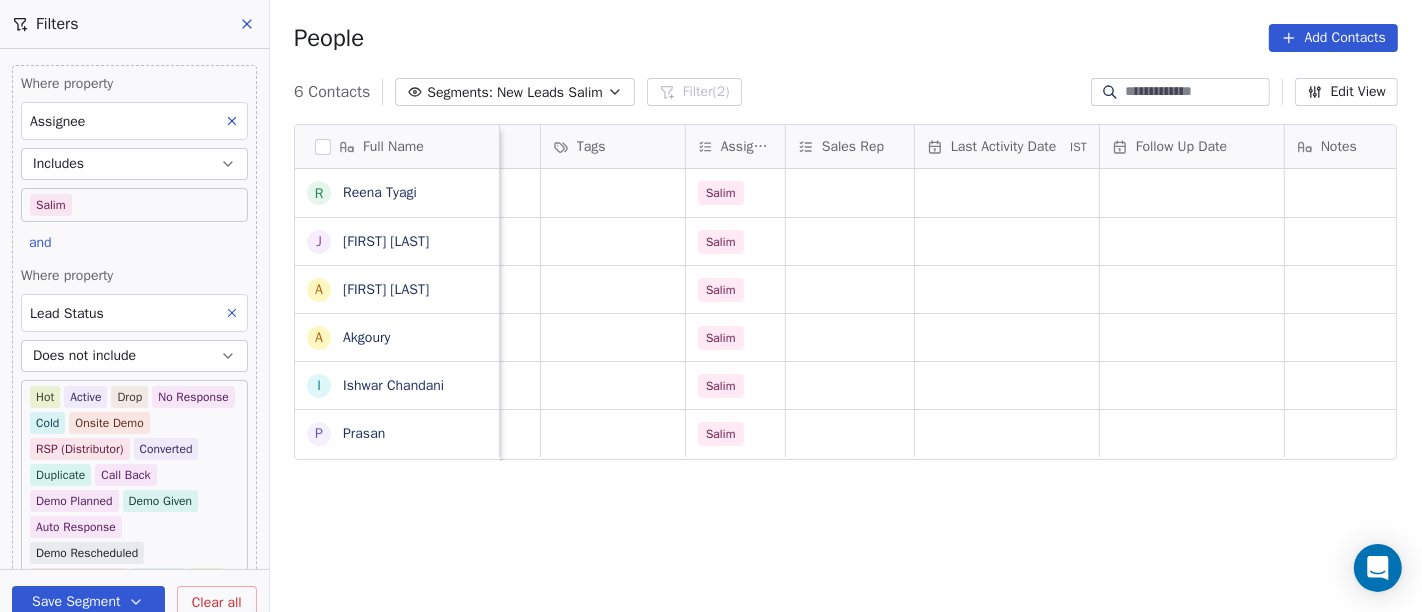 scroll, scrollTop: 3, scrollLeft: 855, axis: both 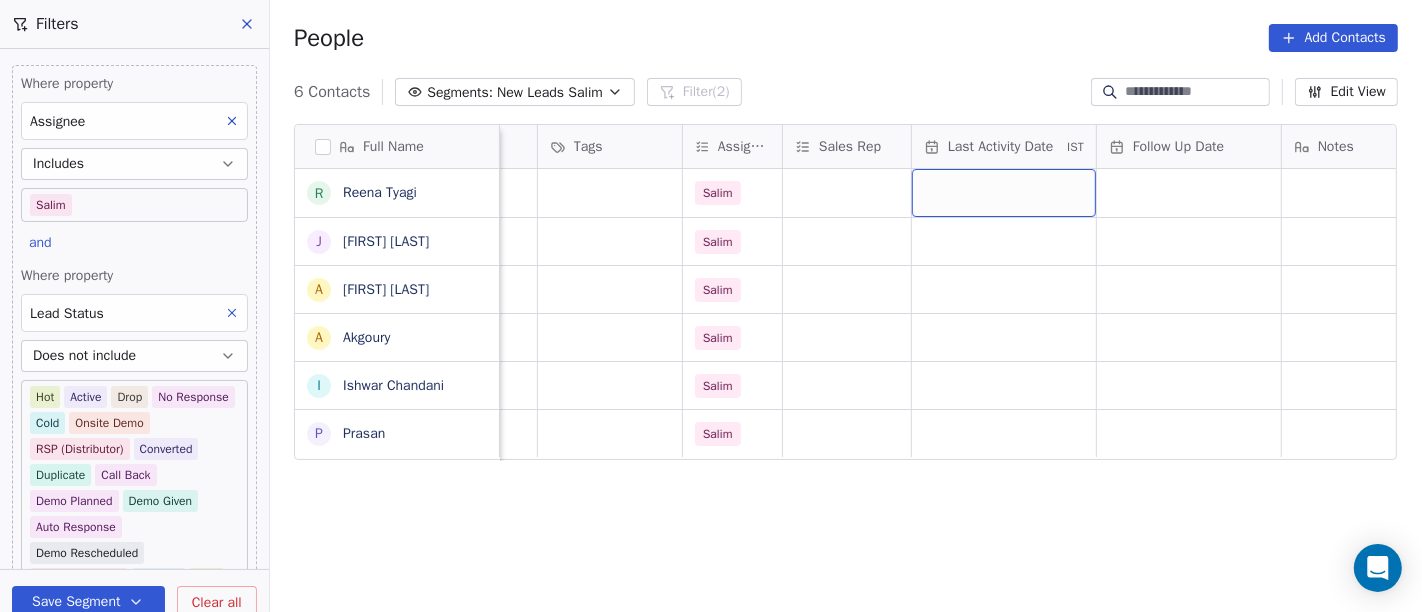 click at bounding box center [1004, 193] 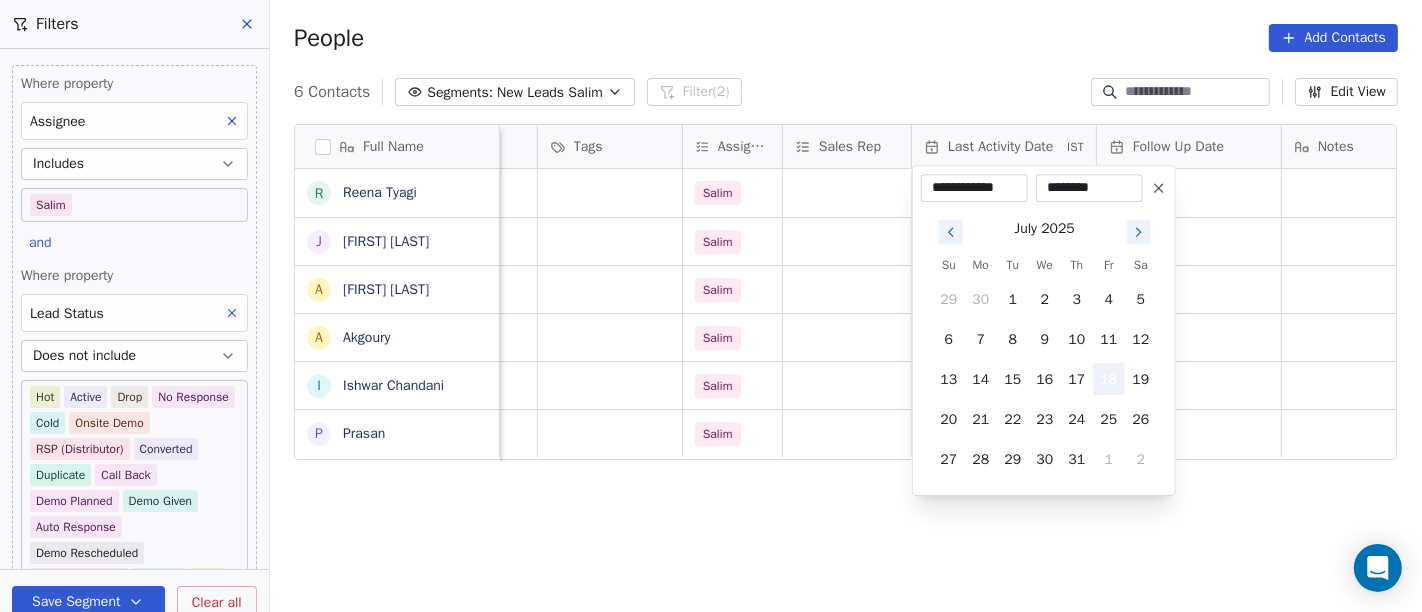 click on "18" at bounding box center (1109, 379) 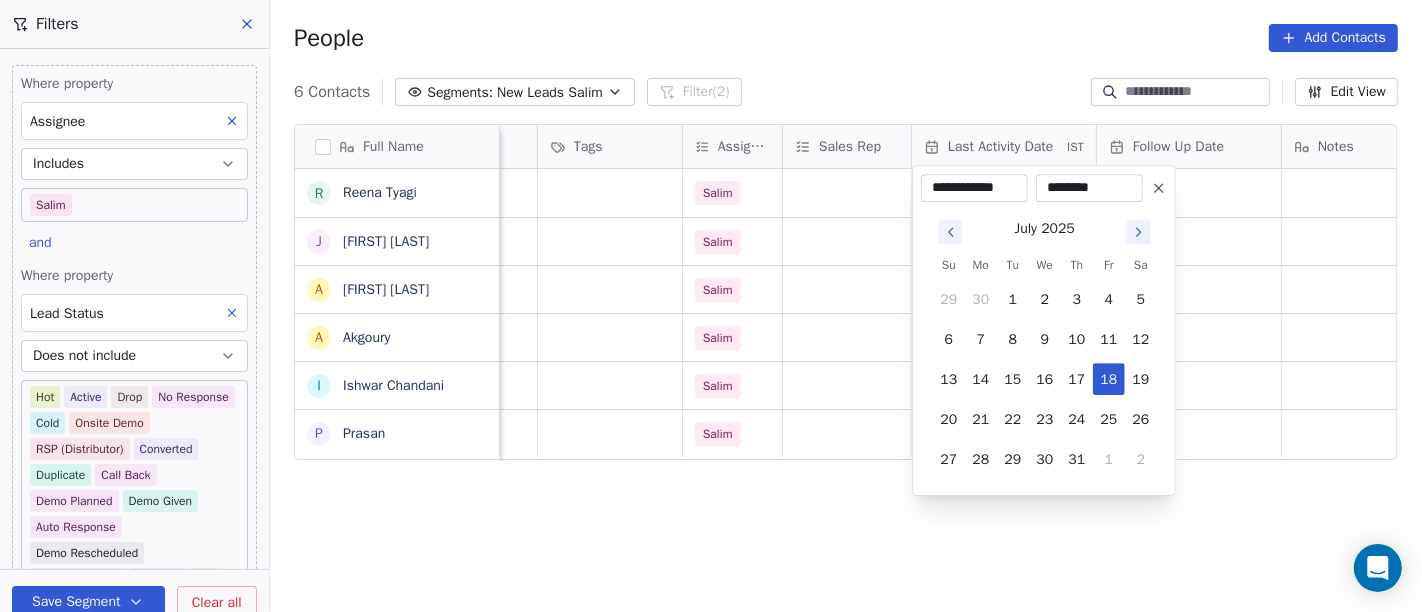 click on "On2Cook India Pvt. Ltd. Contacts People Marketing Workflows Campaigns Sales Pipelines Sequences Beta Tools Apps AI Agents Help & Support Filters Where property   Assignee   Includes Salim and Where property   Lead Status   Does not include Hot Active Drop No Response Cold Onsite Demo RSP (Distributor) Converted Duplicate Call Back Demo Planned Demo Given Auto Response Demo Rescheduled Demo Cancelled Confirm High Medium Low Add filter to this group Add another filter Save Segment Clear all People  Add Contacts 6 Contacts Segments: New Leads Salim Filter  (2) Edit View Tag Add to Sequence Full Name R Reena Tyagi J Jaspal Singh Makkad A Ajinder Singh A Akgoury I Ishwar Chandani P Prasan company name location Created Date IST Lead Status Tags Assignee Sales Rep Last Activity Date IST Follow Up Date Notes Call Attempts Website zomato link   Kebab Cottage noida Jul 18, 2025 11:06 AM Salim   Fulltoss Finance. udaipur Jul 17, 2025 10:06 PM Salim   preet products others Jul 17, 2025 08:06 PM Salim   no bhopal Salim" at bounding box center (711, 306) 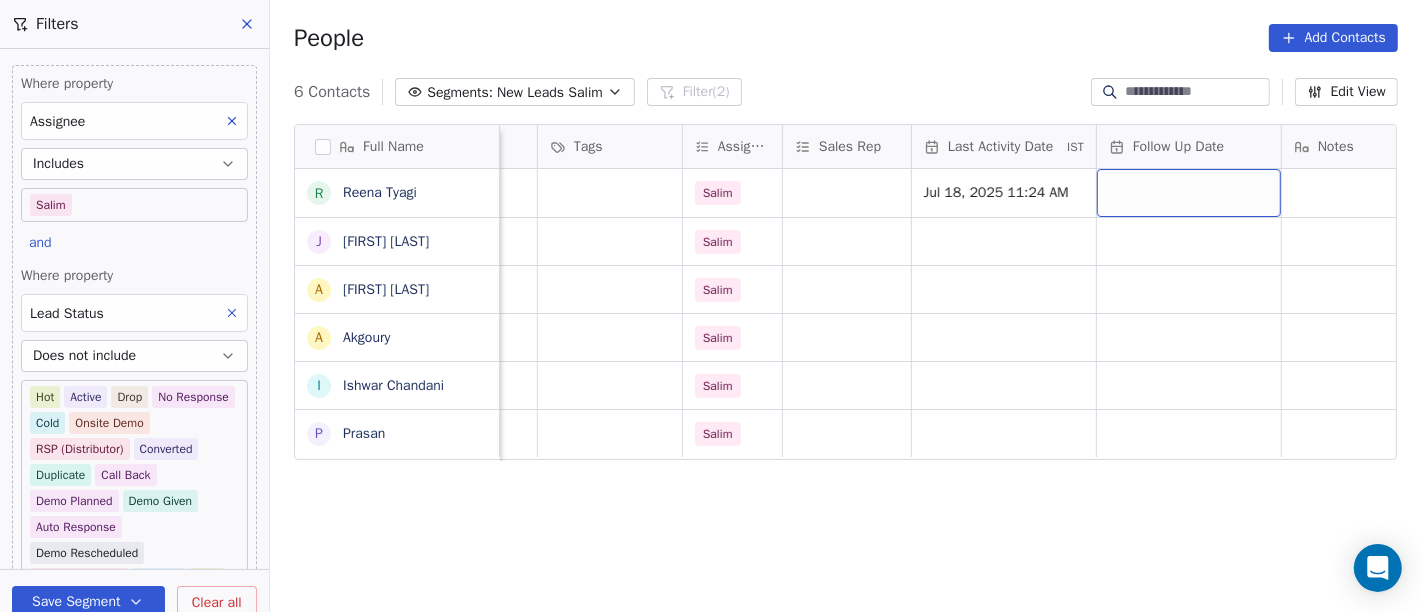 click at bounding box center [1189, 193] 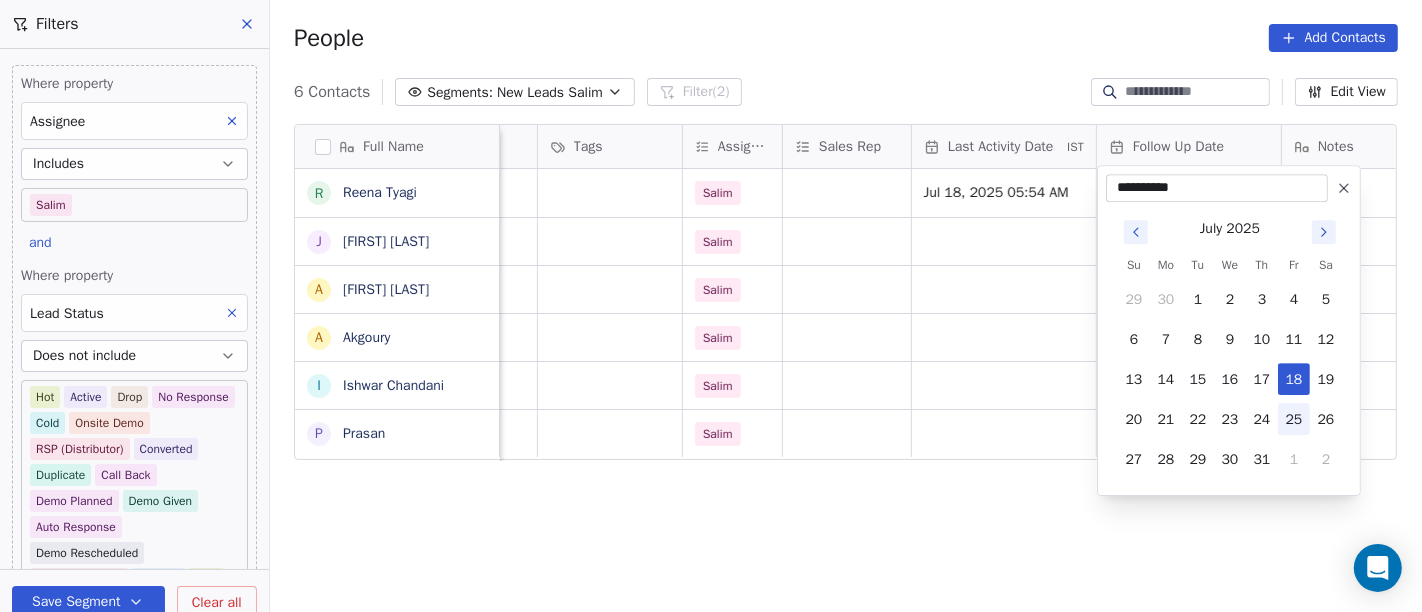 click on "25" at bounding box center (1294, 419) 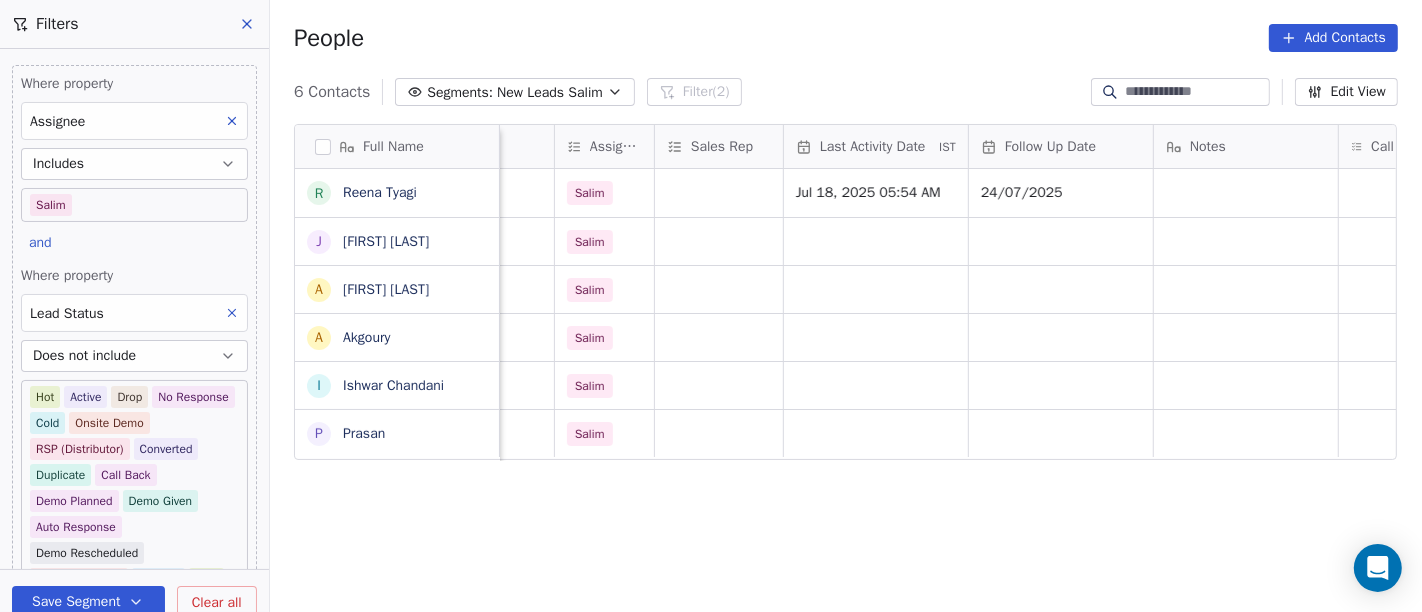 scroll, scrollTop: 0, scrollLeft: 1133, axis: horizontal 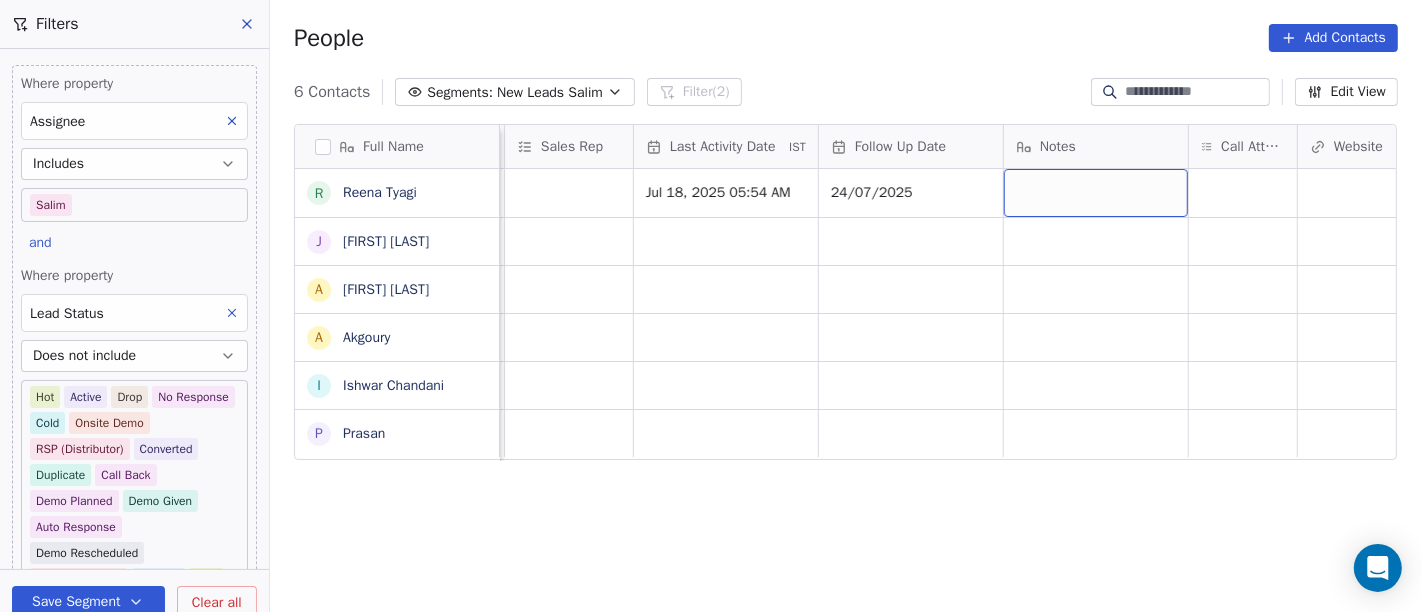 click at bounding box center [1096, 193] 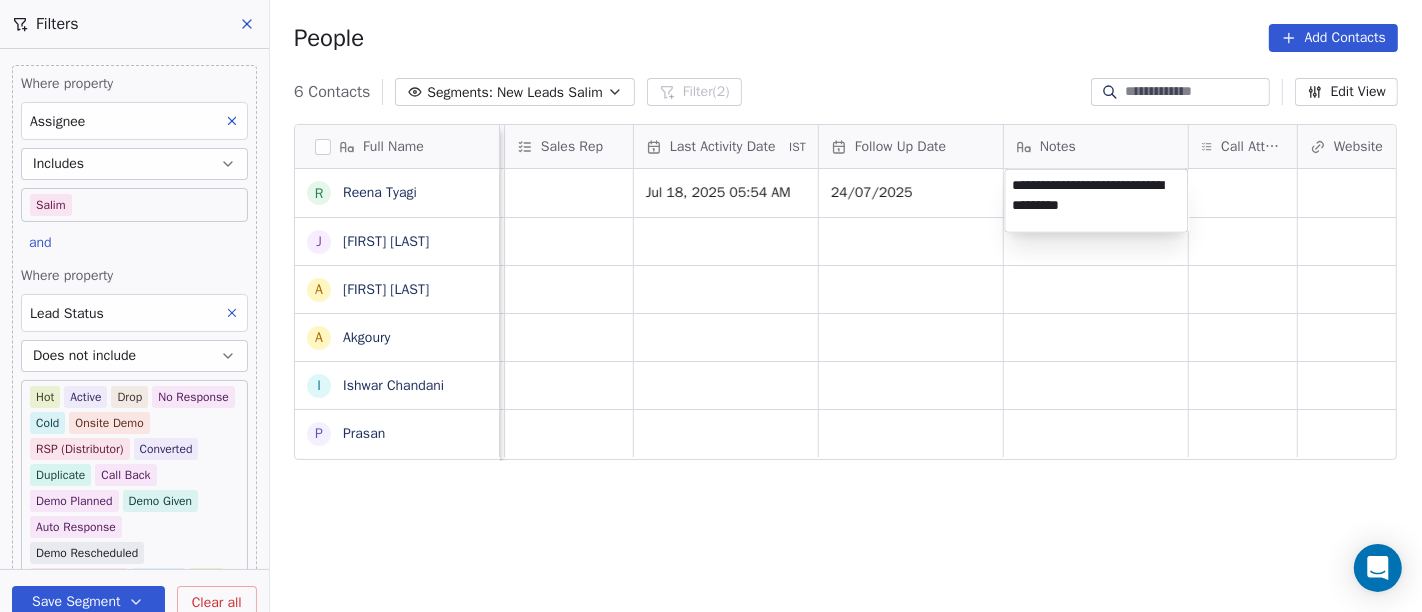type on "**********" 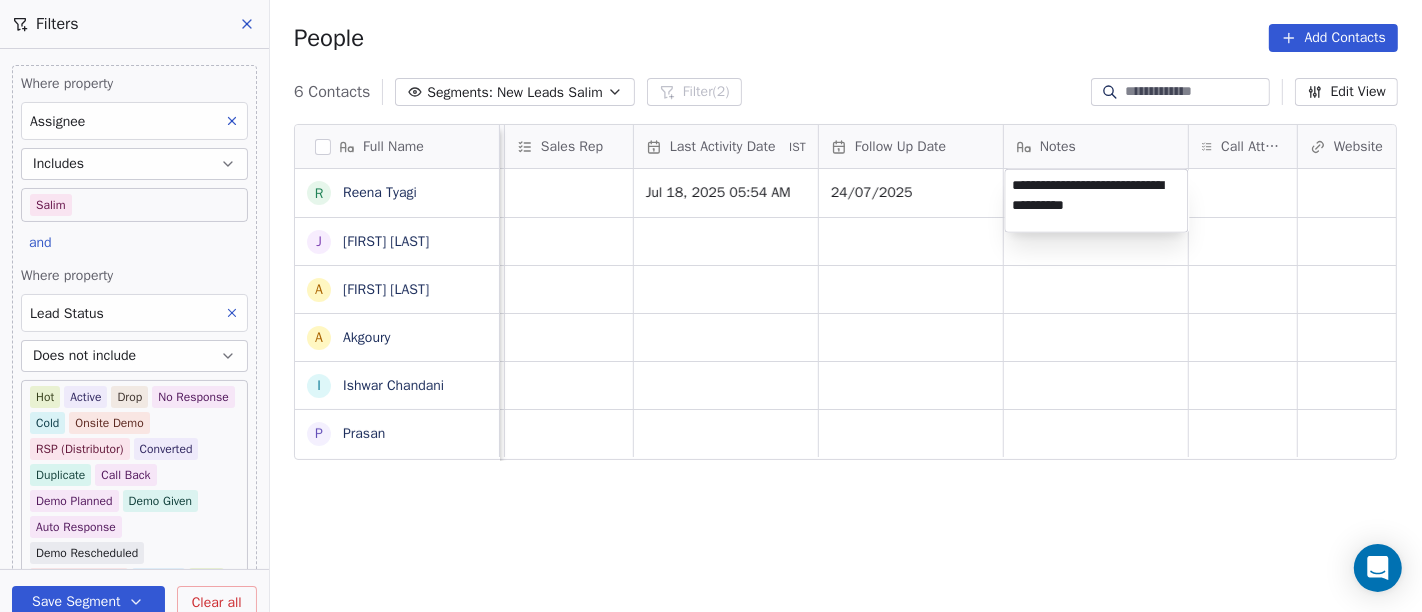 click on "On2Cook India Pvt. Ltd. Contacts People Marketing Workflows Campaigns Sales Pipelines Sequences Beta Tools Apps AI Agents Help & Support Filters Where property   Assignee   Includes Salim and Where property   Lead Status   Does not include Hot Active Drop No Response Cold Onsite Demo RSP (Distributor) Converted Duplicate Call Back Demo Planned Demo Given Auto Response Demo Rescheduled Demo Cancelled Confirm High Medium Low Add filter to this group Add another filter Save Segment Clear all People  Add Contacts 6 Contacts Segments: New Leads Salim Filter  (2) Edit View Tag Add to Sequence Full Name R Reena Tyagi J Jaspal Singh Makkad A Ajinder Singh A Akgoury I Ishwar Chandani P Prasan Created Date IST Lead Status Tags Assignee Sales Rep Last Activity Date IST Follow Up Date Notes Call Attempts Website zomato link outlet type Location   Jul 18, 2025 11:06 AM Salim Jul 18, 2025 05:54 AM 24/07/2025 restaurants   Jul 17, 2025 10:06 PM Salim cloud_kitchen   Jul 17, 2025 08:06 PM Salim cloud_kitchen   Salim" at bounding box center [711, 306] 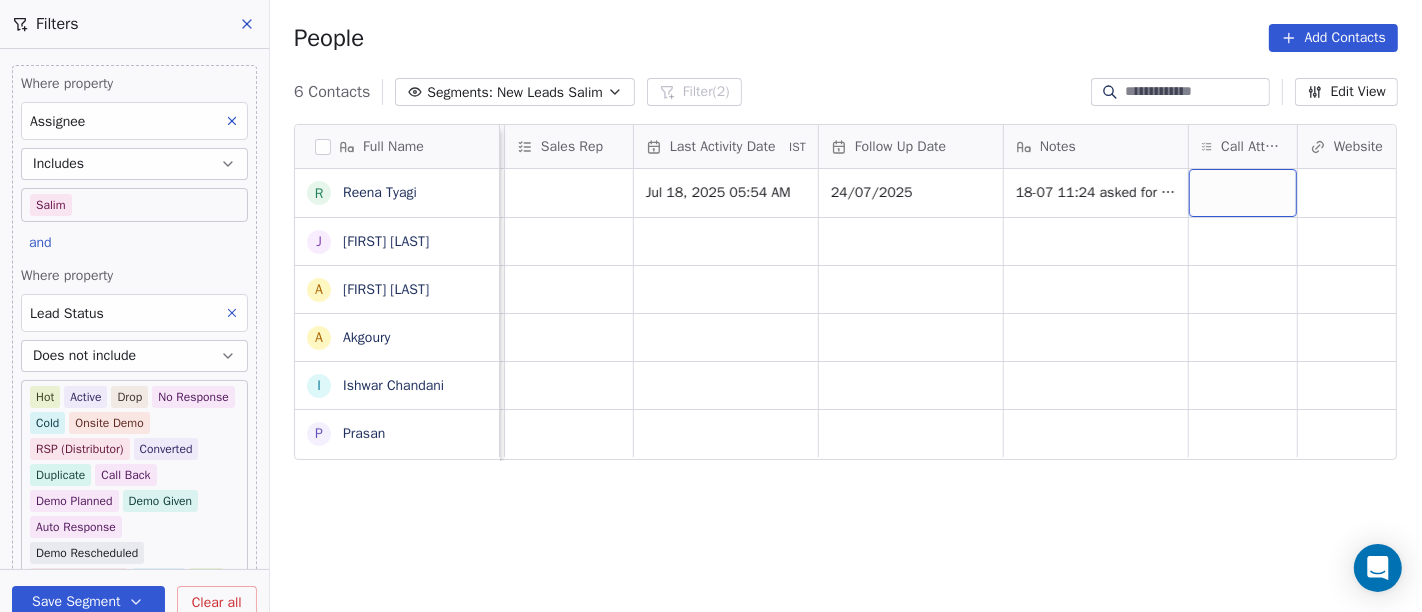 click at bounding box center [1243, 193] 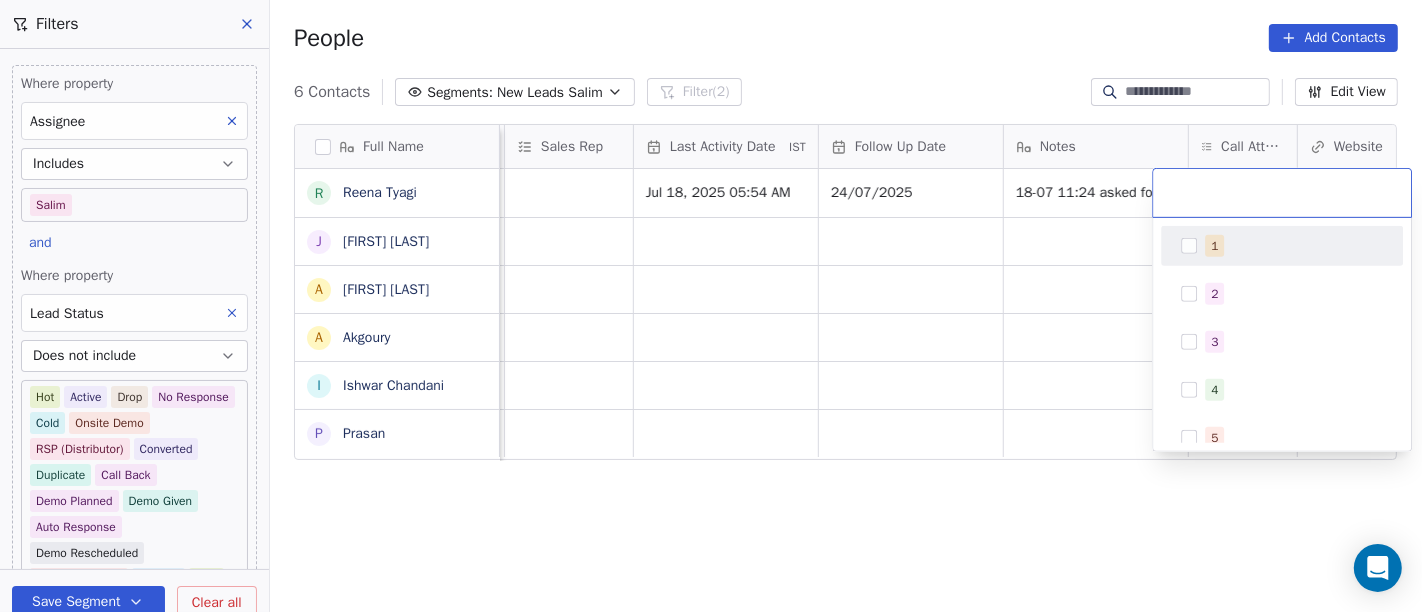 click on "1 2 3 4 5 6 7 8 9 10" at bounding box center [1282, 462] 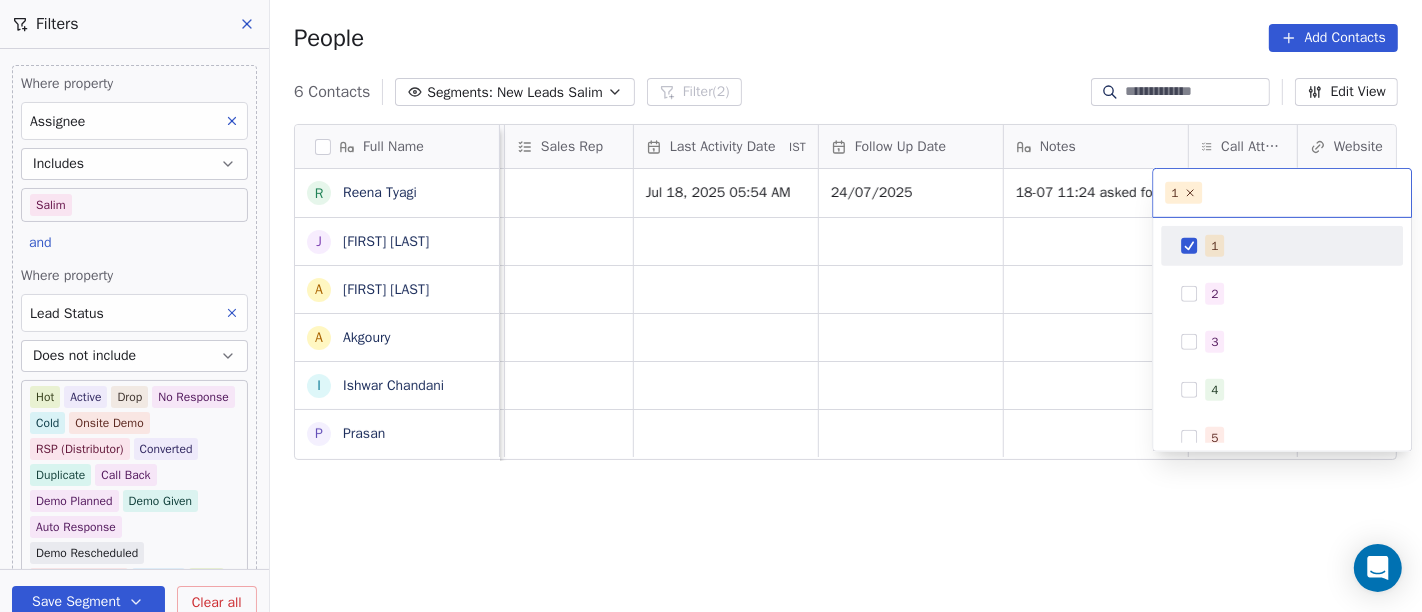 click on "On2Cook India Pvt. Ltd. Contacts People Marketing Workflows Campaigns Sales Pipelines Sequences Beta Tools Apps AI Agents Help & Support Filters Where property   Assignee   Includes Salim and Where property   Lead Status   Does not include Hot Active Drop No Response Cold Onsite Demo RSP (Distributor) Converted Duplicate Call Back Demo Planned Demo Given Auto Response Demo Rescheduled Demo Cancelled Confirm High Medium Low Add filter to this group Add another filter Save Segment Clear all People  Add Contacts 6 Contacts Segments: New Leads Salim Filter  (2) Edit View Tag Add to Sequence Full Name R Reena Tyagi J Jaspal Singh Makkad A Ajinder Singh A Akgoury I Ishwar Chandani P Prasan Created Date IST Lead Status Tags Assignee Sales Rep Last Activity Date IST Follow Up Date Notes Call Attempts Website zomato link outlet type Location   Jul 18, 2025 11:06 AM Salim Jul 18, 2025 05:54 AM 24/07/2025 18-07 11:24 asked for call back WA sent restaurants   Jul 17, 2025 10:06 PM Salim cloud_kitchen   Salim   Salim" at bounding box center [711, 306] 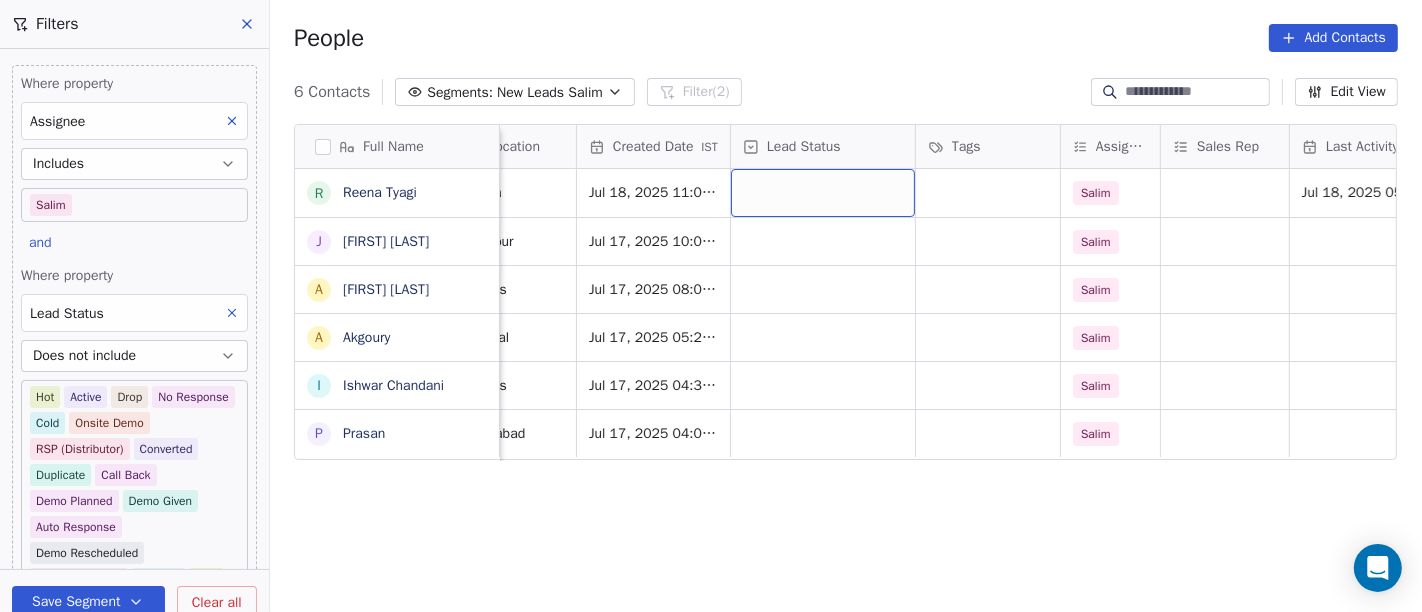 scroll, scrollTop: 0, scrollLeft: 472, axis: horizontal 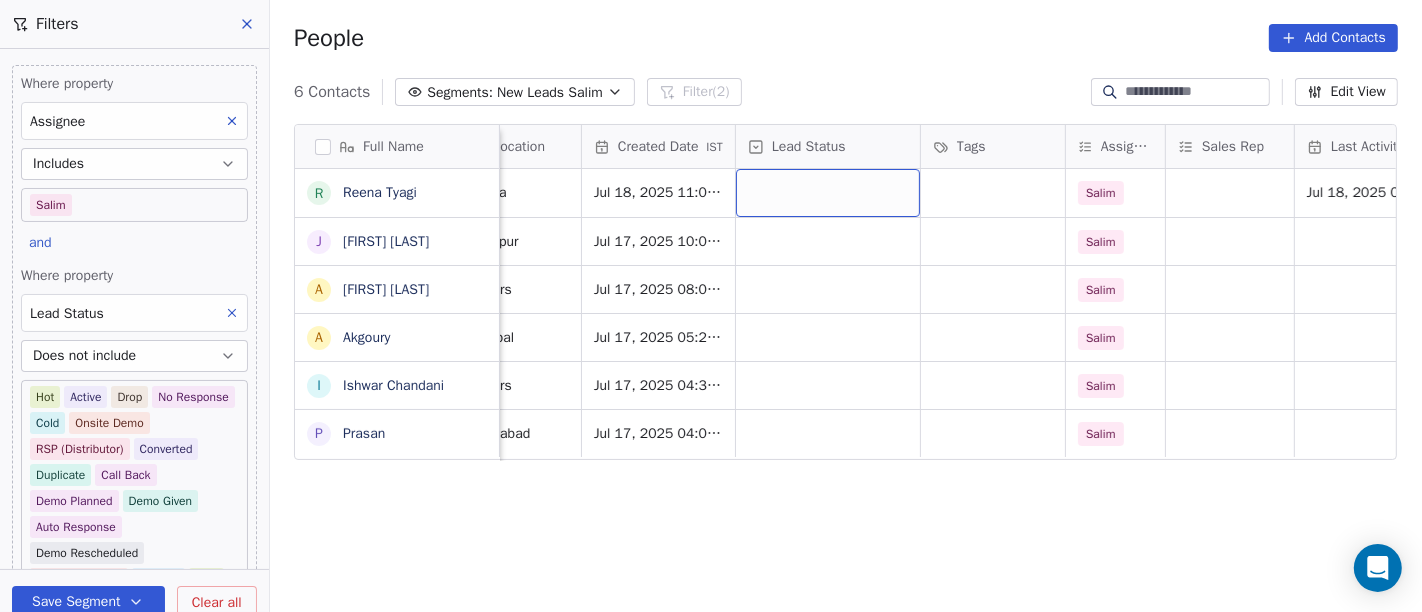 click at bounding box center [828, 193] 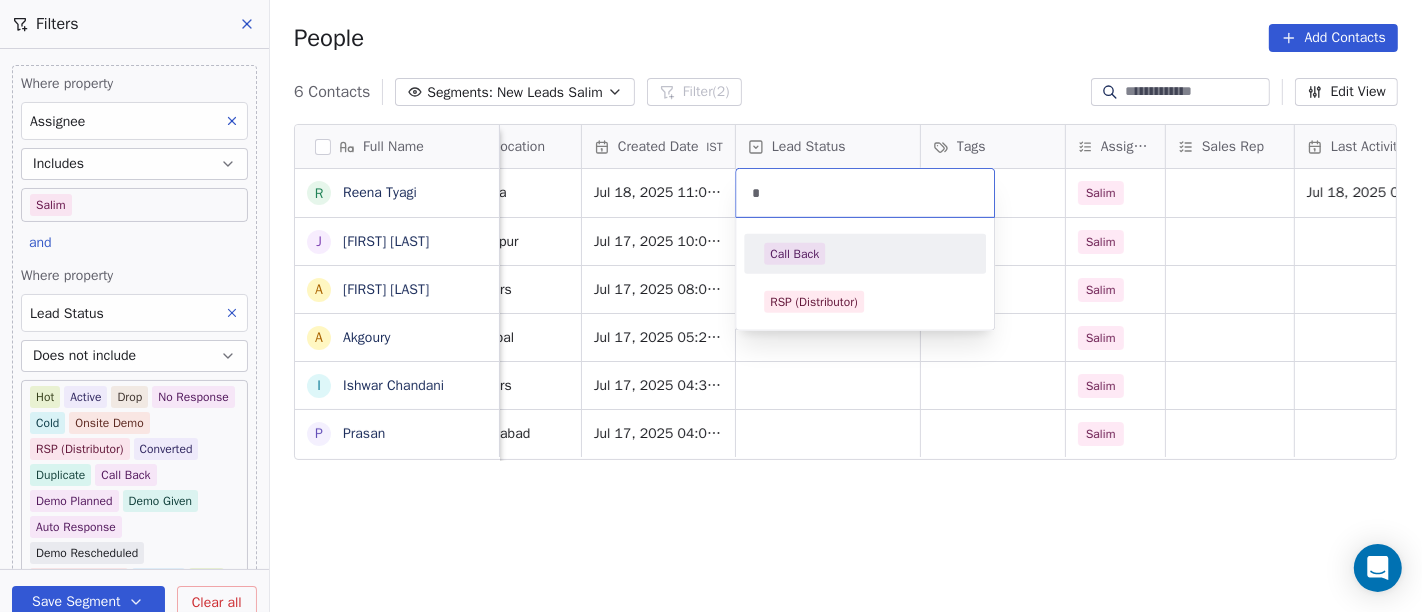 type on "*" 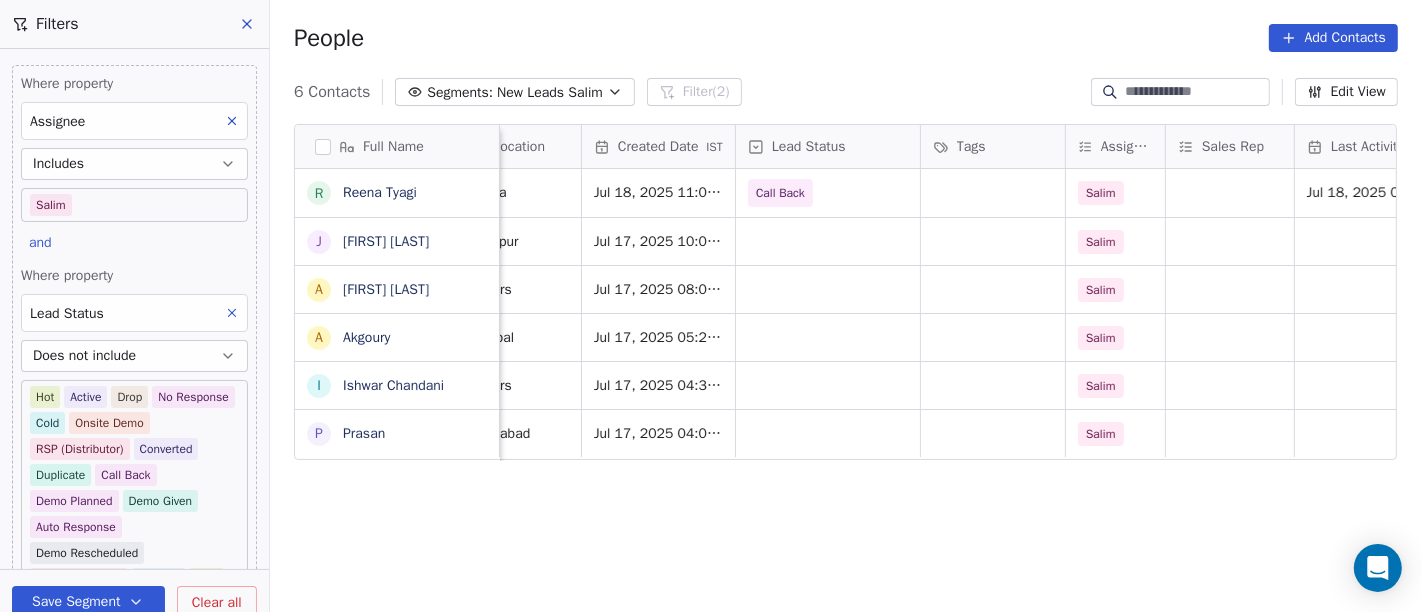 click on "People  Add Contacts" at bounding box center [846, 38] 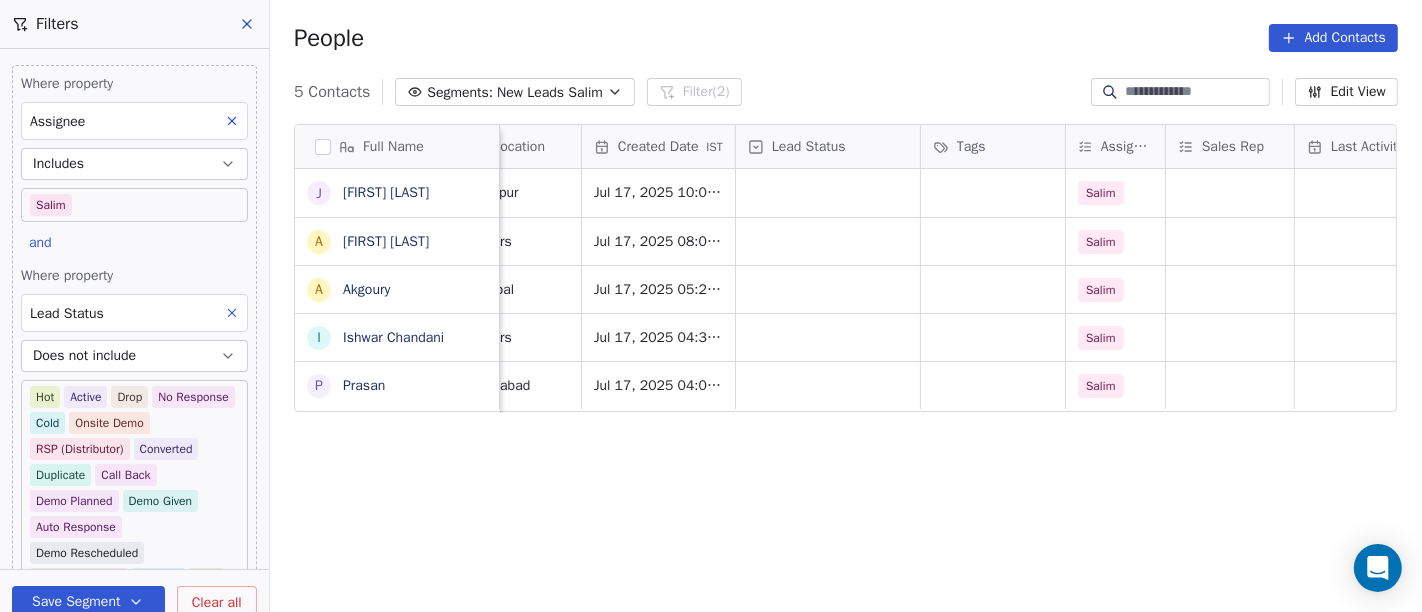 scroll, scrollTop: 0, scrollLeft: 0, axis: both 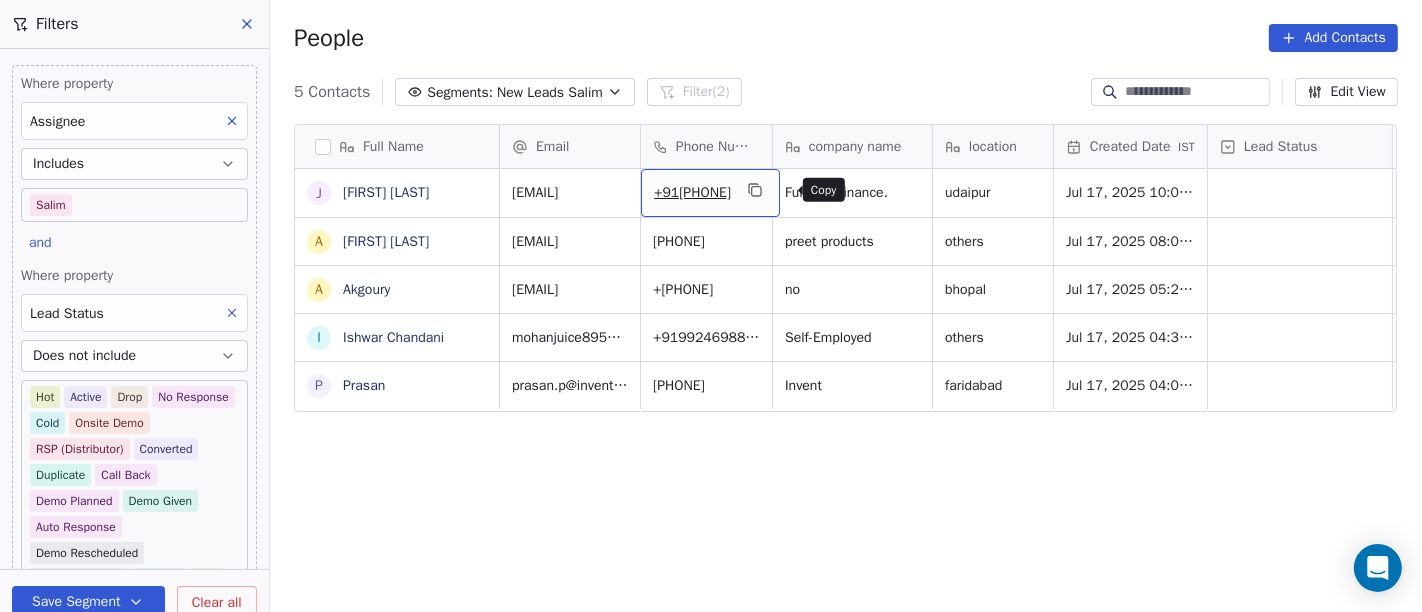 click 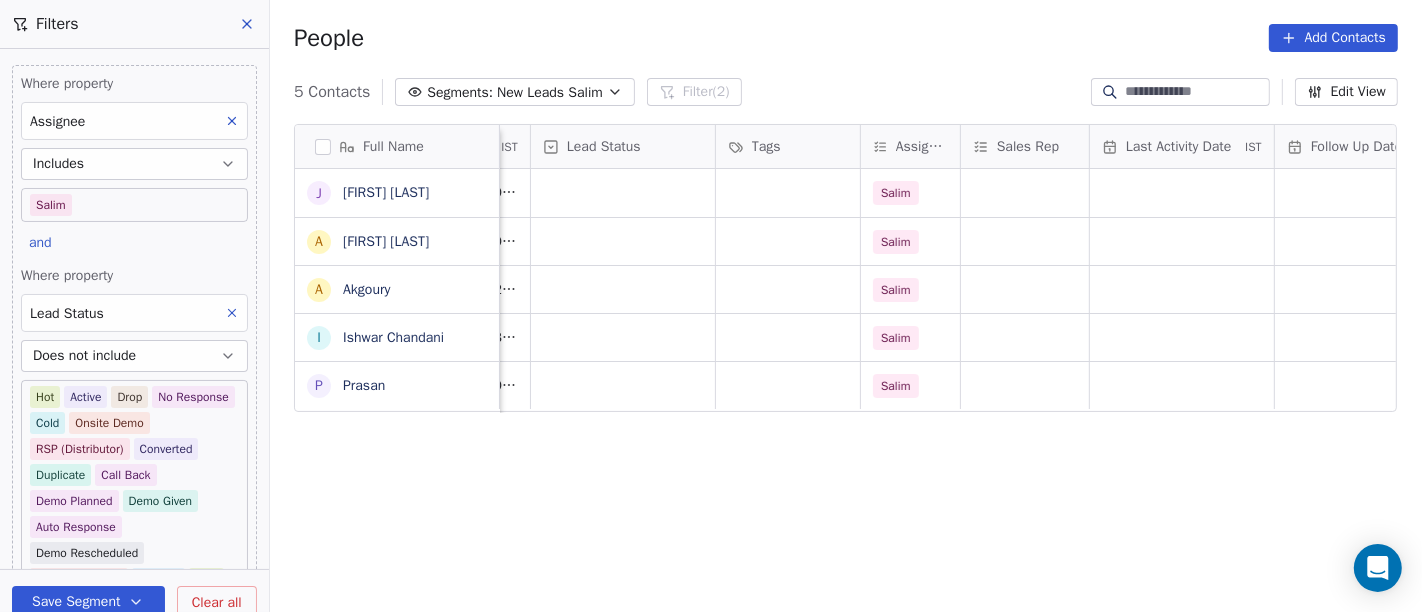 scroll, scrollTop: 0, scrollLeft: 746, axis: horizontal 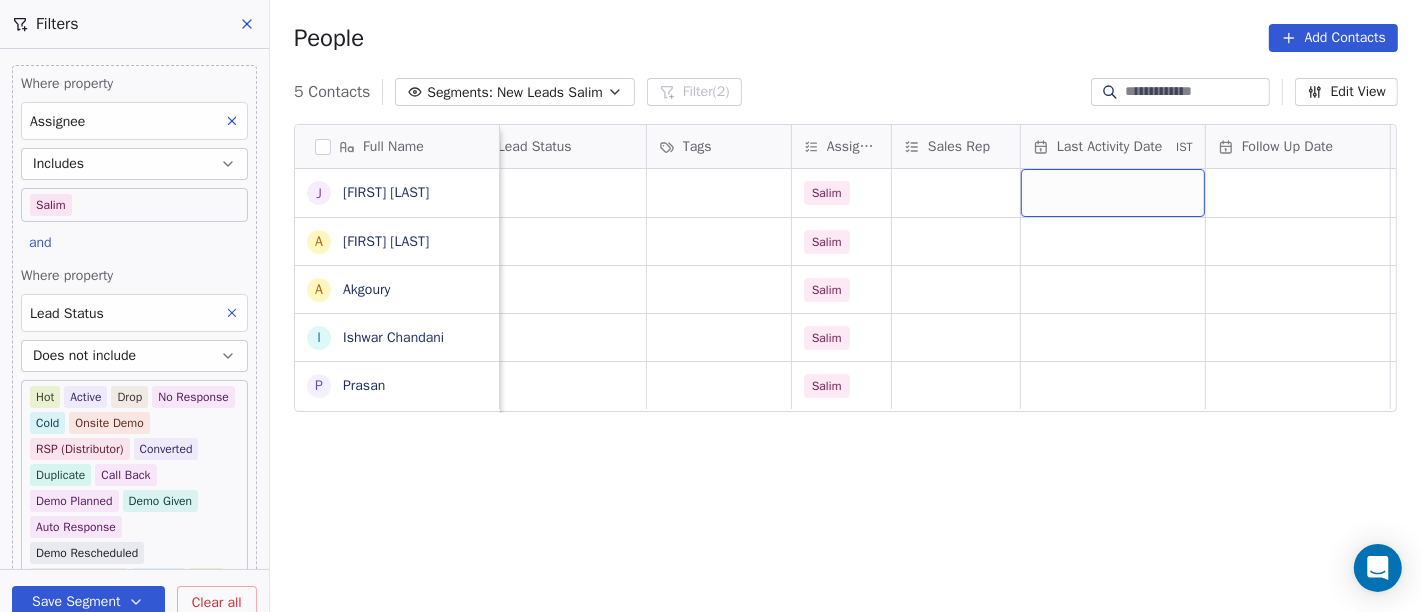 click at bounding box center (1113, 193) 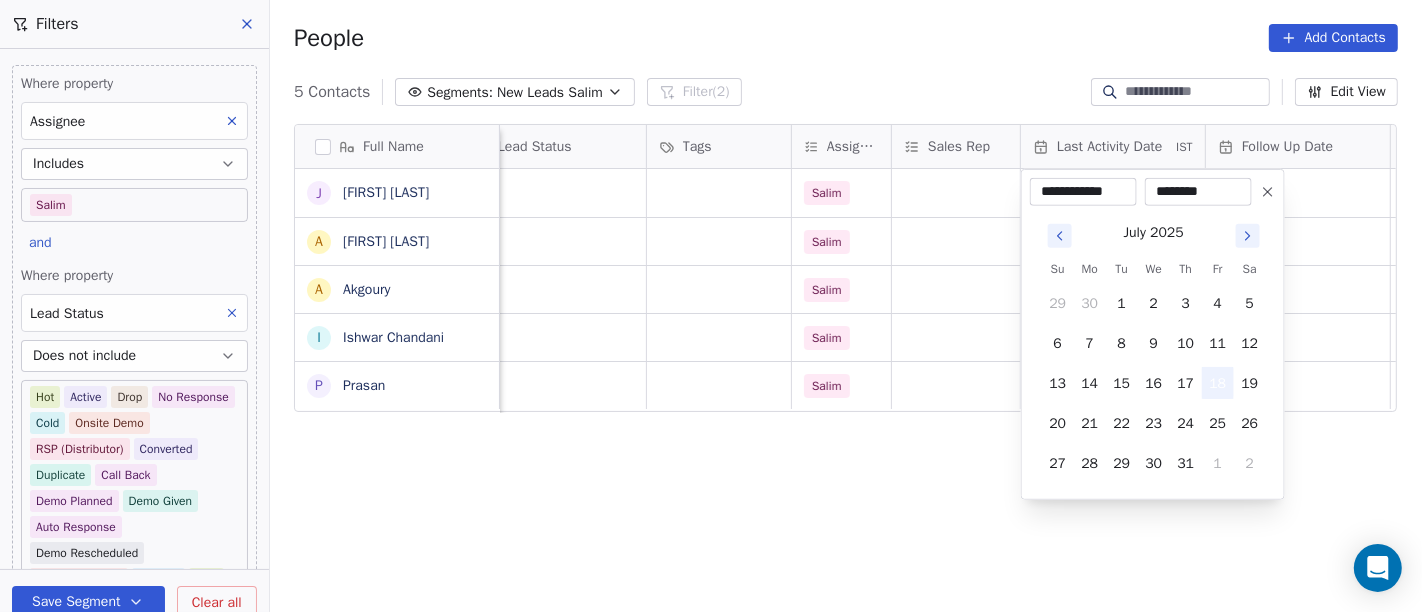 click on "18" at bounding box center [1218, 383] 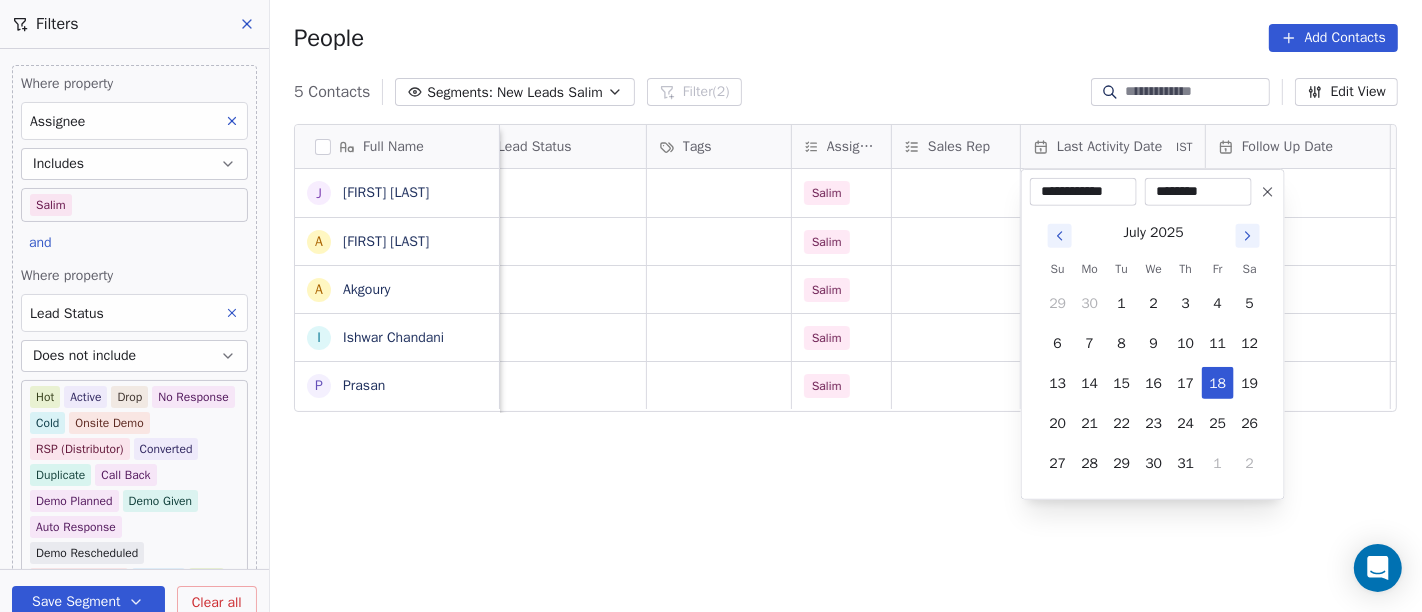 click on "On2Cook India Pvt. Ltd. Contacts People Marketing Workflows Campaigns Sales Pipelines Sequences Beta Tools Apps AI Agents Help & Support Filters Where property   Assignee   Includes Salim and Where property   Lead Status   Does not include Hot Active Drop No Response Cold Onsite Demo RSP (Distributor) Converted Duplicate Call Back Demo Planned Demo Given Auto Response Demo Rescheduled Demo Cancelled Confirm High Medium Low Add filter to this group Add another filter Save Segment Clear all People  Add Contacts 5 Contacts Segments: New Leads Salim Filter  (2) Edit View Tag Add to Sequence Full Name J Jaspal Singh Makkad A Ajinder Singh A Akgoury I Ishwar Chandani P Prasan company name location Created Date IST Lead Status Tags Assignee Sales Rep Last Activity Date IST Follow Up Date Notes Call Attempts Website zomato link   Fulltoss Finance. udaipur Jul 17, 2025 10:06 PM Salim   preet products others Jul 17, 2025 08:06 PM Salim   no bhopal Jul 17, 2025 05:20 PM Salim   Self-Employed others Salim   Invent" at bounding box center [711, 306] 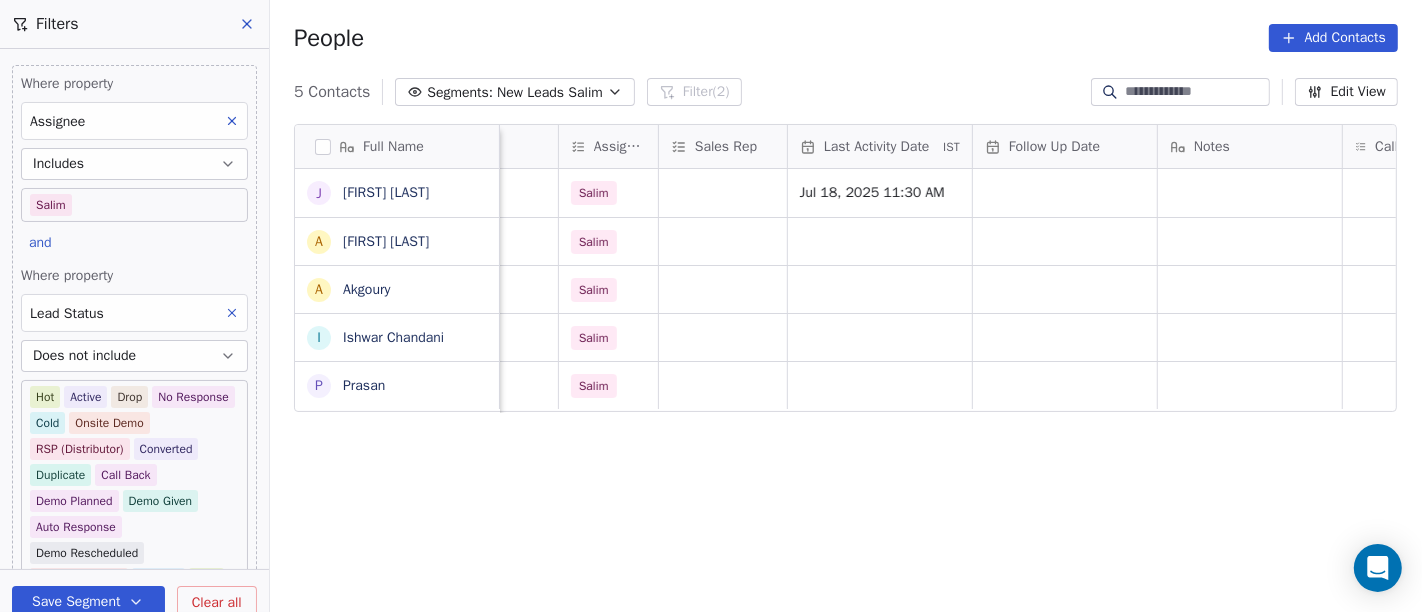 scroll, scrollTop: 0, scrollLeft: 982, axis: horizontal 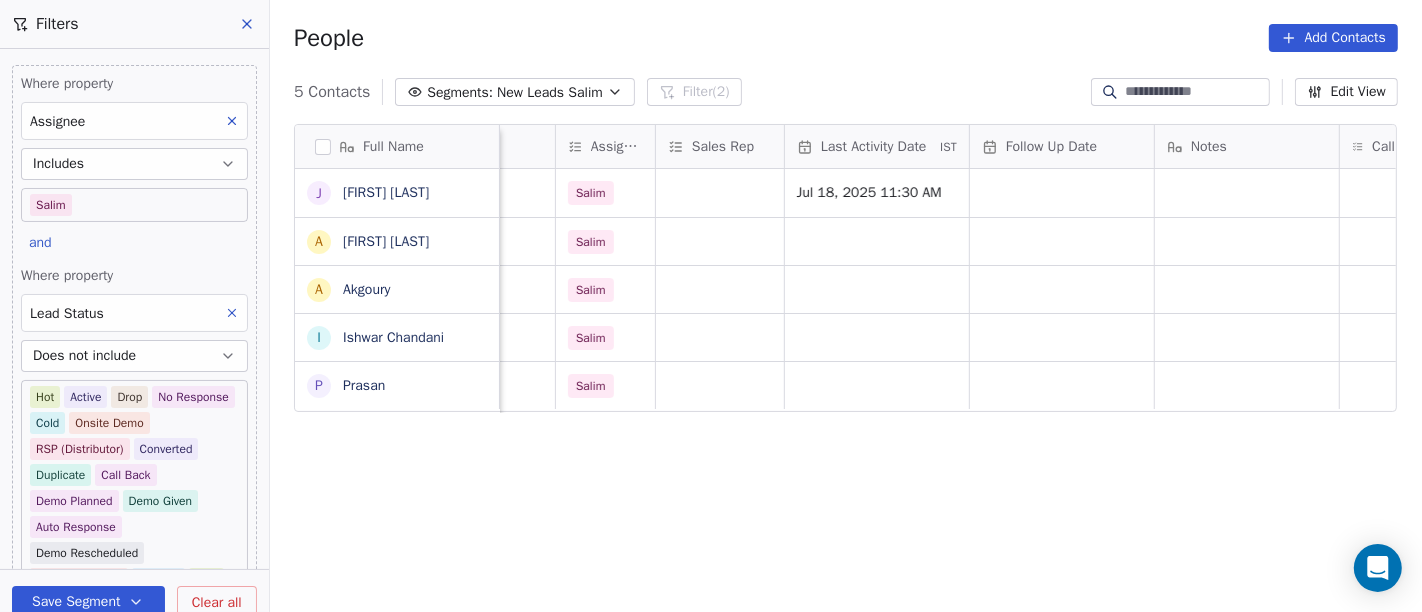 click on "Follow Up Date" at bounding box center [1060, 147] 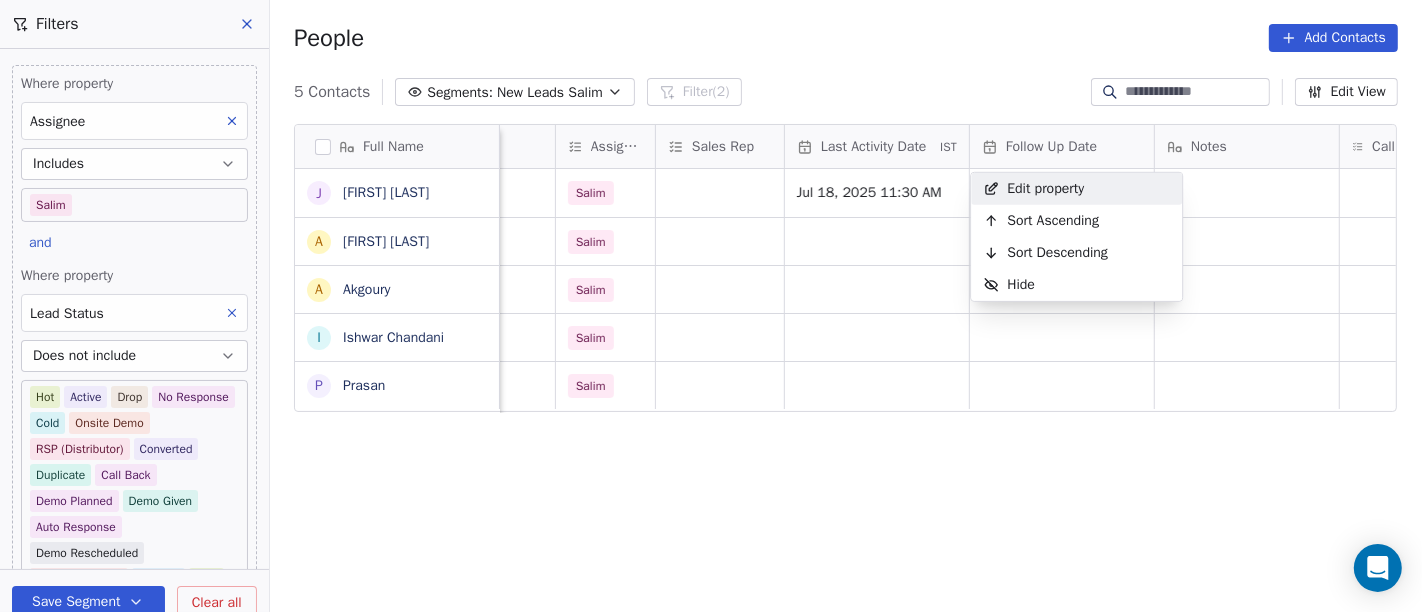 click on "On2Cook India Pvt. Ltd. Contacts People Marketing Workflows Campaigns Sales Pipelines Sequences Beta Tools Apps AI Agents Help & Support Filters Where property   Assignee   Includes Salim and Where property   Lead Status   Does not include Hot Active Drop No Response Cold Onsite Demo RSP (Distributor) Converted Duplicate Call Back Demo Planned Demo Given Auto Response Demo Rescheduled Demo Cancelled Confirm High Medium Low Add filter to this group Add another filter Save Segment Clear all People  Add Contacts 5 Contacts Segments: New Leads Salim Filter  (2) Edit View Tag Add to Sequence Full Name J Jaspal Singh Makkad A Ajinder Singh A Akgoury I Ishwar Chandani P Prasan location Created Date IST Lead Status Tags Assignee Sales Rep Last Activity Date IST Follow Up Date Notes Call Attempts Website zomato link outlet type   udaipur Jul 17, 2025 10:06 PM Salim Jul 18, 2025 11:30 AM cloud_kitchen   others Jul 17, 2025 08:06 PM Salim cloud_kitchen   bhopal Jul 17, 2025 05:20 PM Salim restaurants   others Salim" at bounding box center (711, 306) 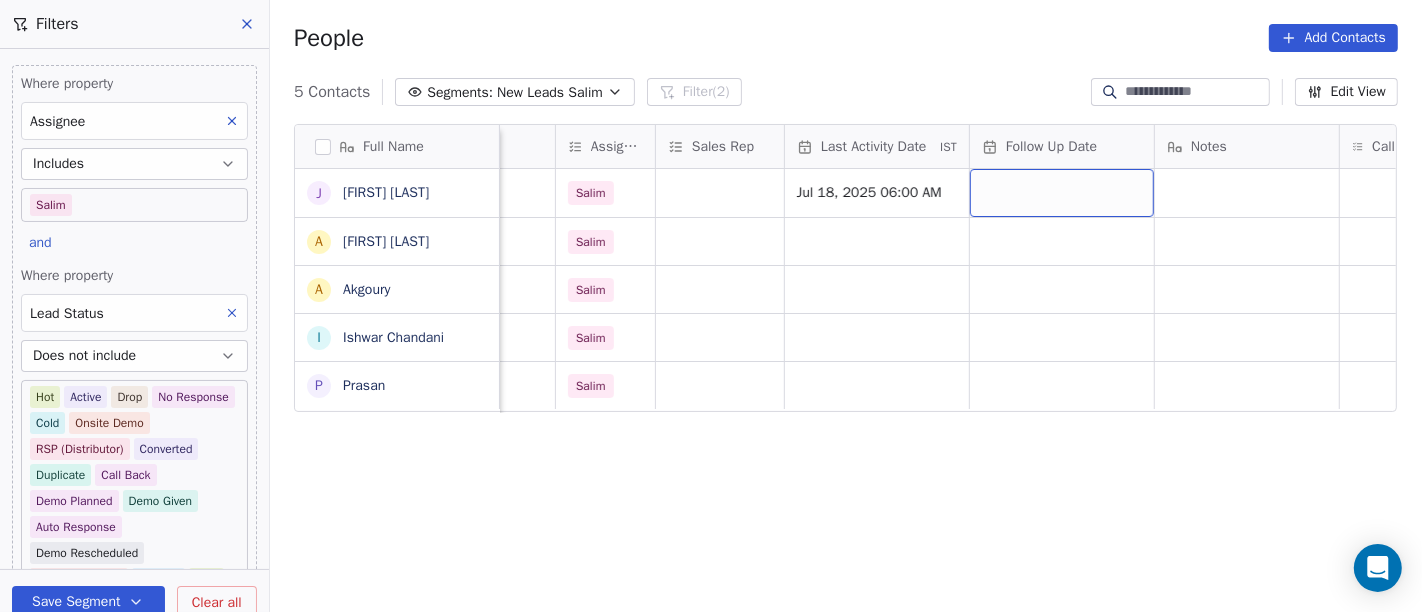 click at bounding box center (1062, 193) 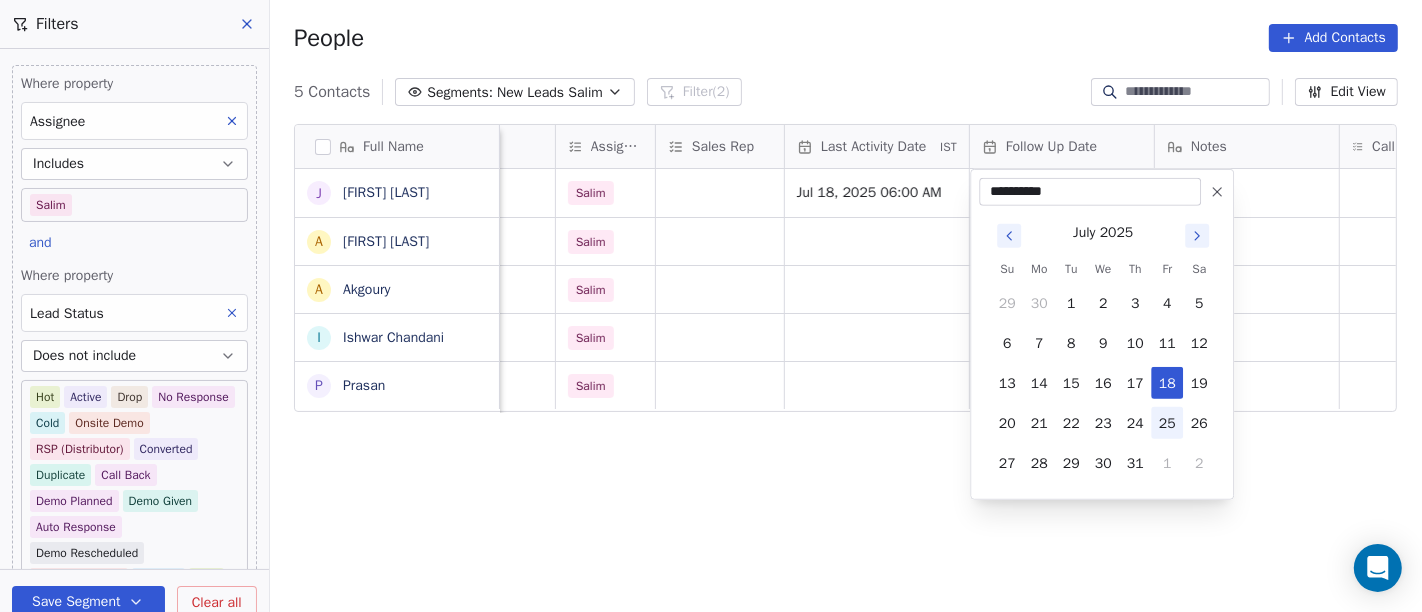 click on "25" at bounding box center (1167, 423) 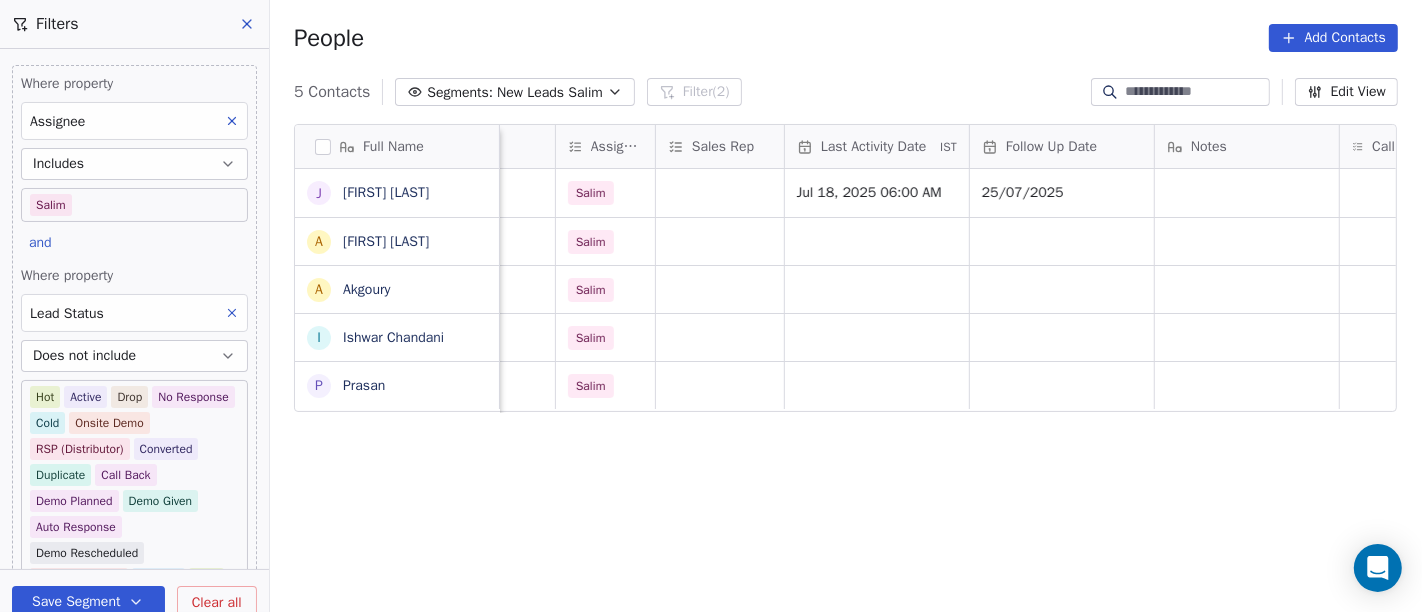 click on "Full Name J Jaspal Singh Makkad A Ajinder Singh A Akgoury I Ishwar Chandani P Prasan location Created Date IST Lead Status Tags Assignee Sales Rep Last Activity Date IST Follow Up Date Notes Call Attempts Website zomato link outlet type   udaipur Jul 17, 2025 10:06 PM Salim Jul 18, 2025 06:00 AM 25/07/2025 cloud_kitchen   others Jul 17, 2025 08:06 PM Salim cloud_kitchen   bhopal Jul 17, 2025 05:20 PM Salim restaurants   others Jul 17, 2025 04:37 PM Salim restaurants   faridabad Jul 17, 2025 04:06 PM Salim cloud_kitchen
To pick up a draggable item, press the space bar.
While dragging, use the arrow keys to move the item.
Press space again to drop the item in its new position, or press escape to cancel." at bounding box center (846, 377) 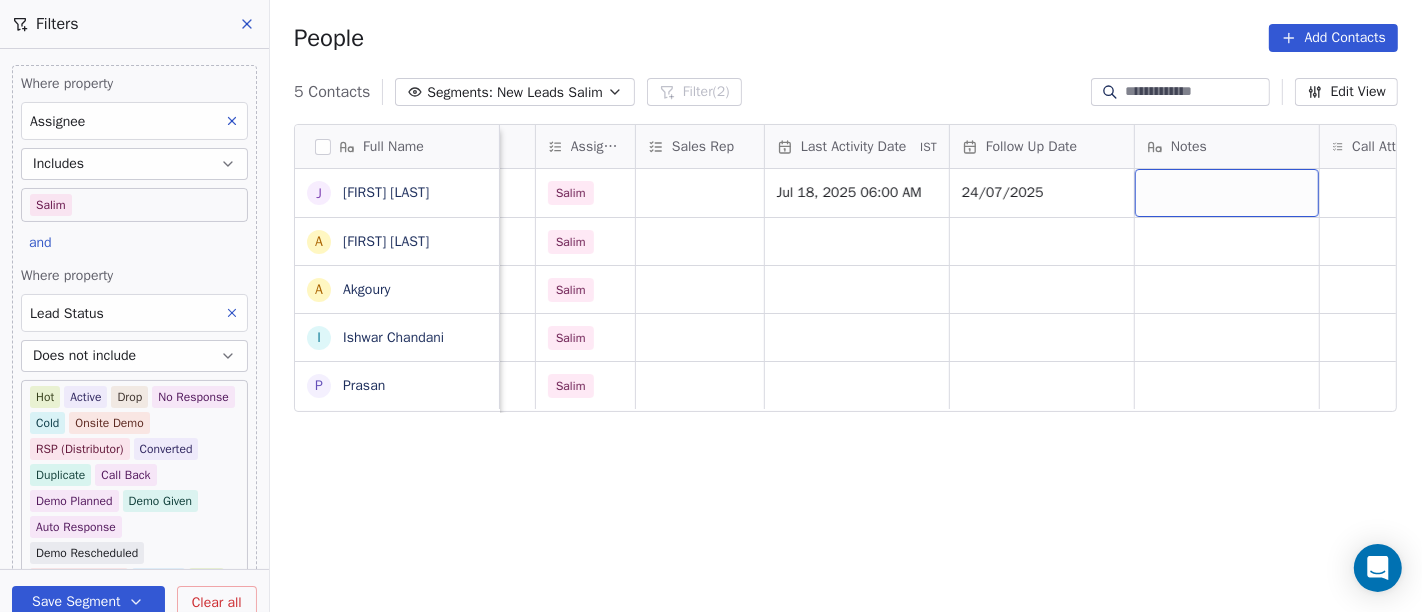 click at bounding box center [1227, 193] 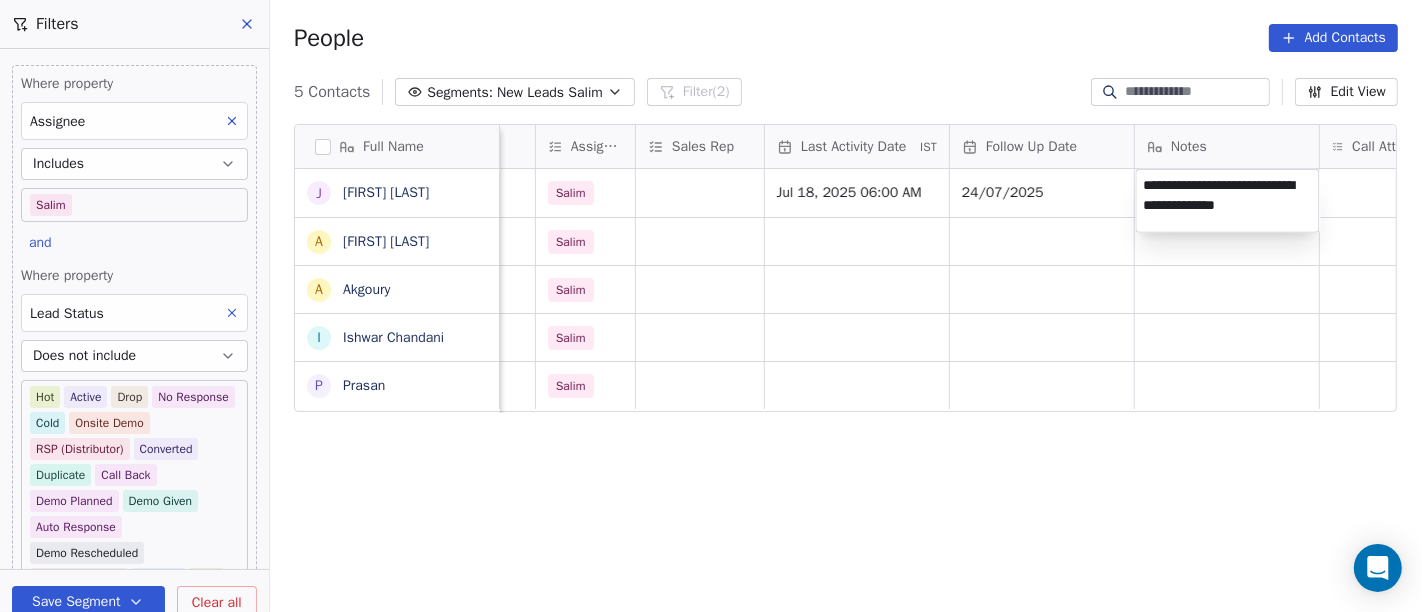 type on "**********" 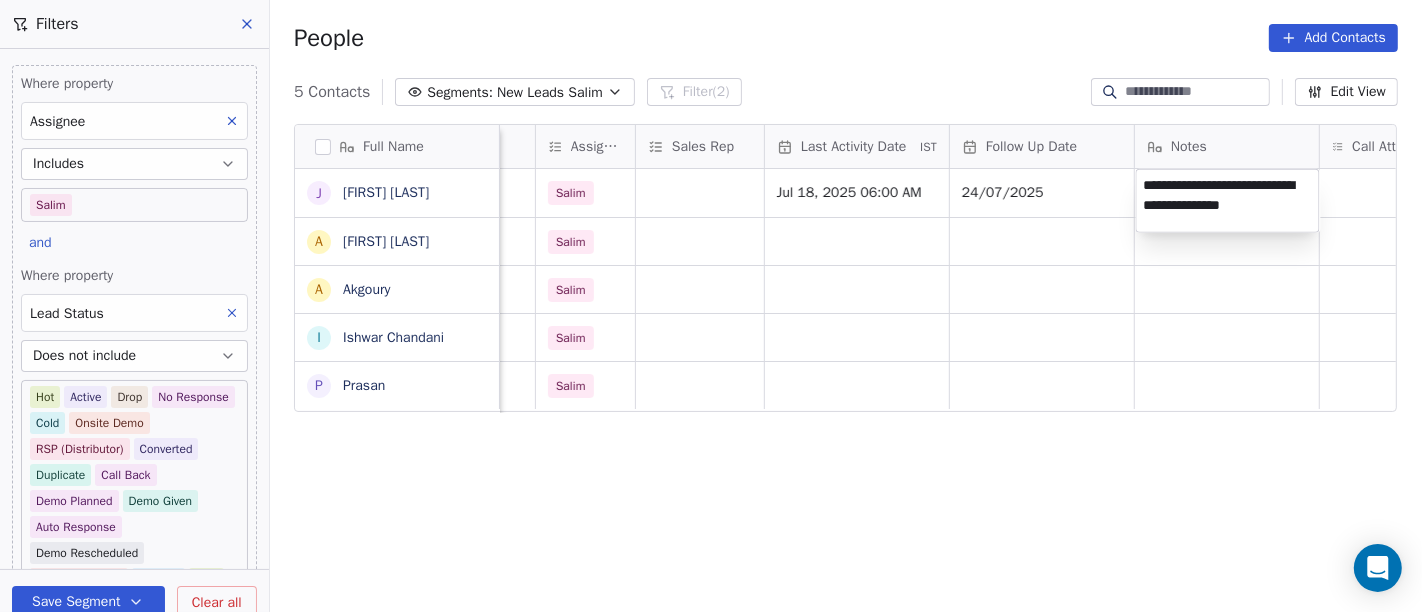 click on "On2Cook India Pvt. Ltd. Contacts People Marketing Workflows Campaigns Sales Pipelines Sequences Beta Tools Apps AI Agents Help & Support Filters Where property   Assignee   Includes Salim and Where property   Lead Status   Does not include Hot Active Drop No Response Cold Onsite Demo RSP (Distributor) Converted Duplicate Call Back Demo Planned Demo Given Auto Response Demo Rescheduled Demo Cancelled Confirm High Medium Low Add filter to this group Add another filter Save Segment Clear all People  Add Contacts 5 Contacts Segments: New Leads Salim Filter  (2) Edit View Tag Add to Sequence Full Name J Jaspal Singh Makkad A Ajinder Singh A Akgoury I Ishwar Chandani P Prasan location Created Date IST Lead Status Tags Assignee Sales Rep Last Activity Date IST Follow Up Date Notes Call Attempts Website zomato link outlet type   udaipur Jul 17, 2025 10:06 PM Salim Jul 18, 2025 06:00 AM 24/07/2025 cloud_kitchen   others Jul 17, 2025 08:06 PM Salim cloud_kitchen   bhopal Jul 17, 2025 05:20 PM Salim restaurants" at bounding box center [711, 306] 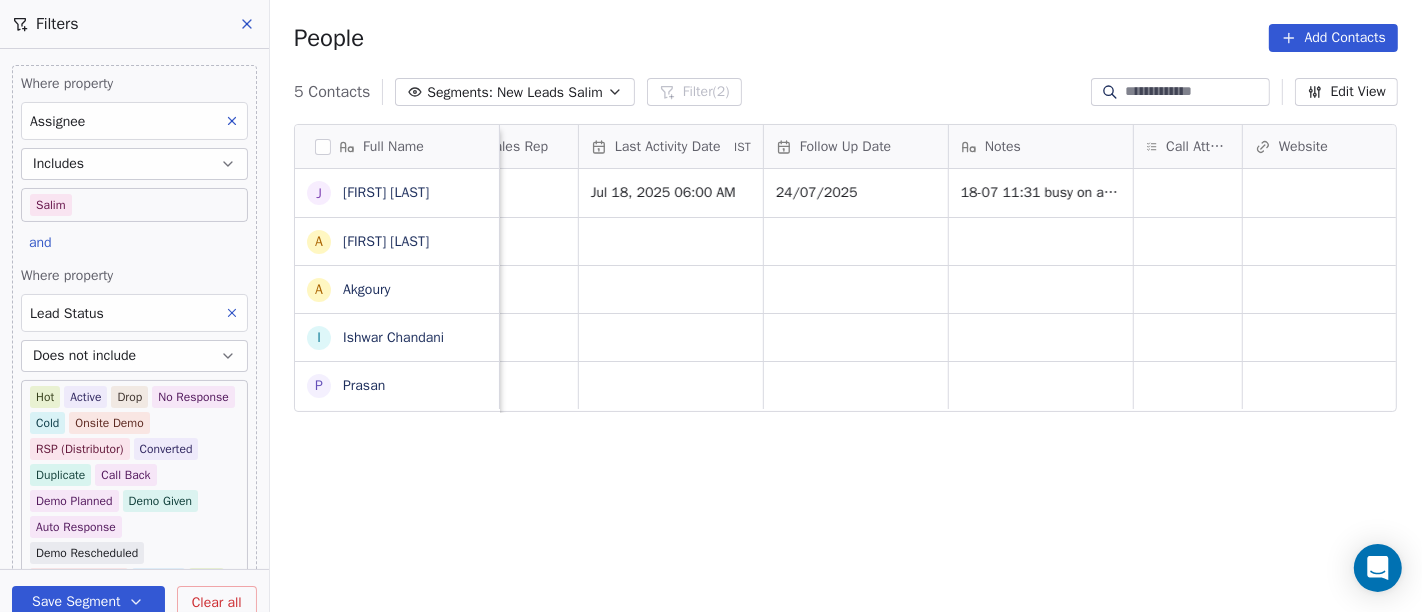 scroll, scrollTop: 0, scrollLeft: 1199, axis: horizontal 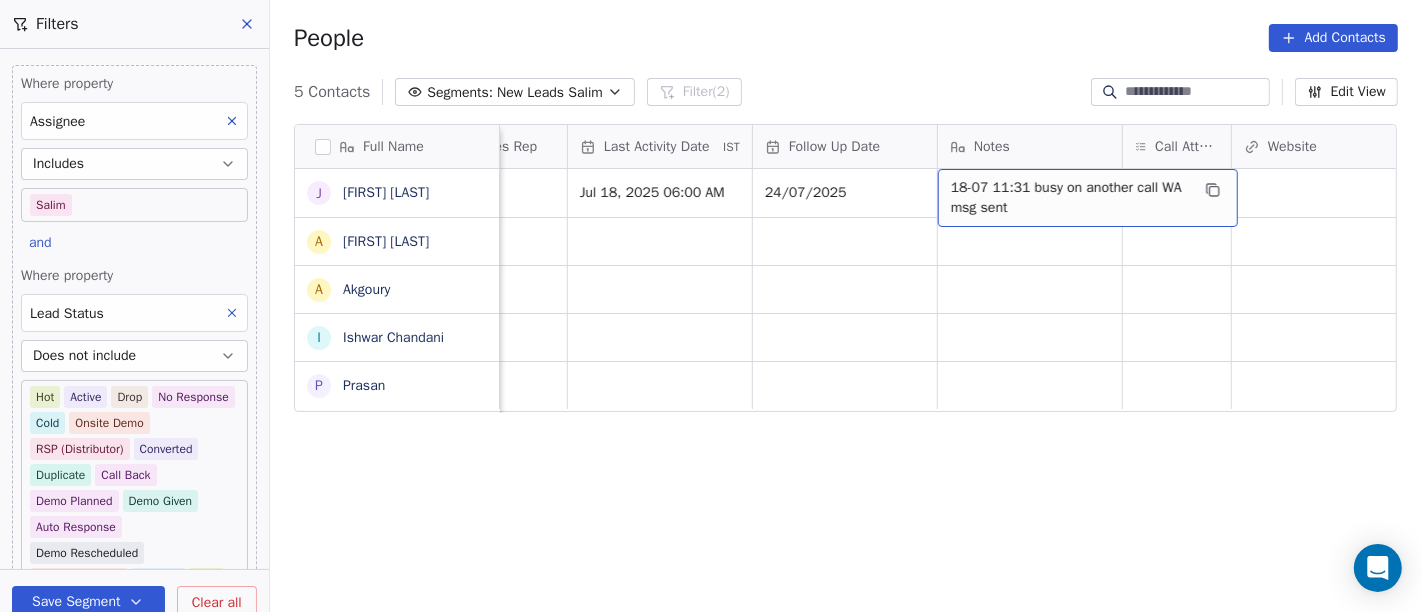 click on "People  Add Contacts" at bounding box center (846, 38) 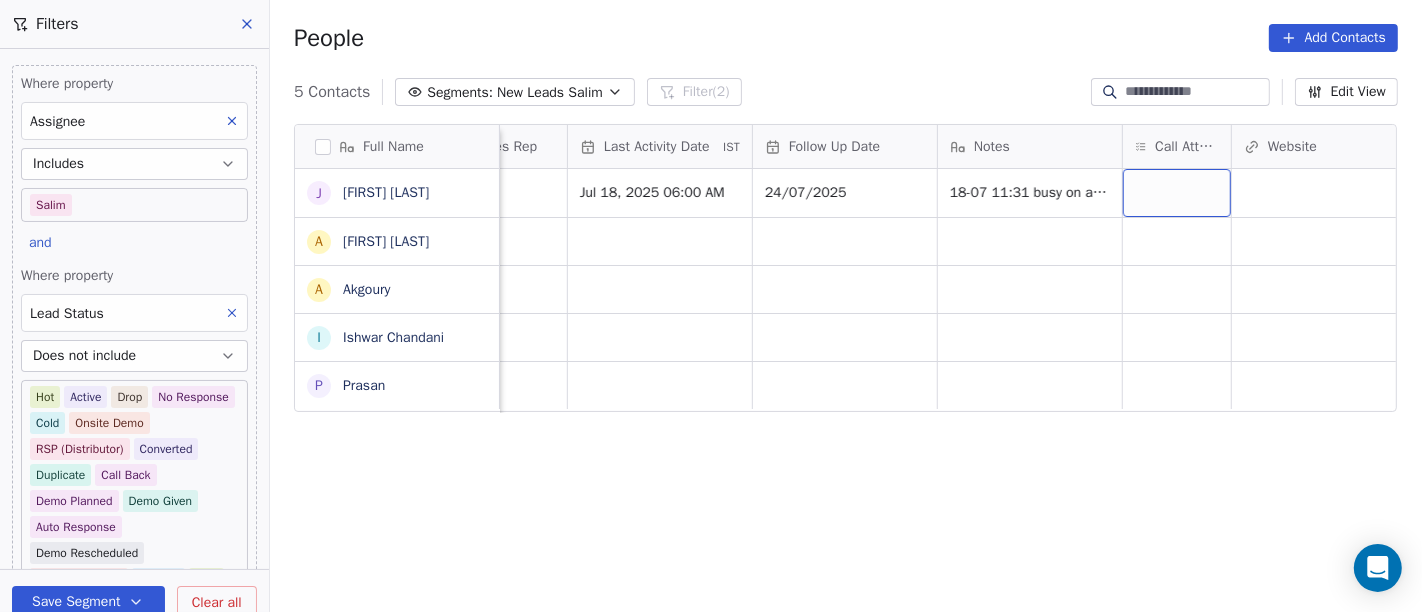 click at bounding box center [1177, 193] 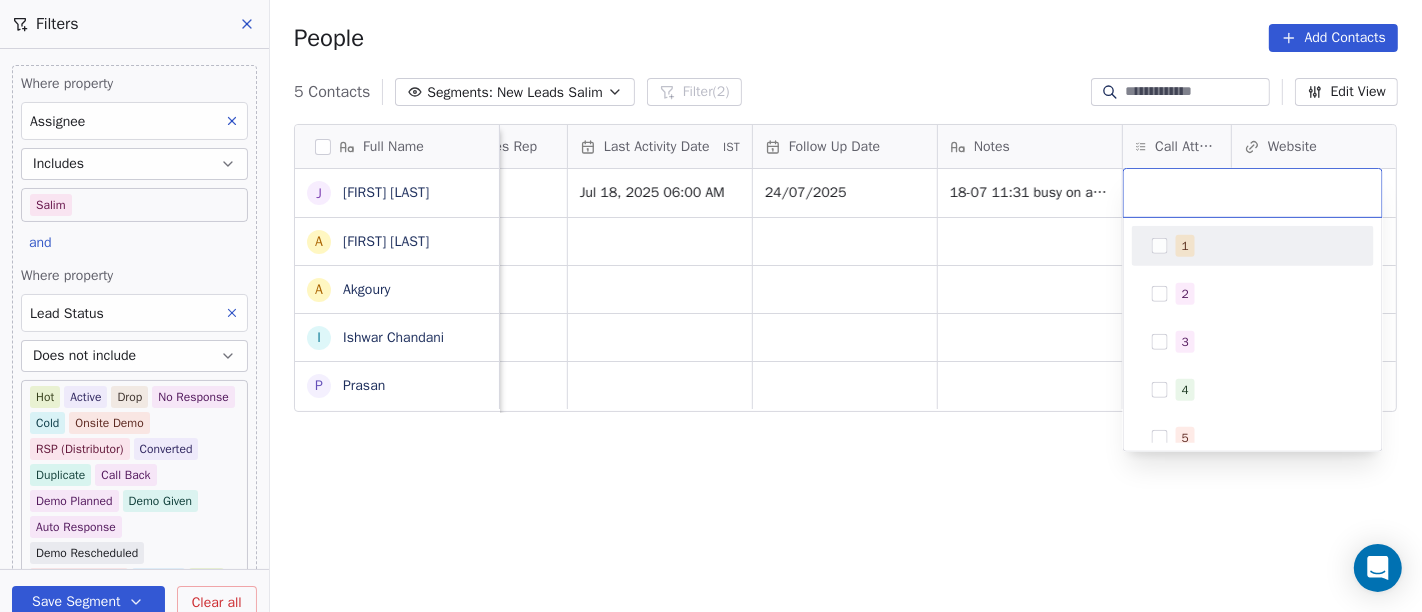 click on "1" at bounding box center (1265, 246) 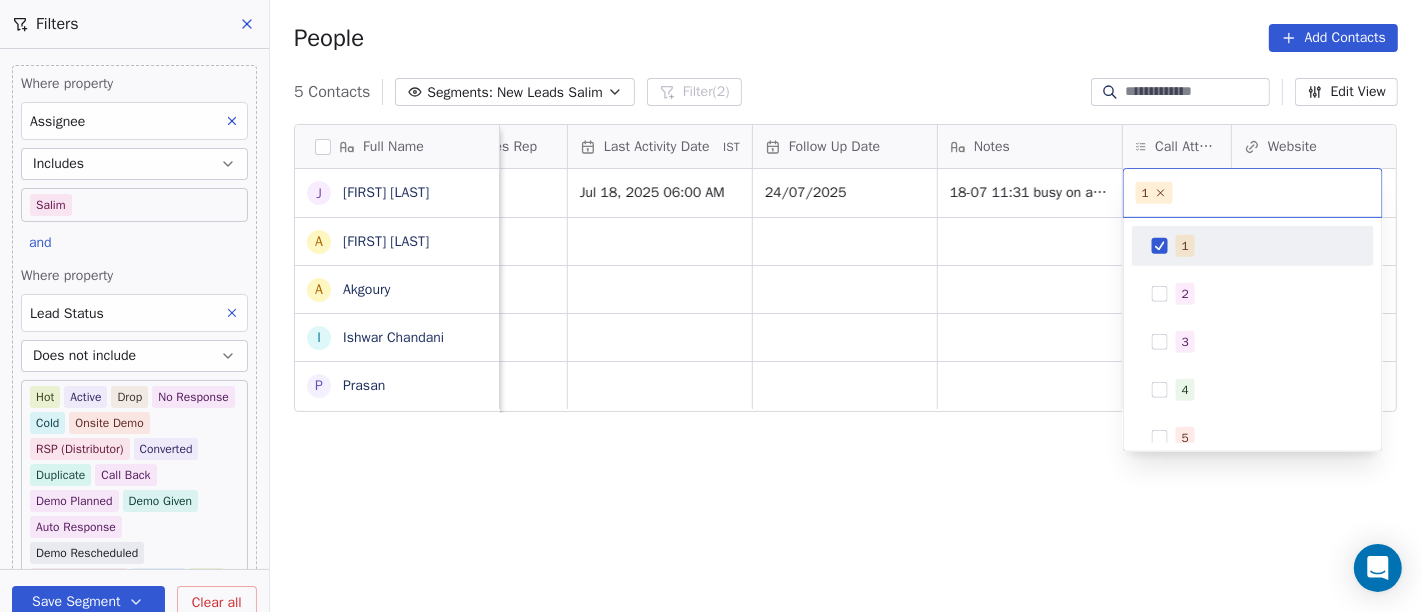 click on "On2Cook India Pvt. Ltd. Contacts People Marketing Workflows Campaigns Sales Pipelines Sequences Beta Tools Apps AI Agents Help & Support Filters Where property   Assignee   Includes Salim and Where property   Lead Status   Does not include Hot Active Drop No Response Cold Onsite Demo RSP (Distributor) Converted Duplicate Call Back Demo Planned Demo Given Auto Response Demo Rescheduled Demo Cancelled Confirm High Medium Low Add filter to this group Add another filter Save Segment Clear all People  Add Contacts 5 Contacts Segments: New Leads Salim Filter  (2) Edit View Tag Add to Sequence Full Name J Jaspal Singh Makkad A Ajinder Singh A Akgoury I Ishwar Chandani P Prasan Lead Status Tags Assignee Sales Rep Last Activity Date IST Follow Up Date Notes Call Attempts Website zomato link outlet type Location   Salim Jul 18, 2025 06:00 AM 24/07/2025 18-07 11:31 busy on another call WA msg sent cloud_kitchen   Salim cloud_kitchen   Salim restaurants   Salim restaurants   Salim cloud_kitchen
1 1 2 3 4 5 6" at bounding box center [711, 306] 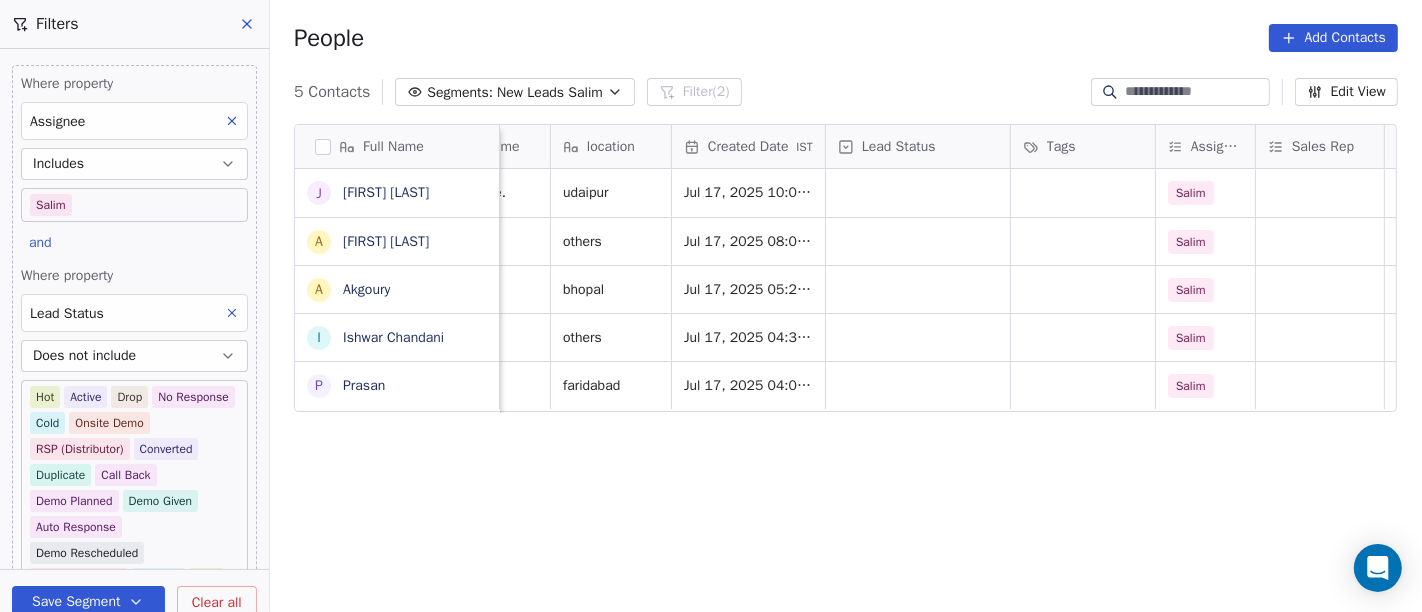 scroll, scrollTop: 0, scrollLeft: 310, axis: horizontal 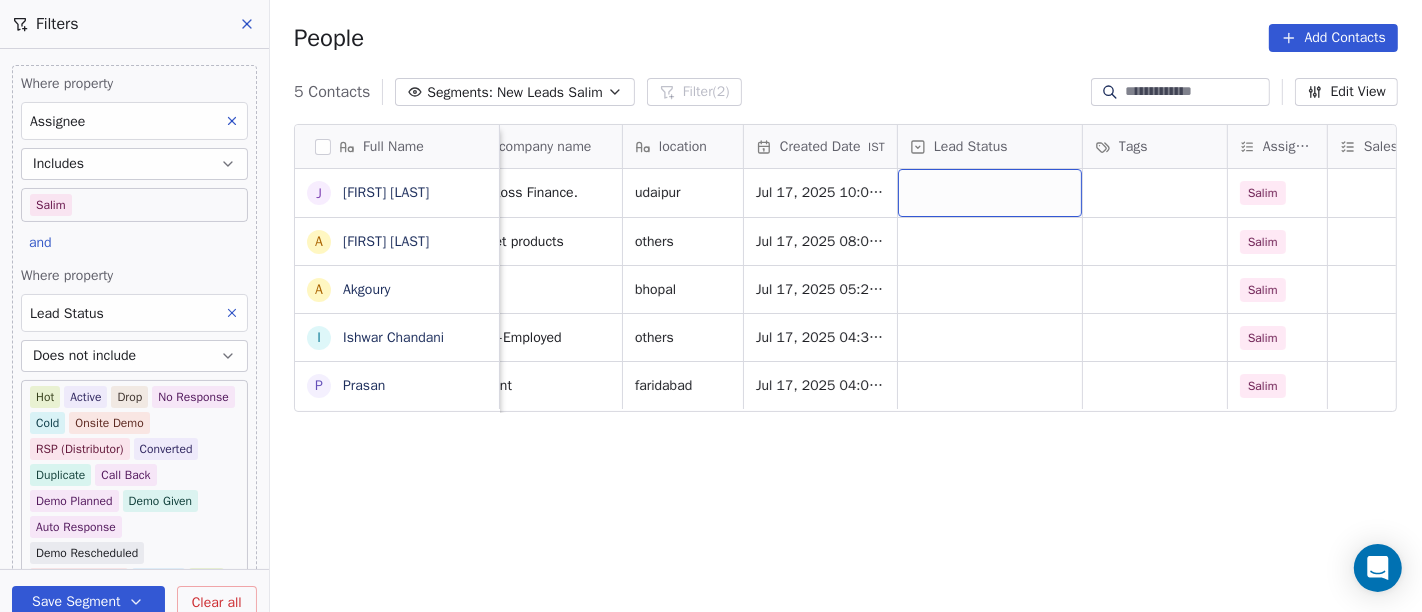 click at bounding box center (990, 193) 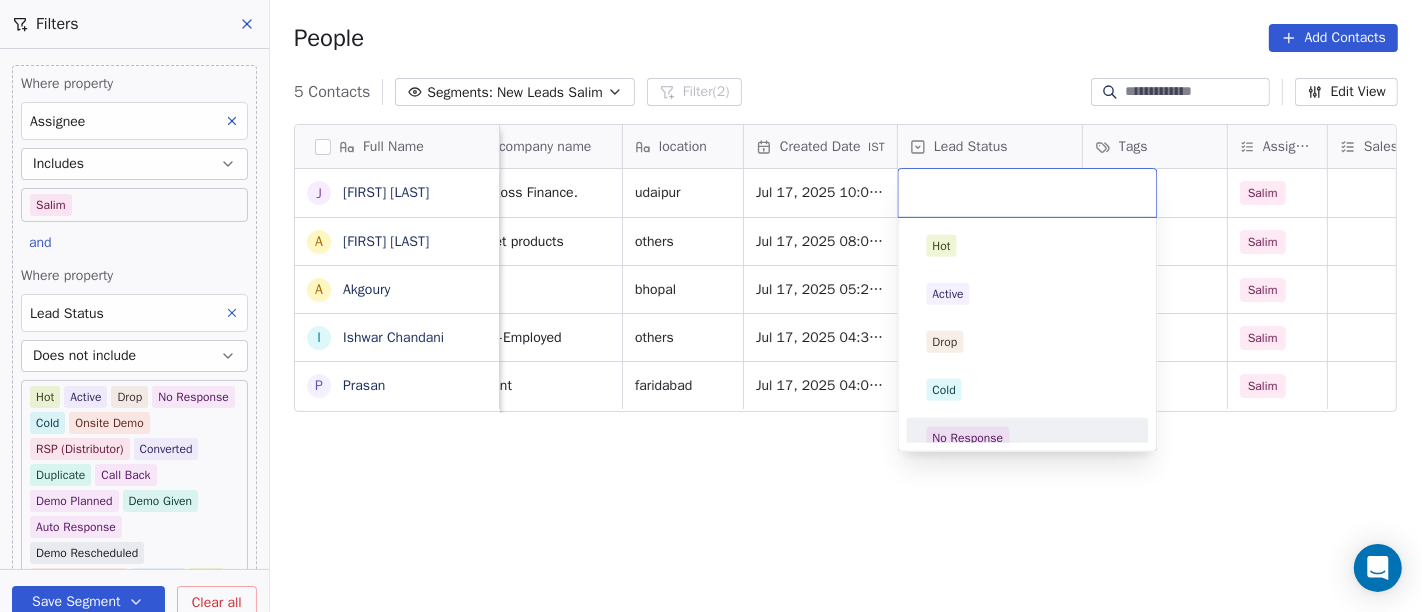click on "No Response" at bounding box center (1028, 438) 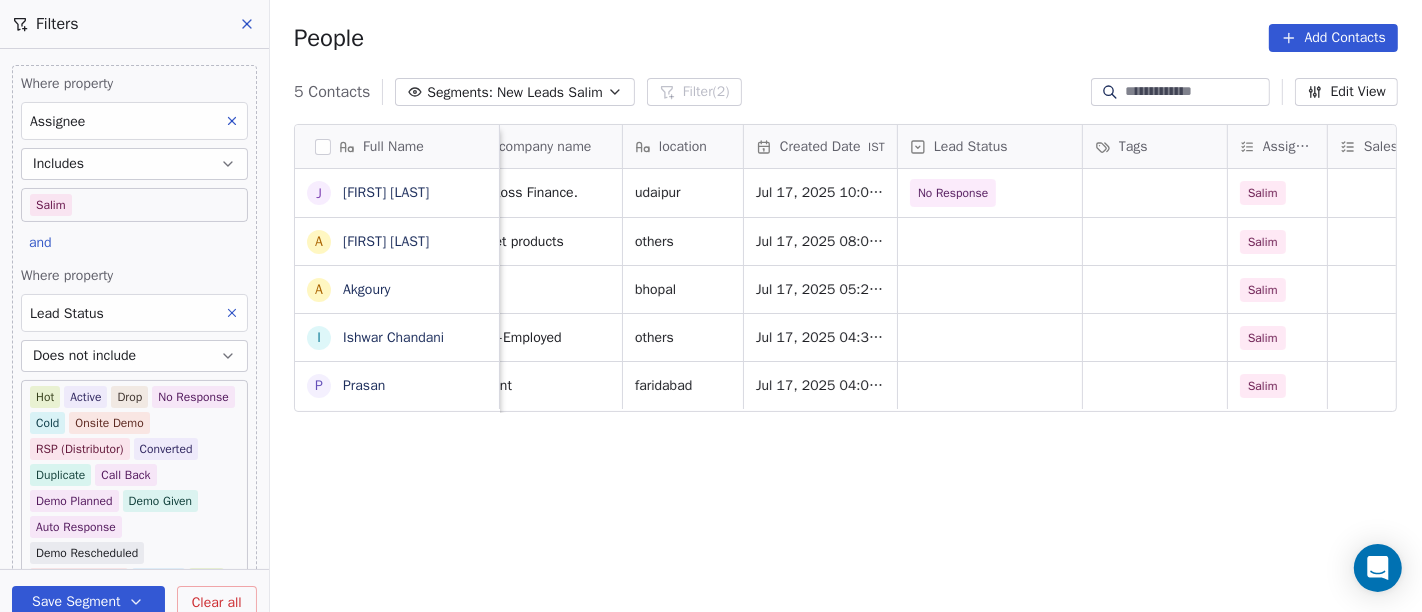 scroll, scrollTop: 0, scrollLeft: 0, axis: both 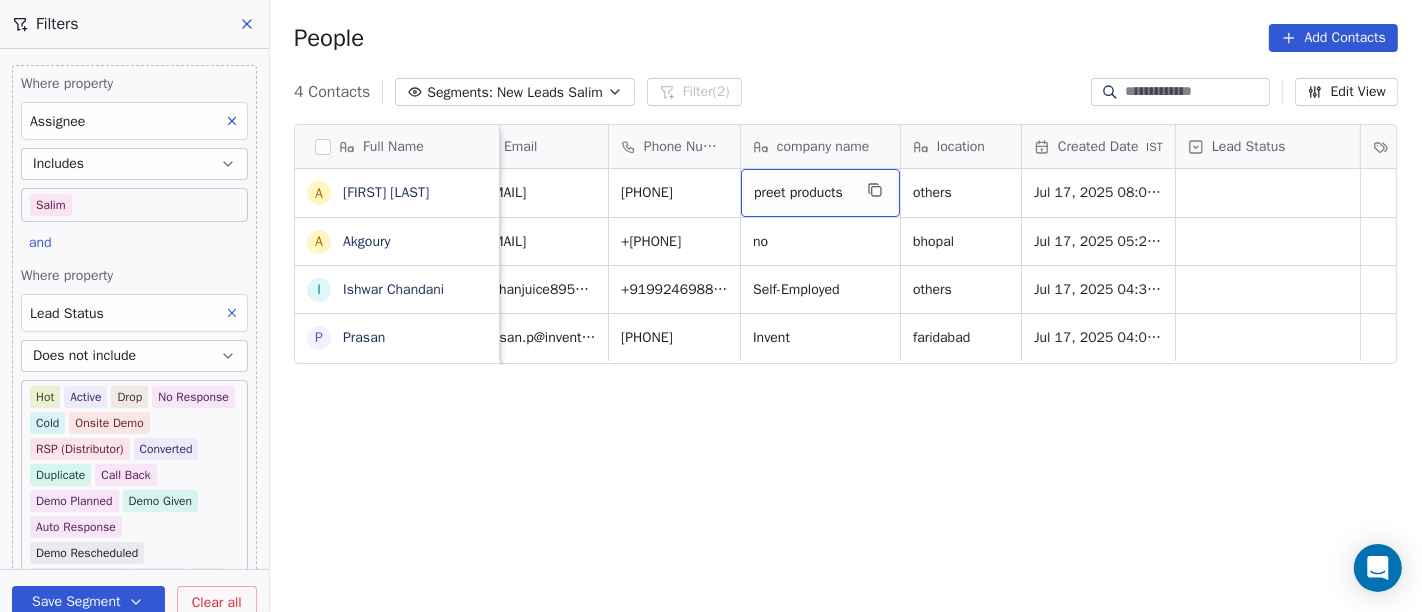 click on "preet products" at bounding box center (802, 193) 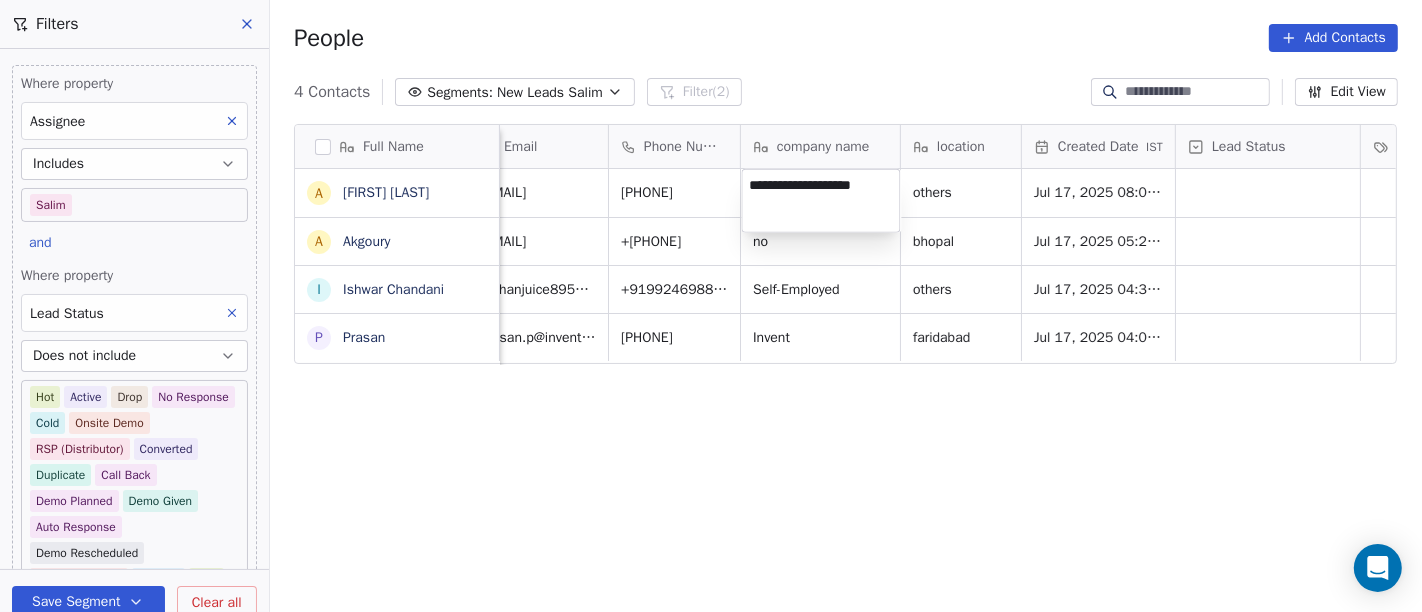 type on "**********" 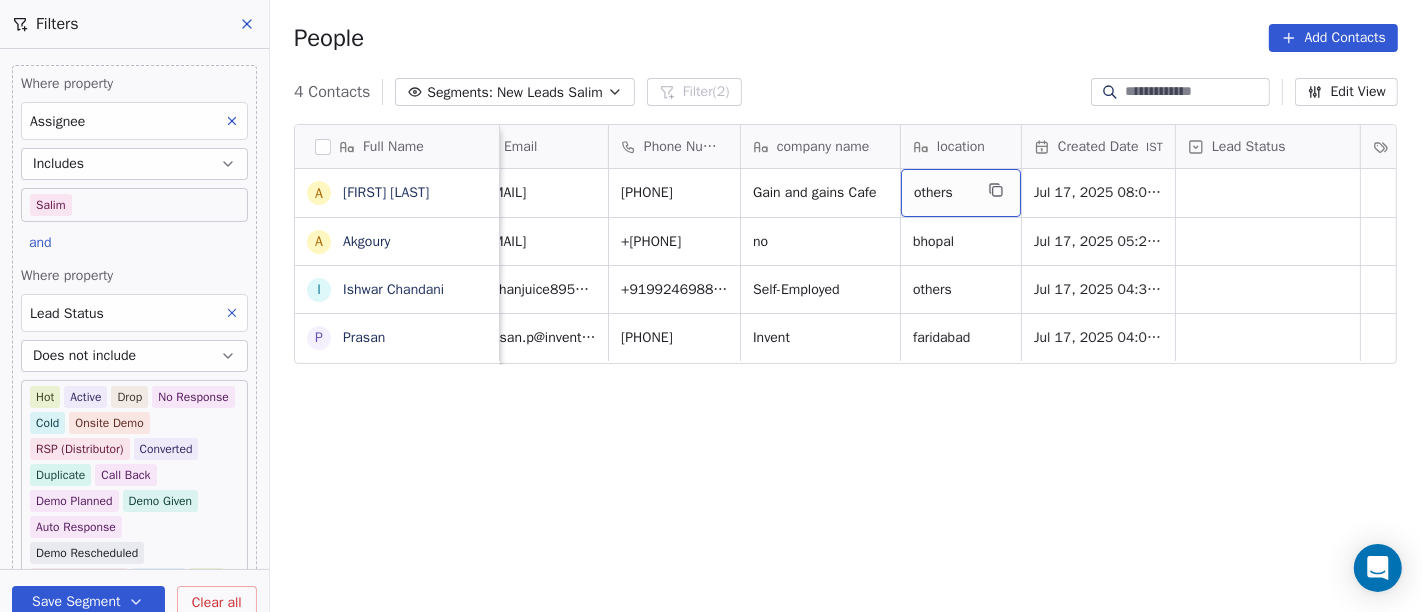click on "others" at bounding box center (943, 193) 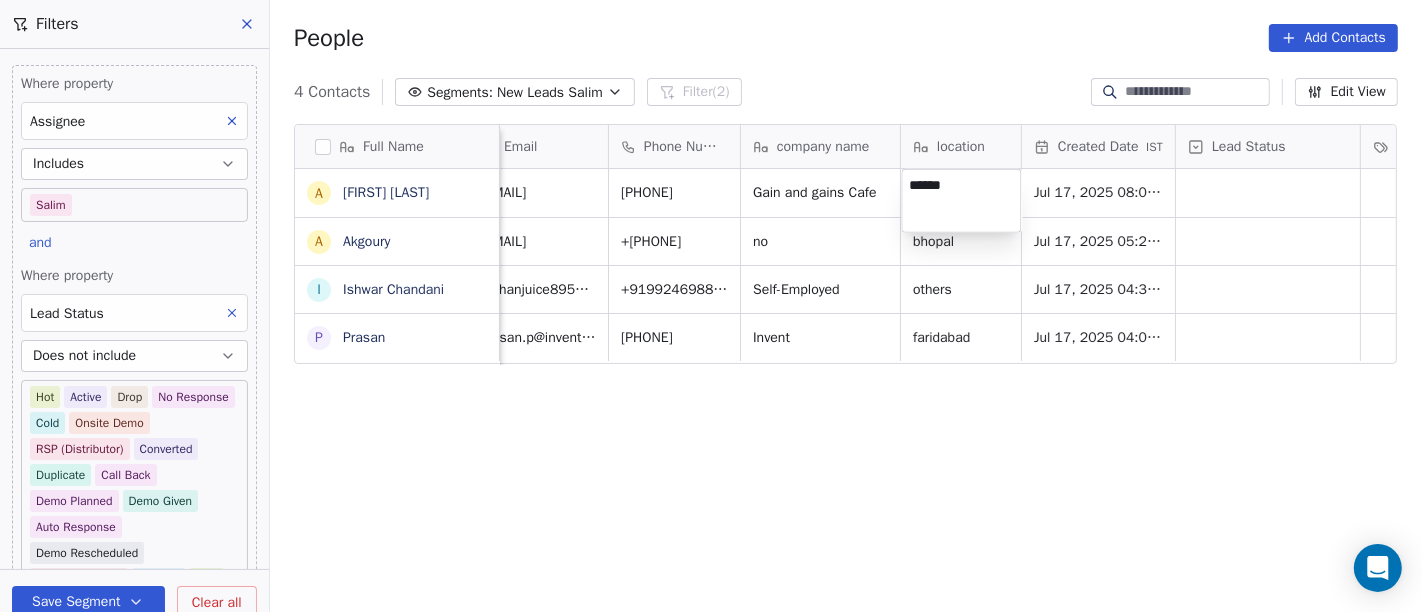 click on "******" at bounding box center [961, 201] 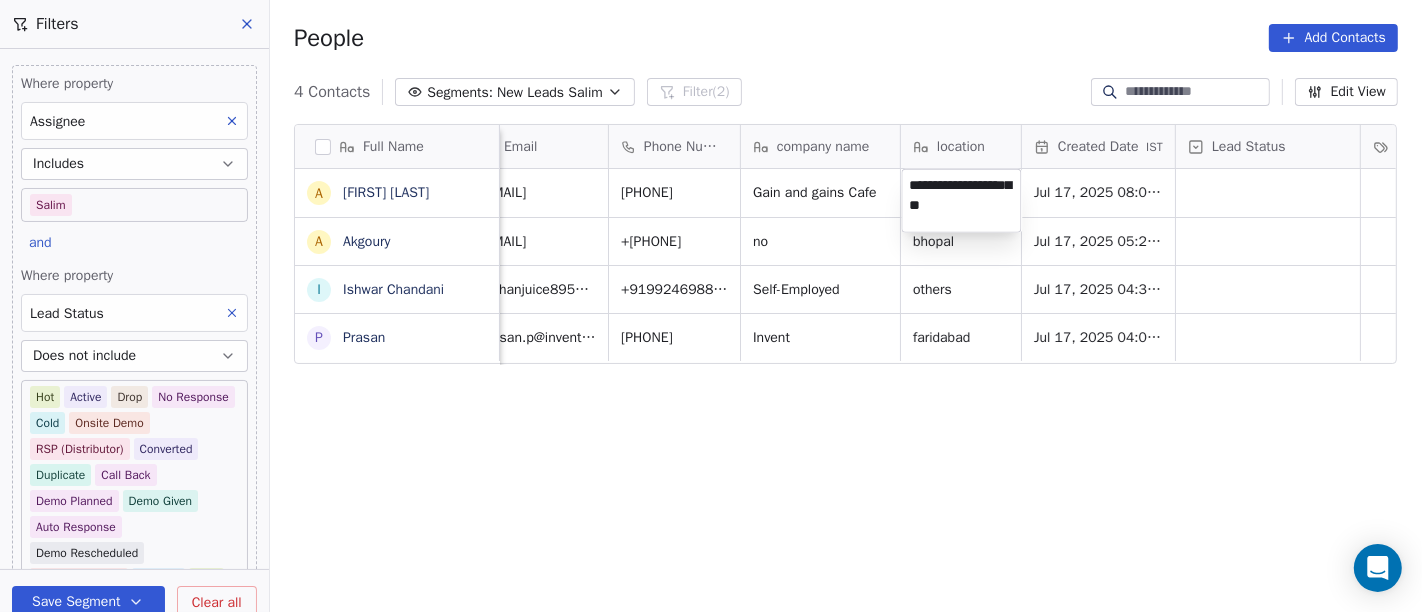 type on "**********" 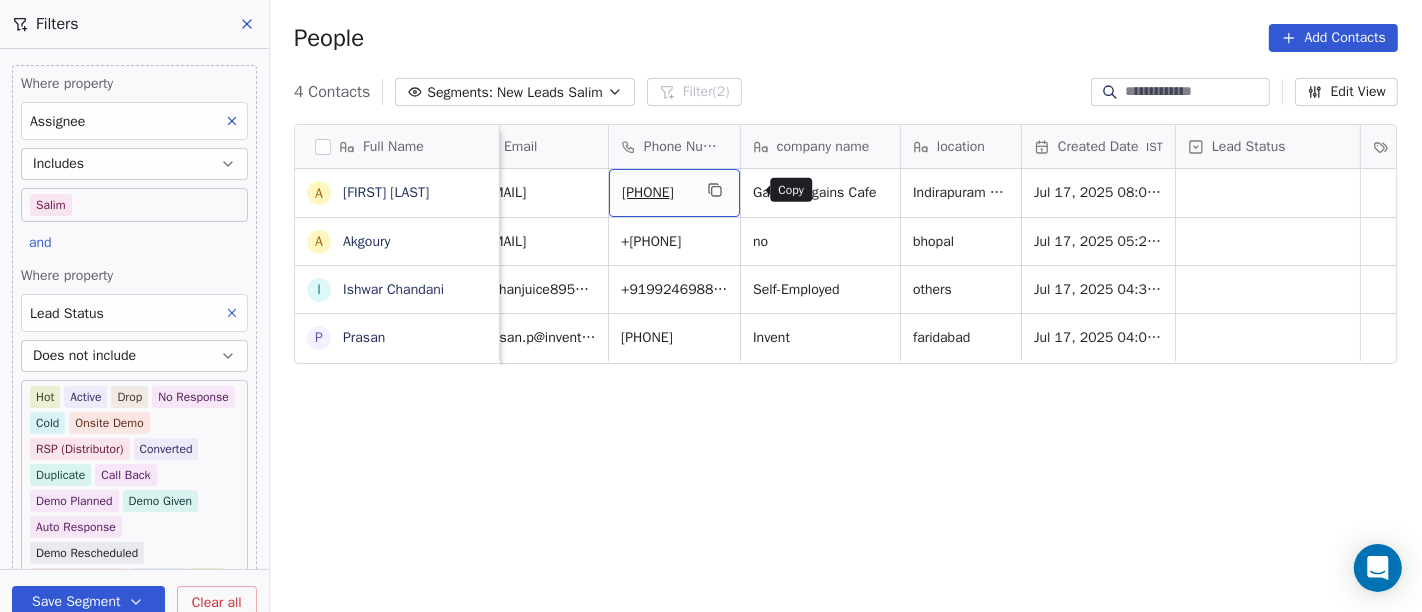 click 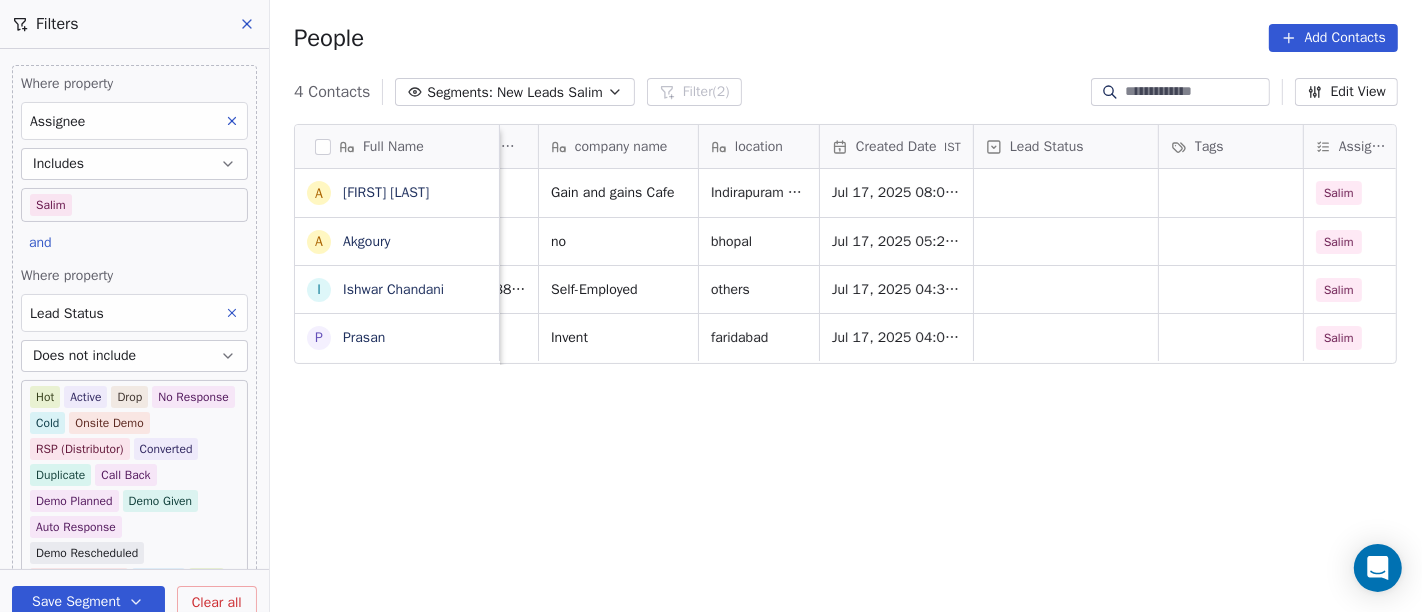 scroll, scrollTop: 0, scrollLeft: 333, axis: horizontal 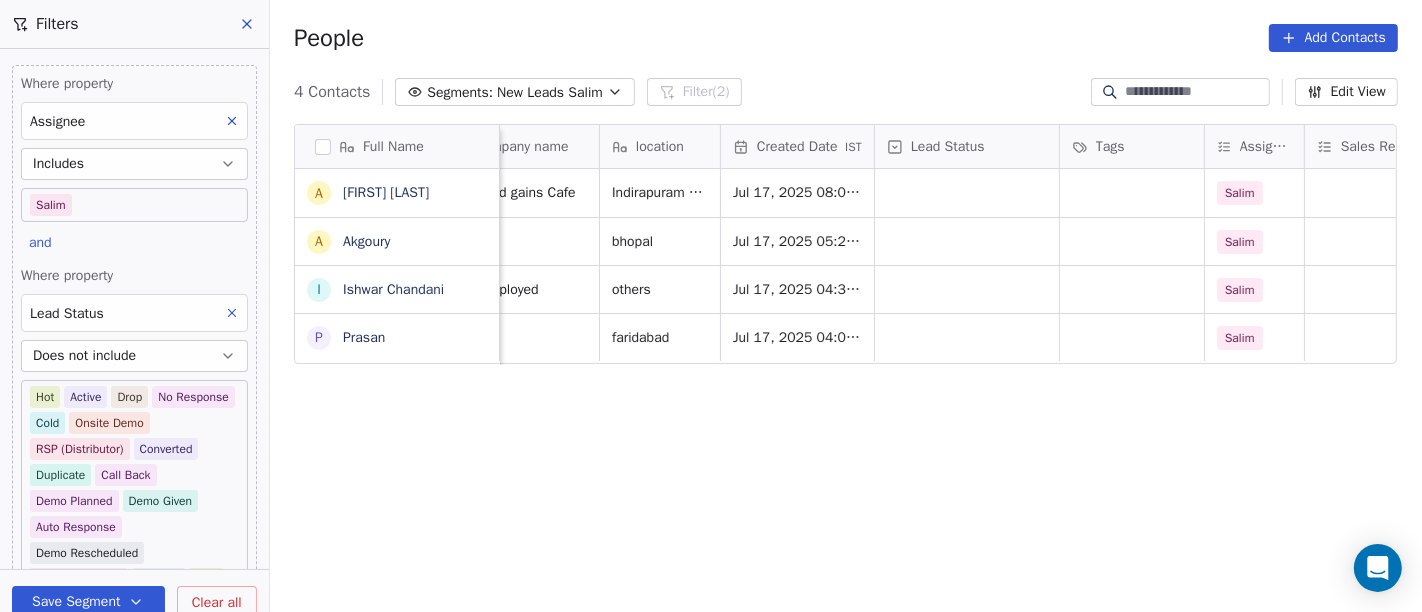 click on "Full Name A Ajinder Singh A Akgoury I Ishwar Chandani P Prasan Email Phone Number company name location Created Date IST Lead Status Tags Assignee Sales Rep Last Activity Date IST Follow Up Date Notes ajinder2123@gmail.com +919818084136 Gain and gains Cafe Indirapuram Ghaziabad Jul 17, 2025 08:06 PM Salim akgoury14@gmail.com +919893780825 no bhopal Jul 17, 2025 05:20 PM Salim mohanjuice895@gmail.com +919924698895 Self-Employed others Jul 17, 2025 04:37 PM Salim prasan.p@inventindia.com +918078684266 Invent faridabad Jul 17, 2025 04:06 PM Salim
To pick up a draggable item, press the space bar.
While dragging, use the arrow keys to move the item.
Press space again to drop the item in its new position, or press escape to cancel." at bounding box center [846, 377] 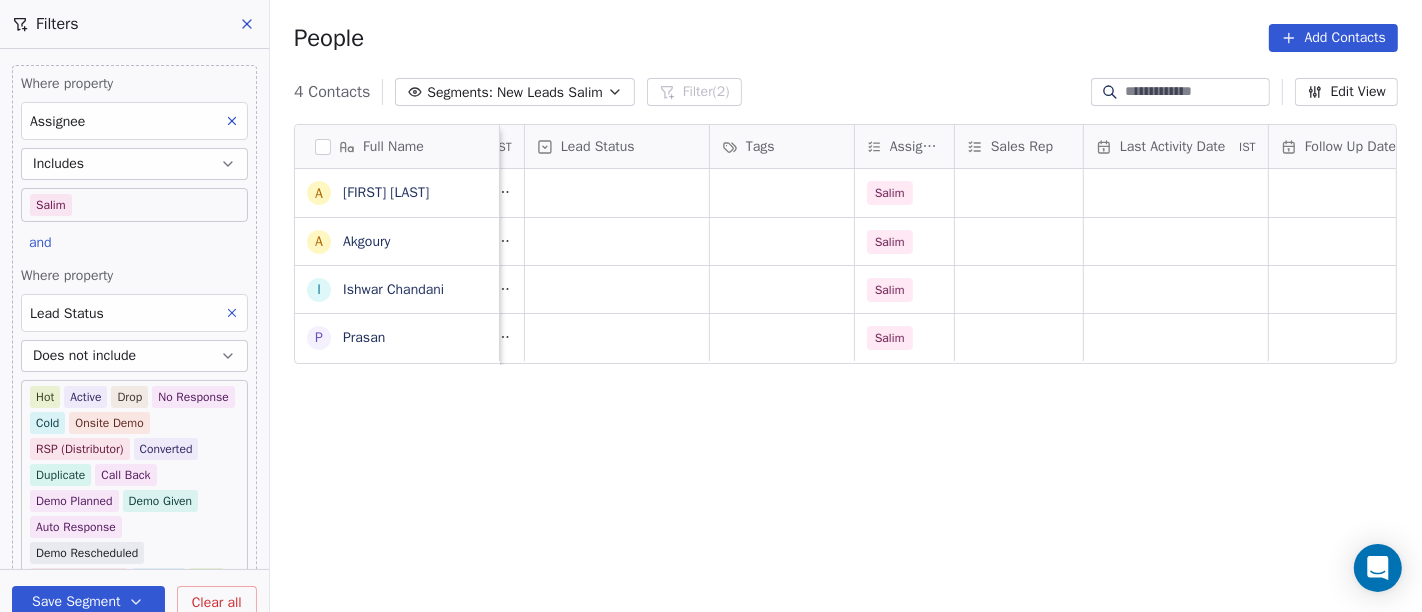 scroll, scrollTop: 0, scrollLeft: 748, axis: horizontal 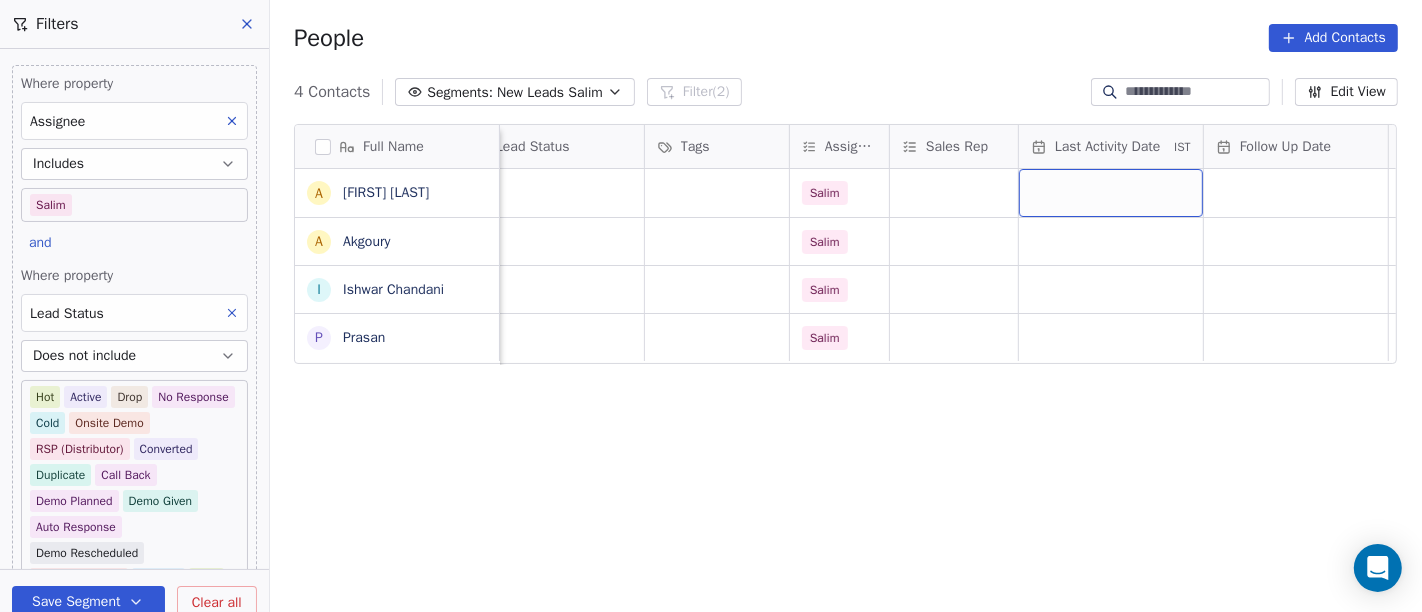click at bounding box center (1111, 193) 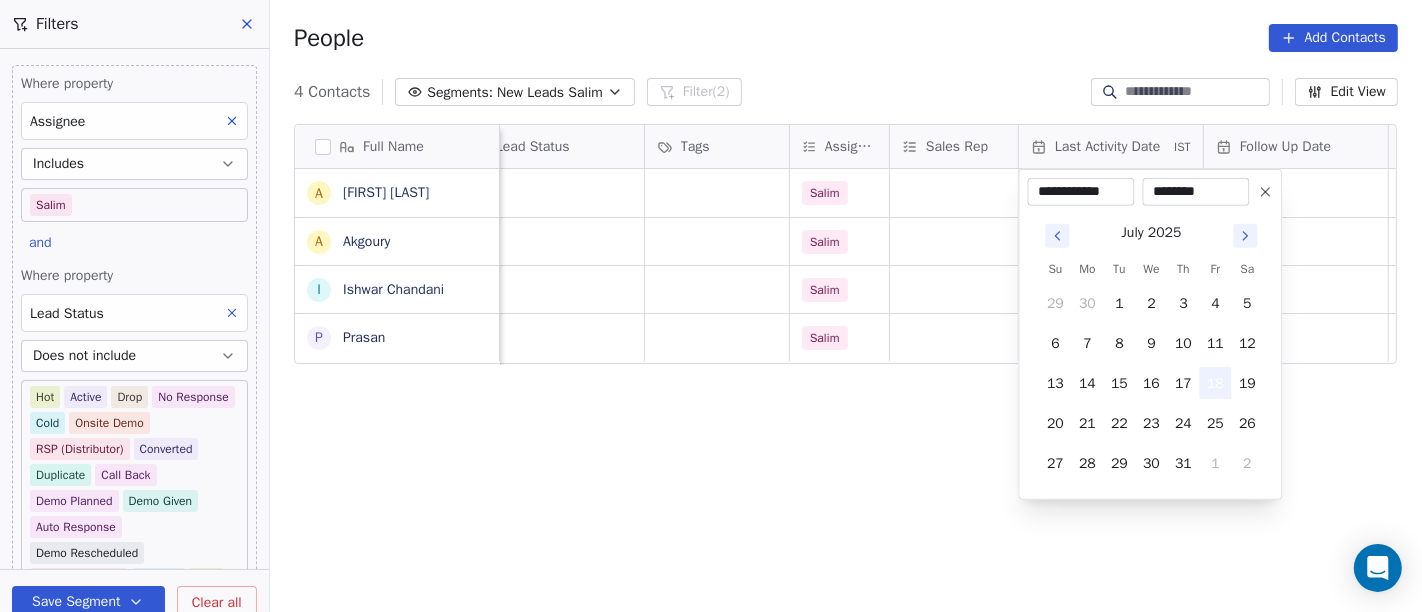 click on "18" at bounding box center [1216, 383] 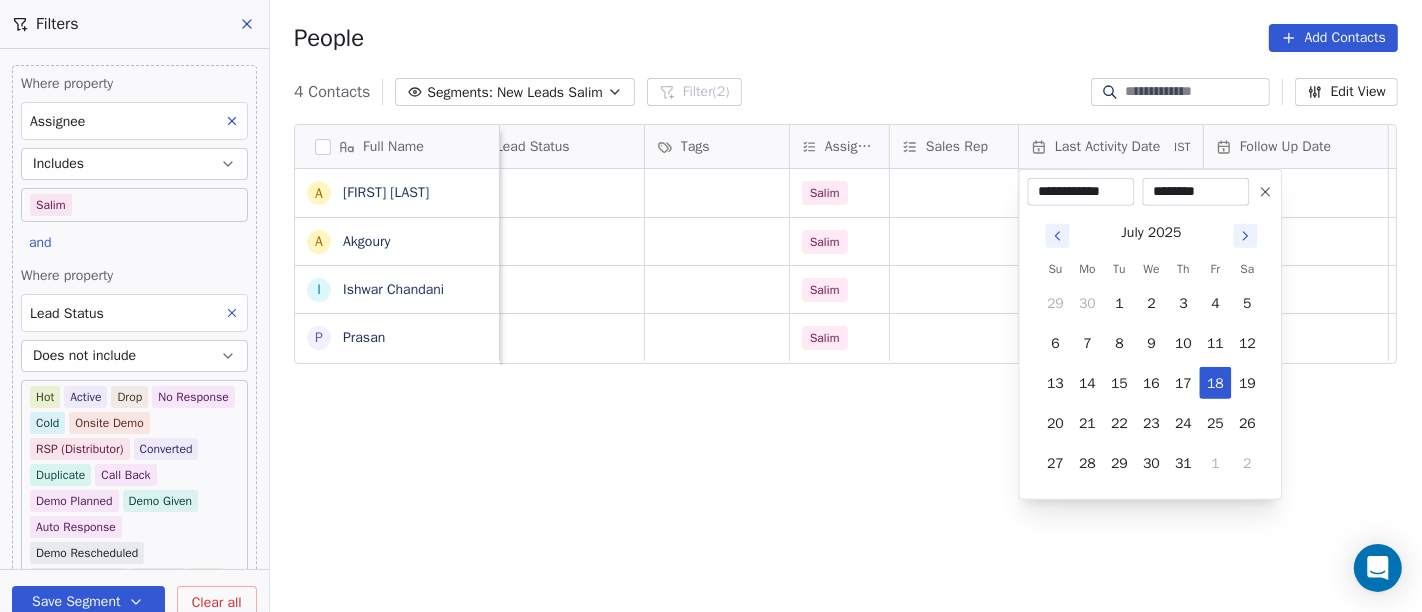 click on "On2Cook India Pvt. Ltd. Contacts People Marketing Workflows Campaigns Sales Pipelines Sequences Beta Tools Apps AI Agents Help & Support Filters Where property   Assignee   Includes Salim and Where property   Lead Status   Does not include Hot Active Drop No Response Cold Onsite Demo RSP (Distributor) Converted Duplicate Call Back Demo Planned Demo Given Auto Response Demo Rescheduled Demo Cancelled Confirm High Medium Low Add filter to this group Add another filter Save Segment Clear all People  Add Contacts 4 Contacts Segments: New Leads Salim Filter  (2) Edit View Tag Add to Sequence Full Name A Ajinder Singh A Akgoury I Ishwar Chandani P Prasan company name location Created Date IST Lead Status Tags Assignee Sales Rep Last Activity Date IST Follow Up Date Notes Call Attempts Website zomato link   Gain and gains Cafe Indirapuram Ghaziabad Jul 17, 2025 08:06 PM Salim   no bhopal Jul 17, 2025 05:20 PM Salim   Self-Employed others Jul 17, 2025 04:37 PM Salim   Invent faridabad Jul 17, 2025 04:06 PM Salim" at bounding box center [711, 306] 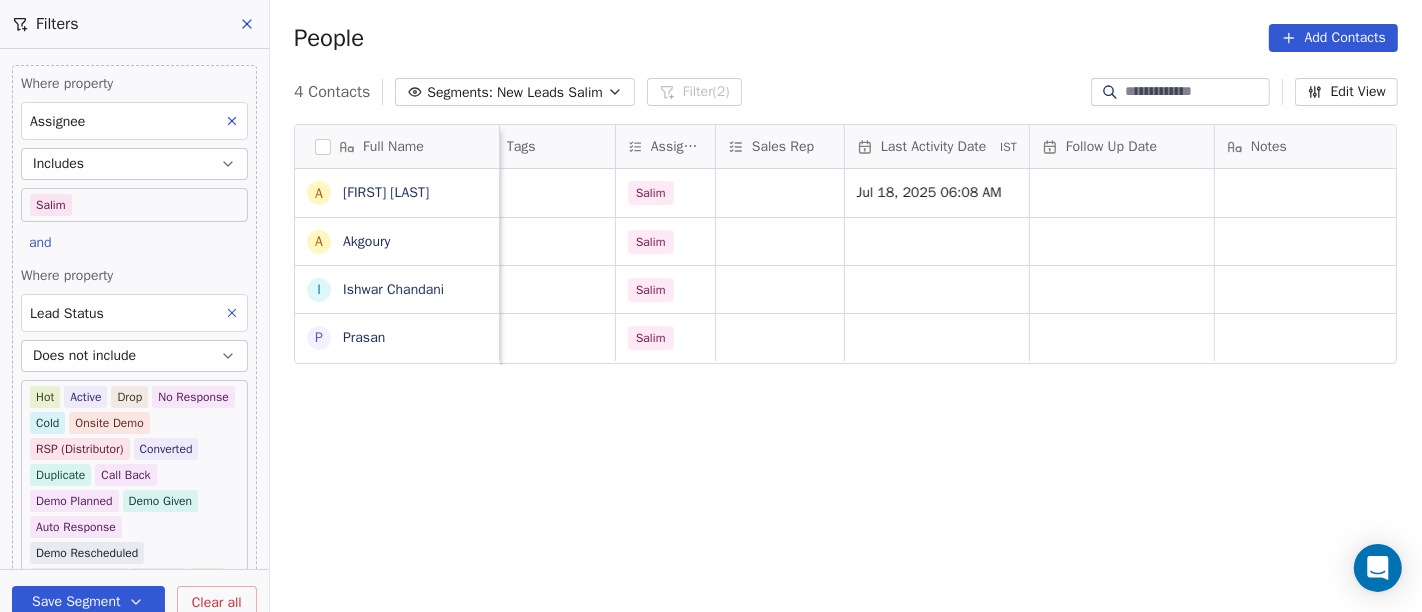 scroll, scrollTop: 0, scrollLeft: 945, axis: horizontal 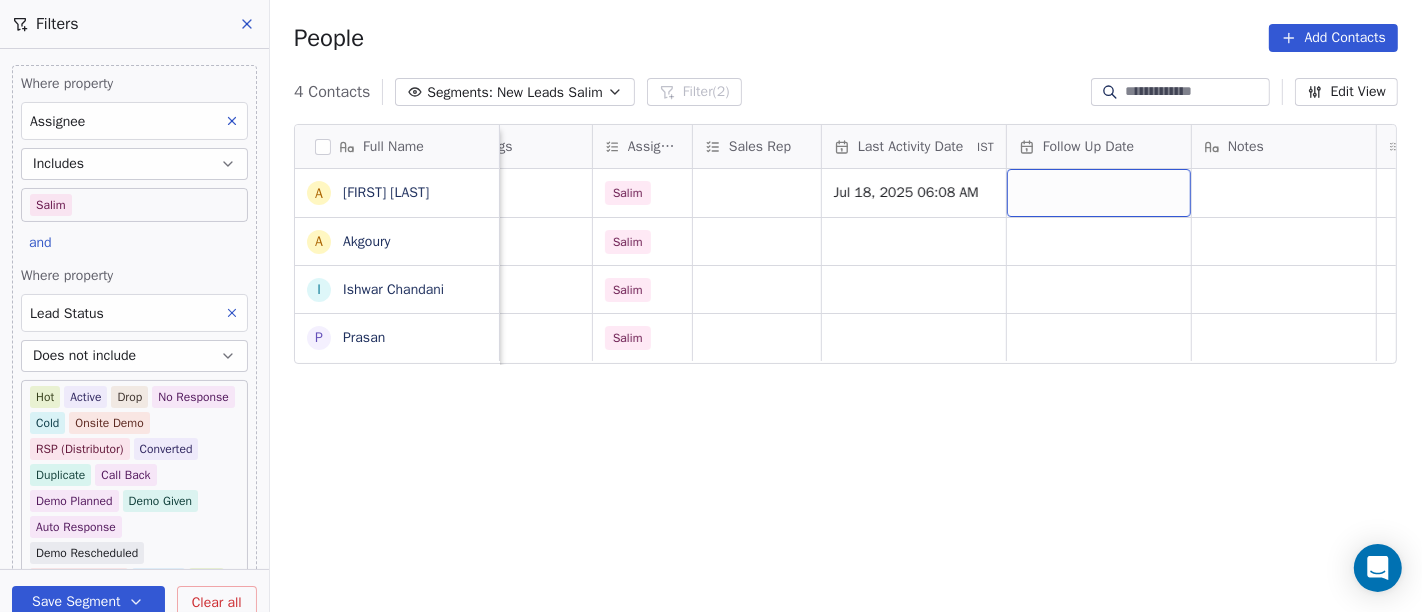 click at bounding box center (1099, 193) 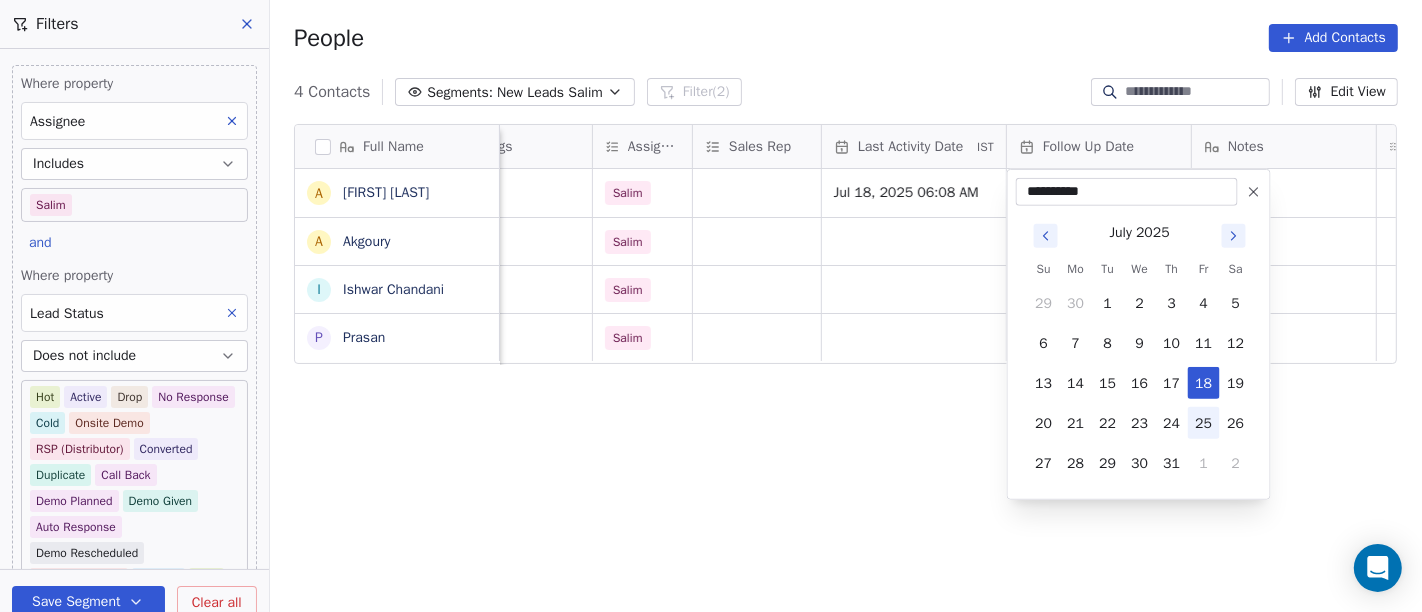 click on "25" at bounding box center (1204, 423) 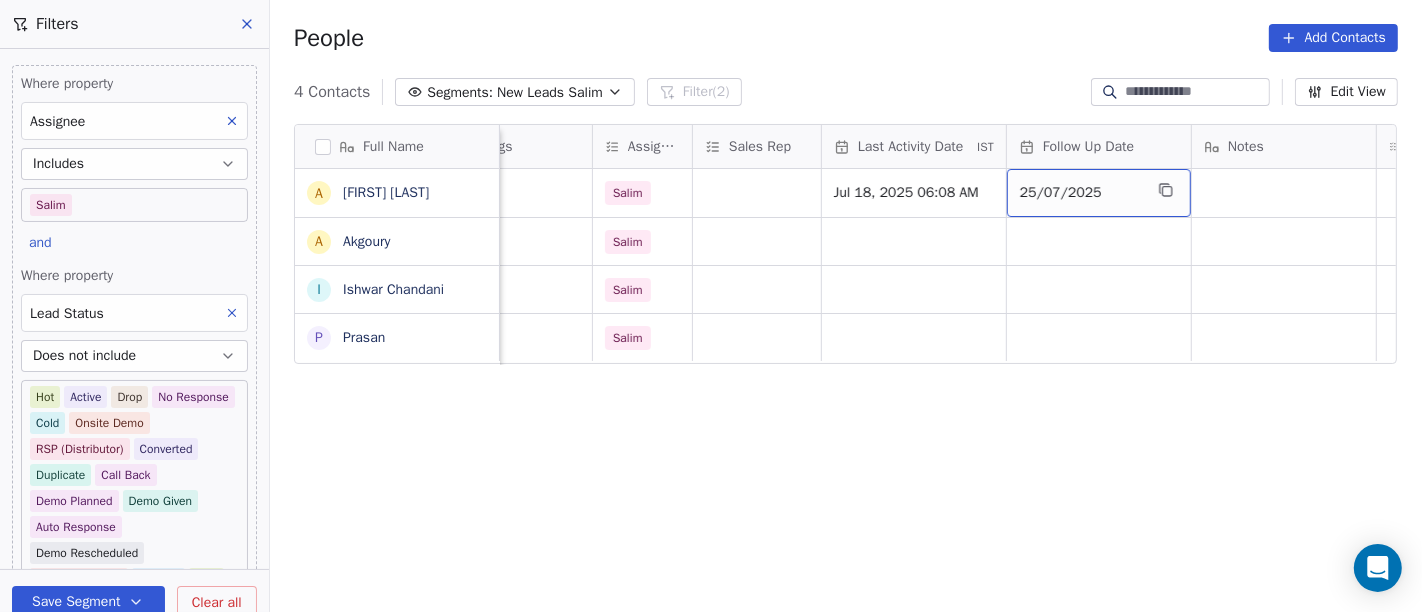 click on "25/07/2025" at bounding box center [1081, 193] 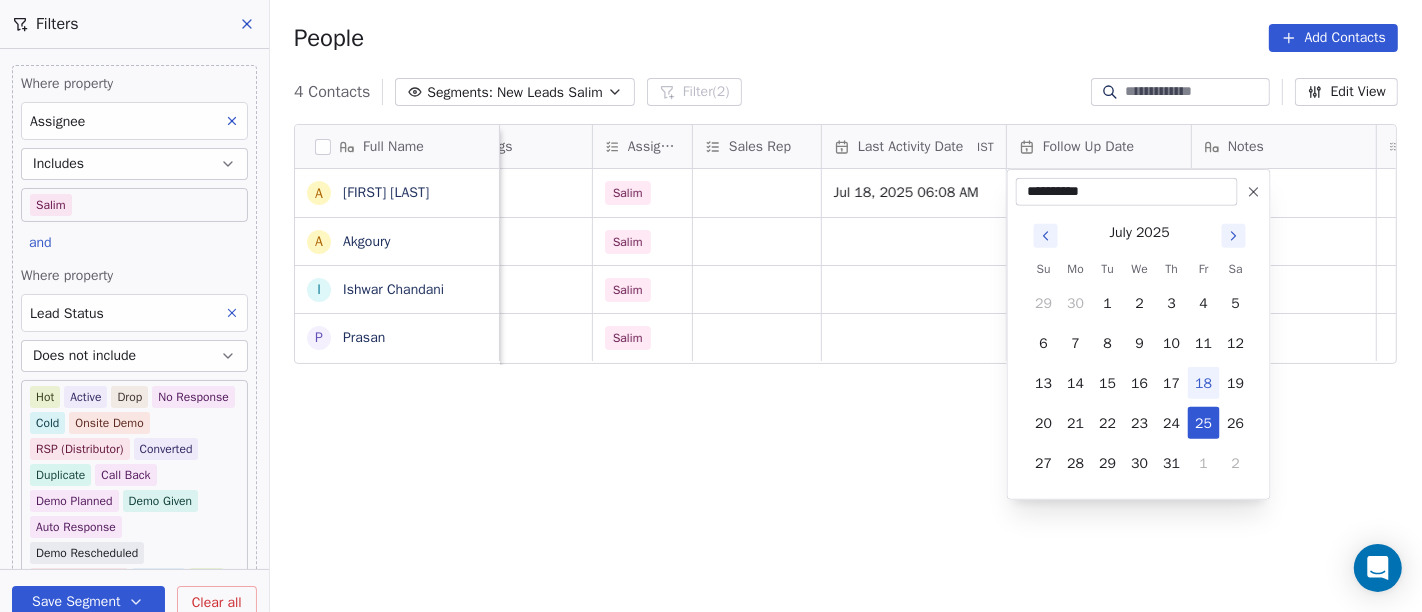 click 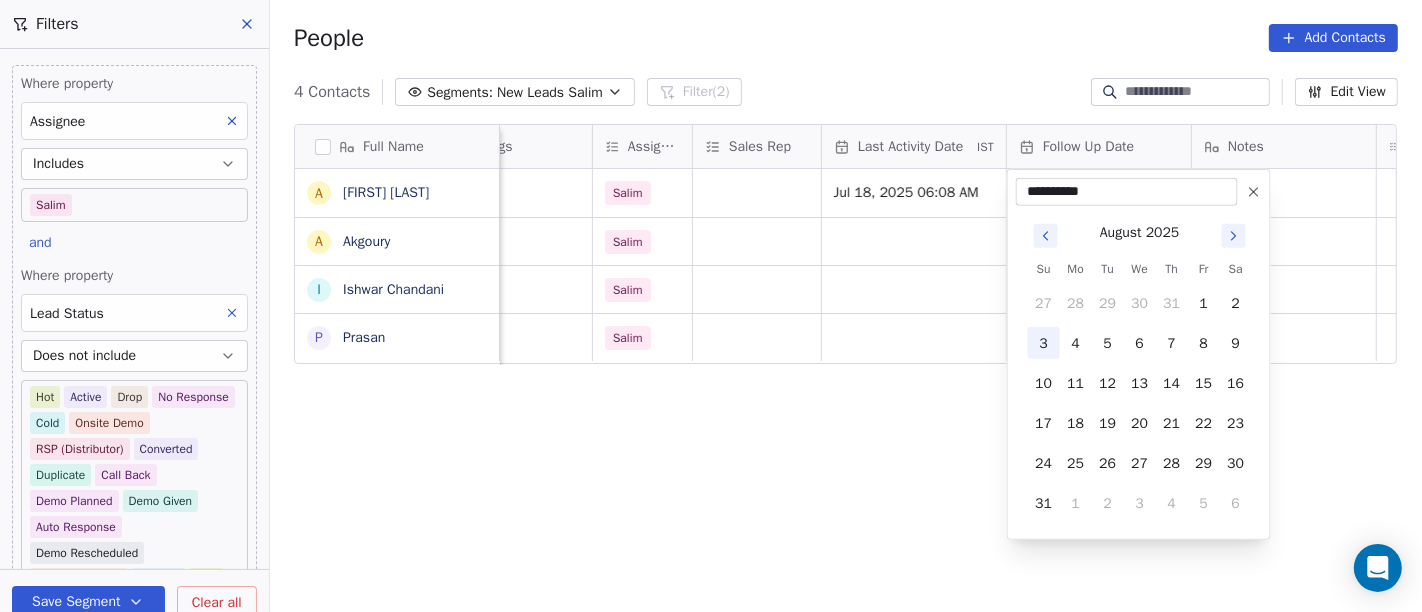 click on "3" at bounding box center (1044, 343) 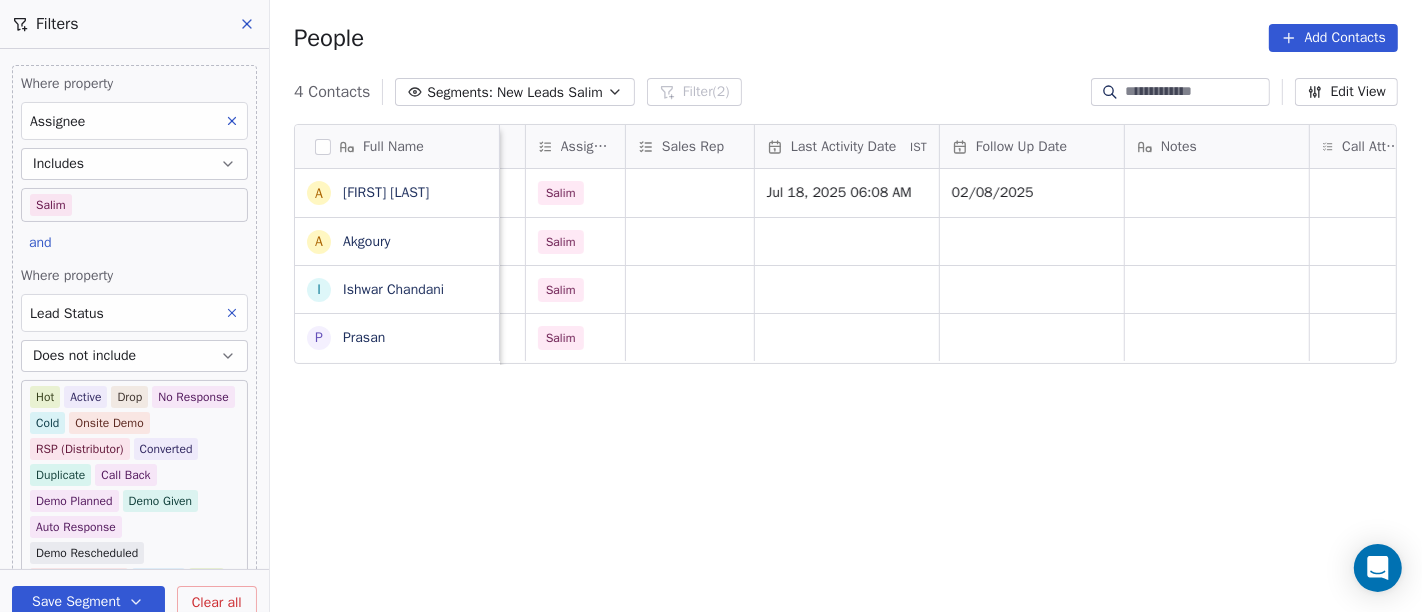 scroll, scrollTop: 0, scrollLeft: 1012, axis: horizontal 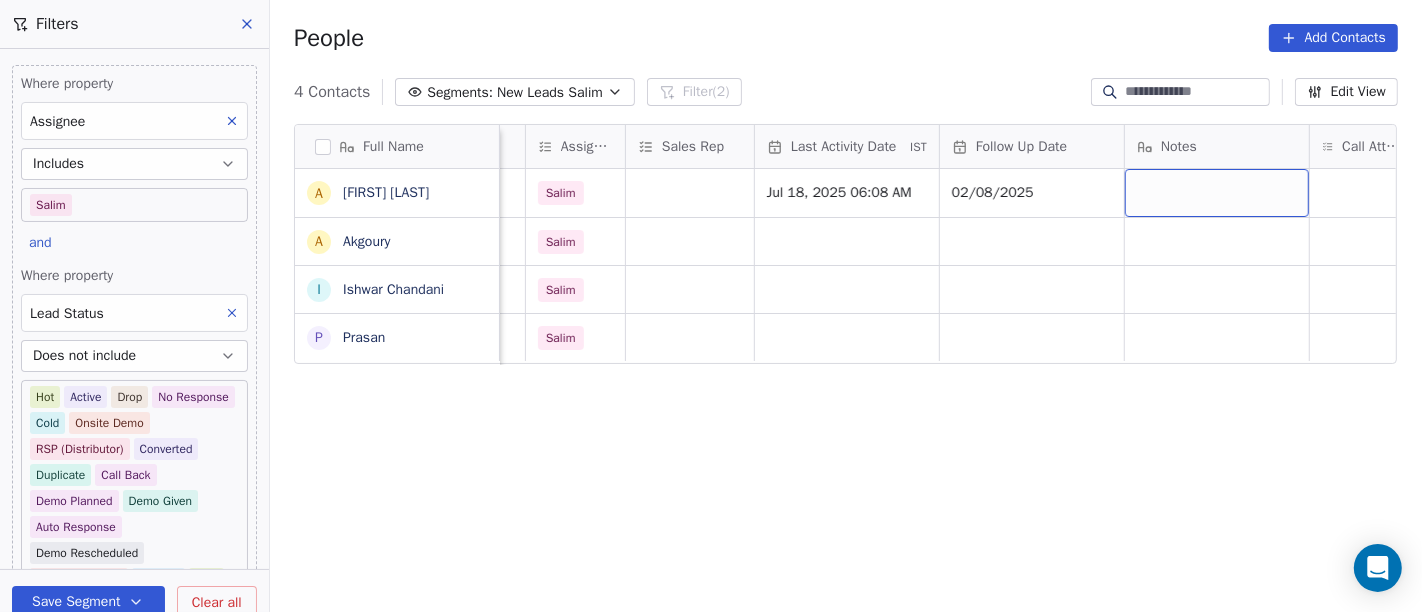 click at bounding box center (1217, 193) 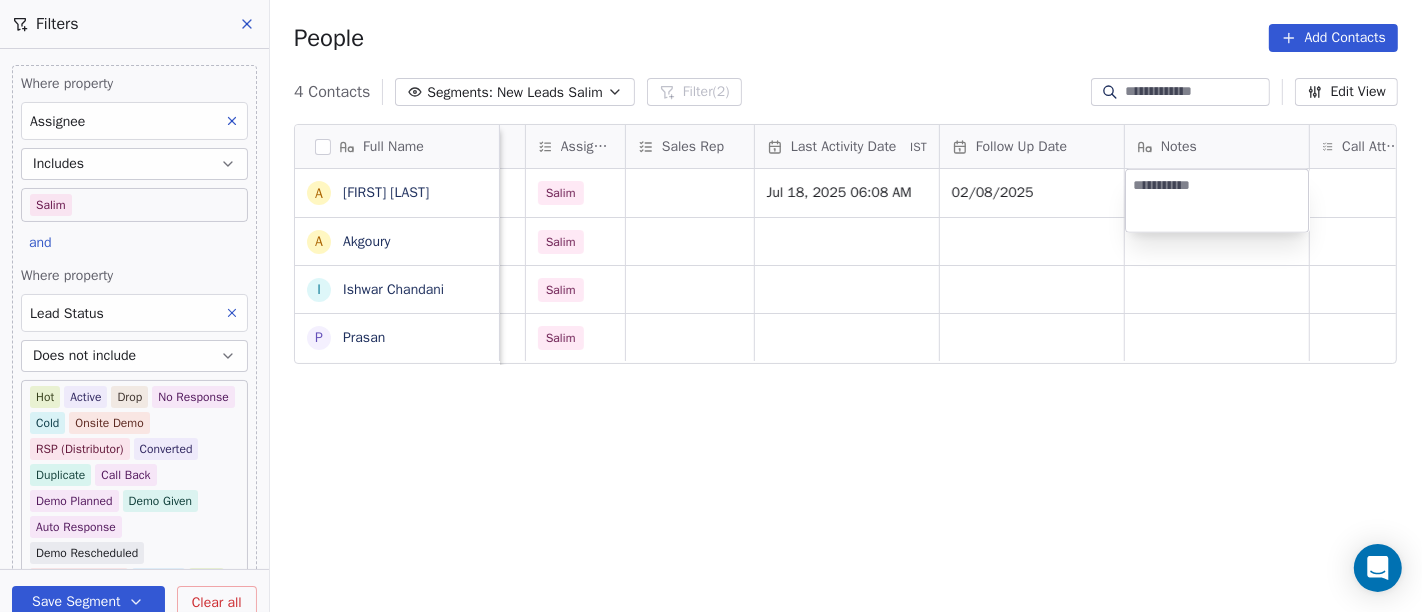 click on "On2Cook India Pvt. Ltd. Contacts People Marketing Workflows Campaigns Sales Pipelines Sequences Beta Tools Apps AI Agents Help & Support Filters Where property   Assignee   Includes Salim and Where property   Lead Status   Does not include Hot Active Drop No Response Cold Onsite Demo RSP (Distributor) Converted Duplicate Call Back Demo Planned Demo Given Auto Response Demo Rescheduled Demo Cancelled Confirm High Medium Low Add filter to this group Add another filter Save Segment Clear all People  Add Contacts 4 Contacts Segments: New Leads Salim Filter  (2) Edit View Tag Add to Sequence Full Name A Ajinder Singh A Akgoury I Ishwar Chandani P Prasan location Created Date IST Lead Status Tags Assignee Sales Rep Last Activity Date IST Follow Up Date Notes Call Attempts Website zomato link outlet type   Indirapuram Ghaziabad Jul 17, 2025 08:06 PM Salim Jul 18, 2025 06:08 AM 02/08/2025 cloud_kitchen   bhopal Jul 17, 2025 05:20 PM Salim restaurants   others Jul 17, 2025 04:37 PM Salim restaurants   faridabad" at bounding box center [711, 306] 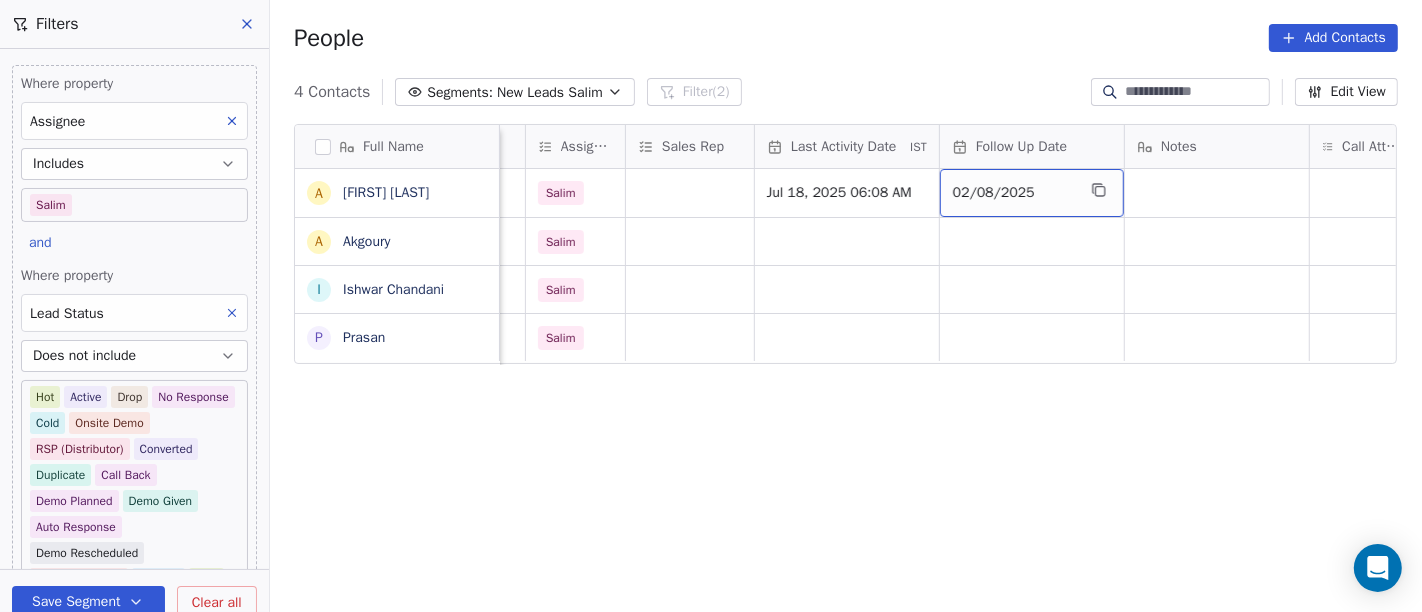 click on "02/08/2025" at bounding box center [1014, 193] 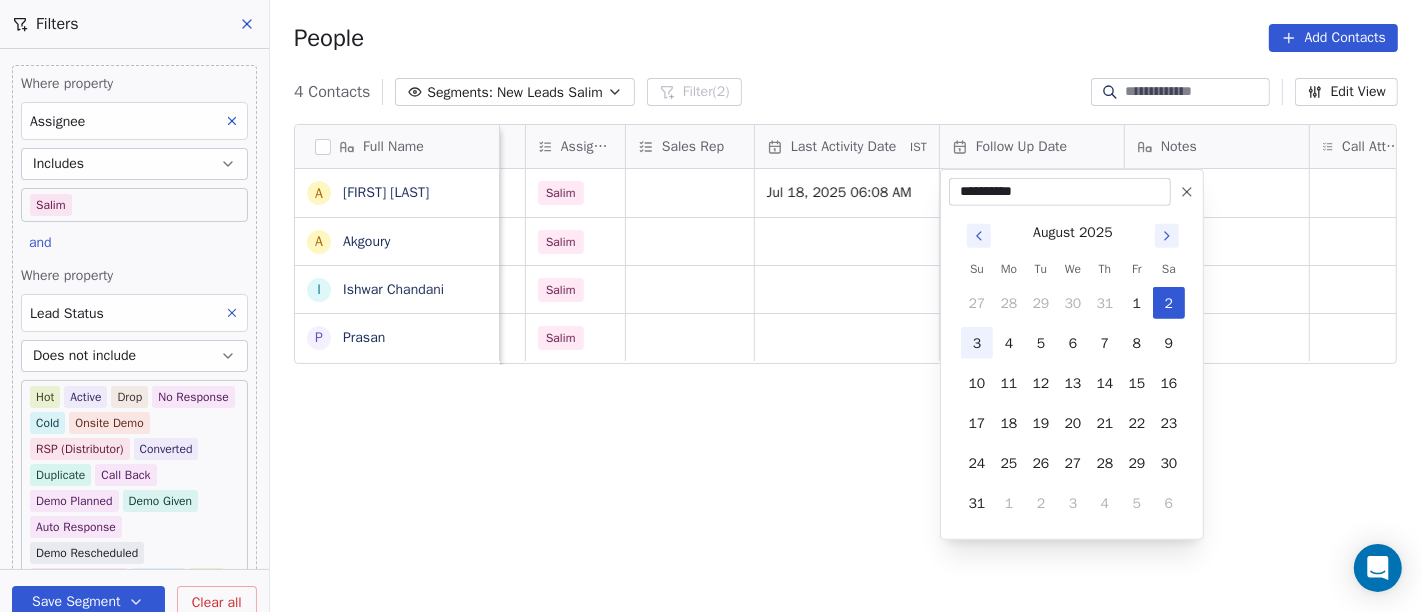 click on "3" at bounding box center (977, 343) 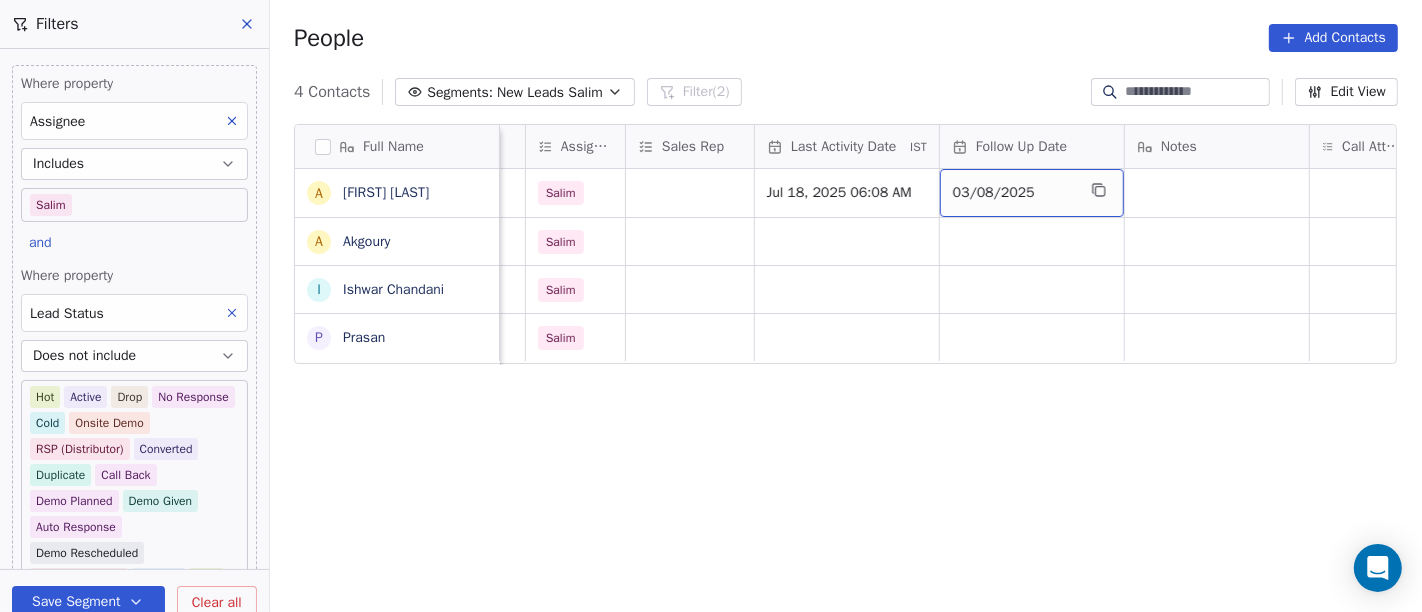 click on "03/08/2025" at bounding box center (1014, 193) 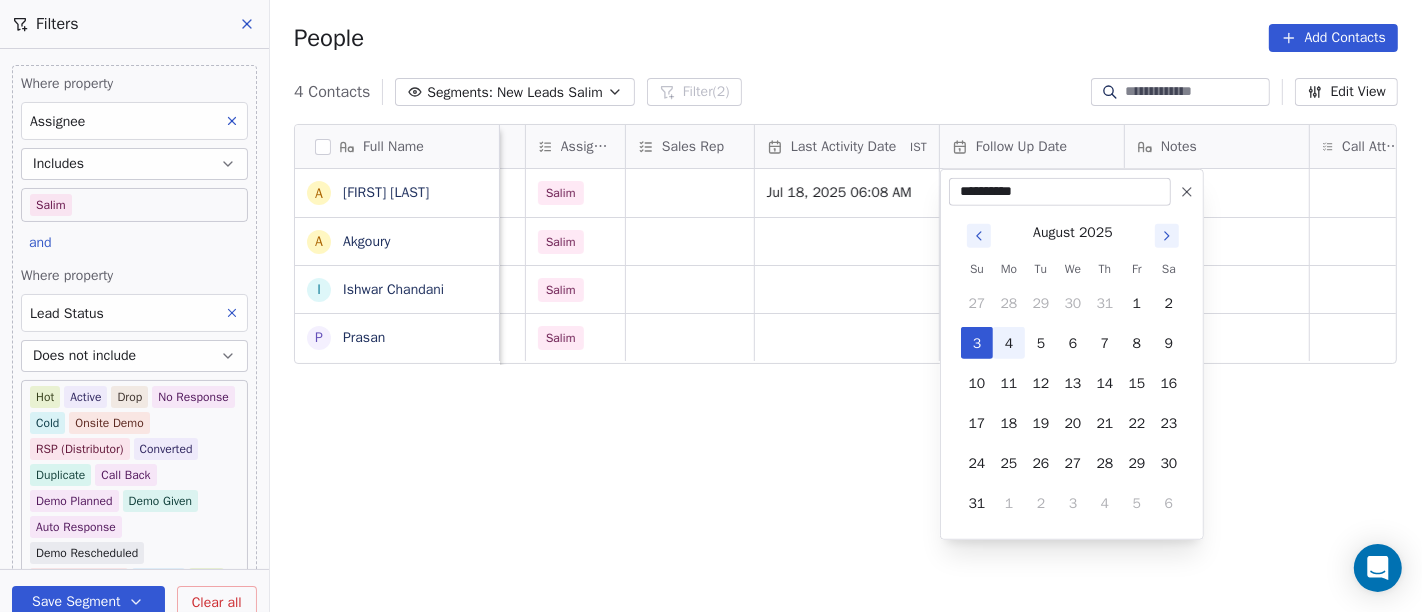 click on "4" at bounding box center (1009, 343) 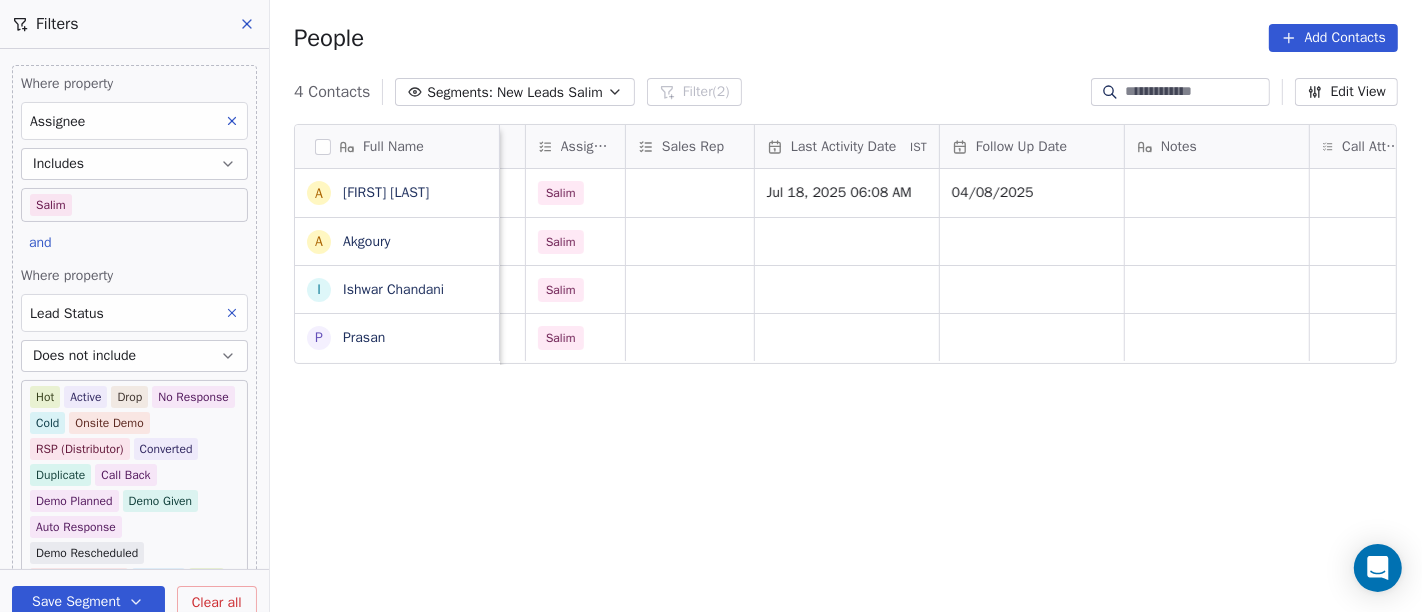 click on "Full Name A Ajinder Singh A Akgoury I Ishwar Chandani P Prasan location Created Date IST Lead Status Tags Assignee Sales Rep Last Activity Date IST Follow Up Date Notes Call Attempts Website zomato link outlet type   Indirapuram Ghaziabad Jul 17, 2025 08:06 PM Salim Jul 18, 2025 06:08 AM 04/08/2025 cloud_kitchen   bhopal Jul 17, 2025 05:20 PM Salim restaurants   others Jul 17, 2025 04:37 PM Salim restaurants   faridabad Jul 17, 2025 04:06 PM Salim cloud_kitchen
To pick up a draggable item, press the space bar.
While dragging, use the arrow keys to move the item.
Press space again to drop the item in its new position, or press escape to cancel." at bounding box center (846, 377) 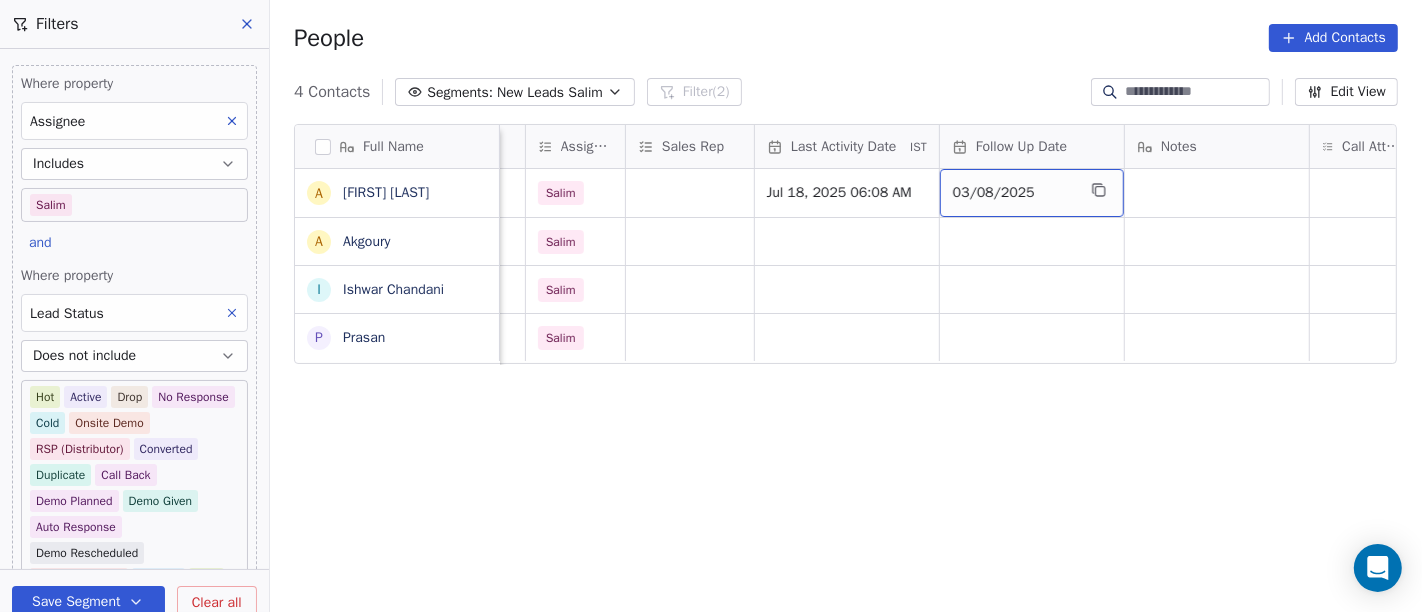 click on "03/08/2025" at bounding box center [1014, 193] 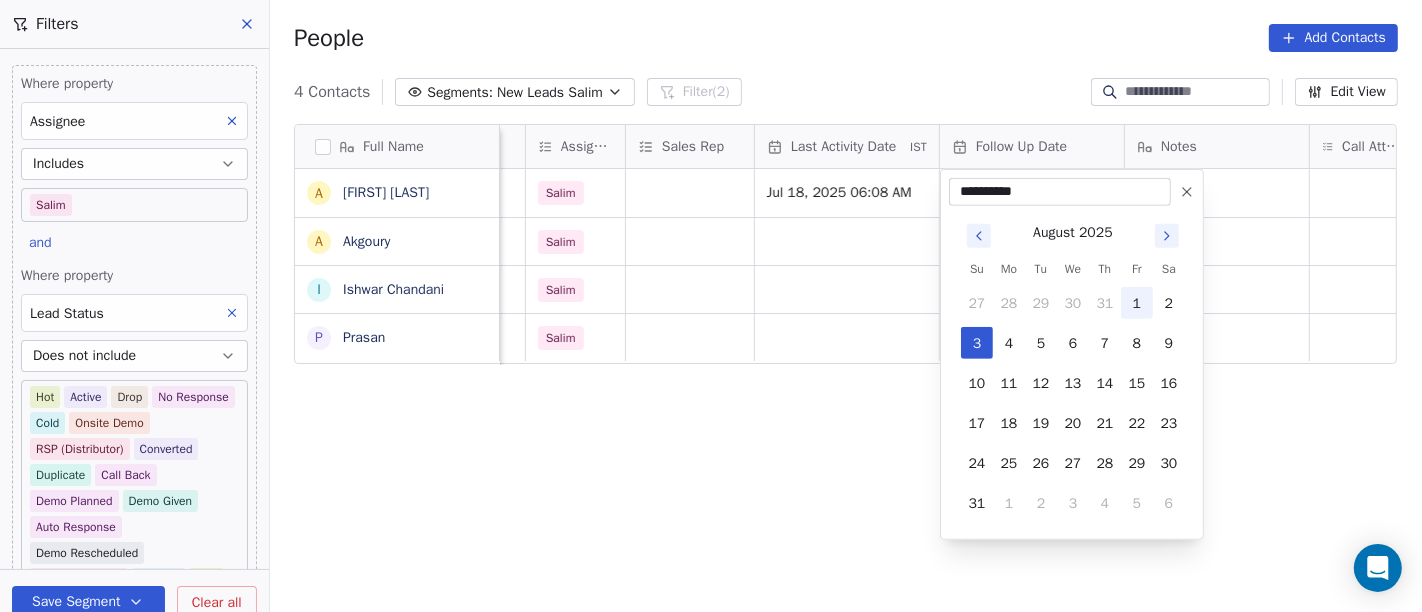 click on "1" at bounding box center [1137, 303] 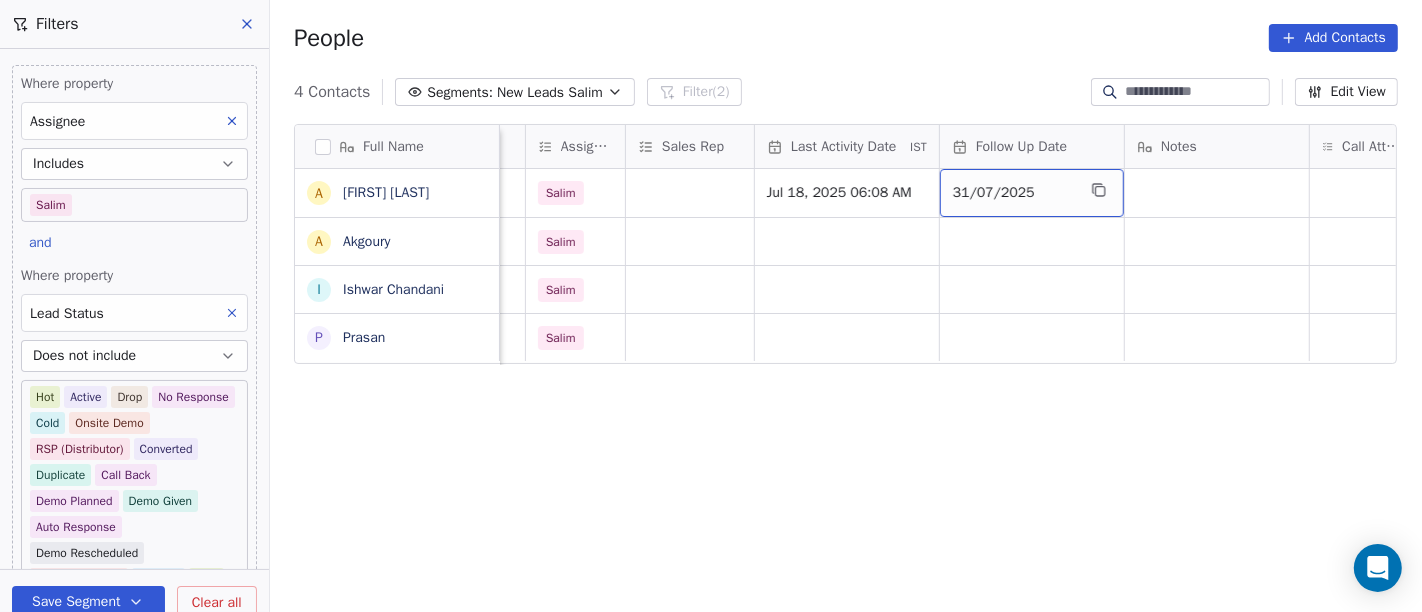 click on "31/07/2025" at bounding box center [1032, 193] 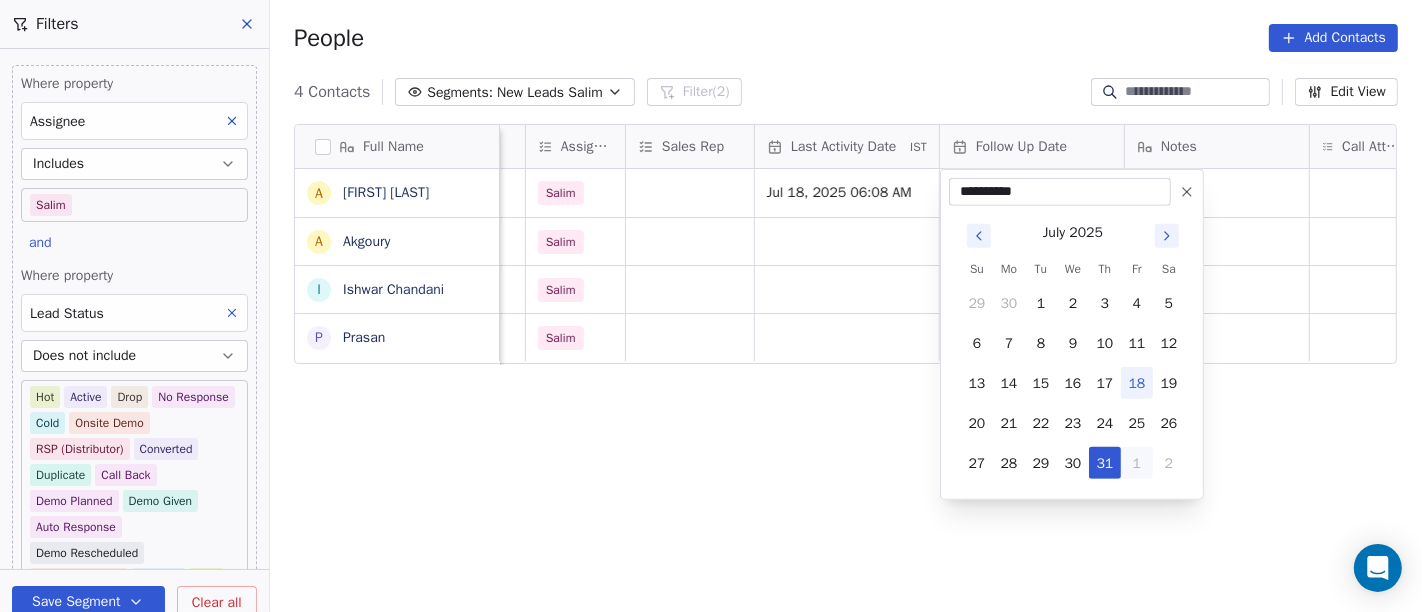 click on "1" at bounding box center (1137, 463) 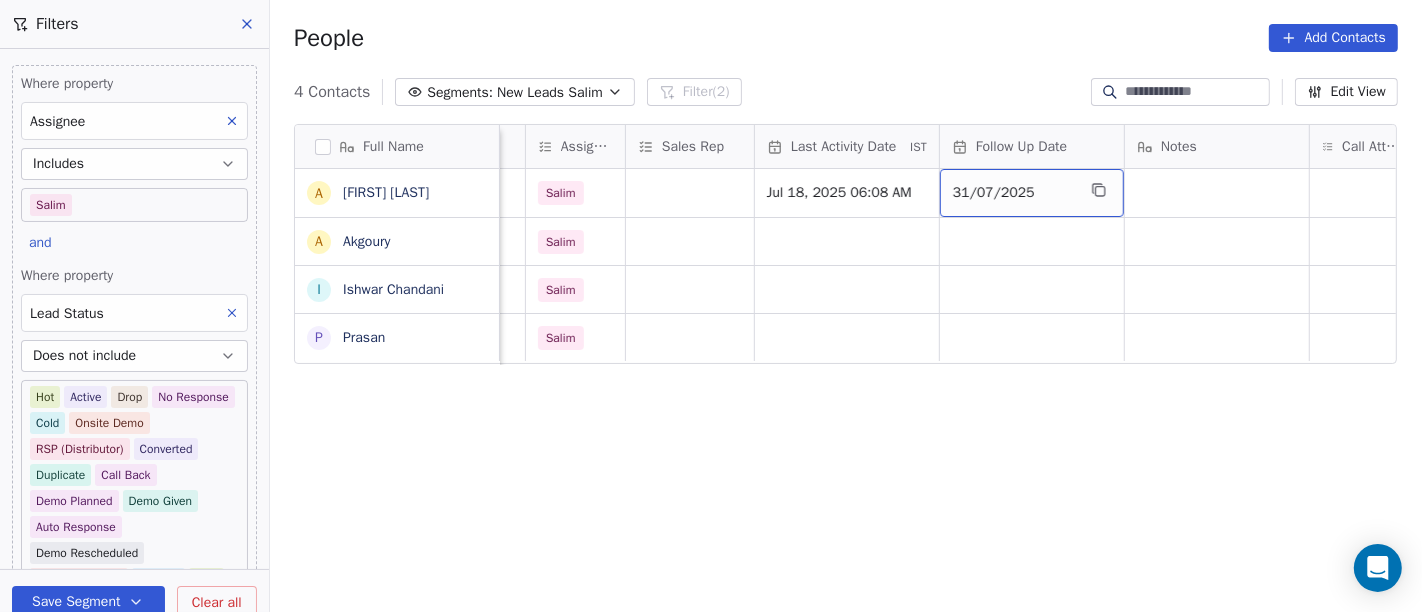 click on "31/07/2025" at bounding box center (1032, 193) 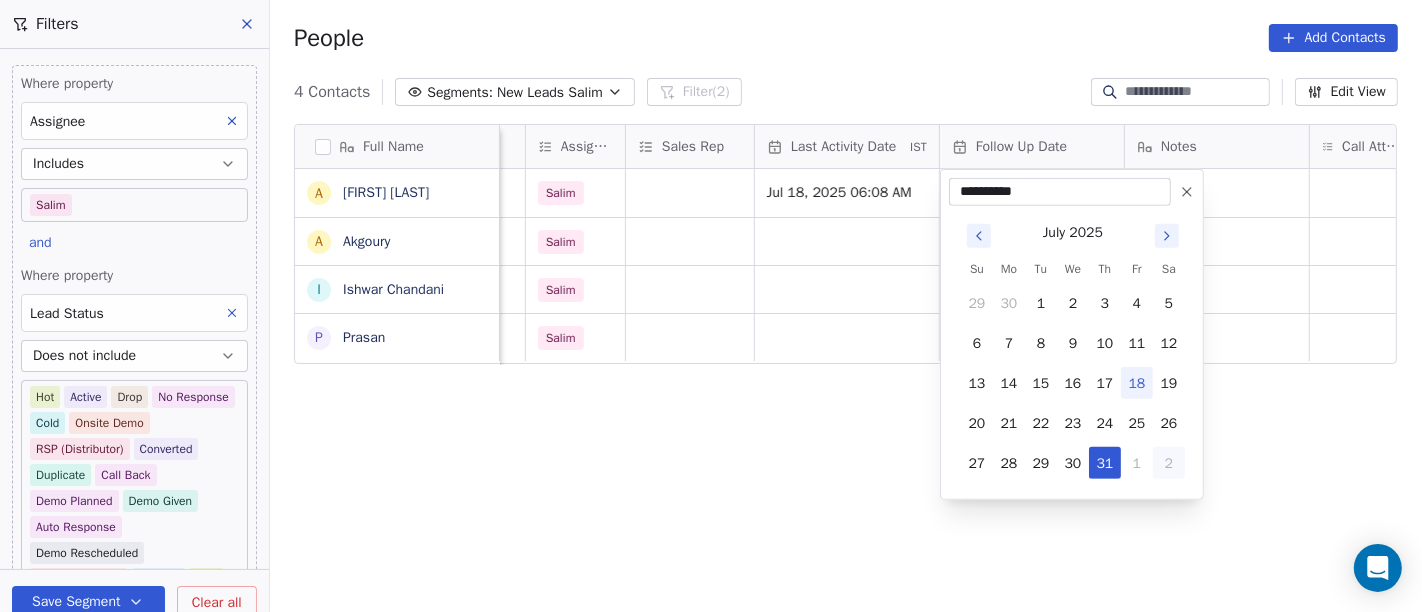 click on "2" at bounding box center (1169, 463) 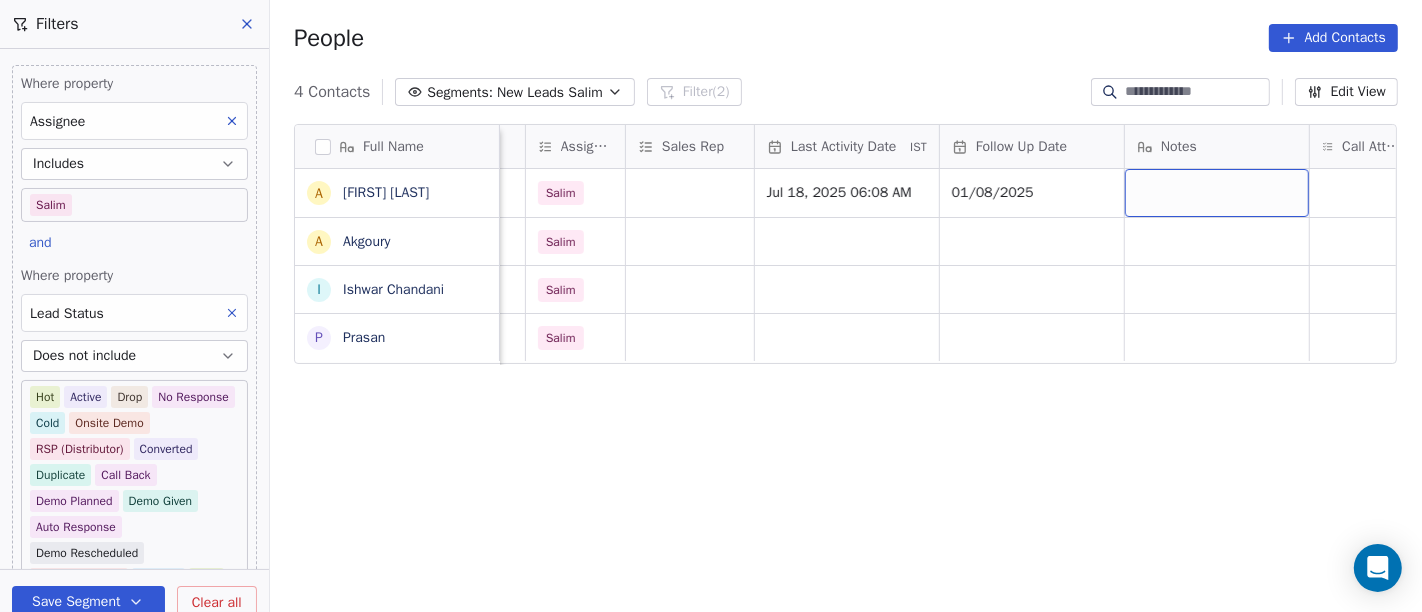 click at bounding box center (1217, 193) 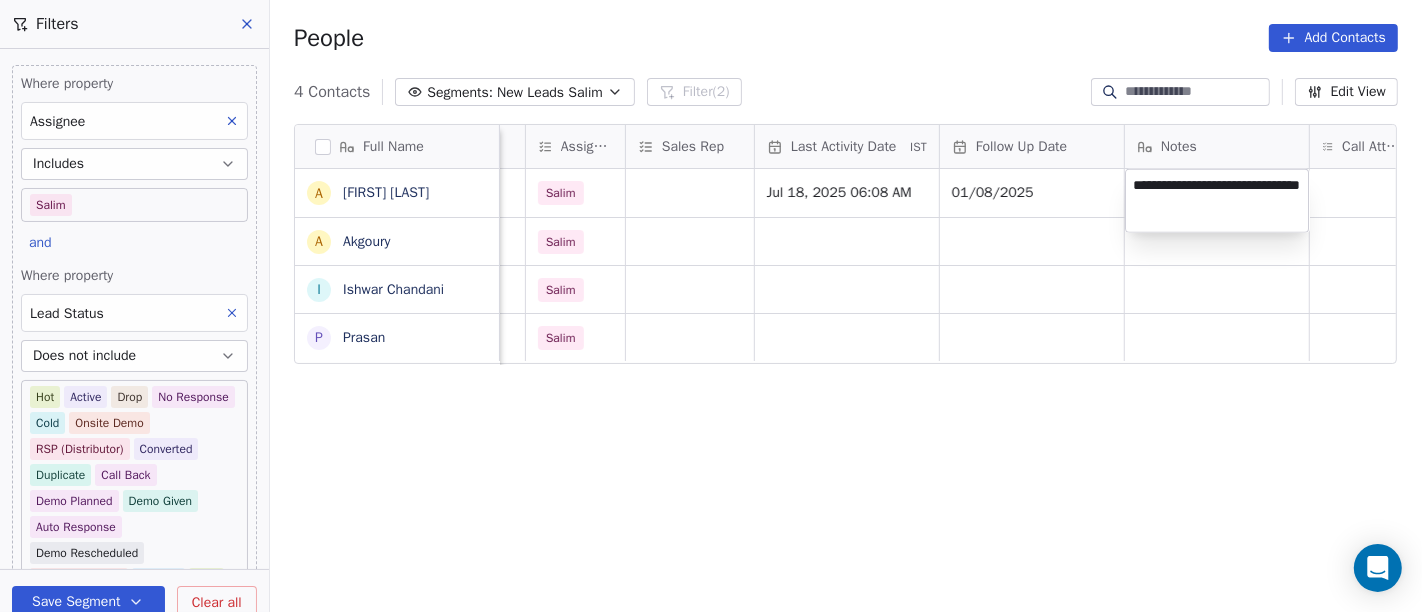 type on "**********" 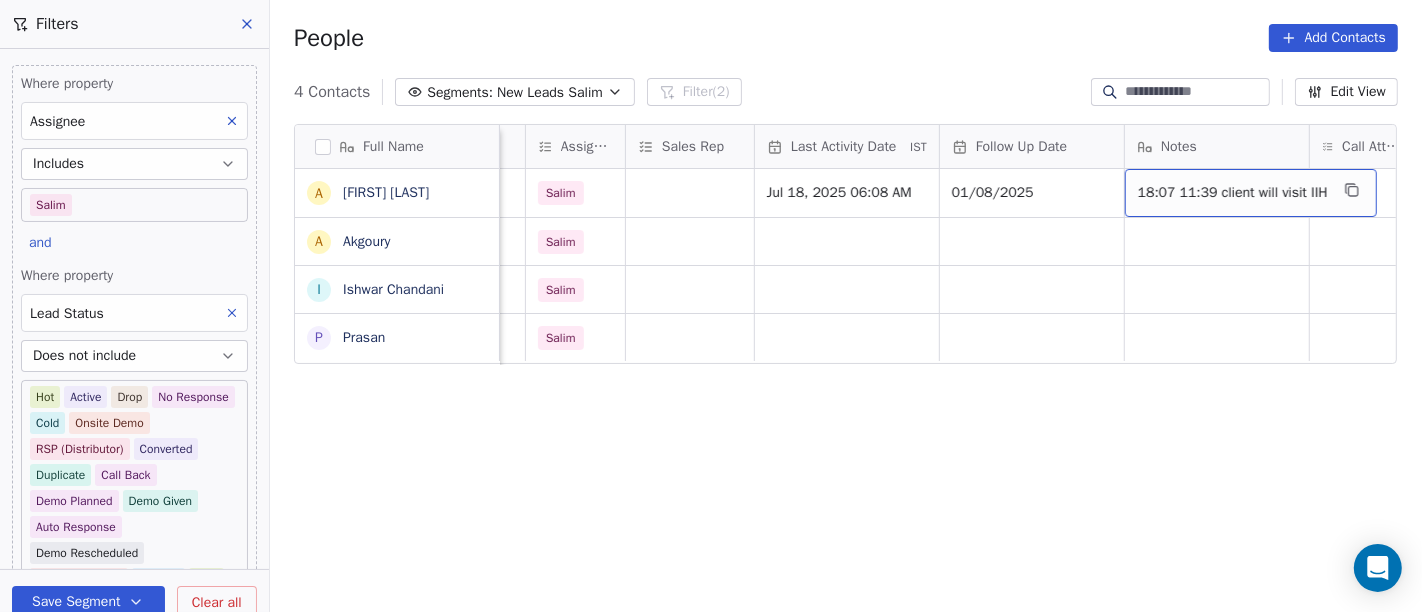 click on "18:07 11:39 client will visit IIH" at bounding box center (1233, 193) 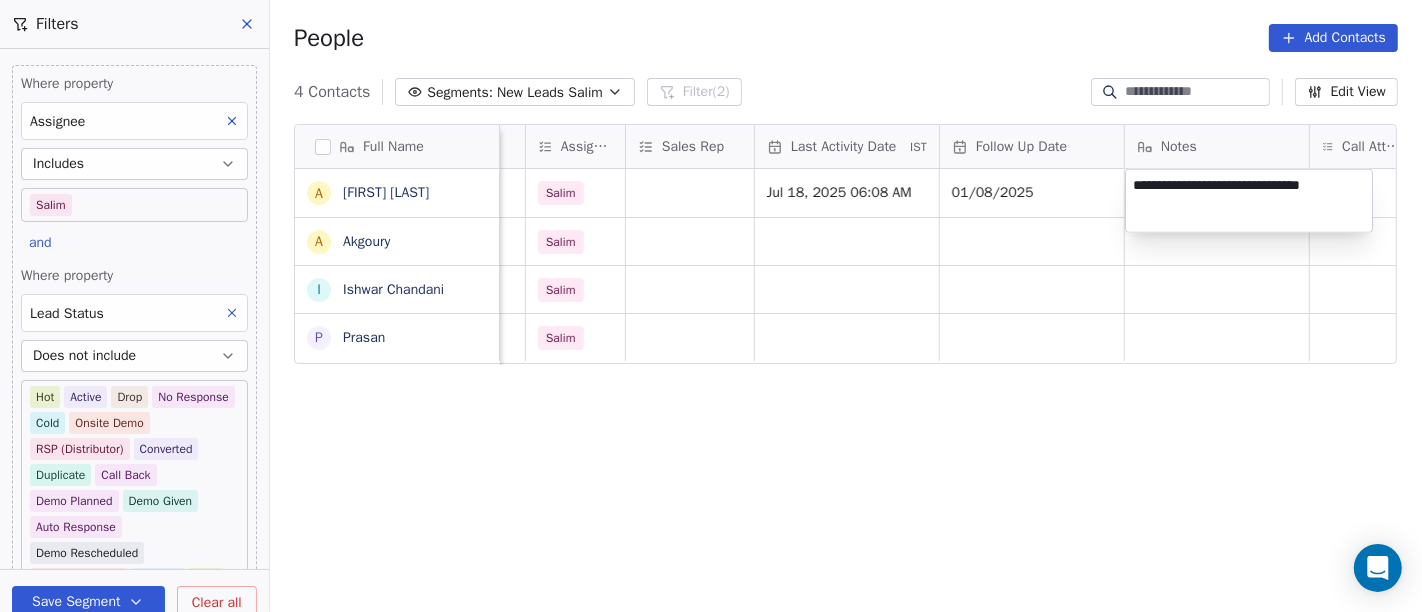type on "**********" 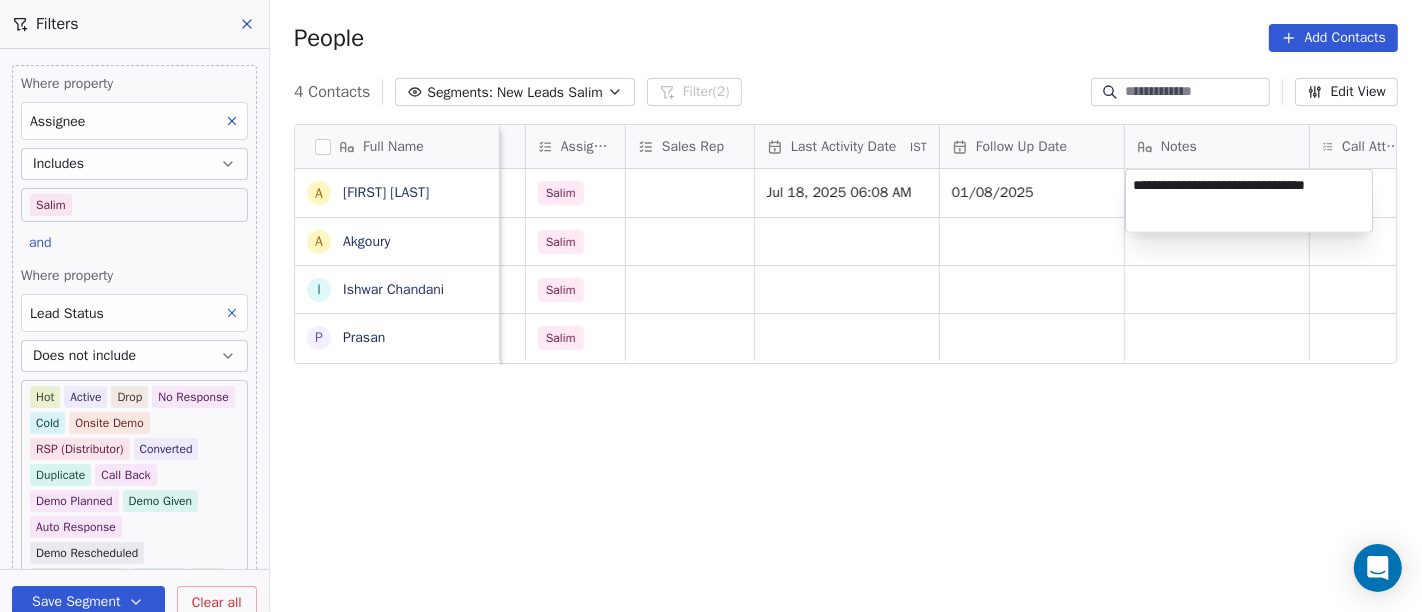 click on "On2Cook India Pvt. Ltd. Contacts People Marketing Workflows Campaigns Sales Pipelines Sequences Beta Tools Apps AI Agents Help & Support Filters Where property   Assignee   Includes Salim and Where property   Lead Status   Does not include Hot Active Drop No Response Cold Onsite Demo RSP (Distributor) Converted Duplicate Call Back Demo Planned Demo Given Auto Response Demo Rescheduled Demo Cancelled Confirm High Medium Low Add filter to this group Add another filter Save Segment Clear all People  Add Contacts 4 Contacts Segments: New Leads Salim Filter  (2) Edit View Tag Add to Sequence Full Name A Ajinder Singh A Akgoury I Ishwar Chandani P Prasan location Created Date IST Lead Status Tags Assignee Sales Rep Last Activity Date IST Follow Up Date Notes Call Attempts Website zomato link outlet type   Indirapuram Ghaziabad Jul 17, 2025 08:06 PM Salim Jul 18, 2025 06:08 AM 01/08/2025 18:07 11:39 client will visit IIH cloud_kitchen   bhopal Jul 17, 2025 05:20 PM Salim restaurants   others Jul 17, 2025 04:37 PM" at bounding box center [711, 306] 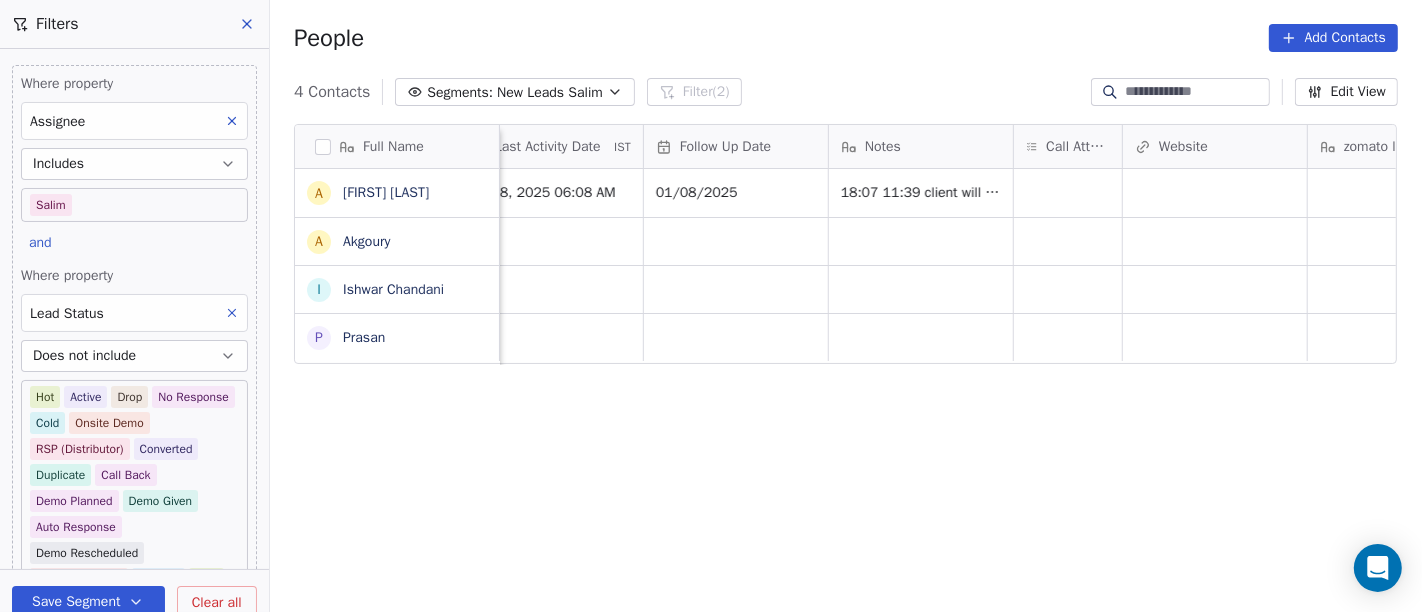 scroll, scrollTop: 0, scrollLeft: 1308, axis: horizontal 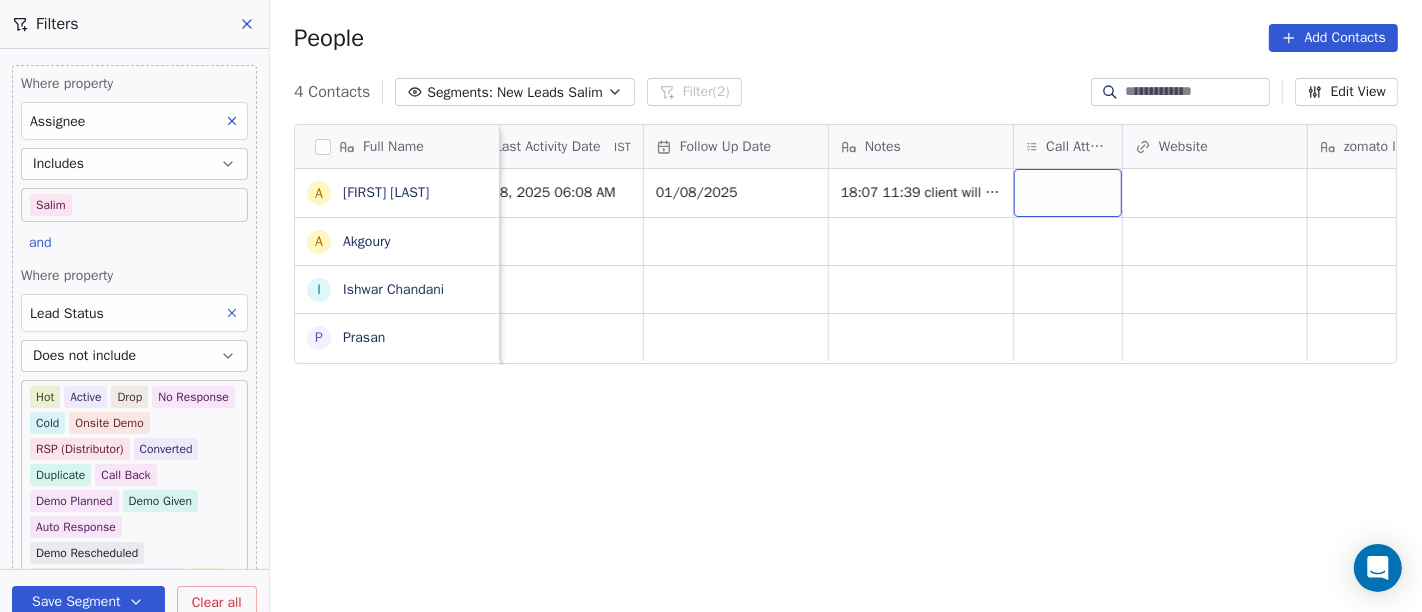 click at bounding box center (1068, 193) 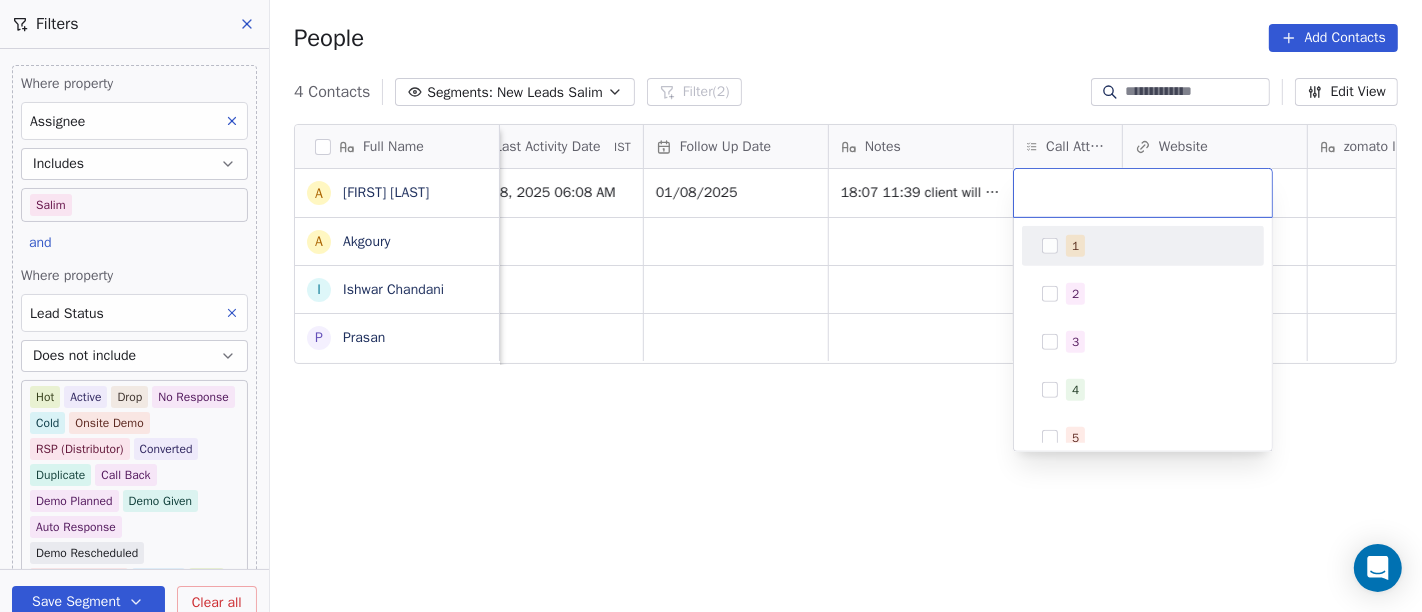 click on "1" at bounding box center (1075, 246) 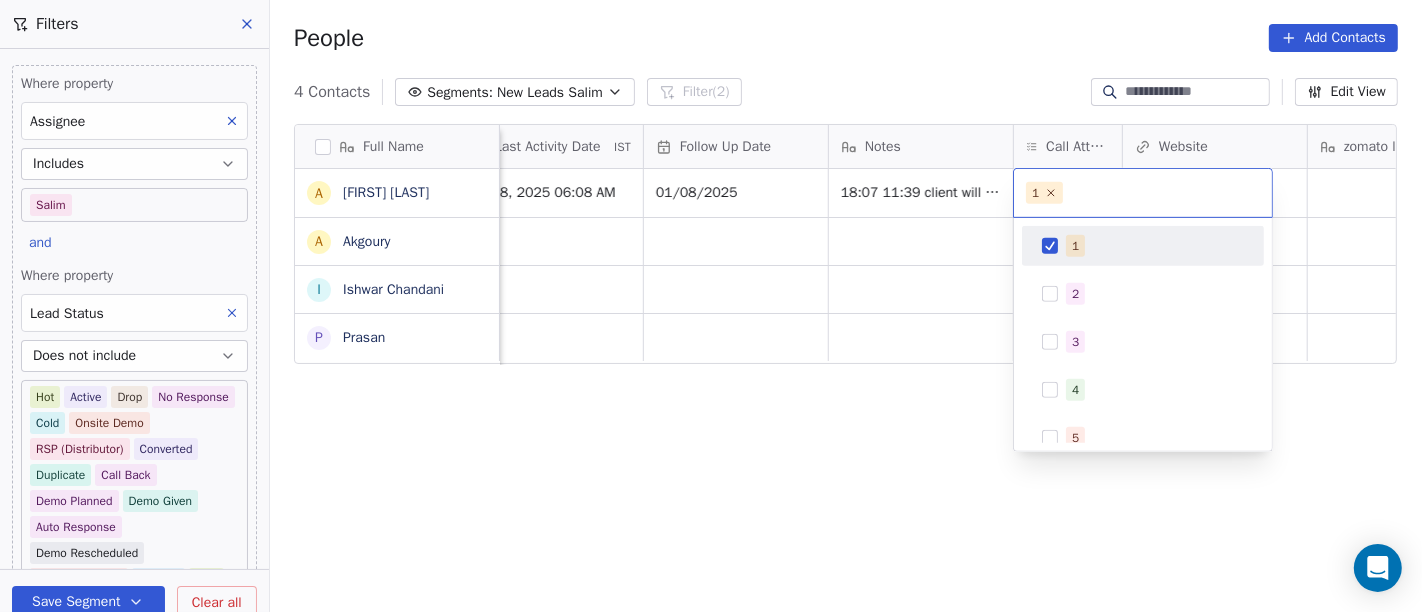click on "On2Cook India Pvt. Ltd. Contacts People Marketing Workflows Campaigns Sales Pipelines Sequences Beta Tools Apps AI Agents Help & Support Filters Where property   Assignee   Includes Salim and Where property   Lead Status   Does not include Hot Active Drop No Response Cold Onsite Demo RSP (Distributor) Converted Duplicate Call Back Demo Planned Demo Given Auto Response Demo Rescheduled Demo Cancelled Confirm High Medium Low Add filter to this group Add another filter Save Segment Clear all People  Add Contacts 4 Contacts Segments: New Leads Salim Filter  (2) Edit View Tag Add to Sequence Full Name A Ajinder Singh A Akgoury I Ishwar Chandani P Prasan Tags Assignee Sales Rep Last Activity Date IST Follow Up Date Notes Call Attempts Website zomato link outlet type Location Job Title   Salim Jul 18, 2025 06:08 AM 01/08/2025 18:07 11:39 client will visit IHE  cloud_kitchen   Salim restaurants   Salim restaurants   Salim cloud_kitchen
1 1 2 3 4 5 6 7 8 9 10 1 1" at bounding box center (711, 306) 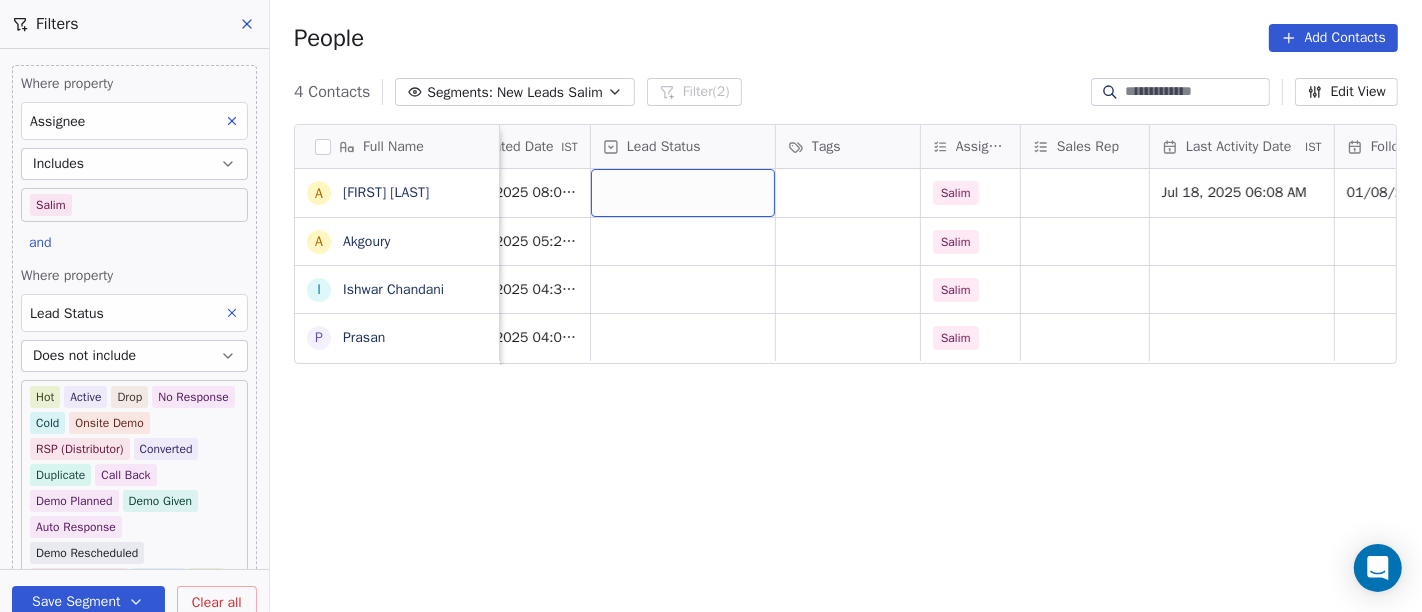 scroll, scrollTop: 0, scrollLeft: 611, axis: horizontal 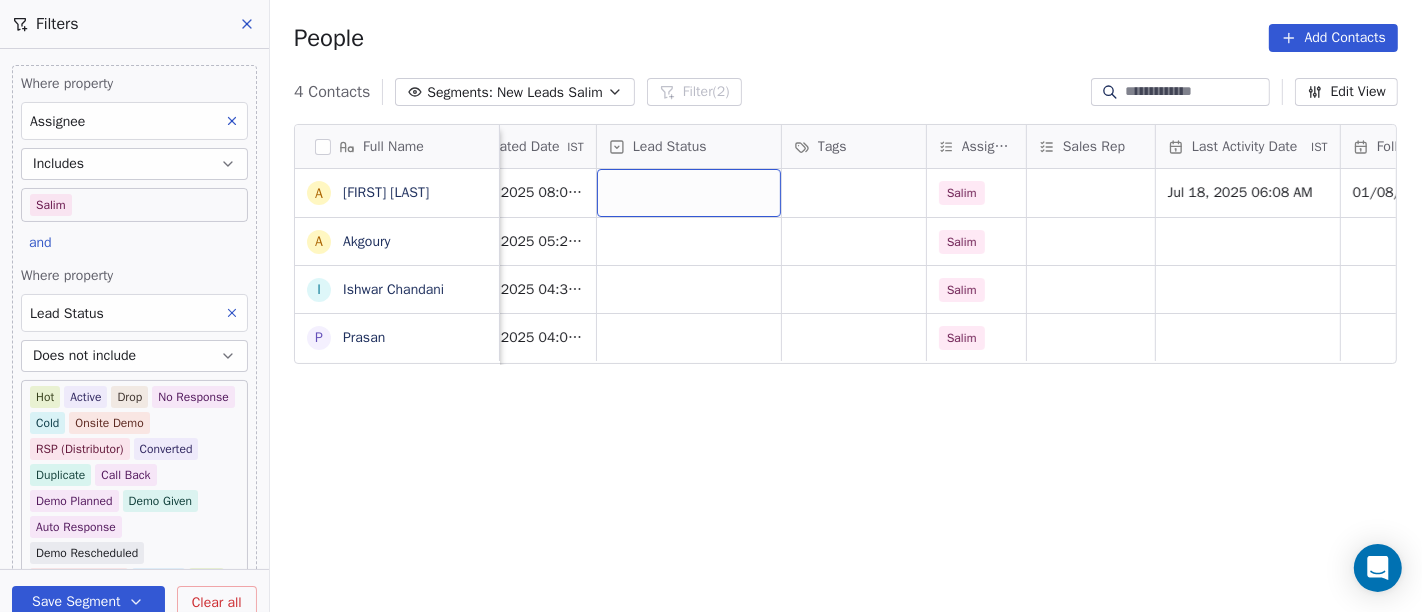 click at bounding box center (689, 193) 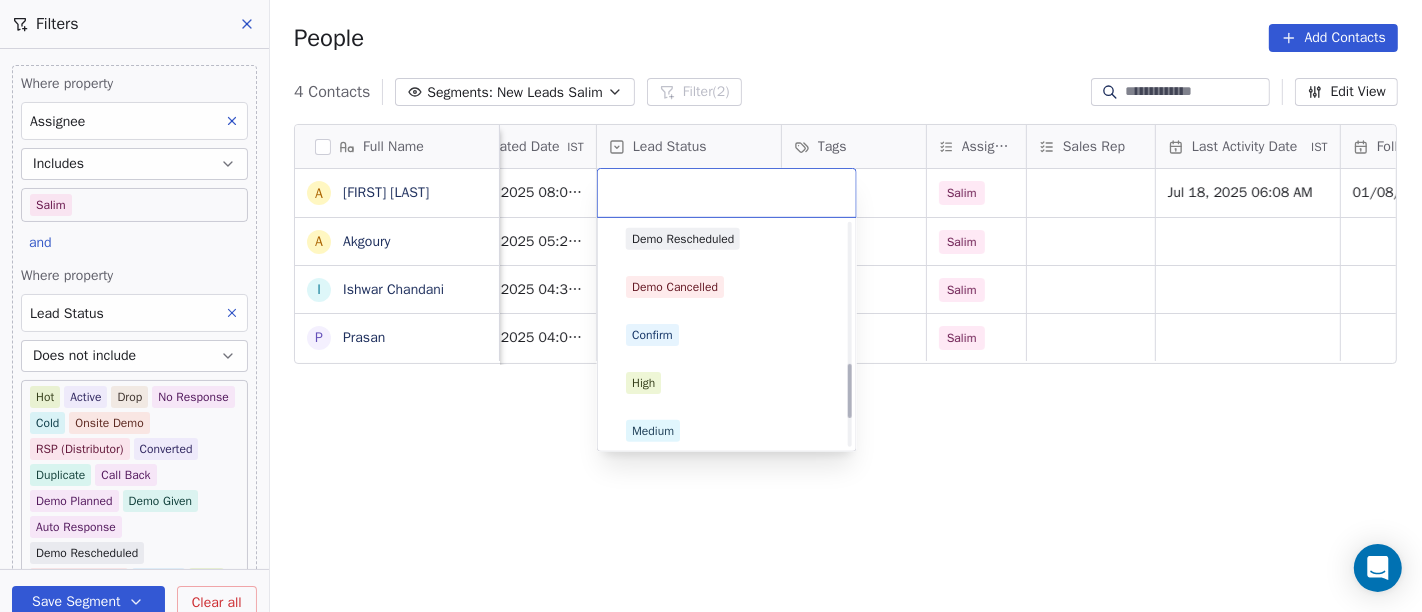 scroll, scrollTop: 686, scrollLeft: 0, axis: vertical 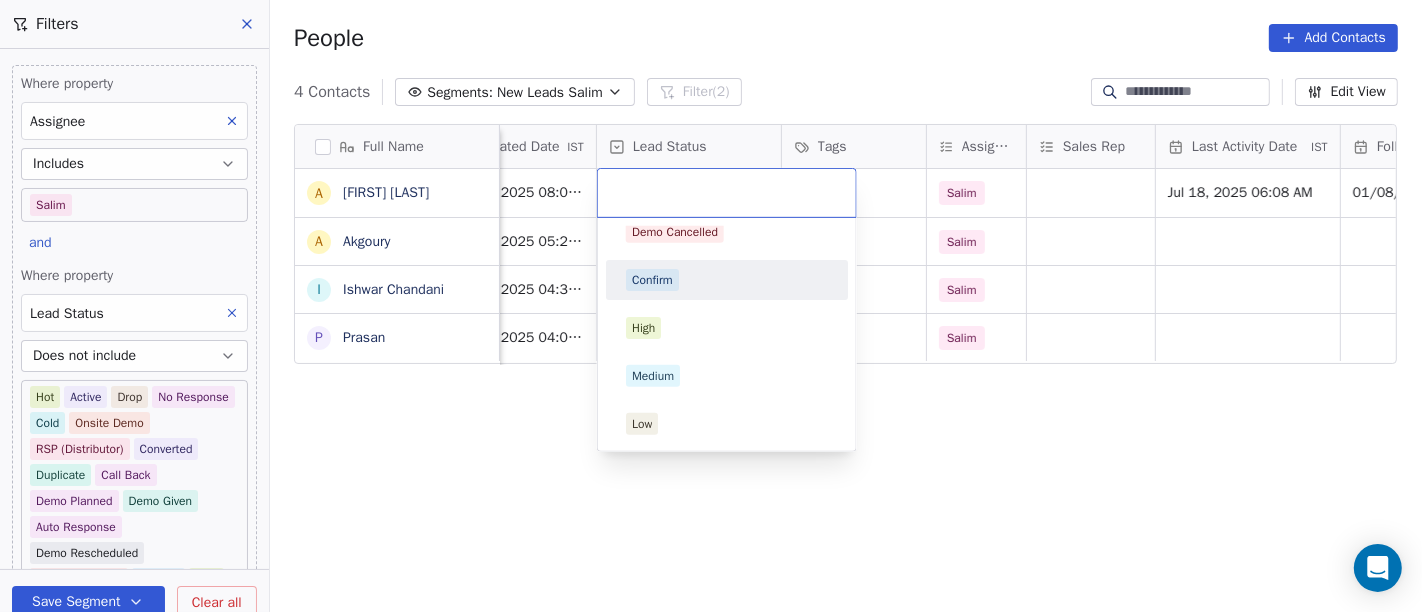 click on "Confirm" at bounding box center [727, 280] 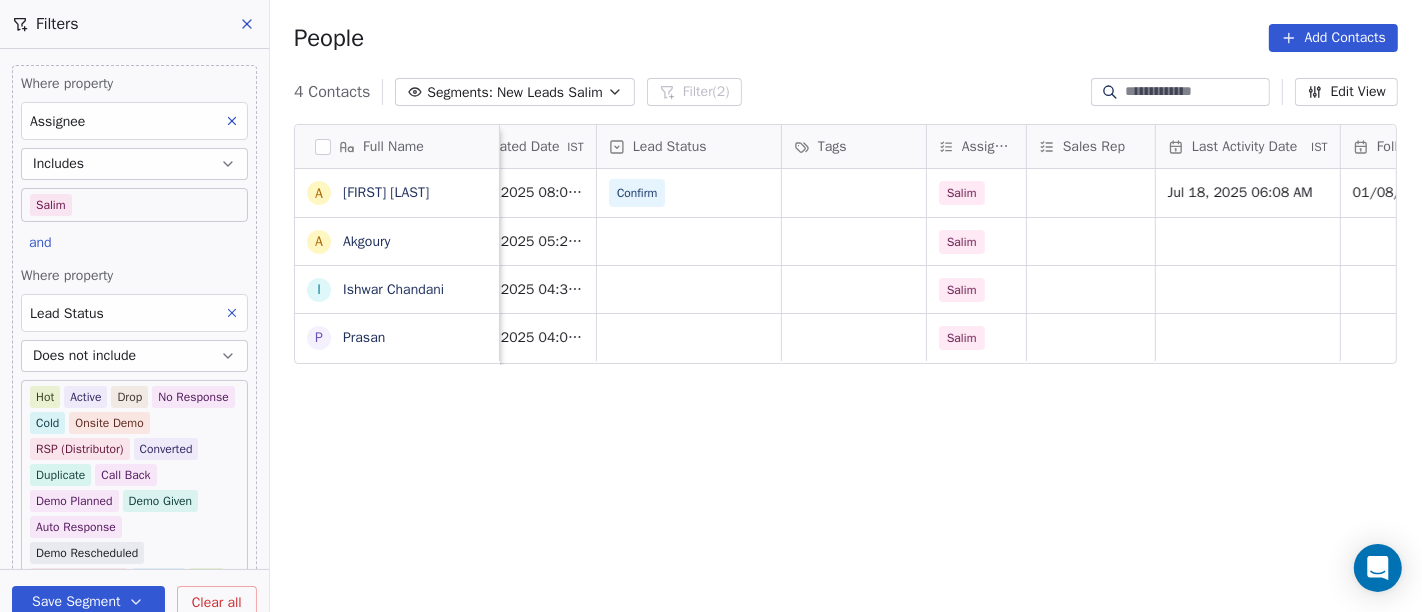 drag, startPoint x: 860, startPoint y: 466, endPoint x: 885, endPoint y: 271, distance: 196.59604 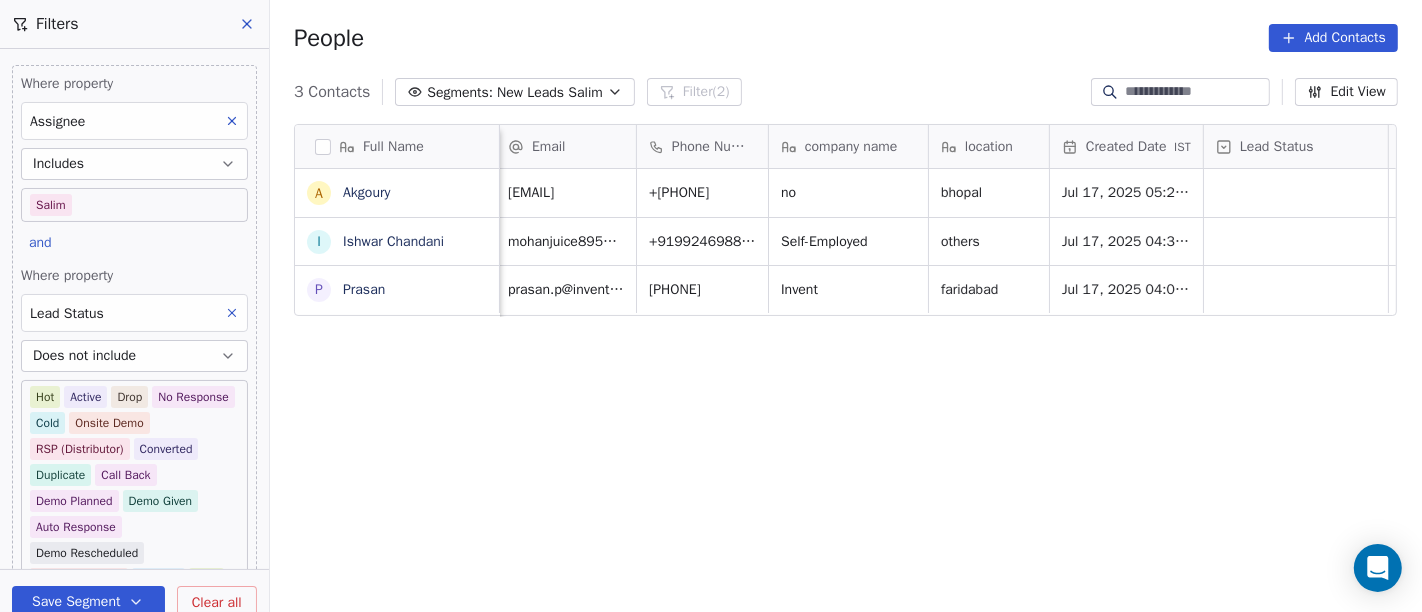 scroll, scrollTop: 0, scrollLeft: 0, axis: both 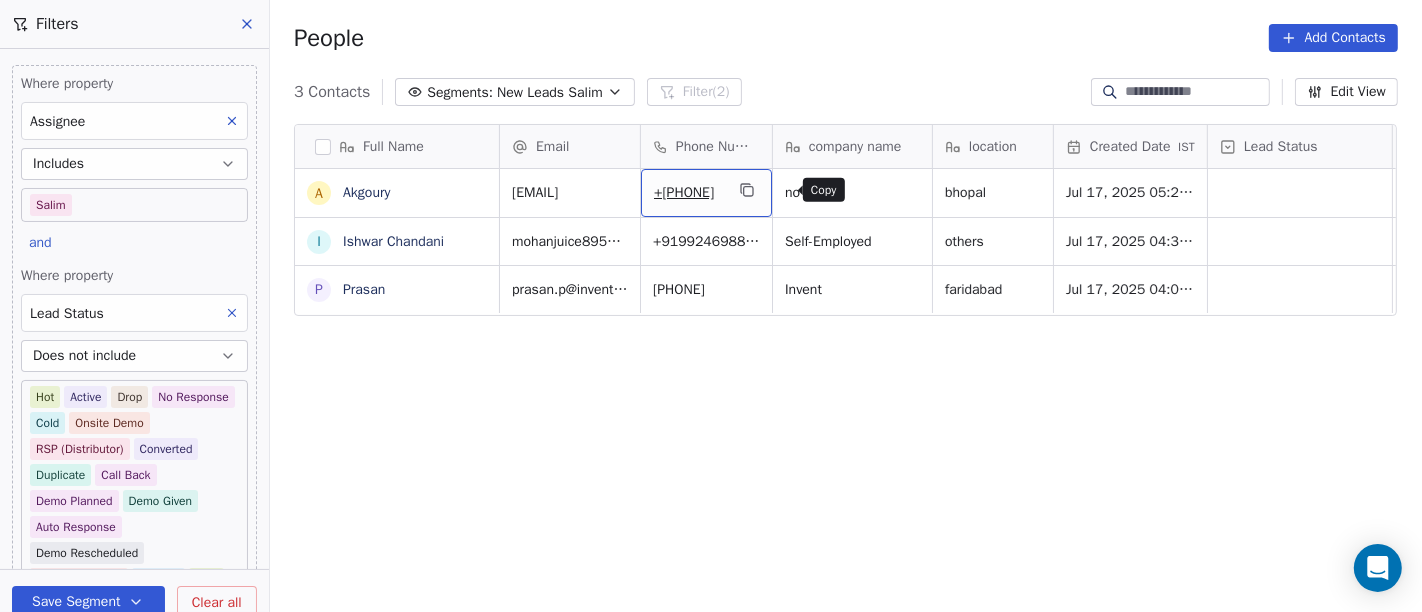click 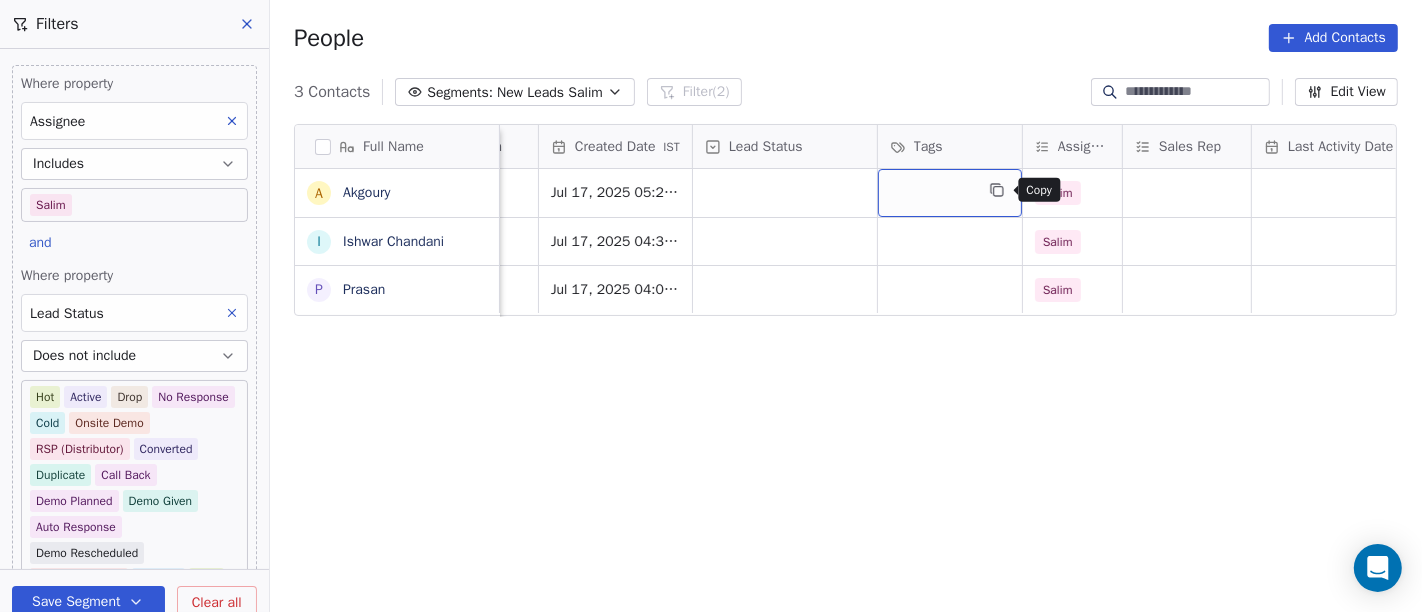 scroll, scrollTop: 0, scrollLeft: 517, axis: horizontal 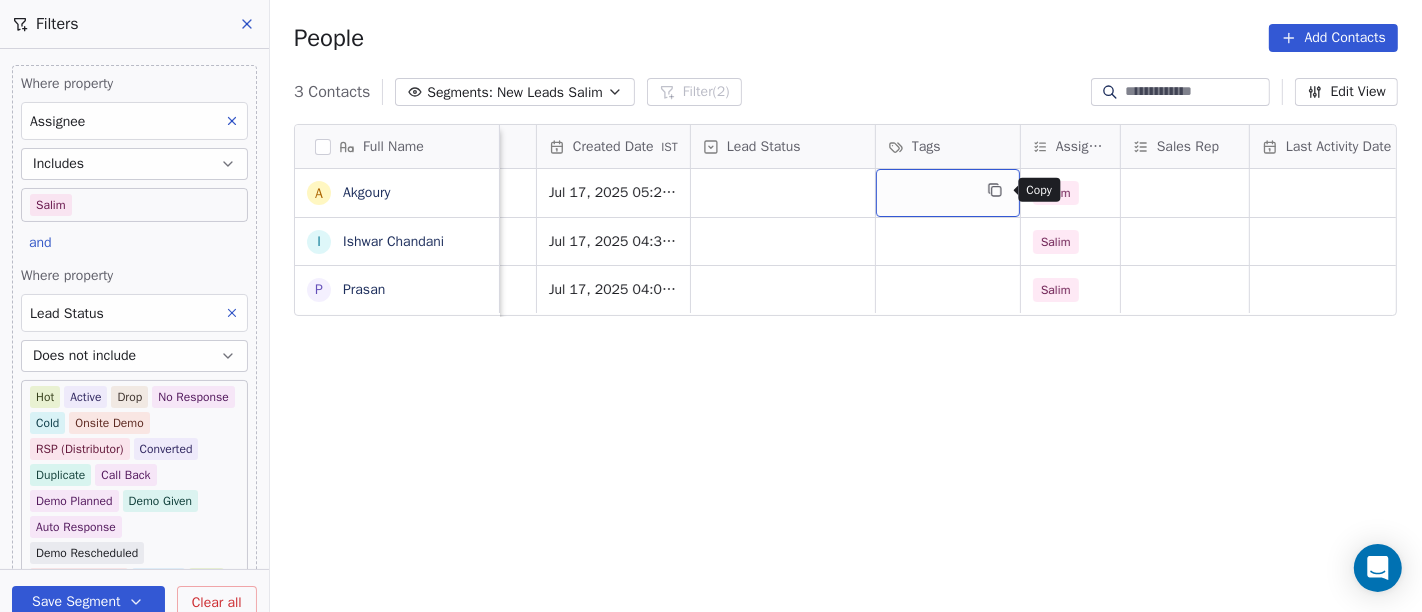 click at bounding box center (995, 190) 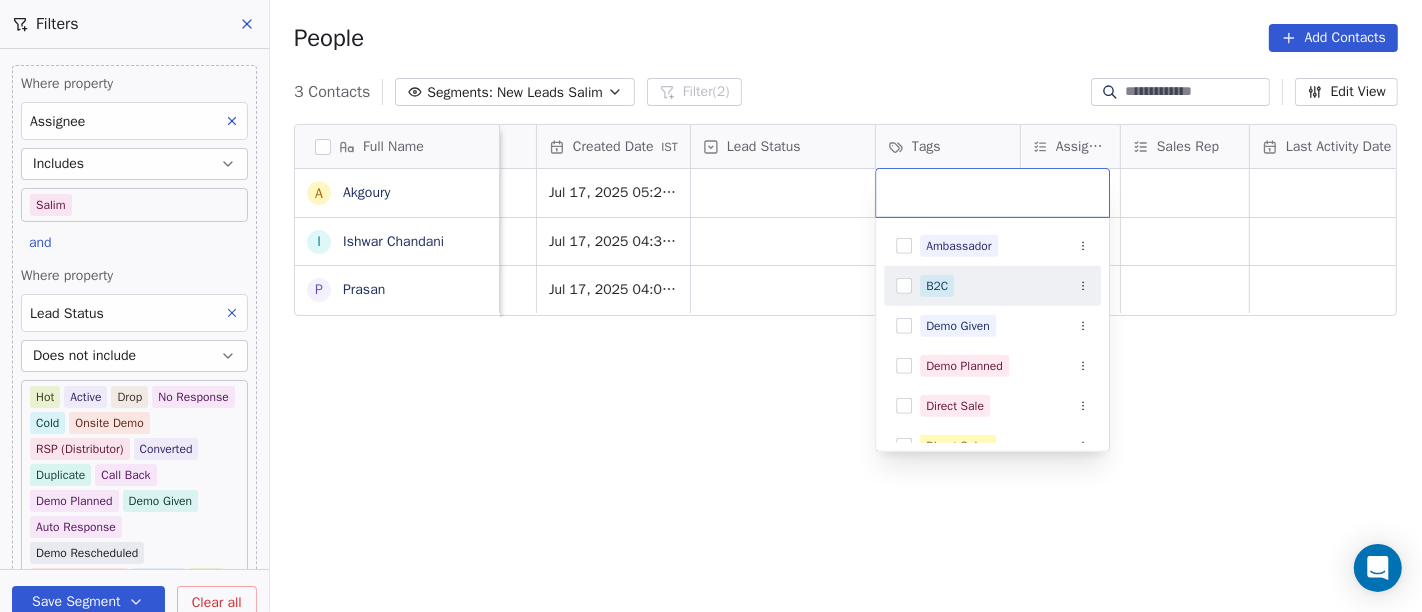 click on "B2C" at bounding box center [1004, 286] 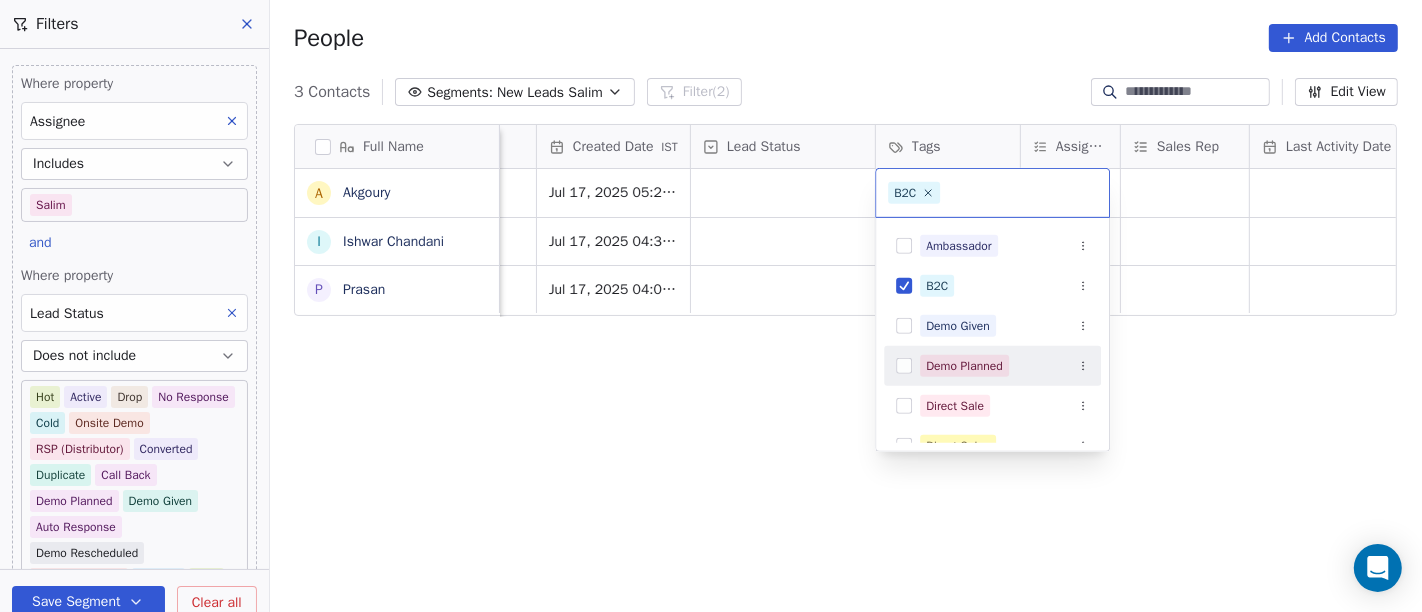click on "On2Cook India Pvt. Ltd. Contacts People Marketing Workflows Campaigns Sales Pipelines Sequences Beta Tools Apps AI Agents Help & Support Filters Where property   Assignee   Includes Salim and Where property   Lead Status   Does not include Hot Active Drop No Response Cold Onsite Demo RSP (Distributor) Converted Duplicate Call Back Demo Planned Demo Given Auto Response Demo Rescheduled Demo Cancelled Confirm High Medium Low Add filter to this group Add another filter Save Segment Clear all People  Add Contacts 3 Contacts Segments: New Leads Salim Filter  (2) Edit View Tag Add to Sequence Full Name A Akgoury I Ishwar Chandani P Prasan Email Phone Number company name location Created Date IST Lead Status Tags Assignee Sales Rep Last Activity Date IST Follow Up Date Notes Call Attempts akgoury14@gmail.com +919893780825 no bhopal Jul 17, 2025 05:20 PM Salim mohanjuice895@gmail.com +919924698895 Self-Employed others Jul 17, 2025 04:37 PM Salim prasan.p@inventindia.com +918078684266 Invent faridabad Salim" at bounding box center [711, 306] 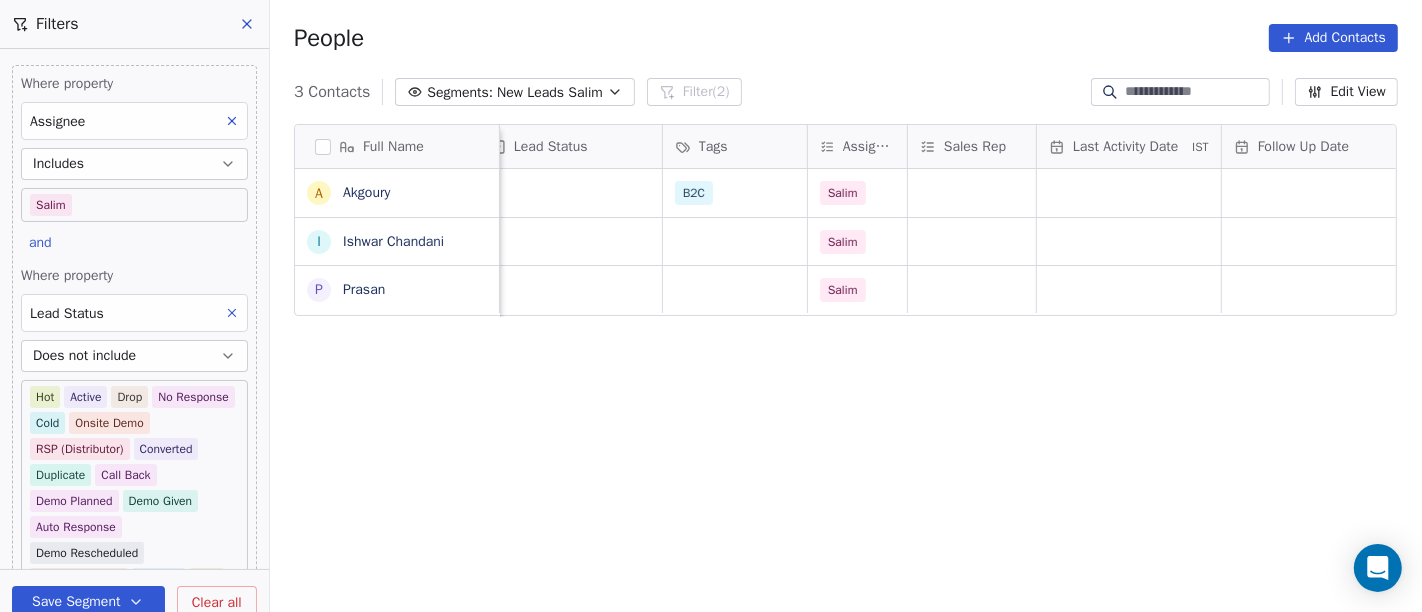 scroll, scrollTop: 0, scrollLeft: 735, axis: horizontal 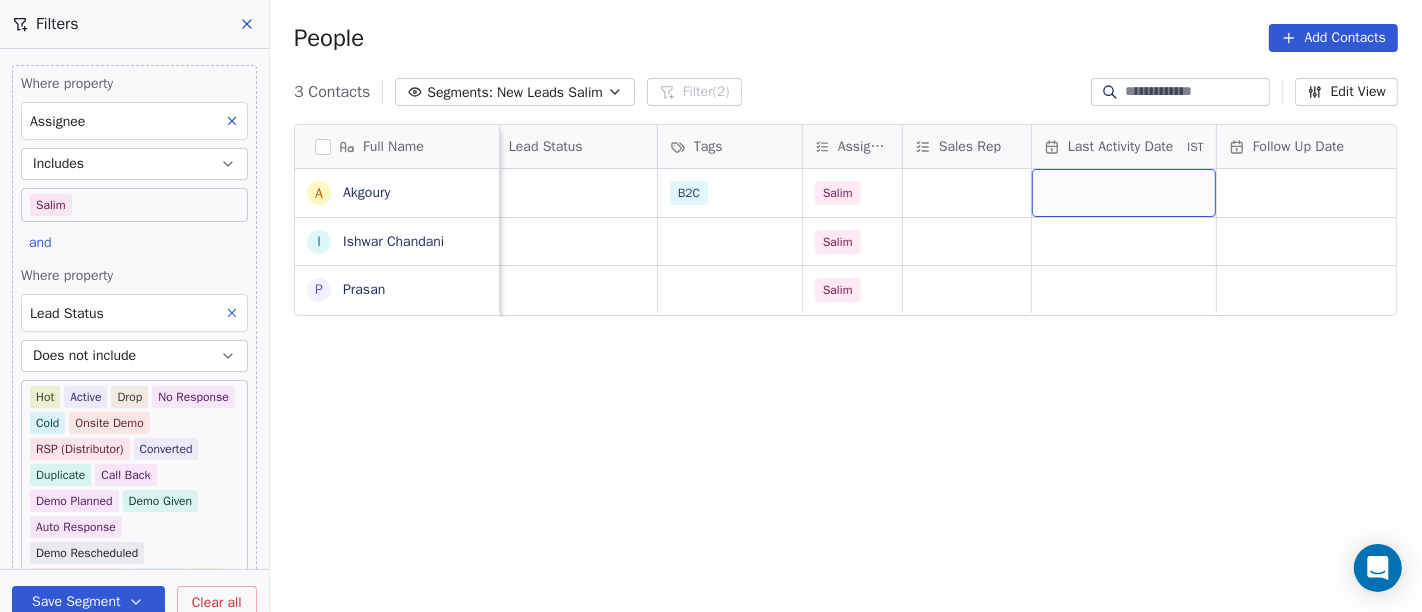 click at bounding box center [1124, 193] 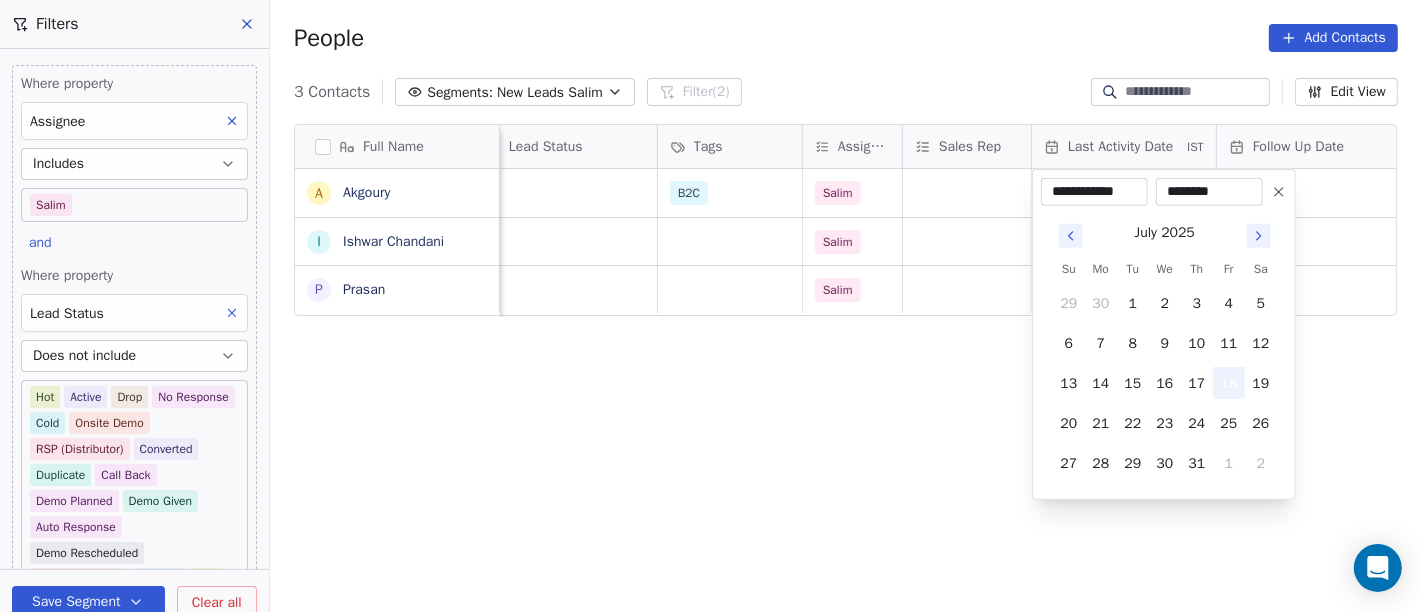 click on "18" at bounding box center [1229, 383] 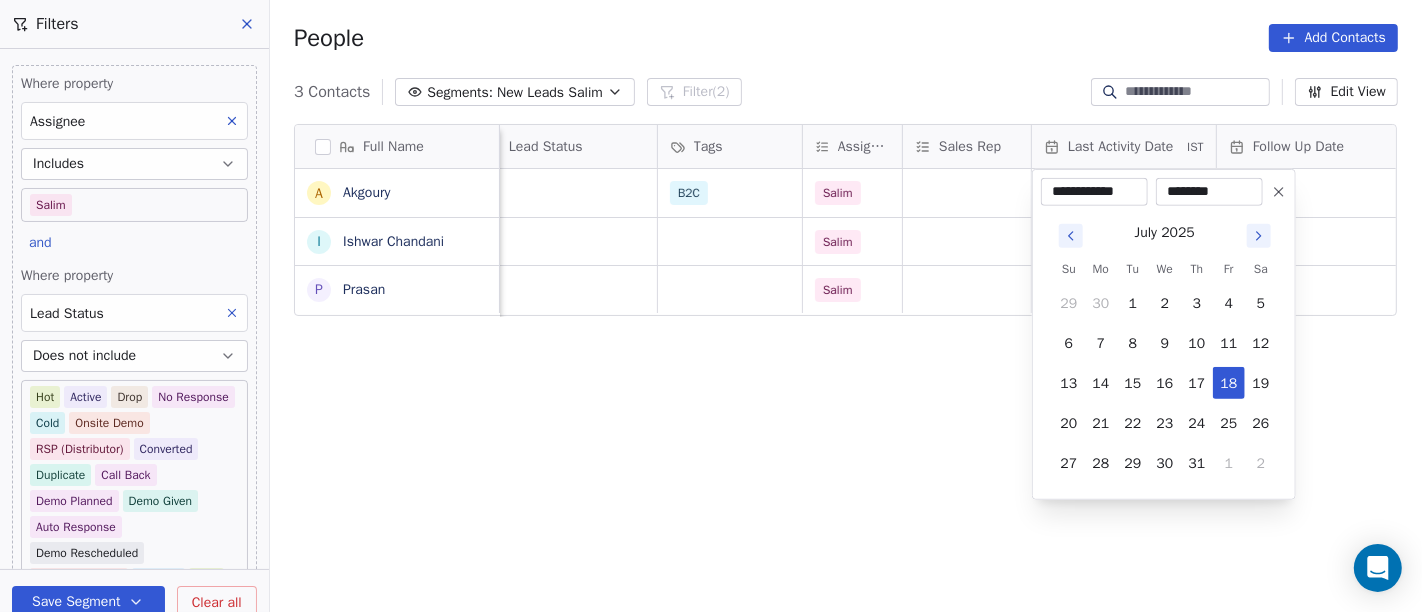 click on "**********" at bounding box center (711, 306) 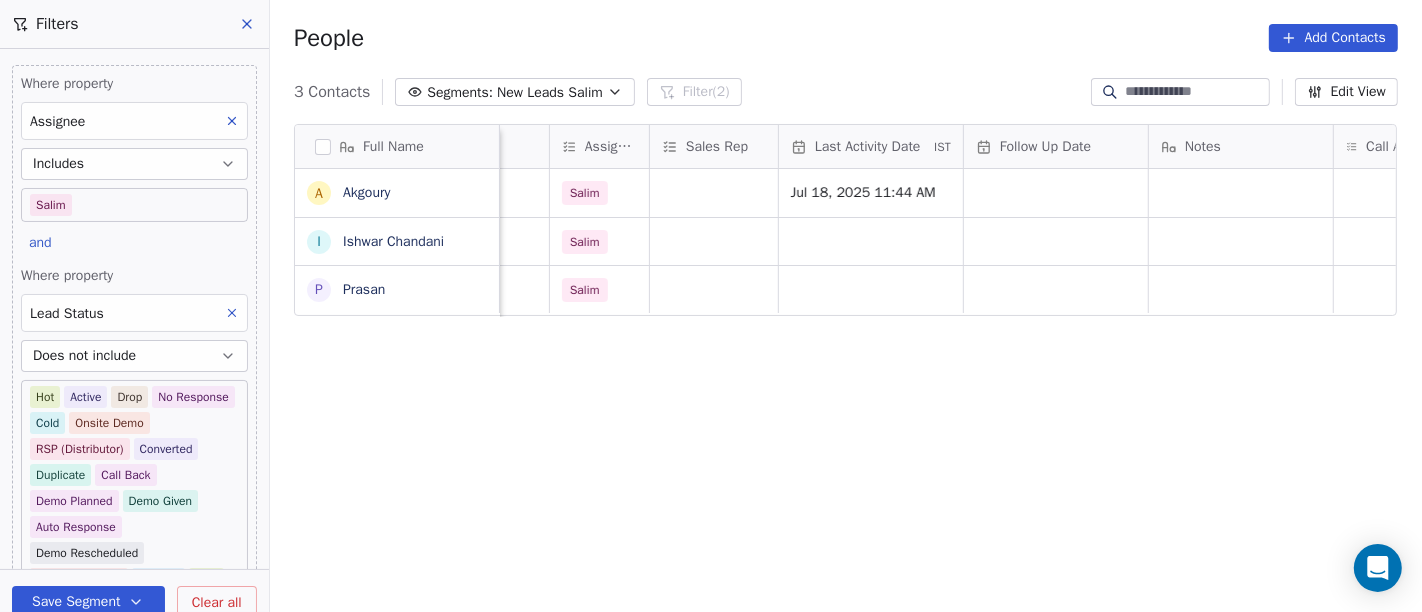 scroll, scrollTop: 0, scrollLeft: 988, axis: horizontal 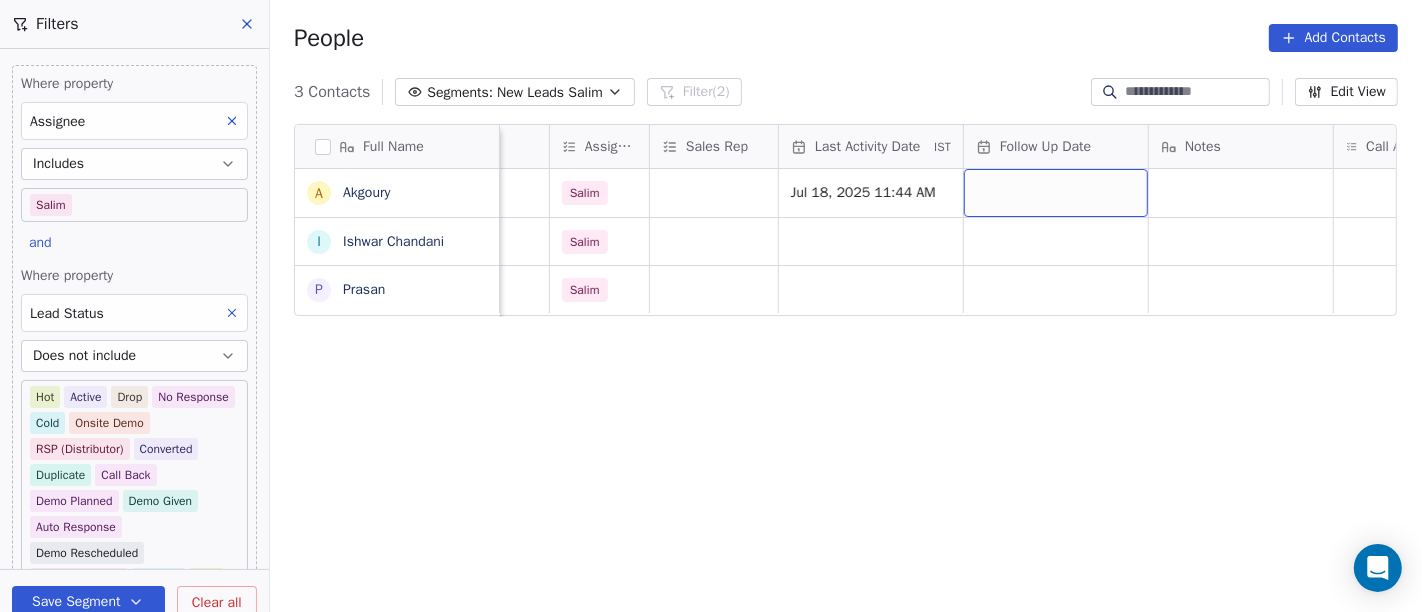 click at bounding box center [1056, 193] 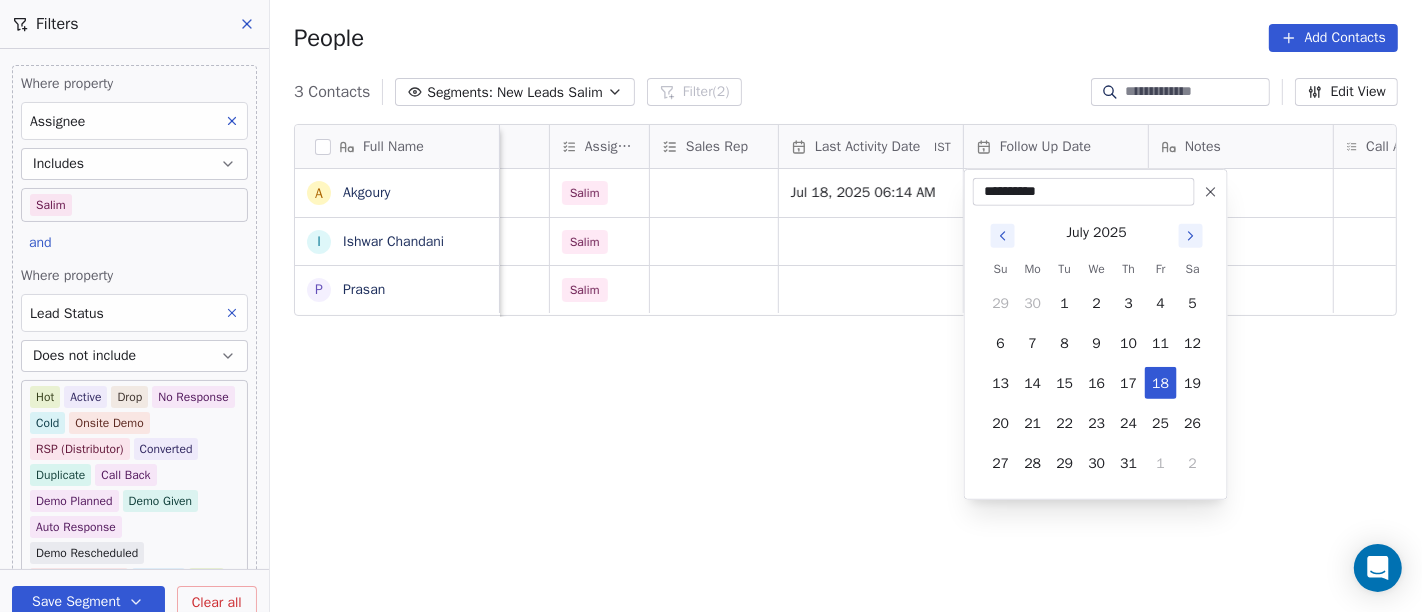 click at bounding box center [1211, 192] 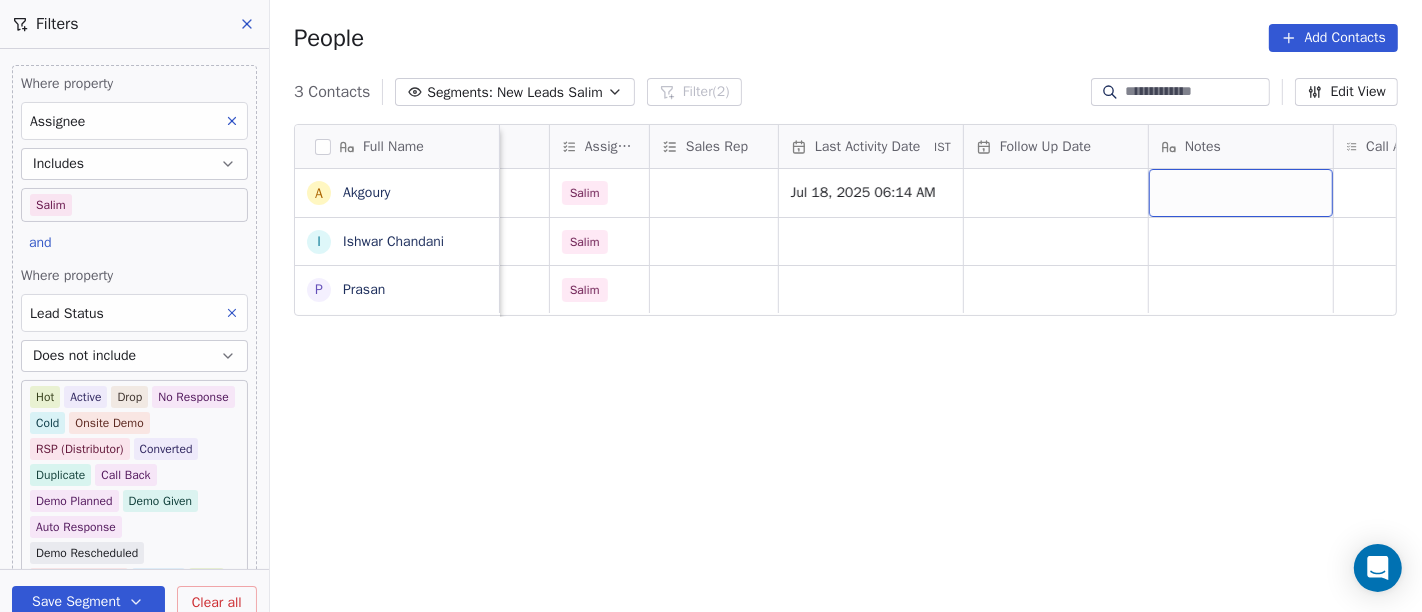 click at bounding box center [1241, 193] 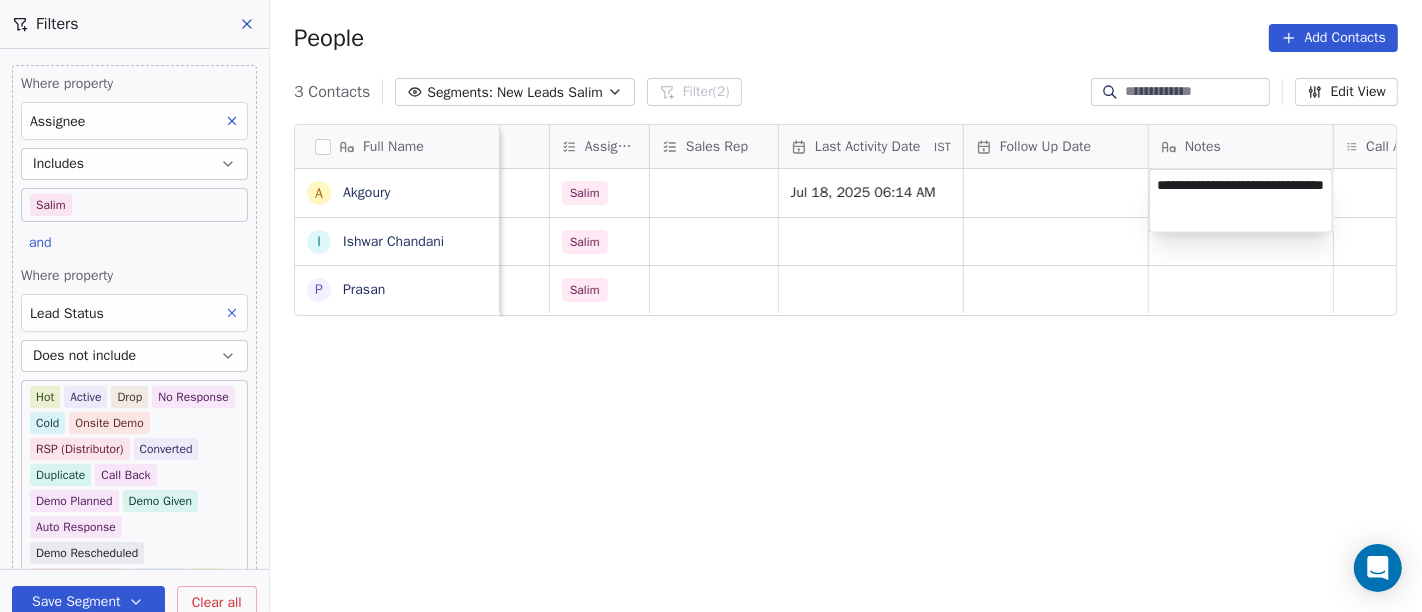 type on "**********" 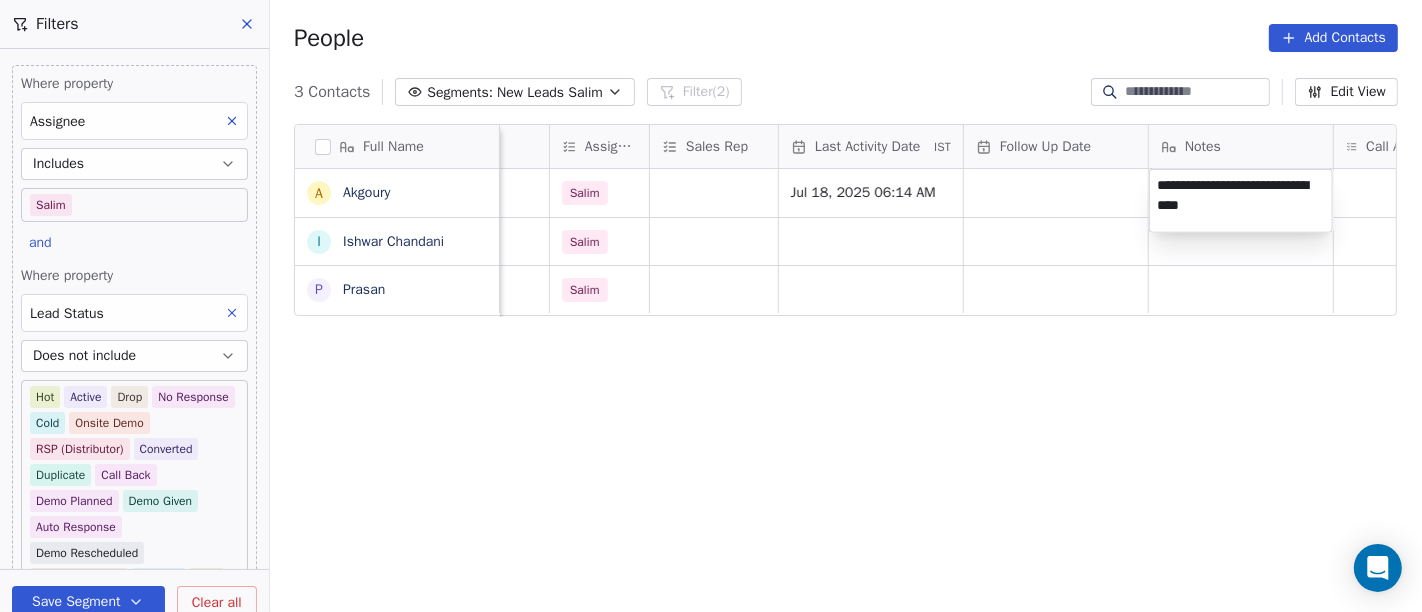click on "**********" at bounding box center (711, 306) 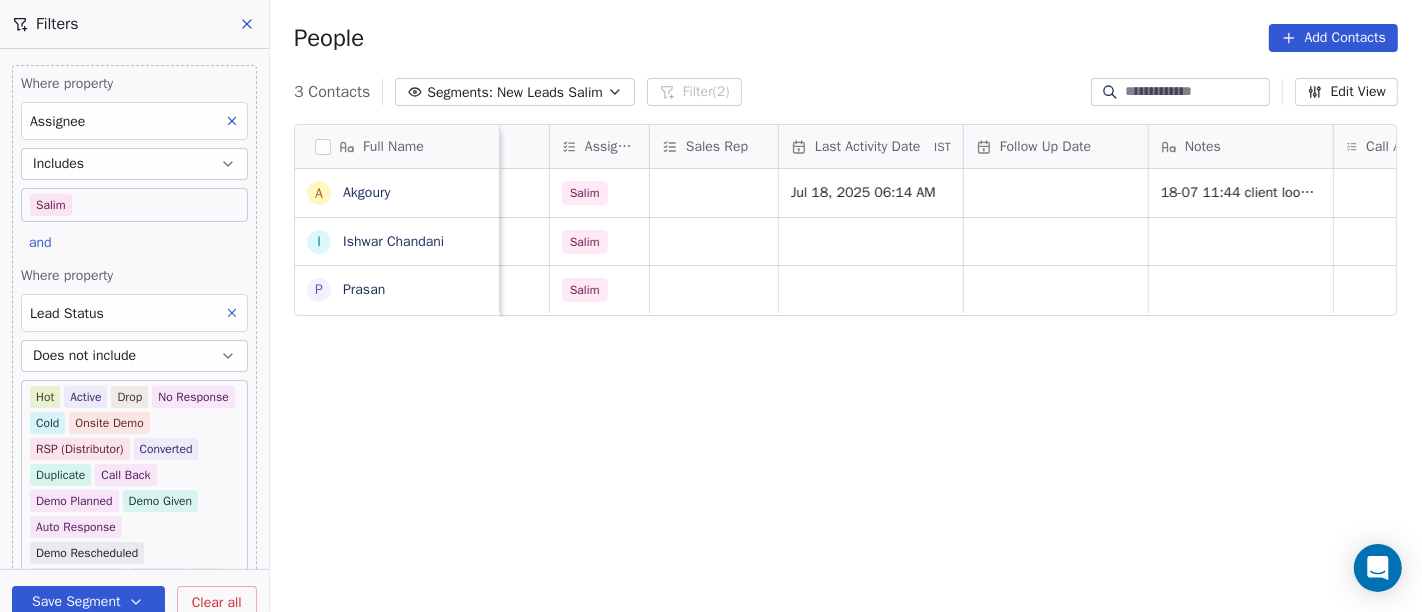 scroll, scrollTop: 0, scrollLeft: 1204, axis: horizontal 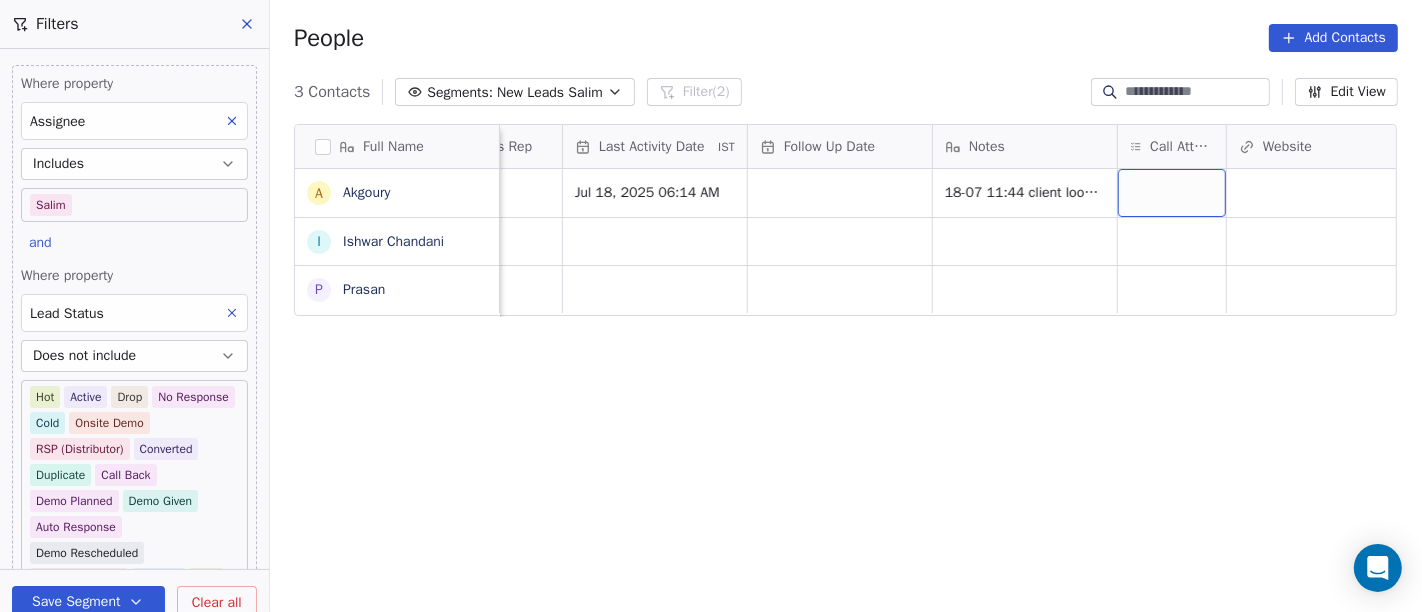 click at bounding box center (1172, 193) 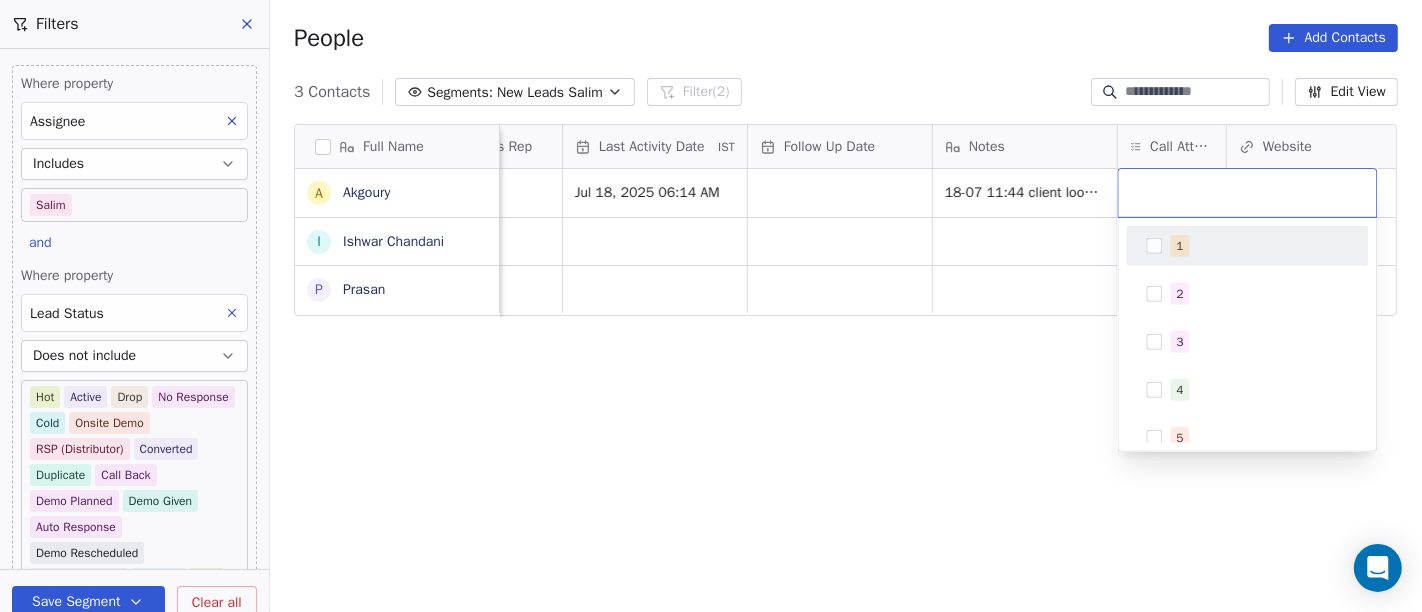 click on "1" at bounding box center (1180, 246) 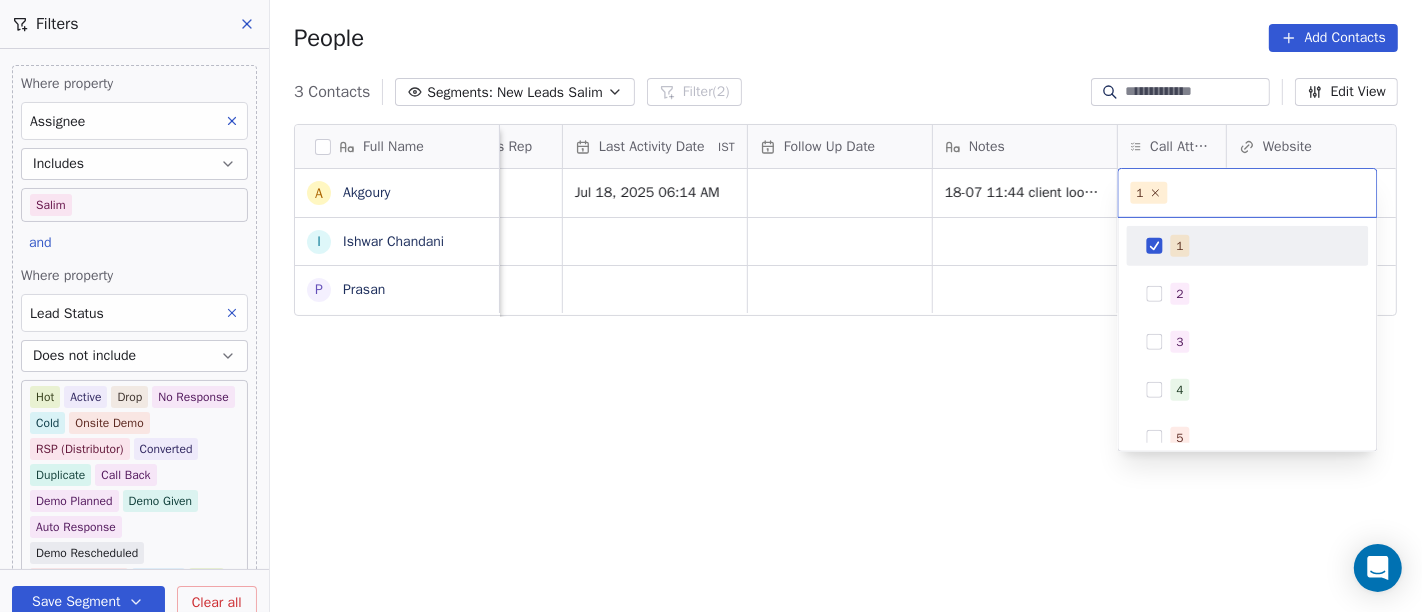 click on "On2Cook India Pvt. Ltd. Contacts People Marketing Workflows Campaigns Sales Pipelines Sequences Beta Tools Apps AI Agents Help & Support Filters Where property   Assignee   Includes Salim and Where property   Lead Status   Does not include Hot Active Drop No Response Cold Onsite Demo RSP (Distributor) Converted Duplicate Call Back Demo Planned Demo Given Auto Response Demo Rescheduled Demo Cancelled Confirm High Medium Low Add filter to this group Add another filter Save Segment Clear all People  Add Contacts 3 Contacts Segments: New Leads Salim Filter  (2) Edit View Tag Add to Sequence Full Name A Akgoury I Ishwar Chandani P Prasan Lead Status Tags Assignee Sales Rep Last Activity Date IST Follow Up Date Notes Call Attempts Website zomato link outlet type Location   B2C Salim Jul 18, 2025 06:14 AM 18-07 11:44 client looking for B2C restaurants   Salim restaurants   Salim cloud_kitchen
1 1 2 3 4 5 6 7 8 9 10" at bounding box center (711, 306) 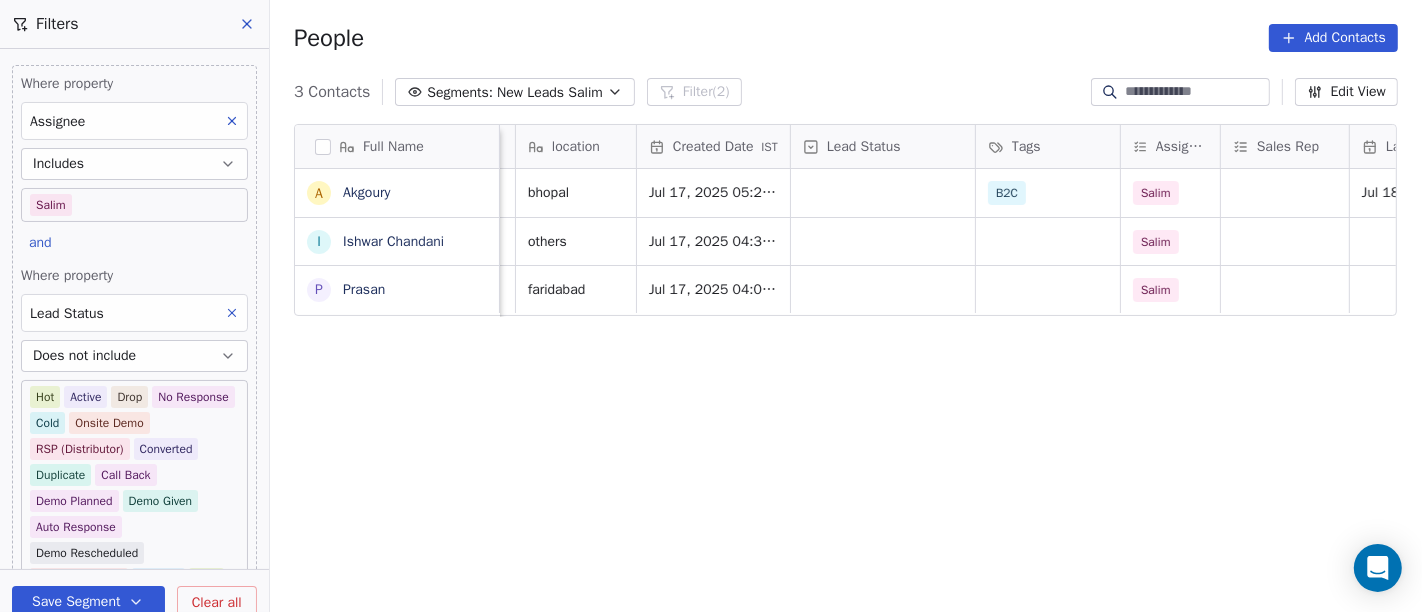 scroll, scrollTop: 0, scrollLeft: 384, axis: horizontal 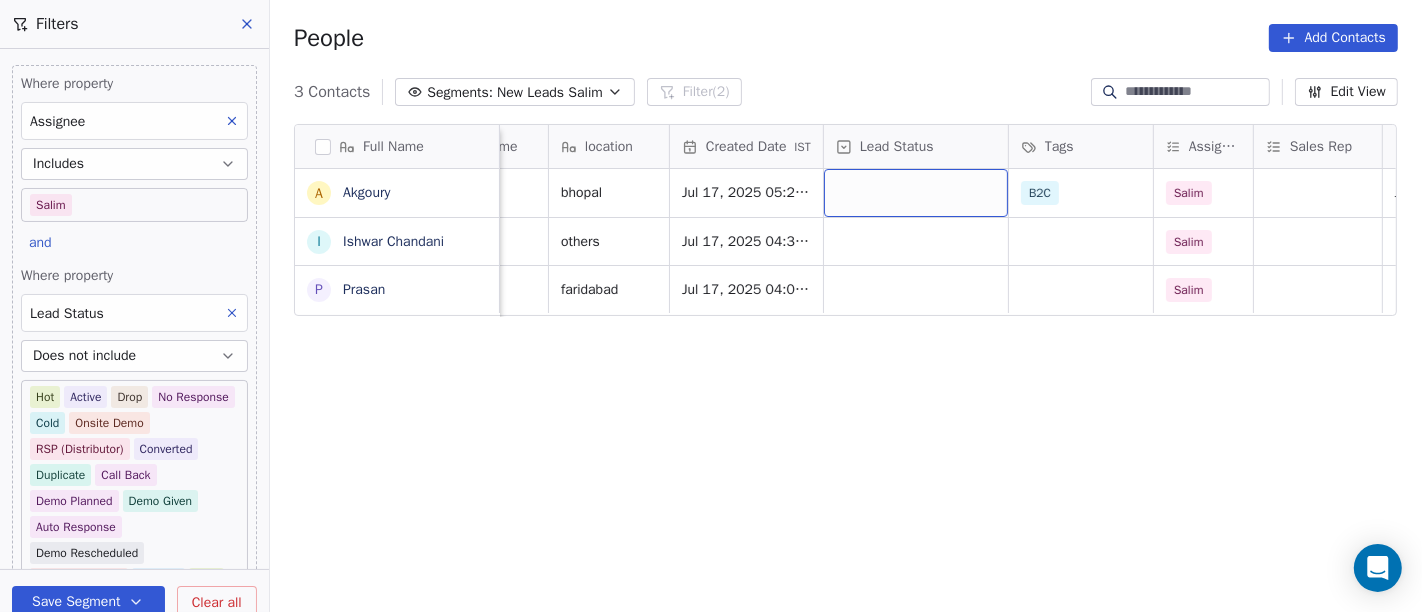 click at bounding box center (916, 193) 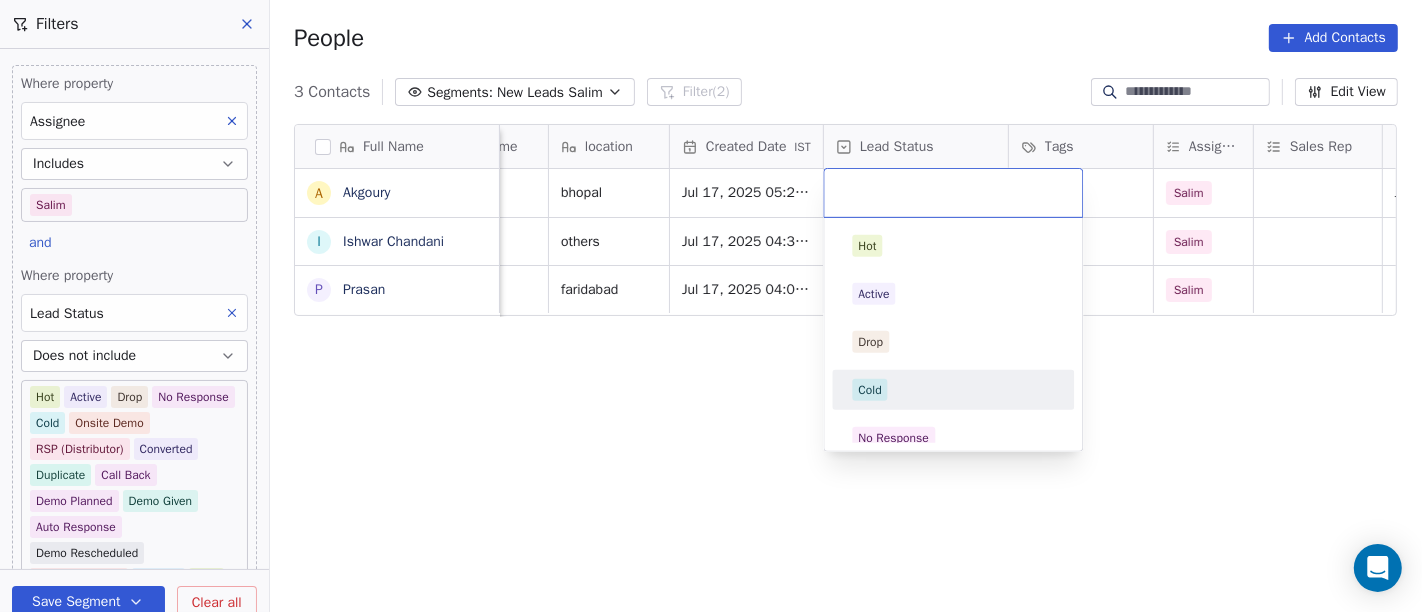 click on "Cold" at bounding box center (953, 390) 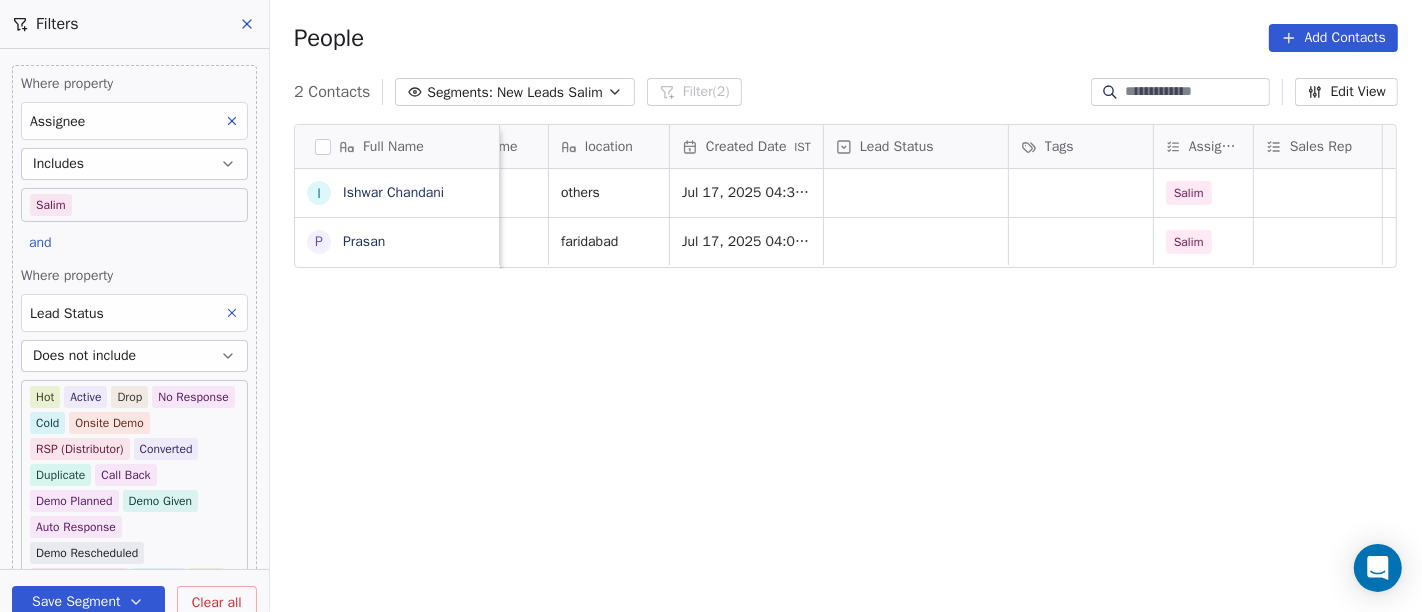 scroll, scrollTop: 0, scrollLeft: 0, axis: both 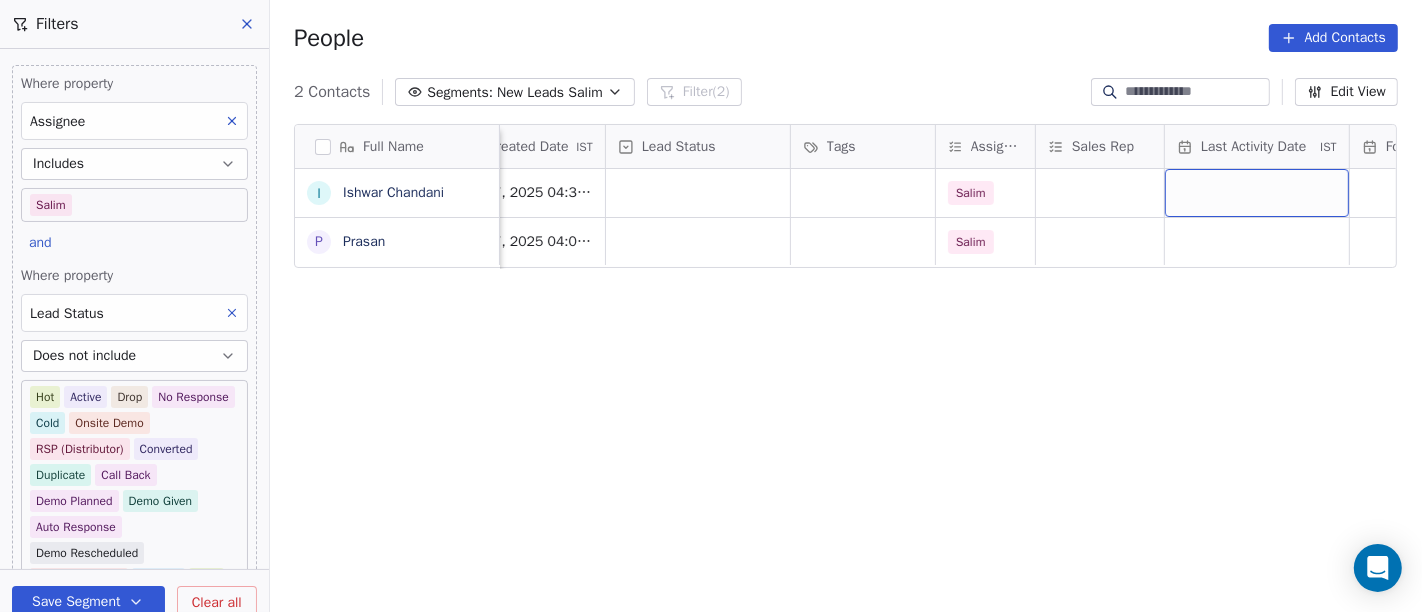 click at bounding box center (1257, 193) 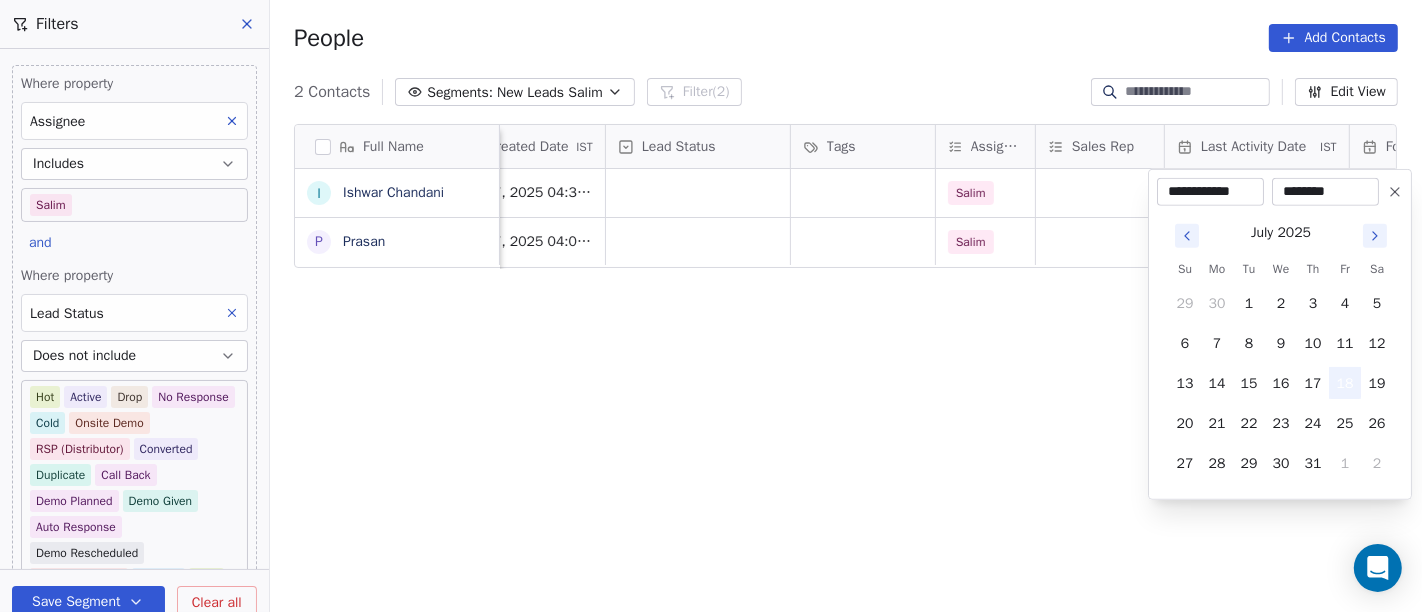 click on "18" at bounding box center (1345, 383) 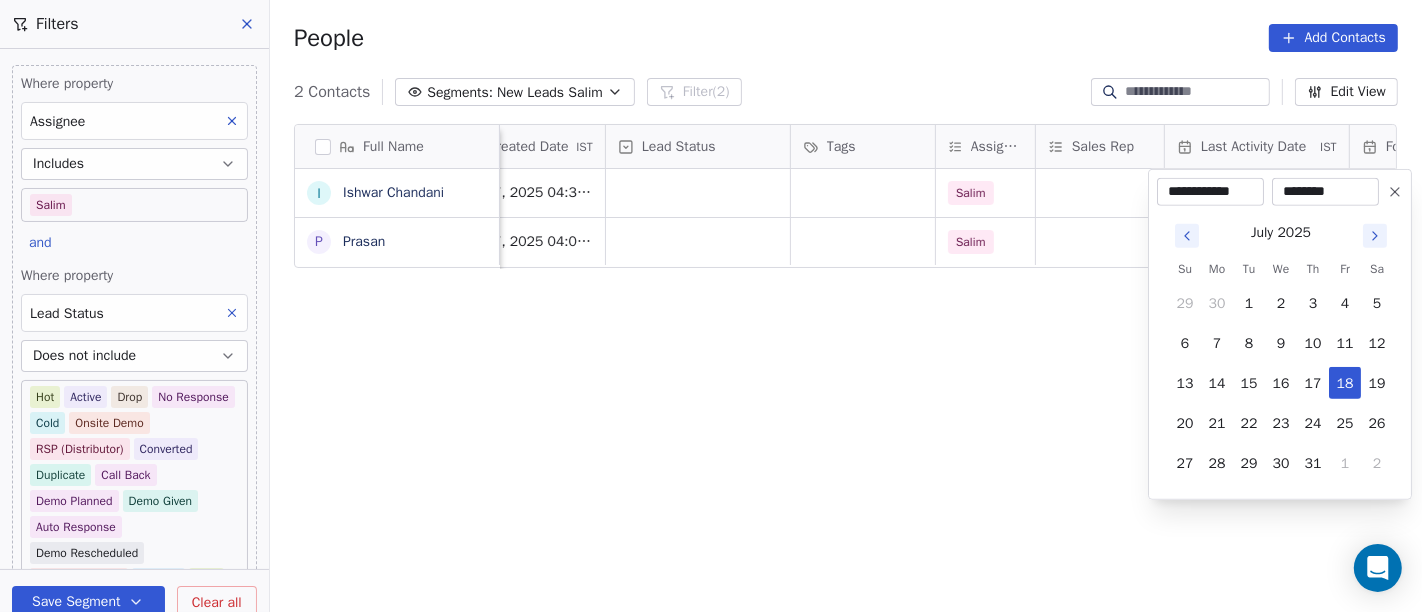 click on "**********" at bounding box center (711, 306) 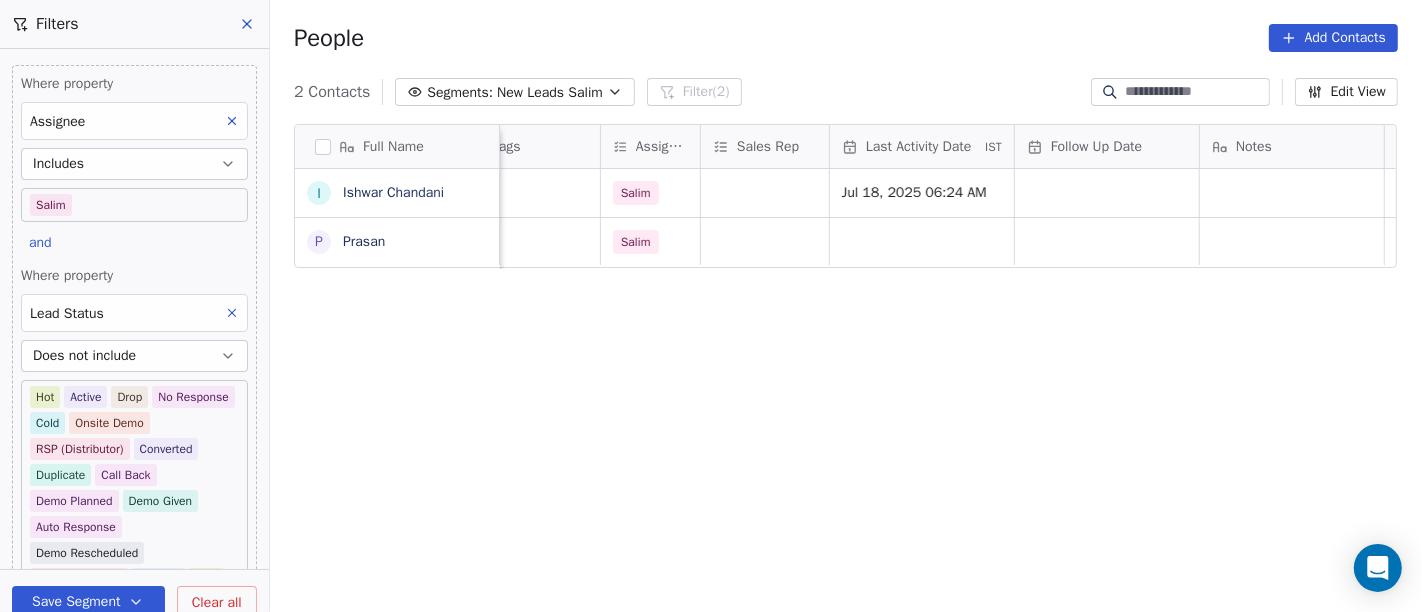 scroll, scrollTop: 0, scrollLeft: 939, axis: horizontal 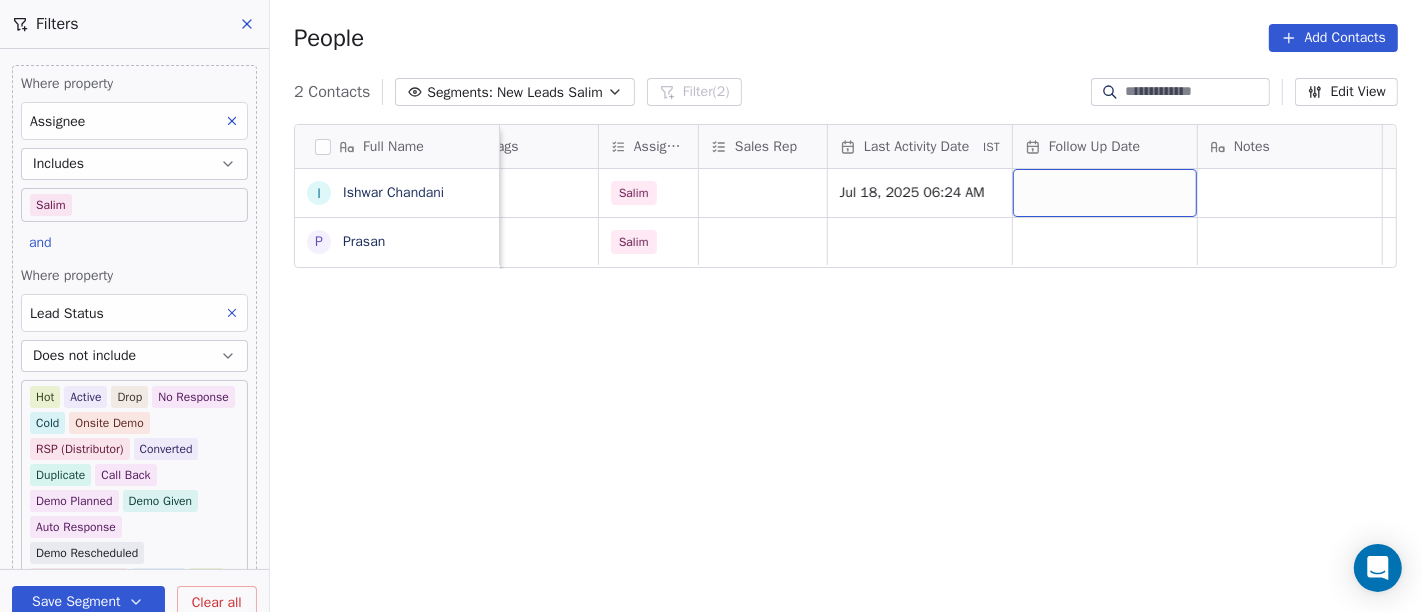 click at bounding box center (1105, 193) 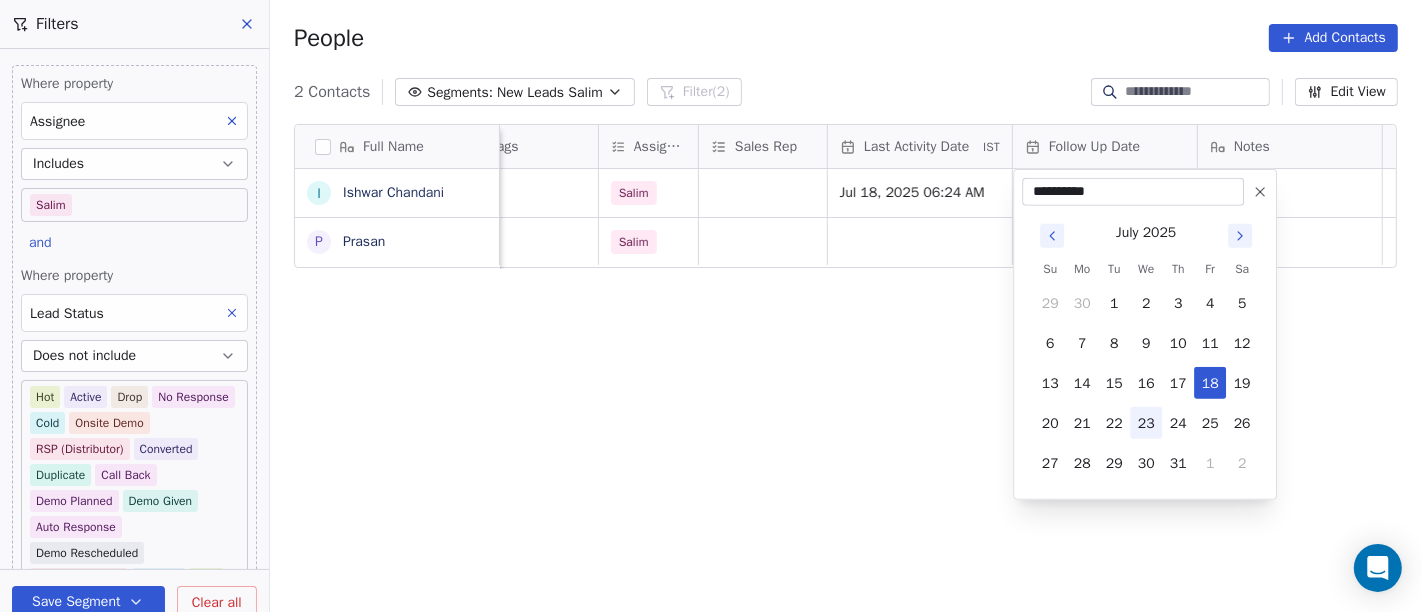click on "23" at bounding box center [1146, 423] 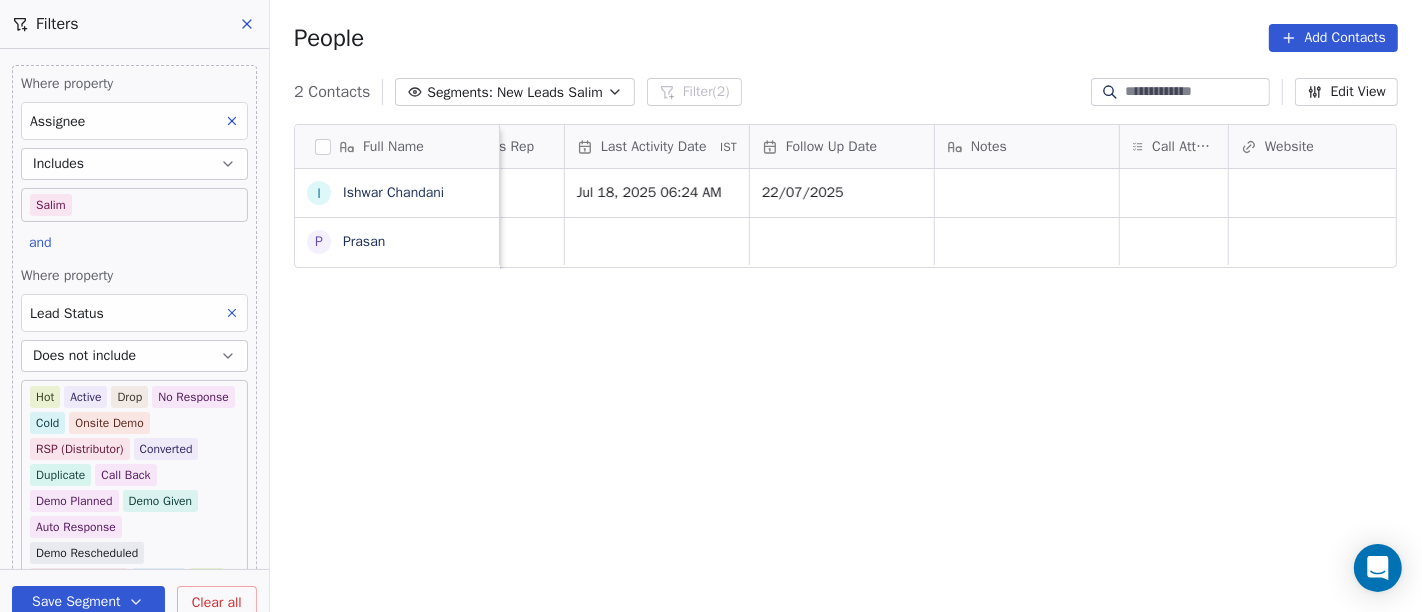 scroll, scrollTop: 0, scrollLeft: 1203, axis: horizontal 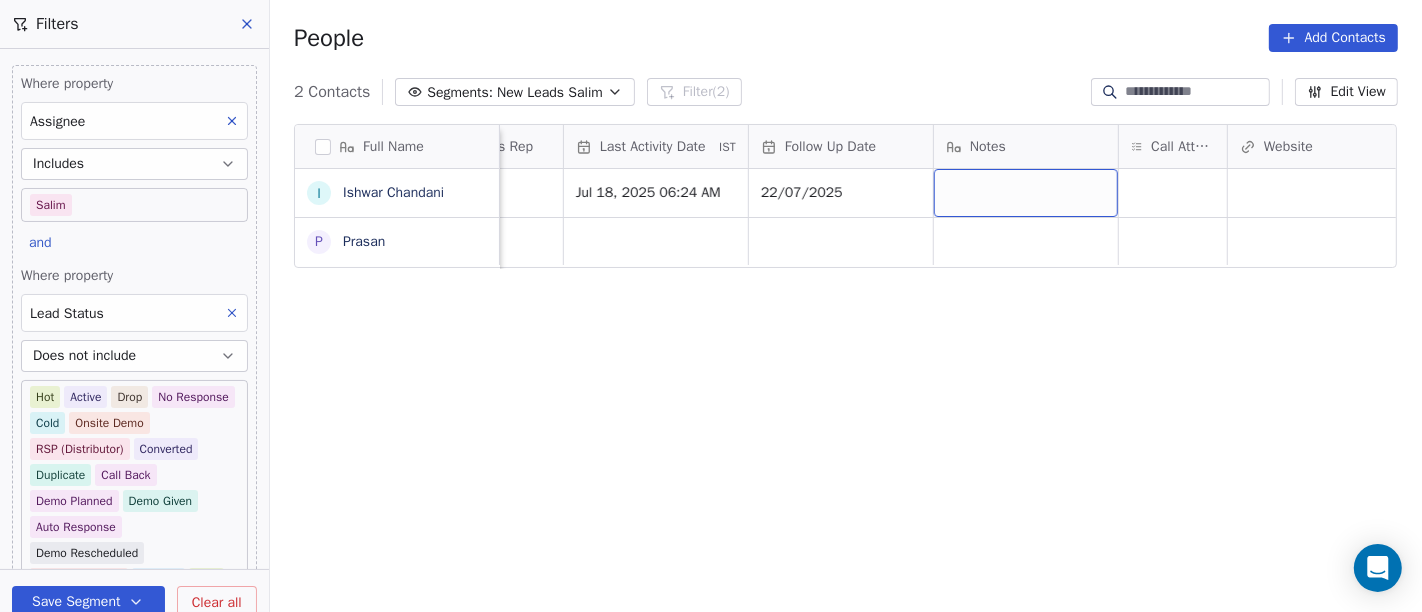 click at bounding box center [1026, 193] 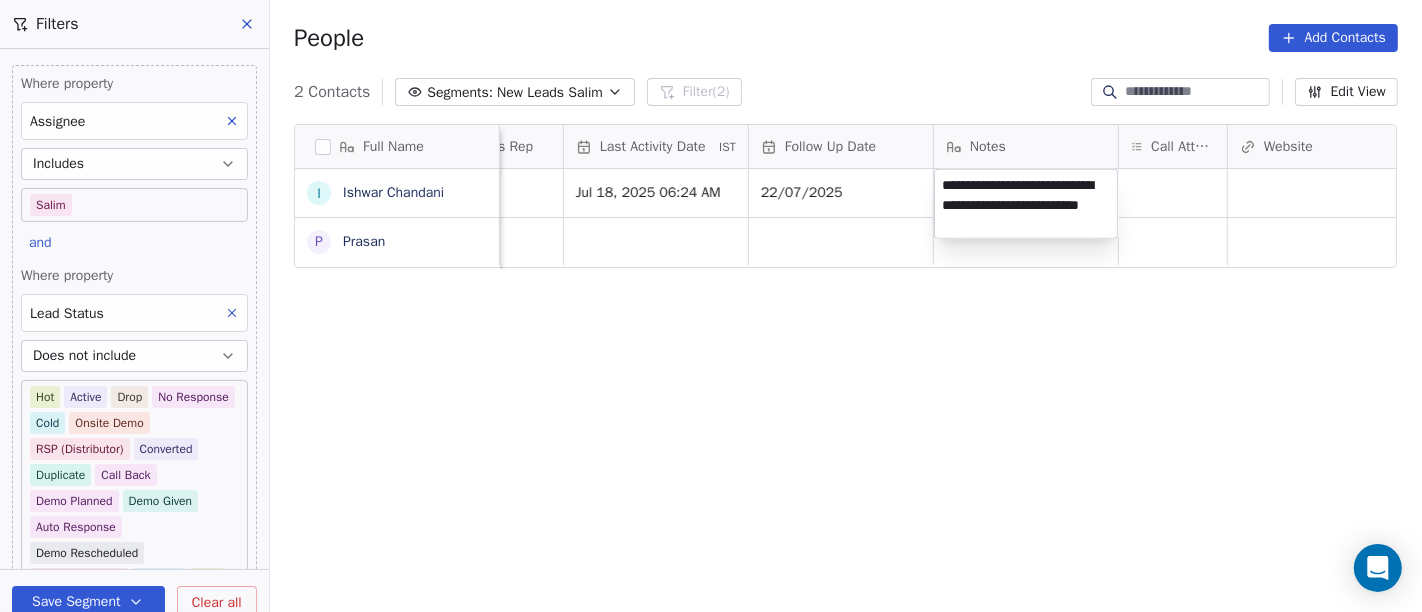 type on "**********" 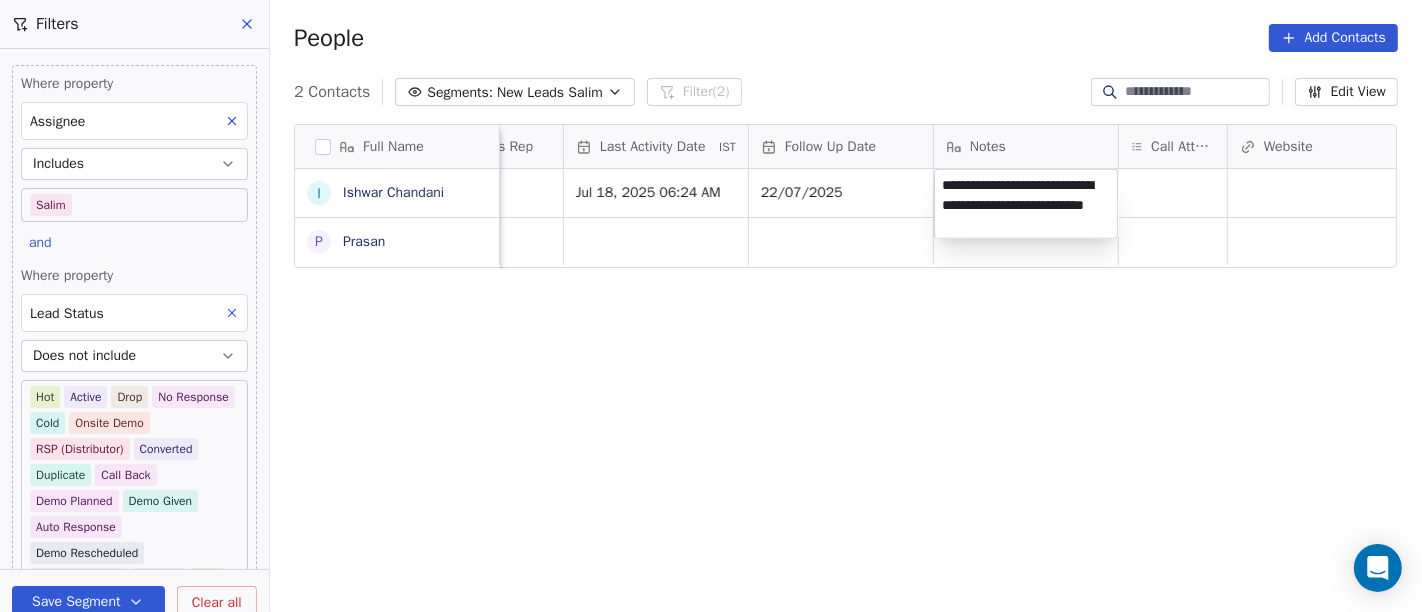 click on "**********" at bounding box center [711, 306] 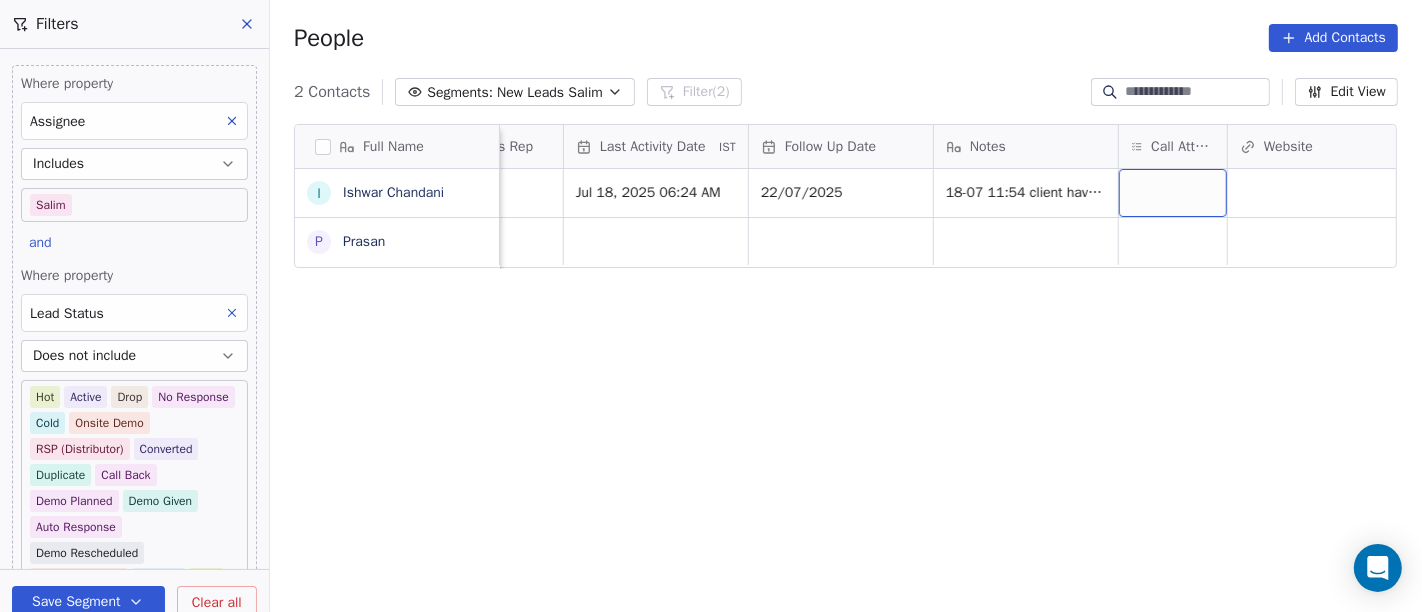 click at bounding box center (1173, 193) 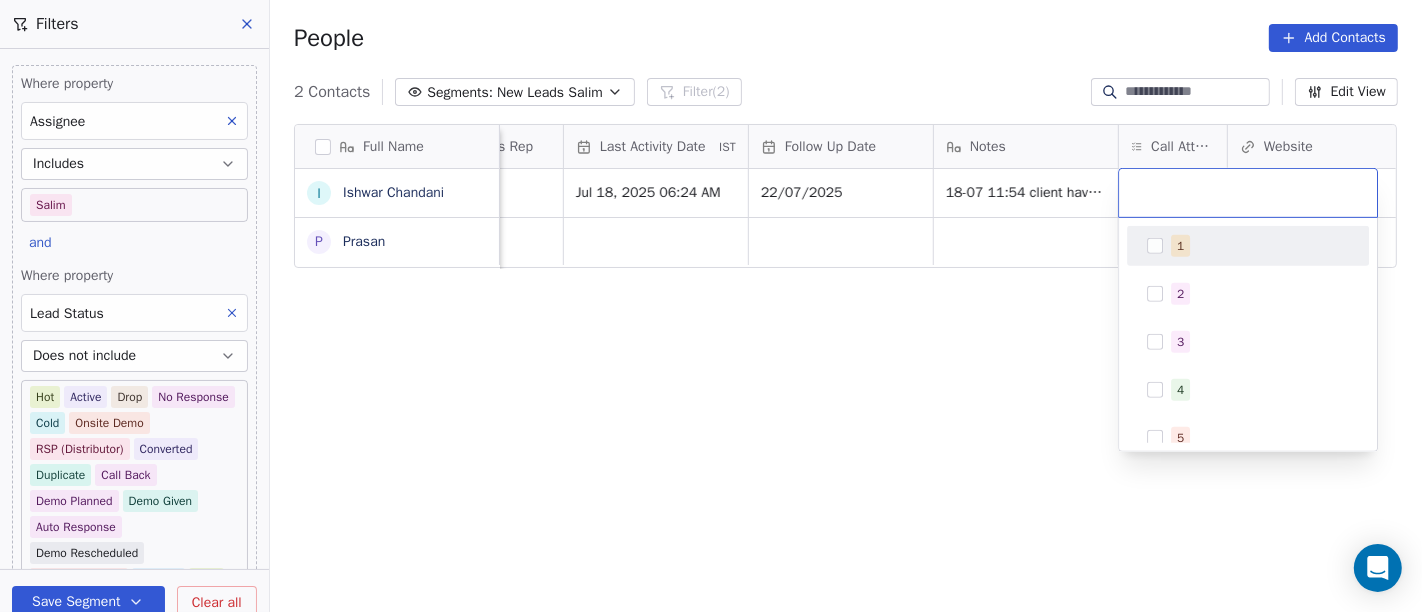 click on "1" at bounding box center (1248, 246) 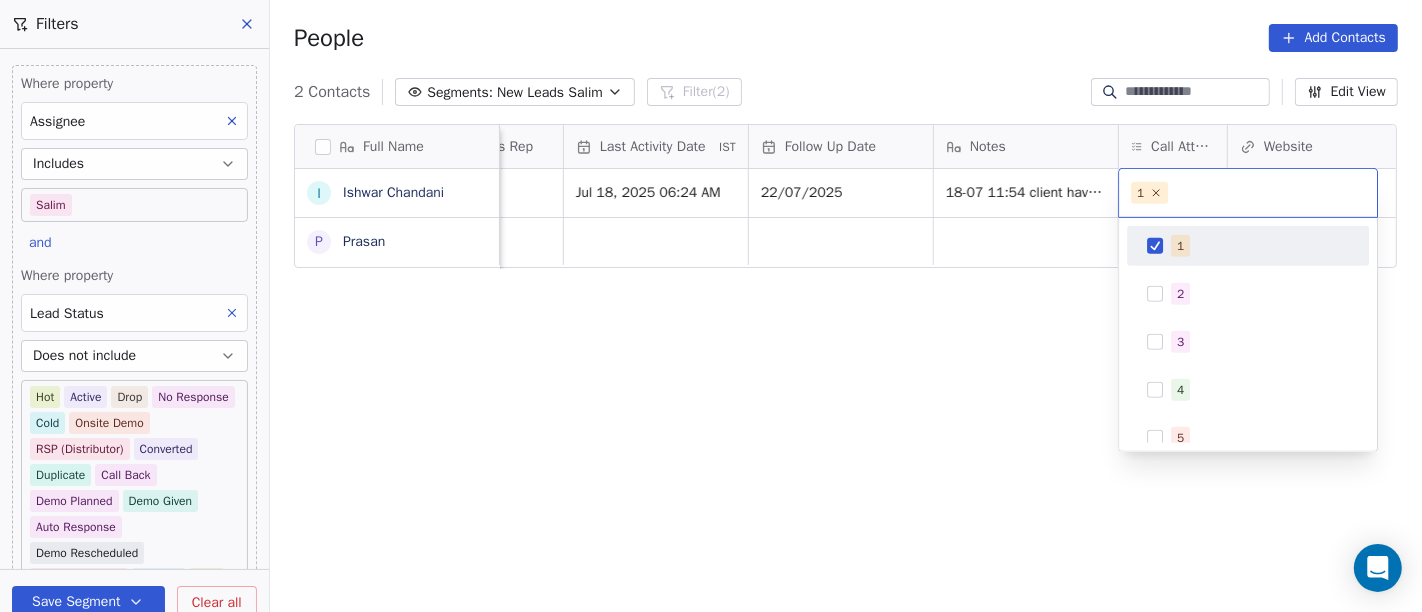 click on "On2Cook India Pvt. Ltd. Contacts People Marketing Workflows Campaigns Sales Pipelines Sequences Beta Tools Apps AI Agents Help & Support Filters Where property   Assignee   Includes Salim and Where property   Lead Status   Does not include Hot Active Drop No Response Cold Onsite Demo RSP (Distributor) Converted Duplicate Call Back Demo Planned Demo Given Auto Response Demo Rescheduled Demo Cancelled Confirm High Medium Low Add filter to this group Add another filter Save Segment Clear all People  Add Contacts 2 Contacts Segments: New Leads Salim Filter  (2) Edit View Tag Add to Sequence Full Name I Ishwar Chandani P Prasan Lead Status Tags Assignee Sales Rep Last Activity Date IST Follow Up Date Notes Call Attempts Website zomato link outlet type Location   Salim Jul 18, 2025 06:24 AM 22/07/2025 18-07 11:54 client have fastfood shop asked details on WA restaurants   Salim cloud_kitchen
1 1 2 3 4 5 6 7 8 9 10" at bounding box center (711, 306) 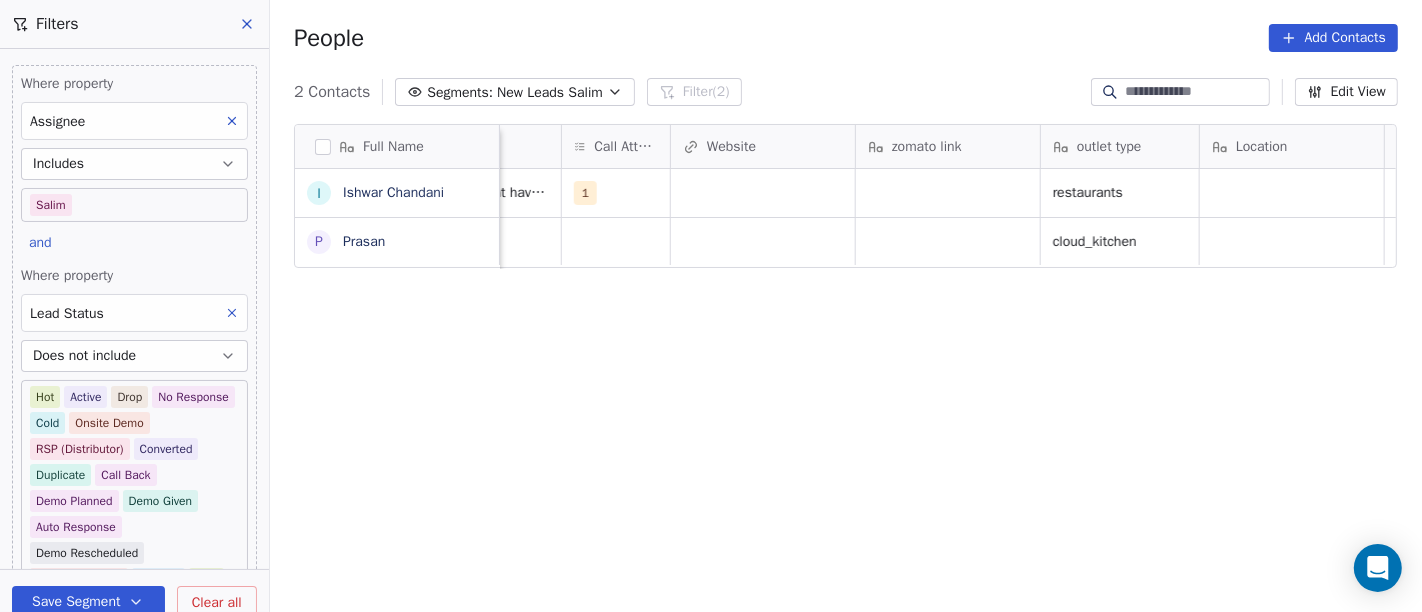 scroll, scrollTop: 0, scrollLeft: 1762, axis: horizontal 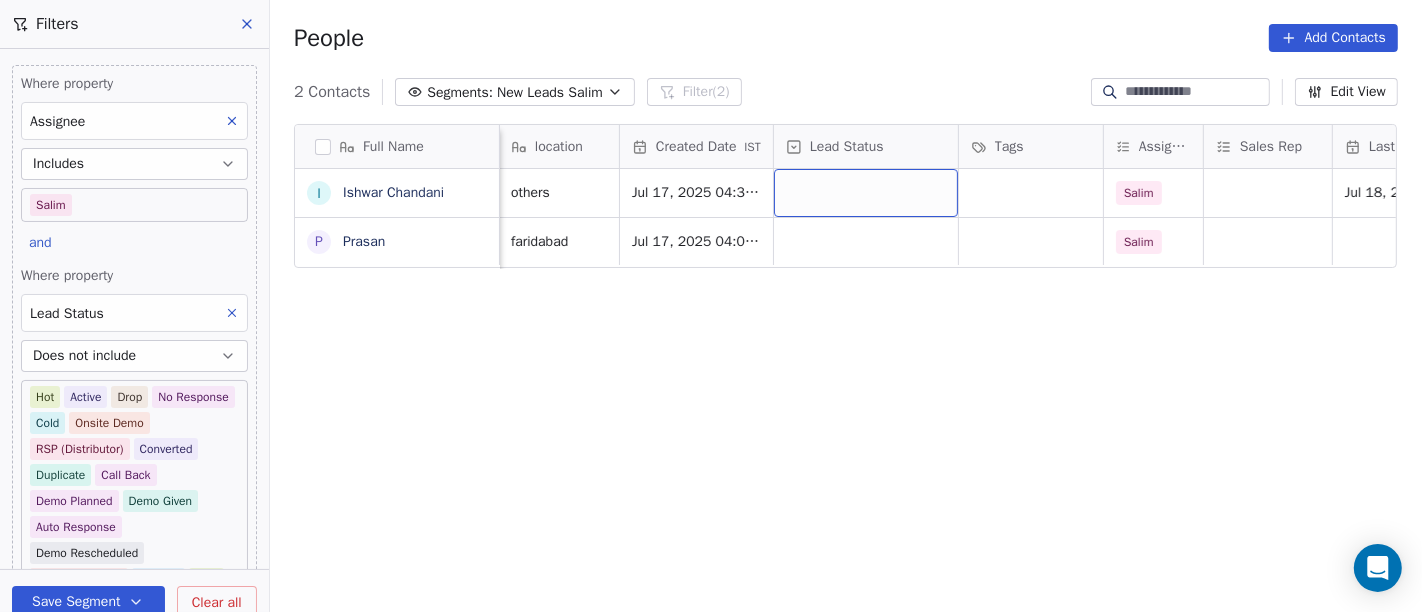 click at bounding box center [866, 193] 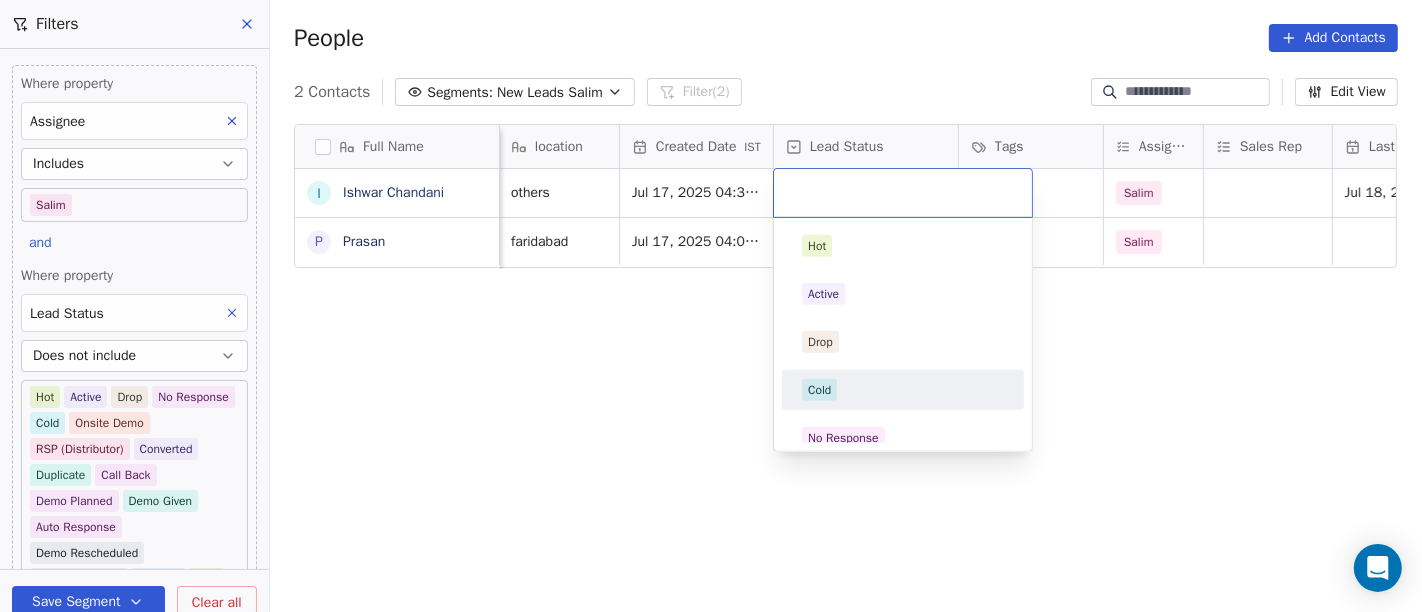click on "On2Cook India Pvt. Ltd. Contacts People Marketing Workflows Campaigns Sales Pipelines Sequences Beta Tools Apps AI Agents Help & Support Filters Where property   Assignee   Includes Salim and Where property   Lead Status   Does not include Hot Active Drop No Response Cold Onsite Demo RSP (Distributor) Converted Duplicate Call Back Demo Planned Demo Given Auto Response Demo Rescheduled Demo Cancelled Confirm High Medium Low Add filter to this group Add another filter Save Segment Clear all People  Add Contacts 2 Contacts Segments: New Leads Salim Filter  (2) Edit View Tag Add to Sequence Full Name I Ishwar Chandani P Prasan Email Phone Number company name location Created Date IST Lead Status Tags Assignee Sales Rep Last Activity Date IST Follow Up Date Notes Call Attempts mohanjuice895@gmail.com +919924698895 Self-Employed others Jul 17, 2025 04:37 PM Salim Jul 18, 2025 06:24 AM 22/07/2025 18-07 11:54 client have fastfood shop asked details on WA 1 prasan.p@inventindia.com +918078684266 Invent faridabad" at bounding box center (711, 306) 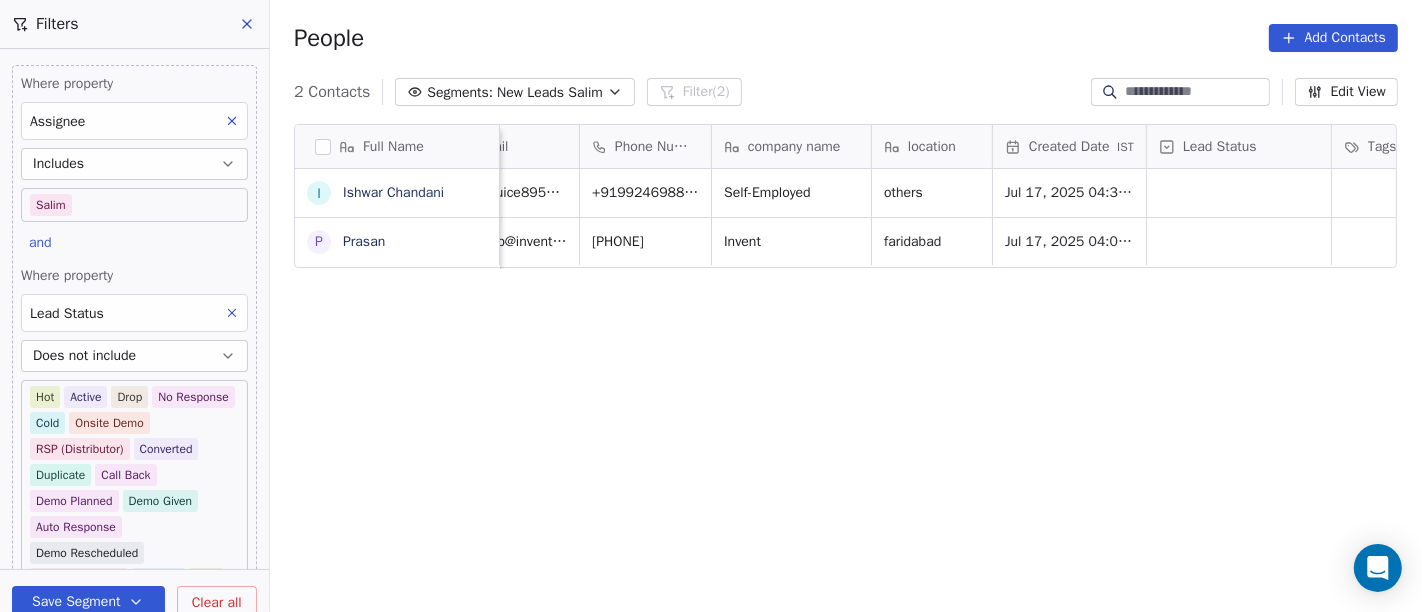 scroll, scrollTop: 0, scrollLeft: 60, axis: horizontal 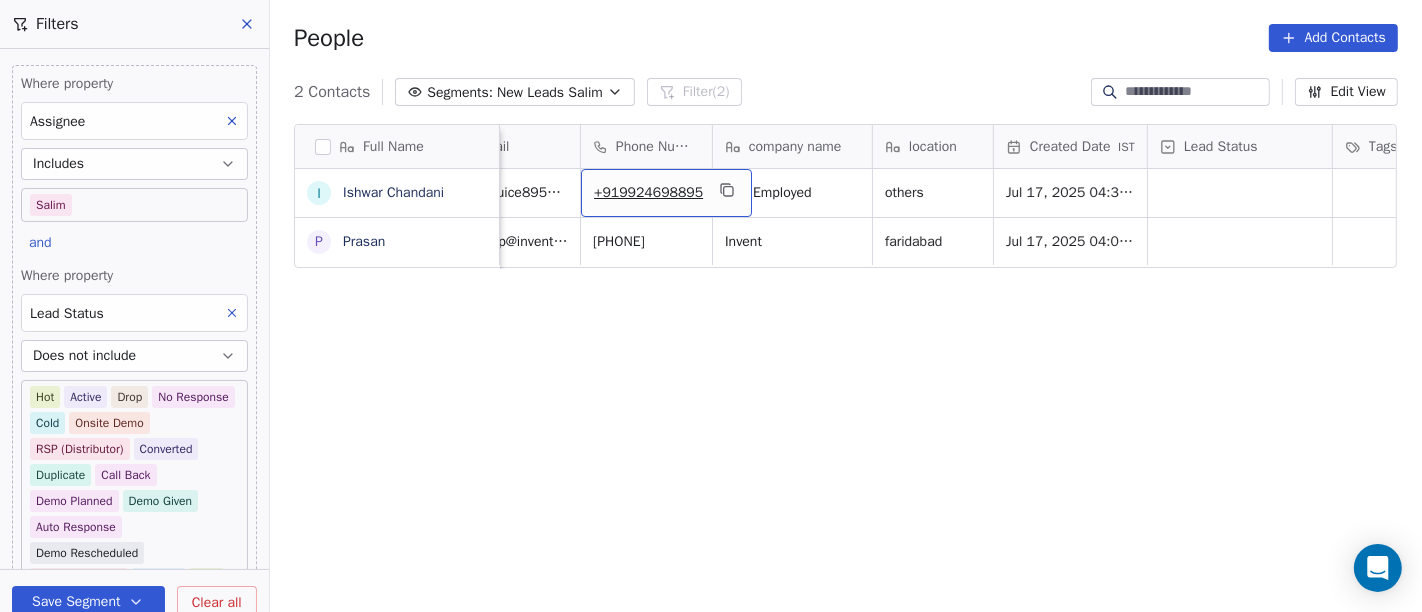 click on "+919924698895" at bounding box center (666, 193) 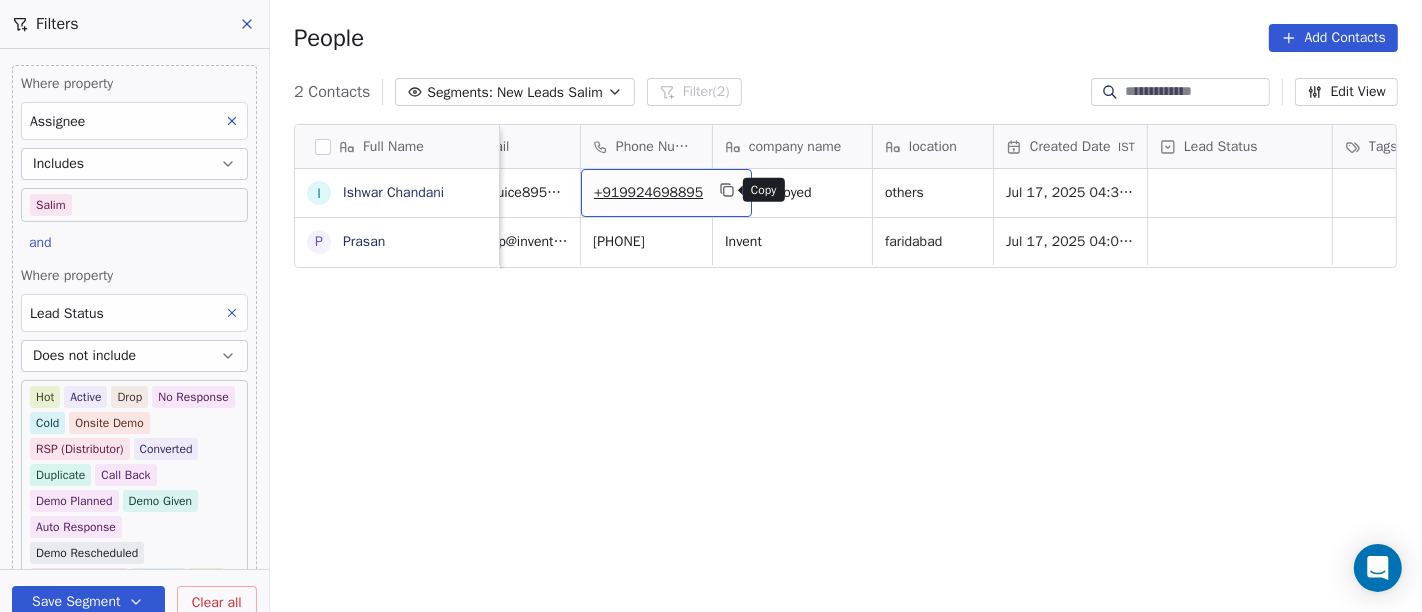 click 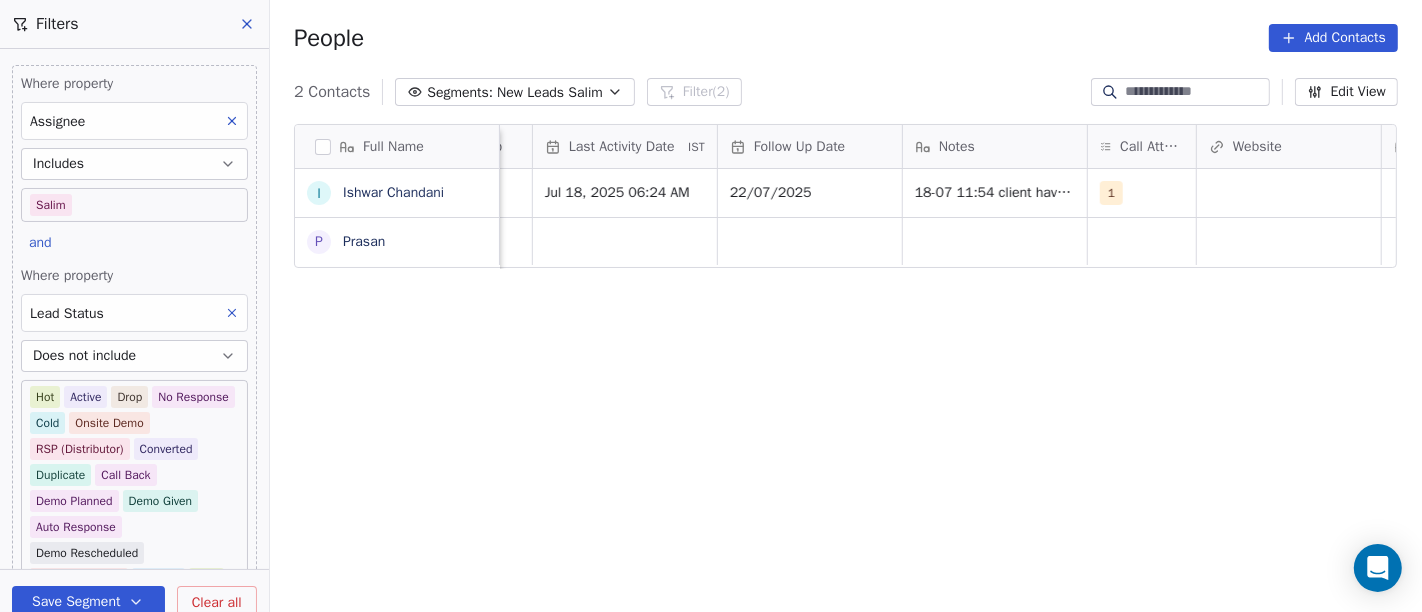 scroll, scrollTop: 0, scrollLeft: 1232, axis: horizontal 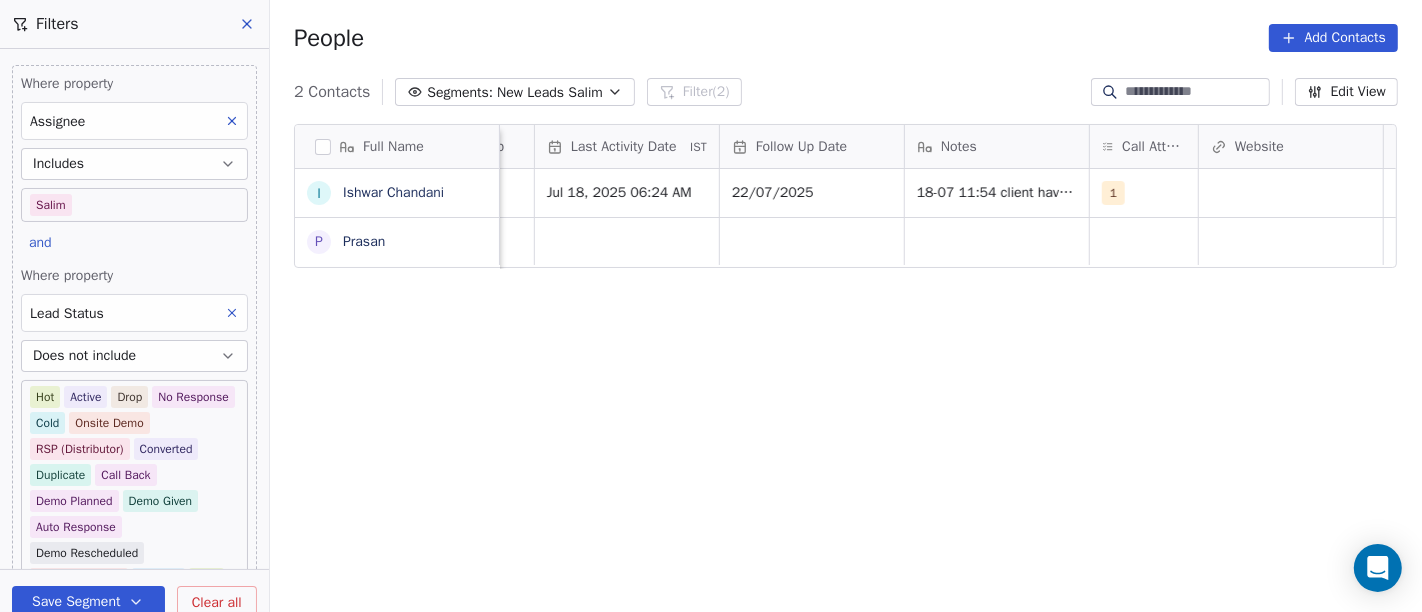 click on "Full Name I Ishwar Chandani P Prasan Lead Status Tags Assignee Sales Rep Last Activity Date IST Follow Up Date Notes Call Attempts Website zomato link outlet type Location Job Title   Salim Jul 18, 2025 06:24 AM 22/07/2025 18-07 11:54 client have fastfood shop asked details on WA 1 restaurants   Salim cloud_kitchen
To pick up a draggable item, press the space bar.
While dragging, use the arrow keys to move the item.
Press space again to drop the item in its new position, or press escape to cancel." at bounding box center (846, 377) 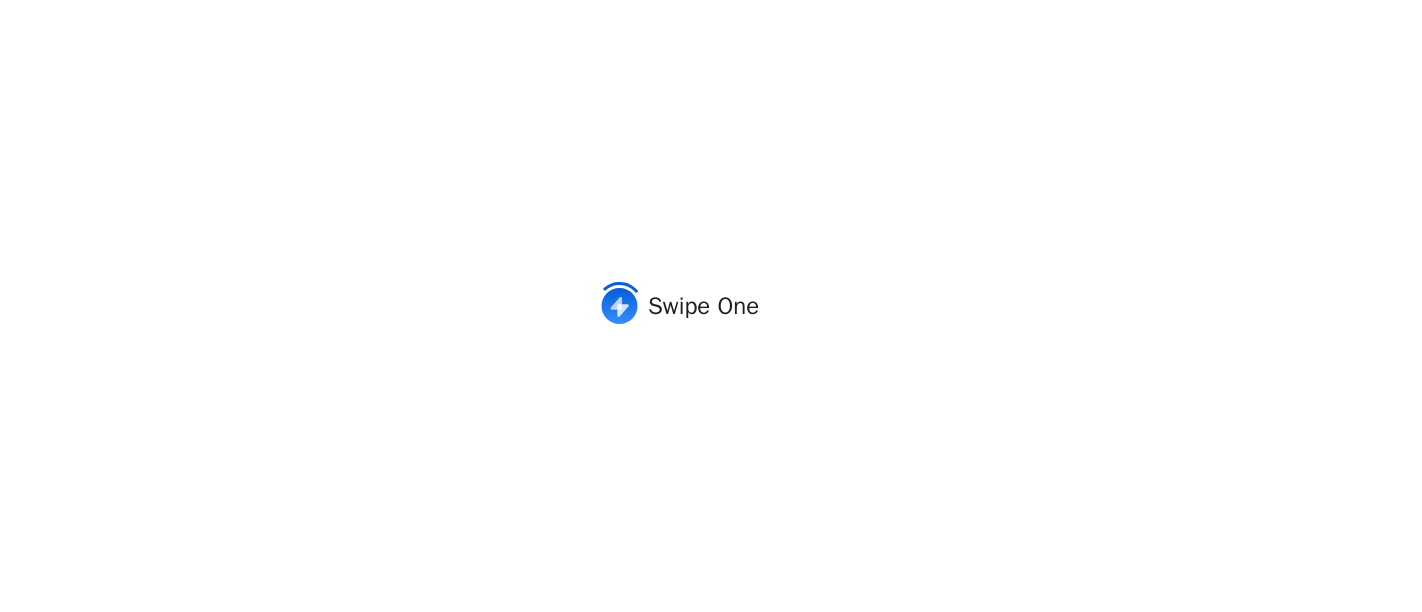 scroll, scrollTop: 0, scrollLeft: 0, axis: both 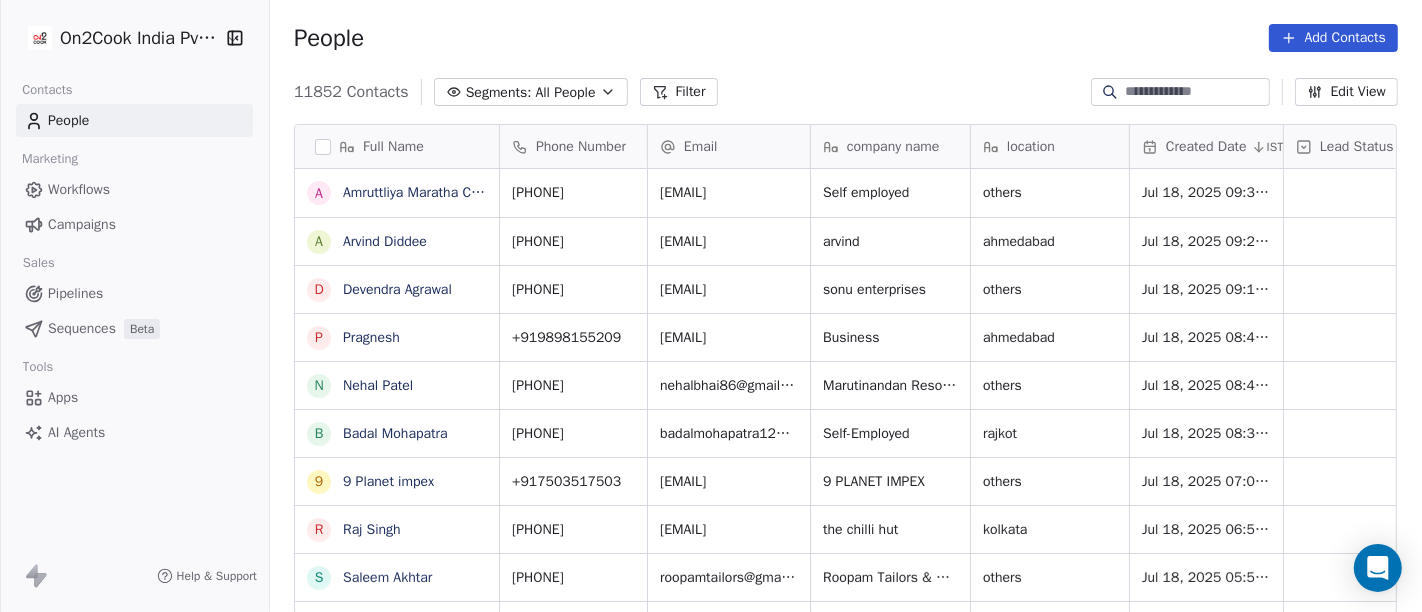 click on "Full Name A Amruttliya Maratha Cafe A Arvind Diddee D Devendra Agrawal P Pragnesh N Nehal Patel B Badal Mohapatra 9 9 Planet impex R Raj Singh S Saleem Akhtar S Sanjay Devi Corp R Raat cafe MH 20 M M B Patel V Vaibhav Kaushal K Krishna Das Agrawal K Kartik Gohel S Sanjay Katoriya C Chandru Pandya R Rameshwar Jagidishchandra Katta V Vijayakumar R Rudra Shrivastava d dinoop P Prathmesh Bhavsar b bachraj singhi D Debojyoti Banerjee S Shamsudeen A R Rajesh Don D Dharmeshbhai jayantilal patel J Jaspal Singh Makkad D Dayena Raval l Party Caterer & Yoga Trainer K Ketan Thakkar Phone Number Email company name location Created Date IST Lead Status Tags Assignee Sales Rep [PHONE] juzer.kasid@gmail.com Self employed others Jul 18, 2025 09:31 AM [PHONE] diddeearvind@gmail.com arvind ahmedabad Jul 18, 2025 09:29 AM [PHONE] devenshriji@yahoo.com sonu enterprises others Jul 18, 2025 09:14 AM [PHONE] pragmeshmistry.pm@gmail.com Business ahmedabad Jul 18, 2025 08:44 AM [PHONE] others rajkot Devi" at bounding box center (846, 377) 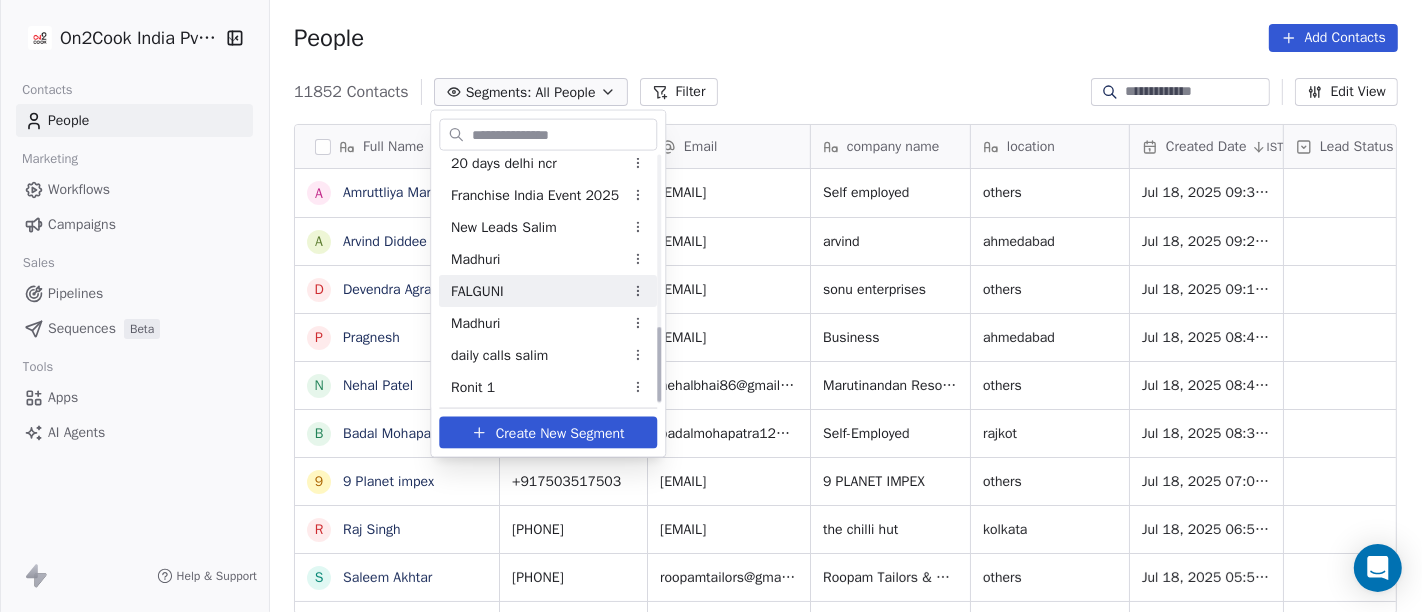 scroll, scrollTop: 555, scrollLeft: 0, axis: vertical 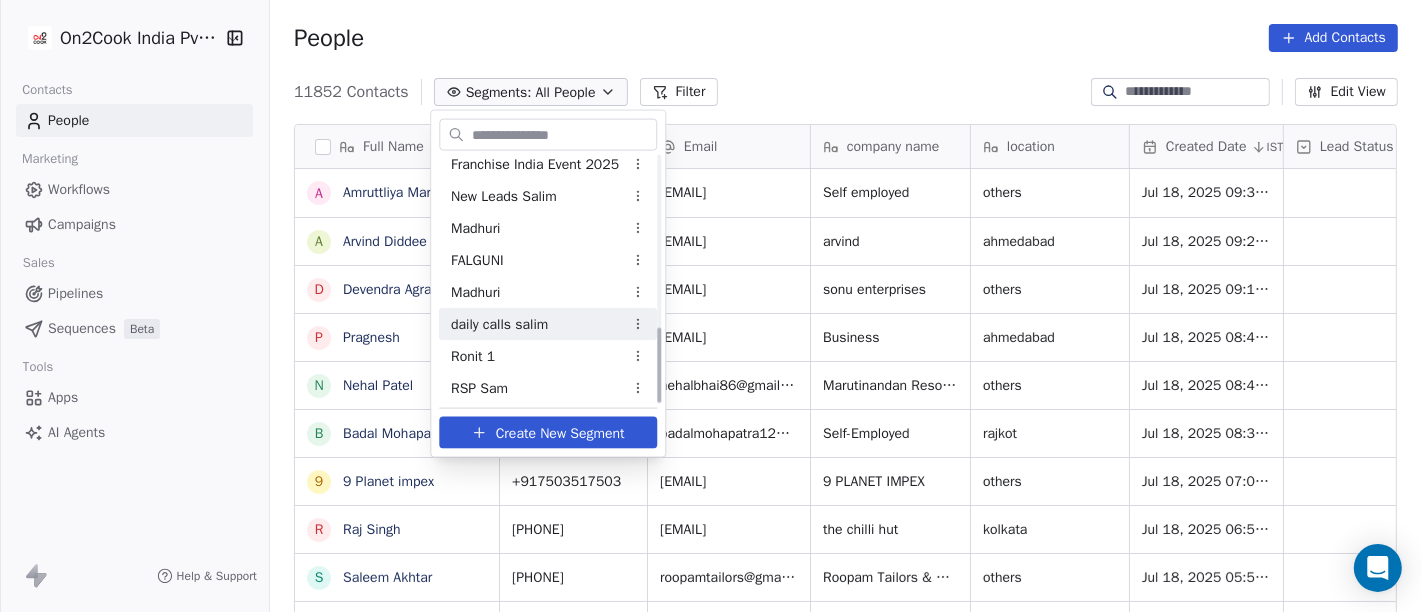 click on "daily calls salim" at bounding box center (499, 323) 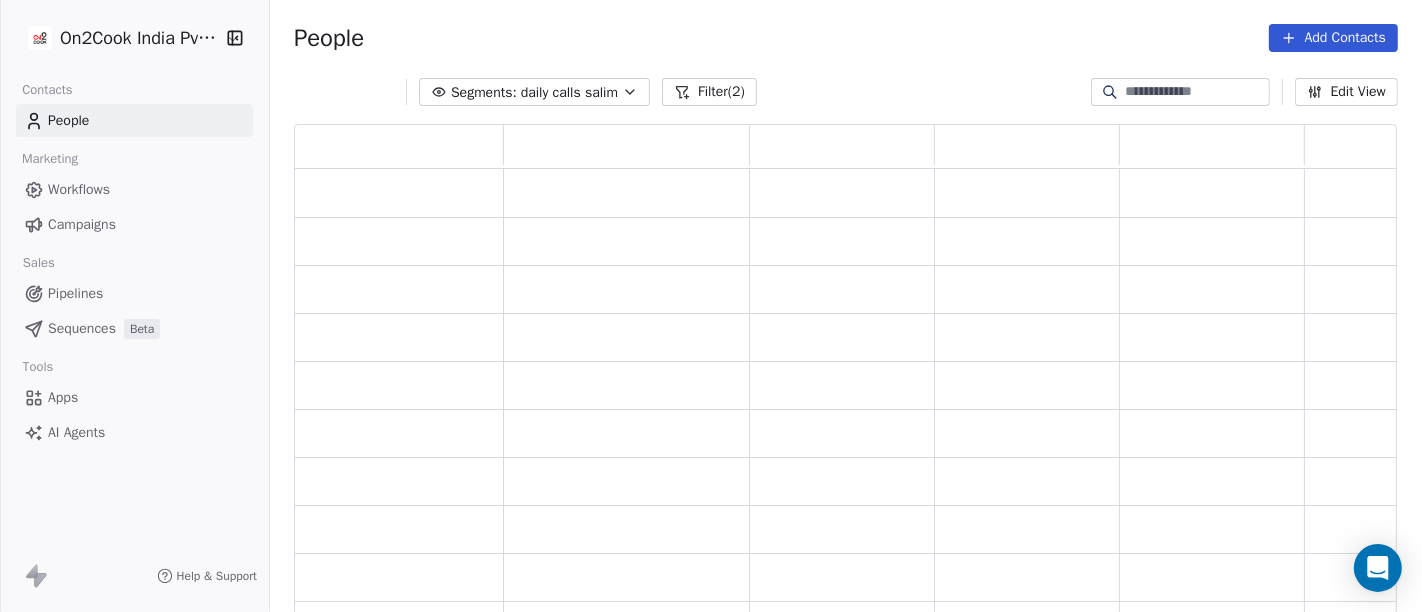 scroll, scrollTop: 17, scrollLeft: 17, axis: both 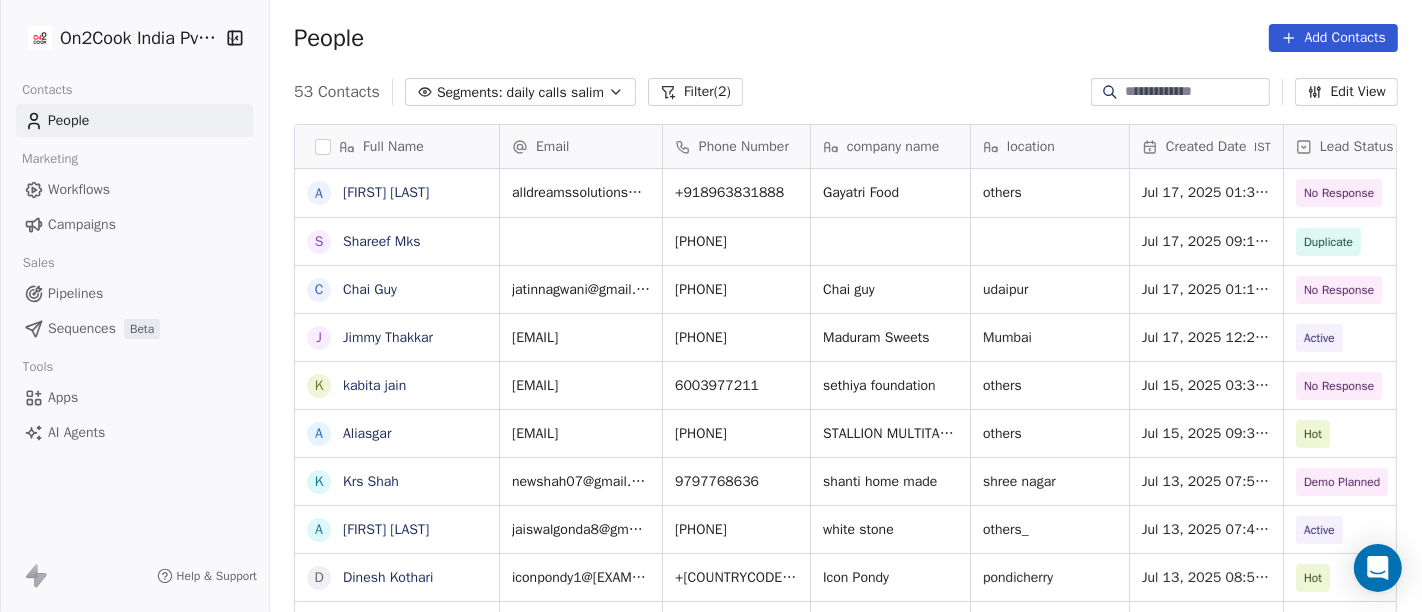 click on "Filter  (2)" at bounding box center (695, 92) 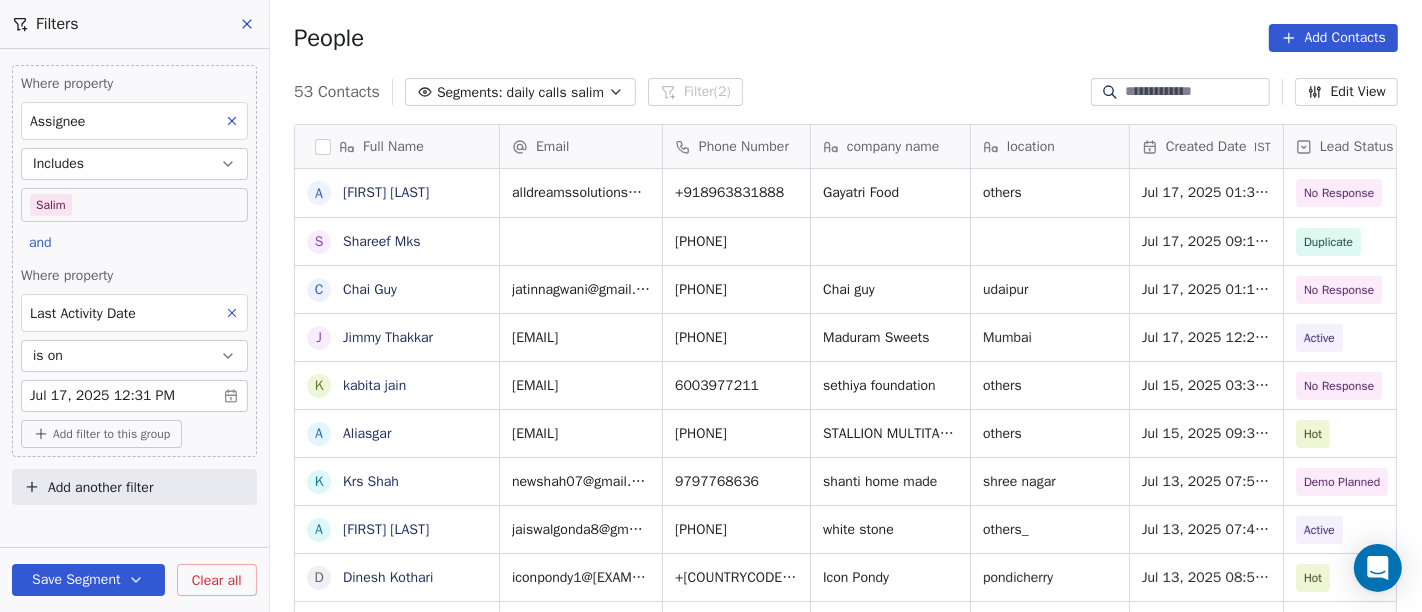 click on "On2Cook India Pvt. Ltd. Contacts People Marketing Workflows Campaigns Sales Pipelines Sequences Beta Tools Apps AI Agents Help & Support Filters Where property Assignee Includes Salim and Where property Last Activity Date is on Jul 17, 2025 12:31 PM Add filter to this group Add another filter Save Segment Clear all People Add Contacts 53 Contacts Segments: daily calls salim Filter (2) Edit View Tag Add to Sequence Full Name A [FIRST] [LAST] S [FIRST] [LAST] C [FIRST] [LAST] J [FIRST] [LAST] k [FIRST] [LAST] A [FIRST] [LAST] a [FIRST] [LAST] D [FIRST] [LAST] v [FIRST] [LAST] A [FIRST] [LAST] V [FIRST] [LAST] N [FIRST] [LAST] S [FIRST] [LAST] V [FIRST] [LAST] D [FIRST] [LAST] P [FIRST] [LAST] g [FIRST] [LAST] S [FIRST] [LAST] J [FIRST] [LAST] D [FIRST] [LAST] N [FIRST] [LAST] p [FIRST] [LAST] T [FIRST] [LAST] D [FIRST] [LAST] D [FIRST] [LAST] D [FIRST] [LAST] M [FIRST] [LAST] S [FIRST] [LAST] S [FIRST] [LAST] L [FIRST] [LAST] Email Phone Number company name location Created Date IST Lead Status Tags Assignee Sales Rep alldreamssolutions@[EXAMPLE].com [PHONE] Gayatri Food" at bounding box center [711, 306] 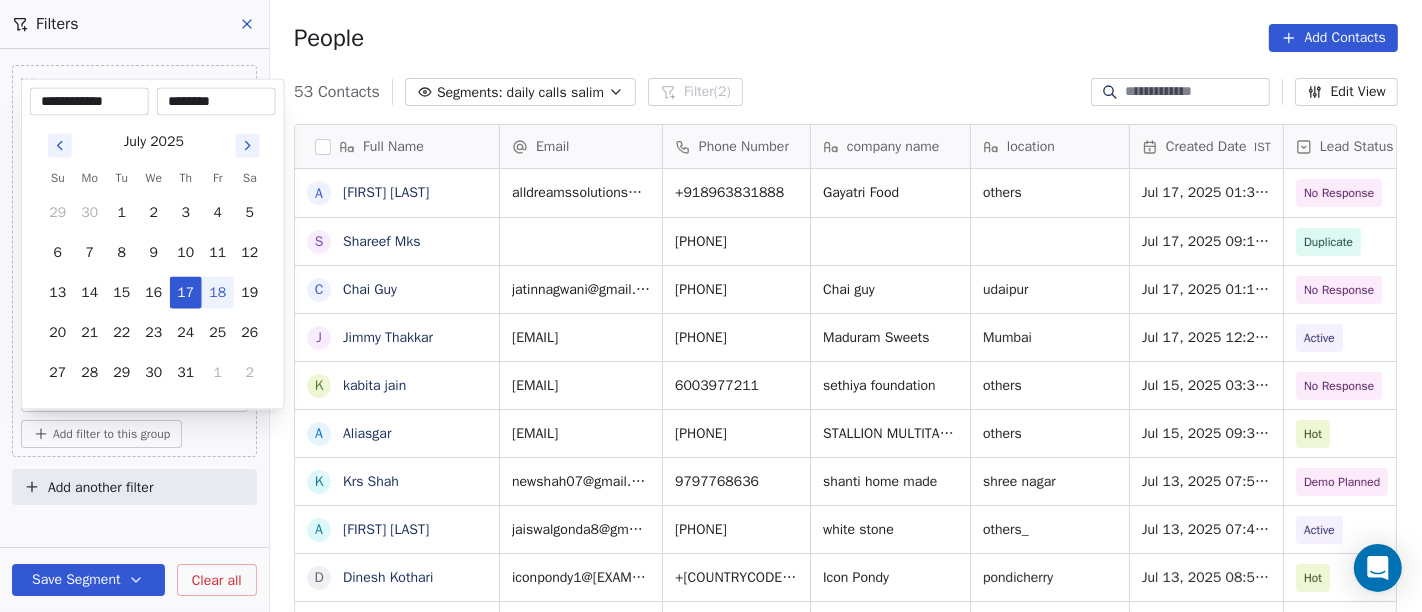 click on "18" at bounding box center [218, 293] 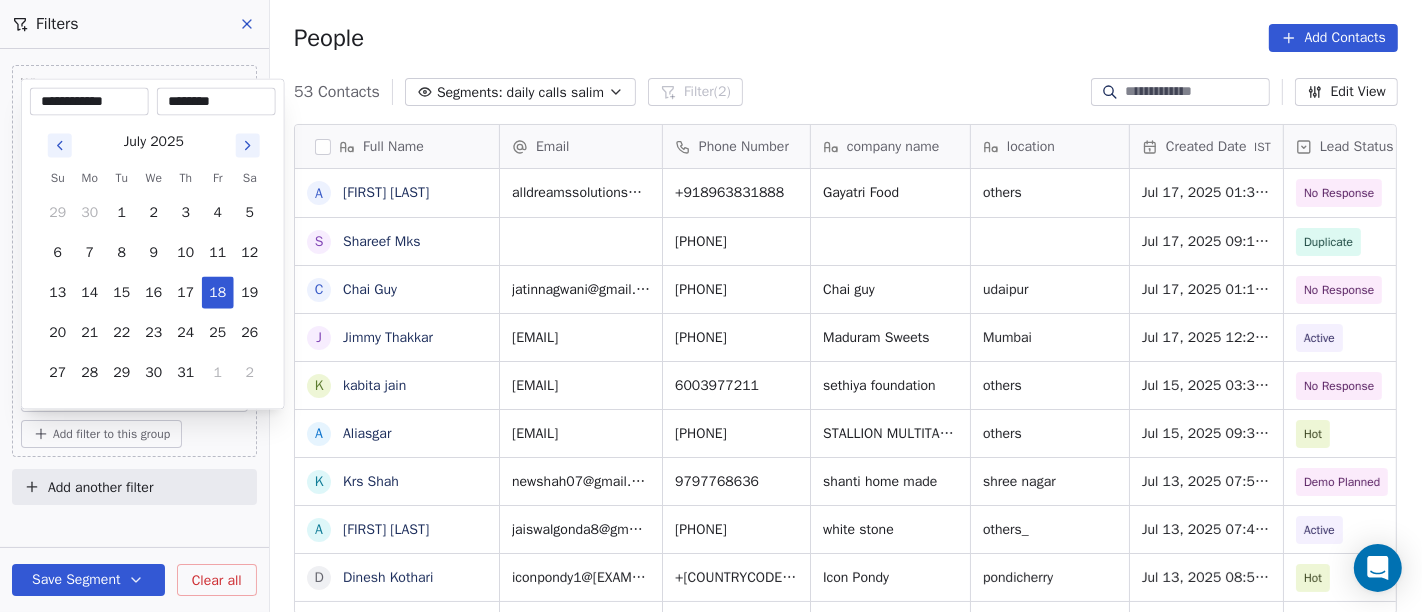 click on "On2Cook India Pvt. Ltd. Contacts People Marketing Workflows Campaigns Sales Pipelines Sequences Beta Tools Apps AI Agents Help & Support Filters Where property Assignee Includes Salim and Where property Last Activity Date is on Jul 17, 2025 12:31 PM Add filter to this group Add another filter Save Segment Clear all People Add Contacts 53 Contacts Segments: daily calls salim Filter (2) Edit View Tag Add to Sequence Full Name A [FIRST] [LAST] S [FIRST] [LAST] C [FIRST] [LAST] J [FIRST] [LAST] k [FIRST] [LAST] A [FIRST] [LAST] a [FIRST] [LAST] D [FIRST] [LAST] v [FIRST] [LAST] A [FIRST] [LAST] V [FIRST] [LAST] N [FIRST] [LAST] S [FIRST] [LAST] V [FIRST] [LAST] D [FIRST] [LAST] P [FIRST] [LAST] g [FIRST] [LAST] S [FIRST] [LAST] J [FIRST] [LAST] D [FIRST] [LAST] N [FIRST] [LAST] p [FIRST] [LAST] T [FIRST] [LAST] D [FIRST] [LAST] D [FIRST] [LAST] D [FIRST] [LAST] M [FIRST] [LAST] S [FIRST] [LAST] S [FIRST] [LAST] L [FIRST] [LAST] Email Phone Number company name location Created Date IST Lead Status Tags Assignee Sales Rep alldreamssolutions@[EXAMPLE].com [PHONE] Gayatri Food" at bounding box center [711, 306] 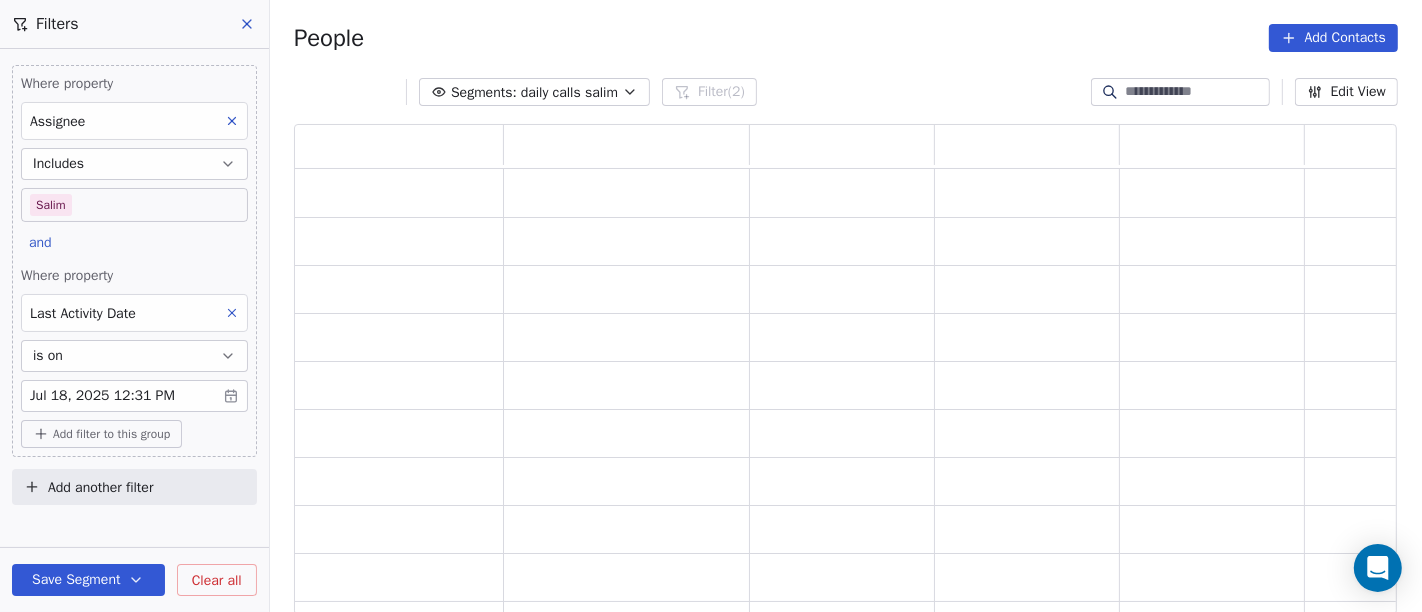 scroll, scrollTop: 17, scrollLeft: 17, axis: both 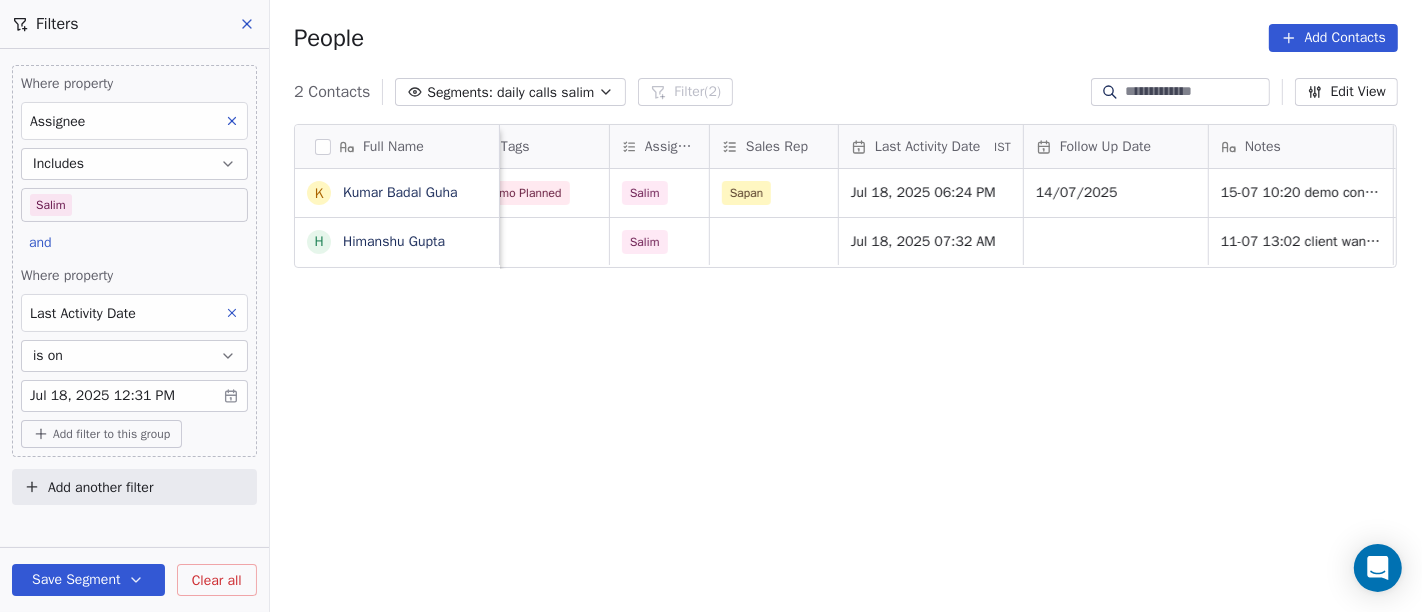 click on "Full Name K Kumar Badal Guha H Himanshu Gupta location Created Date IST Lead Status Tags Assignee Sales Rep Last Activity Date IST Follow Up Date Notes Call Attempts Website zomato link outlet type   Darjeeling Jul 14, 2025 12:12 AM Demo Planned Demo Planned Salim Sapan Jul 18, 2025 06:24 PM 14/07/2025 15-07 10:20 demo confirm 14-07  16:24 client have restaurant demo planned 1 https://www.google.com/search?q=phoron+darjeeling&rlz=1C1CHBF_enIN1127IN1127&oq=phoron+darglin&gs_lcrp=EgZjaHJvbWUqCQgBEAAYDRiABDIGCAAQRRg5MgkIARAAGA0YgAQyCQgCEAAYDRiABDIJCAMQABgNGIAEMgoIBBAAGAgYDRgeMg0IBRAAGIYDGIAEGIoFMg0IBhAAGIYDGIAEGIoFMg0IBxAAGIYDGIAEGIoFMg0ICBAAGIYDGIAEGIoFMg0ICRAAGIYDGIAEGIoF0gEIODUxNWowajSoAgCwAgE&sourceid=chrome&ie=UTF-8 restaurants   Jul 10, 2025 04:14 PM Onsite Demo Salim Jul 18, 2025 07:32 AM 11-07 13:02 client want live demo he is not interested in online demo 24-06 13:31 plan to open cafe in 1 month details shared on WA 2" at bounding box center (846, 377) 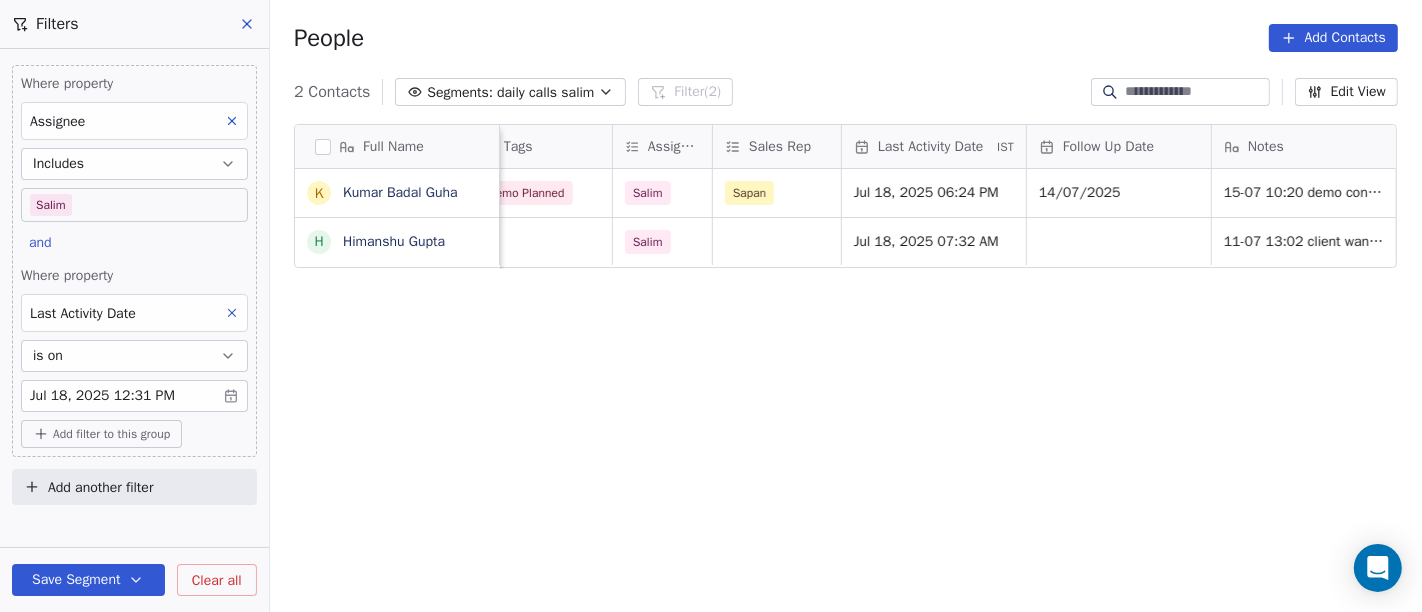 scroll, scrollTop: 0, scrollLeft: 1000, axis: horizontal 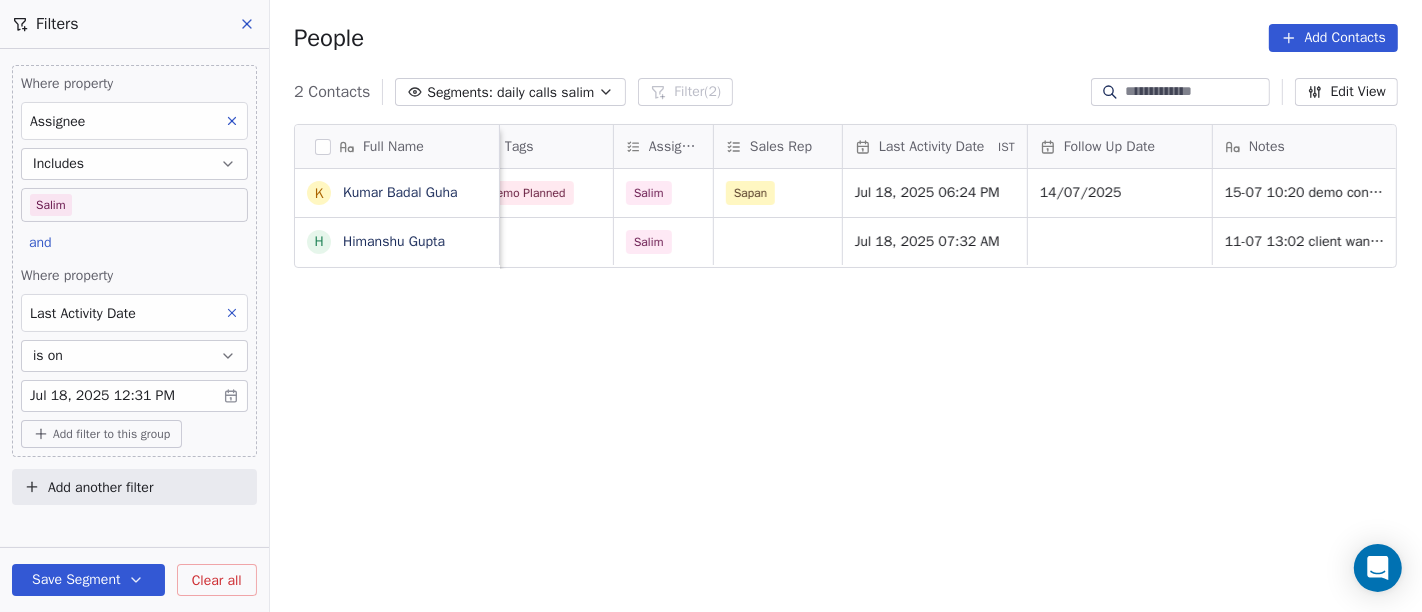 click on "Full Name K Kumar Badal Guha H Himanshu Gupta location Created Date IST Lead Status Tags Assignee Sales Rep Last Activity Date IST Follow Up Date Notes Call Attempts Website zomato link   Darjeeling Jul 14, 2025 12:12 AM Demo Planned Demo Planned Salim Sapan Jul 18, 2025 06:24 PM 14/07/2025 15-07 10:20 demo confirm 14-07  16:24 client have restaurant demo planned 1 https://www.google.com/search?q=phoron+darjeeling&rlz=1C1CHBF_enIN1127IN1127&oq=phoron+darglin&gs_lcrp=EgZjaHJvbWUqCQgBEAAYDRiABDIGCAAQRRg5MgkIARAAGA0YgAQyCQgCEAAYDRiABDIJCAMQABgNGIAEMgoIBBAAGAgYDRgeMg0IBRAAGIYDGIAEGIoFMg0IBhAAGIYDGIAEGIoFMg0IBxAAGIYDGIAEGIoFMg0ICBAAGIYDGIAEGIoFMg0ICRAAGIYDGIAEGIoF0gEIODUxNWowajSoAgCwAgE&sourceid=chrome&ie=UTF-8   Jul 10, 2025 04:14 PM Onsite Demo Salim Jul 18, 2025 07:32 AM 11-07 13:02 client want live demo he is not interested in online demo 24-06 13:31 plan to open cafe in 1 month details shared on WA 2" at bounding box center (846, 377) 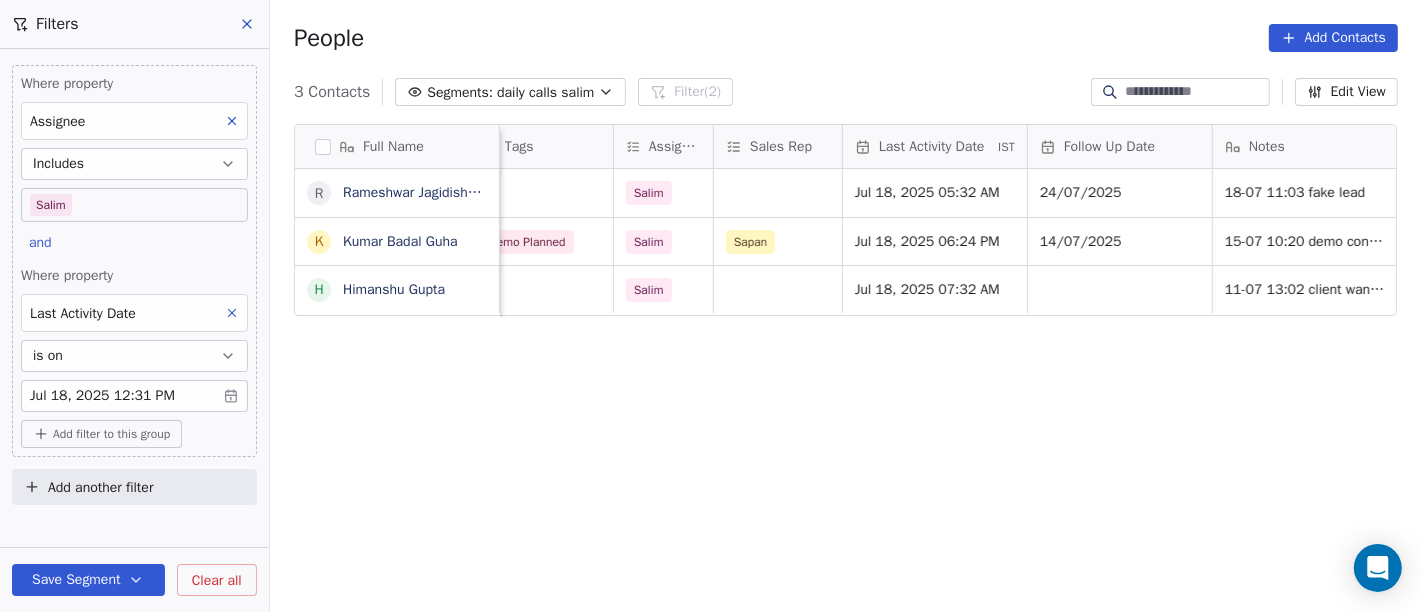 click on "Full Name R Rameshwar Jagidishchandra Katta K Kumar Badal Guha H Himanshu Gupta location Created Date IST Lead Status Tags Assignee Sales Rep Last Activity Date IST Follow Up Date Notes Call Attempts Website zomato link   others Jul 18, 2025 12:21 AM Drop Salim Jul 18, 2025 05:32 AM 24/07/2025 18-07 11:03 fake lead 1   Darjeeling Jul 14, 2025 12:12 AM Demo Planned Demo Planned Salim Sapan Jul 18, 2025 06:24 PM 14/07/2025 15-07 10:20 demo confirm 14-07  16:24 client have restaurant demo planned 1 https://www.google.com/search?q=phoron+darjeeling&rlz=1C1CHBF_enIN1127IN1127&oq=phoron+darglin&gs_lcrp=EgZjaHJvbWUqCQgBEAAYDRiABDIGCAAQRRg5MgkIARAAGA0YgAQyCQgCEAAYDRiABDIJCAMQABgNGIAEMgoIBBAAGAgYDRgeMg0IBRAAGIYDGIAEGIoFMg0IBhAAGIYDGIAEGIoFMg0IBxAAGIYDGIAEGIoFMg0ICBAAGIYDGIAEGIoFMg0ICRAAGIYDGIAEGIoF0gEIODUxNWowajSoAgCwAgE&sourceid=chrome&ie=UTF-8   Jul 10, 2025 04:14 PM Onsite Demo Salim Jul 18, 2025 07:32 AM 2" at bounding box center [846, 377] 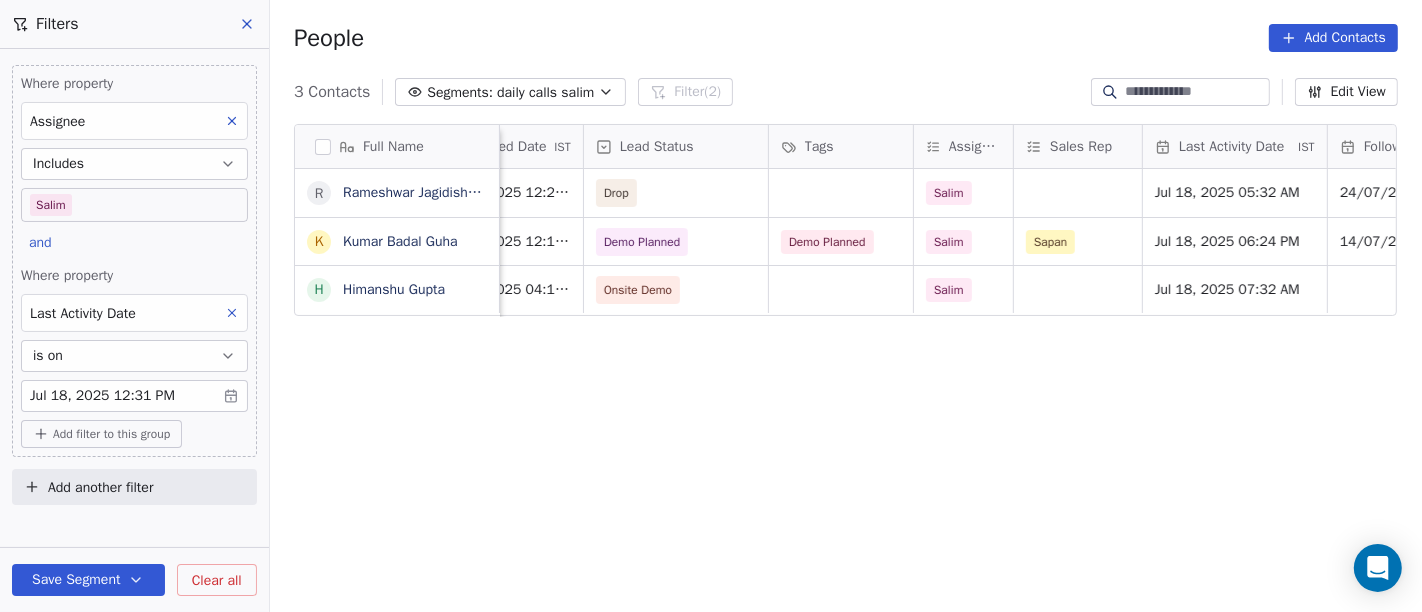 scroll, scrollTop: 0, scrollLeft: 681, axis: horizontal 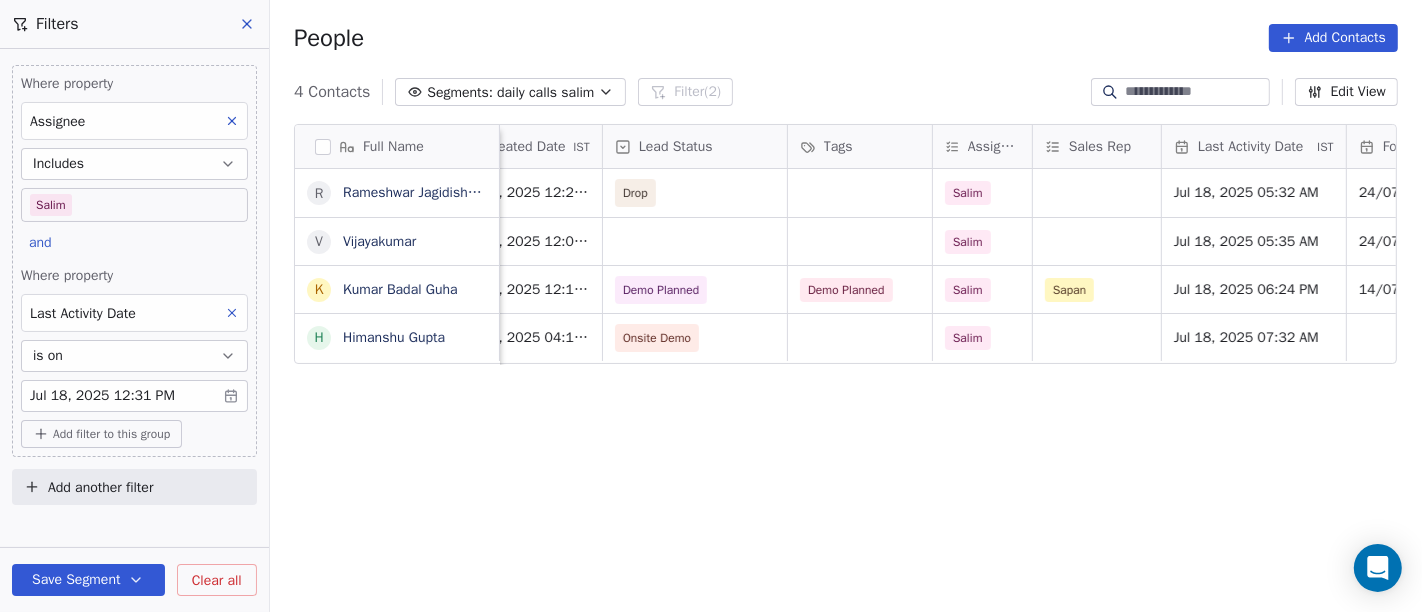 click on "On2Cook India Pvt. Ltd. Contacts People Marketing Workflows Campaigns Sales Pipelines Sequences Beta Tools Apps AI Agents Help & Support Filters Where property   Assignee   Includes Salim and Where property   Last Activity Date   is on Jul 18, 2025 12:31 PM Add filter to this group Add another filter Save Segment Clear all People  Add Contacts 4 Contacts Segments: daily calls salim  Filter  (2) Edit View Tag Add to Sequence Full Name R Rameshwar Jagidishchandra Katta V Vijayakumar K Kumar Badal Guha H Himanshu Gupta Phone Number company name location Created Date IST Lead Status Tags Assignee Sales Rep Last Activity Date IST Follow Up Date Notes Call Attempts Website   +14315889226 Self-Employed others Jul 18, 2025 12:21 AM Drop Salim Jul 18, 2025 05:32 AM 24/07/2025 18-07 11:03 fake lead 1   +918778976391 anbu others_ Jul 18, 2025 12:04 AM Salim Jul 18, 2025 05:35 AM 24/07/2025 18-07 11:05 said i will call back and hang up call WA sent 1   9432329092 phoron Darjeeling Jul 14, 2025 12:12 AM Demo Planned 1" at bounding box center (711, 306) 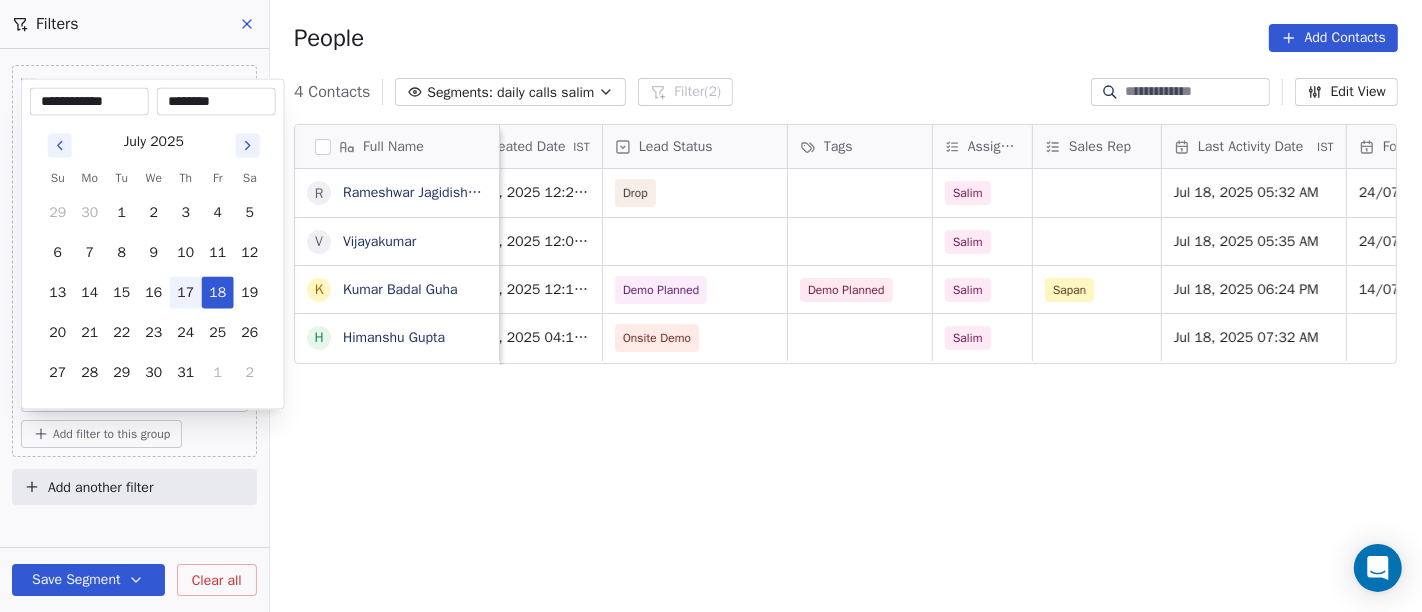 click on "17" at bounding box center (186, 293) 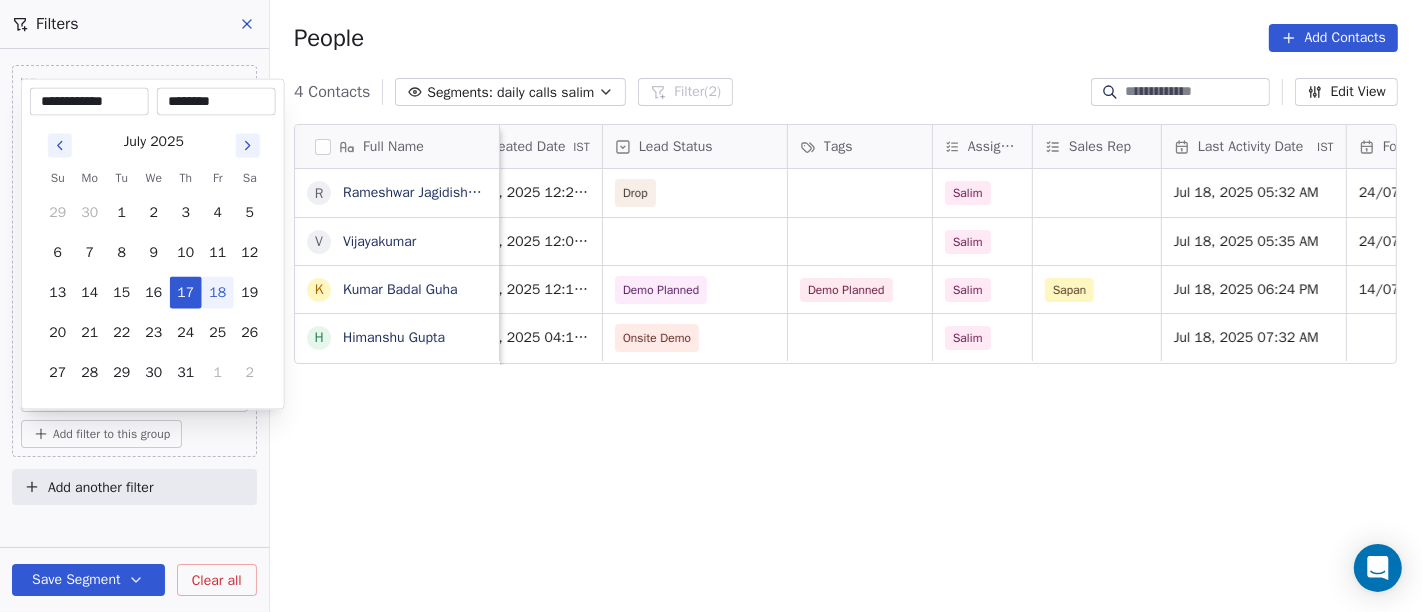 click on "On2Cook India Pvt. Ltd. Contacts People Marketing Workflows Campaigns Sales Pipelines Sequences Beta Tools Apps AI Agents Help & Support Filters Where property   Assignee   Includes Salim and Where property   Last Activity Date   is on Jul 18, 2025 12:31 PM Add filter to this group Add another filter Save Segment Clear all People  Add Contacts 4 Contacts Segments: daily calls salim  Filter  (2) Edit View Tag Add to Sequence Full Name R Rameshwar Jagidishchandra Katta V Vijayakumar K Kumar Badal Guha H Himanshu Gupta Phone Number company name location Created Date IST Lead Status Tags Assignee Sales Rep Last Activity Date IST Follow Up Date Notes Call Attempts Website   +14315889226 Self-Employed others Jul 18, 2025 12:21 AM Drop Salim Jul 18, 2025 05:32 AM 24/07/2025 18-07 11:03 fake lead 1   +918778976391 anbu others_ Jul 18, 2025 12:04 AM Salim Jul 18, 2025 05:35 AM 24/07/2025 18-07 11:05 said i will call back and hang up call WA sent 1   9432329092 phoron Darjeeling Jul 14, 2025 12:12 AM Demo Planned 1" at bounding box center [711, 306] 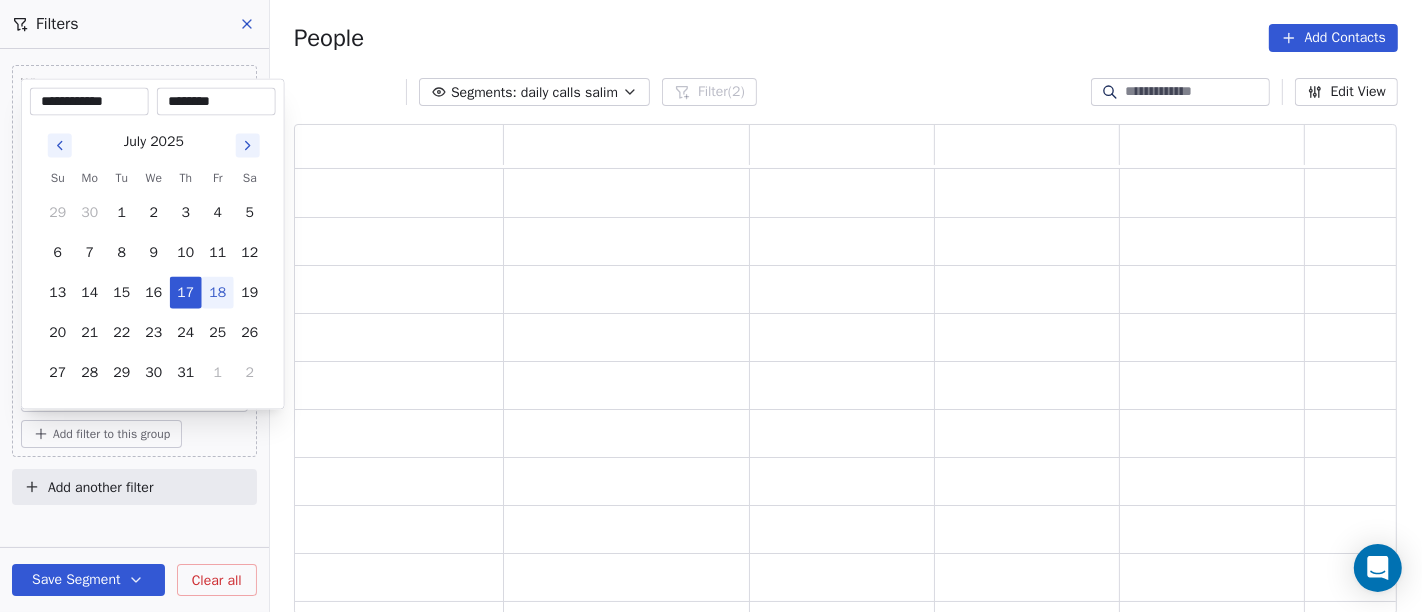 scroll, scrollTop: 17, scrollLeft: 17, axis: both 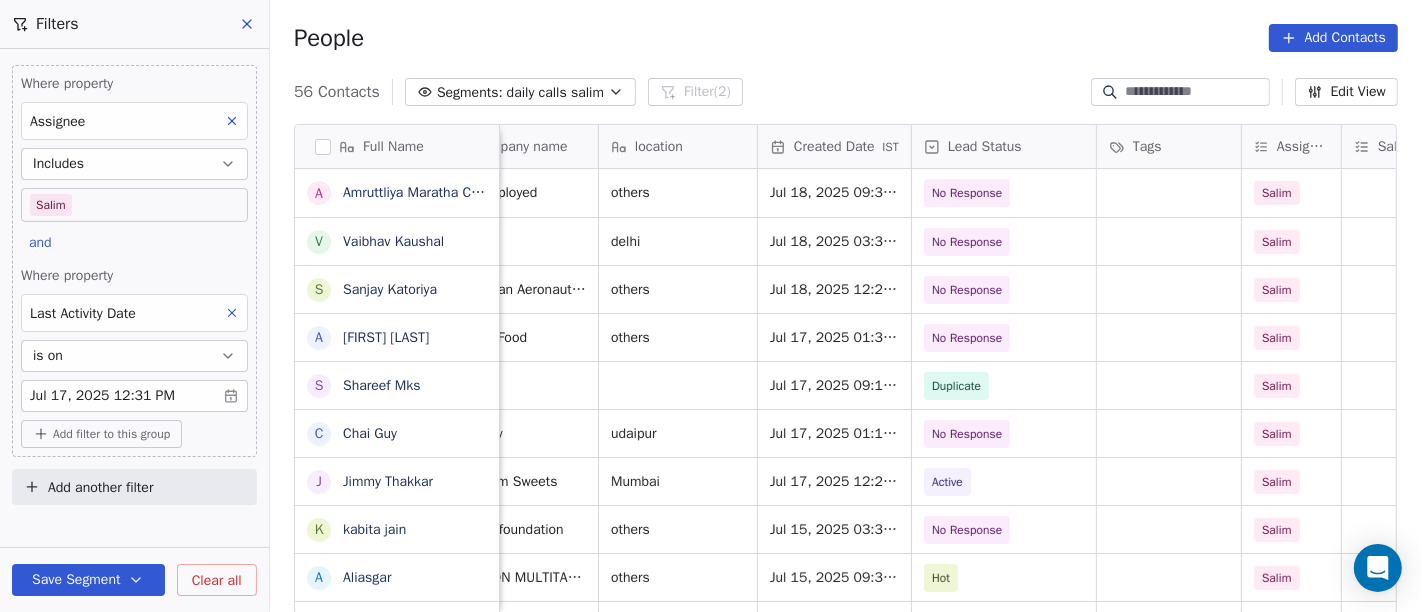click on "On2Cook India Pvt. Ltd. Contacts People Marketing Workflows Campaigns Sales Pipelines Sequences Beta Tools Apps AI Agents Help & Support Filters Where property   Assignee   Includes Salim and Where property   Last Activity Date   is on Jul 17, 2025 12:31 PM Add filter to this group Add another filter Save Segment Clear all People  Add Contacts 56 Contacts Segments: daily calls salim  Filter  (2) Edit View Tag Add to Sequence Full Name A Amruttliya Maratha Cafe V Vaibhav Kaushal S Sanjay Katoriya A Ashoka Khatri S Shareef Mks C Chai Guy J Jimmy Thakkar k kabita jain A Aliasgar K Krs Shah a ashish jaiswal D Dinesh Kothari v vatsal^^ A Anup Melwani V Vinoth Annamalai N Nilesh Mody S Shalabh Saxena V Vinod Mahajan D Dhaval Sheth P Praveen Gupta g gouri Shankar S Sujit Pattnaik J Jassi Singh D Daniel Kurian N Naveen Kumar p pankaj T Tushar D Dr Pankaj G .Dhiraj D Dhiraj Kadam M M B Patel Email Phone Number company name location Created Date IST Lead Status Tags Assignee Sales Rep Last Activity Date IST Notes Hot" at bounding box center (711, 306) 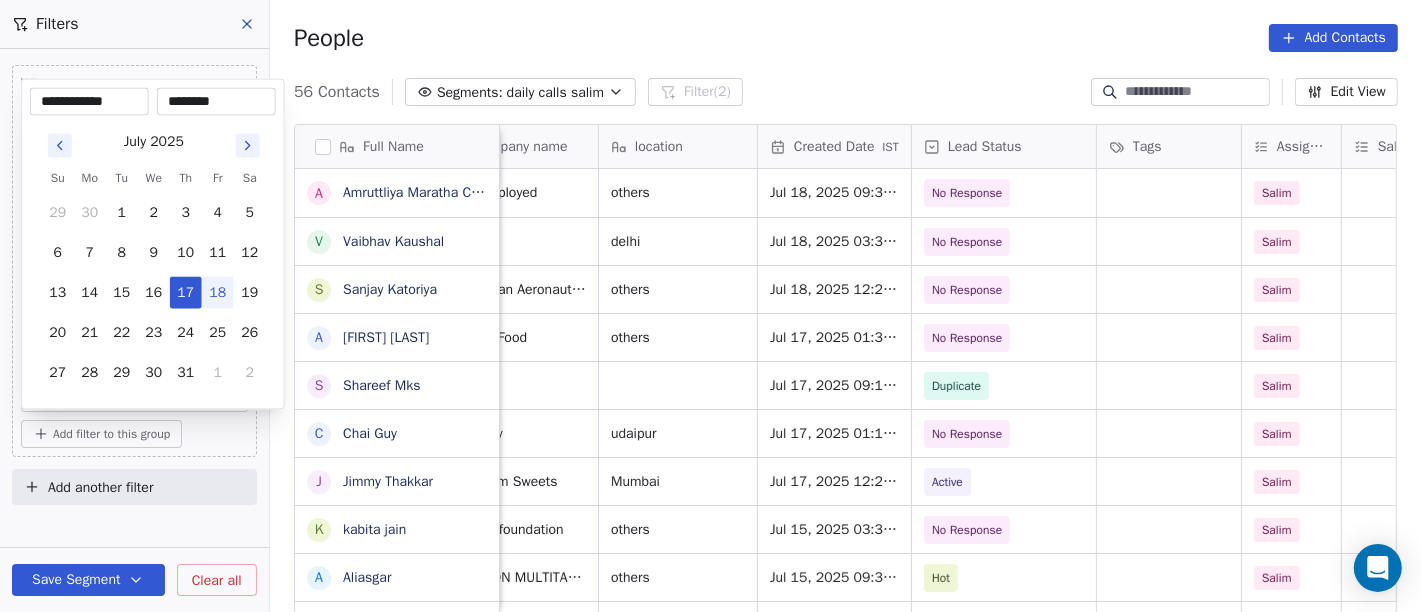 click on "18" at bounding box center (218, 293) 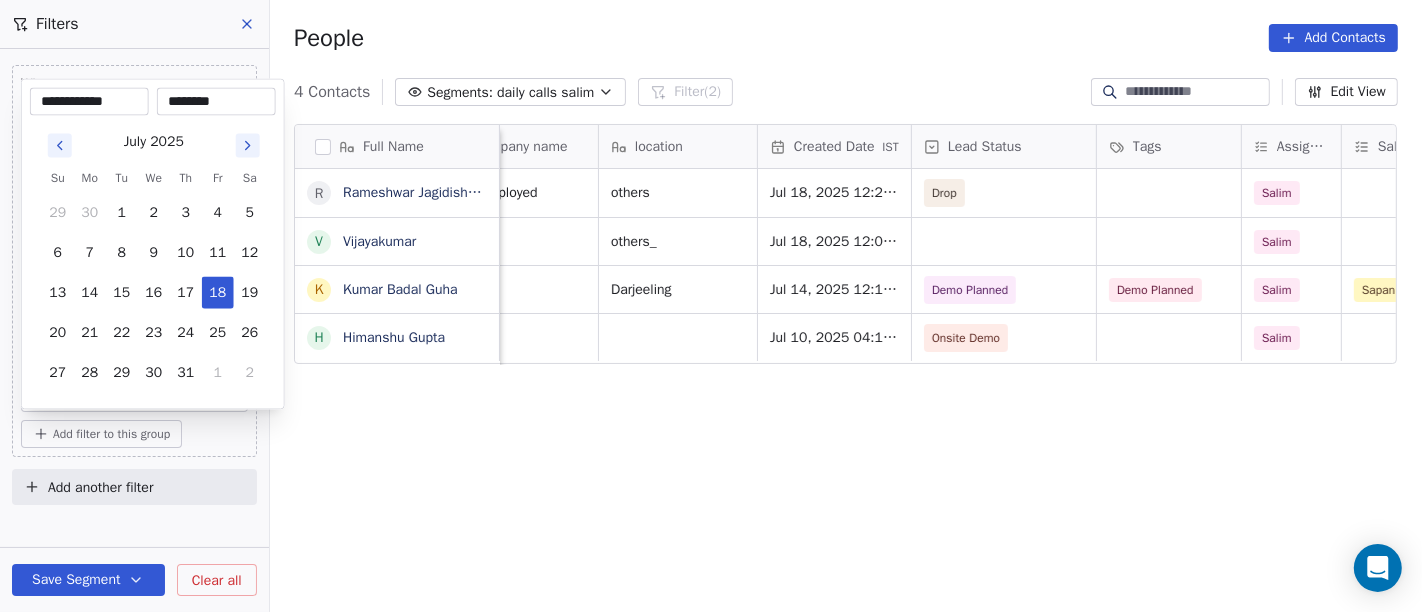 click on "On2Cook India Pvt. Ltd. Contacts People Marketing Workflows Campaigns Sales Pipelines Sequences Beta Tools Apps AI Agents Help & Support Filters Where property   Assignee   Includes Salim and Where property   Last Activity Date   is on Jul 18, 2025 12:31 PM Add filter to this group Add another filter Save Segment Clear all People  Add Contacts 4 Contacts Segments: daily calls salim  Filter  (2) Edit View Tag Add to Sequence Full Name R Rameshwar Jagidishchandra Katta V Vijayakumar K Kumar Badal Guha H Himanshu Gupta Email Phone Number company name location Created Date IST Lead Status Tags Assignee Sales Rep Last Activity Date IST Follow Up Date Notes rameshwarkatta@gmail.com +14315889226 Self-Employed others Jul 18, 2025 12:21 AM Drop Salim Jul 18, 2025 05:32 AM 24/07/2025 18-07 11:03 fake lead vijayakumarjaikumar082@gmail.com +918778976391 anbu others_ Jul 18, 2025 12:04 AM Salim Jul 18, 2025 05:35 AM 24/07/2025 18-07 11:05 said i will call back and hang up call WA sent crownimperialgroup@gmail.com phoron" at bounding box center (711, 306) 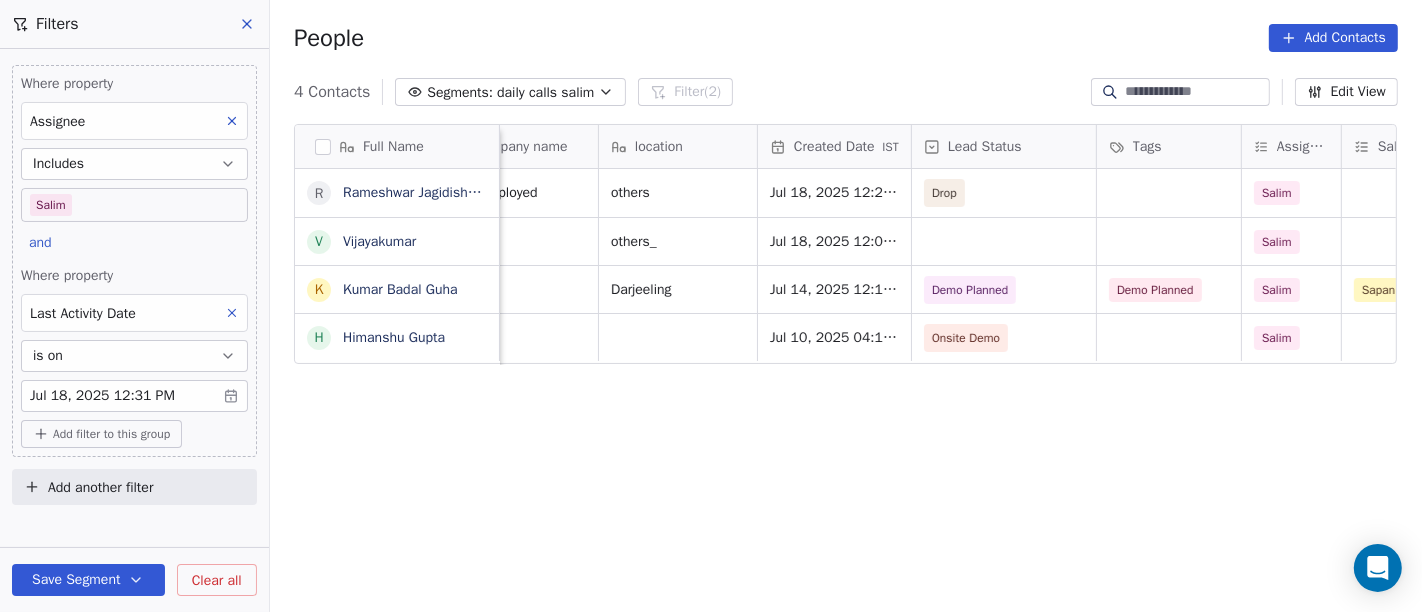 click at bounding box center (1196, 92) 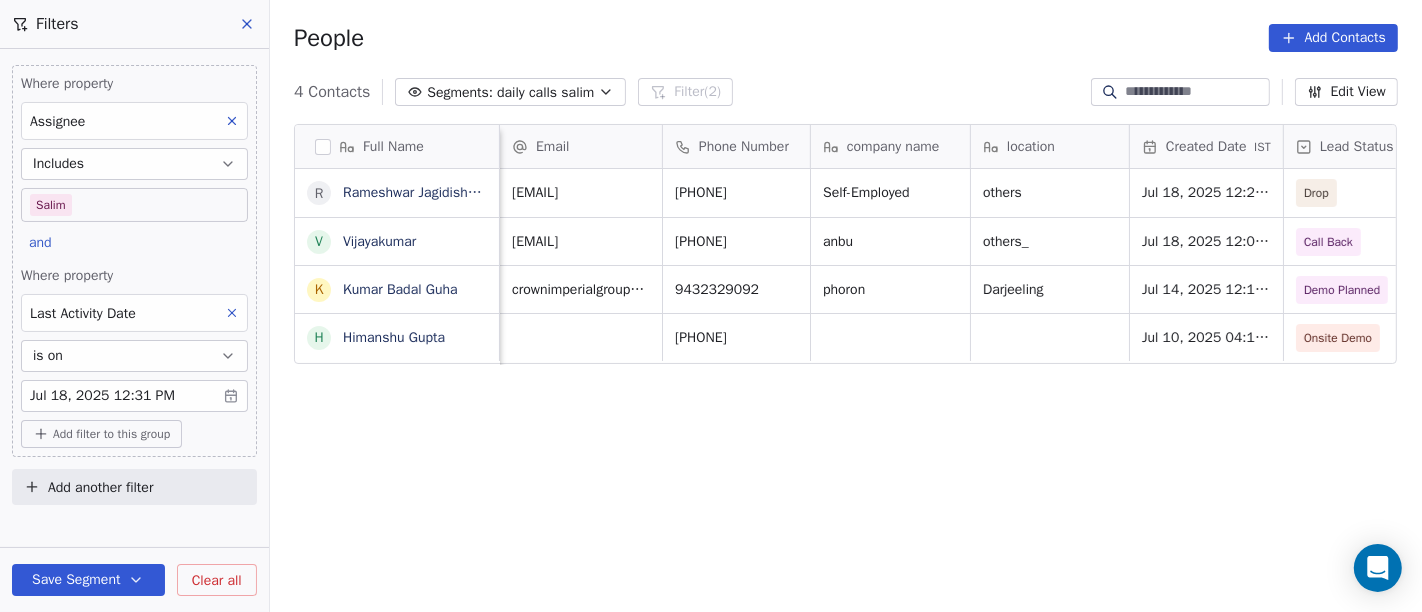 scroll, scrollTop: 0, scrollLeft: 1, axis: horizontal 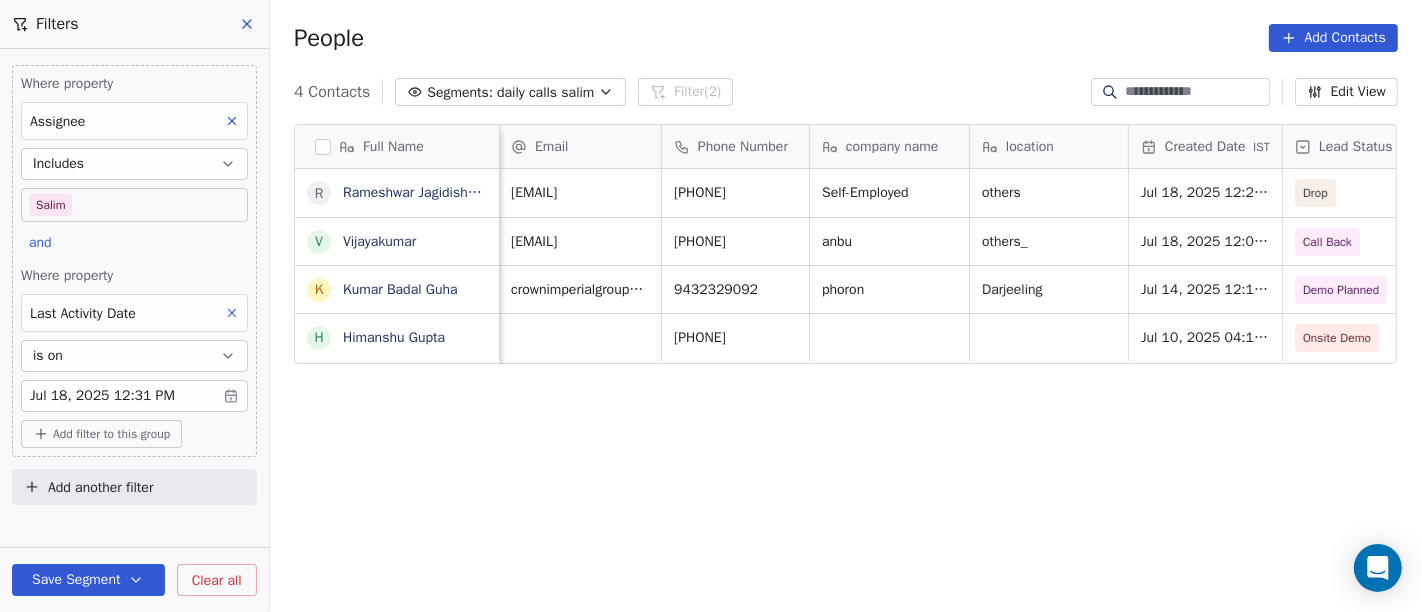 click on "Segments: daily calls salim" at bounding box center [510, 92] 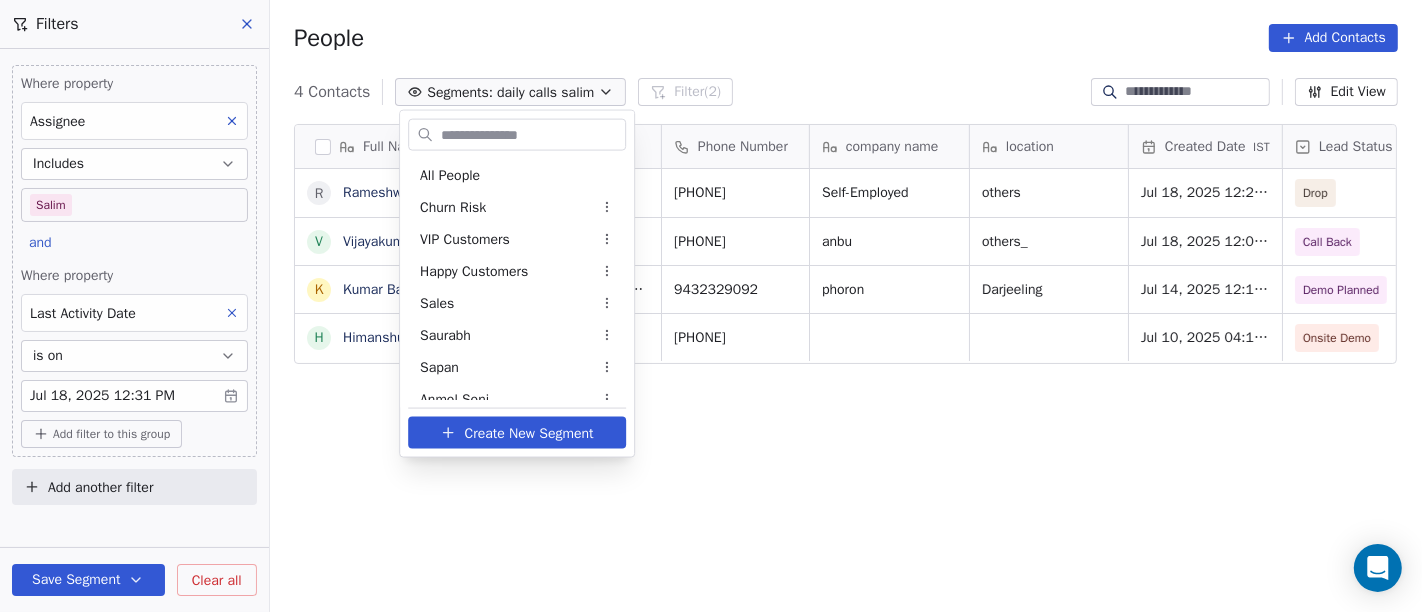 scroll, scrollTop: 494, scrollLeft: 0, axis: vertical 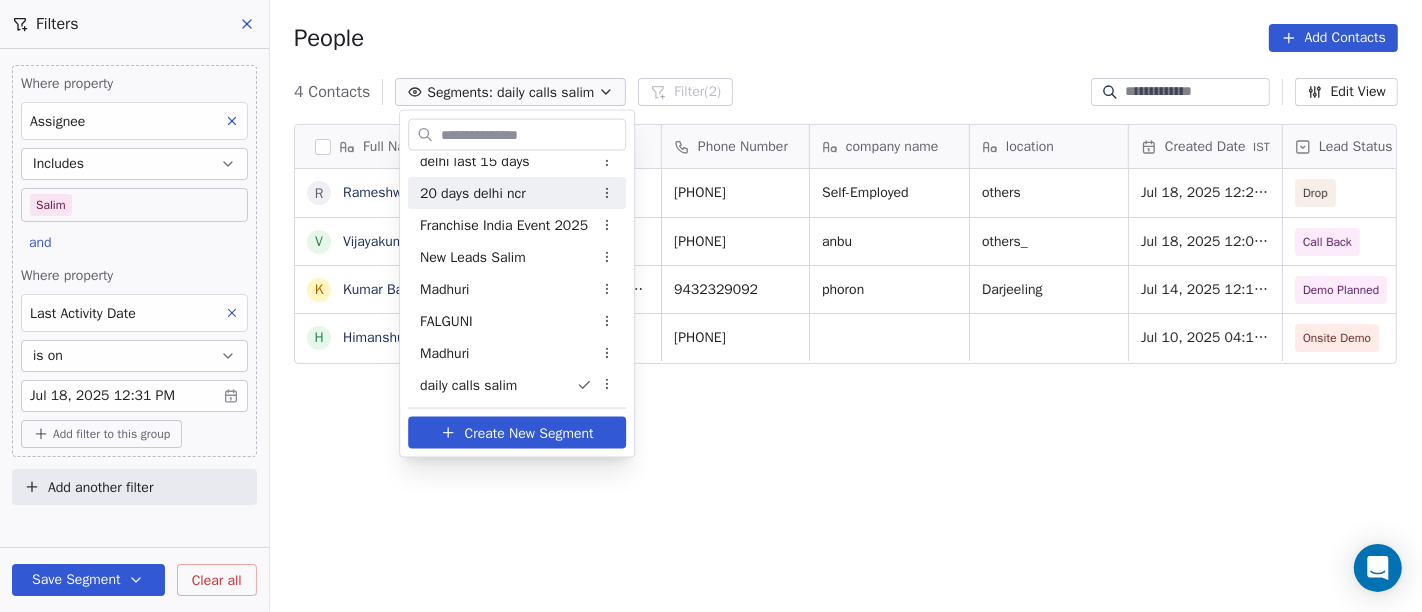 click on "On2Cook India Pvt. Ltd. Contacts People Marketing Workflows Campaigns Sales Pipelines Sequences Beta Tools Apps AI Agents Help & Support Filters Where property   Assignee   Includes Salim and Where property   Last Activity Date   is on Jul 18, 2025 12:31 PM Add filter to this group Add another filter Save Segment Clear all People  Add Contacts 4 Contacts Segments: daily calls salim  Filter  (2) Edit View Tag Add to Sequence Full Name R Rameshwar Jagidishchandra Katta V Vijayakumar K Kumar Badal Guha H Himanshu Gupta Email Phone Number company name location Created Date IST Lead Status Tags Assignee Sales Rep rameshwarkatta@gmail.com +14315889226 Self-Employed others Jul 18, 2025 12:21 AM Drop Salim vijayakumarjaikumar082@gmail.com +918778976391 anbu others_ Jul 18, 2025 12:04 AM Call Back Salim crownimperialgroup@gmail.com 9432329092 phoron Darjeeling Jul 14, 2025 12:12 AM Demo Planned Demo Planned Salim Sapan +919026909618 Jul 10, 2025 04:14 PM Onsite Demo Salim
All People Churn Risk Sales Sapan" at bounding box center [711, 306] 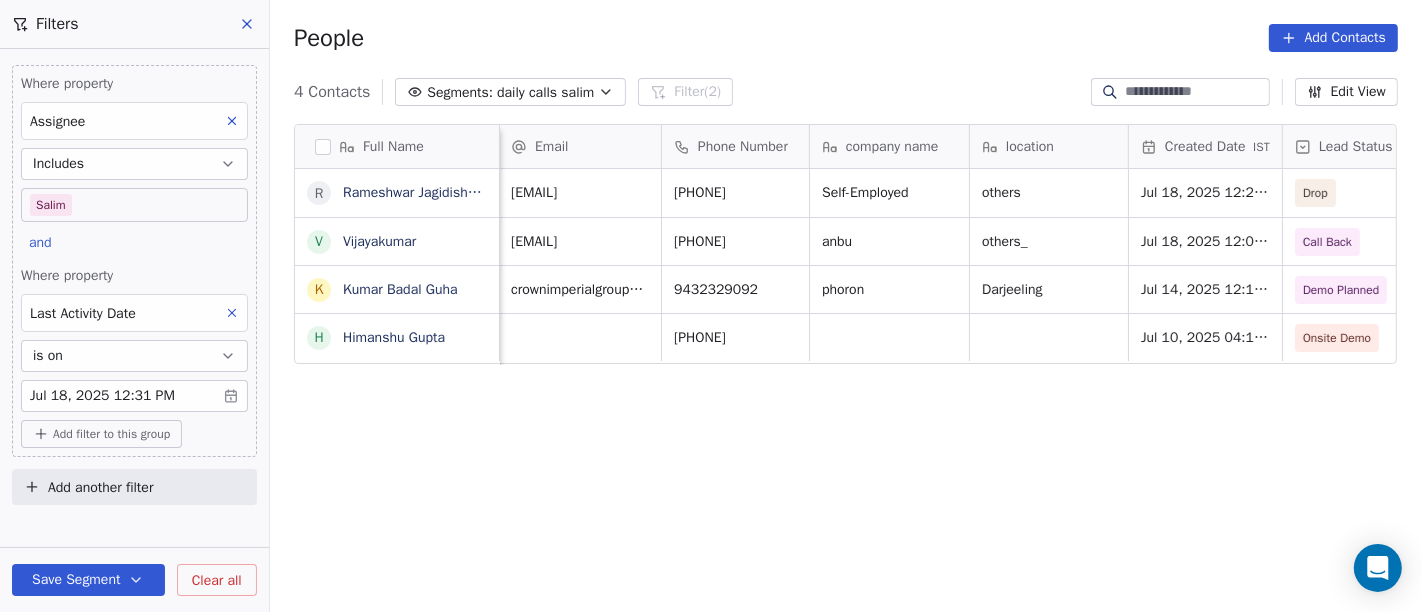 click on "On2Cook India Pvt. Ltd. Contacts People Marketing Workflows Campaigns Sales Pipelines Sequences Beta Tools Apps AI Agents Help & Support Filters Where property   Assignee   Includes Salim and Where property   Last Activity Date   is on Jul 18, 2025 12:31 PM Add filter to this group Add another filter Save Segment Clear all People  Add Contacts 4 Contacts Segments: daily calls salim  Filter  (2) Edit View Tag Add to Sequence Full Name R Rameshwar Jagidishchandra Katta V Vijayakumar K Kumar Badal Guha H Himanshu Gupta Email Phone Number company name location Created Date IST Lead Status Tags Assignee Sales Rep rameshwarkatta@gmail.com +14315889226 Self-Employed others Jul 18, 2025 12:21 AM Drop Salim vijayakumarjaikumar082@gmail.com +918778976391 anbu others_ Jul 18, 2025 12:04 AM Call Back Salim crownimperialgroup@gmail.com 9432329092 phoron Darjeeling Jul 14, 2025 12:12 AM Demo Planned Demo Planned Salim Sapan +919026909618 Jul 10, 2025 04:14 PM Onsite Demo Salim" at bounding box center [711, 306] 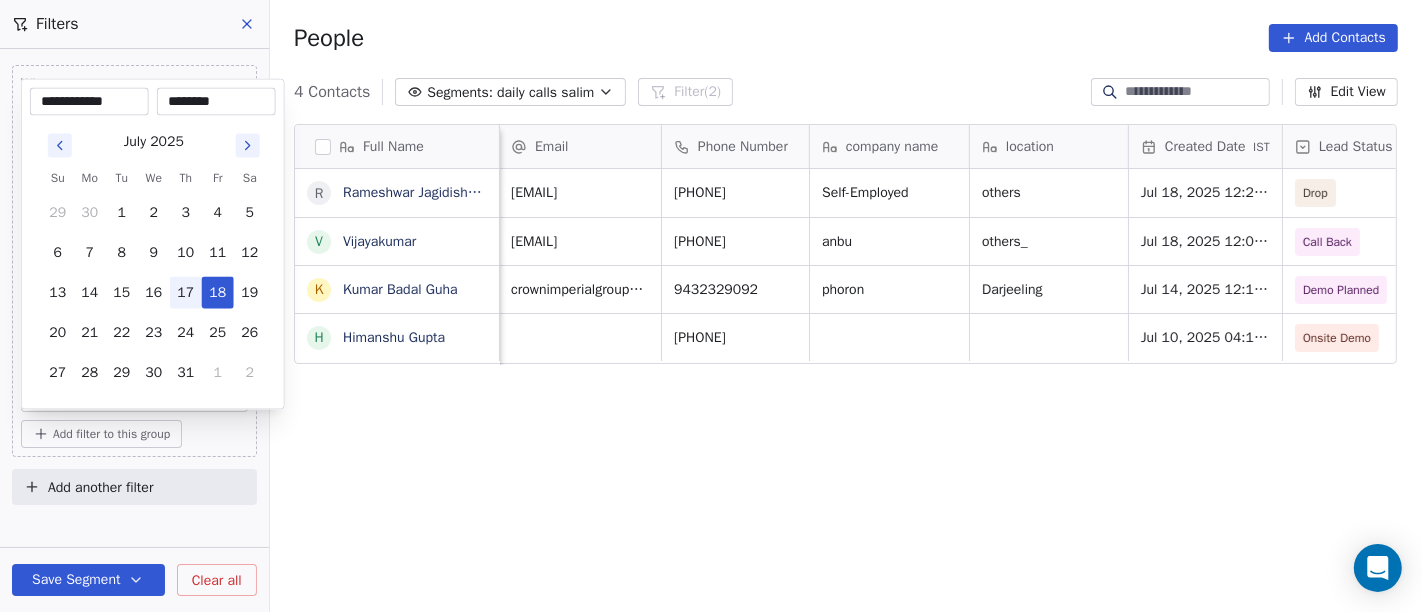 click on "17" at bounding box center (186, 293) 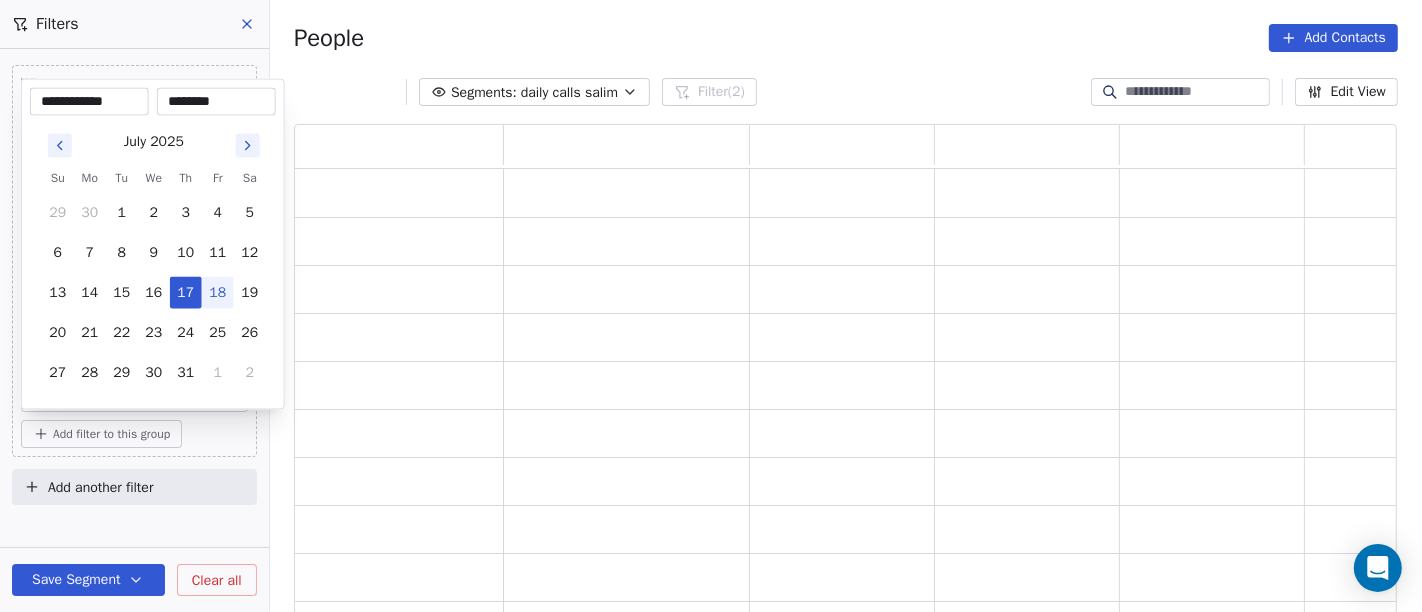 click on "**********" at bounding box center (711, 306) 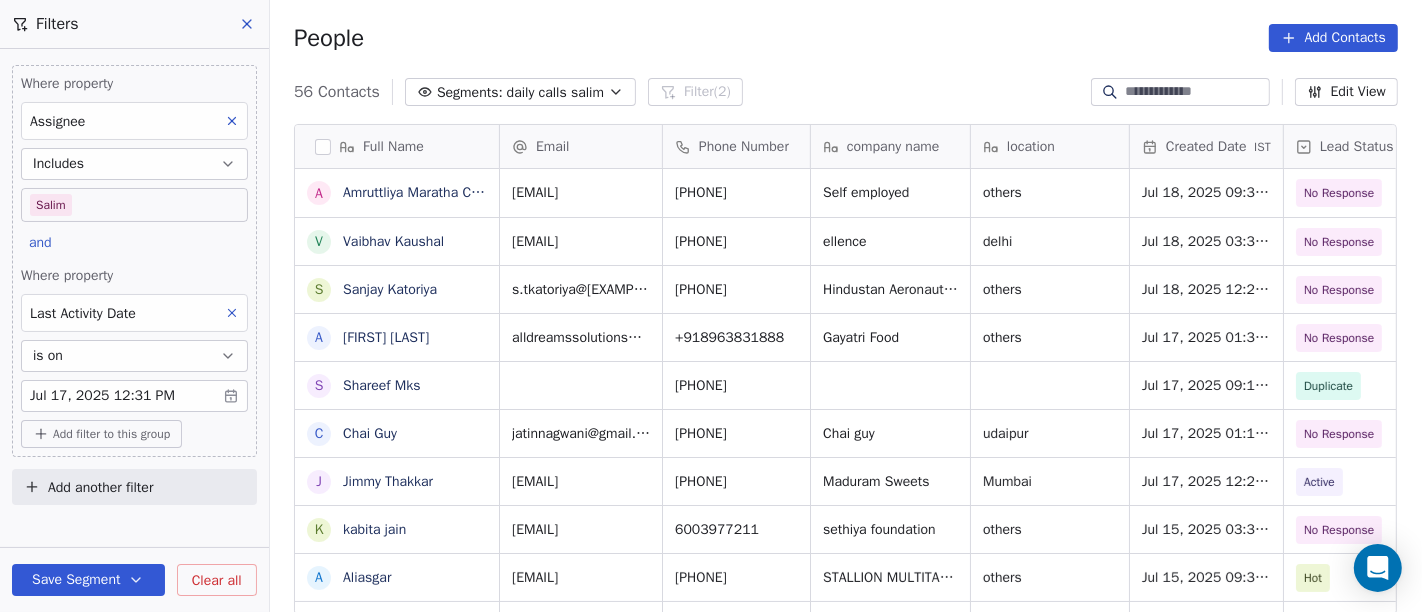 scroll, scrollTop: 17, scrollLeft: 17, axis: both 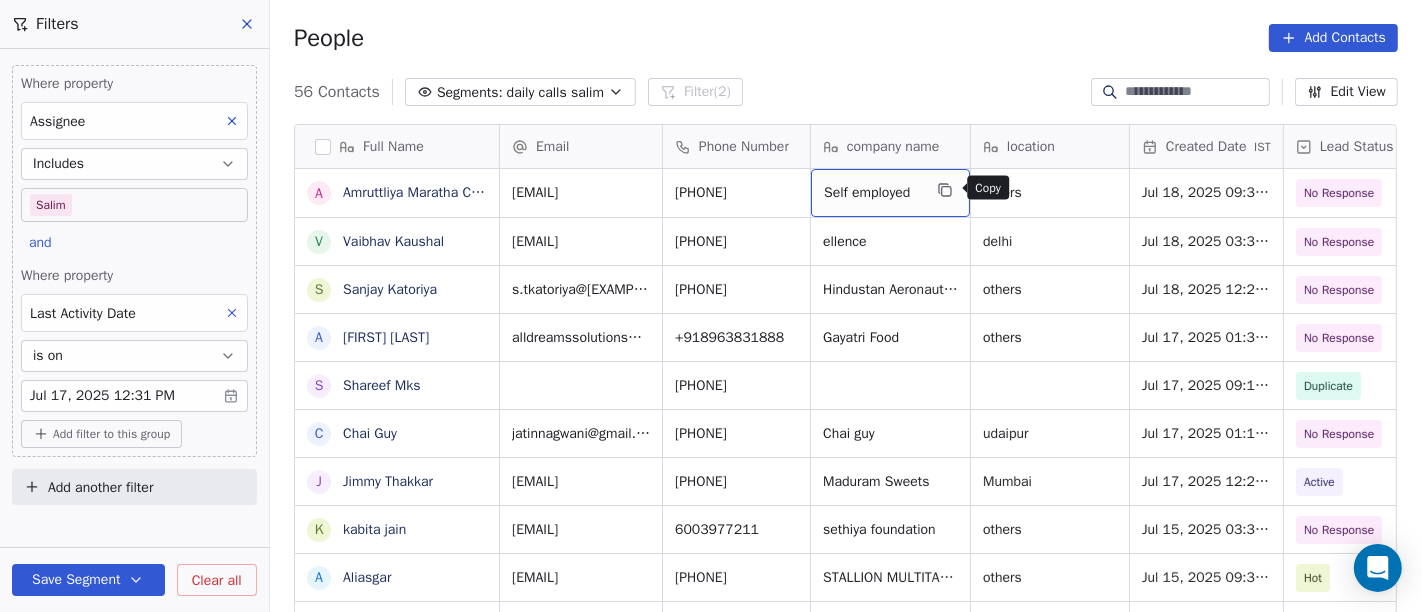 click 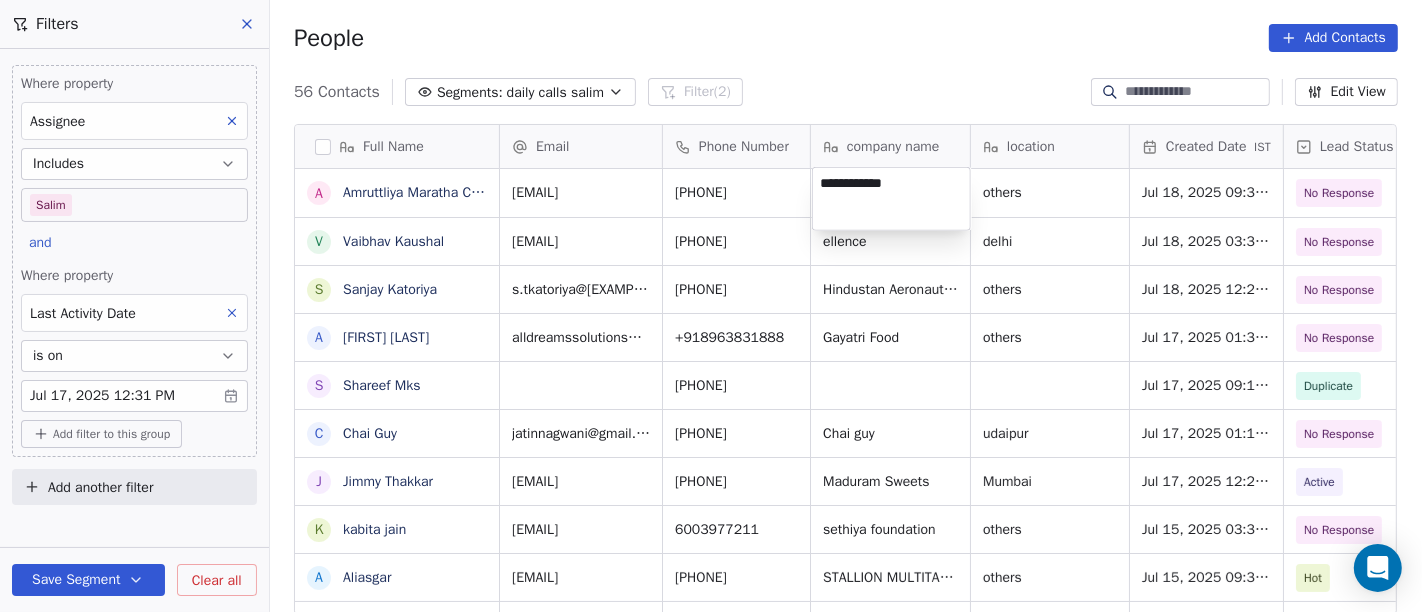 type on "**********" 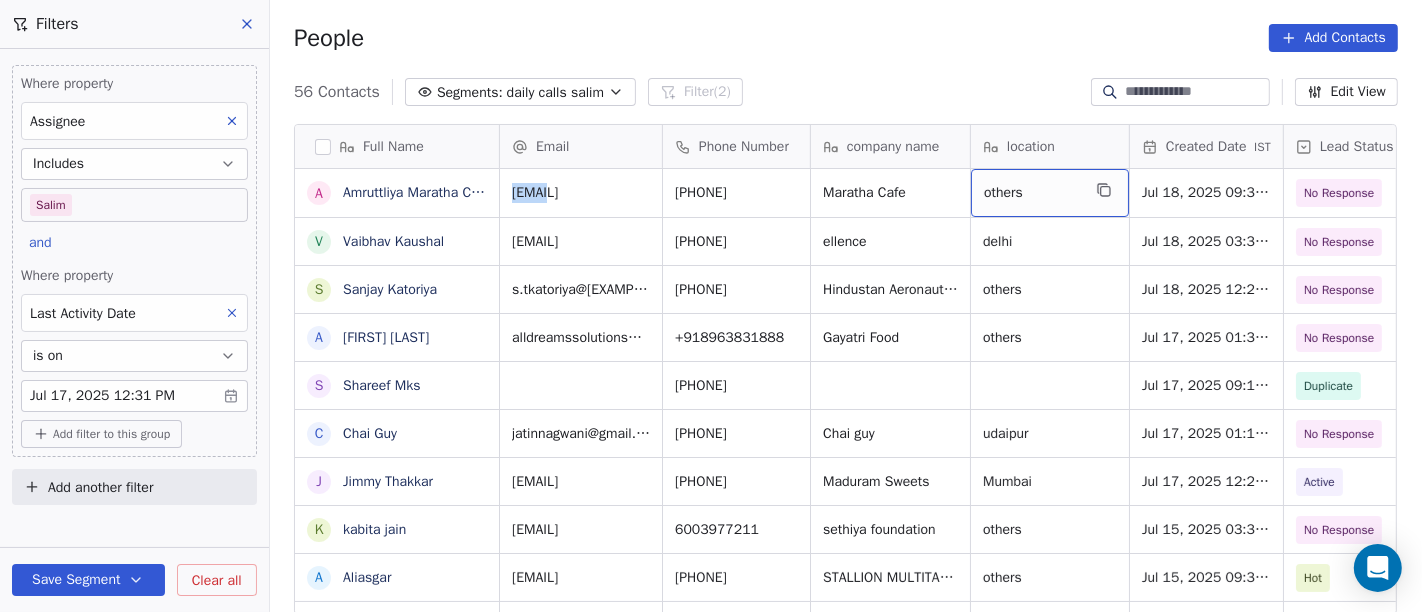 click on "others" at bounding box center (1032, 193) 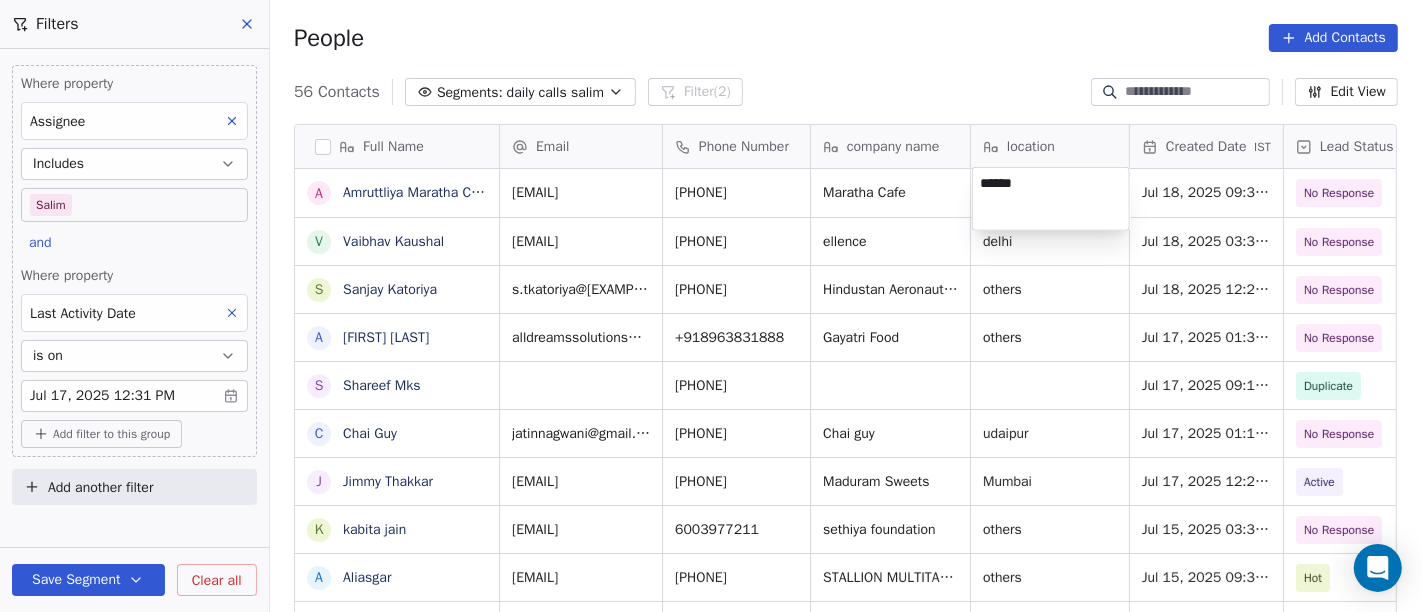 type on "*****" 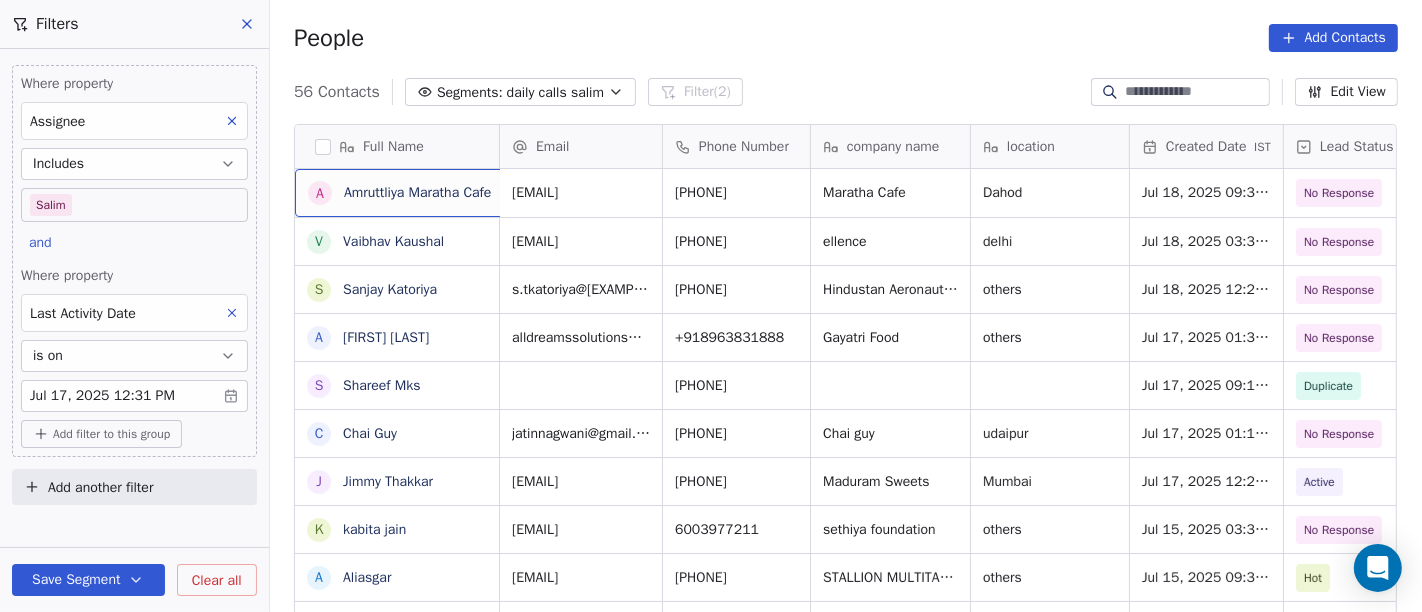 scroll, scrollTop: 2, scrollLeft: 0, axis: vertical 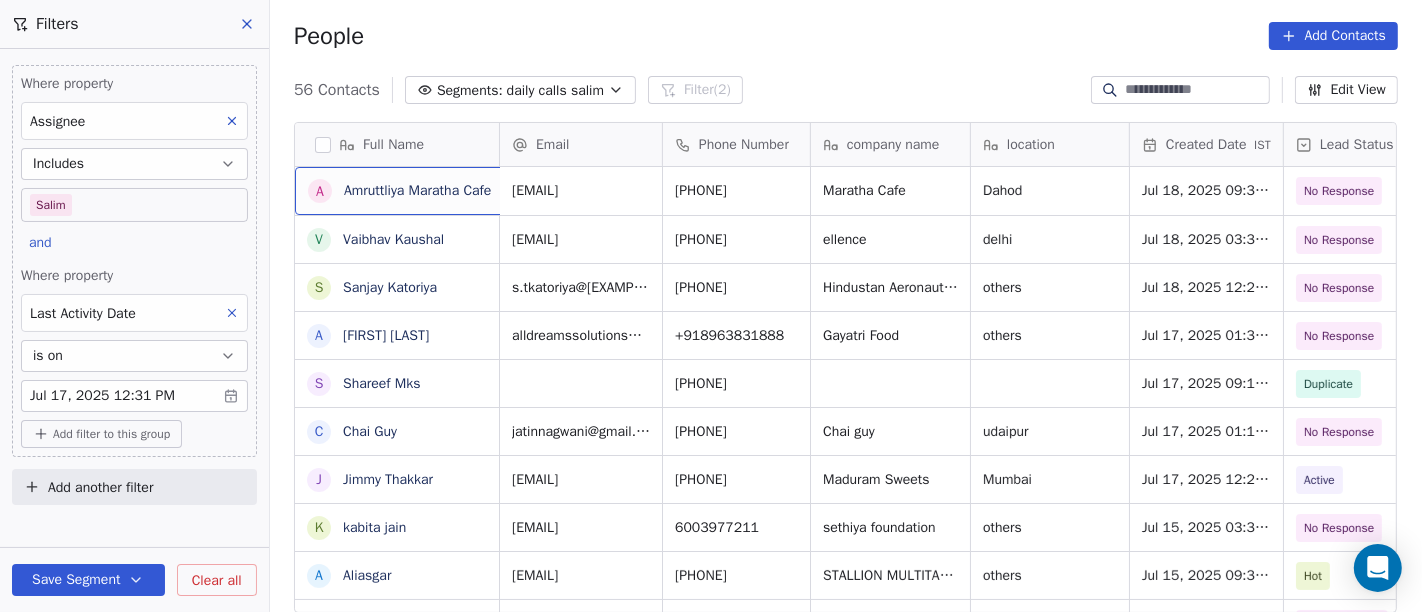 click on "A Amruttliya Maratha Cafe" at bounding box center [417, 191] 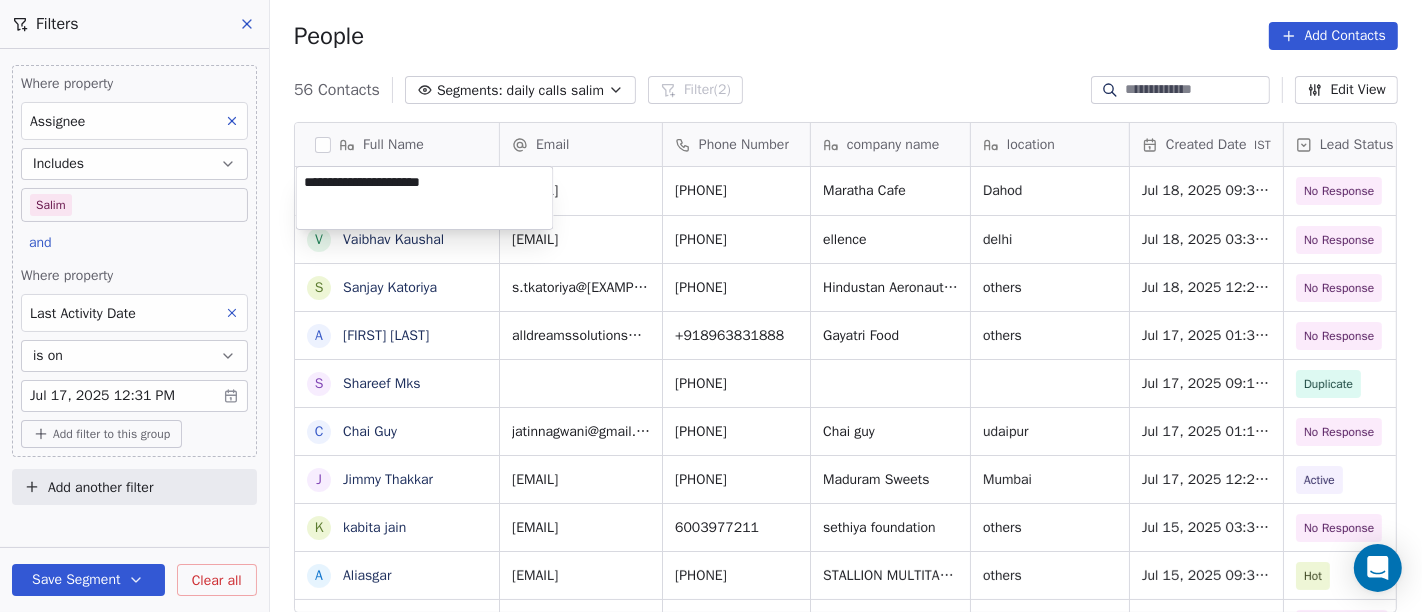 click on "**********" at bounding box center [425, 198] 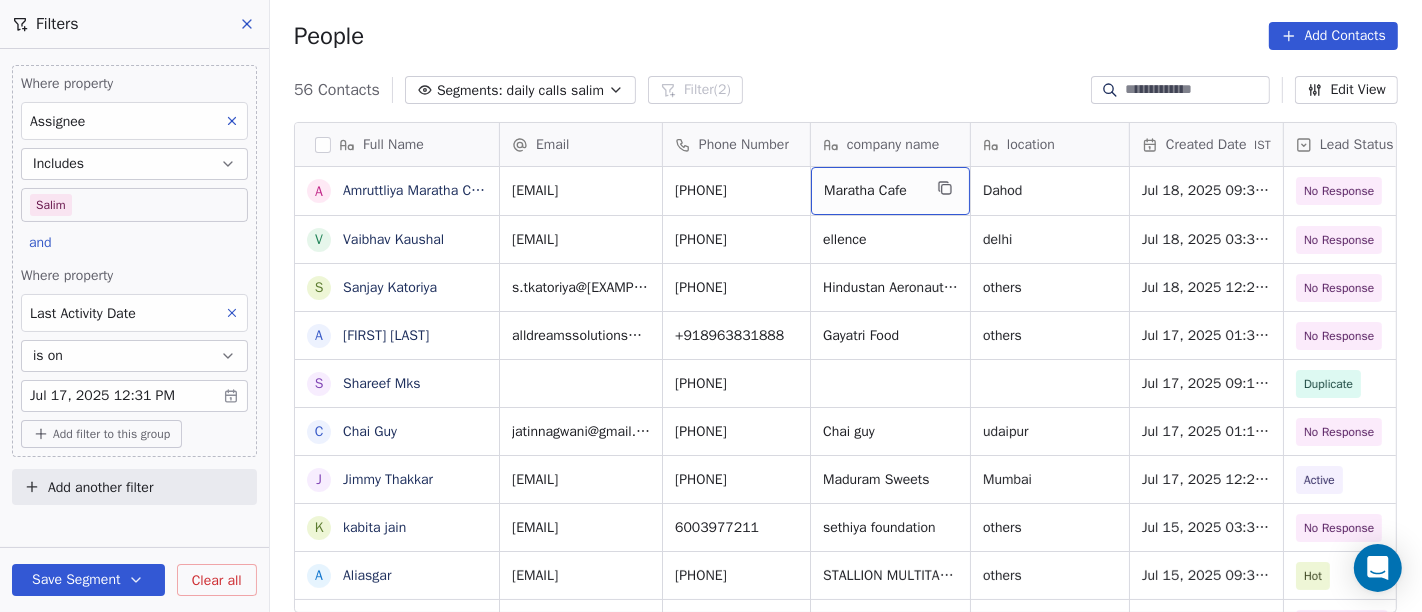 click on "Maratha Cafe" at bounding box center (872, 191) 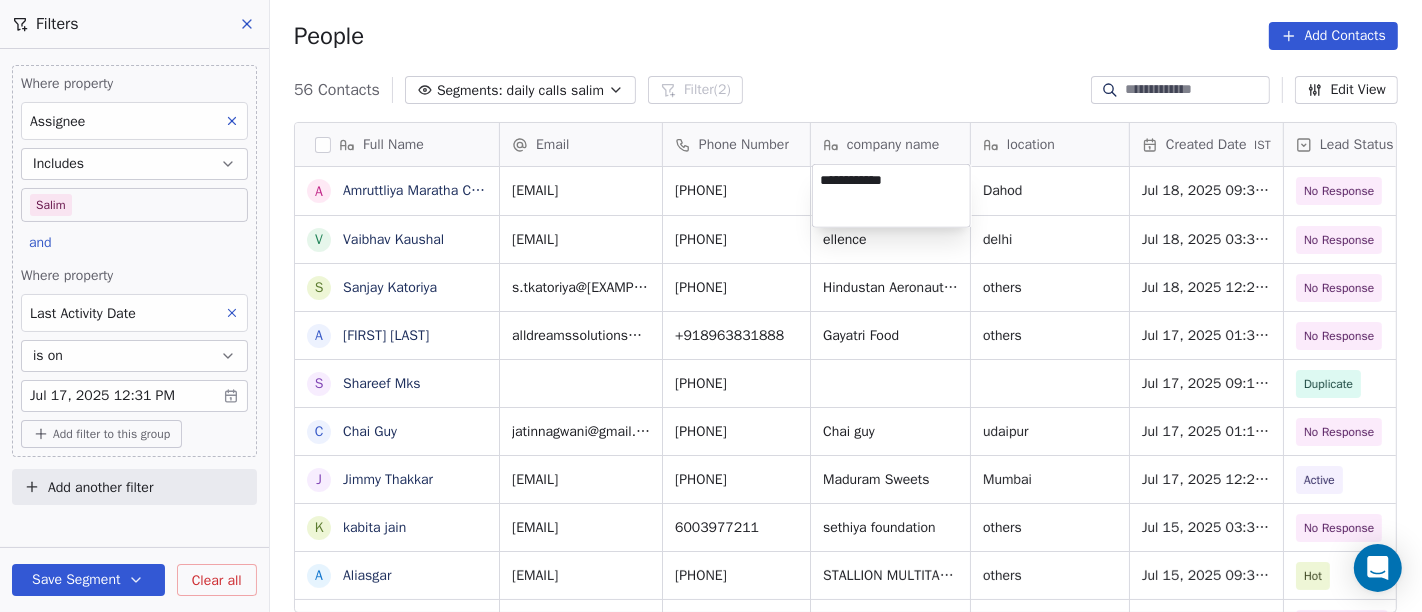 click on "**********" at bounding box center [891, 196] 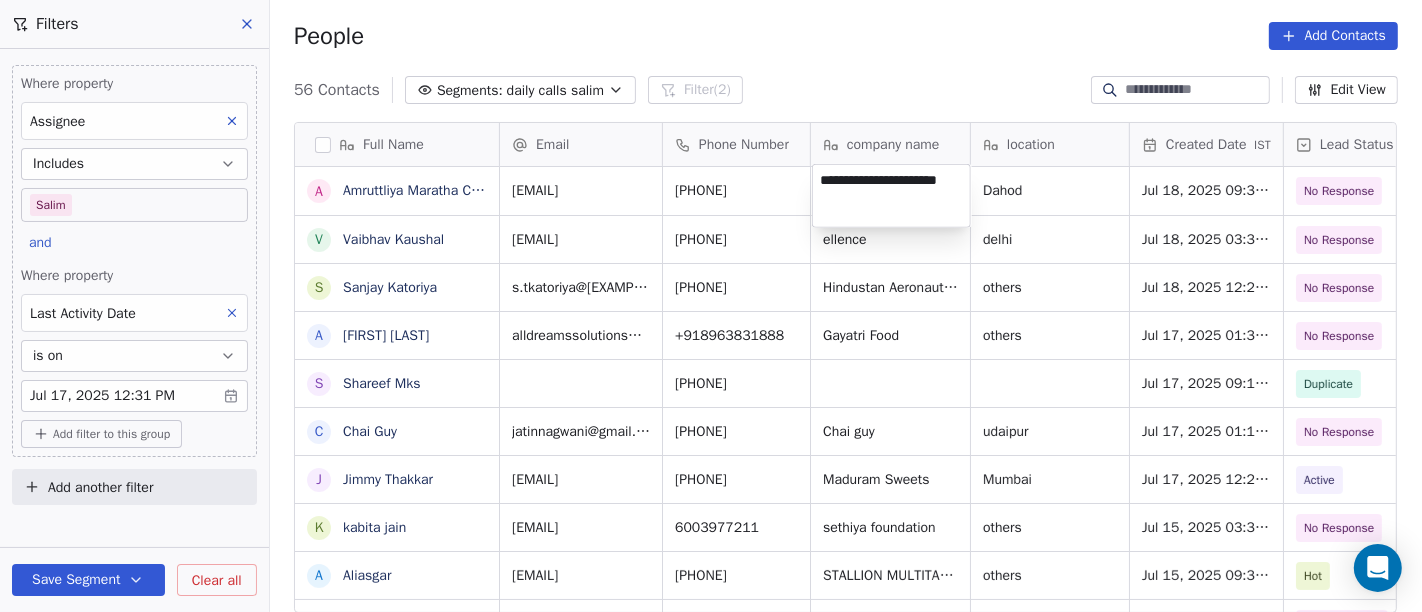 drag, startPoint x: 918, startPoint y: 184, endPoint x: 920, endPoint y: 88, distance: 96.02083 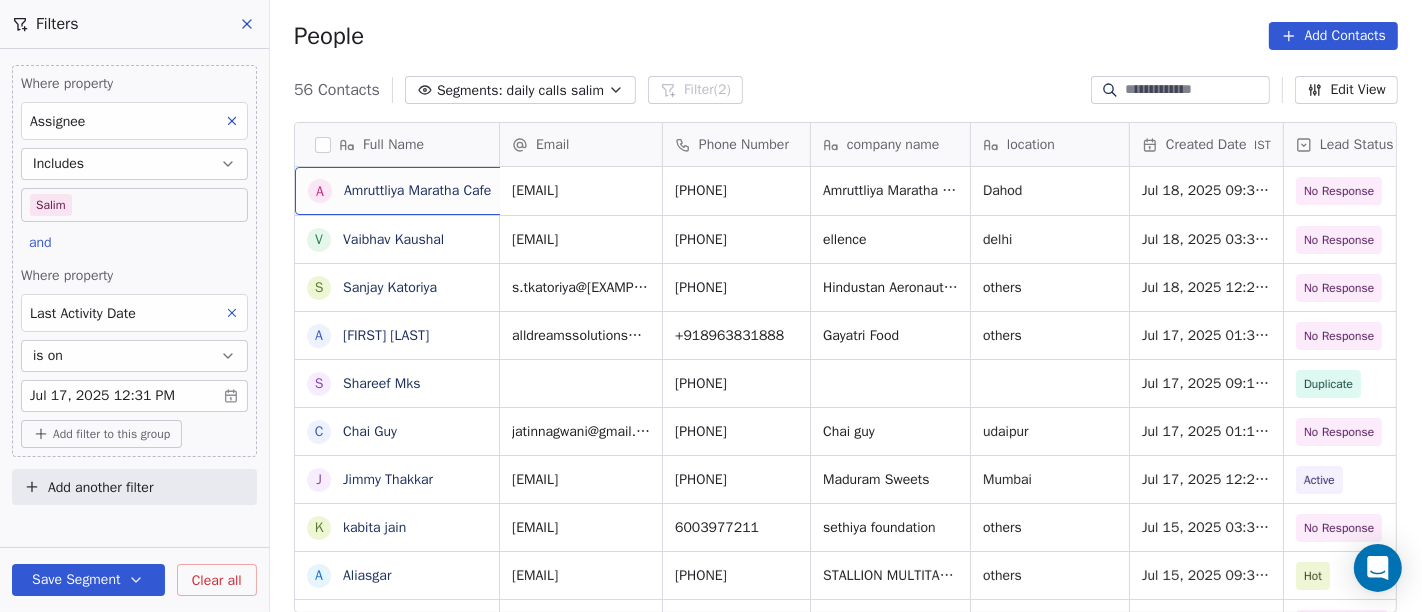 click on "A Amruttliya Maratha Cafe" at bounding box center [417, 191] 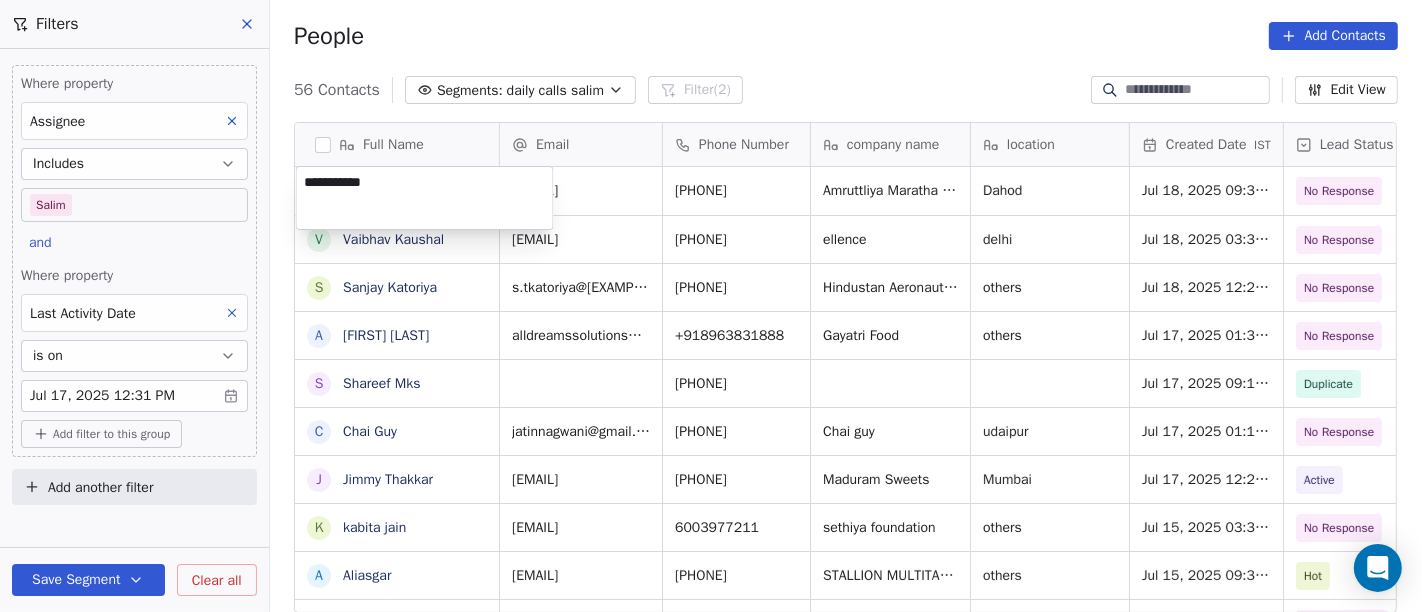 type on "**********" 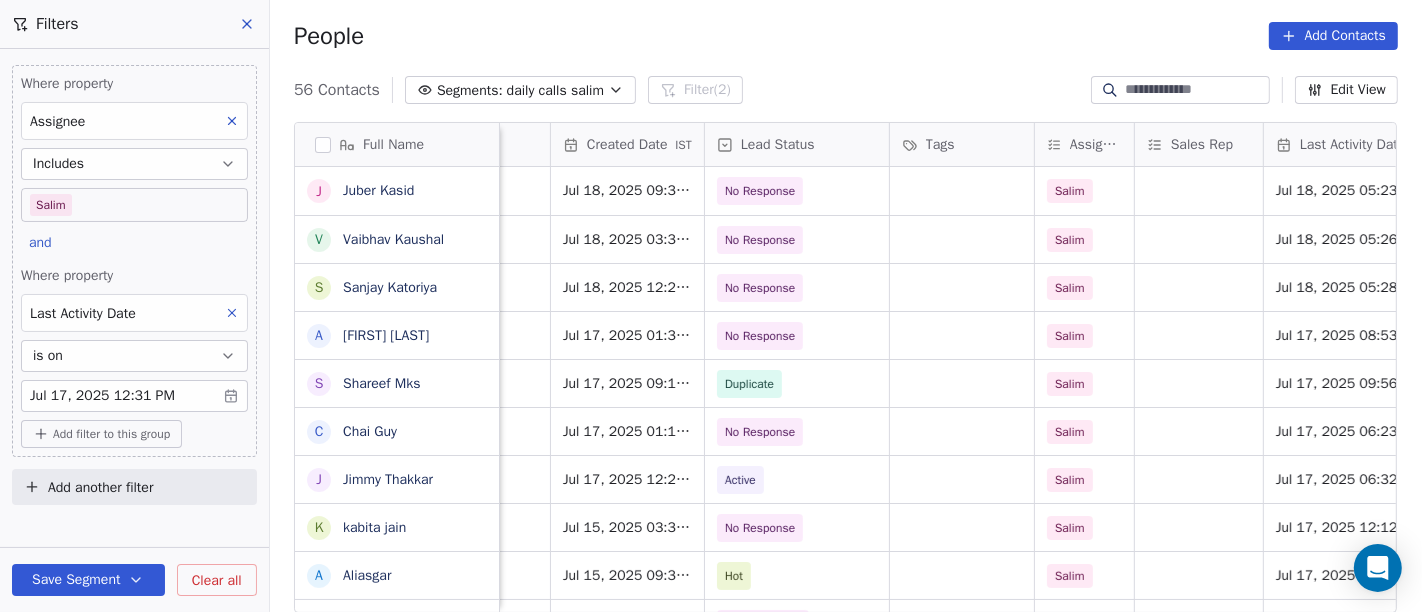 scroll, scrollTop: 1, scrollLeft: 580, axis: both 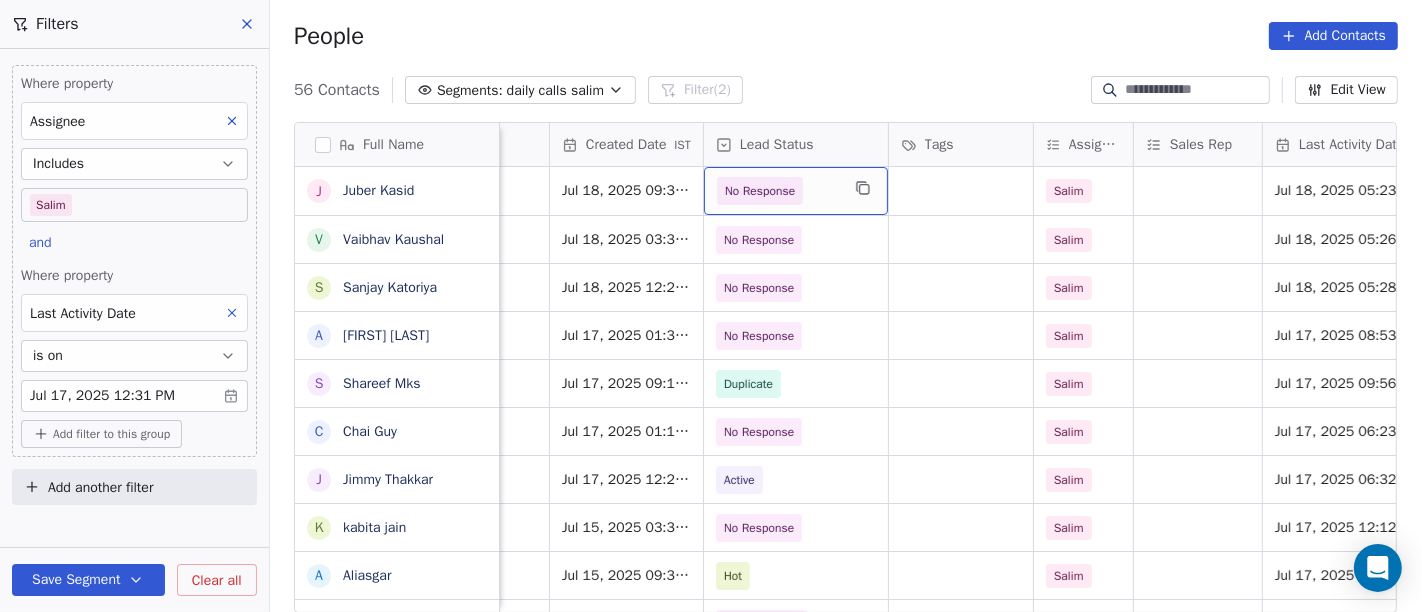 click on "No Response" at bounding box center (778, 191) 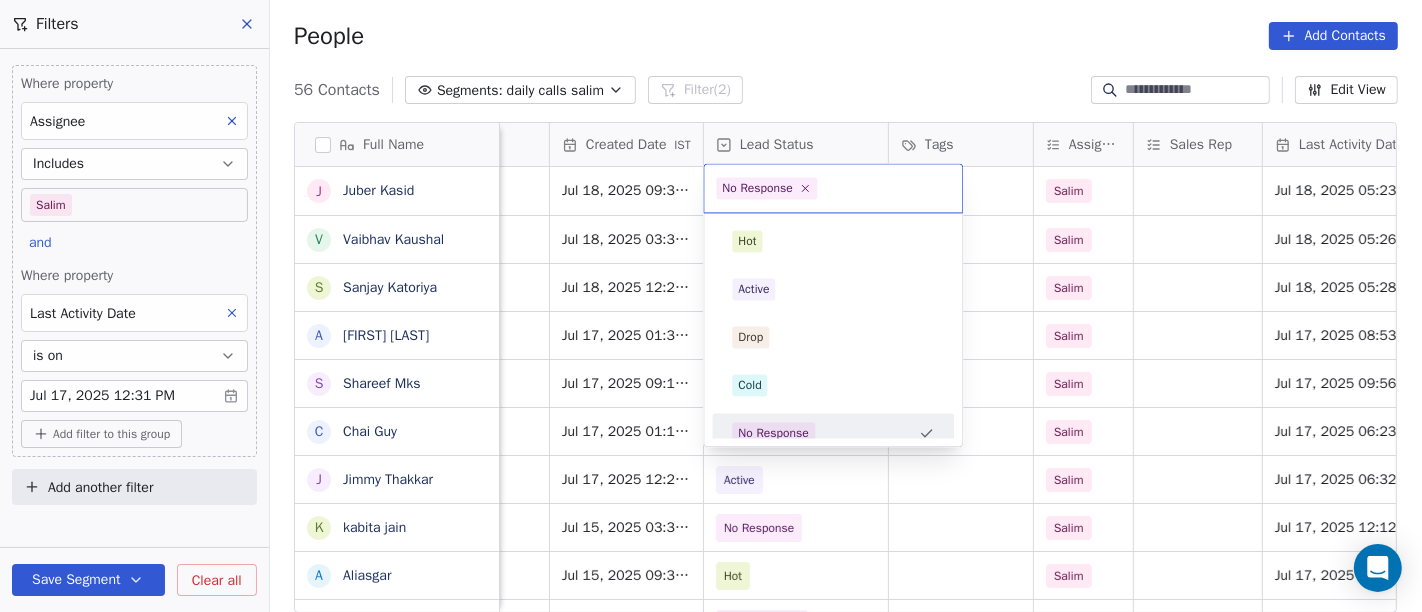 scroll, scrollTop: 14, scrollLeft: 0, axis: vertical 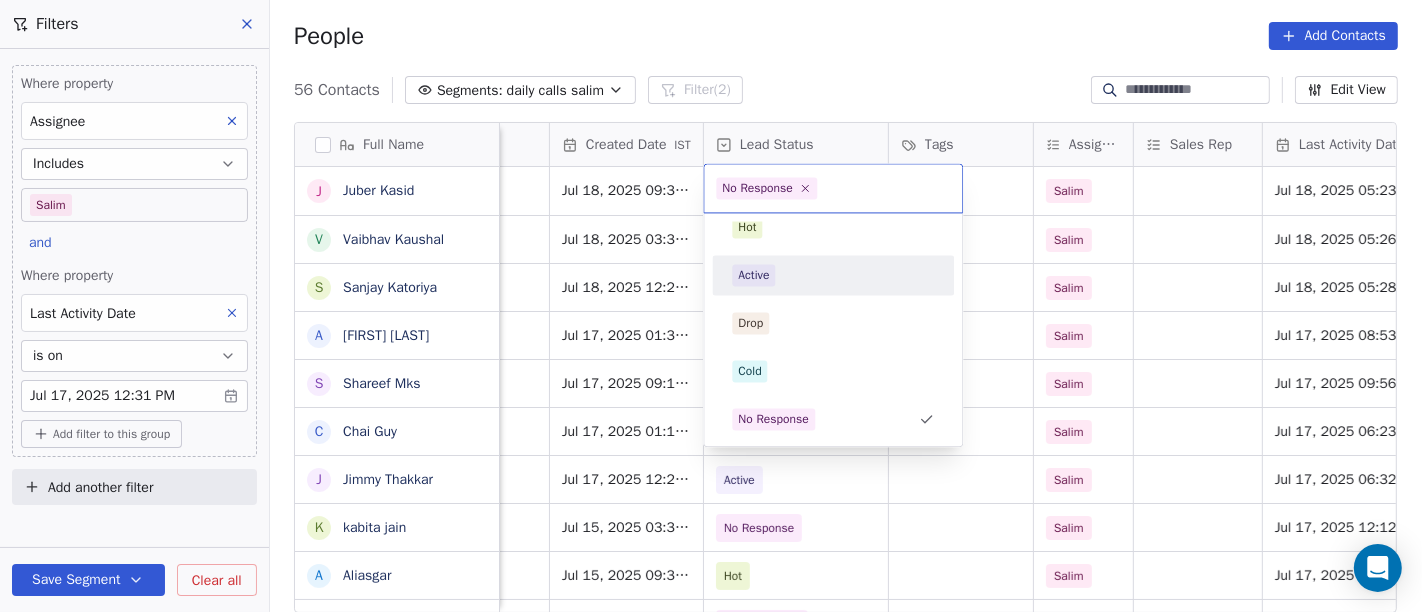 click on "Active" at bounding box center [833, 275] 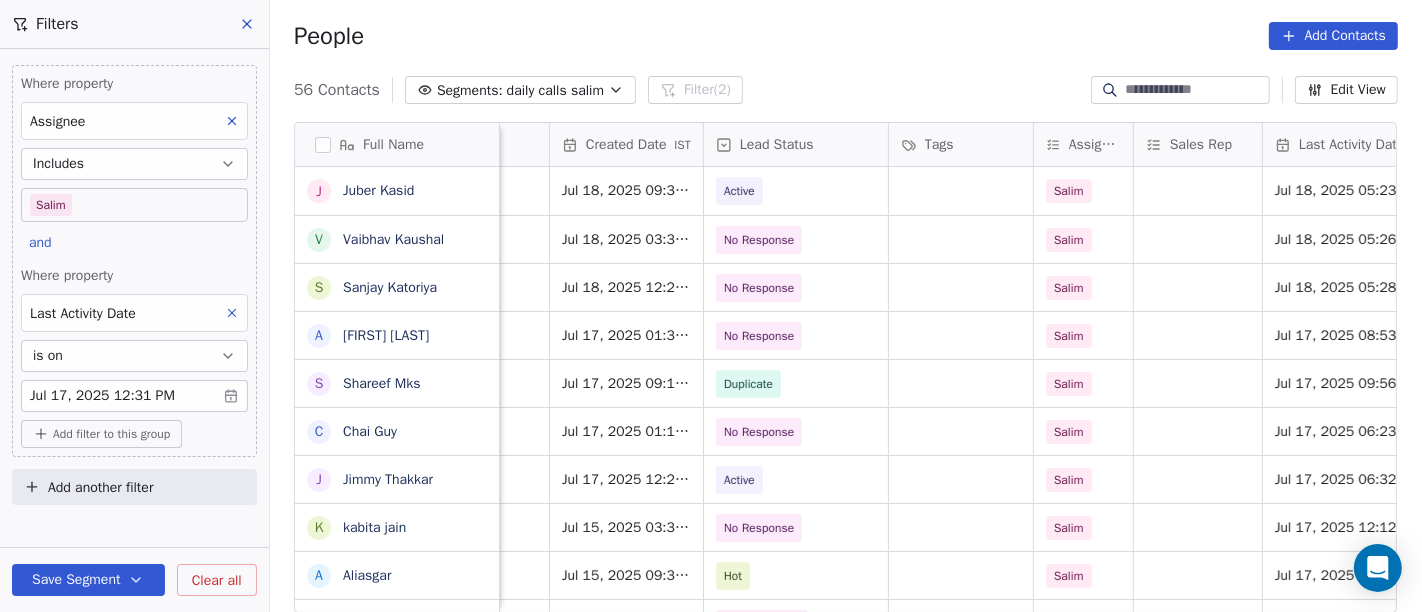 click on "People  Add Contacts" at bounding box center [846, 36] 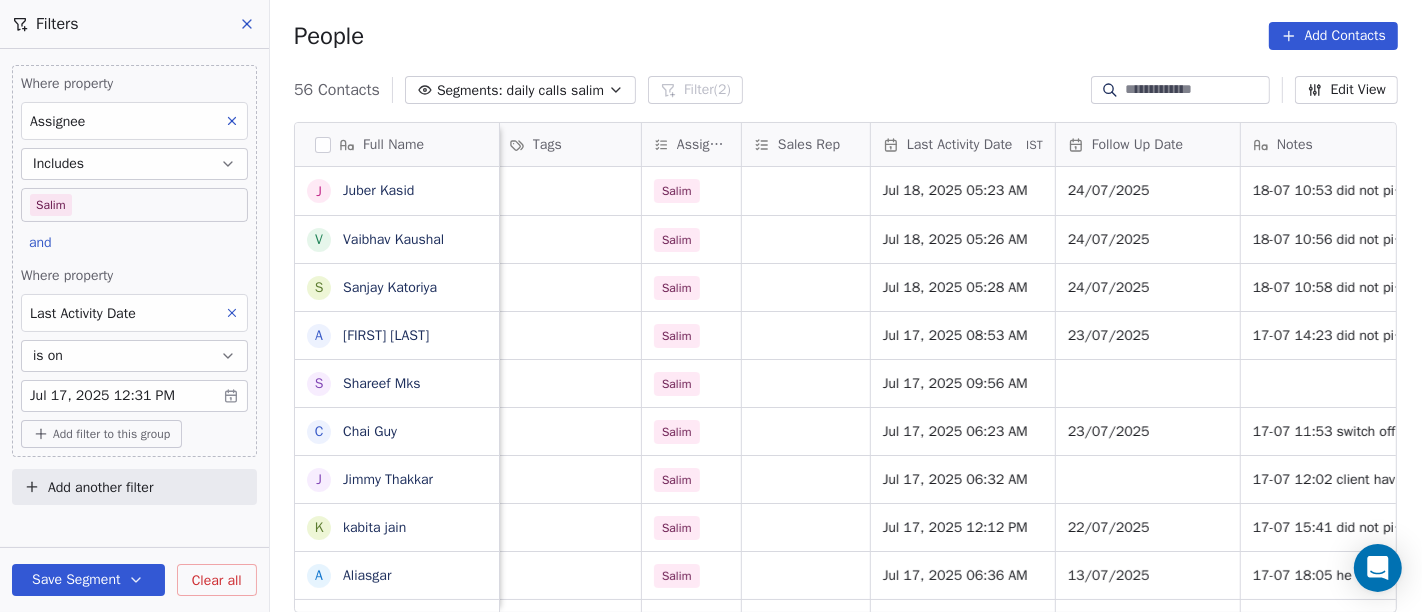 scroll, scrollTop: 1, scrollLeft: 1204, axis: both 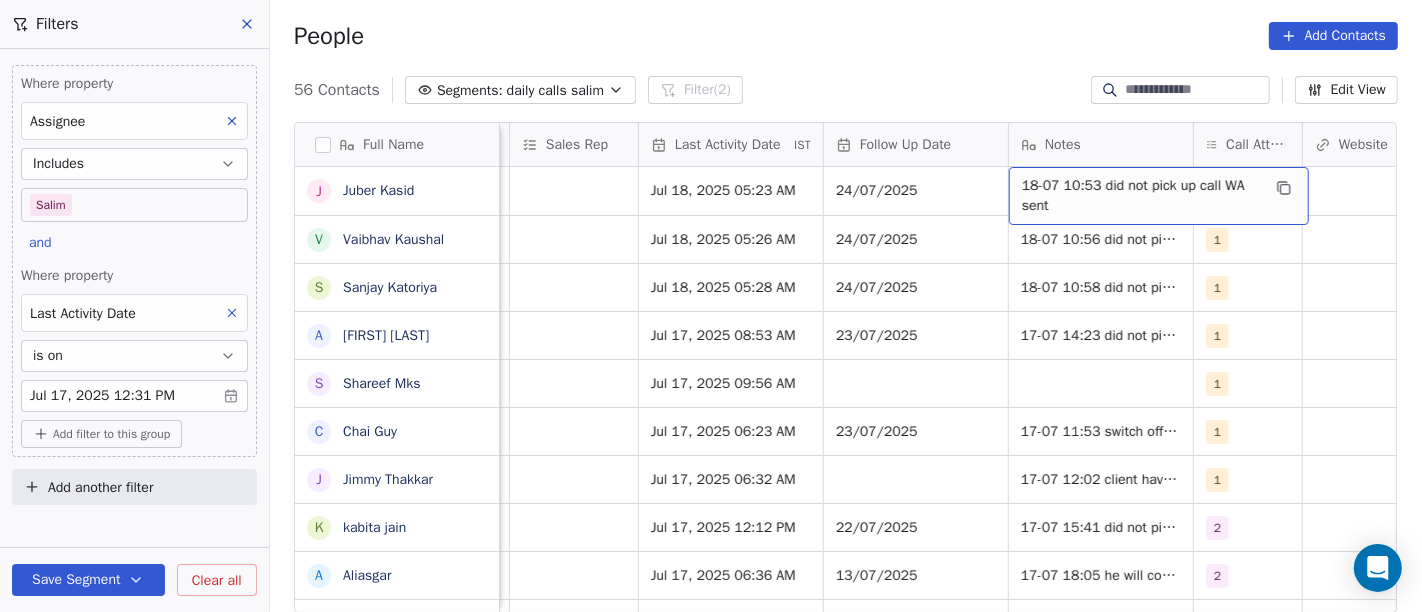 click on "18-07 10:53 did not pick up call WA sent" at bounding box center [1141, 196] 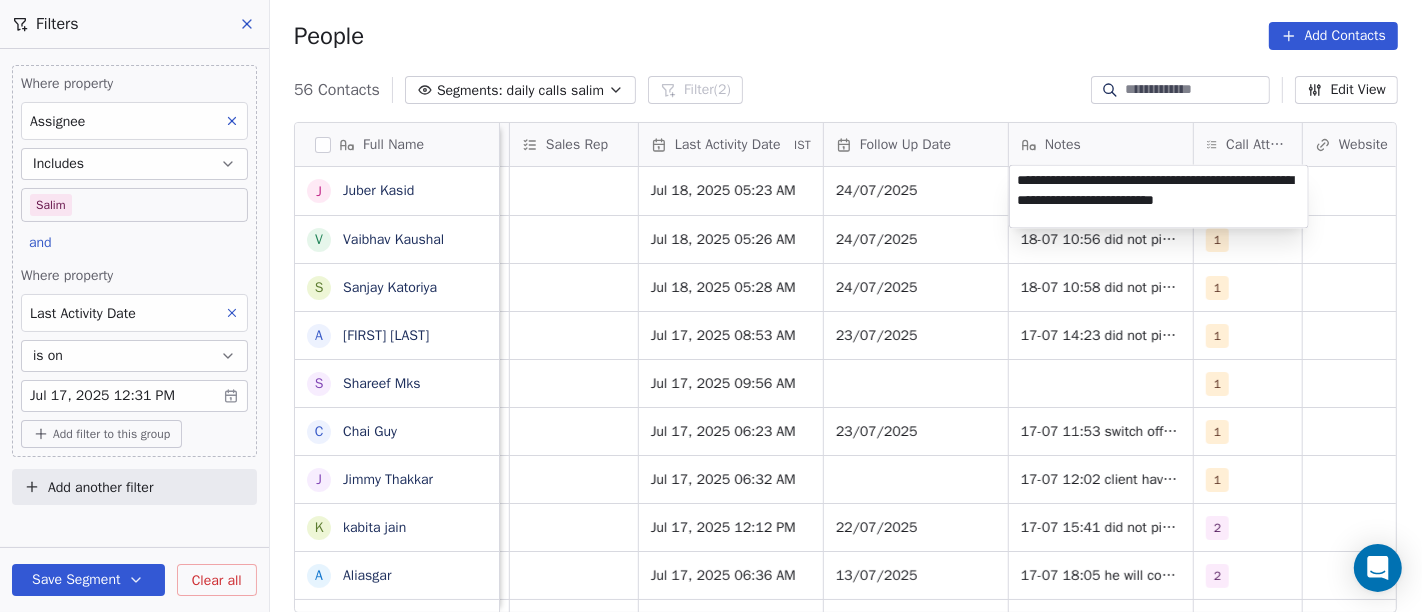 type on "**********" 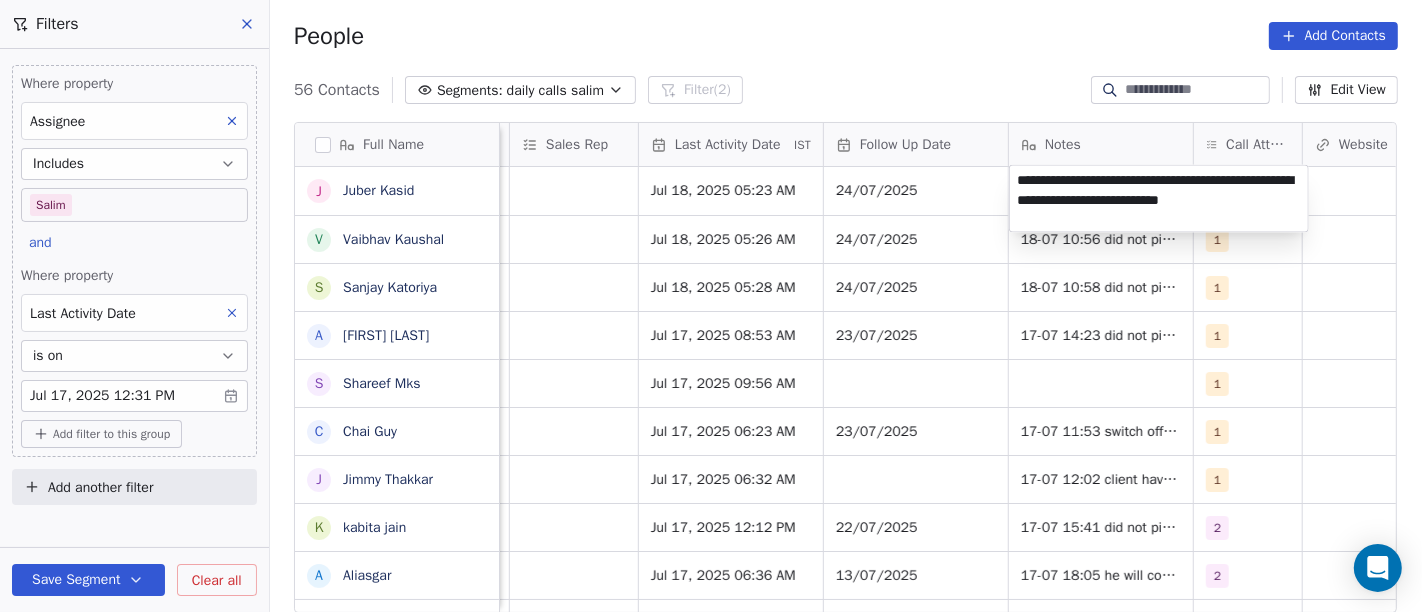 click on "On2Cook India Pvt. Ltd. Contacts People Marketing Workflows Campaigns Sales Pipelines Sequences Beta Tools Apps AI Agents Help & Support Filters Where property   Assignee   Includes Salim and Where property   Last Activity Date   is on Jul 17, 2025 12:31 PM Add filter to this group Add another filter Save Segment Clear all People  Add Contacts 56 Contacts Segments: daily calls salim  Filter  (2) Edit View Tag Add to Sequence Full Name J Juber Kasid V Vaibhav Kaushal S Sanjay Katoriya A Ashoka Khatri S Shareef Mks C Chai Guy J Jimmy Thakkar k kabita jain A Aliasgar K Krs Shah a ashish jaiswal D Dinesh Kothari v vatsal^^ A Anup Melwani V Vinoth Annamalai N Nilesh Mody S Shalabh Saxena V Vinod Mahajan D Dhaval Sheth P Praveen Gupta g gouri Shankar S Sujit Pattnaik J Jassi Singh D Daniel Kurian N Naveen Kumar p pankaj T Tushar D Dr Pankaj G .Dhiraj D Dhiraj Kadam M M B Patel Created Date IST Lead Status Tags Assignee Sales Rep Last Activity Date IST Follow Up Date Notes Call Attempts Website zomato link   Salim" at bounding box center (711, 306) 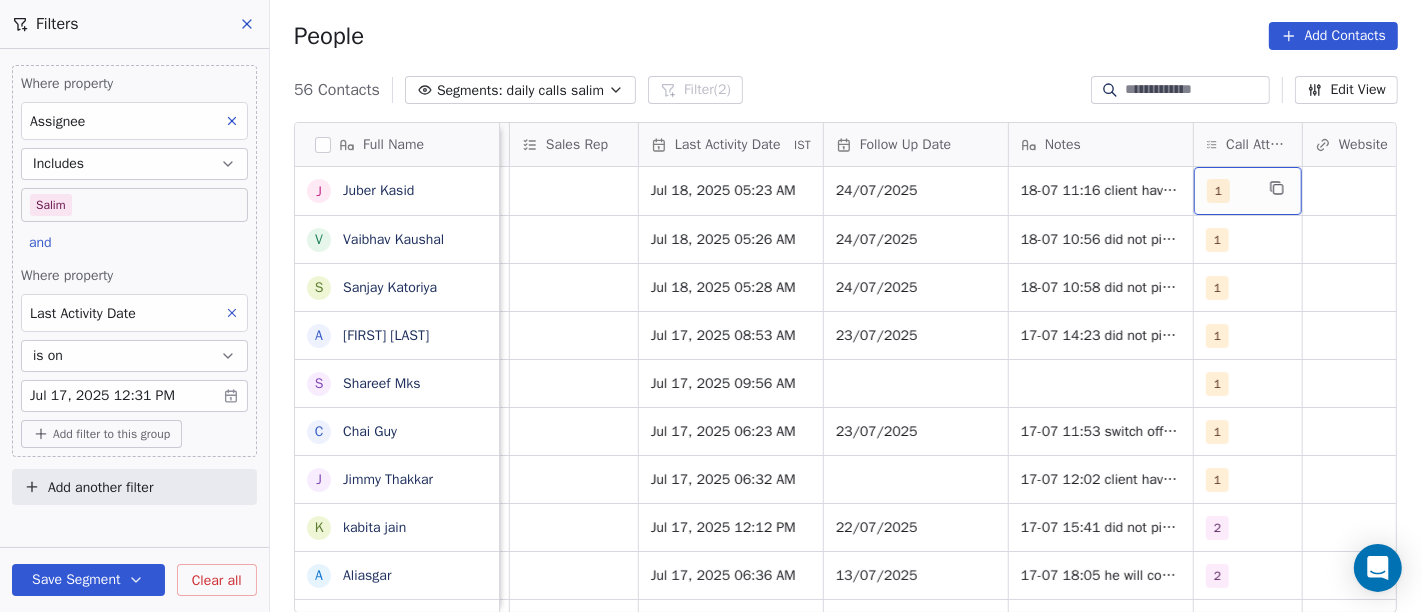 click on "1" at bounding box center [1248, 191] 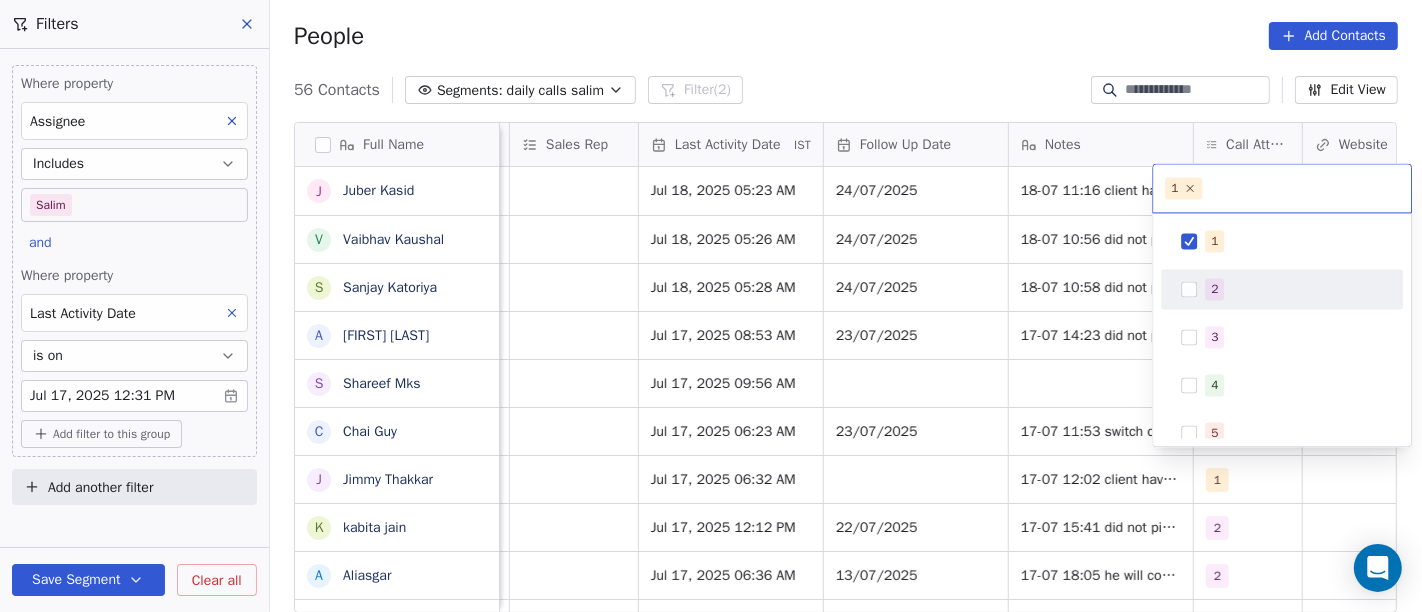 click on "2" at bounding box center [1282, 289] 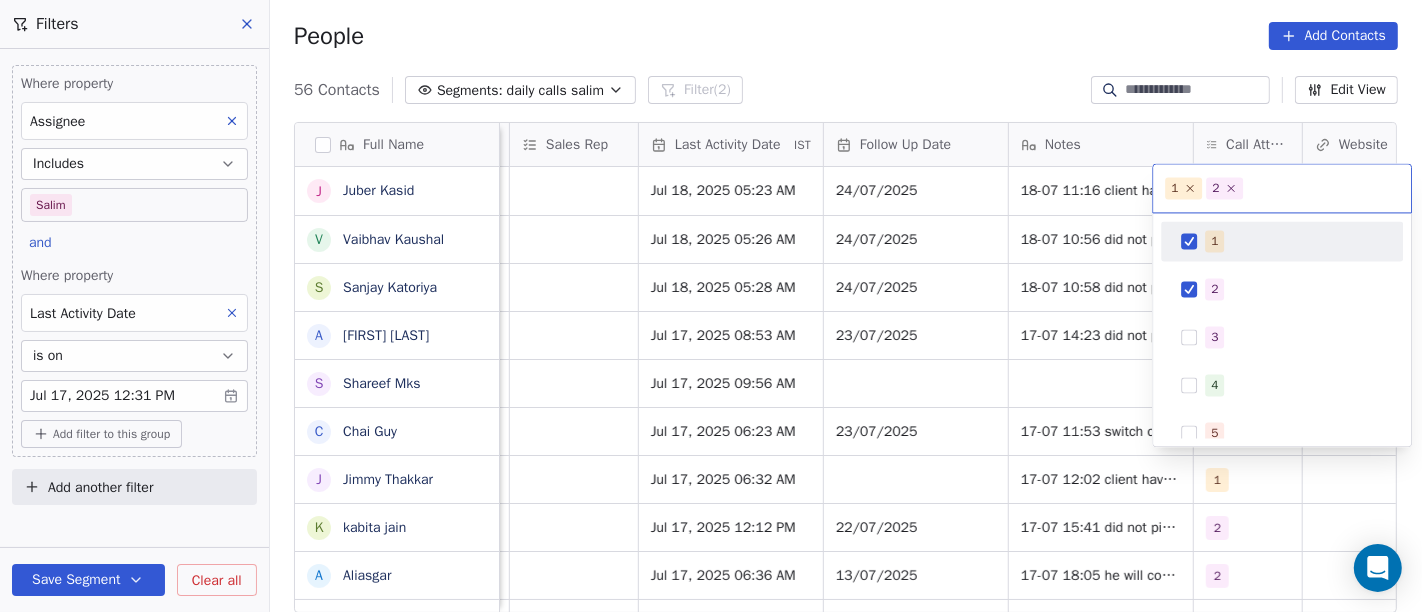 click on "1" at bounding box center (1214, 241) 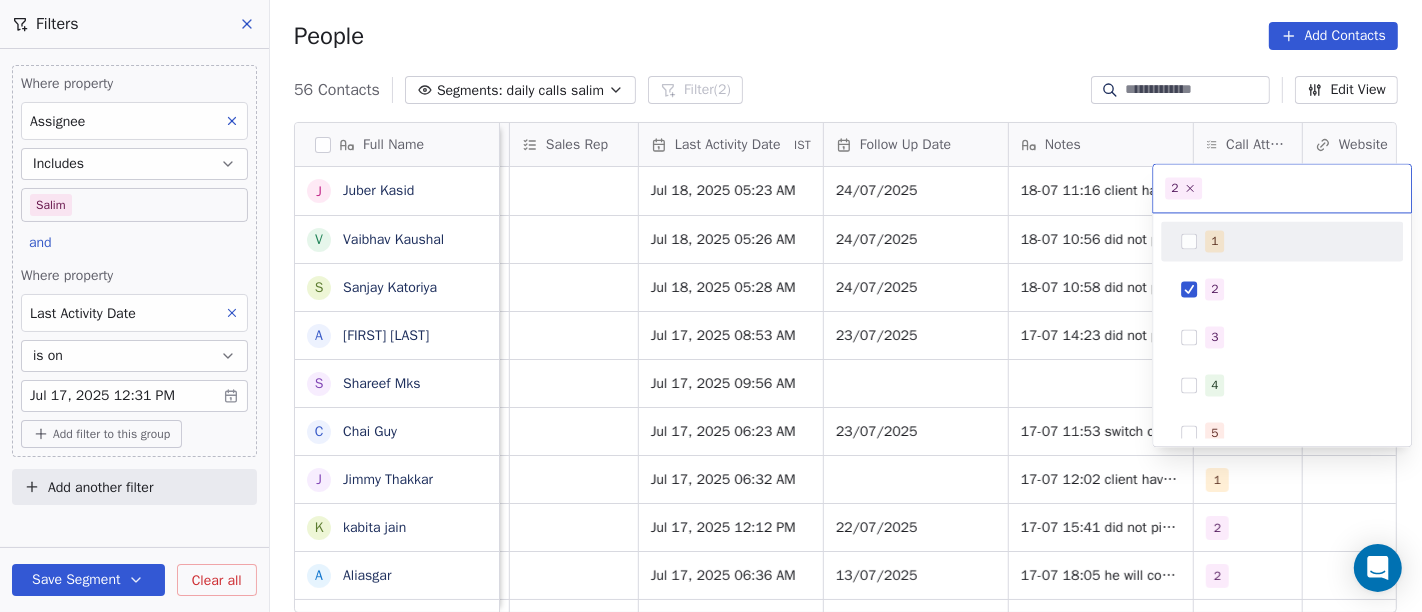 click on "On2Cook India Pvt. Ltd. Contacts People Marketing Workflows Campaigns Sales Pipelines Sequences Beta Tools Apps AI Agents Help & Support Filters Where property   Assignee   Includes Salim and Where property   Last Activity Date   is on Jul 17, 2025 12:31 PM Add filter to this group Add another filter Save Segment Clear all People  Add Contacts 56 Contacts Segments: daily calls salim  Filter  (2) Edit View Tag Add to Sequence Full Name J Juber Kasid V Vaibhav Kaushal S Sanjay Katoriya A Ashoka Khatri S Shareef Mks C Chai Guy J Jimmy Thakkar k kabita jain A Aliasgar K Krs Shah a ashish jaiswal D Dinesh Kothari v vatsal^^ A Anup Melwani V Vinoth Annamalai N Nilesh Mody S Shalabh Saxena V Vinod Mahajan D Dhaval Sheth P Praveen Gupta g gouri Shankar S Sujit Pattnaik J Jassi Singh D Daniel Kurian N Naveen Kumar p pankaj T Tushar D Dr Pankaj G .Dhiraj D Dhiraj Kadam M M B Patel Created Date IST Lead Status Tags Assignee Sales Rep Last Activity Date IST Follow Up Date Notes Call Attempts Website zomato link   Salim" at bounding box center [711, 306] 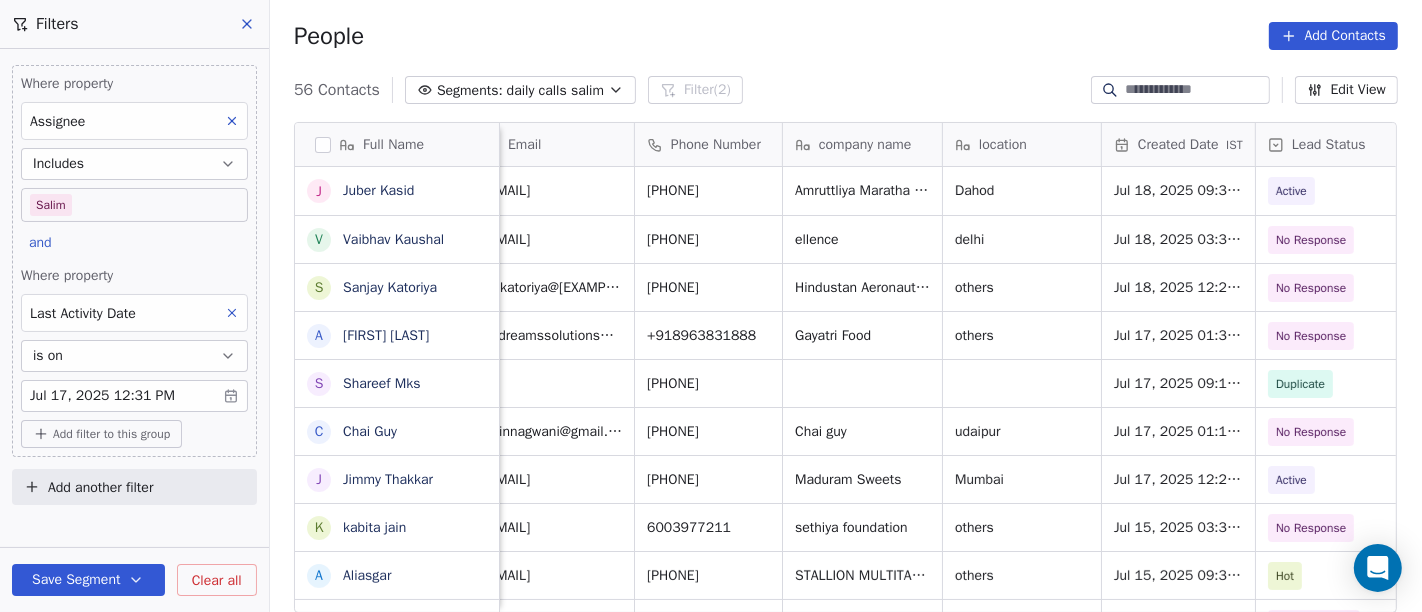 scroll, scrollTop: 0, scrollLeft: 0, axis: both 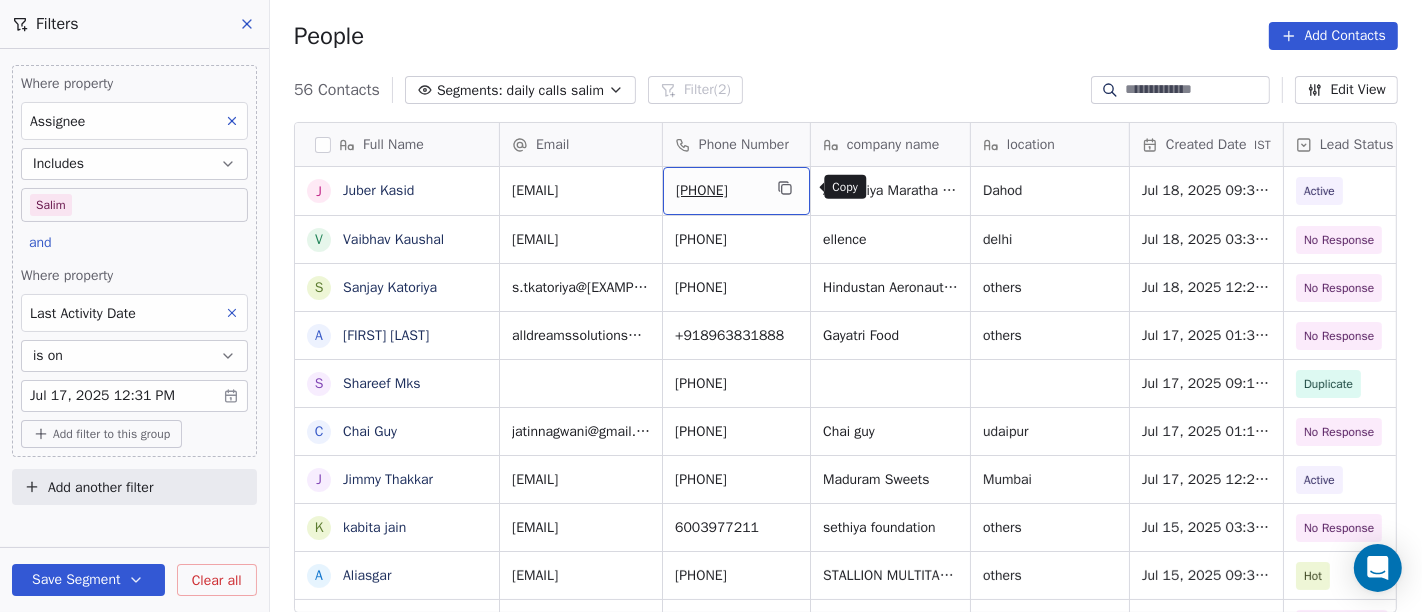 click 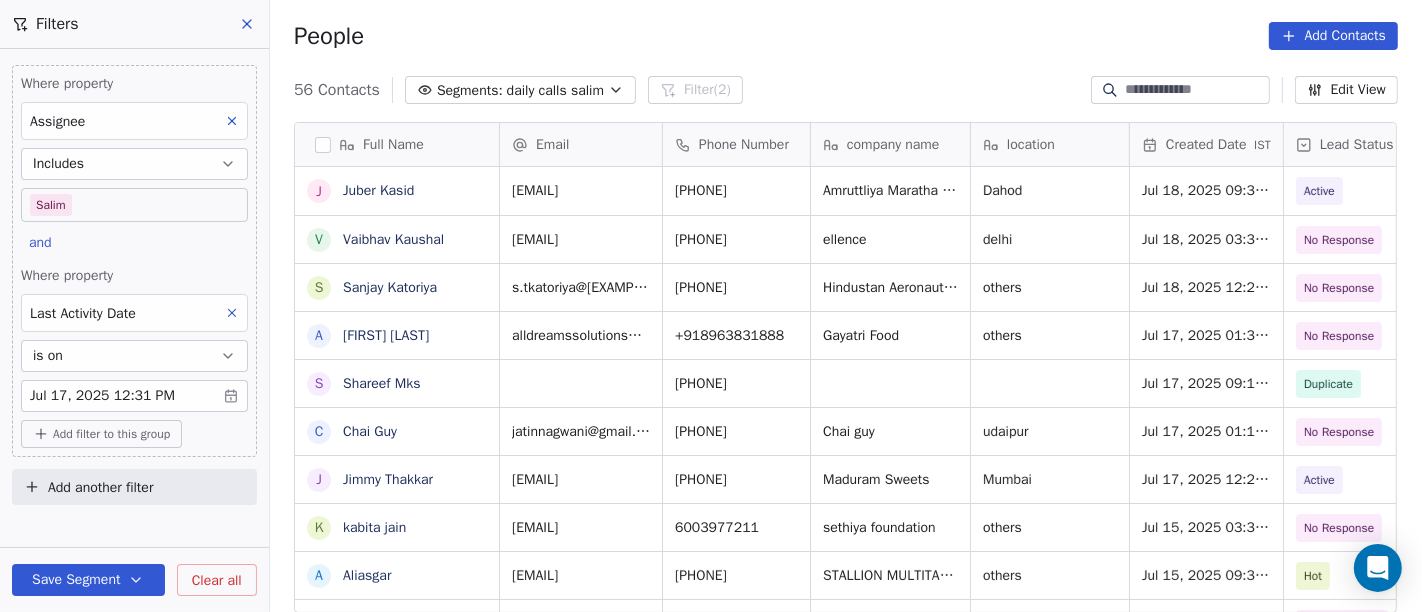 click on "People  Add Contacts" at bounding box center (846, 36) 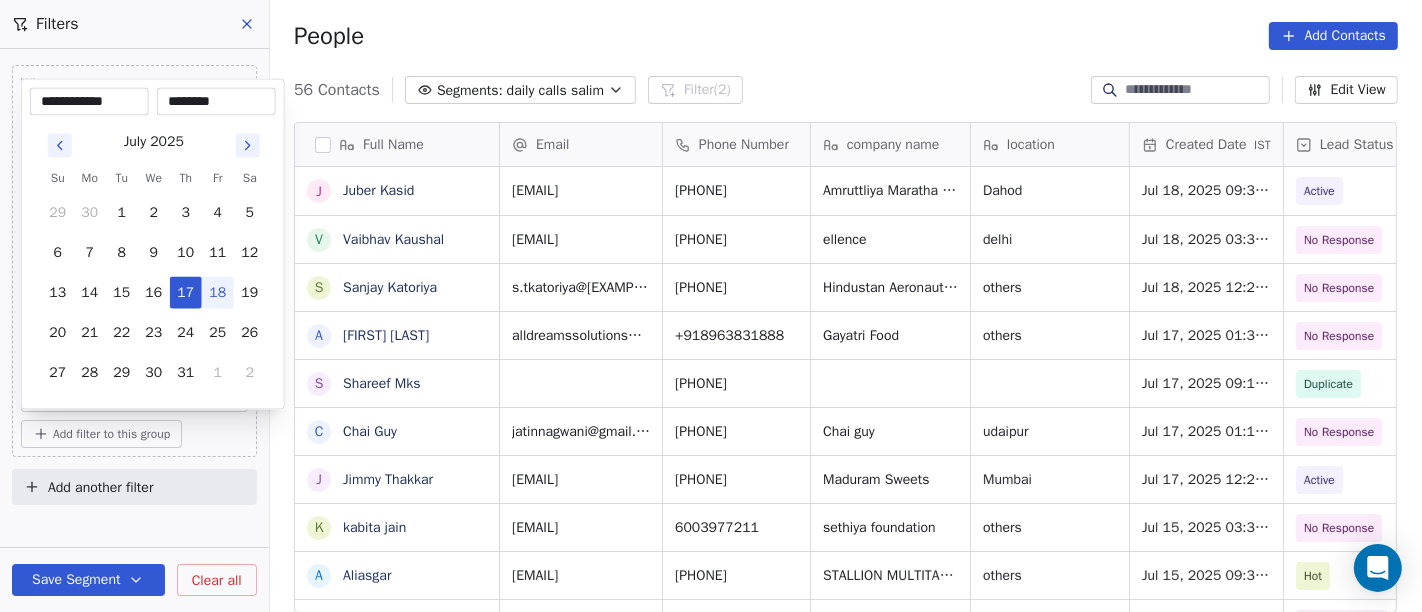 click on "18" at bounding box center (218, 293) 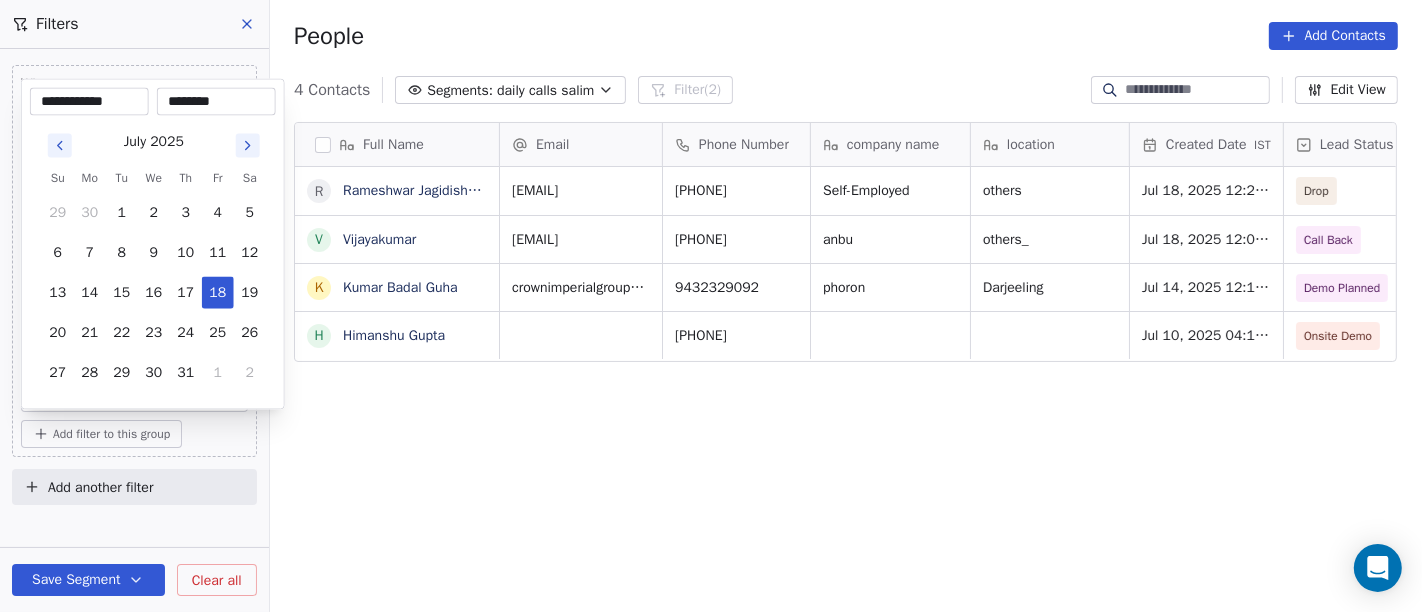 click on "**********" at bounding box center (711, 306) 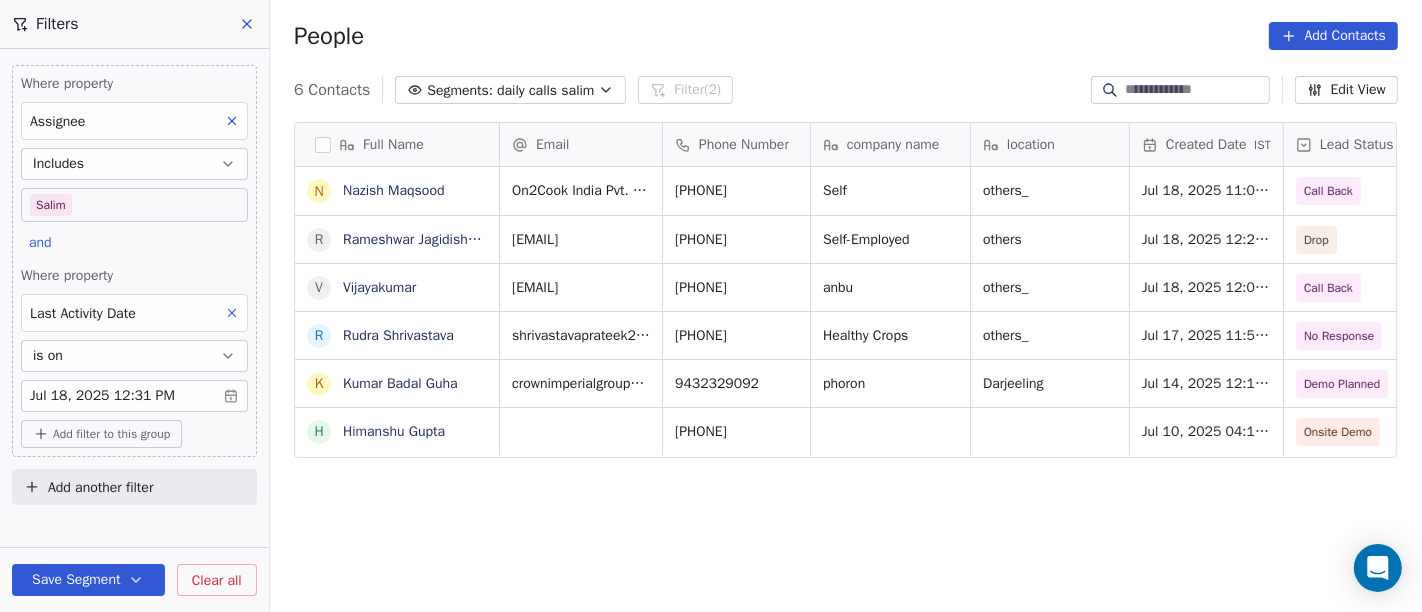 click on "People  Add Contacts" at bounding box center (846, 36) 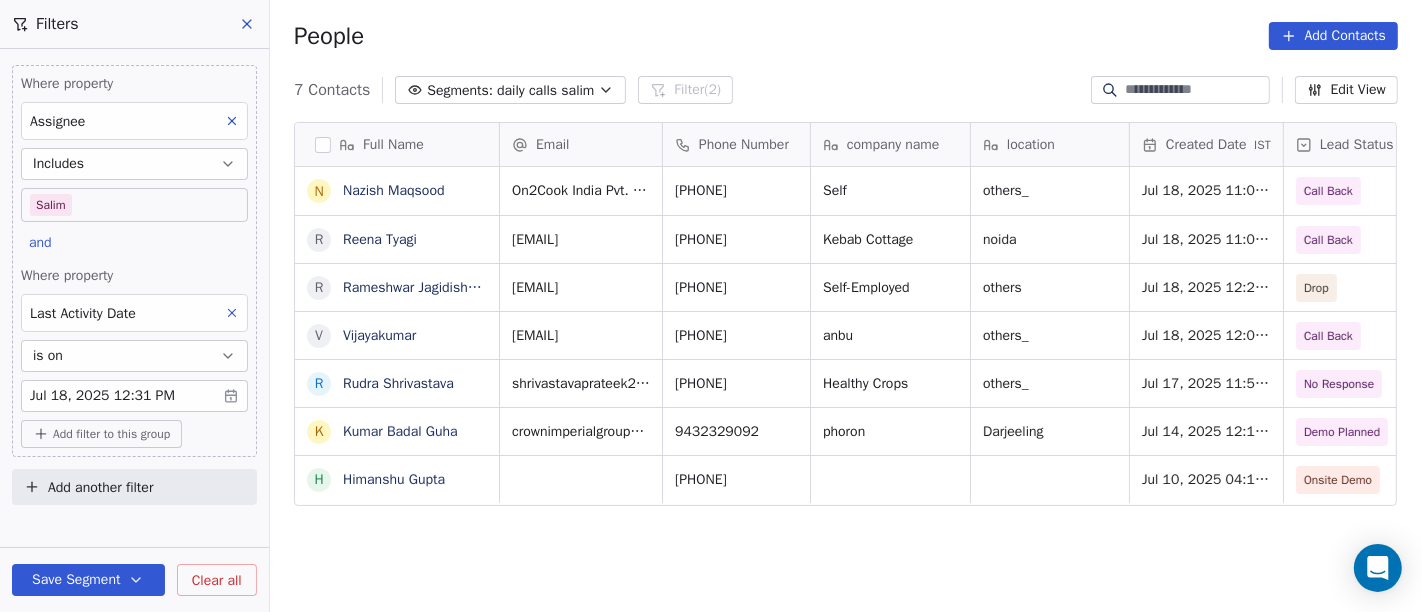 click at bounding box center (1196, 90) 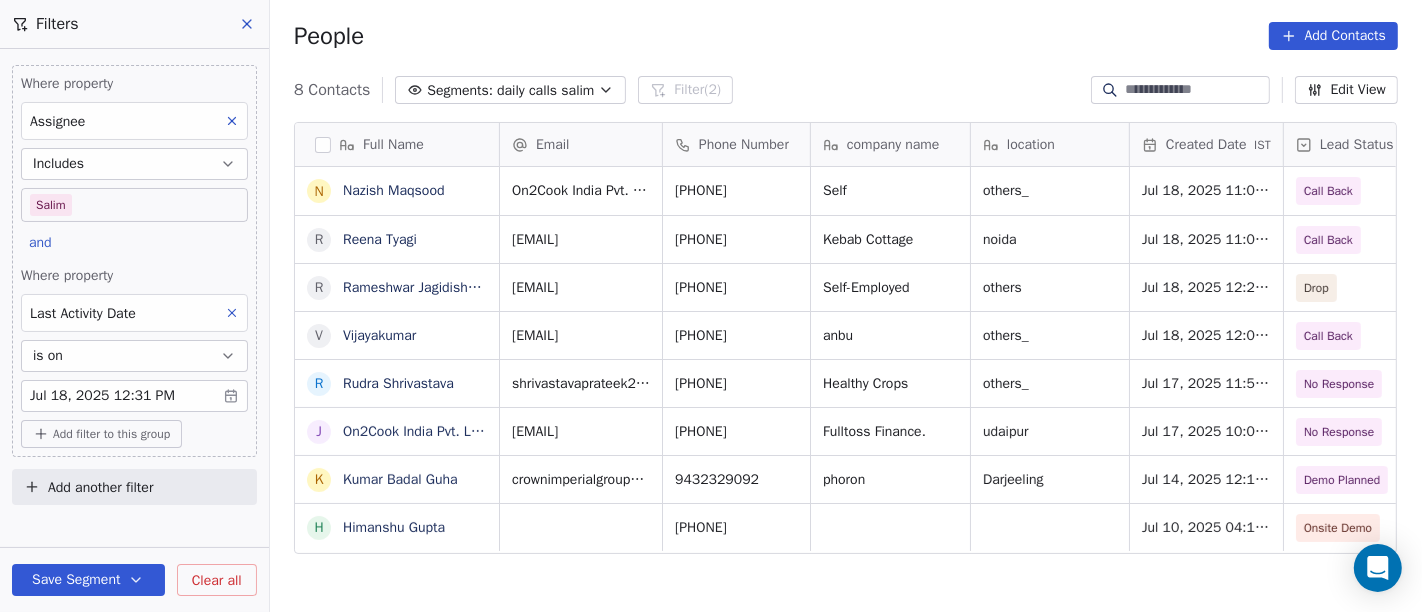 click on "People  Add Contacts" at bounding box center (846, 36) 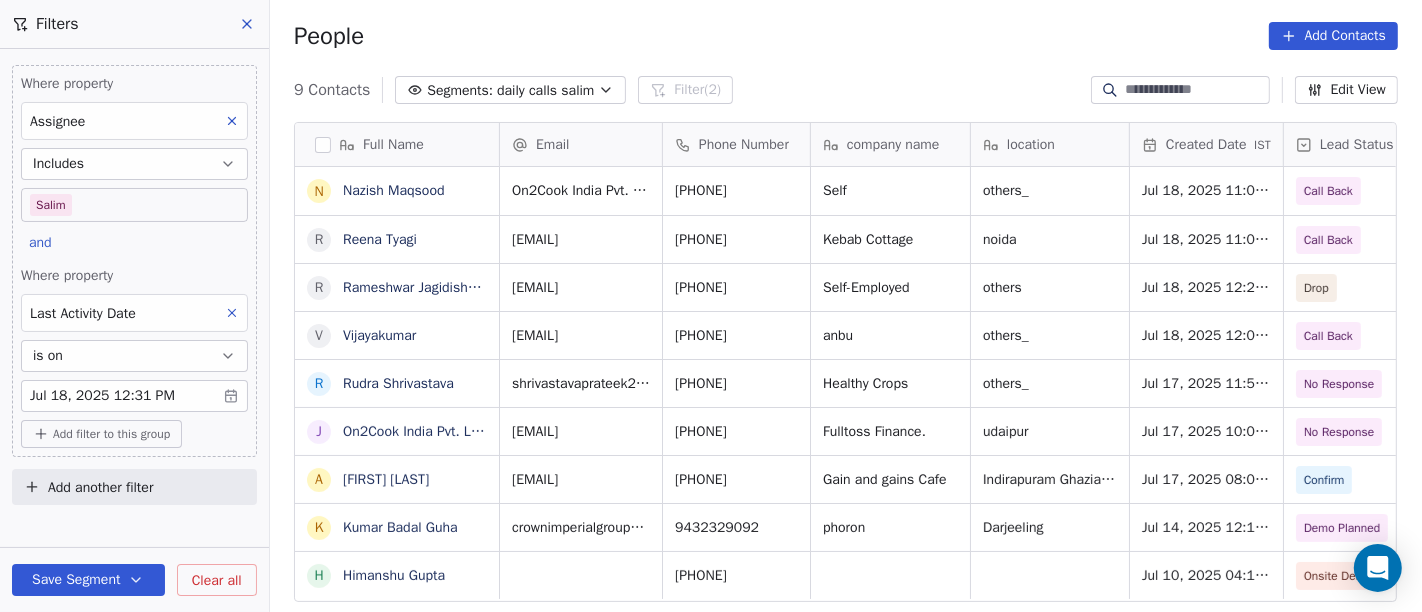click on "People  Add Contacts" at bounding box center (846, 36) 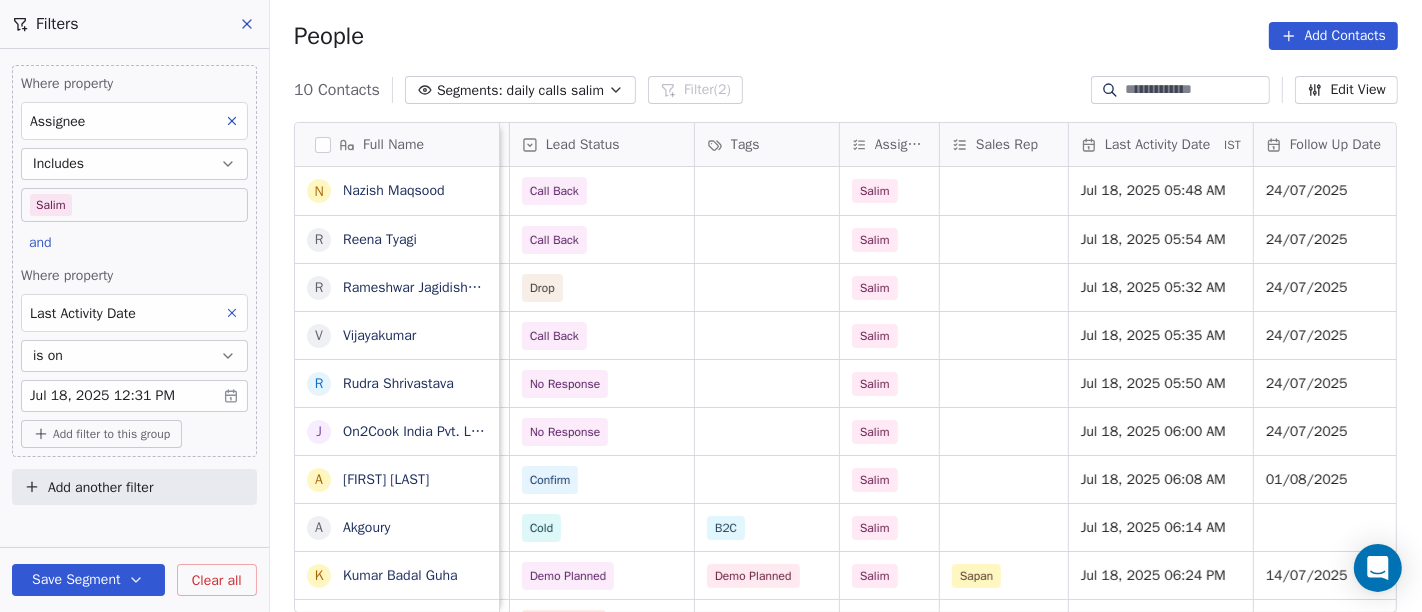 scroll, scrollTop: 0, scrollLeft: 775, axis: horizontal 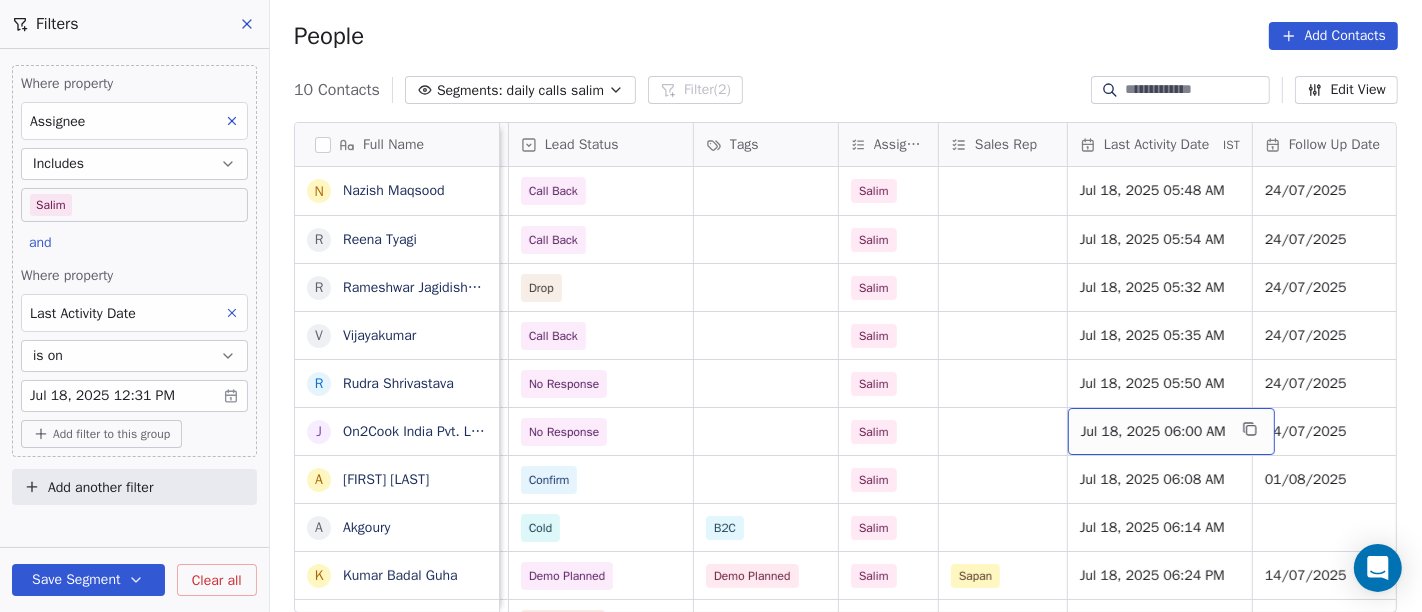 click on "Jul 18, 2025 06:00 AM" at bounding box center [1171, 431] 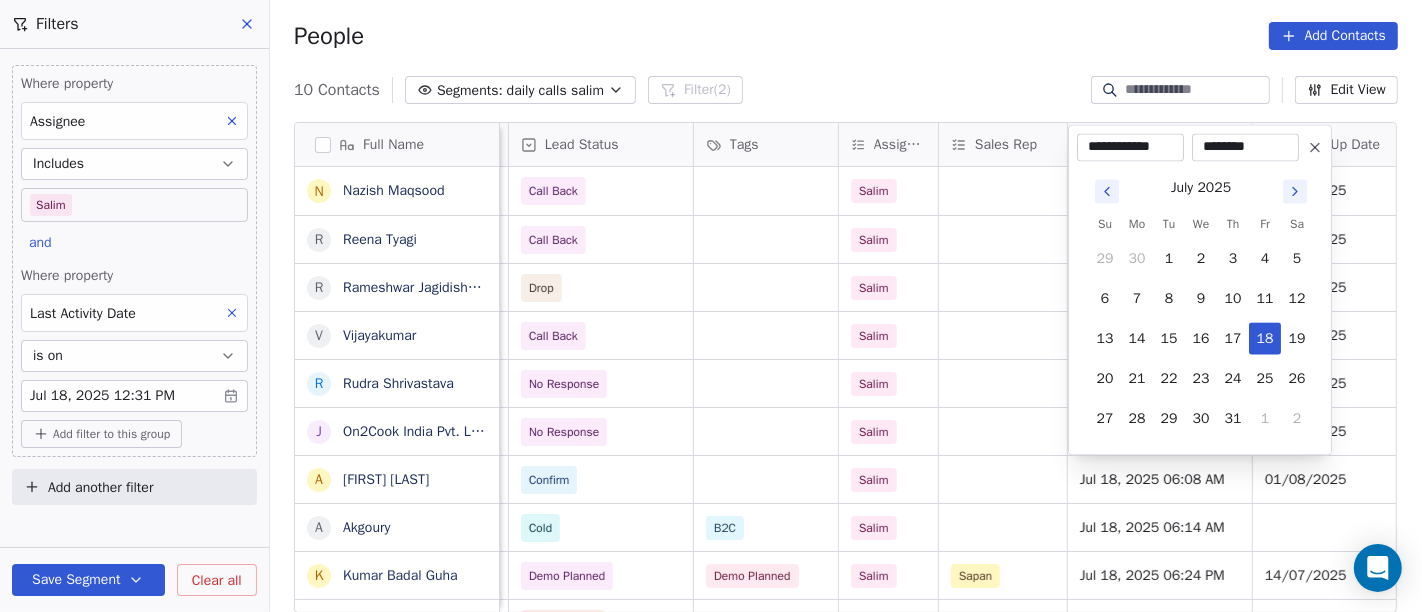 click on "On2Cook India Pvt. Ltd. Contacts People Marketing Workflows Campaigns Sales Pipelines Sequences Beta Tools Apps AI Agents Help & Support Filters Where property   Assignee   Includes Salim and Where property   Last Activity Date   is on Jul 18, 2025 12:31 PM Add filter to this group Add another filter Save Segment Clear all People  Add Contacts 10 Contacts Segments: daily calls salim  Filter  (2) Edit View Tag Add to Sequence Full Name N Nazish Maqsood R Reena Tyagi R Rameshwar Jagidishchandra Katta V Vijayakumar R Rudra Shrivastava J Jaspal Singh Makkad A Ajinder Singh A Akgoury K Kumar Badal Guha H Himanshu Gupta Phone Number company name location Created Date IST Lead Status Tags Assignee Sales Rep Last Activity Date IST Follow Up Date Notes Call Attempts Website   +918410841870 Self others_ Jul 18, 2025 11:09 AM Call Back Salim Jul 18, 2025 05:48 AM 24/07/2025 18-07 11:18 asked for call back and hang up call WA sent 1   +918898611509 Kebab Cottage noida Jul 18, 2025 11:06 AM Call Back Salim 24/07/2025 1" at bounding box center (711, 306) 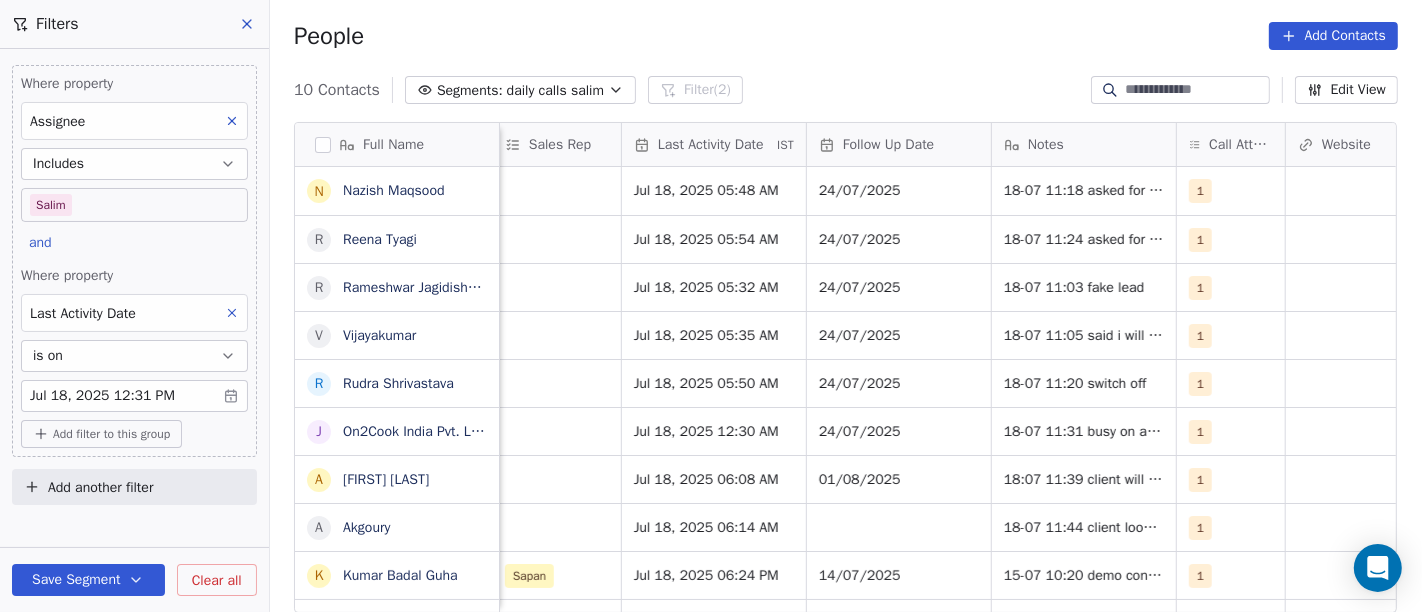scroll, scrollTop: 0, scrollLeft: 1222, axis: horizontal 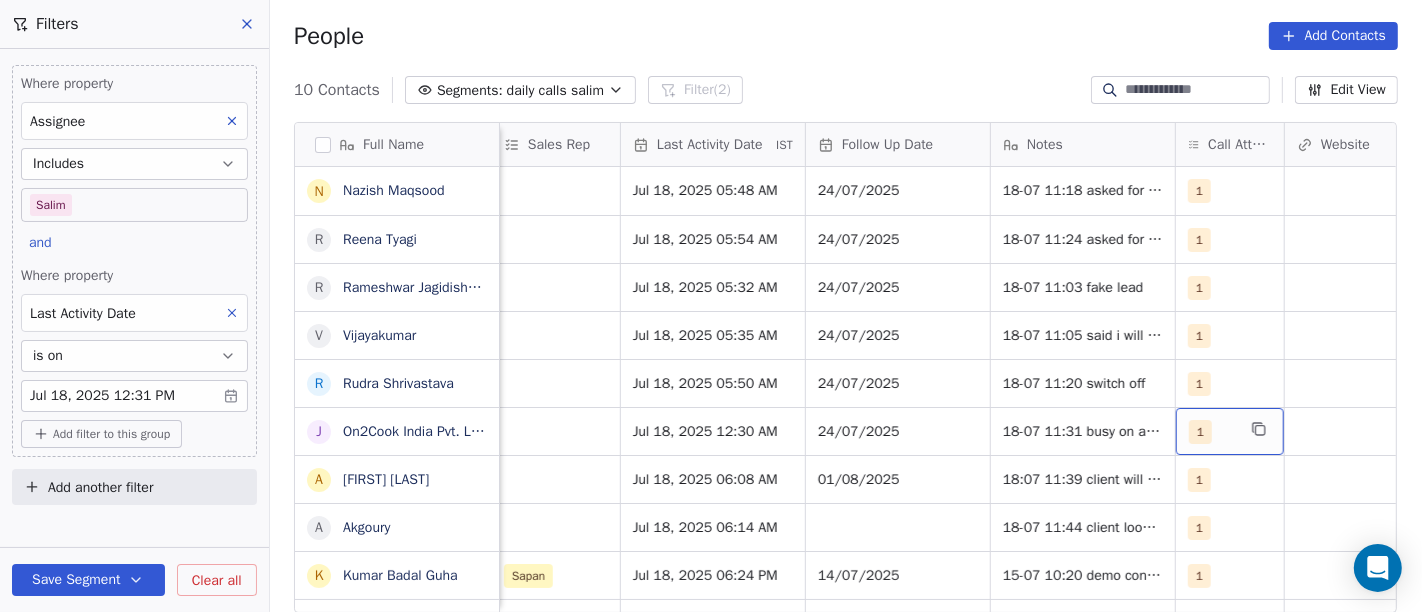 click on "1" at bounding box center (1200, 432) 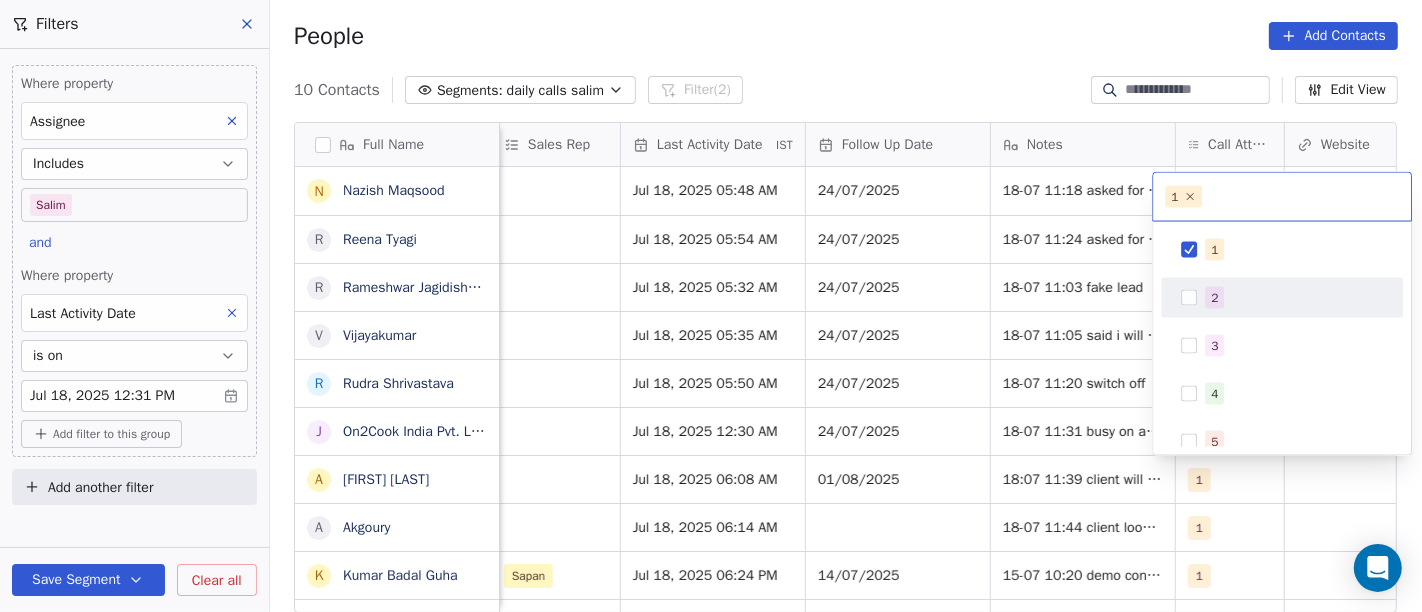 click on "2" at bounding box center (1214, 298) 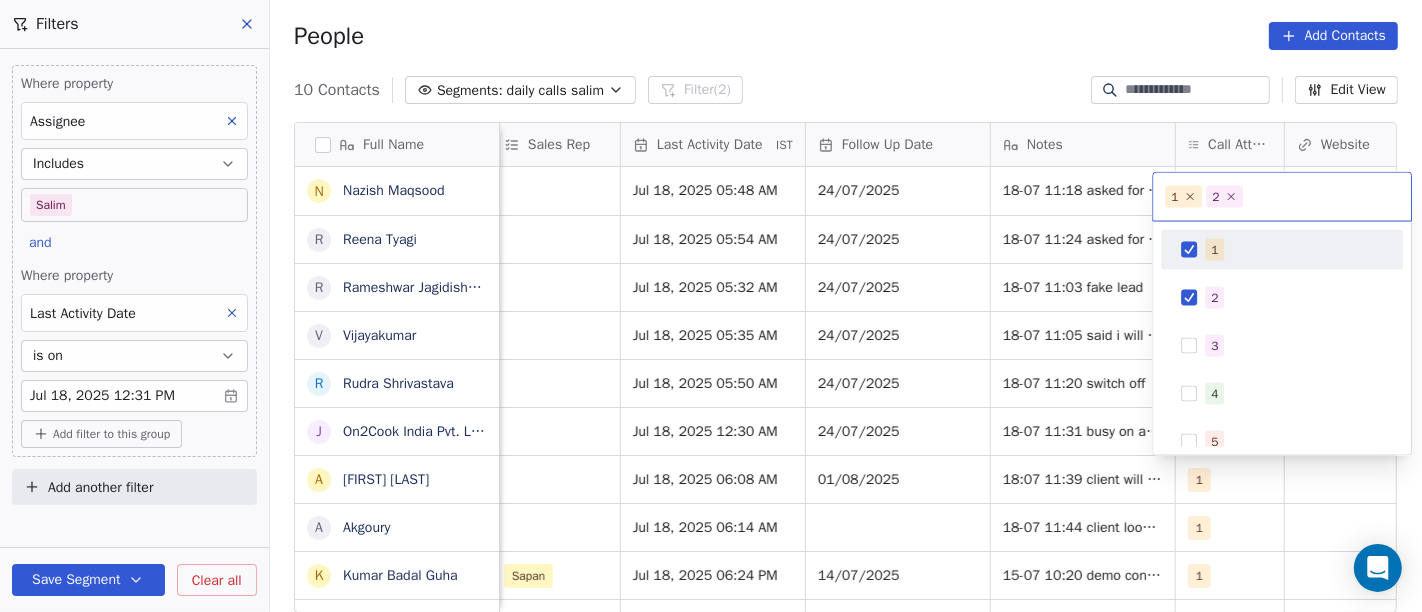 click on "On2Cook India Pvt. Ltd. Contacts People Marketing Workflows Campaigns Sales Pipelines Sequences Beta Tools Apps AI Agents Help & Support Filters Where property   Assignee   Includes Salim and Where property   Last Activity Date   is on Jul 18, 2025 12:31 PM Add filter to this group Add another filter Save Segment Clear all People  Add Contacts 10 Contacts Segments: daily calls salim  Filter  (2) Edit View Tag Add to Sequence Full Name N Nazish Maqsood R Reena Tyagi R Rameshwar Jagidishchandra Katta V Vijayakumar R Rudra Shrivastava J Jaspal Singh Makkad A Ajinder Singh A Akgoury K Kumar Badal Guha H Himanshu Gupta Lead Status Tags Assignee Sales Rep Last Activity Date IST Follow Up Date Notes Call Attempts Website zomato link outlet type Location   Call Back Salim Jul 18, 2025 05:48 AM 24/07/2025 18-07 11:18 asked for call back and hang up call WA sent 1 restaurants   Call Back Salim Jul 18, 2025 05:54 AM 24/07/2025 18-07 11:24 asked for call back WA sent 1 restaurants   Drop Salim Jul 18, 2025 05:32 AM 1" at bounding box center [711, 306] 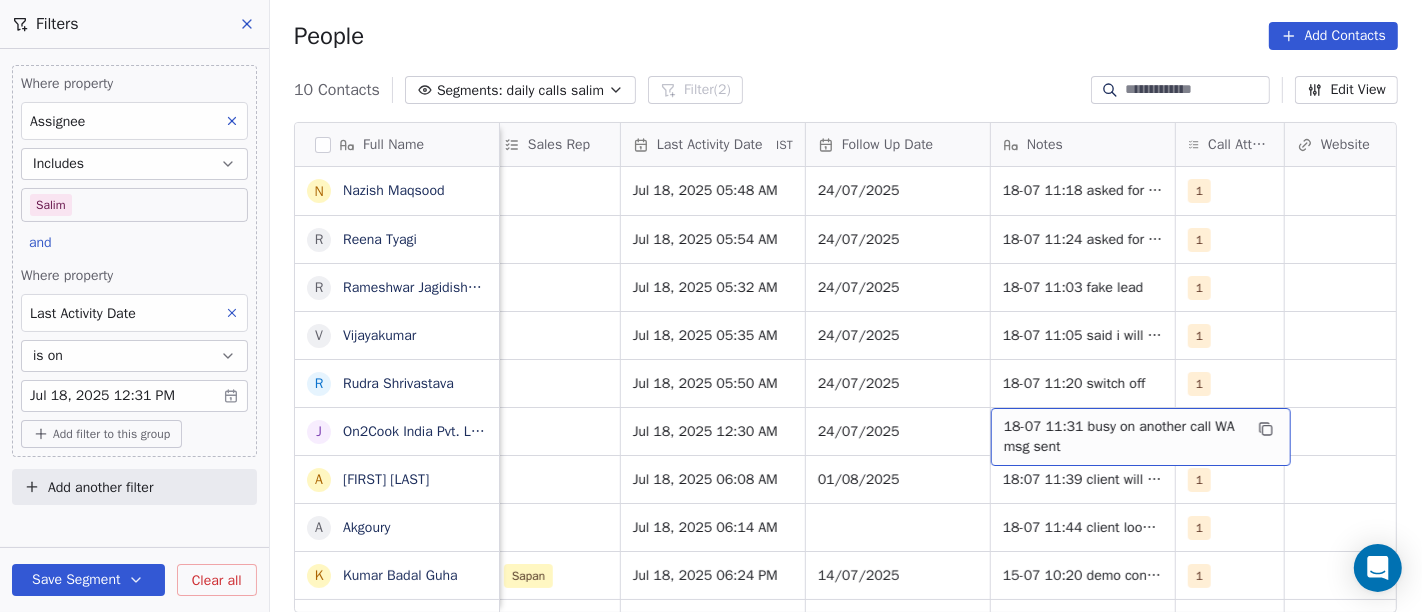 click on "18-07 11:31 busy on another call WA msg sent" at bounding box center [1123, 437] 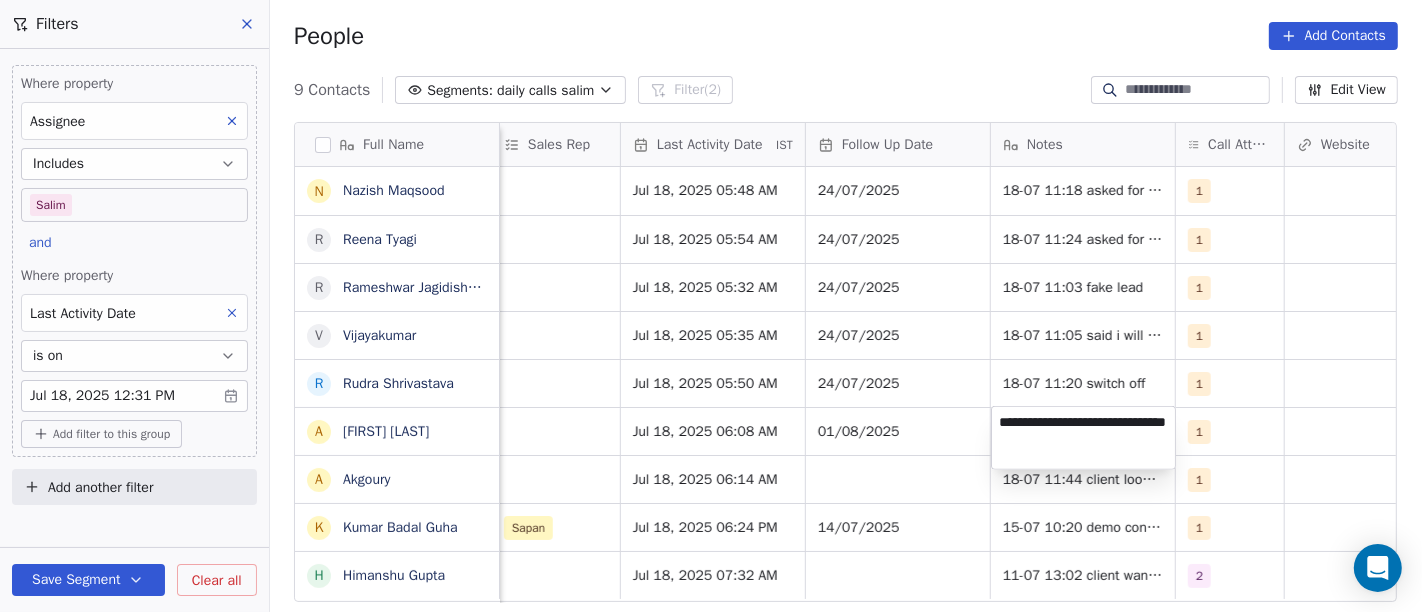 click on "On2Cook India Pvt. Ltd. Contacts People Marketing Workflows Campaigns Sales Pipelines Sequences Beta Tools Apps AI Agents Help & Support Filters Where property   Assignee   Includes Salim and Where property   Last Activity Date   is on Jul 18, 2025 12:31 PM Add filter to this group Add another filter Save Segment Clear all People  Add Contacts 9 Contacts Segments: daily calls salim  Filter  (2) Edit View Tag Add to Sequence Full Name N Nazish Maqsood R Reena Tyagi R Rameshwar Jagidishchandra Katta V Vijayakumar R Rudra Shrivastava A Ajinder Singh A Akgoury K Kumar Badal Guha H Himanshu Gupta Lead Status Tags Assignee Sales Rep Last Activity Date IST Follow Up Date Notes Call Attempts Website zomato link outlet type Location   Call Back Salim Jul 18, 2025 05:48 AM 24/07/2025 18-07 11:18 asked for call back and hang up call WA sent 1 restaurants   Call Back Salim Jul 18, 2025 05:54 AM 24/07/2025 18-07 11:24 asked for call back WA sent 1 restaurants   Drop Salim Jul 18, 2025 05:32 AM 24/07/2025 1 restaurants" at bounding box center [711, 306] 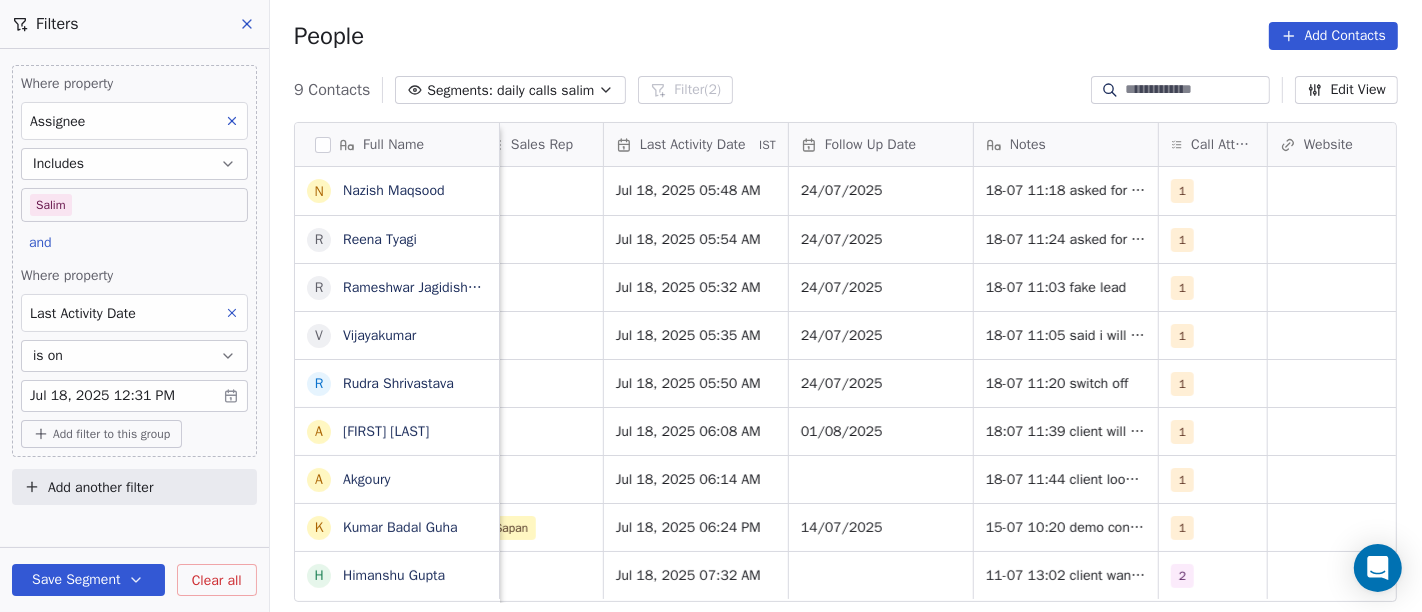 scroll, scrollTop: 17, scrollLeft: 1239, axis: both 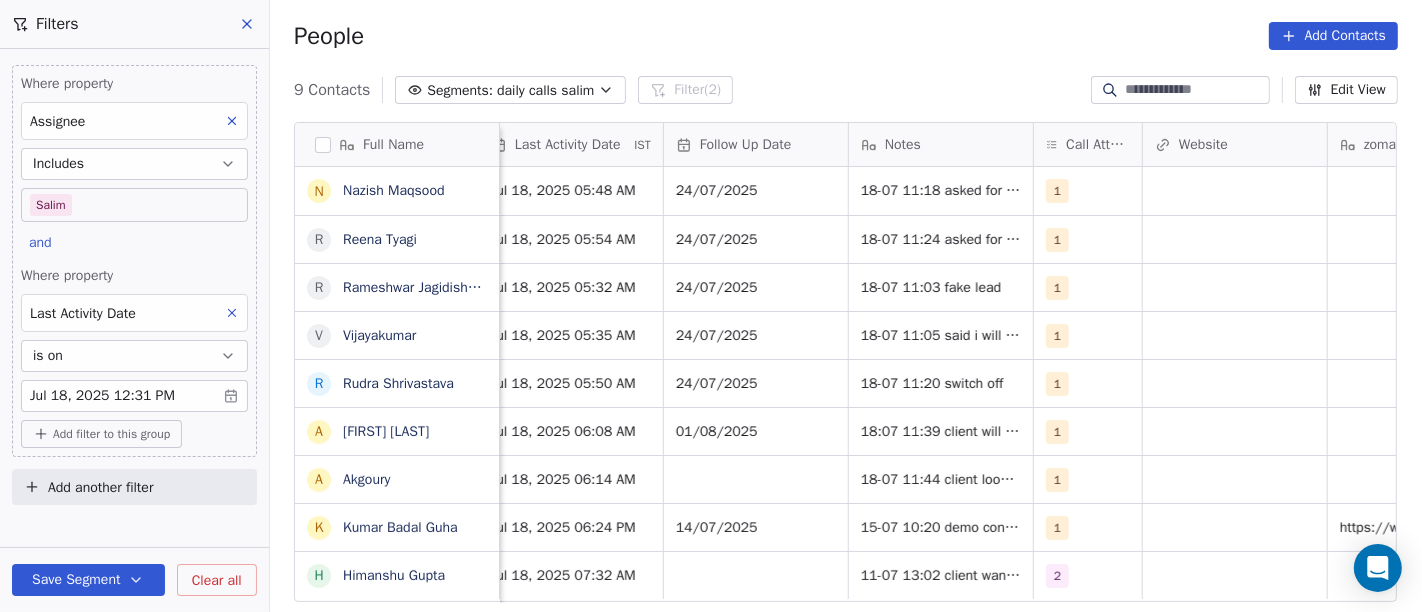 click on "On2Cook India Pvt. Ltd. Contacts People Marketing Workflows Campaigns Sales Pipelines Sequences Beta Tools Apps AI Agents Help & Support Filters Where property   Assignee   Includes Salim and Where property   Last Activity Date   is on Jul 18, 2025 12:31 PM Add filter to this group Add another filter Save Segment Clear all People  Add Contacts 9 Contacts Segments: daily calls salim  Filter  (2) Edit View Tag Add to Sequence Full Name N Nazish Maqsood R Reena Tyagi R Rameshwar Jagidishchandra Katta V Vijayakumar R Rudra Shrivastava A Ajinder Singh A Akgoury K Kumar Badal Guha H Himanshu Gupta Tags Assignee Sales Rep Last Activity Date IST Follow Up Date Notes Call Attempts Website zomato link outlet type Location Job Title   Salim Jul 18, 2025 05:48 AM 24/07/2025 18-07 11:18 asked for call back and hang up call WA sent 1 restaurants   Salim Jul 18, 2025 05:54 AM 24/07/2025 18-07 11:24 asked for call back WA sent 1 restaurants   Salim Jul 18, 2025 05:32 AM 24/07/2025 18-07 11:03 fake lead 1 restaurants   1" at bounding box center [711, 306] 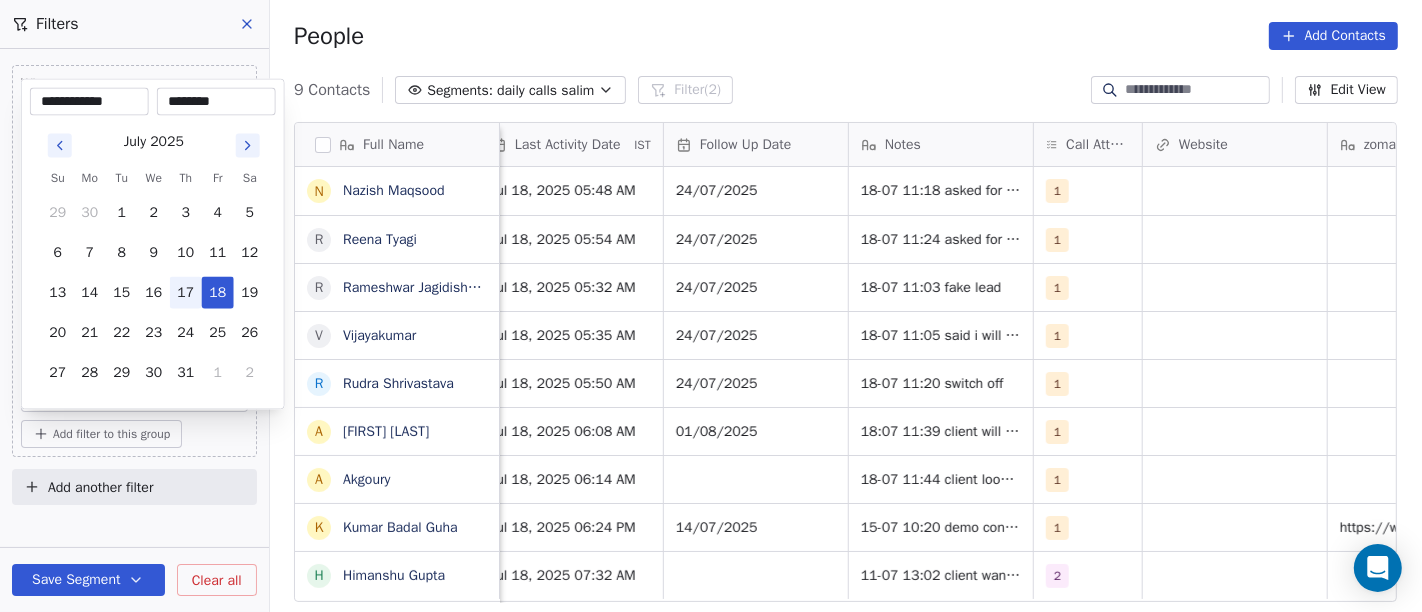 click on "17" at bounding box center (186, 293) 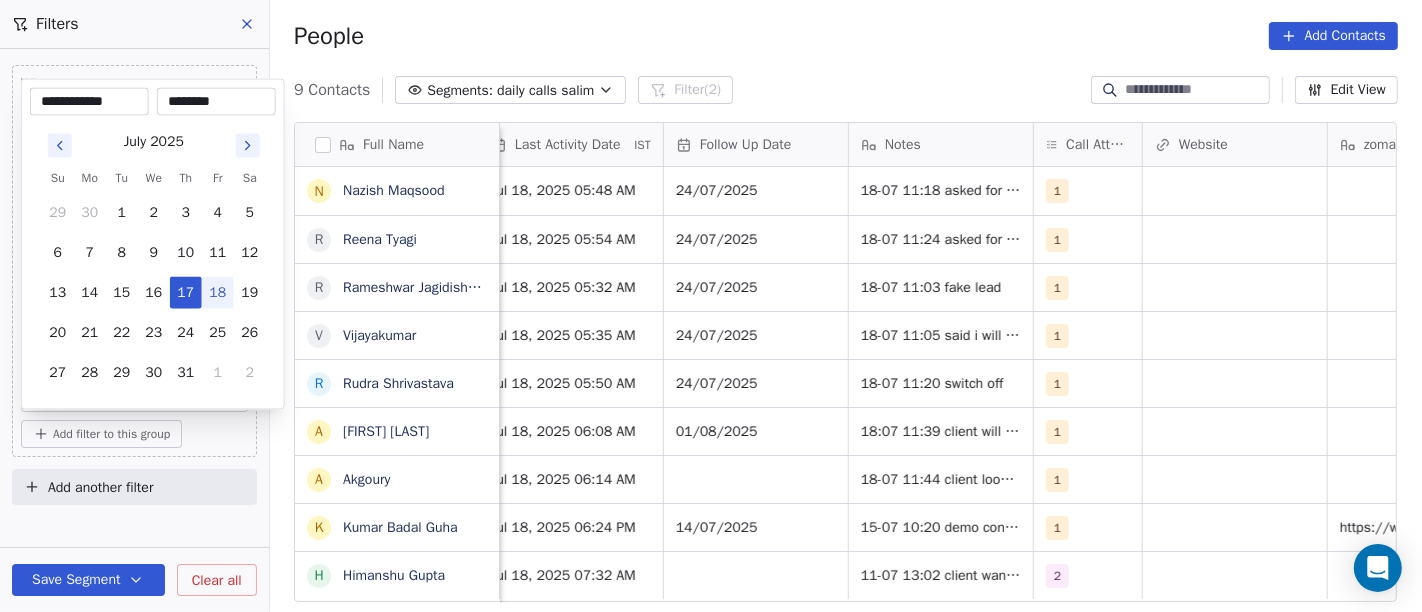 click on "On2Cook India Pvt. Ltd. Contacts People Marketing Workflows Campaigns Sales Pipelines Sequences Beta Tools Apps AI Agents Help & Support Filters Where property   Assignee   Includes Salim and Where property   Last Activity Date   is on Jul 18, 2025 12:31 PM Add filter to this group Add another filter Save Segment Clear all People  Add Contacts 9 Contacts Segments: daily calls salim  Filter  (2) Edit View Tag Add to Sequence Full Name N Nazish Maqsood R Reena Tyagi R Rameshwar Jagidishchandra Katta V Vijayakumar R Rudra Shrivastava A Ajinder Singh A Akgoury K Kumar Badal Guha H Himanshu Gupta Tags Assignee Sales Rep Last Activity Date IST Follow Up Date Notes Call Attempts Website zomato link outlet type Location Job Title   Salim Jul 18, 2025 05:48 AM 24/07/2025 18-07 11:18 asked for call back and hang up call WA sent 1 restaurants   Salim Jul 18, 2025 05:54 AM 24/07/2025 18-07 11:24 asked for call back WA sent 1 restaurants   Salim Jul 18, 2025 05:32 AM 24/07/2025 18-07 11:03 fake lead 1 restaurants   1" at bounding box center [711, 306] 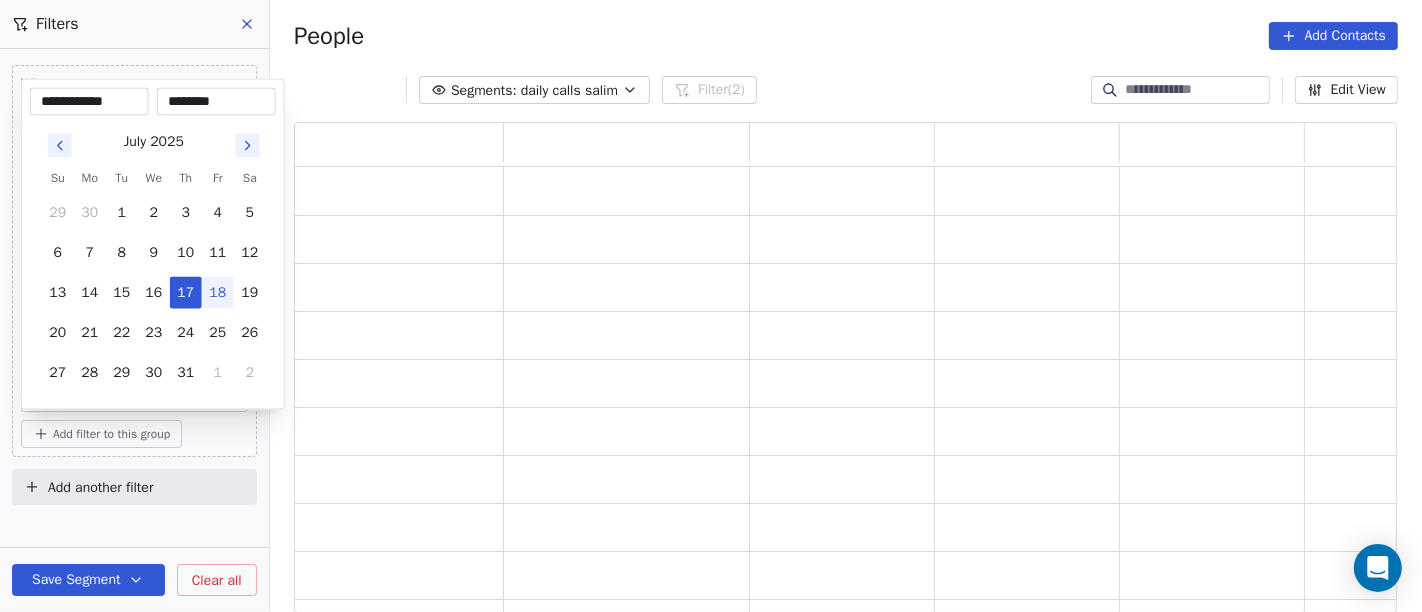 scroll, scrollTop: 17, scrollLeft: 17, axis: both 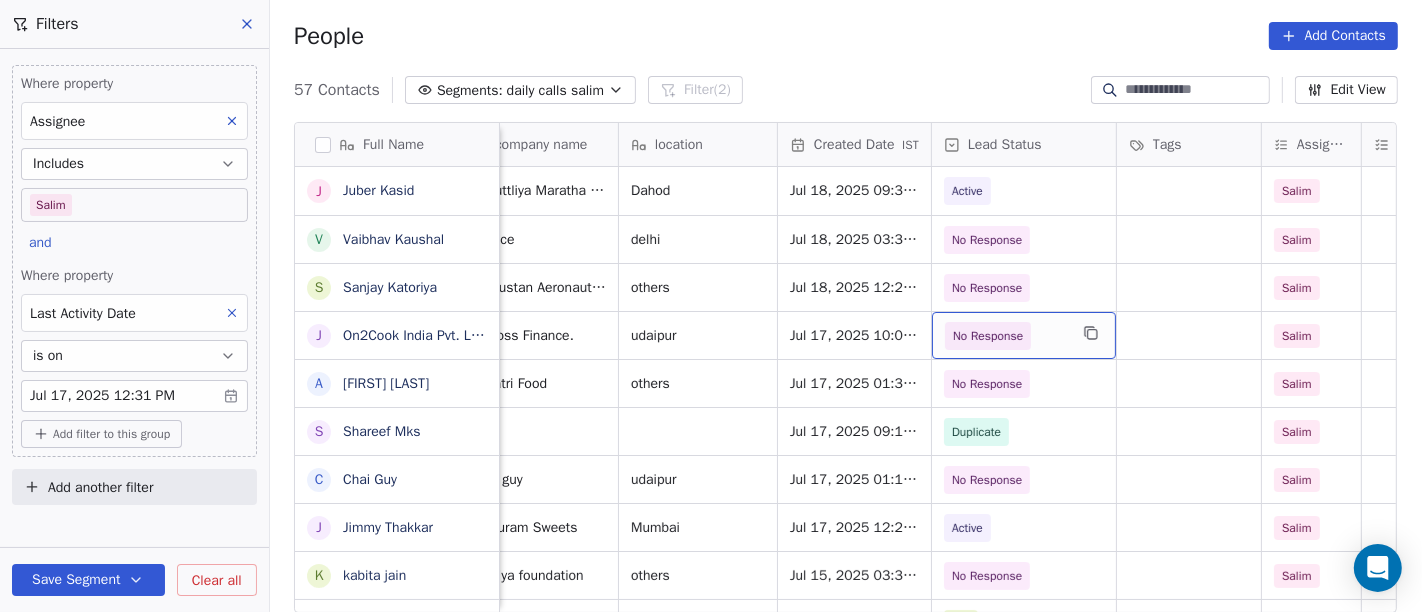 click on "No Response" at bounding box center (1006, 336) 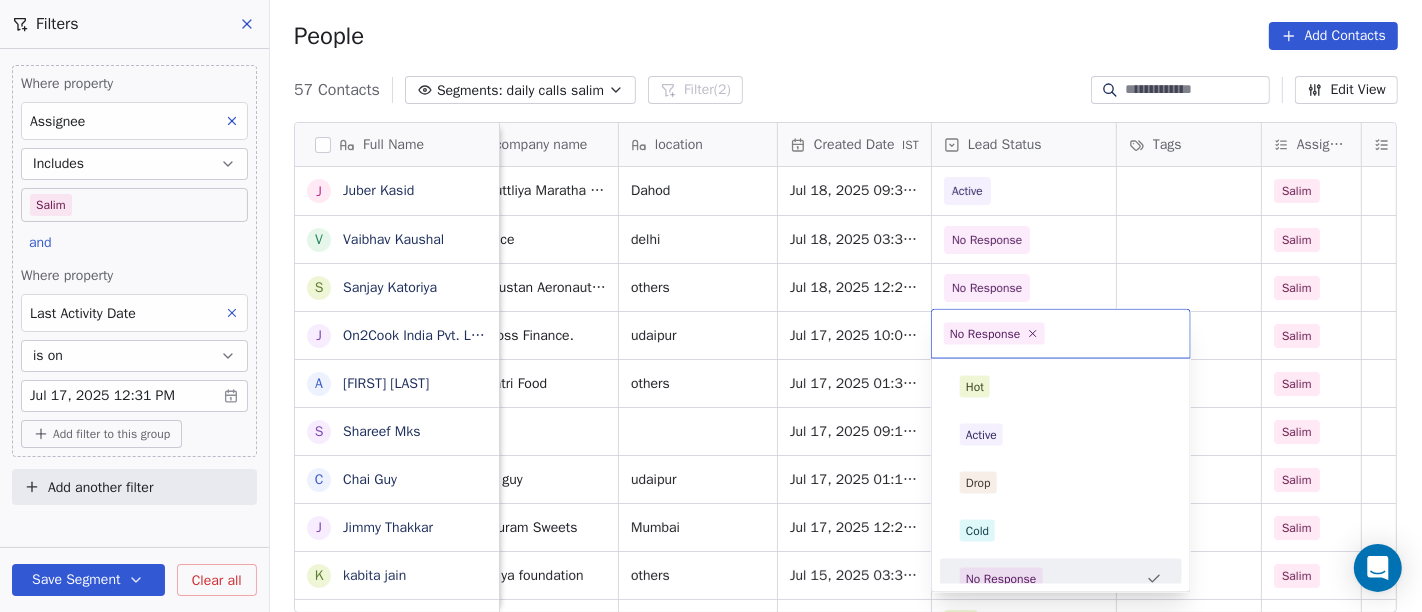 scroll, scrollTop: 14, scrollLeft: 0, axis: vertical 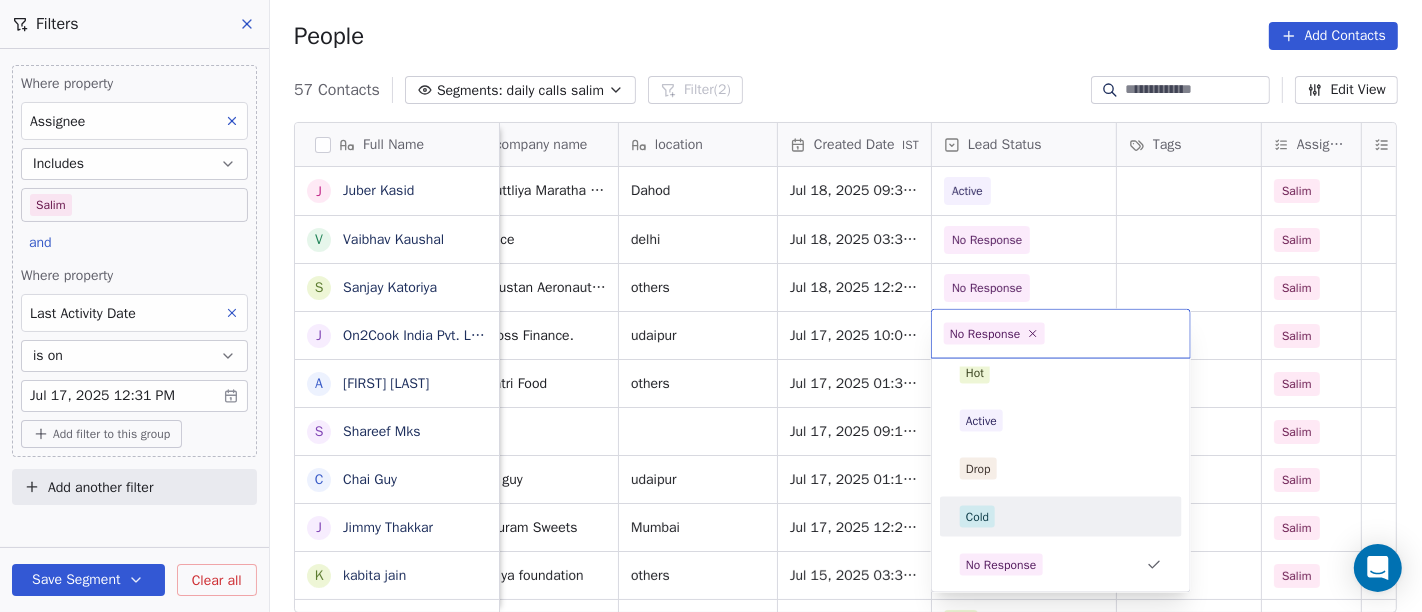 click on "Cold" at bounding box center (1061, 517) 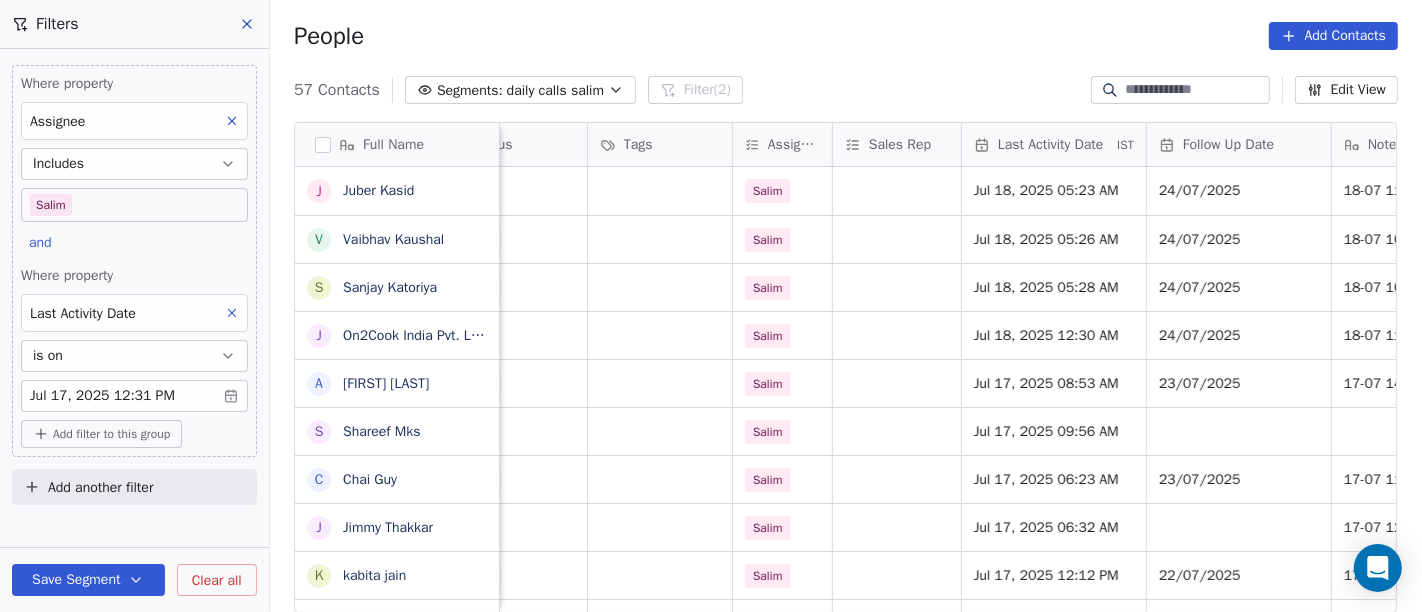 scroll, scrollTop: 0, scrollLeft: 893, axis: horizontal 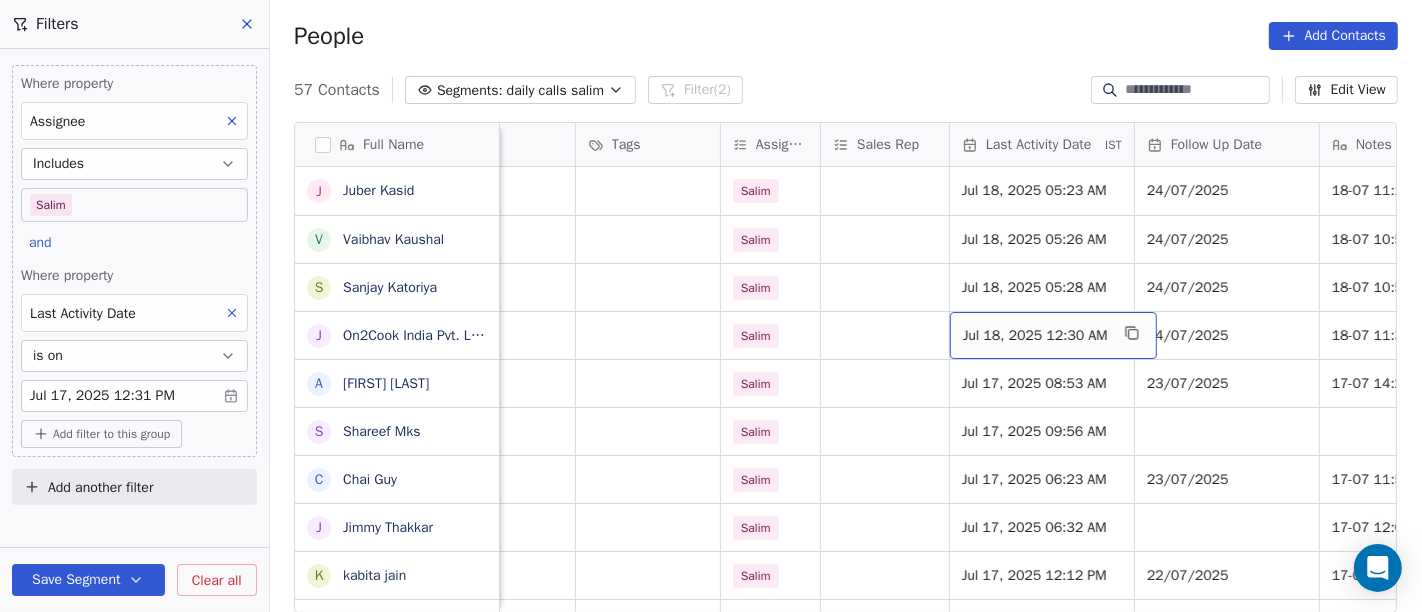 click on "Jul 18, 2025 12:30 AM" at bounding box center [1035, 336] 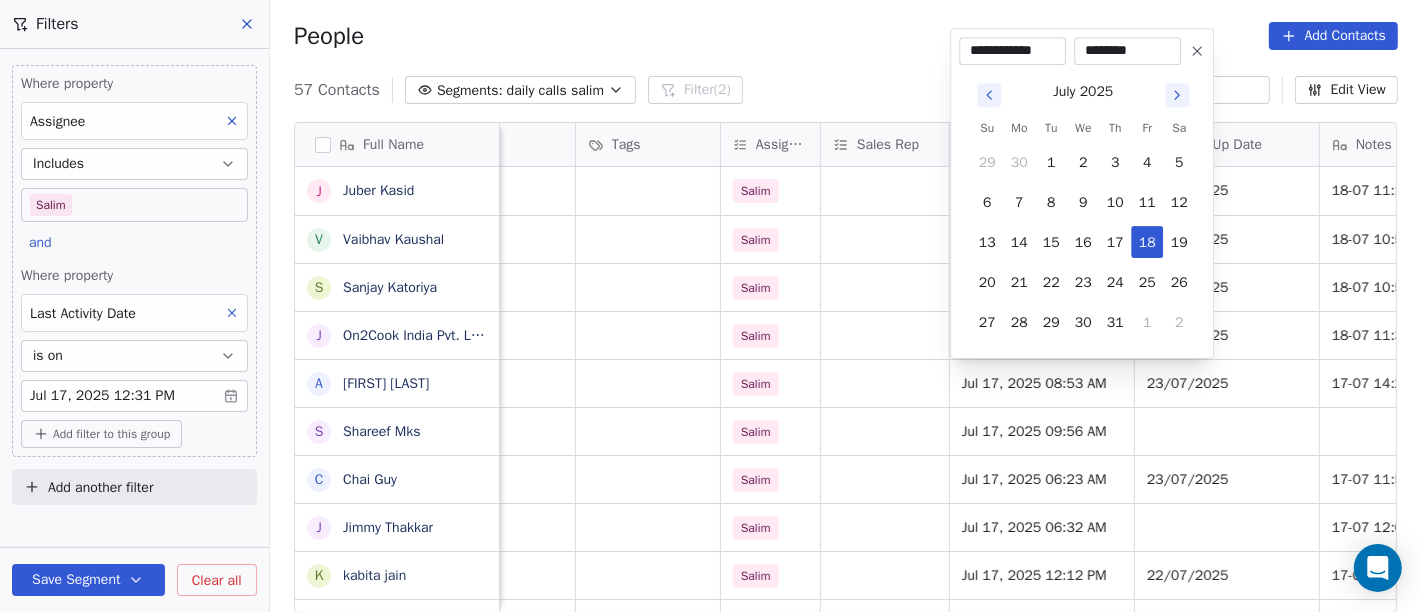 click on "On2Cook India Pvt. Ltd. Contacts People Marketing Workflows Campaigns Sales Pipelines Sequences Beta Tools Apps AI Agents Help & Support Filters Where property   Assignee   Includes Salim and Where property   Last Activity Date   is on Jul 17, 2025 12:31 PM Add filter to this group Add another filter Save Segment Clear all People  Add Contacts 57 Contacts Segments: daily calls salim  Filter  (2) Edit View Tag Add to Sequence Full Name J Juber Kasid V Vaibhav Kaushal S Sanjay Katoriya J Jaspal Singh Makkad A Ashoka Khatri S Shareef Mks C Chai Guy J Jimmy Thakkar k kabita jain A Aliasgar K Krs Shah a ashish jaiswal D Dinesh Kothari v vatsal^^ A Anup Melwani V Vinoth Annamalai N Nilesh Mody S Shalabh Saxena V Vinod Mahajan D Dhaval Sheth P Praveen Gupta g gouri Shankar S Sujit Pattnaik J Jassi Singh D Daniel Kurian N Naveen Kumar p pankaj T Tushar D Dr Pankaj G .Dhiraj D Dhiraj Kadam company name location Created Date IST Lead Status Tags Assignee Sales Rep Last Activity Date IST Follow Up Date Notes Website" at bounding box center [711, 306] 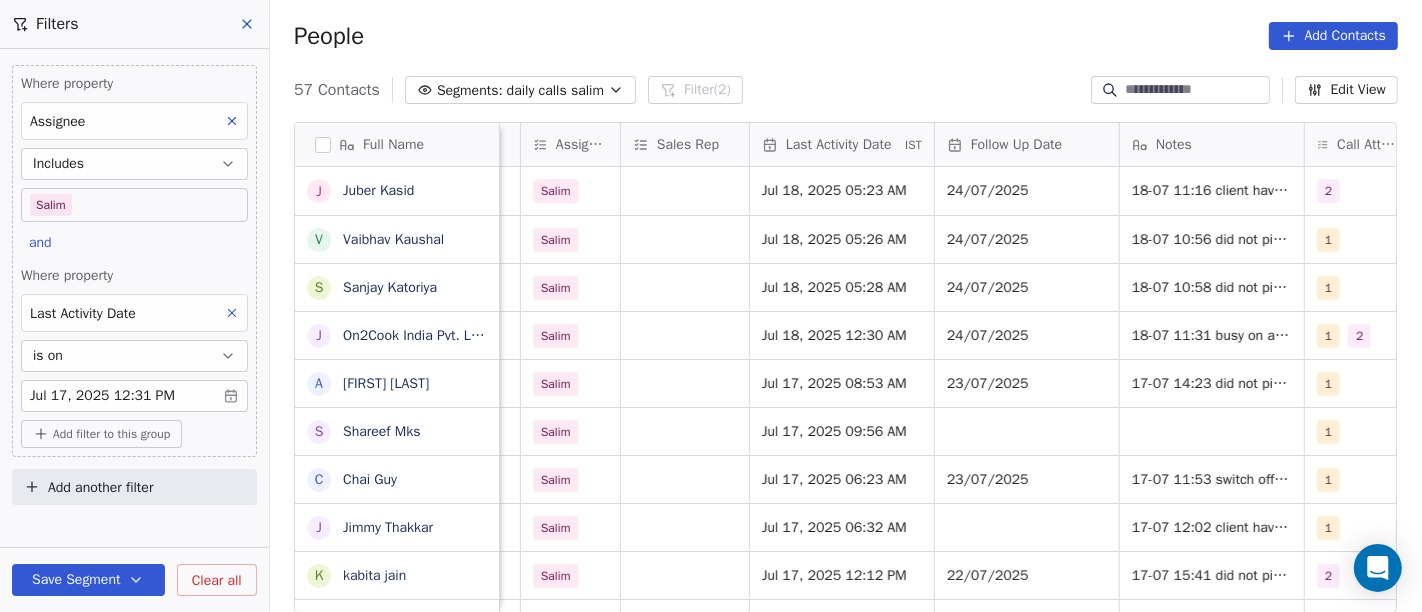 scroll, scrollTop: 0, scrollLeft: 1120, axis: horizontal 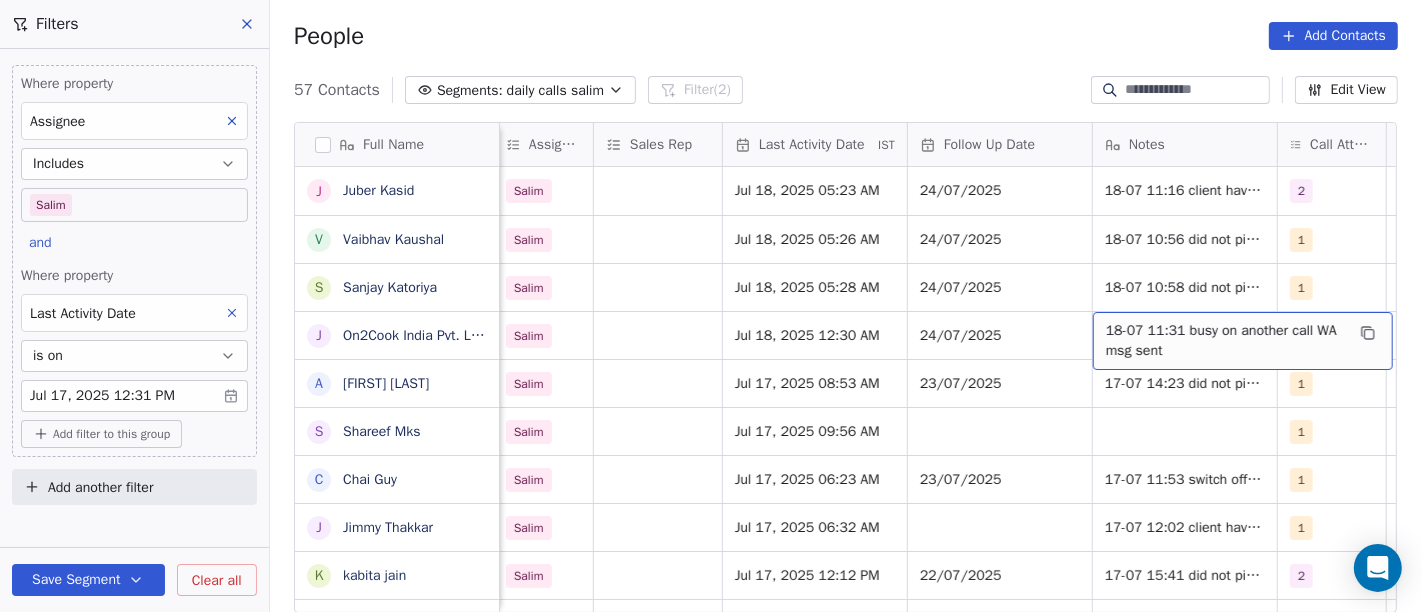 click on "18-07 11:31 busy on another call WA msg sent" at bounding box center (1225, 341) 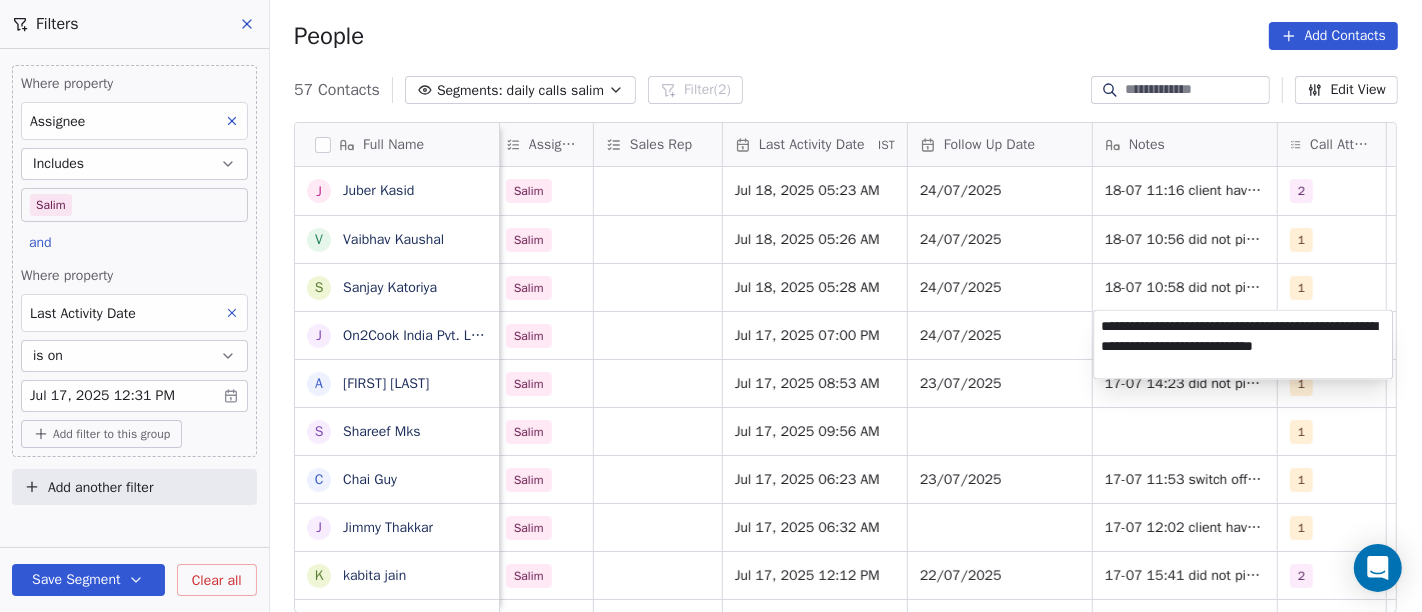 type on "**********" 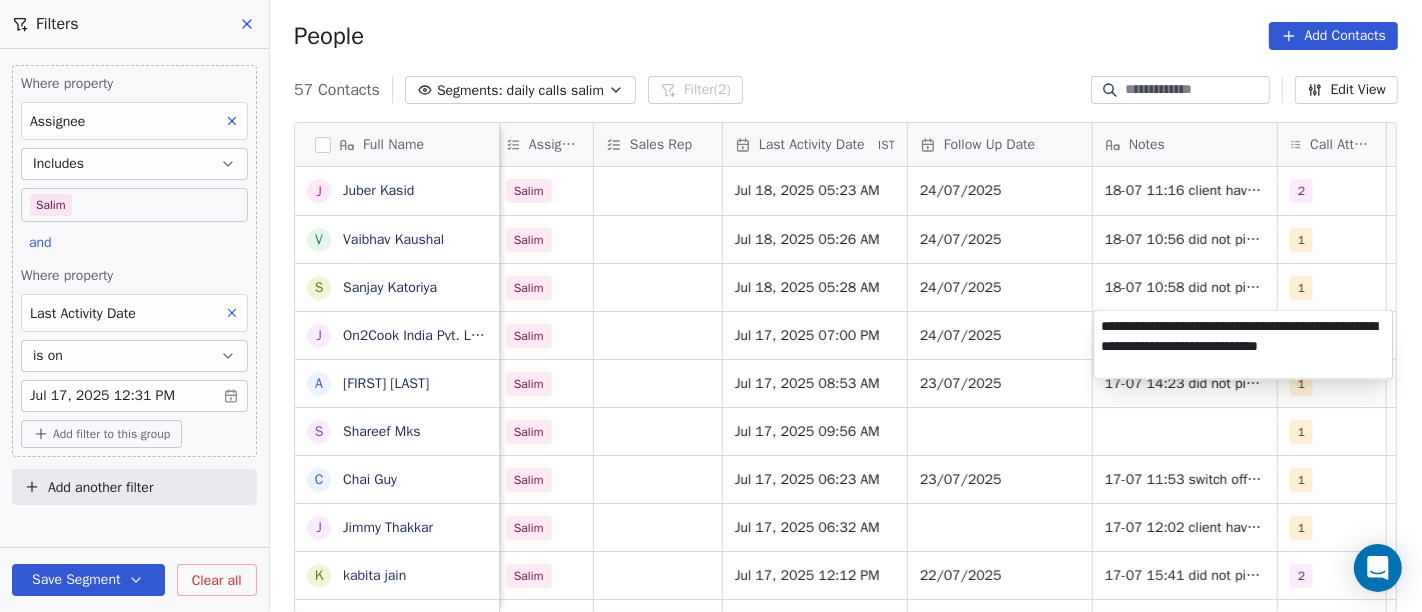 click on "**********" at bounding box center (1243, 345) 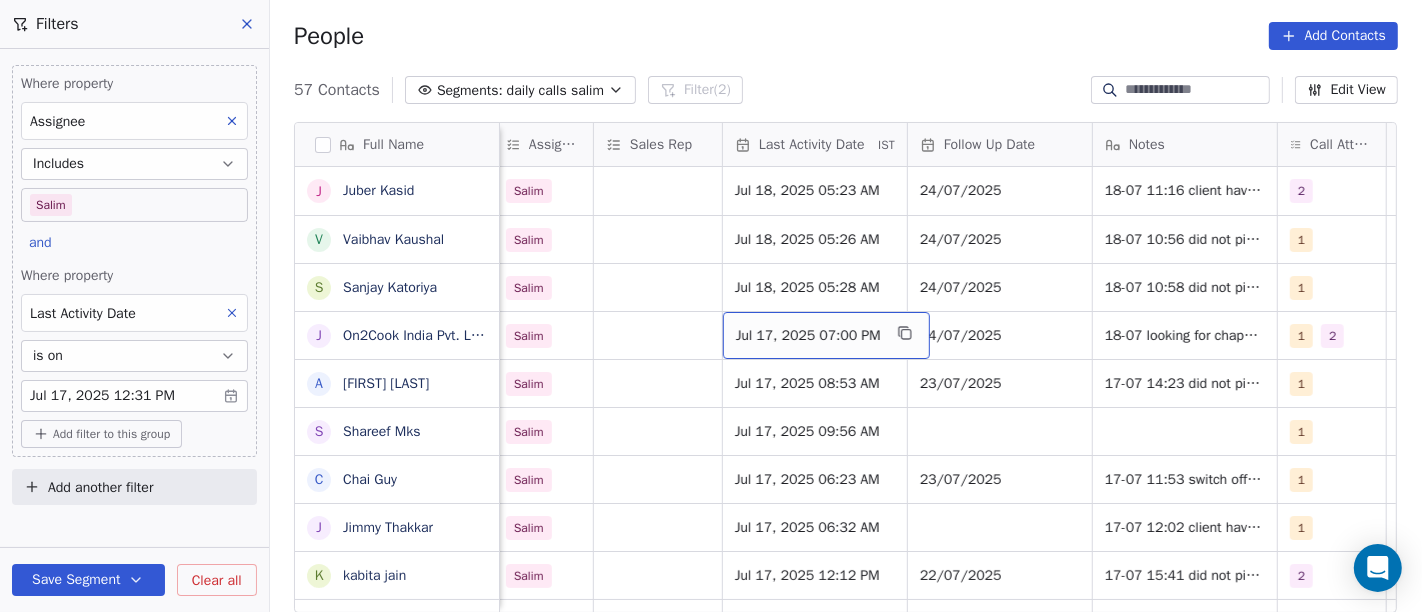 click on "Jul 17, 2025 07:00 PM" at bounding box center [808, 336] 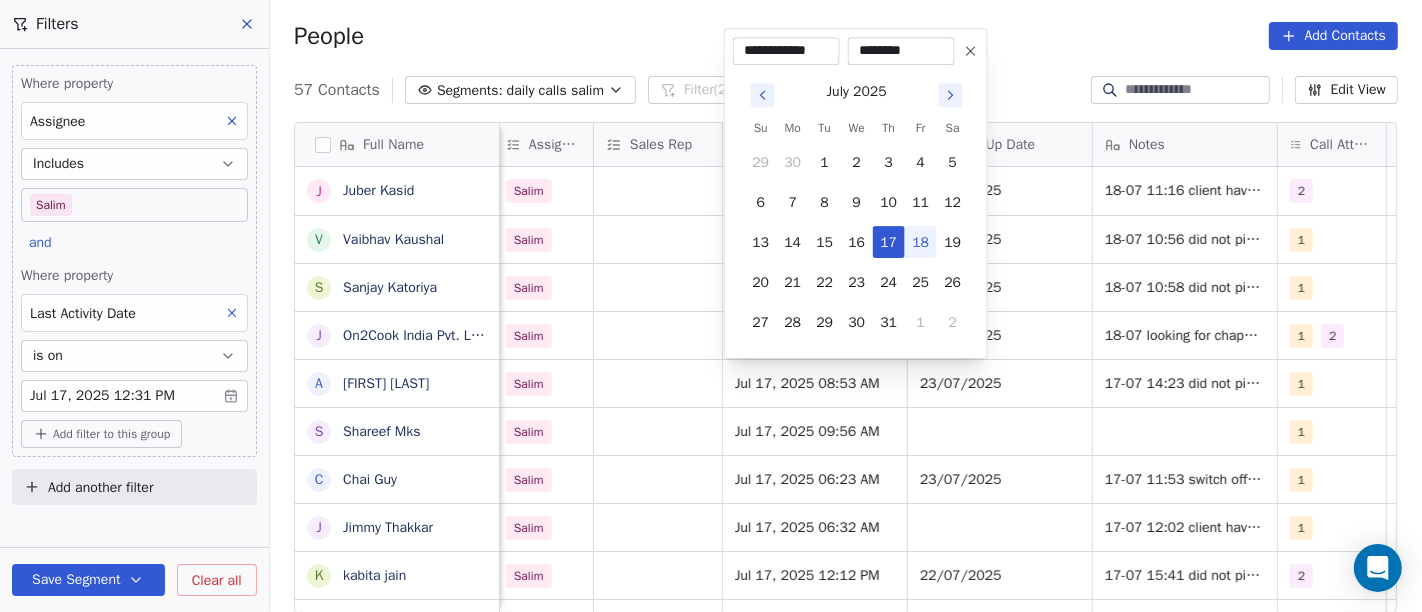 click 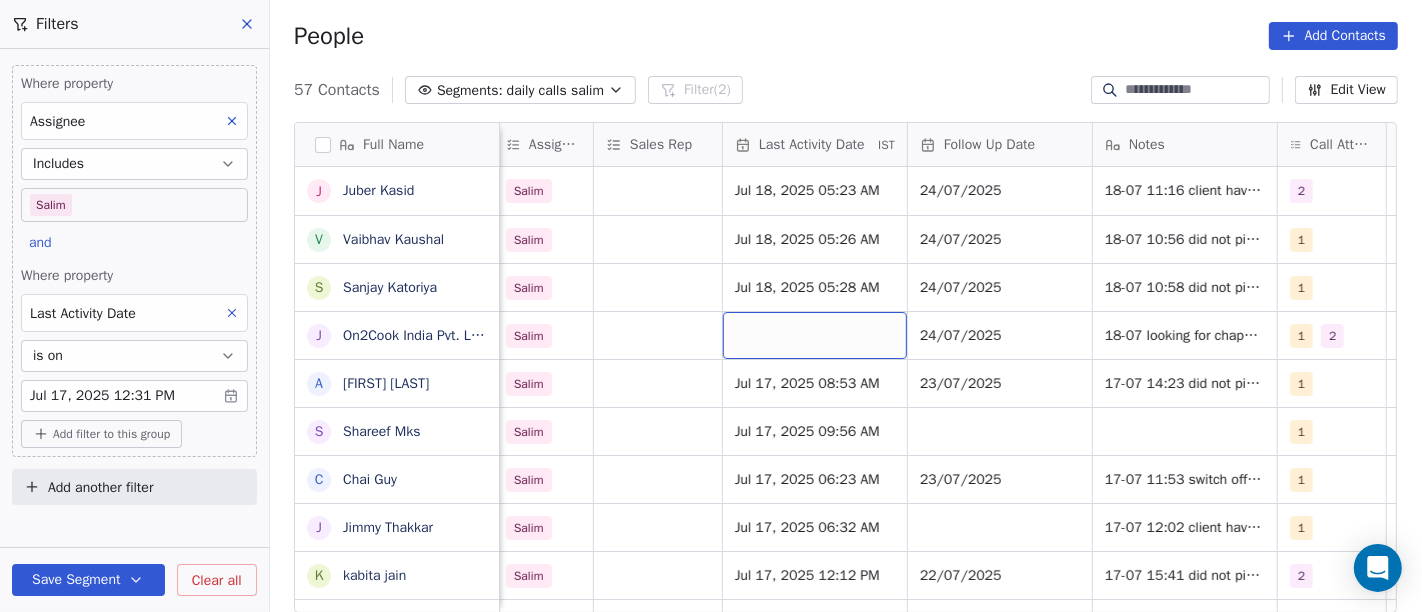 click at bounding box center [815, 335] 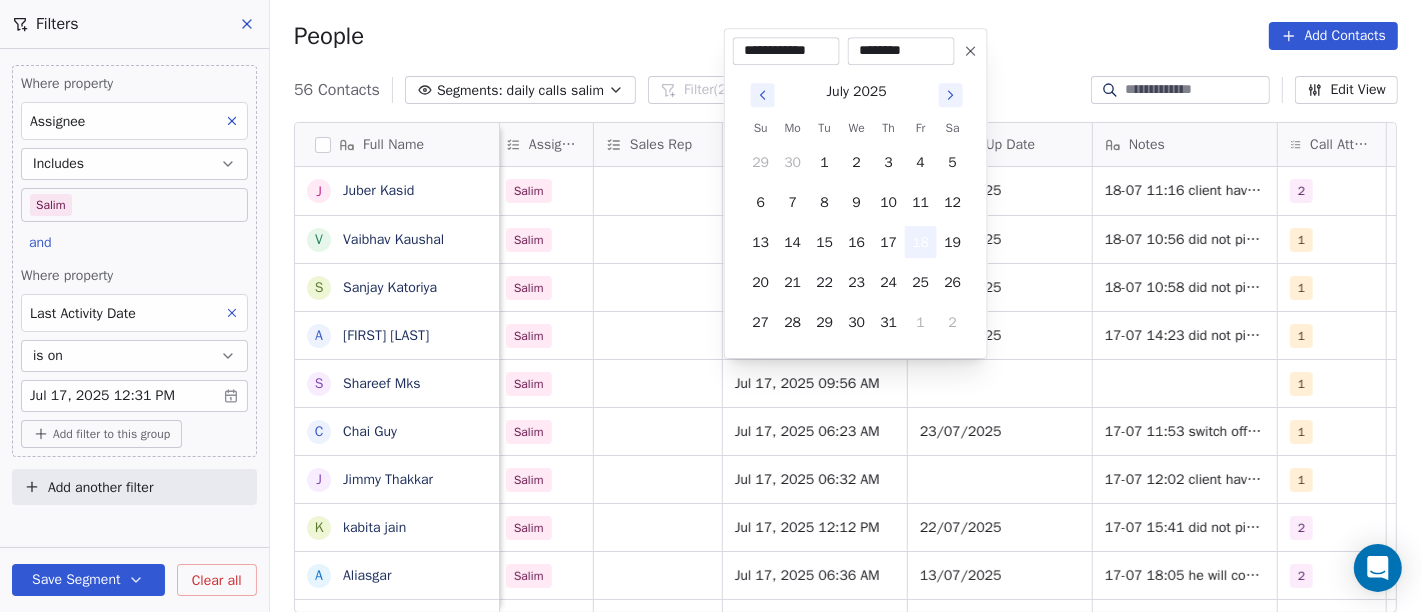 click on "18" at bounding box center [921, 242] 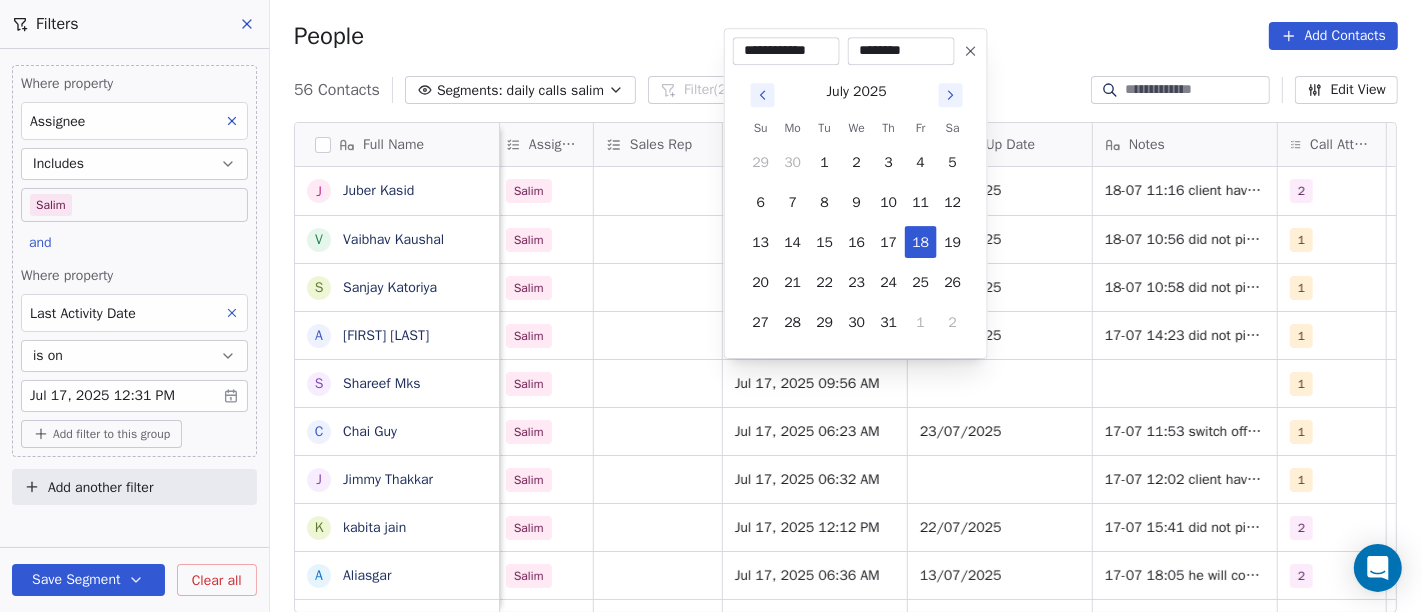 click at bounding box center (971, 51) 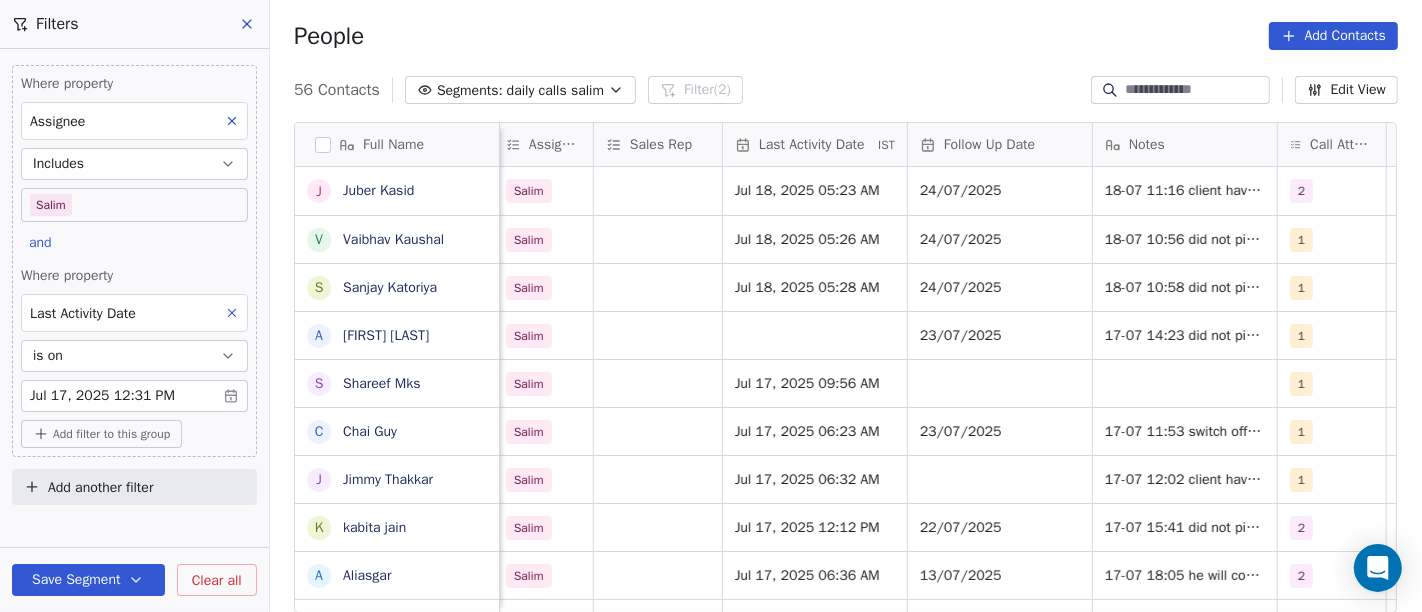 click on "People  Add Contacts" at bounding box center [846, 36] 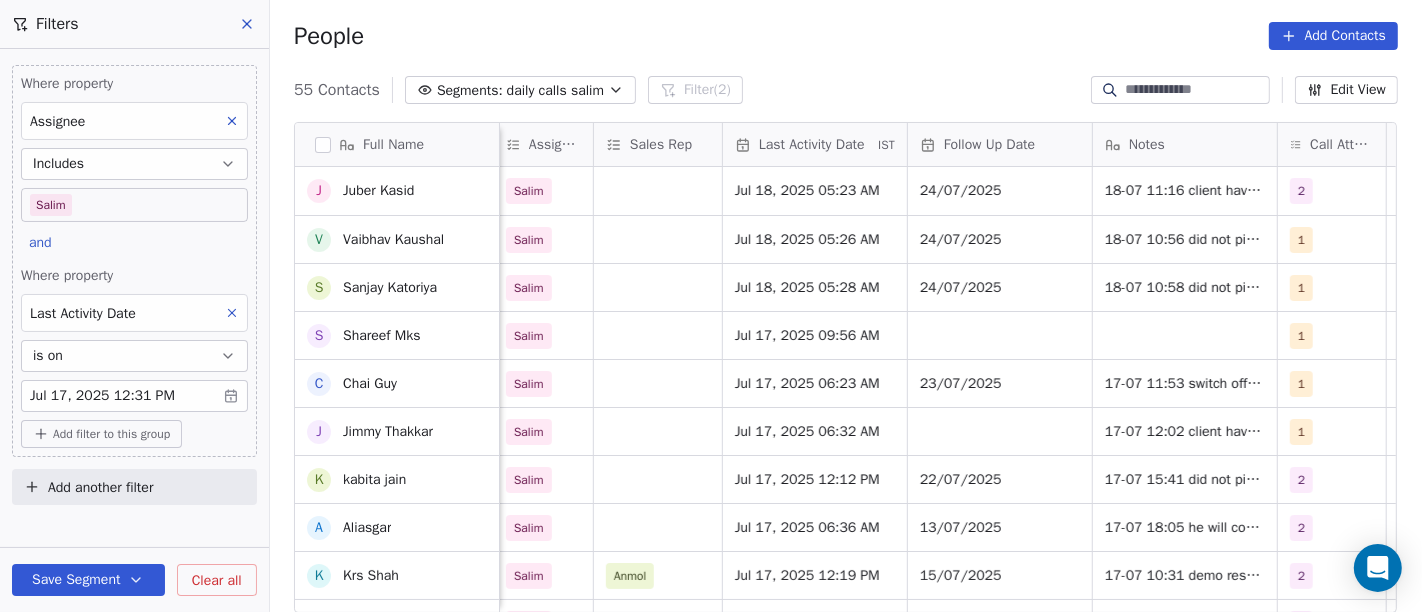 scroll, scrollTop: 442, scrollLeft: 0, axis: vertical 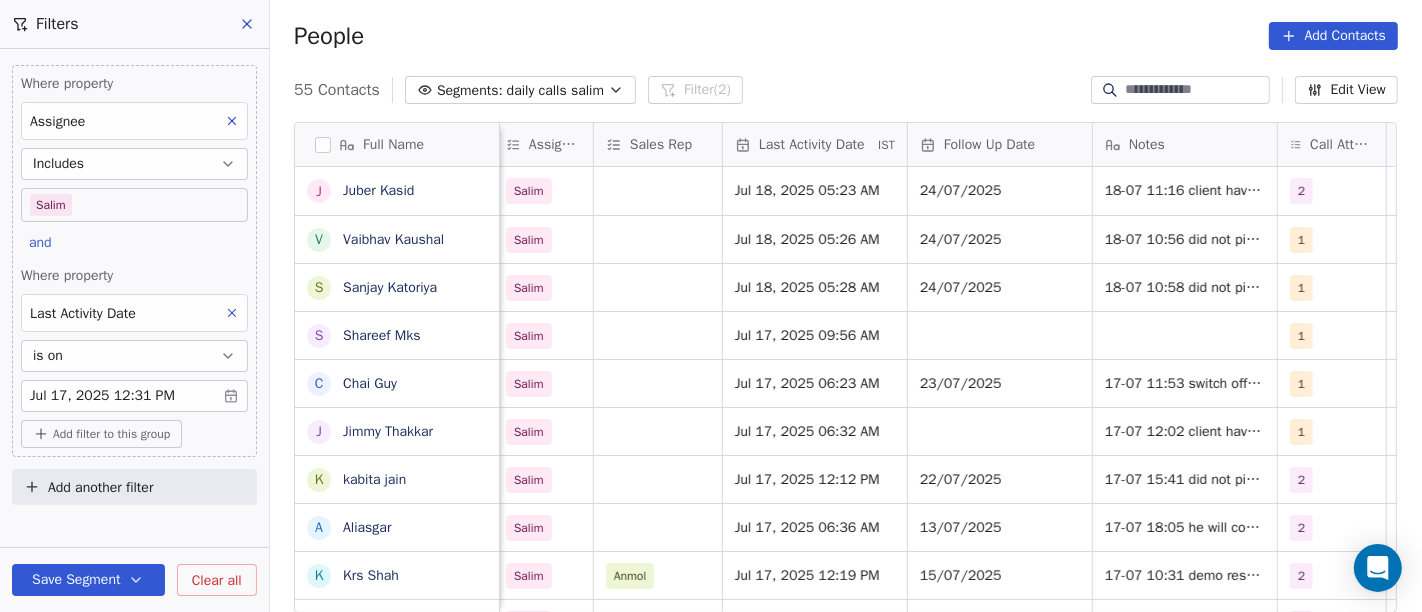 click on "On2Cook India Pvt. Ltd. Contacts People Marketing Workflows Campaigns Sales Pipelines Sequences Beta Tools Apps AI Agents Help & Support Filters Where property   Assignee   Includes Salim and Where property   Last Activity Date   is on Jul 17, 2025 12:31 PM Add filter to this group Add another filter Save Segment Clear all People  Add Contacts 55 Contacts Segments: daily calls salim  Filter  (2) Edit View Tag Add to Sequence Full Name J Juber Kasid V Vaibhav Kaushal S Sanjay Katoriya S Shareef Mks C Chai Guy J Jimmy Thakkar k kabita jain A Aliasgar K Krs Shah a ashish jaiswal D Dinesh Kothari v vatsal^^ A Anup Melwani V Vinoth Annamalai N Nilesh Mody S Shalabh Saxena V Vinod Mahajan D Dhaval Sheth P Praveen Gupta g gouri Shankar S Sujit Pattnaik J Jassi Singh D Daniel Kurian N Naveen Kumar p pankaj T Tushar D Dr Pankaj G .Dhiraj D Dhiraj Kadam M M B Patel S Shareef Mks Created Date IST Lead Status Tags Assignee Sales Rep Last Activity Date IST Follow Up Date Notes Call Attempts Website zomato link Location" at bounding box center [711, 306] 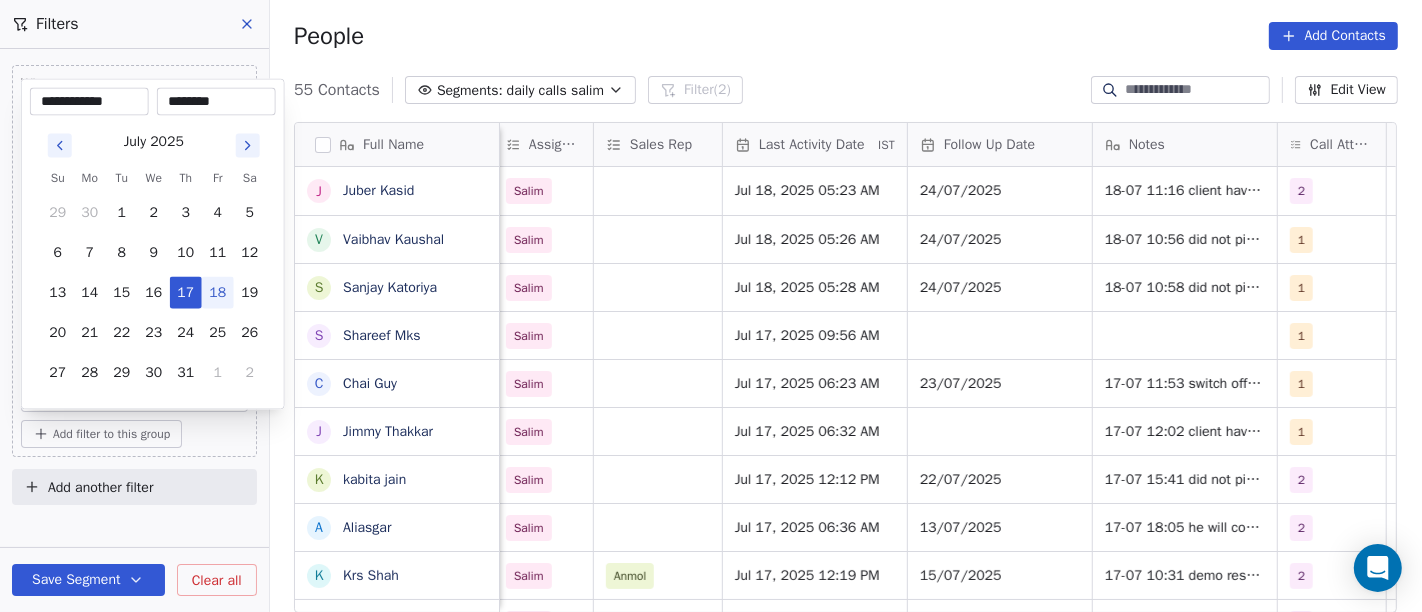 click on "18" at bounding box center (218, 293) 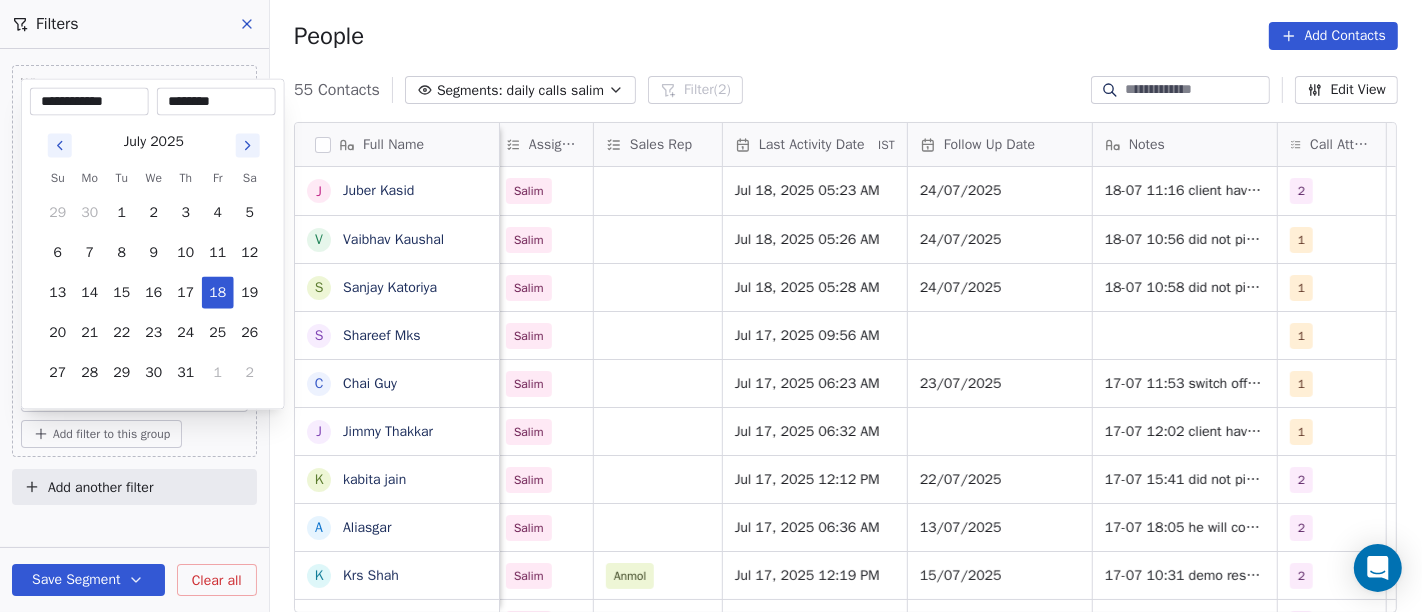 click on "On2Cook India Pvt. Ltd. Contacts People Marketing Workflows Campaigns Sales Pipelines Sequences Beta Tools Apps AI Agents Help & Support Filters Where property   Assignee   Includes Salim and Where property   Last Activity Date   is on Jul 17, 2025 12:31 PM Add filter to this group Add another filter Save Segment Clear all People  Add Contacts 55 Contacts Segments: daily calls salim  Filter  (2) Edit View Tag Add to Sequence Full Name J Juber Kasid V Vaibhav Kaushal S Sanjay Katoriya S Shareef Mks C Chai Guy J Jimmy Thakkar k kabita jain A Aliasgar K Krs Shah a ashish jaiswal D Dinesh Kothari v vatsal^^ A Anup Melwani V Vinoth Annamalai N Nilesh Mody S Shalabh Saxena V Vinod Mahajan D Dhaval Sheth P Praveen Gupta g gouri Shankar S Sujit Pattnaik J Jassi Singh D Daniel Kurian N Naveen Kumar p pankaj T Tushar D Dr Pankaj G .Dhiraj D Dhiraj Kadam M M B Patel S Shareef Mks Created Date IST Lead Status Tags Assignee Sales Rep Last Activity Date IST Follow Up Date Notes Call Attempts Website zomato link Location" at bounding box center [711, 306] 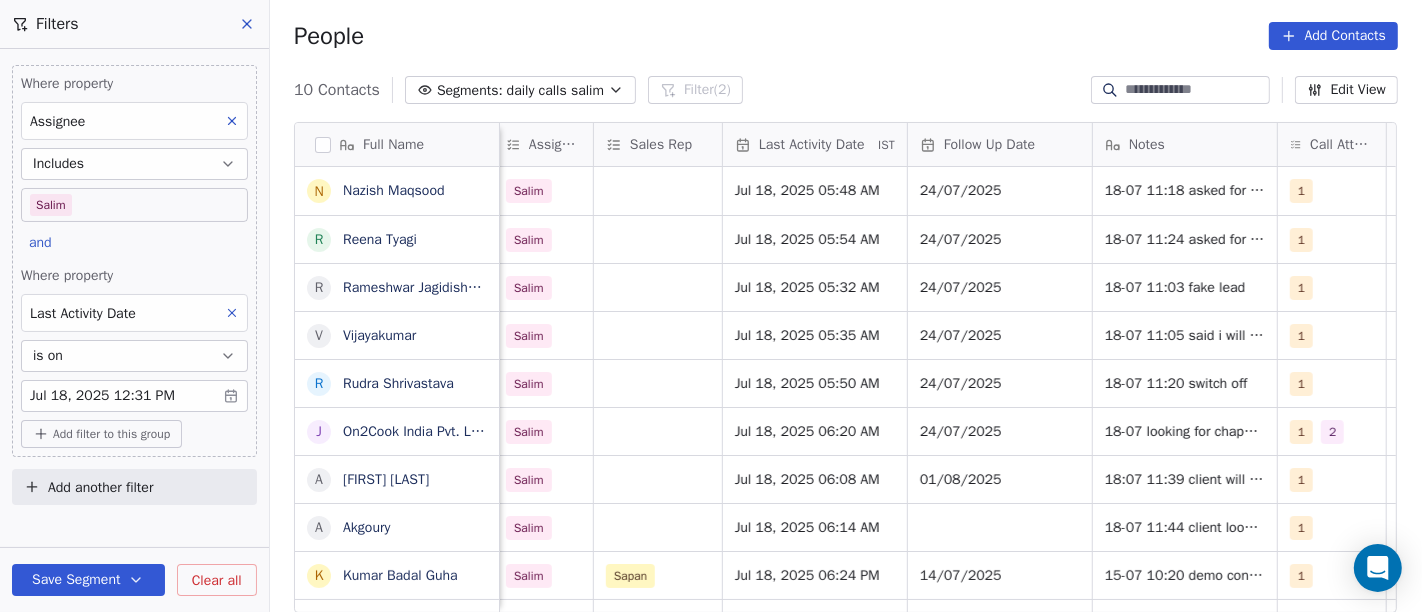 click on "People  Add Contacts" at bounding box center (846, 36) 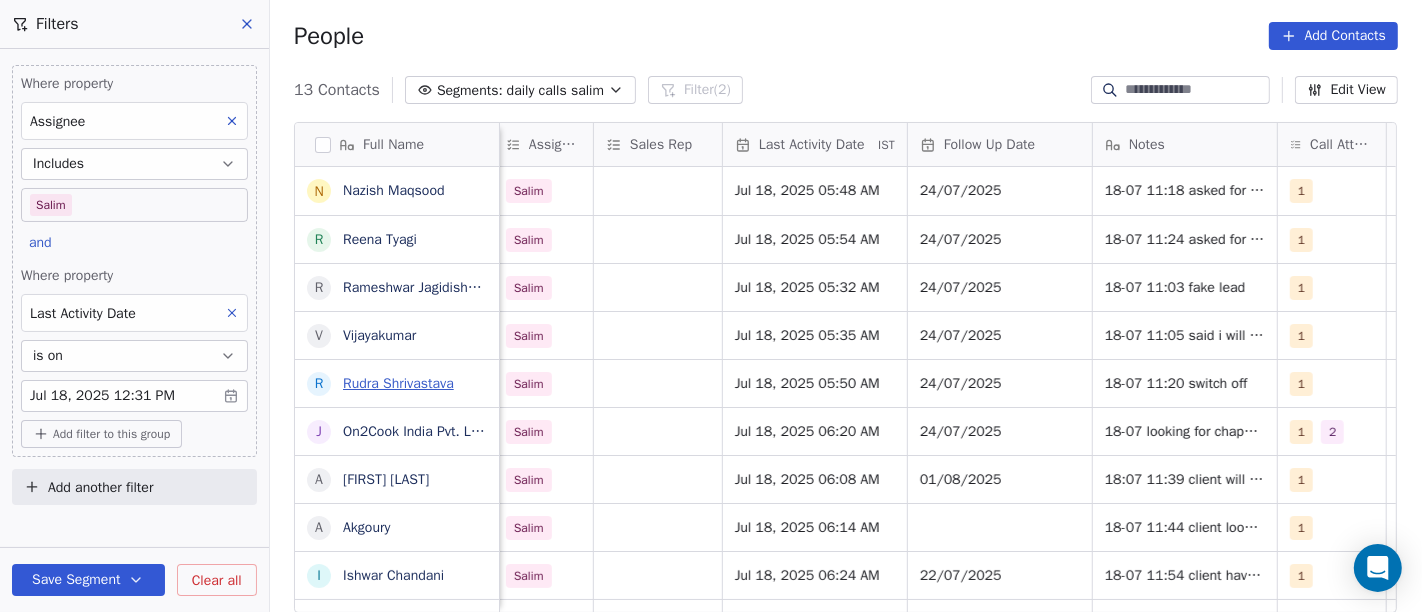 scroll, scrollTop: 164, scrollLeft: 0, axis: vertical 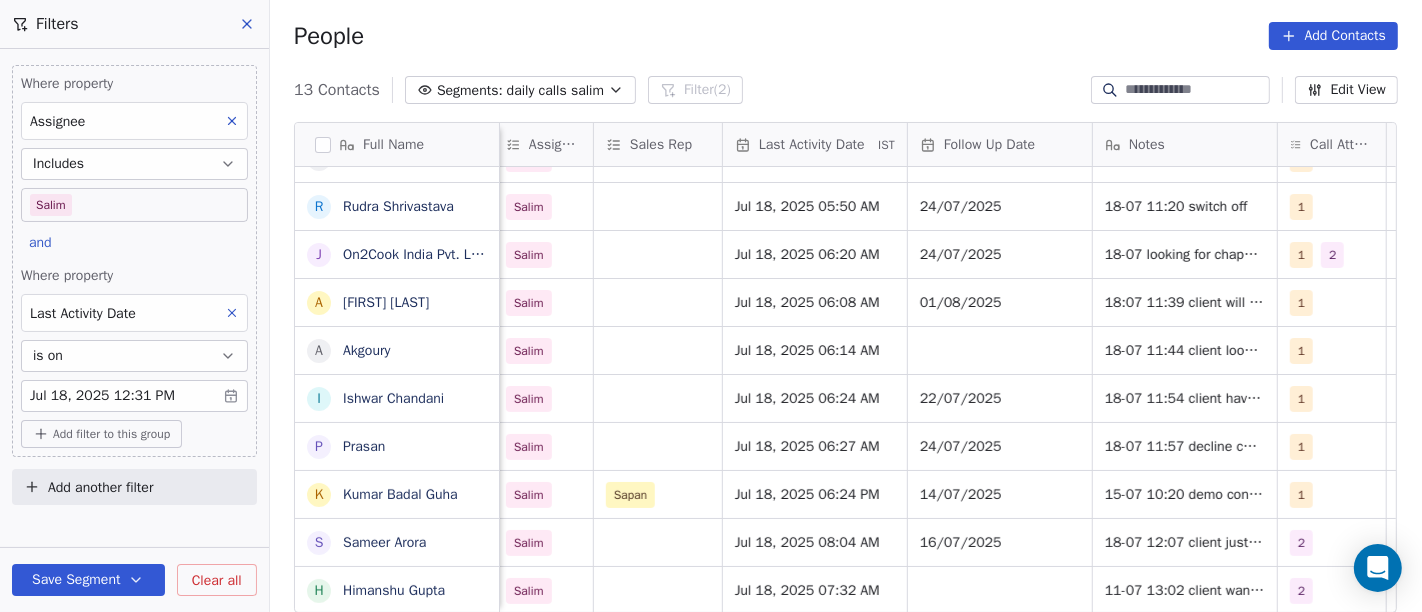click on "16/07/2025" at bounding box center (1000, 542) 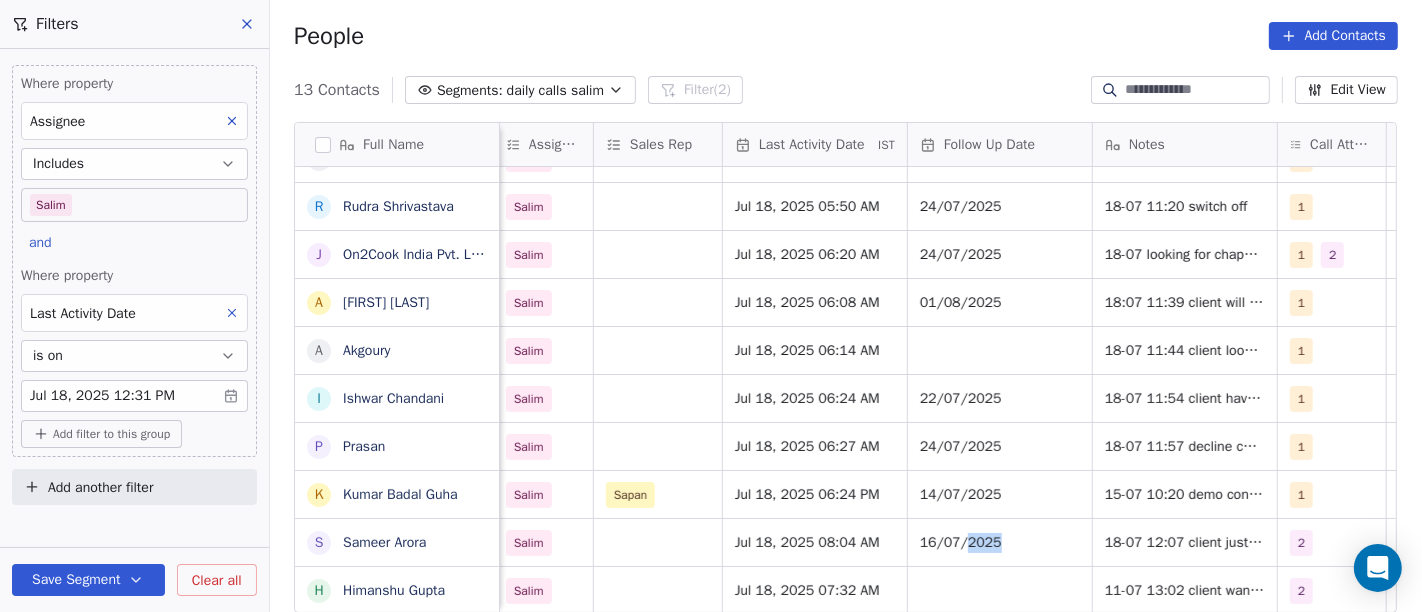 click on "16/07/2025" at bounding box center (1000, 542) 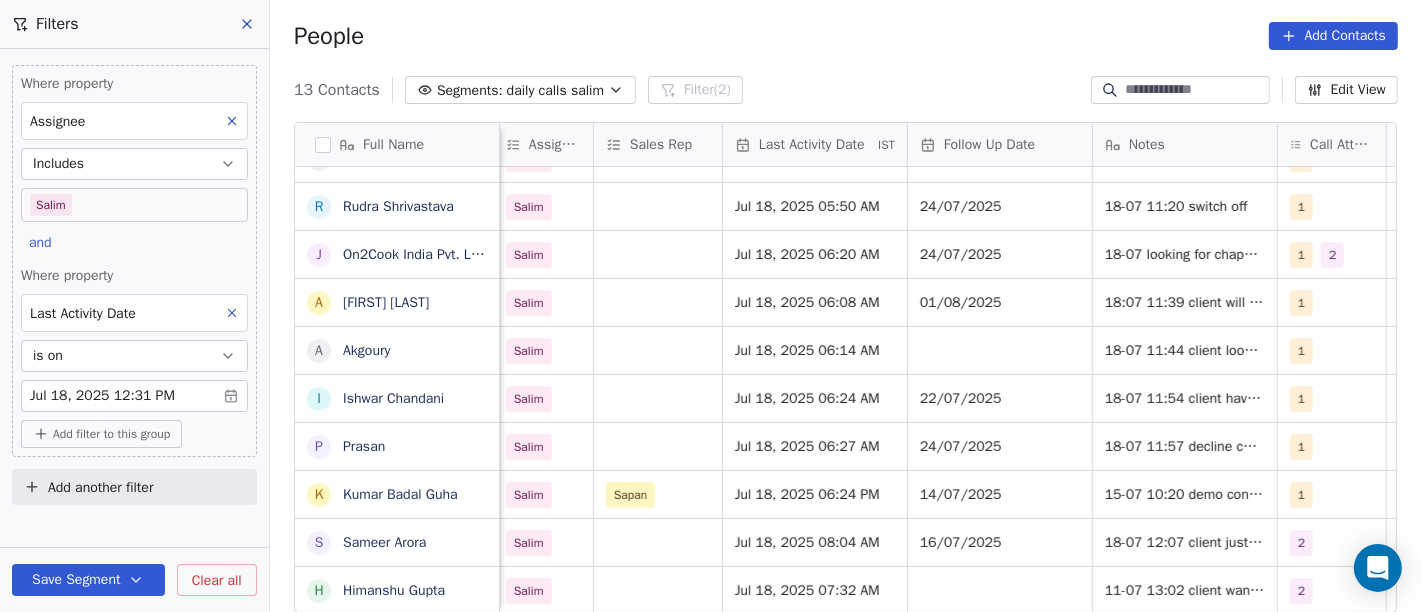 click on "16/07/2025" at bounding box center [1000, 542] 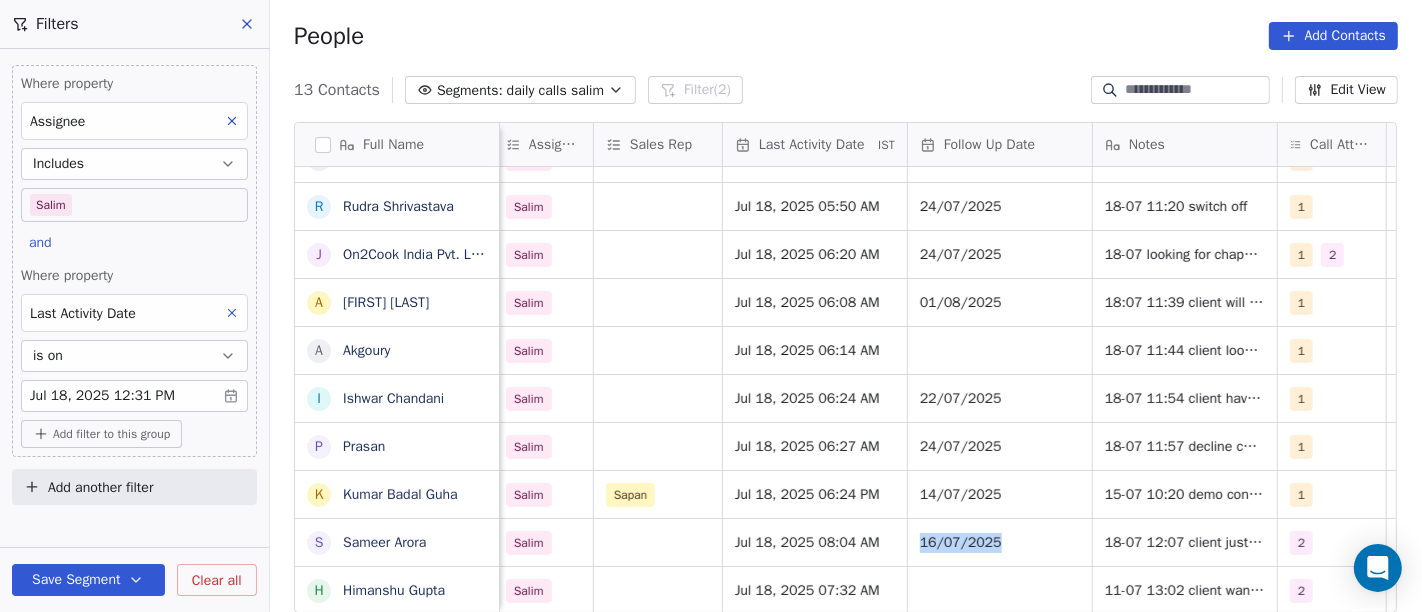 scroll, scrollTop: 17, scrollLeft: 1120, axis: both 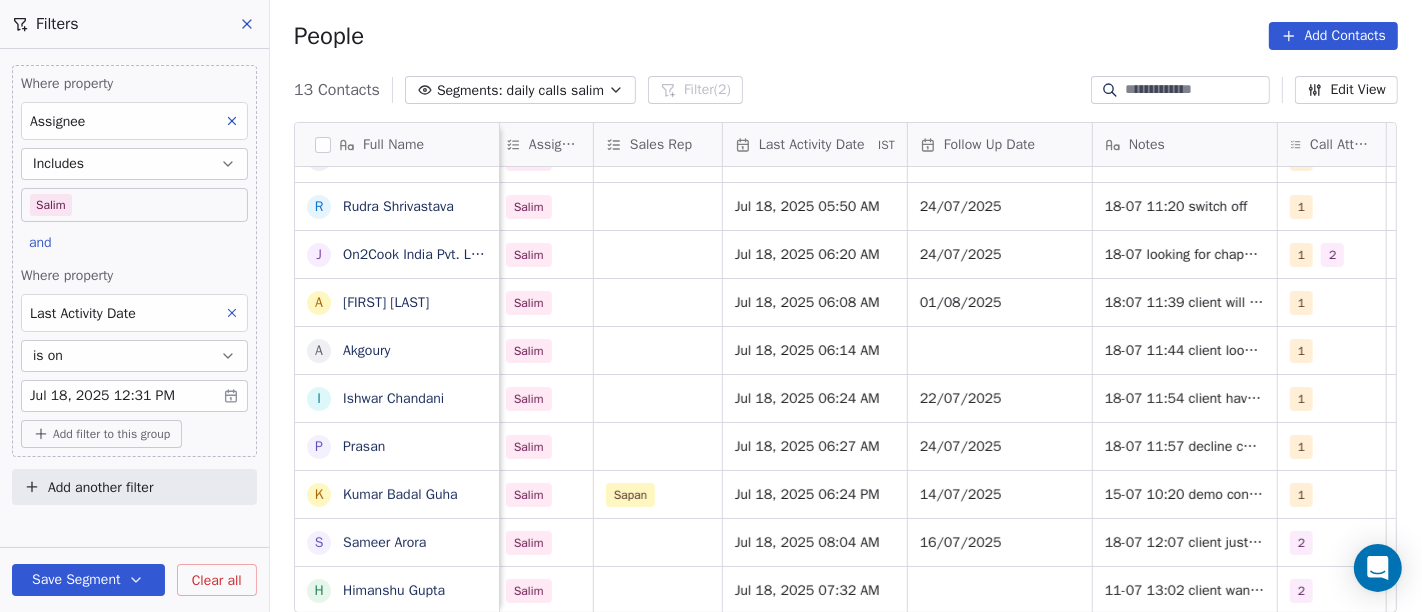 click on "People  Add Contacts" at bounding box center [846, 36] 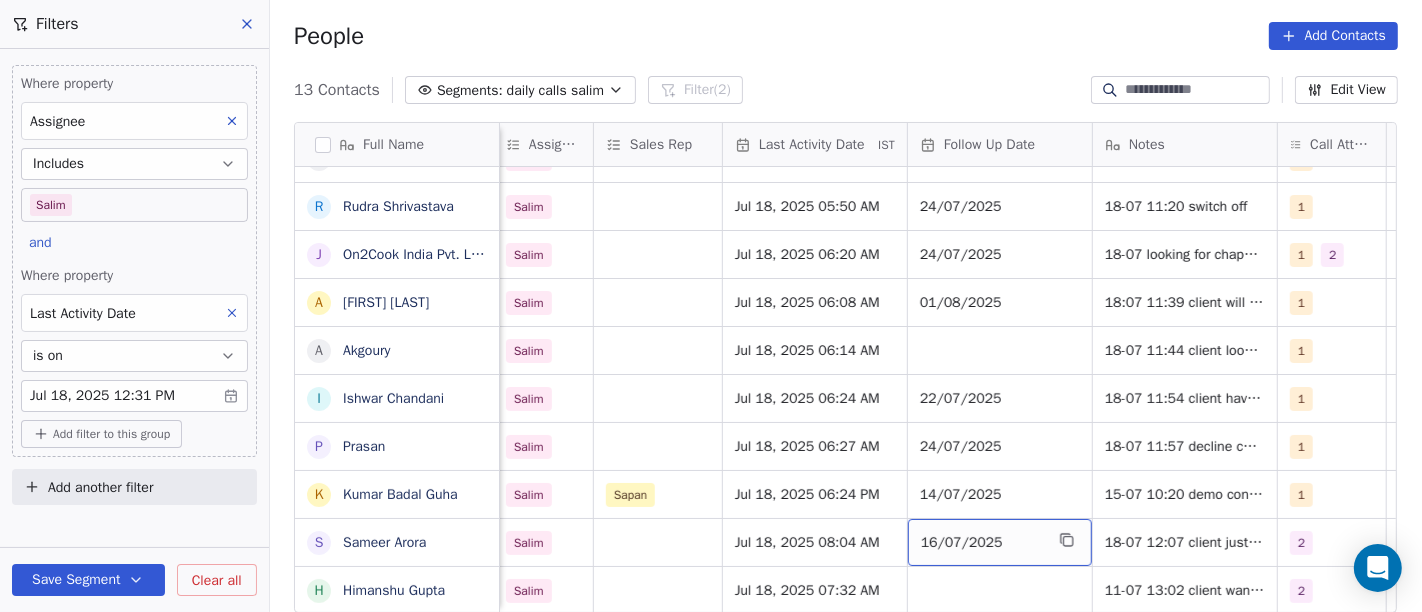 click on "16/07/2025" at bounding box center (982, 543) 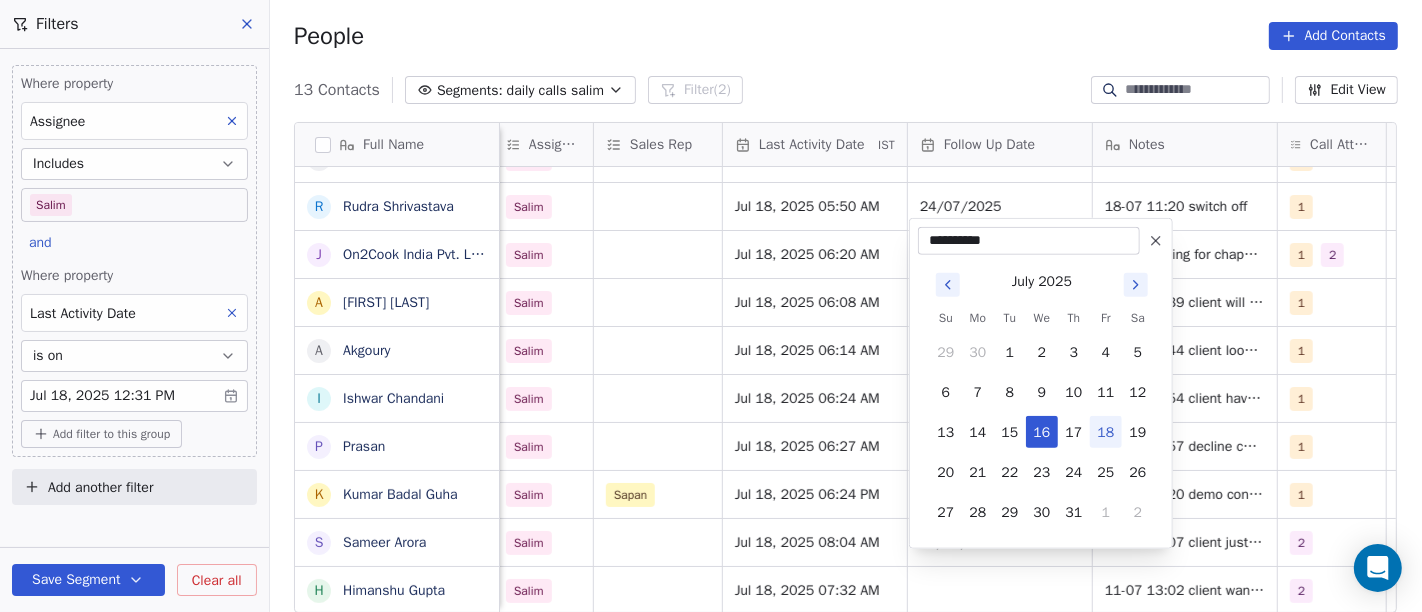 click 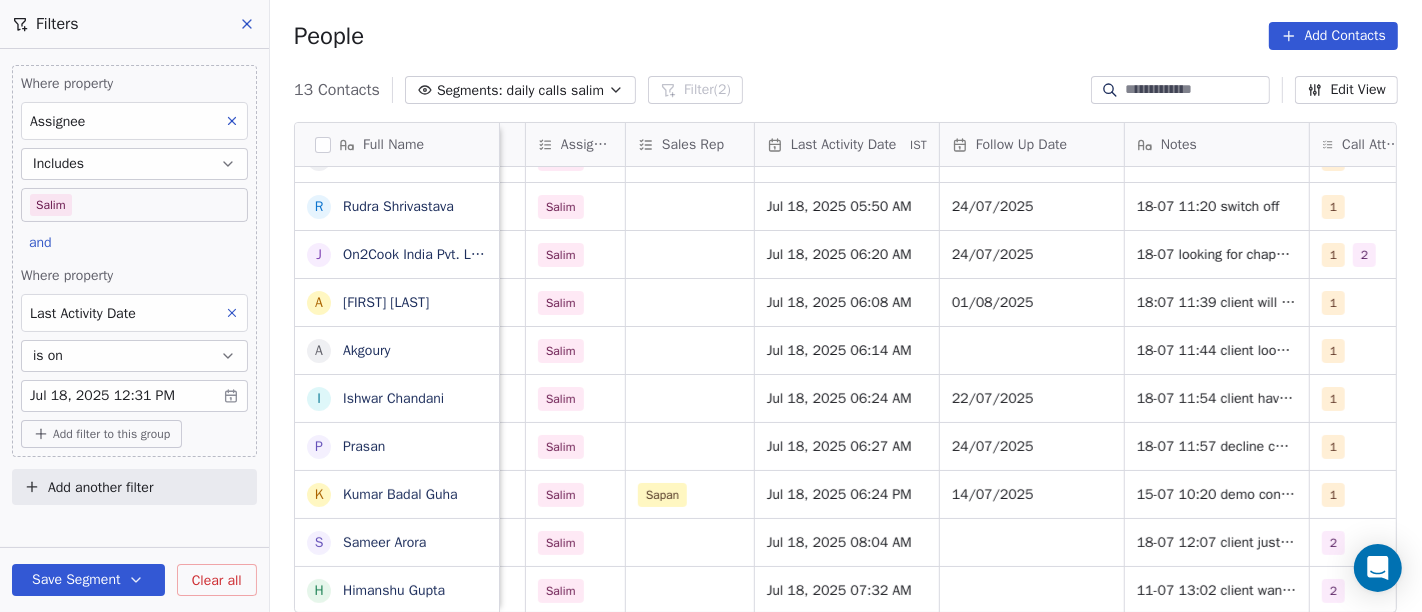 scroll, scrollTop: 17, scrollLeft: 1088, axis: both 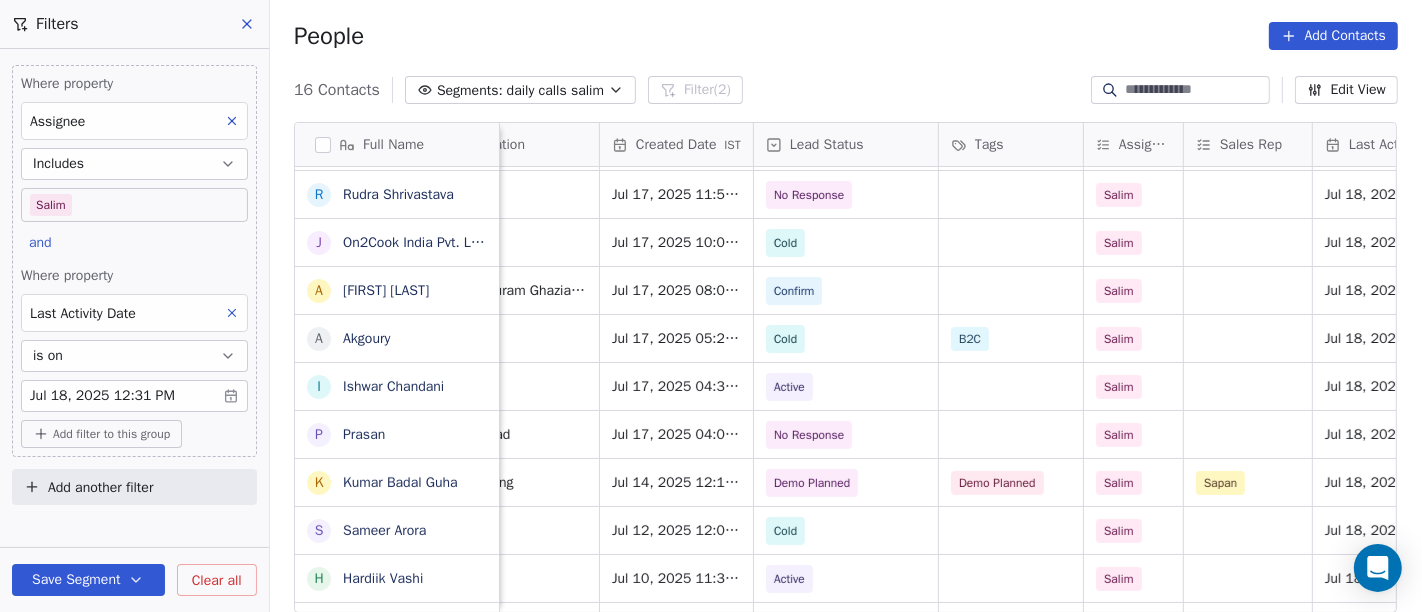 click on "People  Add Contacts" at bounding box center (846, 36) 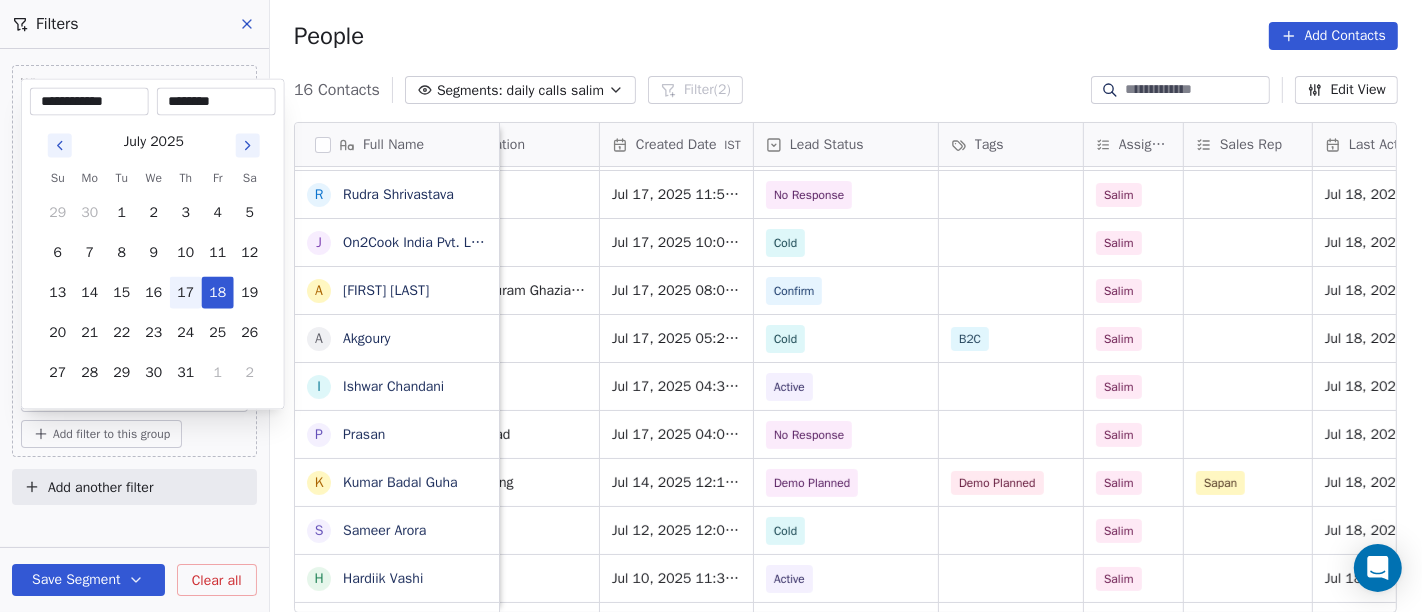 click on "17" at bounding box center [186, 293] 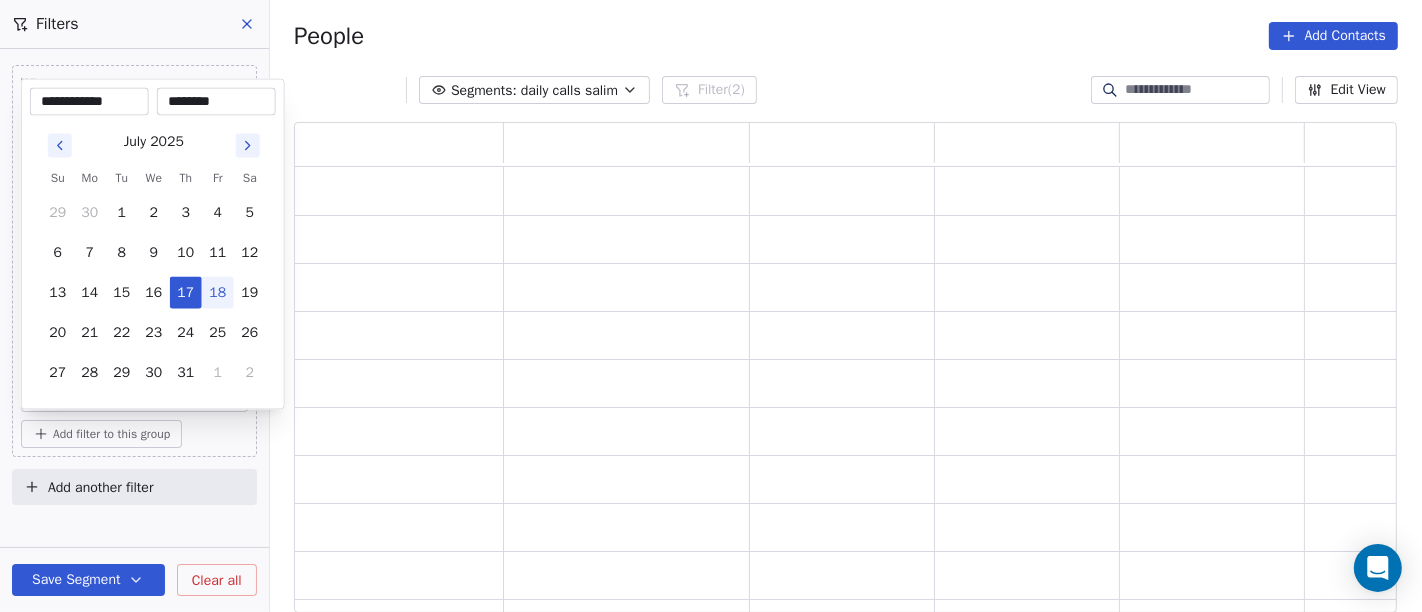 click on "**********" at bounding box center [711, 306] 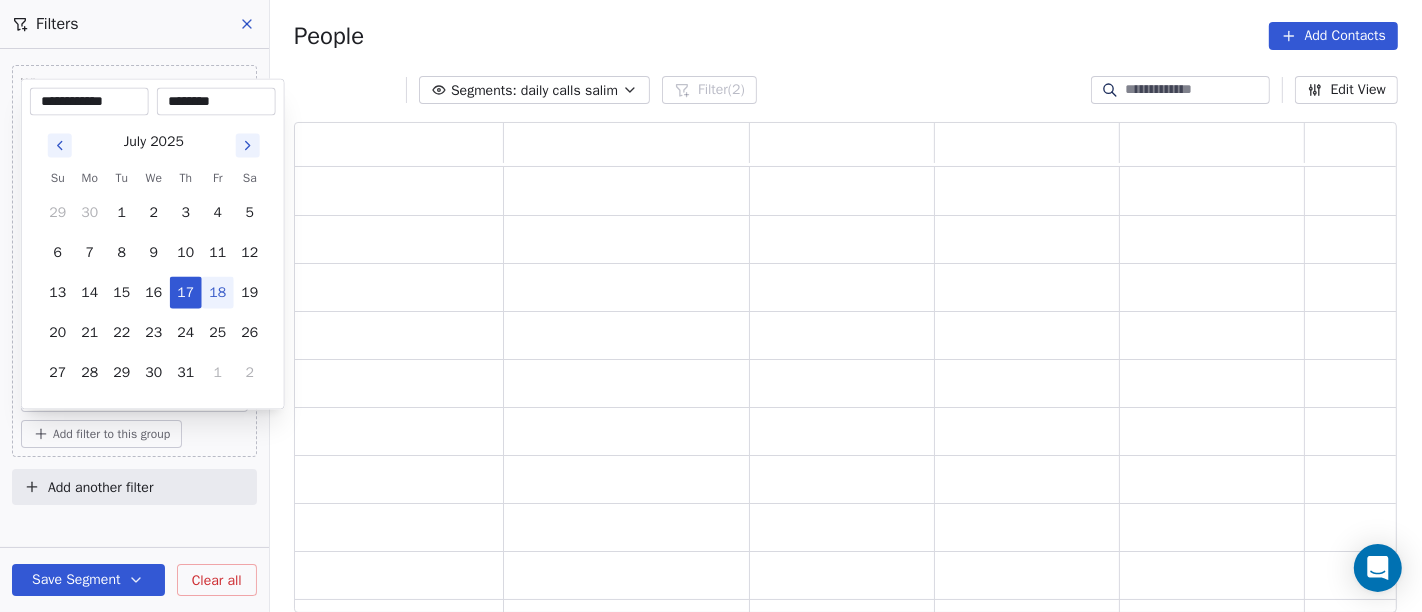 scroll, scrollTop: 17, scrollLeft: 17, axis: both 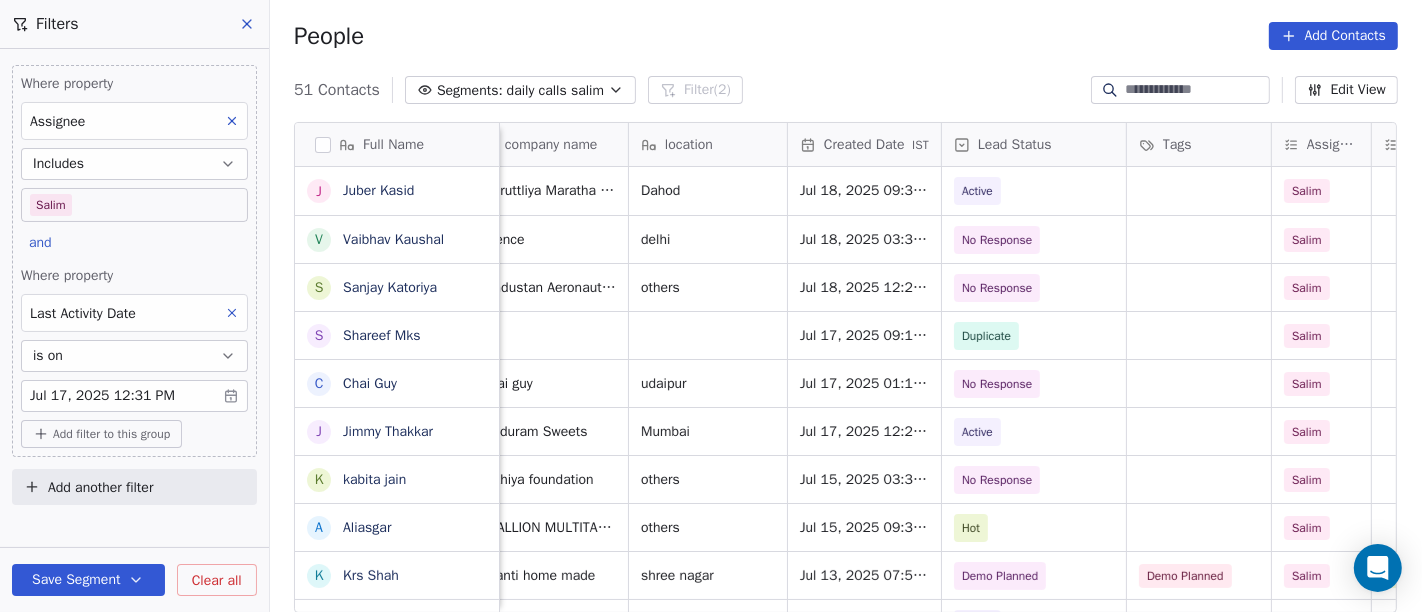 click on "On2Cook India Pvt. Ltd. Contacts People Marketing Workflows Campaigns Sales Pipelines Sequences Beta Tools Apps AI Agents Help & Support Filters Where property   Assignee   Includes Salim and Where property   Last Activity Date   is on Jul 17, 2025 12:31 PM Add filter to this group Add another filter Save Segment Clear all People  Add Contacts 51 Contacts Segments: daily calls salim  Filter  (2) Edit View Tag Add to Sequence Full Name J Juber Kasid V Vaibhav Kaushal S Sanjay Katoriya S Shareef Mks C Chai Guy J Jimmy Thakkar k kabita jain A Aliasgar K Krs Shah a ashish jaiswal D Dinesh Kothari v vatsal^^ A Anup Melwani V Vinoth Annamalai N Nilesh Mody S Shalabh Saxena V Vinod Mahajan D Dhaval Sheth P Praveen Gupta g gouri Shankar S Sujit Pattnaik J Jassi Singh D Daniel Kurian N Naveen Kumar p pankaj T Tushar D Dr Pankaj G .Dhiraj D Dhiraj Kadam M M B Patel S Shareef Mks Email Phone Number company name location Created Date IST Lead Status Tags Assignee Sales Rep Last Activity Date IST Follow Up Date Notes mm" at bounding box center [711, 306] 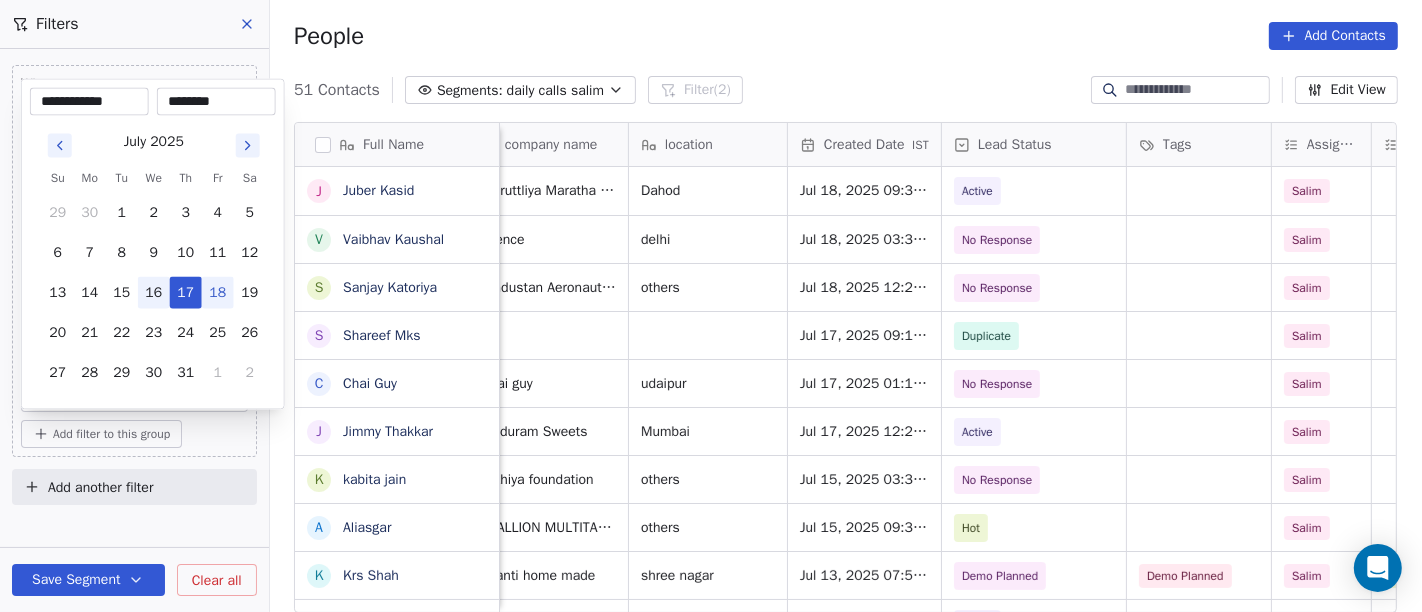 click on "16" at bounding box center [154, 293] 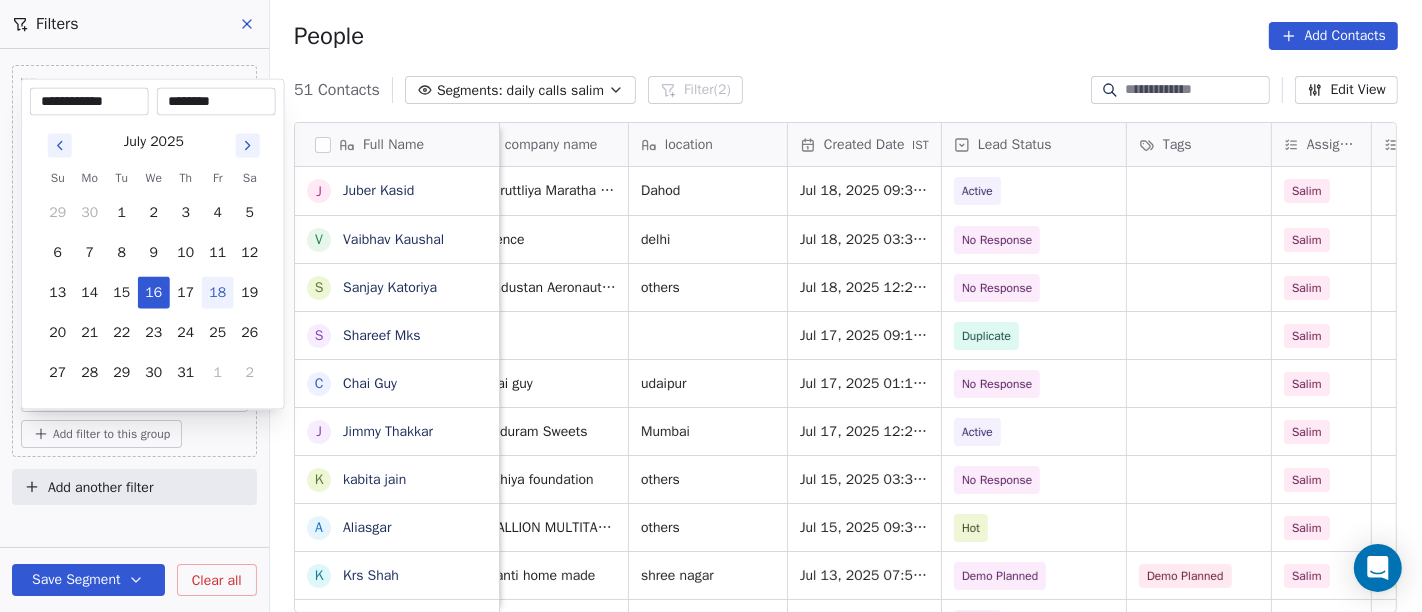 click on "On2Cook India Pvt. Ltd. Contacts People Marketing Workflows Campaigns Sales Pipelines Sequences Beta Tools Apps AI Agents Help & Support Filters Where property   Assignee   Includes Salim and Where property   Last Activity Date   is on Jul 17, 2025 12:31 PM Add filter to this group Add another filter Save Segment Clear all People  Add Contacts 51 Contacts Segments: daily calls salim  Filter  (2) Edit View Tag Add to Sequence Full Name J Juber Kasid V Vaibhav Kaushal S Sanjay Katoriya S Shareef Mks C Chai Guy J Jimmy Thakkar k kabita jain A Aliasgar K Krs Shah a ashish jaiswal D Dinesh Kothari v vatsal^^ A Anup Melwani V Vinoth Annamalai N Nilesh Mody S Shalabh Saxena V Vinod Mahajan D Dhaval Sheth P Praveen Gupta g gouri Shankar S Sujit Pattnaik J Jassi Singh D Daniel Kurian N Naveen Kumar p pankaj T Tushar D Dr Pankaj G .Dhiraj D Dhiraj Kadam M M B Patel S Shareef Mks Email Phone Number company name location Created Date IST Lead Status Tags Assignee Sales Rep Last Activity Date IST Follow Up Date Notes mm" at bounding box center [711, 306] 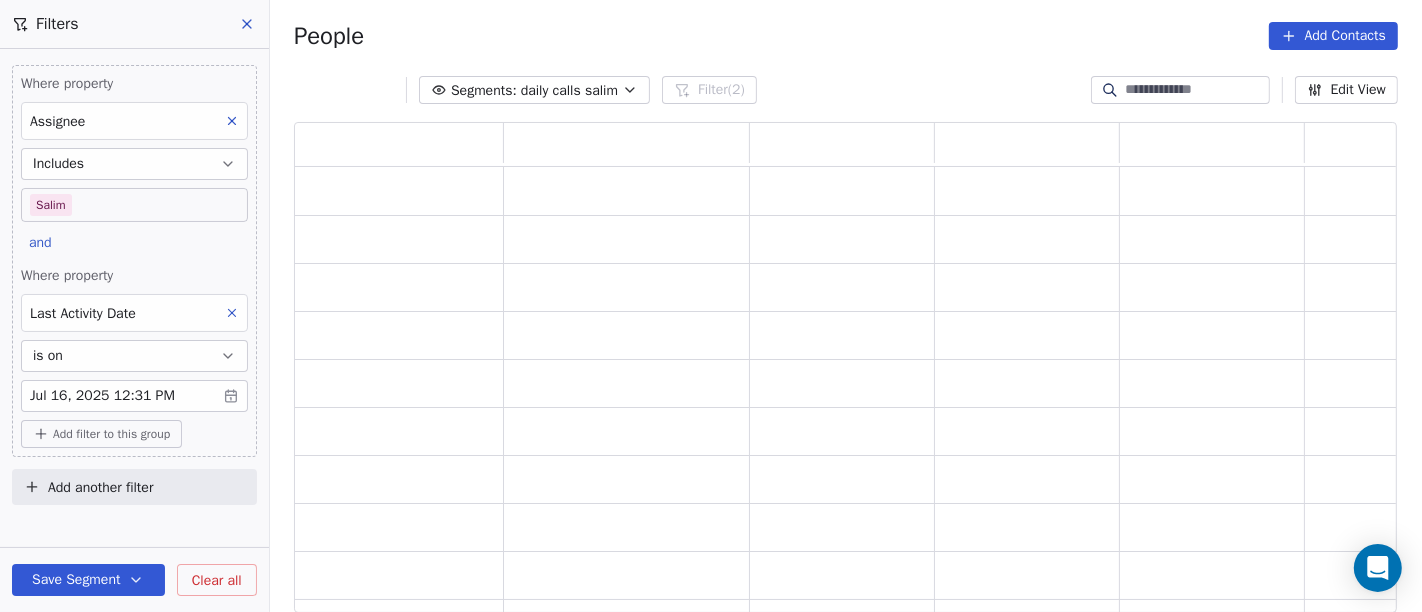 scroll, scrollTop: 17, scrollLeft: 17, axis: both 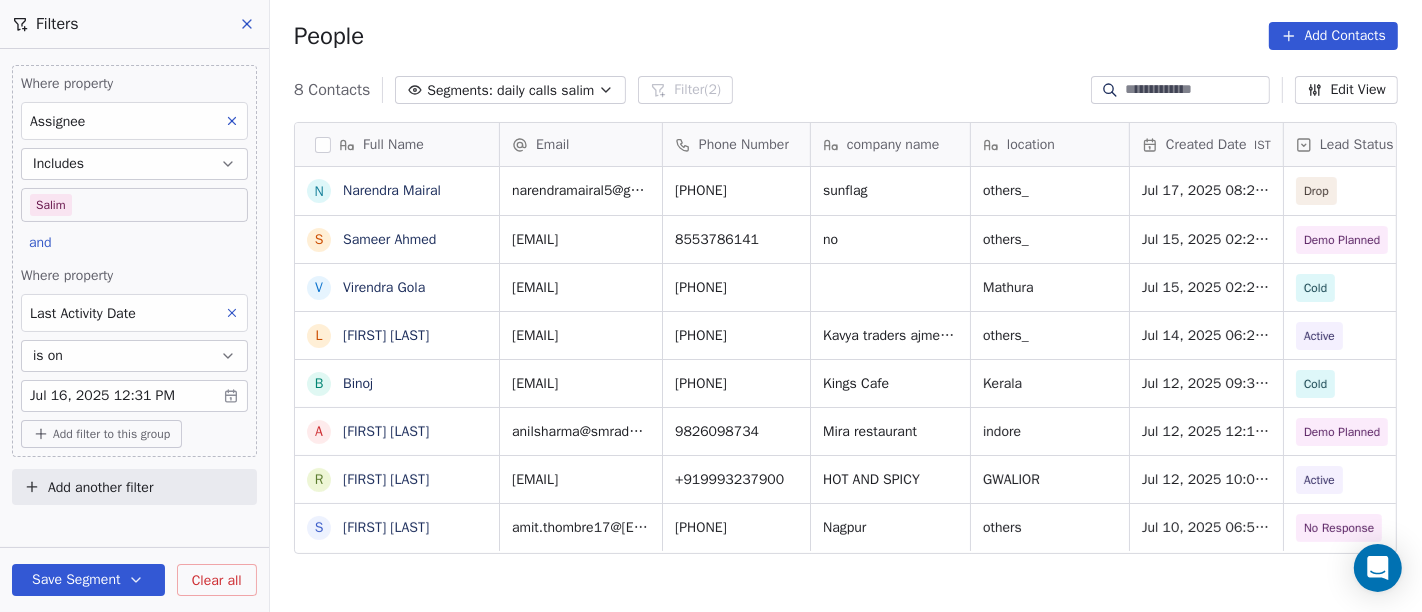click on "On2Cook India Pvt. Ltd. Contacts People Marketing Workflows Campaigns Sales Pipelines Sequences Beta Tools Apps AI Agents Help & Support Filters Where property   Assignee   Includes Salim and Where property   Last Activity Date   is on Jul 16, 2025 12:31 PM Add filter to this group Add another filter Save Segment Clear all People  Add Contacts 8 Contacts Segments: daily calls salim  Filter  (2) Edit View Tag Add to Sequence Full Name N Narendra Mairal S Sameer Ahmed V Virendra Gola L Lalit Jain B Binoj A Anil Sharma R Reeta Sharma S Shweta Thombre Email Phone Number company name location Created Date IST Lead Status Tags Assignee Sales Rep narendramairal5@gmail.com 9405987072 sunflag others_ Jul 17, 2025 08:27 AM Drop Salim sameer.ahamed.taj@gmail.com 8553786141 no others_ Jul 15, 2025 02:26 PM Demo Planned Demo Planned Salim Salim virugola02@gmail.com +917037359545 Mathura Jul 15, 2025 02:26 AM Cold Salim kavyatradersajmer@gamil.com +919828281273 Kavya traders ajmer rajastan others_ Jul 14, 2025 06:23 PM" at bounding box center [711, 306] 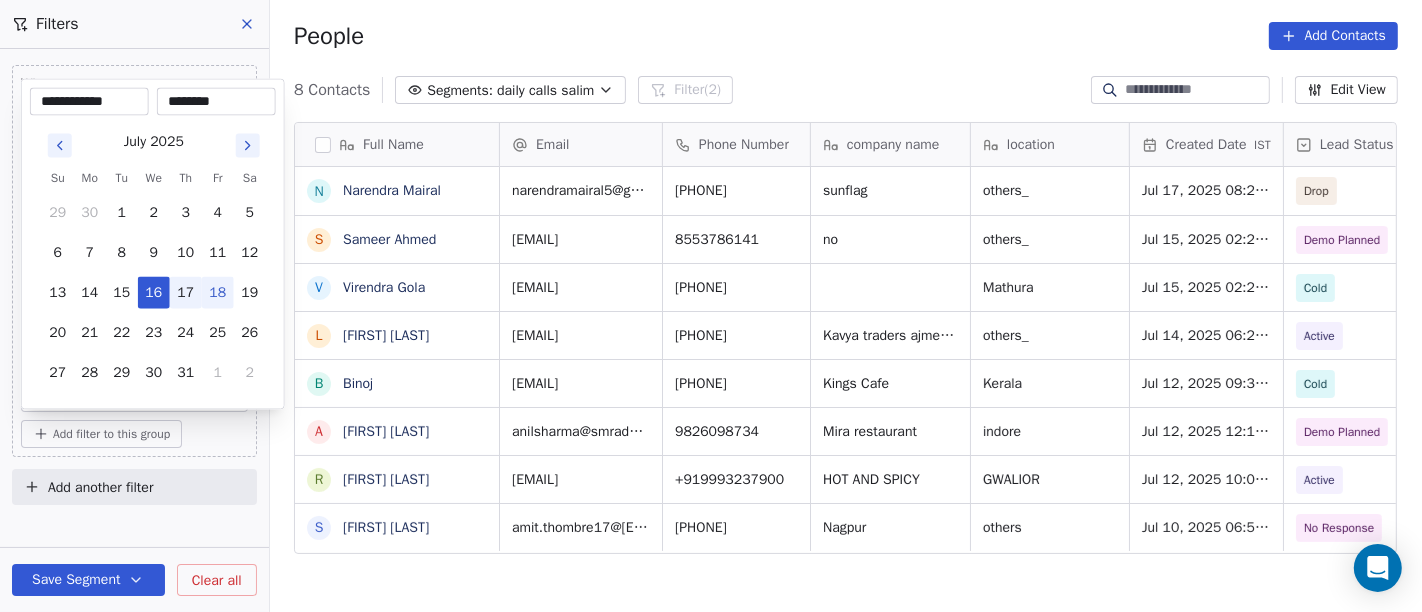 click on "17" at bounding box center (186, 293) 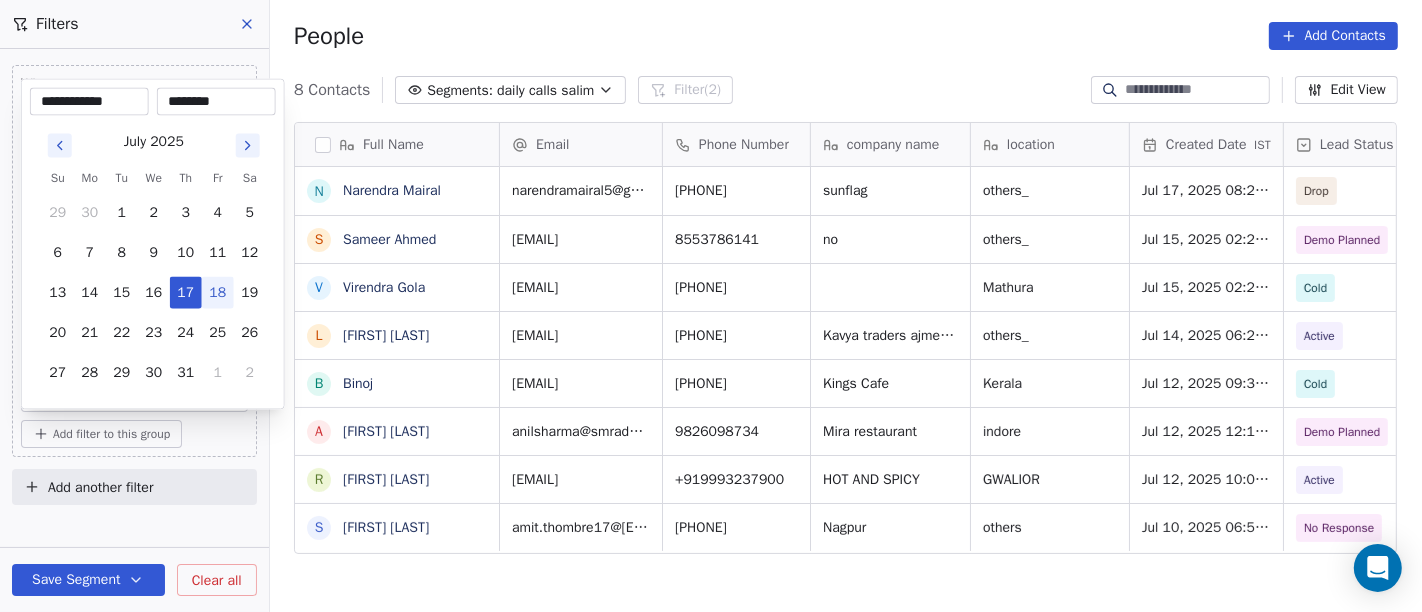 click on "18" at bounding box center [218, 293] 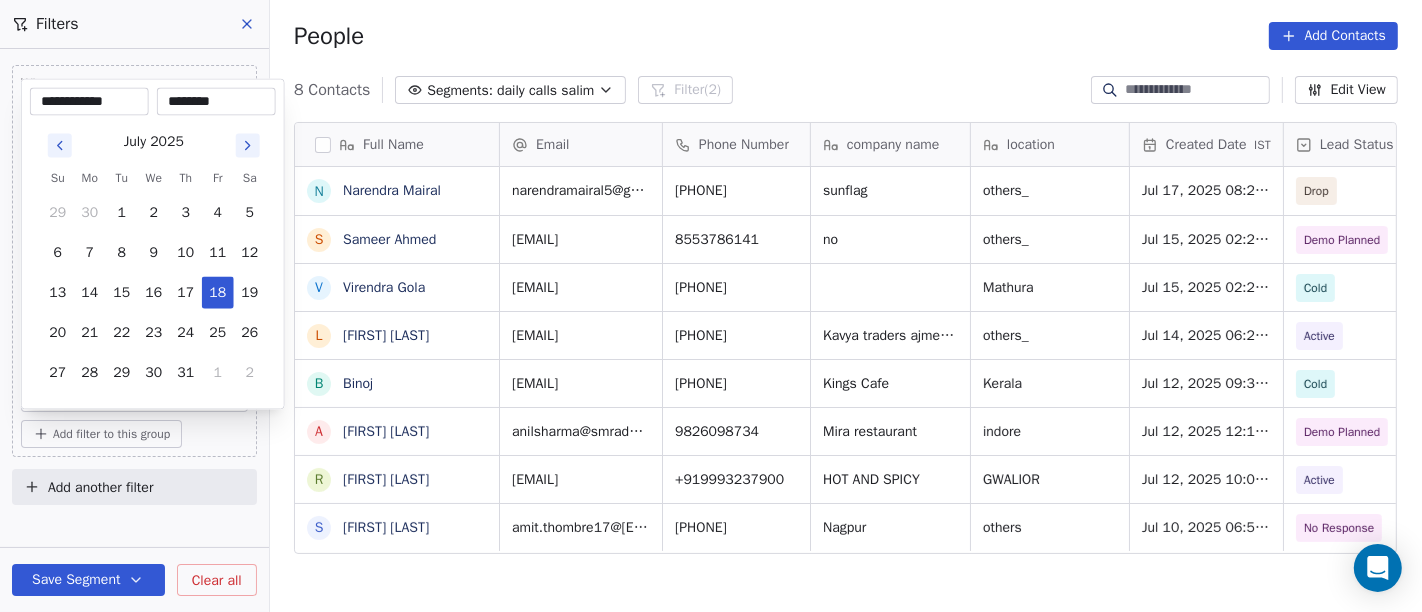 click on "On2Cook India Pvt. Ltd. Contacts People Marketing Workflows Campaigns Sales Pipelines Sequences Beta Tools Apps AI Agents Help & Support Filters Where property   Assignee   Includes Salim and Where property   Last Activity Date   is on Jul 16, 2025 12:31 PM Add filter to this group Add another filter Save Segment Clear all People  Add Contacts 8 Contacts Segments: daily calls salim  Filter  (2) Edit View Tag Add to Sequence Full Name N Narendra Mairal S Sameer Ahmed V Virendra Gola L Lalit Jain B Binoj A Anil Sharma R Reeta Sharma S Shweta Thombre Email Phone Number company name location Created Date IST Lead Status Tags Assignee Sales Rep narendramairal5@gmail.com 9405987072 sunflag others_ Jul 17, 2025 08:27 AM Drop Salim sameer.ahamed.taj@gmail.com 8553786141 no others_ Jul 15, 2025 02:26 PM Demo Planned Demo Planned Salim Salim virugola02@gmail.com +917037359545 Mathura Jul 15, 2025 02:26 AM Cold Salim kavyatradersajmer@gamil.com +919828281273 Kavya traders ajmer rajastan others_ Jul 14, 2025 06:23 PM" at bounding box center [711, 306] 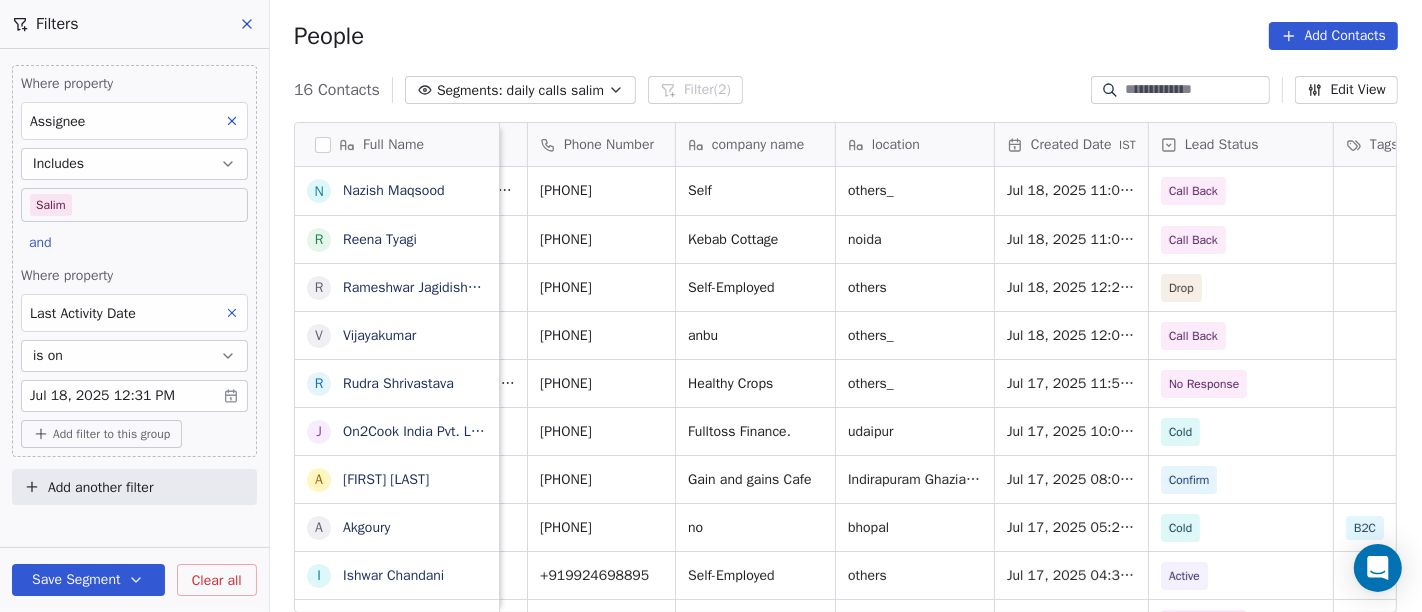 scroll, scrollTop: 0, scrollLeft: 119, axis: horizontal 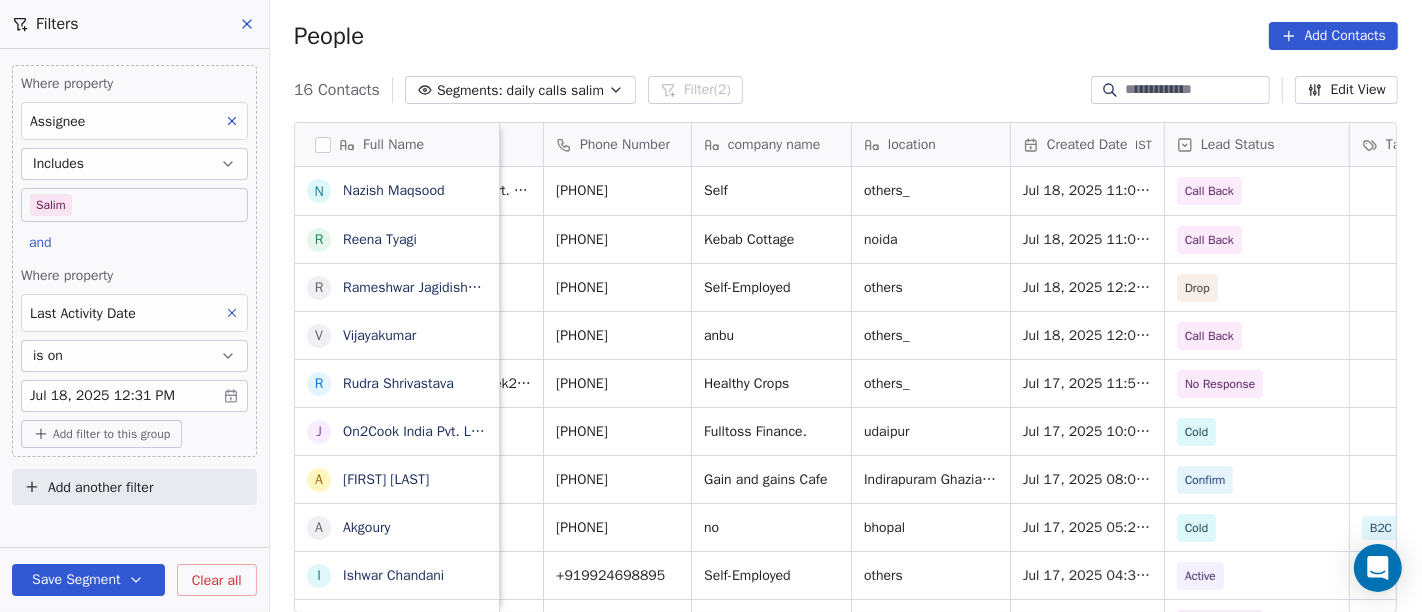 click on "On2Cook India Pvt. Ltd. Contacts People Marketing Workflows Campaigns Sales Pipelines Sequences Beta Tools Apps AI Agents Help & Support Filters Where property   Assignee   Includes Salim and Where property   Last Activity Date   is on Jul 18, 2025 12:31 PM Add filter to this group Add another filter Save Segment Clear all People  Add Contacts 16 Contacts Segments: daily calls salim  Filter  (2) Edit View Tag Add to Sequence Full Name N Nazish Maqsood R Reena Tyagi R Rameshwar Jagidishchandra Katta V Vijayakumar R Rudra Shrivastava J Jaspal Singh Makkad A Ajinder Singh A Akgoury I Ishwar Chandani P Prasan K Kumar Badal Guha S Sameer Arora H Hardiik Vashi H Himanshu Gupta S Sanjay Gopal V Vinay Kalla Email Phone Number company name location Created Date IST Lead Status Tags Assignee Sales Rep Last Activity Date IST nazishmaqsood@rediffmail.com +918410841870 Self others_ Jul 18, 2025 11:09 AM Call Back Salim Jul 18, 2025 05:48 AM reena.tyagi.seas@gmail.com +918898611509 Kebab Cottage noida Call Back Salim no" at bounding box center [711, 306] 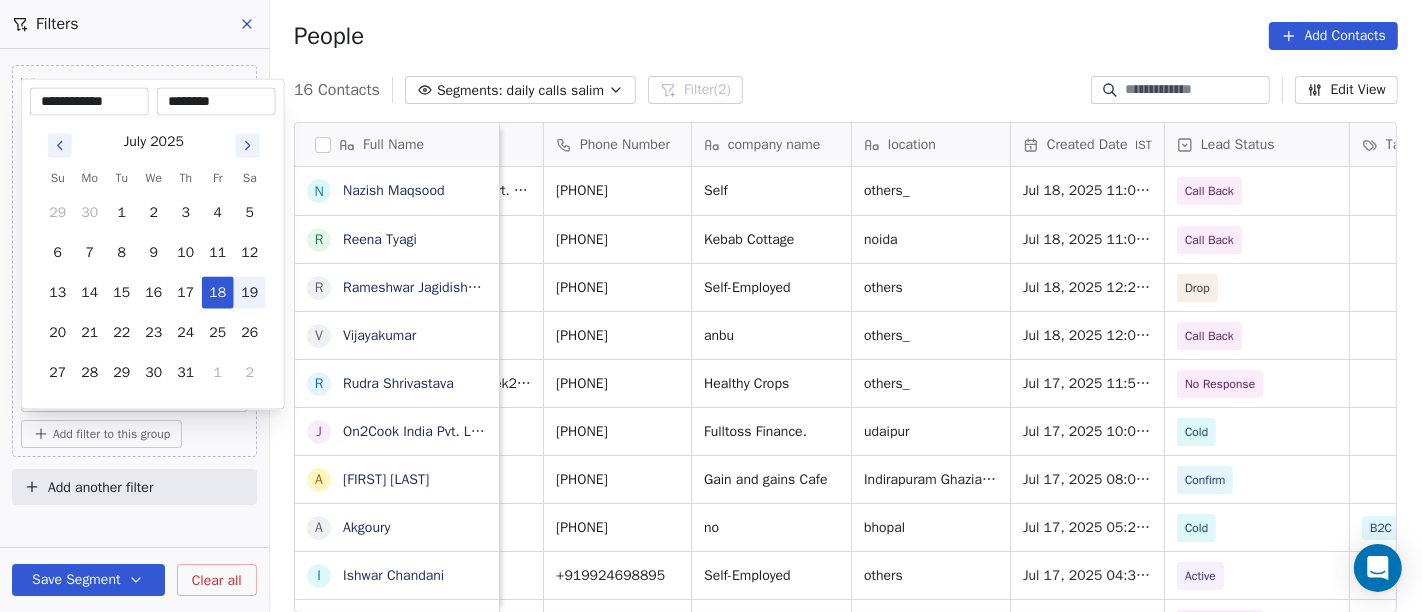 click on "19" at bounding box center (250, 293) 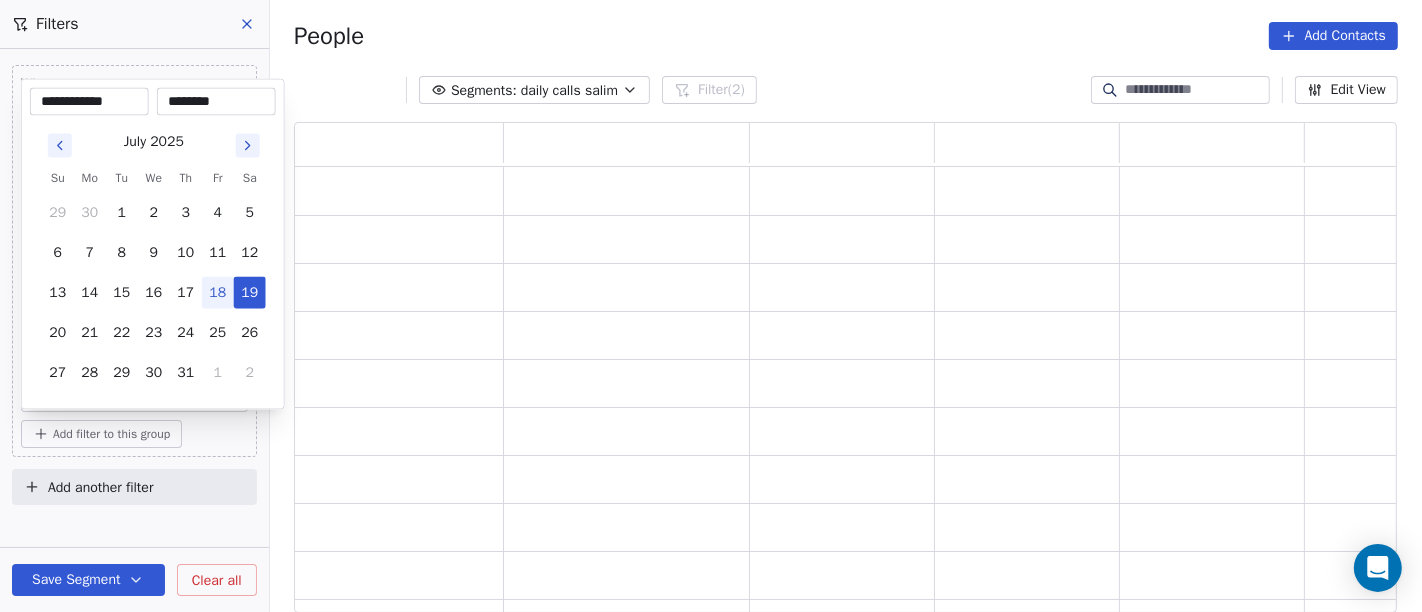 click on "**********" at bounding box center (711, 306) 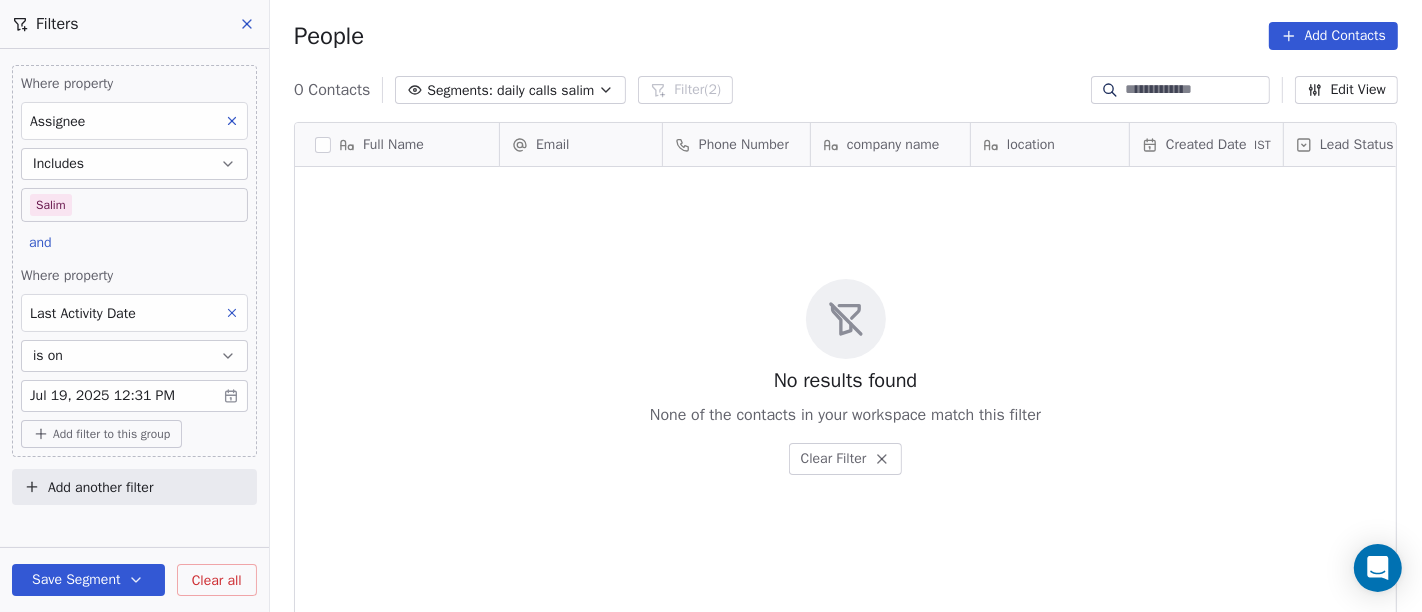 scroll, scrollTop: 17, scrollLeft: 17, axis: both 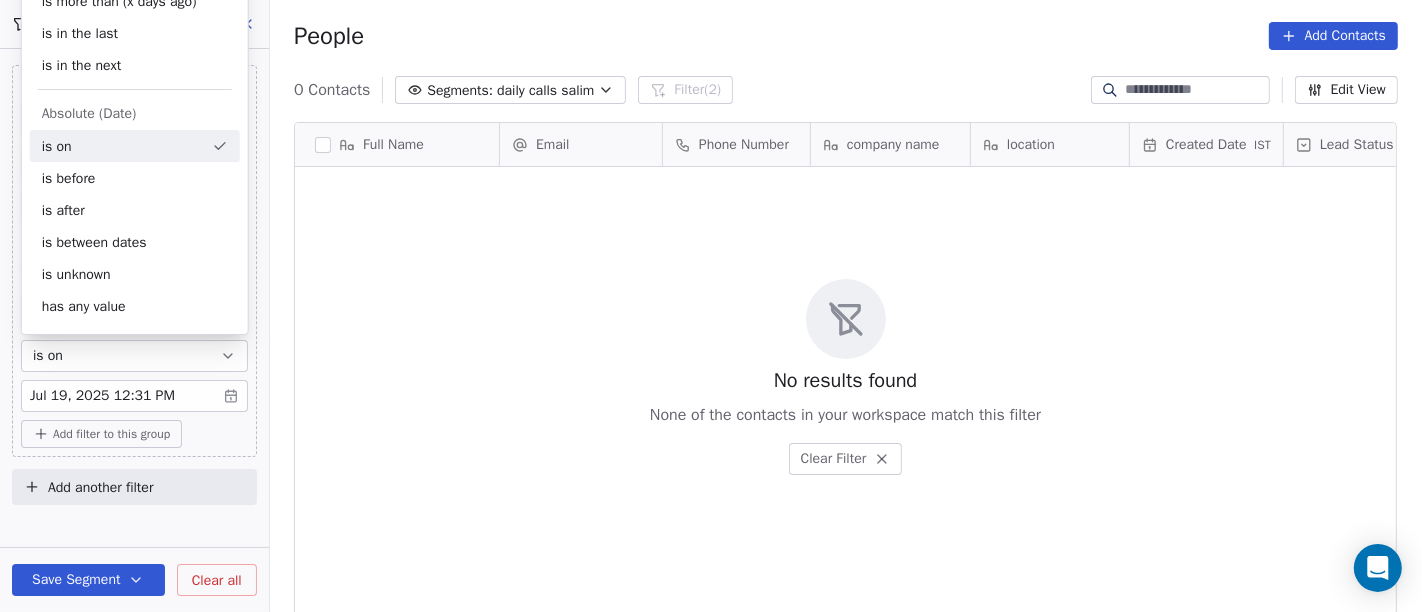 click on "is on" at bounding box center (134, 356) 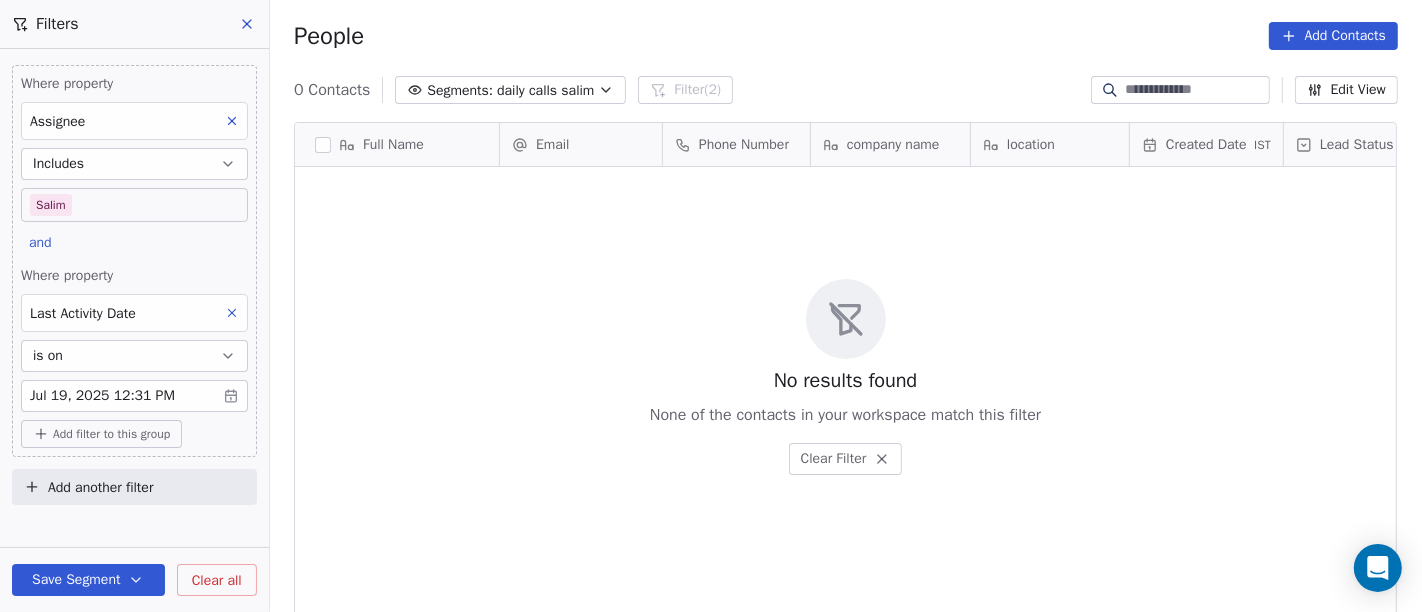 click on "On2Cook India Pvt. Ltd. Contacts People Marketing Workflows Campaigns Sales Pipelines Sequences Beta Tools Apps AI Agents Help & Support Filters Where property   Assignee   Includes Salim and Where property   Last Activity Date   is on Jul 19, 2025 12:31 PM Add filter to this group Add another filter Save Segment Clear all People  Add Contacts 0 Contacts Segments: daily calls salim  Filter  (2) Edit View Tag Add to Sequence Full Name Email Phone Number company name location Created Date IST Lead Status Tags Assignee Sales Rep
To pick up a draggable item, press the space bar.
While dragging, use the arrow keys to move the item.
Press space again to drop the item in its new position, or press escape to cancel.
No results found None of the contacts in your workspace match this filter Clear Filter" at bounding box center (711, 306) 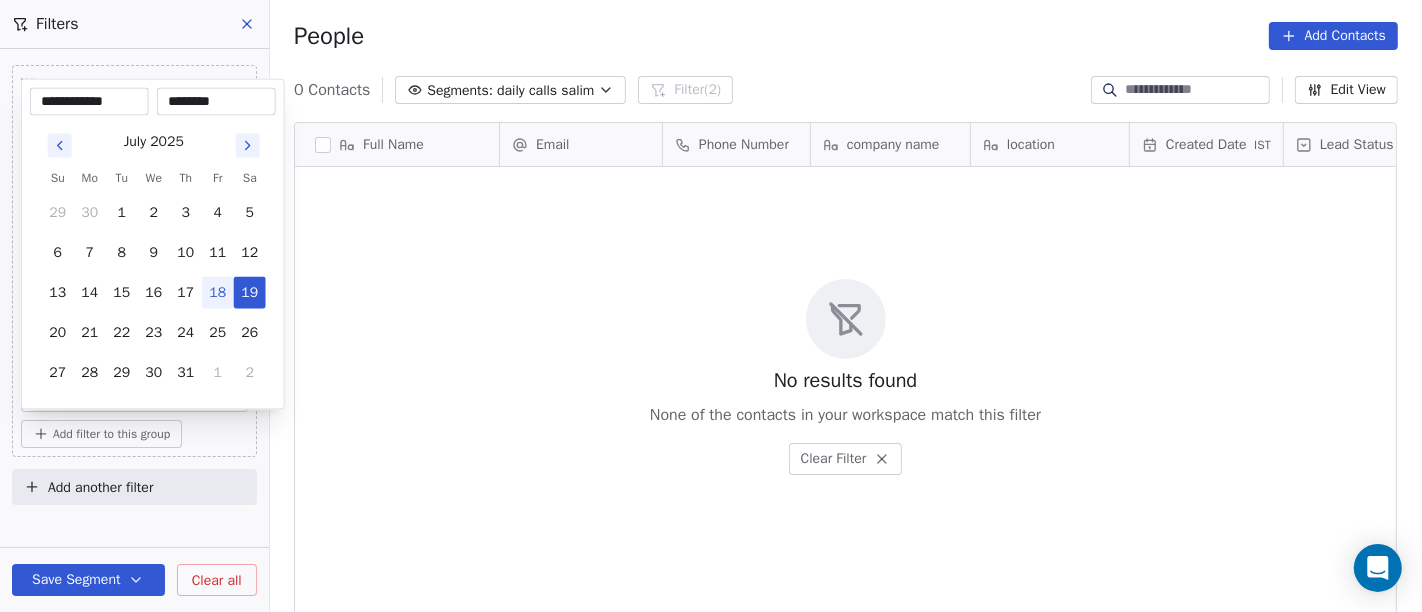 click on "18" at bounding box center (218, 293) 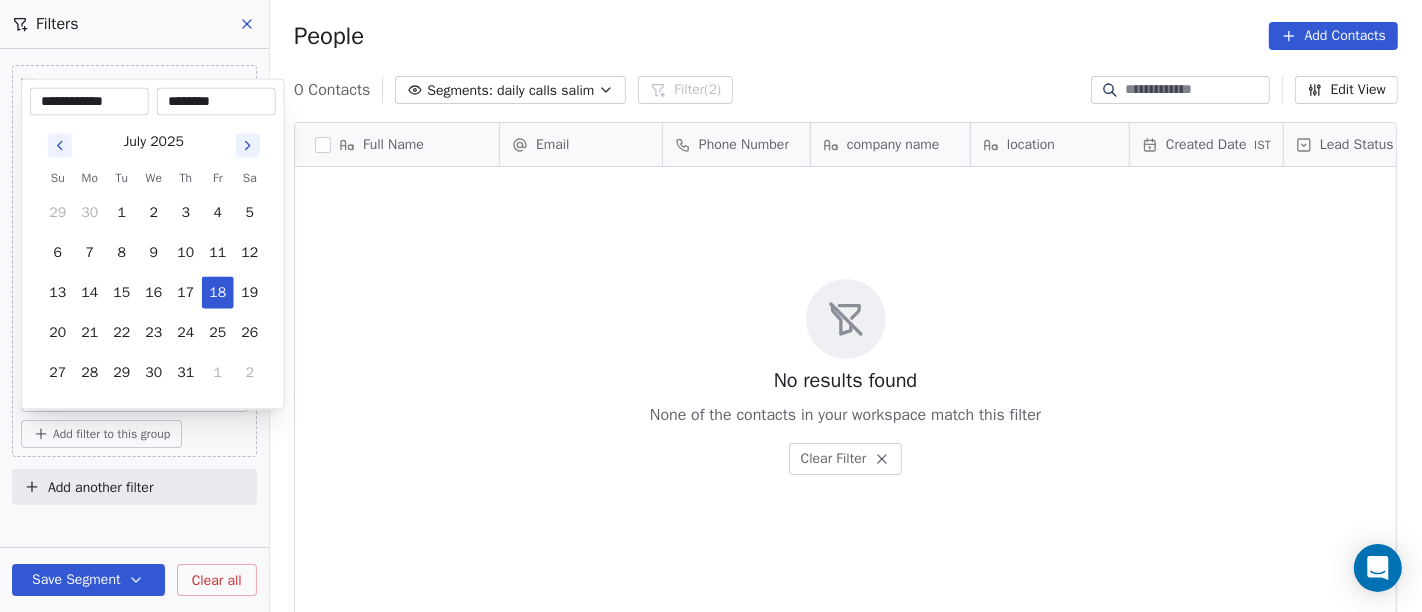 click on "**********" at bounding box center (711, 306) 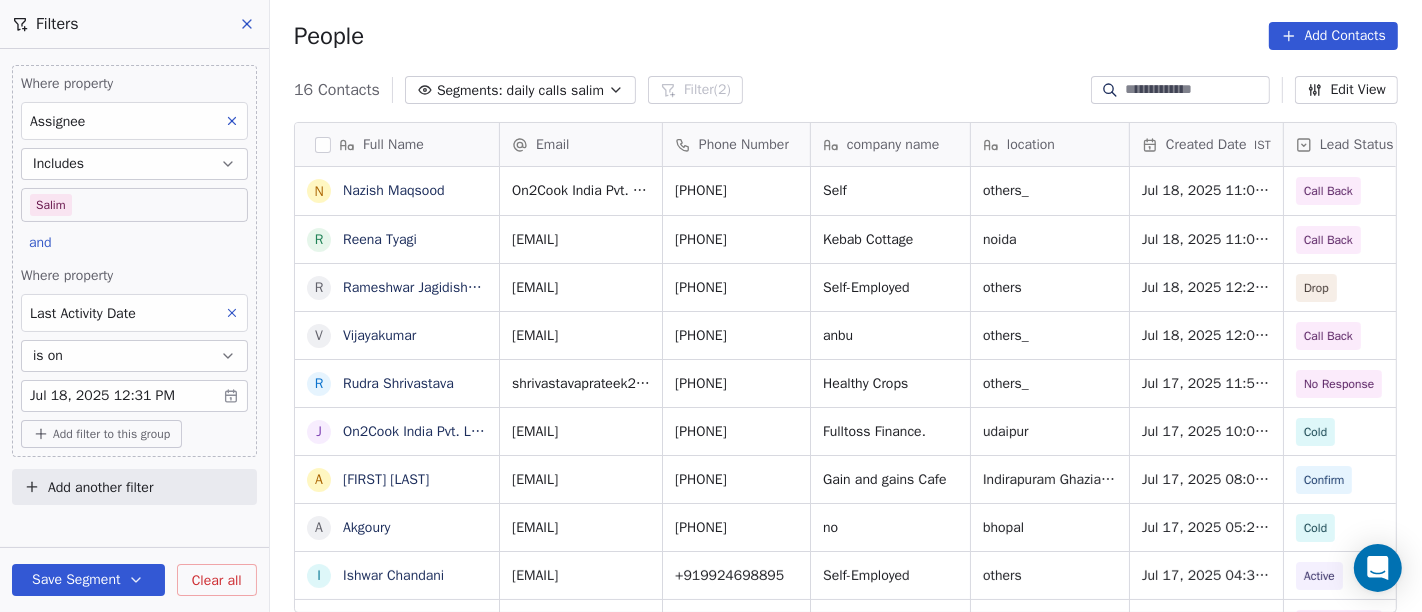 click on "People  Add Contacts" at bounding box center [846, 36] 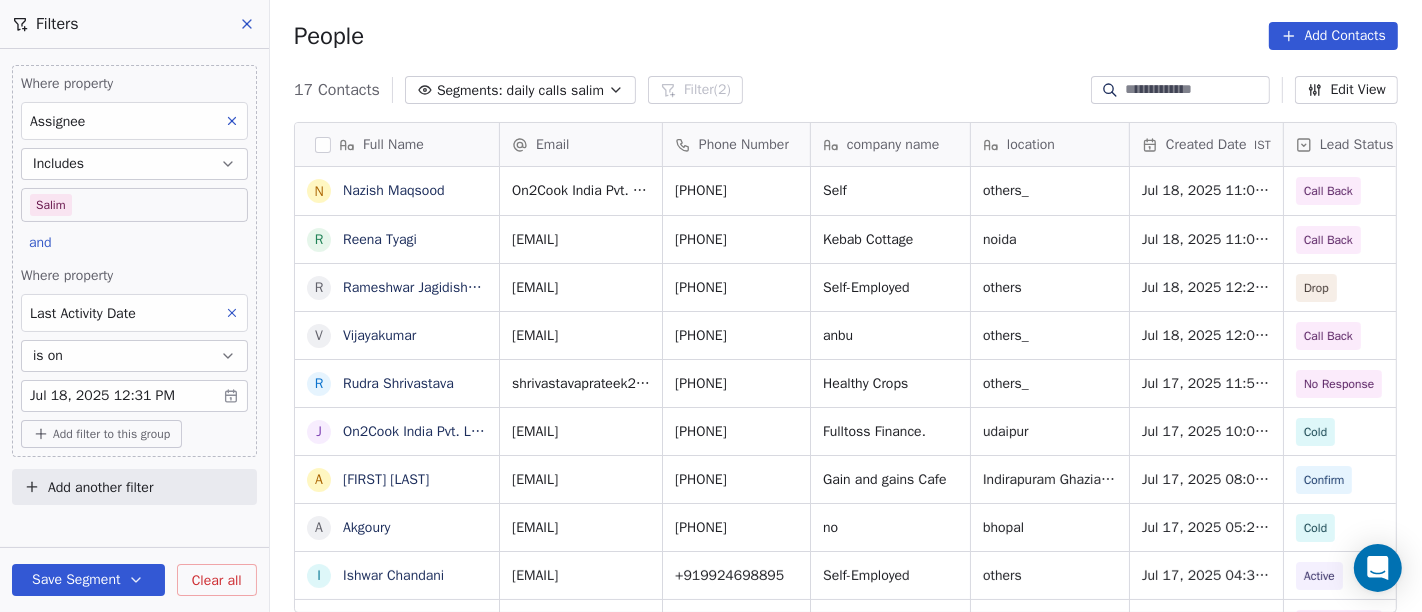 click on "People  Add Contacts" at bounding box center (846, 36) 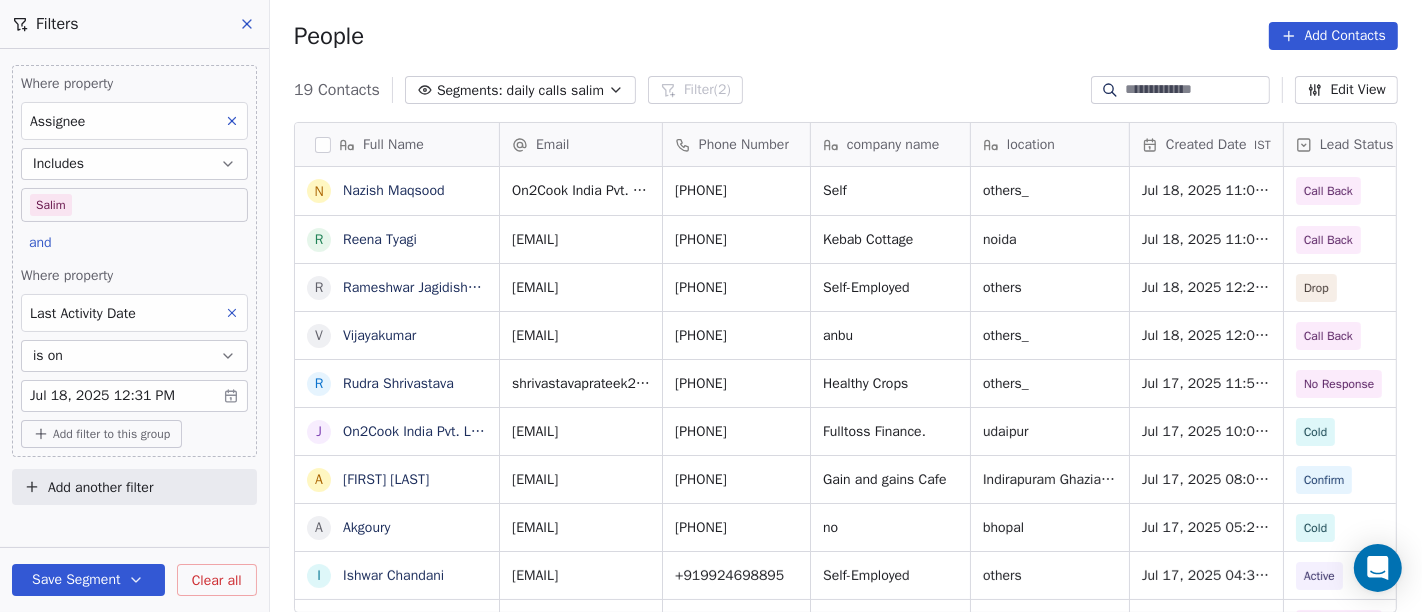 click on "On2Cook India Pvt. Ltd. Contacts People Marketing Workflows Campaigns Sales Pipelines Sequences Beta Tools Apps AI Agents Help & Support Filters Where property   Assignee   Includes Salim and Where property   Last Activity Date   is on Jul 18, 2025 12:31 PM Add filter to this group Add another filter Save Segment Clear all People  Add Contacts 19 Contacts Segments: daily calls salim  Filter  (2) Edit View Tag Add to Sequence Full Name N Nazish Maqsood R Reena Tyagi R Rameshwar Jagidishchandra Katta V Vijayakumar R Rudra Shrivastava J Jaspal Singh Makkad A Ajinder Singh A Akgoury I Ishwar Chandani P Prasan K Kumar Badal Guha S Sameer Arora H Hardiik Vashi H Himanshu Gupta S Sanjay Gopal R Rajesh z zakir D Deepak Gandotra V Vinay Kalla Email Phone Number company name location Created Date IST Lead Status Tags Assignee Sales Rep nazishmaqsood@rediffmail.com +918410841870 Self others_ Jul 18, 2025 11:09 AM Call Back Salim reena.tyagi.seas@gmail.com +918898611509 Kebab Cottage noida Jul 18, 2025 11:06 AM Salim" at bounding box center [711, 306] 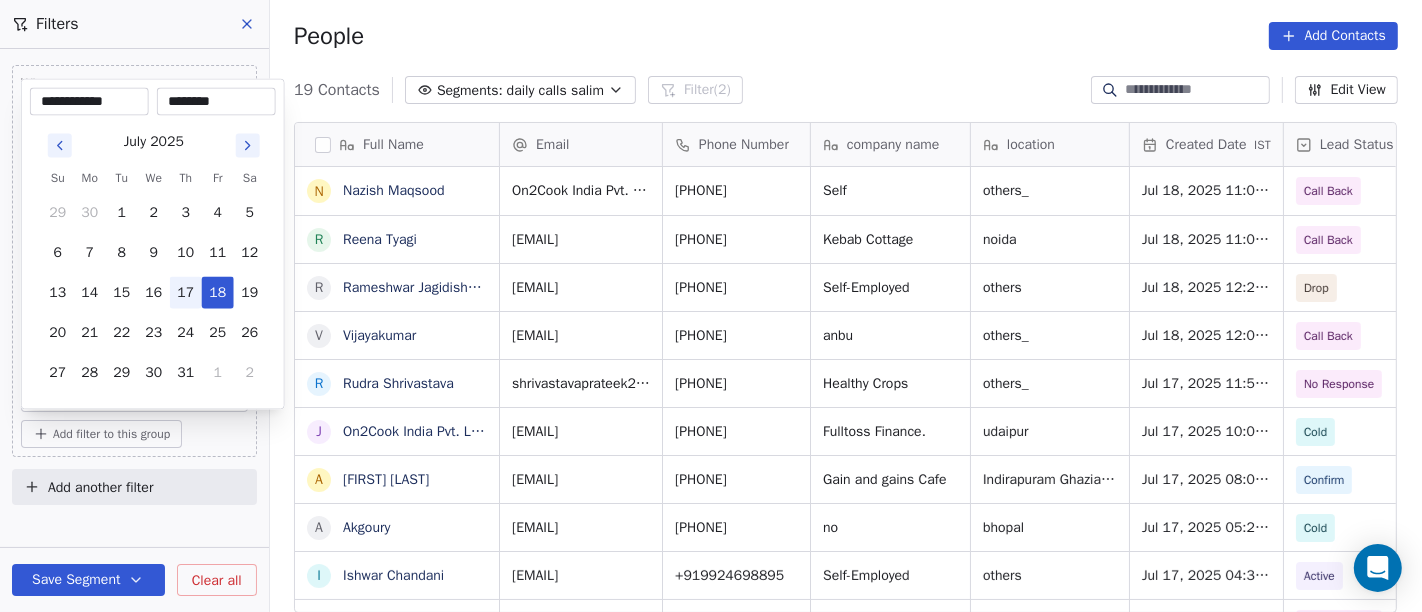 click on "17" at bounding box center [186, 293] 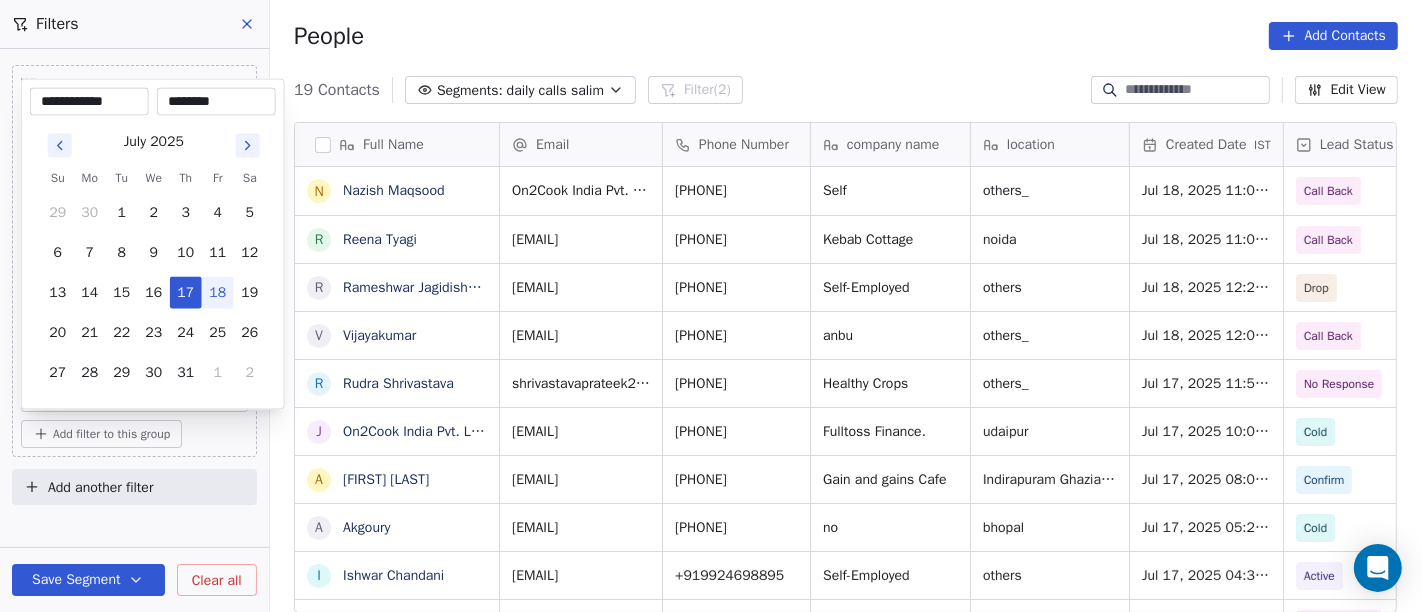 click on "On2Cook India Pvt. Ltd. Contacts People Marketing Workflows Campaigns Sales Pipelines Sequences Beta Tools Apps AI Agents Help & Support Filters Where property   Assignee   Includes Salim and Where property   Last Activity Date   is on Jul 18, 2025 12:31 PM Add filter to this group Add another filter Save Segment Clear all People  Add Contacts 19 Contacts Segments: daily calls salim  Filter  (2) Edit View Tag Add to Sequence Full Name N Nazish Maqsood R Reena Tyagi R Rameshwar Jagidishchandra Katta V Vijayakumar R Rudra Shrivastava J Jaspal Singh Makkad A Ajinder Singh A Akgoury I Ishwar Chandani P Prasan K Kumar Badal Guha S Sameer Arora H Hardiik Vashi H Himanshu Gupta S Sanjay Gopal R Rajesh z zakir D Deepak Gandotra V Vinay Kalla Email Phone Number company name location Created Date IST Lead Status Tags Assignee Sales Rep nazishmaqsood@rediffmail.com +918410841870 Self others_ Jul 18, 2025 11:09 AM Call Back Salim reena.tyagi.seas@gmail.com +918898611509 Kebab Cottage noida Jul 18, 2025 11:06 AM Salim" at bounding box center (711, 306) 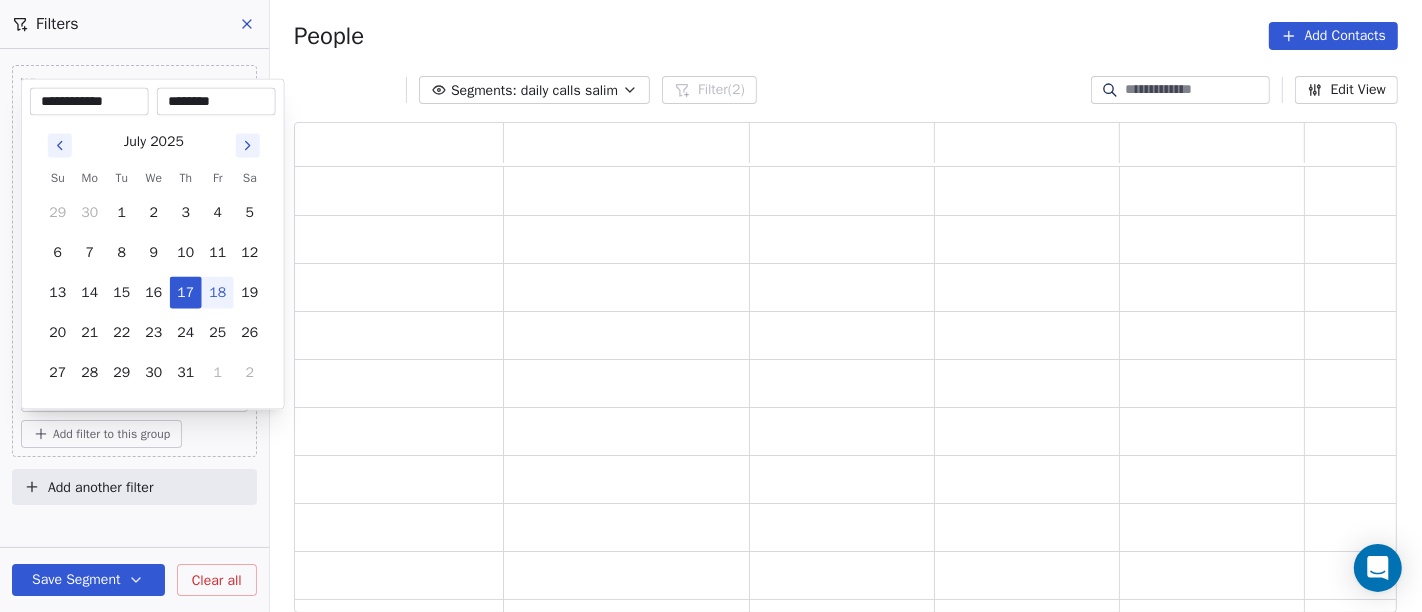 scroll, scrollTop: 17, scrollLeft: 17, axis: both 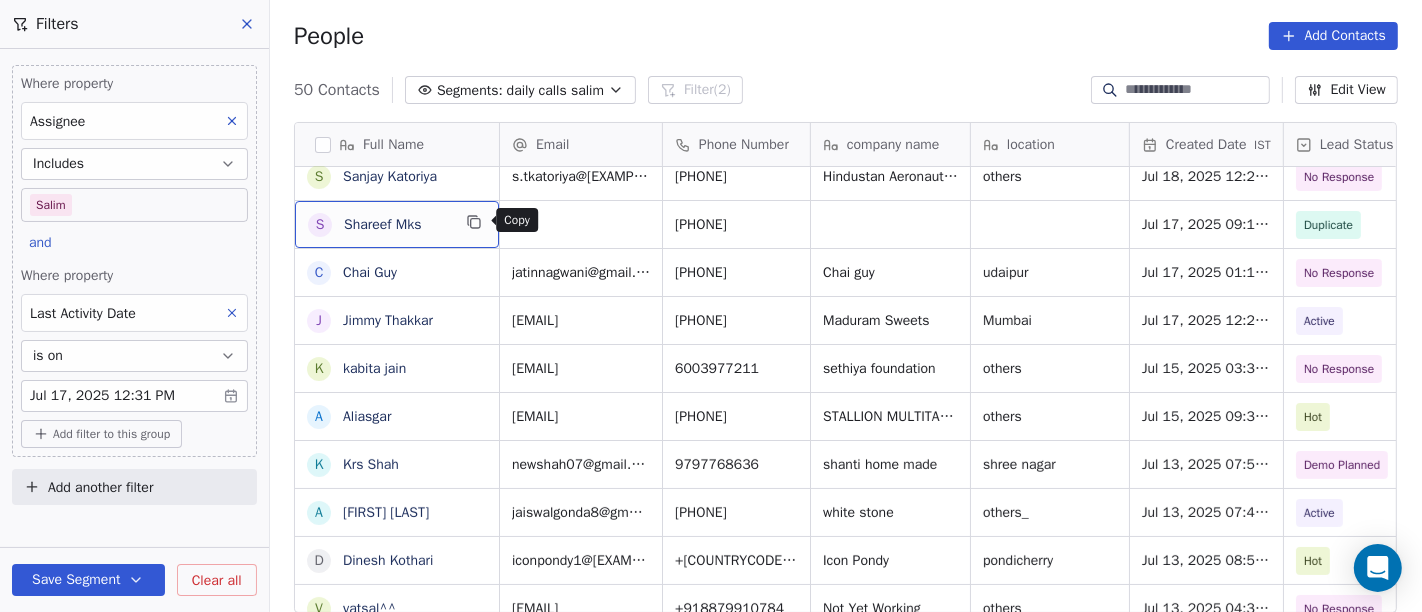 click 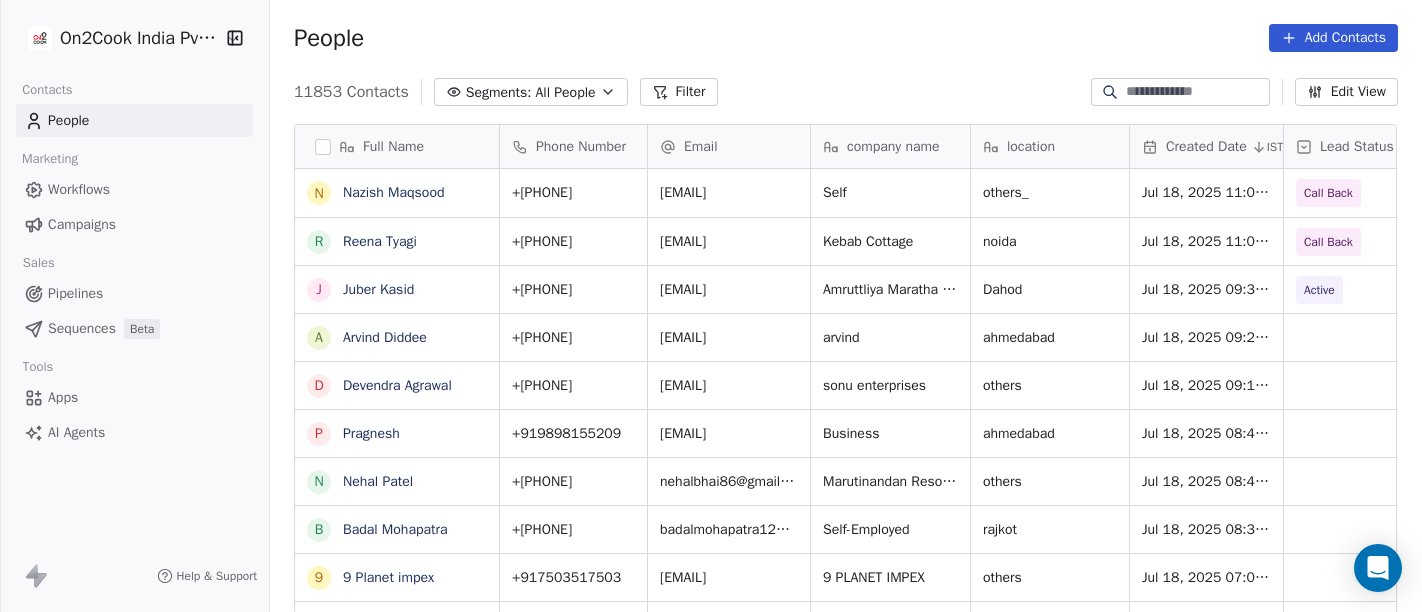 scroll, scrollTop: 0, scrollLeft: 0, axis: both 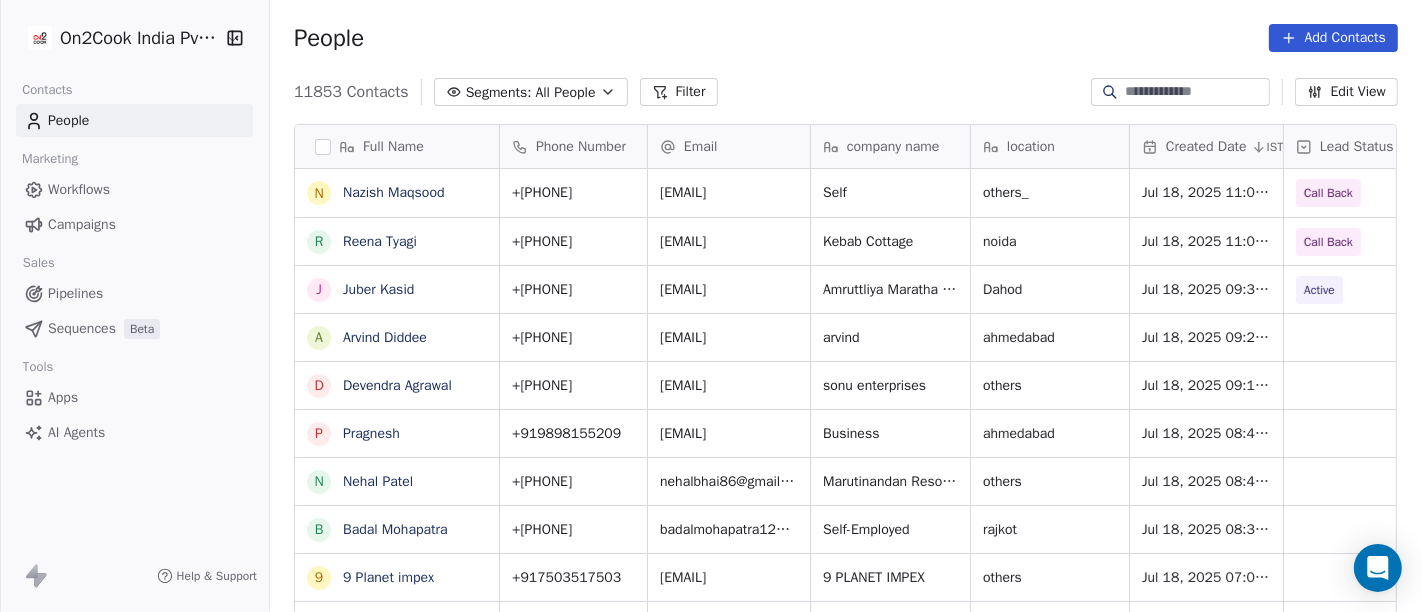click at bounding box center [1196, 92] 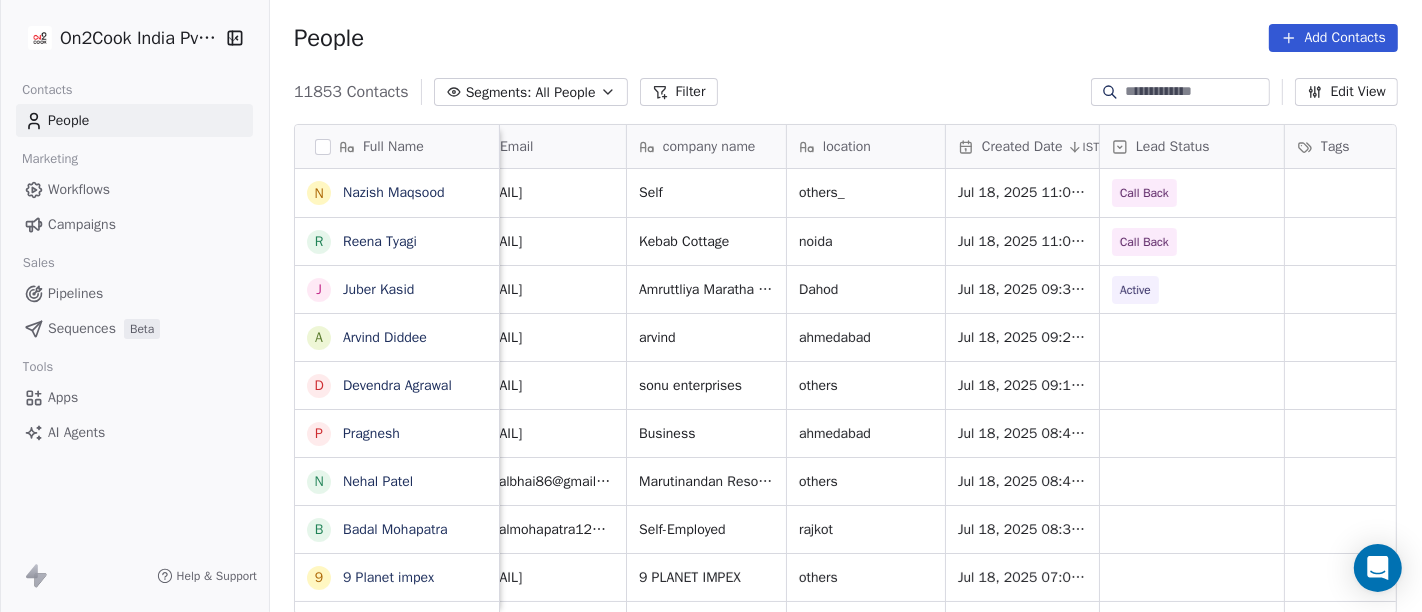 scroll, scrollTop: 0, scrollLeft: 0, axis: both 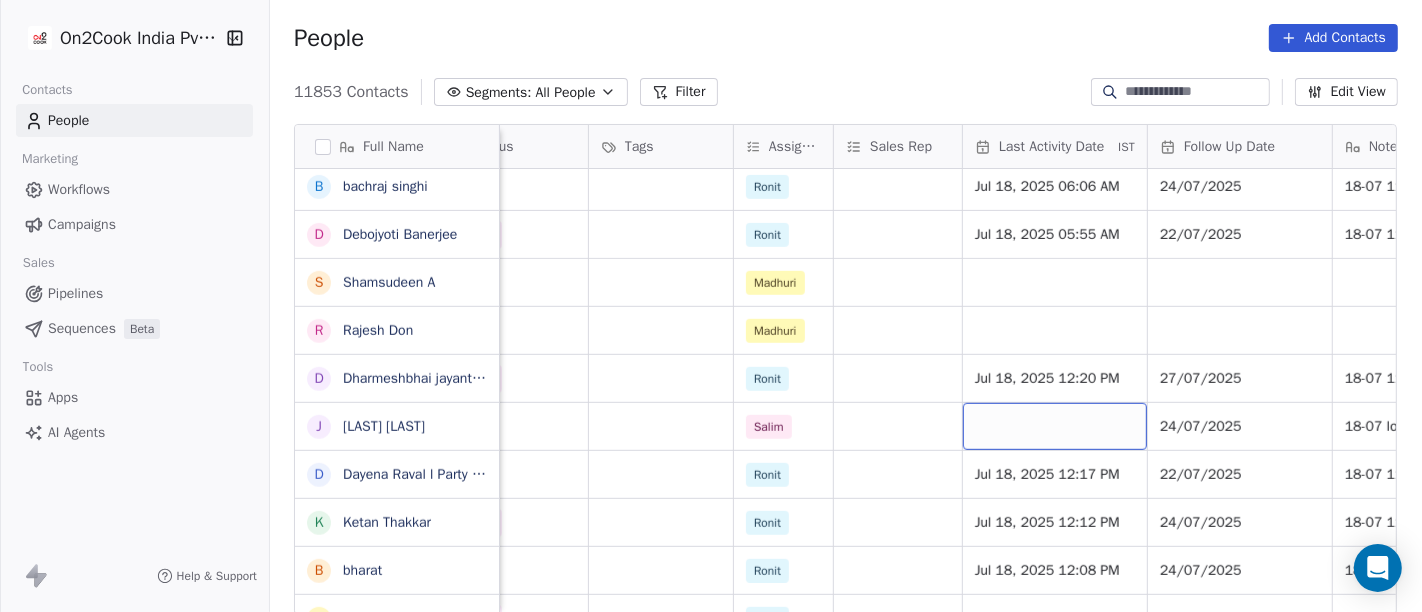 click at bounding box center [1055, 426] 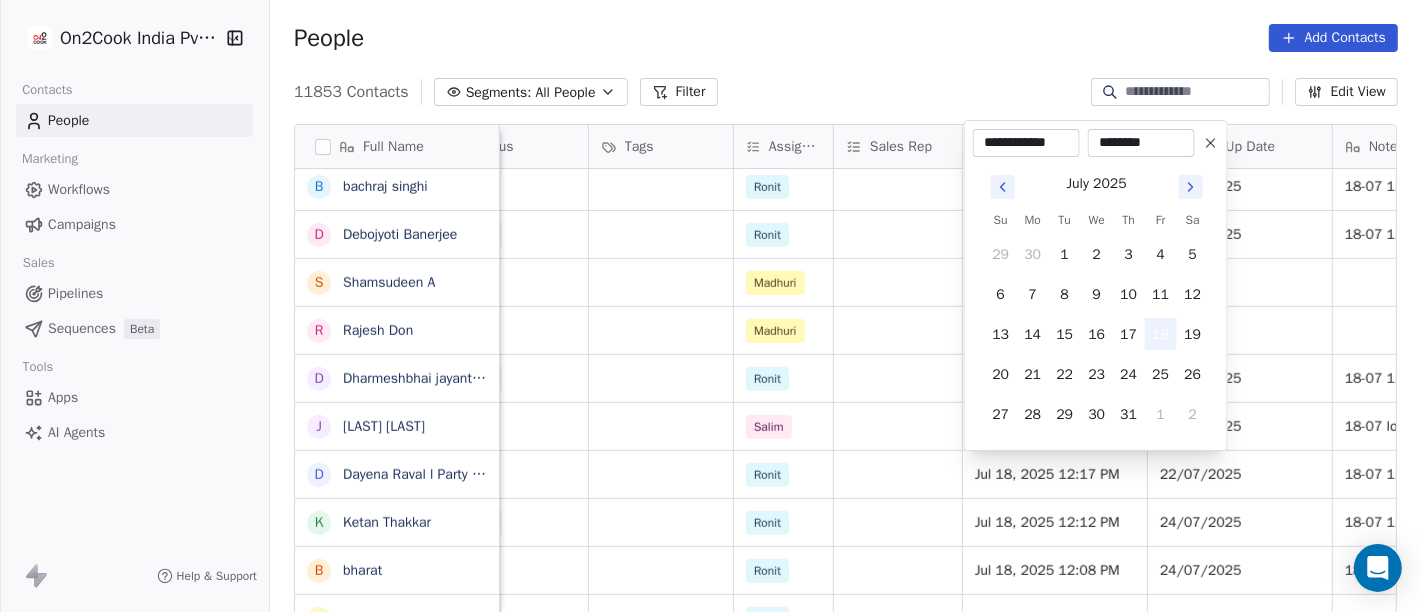 click on "18" at bounding box center [1161, 334] 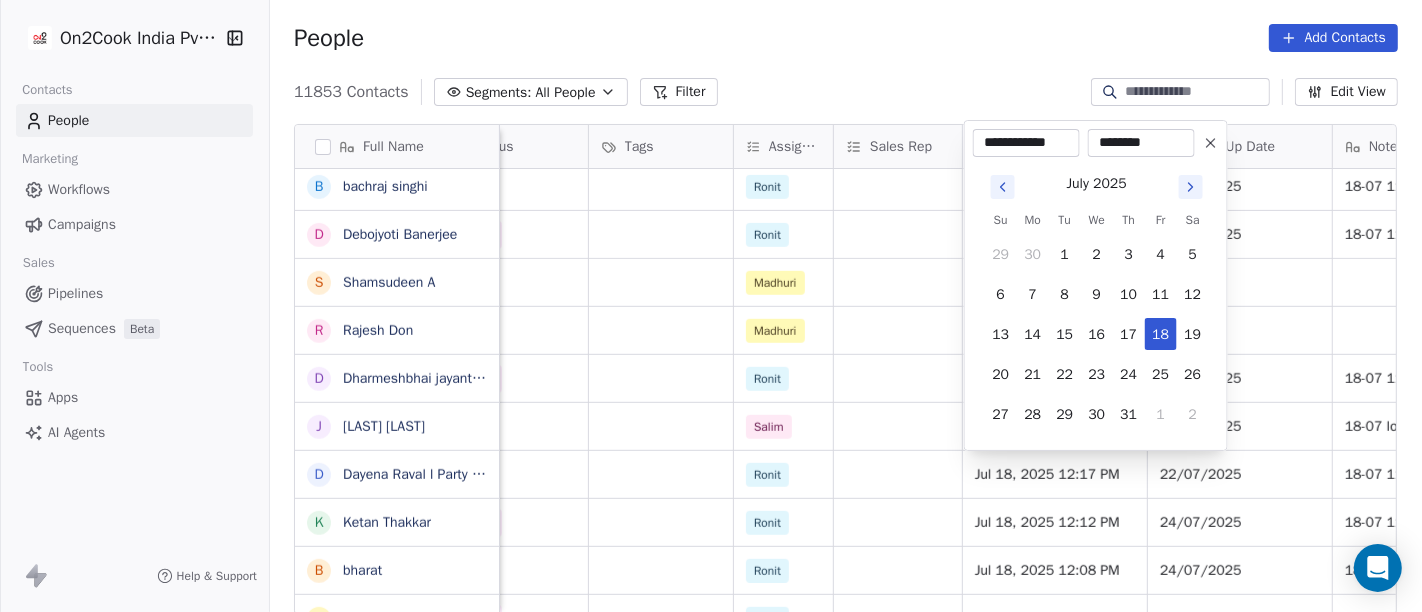 drag, startPoint x: 840, startPoint y: 44, endPoint x: 992, endPoint y: 319, distance: 314.2117 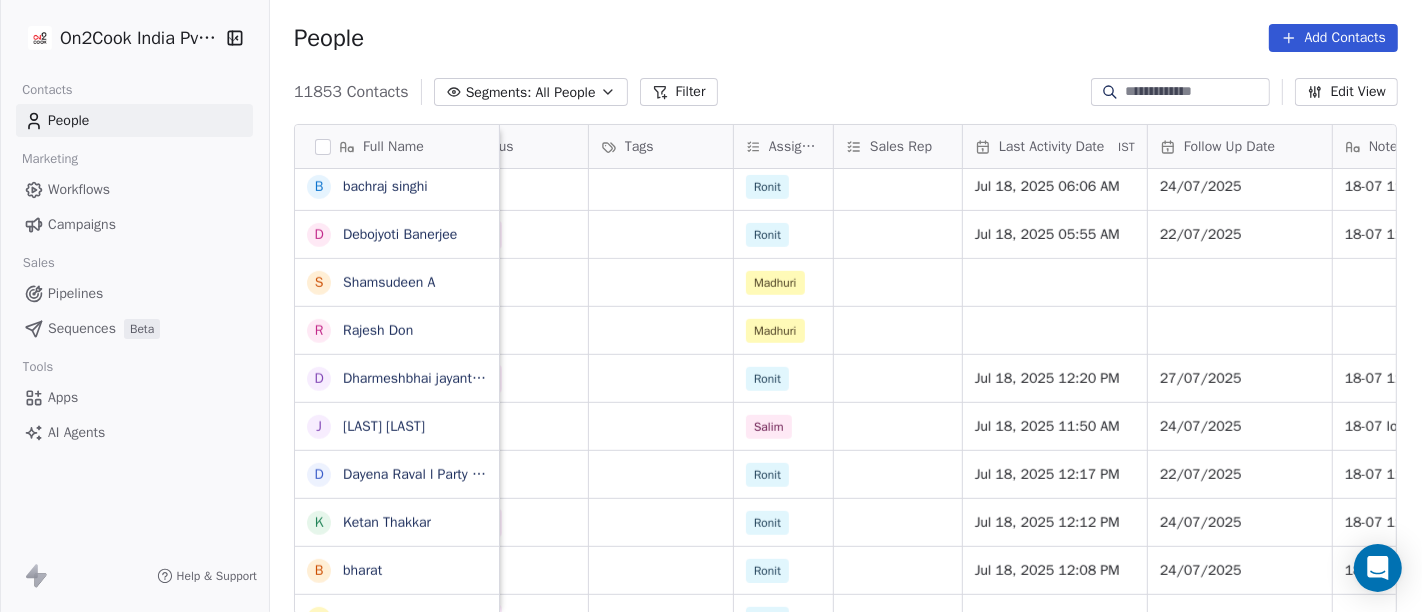 scroll, scrollTop: 0, scrollLeft: 924, axis: horizontal 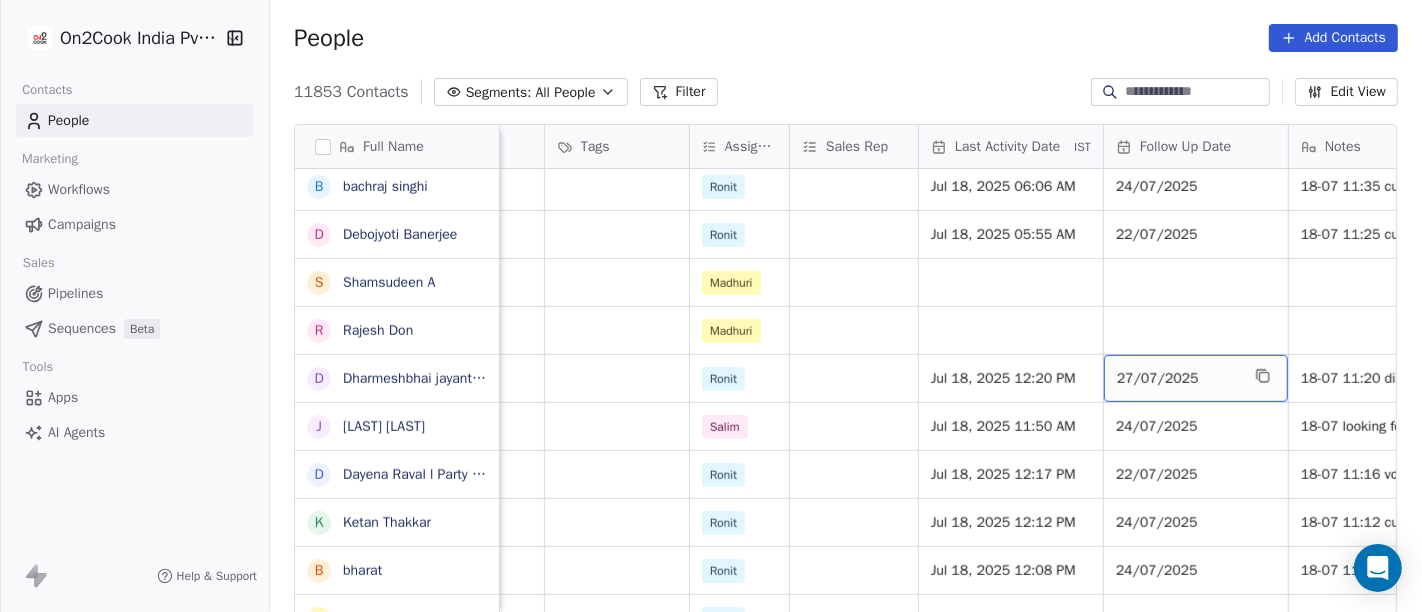 click on "27/07/2025" at bounding box center (1178, 379) 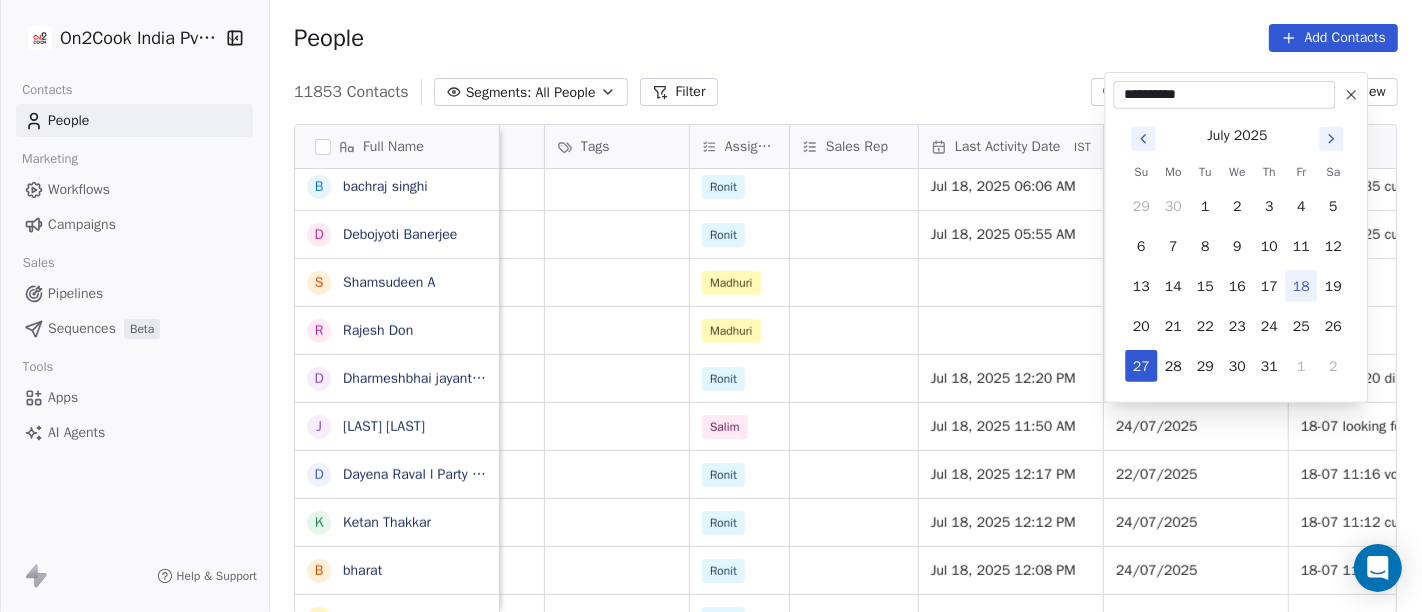click 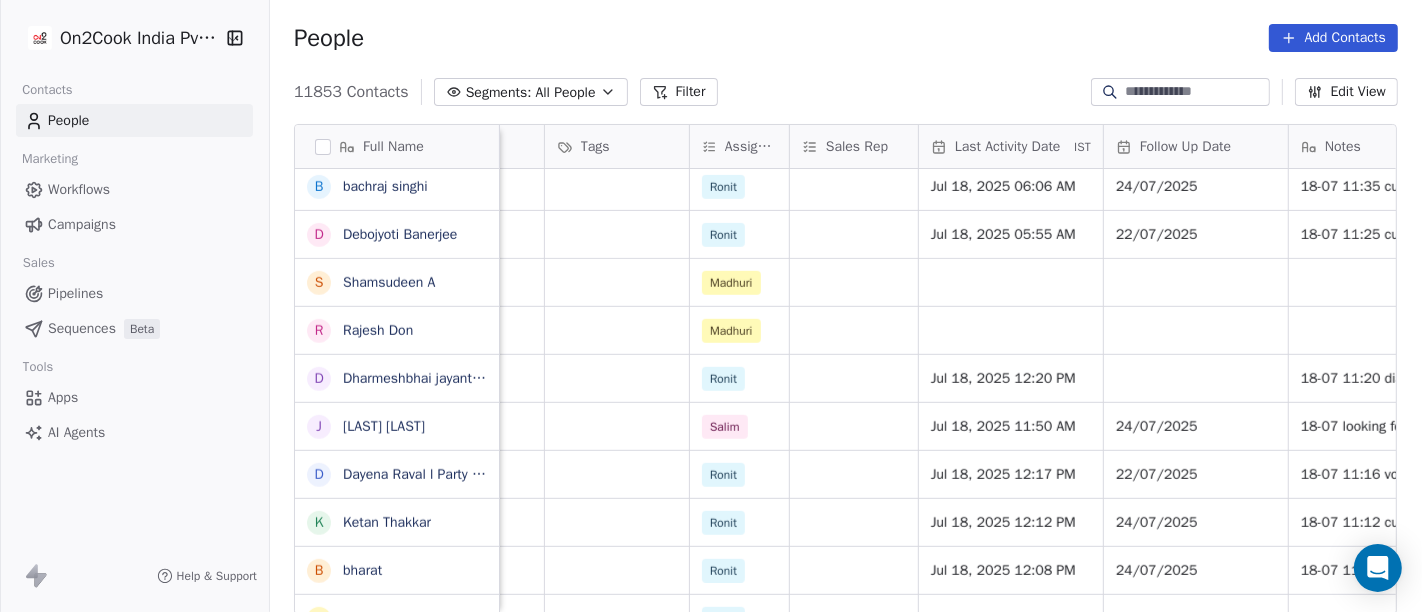 click on "People  Add Contacts" at bounding box center [846, 38] 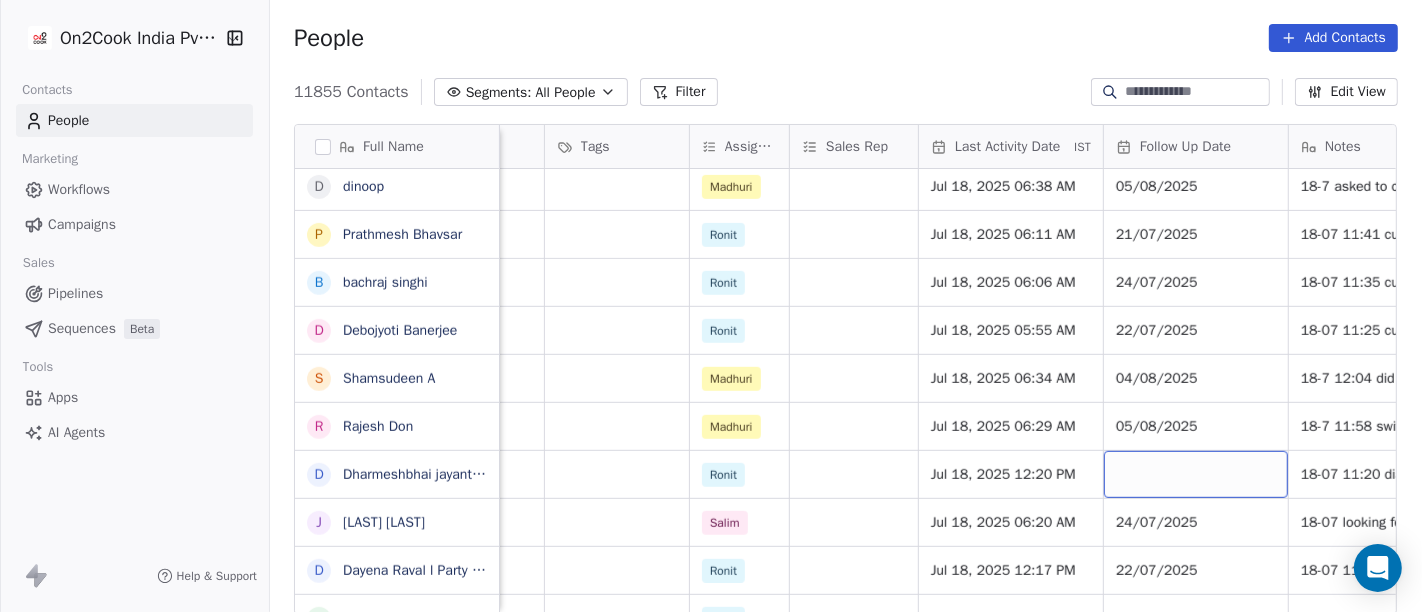 click at bounding box center (1196, 474) 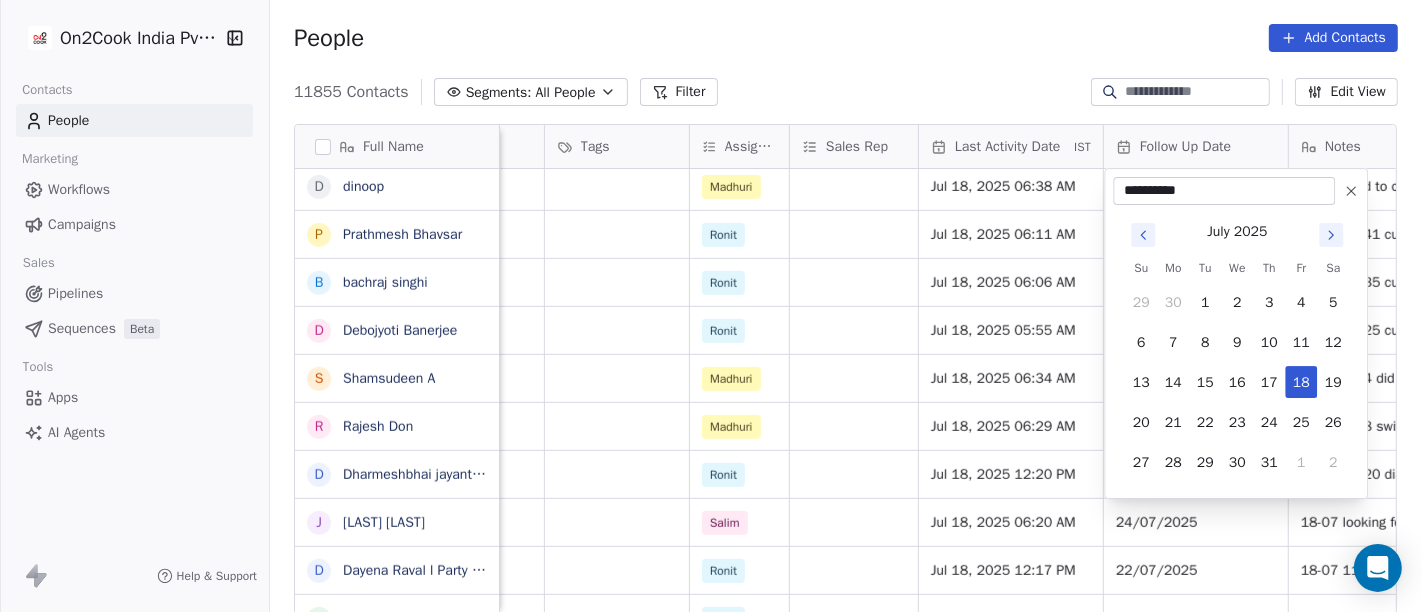 click at bounding box center [1351, 191] 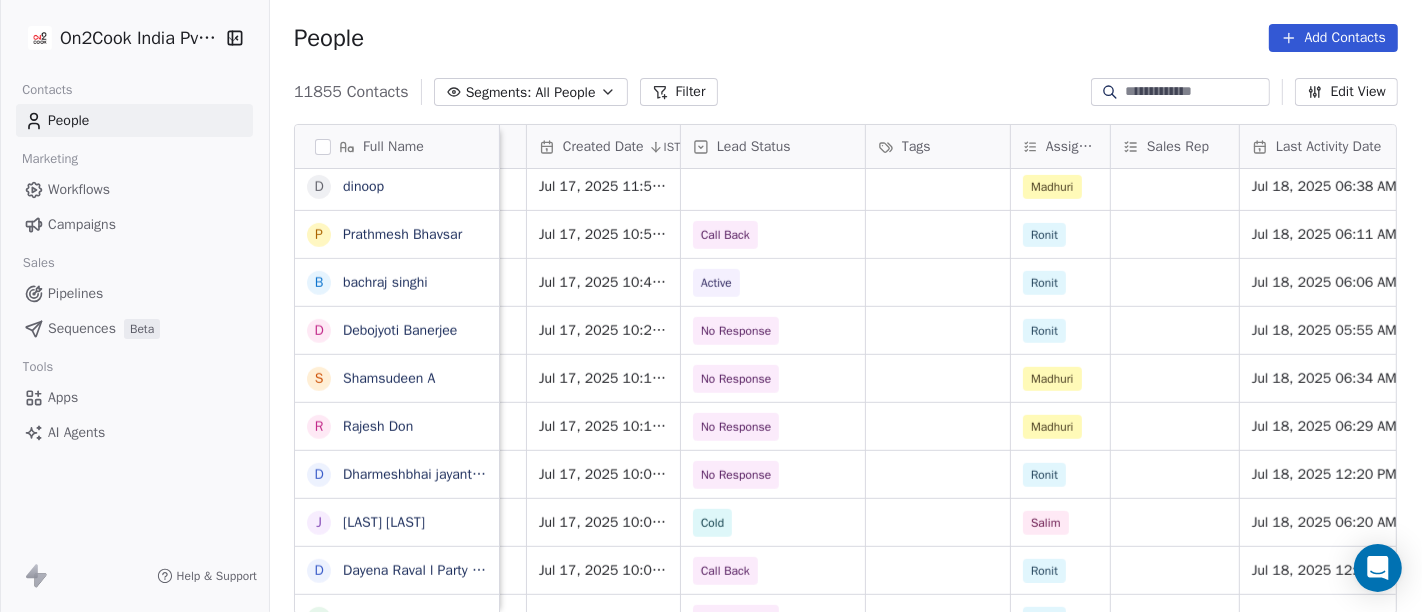 scroll, scrollTop: 0, scrollLeft: 1000, axis: horizontal 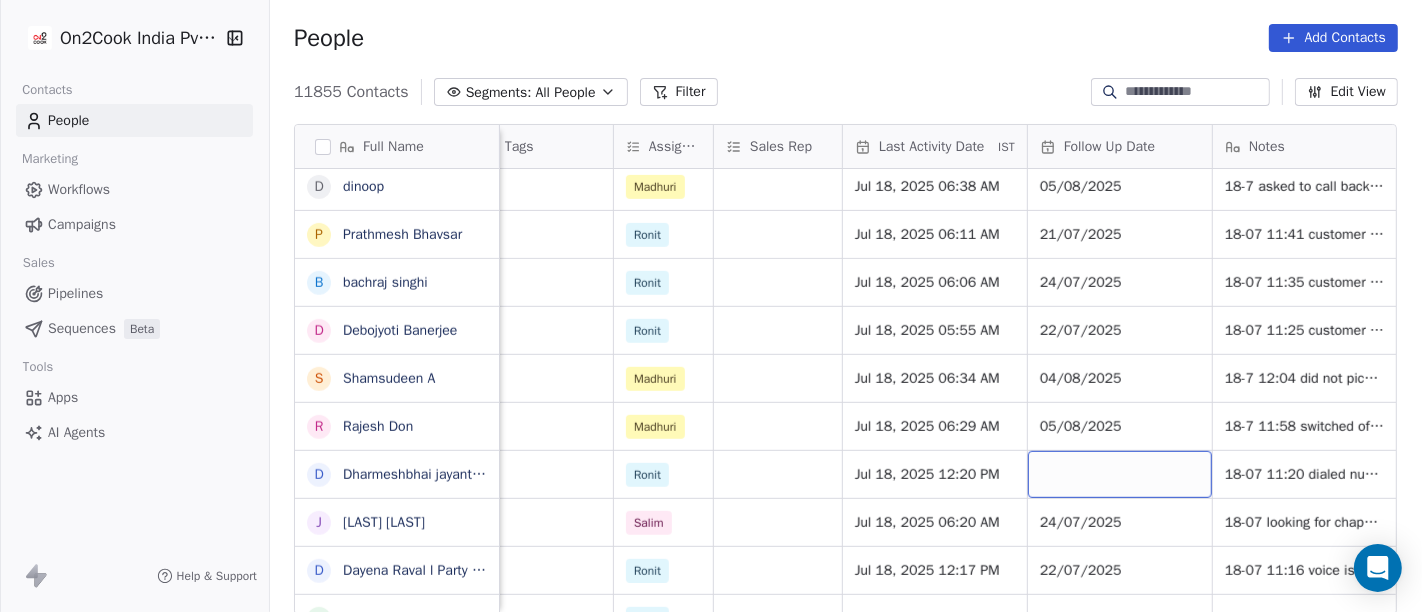 click at bounding box center (1120, 474) 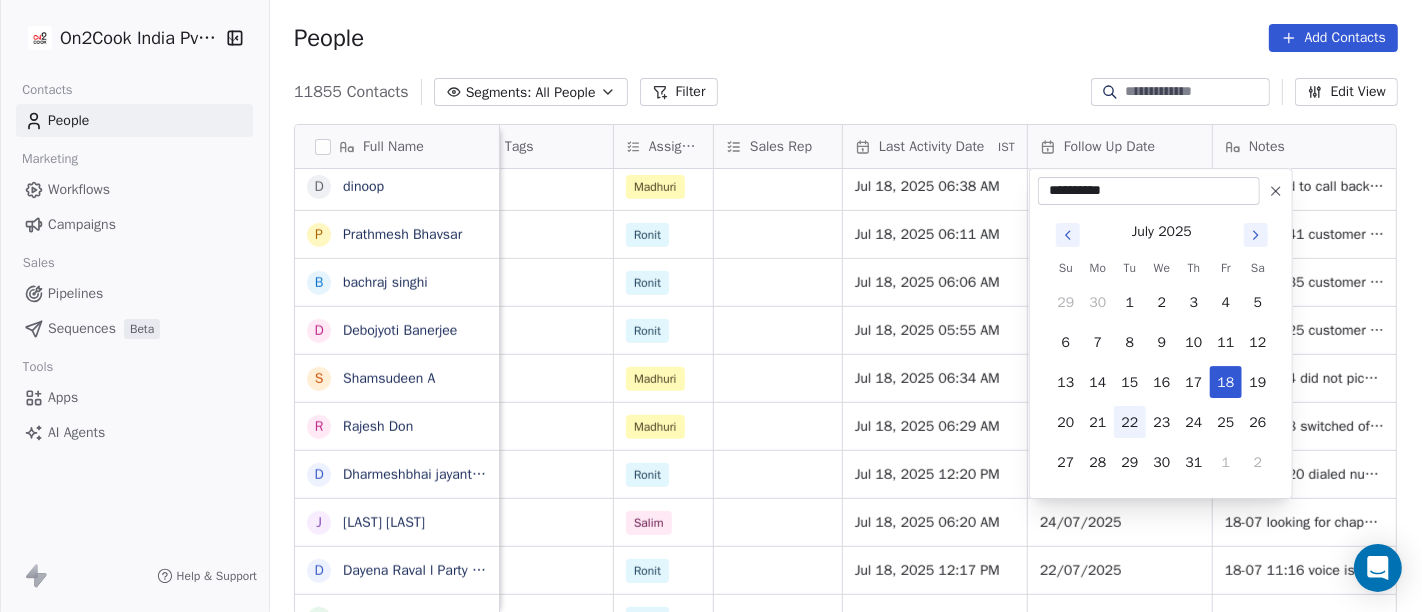 click on "22" at bounding box center (1130, 422) 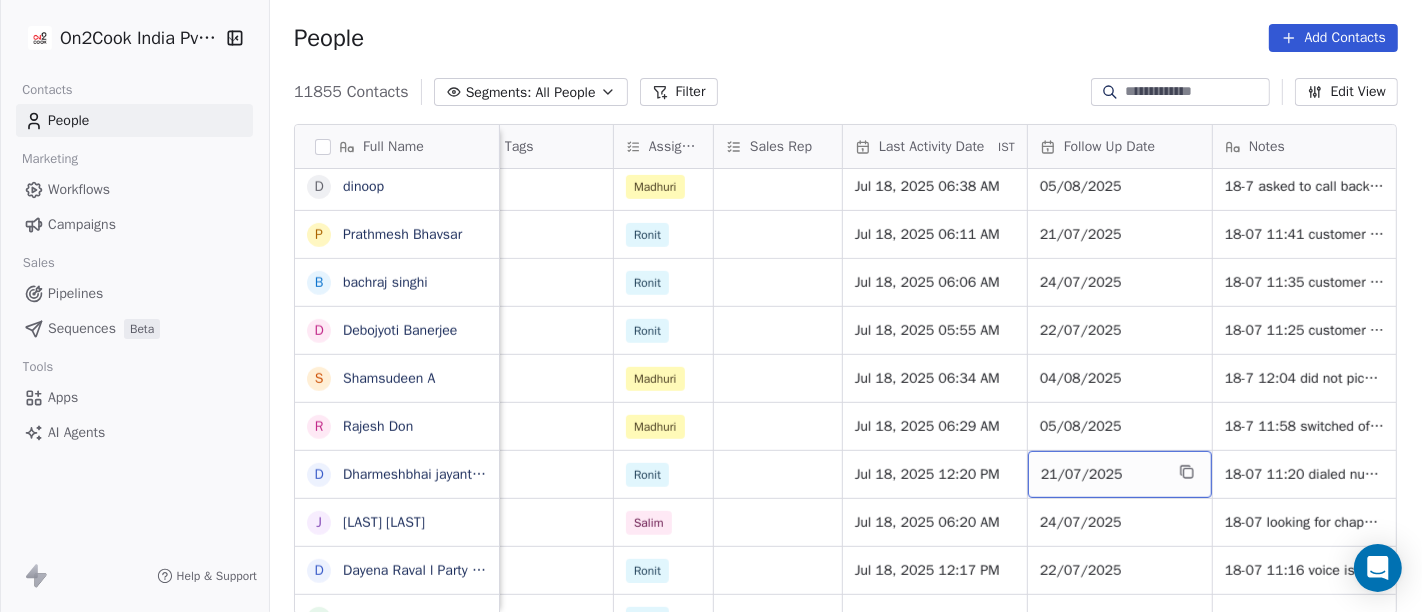 click on "21/07/2025" at bounding box center [1120, 474] 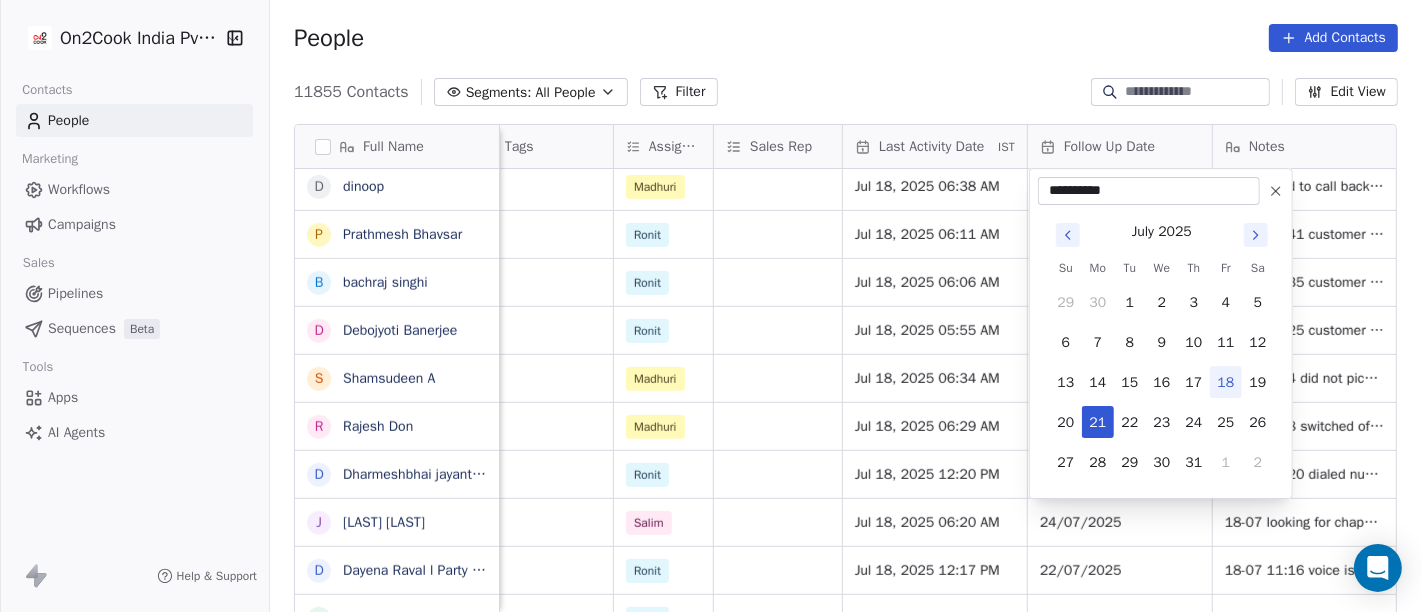 click 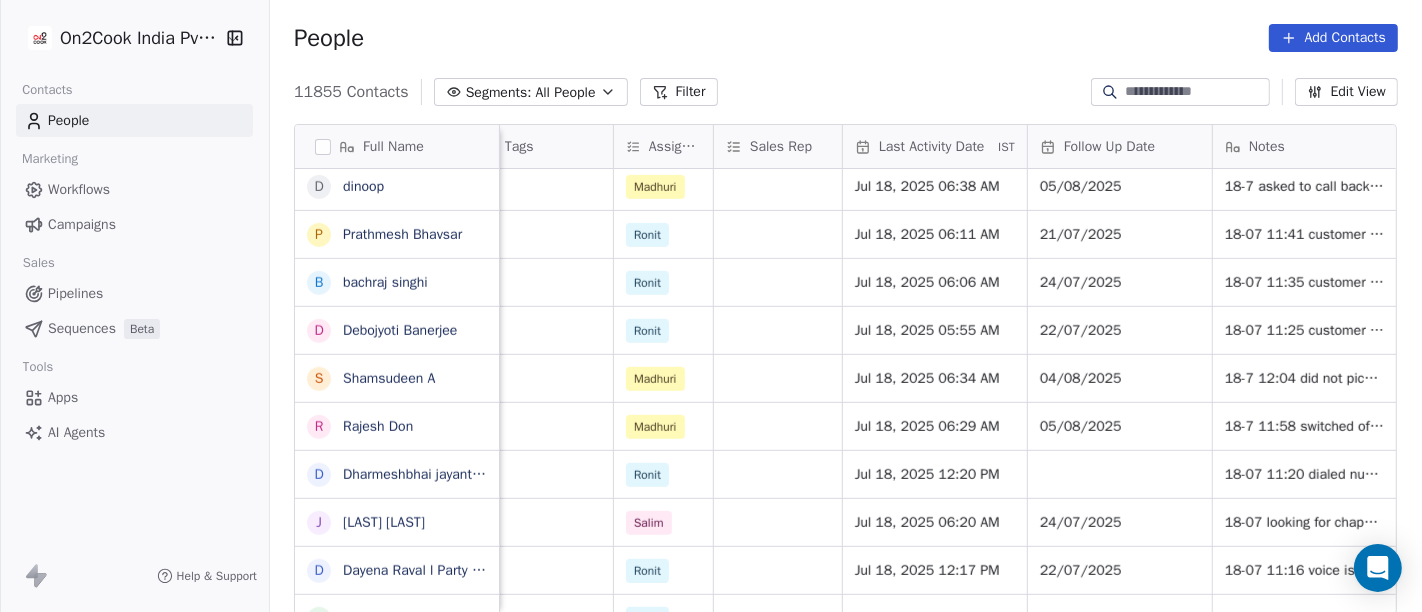 click on "11855 Contacts Segments: All People Filter  Edit View" at bounding box center (846, 92) 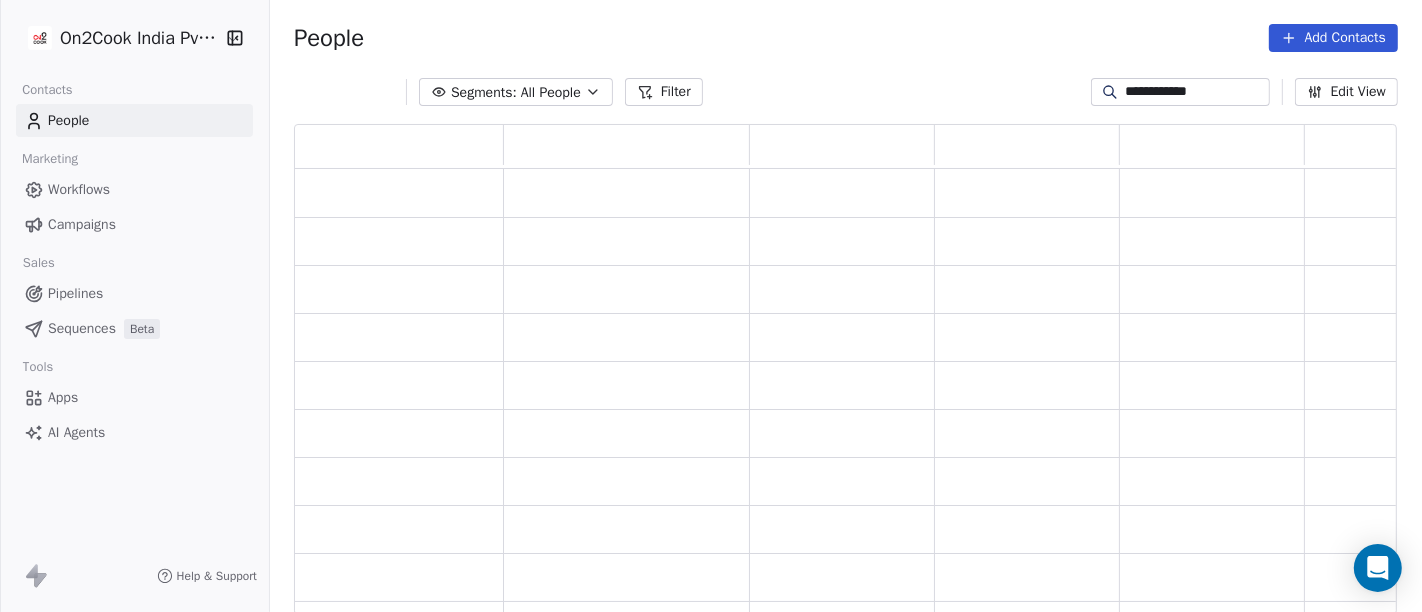 scroll, scrollTop: 17, scrollLeft: 17, axis: both 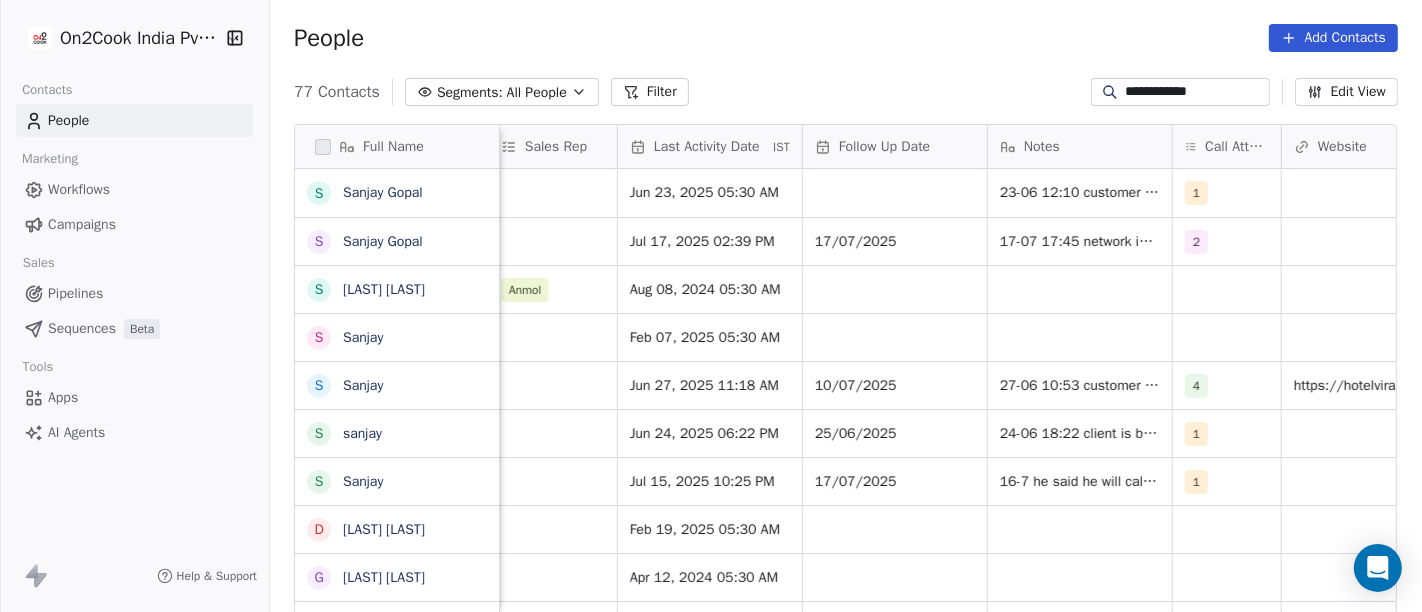 type on "**********" 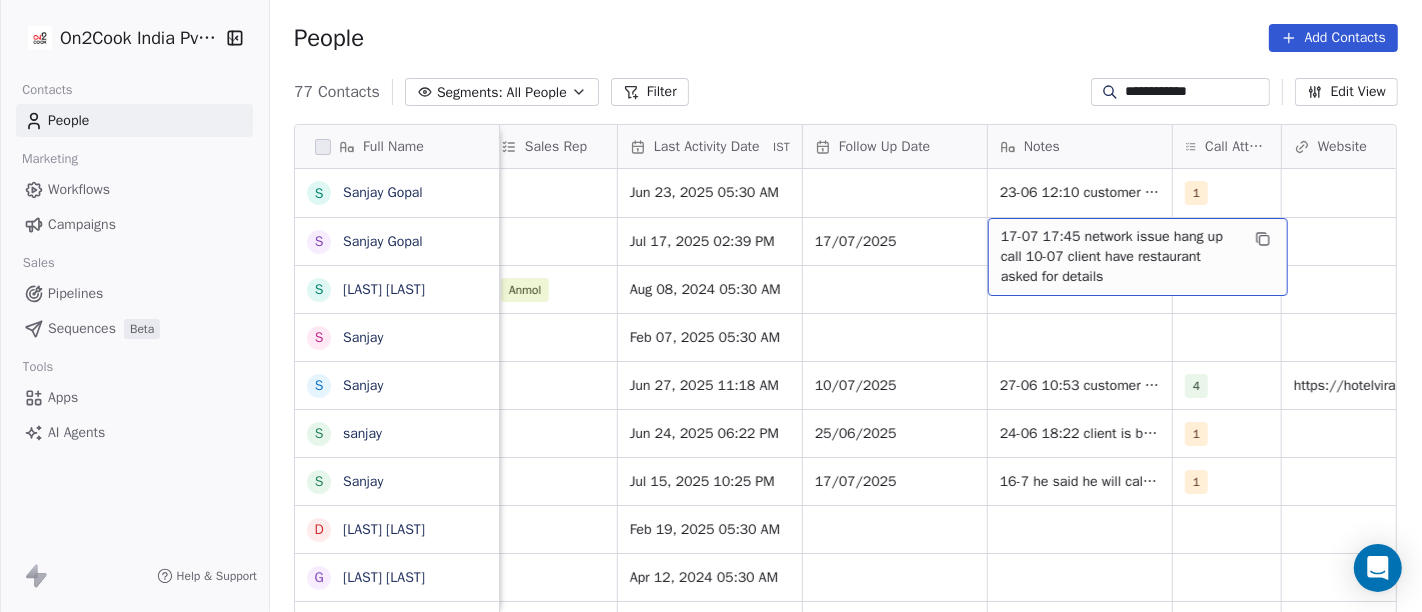 click on "17-07 17:45 network issue hang up call 10-07 client have restaurant asked for details" at bounding box center (1120, 257) 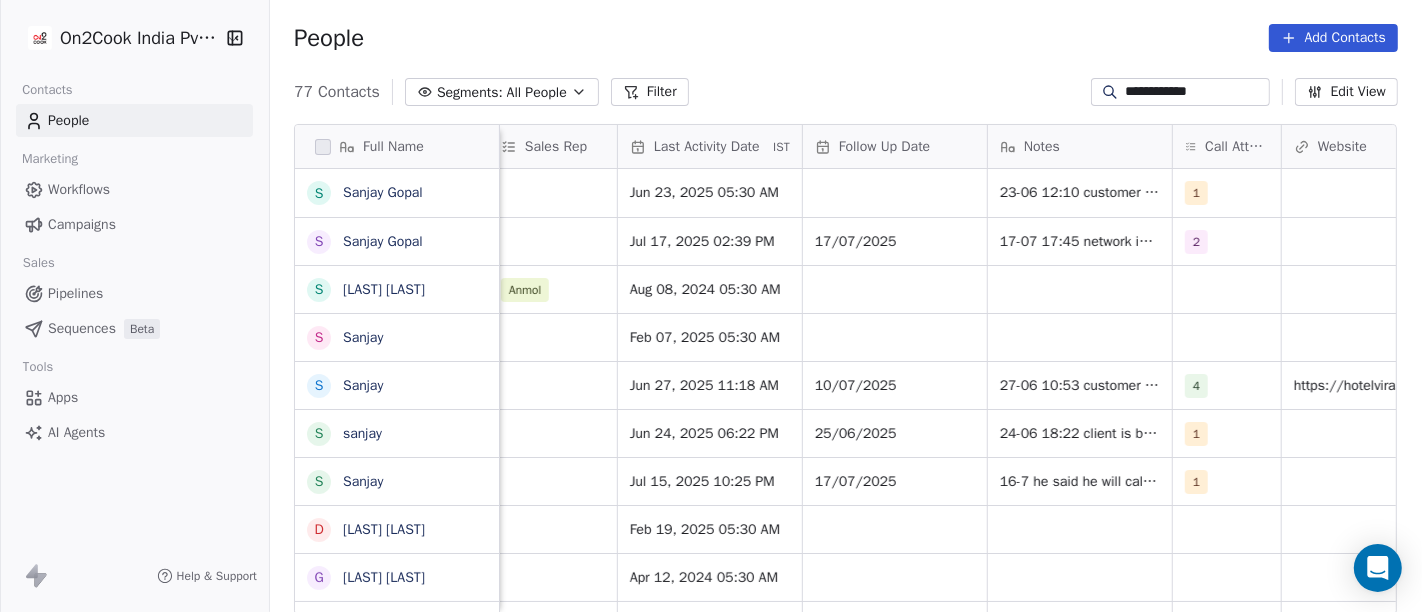 click on "**********" at bounding box center [711, 306] 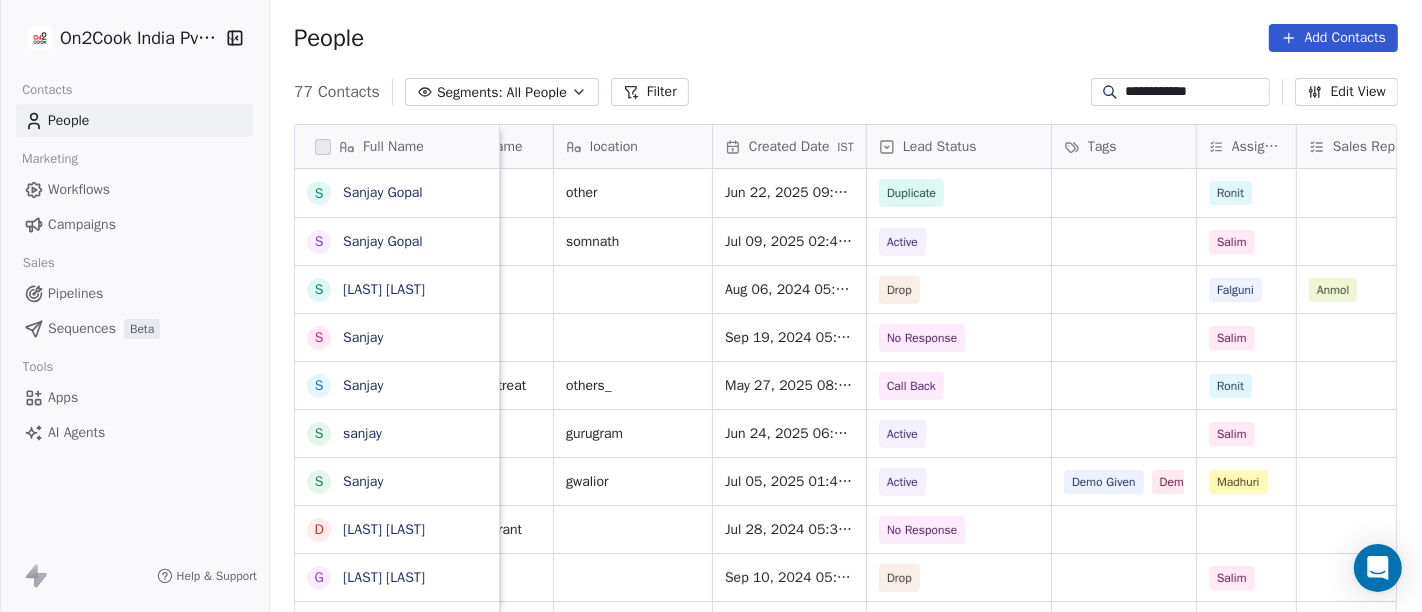 scroll, scrollTop: 0, scrollLeft: 0, axis: both 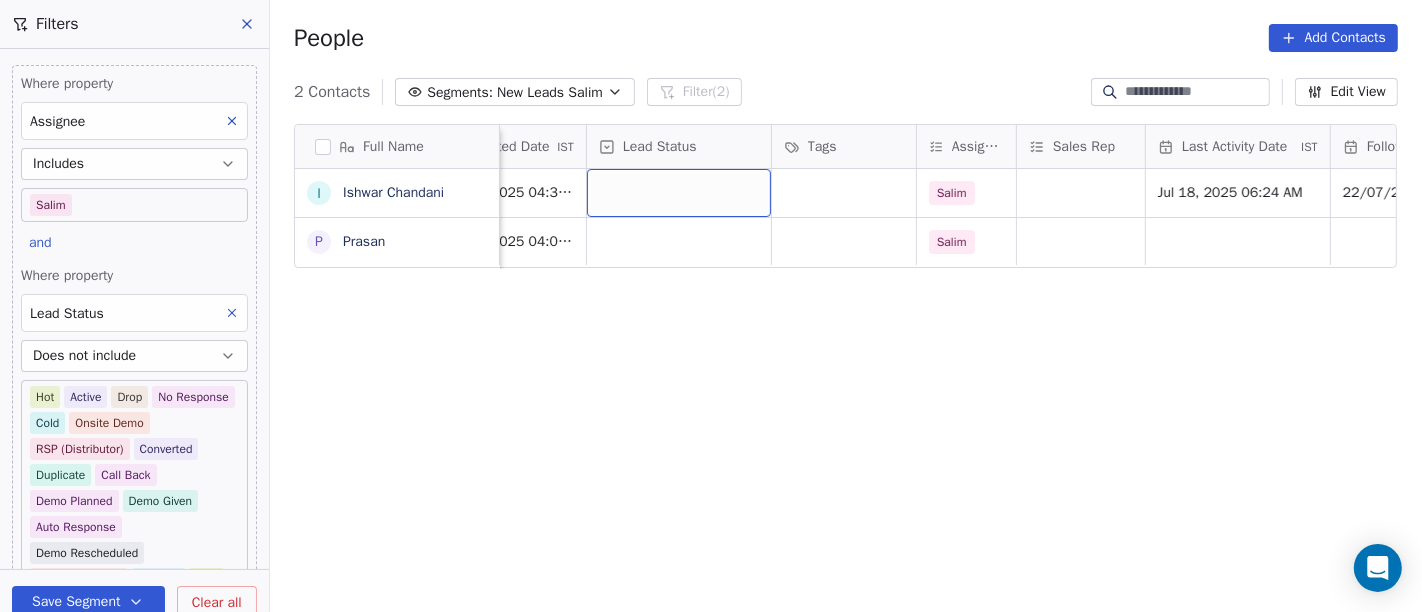 click at bounding box center [679, 193] 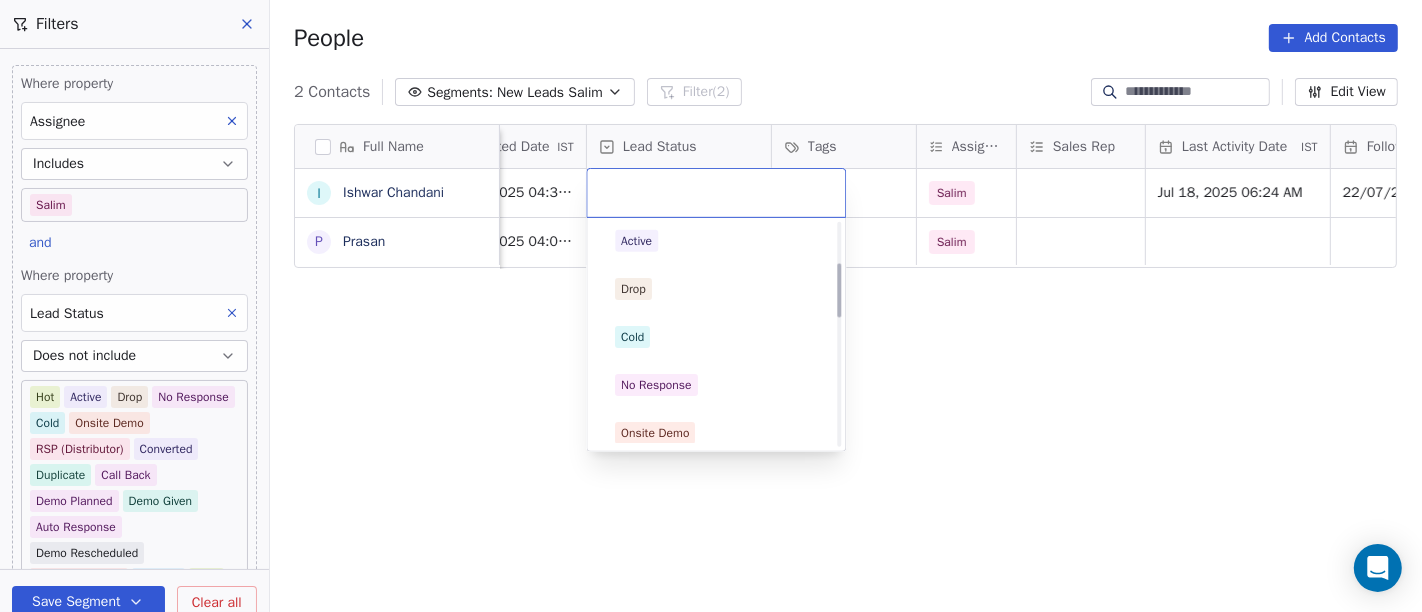 scroll, scrollTop: 0, scrollLeft: 0, axis: both 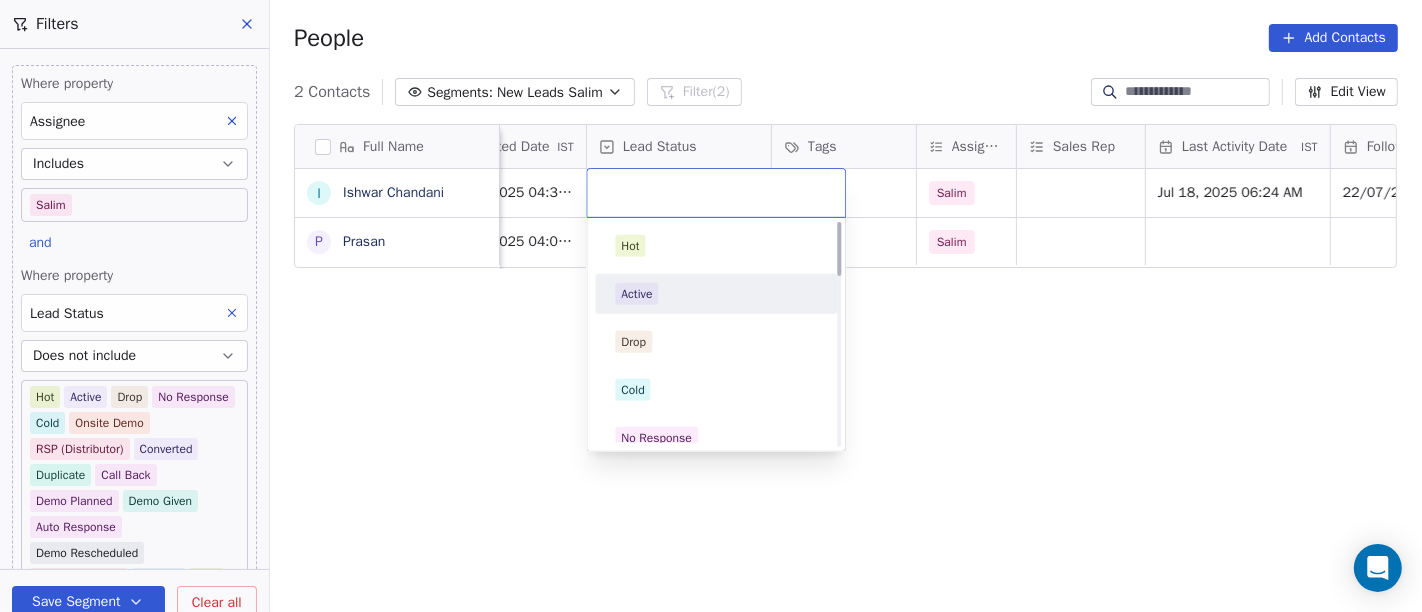 click on "Active" at bounding box center (716, 294) 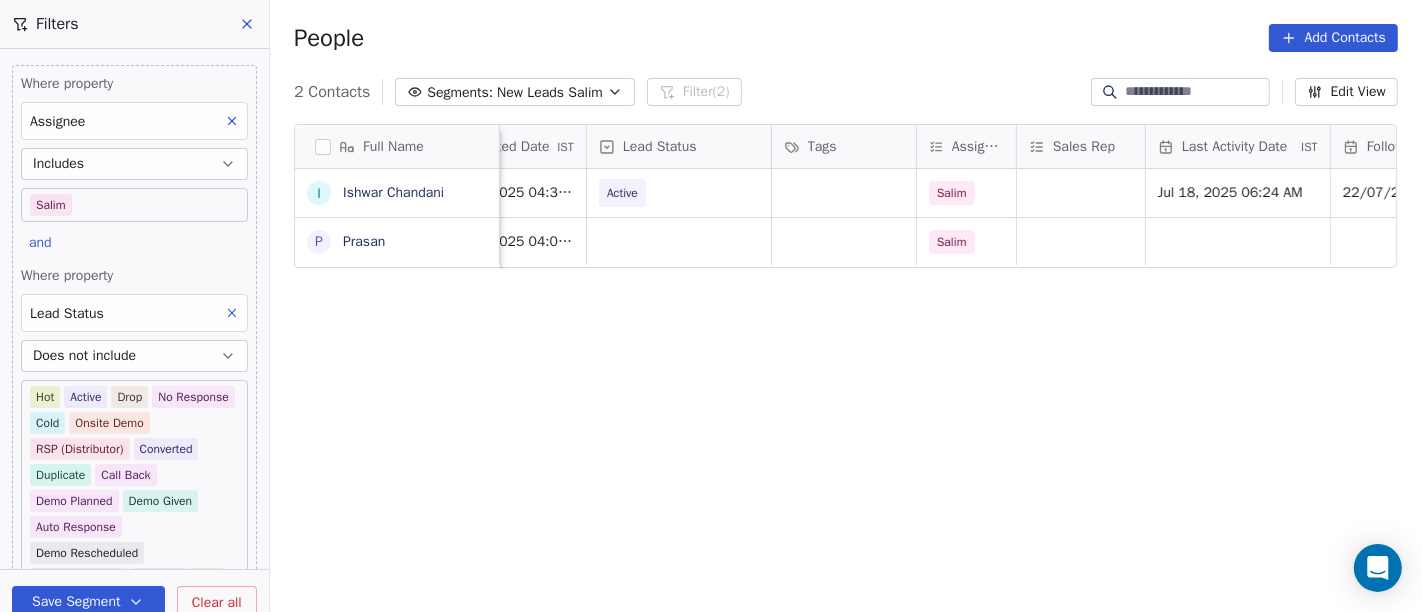click on "Full Name I [FIRST] Chandani P [FIRST] [EMAIL] [PHONE] Self-Employed others Jul 17, 2025 04:37 PM Active Salim Jul 18, 2025 06:24 AM 22/07/2025 18-07 11:54 client have fastfood shop asked details on WA 1   [PHONE] Invent faridabad Jul 17, 2025 04:06 PM Salim
To pick up a draggable item, press the space bar.
While dragging, use the arrow keys to move the item.
Press space again to drop the item in its new position, or press escape to cancel." at bounding box center [846, 377] 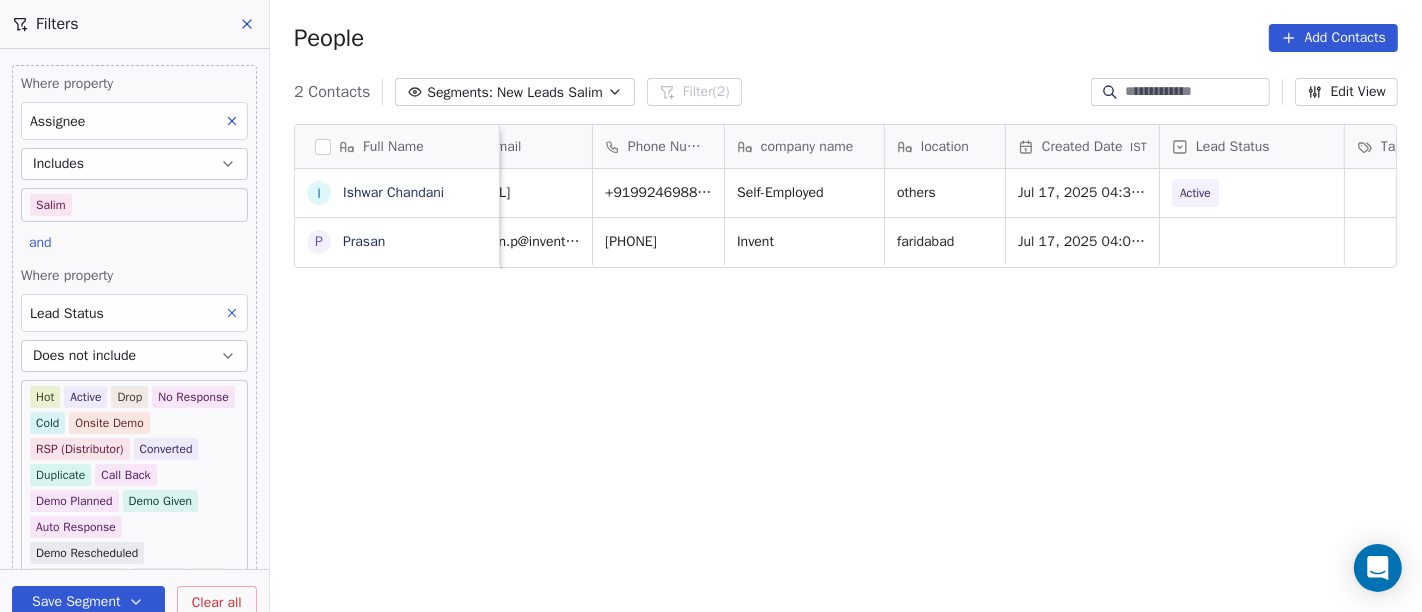 scroll, scrollTop: 0, scrollLeft: 0, axis: both 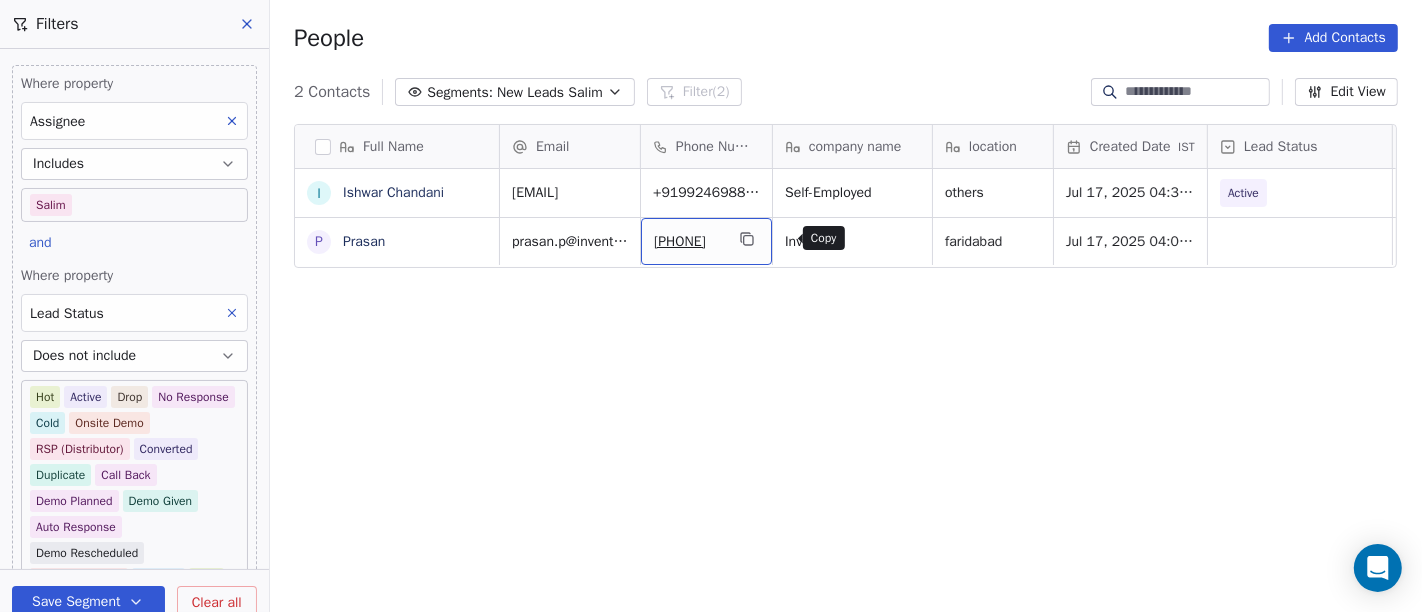 click 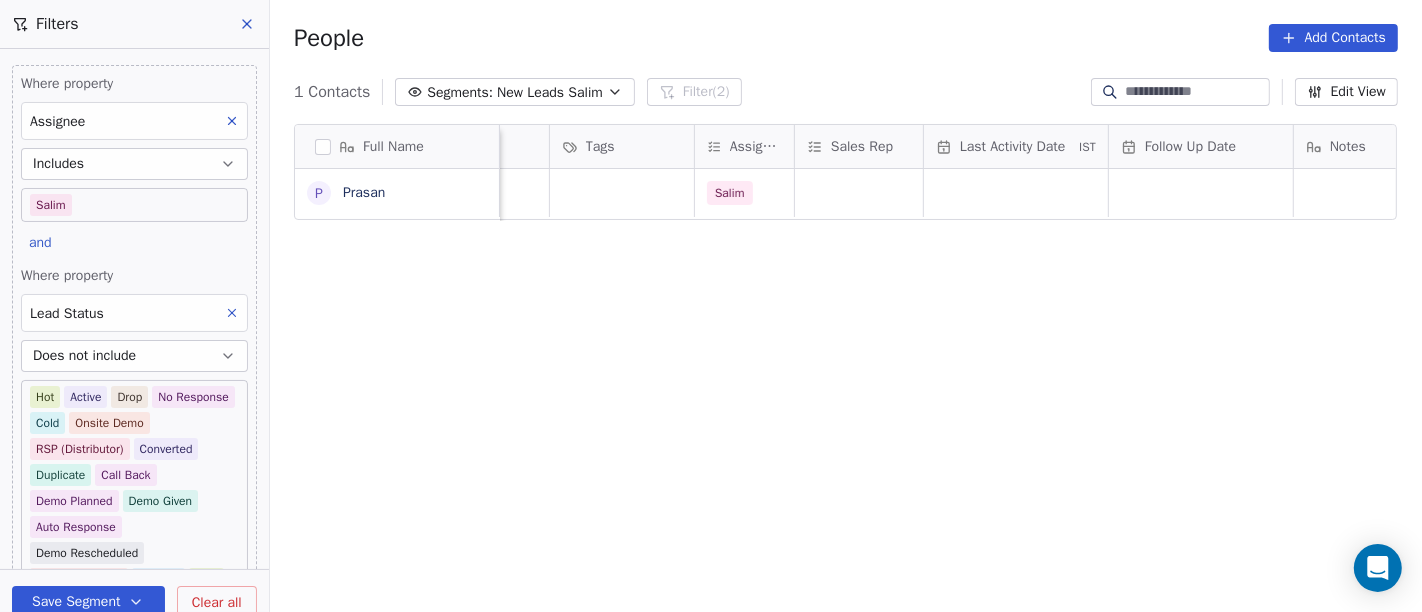 scroll, scrollTop: 0, scrollLeft: 846, axis: horizontal 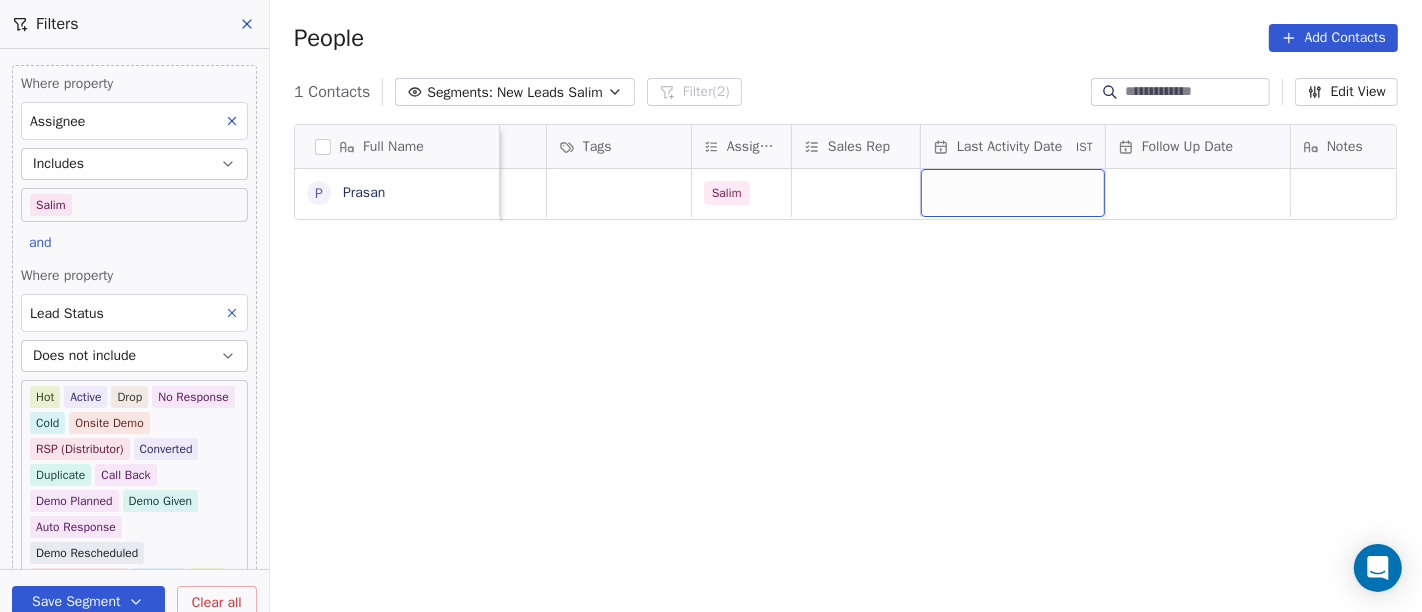click at bounding box center (1013, 193) 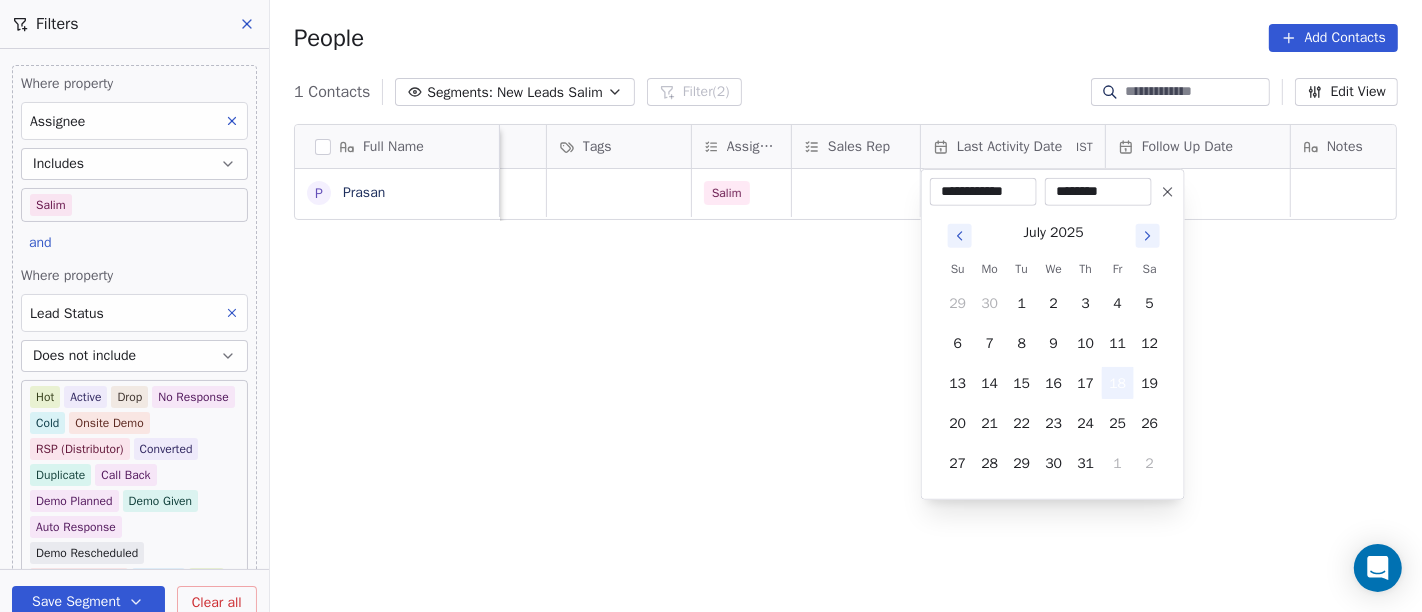 click on "18" at bounding box center (1118, 383) 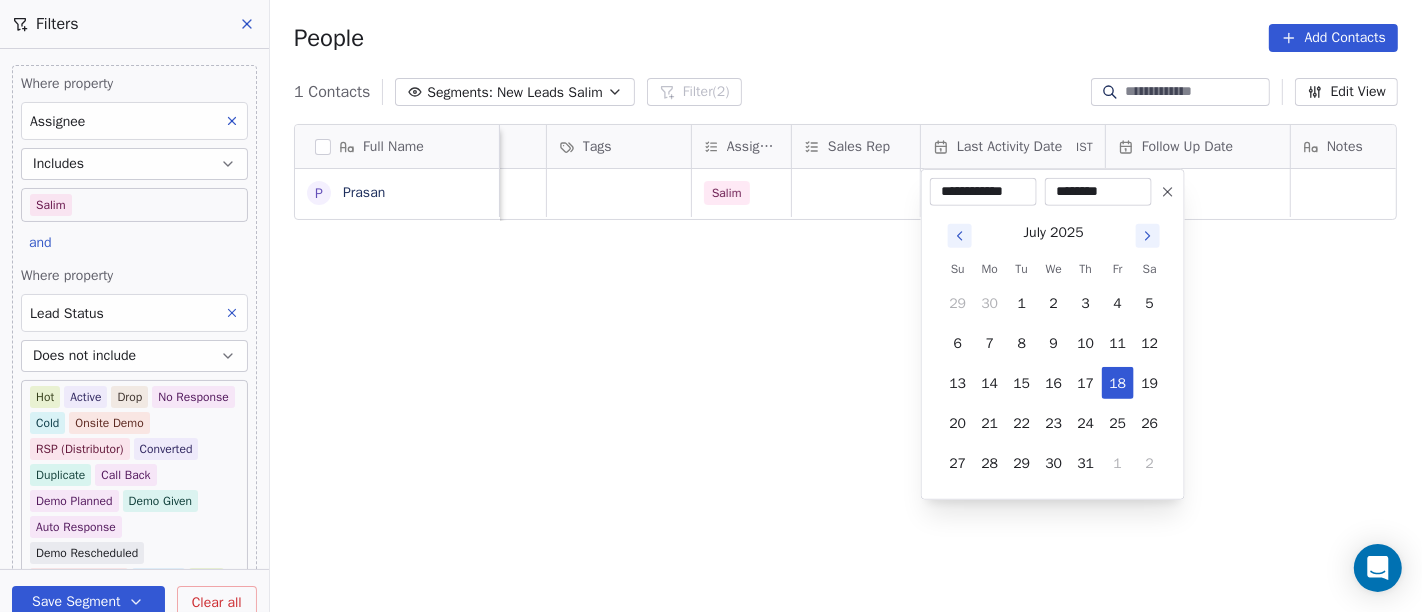 click on "On2Cook India Pvt. Ltd. Contacts People Marketing Workflows Campaigns Sales Pipelines Sequences Beta Tools Apps AI Agents Help & Support Filters Where property   Assignee   Includes Salim and Where property   Lead Status   Does not include Hot Active Drop No Response Cold Onsite Demo RSP (Distributor) Converted Duplicate Call Back Demo Planned Demo Given Auto Response Demo Rescheduled Demo Cancelled Confirm High Medium Low Add filter to this group Add another filter Save Segment Clear all People  Add Contacts 1 Contacts Segments: New Leads Salim Filter  (2) Edit View Tag Add to Sequence Full Name P Prasan company name location Created Date IST Lead Status Tags Assignee Sales Rep Last Activity Date IST Follow Up Date Notes Call Attempts Website zomato link   Invent faridabad Jul 17, 2025 04:06 PM Salim
To pick up a draggable item, press the space bar.
While dragging, use the arrow keys to move the item.
Press space again to drop the item in its new position, or press escape to cancel." at bounding box center (711, 306) 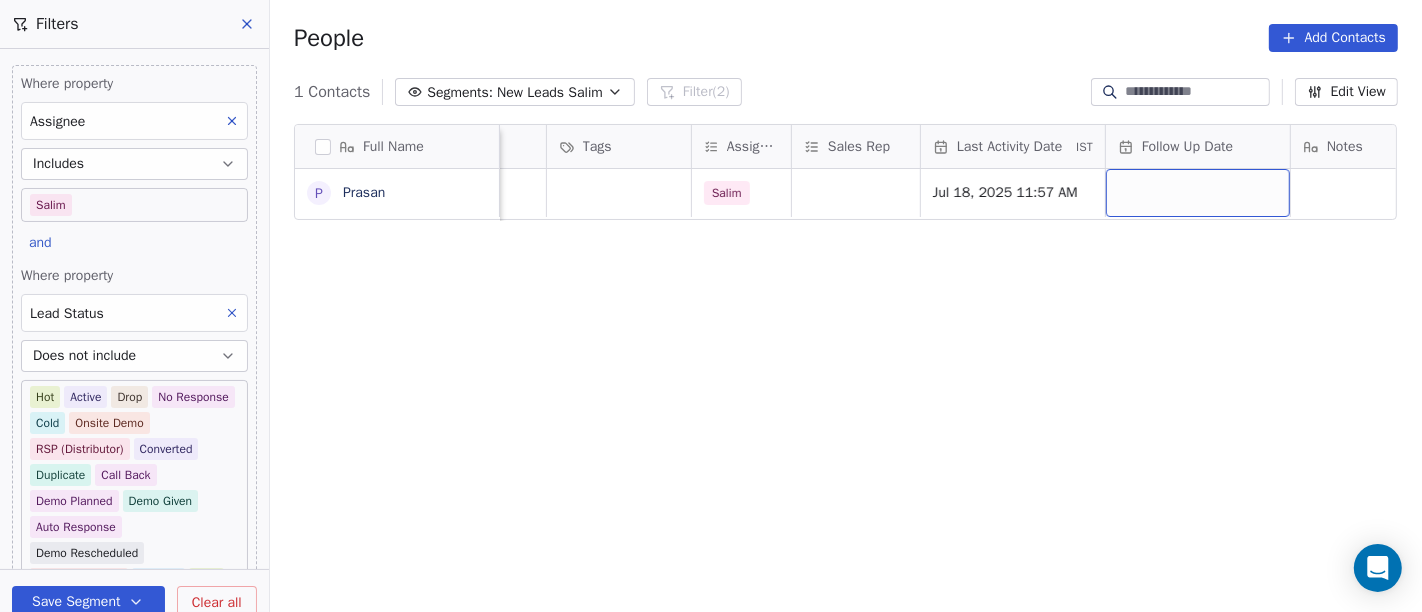 click at bounding box center (1198, 193) 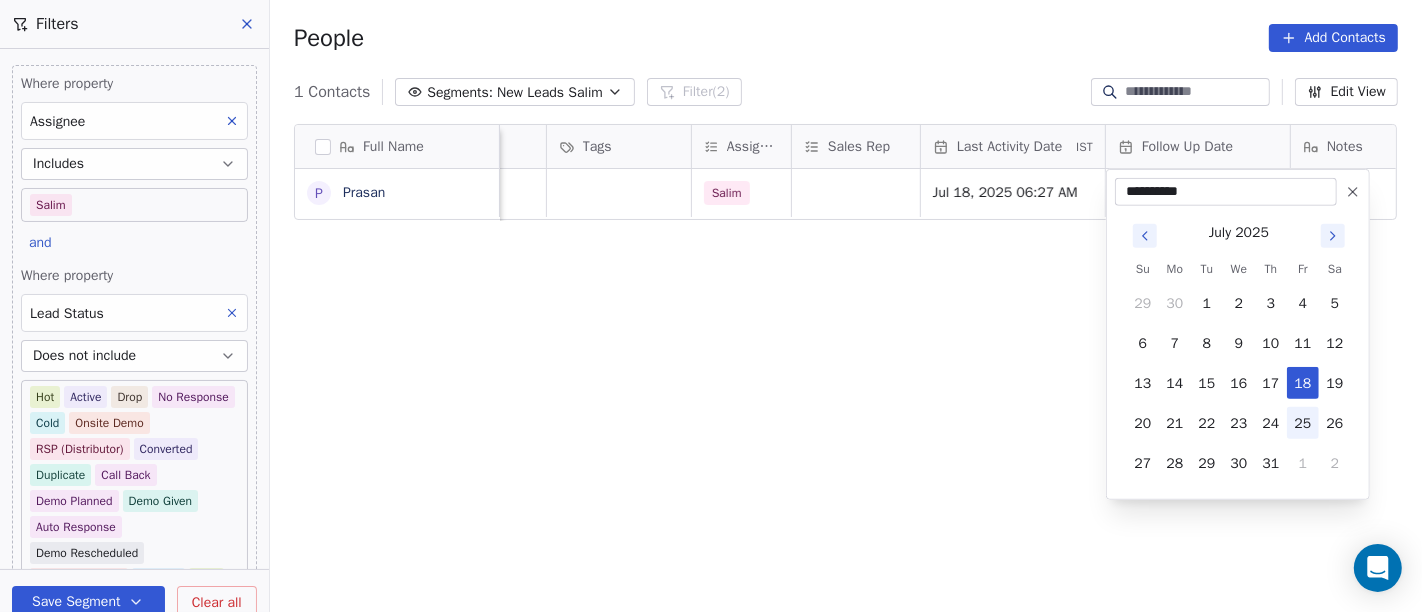 click on "25" at bounding box center [1303, 423] 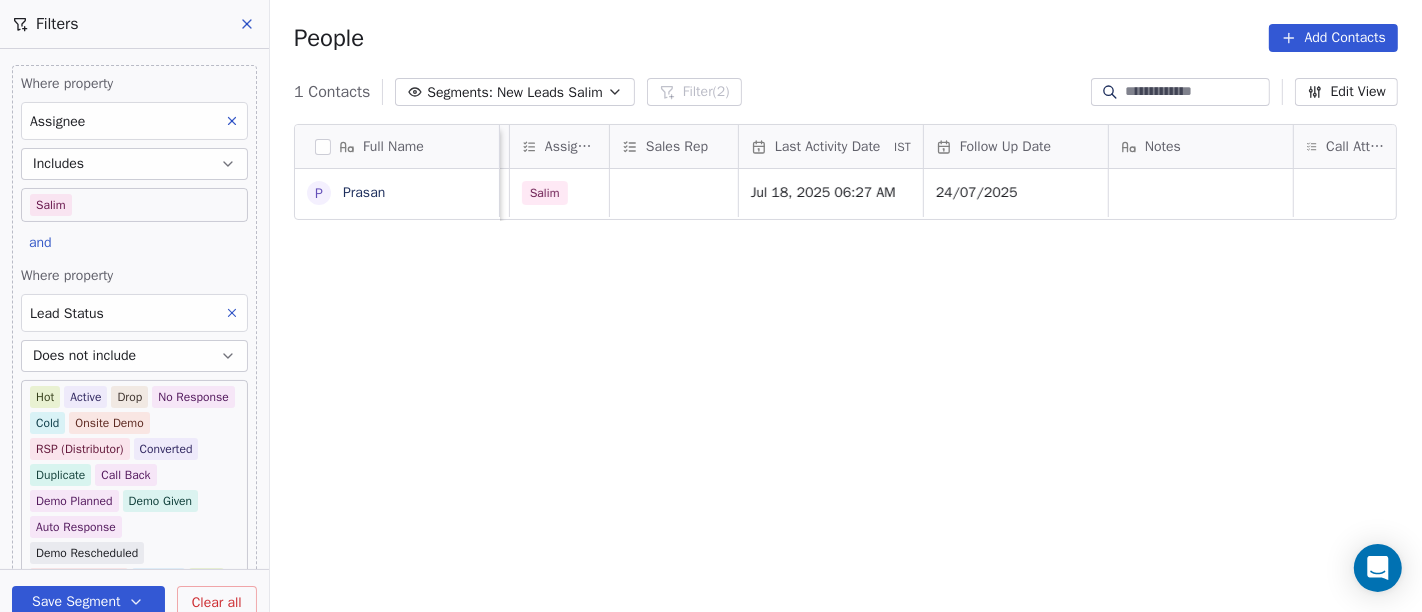 scroll, scrollTop: 0, scrollLeft: 1048, axis: horizontal 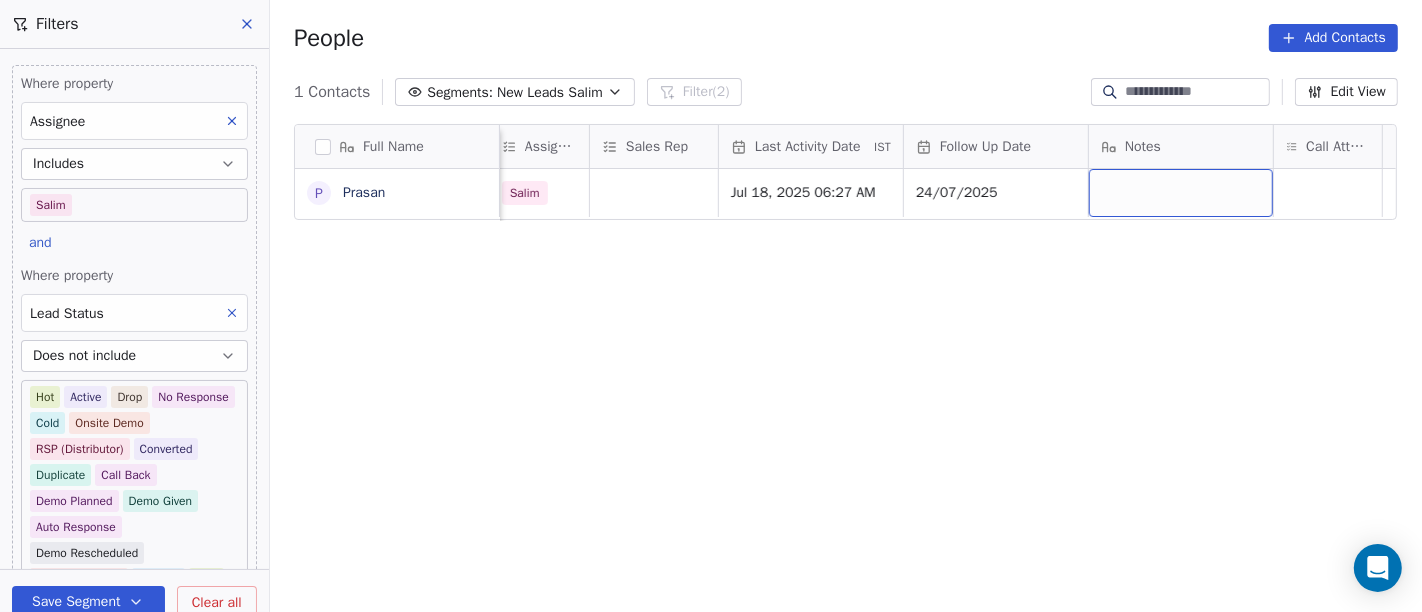 click at bounding box center [1181, 193] 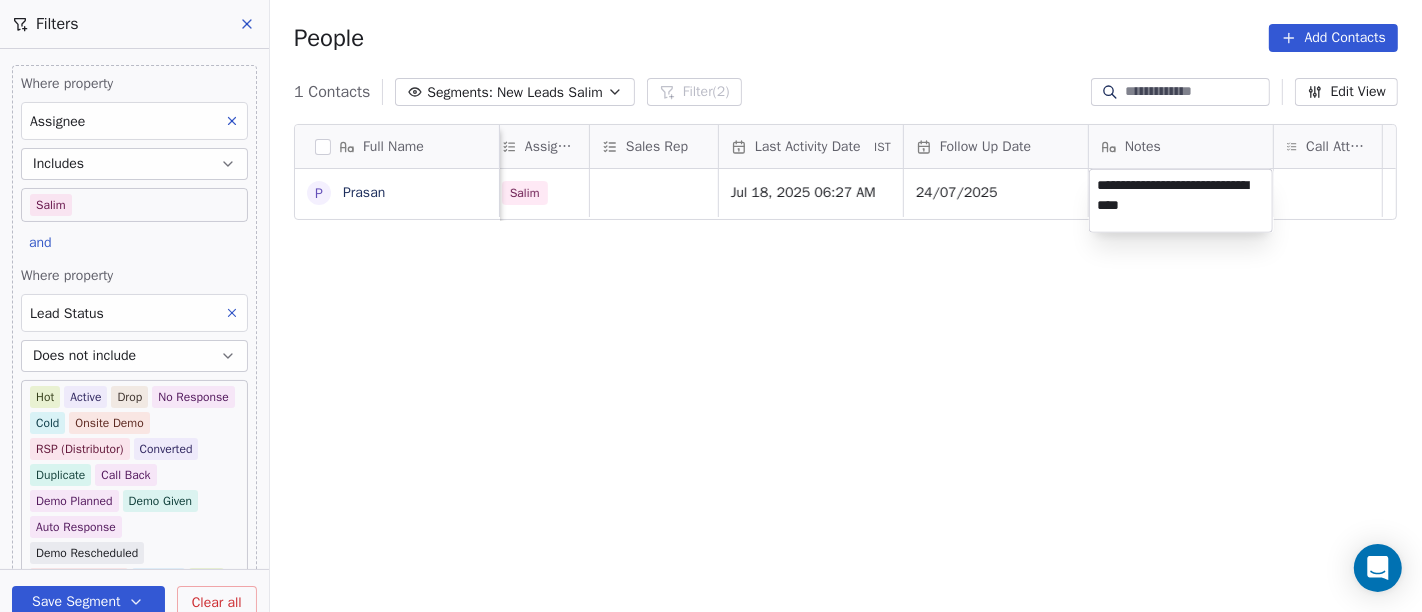 type on "**********" 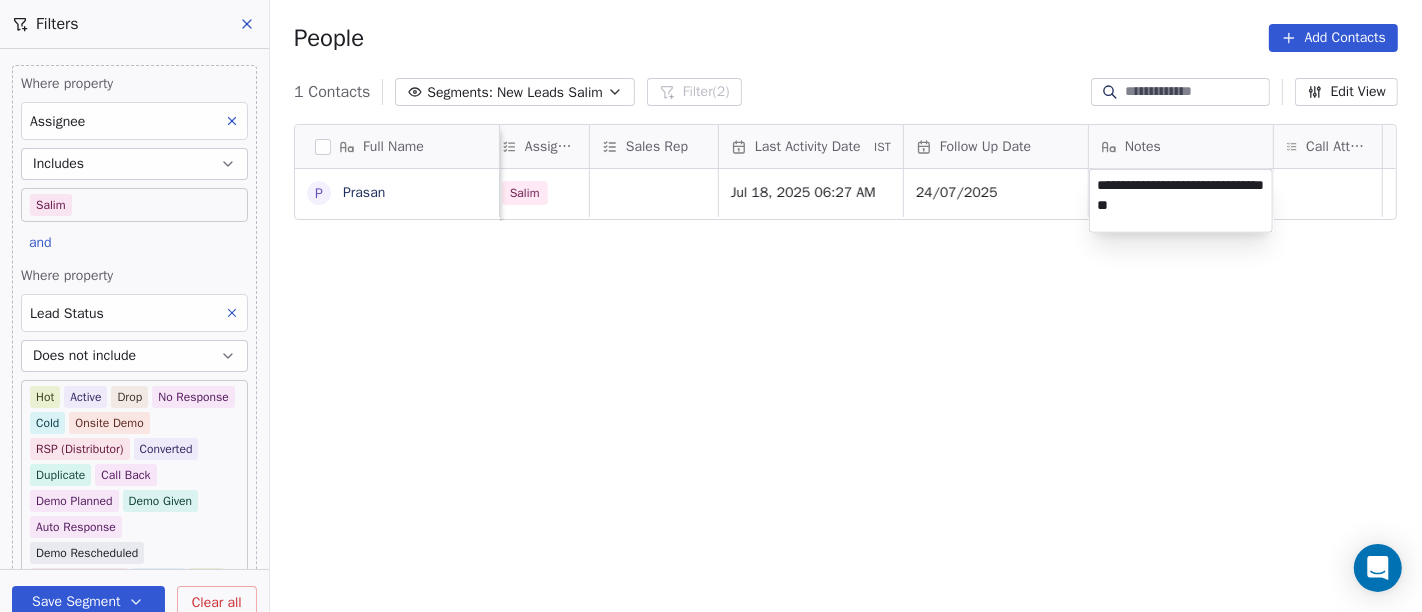 click on "**********" at bounding box center (711, 306) 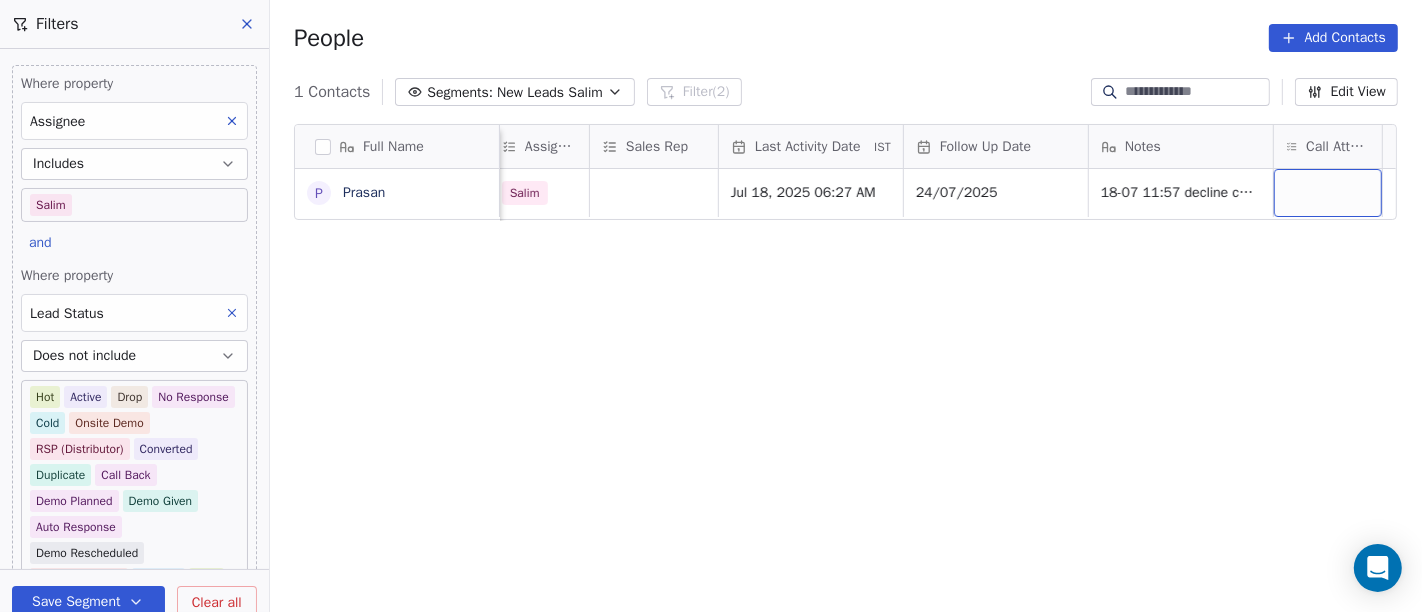 scroll, scrollTop: 0, scrollLeft: 1051, axis: horizontal 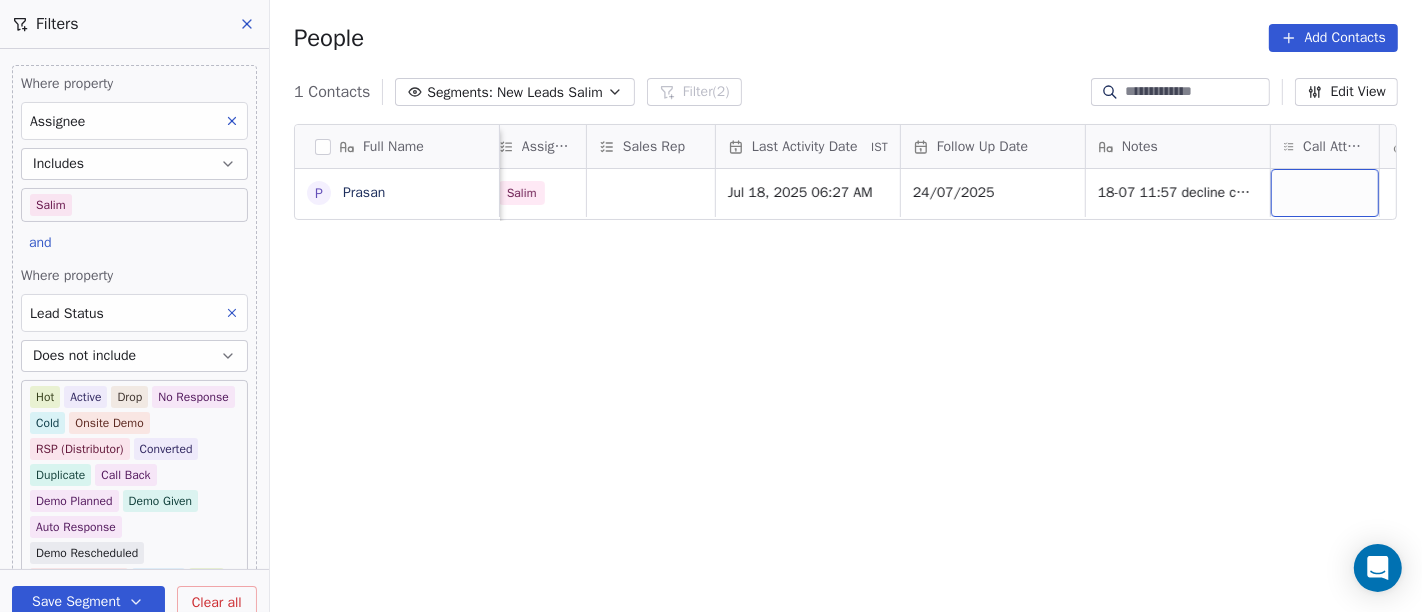 click at bounding box center (1325, 193) 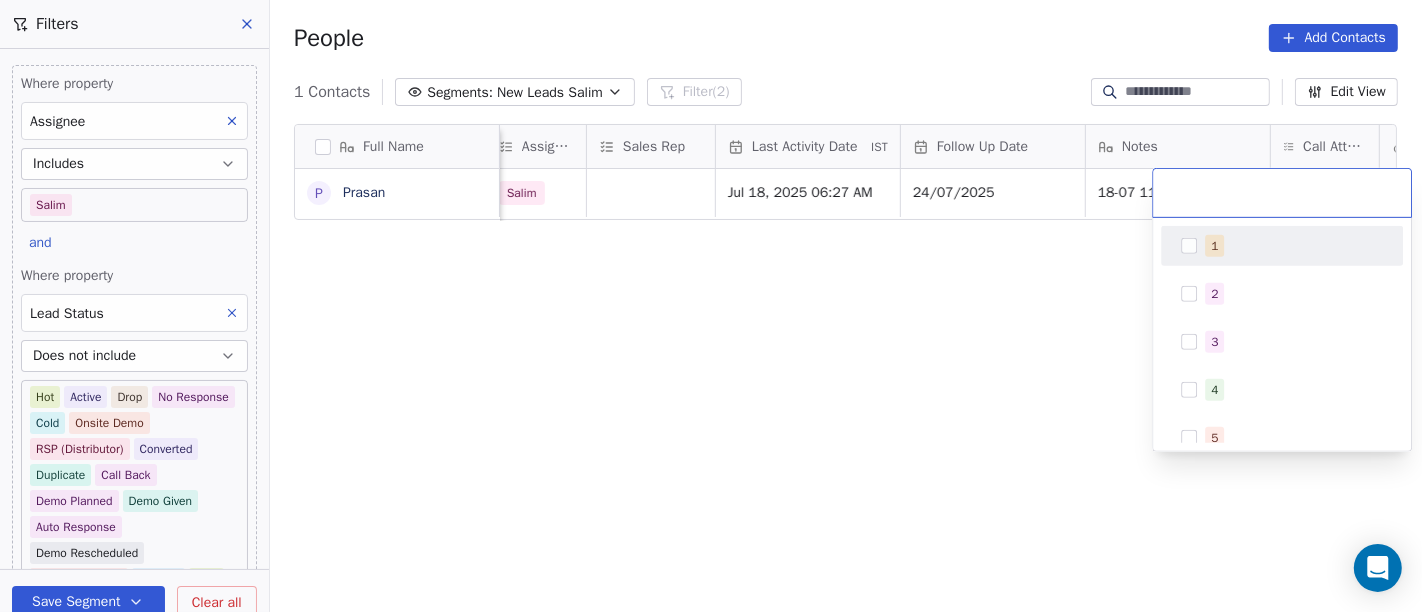 click on "1" at bounding box center (1294, 246) 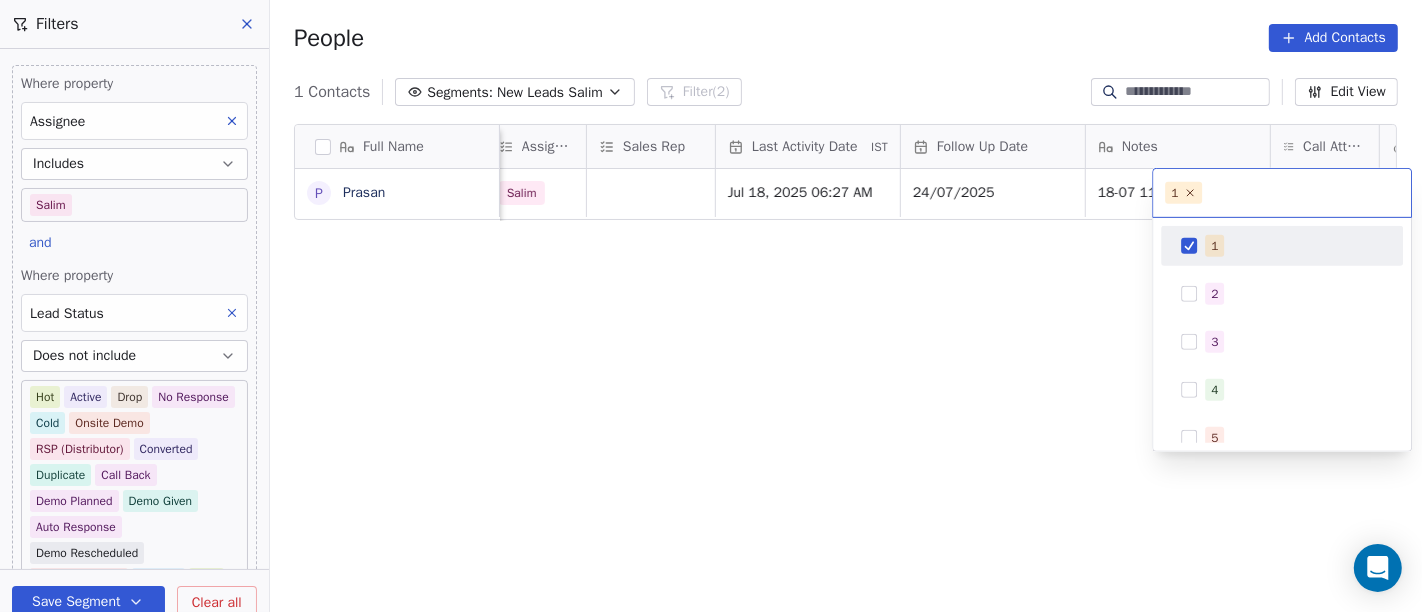 click on "On2Cook India Pvt. Ltd. Contacts People Marketing Workflows Campaigns Sales Pipelines Sequences Beta Tools Apps AI Agents Help & Support Filters Where property   Assignee   Includes Salim and Where property   Lead Status   Does not include Hot Active Drop No Response Cold Onsite Demo RSP (Distributor) Converted Duplicate Call Back Demo Planned Demo Given Auto Response Demo Rescheduled Demo Cancelled Confirm High Medium Low Add filter to this group Add another filter Save Segment Clear all People  Add Contacts 1 Contacts Segments: New Leads Salim Filter  (2) Edit View Tag Add to Sequence Full Name P Prasan Created Date IST Lead Status Tags Assignee Sales Rep Last Activity Date IST Follow Up Date Notes Call Attempts Website zomato link outlet type Location   Jul 17, 2025 04:06 PM Salim Jul 18, 2025 06:27 AM 24/07/2025 18-07 11:57 decline call not in WA  cloud_kitchen
1 1 2 3 4 5 6 7 8 9 10" at bounding box center (711, 306) 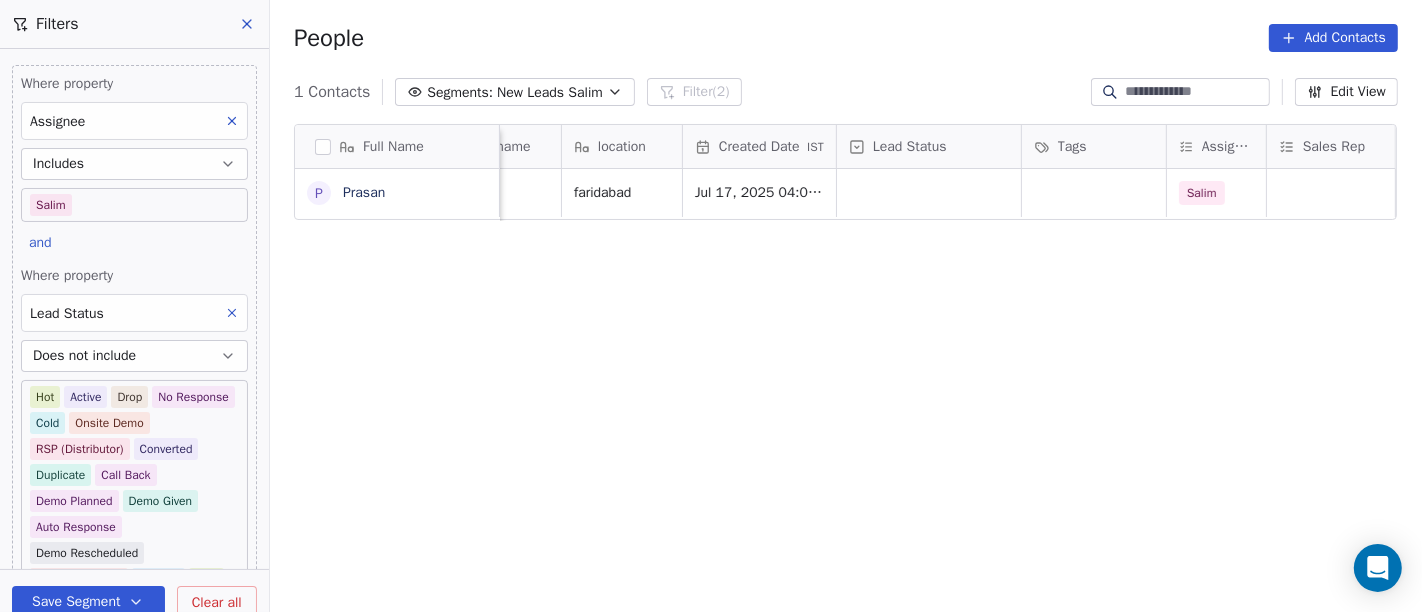 scroll, scrollTop: 0, scrollLeft: 357, axis: horizontal 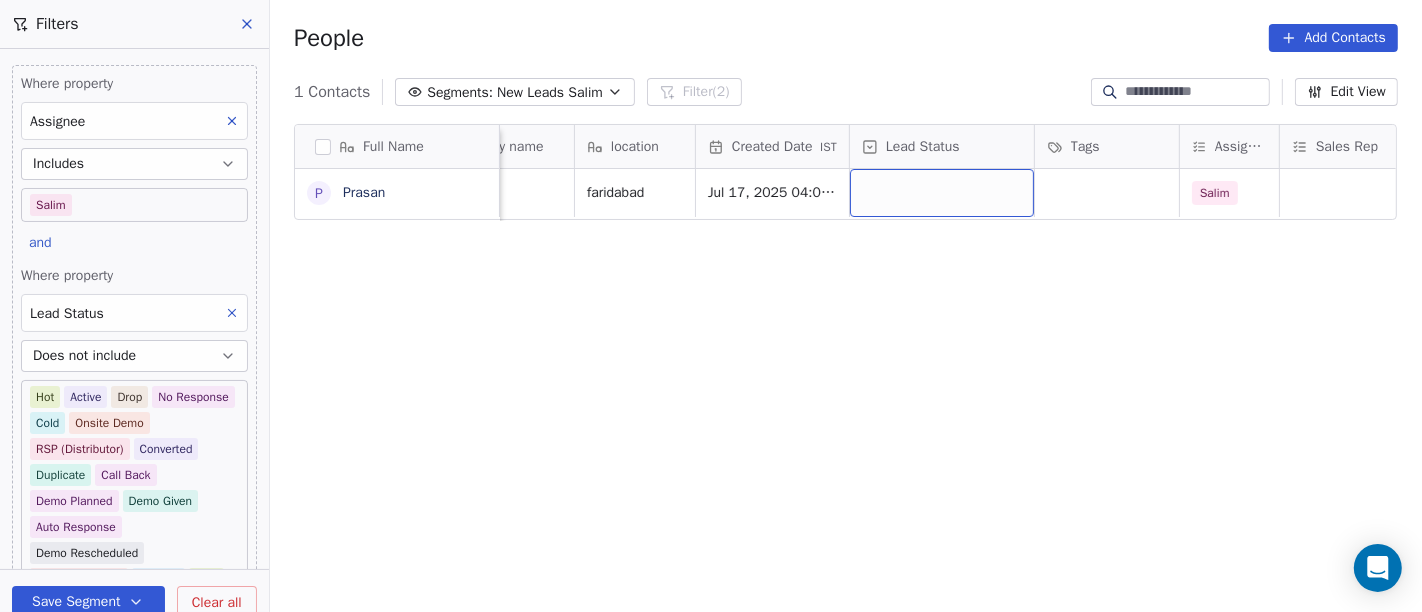 click at bounding box center (942, 193) 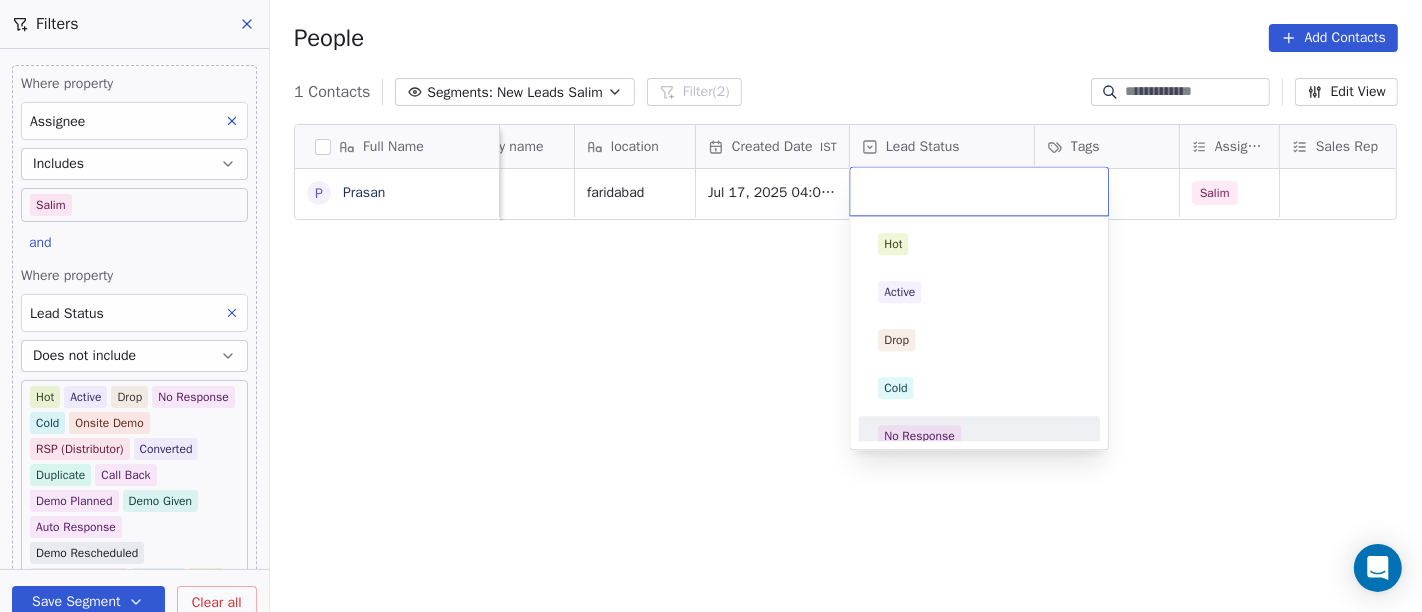 click on "No Response" at bounding box center [919, 436] 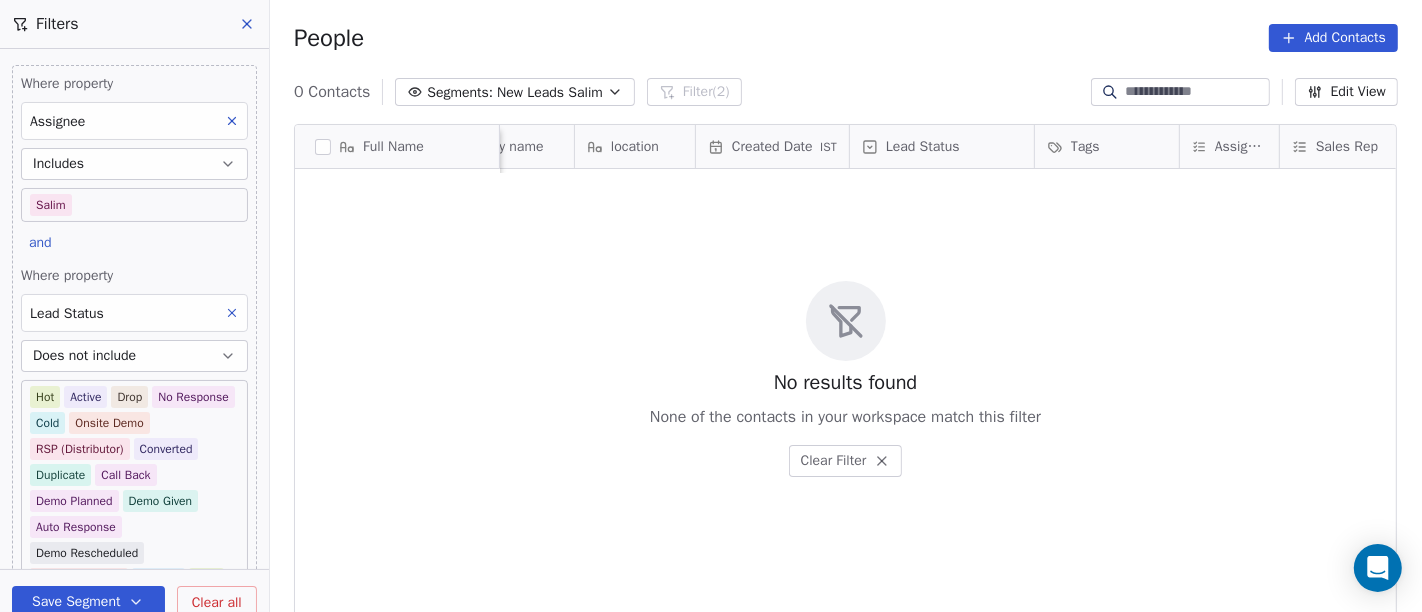 click on "New Leads Salim" at bounding box center [550, 92] 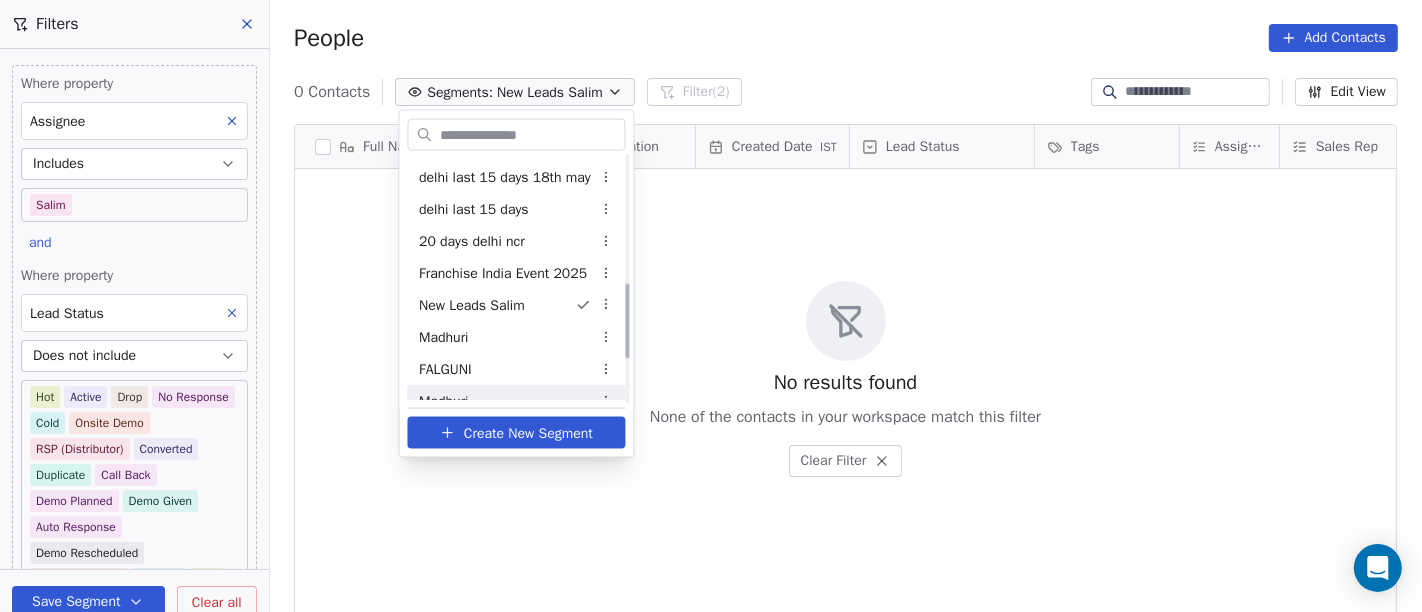 scroll, scrollTop: 335, scrollLeft: 0, axis: vertical 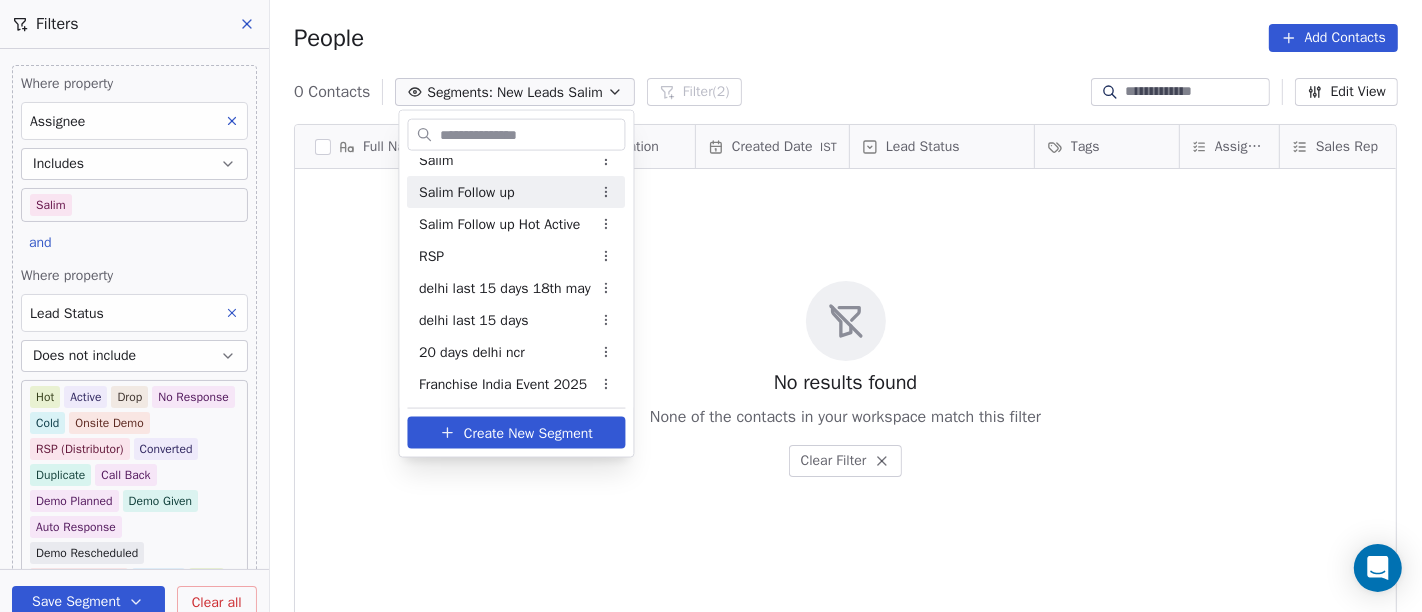 click on "Salim Follow up" at bounding box center (517, 192) 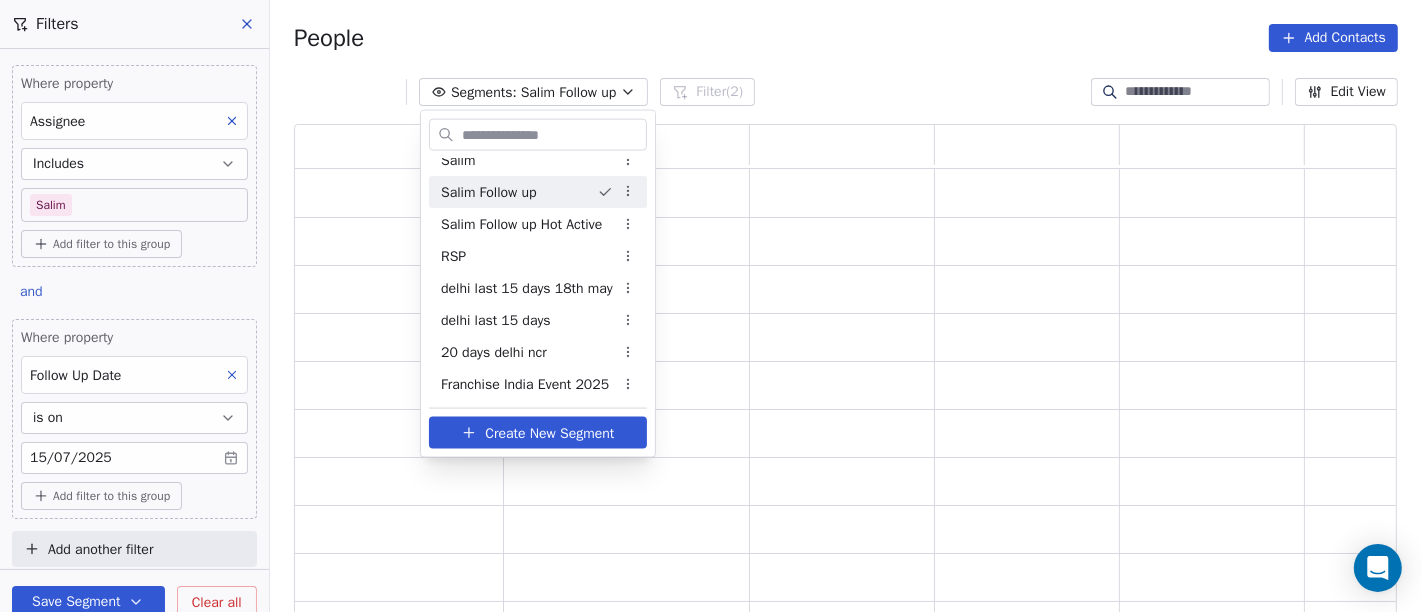 scroll, scrollTop: 17, scrollLeft: 17, axis: both 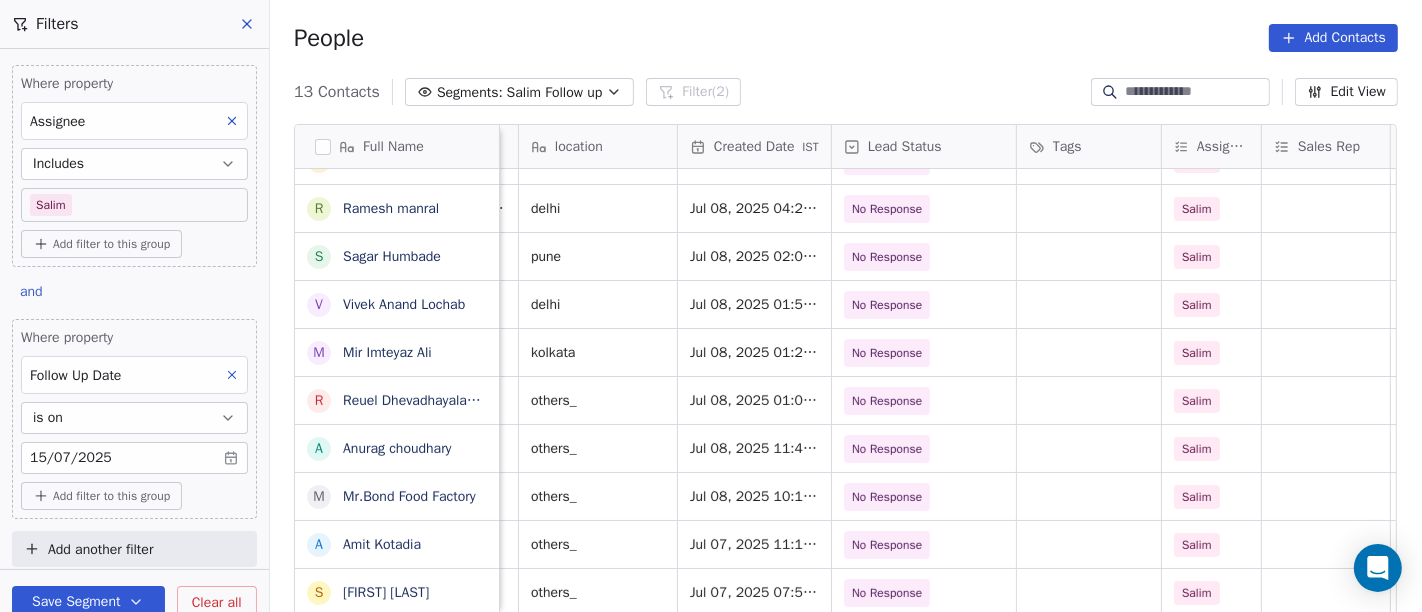 click on "On2Cook India Pvt. Ltd. Contacts People Marketing Workflows Campaigns Sales Pipelines Sequences Beta Tools Apps AI Agents Help & Support Filters Where property   Assignee   Includes Salim Add filter to this group and Where property   Follow Up Date   is on 15/07/2025 Add filter to this group Add another filter Save Segment Clear all People  Add Contacts 13 Contacts Segments: Salim Follow up Filter  (2) Edit View Tag Add to Sequence Full Name K Krs Shah A Ambar Mahajan R Reji Varghese B Bobby Abraham R Ramesh manral S Sagar Humbade V Vivek Anand Lochab M Mir Imteyaz Ali R Reuel Dhevadhayalan Naidoo A Anurag choudhary M Mr.Bond Food Factory A Amit Kotadia s sibi simon Email Phone Number company name location Created Date IST Lead Status Tags Assignee Sales Rep Last Activity Date IST Follow Up Date Notes Call Attempts newshah07@gmail.com 9797768636 shanti home made shree nagar Jul 13, 2025 07:54 PM Demo Planned Demo Planned Salim Anmol Jul 17, 2025 12:19 PM 15/07/2025 2 ambar.mahajan@gmail.com +919736310023 1" at bounding box center [711, 306] 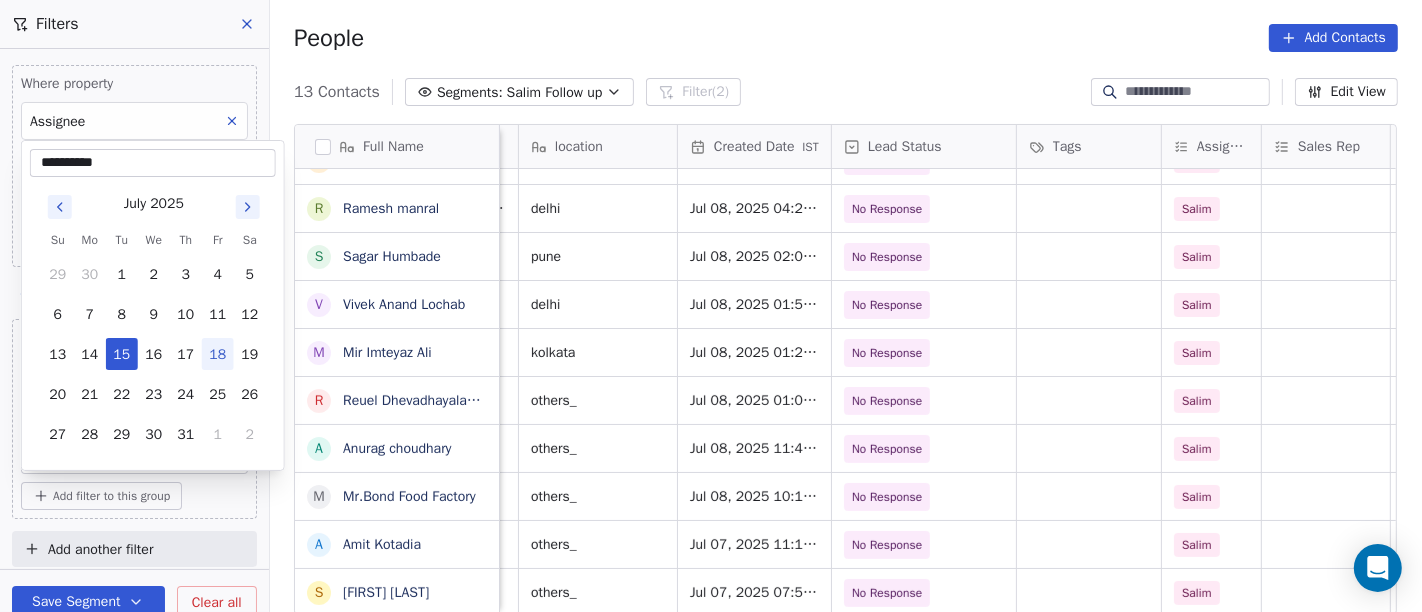 click on "18" at bounding box center (218, 354) 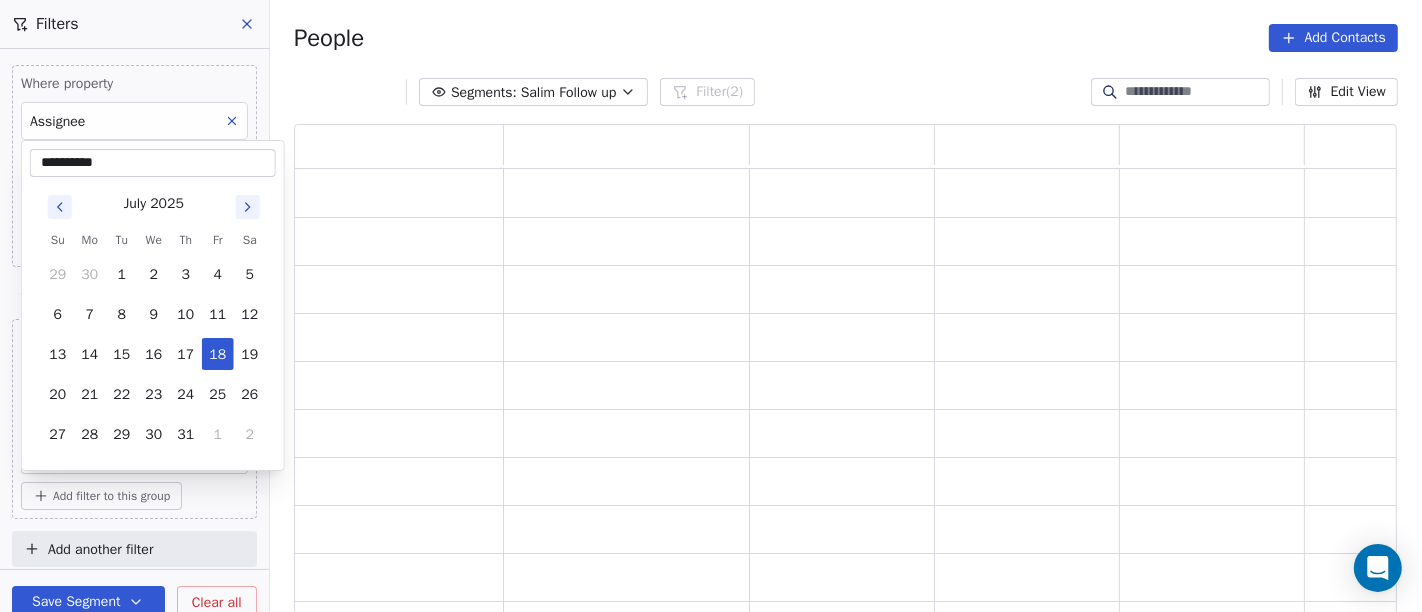 scroll, scrollTop: 17, scrollLeft: 17, axis: both 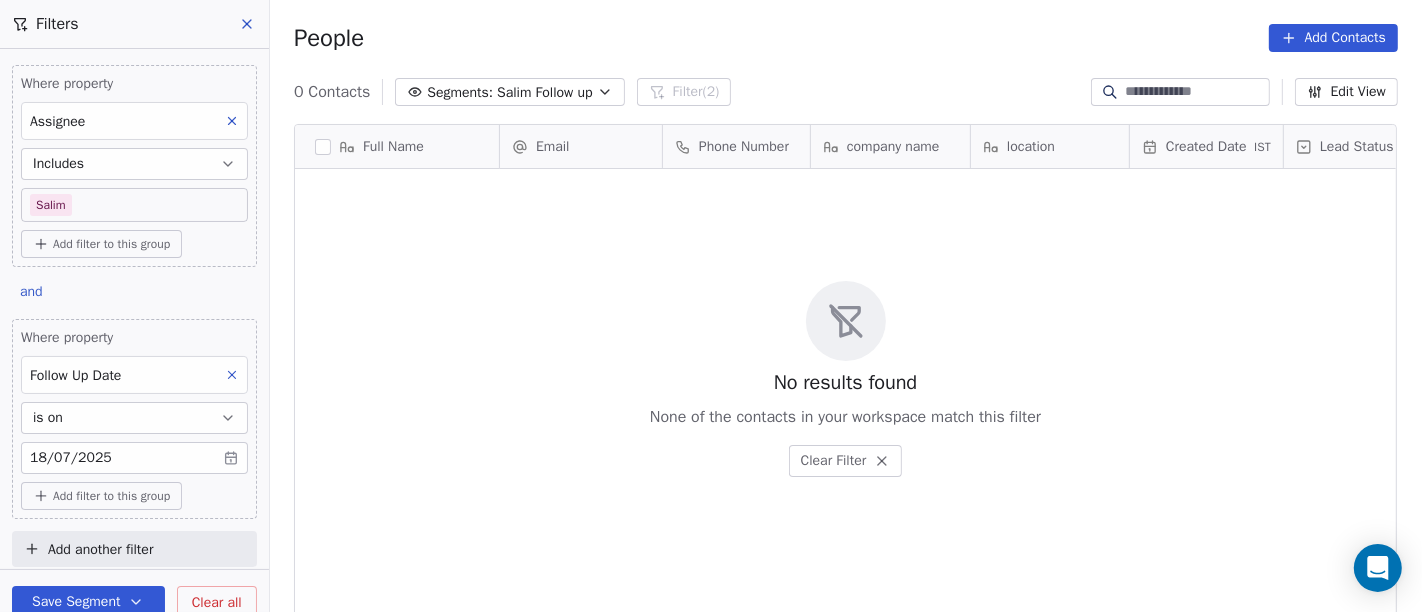 click on "On2Cook India Pvt. Ltd. Contacts People Marketing Workflows Campaigns Sales Pipelines Sequences Beta Tools Apps AI Agents Help & Support Filters Where property   Assignee   Includes Salim Add filter to this group and Where property   Follow Up Date   is on 18/07/2025 Add filter to this group Add another filter Save Segment Clear all People  Add Contacts 0 Contacts Segments: Salim Follow up Filter  (2) Edit View Tag Add to Sequence Full Name Email Phone Number company name location Created Date IST Lead Status Tags Assignee Sales Rep
To pick up a draggable item, press the space bar.
While dragging, use the arrow keys to move the item.
Press space again to drop the item in its new position, or press escape to cancel.
No results found None of the contacts in your workspace match this filter Clear Filter" at bounding box center (711, 306) 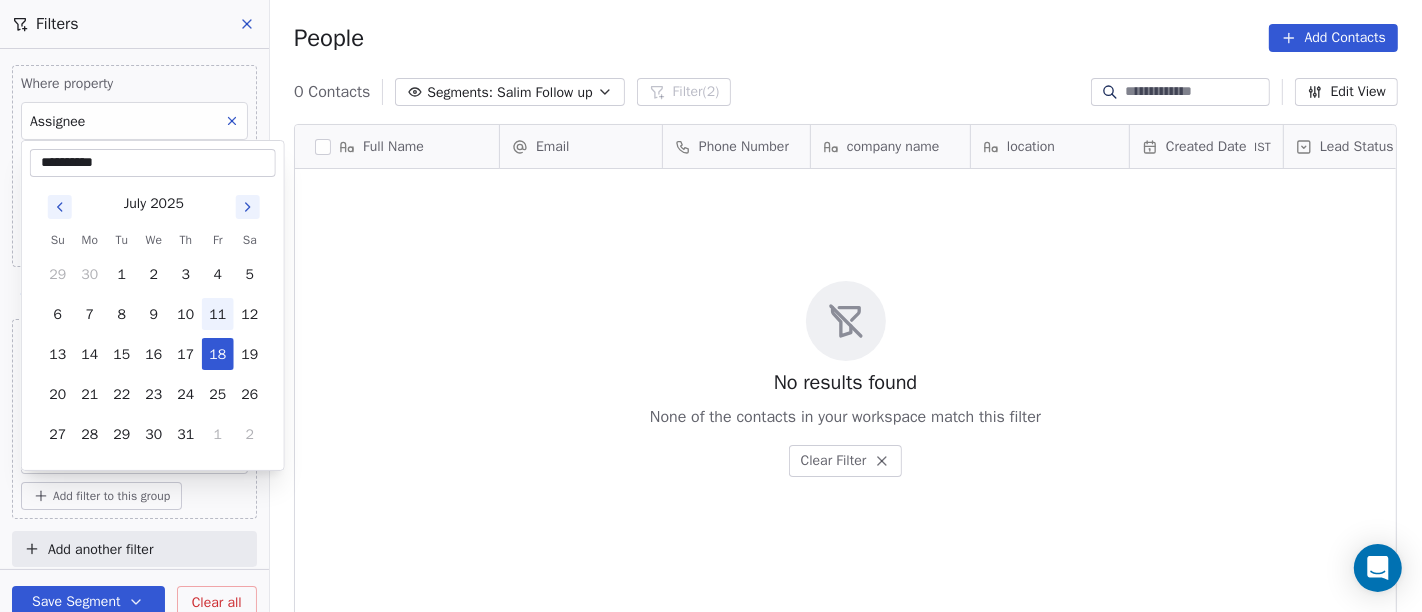 click on "11" at bounding box center (218, 314) 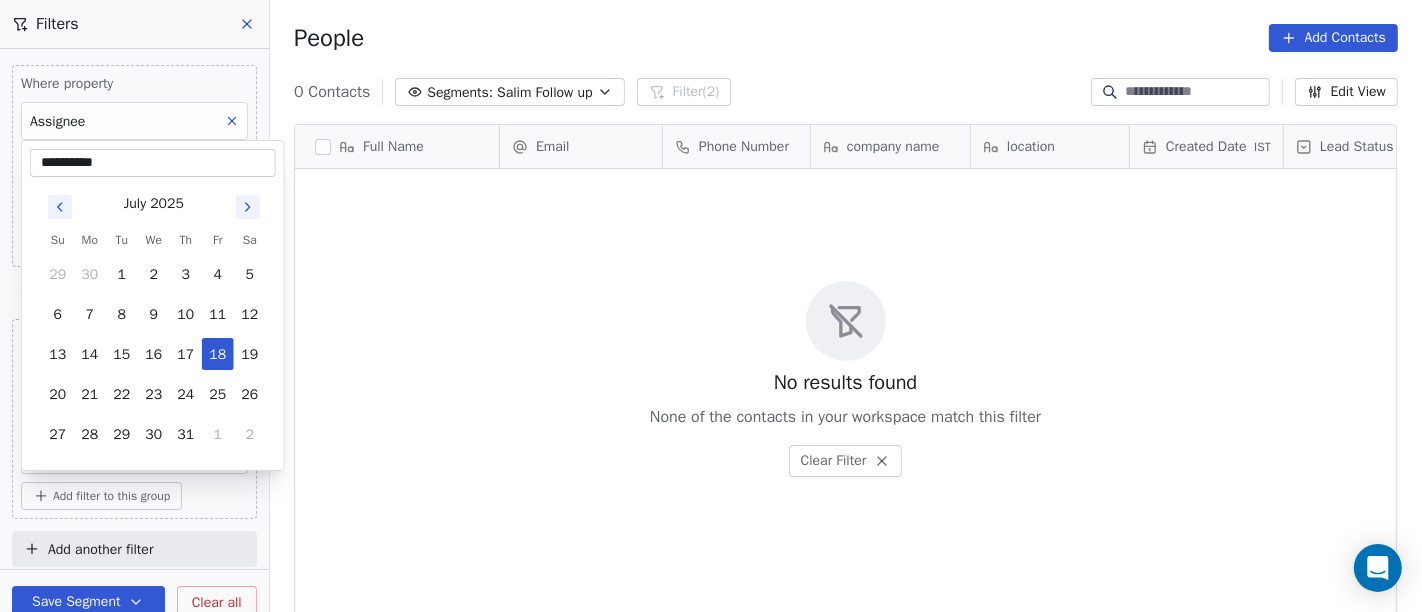 type on "**********" 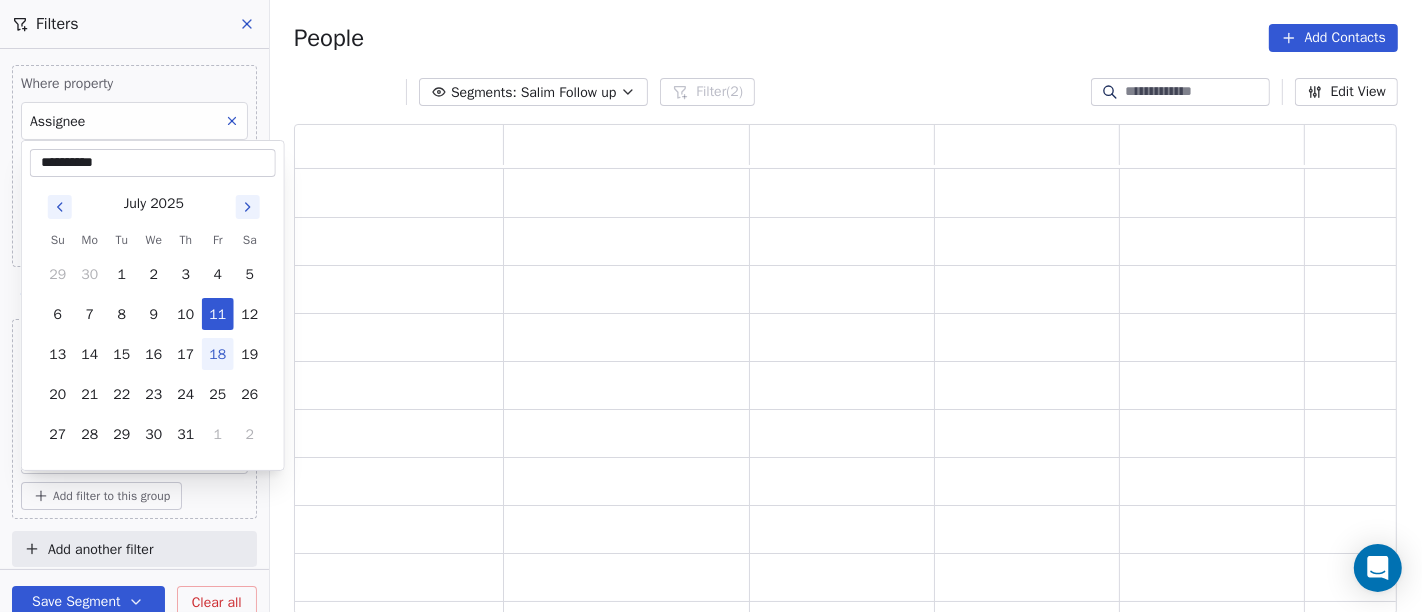 scroll, scrollTop: 17, scrollLeft: 17, axis: both 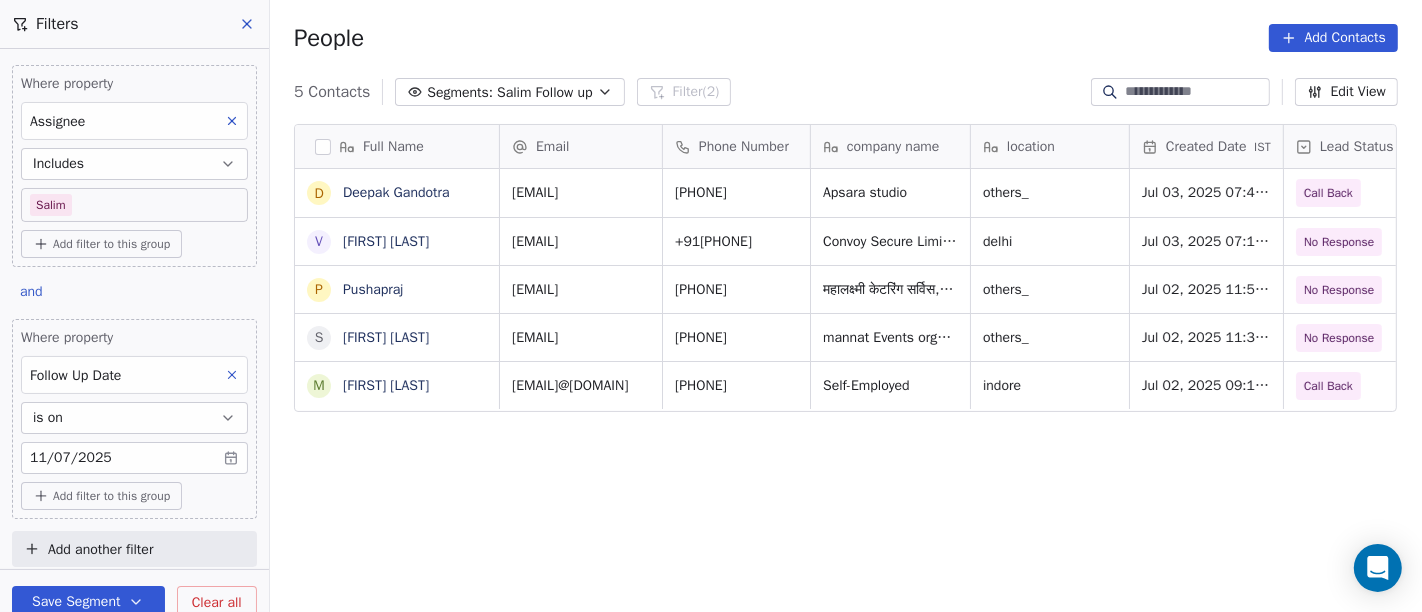 click on "On2Cook India Pvt. Ltd. Contacts People Marketing Workflows Campaigns Sales Pipelines Sequences Beta Tools Apps AI Agents Help & Support Filters Where property   Assignee   Includes Salim Add filter to this group and Where property   Follow Up Date   is on 11/07/2025 Add filter to this group Add another filter Save Segment Clear all People  Add Contacts 5 Contacts Segments: Salim Follow up Filter  (2) Edit View Tag Add to Sequence Full Name D Deepak Gandotra V Vinod Agarwal P Pushapraj S Shahnawaz Hussain M Manoj Jhakore Email Phone Number company name location Created Date IST Lead Status Tags Assignee Sales Rep deepak.gandotra144@gmail.com +919835108645 Apsara studio others_ Jul 03, 2025 07:42 AM Call Back Salim vinod.kagarwal@yahoo.com +919166010000 Convoy Secure Limited delhi Jul 03, 2025 07:12 AM No Response Salim pushpraj_soni2001@yahoo.com +919828283403 महालक्ष्मी केटरिंग सर्विस,पाली others_ Jul 02, 2025 11:57 PM No Response Salim +919565088200" at bounding box center (711, 306) 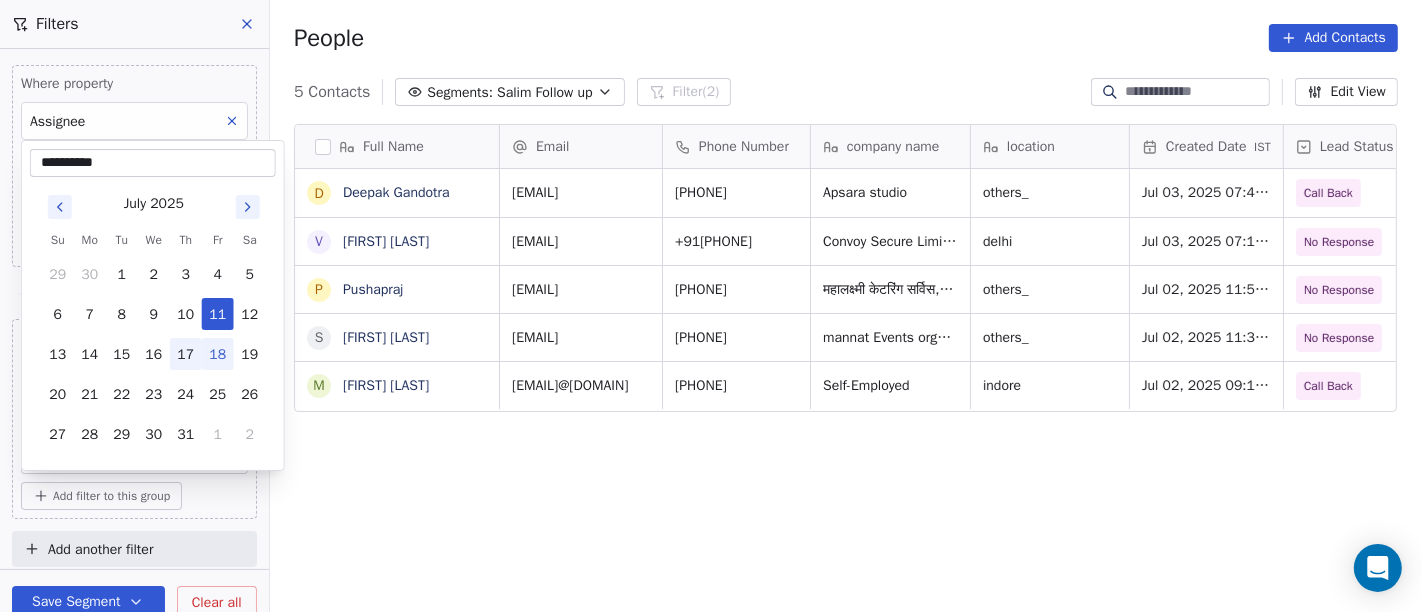 click on "17" at bounding box center (186, 354) 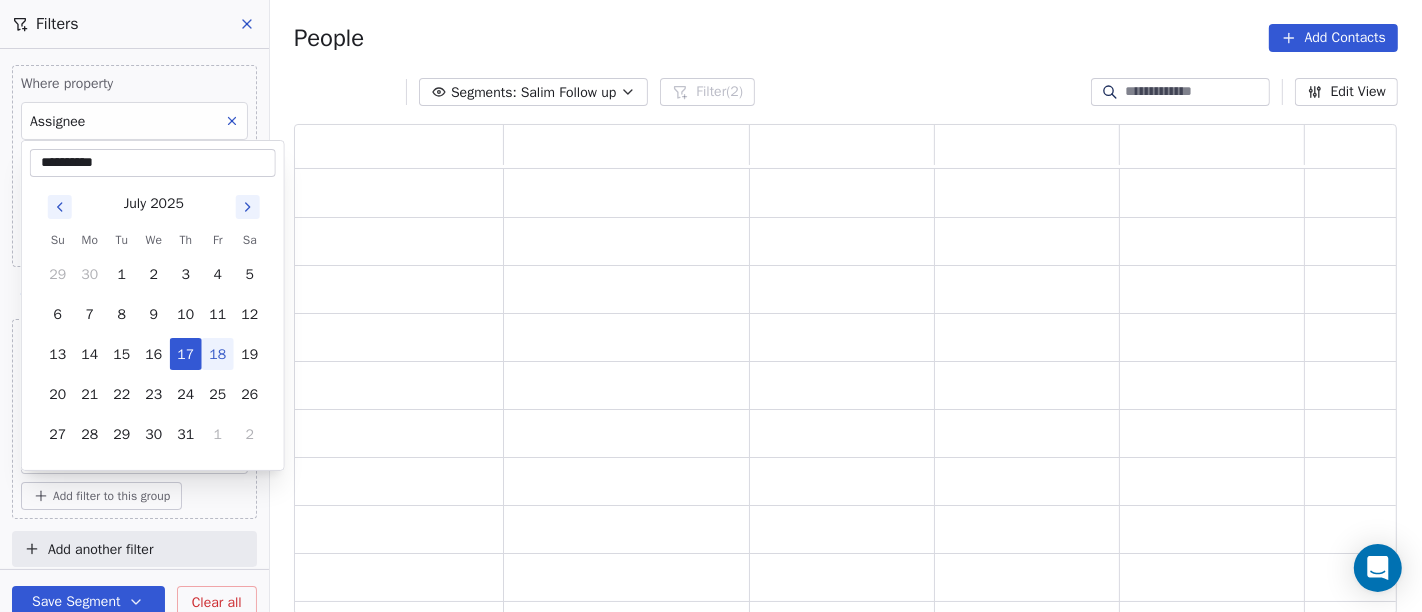scroll, scrollTop: 17, scrollLeft: 17, axis: both 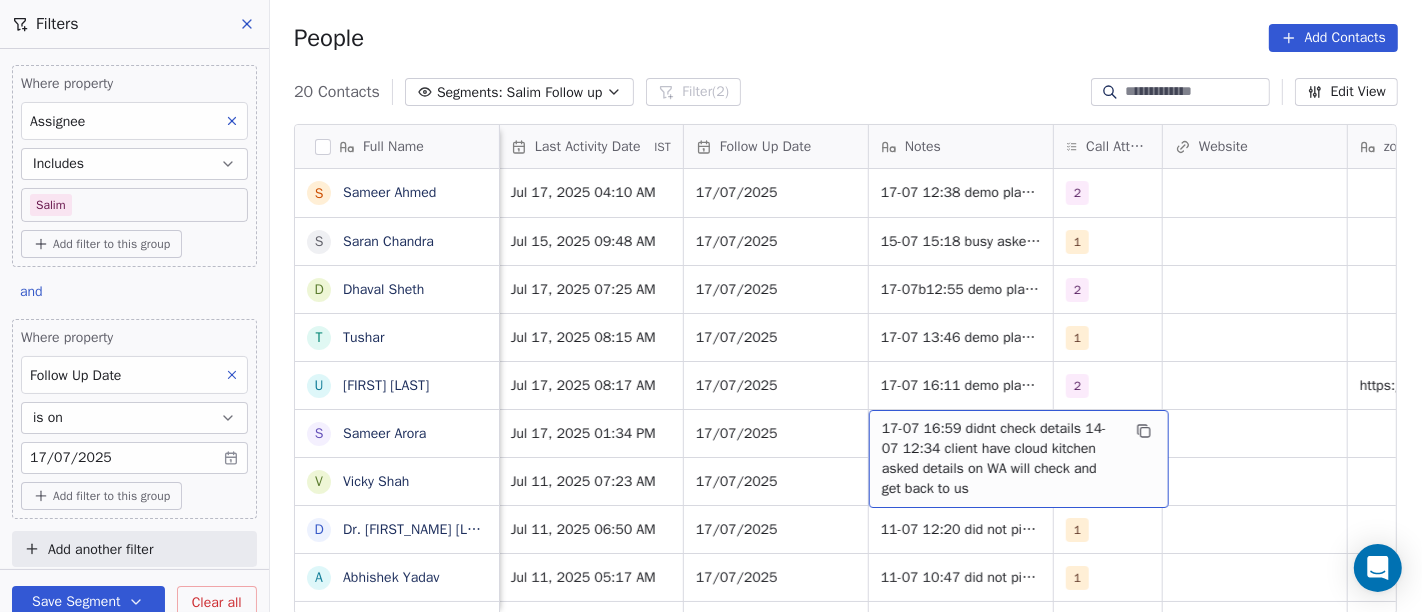 click on "20 Contacts Segments: Salim Follow up Filter  (2) Edit View" at bounding box center (846, 92) 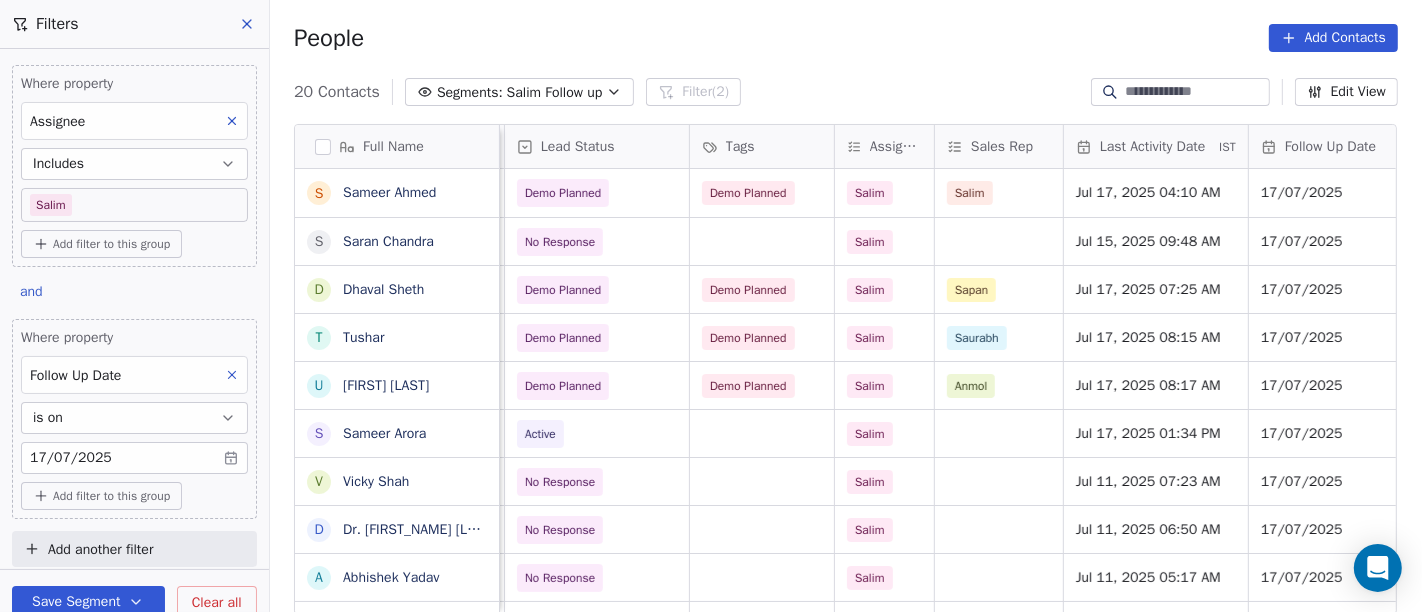 scroll, scrollTop: 0, scrollLeft: 697, axis: horizontal 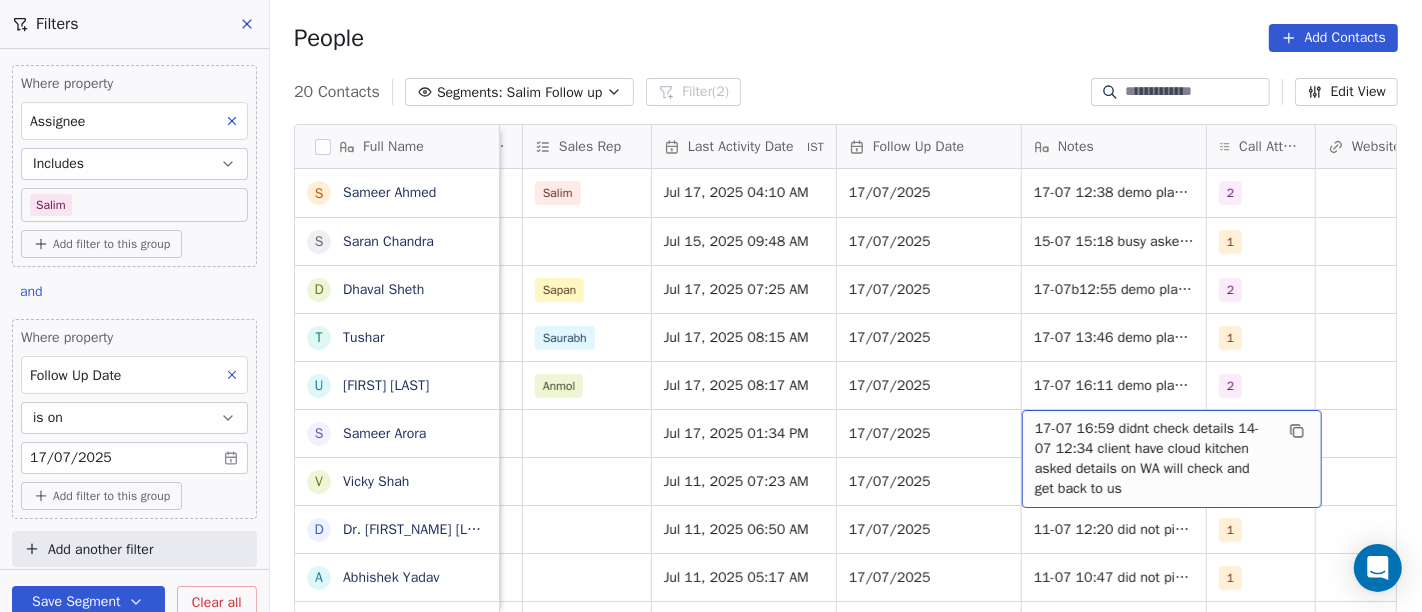 click on "17-07 16:59 didnt check details 14-07 12:34 client have cloud kitchen asked details on WA will check and get back to us" at bounding box center (1154, 459) 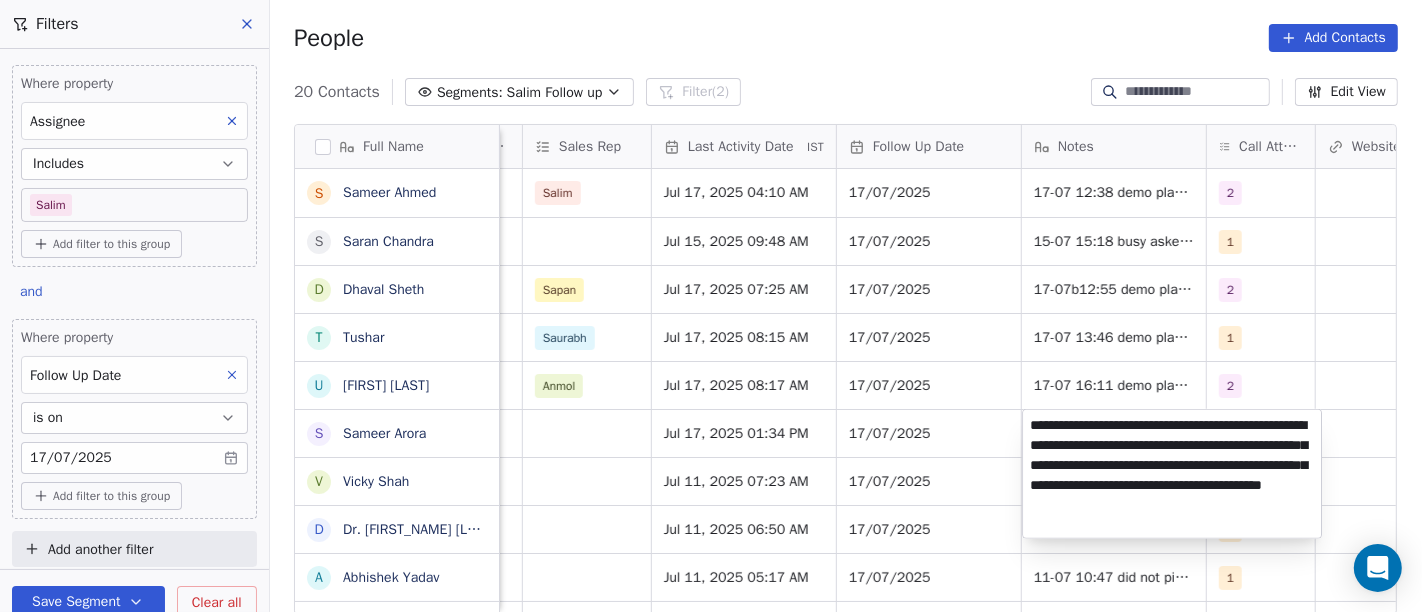 type on "**********" 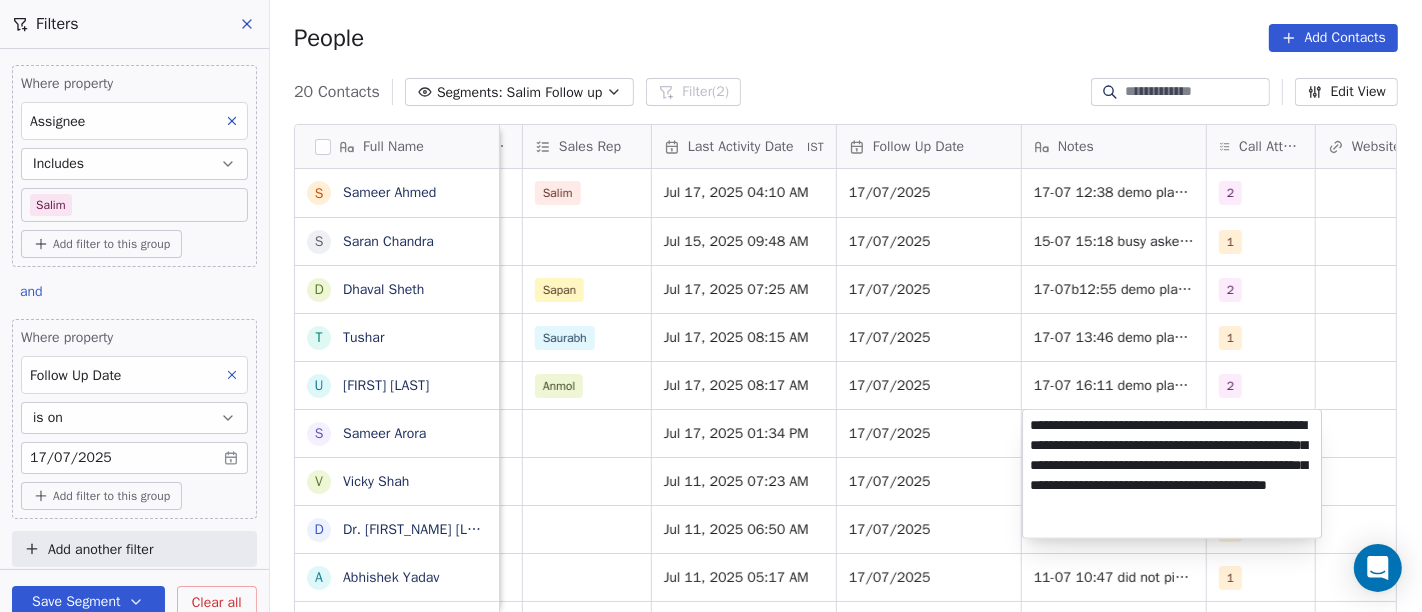 click on "On2Cook India Pvt. Ltd. Contacts People Marketing Workflows Campaigns Sales Pipelines Sequences Beta Tools Apps AI Agents Help & Support Filters Where property   Assignee   Includes Salim Add filter to this group and Where property   Follow Up Date   is on 17/07/2025 Add filter to this group Add another filter Save Segment Clear all People  Add Contacts 20 Contacts Segments: Salim Follow up Filter  (2) Edit View Tag Add to Sequence Full Name S Sameer Ahmed S Saran Chandra D Dhaval Sheth T Tushar u uttam shinde S Sameer Arora V Vicky Shah D Dr.  Rajendra Dhamane A Abhishek Yadav S Sambuddha Deb H Hardiik Vashi T Tilak Raj Verma S Sekh Alauddin P Prasanna Kumar behera K Kumar Arpan S Sanjay Gopal R Rajesh B Babulal Baig V Vinay Kalla j jarad suhas pandrinath Created Date IST Lead Status Tags Assignee Sales Rep Last Activity Date IST Follow Up Date Notes Call Attempts Website zomato link outlet type Location   Jul 15, 2025 02:26 PM Demo Planned Demo Planned Salim Salim Jul 17, 2025 04:10 AM 17/07/2025 2   1" at bounding box center [711, 306] 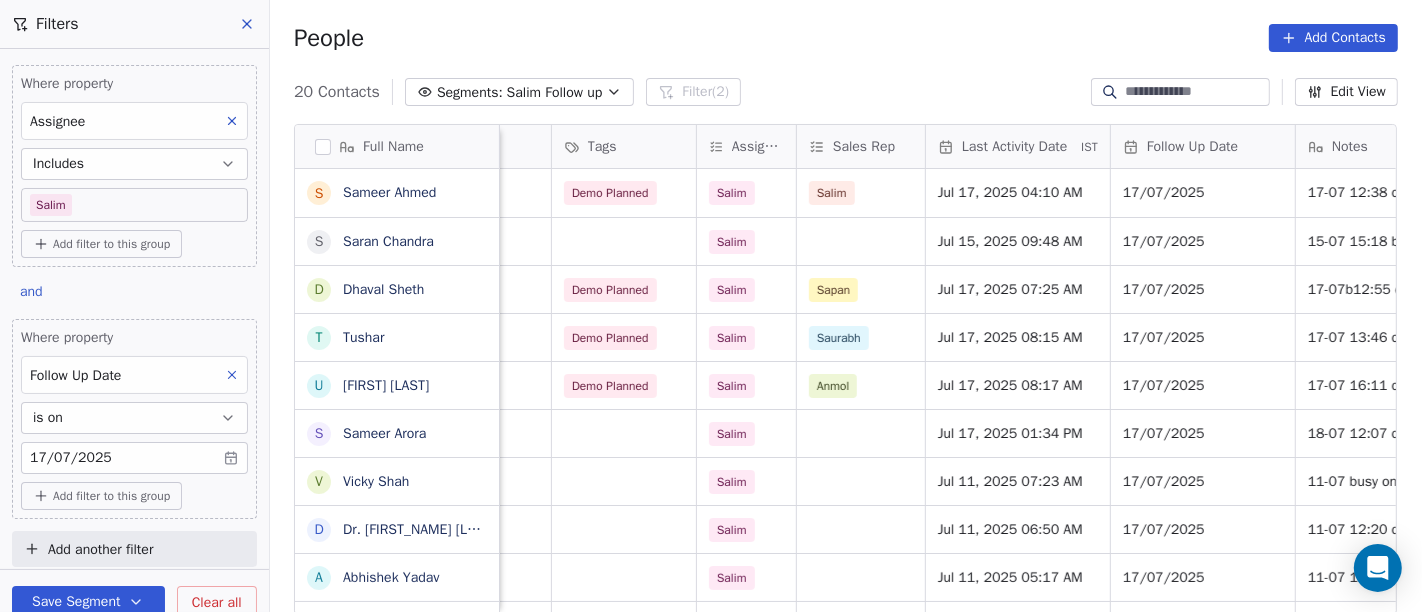 scroll, scrollTop: 0, scrollLeft: 915, axis: horizontal 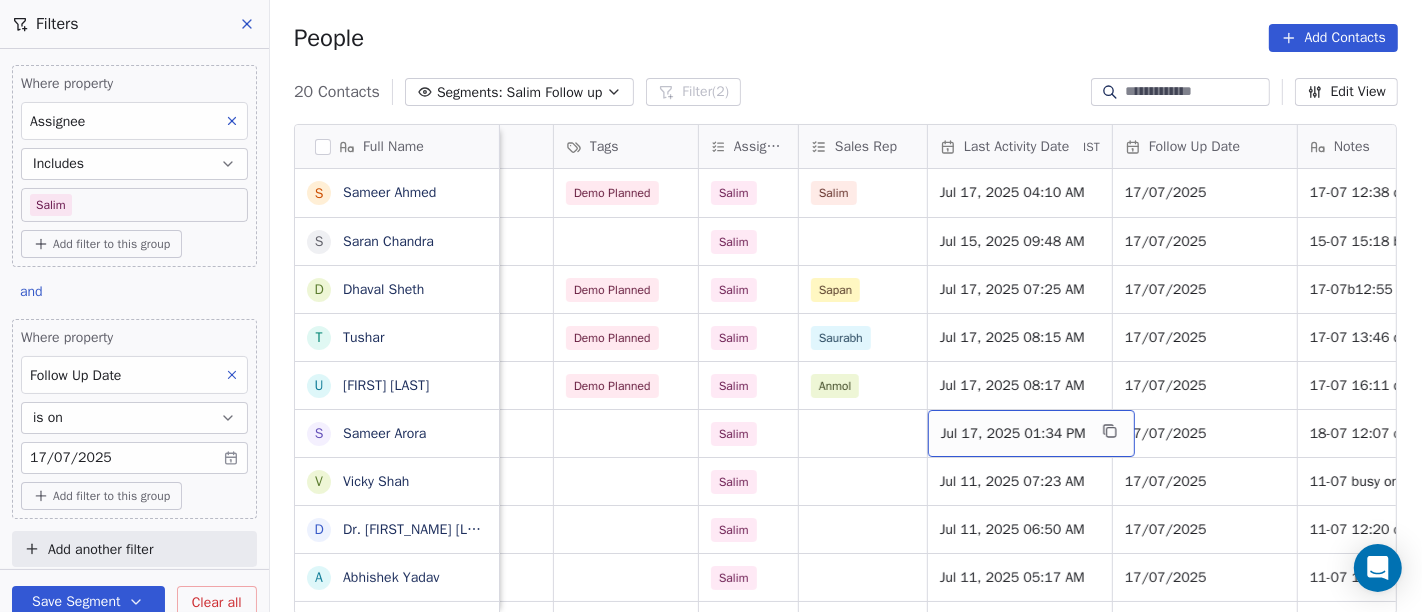 click on "Jul 17, 2025 01:34 PM" at bounding box center [1013, 434] 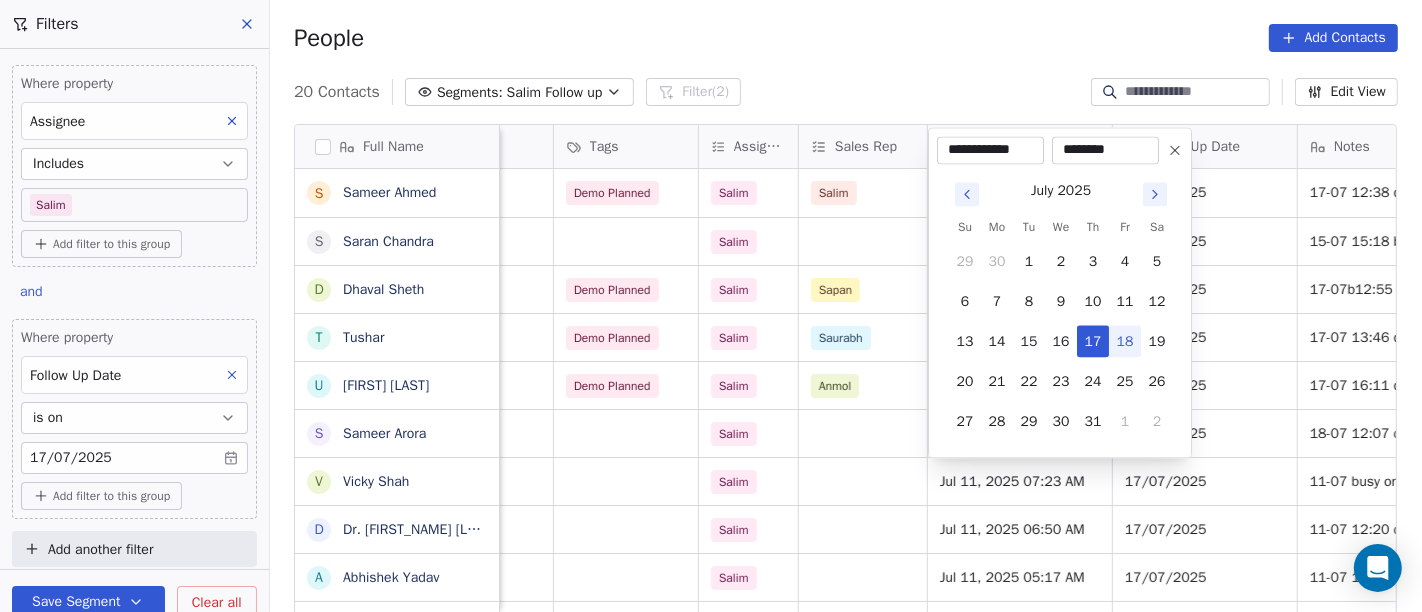 click on "18" at bounding box center [1125, 341] 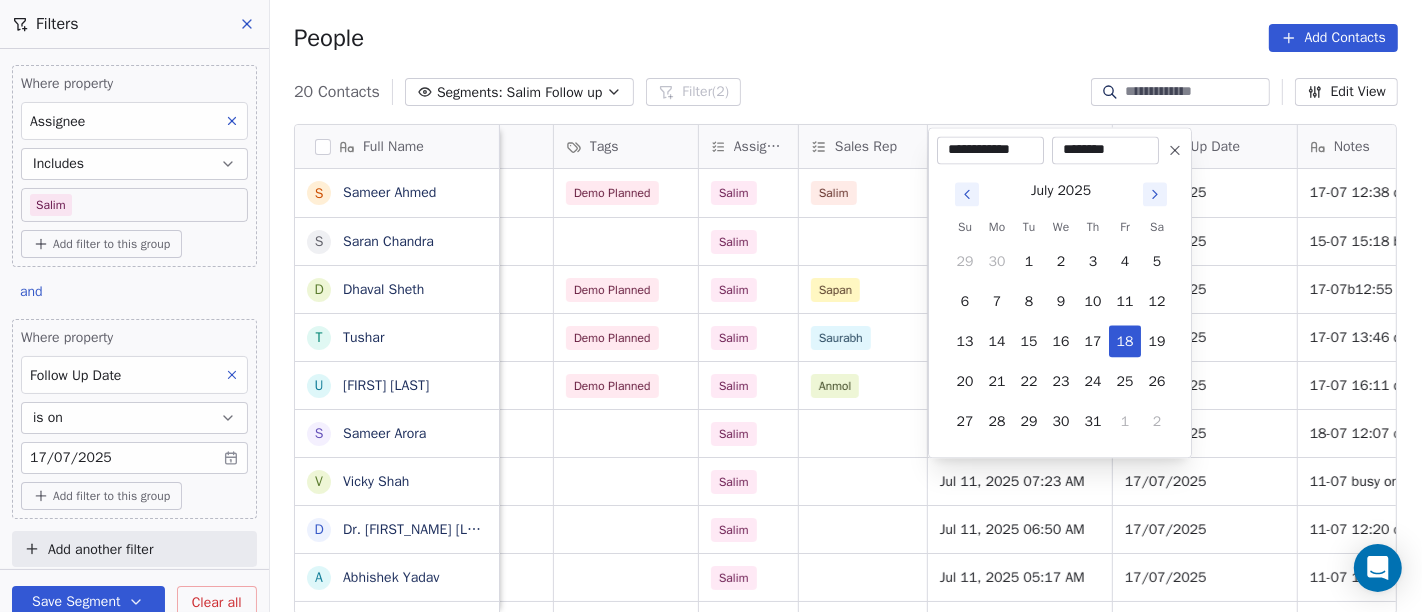 click on "On2Cook India Pvt. Ltd. Contacts People Marketing Workflows Campaigns Sales Pipelines Sequences Beta Tools Apps AI Agents Help & Support Filters Where property   Assignee   Includes Salim Add filter to this group and Where property   Follow Up Date   is on 17/07/2025 Add filter to this group Add another filter Save Segment Clear all People  Add Contacts 20 Contacts Segments: Salim Follow up Filter  (2) Edit View Tag Add to Sequence Full Name S Sameer Ahmed S Saran Chandra D Dhaval Sheth T Tushar u uttam shinde S Sameer Arora V Vicky Shah D Dr.  Rajendra Dhamane A Abhishek Yadav S Sambuddha Deb H Hardiik Vashi T Tilak Raj Verma S Sekh Alauddin P Prasanna Kumar behera K Kumar Arpan S Sanjay Gopal R Rajesh B Babulal Baig V Vinay Kalla j jarad suhas pandrinath company name location Created Date IST Lead Status Tags Assignee Sales Rep Last Activity Date IST Follow Up Date Notes Call Attempts Website zomato link   no others_ Jul 15, 2025 02:26 PM Demo Planned Demo Planned Salim Salim Jul 17, 2025 04:10 AM 2   1" at bounding box center (711, 306) 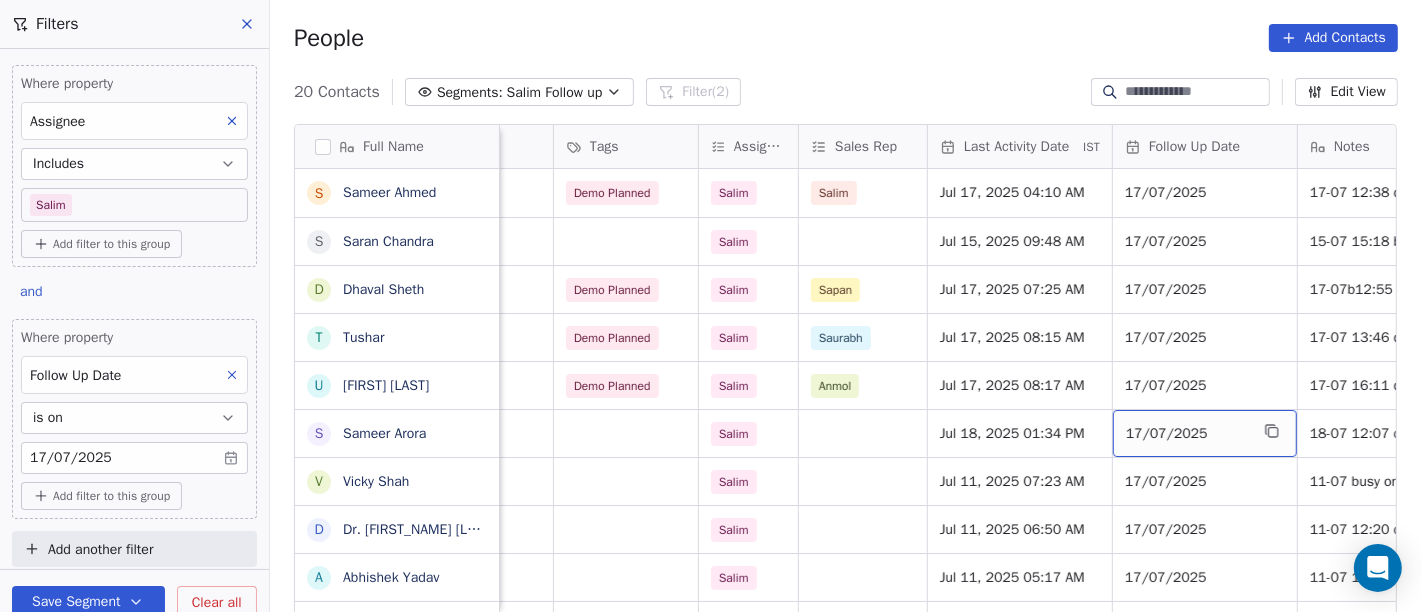 click on "17/07/2025" at bounding box center (1187, 434) 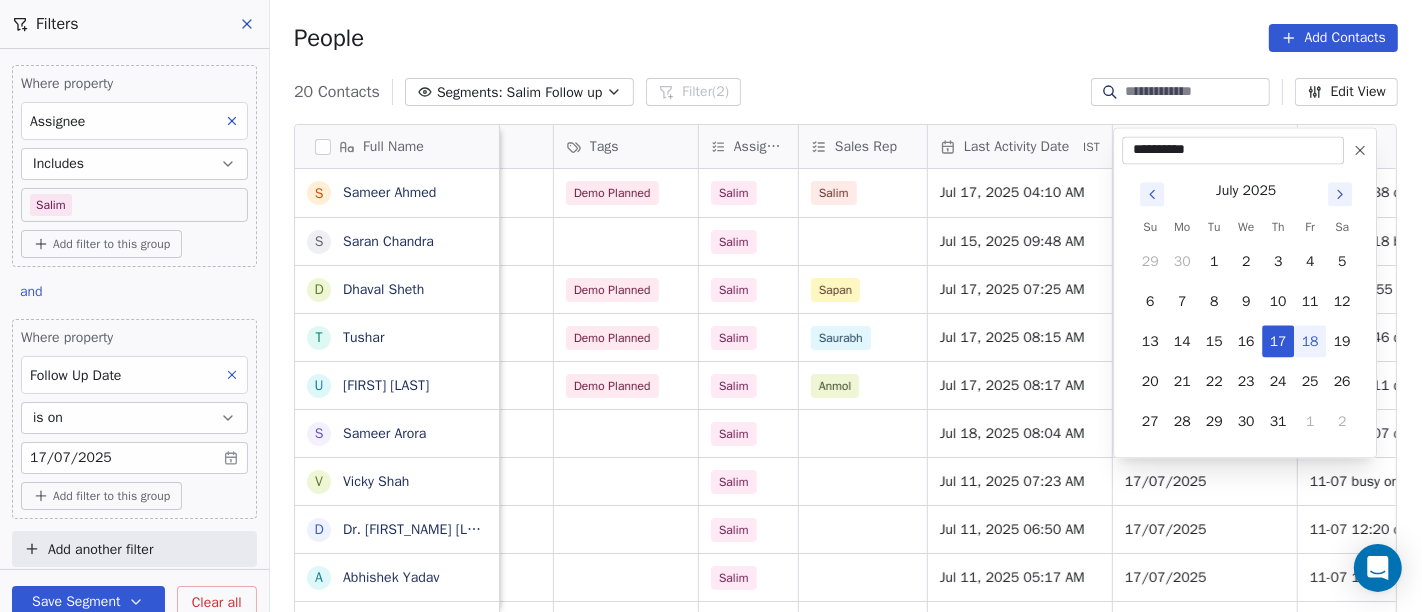 click on "On2Cook India Pvt. Ltd. Contacts People Marketing Workflows Campaigns Sales Pipelines Sequences Beta Tools Apps AI Agents Help & Support Filters Where property   Assignee   Includes Salim Add filter to this group and Where property   Follow Up Date   is on 17/07/2025 Add filter to this group Add another filter Save Segment Clear all People  Add Contacts 20 Contacts Segments: Salim Follow up Filter  (2) Edit View Tag Add to Sequence Full Name S Sameer Ahmed S Saran Chandra D Dhaval Sheth T Tushar u uttam shinde S Sameer Arora V Vicky Shah D Dr.  Rajendra Dhamane A Abhishek Yadav S Sambuddha Deb H Hardiik Vashi T Tilak Raj Verma S Sekh Alauddin P Prasanna Kumar behera K Kumar Arpan S Sanjay Gopal R Rajesh B Babulal Baig V Vinay Kalla j jarad suhas pandrinath company name location Created Date IST Lead Status Tags Assignee Sales Rep Last Activity Date IST Follow Up Date Notes Call Attempts Website zomato link   no others_ Jul 15, 2025 02:26 PM Demo Planned Demo Planned Salim Salim Jul 17, 2025 04:10 AM 2   1" at bounding box center (711, 306) 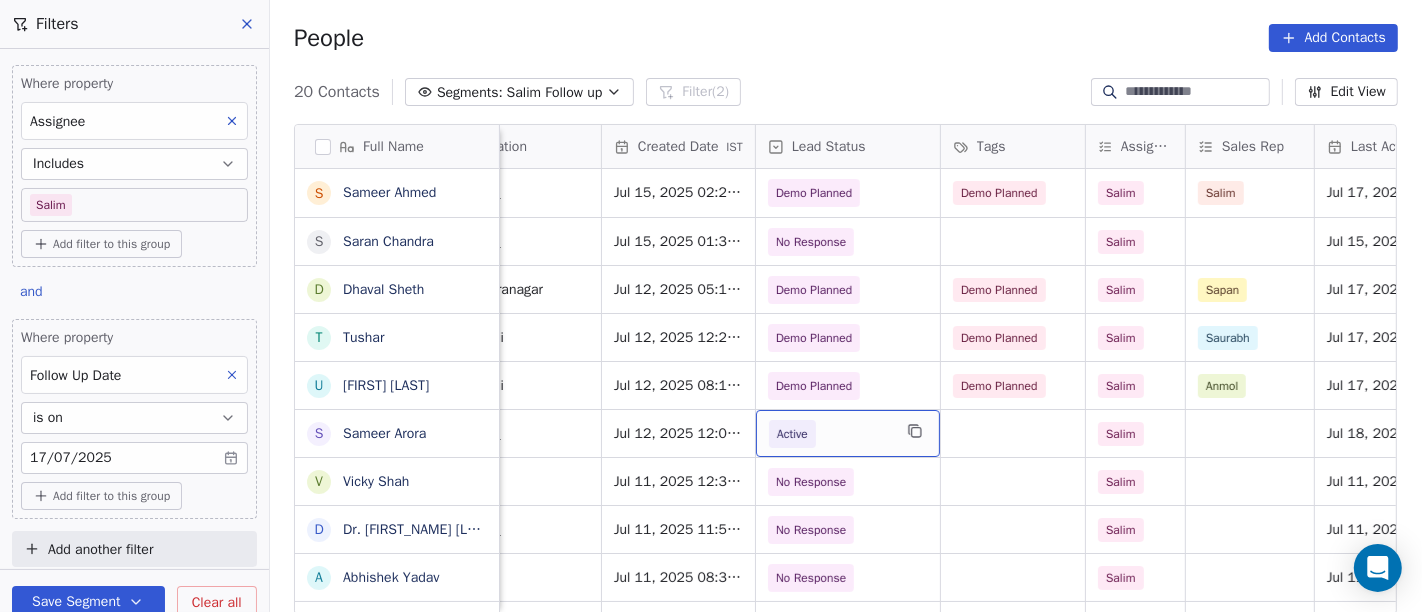 click on "Active" at bounding box center (792, 434) 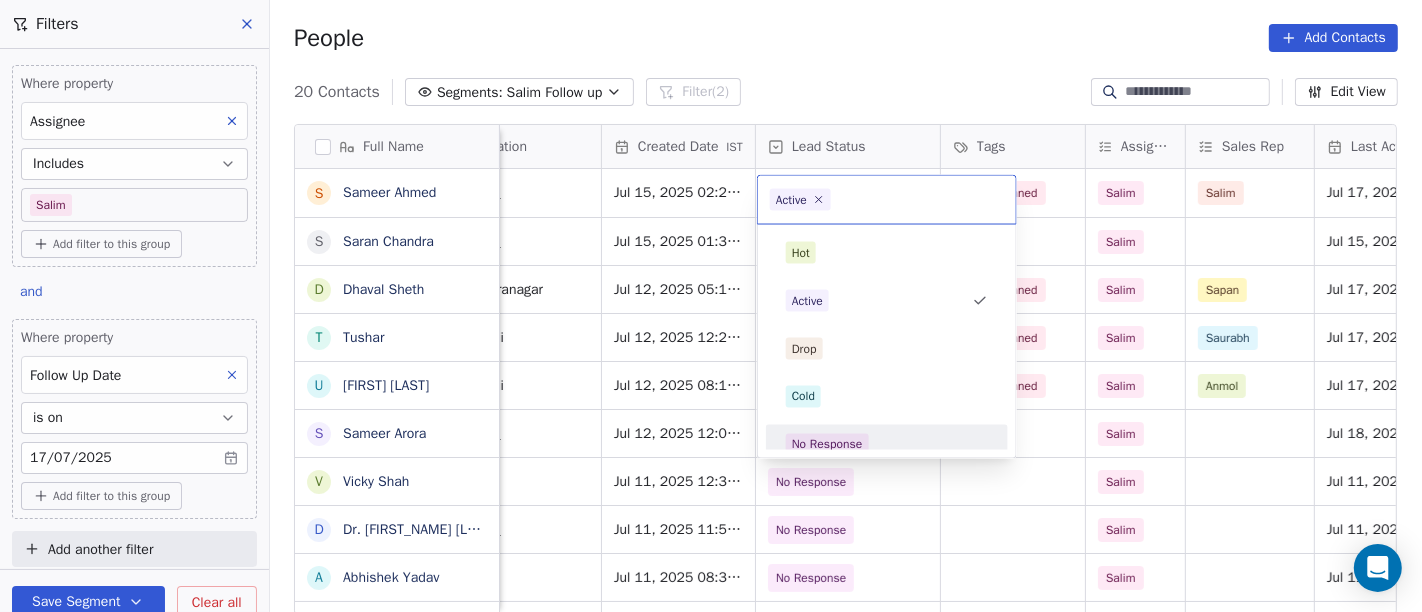 scroll, scrollTop: 0, scrollLeft: 526, axis: horizontal 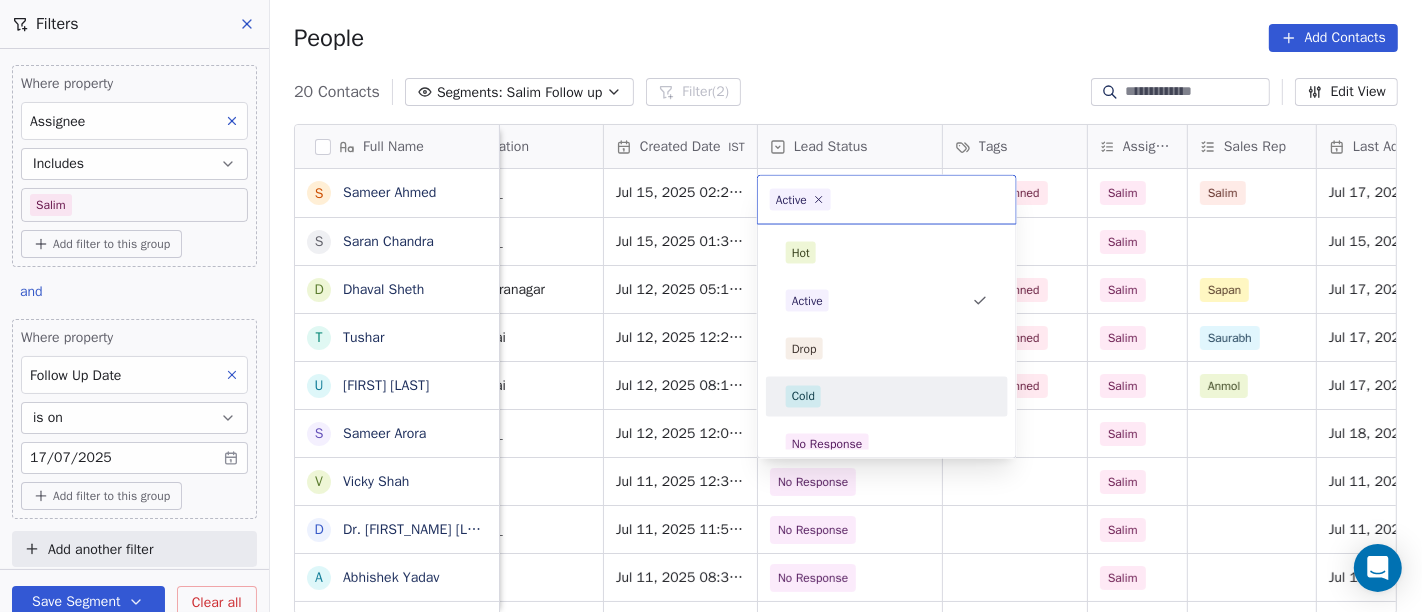 click on "Cold" at bounding box center (887, 397) 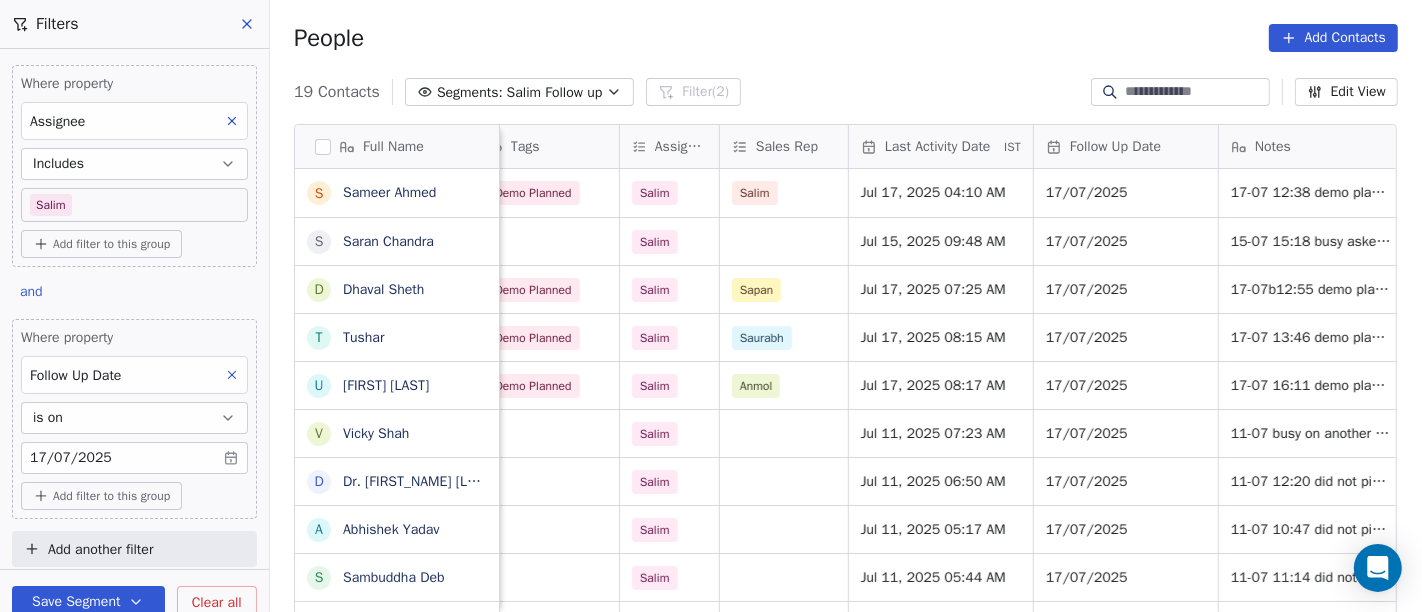 scroll, scrollTop: 0, scrollLeft: 995, axis: horizontal 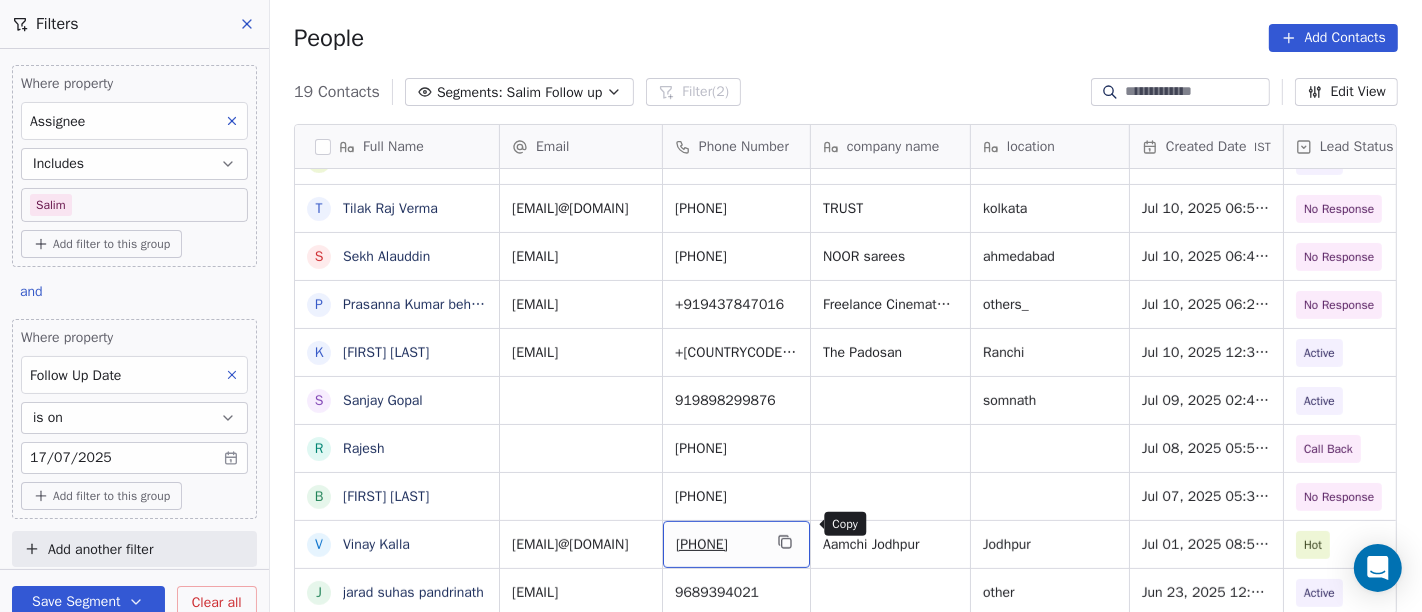 click 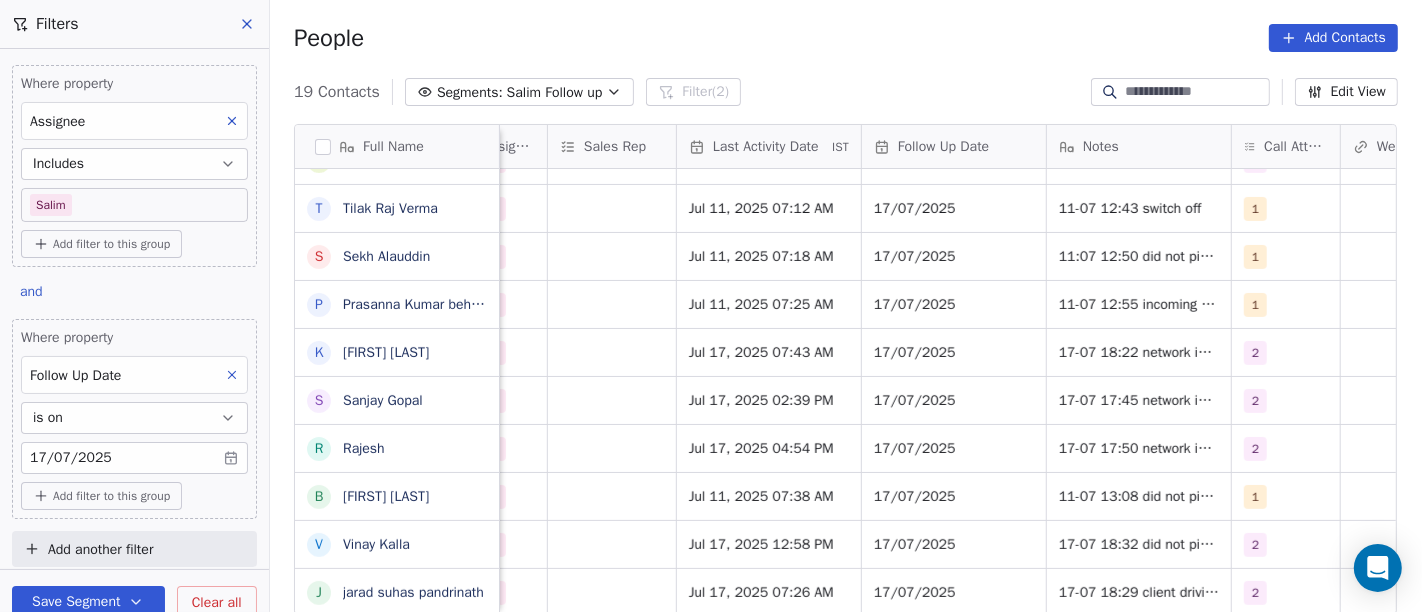 scroll, scrollTop: 17, scrollLeft: 1168, axis: both 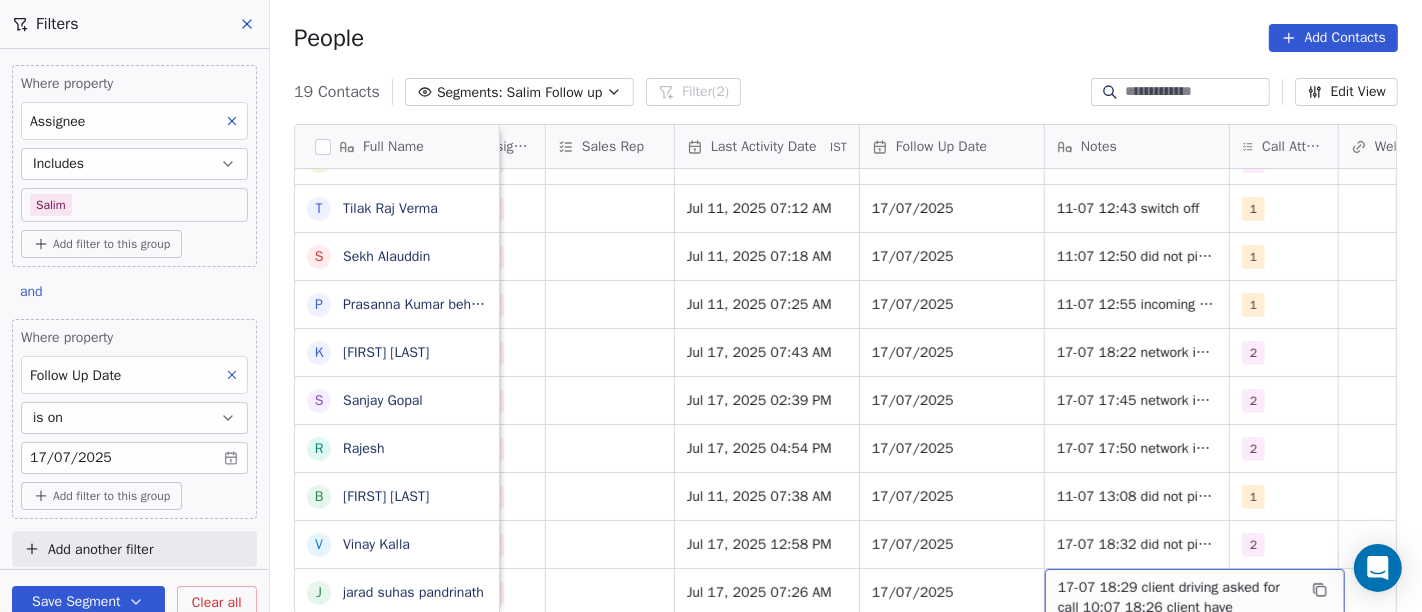 click on "People  Add Contacts" at bounding box center [846, 38] 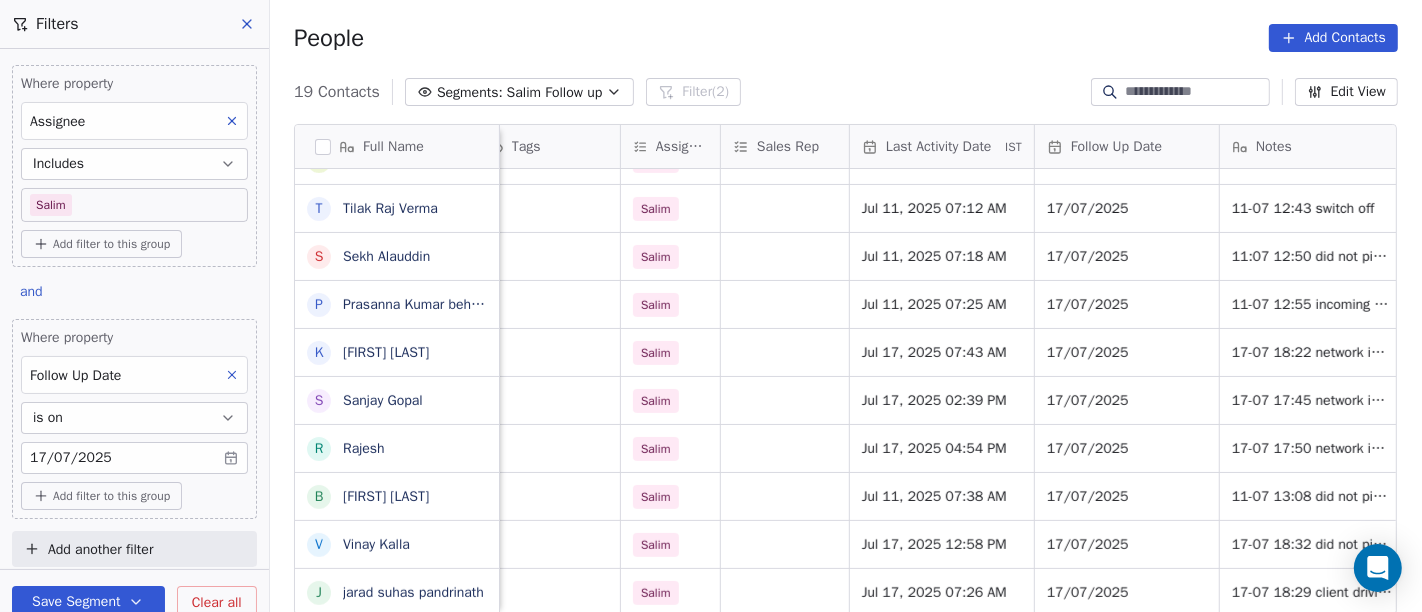 scroll, scrollTop: 12, scrollLeft: 992, axis: both 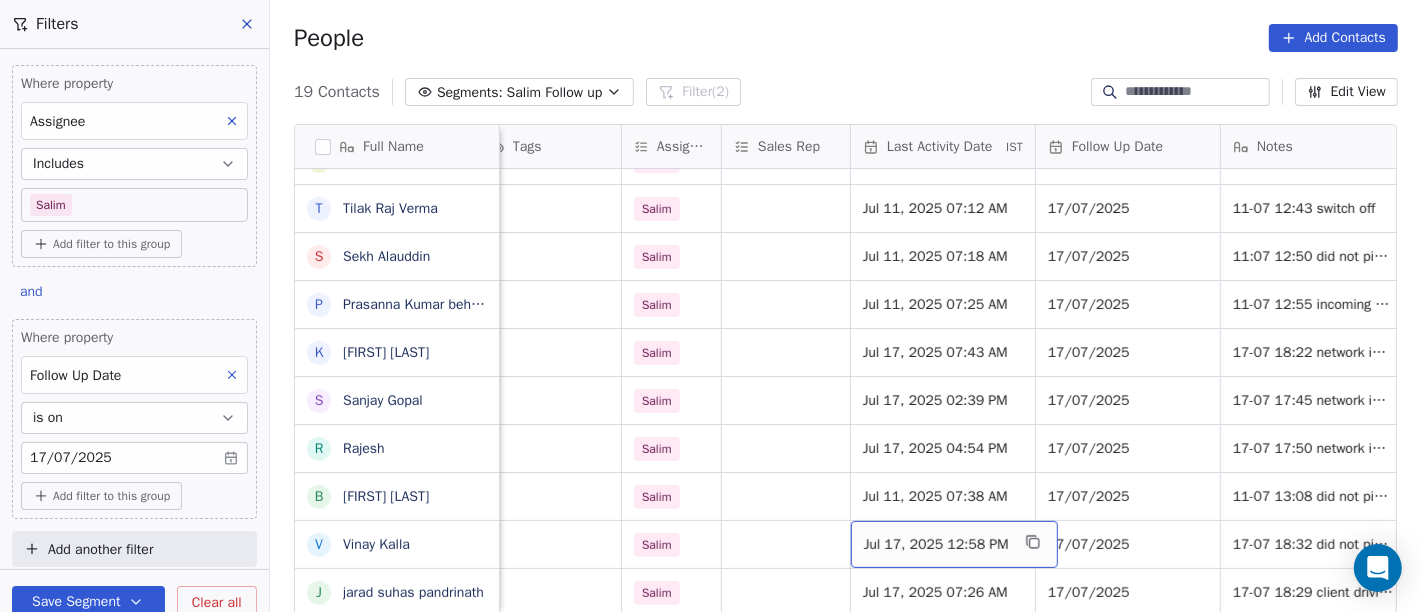 click on "Jul 17, 2025 12:58 PM" at bounding box center [936, 545] 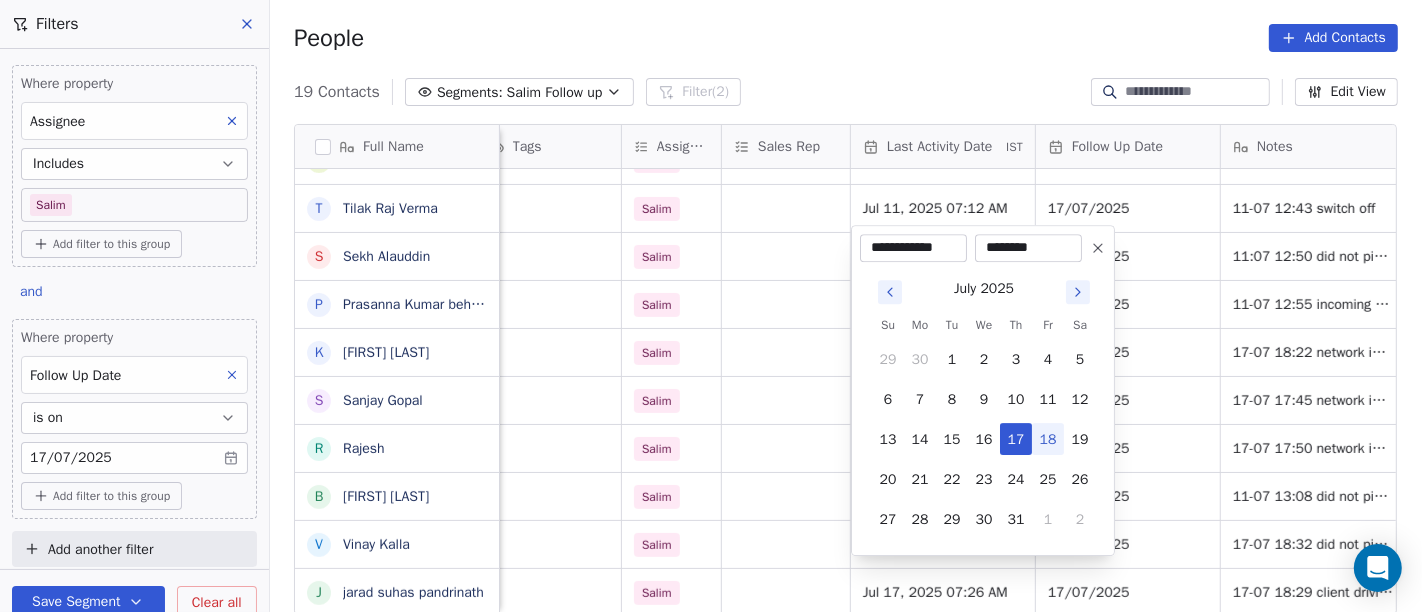 click on "18" at bounding box center (1048, 439) 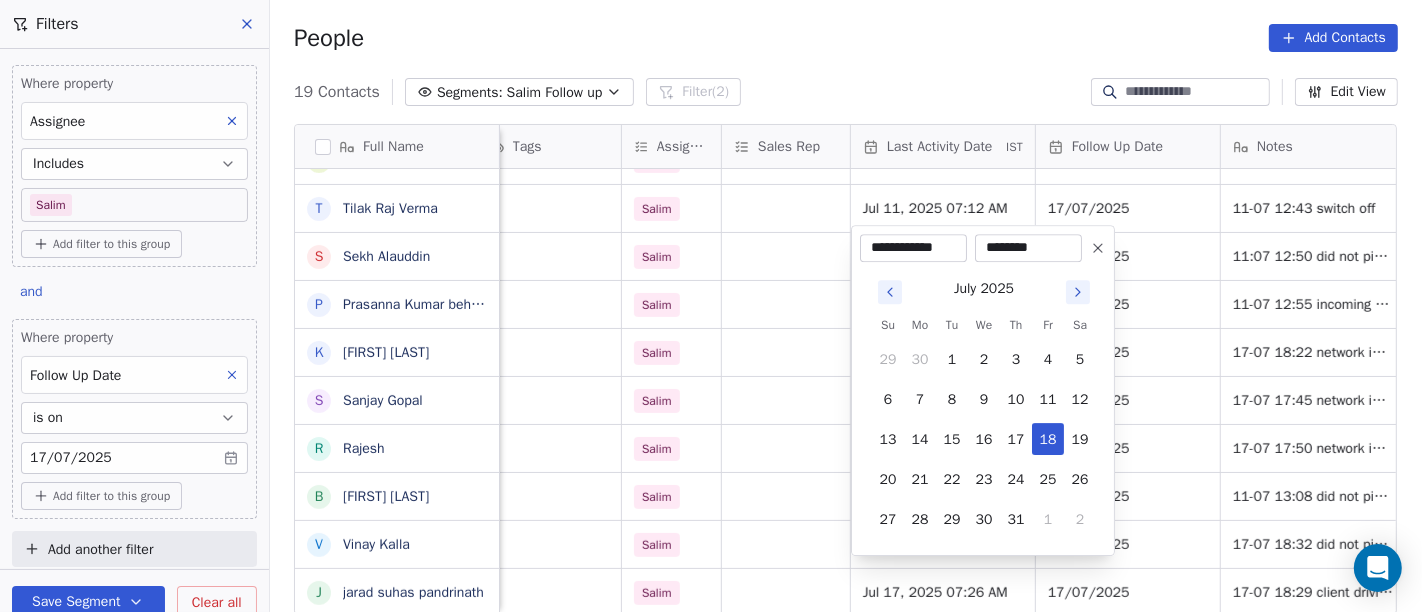 click on "On2Cook India Pvt. Ltd. Contacts People Marketing Workflows Campaigns Sales Pipelines Sequences Beta Tools Apps AI Agents Help & Support Filters Where property   Assignee   Includes Salim Add filter to this group and Where property   Follow Up Date   is on 17/07/2025 Add filter to this group Add another filter Save Segment Clear all People  Add Contacts 19 Contacts Segments: Salim Follow up Filter  (2) Edit View Tag Add to Sequence Full Name S Sameer Ahmed S Saran Chandra D Dhaval Sheth T Tushar u uttam shinde V Vicky Shah D Dr.  Rajendra Dhamane A Abhishek Yadav S Sambuddha Deb H Hardiik Vashi T Tilak Raj Verma S Sekh Alauddin P Prasanna Kumar behera K Kumar Arpan S Sanjay Gopal R Rajesh B Babulal Baig V Vinay Kalla j jarad suhas pandrinath location Created Date IST Lead Status Tags Assignee Sales Rep Last Activity Date IST Follow Up Date Notes Call Attempts Website zomato link   others_ Jul 15, 2025 02:26 PM Demo Planned Demo Planned Salim Salim Jul 17, 2025 04:10 AM 17/07/2025 2   others_ No Response 1" at bounding box center [711, 306] 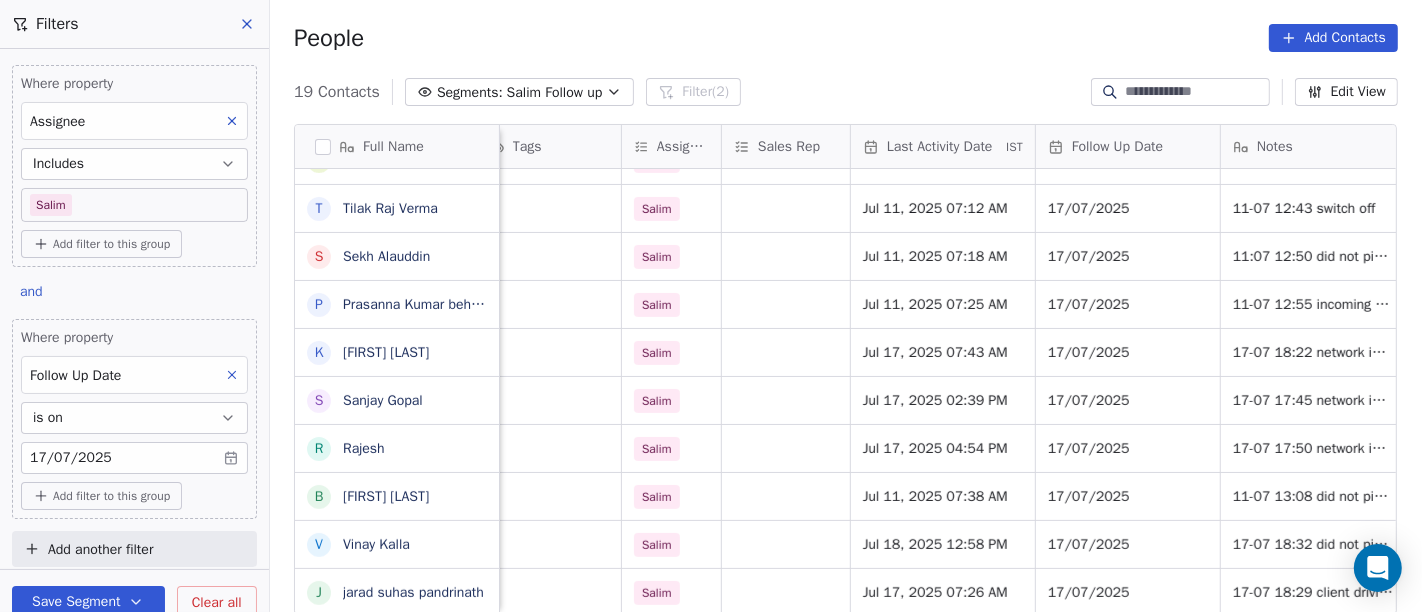 scroll, scrollTop: 12, scrollLeft: 1019, axis: both 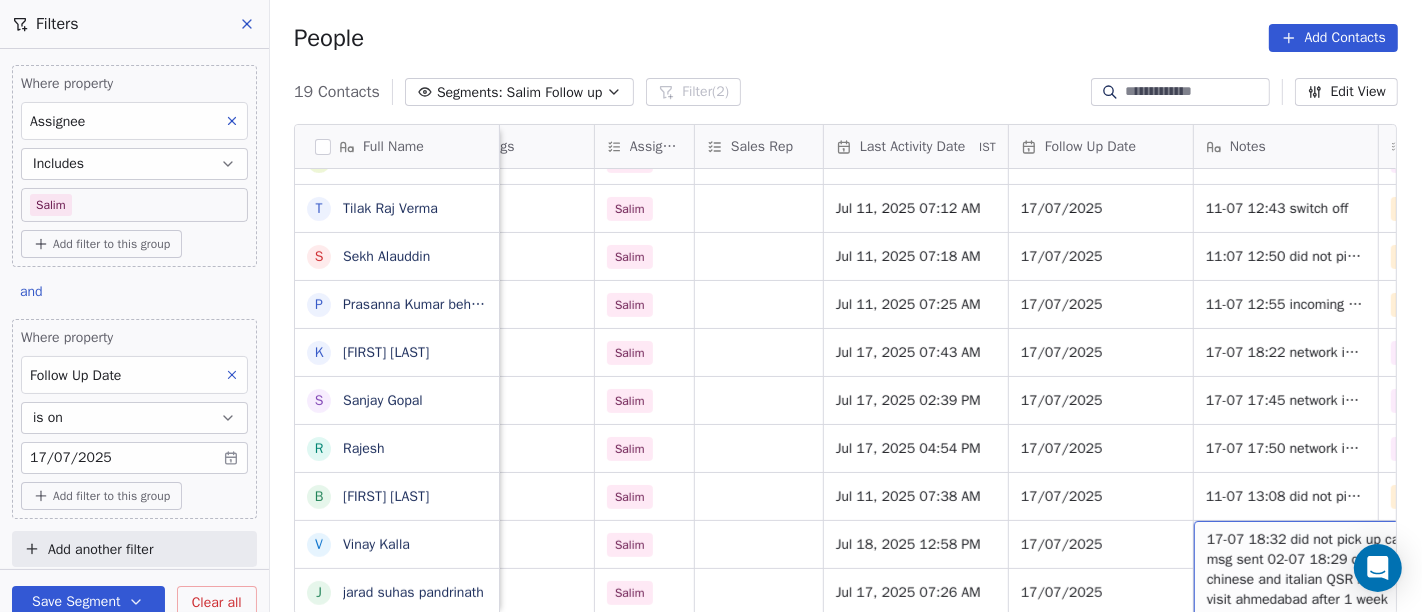 click on "17-07 18:32 did not pick up call WA msg sent 02-07 18:29 client have chinese and italian QSR he will plan to visit [CITY] after 1 week" at bounding box center (1326, 570) 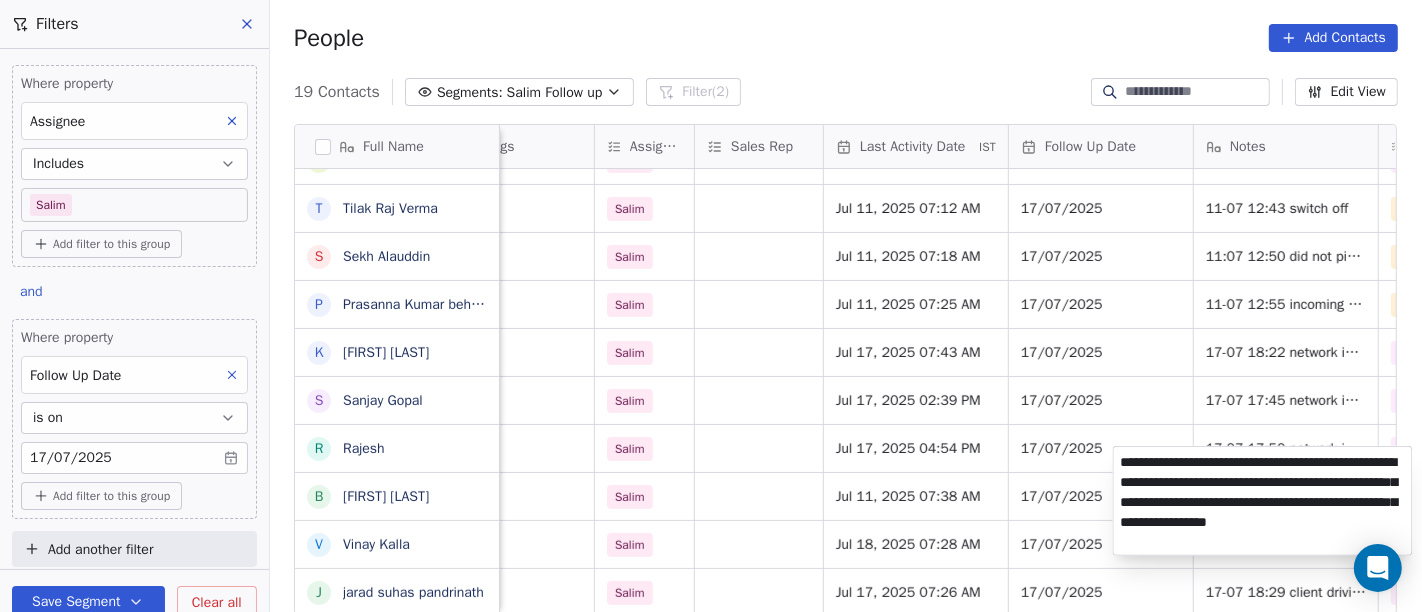 type on "**********" 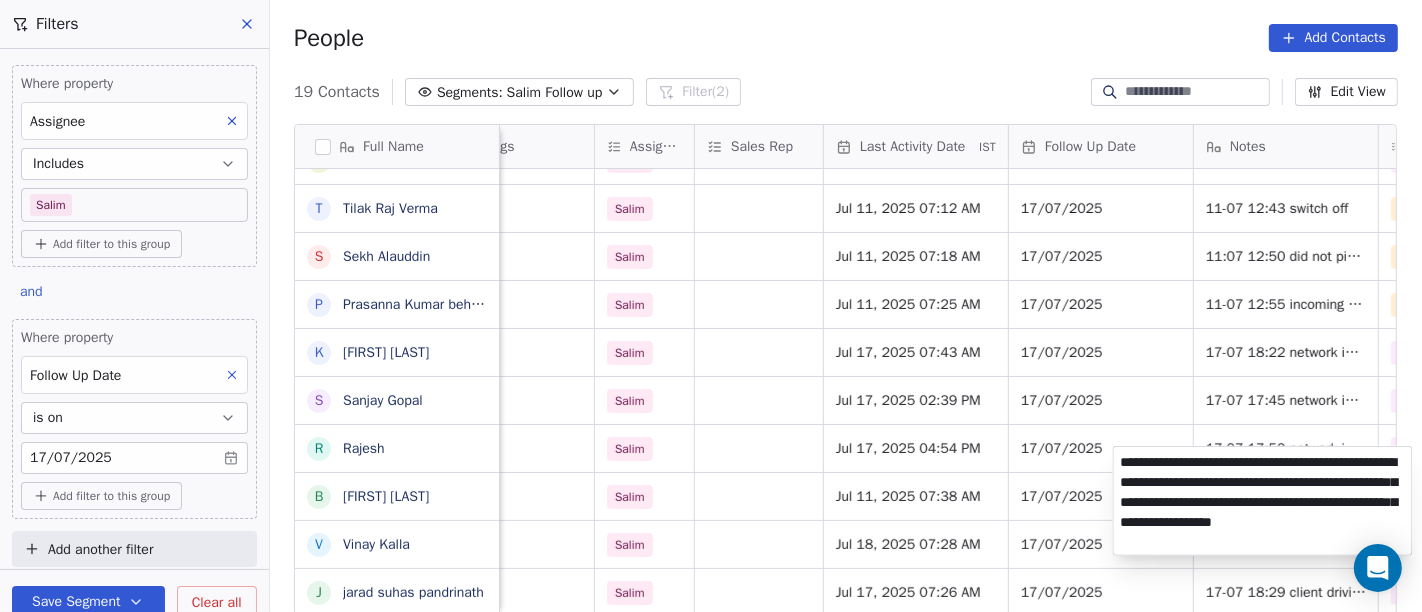 click on "On2Cook India Pvt. Ltd. Contacts People Marketing Workflows Campaigns Sales Pipelines Sequences Beta Tools Apps AI Agents Help & Support Filters Where property   Assignee   Includes Salim Add filter to this group and Where property   Follow Up Date   is on 17/07/2025 Add filter to this group Add another filter Save Segment Clear all People  Add Contacts 19 Contacts Segments: Salim Follow up Filter  (2) Edit View Tag Add to Sequence Full Name S Sameer Ahmed S Saran Chandra D Dhaval Sheth T Tushar u uttam shinde V Vicky Shah D Dr.  Rajendra Dhamane A Abhishek Yadav S Sambuddha Deb H Hardiik Vashi T Tilak Raj Verma S Sekh Alauddin P Prasanna Kumar behera K Kumar Arpan S Sanjay Gopal R Rajesh B Babulal Baig V Vinay Kalla j jarad suhas pandrinath location Created Date IST Lead Status Tags Assignee Sales Rep Last Activity Date IST Follow Up Date Notes Call Attempts Website zomato link outlet type   others_ Jul 15, 2025 02:26 PM Demo Planned Demo Planned Salim Salim Jul 17, 2025 04:10 AM 17/07/2025 2 cloud_kitchen" at bounding box center (711, 306) 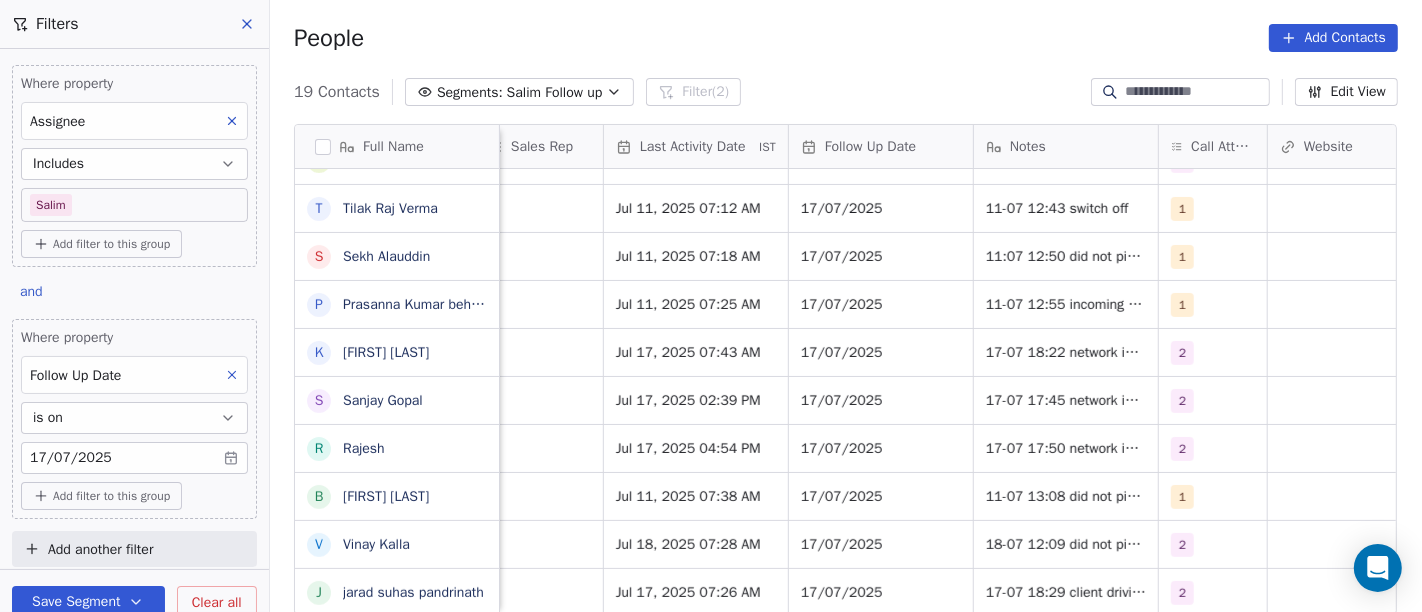 scroll, scrollTop: 12, scrollLeft: 1239, axis: both 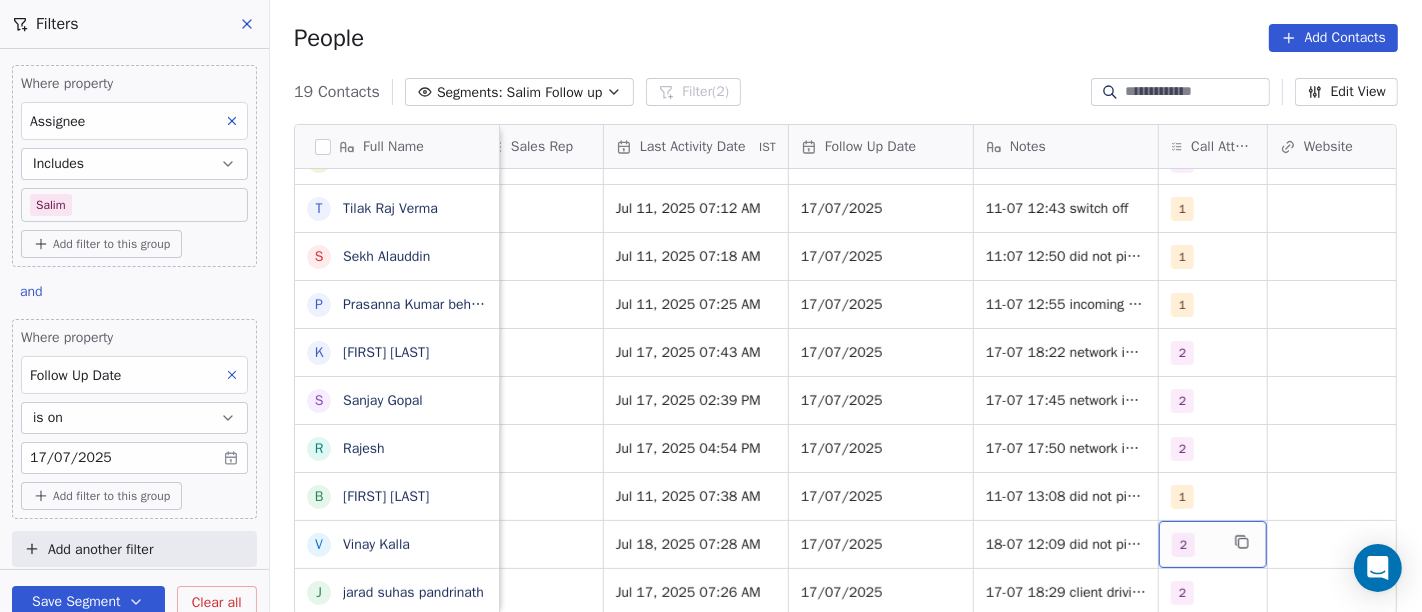 click on "2" at bounding box center [1195, 545] 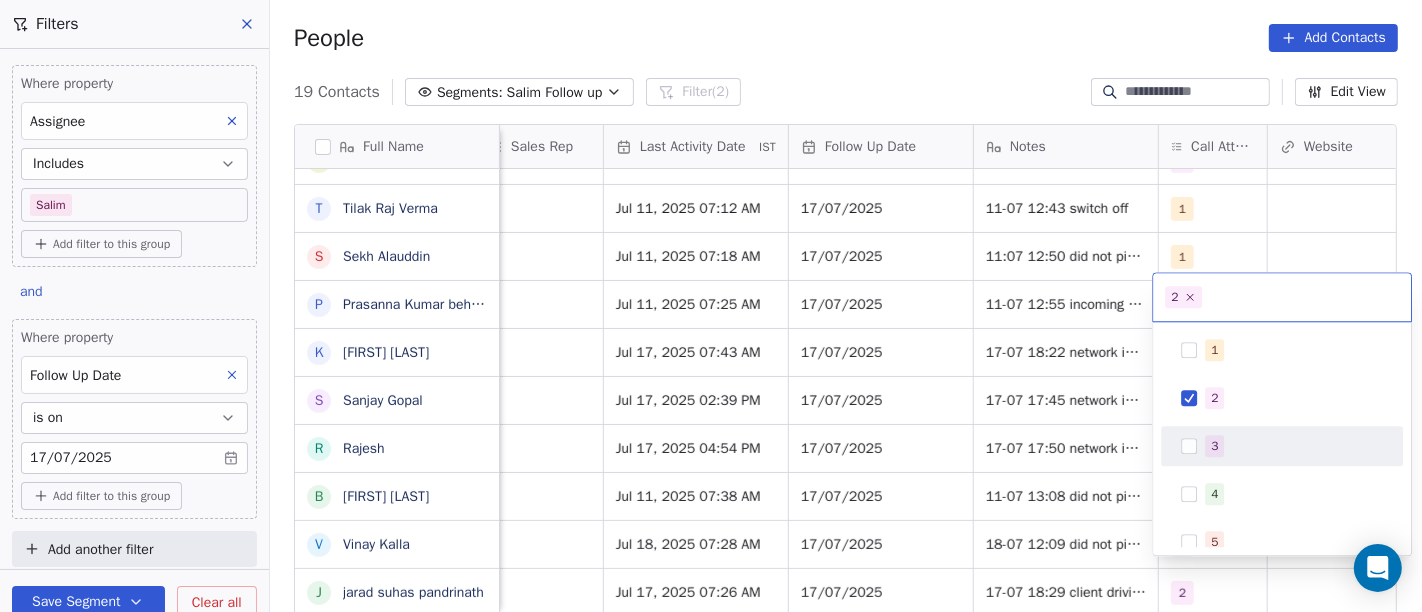 click on "3" at bounding box center [1214, 446] 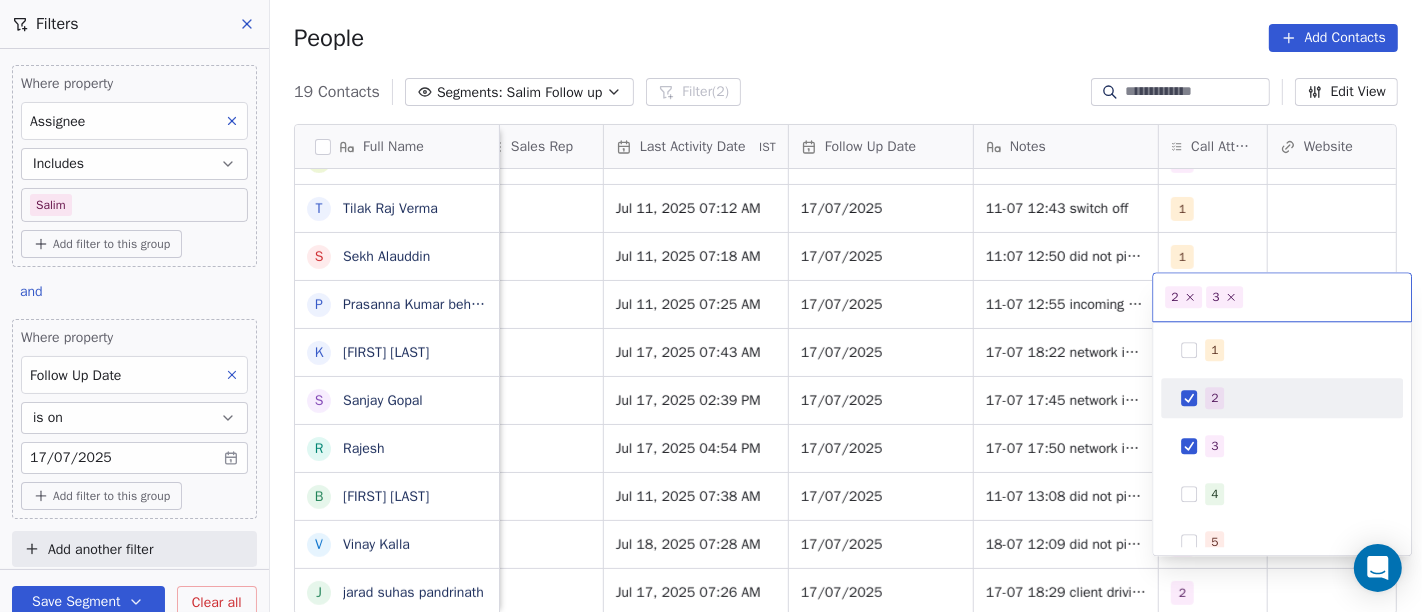 click on "2" at bounding box center [1214, 398] 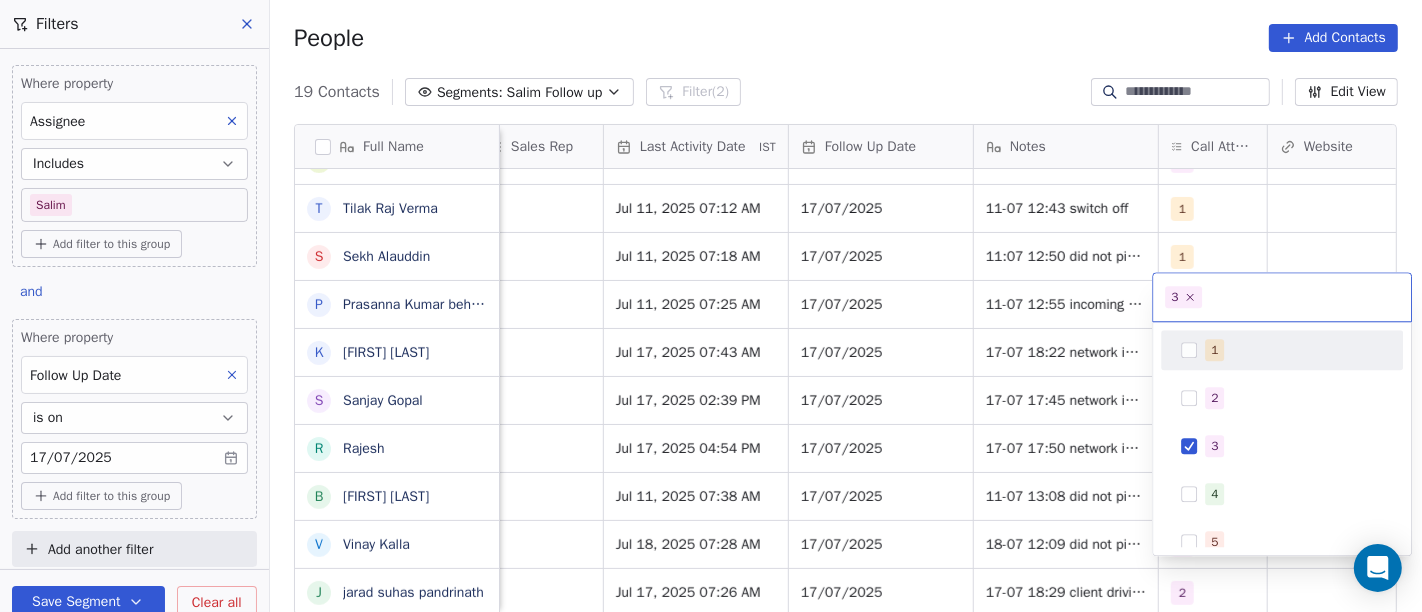 click on "On2Cook India Pvt. Ltd. Contacts People Marketing Workflows Campaigns Sales Pipelines Sequences Beta Tools Apps AI Agents Help & Support Filters Where property   Assignee   Includes Salim Add filter to this group and Where property   Follow Up Date   is on 17/07/2025 Add filter to this group Add another filter Save Segment Clear all People  Add Contacts 19 Contacts Segments: Salim Follow up Filter  (2) Edit View Tag Add to Sequence Full Name S Sameer Ahmed S Saran Chandra D Dhaval Sheth T Tushar u uttam shinde V Vicky Shah D Dr.  Rajendra Dhamane A Abhishek Yadav S Sambuddha Deb H Hardiik Vashi T Tilak Raj Verma S Sekh Alauddin P Prasanna Kumar behera K Kumar Arpan S Sanjay Gopal R Rajesh B Babulal Baig V Vinay Kalla j jarad suhas pandrinath Lead Status Tags Assignee Sales Rep Last Activity Date IST Follow Up Date Notes Call Attempts Website zomato link outlet type Location   Demo Planned Demo Planned Salim Salim Jul 17, 2025 04:10 AM 17/07/2025 2 cloud_kitchen   No Response Salim Jul 15, 2025 09:48 AM 1" at bounding box center [711, 306] 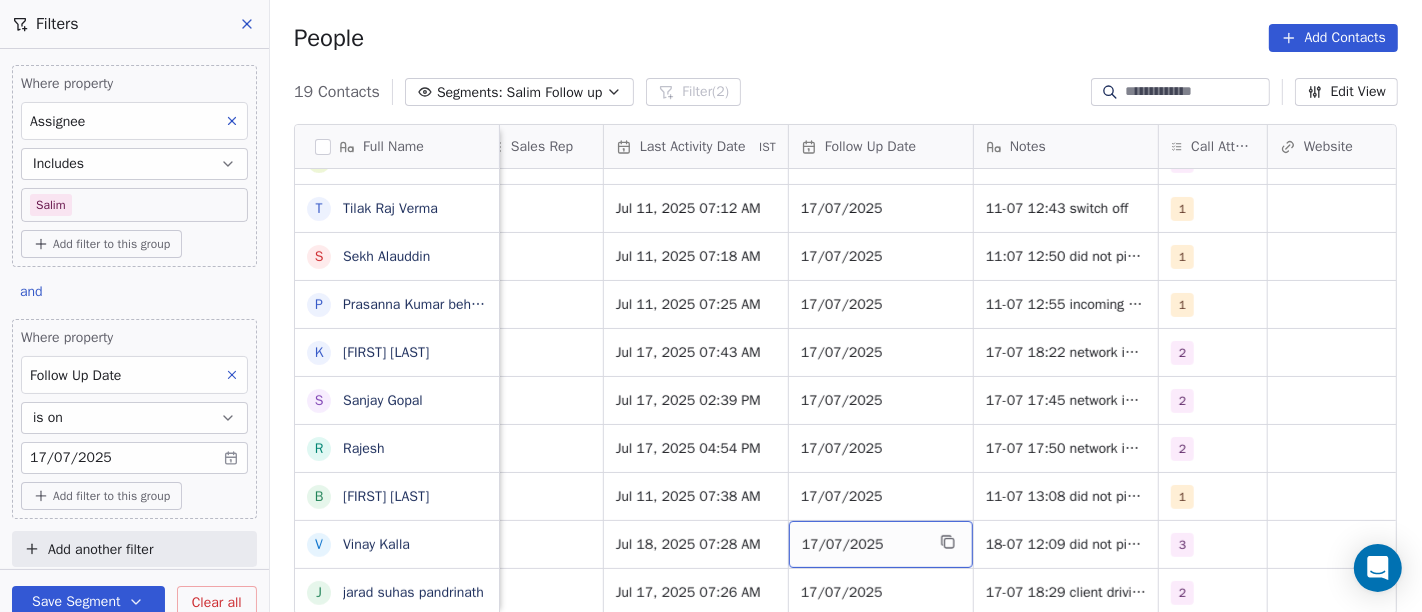 click on "17/07/2025" at bounding box center [863, 545] 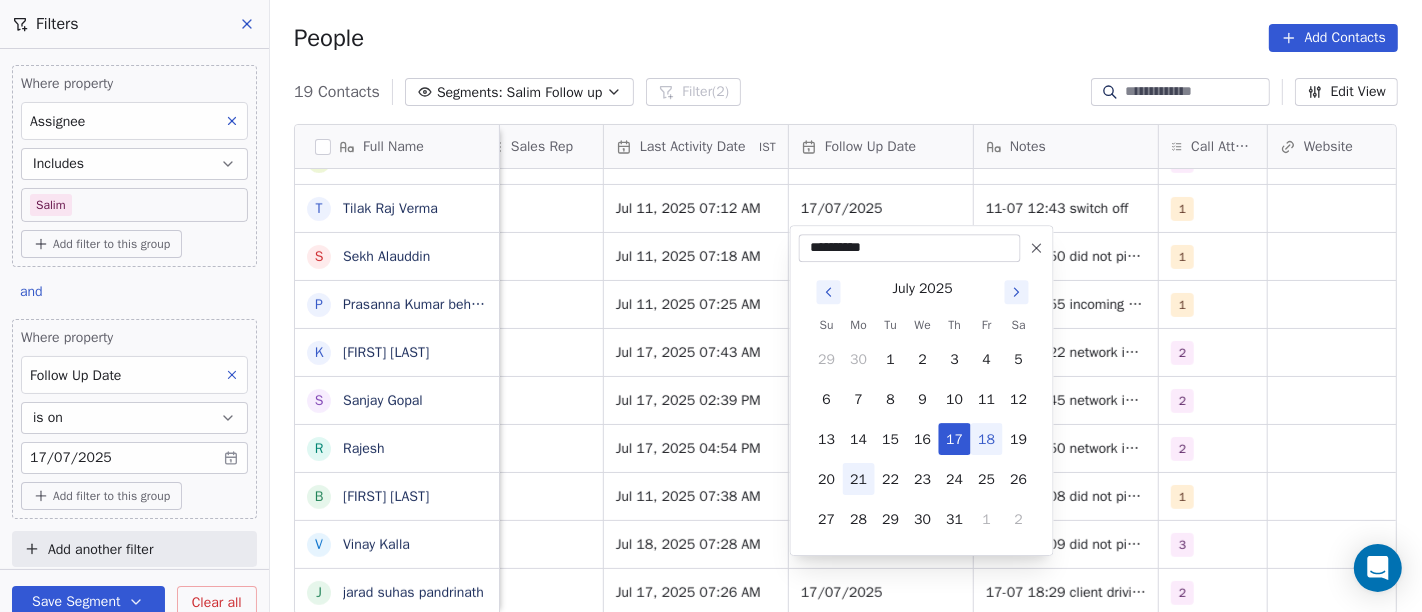 click on "21" at bounding box center (859, 479) 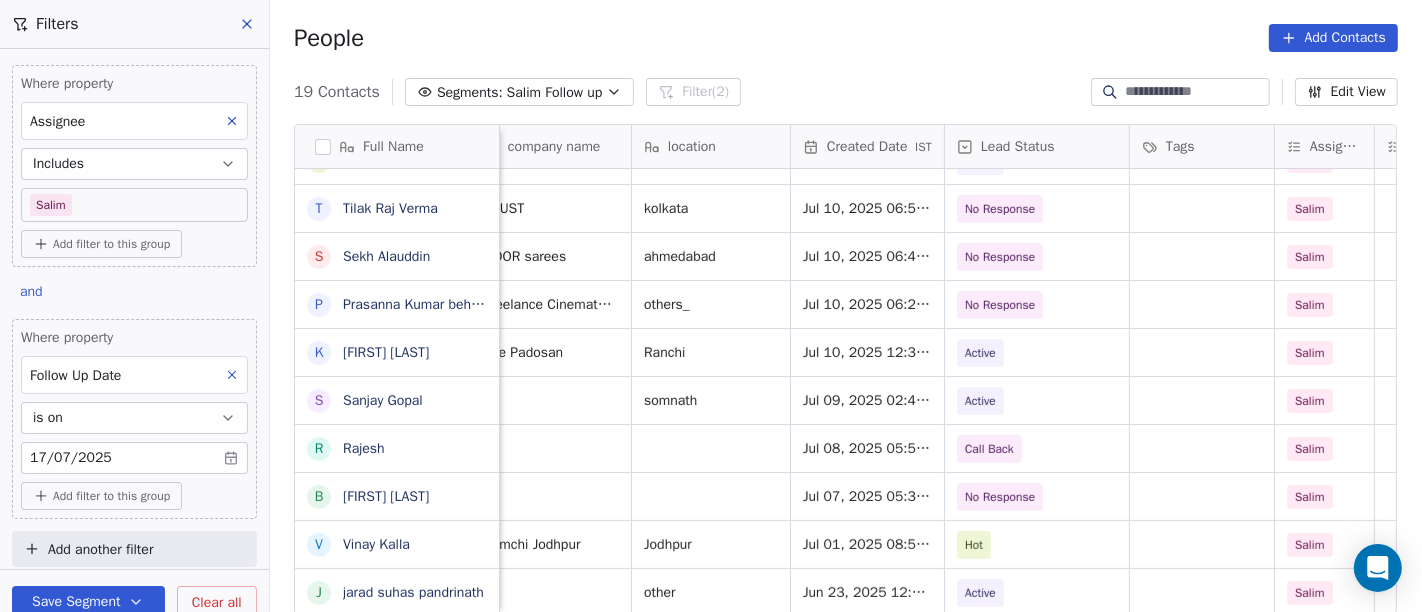 scroll, scrollTop: 17, scrollLeft: 0, axis: vertical 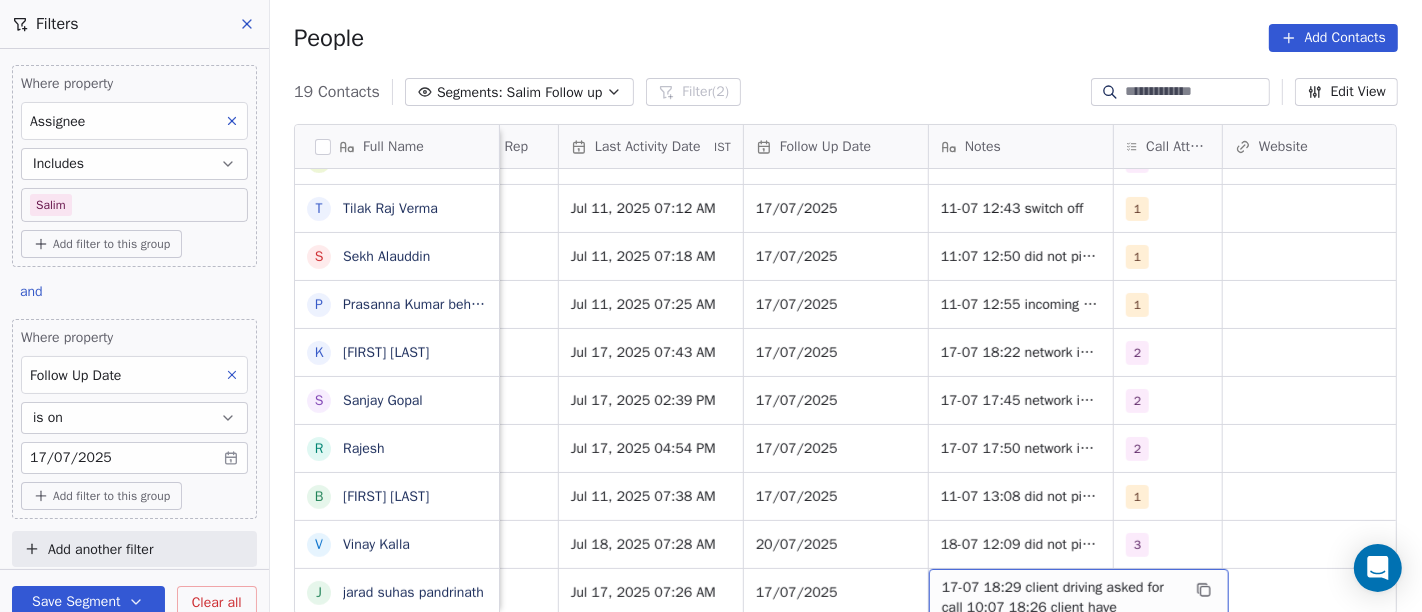 click on "17-07 18:29 client driving asked for call 10:07 18:26 client have restaurant said send details i will check and discuss" at bounding box center [1061, 618] 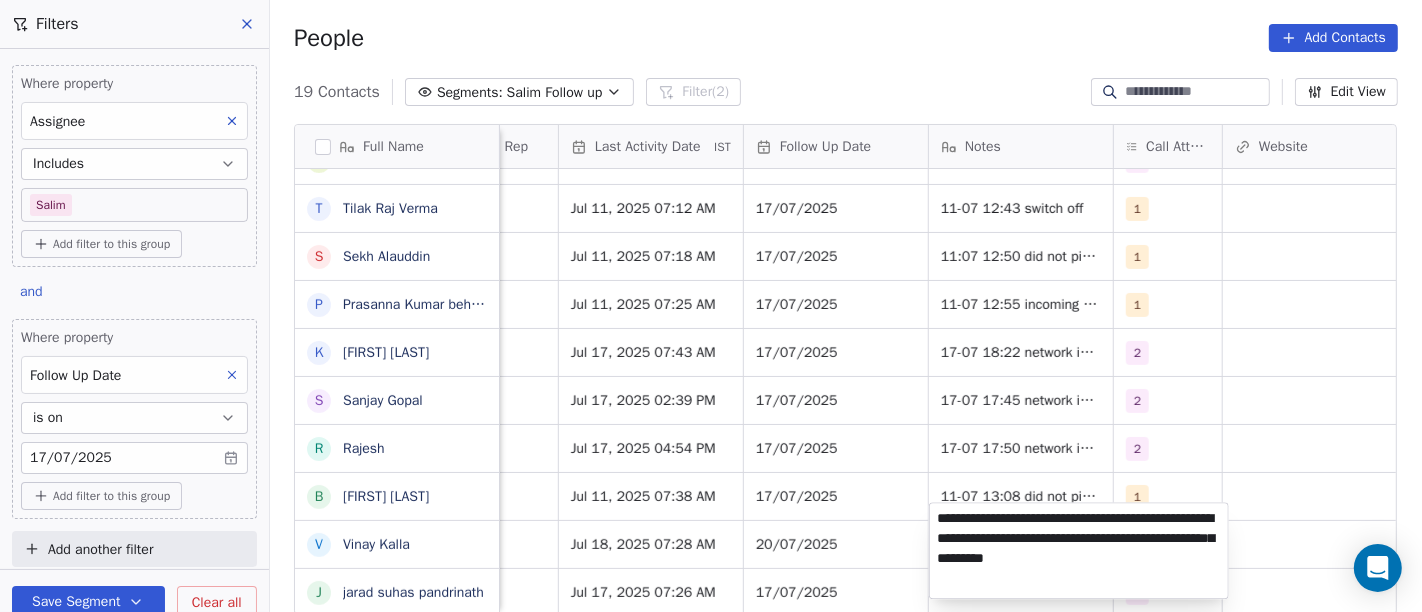 click on "On2Cook India Pvt. Ltd. Contacts People Marketing Workflows Campaigns Sales Pipelines Sequences Beta Tools Apps AI Agents Help & Support Filters Where property   Assignee   Includes Salim Add filter to this group and Where property   Follow Up Date   is on 17/07/2025 Add filter to this group Add another filter Save Segment Clear all People  Add Contacts 19 Contacts Segments: Salim Follow up Filter  (2) Edit View Tag Add to Sequence Full Name S Sameer Ahmed S Saran Chandra D Dhaval Sheth T Tushar u uttam shinde V Vicky Shah D Dr.  Rajendra Dhamane A Abhishek Yadav S Sambuddha Deb H Hardiik Vashi T Tilak Raj Verma S Sekh Alauddin P Prasanna Kumar behera K Kumar Arpan S Sanjay Gopal R Rajesh B Babulal Baig V Vinay Kalla j jarad suhas pandrinath Lead Status Tags Assignee Sales Rep Last Activity Date IST Follow Up Date Notes Call Attempts Website zomato link outlet type Location   Demo Planned Demo Planned Salim Salim Jul 17, 2025 04:10 AM 17/07/2025 2 cloud_kitchen   No Response Salim Jul 15, 2025 09:48 AM 1" at bounding box center (711, 306) 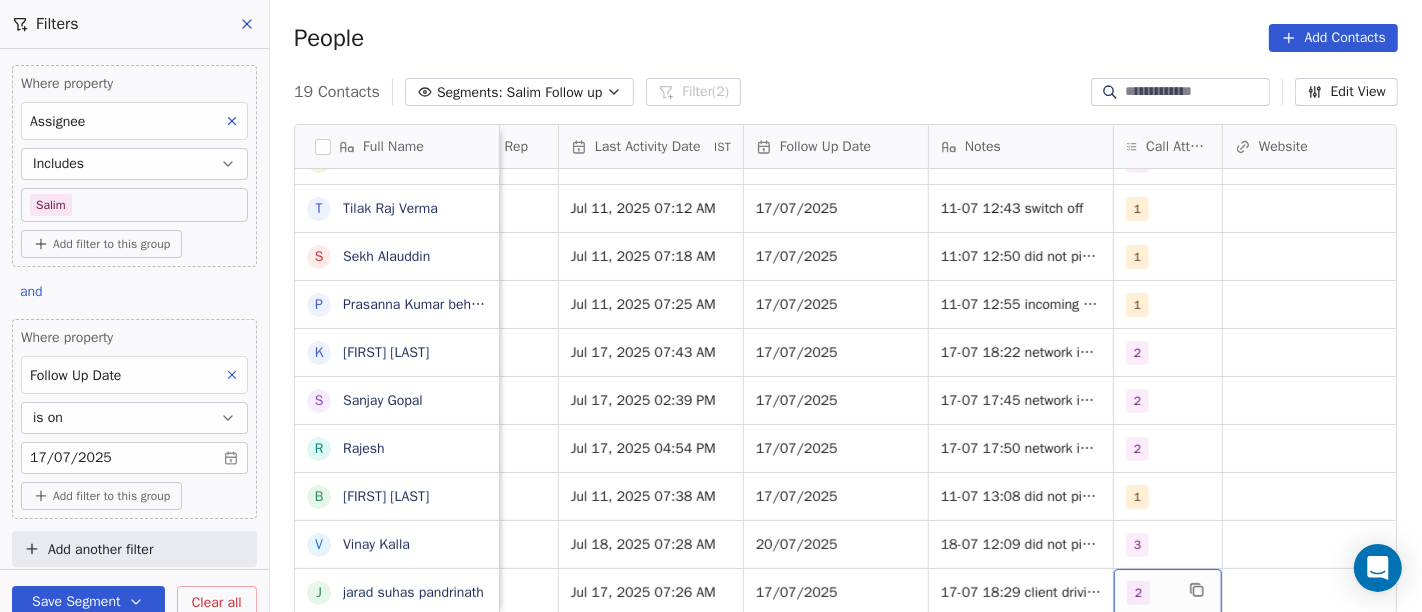 click on "2" at bounding box center [1150, 593] 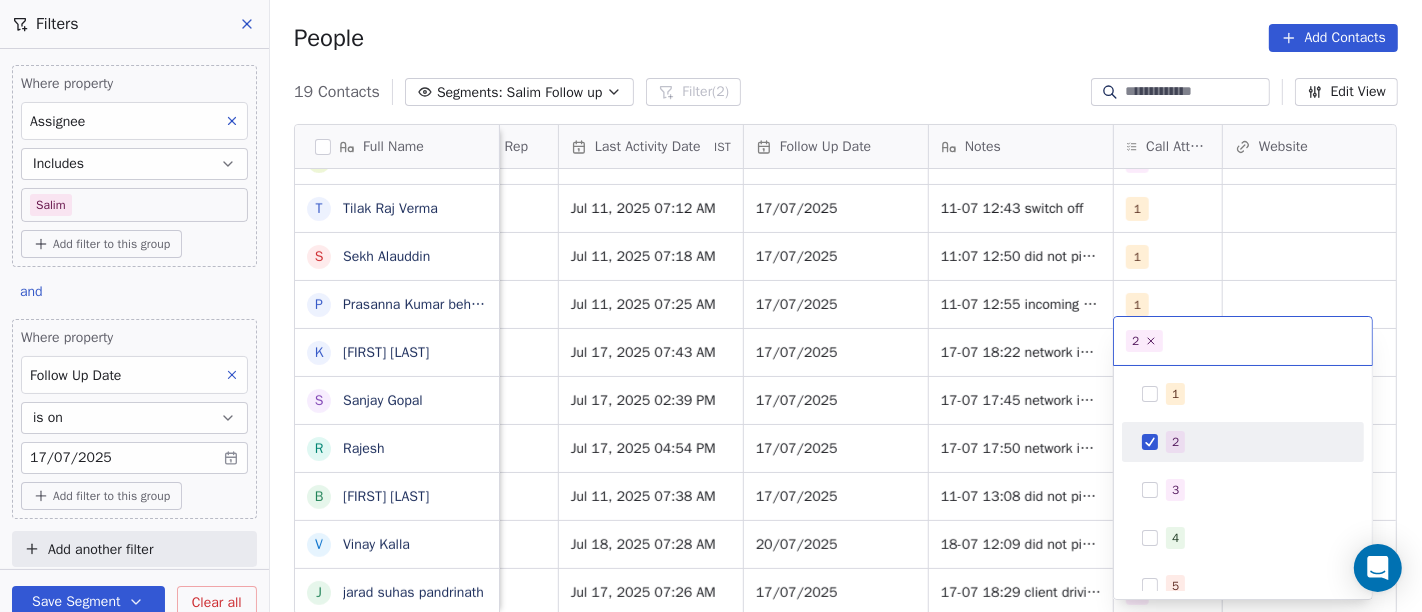 click on "2" at bounding box center (1175, 442) 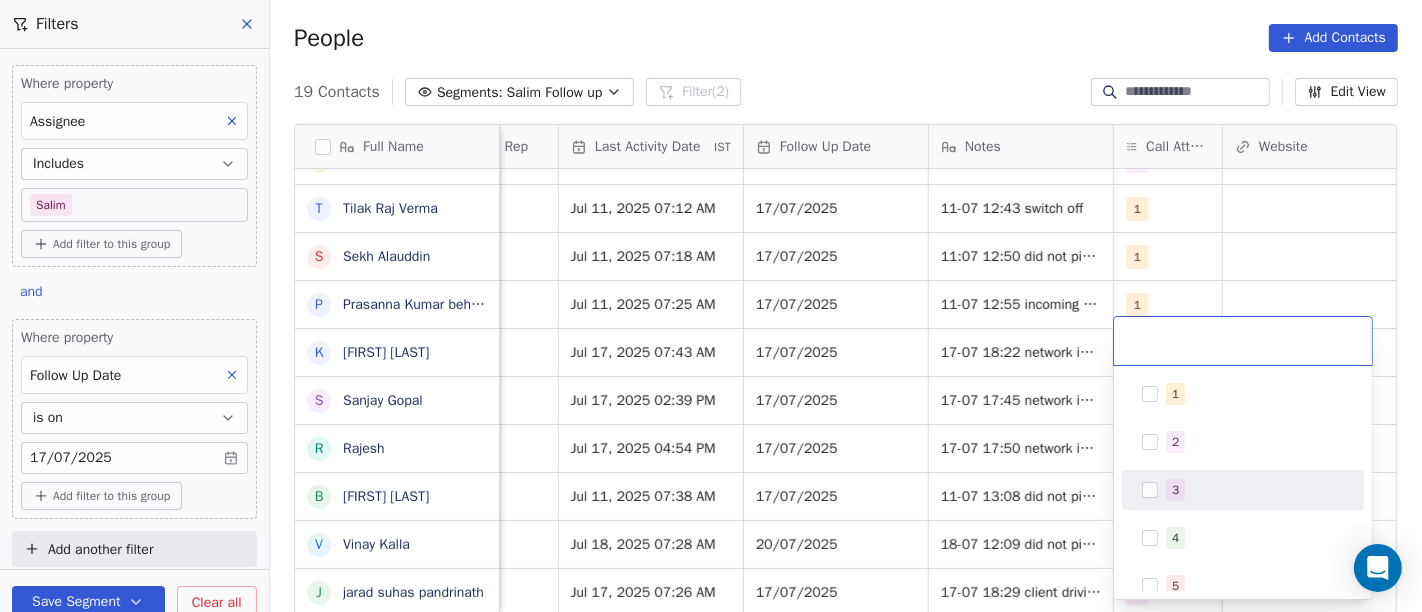 click on "3" at bounding box center [1243, 490] 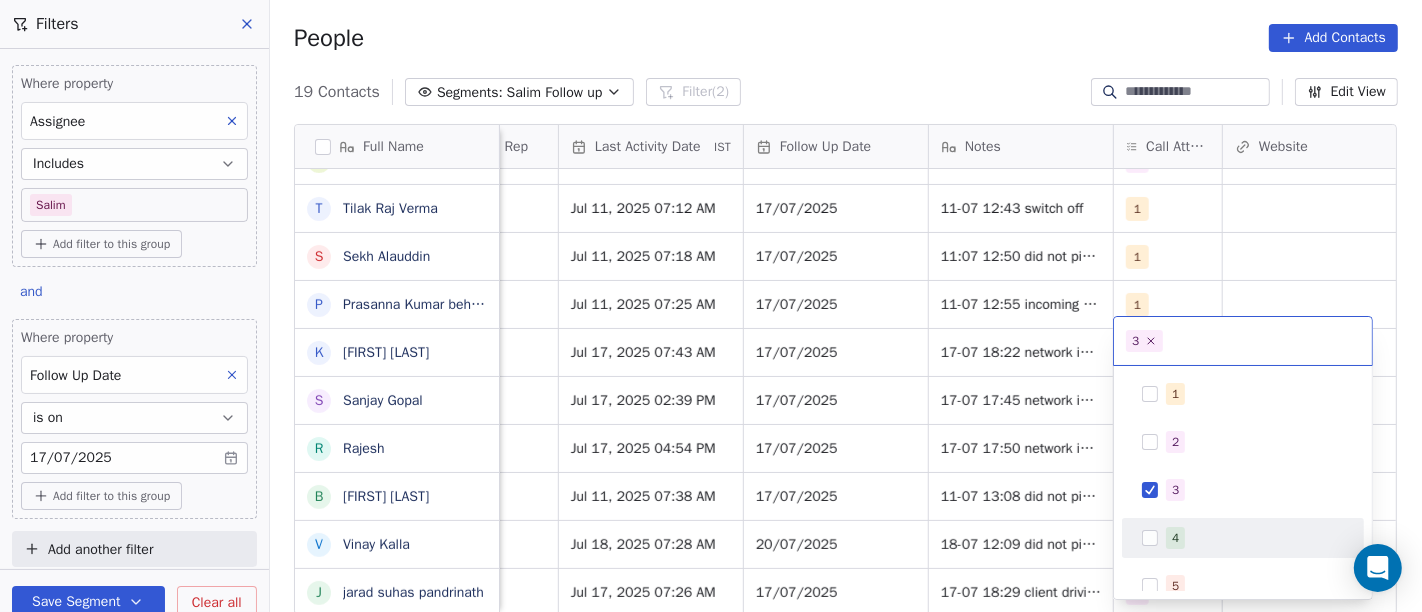 click on "On2Cook India Pvt. Ltd. Contacts People Marketing Workflows Campaigns Sales Pipelines Sequences Beta Tools Apps AI Agents Help & Support Filters Where property   Assignee   Includes Salim Add filter to this group and Where property   Follow Up Date   is on 17/07/2025 Add filter to this group Add another filter Save Segment Clear all People  Add Contacts 19 Contacts Segments: Salim Follow up Filter  (2) Edit View Tag Add to Sequence Full Name S Sameer Ahmed S Saran Chandra D Dhaval Sheth T Tushar u uttam shinde V Vicky Shah D Dr.  Rajendra Dhamane A Abhishek Yadav S Sambuddha Deb H Hardiik Vashi T Tilak Raj Verma S Sekh Alauddin P Prasanna Kumar behera K Kumar Arpan S Sanjay Gopal R Rajesh B Babulal Baig V Vinay Kalla j jarad suhas pandrinath Lead Status Tags Assignee Sales Rep Last Activity Date IST Follow Up Date Notes Call Attempts Website zomato link outlet type Location   Demo Planned Demo Planned Salim Salim Jul 17, 2025 04:10 AM 17/07/2025 2 cloud_kitchen   No Response Salim Jul 15, 2025 09:48 AM 1" at bounding box center (711, 306) 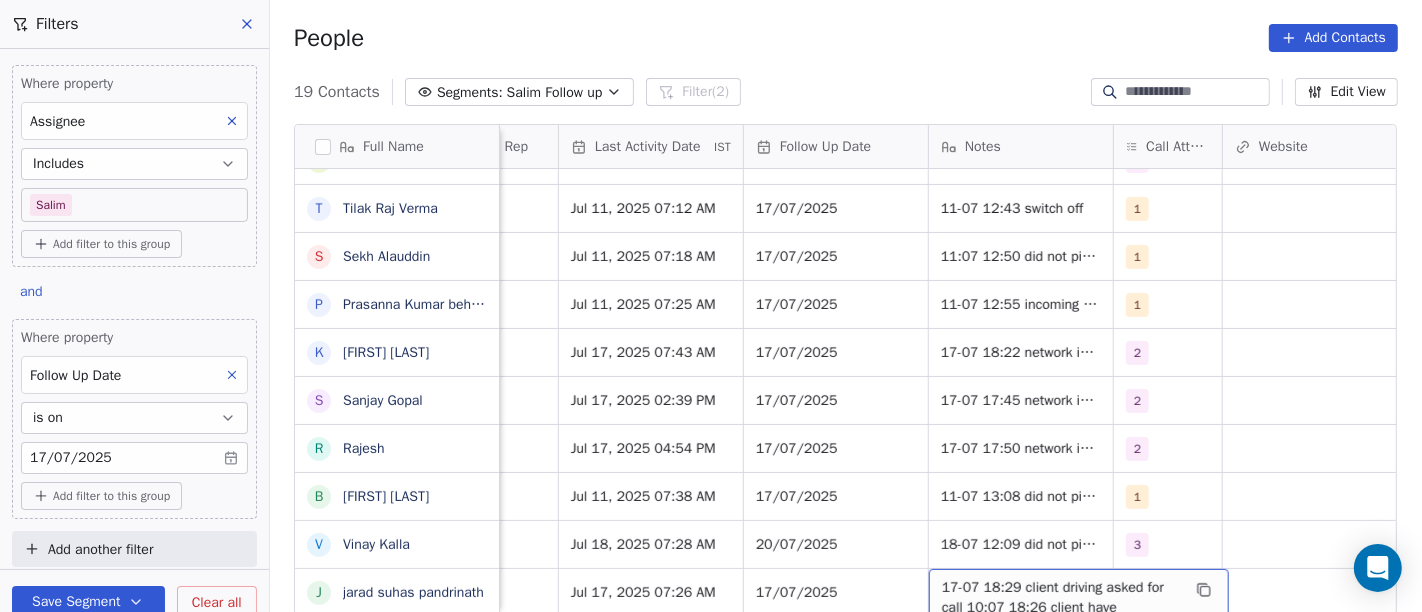 click on "17-07 18:29 client driving asked for call 10:07 18:26 client have restaurant said send details i will check and discuss" at bounding box center (1061, 618) 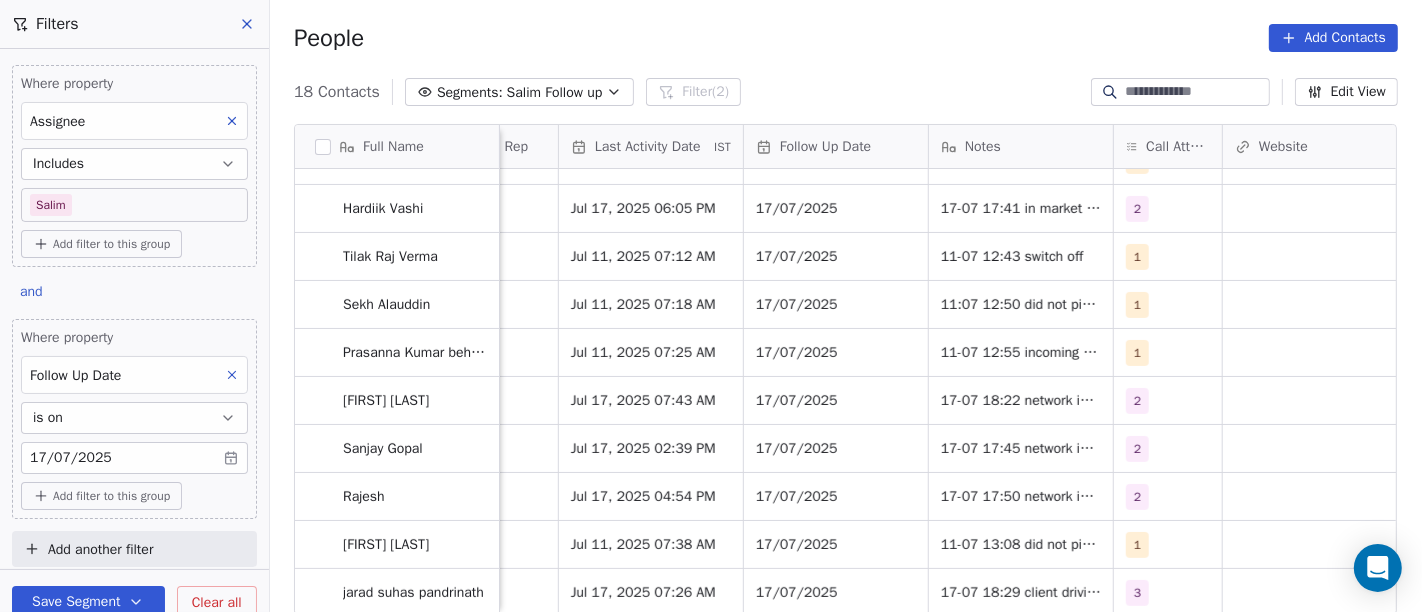 scroll, scrollTop: 417, scrollLeft: 0, axis: vertical 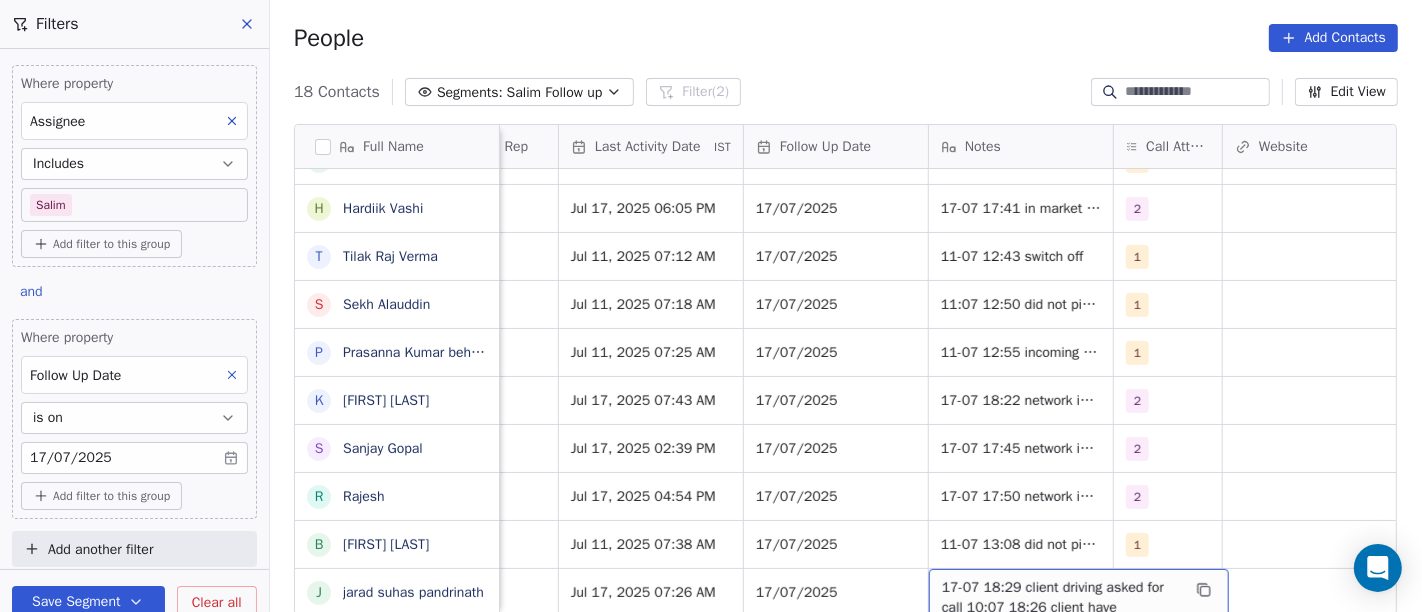 click on "17-07 18:29 client driving asked for call 10:07 18:26 client have restaurant said send details i will check and discuss" at bounding box center [1061, 618] 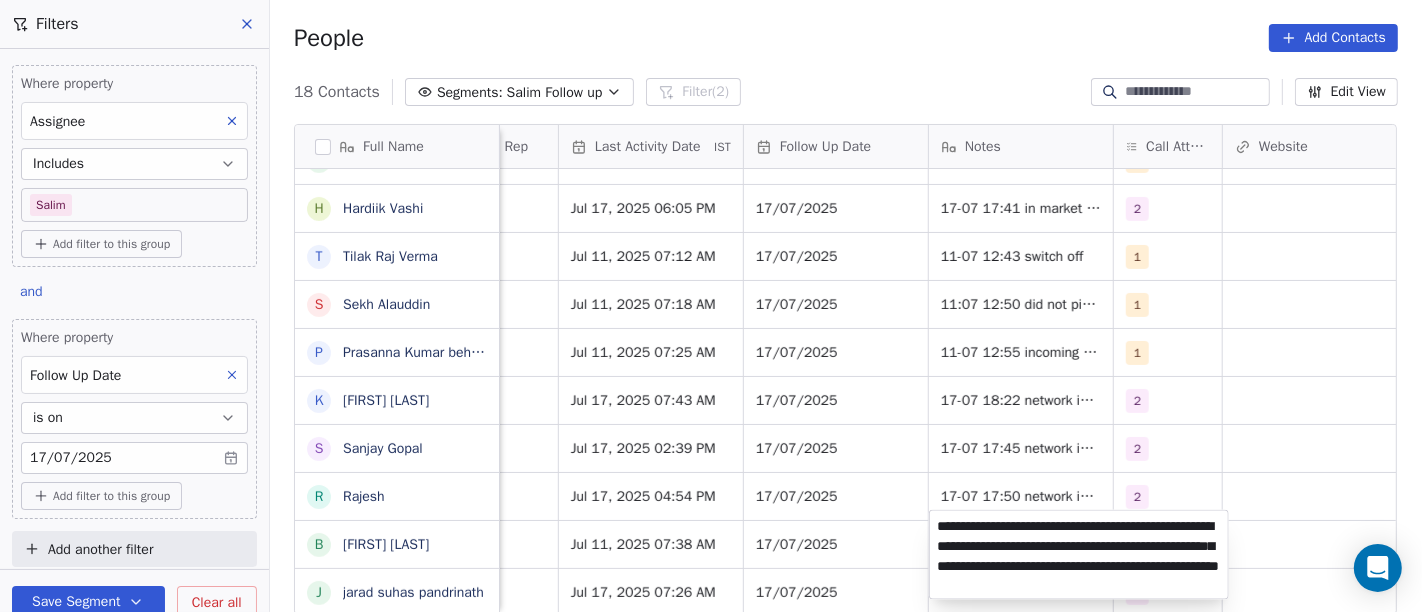 type on "**********" 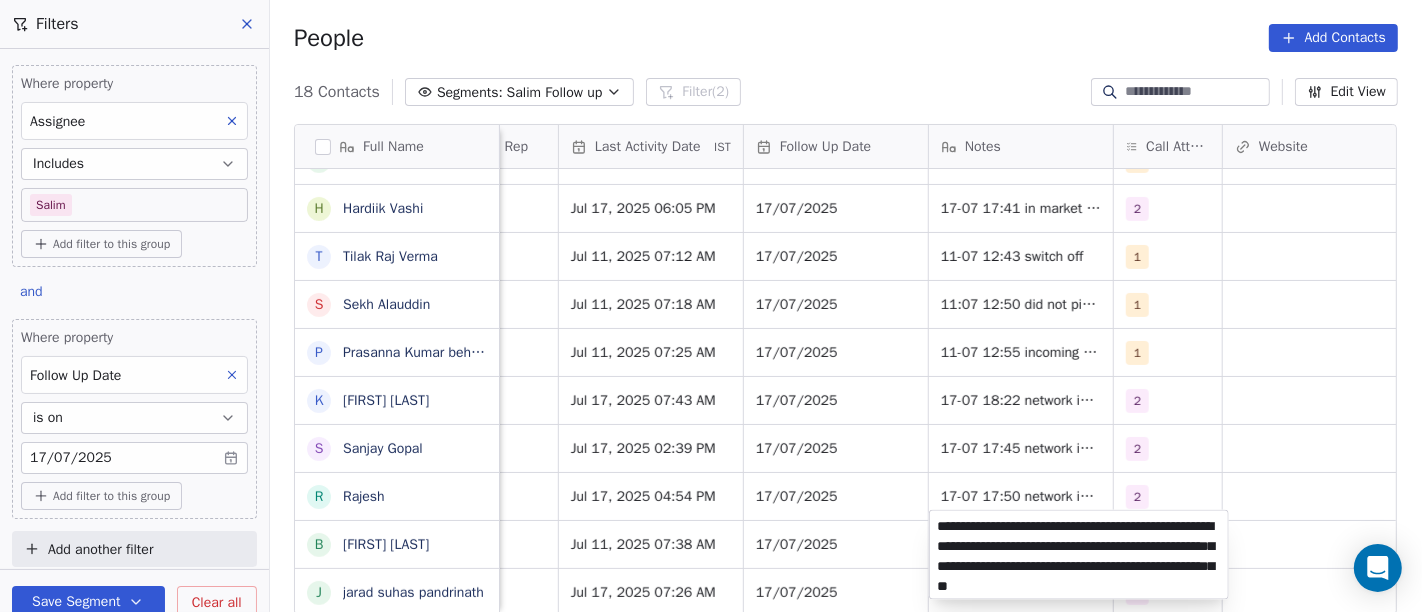 click on "On2Cook India Pvt. Ltd. Contacts People Marketing Workflows Campaigns Sales Pipelines Sequences Beta Tools Apps AI Agents Help & Support Filters Where property   Assignee   Includes Salim Add filter to this group and Where property   Follow Up Date   is on 17/07/2025 Add filter to this group Add another filter Save Segment Clear all People  Add Contacts 18 Contacts Segments: Salim Follow up Filter  (2) Edit View Tag Add to Sequence Full Name S Sameer Ahmed S Saran Chandra D Dhaval Sheth T Tushar u uttam shinde V Vicky Shah D Dr.  Rajendra Dhamane A Abhishek Yadav S Sambuddha Deb H Hardiik Vashi T Tilak Raj Verma S Sekh Alauddin P Prasanna Kumar behera K Kumar Arpan S Sanjay Gopal R Rajesh B Babulal Baig j jarad suhas pandrinath Lead Status Tags Assignee Sales Rep Last Activity Date IST Follow Up Date Notes Call Attempts Website zomato link outlet type Location   Demo Planned Demo Planned Salim Salim Jul 17, 2025 04:10 AM 17/07/2025 2 cloud_kitchen   No Response Salim Jul 15, 2025 09:48 AM 17/07/2025 1   2" at bounding box center [711, 306] 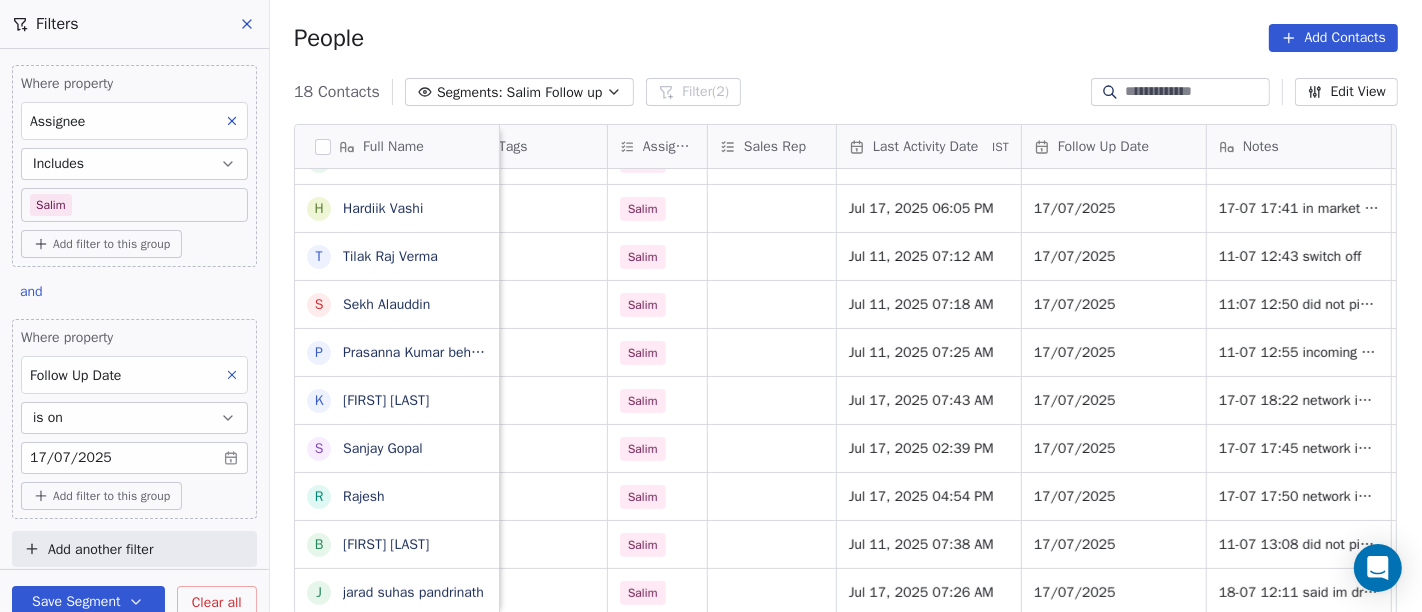 scroll, scrollTop: 17, scrollLeft: 991, axis: both 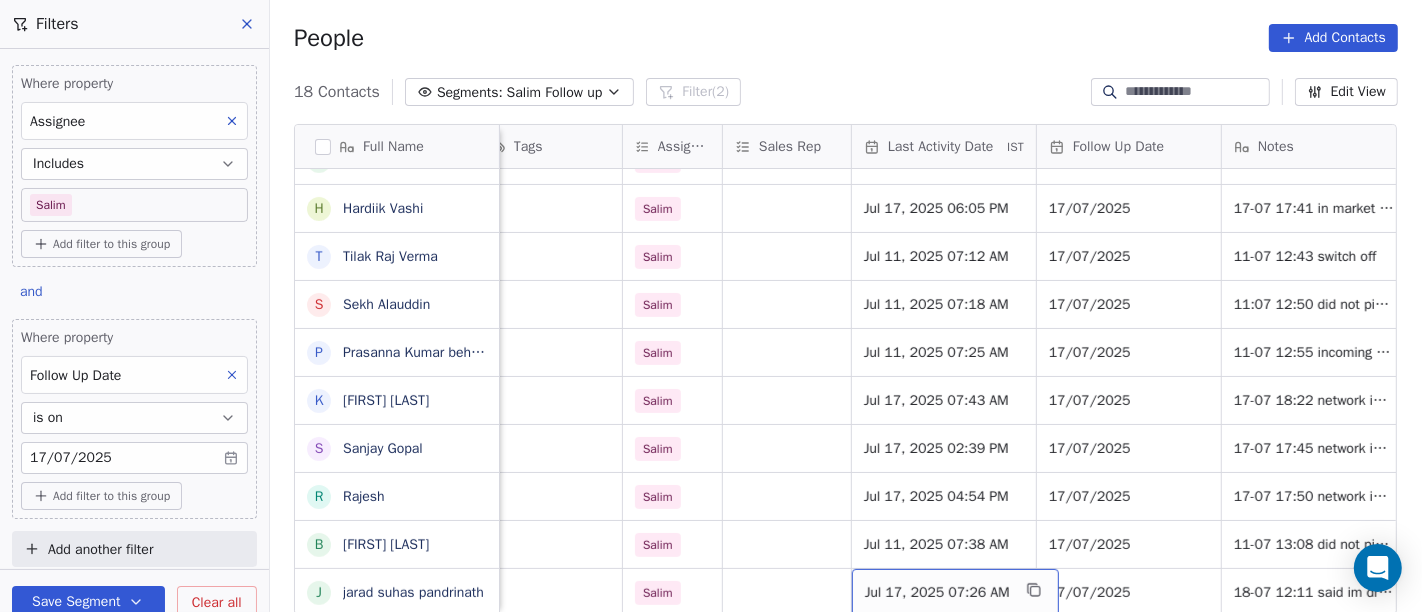 click on "Jul 17, 2025 07:26 AM" at bounding box center [937, 593] 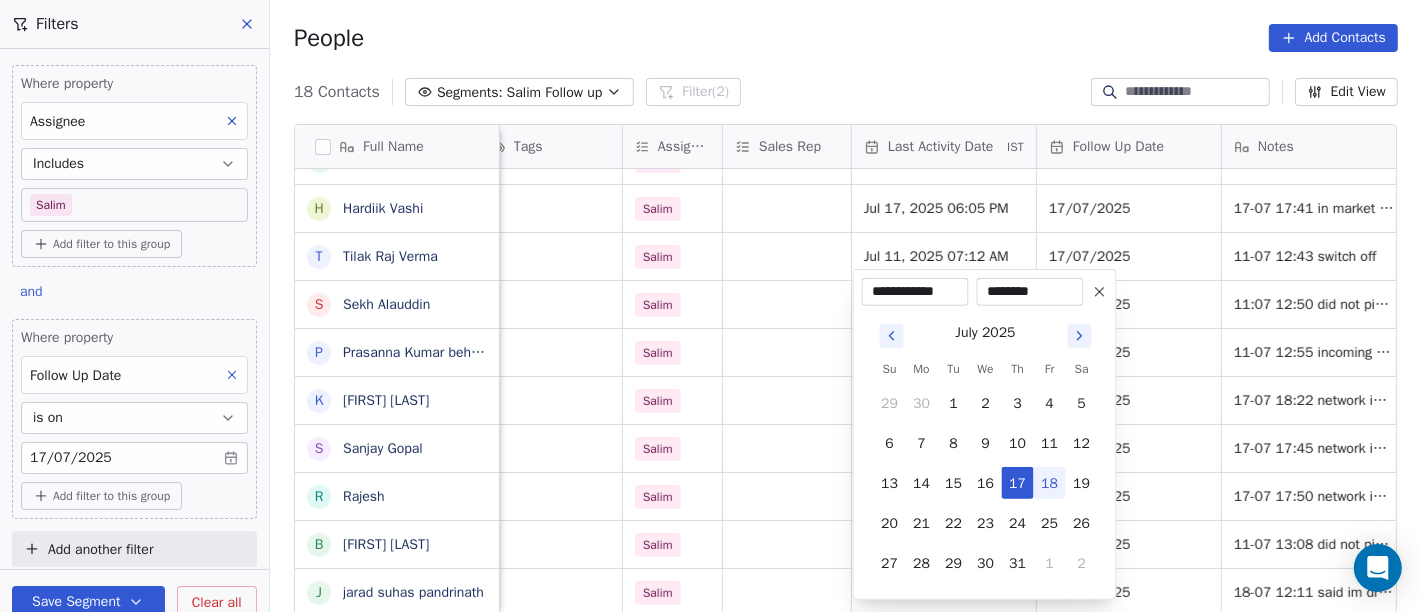 click on "18" at bounding box center [1050, 483] 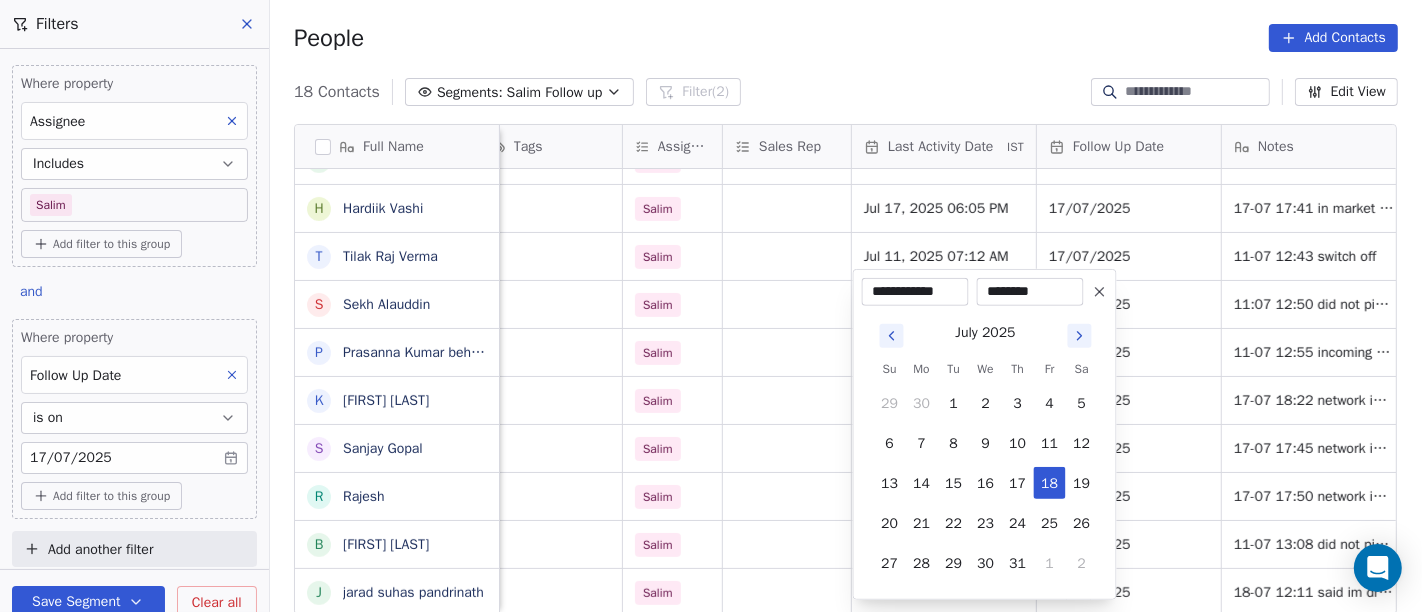 click on "On2Cook India Pvt. Ltd. Contacts People Marketing Workflows Campaigns Sales Pipelines Sequences Beta Tools Apps AI Agents Help & Support Filters Where property   Assignee   Includes Salim Add filter to this group and Where property   Follow Up Date   is on 17/07/2025 Add filter to this group Add another filter Save Segment Clear all People  Add Contacts 18 Contacts Segments: Salim Follow up Filter  (2) Edit View Tag Add to Sequence Full Name S Sameer Ahmed S Saran Chandra D Dhaval Sheth T Tushar u uttam shinde V Vicky Shah D Dr.  Rajendra Dhamane A Abhishek Yadav S Sambuddha Deb H Hardiik Vashi T Tilak Raj Verma S Sekh Alauddin P Prasanna Kumar behera K Kumar Arpan S Sanjay Gopal R Rajesh B Babulal Baig j jarad suhas pandrinath location Created Date IST Lead Status Tags Assignee Sales Rep Last Activity Date IST Follow Up Date Notes Call Attempts Website zomato link   others_ Jul 15, 2025 02:26 PM Demo Planned Demo Planned Salim Salim Jul 17, 2025 04:10 AM 17/07/2025 2   others_ Jul 15, 2025 01:38 PM Salim 1" at bounding box center (711, 306) 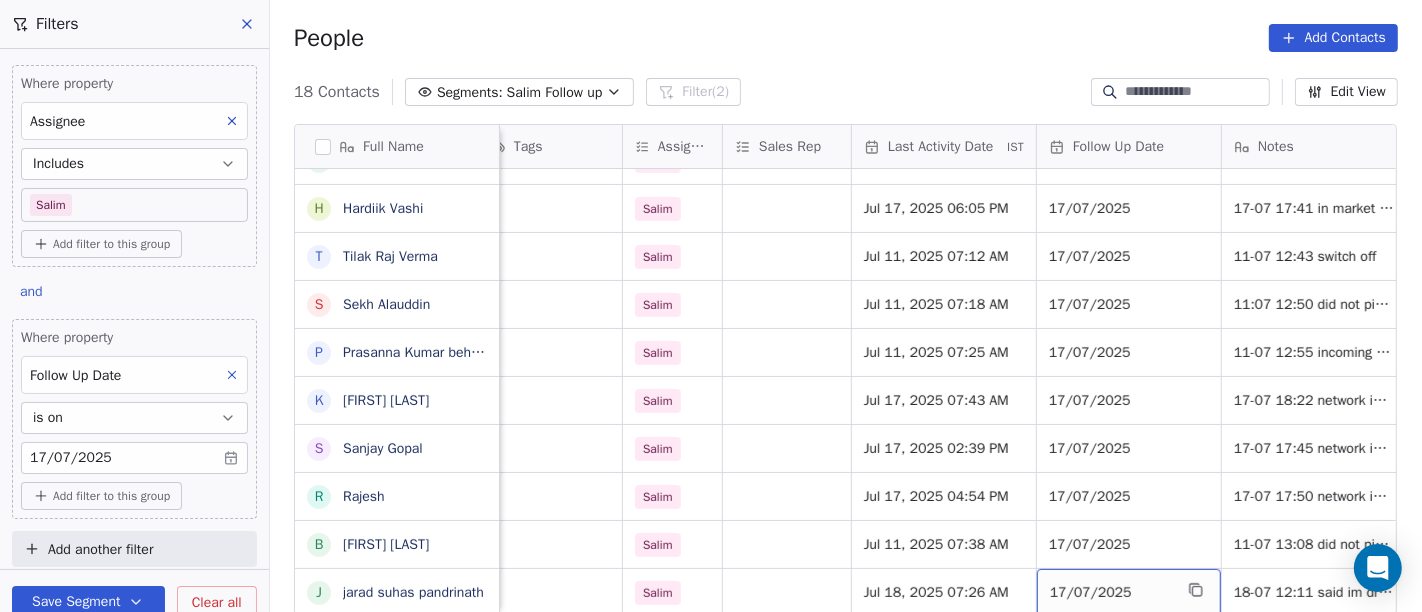 click on "17/07/2025" at bounding box center [1111, 593] 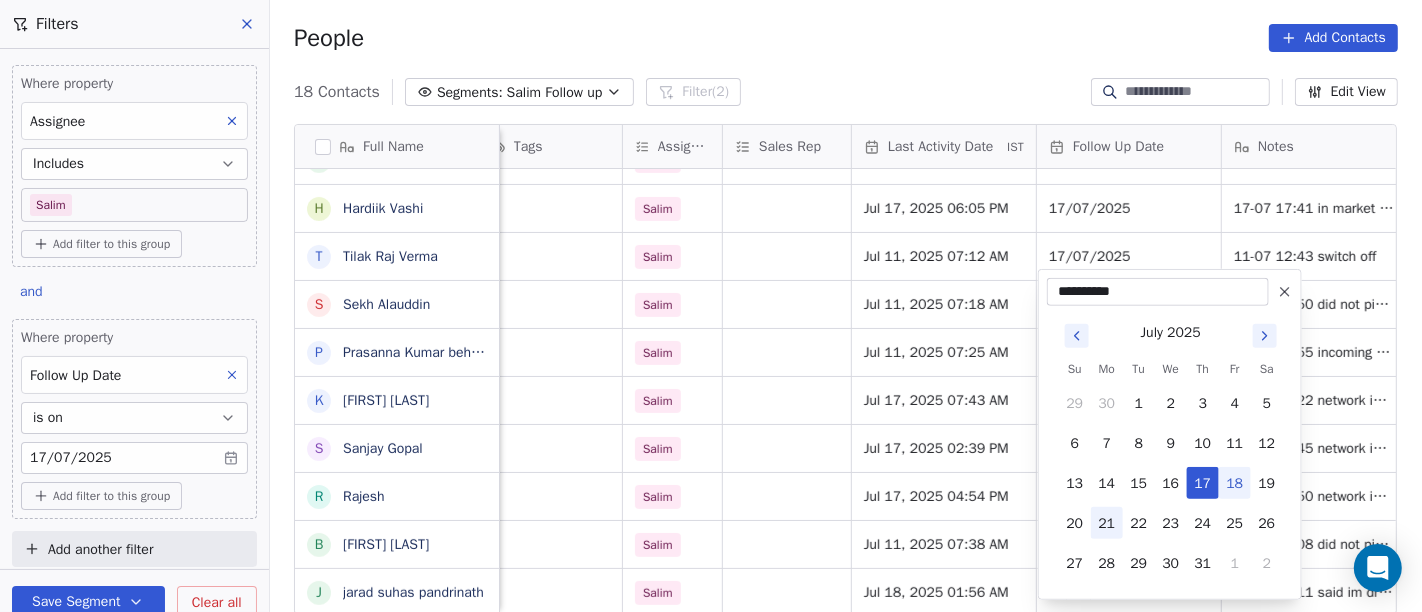 click on "21" at bounding box center (1107, 523) 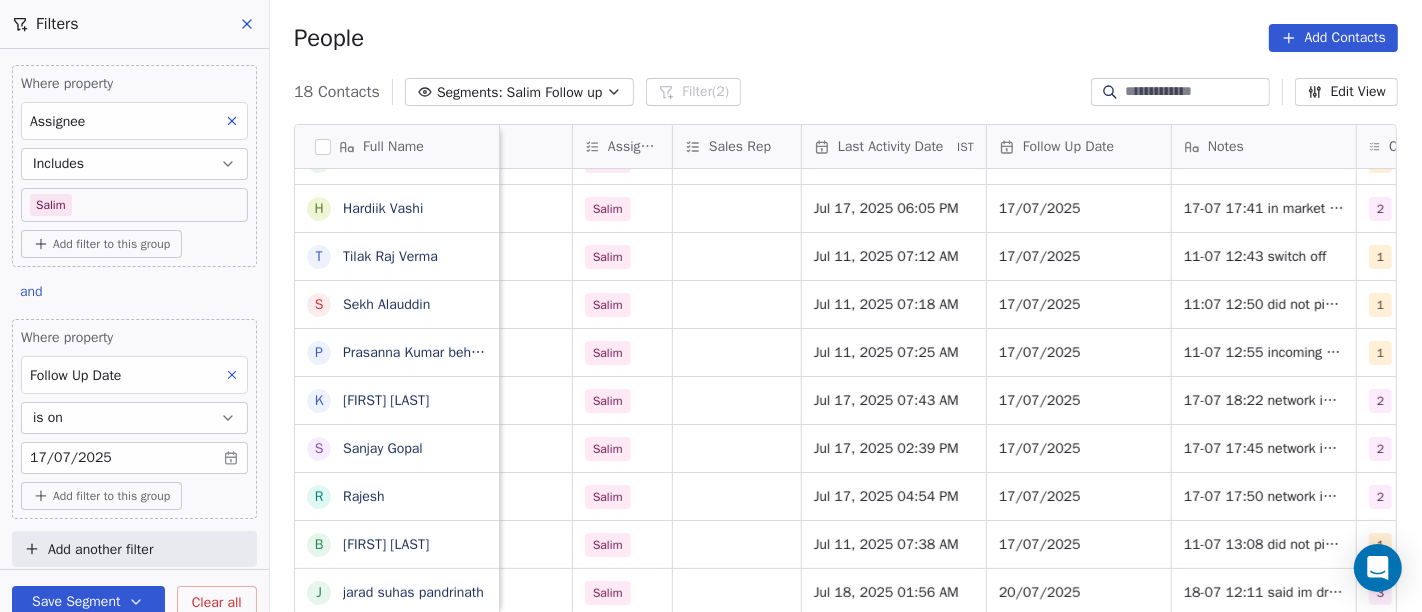 scroll, scrollTop: 17, scrollLeft: 1046, axis: both 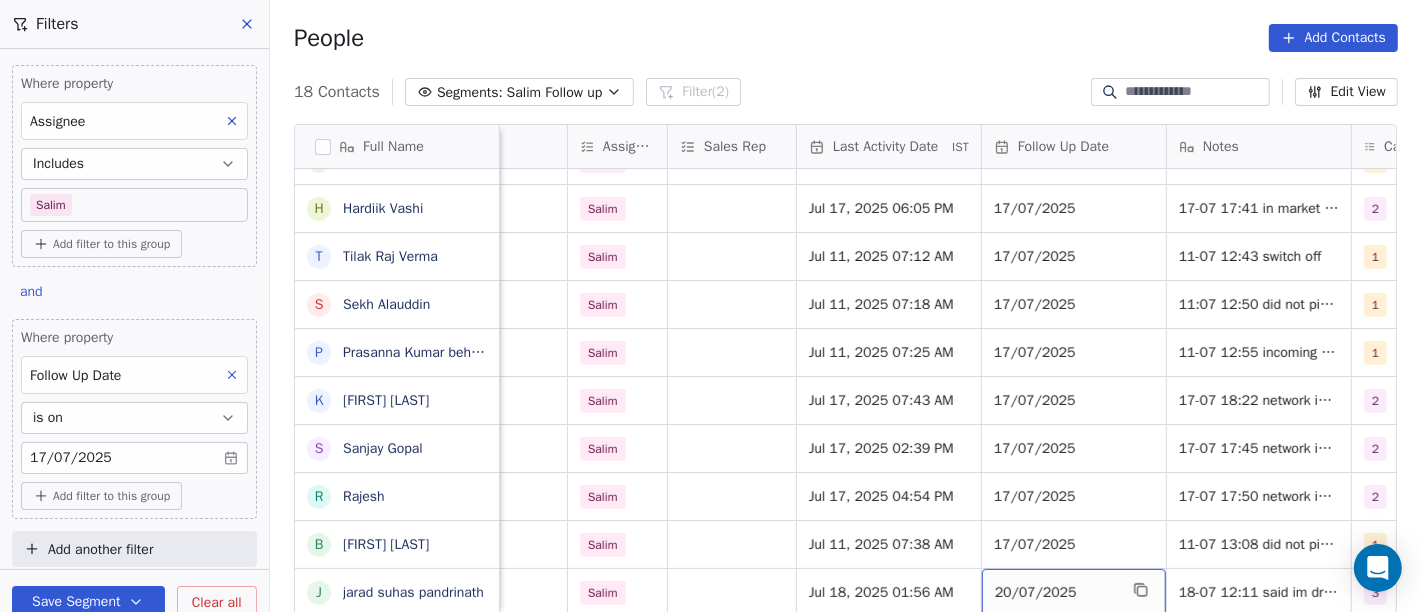 click on "20/07/2025" at bounding box center [1056, 593] 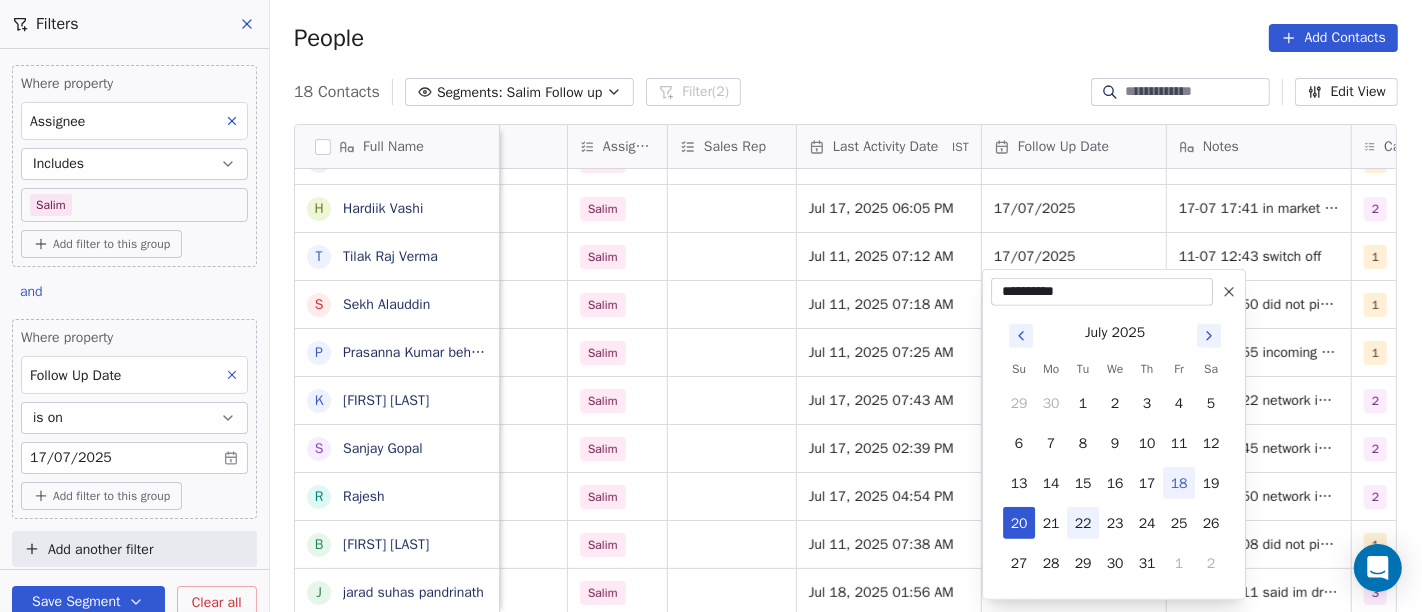 click on "22" at bounding box center [1083, 523] 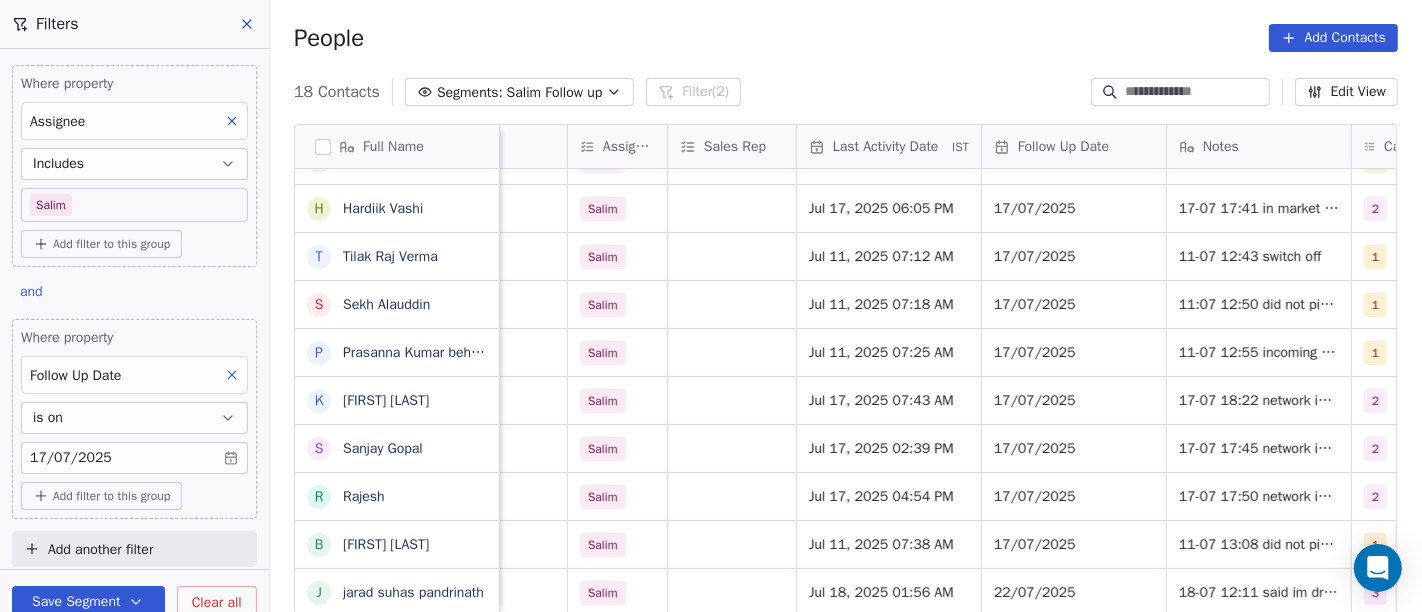 scroll, scrollTop: 369, scrollLeft: 0, axis: vertical 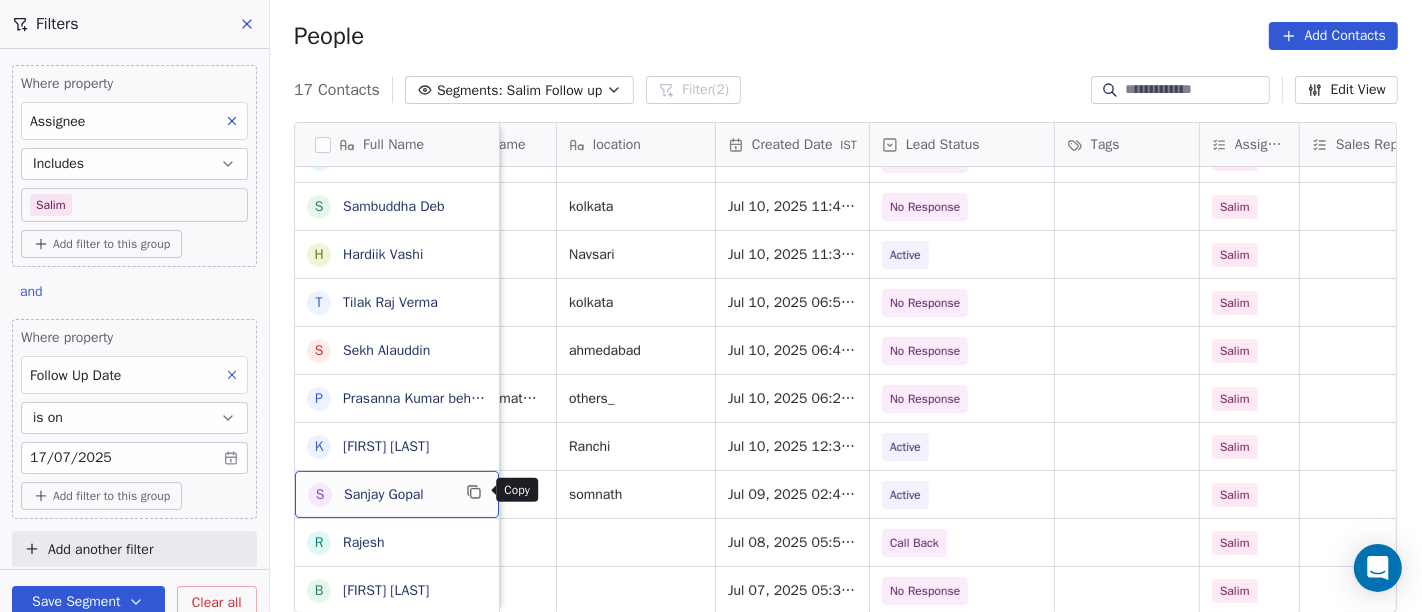 click 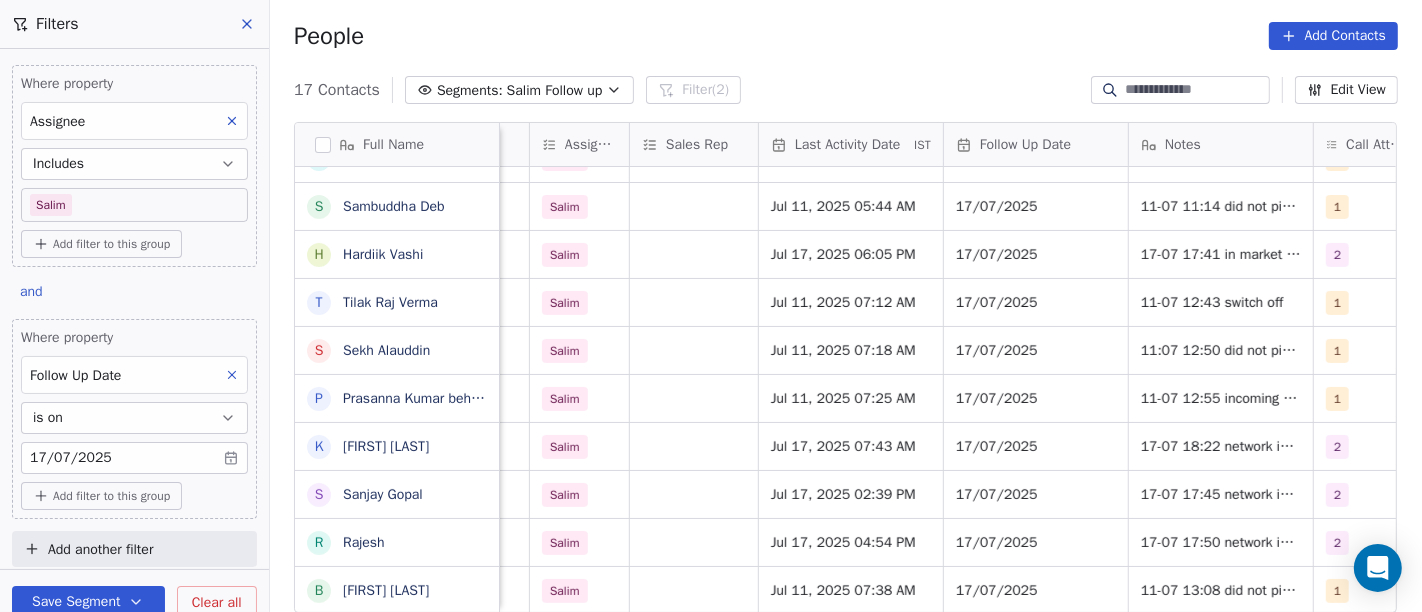 scroll, scrollTop: 17, scrollLeft: 1086, axis: both 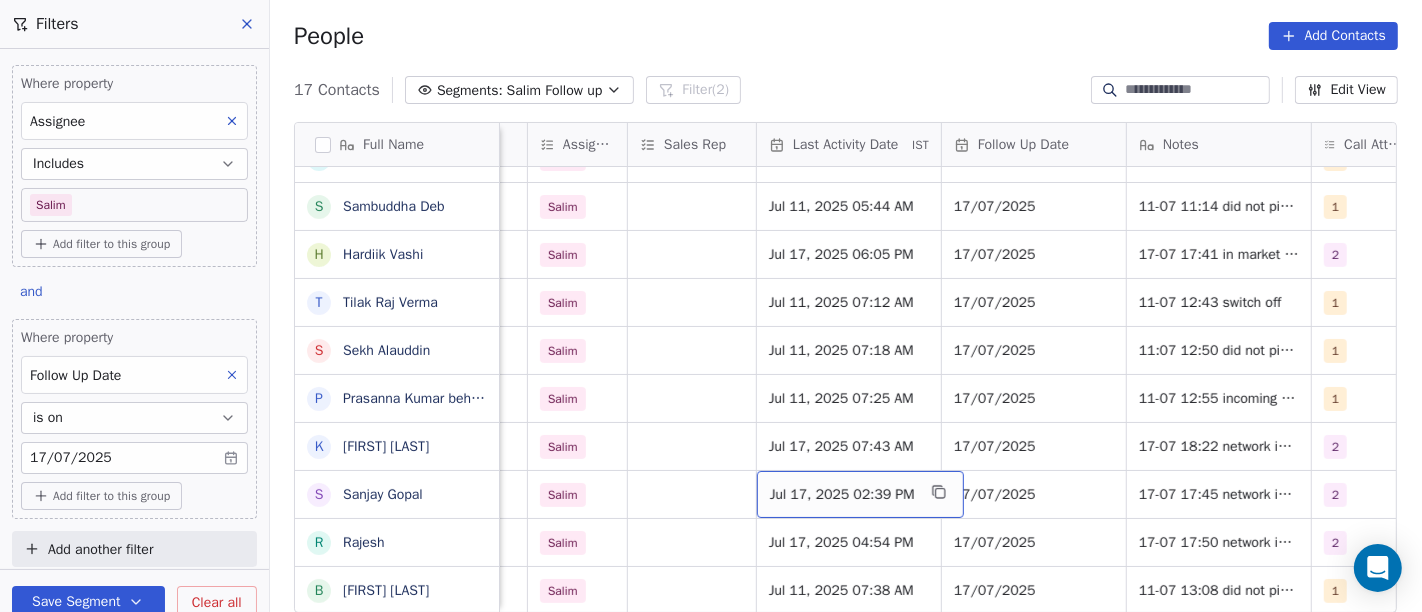 click on "Jul 17, 2025 02:39 PM" at bounding box center (842, 495) 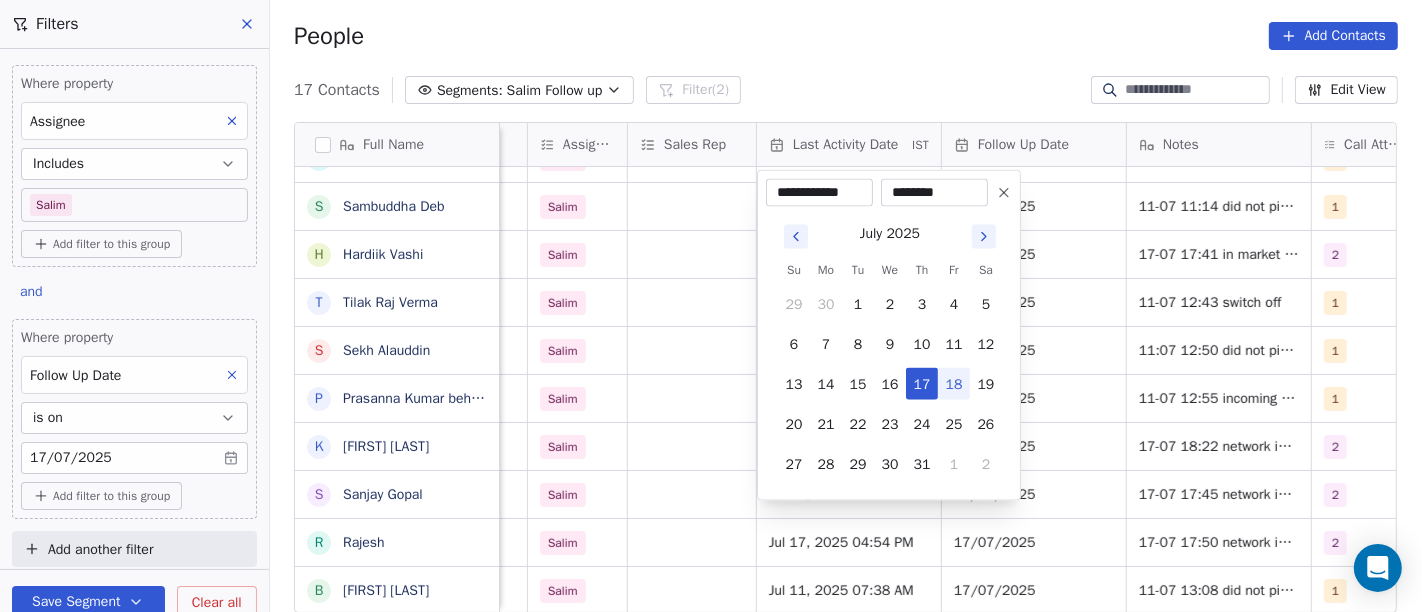 click on "18" at bounding box center [954, 384] 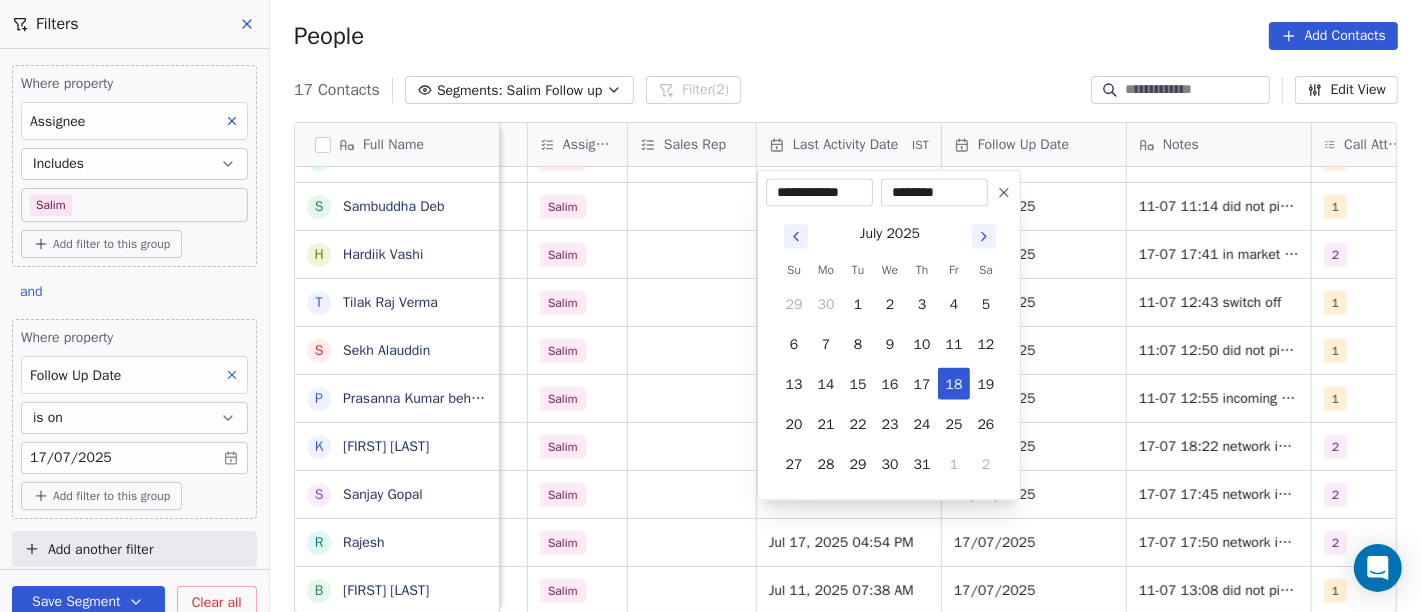 click on "On2Cook India Pvt. Ltd. Contacts People Marketing Workflows Campaigns Sales Pipelines Sequences Beta Tools Apps AI Agents Help & Support Filters Where property   Assignee   Includes Salim Add filter to this group and Where property   Follow Up Date   is on 17/07/2025 Add filter to this group Add another filter Save Segment Clear all People  Add Contacts 17 Contacts Segments: Salim Follow up Filter  (2) Edit View Tag Add to Sequence Full Name S Sameer Ahmed S Saran Chandra D Dhaval Sheth T Tushar u uttam shinde V Vicky Shah D Dr.  Rajendra Dhamane A Abhishek Yadav S Sambuddha Deb H Hardiik Vashi T Tilak Raj Verma S Sekh Alauddin P Prasanna Kumar behera K Kumar Arpan S Sanjay Gopal R Rajesh B Babulal Baig location Created Date IST Lead Status Tags Assignee Sales Rep Last Activity Date IST Follow Up Date Notes Call Attempts Website zomato link outlet type   others_ Jul 15, 2025 02:26 PM Demo Planned Demo Planned Salim Salim Jul 17, 2025 04:10 AM 17/07/2025 2 cloud_kitchen   others_ Jul 15, 2025 01:38 PM Salim" at bounding box center [711, 306] 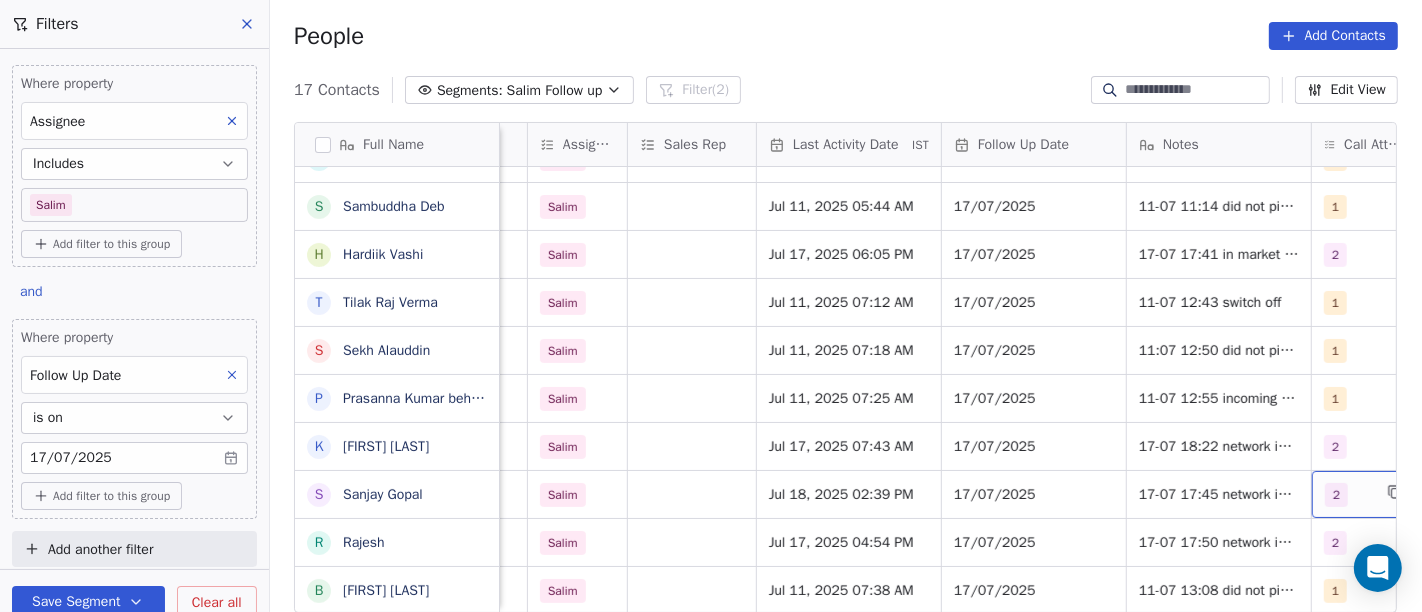 scroll, scrollTop: 17, scrollLeft: 1128, axis: both 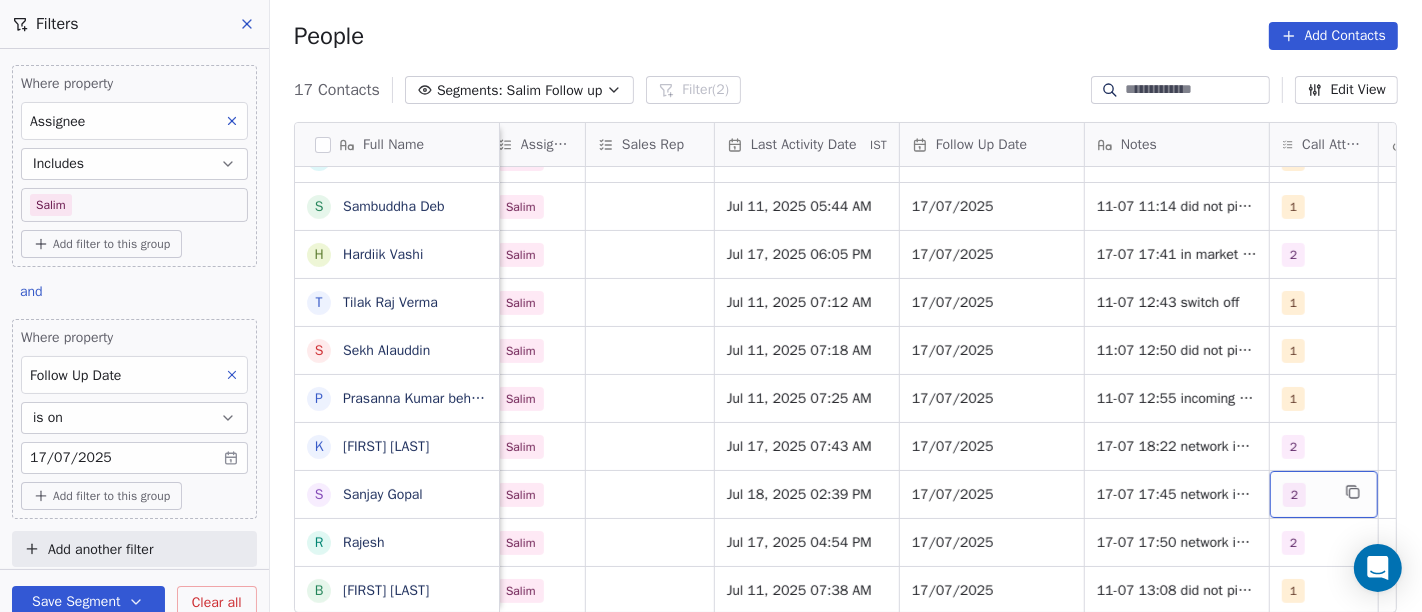 click on "2" at bounding box center [1324, 494] 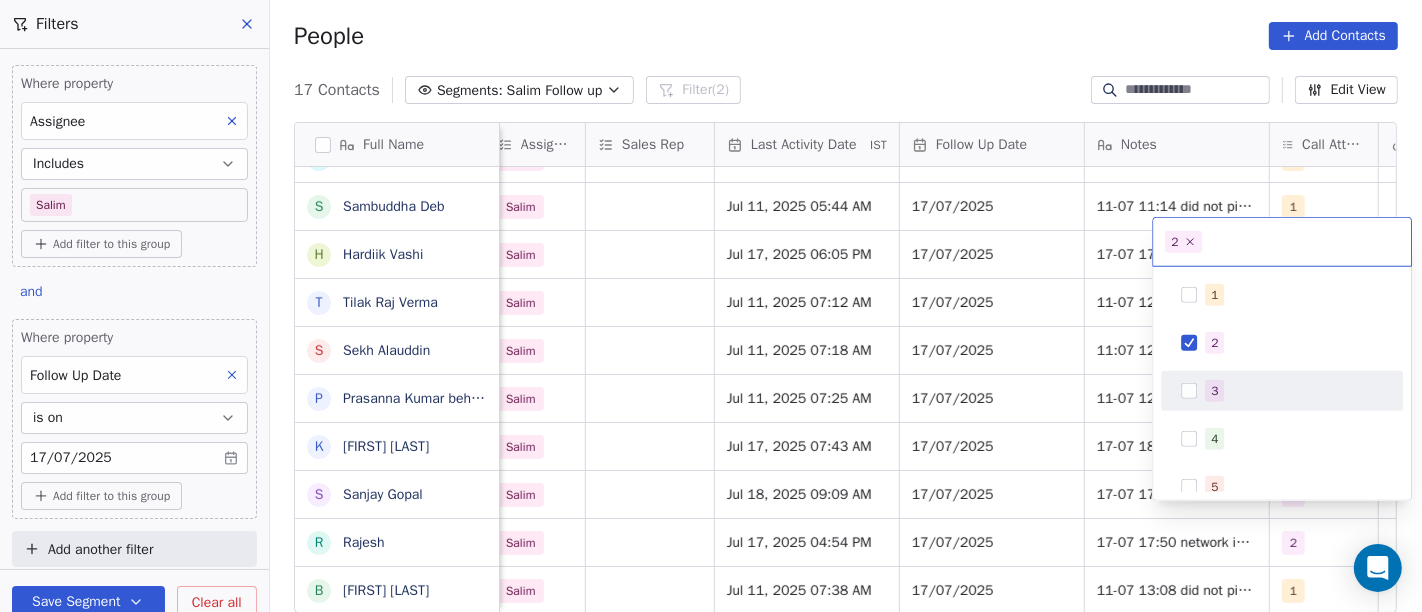click on "3" at bounding box center (1214, 391) 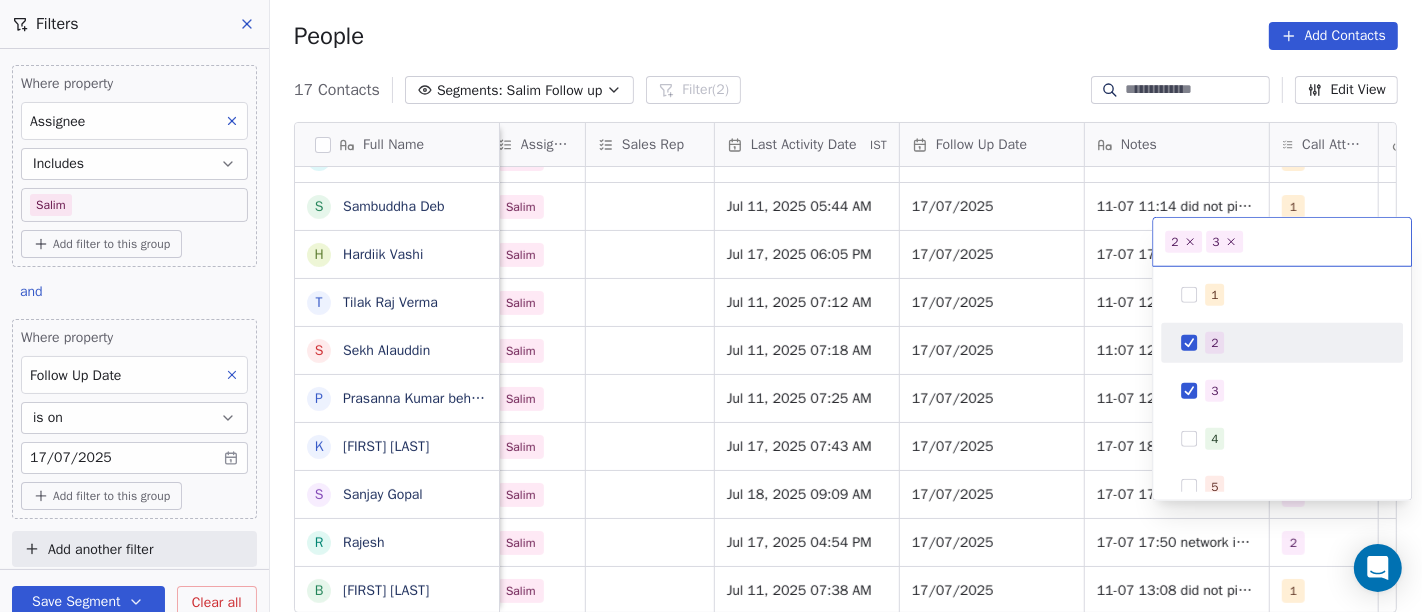 click on "2" at bounding box center (1282, 343) 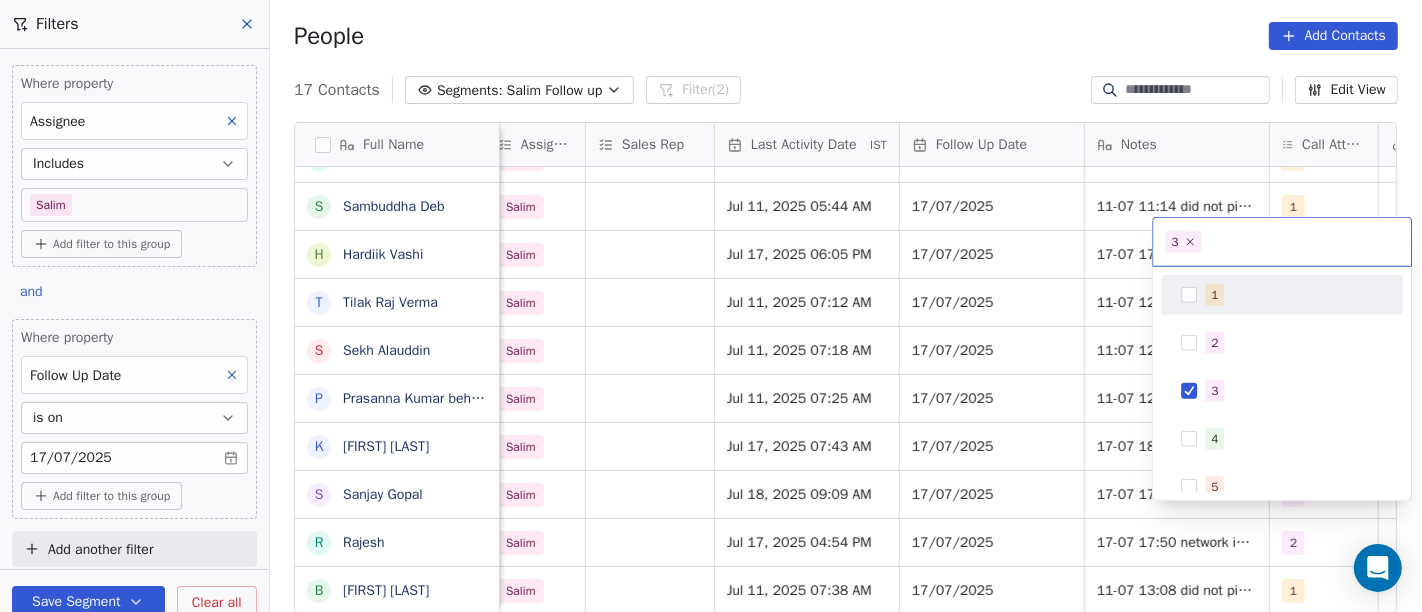 click on "On2Cook India Pvt. Ltd. Contacts People Marketing Workflows Campaigns Sales Pipelines Sequences Beta Tools Apps AI Agents Help & Support Filters Where property   Assignee   Includes Salim Add filter to this group and Where property   Follow Up Date   is on 17/07/2025 Add filter to this group Add another filter Save Segment Clear all People  Add Contacts 17 Contacts Segments: Salim Follow up Filter  (2) Edit View Tag Add to Sequence Full Name S Sameer Ahmed S Saran Chandra D Dhaval Sheth T Tushar u uttam shinde V Vicky Shah D Dr.  Rajendra Dhamane A Abhishek Yadav S Sambuddha Deb H Hardiik Vashi T Tilak Raj Verma S Sekh Alauddin P Prasanna Kumar behera K Kumar Arpan S Sanjay Gopal R Rajesh B Babulal Baig Created Date IST Lead Status Tags Assignee Sales Rep Last Activity Date IST Follow Up Date Notes Call Attempts Website zomato link outlet type Location   Jul 15, 2025 02:26 PM Demo Planned Demo Planned Salim Salim Jul 17, 2025 04:10 AM 17/07/2025 2 cloud_kitchen   Jul 15, 2025 01:38 PM No Response Salim 1" at bounding box center (711, 306) 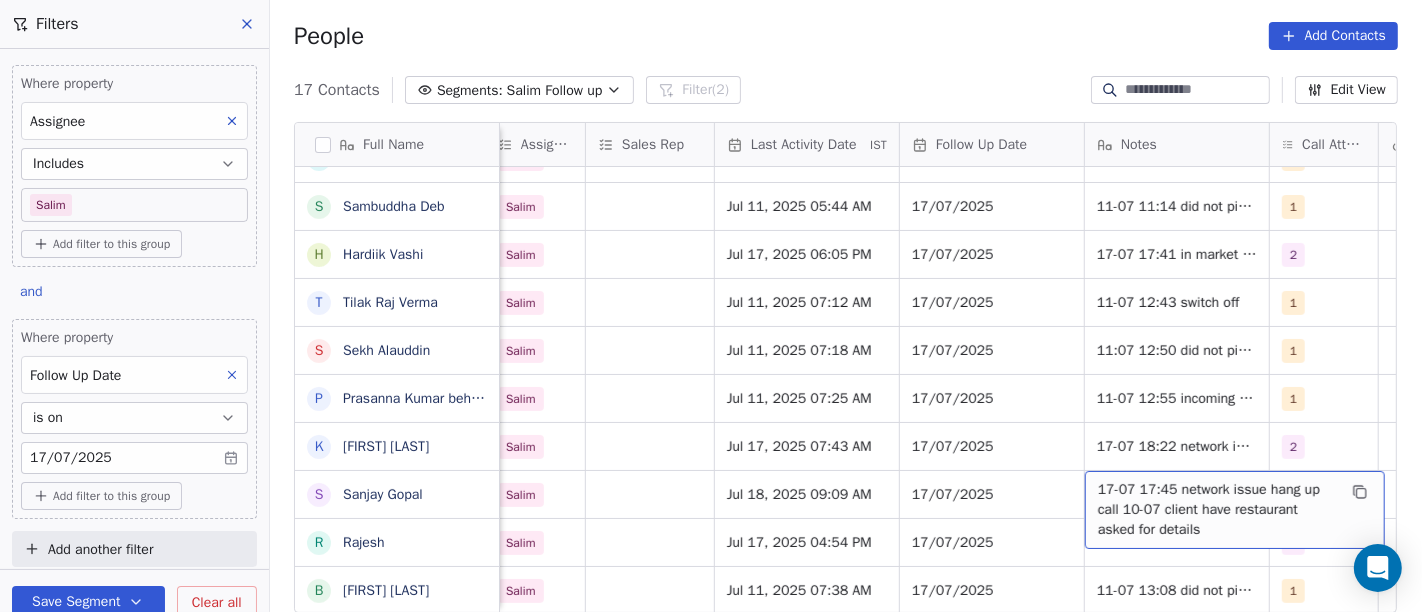 click on "17-07 17:45 network issue hang up call 10-07 client have restaurant asked for details" at bounding box center (1217, 510) 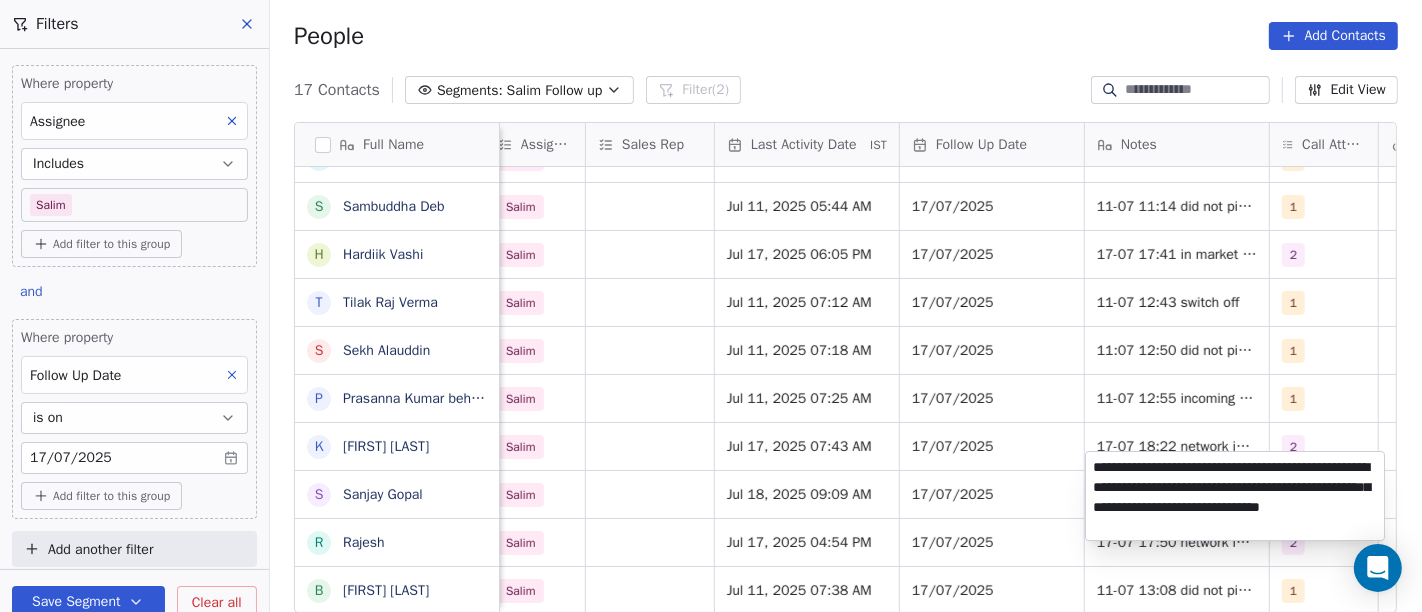 type on "**********" 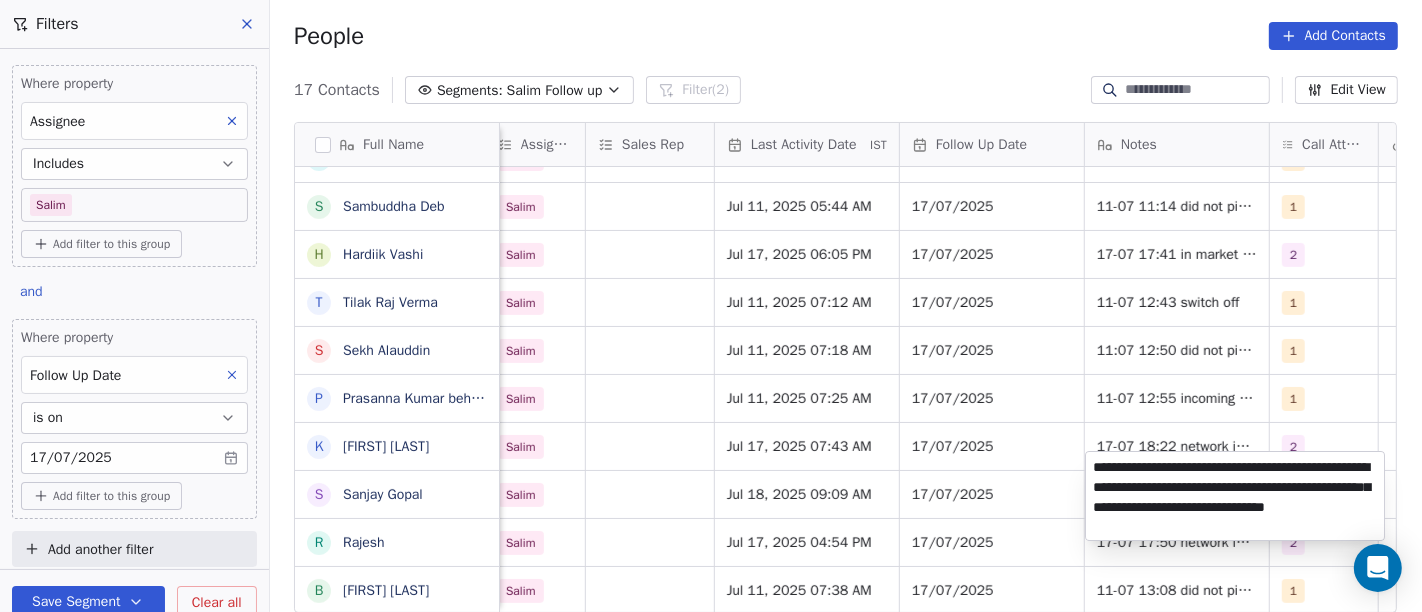 click on "On2Cook India Pvt. Ltd. Contacts People Marketing Workflows Campaigns Sales Pipelines Sequences Beta Tools Apps AI Agents Help & Support Filters Where property   Assignee   Includes Salim Add filter to this group and Where property   Follow Up Date   is on 17/07/2025 Add filter to this group Add another filter Save Segment Clear all People  Add Contacts 17 Contacts Segments: Salim Follow up Filter  (2) Edit View Tag Add to Sequence Full Name S Sameer Ahmed S Saran Chandra D Dhaval Sheth T Tushar u uttam shinde V Vicky Shah D Dr.  Rajendra Dhamane A Abhishek Yadav S Sambuddha Deb H Hardiik Vashi T Tilak Raj Verma S Sekh Alauddin P Prasanna Kumar behera K Kumar Arpan S Sanjay Gopal R Rajesh B Babulal Baig Created Date IST Lead Status Tags Assignee Sales Rep Last Activity Date IST Follow Up Date Notes Call Attempts Website zomato link outlet type Location   Jul 15, 2025 02:26 PM Demo Planned Demo Planned Salim Salim Jul 17, 2025 04:10 AM 17/07/2025 2 cloud_kitchen   Jul 15, 2025 01:38 PM No Response Salim 1" at bounding box center [711, 306] 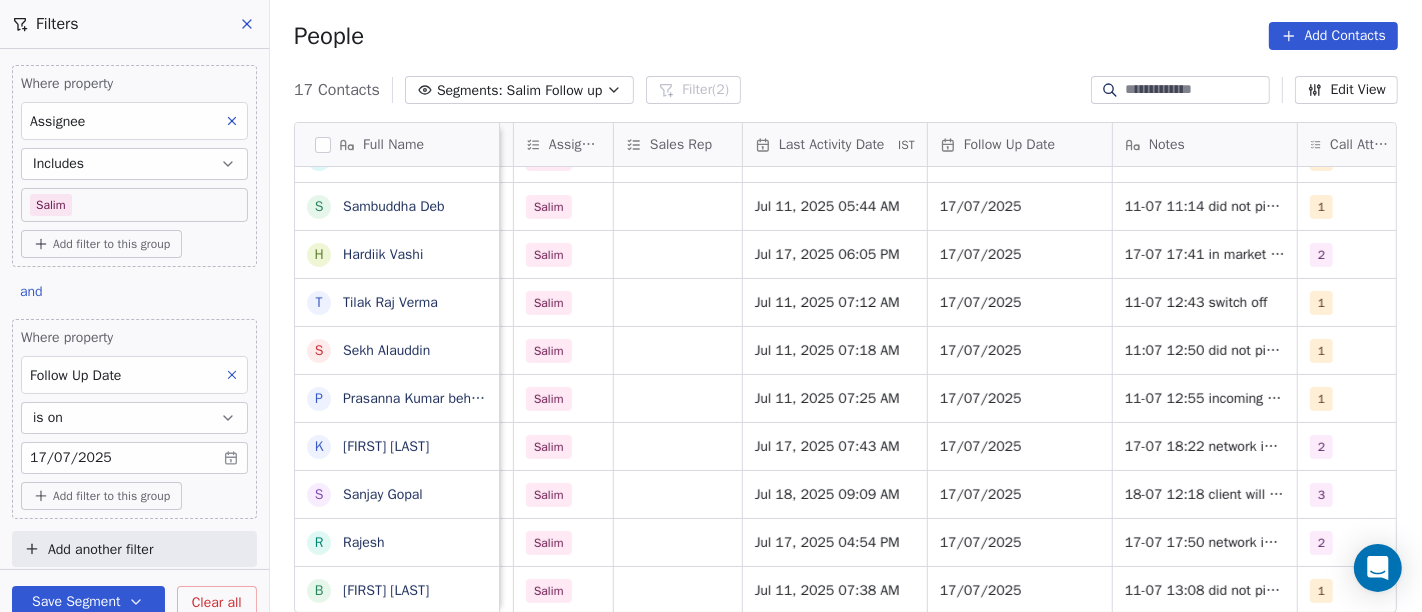 scroll, scrollTop: 17, scrollLeft: 1108, axis: both 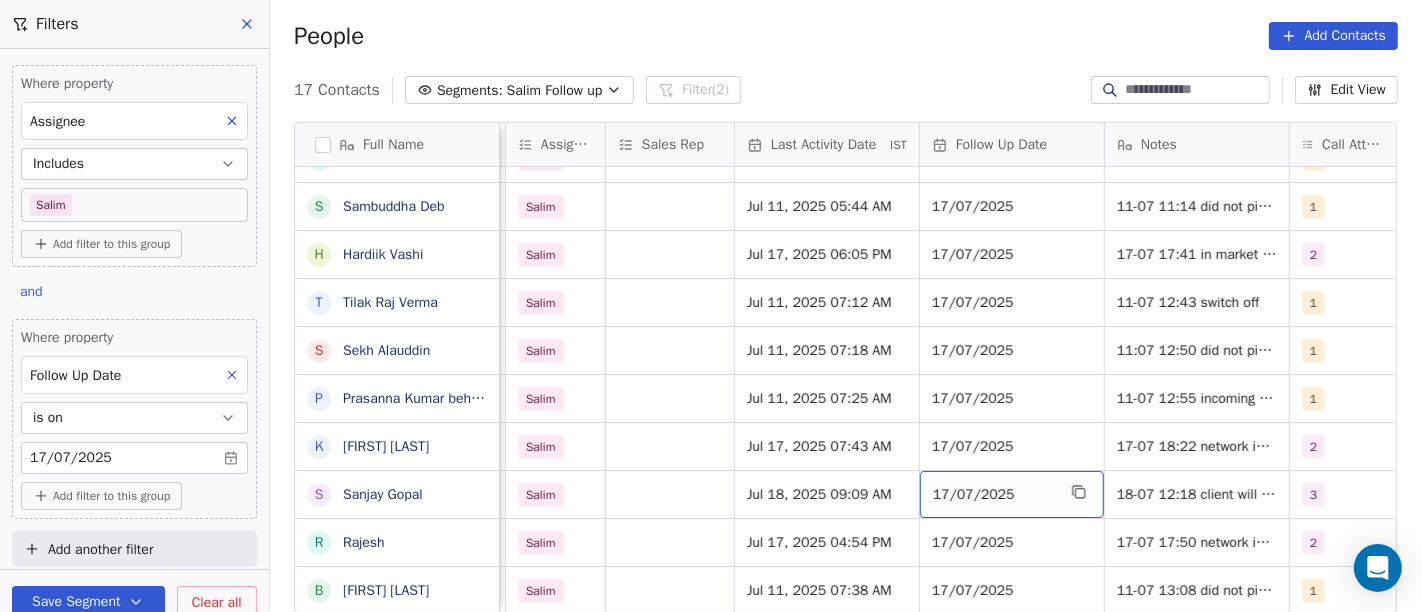 click on "17/07/2025" at bounding box center [994, 495] 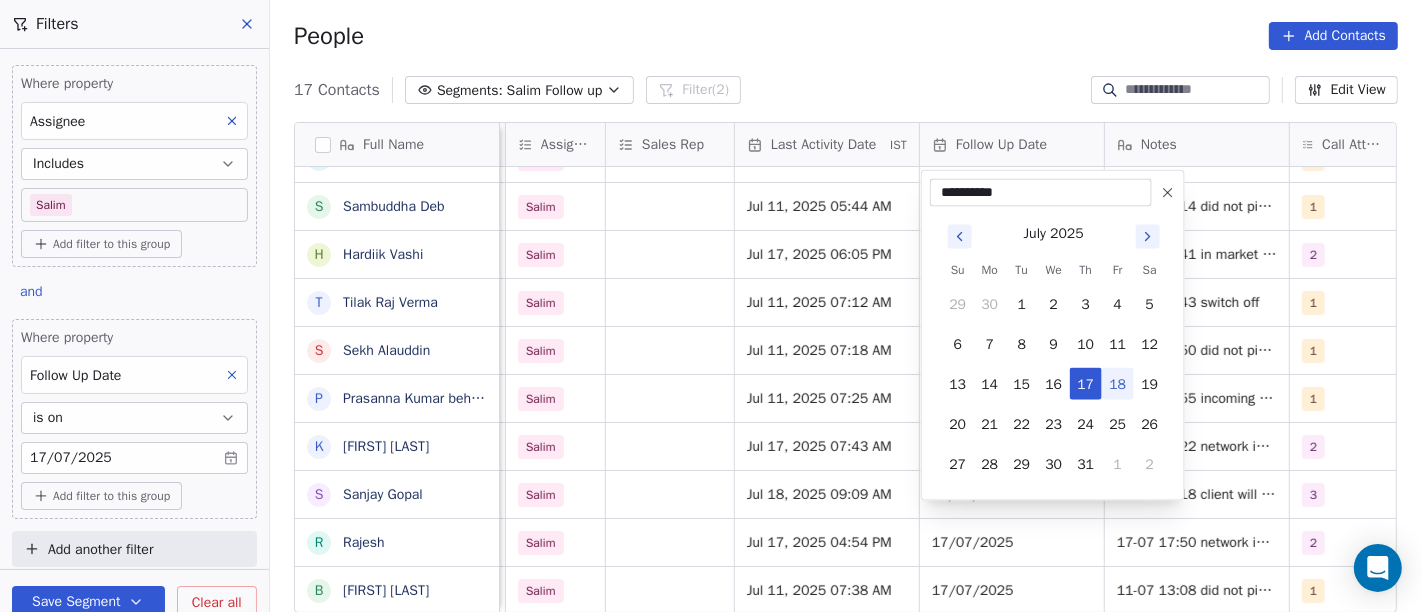 click 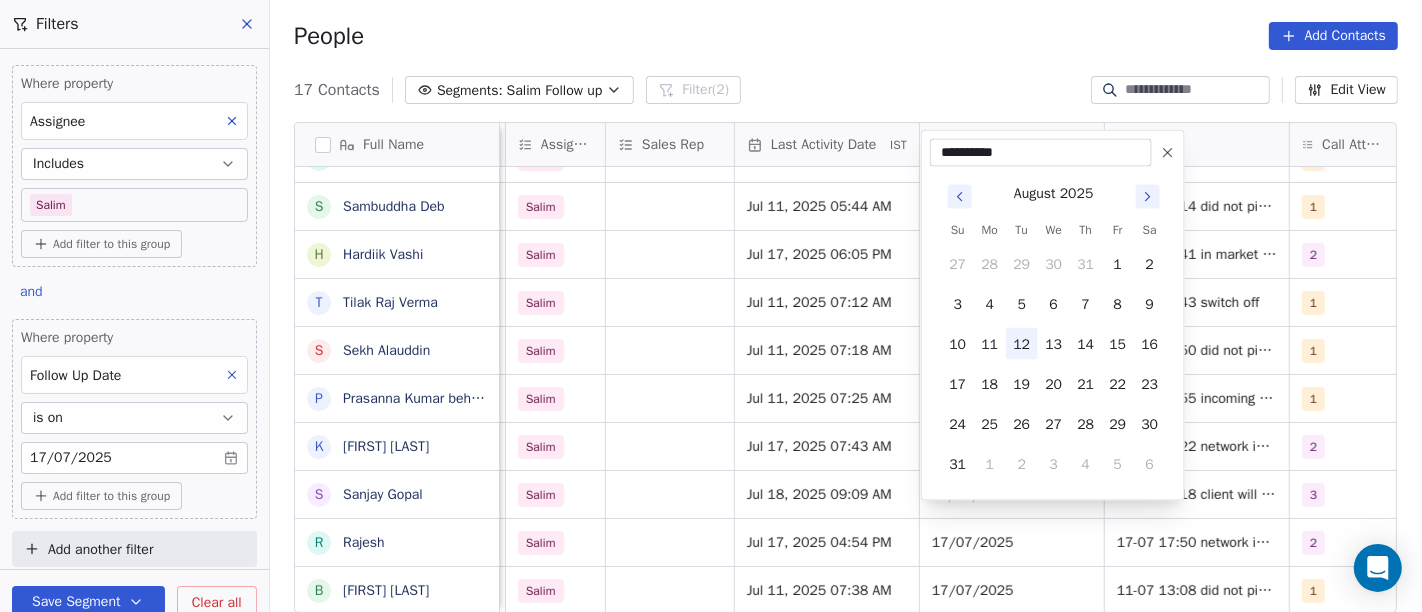click on "12" at bounding box center [1022, 344] 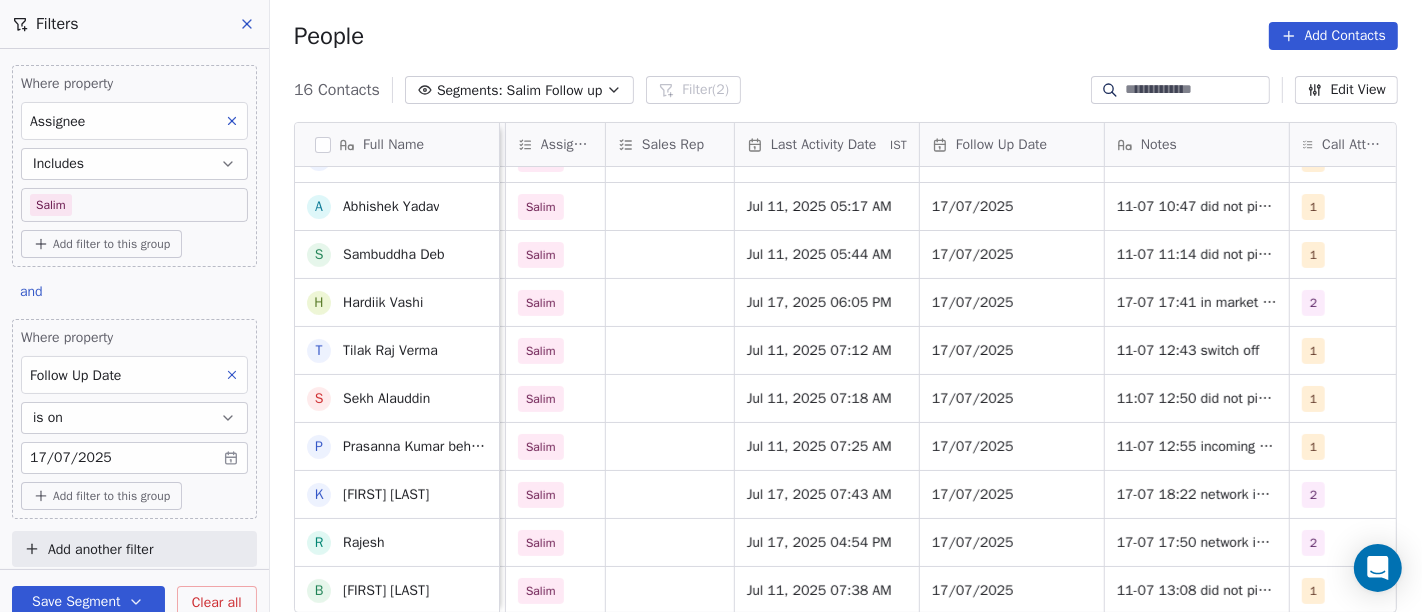 scroll, scrollTop: 321, scrollLeft: 0, axis: vertical 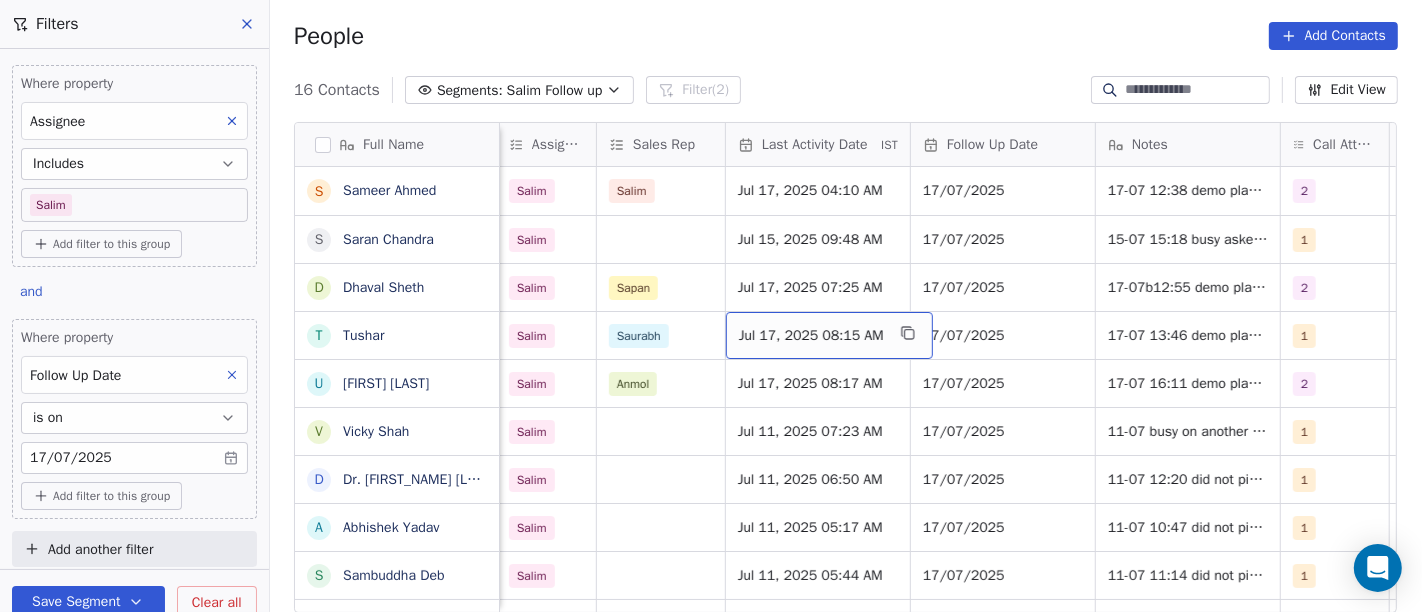 click on "Jul 17, 2025 08:15 AM" at bounding box center [811, 336] 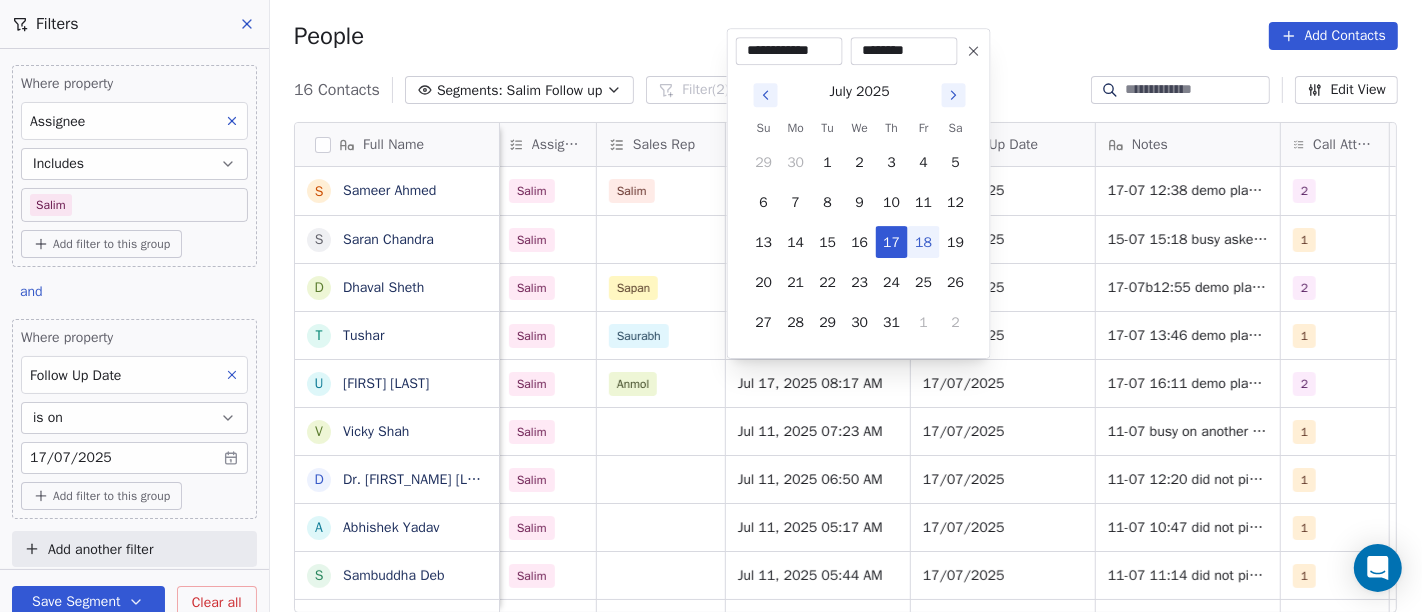 click on "18" at bounding box center [924, 242] 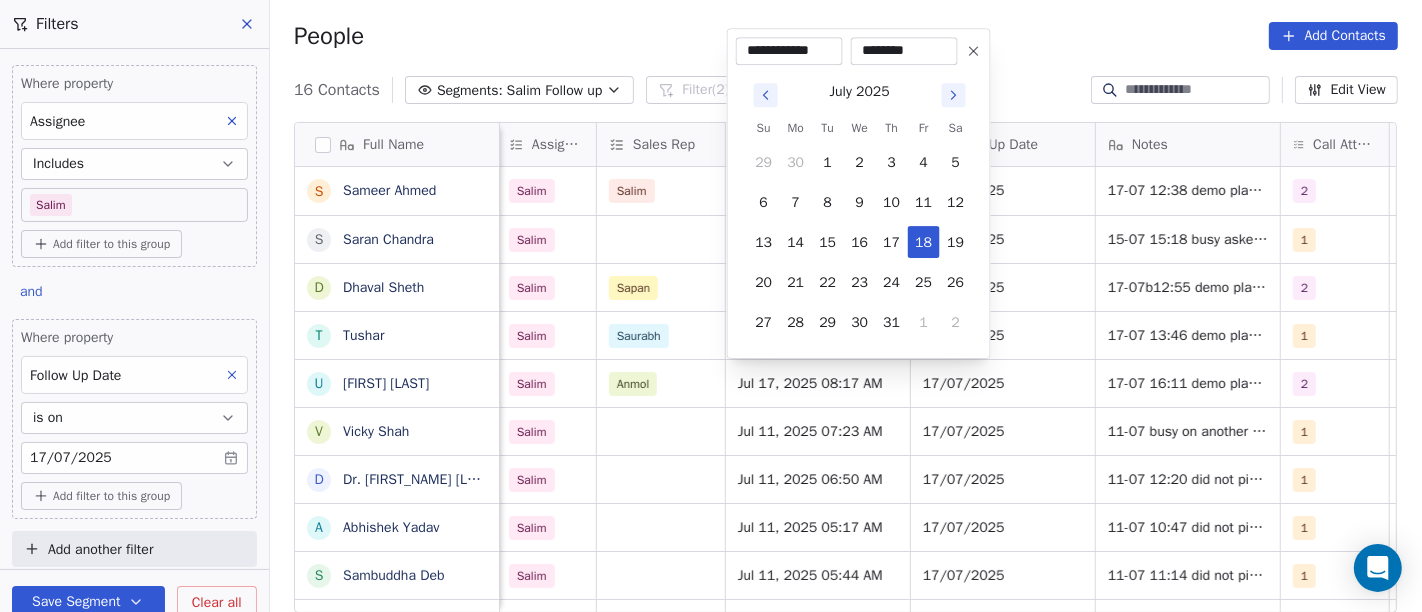 click on "On2Cook India Pvt. Ltd. Contacts People Marketing Workflows Campaigns Sales Pipelines Sequences Beta Tools Apps AI Agents Help & Support Filters Where property   Assignee   Includes Salim Add filter to this group and Where property   Follow Up Date   is on 17/07/2025 Add filter to this group Add another filter Save Segment Clear all People  Add Contacts 16 Contacts Segments: Salim Follow up Filter  (2) Edit View Tag Add to Sequence Full Name S Sameer Ahmed S Saran Chandra D Dhaval Sheth T Tushar u uttam shinde V Vicky Shah D Dr.  Rajendra Dhamane A Abhishek Yadav S Sambuddha Deb H Hardiik Vashi T Tilak Raj Verma S Sekh Alauddin P Prasanna Kumar behera K Kumar Arpan R Rajesh B Babulal Baig Created Date IST Lead Status Tags Assignee Sales Rep Last Activity Date IST Follow Up Date Notes Call Attempts Website zomato link outlet type Location   Jul 15, 2025 02:26 PM Demo Planned Demo Planned Salim Salim Jul 17, 2025 04:10 AM 17/07/2025 2 cloud_kitchen   Jul 15, 2025 01:38 PM No Response Salim 17/07/2025 1   2" at bounding box center (711, 306) 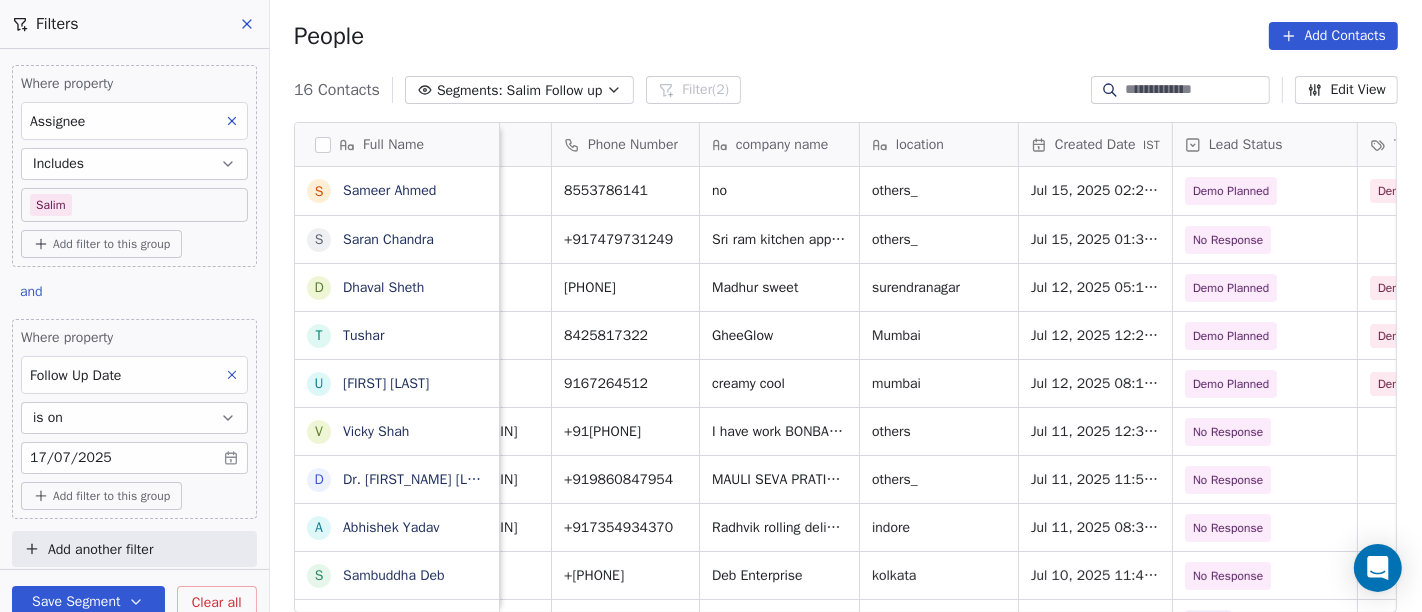 scroll, scrollTop: 0, scrollLeft: 105, axis: horizontal 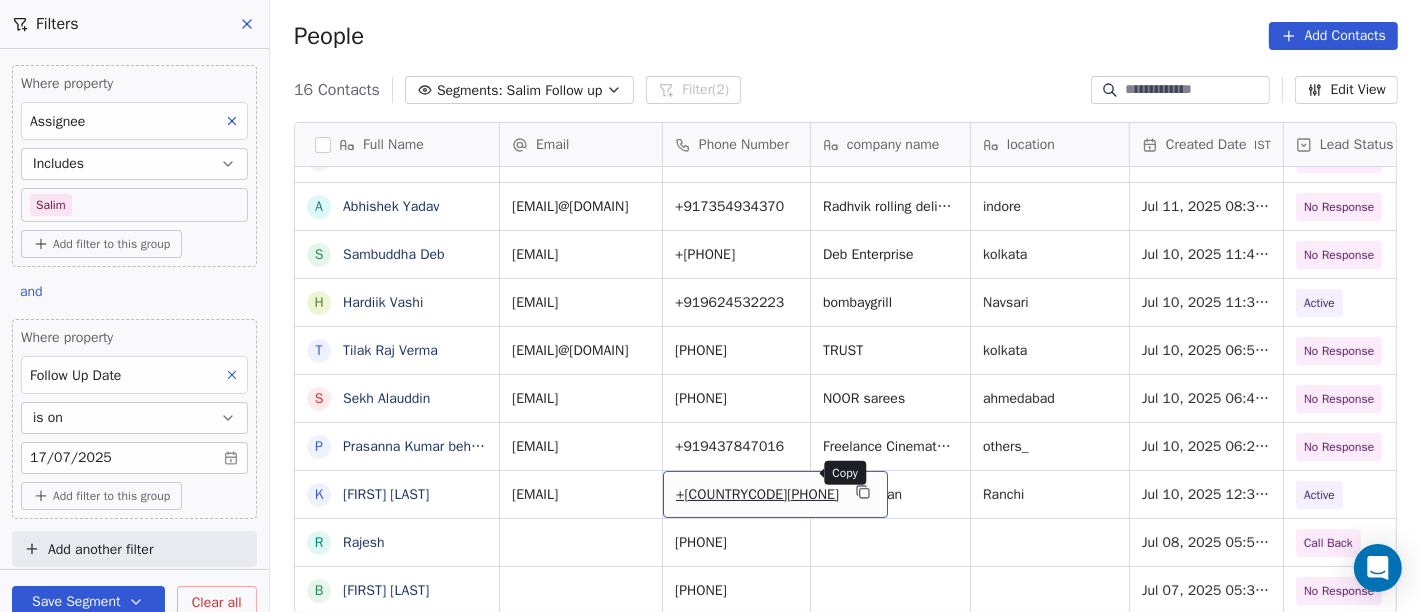 click 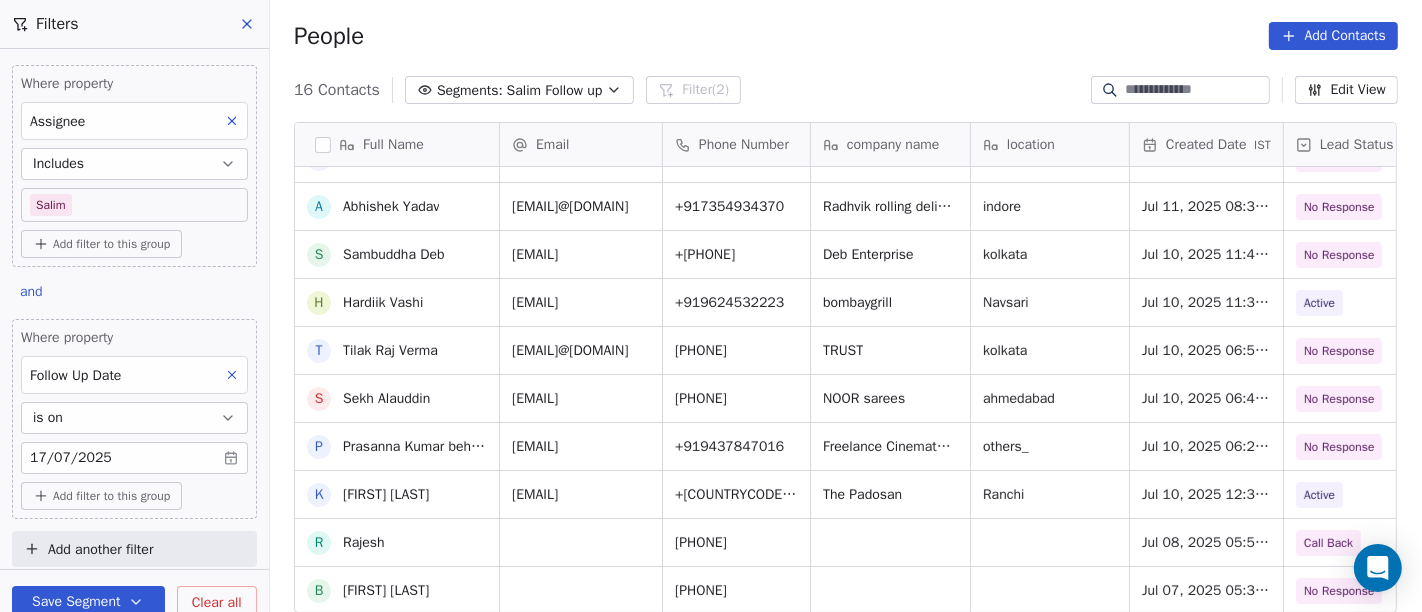 scroll, scrollTop: 0, scrollLeft: 0, axis: both 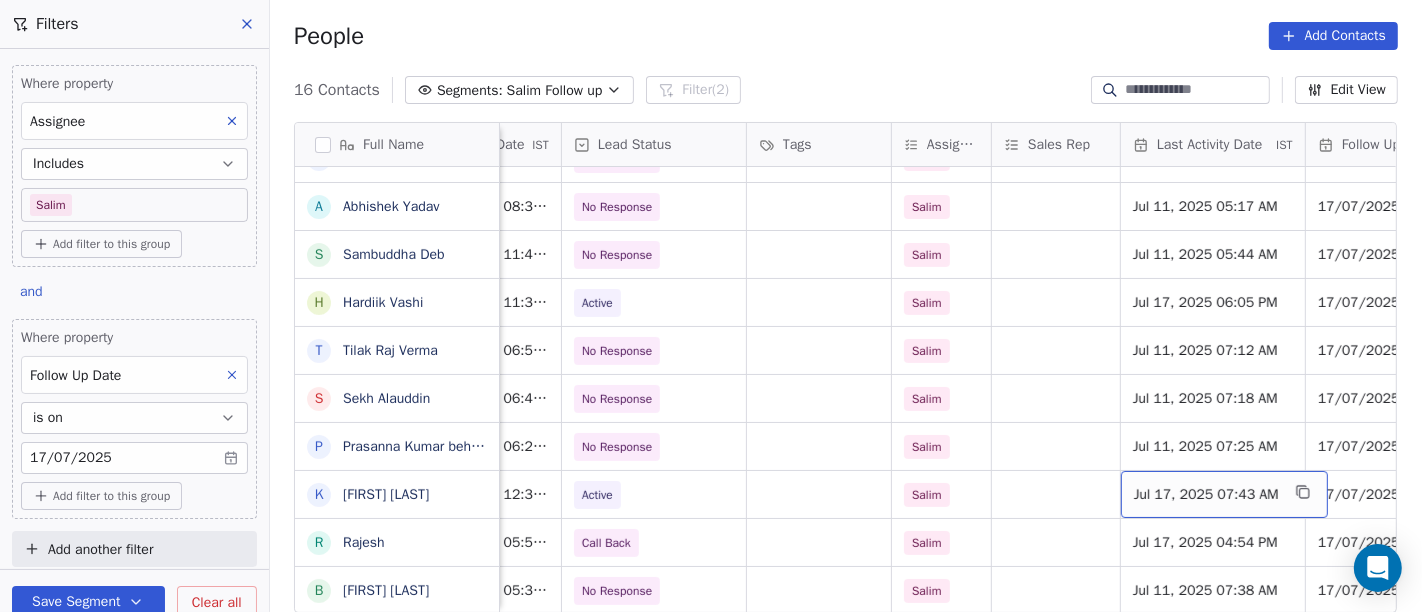 click on "Jul 17, 2025 07:43 AM" at bounding box center [1206, 495] 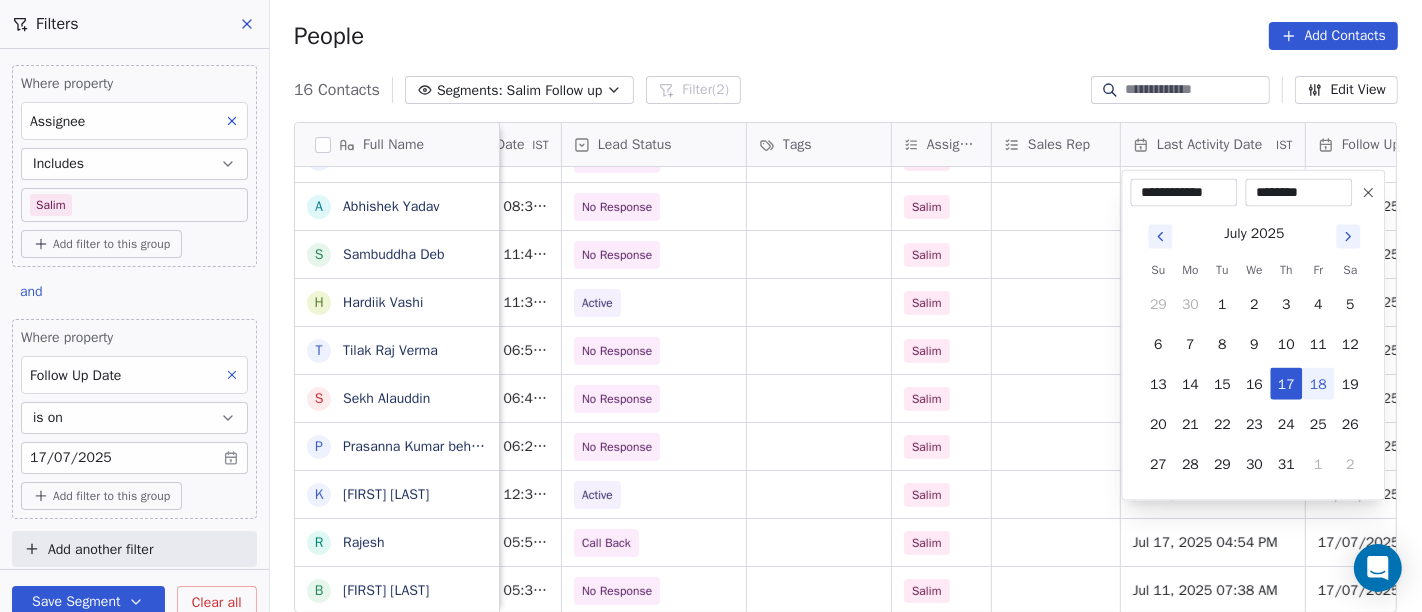 click on "18" at bounding box center (1318, 384) 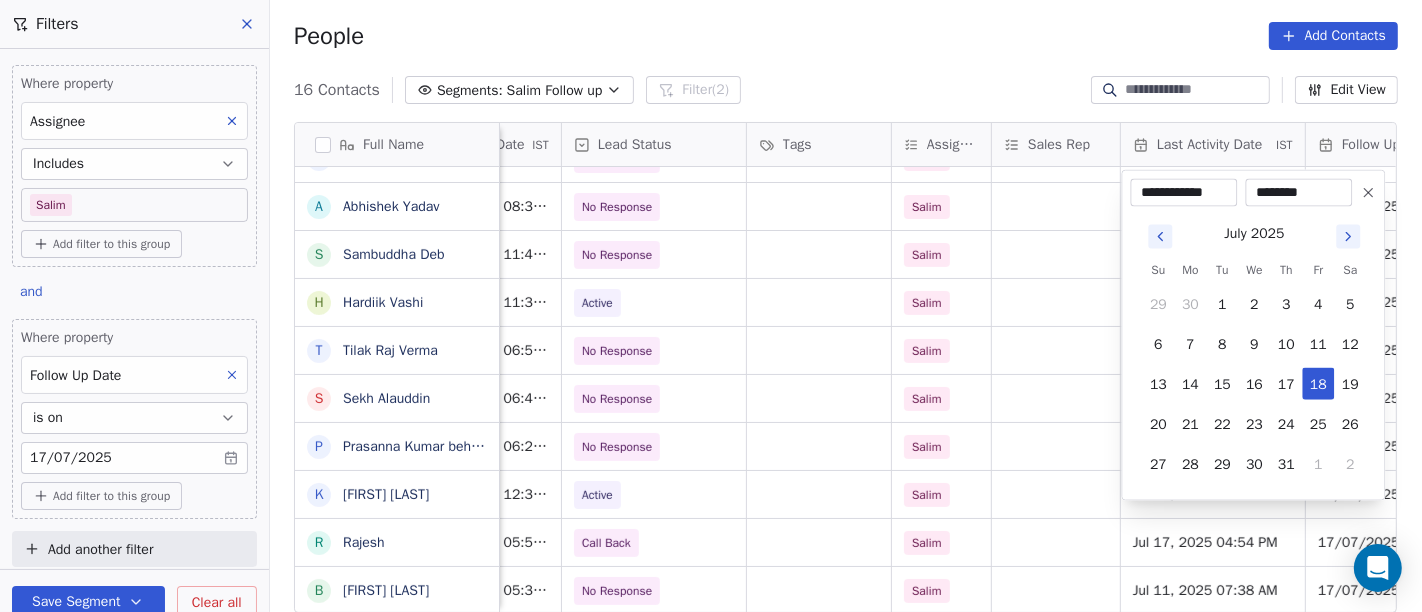 click on "On2Cook India Pvt. Ltd. Contacts People Marketing Workflows Campaigns Sales Pipelines Sequences Beta Tools Apps AI Agents Help & Support Filters Where property   Assignee   Includes Salim Add filter to this group and Where property   Follow Up Date   is on 17/07/2025 Add filter to this group Add another filter Save Segment Clear all People  Add Contacts 16 Contacts Segments: Salim Follow up Filter  (2) Edit View Tag Add to Sequence Full Name S Sameer Ahmed S Saran Chandra D Dhaval Sheth T Tushar u uttam shinde V Vicky Shah D Dr.  Rajendra Dhamane A Abhishek Yadav S Sambuddha Deb H Hardiik Vashi T Tilak Raj Verma S Sekh Alauddin P Prasanna Kumar behera K Kumar Arpan R Rajesh B Babulal Baig Phone Number company name location Created Date IST Lead Status Tags Assignee Sales Rep Last Activity Date IST Follow Up Date Notes Call Attempts Website   8553786141 no others_ Jul 15, 2025 02:26 PM Demo Planned Demo Planned Salim Salim Jul 17, 2025 04:10 AM 17/07/2025 2   +917479731249 Sri ram kitchen applience others_ 1" at bounding box center (711, 306) 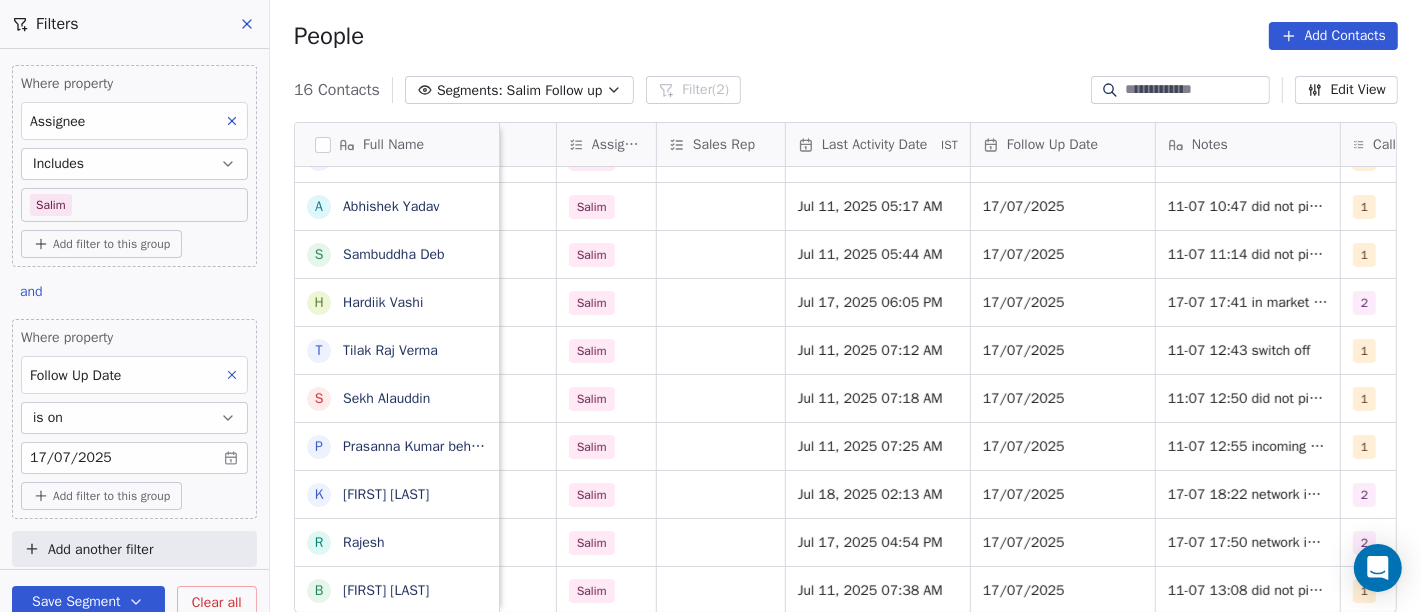scroll, scrollTop: 17, scrollLeft: 1073, axis: both 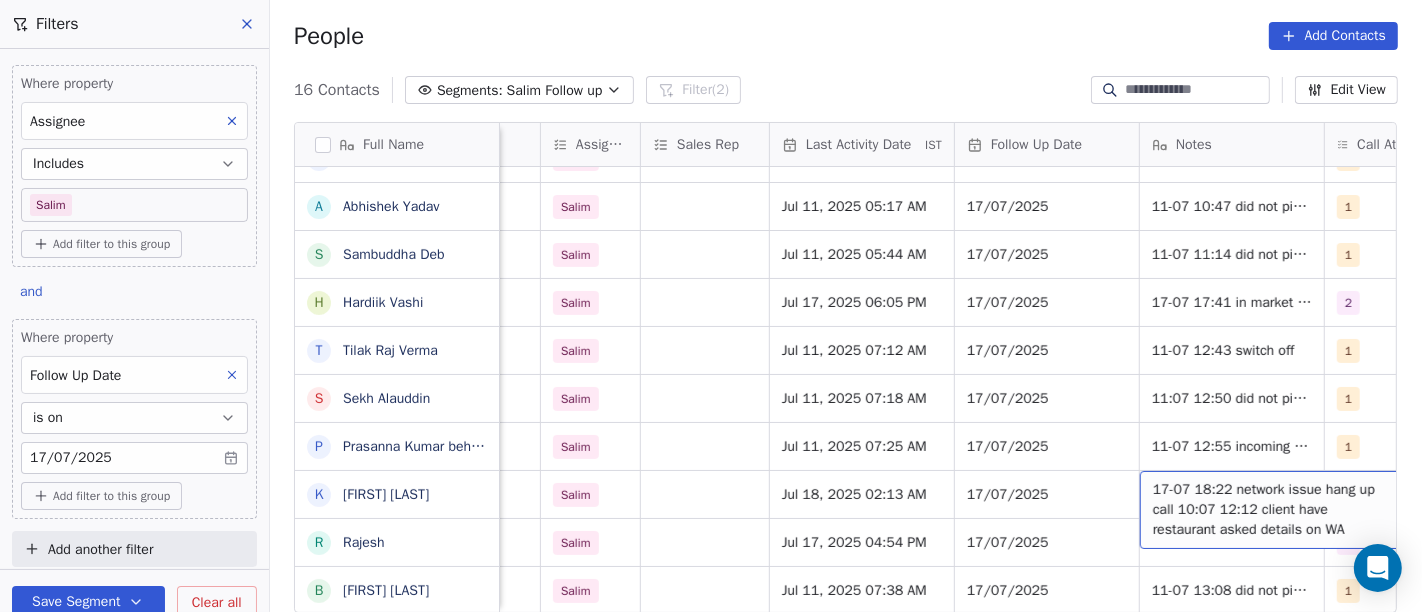 click on "17-07 18:22 network issue hang up call 10:07 12:12 client have restaurant asked details on WA" at bounding box center [1272, 510] 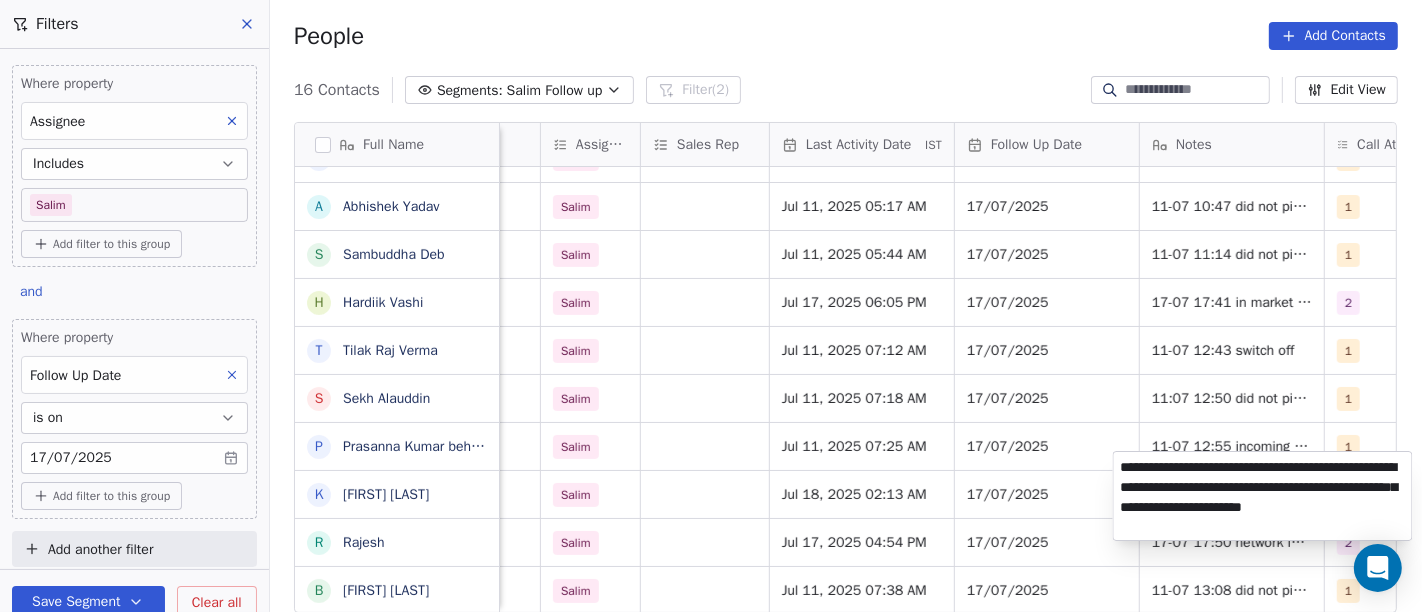type on "**********" 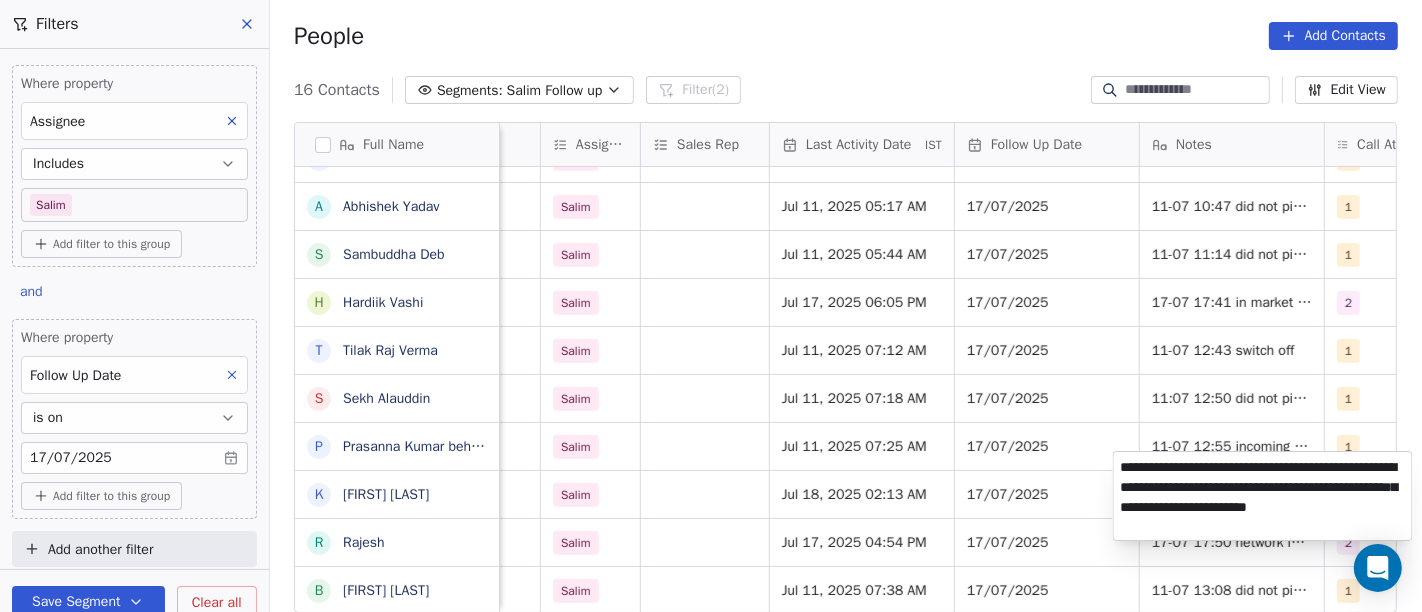 click on "On2Cook India Pvt. Ltd. Contacts People Marketing Workflows Campaigns Sales Pipelines Sequences Beta Tools Apps AI Agents Help & Support Filters Where property   Assignee   Includes Salim Add filter to this group and Where property   Follow Up Date   is on 17/07/2025 Add filter to this group Add another filter Save Segment Clear all People  Add Contacts 16 Contacts Segments: Salim Follow up Filter  (2) Edit View Tag Add to Sequence Full Name S Sameer Ahmed S Saran Chandra D Dhaval Sheth T Tushar u uttam shinde V Vicky Shah D Dr.  Rajendra Dhamane A Abhishek Yadav S Sambuddha Deb H Hardiik Vashi T Tilak Raj Verma S Sekh Alauddin P Prasanna Kumar behera K Kumar Arpan R Rajesh B Babulal Baig location Created Date IST Lead Status Tags Assignee Sales Rep Last Activity Date IST Follow Up Date Notes Call Attempts Website zomato link outlet type   others_ Jul 15, 2025 02:26 PM Demo Planned Demo Planned Salim Salim Jul 17, 2025 04:10 AM 17/07/2025 2 cloud_kitchen   others_ Jul 15, 2025 01:38 PM No Response Salim 1" at bounding box center (711, 306) 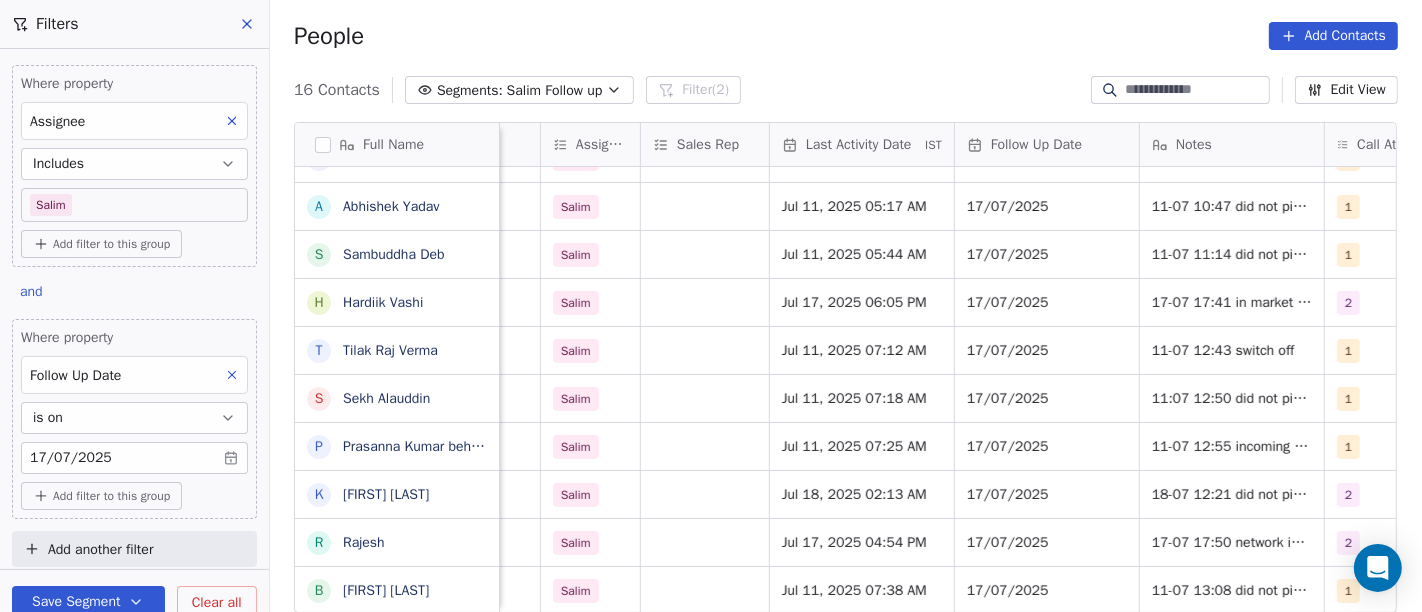 scroll, scrollTop: 17, scrollLeft: 1128, axis: both 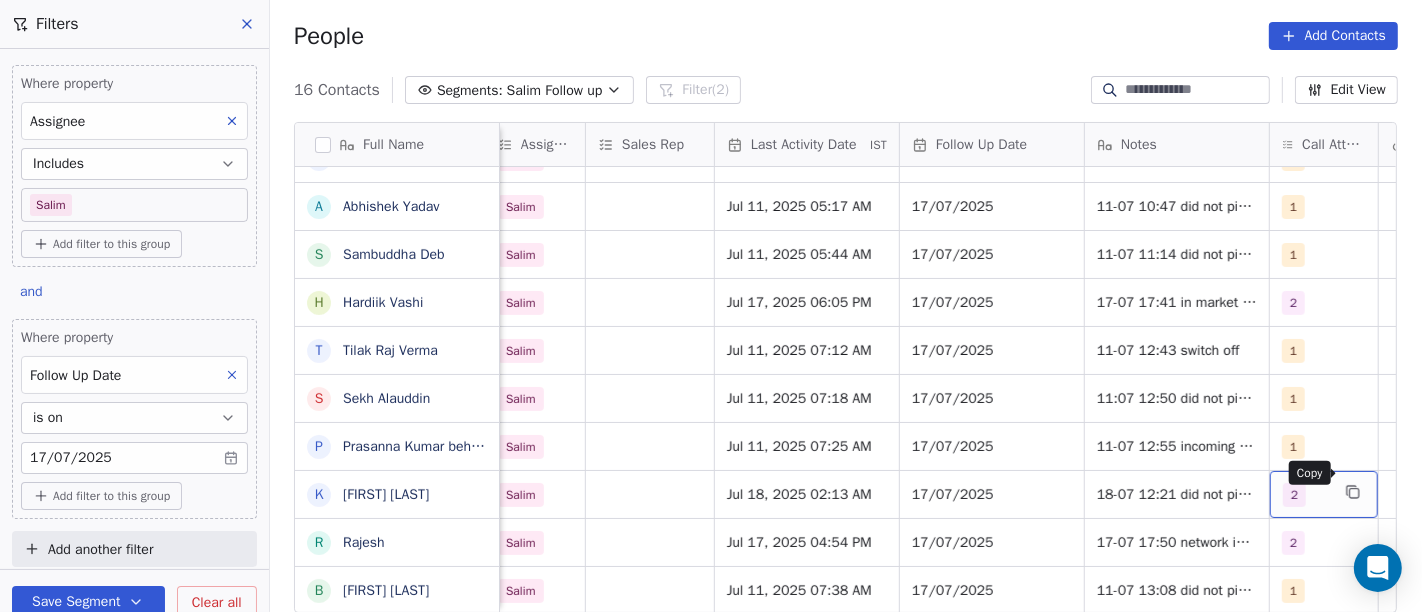 click at bounding box center (1353, 492) 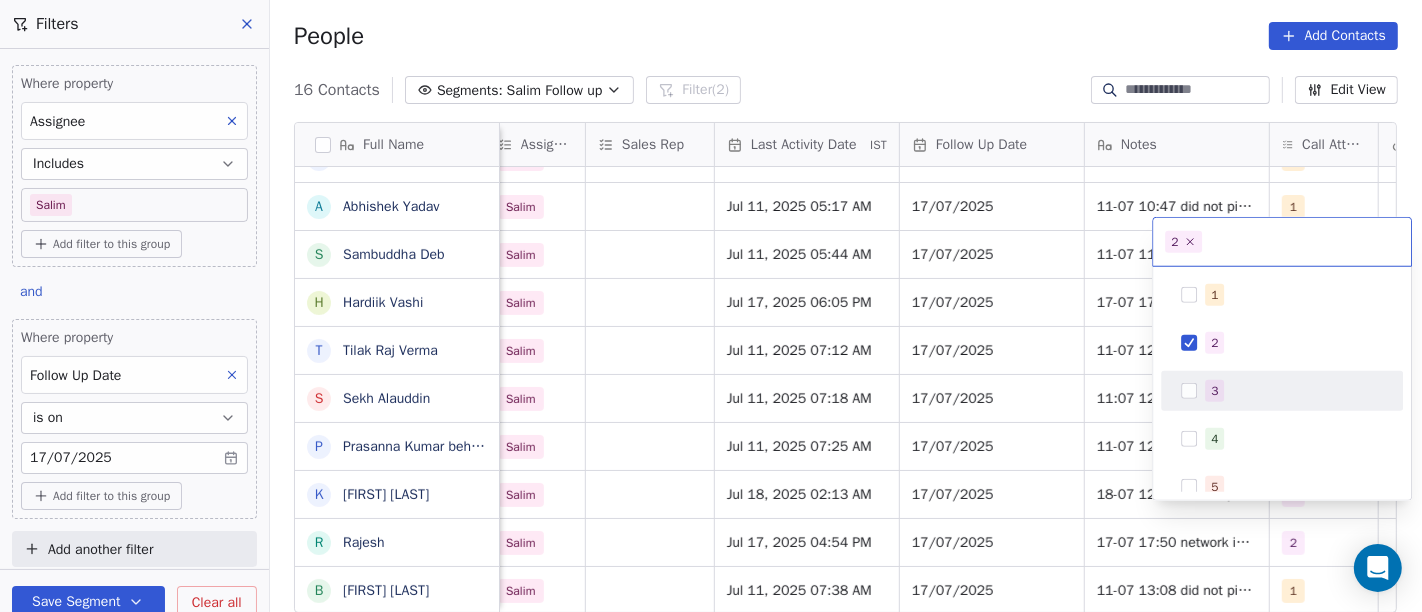 click on "1 2 3 4 5 6 7 8 9 10" at bounding box center (1282, 511) 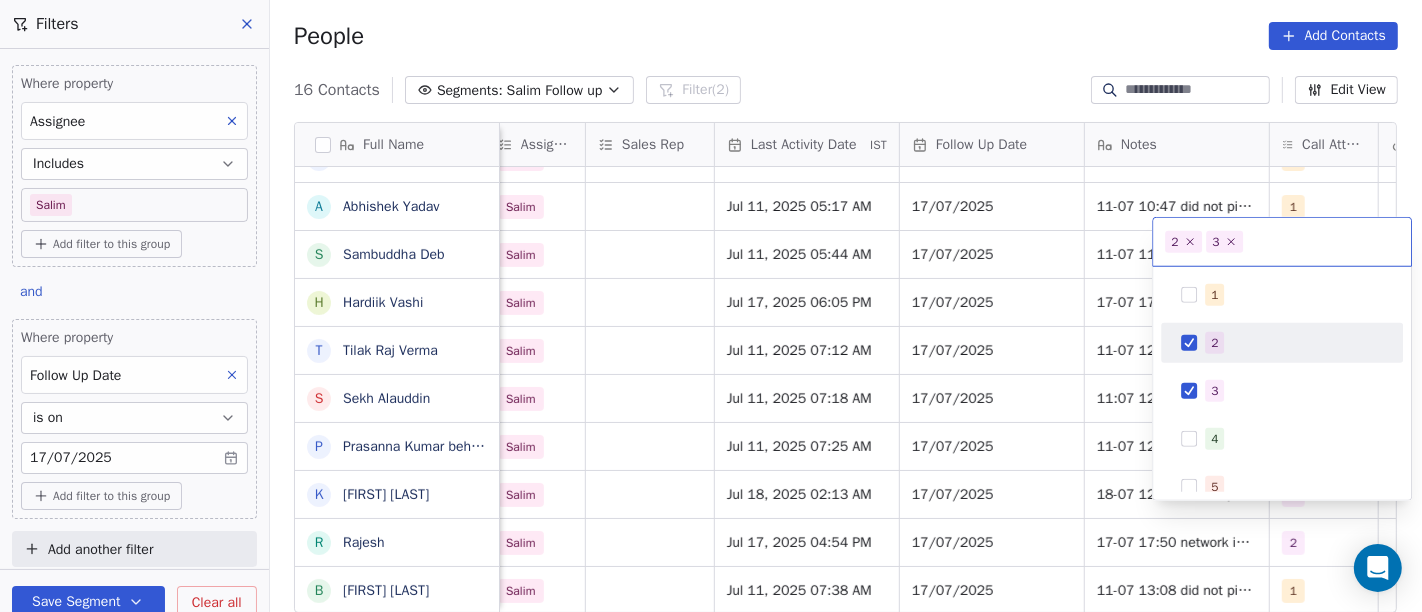 click at bounding box center (1189, 343) 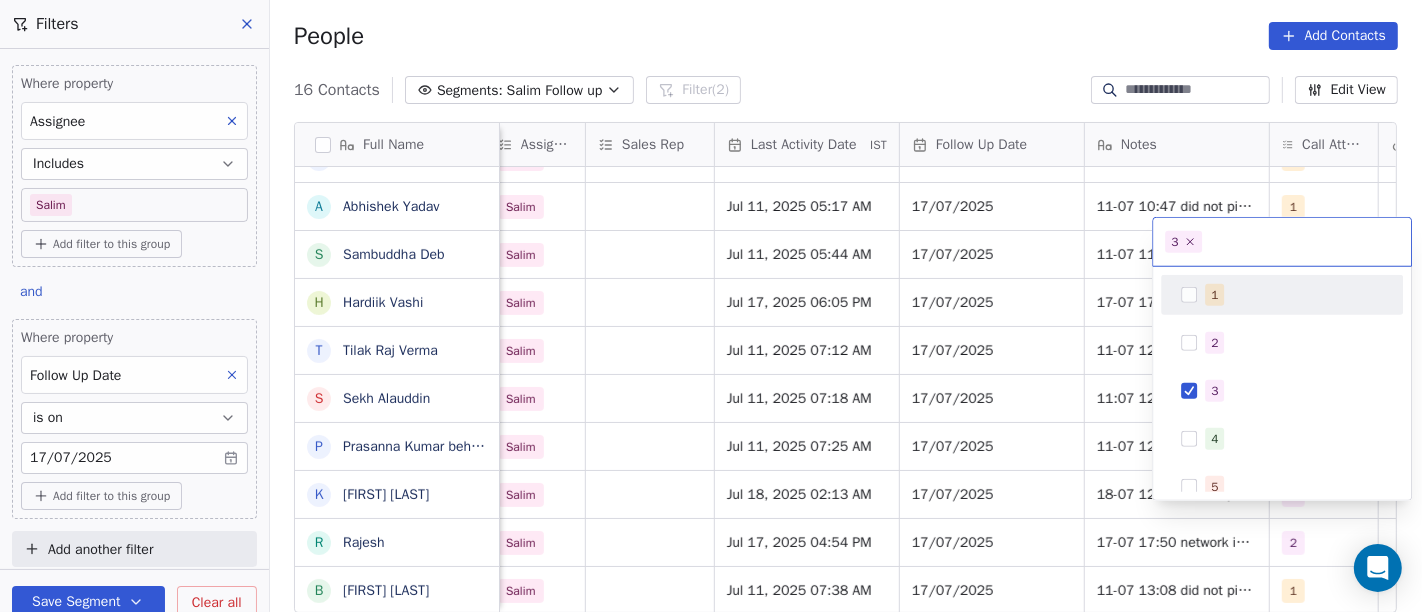 click on "On2Cook India Pvt. Ltd. Contacts People Marketing Workflows Campaigns Sales Pipelines Sequences Beta Tools Apps AI Agents Help & Support Filters Where property   Assignee   Includes Salim Add filter to this group and Where property   Follow Up Date   is on 17/07/2025 Add filter to this group Add another filter Save Segment Clear all People  Add Contacts 16 Contacts Segments: Salim Follow up Filter  (2) Edit View Tag Add to Sequence Full Name S Sameer Ahmed S Saran Chandra D Dhaval Sheth T Tushar u uttam shinde V Vicky Shah D Dr.  Rajendra Dhamane A Abhishek Yadav S Sambuddha Deb H Hardiik Vashi T Tilak Raj Verma S Sekh Alauddin P Prasanna Kumar behera K Kumar Arpan R Rajesh B Babulal Baig Created Date IST Lead Status Tags Assignee Sales Rep Last Activity Date IST Follow Up Date Notes Call Attempts Website zomato link outlet type Location   Jul 15, 2025 02:26 PM Demo Planned Demo Planned Salim Salim Jul 17, 2025 04:10 AM 17/07/2025 2 cloud_kitchen   Jul 15, 2025 01:38 PM No Response Salim 17/07/2025 1   2" at bounding box center (711, 306) 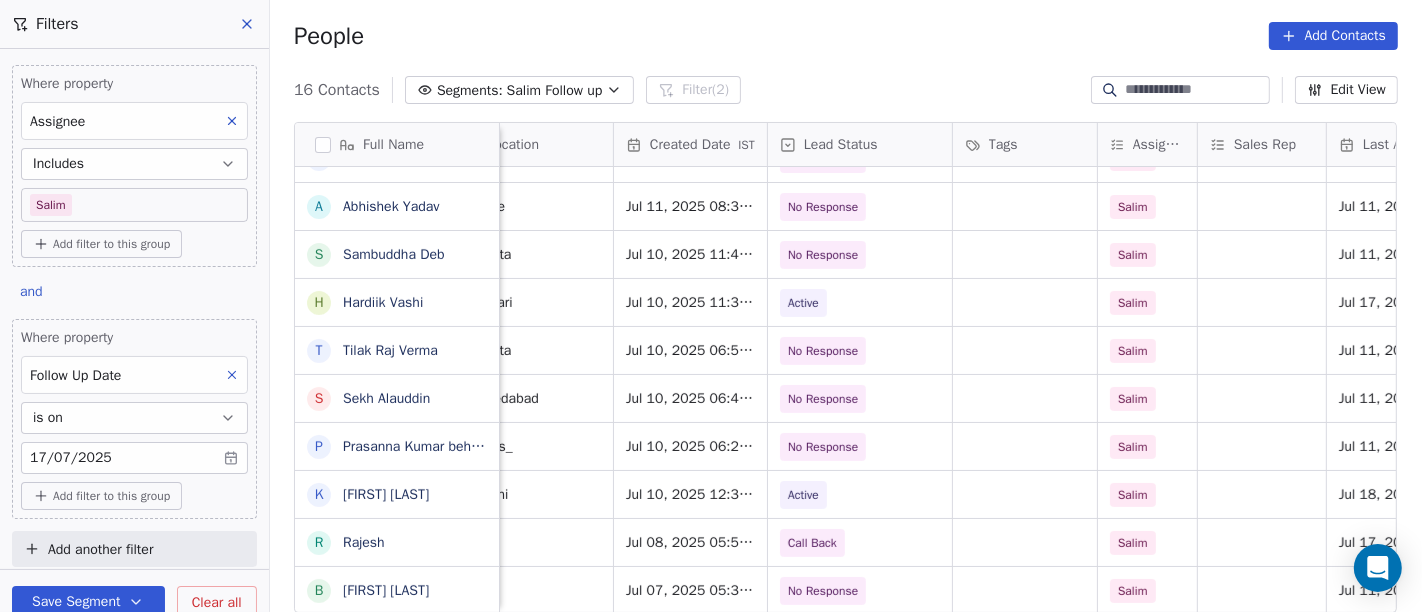 scroll, scrollTop: 17, scrollLeft: 514, axis: both 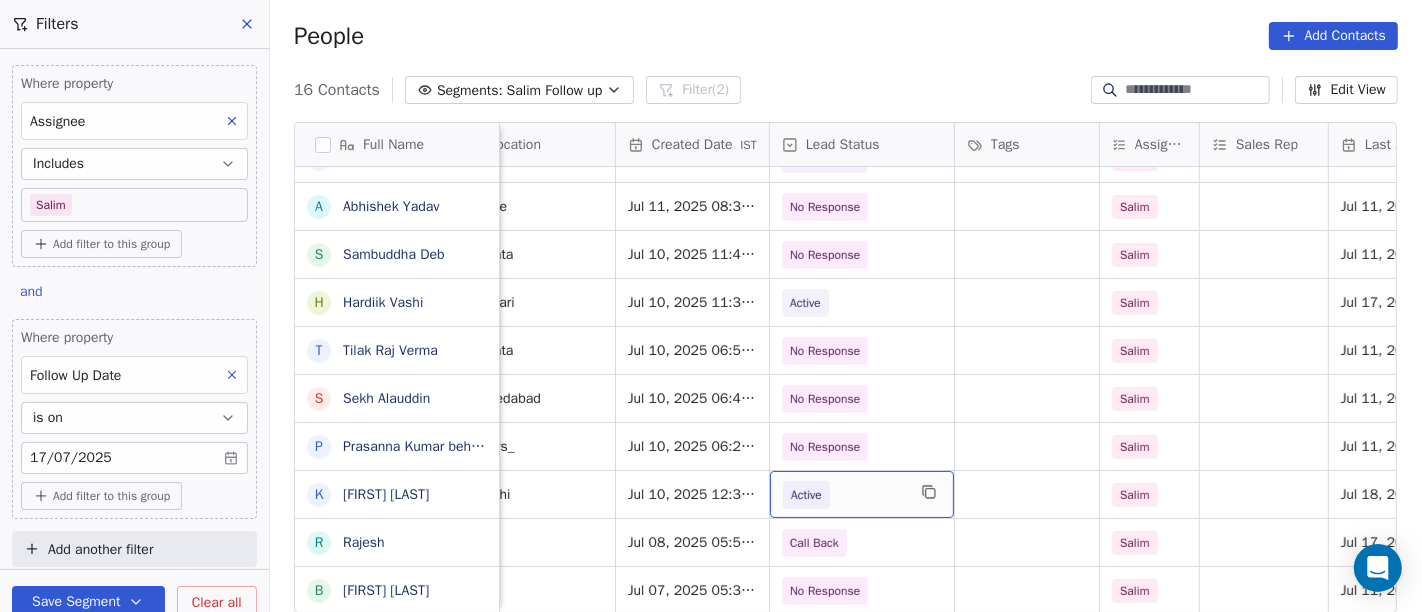 click on "Active" at bounding box center [844, 495] 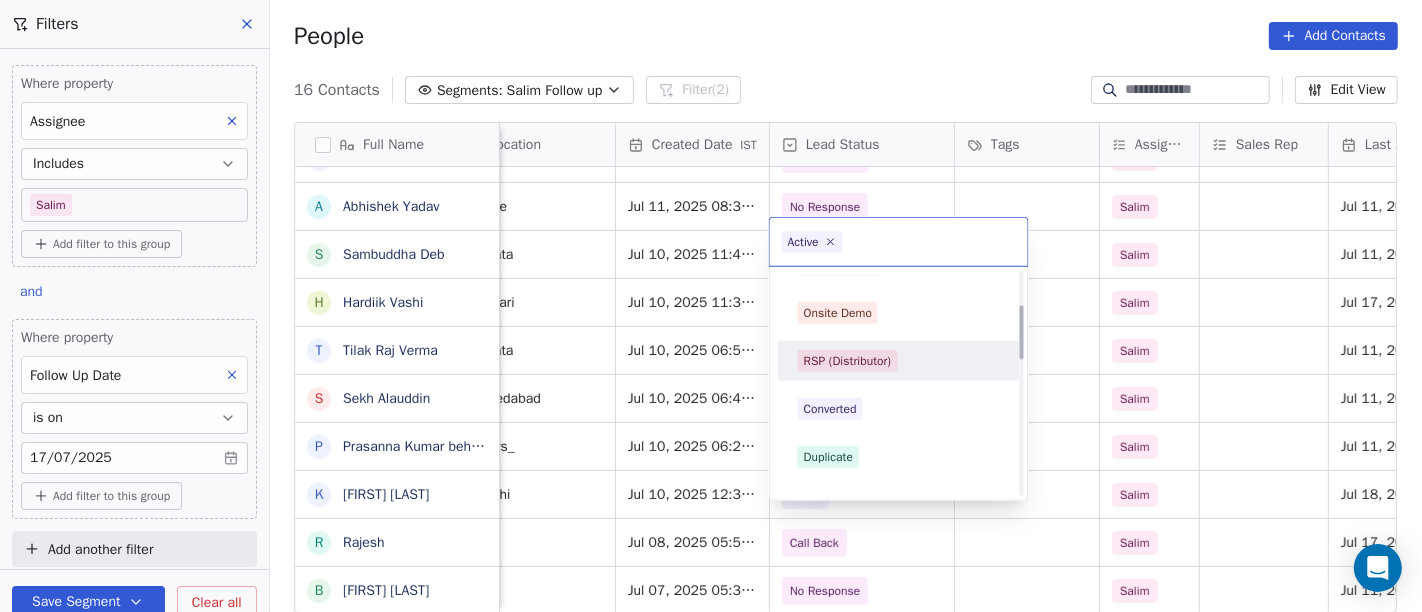 scroll, scrollTop: 111, scrollLeft: 0, axis: vertical 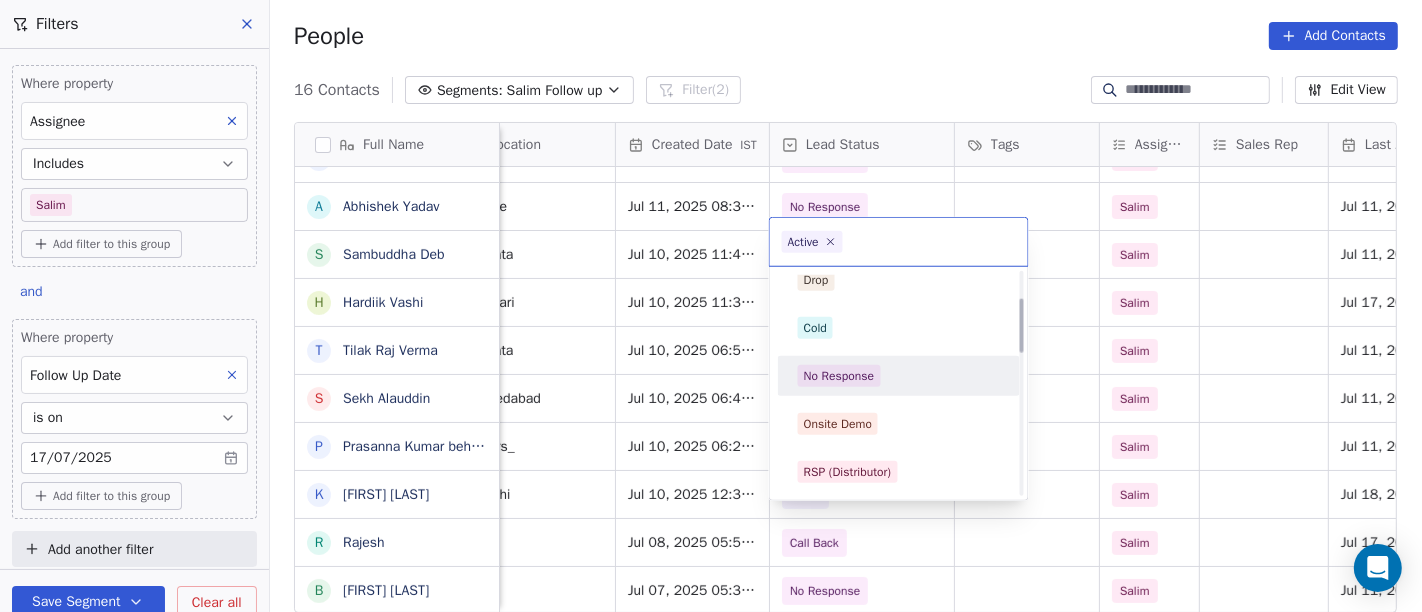click on "No Response" at bounding box center [839, 376] 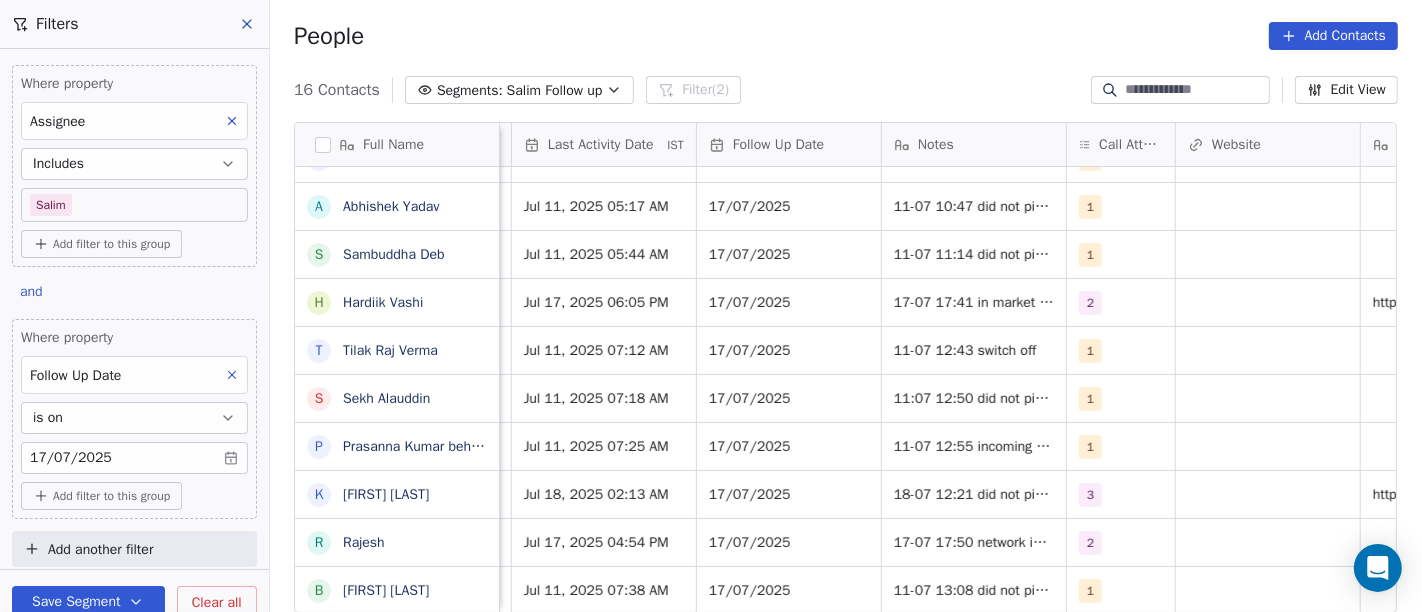 scroll, scrollTop: 17, scrollLeft: 1332, axis: both 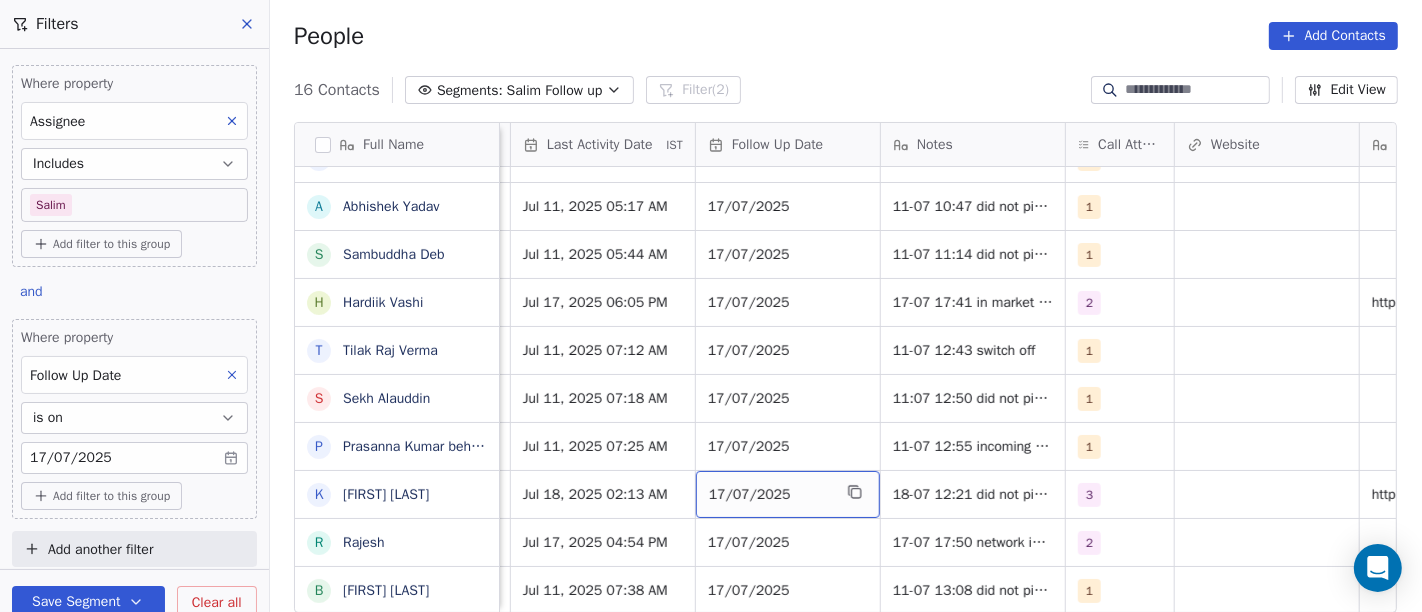click on "17/07/2025" at bounding box center (770, 495) 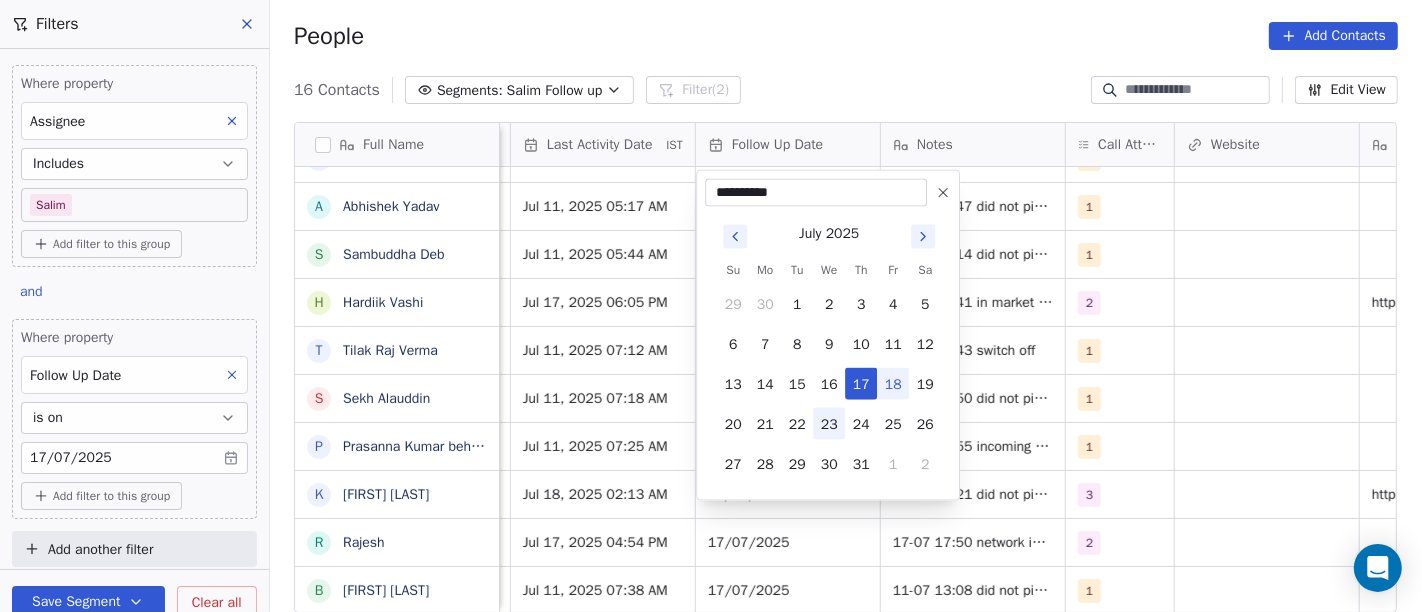 click on "23" at bounding box center [829, 424] 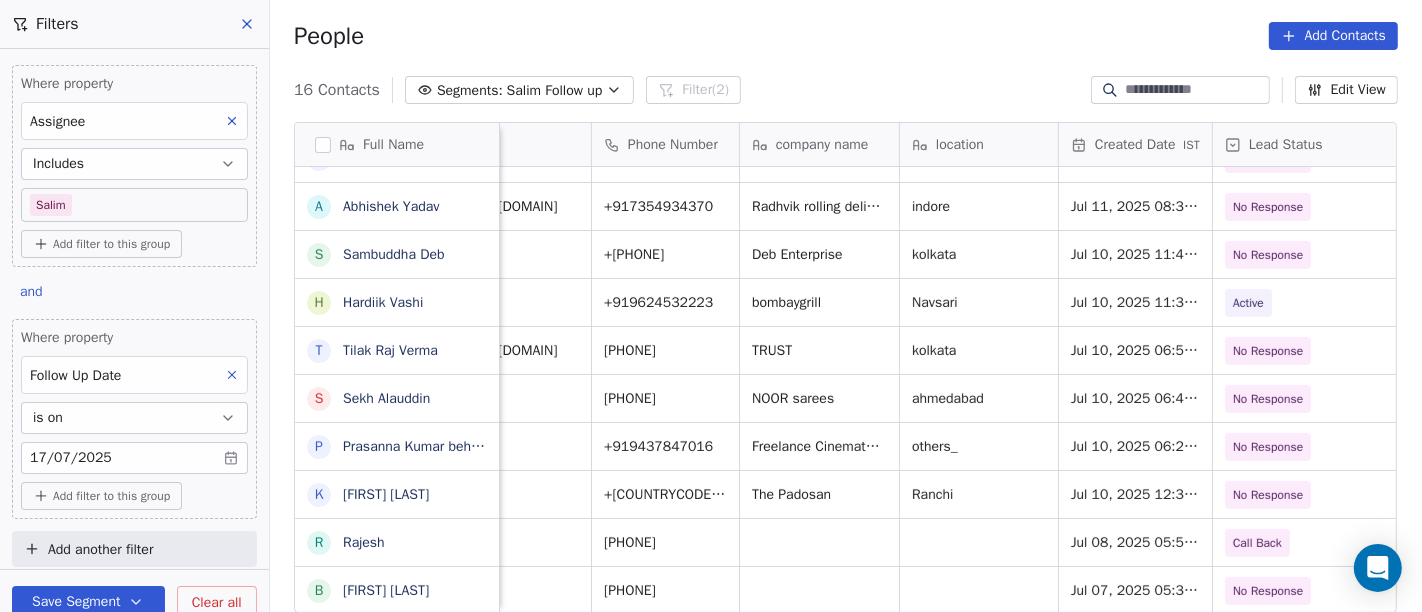 scroll, scrollTop: 17, scrollLeft: 70, axis: both 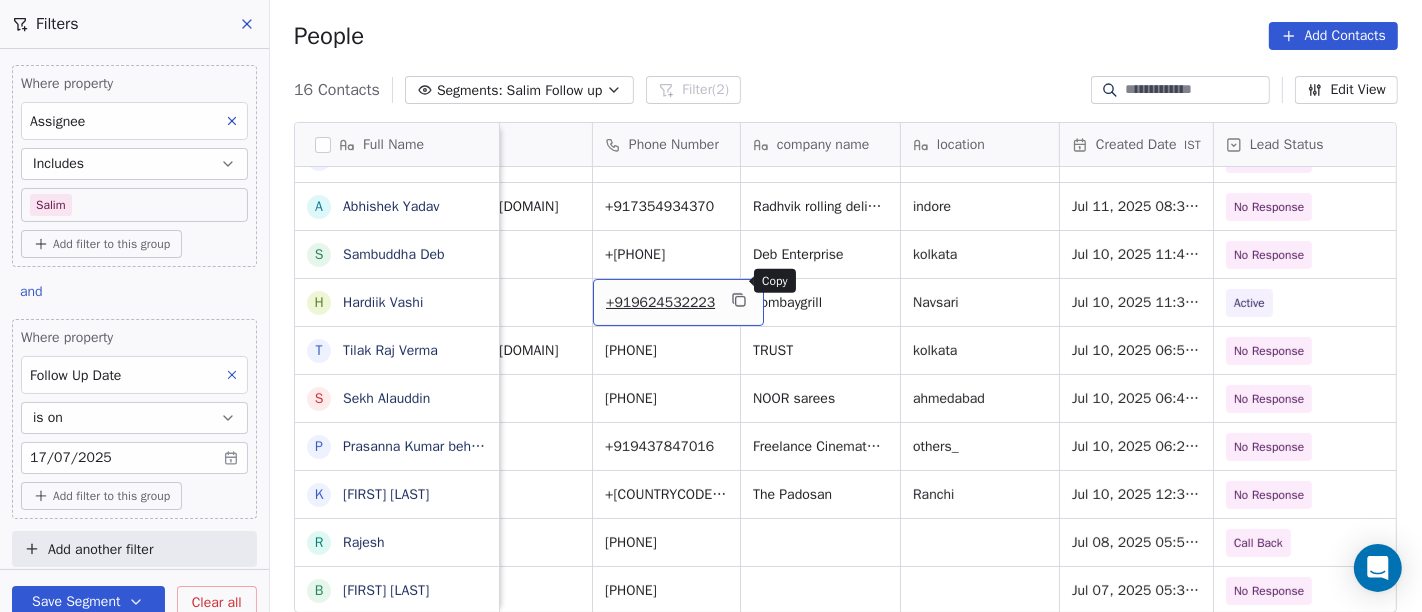 click 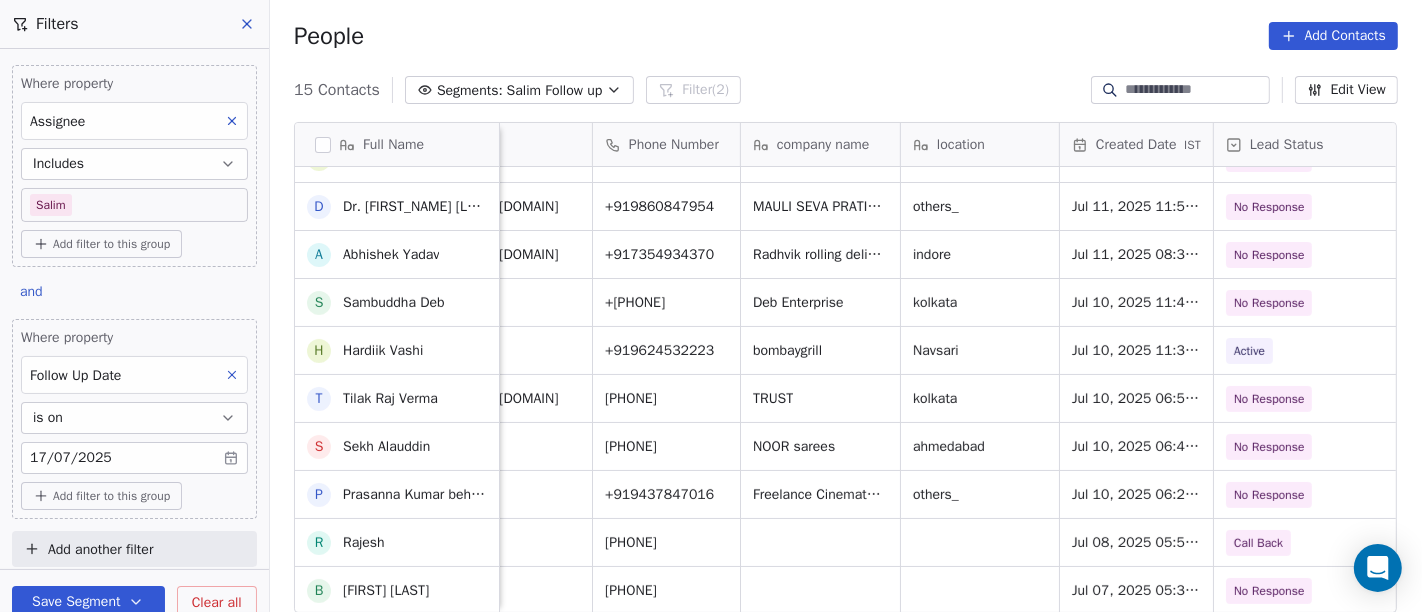 scroll, scrollTop: 273, scrollLeft: 0, axis: vertical 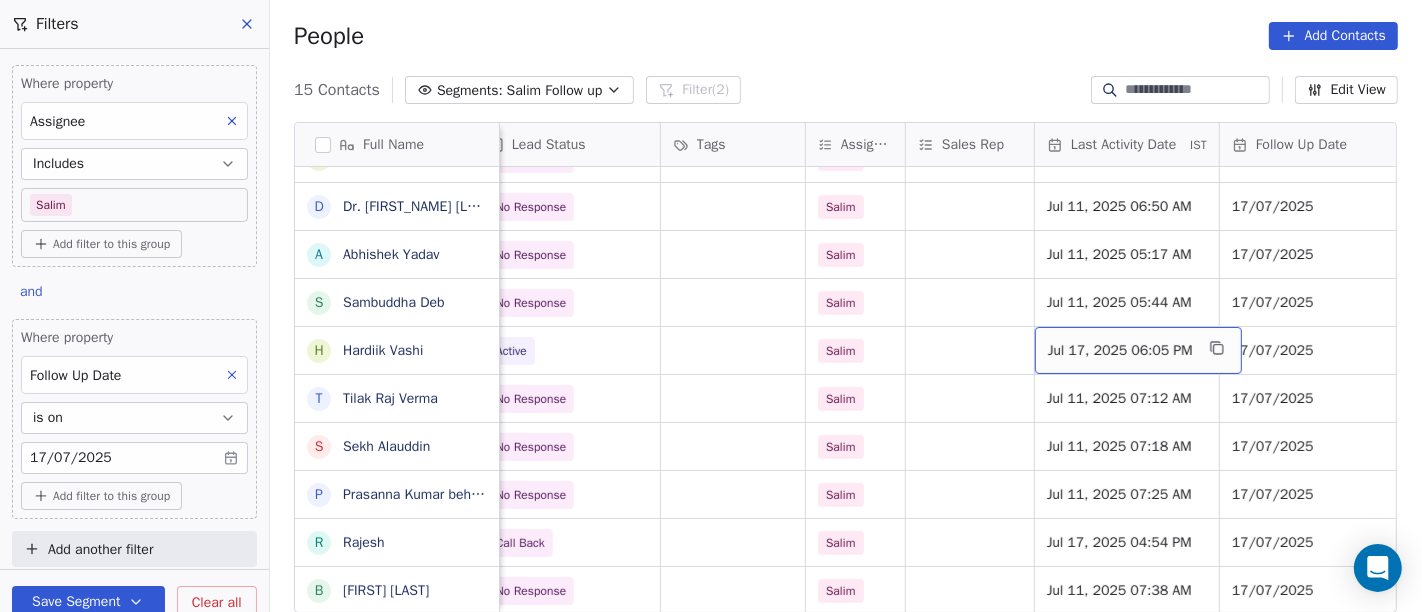 click on "Jul 17, 2025 06:05 PM" at bounding box center [1120, 351] 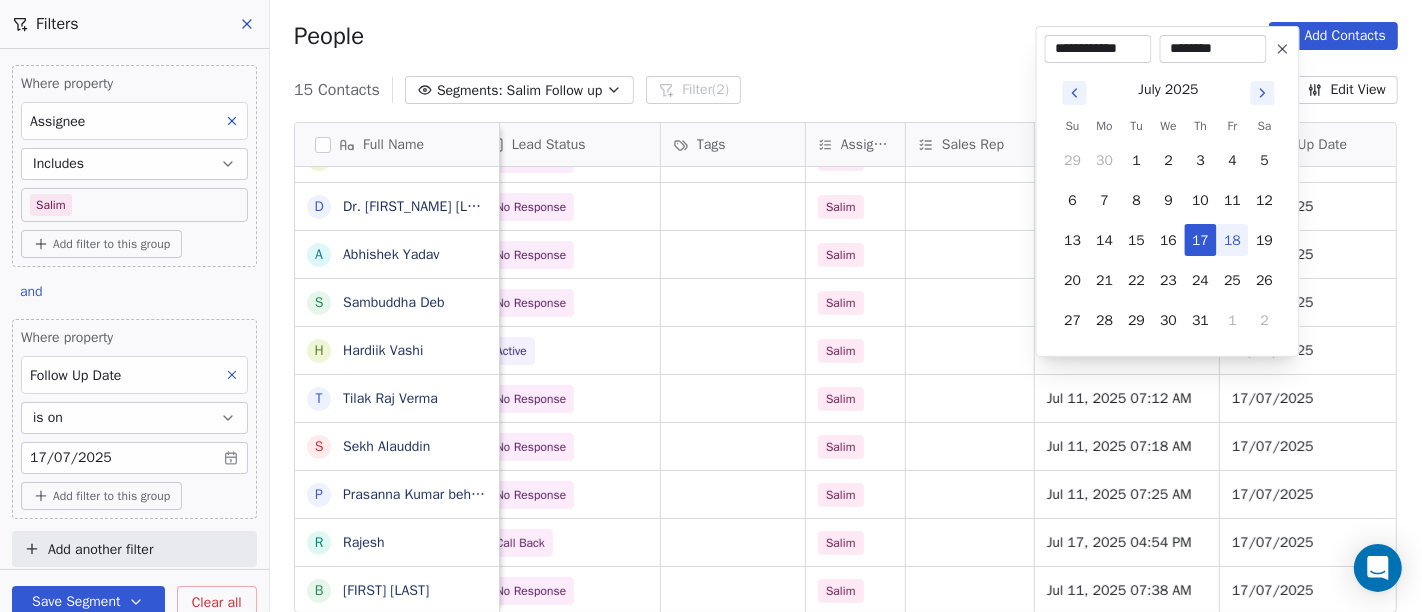 click on "18" at bounding box center [1233, 240] 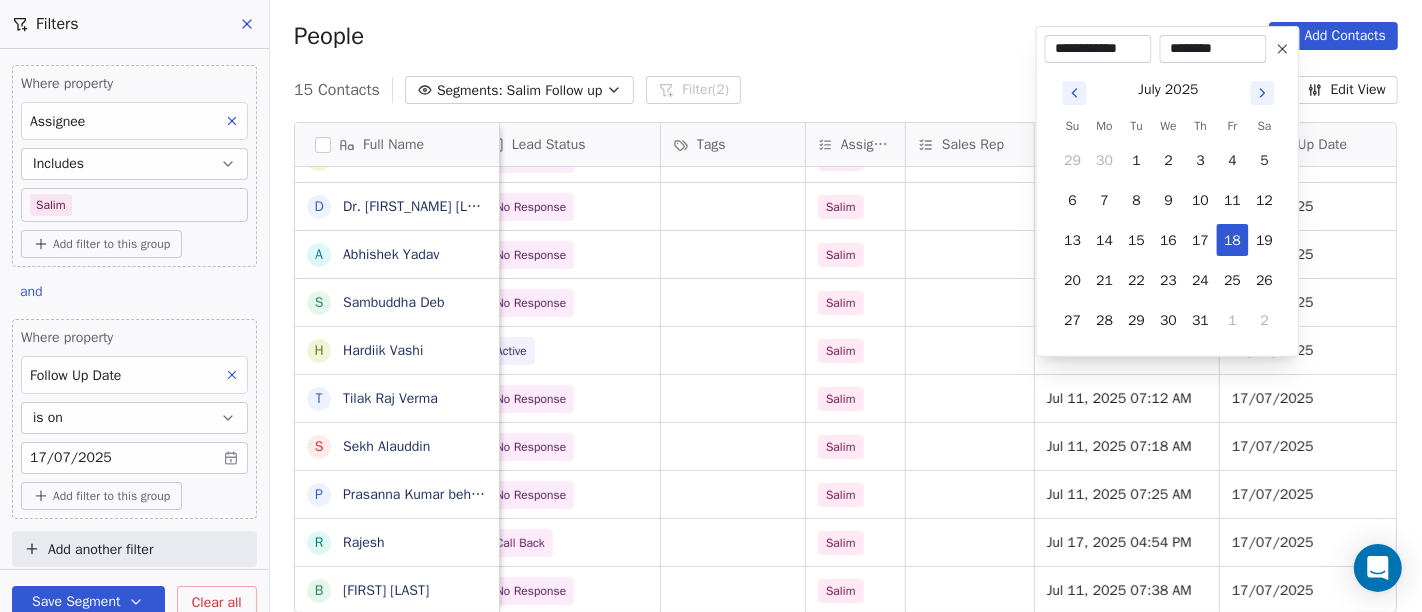 click on "On2Cook India Pvt. Ltd. Contacts People Marketing Workflows Campaigns Sales Pipelines Sequences Beta Tools Apps AI Agents Help & Support Filters Where property   Assignee   Includes Salim Add filter to this group and Where property   Follow Up Date   is on 17/07/2025 Add filter to this group Add another filter Save Segment Clear all People  Add Contacts 15 Contacts Segments: Salim Follow up Filter  (2) Edit View Tag Add to Sequence Full Name S Sameer Ahmed S Saran Chandra D Dhaval Sheth T Tushar u uttam shinde V Vicky Shah D Dr.  Rajendra Dhamane A Abhishek Yadav S Sambuddha Deb H Hardiik Vashi T Tilak Raj Verma S Sekh Alauddin P Prasanna Kumar behera R Rajesh B Babulal Baig company name location Created Date IST Lead Status Tags Assignee Sales Rep Last Activity Date IST Follow Up Date Notes Call Attempts Website   no others_ Jul 15, 2025 02:26 PM Demo Planned Demo Planned Salim Salim Jul 17, 2025 04:10 AM 17/07/2025 2   Sri ram kitchen applience others_ Jul 15, 2025 01:38 PM No Response Salim 17/07/2025 1" at bounding box center [711, 306] 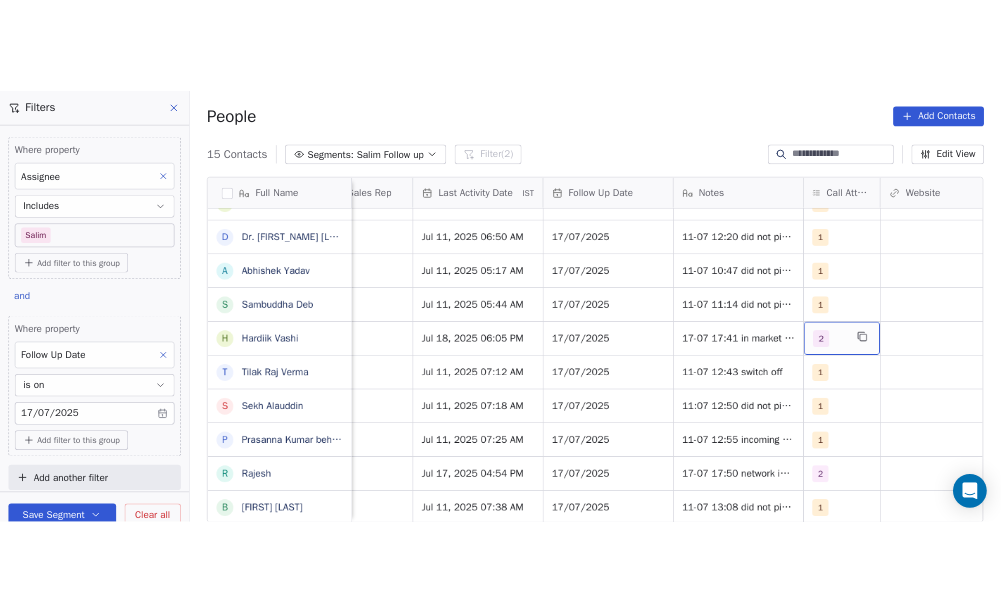 scroll, scrollTop: 17, scrollLeft: 1257, axis: both 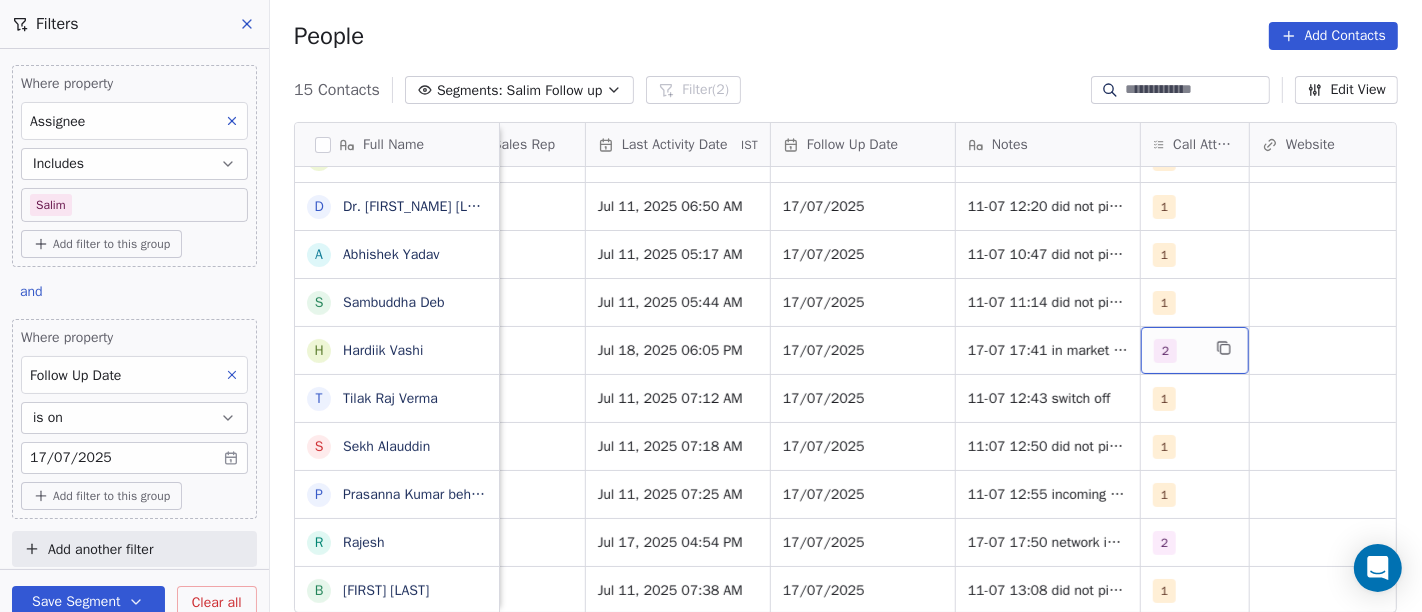click on "2" at bounding box center [1165, 351] 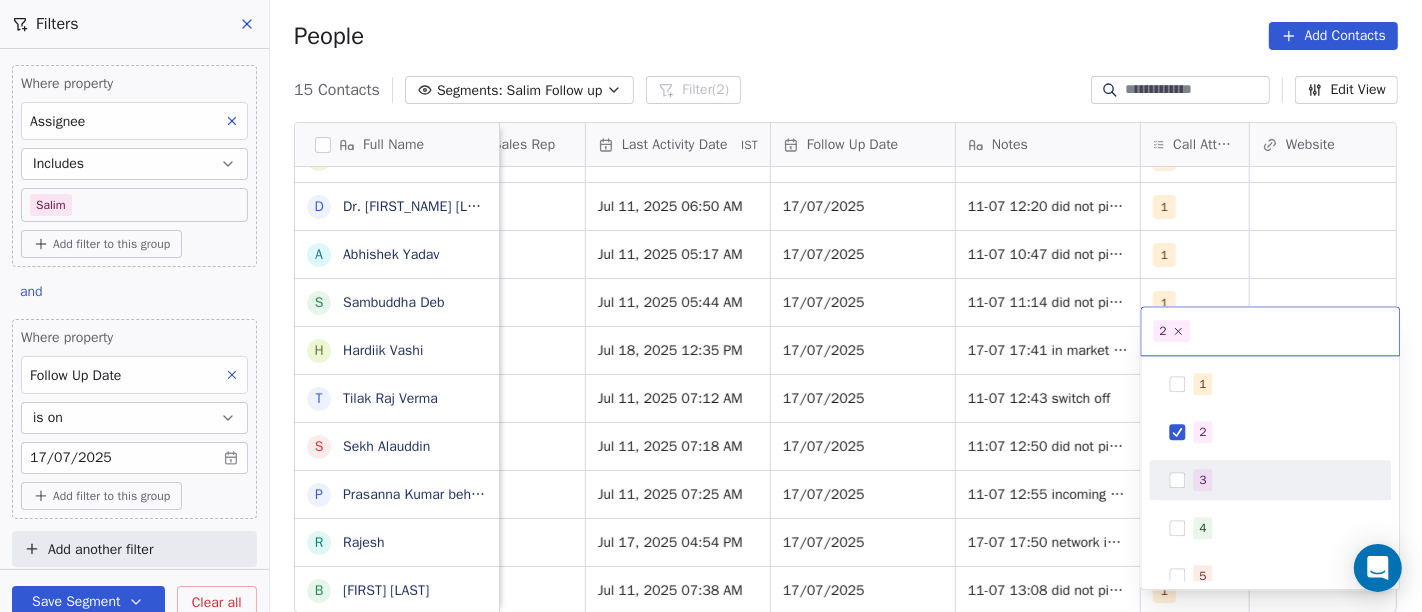 click at bounding box center (1177, 480) 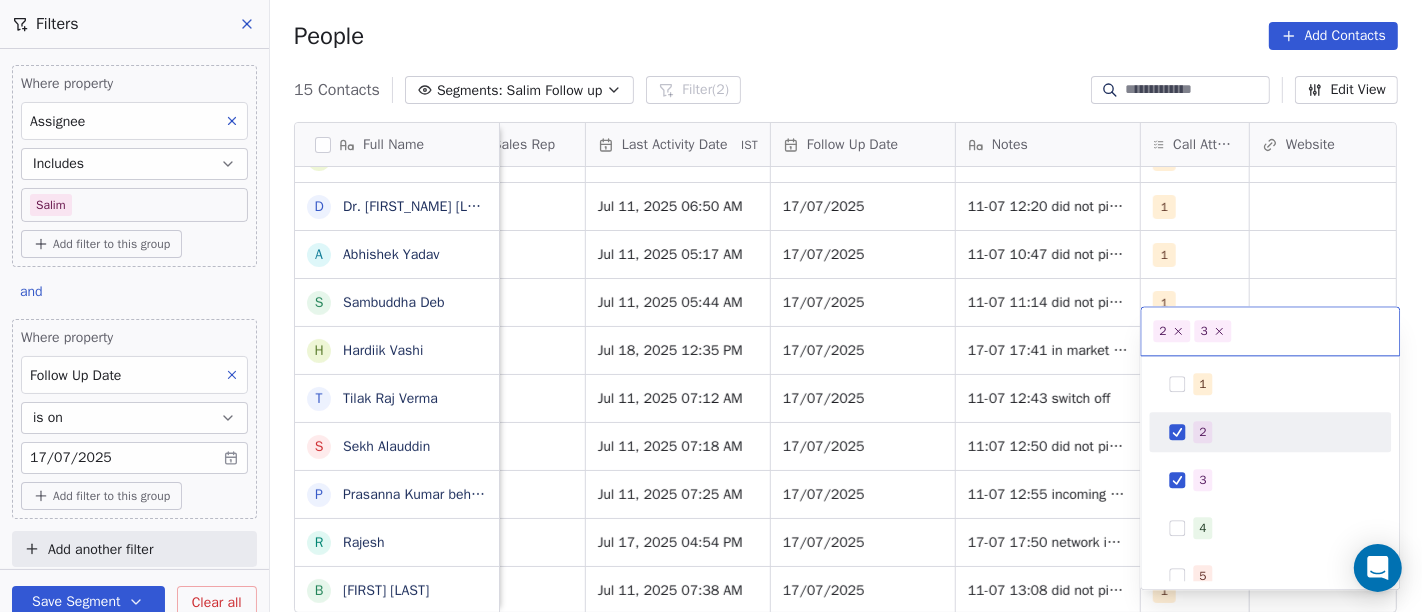 click at bounding box center [1177, 432] 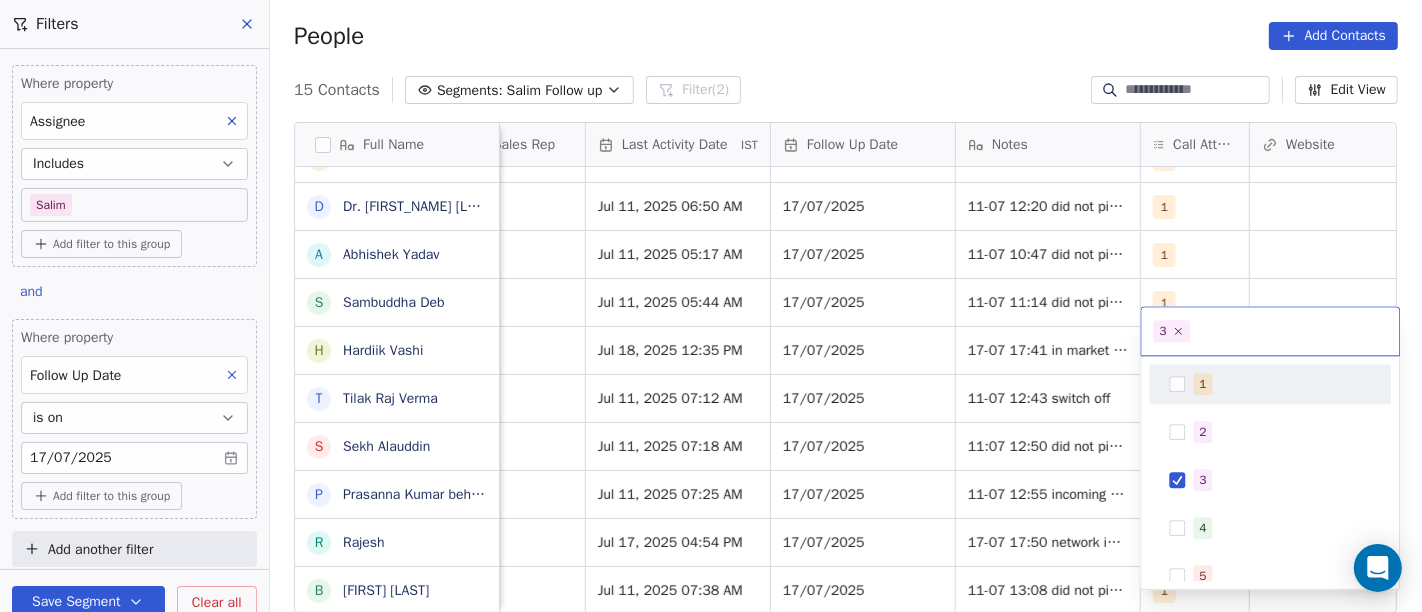 click on "On2Cook India Pvt. Ltd. Contacts People Marketing Workflows Campaigns Sales Pipelines Sequences Beta Tools Apps AI Agents Help & Support Filters Where property   Assignee   Includes Salim Add filter to this group and Where property   Follow Up Date   is on 17/07/2025 Add filter to this group Add another filter Save Segment Clear all People  Add Contacts 15 Contacts Segments: Salim Follow up Filter  (2) Edit View Tag Add to Sequence Full Name S Sameer Ahmed S Saran Chandra D Dhaval Sheth T Tushar u uttam shinde V Vicky Shah D Dr.  Rajendra Dhamane A Abhishek Yadav S Sambuddha Deb H Hardiik Vashi T Tilak Raj Verma S Sekh Alauddin P Prasanna Kumar behera R Rajesh B Babulal Baig Lead Status Tags Assignee Sales Rep Last Activity Date IST Follow Up Date Notes Call Attempts Website zomato link outlet type Location   Demo Planned Demo Planned Salim Salim Jul 17, 2025 04:10 AM 17/07/2025 17-07 12:38 demo planned 15-07 15:10 client have foodkart planning for open cloud kitchen details shared details shared 2   Salim" at bounding box center (711, 306) 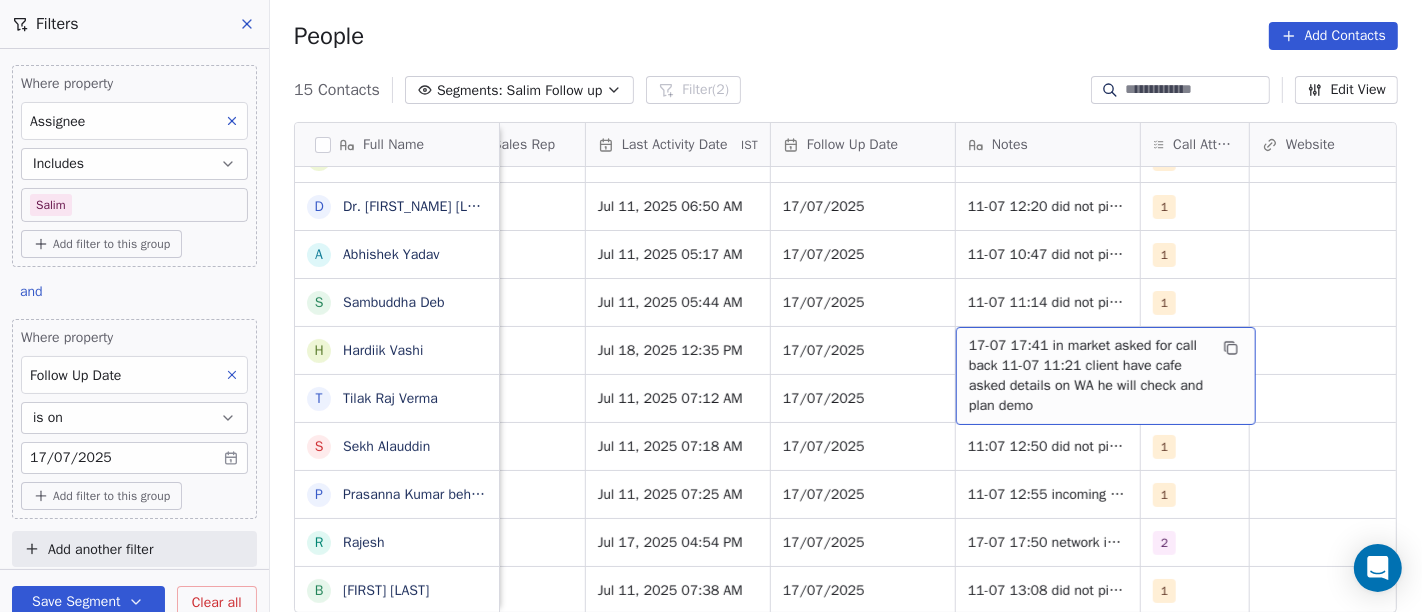 click on "17-07 17:41 in market asked for call back 11-07 11:21 client have cafe asked details on WA he will check and plan demo" at bounding box center (1088, 376) 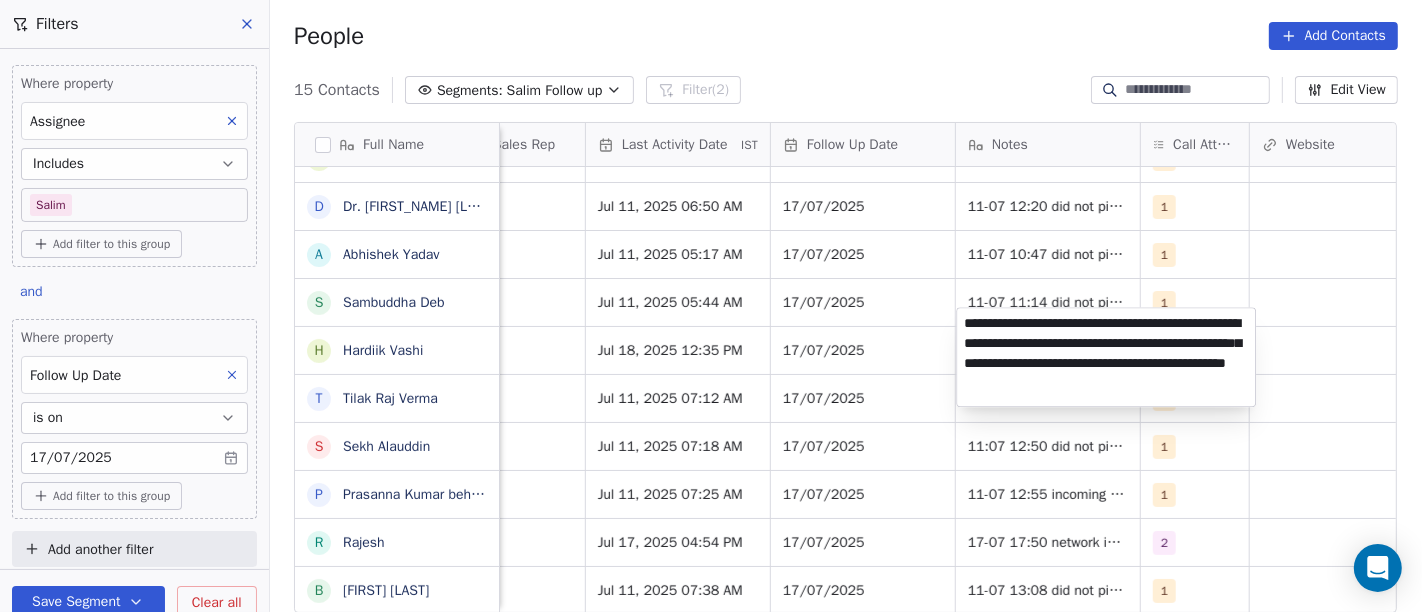 type on "**********" 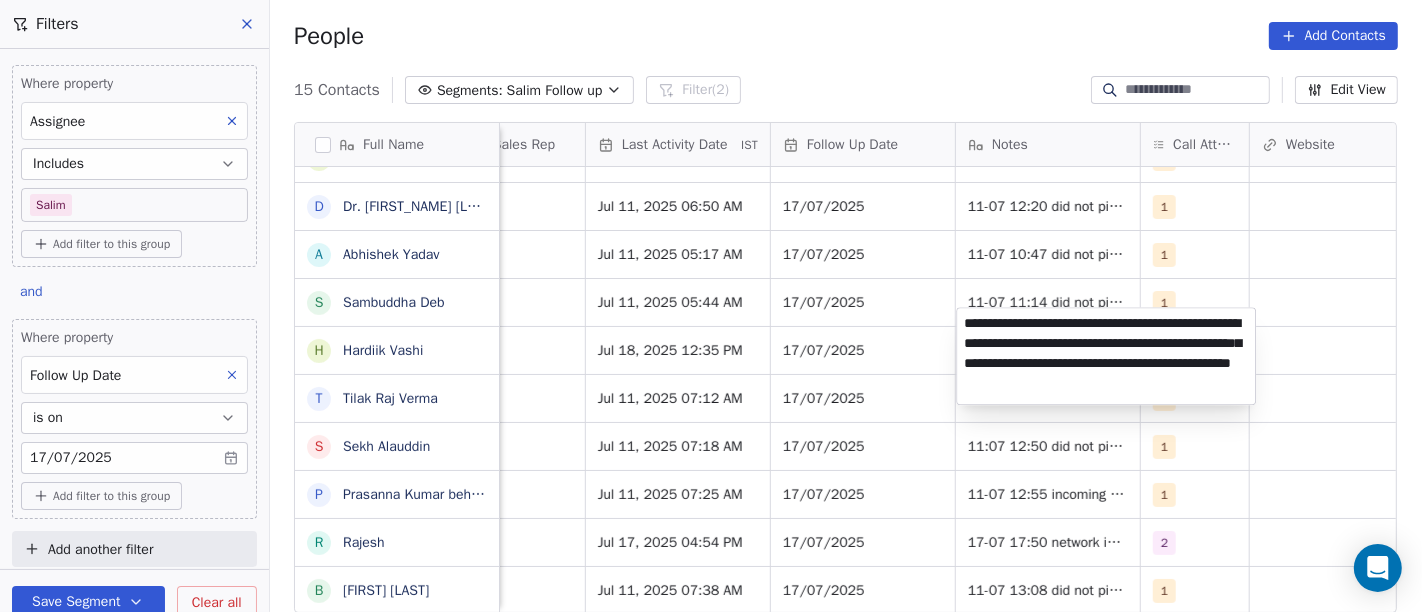 click on "On2Cook India Pvt. Ltd. Contacts People Marketing Workflows Campaigns Sales Pipelines Sequences Beta Tools Apps AI Agents Help & Support Filters Where property   Assignee   Includes Salim Add filter to this group and Where property   Follow Up Date   is on 17/07/2025 Add filter to this group Add another filter Save Segment Clear all People  Add Contacts 15 Contacts Segments: Salim Follow up Filter  (2) Edit View Tag Add to Sequence Full Name S Sameer Ahmed S Saran Chandra D Dhaval Sheth T Tushar u uttam shinde V Vicky Shah D Dr.  Rajendra Dhamane A Abhishek Yadav S Sambuddha Deb H Hardiik Vashi T Tilak Raj Verma S Sekh Alauddin P Prasanna Kumar behera R Rajesh B Babulal Baig Lead Status Tags Assignee Sales Rep Last Activity Date IST Follow Up Date Notes Call Attempts Website zomato link outlet type Location   Demo Planned Demo Planned Salim Salim Jul 17, 2025 04:10 AM 17/07/2025 17-07 12:38 demo planned 15-07 15:10 client have foodkart planning for open cloud kitchen details shared details shared 2   Salim" at bounding box center (711, 306) 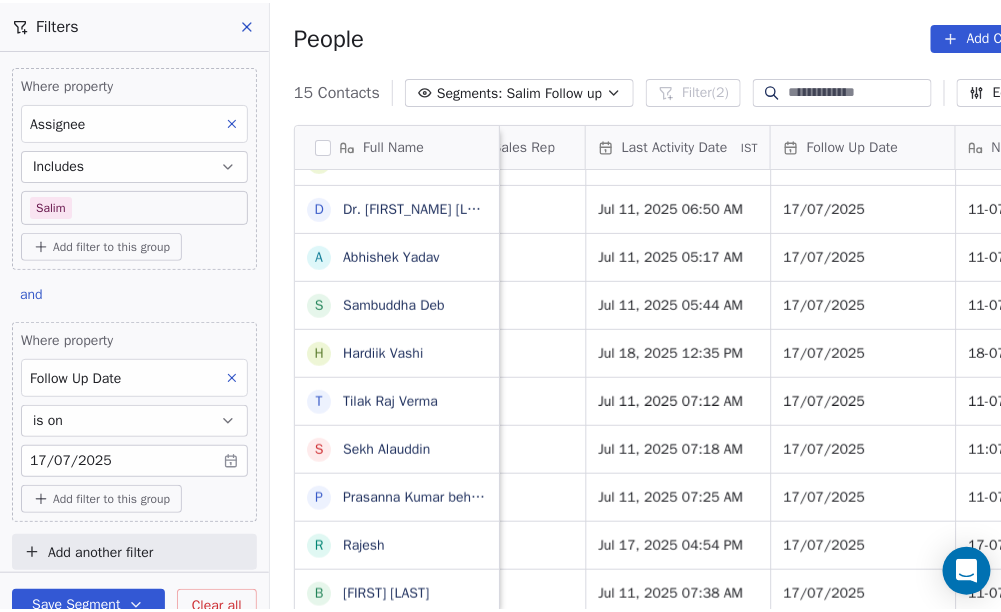 scroll, scrollTop: 522, scrollLeft: 842, axis: both 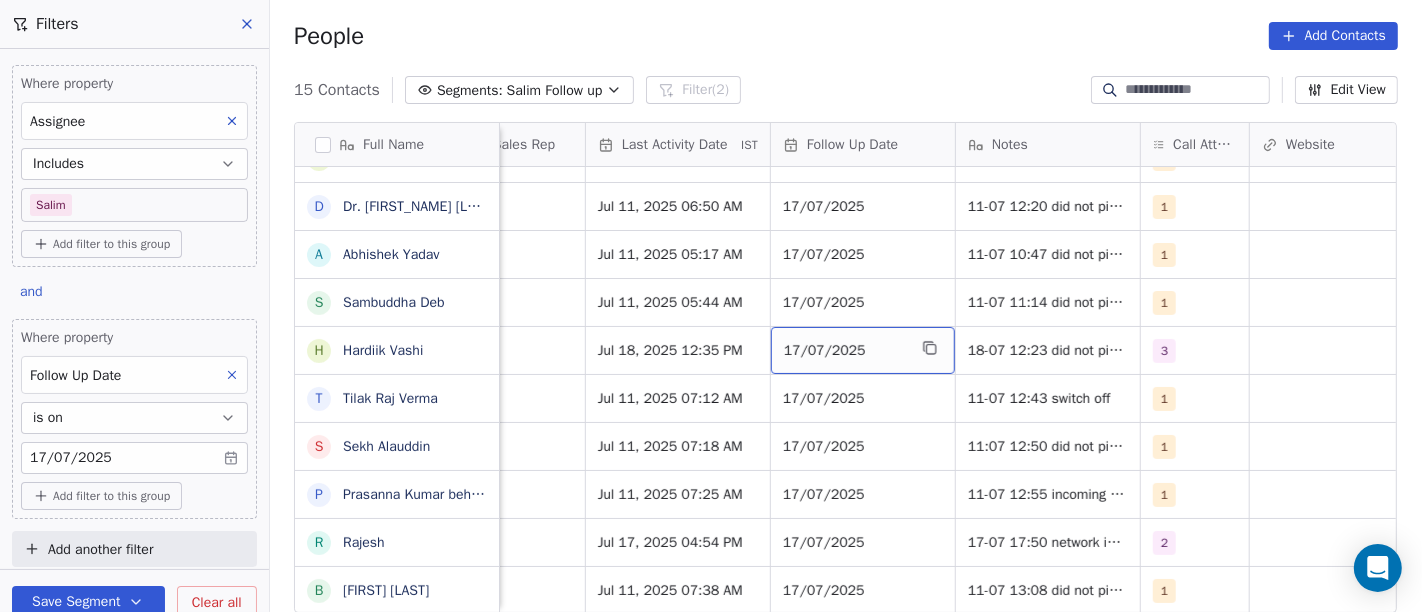 click on "17/07/2025" at bounding box center (845, 351) 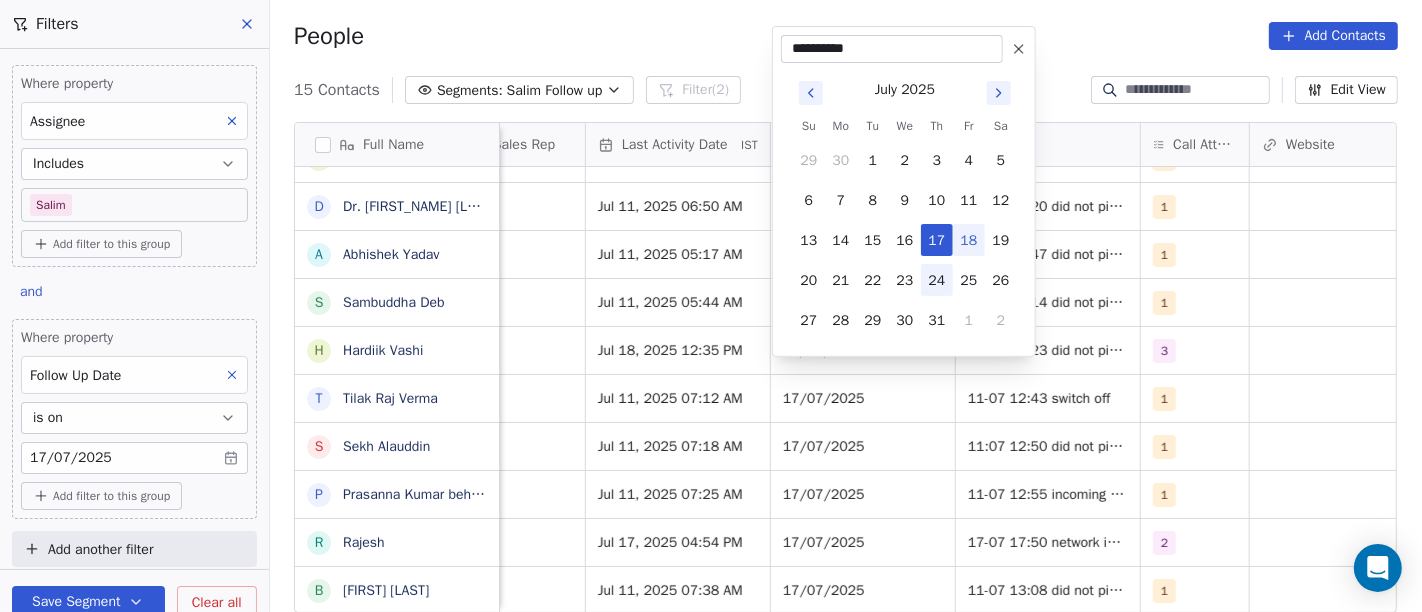 click on "24" at bounding box center [937, 280] 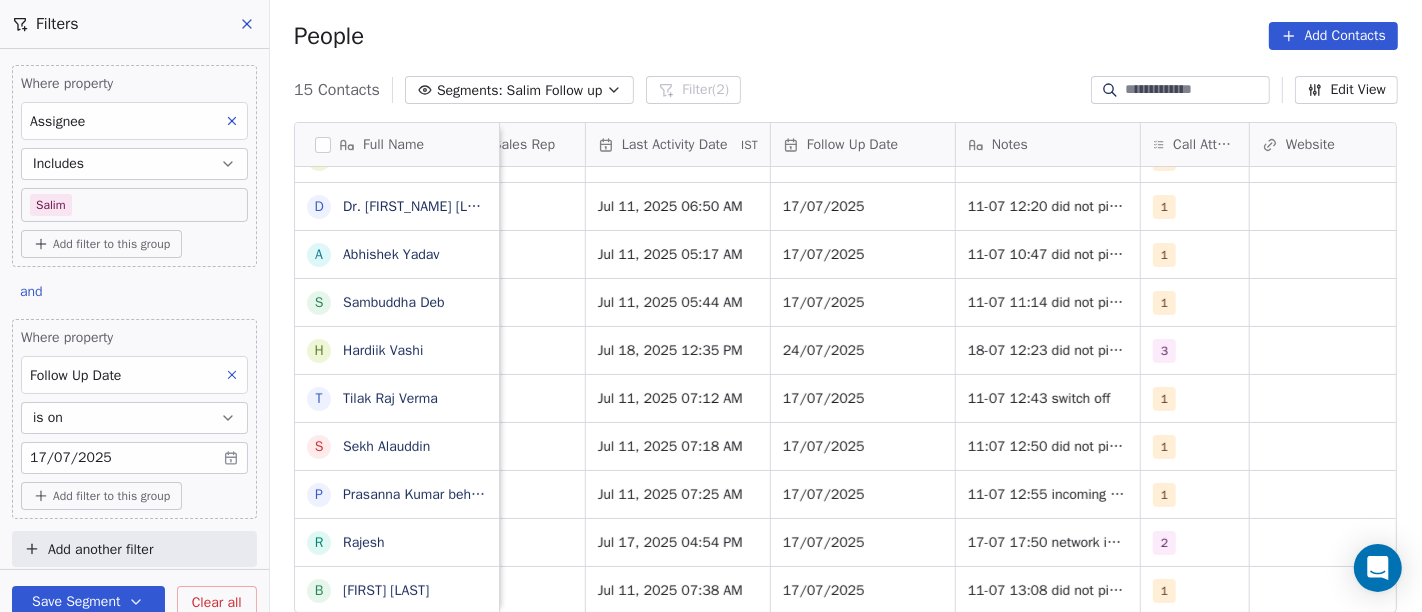 click on "People  Add Contacts" at bounding box center (846, 36) 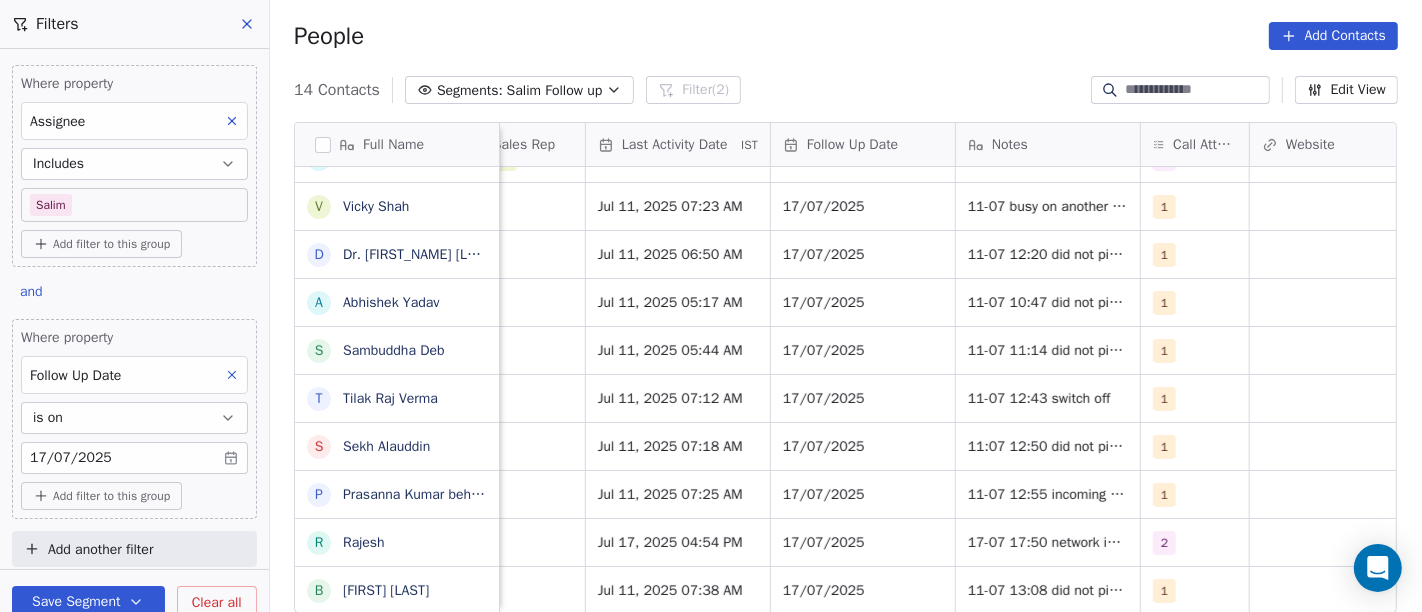 scroll, scrollTop: 225, scrollLeft: 0, axis: vertical 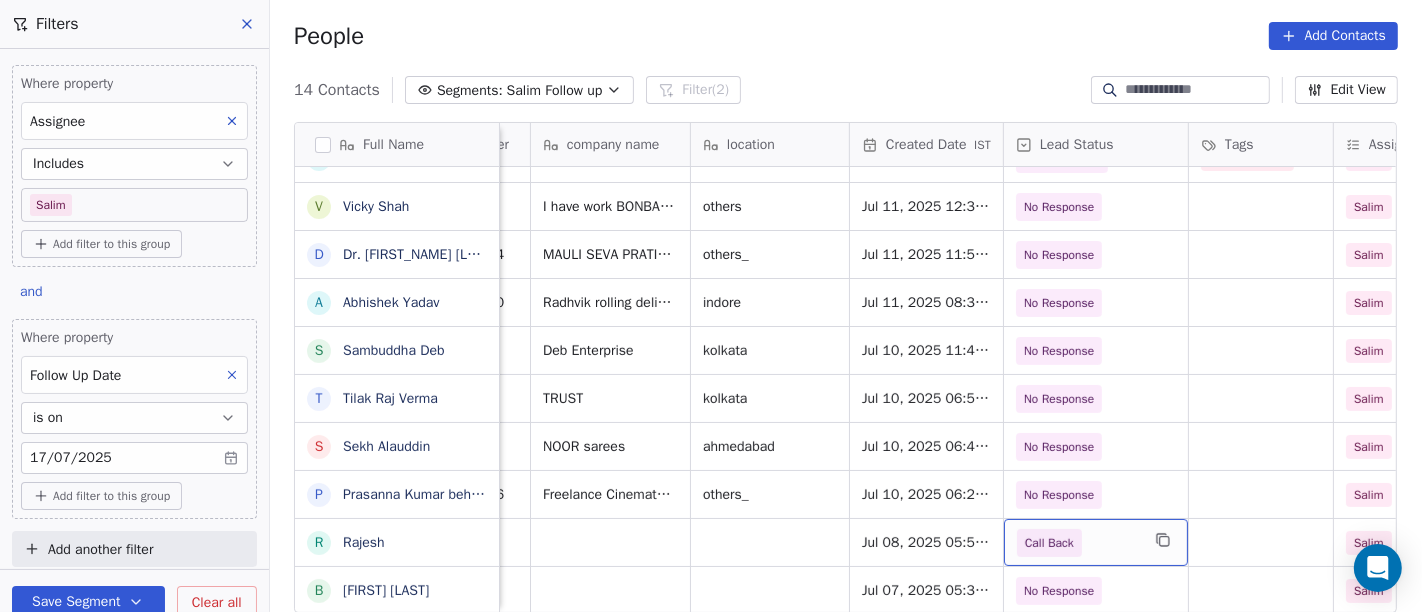 click on "Call Back" at bounding box center [1049, 543] 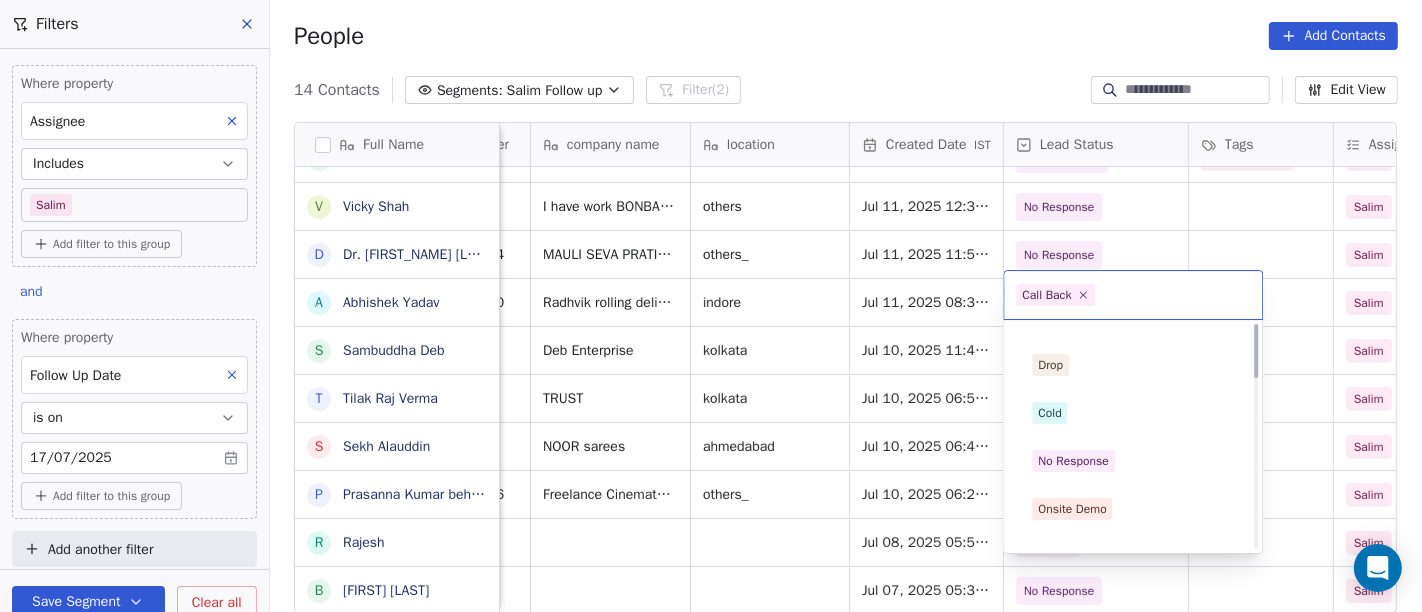 scroll, scrollTop: 0, scrollLeft: 0, axis: both 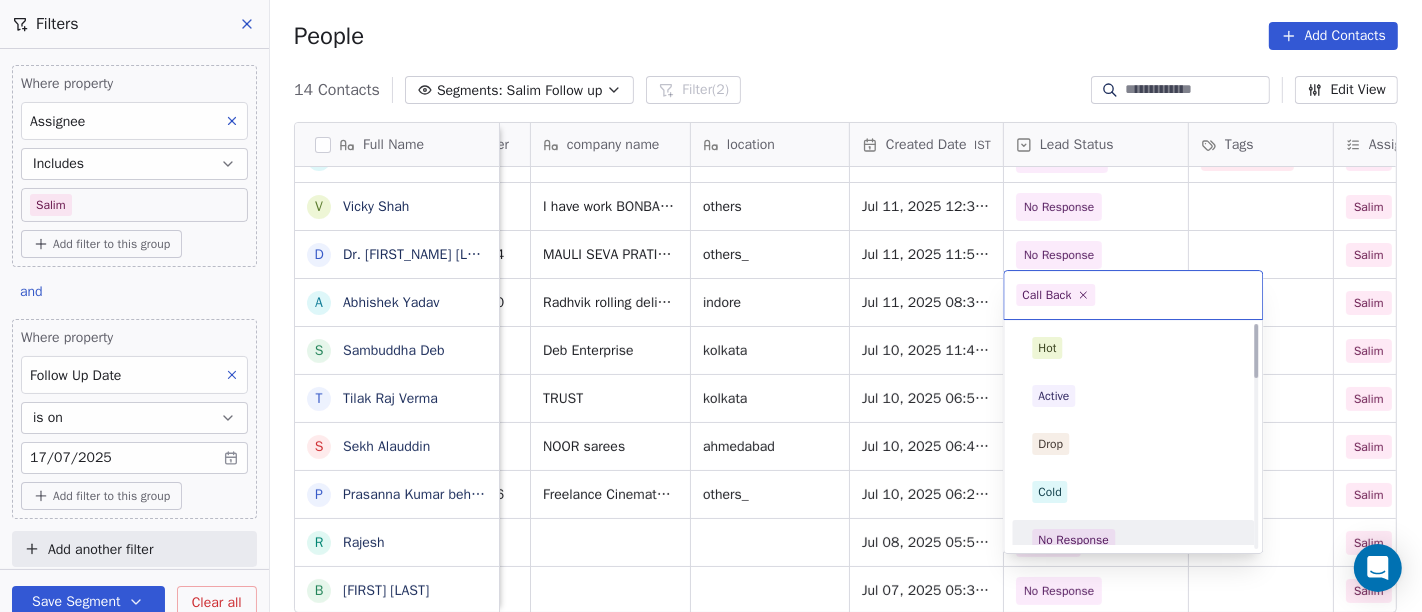 click on "No Response" at bounding box center [1133, 540] 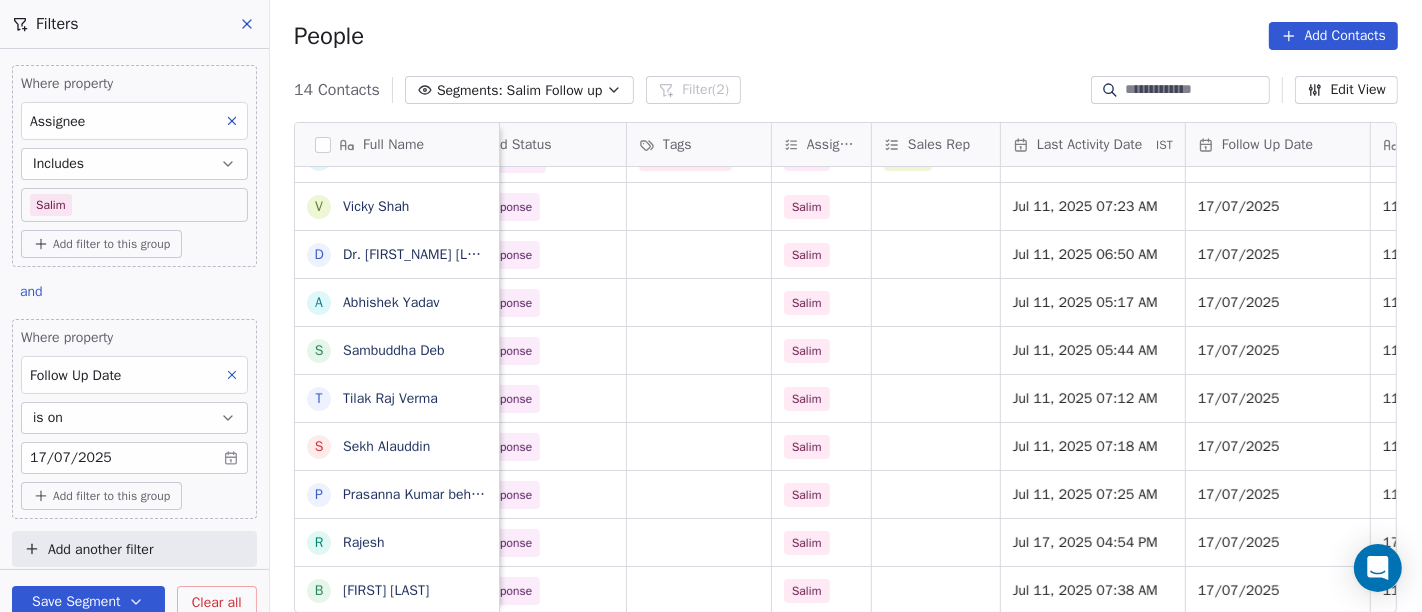 scroll, scrollTop: 11, scrollLeft: 843, axis: both 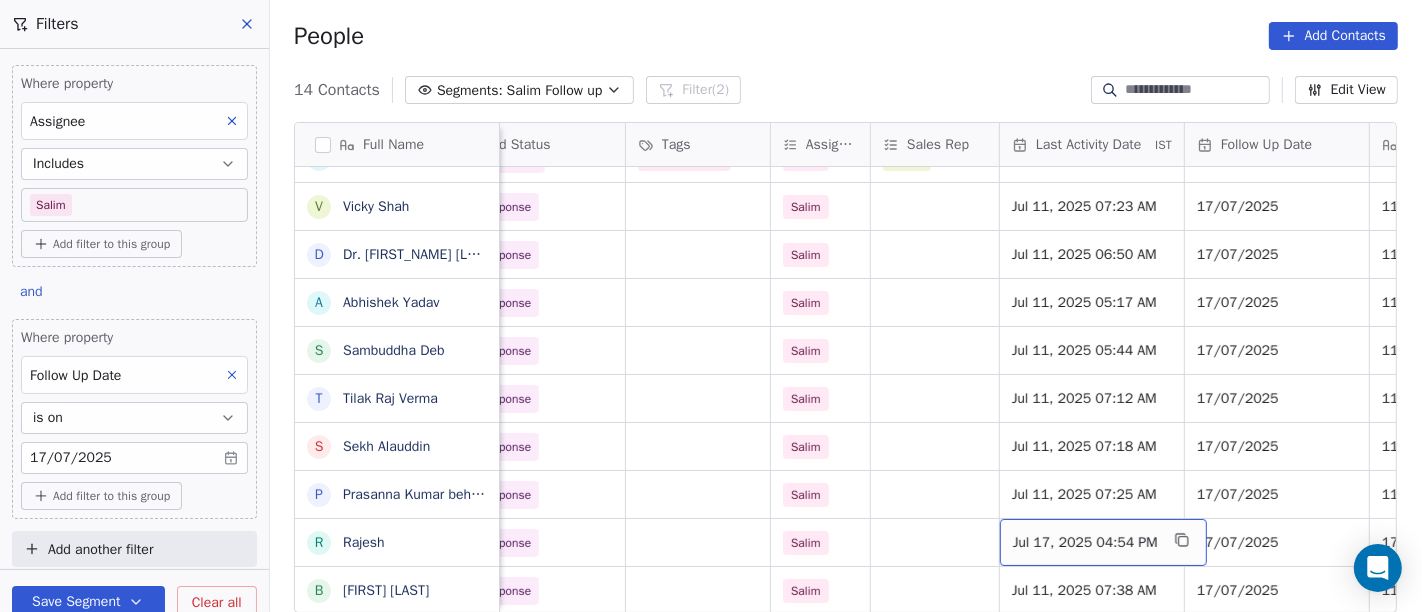 click on "Jul 17, 2025 04:54 PM" at bounding box center [1085, 543] 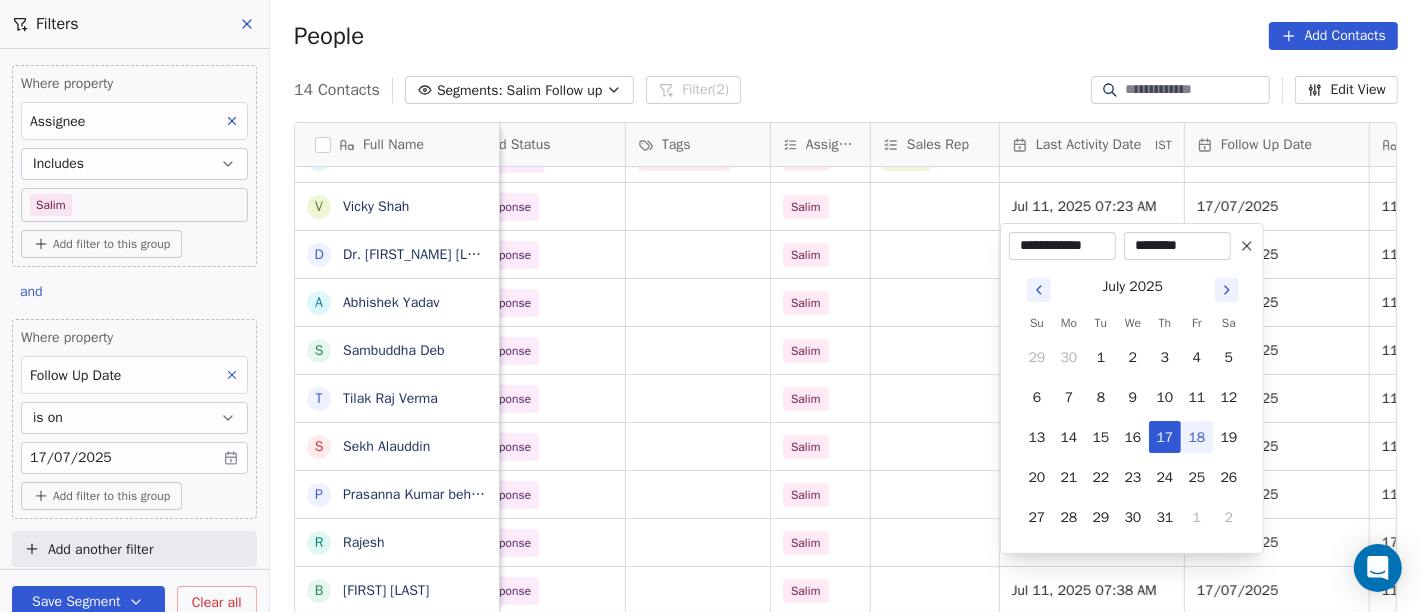 click on "18" at bounding box center [1197, 437] 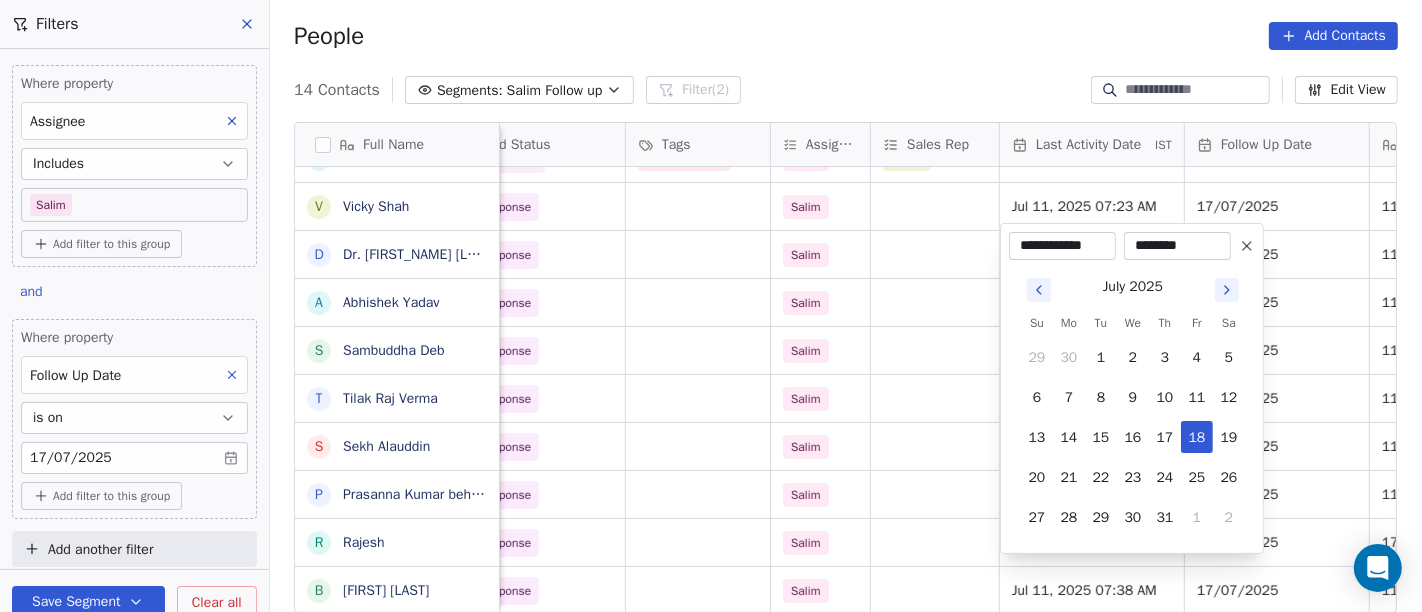 click on "On2Cook India Pvt. Ltd. Contacts People Marketing Workflows Campaigns Sales Pipelines Sequences Beta Tools Apps AI Agents Help & Support Filters Where property   Assignee   Includes Salim Add filter to this group and Where property   Follow Up Date   is on 17/07/2025 Add filter to this group Add another filter Save Segment Clear all People  Add Contacts 14 Contacts Segments: Salim Follow up Filter  (2) Edit View Tag Add to Sequence Full Name S Sameer Ahmed S Saran Chandra D Dhaval Sheth T Tushar u uttam shinde V Vicky Shah D Dr.  Rajendra Dhamane A Abhishek Yadav S Sambuddha Deb T Tilak Raj Verma S Sekh Alauddin P Prasanna Kumar behera R Rajesh B Babulal Baig company name location Created Date IST Lead Status Tags Assignee Sales Rep Last Activity Date IST Follow Up Date Notes Call Attempts Website zomato link   no others_ Jul 15, 2025 02:26 PM Demo Planned Demo Planned Salim Salim Jul 17, 2025 04:10 AM 17/07/2025 2   Sri ram kitchen applience others_ Jul 15, 2025 01:38 PM No Response Salim 17/07/2025 1   2" at bounding box center [711, 306] 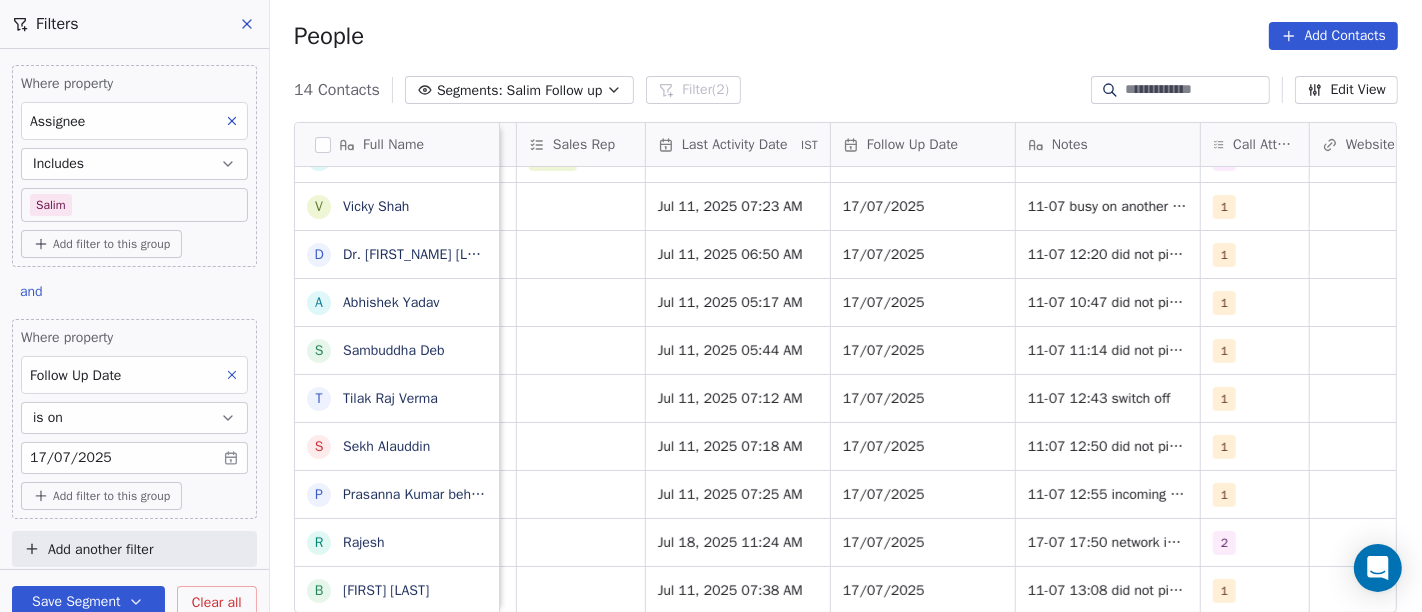 scroll, scrollTop: 17, scrollLeft: 1197, axis: both 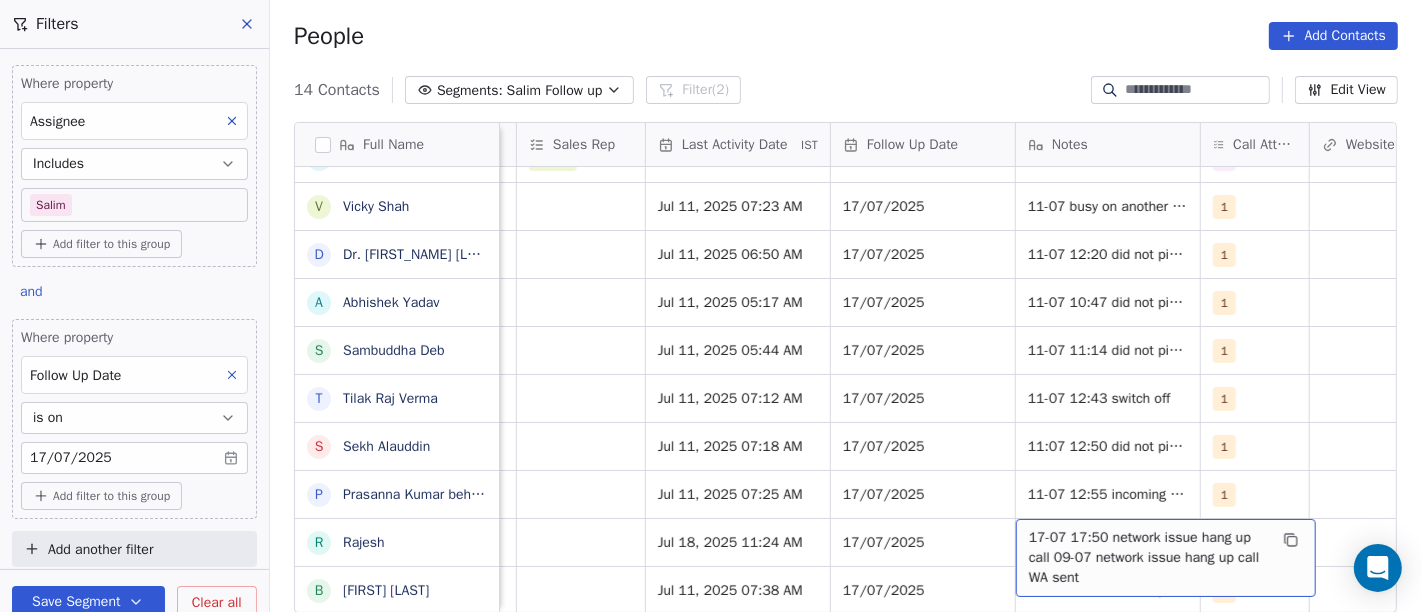 click on "17-07 17:50 network issue hang up call 09-07 network issue hang up call WA sent" at bounding box center [1148, 558] 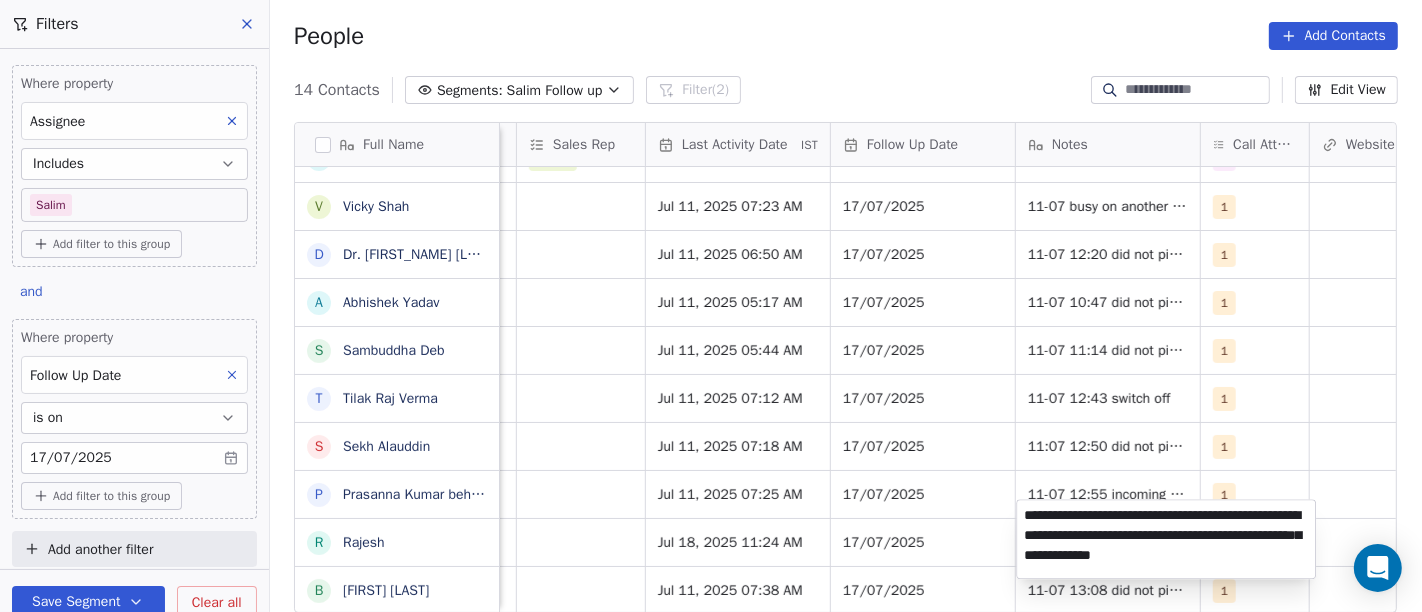 type on "**********" 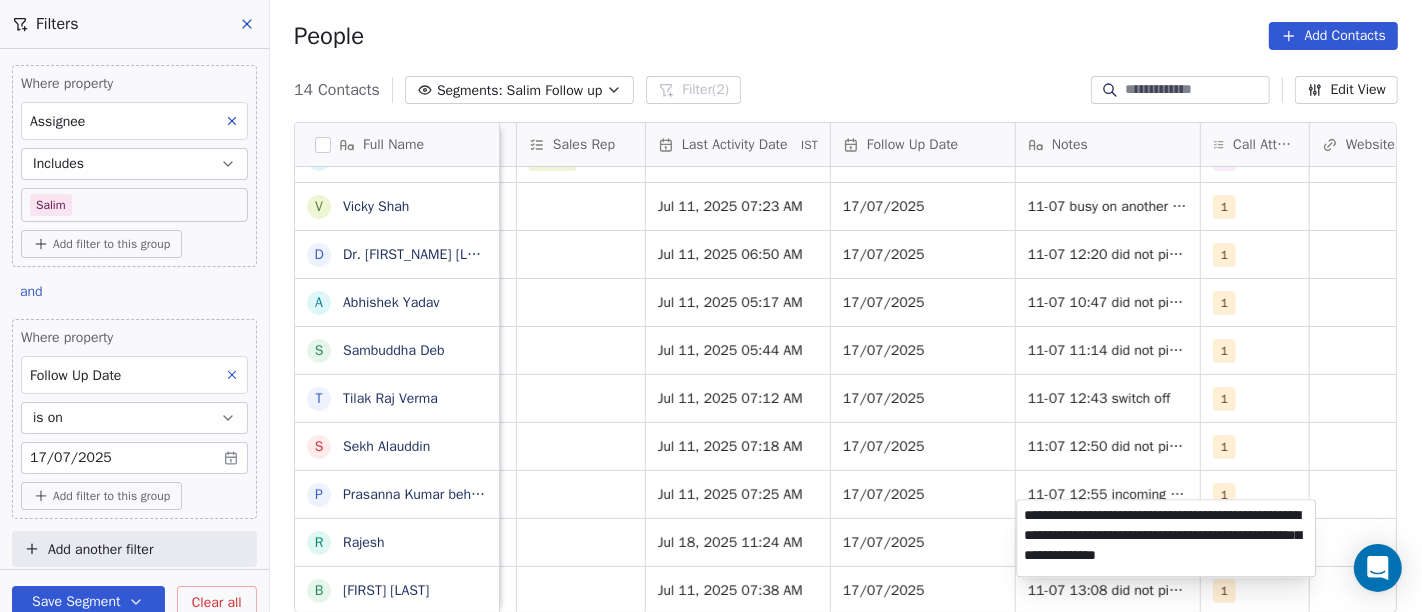 click on "On2Cook India Pvt. Ltd. Contacts People Marketing Workflows Campaigns Sales Pipelines Sequences Beta Tools Apps AI Agents Help & Support Filters Where property   Assignee   Includes Salim Add filter to this group and Where property   Follow Up Date   is on 17/07/2025 Add filter to this group Add another filter Save Segment Clear all People  Add Contacts 14 Contacts Segments: Salim Follow up Filter  (2) Edit View Tag Add to Sequence Full Name S Sameer Ahmed S Saran Chandra D Dhaval Sheth T Tushar u uttam shinde V Vicky Shah D Dr.  Rajendra Dhamane A Abhishek Yadav S Sambuddha Deb T Tilak Raj Verma S Sekh Alauddin P Prasanna Kumar behera R Rajesh B Babulal Baig Created Date IST Lead Status Tags Assignee Sales Rep Last Activity Date IST Follow Up Date Notes Call Attempts Website zomato link outlet type Location   Jul 15, 2025 02:26 PM Demo Planned Demo Planned Salim Salim Jul 17, 2025 04:10 AM 17/07/2025 2 cloud_kitchen   Jul 15, 2025 01:38 PM No Response Salim Jul 15, 2025 09:48 AM 17/07/2025 1 cloud_kitchen" at bounding box center [711, 306] 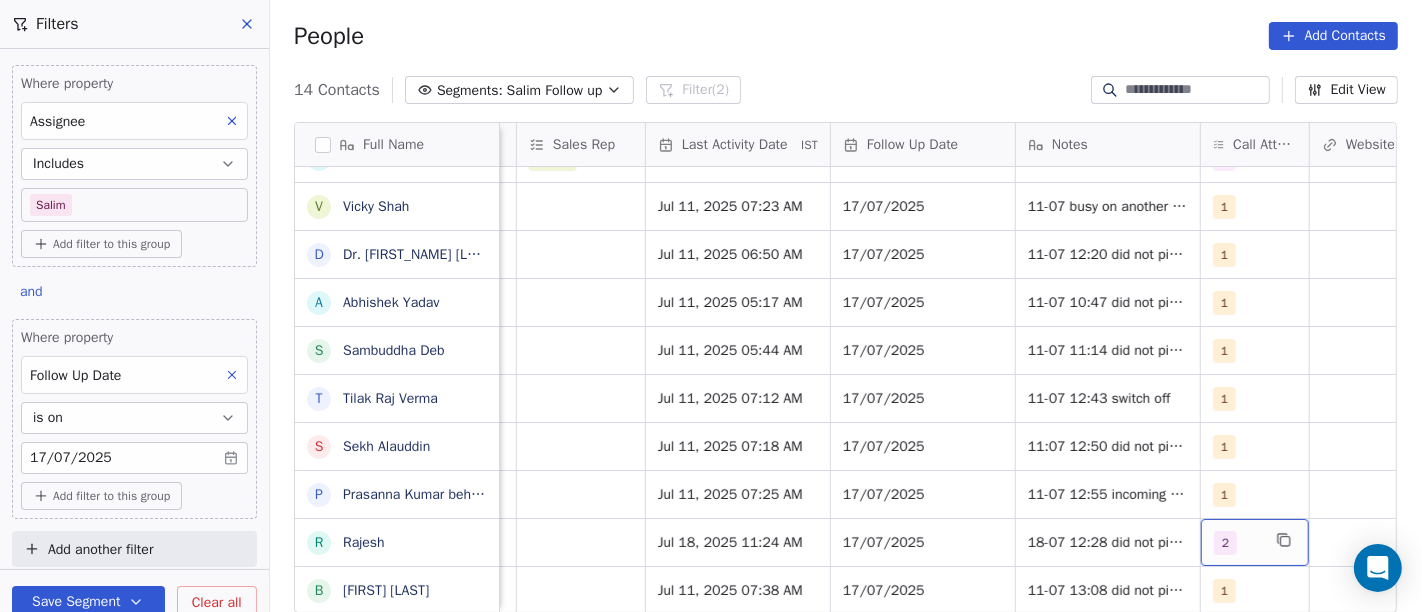 click on "2" at bounding box center (1255, 542) 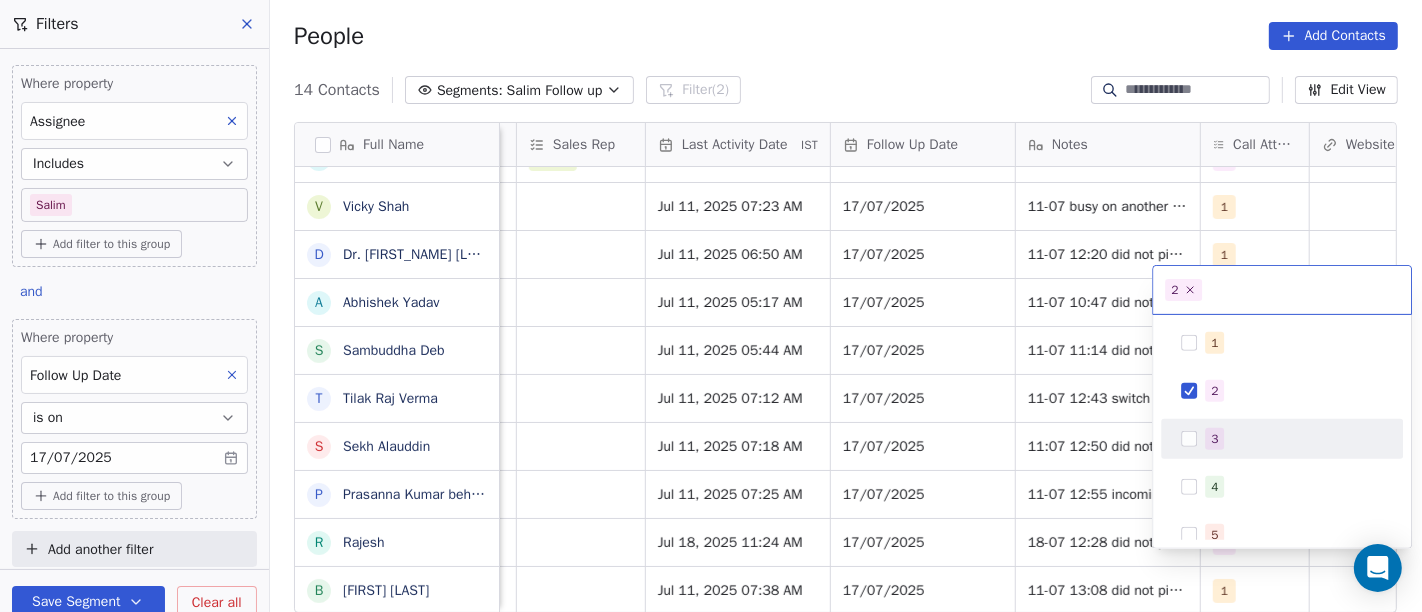 click on "3" at bounding box center (1282, 439) 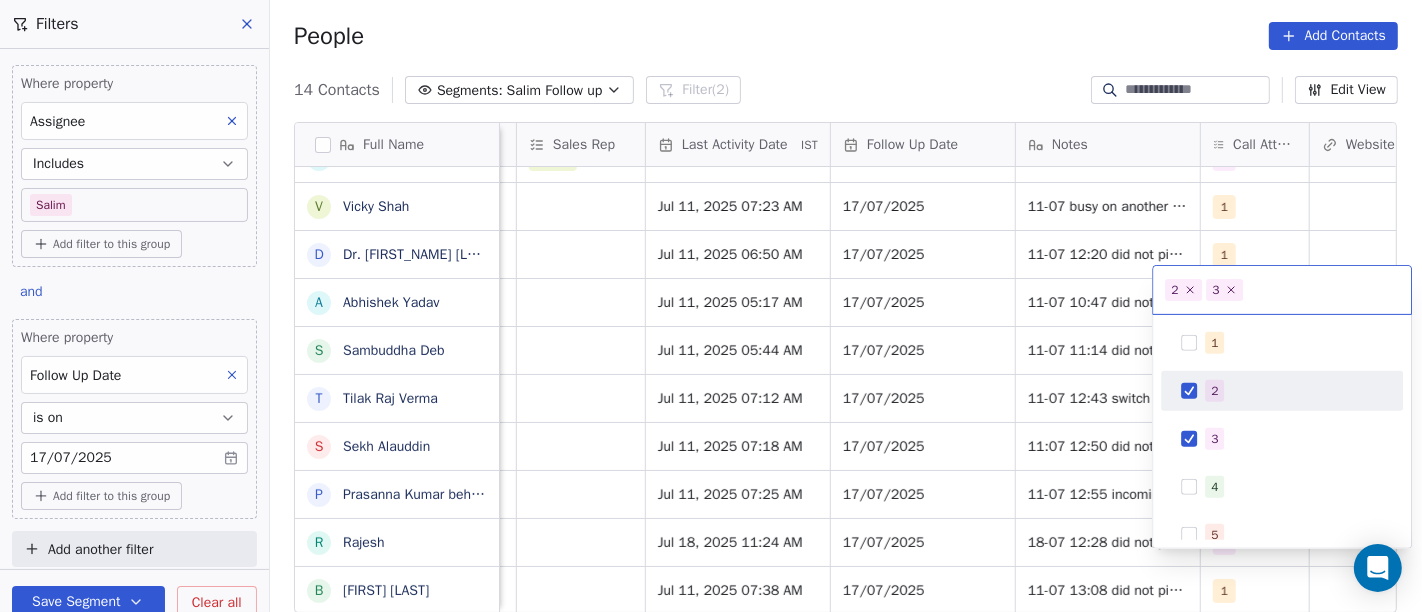 click on "2" at bounding box center (1214, 391) 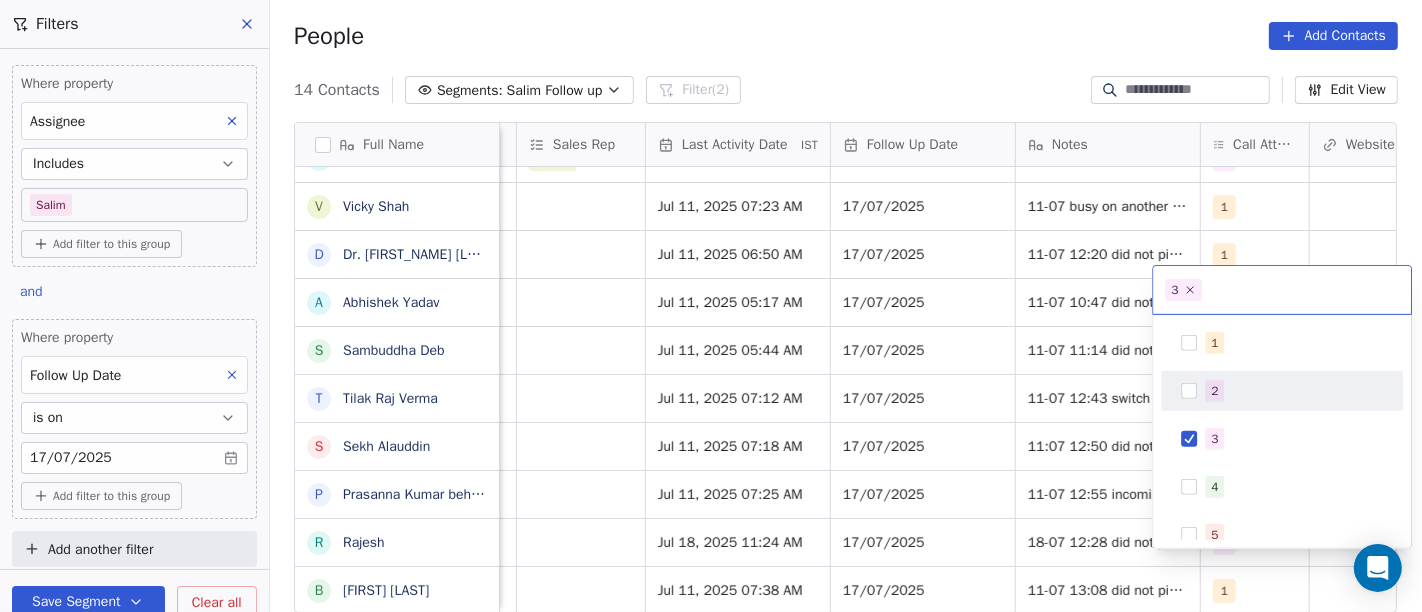 click on "On2Cook India Pvt. Ltd. Contacts People Marketing Workflows Campaigns Sales Pipelines Sequences Beta Tools Apps AI Agents Help & Support Filters Where property   Assignee   Includes Salim Add filter to this group and Where property   Follow Up Date   is on 17/07/2025 Add filter to this group Add another filter Save Segment Clear all People  Add Contacts 14 Contacts Segments: Salim Follow up Filter  (2) Edit View Tag Add to Sequence Full Name S Sameer Ahmed S Saran Chandra D Dhaval Sheth T Tushar u uttam shinde V Vicky Shah D Dr.  Rajendra Dhamane A Abhishek Yadav S Sambuddha Deb T Tilak Raj Verma S Sekh Alauddin P Prasanna Kumar behera R Rajesh B Babulal Baig Created Date IST Lead Status Tags Assignee Sales Rep Last Activity Date IST Follow Up Date Notes Call Attempts Website zomato link outlet type Location   Jul 15, 2025 02:26 PM Demo Planned Demo Planned Salim Salim Jul 17, 2025 04:10 AM 17/07/2025 2 cloud_kitchen   Jul 15, 2025 01:38 PM No Response Salim Jul 15, 2025 09:48 AM 17/07/2025 1 cloud_kitchen" at bounding box center (711, 306) 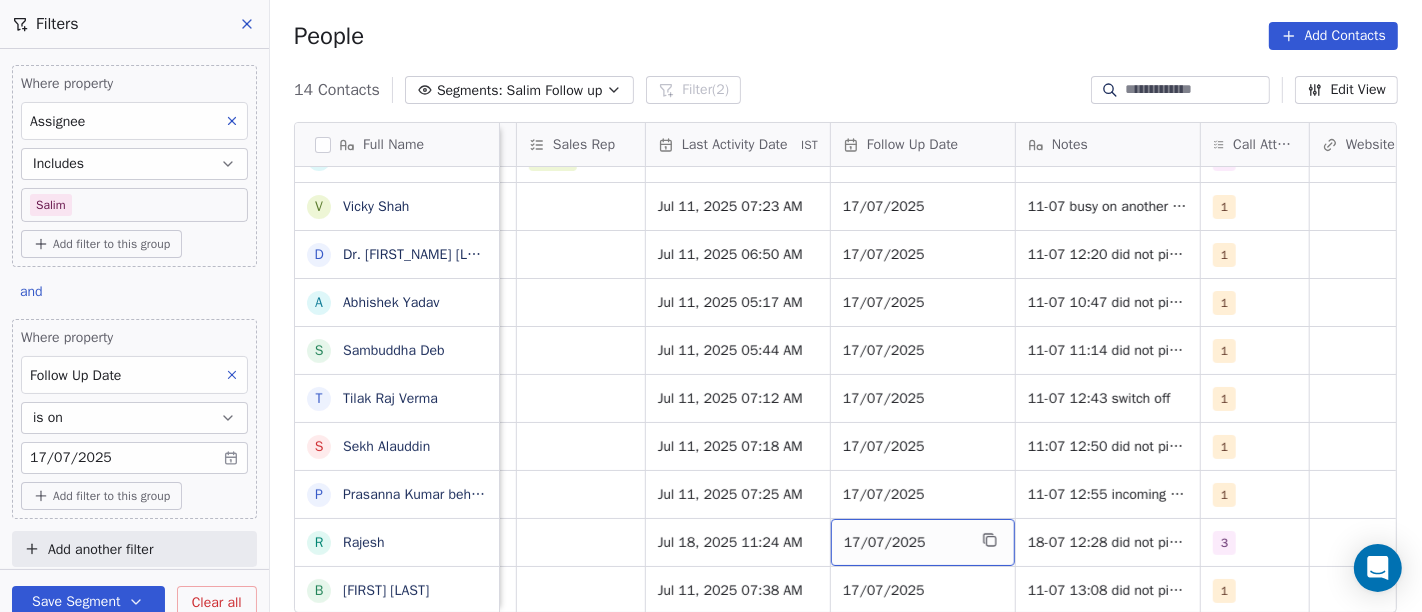 click on "17/07/2025" at bounding box center [923, 542] 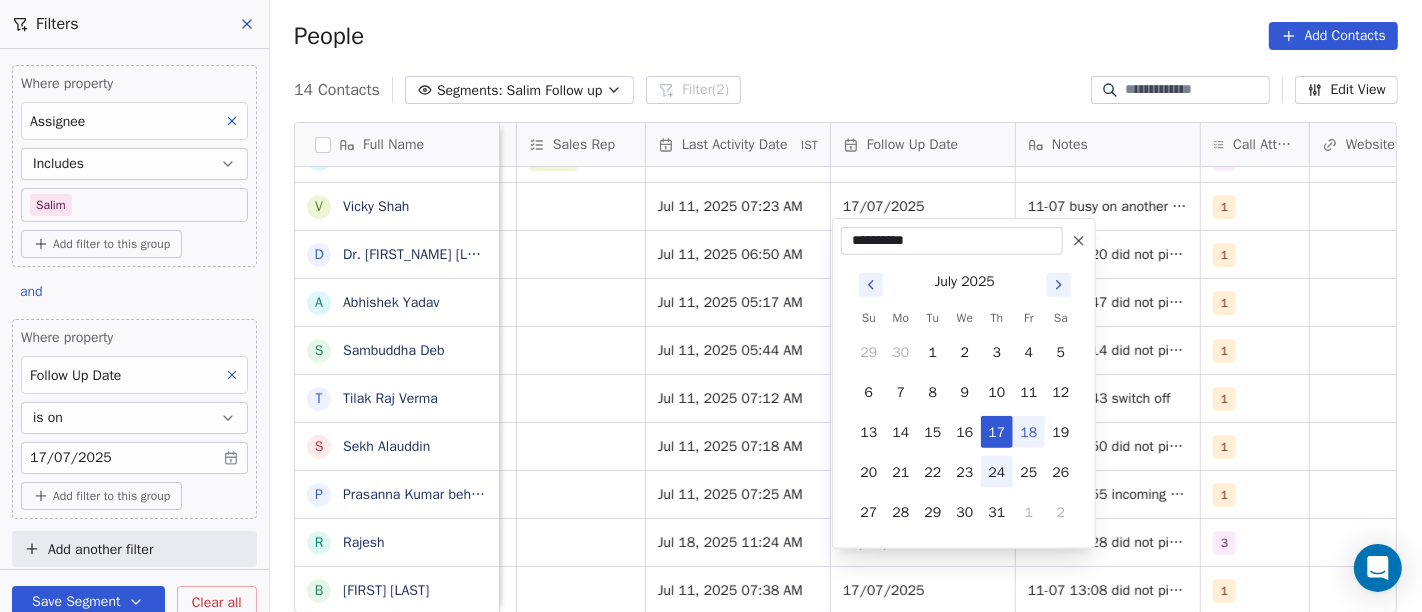 click on "24" at bounding box center (997, 472) 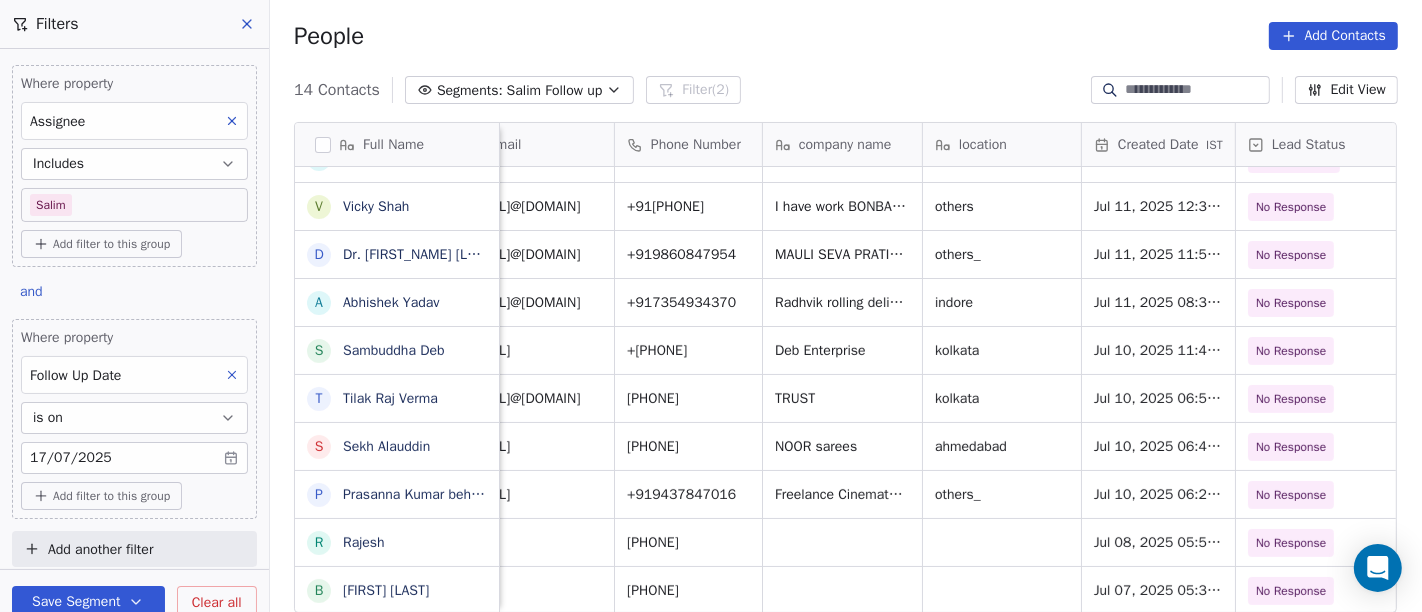 scroll, scrollTop: 17, scrollLeft: 48, axis: both 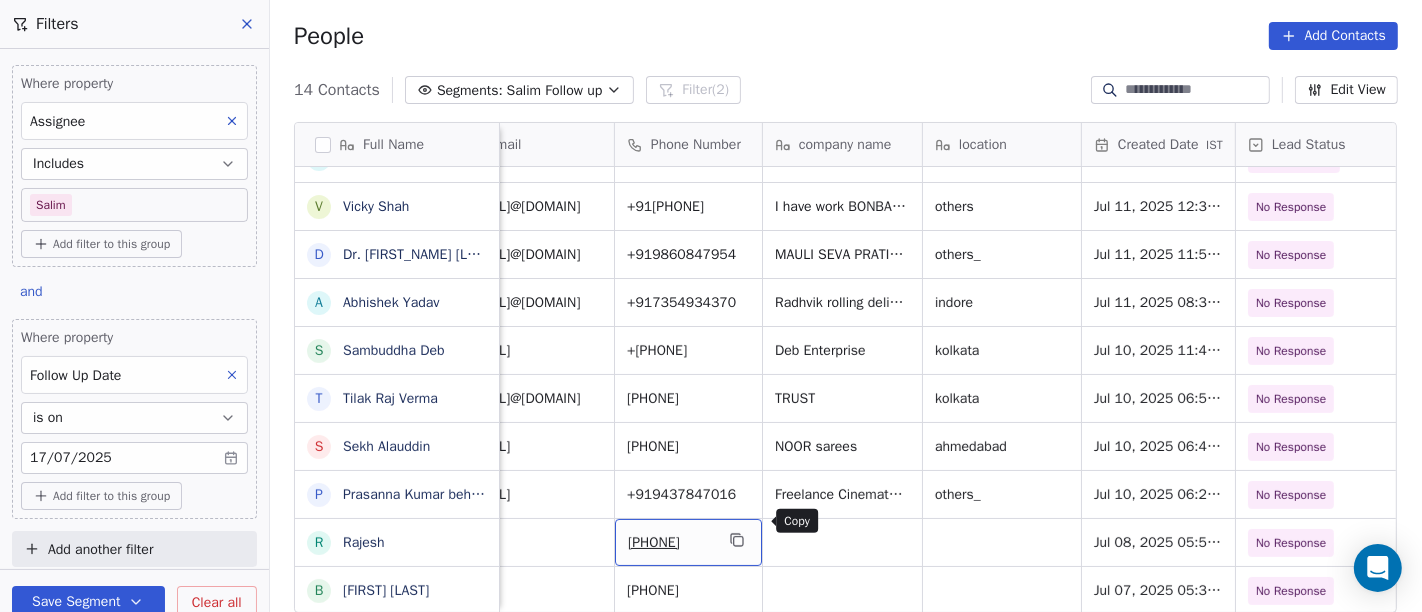 click 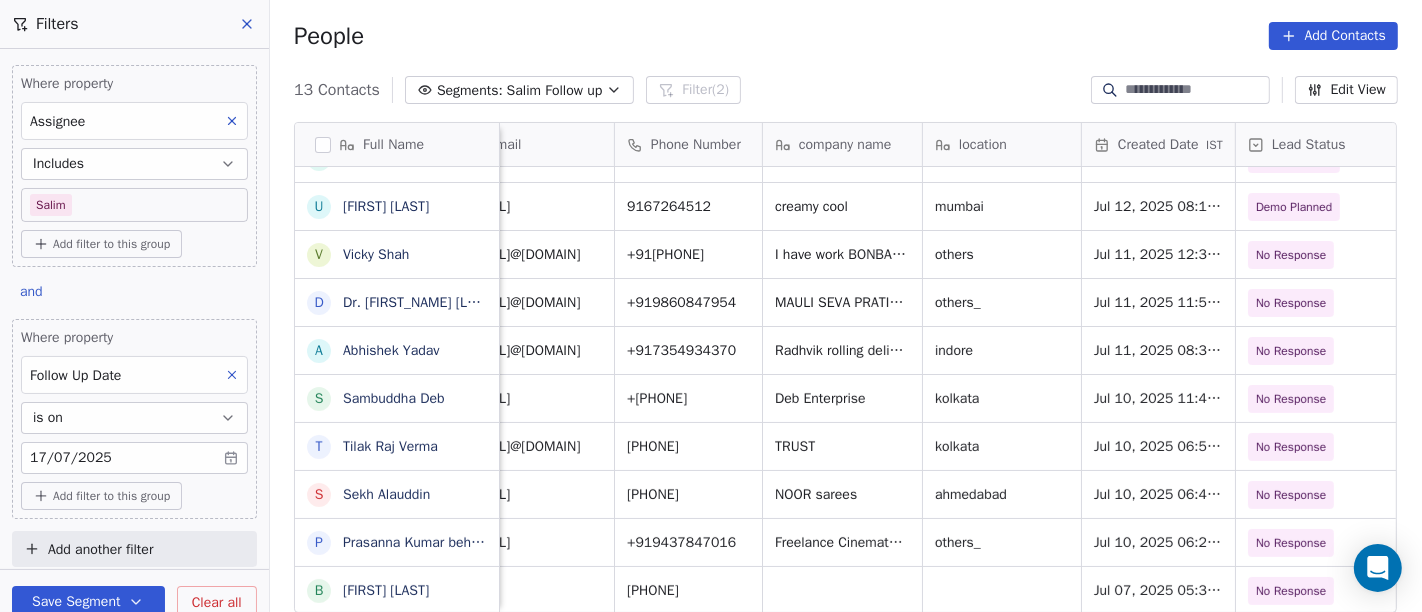 scroll, scrollTop: 177, scrollLeft: 0, axis: vertical 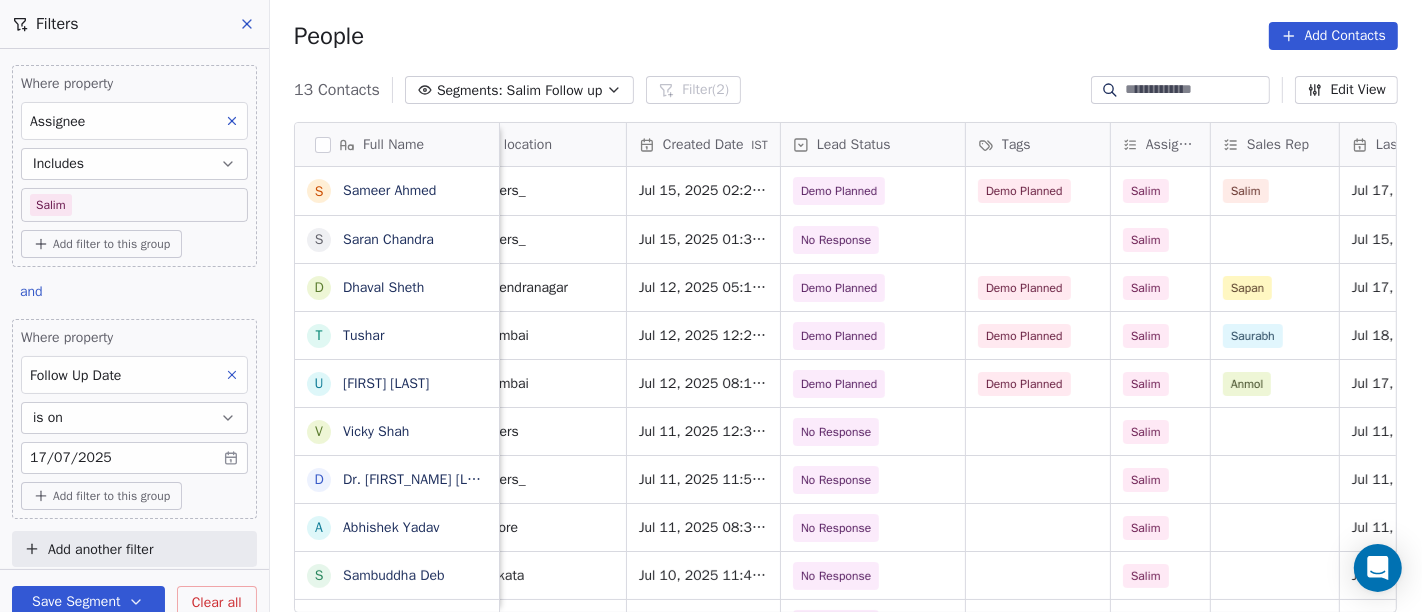 click on "On2Cook India Pvt. Ltd. Contacts People Marketing Workflows Campaigns Sales Pipelines Sequences Beta Tools Apps AI Agents Help & Support Filters Where property   Assignee   Includes Salim Add filter to this group and Where property   Follow Up Date   is on 17/07/2025 Add filter to this group Add another filter Save Segment Clear all People  Add Contacts 13 Contacts Segments: Salim Follow up Filter  (2) Edit View Tag Add to Sequence Full Name S Sameer Ahmed S Saran Chandra D Dhaval Sheth T Tushar u uttam shinde V Vicky Shah D Dr.  Rajendra Dhamane A Abhishek Yadav S Sambuddha Deb T Tilak Raj Verma S Sekh Alauddin P Prasanna Kumar behera B Babulal Baig Email Phone Number company name location Created Date IST Lead Status Tags Assignee Sales Rep Last Activity Date IST Follow Up Date Notes Call Attempts sameer.ahamed.taj@gmail.com 8553786141 no others_ Jul 15, 2025 02:26 PM Demo Planned Demo Planned Salim Salim Jul 17, 2025 04:10 AM 17/07/2025 2 saron841996@gmail.com +917479731249 Sri ram kitchen applience 1 2" at bounding box center [711, 306] 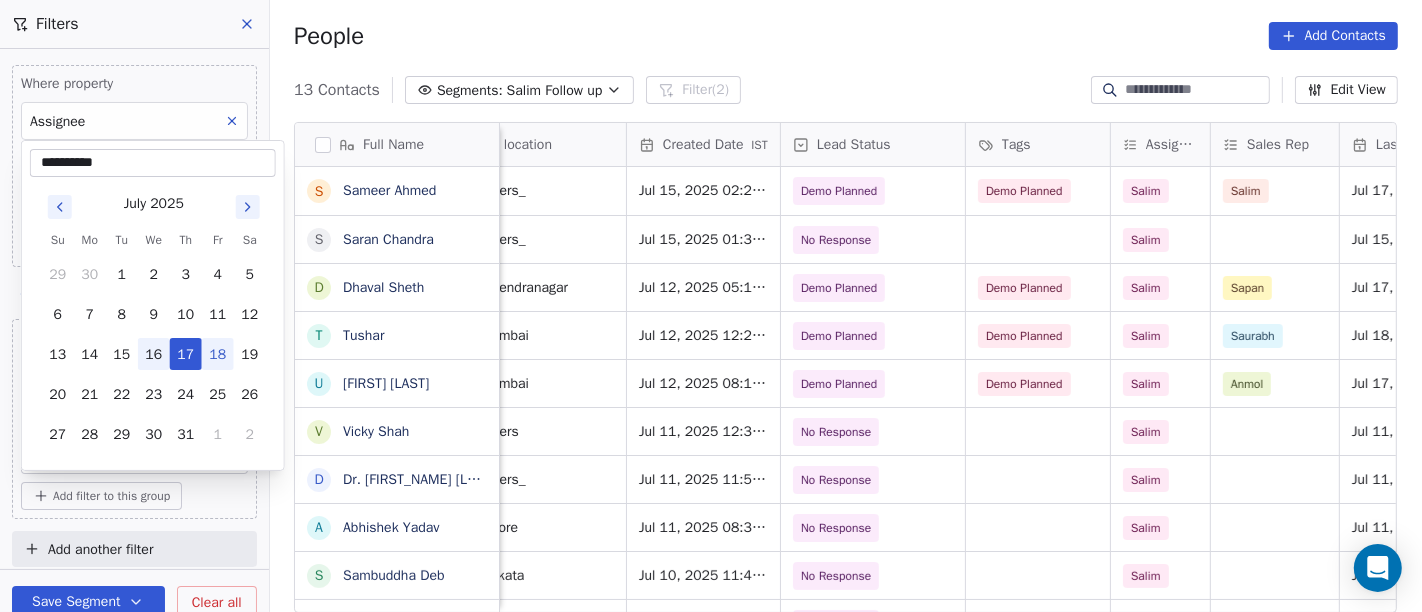 click on "16" at bounding box center (154, 354) 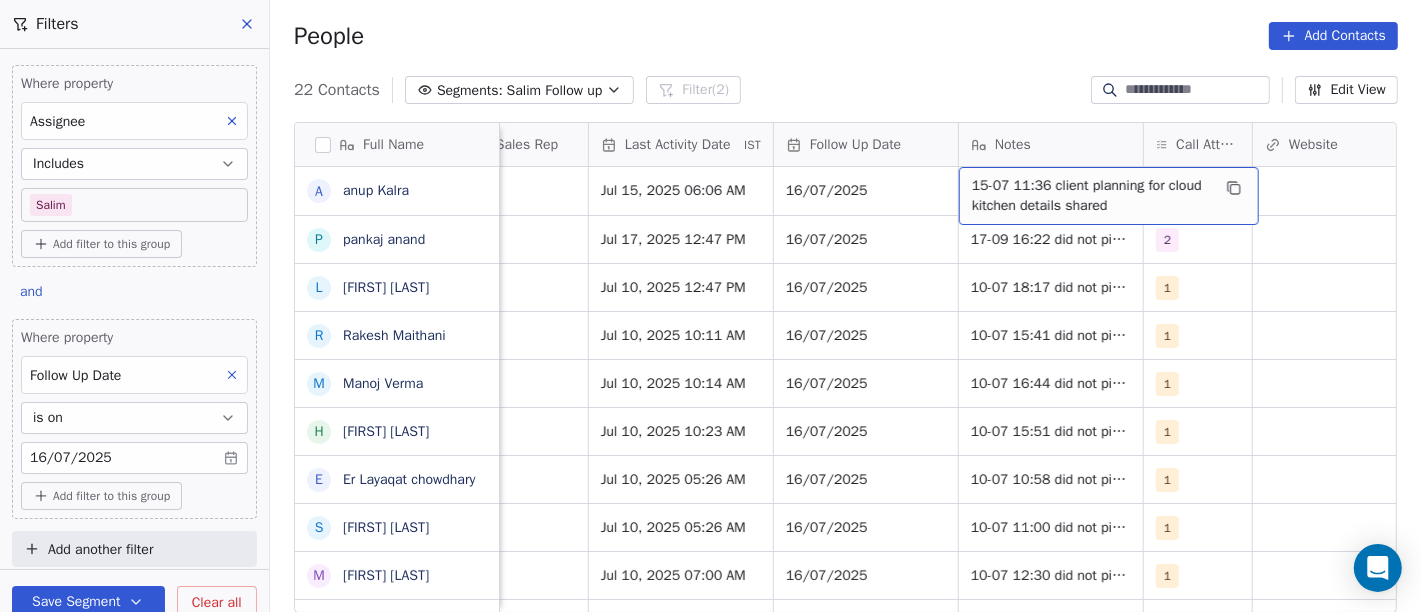 click on "22 Contacts Segments: Salim Follow up Filter  (2) Edit View" at bounding box center (846, 90) 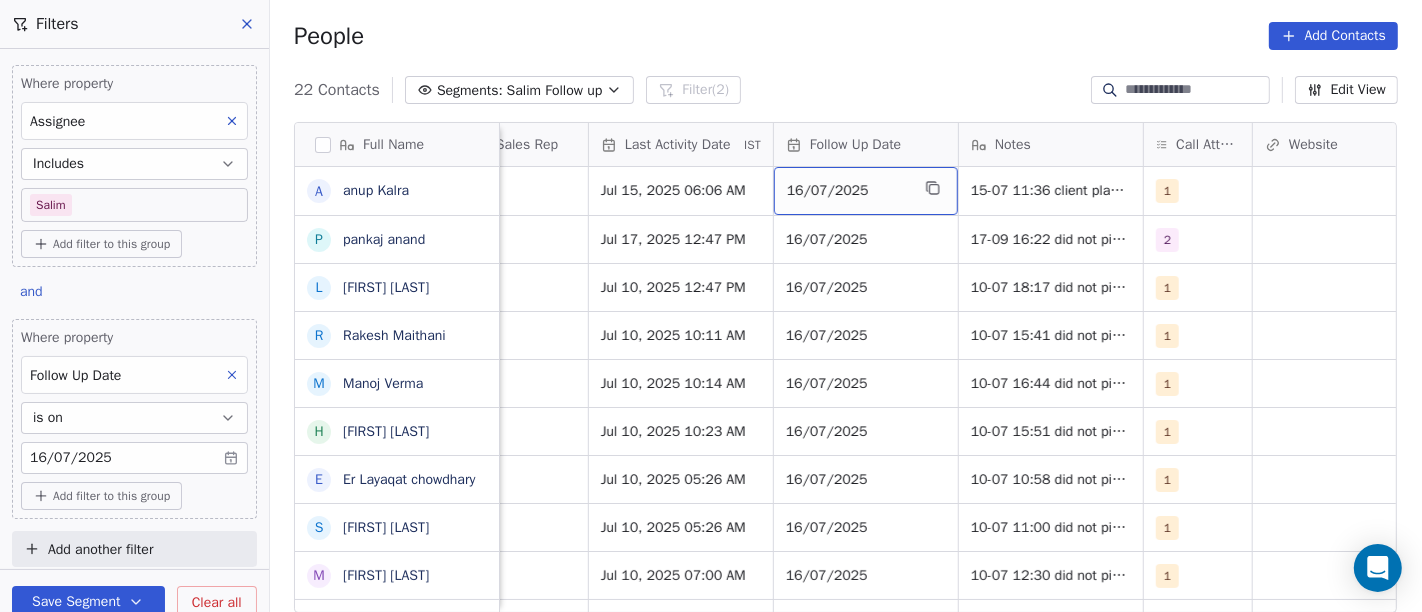 click on "16/07/2025" at bounding box center (848, 191) 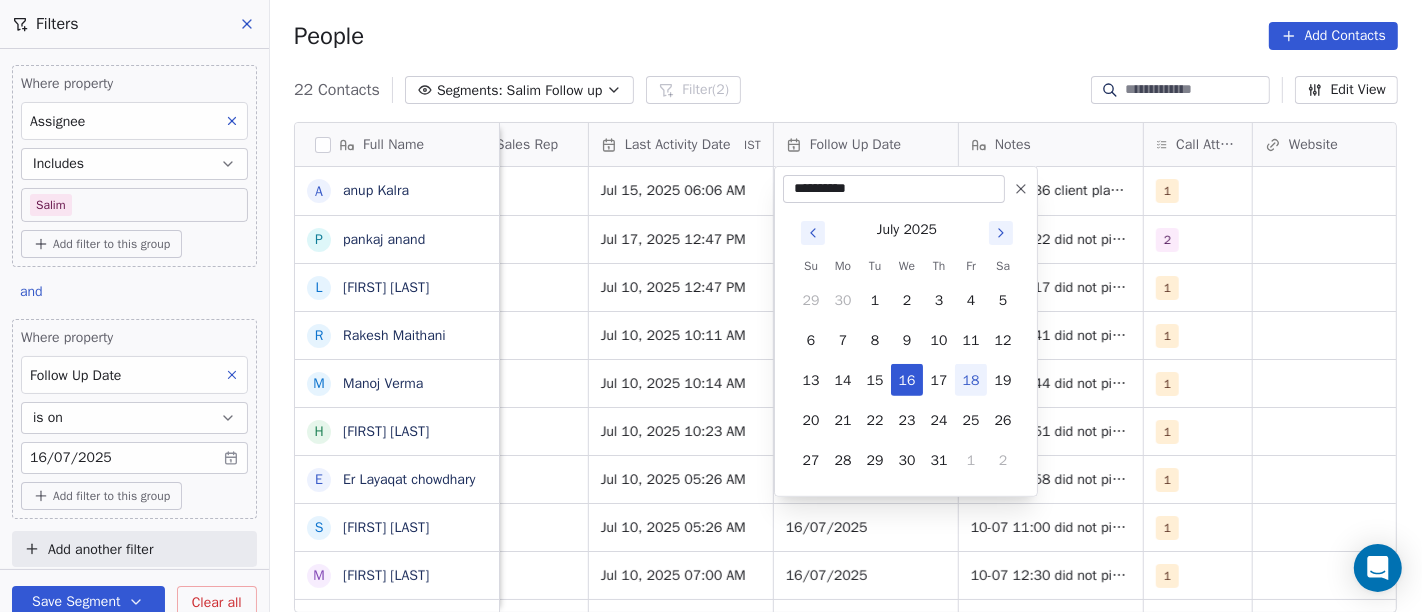 click on "On2Cook India Pvt. Ltd. Contacts People Marketing Workflows Campaigns Sales Pipelines Sequences Beta Tools Apps AI Agents Help & Support Filters Where property   Assignee   Includes Salim Add filter to this group and Where property   Follow Up Date   is on 16/07/2025 Add filter to this group Add another filter Save Segment Clear all People  Add Contacts 22 Contacts Segments: Salim Follow up Filter  (2) Edit View Tag Add to Sequence Full Name a anup Kalra p pankaj anand L Lawrie Fernandes R Rakesh Maithani M Manoj Verma H Haridas.R E Er Layaqat chowdhary S Sajan Sahoo M Manoj Paliwal s sarvendra Singh P Puneet baluja R Rabinder Kaur I Irfanah A Arun pratap g gaurav mehta A AMIT TANEJA Y Yogesh Pawar A Amardeep Chandarwanshi S Sanjay Chalana M Maha SHIV marketing L Lobzang Tandup S Sunil Bagdi Lead Status Tags Assignee Sales Rep Last Activity Date IST Follow Up Date Notes Call Attempts Website zomato link outlet type Location   Cold Salim Jul 15, 2025 06:06 AM 16/07/2025 1 cloud_kitchen   No Response Salim 2" at bounding box center (711, 306) 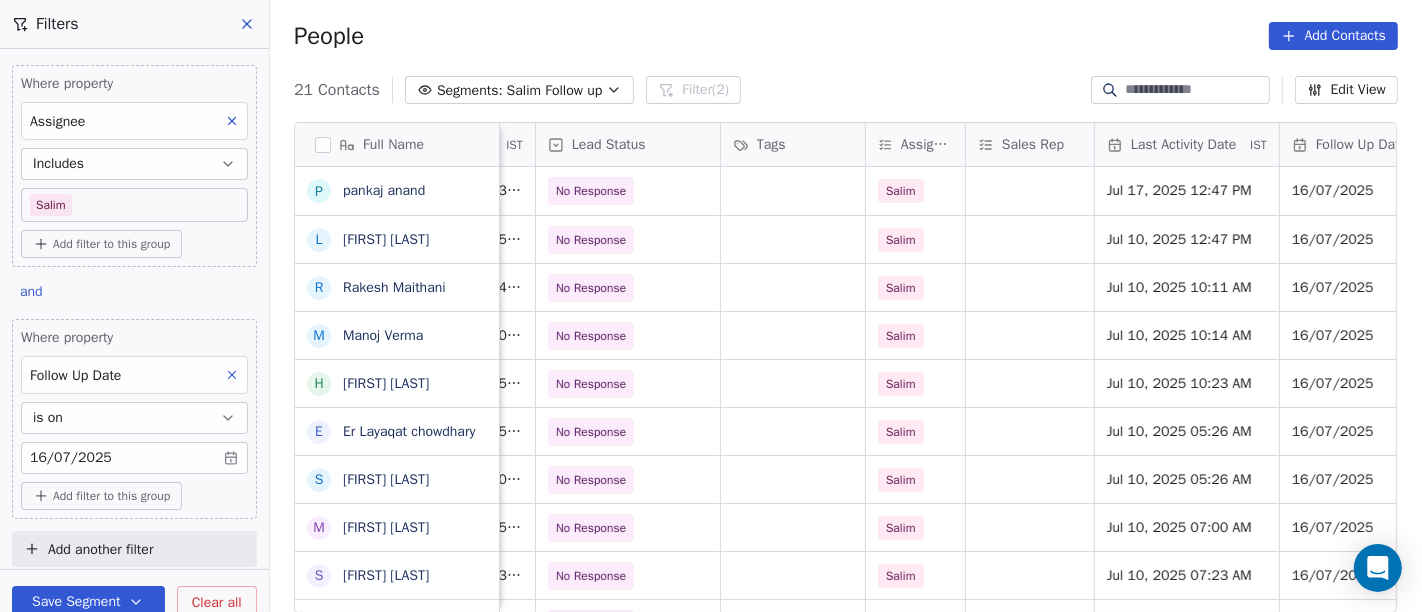 click on "On2Cook India Pvt. Ltd. Contacts People Marketing Workflows Campaigns Sales Pipelines Sequences Beta Tools Apps AI Agents Help & Support Filters Where property   Assignee   Includes Salim Add filter to this group and Where property   Follow Up Date   is on 16/07/2025 Add filter to this group Add another filter Save Segment Clear all People  Add Contacts 21 Contacts Segments: Salim Follow up Filter  (2) Edit View Tag Add to Sequence Full Name p pankaj anand L Lawrie Fernandes R Rakesh Maithani M Manoj Verma H Haridas.R E Er Layaqat chowdhary S Sajan Sahoo M Manoj Paliwal s sarvendra Singh P Puneet baluja R Rabinder Kaur I Irfanah A Arun pratap g gaurav mehta A AMIT TANEJA Y Yogesh Pawar A Amardeep Chandarwanshi S Sanjay Chalana M Maha SHIV marketing L Lobzang Tandup S Sunil Bagdi Phone Number company name location Created Date IST Lead Status Tags Assignee Sales Rep Last Activity Date IST Follow Up Date Notes Call Attempts Website   +919418037111 chichu hamitpur Jul 10, 2025 08:38 PM No Response Salim 2   1" at bounding box center [711, 306] 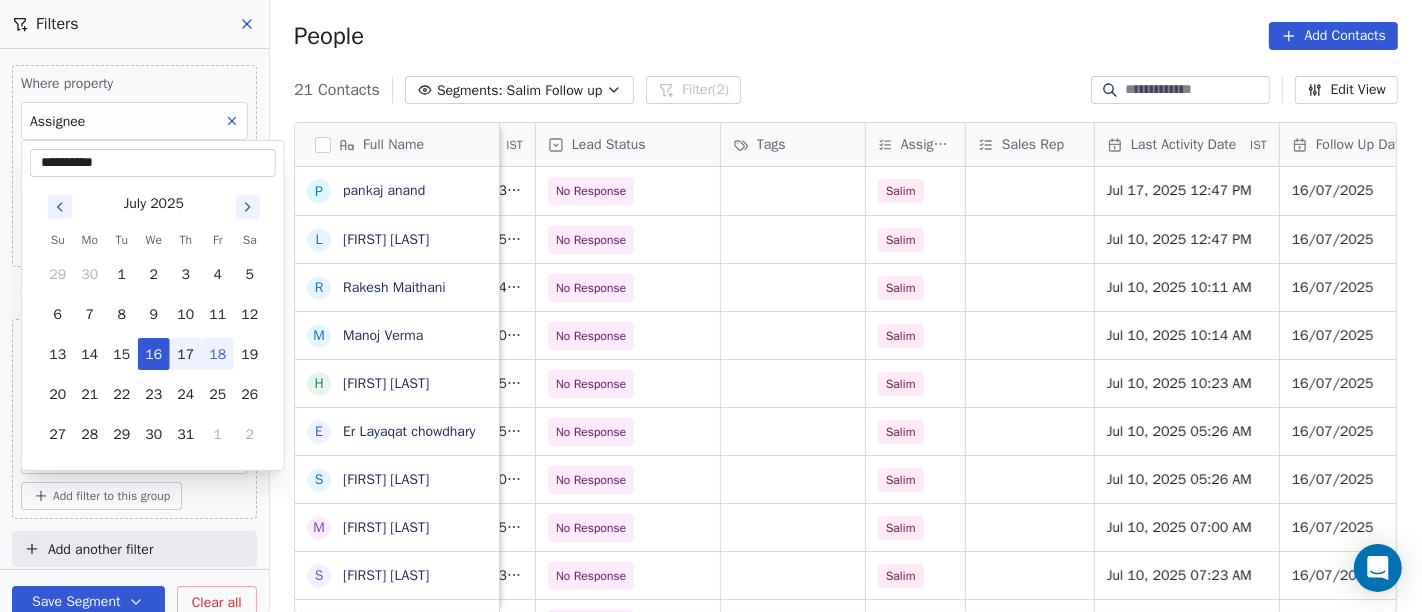 click on "17" at bounding box center [186, 354] 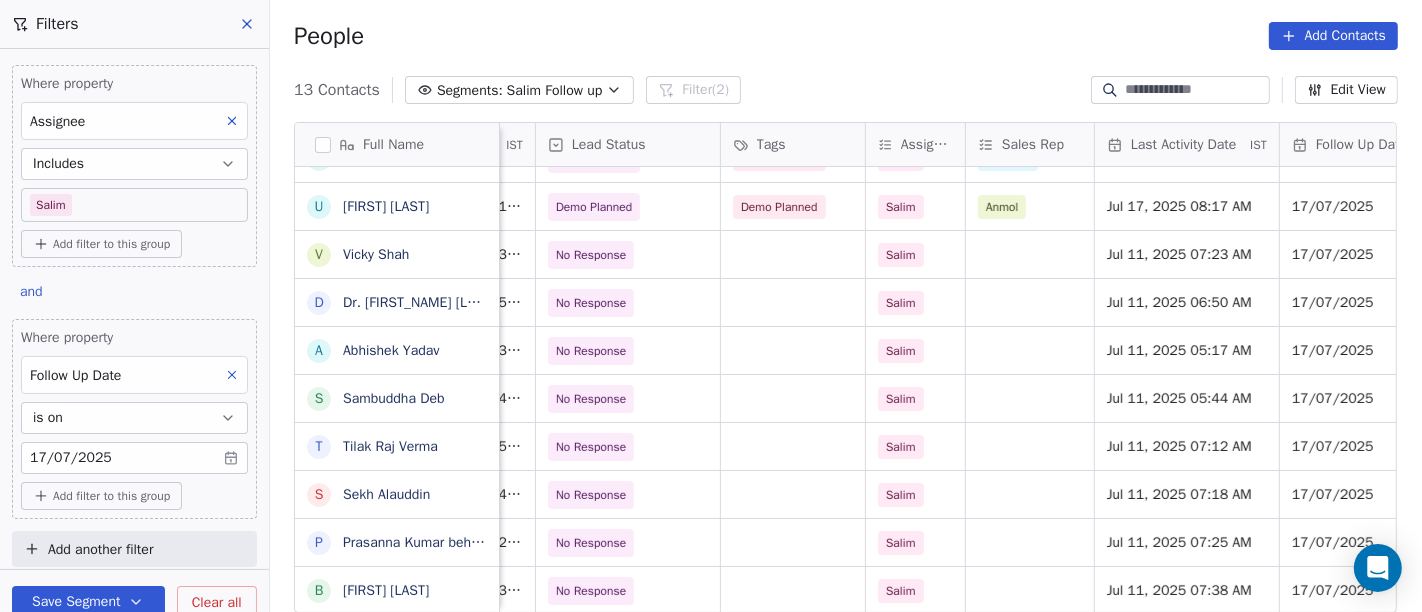 click on "On2Cook India Pvt. Ltd. Contacts People Marketing Workflows Campaigns Sales Pipelines Sequences Beta Tools Apps AI Agents Help & Support Filters Where property   Assignee   Includes Salim Add filter to this group and Where property   Follow Up Date   is on 17/07/2025 Add filter to this group Add another filter Save Segment Clear all People  Add Contacts 13 Contacts Segments: Salim Follow up Filter  (2) Edit View Tag Add to Sequence Full Name S Sameer Ahmed S Saran Chandra D Dhaval Sheth T Tushar u uttam shinde V Vicky Shah D Dr.  Rajendra Dhamane A Abhishek Yadav S Sambuddha Deb T Tilak Raj Verma S Sekh Alauddin P Prasanna Kumar behera B Babulal Baig Phone Number company name location Created Date IST Lead Status Tags Assignee Sales Rep Last Activity Date IST Follow Up Date Notes Call Attempts Website   8553786141 no others_ Jul 15, 2025 02:26 PM Demo Planned Demo Planned Salim Salim Jul 17, 2025 04:10 AM 17/07/2025 2   +917479731249 Sri ram kitchen applience others_ Jul 15, 2025 01:38 PM No Response Salim" at bounding box center [711, 306] 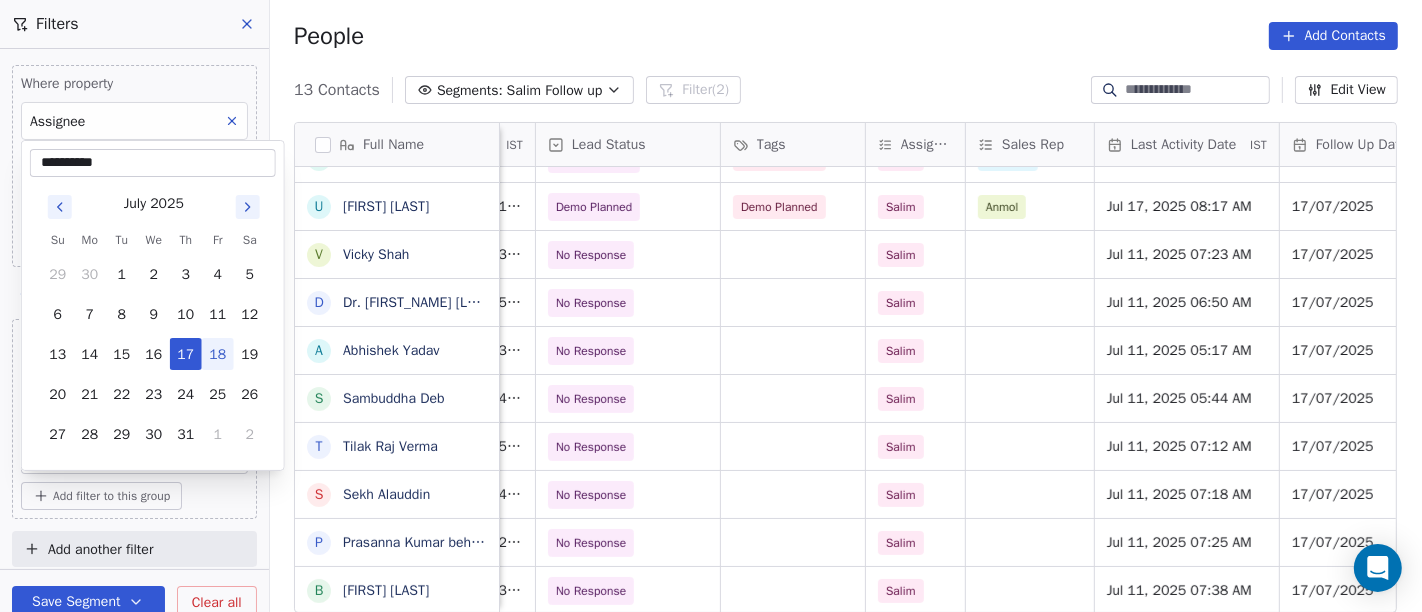 click on "18" at bounding box center [218, 354] 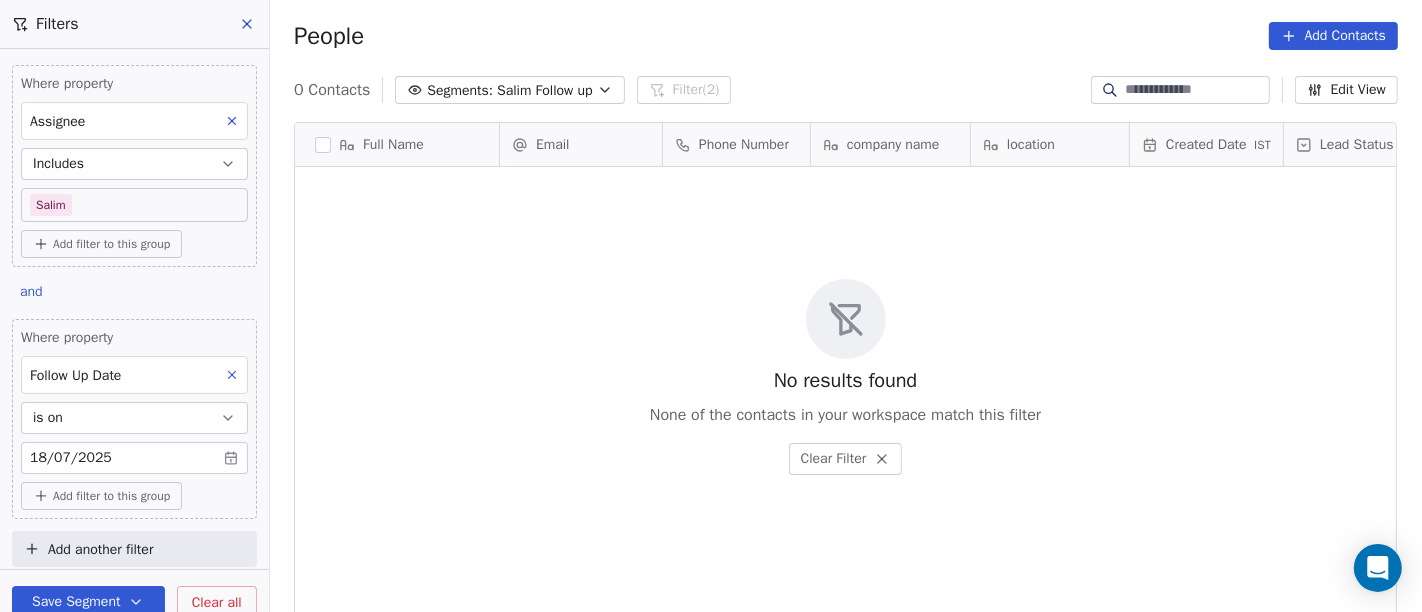 click on "On2Cook India Pvt. Ltd. Contacts People Marketing Workflows Campaigns Sales Pipelines Sequences Beta Tools Apps AI Agents Help & Support Filters Where property   Assignee   Includes Salim Add filter to this group and Where property   Follow Up Date   is on 18/07/2025 Add filter to this group Add another filter Save Segment Clear all People  Add Contacts 0 Contacts Segments: Salim Follow up Filter  (2) Edit View Tag Add to Sequence Full Name Email Phone Number company name location Created Date IST Lead Status Tags Assignee Sales Rep
To pick up a draggable item, press the space bar.
While dragging, use the arrow keys to move the item.
Press space again to drop the item in its new position, or press escape to cancel.
No results found None of the contacts in your workspace match this filter Clear Filter" at bounding box center [711, 306] 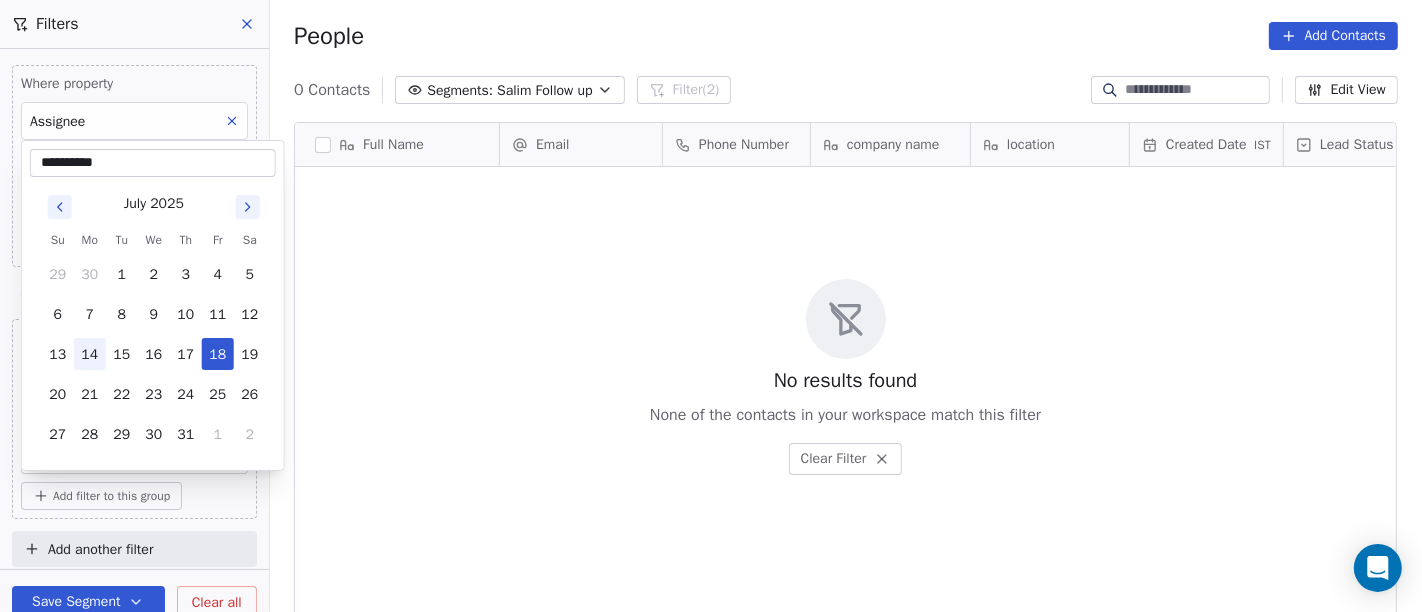 click on "14" at bounding box center [90, 354] 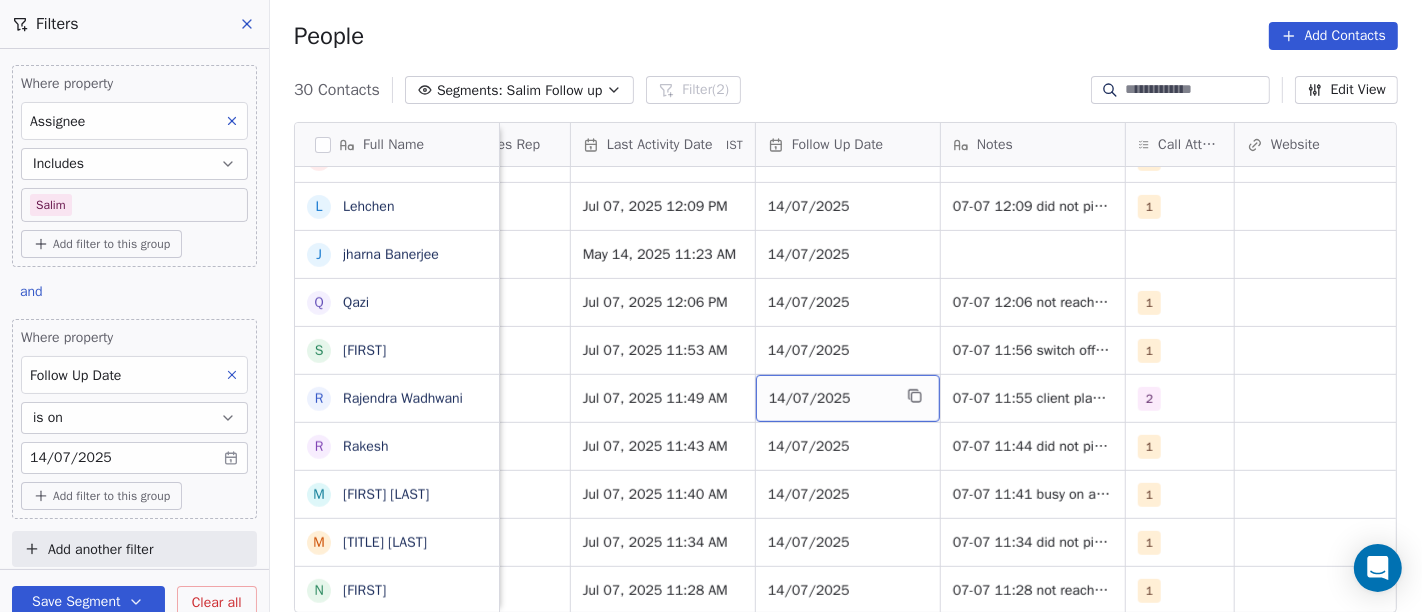 click on "14/07/2025" at bounding box center [830, 399] 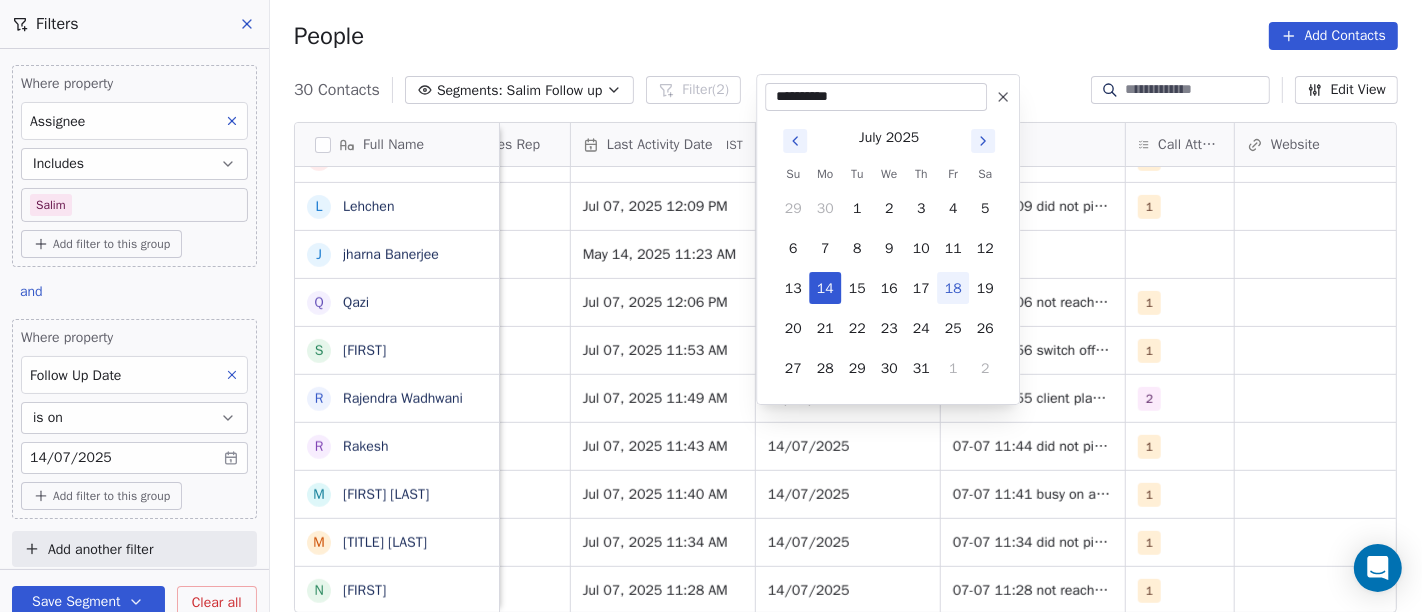 click at bounding box center (1003, 97) 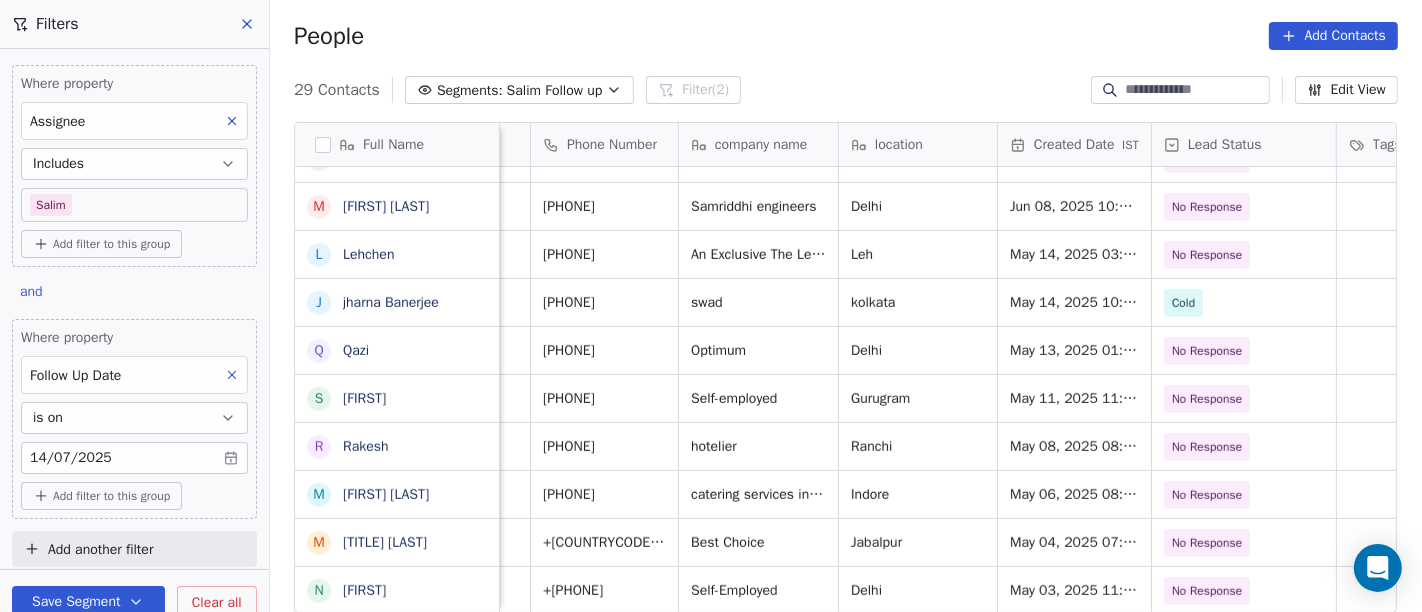 click on "On2Cook India Pvt. Ltd. Contacts People Marketing Workflows Campaigns Sales Pipelines Sequences Beta Tools Apps AI Agents Help & Support Filters Where property   Assignee   Includes Salim Add filter to this group and Where property   Follow Up Date   is on 14/07/2025 Add filter to this group Add another filter Save Segment Clear all People  Add Contacts 29 Contacts Segments: Salim Follow up Filter  (2) Edit View Tag Add to Sequence Full Name S Shalini K Kumar Badal Guha A Anil Sharma R Ranjit V Vijay s sahanara begum N NILESH GARG D Deep Sharma H Himadri Das J Jiten kumar R Rajendra Kumar S Soma Das S Sanjay Chopra S SANKAR GHOSH A Ashang C S Suresh Kumar S Sujit Belsare s skhare H Himank Verma ? ??? M Maneesh L Lehchen j jharna Banerjee Q Qazi S Sourabh R Rakesh m mehta kranti M Mr_Bedi n neeraj Email Phone Number company name location Created Date IST Lead Status Tags Assignee Sales Rep Last Activity Date IST +91867528970 RS Farms Mumbai Jul 14, 2025 03:49 PM Demo Planned Demo Planned Salim Anmol phoron" at bounding box center [711, 306] 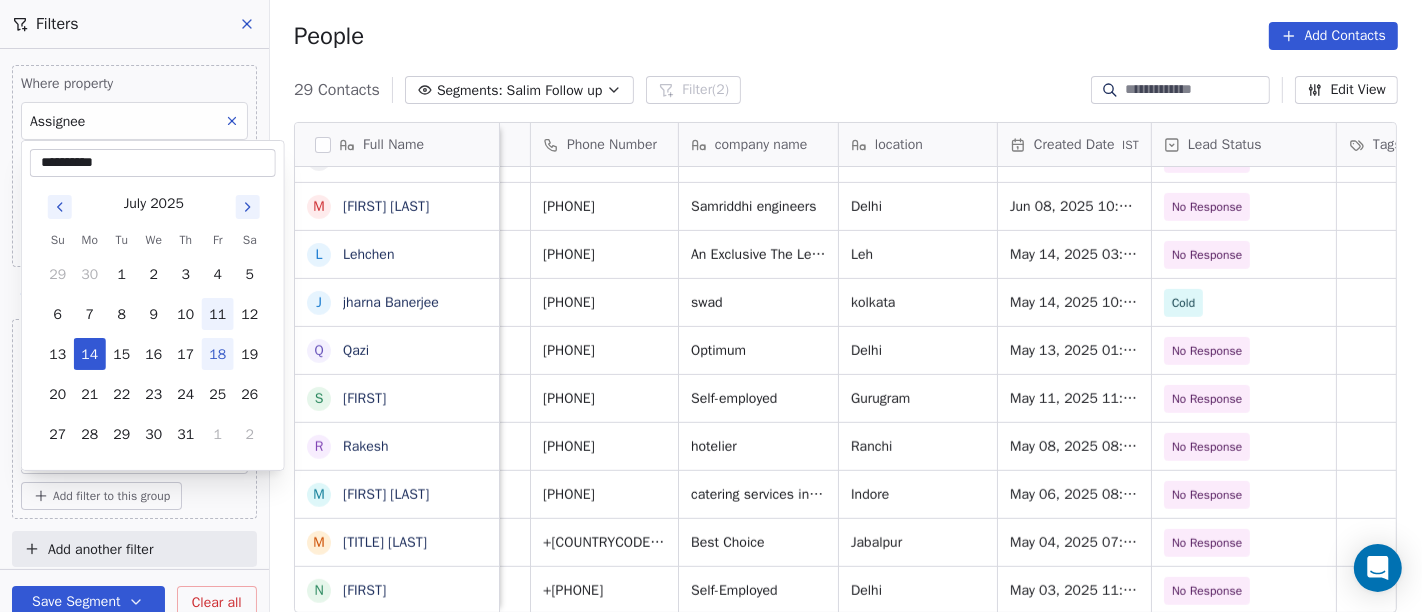 click on "11" at bounding box center [218, 314] 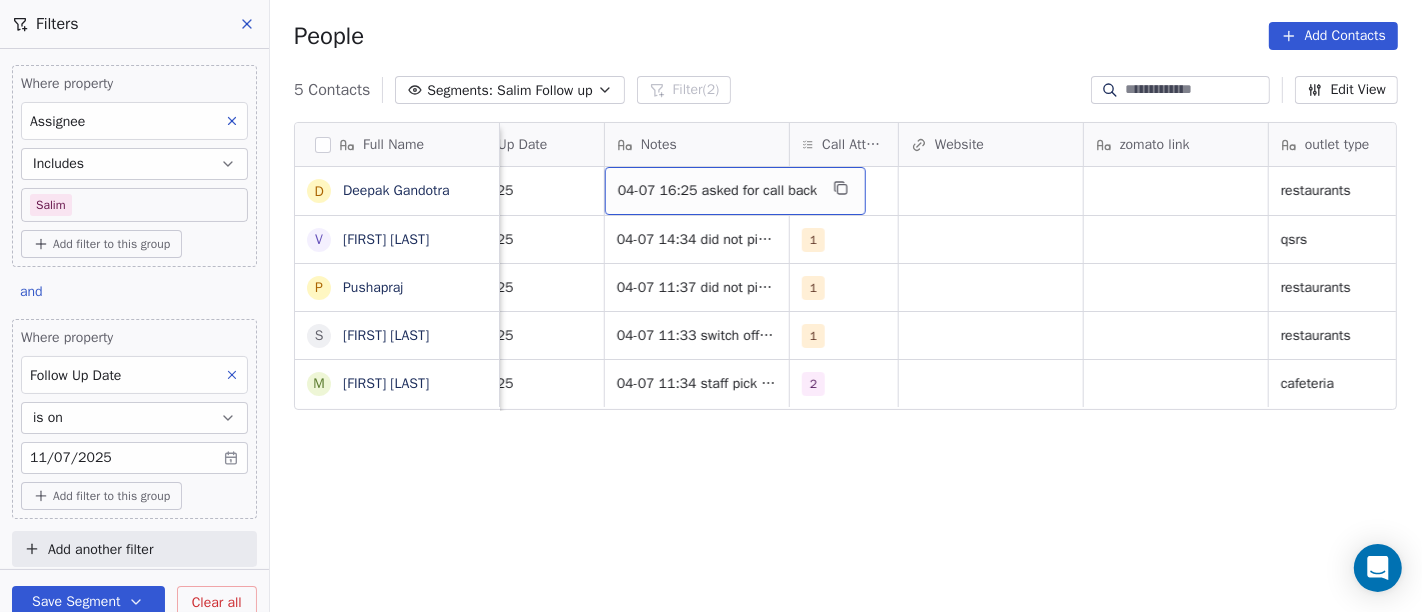 click on "04-07 16:25 asked for call back" at bounding box center (717, 191) 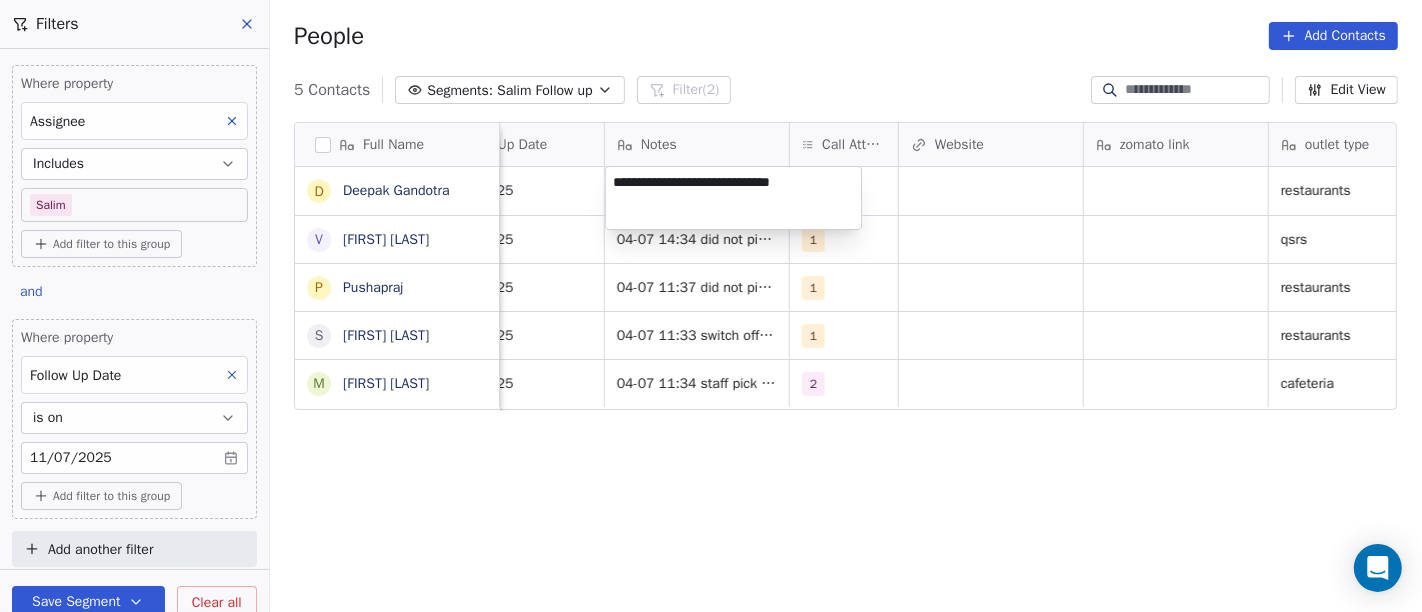 scroll, scrollTop: 0, scrollLeft: 1611, axis: horizontal 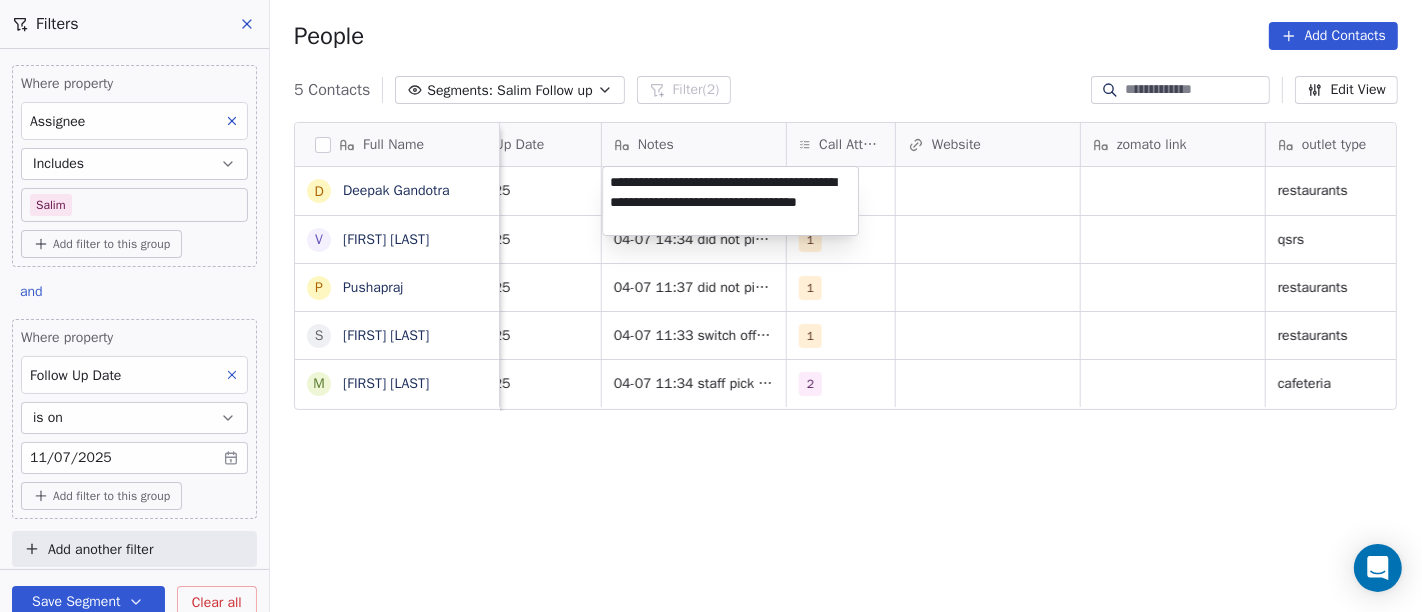 type on "**********" 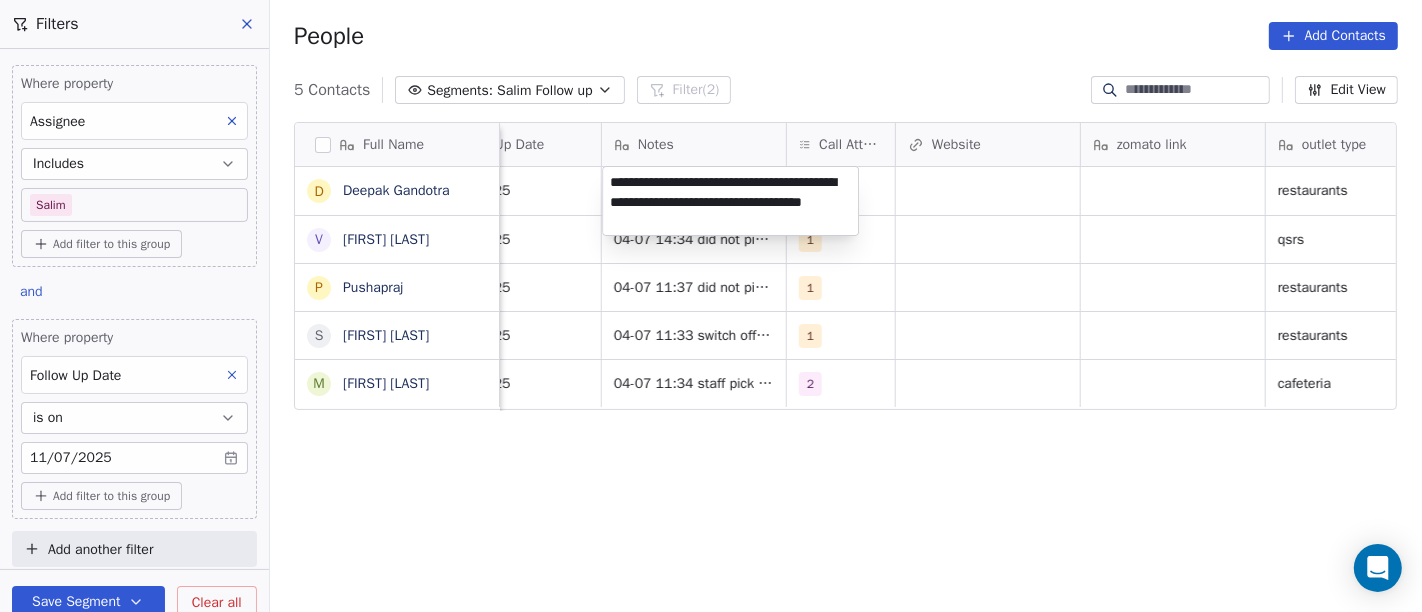 click on "On2Cook India Pvt. Ltd. Contacts People Marketing Workflows Campaigns Sales Pipelines Sequences Beta Tools Apps AI Agents Help & Support Filters Where property   Assignee   Includes Salim Add filter to this group and Where property   Follow Up Date   is on 11/07/2025 Add filter to this group Add another filter Save Segment Clear all People  Add Contacts 5 Contacts Segments: Salim Follow up Filter  (2) Edit View Tag Add to Sequence Full Name D Deepak Gandotra V Vinod Agarwal P Pushapraj S Shahnawaz Hussain M Manoj Jhakore Assignee Sales Rep Last Activity Date IST Follow Up Date Notes Call Attempts Website zomato link outlet type Location Job Title Whastapp Message    Salim Jul 04, 2025 04:25 PM 11/07/2025 04-07 16:25 asked for call back 1 restaurants   Salim Jul 04, 2025 02:34 PM 11/07/2025 04-07 14:34 did not pick up call WA sent 1 qsrs   Salim Jul 04, 2025 02:29 PM 11/07/2025 04-07 11:37 did not pick up call WA sent 1 restaurants   Salim Jul 04, 2025 11:33 AM 11/07/2025 04-07 11:33 switch off WA sent 1   2" at bounding box center (711, 306) 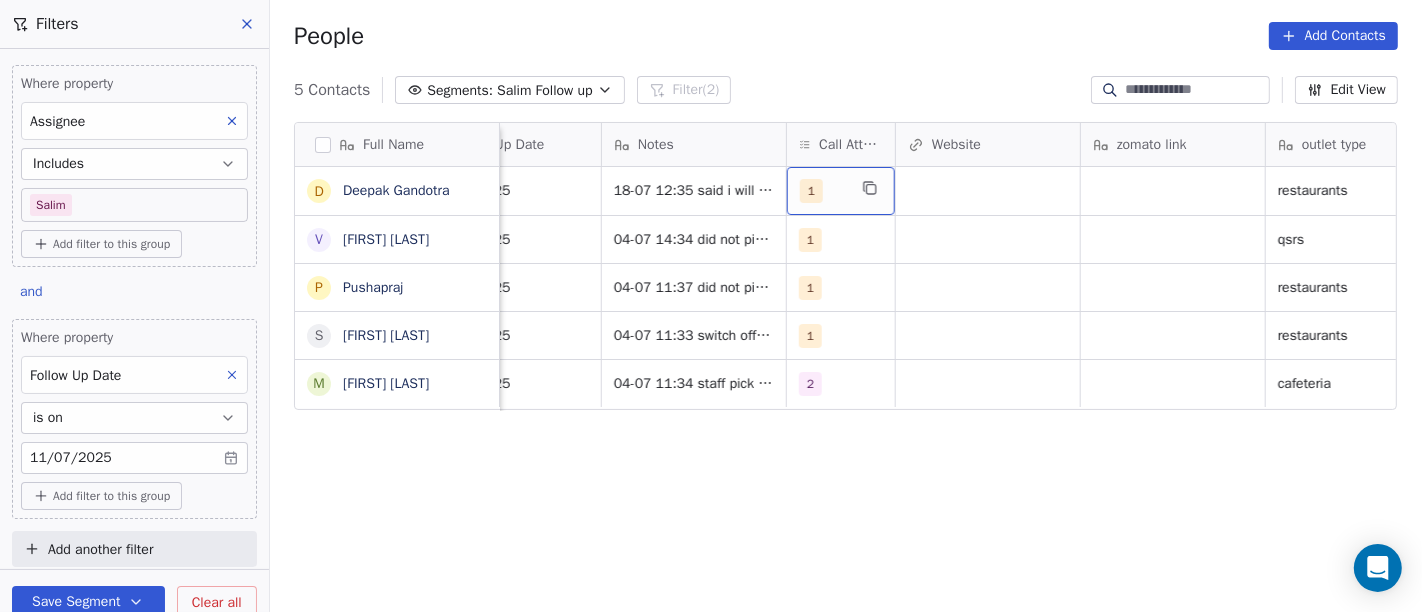 click on "1" at bounding box center (823, 191) 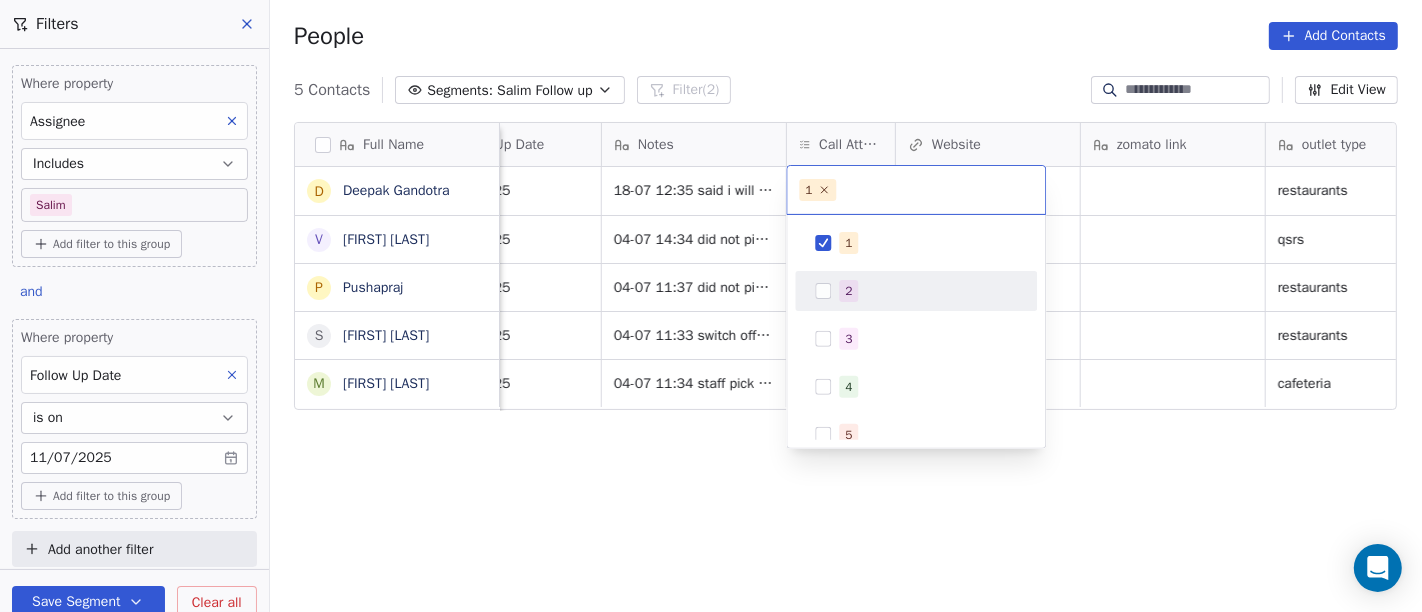 click on "2" at bounding box center (848, 291) 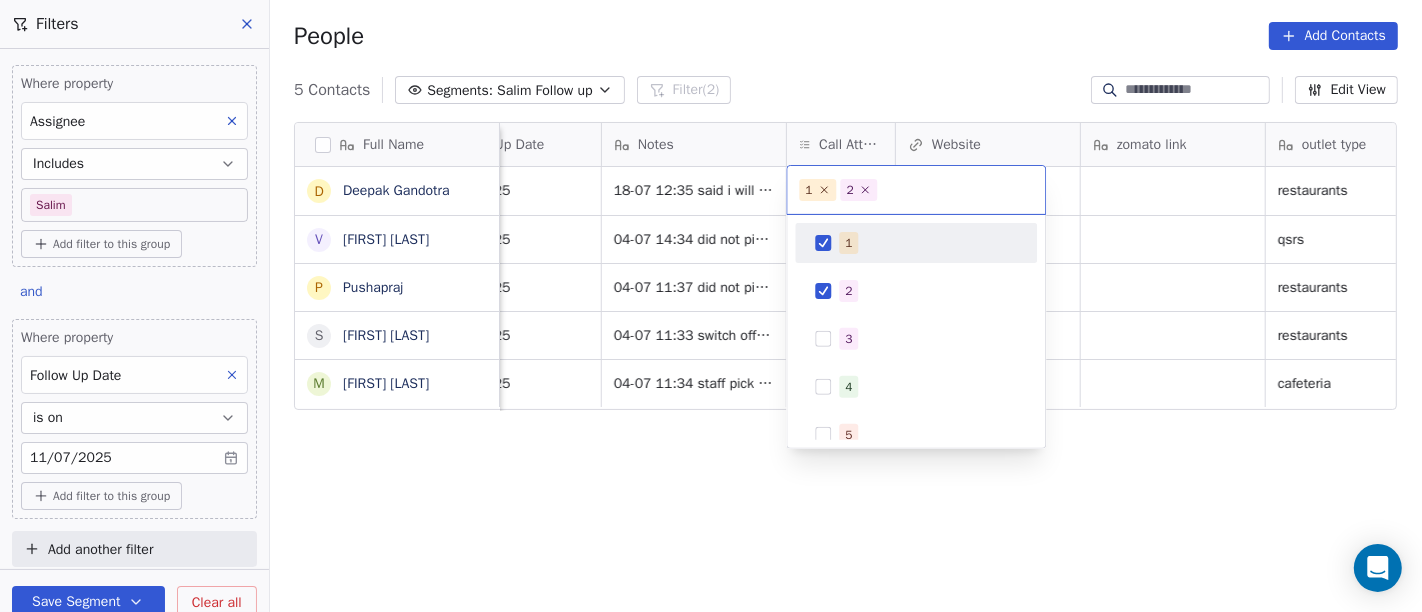 click on "1" at bounding box center (916, 243) 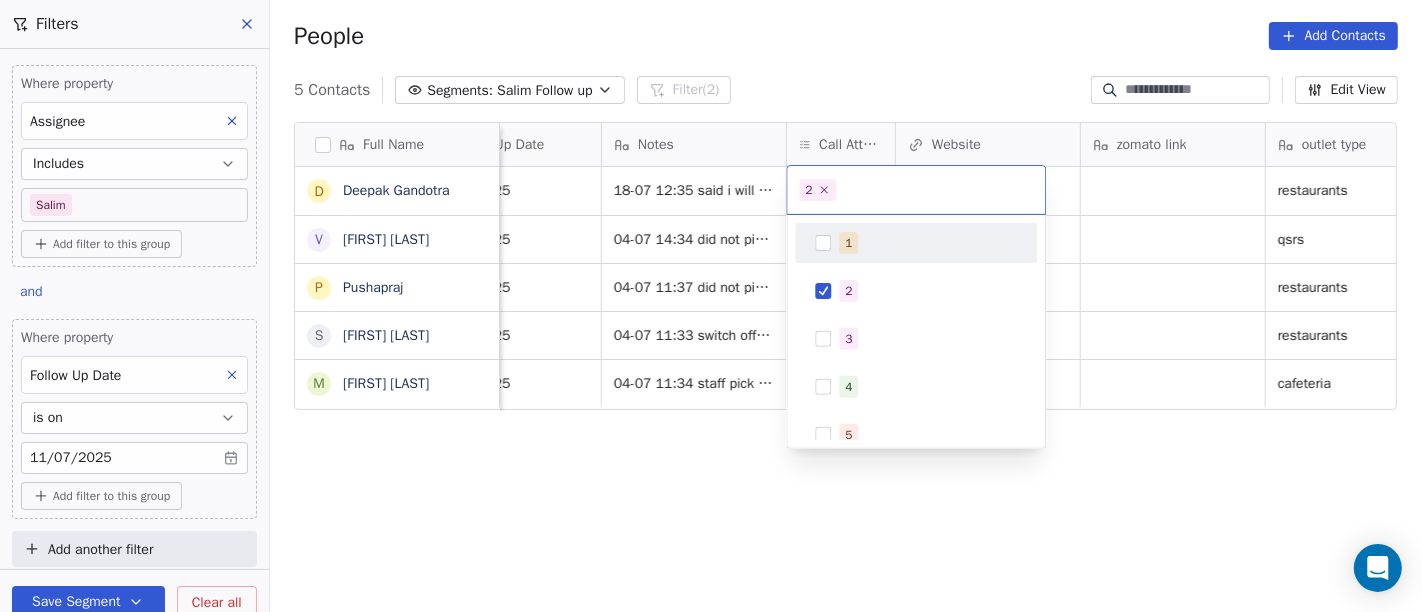 click on "On2Cook India Pvt. Ltd. Contacts People Marketing Workflows Campaigns Sales Pipelines Sequences Beta Tools Apps AI Agents Help & Support Filters Where property   Assignee   Includes Salim Add filter to this group and Where property   Follow Up Date   is on 11/07/2025 Add filter to this group Add another filter Save Segment Clear all People  Add Contacts 5 Contacts Segments: Salim Follow up Filter  (2) Edit View Tag Add to Sequence Full Name D Deepak Gandotra V Vinod Agarwal P Pushapraj S Shahnawaz Hussain M Manoj Jhakore Assignee Sales Rep Last Activity Date IST Follow Up Date Notes Call Attempts Website zomato link outlet type Location Job Title Whastapp Message    Salim Jul 04, 2025 04:25 PM 11/07/2025 18-07 12:35 said i will call back and hang up call  04-07 16:25 asked for call back 1 restaurants   Salim Jul 04, 2025 02:34 PM 11/07/2025 04-07 14:34 did not pick up call WA sent 1 qsrs   Salim Jul 04, 2025 02:29 PM 11/07/2025 04-07 11:37 did not pick up call WA sent 1 restaurants   Salim 11/07/2025 1   2" at bounding box center (711, 306) 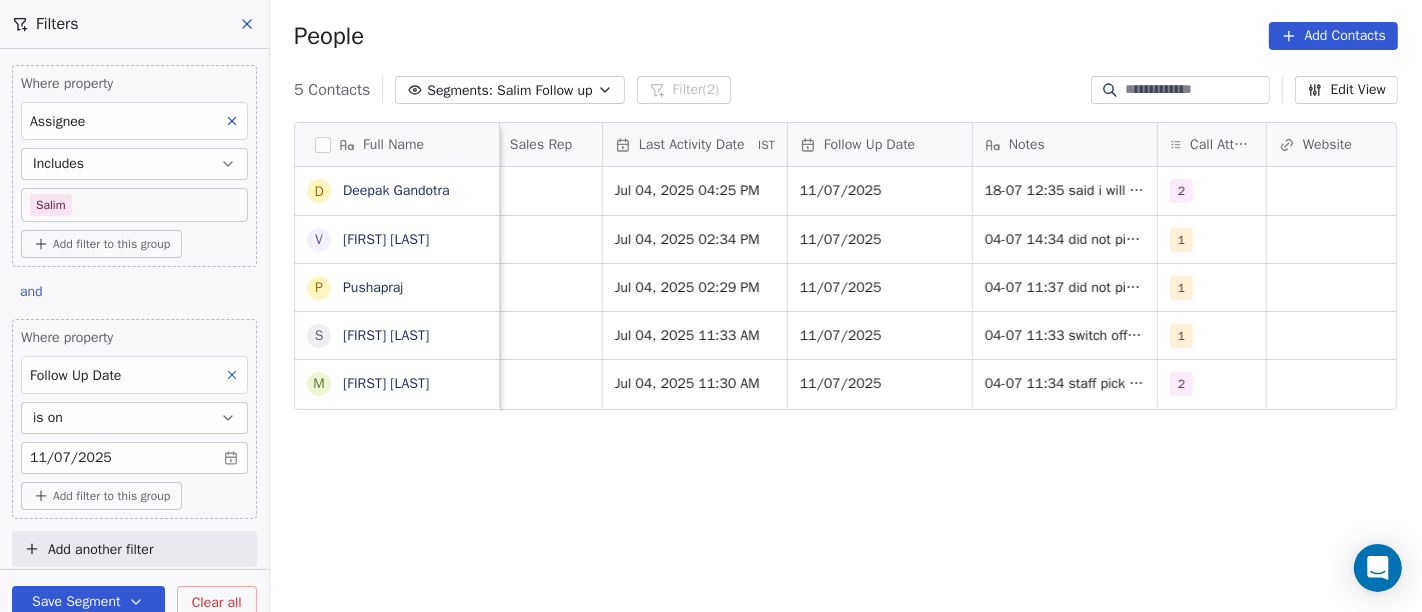 scroll, scrollTop: 0, scrollLeft: 1231, axis: horizontal 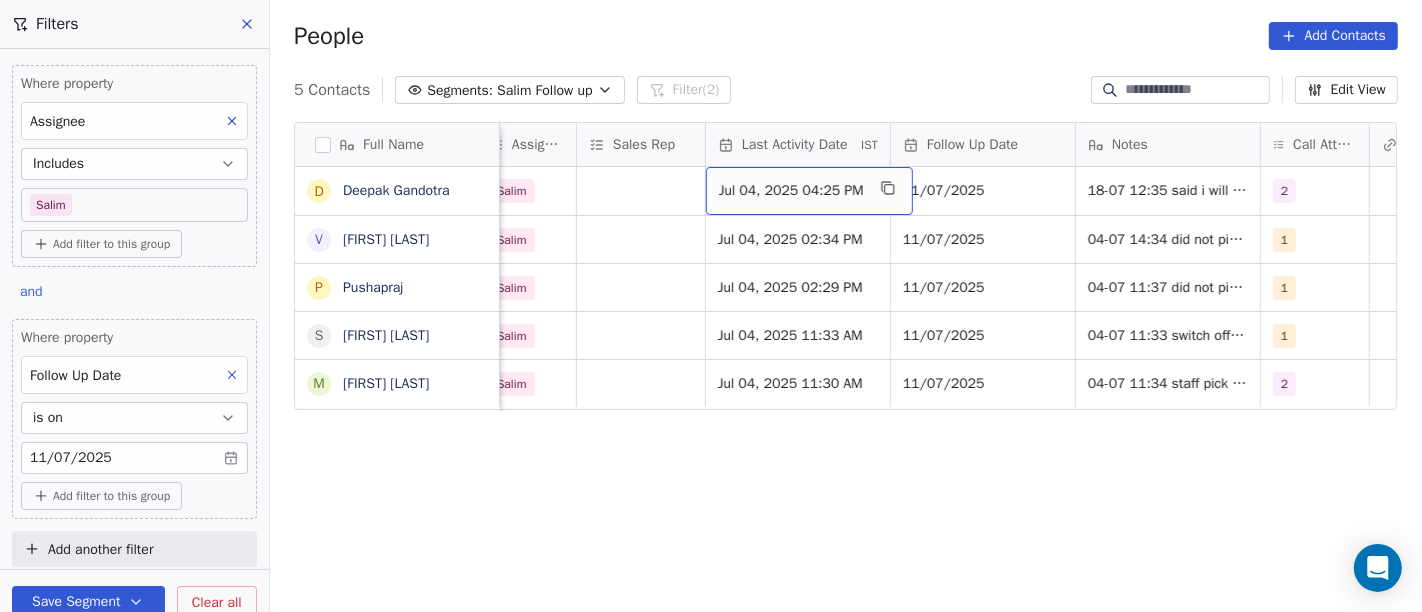 click on "Jul 04, 2025 04:25 PM" at bounding box center [791, 191] 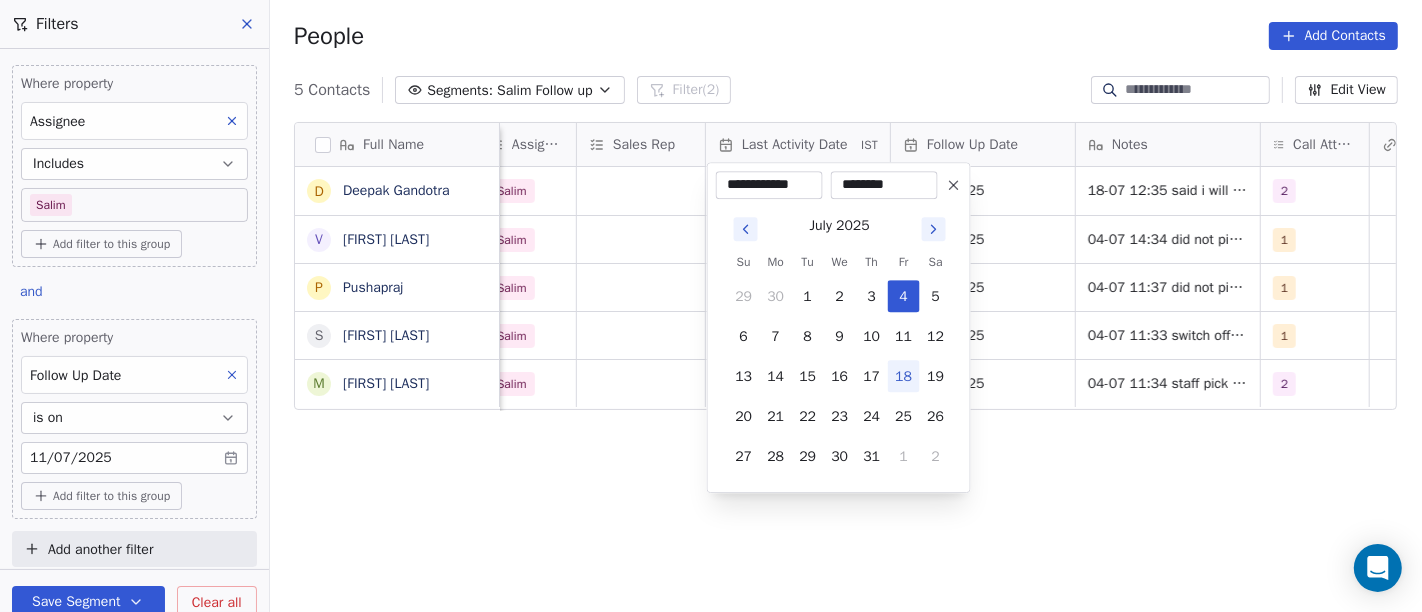 click on "18" at bounding box center (904, 376) 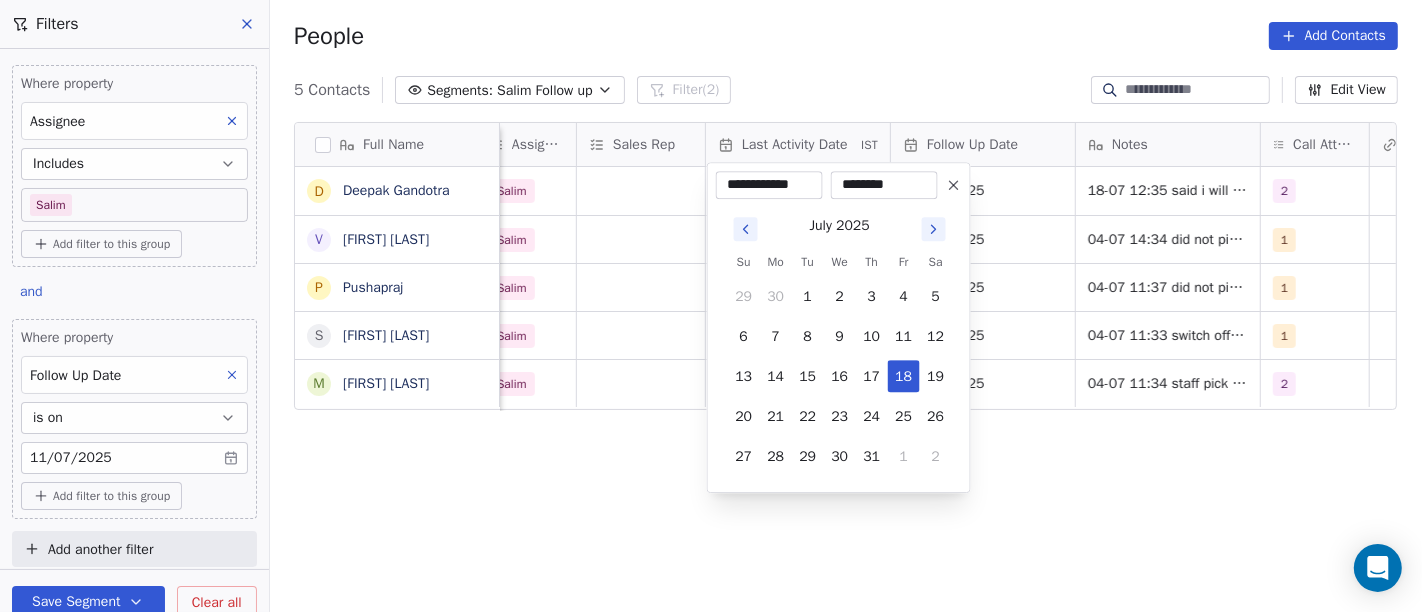 click on "On2Cook India Pvt. Ltd. Contacts People Marketing Workflows Campaigns Sales Pipelines Sequences Beta Tools Apps AI Agents Help & Support Filters Where property   Assignee   Includes Salim Add filter to this group and Where property   Follow Up Date   is on 11/07/2025 Add filter to this group Add another filter Save Segment Clear all People  Add Contacts 5 Contacts Segments: Salim Follow up Filter  (2) Edit View Tag Add to Sequence Full Name D Deepak Gandotra V Vinod Agarwal P Pushapraj S Shahnawaz Hussain M Manoj Jhakore Created Date IST Lead Status Tags Assignee Sales Rep Last Activity Date IST Follow Up Date Notes Call Attempts Website zomato link outlet type Location   Jul 03, 2025 07:42 AM Call Back Salim Jul 04, 2025 04:25 PM 11/07/2025 18-07 12:35 said i will call back and hang up call  04-07 16:25 asked for call back 2 restaurants   Jul 03, 2025 07:12 AM No Response Salim Jul 04, 2025 02:34 PM 11/07/2025 04-07 14:34 did not pick up call WA sent 1 qsrs   Jul 02, 2025 11:57 PM No Response Salim 1   1" at bounding box center [711, 306] 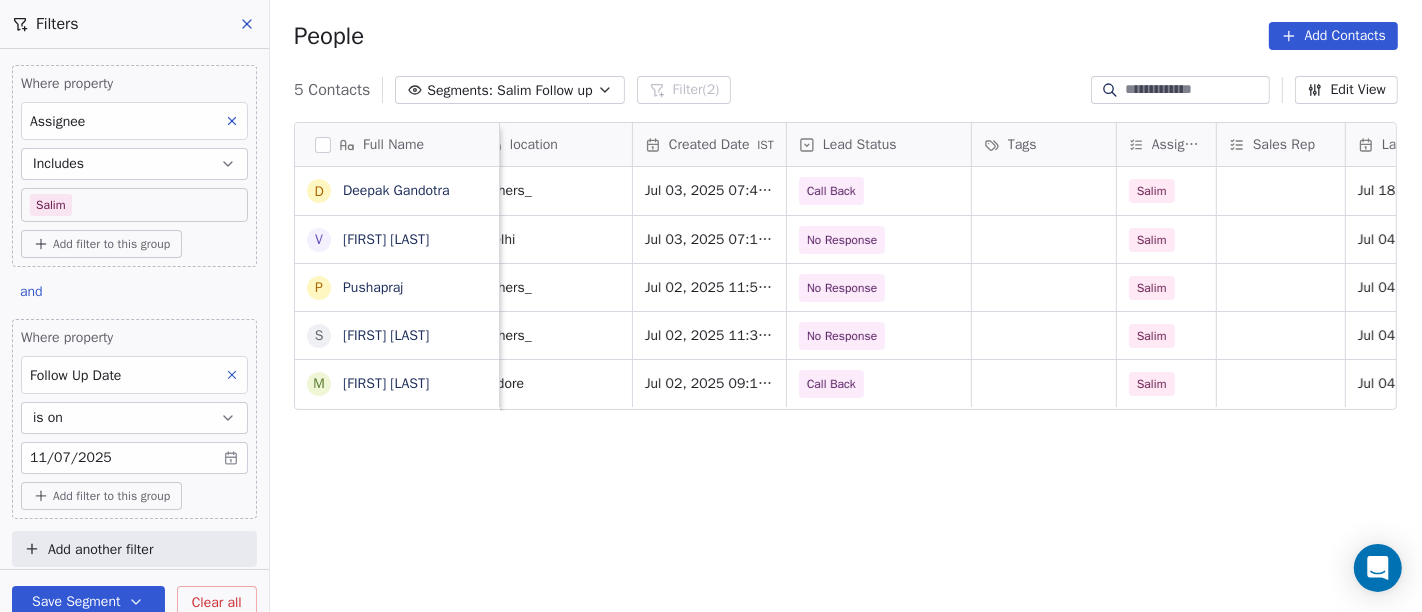 scroll, scrollTop: 3, scrollLeft: 481, axis: both 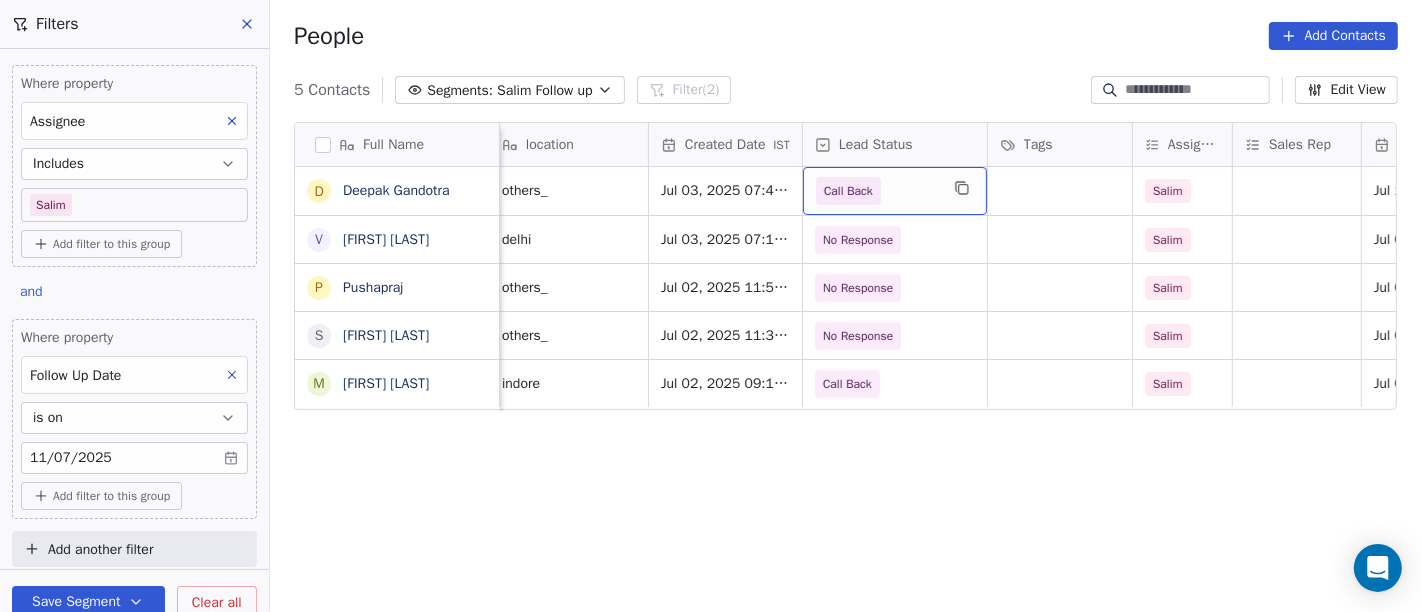 click on "Call Back" at bounding box center (848, 191) 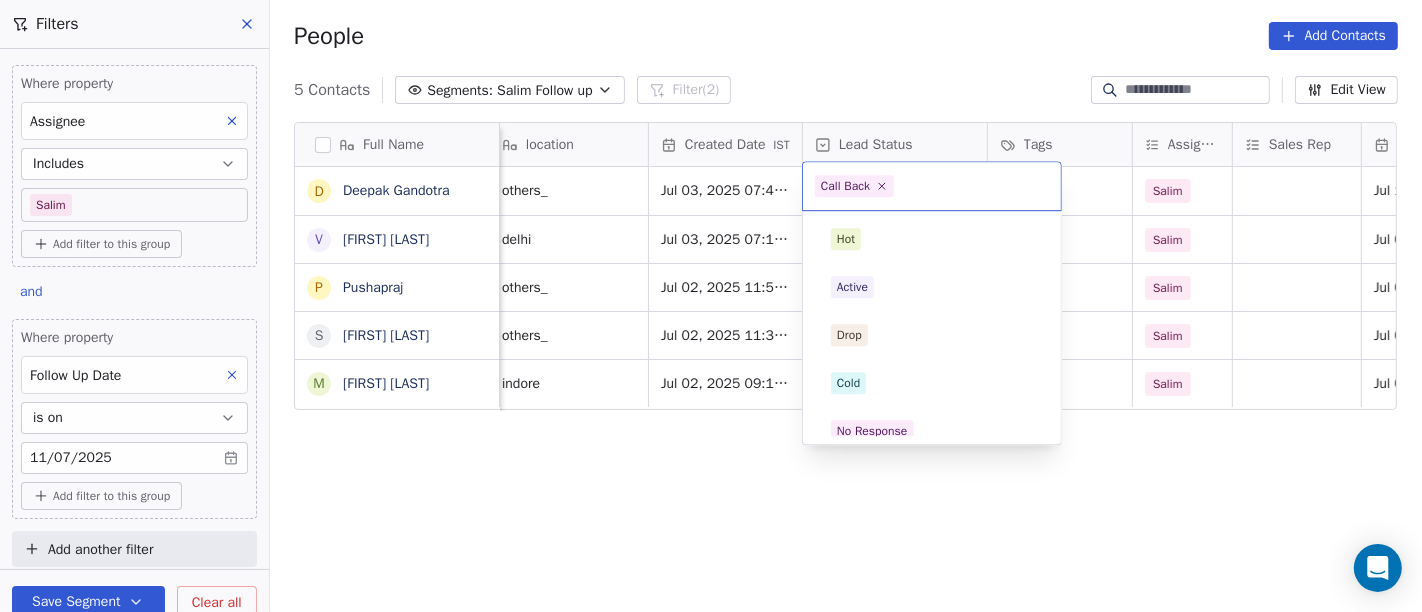 scroll, scrollTop: 254, scrollLeft: 0, axis: vertical 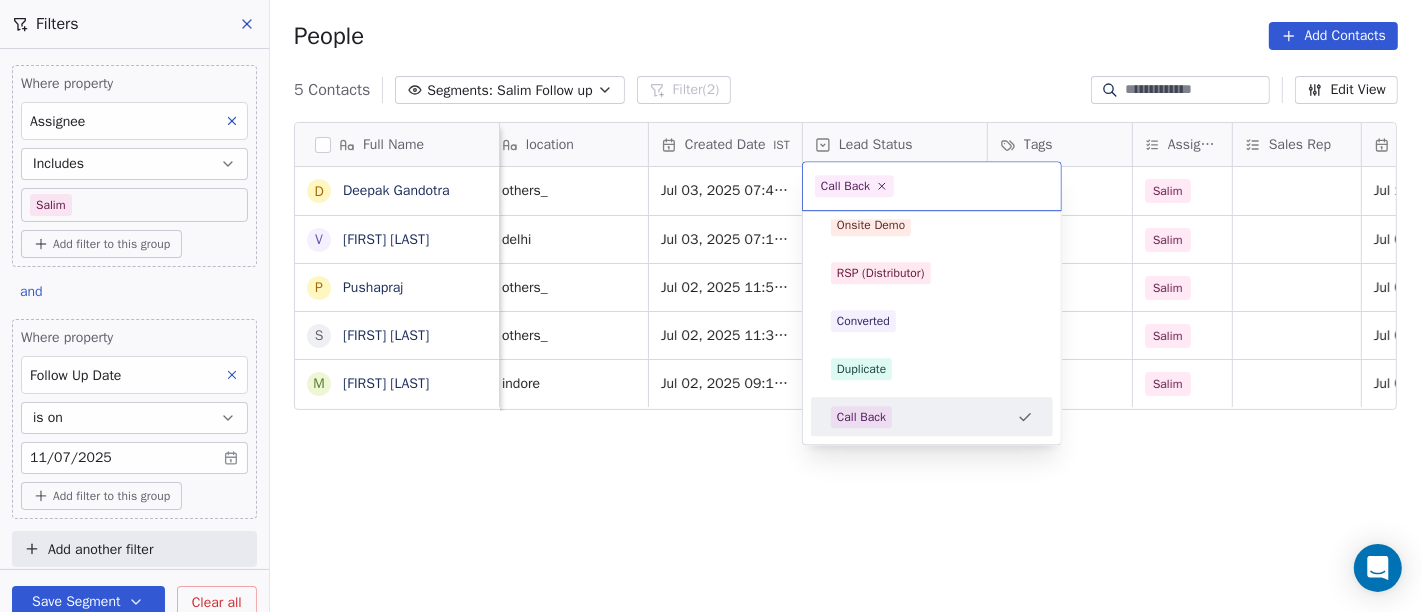 click on "On2Cook India Pvt. Ltd. Contacts People Marketing Workflows Campaigns Sales Pipelines Sequences Beta Tools Apps AI Agents Help & Support Filters Where property   Assignee   Includes Salim Add filter to this group and Where property   Follow Up Date   is on 11/07/2025 Add filter to this group Add another filter Save Segment Clear all People  Add Contacts 5 Contacts Segments: Salim Follow up Filter  (2) Edit View Tag Add to Sequence Full Name D Deepak Gandotra V Vinod Agarwal P Pushapraj S Shahnawaz Hussain M Manoj Jhakore Email Phone Number company name location Created Date IST Lead Status Tags Assignee Sales Rep Last Activity Date IST Follow Up Date Notes Call Attempts deepak.gandotra144@gmail.com +919835108645 Apsara studio others_ Jul 03, 2025 07:42 AM Call Back Salim Jul 18, 2025 10:55 AM 11/07/2025 18-07 12:35 said i will call back and hang up call  04-07 16:25 asked for call back 2 vinod.kagarwal@yahoo.com +919166010000 Convoy Secure Limited delhi Jul 03, 2025 07:12 AM No Response Salim 11/07/2025 1 1" at bounding box center (711, 306) 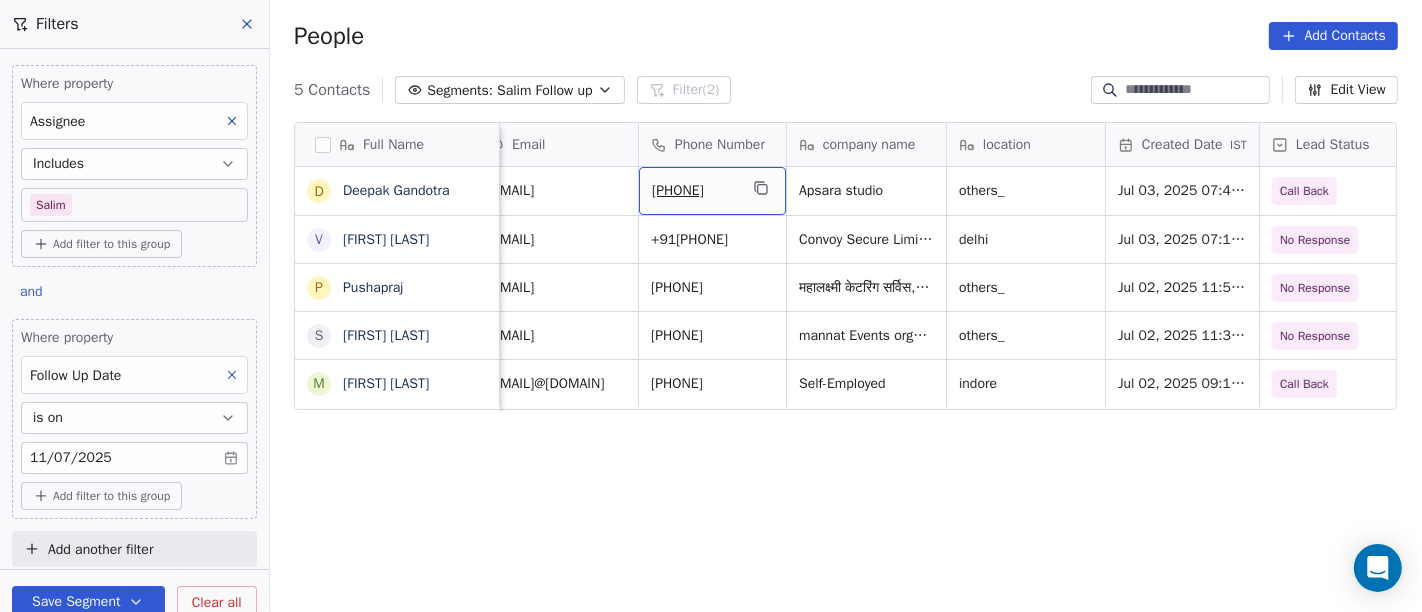 scroll, scrollTop: 3, scrollLeft: 23, axis: both 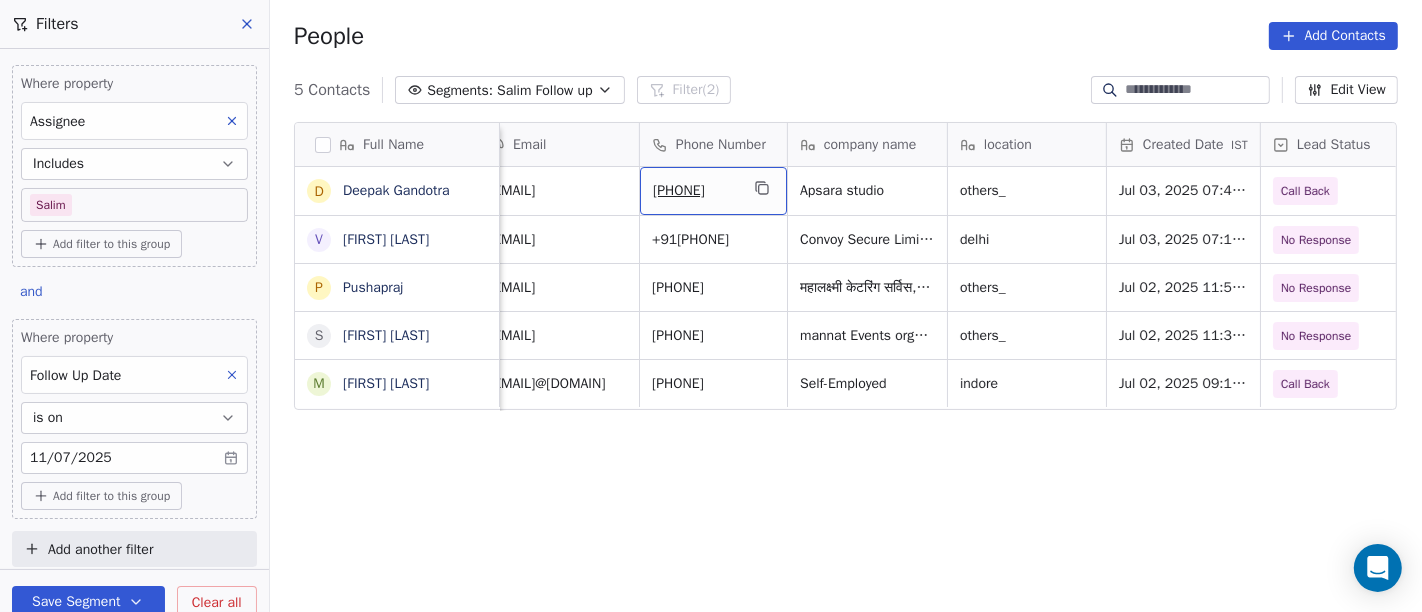 click 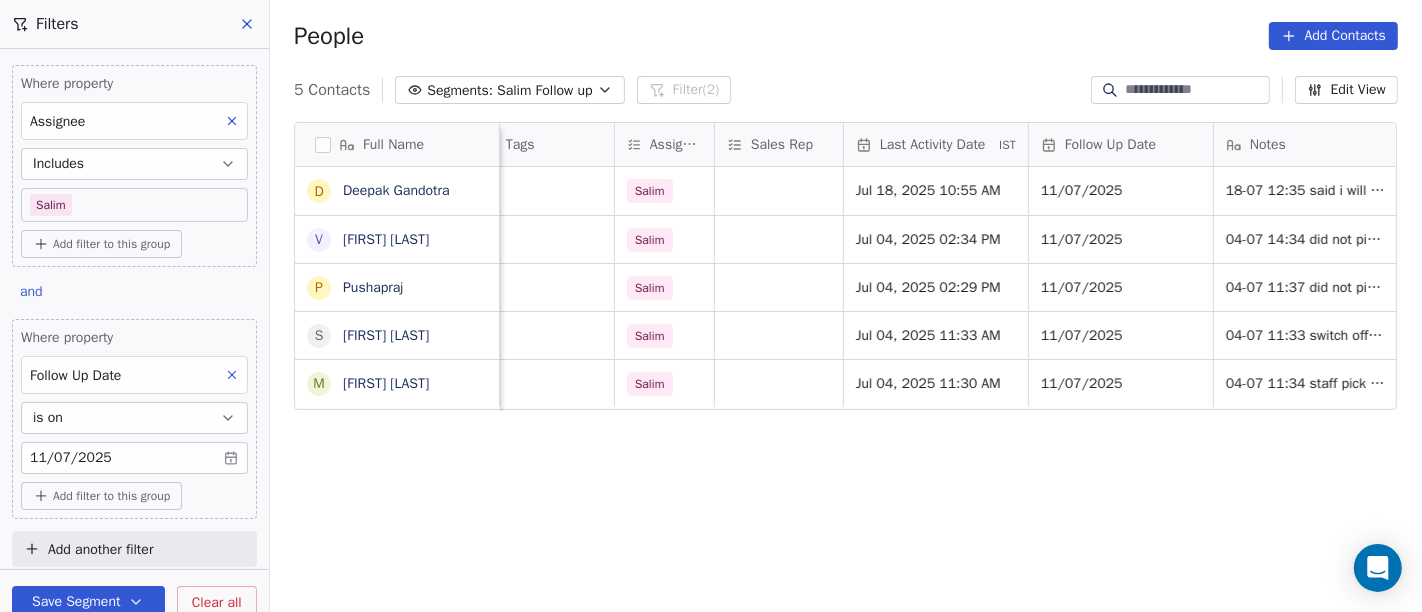 scroll, scrollTop: 3, scrollLeft: 1000, axis: both 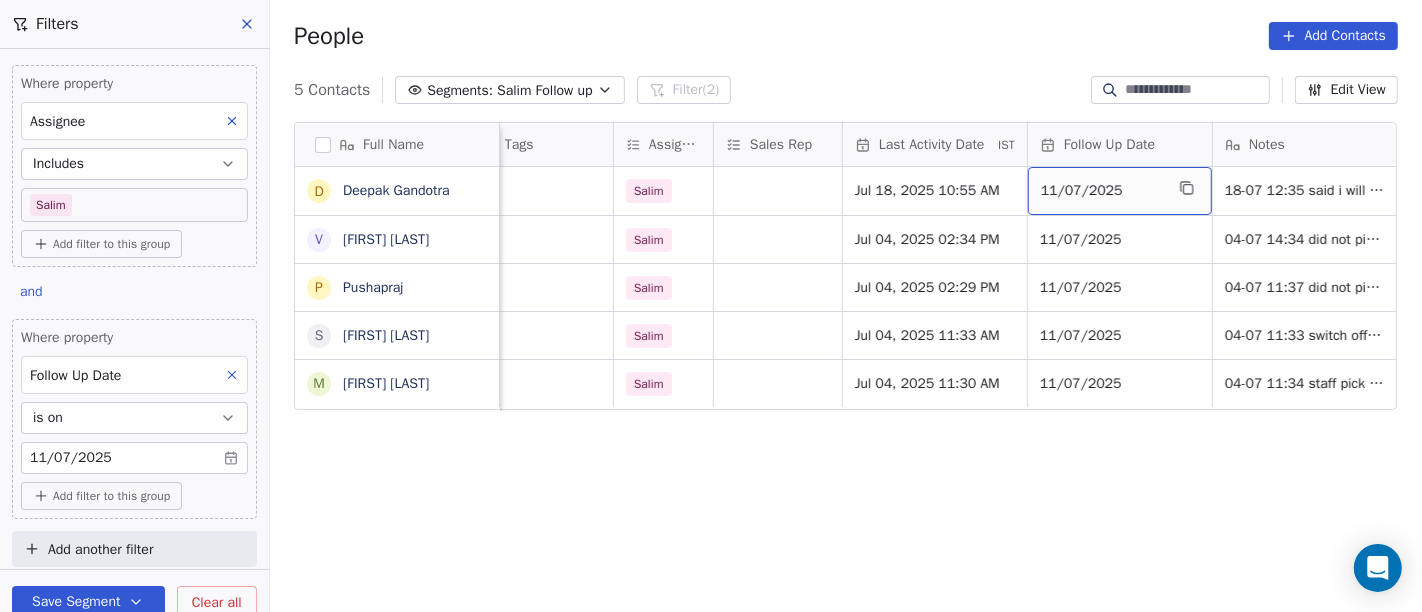 click on "11/07/2025" at bounding box center (1102, 191) 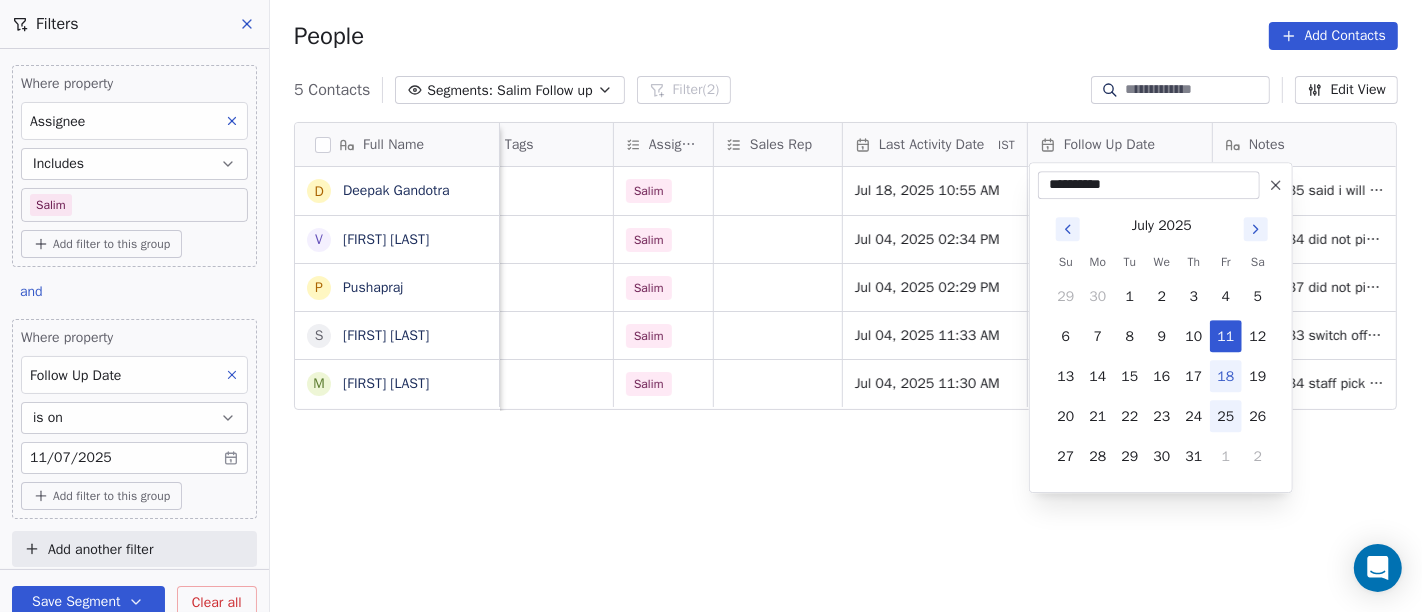 click on "25" at bounding box center (1226, 416) 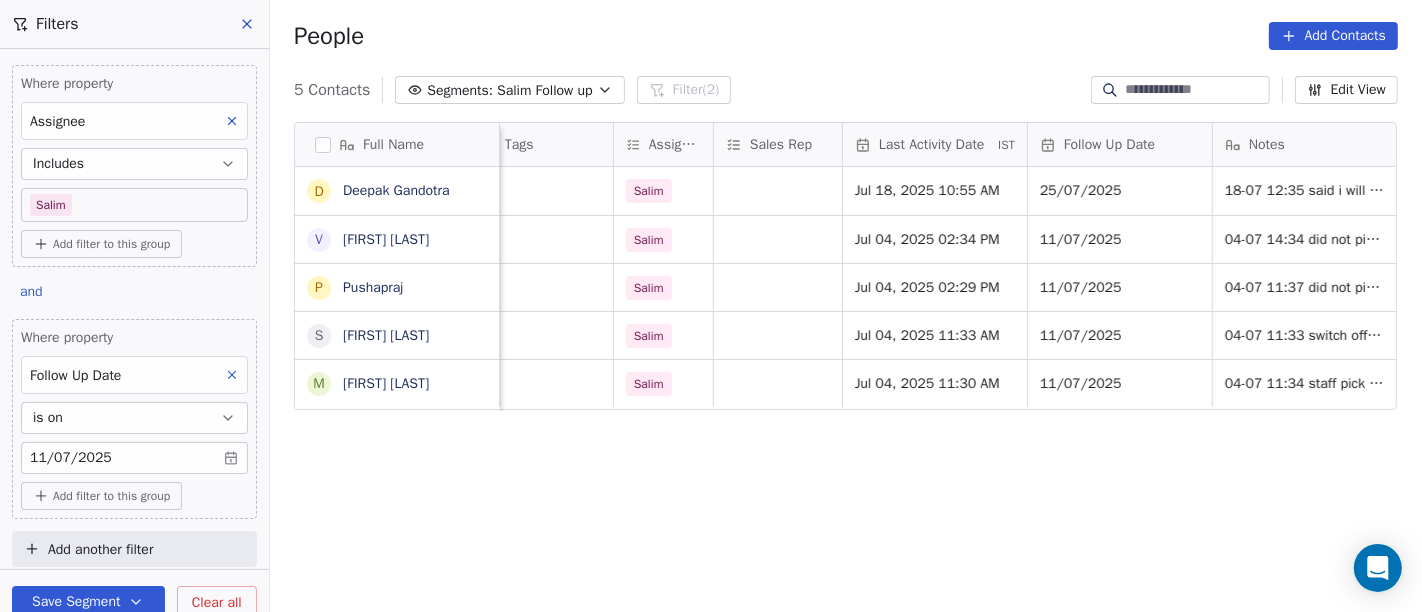 click on "Full Name D Deepak Gandotra V Vinod Agarwal P Pushapraj S Shahnawaz Hussain M Manoj Jhakore location Created Date IST Lead Status Tags Assignee Sales Rep Last Activity Date IST Follow Up Date Notes Call Attempts Website zomato link   others_ Jul 03, 2025 07:42 AM Call Back Salim Jul 18, 2025 10:55 AM 25/07/2025 18-07 12:35 said i will call back and hang up call  04-07 16:25 asked for call back 2   delhi Jul 03, 2025 07:12 AM No Response Salim Jul 04, 2025 02:34 PM 11/07/2025 04-07 14:34 did not pick up call WA sent 1   others_ Jul 02, 2025 11:57 PM No Response Salim Jul 04, 2025 02:29 PM 11/07/2025 04-07 11:37 did not pick up call WA sent 1   others_ Jul 02, 2025 11:30 PM No Response Salim Jul 04, 2025 11:33 AM 11/07/2025 04-07 11:33 switch off WA sent 1   indore Jul 02, 2025 09:17 PM Call Back Salim Jul 04, 2025 11:30 AM 11/07/2025 04-07 11:34 staff pick up call  04-07 11:31 did not pick up call WA msg sent 2" at bounding box center (846, 375) 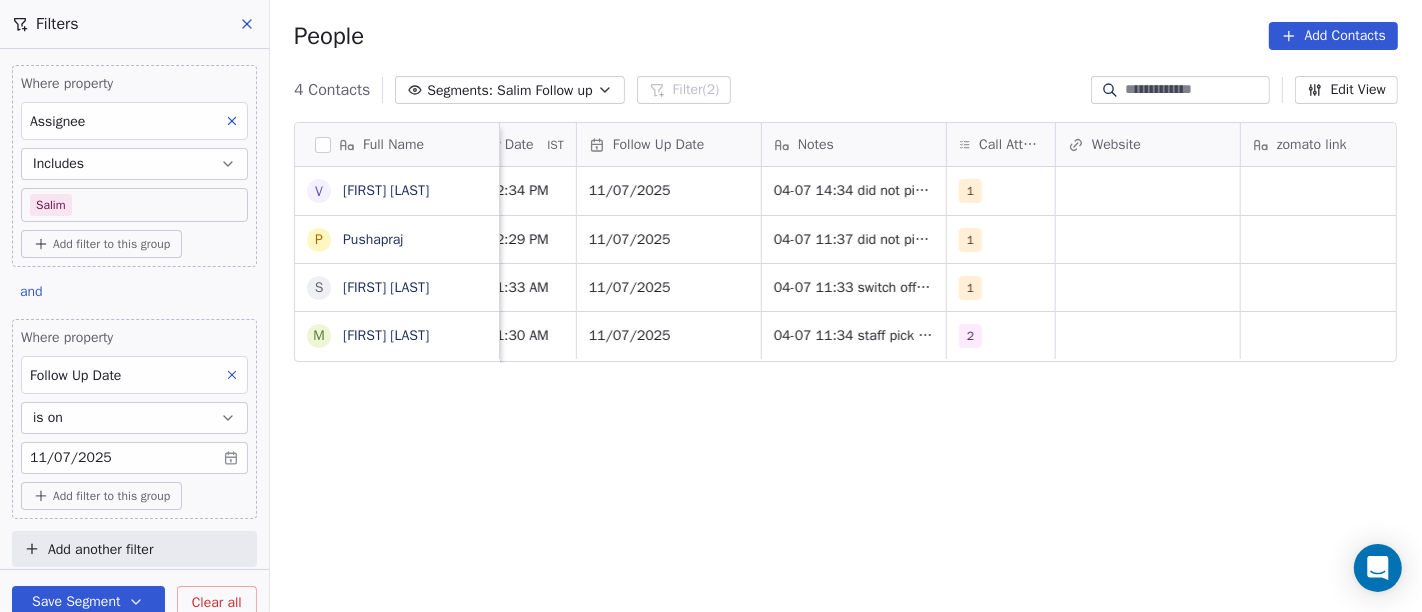 scroll, scrollTop: 3, scrollLeft: 1455, axis: both 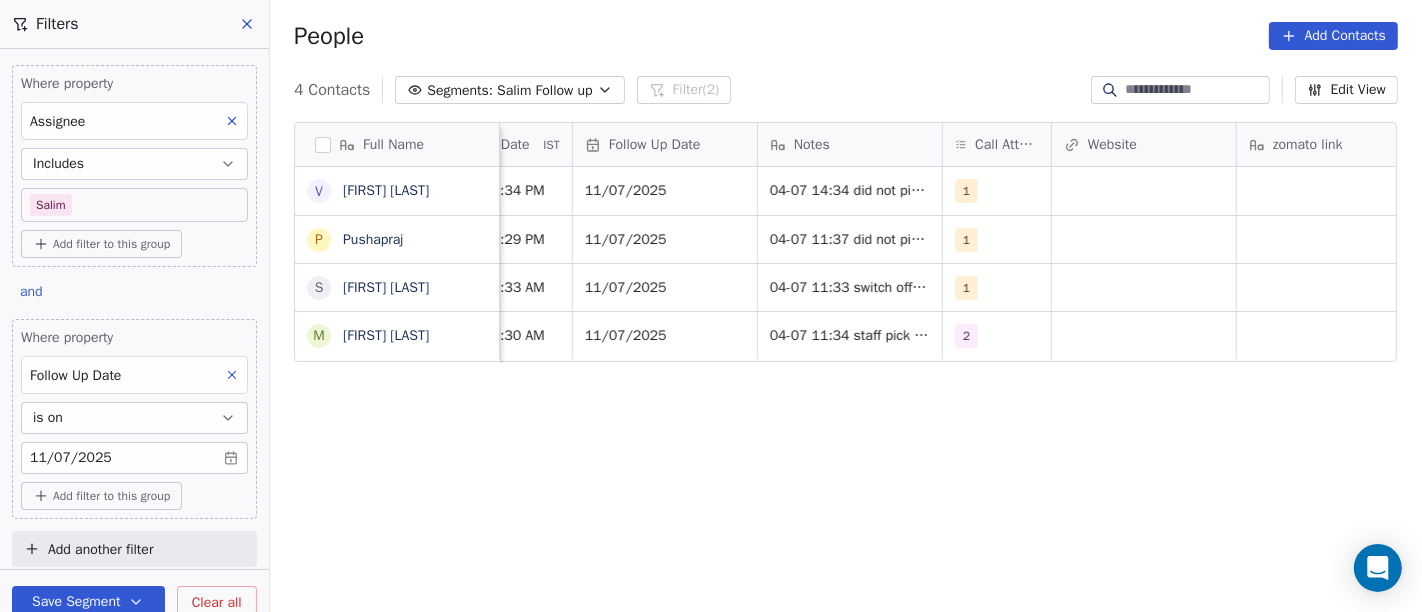 click on "Full Name V Vinod Agarwal P Pushapraj S Shahnawaz Hussain M Manoj Jhakore Tags Assignee Sales Rep Last Activity Date IST Follow Up Date Notes Call Attempts Website zomato link outlet type Location Job Title   Salim Jul 04, 2025 02:34 PM 11/07/2025 04-07 14:34 did not pick up call WA sent 1 qsrs   Salim Jul 04, 2025 02:29 PM 11/07/2025 04-07 11:37 did not pick up call WA sent 1 restaurants   Salim Jul 04, 2025 11:33 AM 11/07/2025 04-07 11:33 switch off WA sent 1 restaurants   Salim Jul 04, 2025 11:30 AM 11/07/2025 04-07 11:34 staff pick up call  04-07 11:31 did not pick up call WA msg sent 2 cafeteria
To pick up a draggable item, press the space bar.
While dragging, use the arrow keys to move the item.
Press space again to drop the item in its new position, or press escape to cancel." at bounding box center (846, 375) 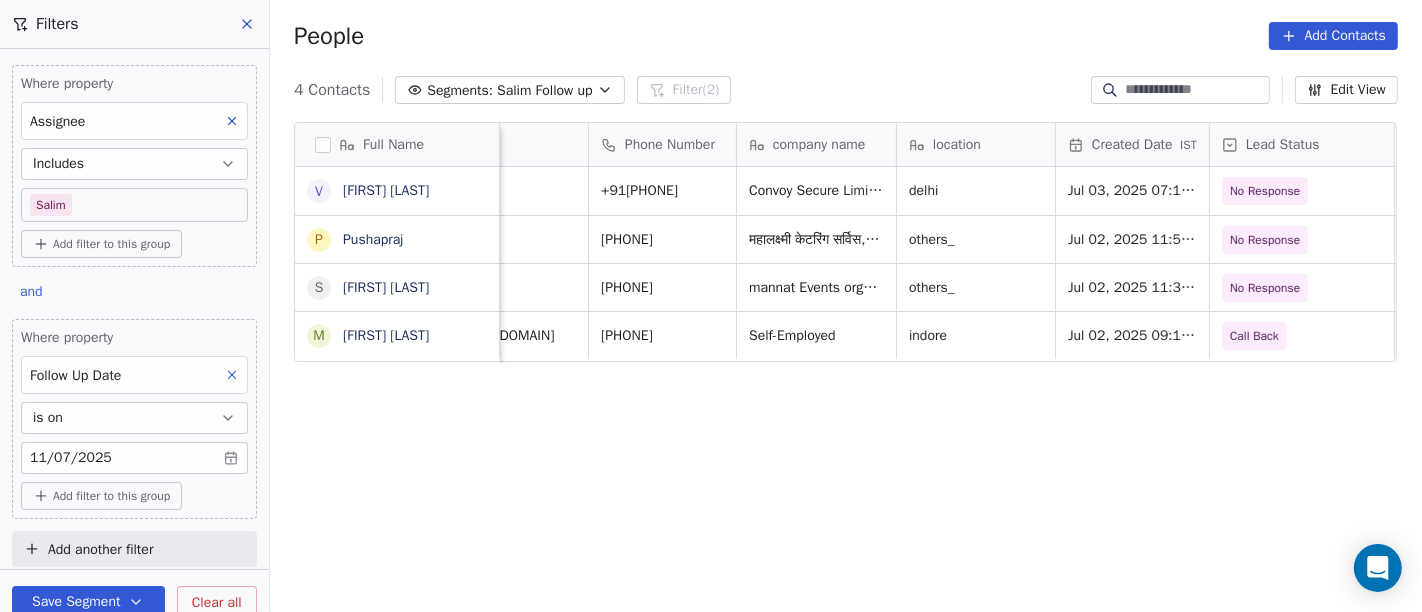 scroll, scrollTop: 3, scrollLeft: 0, axis: vertical 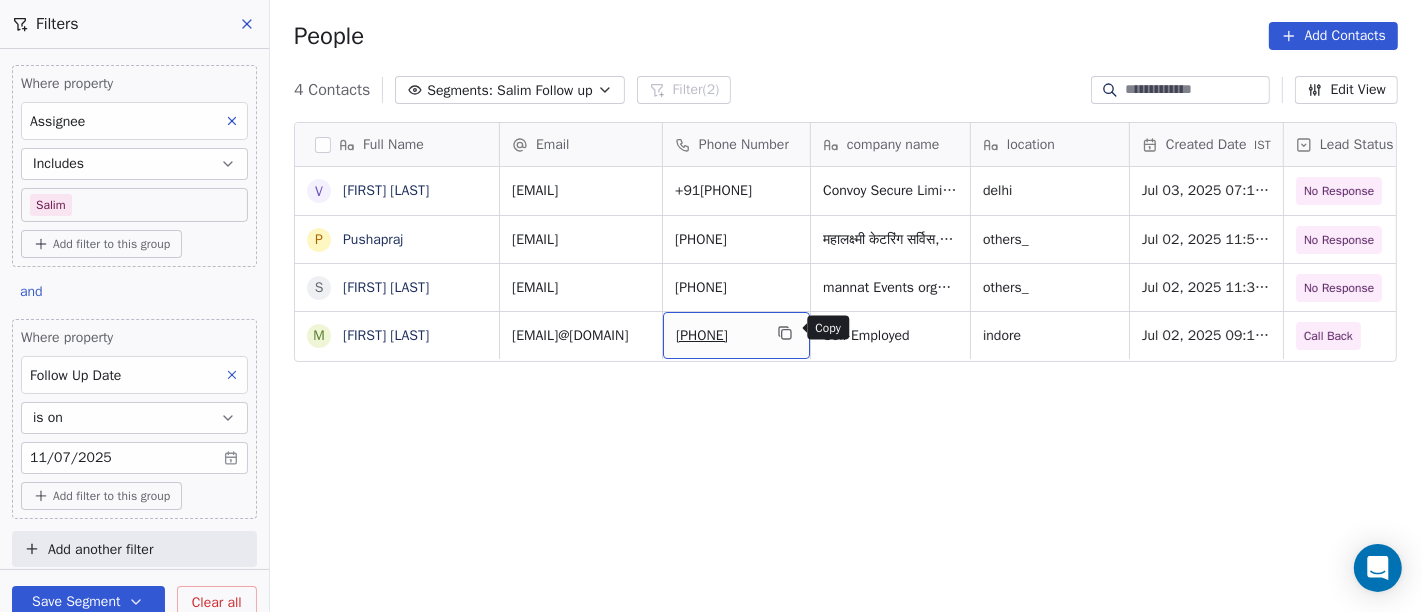 click 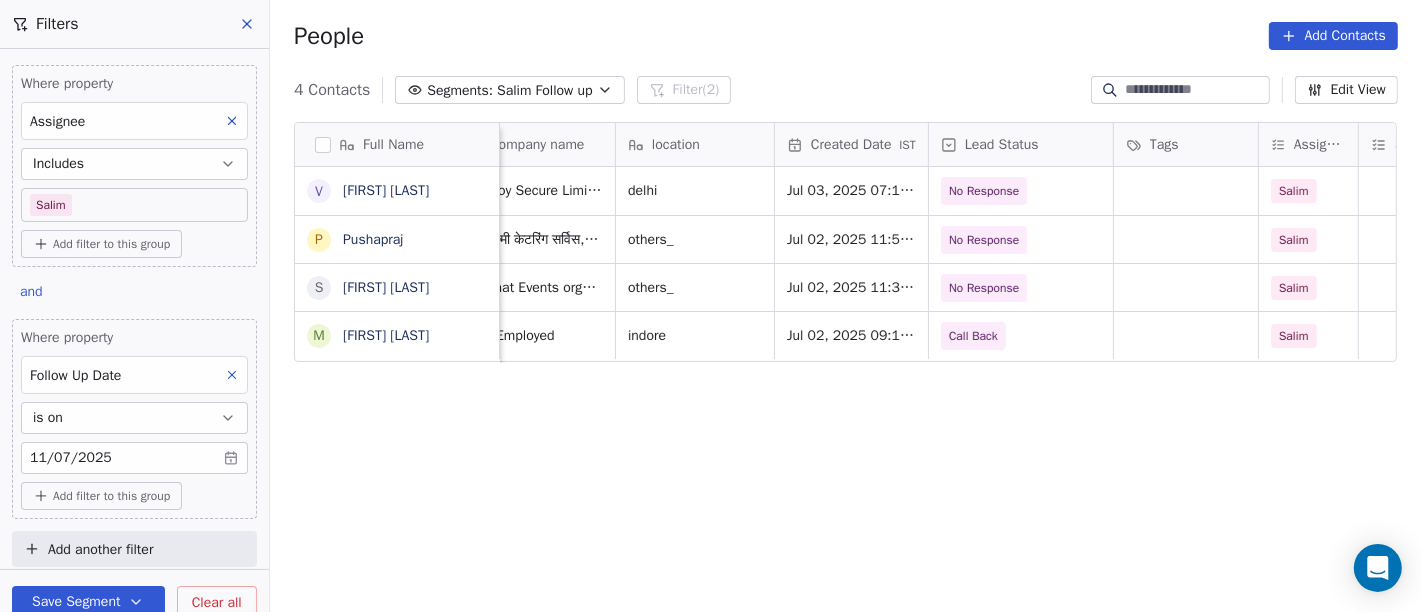 scroll, scrollTop: 3, scrollLeft: 357, axis: both 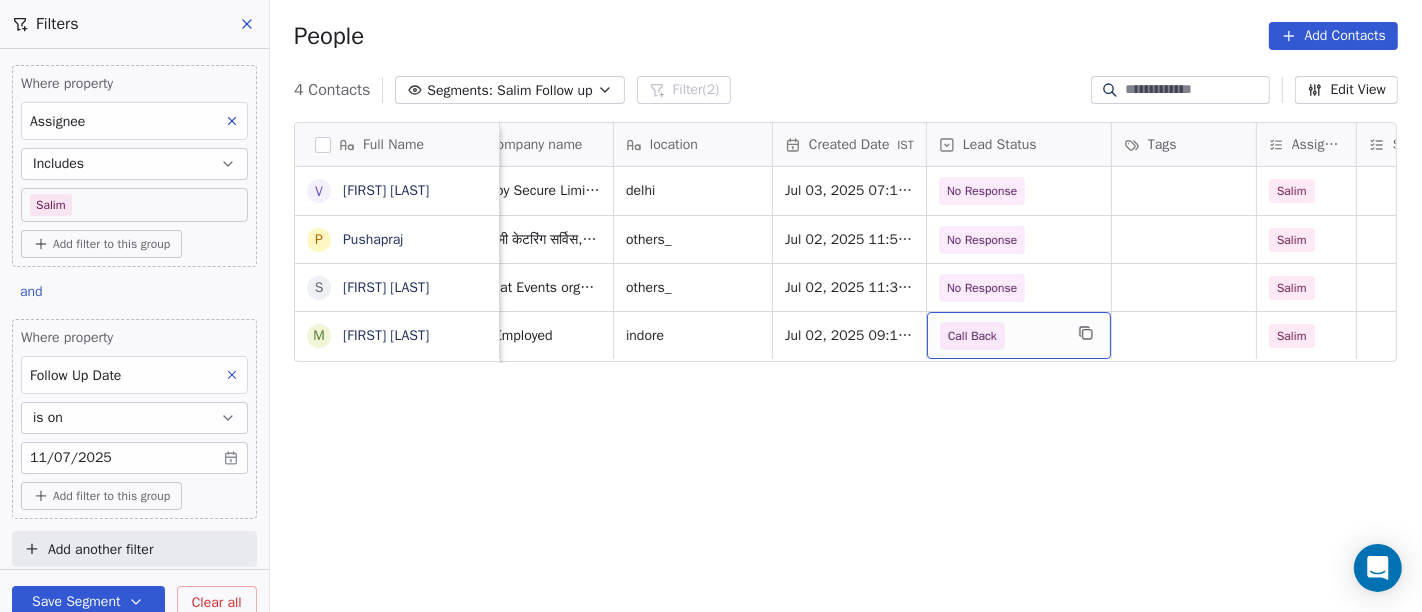 click on "Call Back" at bounding box center [972, 336] 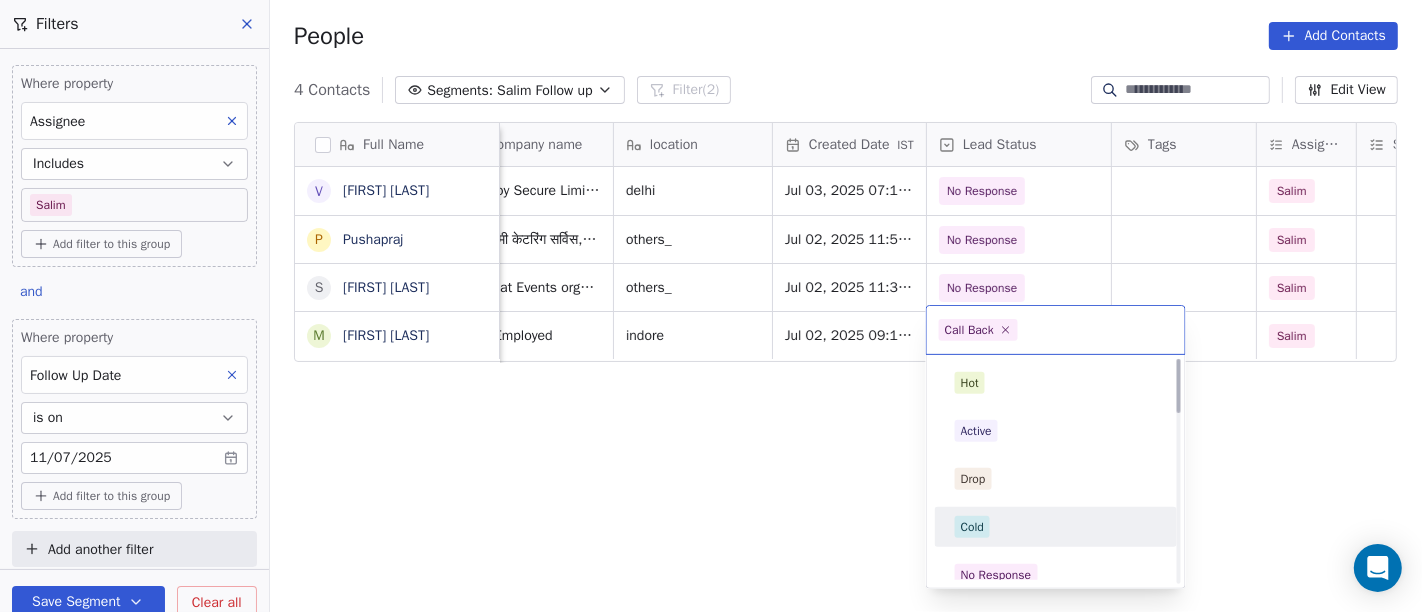 scroll, scrollTop: 111, scrollLeft: 0, axis: vertical 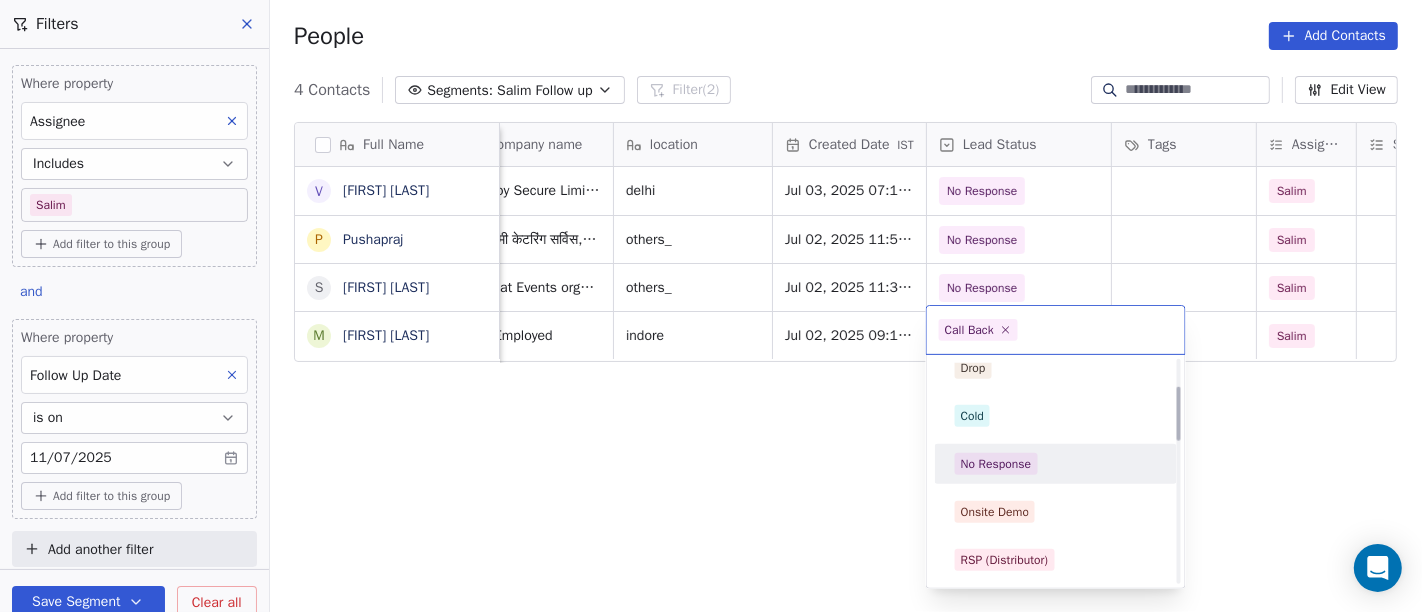 click on "No Response" at bounding box center [996, 464] 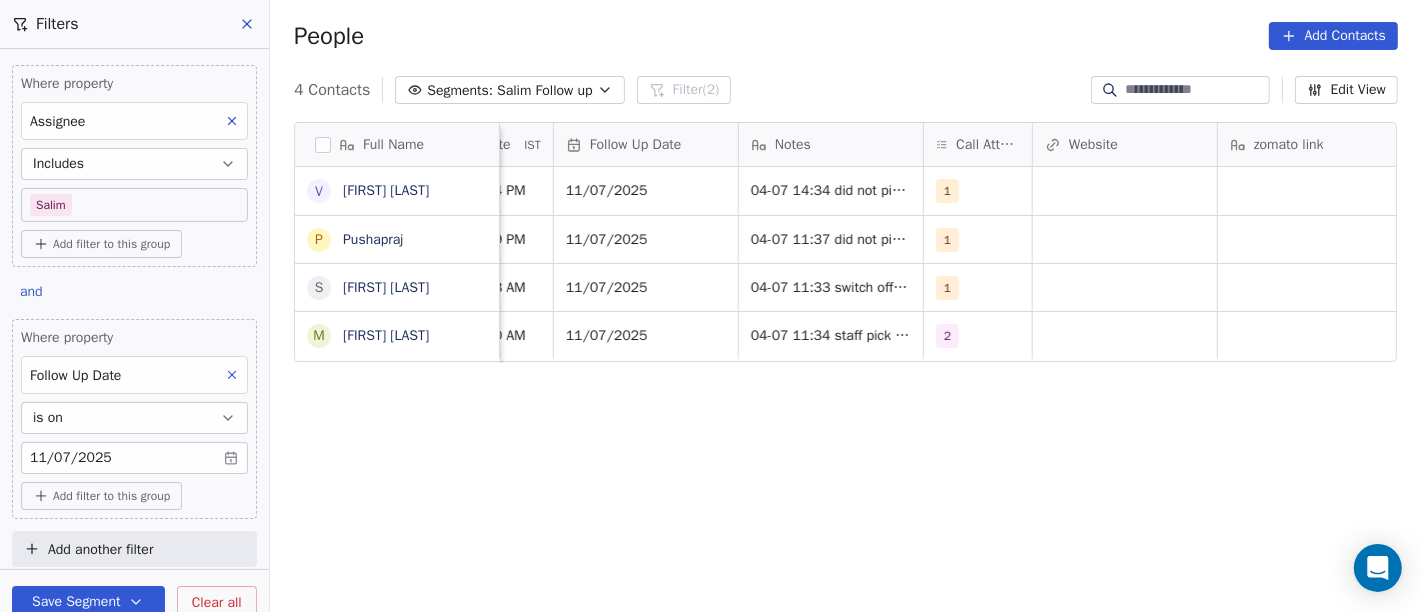 scroll, scrollTop: 3, scrollLeft: 1477, axis: both 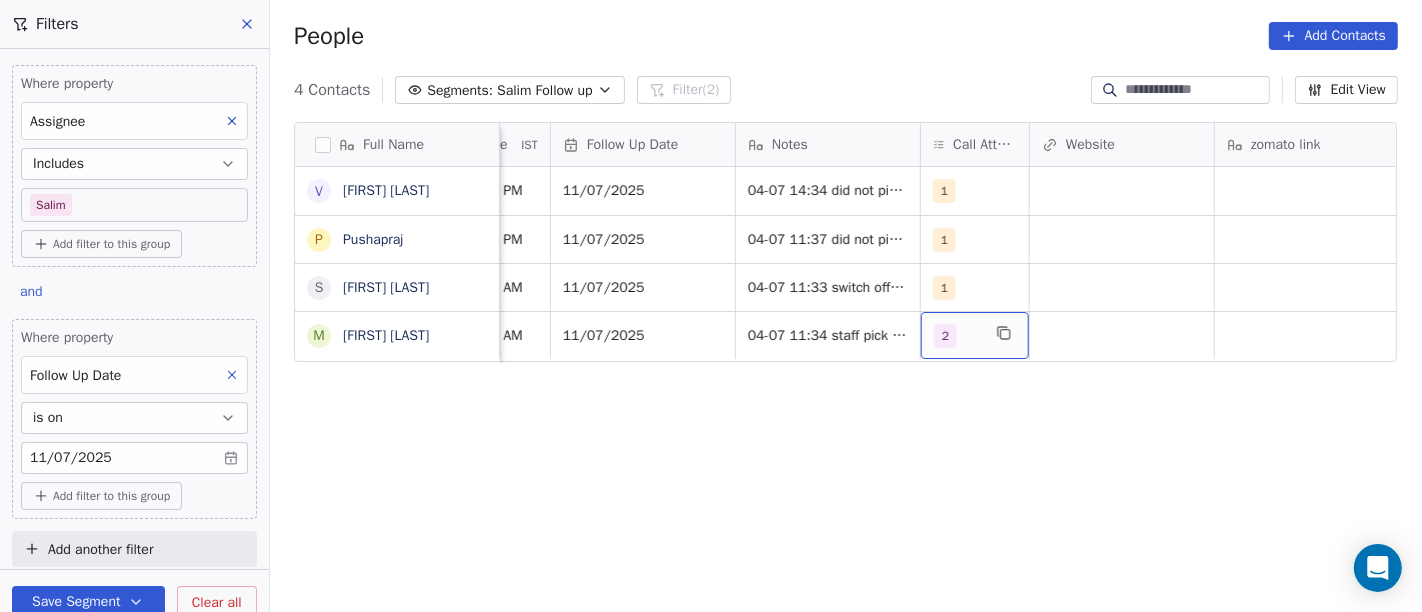 click on "2" at bounding box center (957, 336) 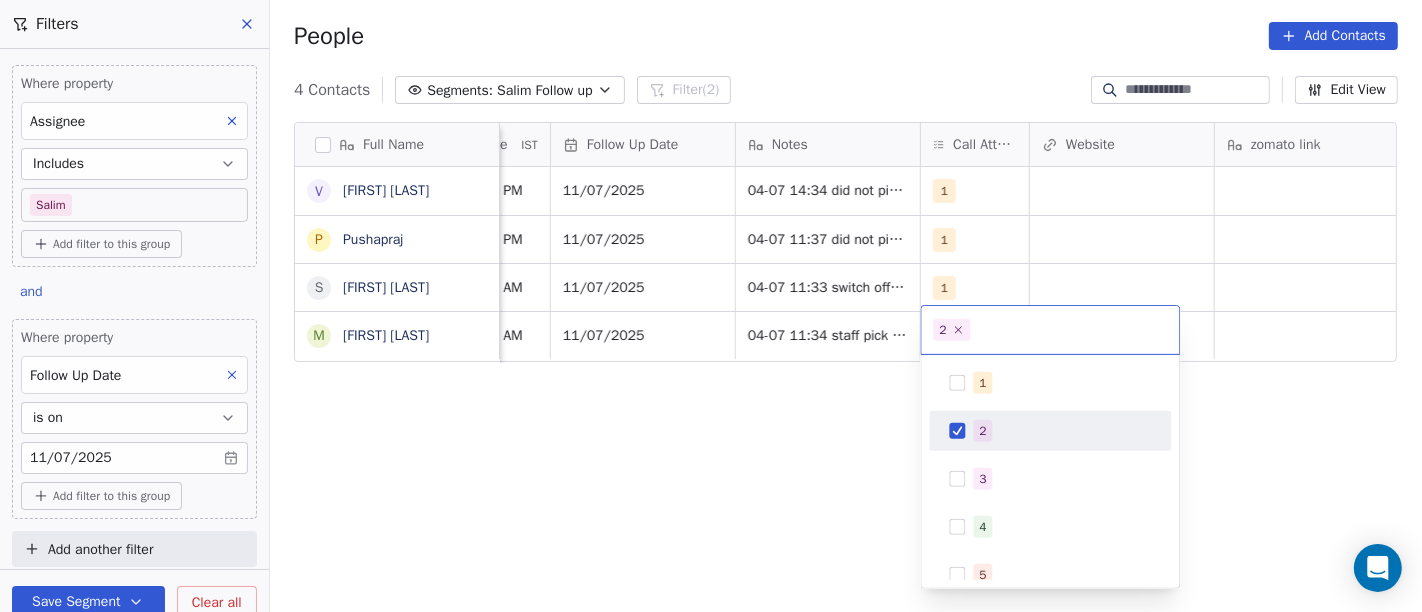 click on "2" at bounding box center (982, 431) 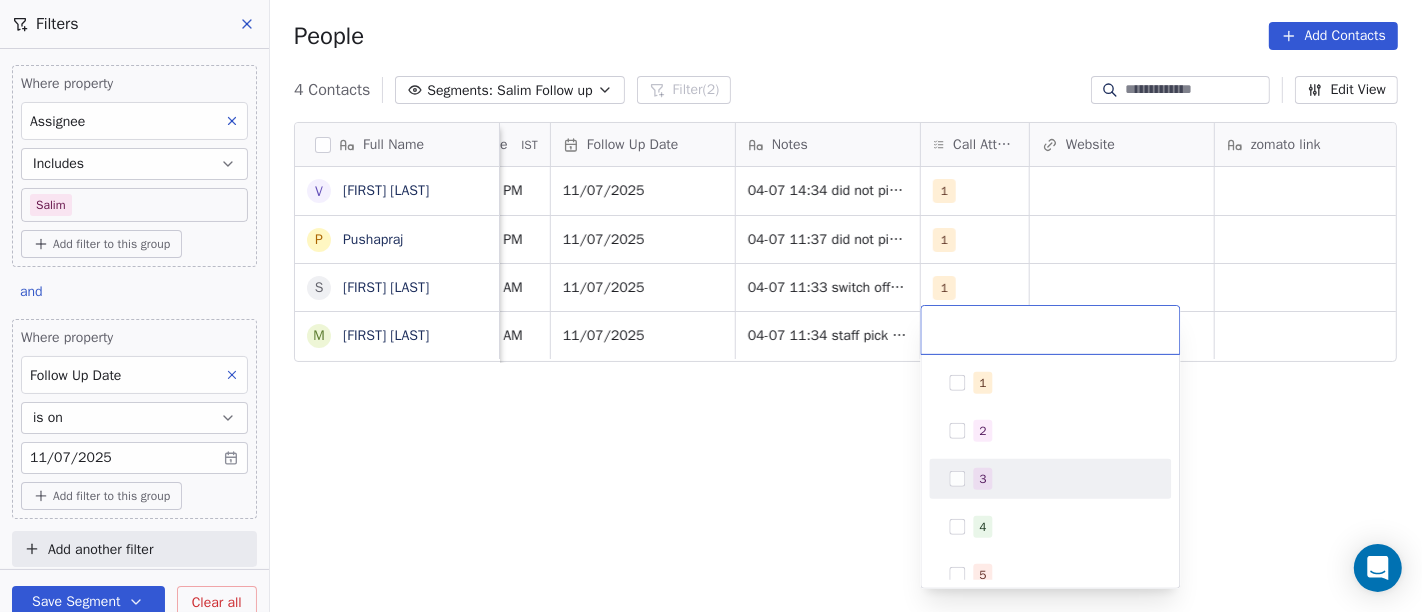 click on "3" at bounding box center [982, 479] 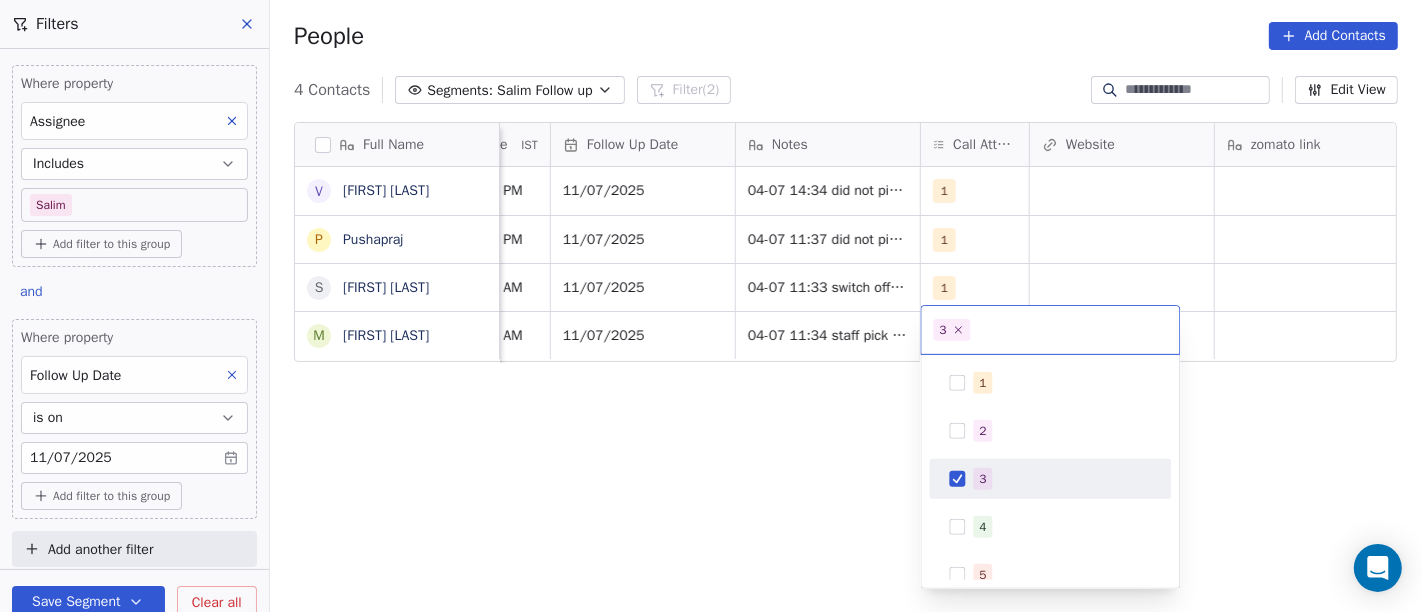 click on "On2Cook India Pvt. Ltd. Contacts People Marketing Workflows Campaigns Sales Pipelines Sequences Beta Tools Apps AI Agents Help & Support Filters Where property   Assignee   Includes Salim Add filter to this group and Where property   Follow Up Date   is on 11/07/2025 Add filter to this group Add another filter Save Segment Clear all People  Add Contacts 4 Contacts Segments: Salim Follow up Filter  (2) Edit View Tag Add to Sequence Full Name V Vinod Agarwal P Pushapraj S Shahnawaz Hussain M Manoj Jhakore Tags Assignee Sales Rep Last Activity Date IST Follow Up Date Notes Call Attempts Website zomato link outlet type Location Job Title   Salim Jul 04, 2025 02:34 PM 11/07/2025 04-07 14:34 did not pick up call WA sent 1 qsrs   Salim Jul 04, 2025 02:29 PM 11/07/2025 04-07 11:37 did not pick up call WA sent 1 restaurants   Salim Jul 04, 2025 11:33 AM 11/07/2025 04-07 11:33 switch off WA sent 1 restaurants   Salim Jul 04, 2025 11:30 AM 11/07/2025 2 cafeteria
3 1 2 3 4 5 6 7 8 9 10" at bounding box center [711, 306] 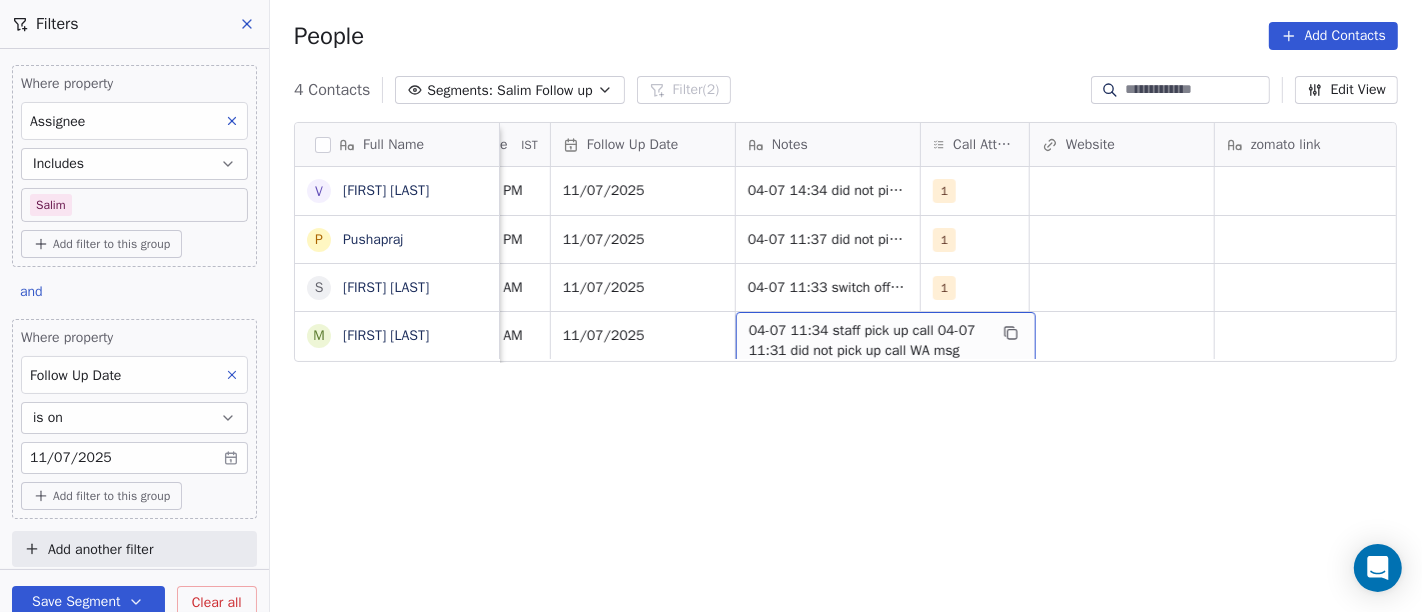 click on "04-07 11:34 staff pick up call  04-07 11:31 did not pick up call WA msg sent" at bounding box center [868, 351] 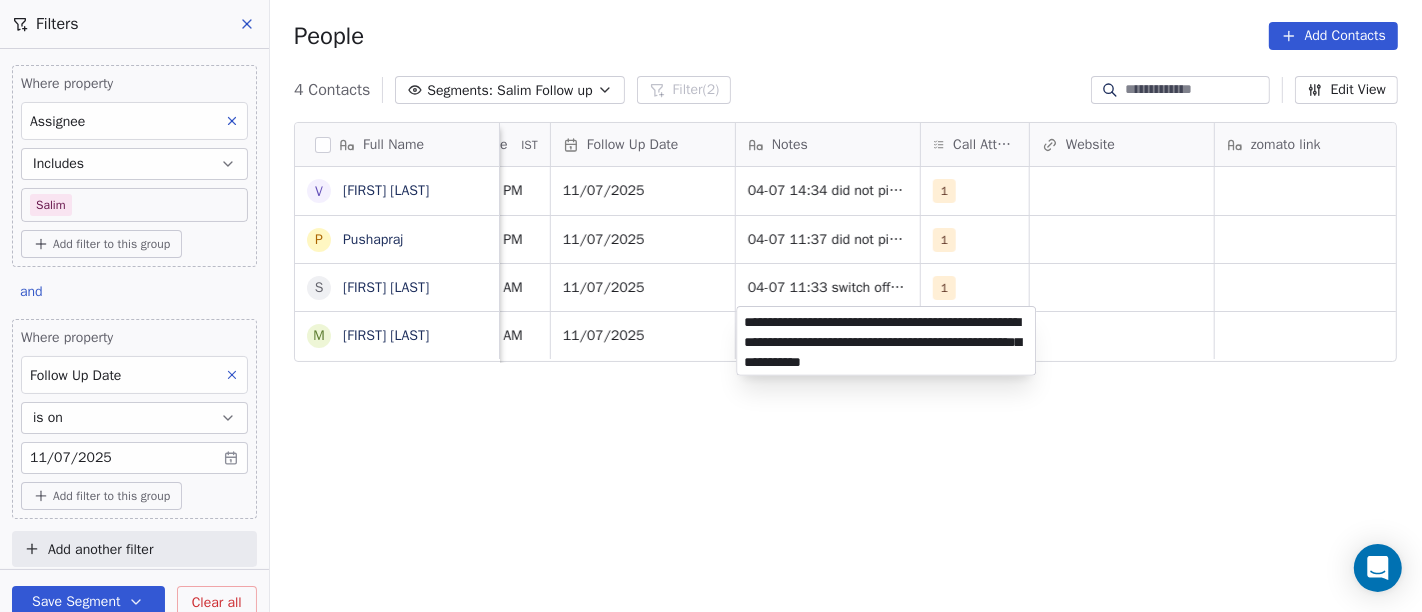 type on "**********" 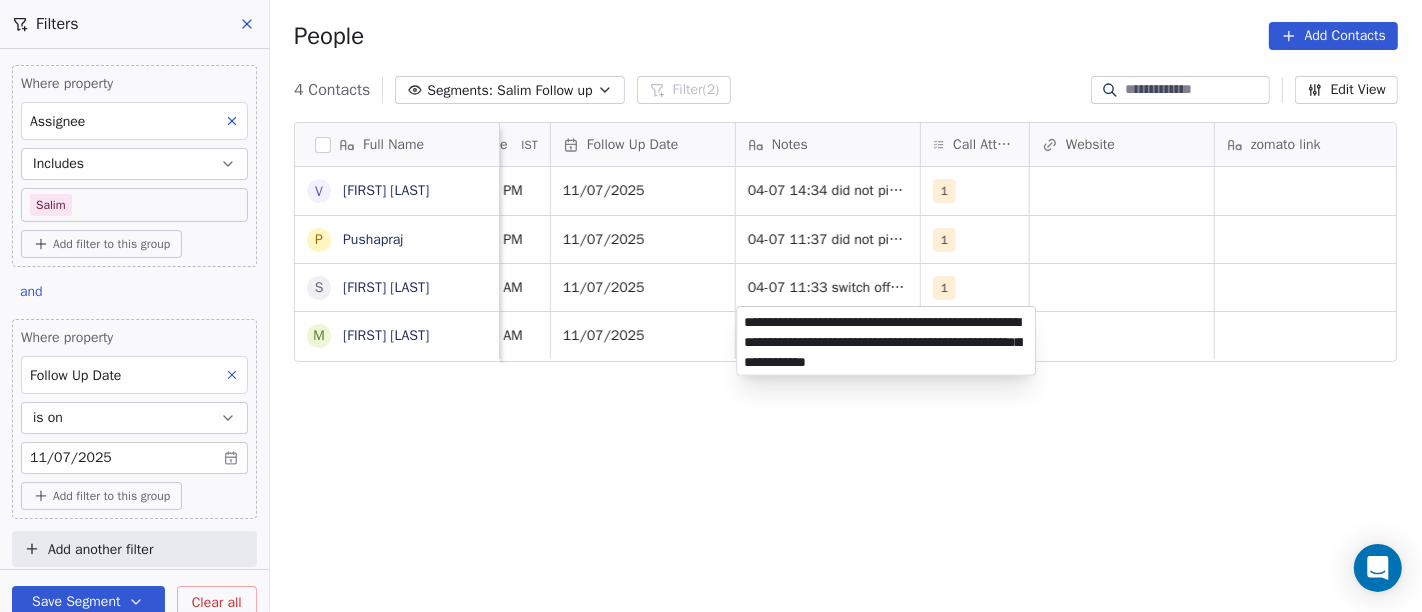 click on "On2Cook India Pvt. Ltd. Contacts People Marketing Workflows Campaigns Sales Pipelines Sequences Beta Tools Apps AI Agents Help & Support Filters Where property   Assignee   Includes Salim Add filter to this group and Where property   Follow Up Date   is on 11/07/2025 Add filter to this group Add another filter Save Segment Clear all People  Add Contacts 4 Contacts Segments: Salim Follow up Filter  (2) Edit View Tag Add to Sequence Full Name V Vinod Agarwal P Pushapraj S Shahnawaz Hussain M Manoj Jhakore Tags Assignee Sales Rep Last Activity Date IST Follow Up Date Notes Call Attempts Website zomato link outlet type Location Job Title   Salim Jul 04, 2025 02:34 PM 11/07/2025 04-07 14:34 did not pick up call WA sent 1 qsrs   Salim Jul 04, 2025 02:29 PM 11/07/2025 04-07 11:37 did not pick up call WA sent 1 restaurants   Salim Jul 04, 2025 11:33 AM 11/07/2025 04-07 11:33 switch off WA sent 1 restaurants   Salim Jul 04, 2025 11:30 AM 11/07/2025 3 cafeteria" at bounding box center [711, 306] 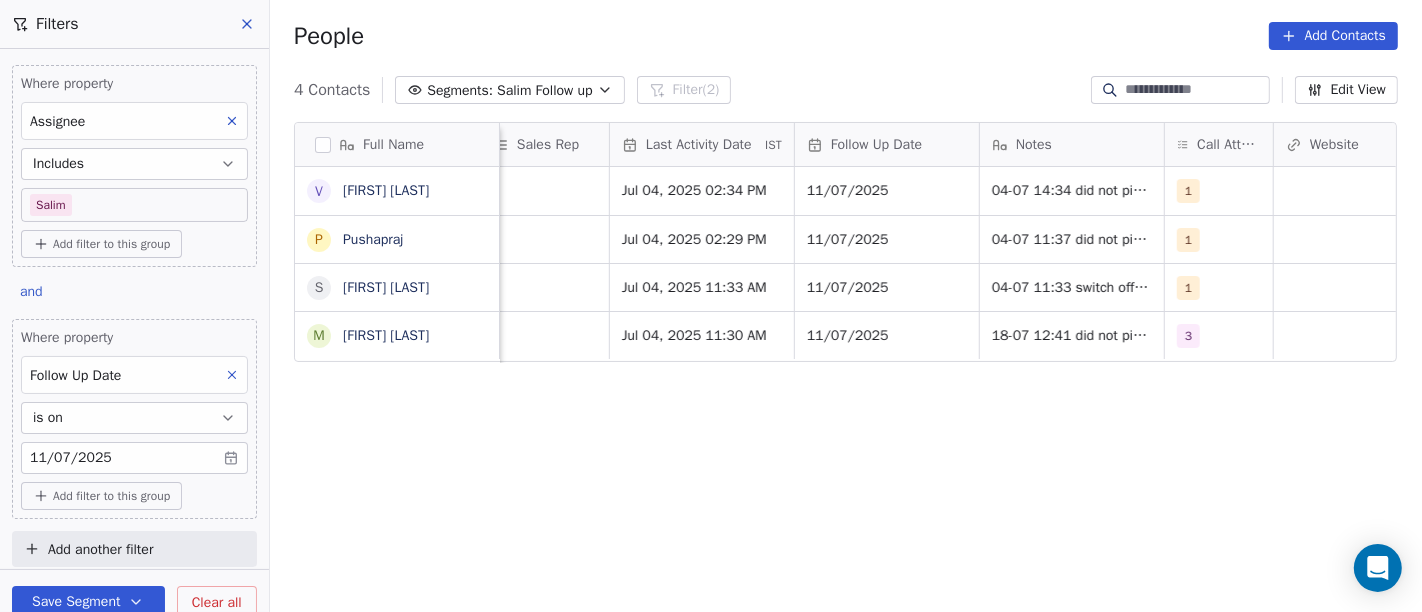 scroll, scrollTop: 3, scrollLeft: 1237, axis: both 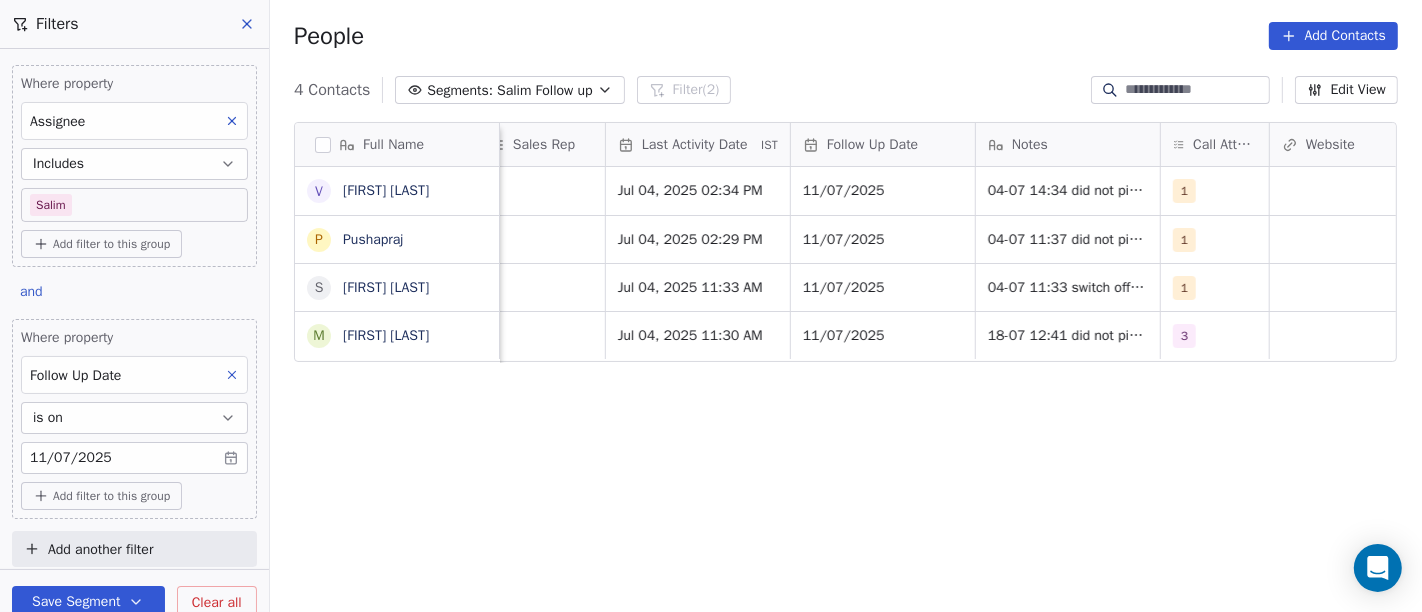 click on "Full Name V Vinod Agarwal P Pushapraj S Shahnawaz Hussain M Manoj Jhakore Lead Status Tags Assignee Sales Rep Last Activity Date IST Follow Up Date Notes Call Attempts Website zomato link outlet type Location   No Response Salim Jul 04, 2025 02:34 PM 11/07/2025 04-07 14:34 did not pick up call WA sent 1 qsrs   No Response Salim Jul 04, 2025 02:29 PM 11/07/2025 04-07 11:37 did not pick up call WA sent 1 restaurants   No Response Salim Jul 04, 2025 11:33 AM 11/07/2025 04-07 11:33 switch off WA sent 1 restaurants   No Response Salim Jul 04, 2025 11:30 AM 11/07/2025 18-07 12:41  did not pick up call WA msg sent 04-07 11:34 staff pick up call  04-07 11:31 did not pick up call WA msg sent 3 cafeteria
To pick up a draggable item, press the space bar.
While dragging, use the arrow keys to move the item.
Press space again to drop the item in its new position, or press escape to cancel." at bounding box center (846, 375) 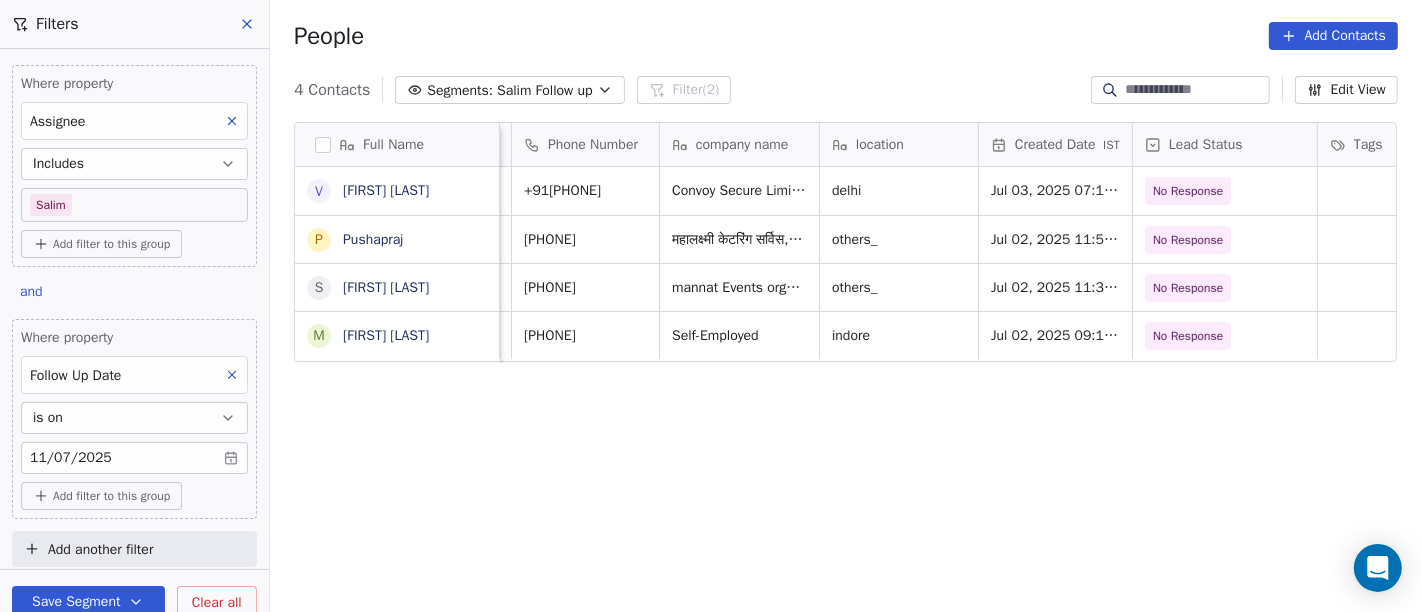 scroll, scrollTop: 3, scrollLeft: 148, axis: both 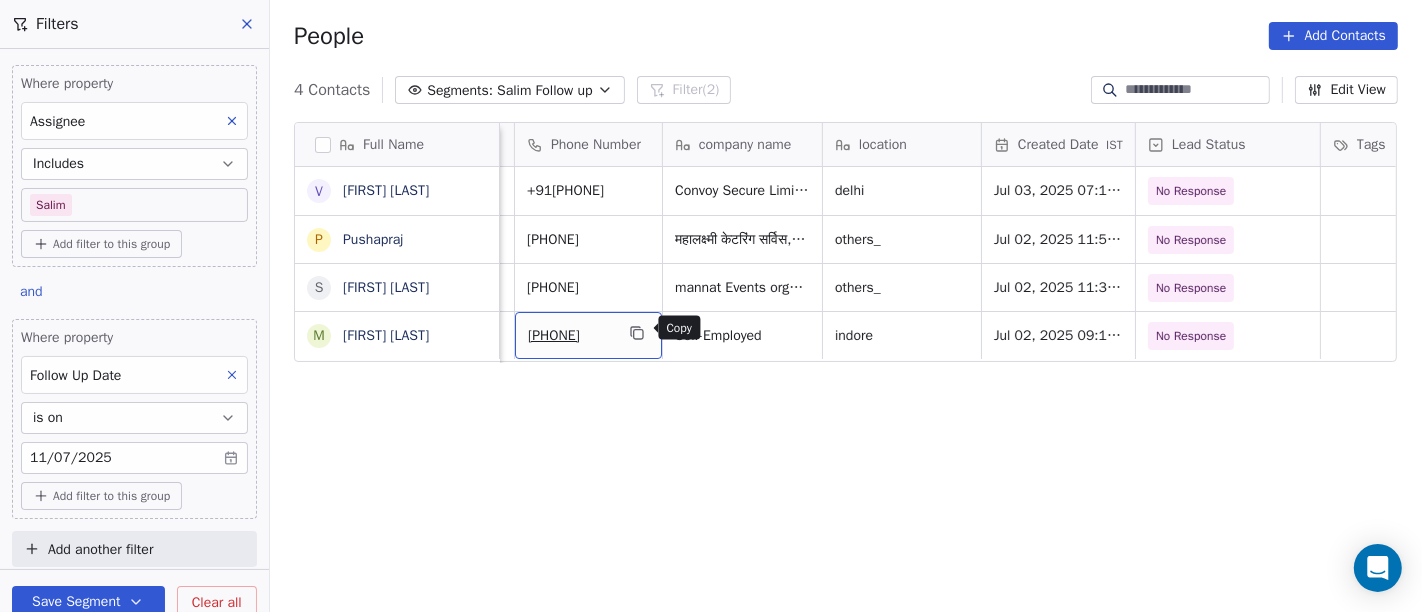click at bounding box center [637, 333] 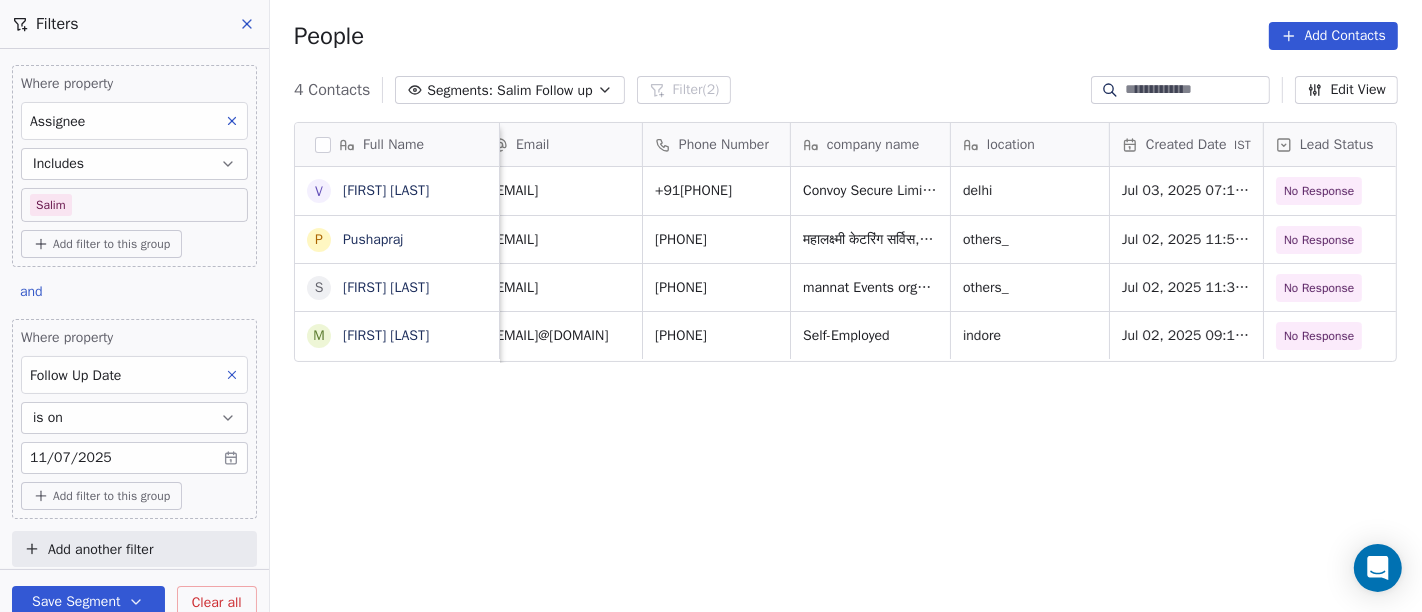 scroll, scrollTop: 0, scrollLeft: 0, axis: both 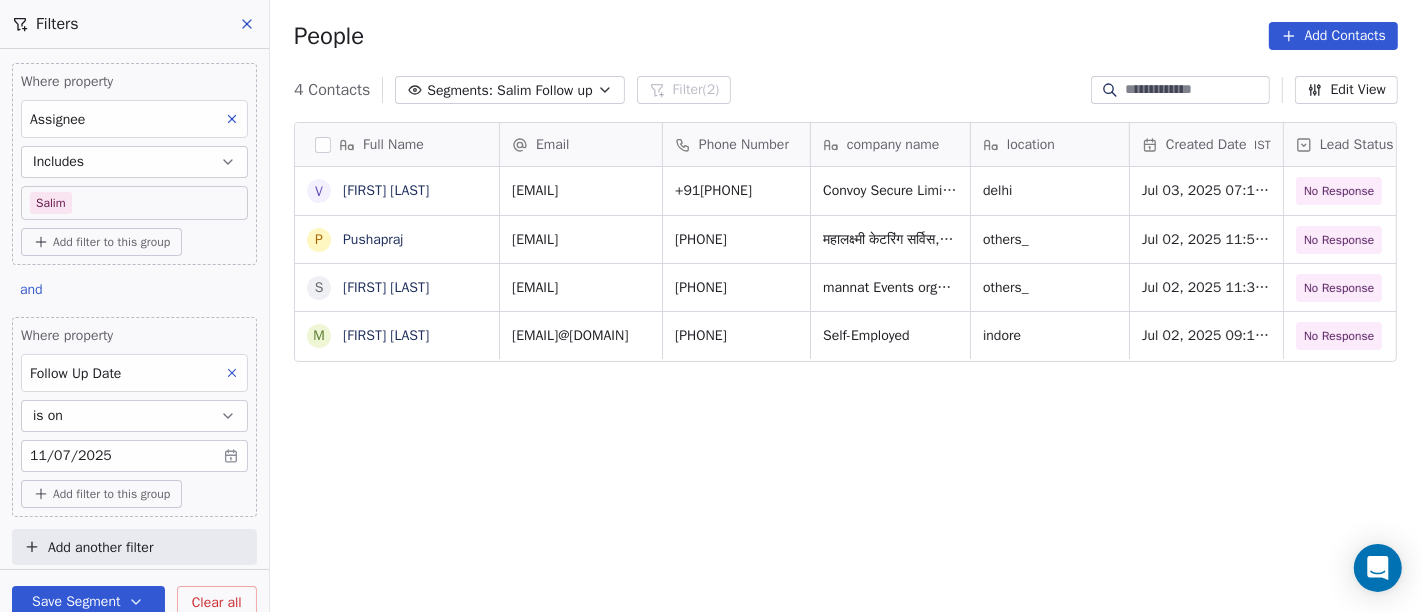 click on "On2Cook India Pvt. Ltd. Contacts People Marketing Workflows Campaigns Sales Pipelines Sequences Beta Tools Apps AI Agents Help & Support Filters Where property   Assignee   Includes Salim Add filter to this group and Where property   Follow Up Date   is on 11/07/2025 Add filter to this group Add another filter Save Segment Clear all People  Add Contacts 4 Contacts Segments: Salim Follow up Filter  (2) Edit View Tag Add to Sequence Full Name V Vinod Agarwal P Pushapraj S Shahnawaz Hussain M Manoj Jhakore Email Phone Number company name location Created Date IST Lead Status Tags Assignee Sales Rep vinod.kagarwal@yahoo.com +919166010000 Convoy Secure Limited delhi Jul 03, 2025 07:12 AM No Response Salim pushpraj_soni2001@yahoo.com +919828283403 महालक्ष्मी केटरिंग सर्विस,पाली others_ Jul 02, 2025 11:57 PM No Response Salim unitedmediatrust@gmail.com +919565088200 mannat Events organizer others_ Jul 02, 2025 11:30 PM No Response Salim manojjhakore2@gmail.com" at bounding box center (711, 306) 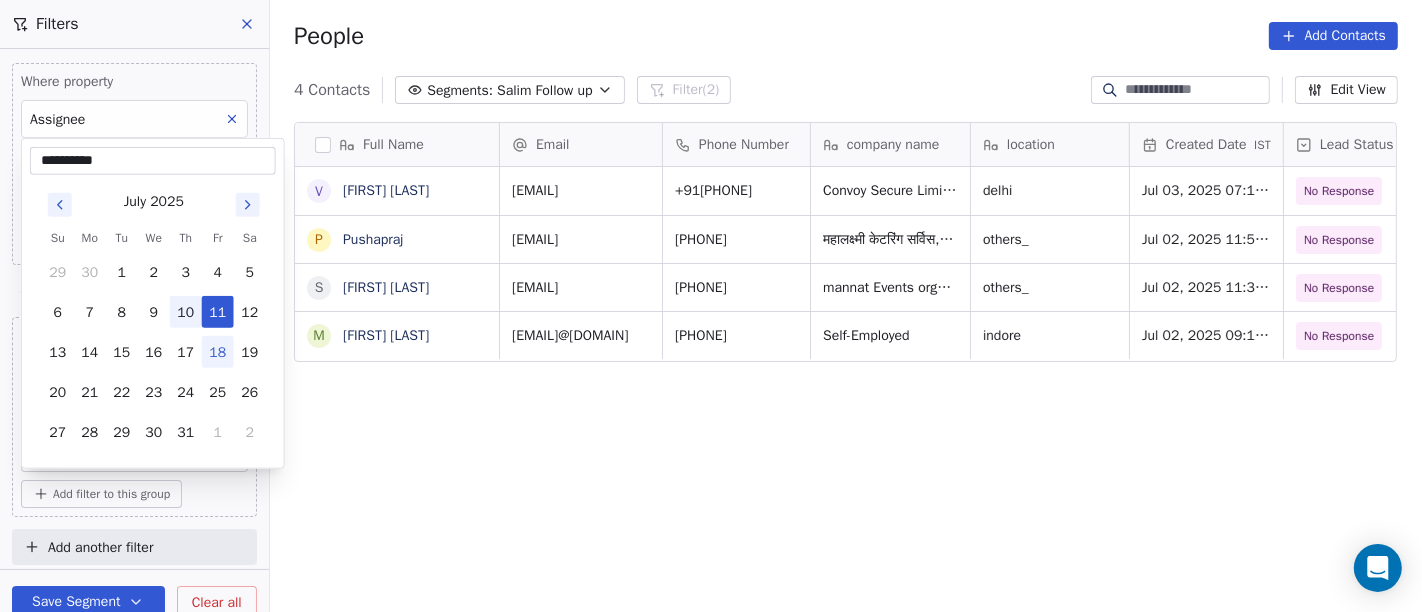 click on "10" at bounding box center (186, 312) 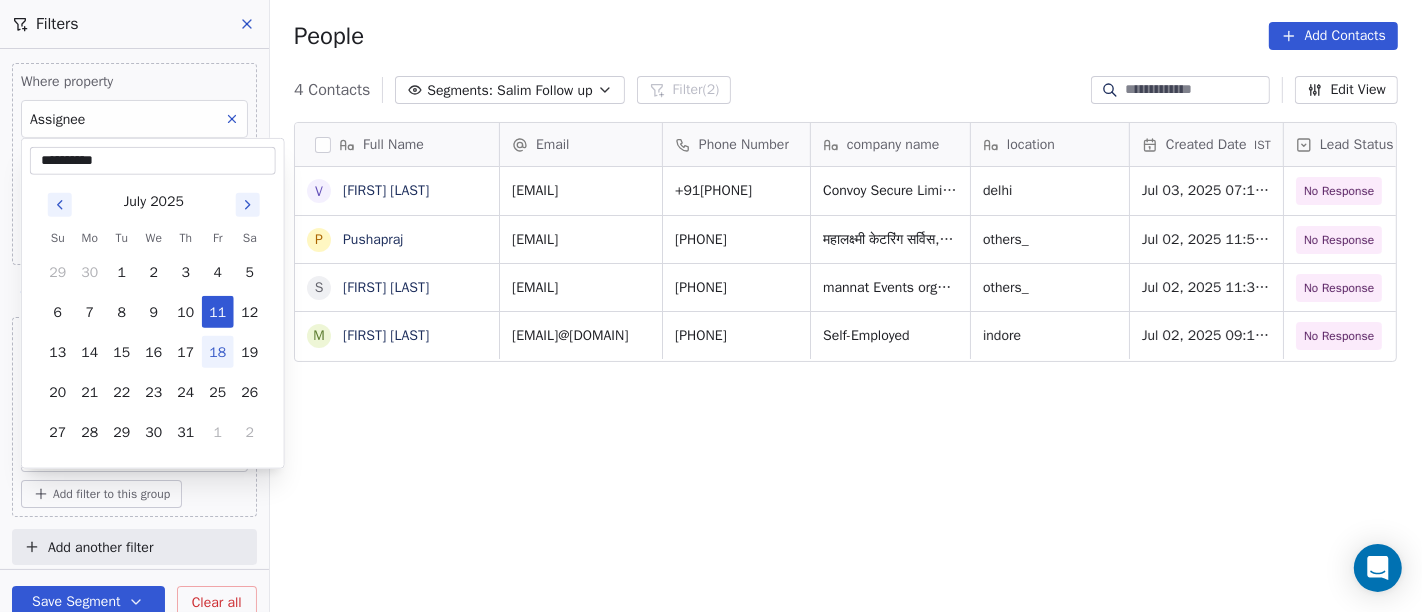 type on "**********" 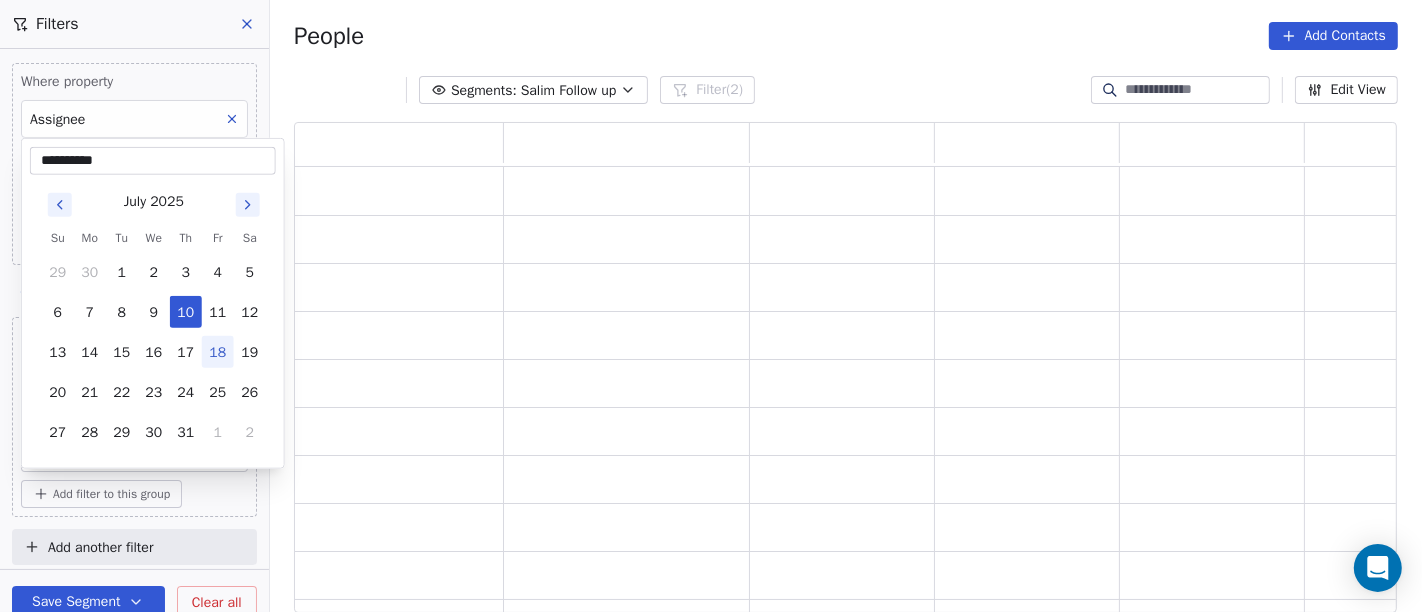 scroll, scrollTop: 17, scrollLeft: 17, axis: both 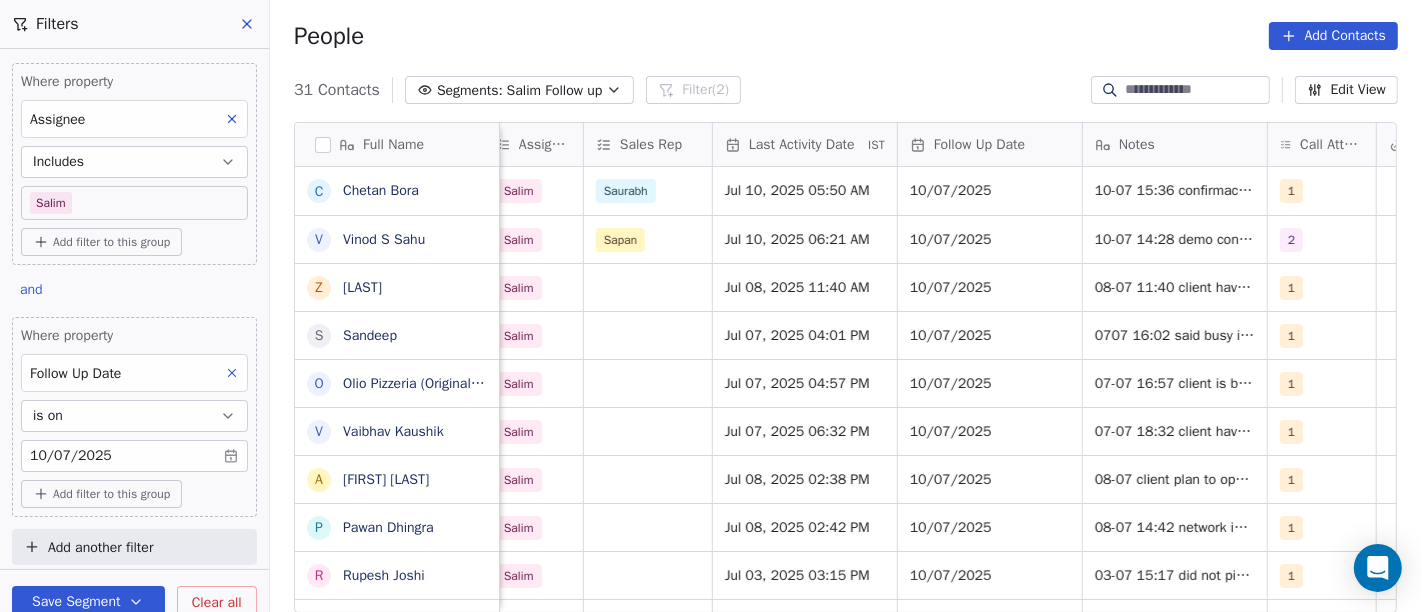 click on "31 Contacts Segments: Salim Follow up Filter  (2) Edit View" at bounding box center [846, 90] 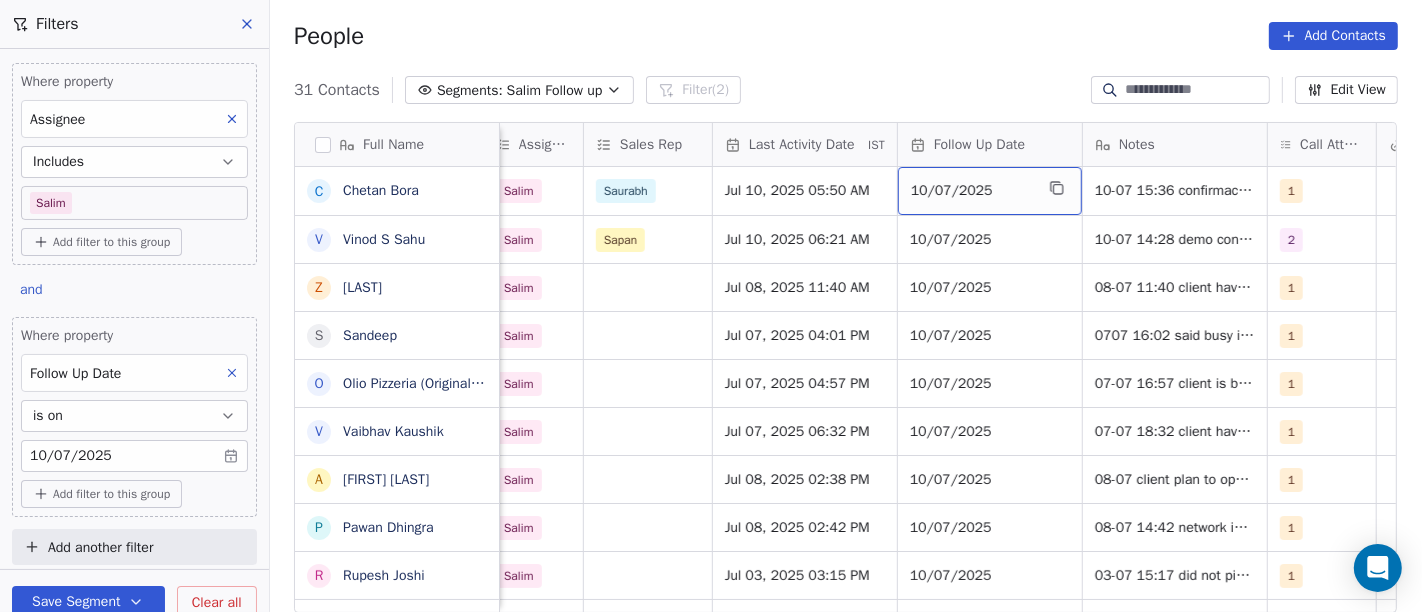 click on "10/07/2025" at bounding box center [972, 191] 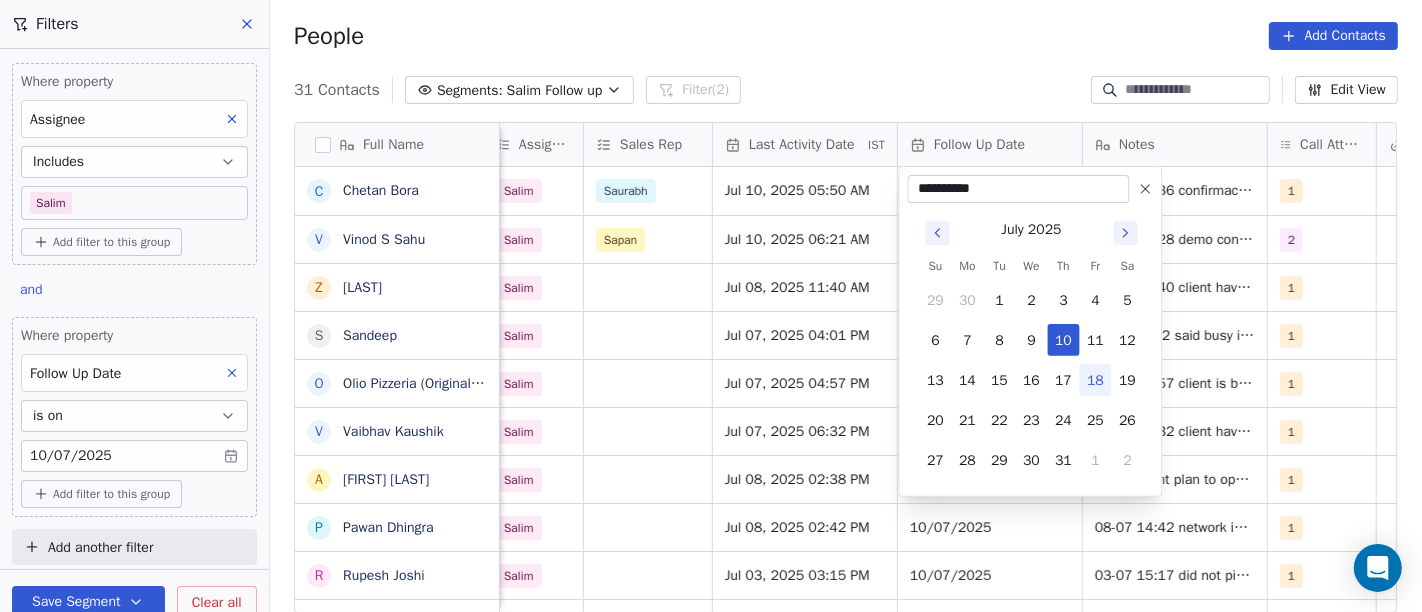 click 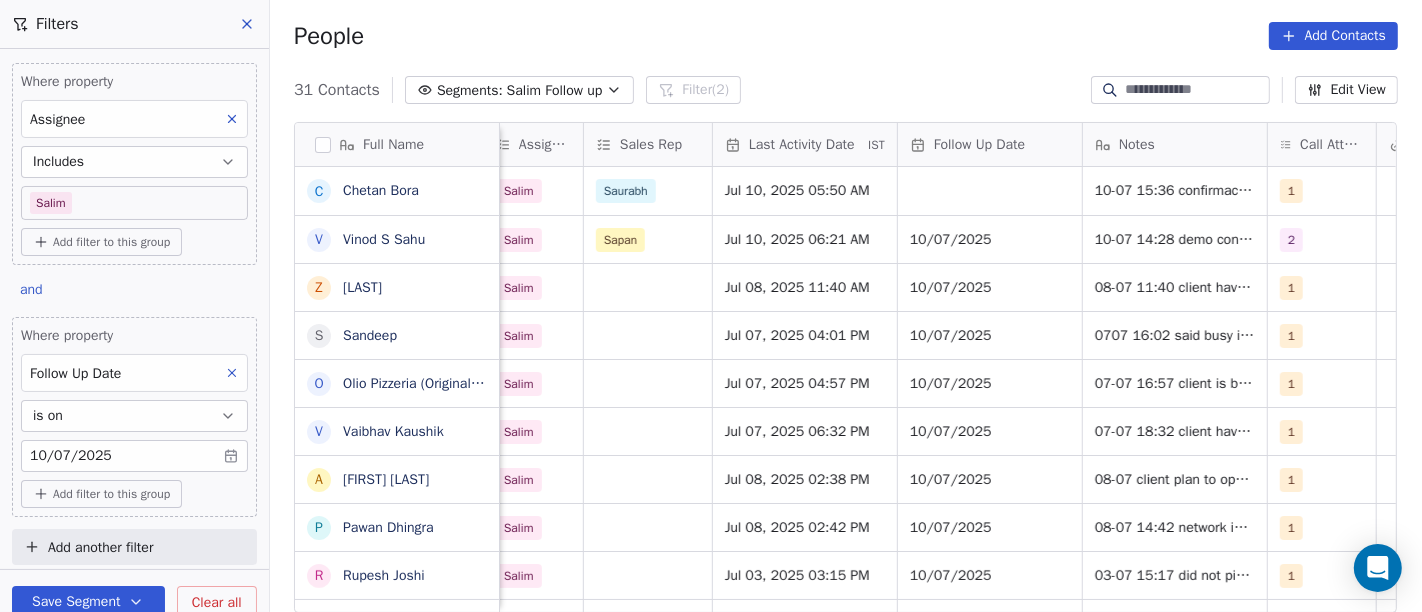 click on "People  Add Contacts" at bounding box center [846, 36] 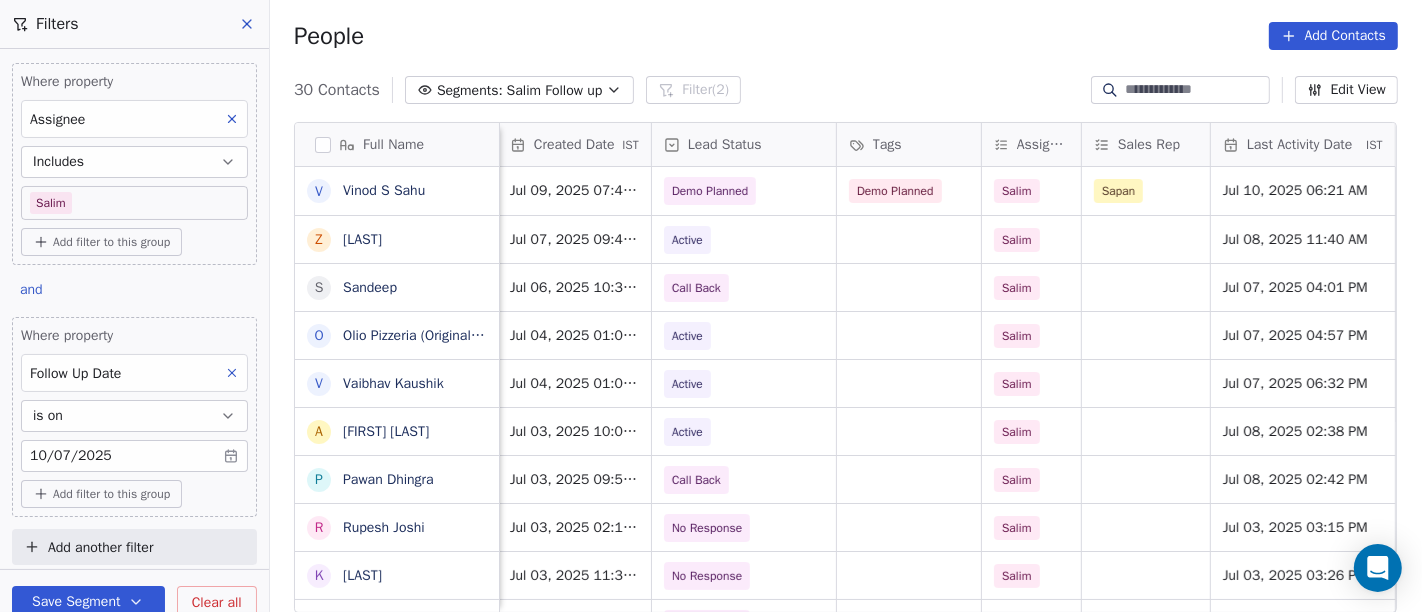 scroll, scrollTop: 0, scrollLeft: 611, axis: horizontal 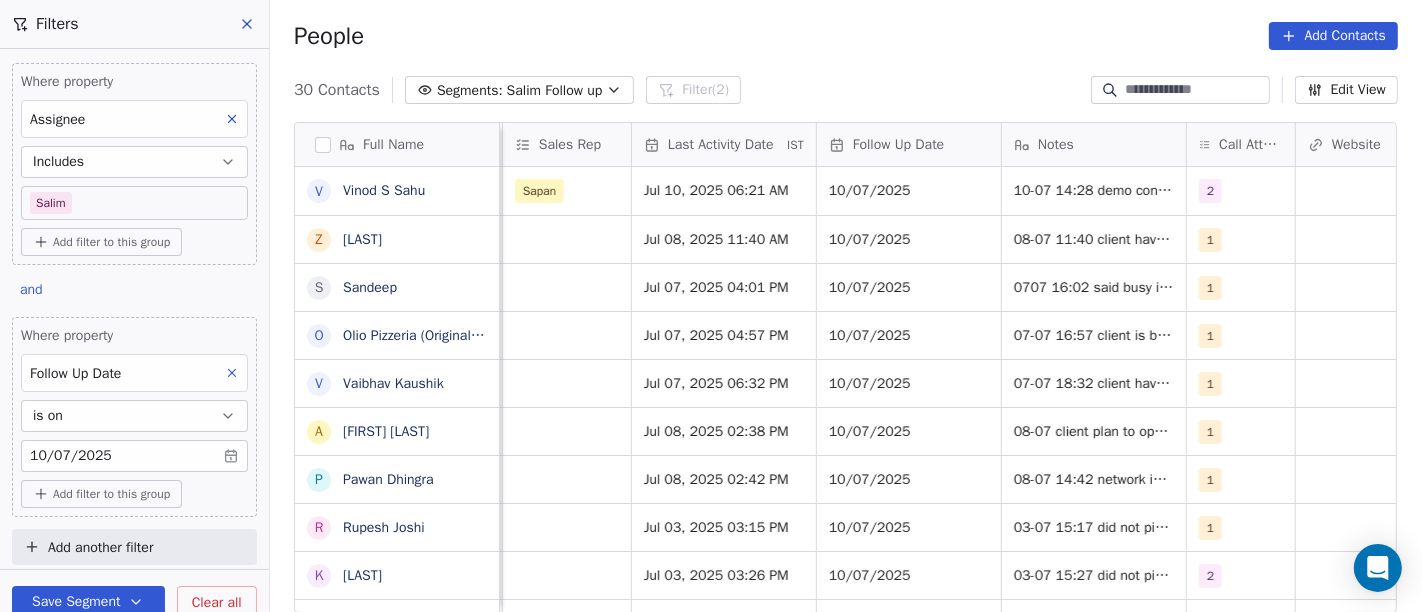 click on "People  Add Contacts" at bounding box center (846, 36) 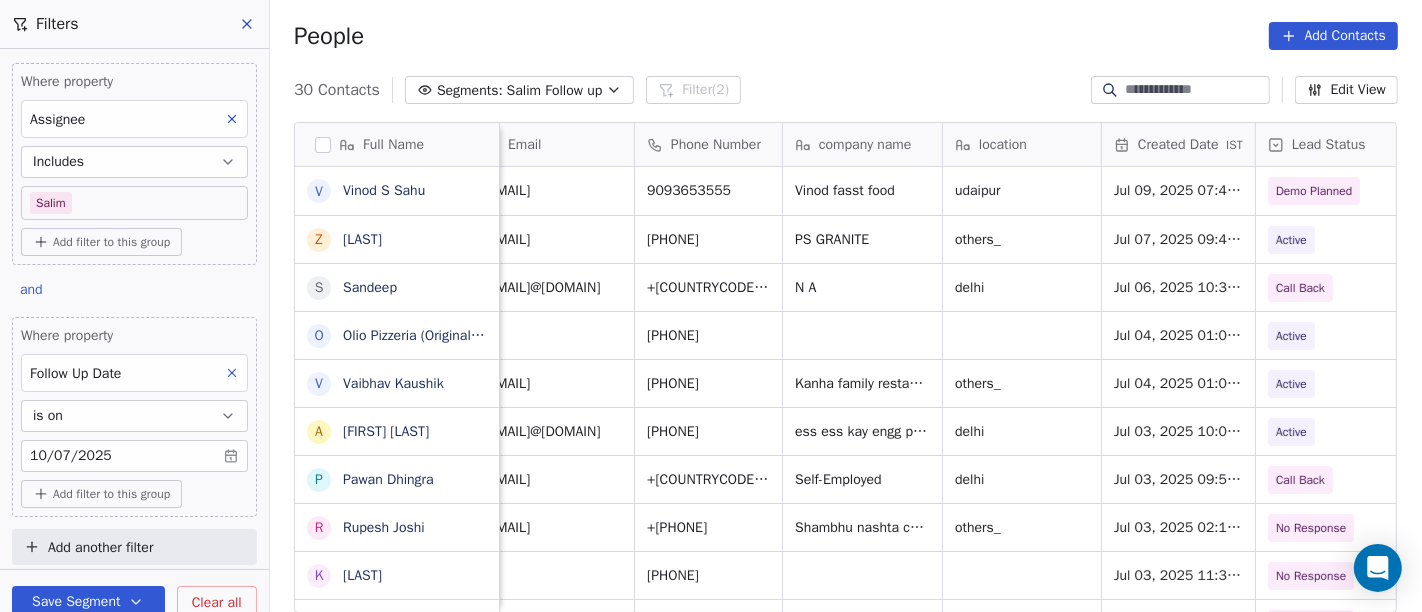 scroll, scrollTop: 0, scrollLeft: 0, axis: both 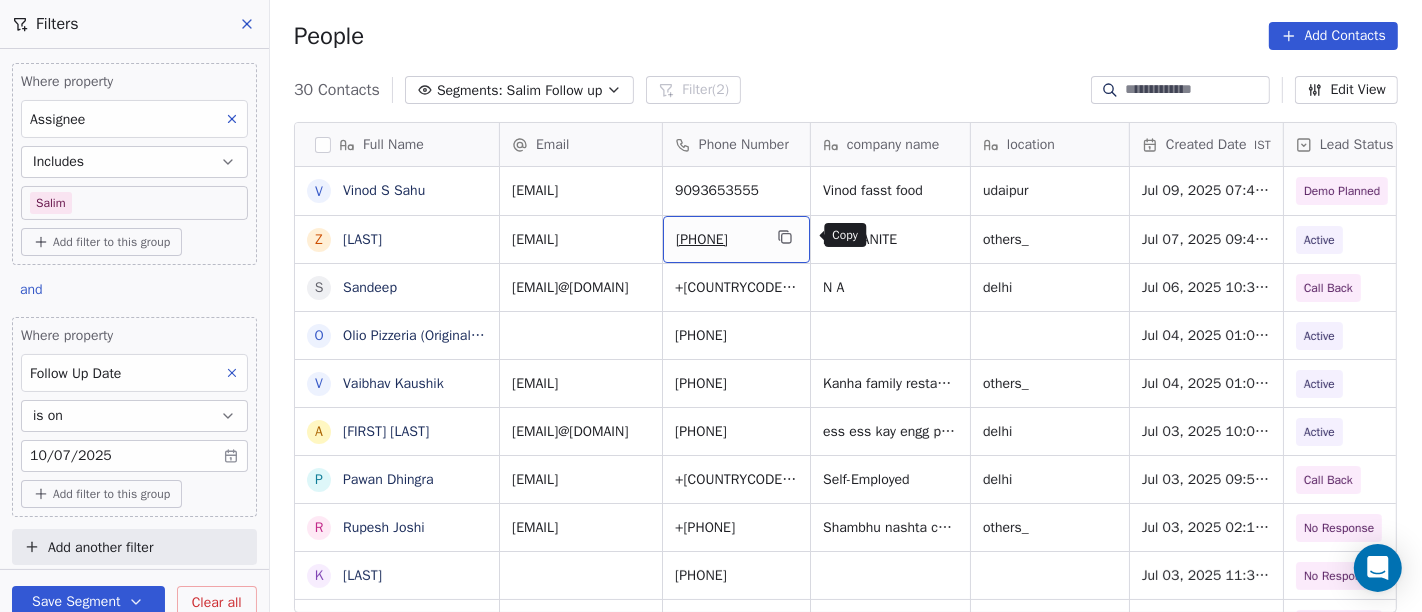 click 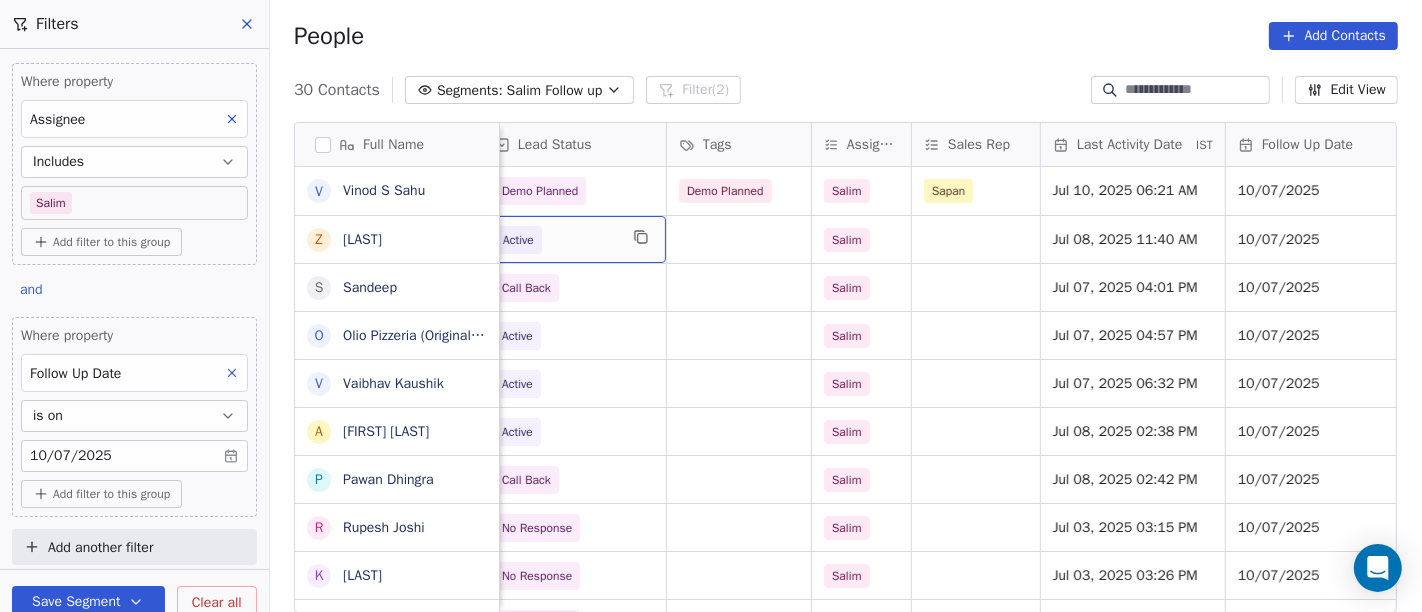 scroll, scrollTop: 0, scrollLeft: 783, axis: horizontal 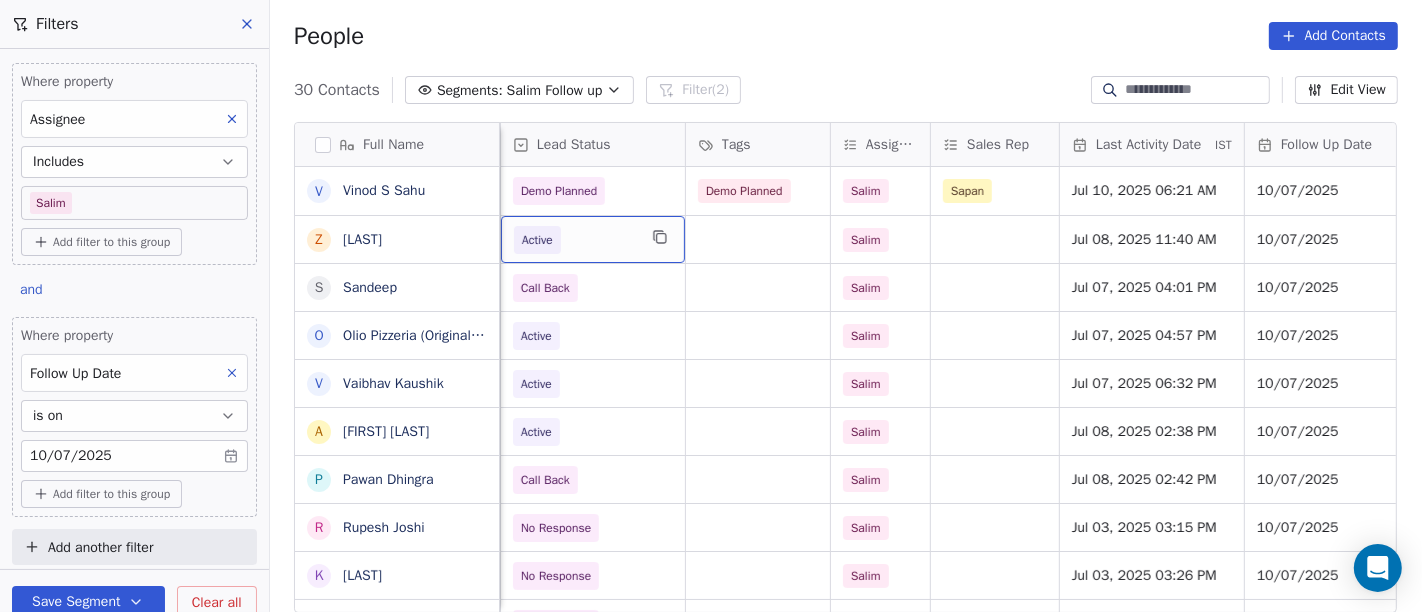 click on "Active" at bounding box center [537, 240] 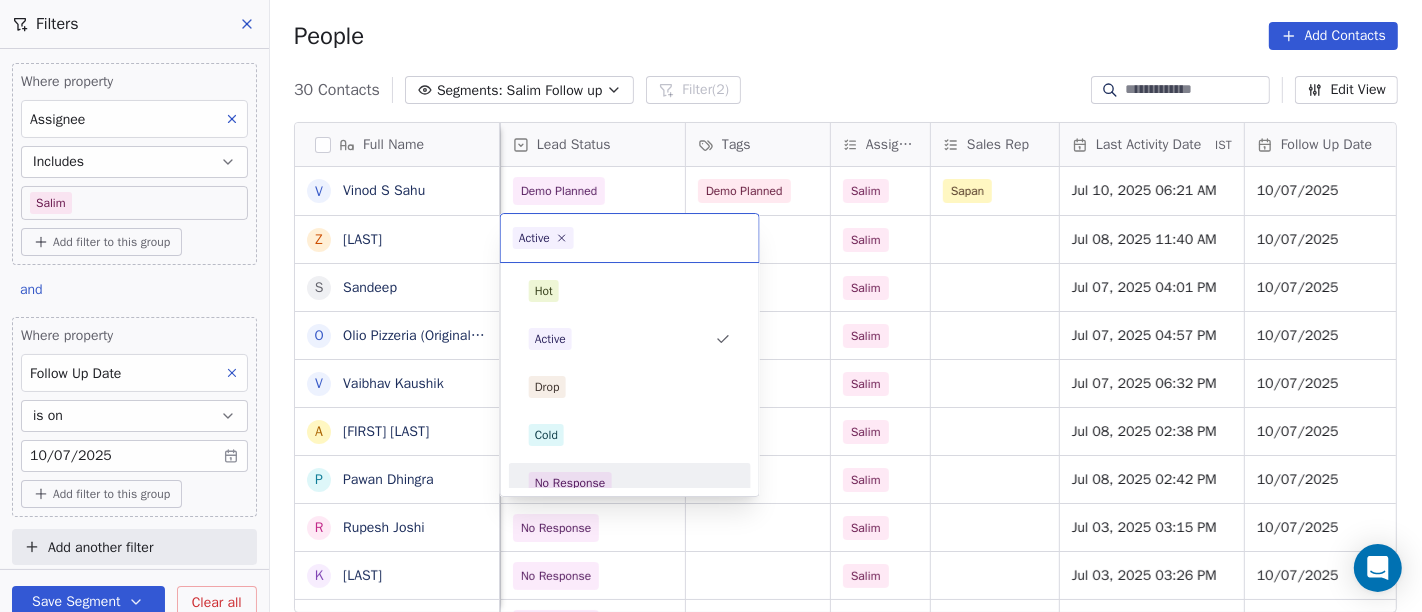 click on "No Response" at bounding box center (630, 483) 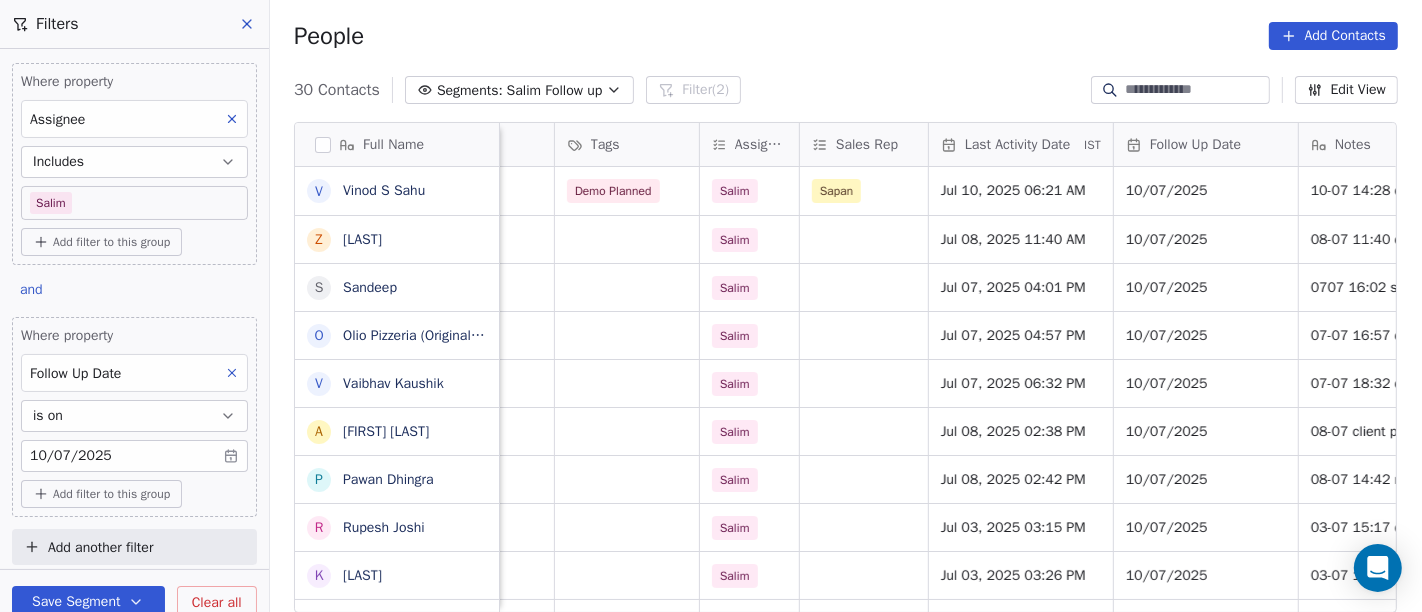 scroll, scrollTop: 0, scrollLeft: 979, axis: horizontal 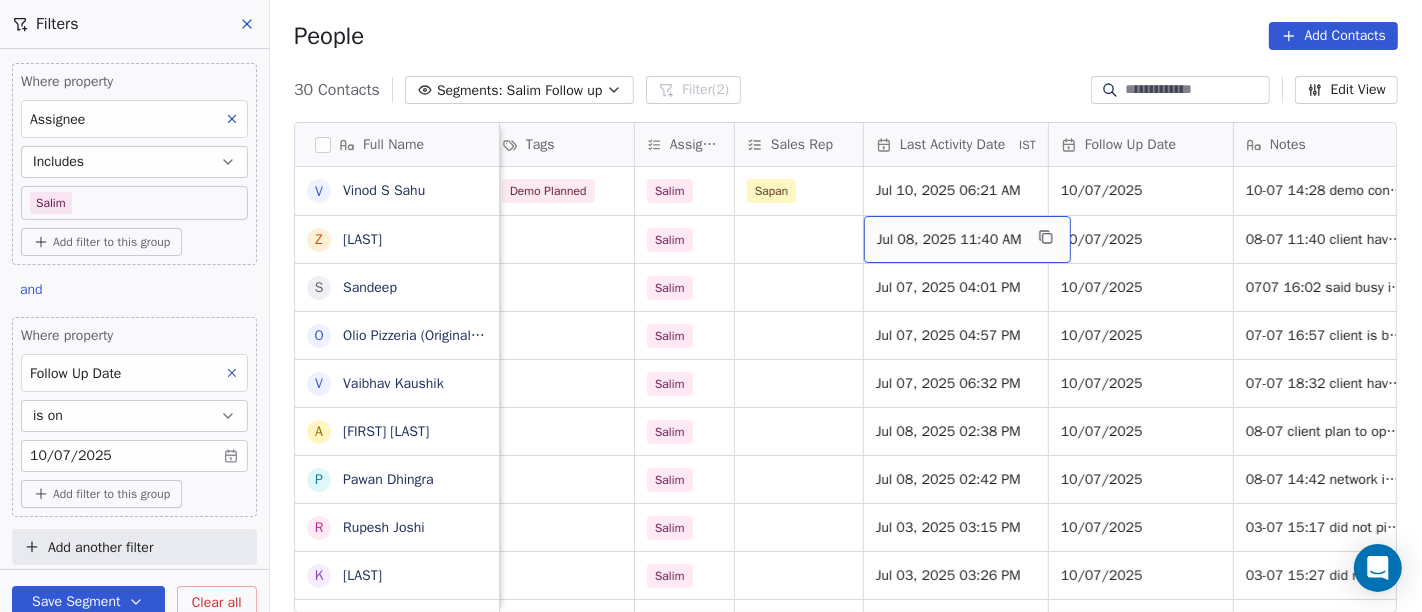 click on "Jul 08, 2025 11:40 AM" at bounding box center (949, 240) 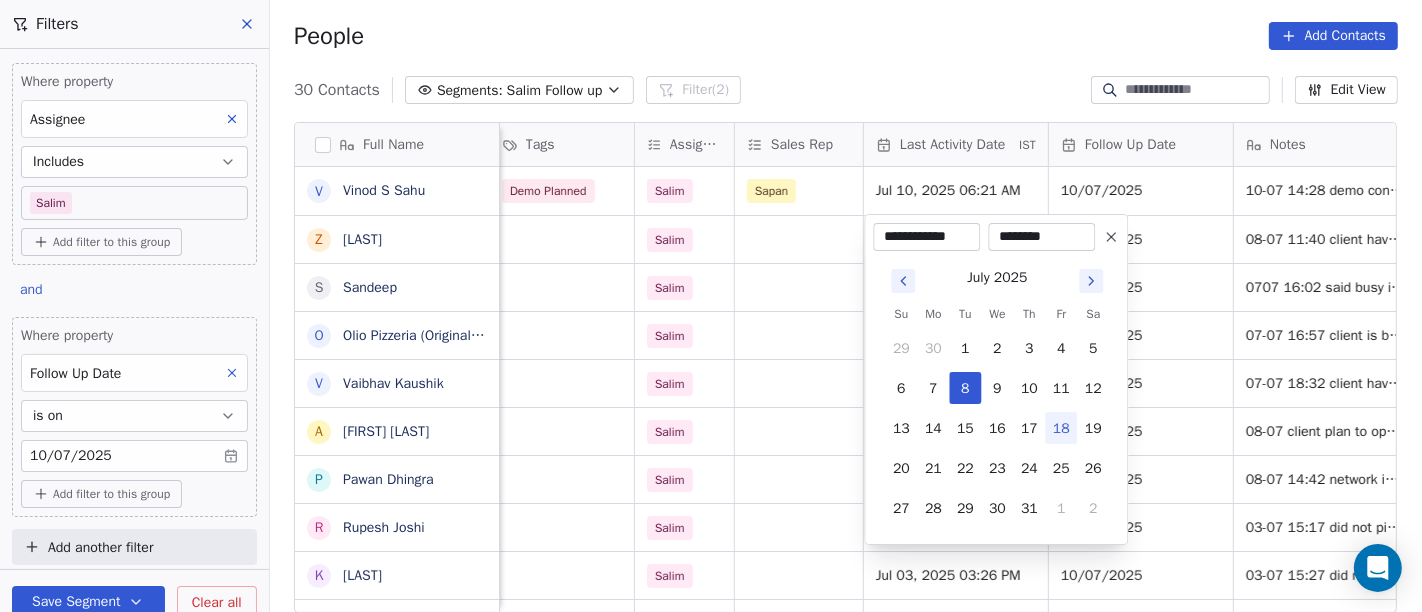 click on "18" at bounding box center [1061, 428] 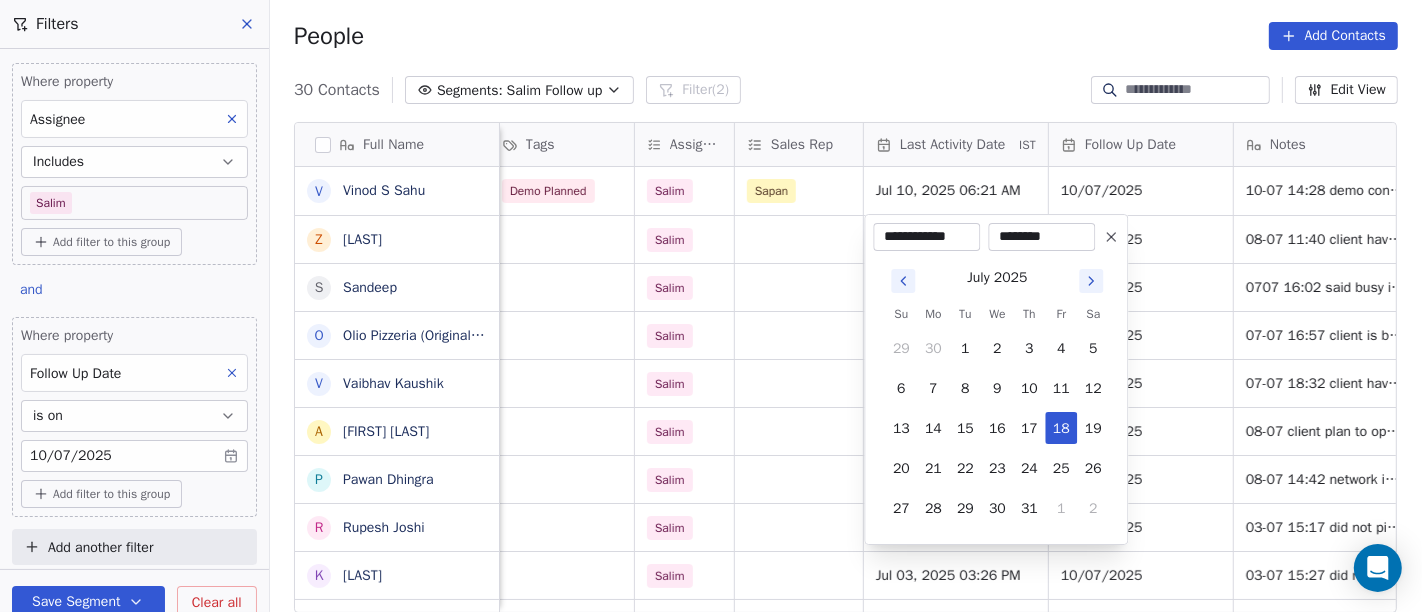 click on "On2Cook India Pvt. Ltd. Contacts People Marketing Workflows Campaigns Sales Pipelines Sequences Beta Tools Apps AI Agents Help & Support Filters Where property   Assignee   Includes Salim Add filter to this group and Where property   Follow Up Date   is on 10/07/2025 Add filter to this group Add another filter Save Segment Clear all People  Add Contacts 30 Contacts Segments: Salim Follow up Filter  (2) Edit View Tag Add to Sequence Full Name V Vinod S Sahu z zakir S Sandeep O Olio Pizzeria (Original, Best Pizza Award) V Vaibhav Kaushik A Aman Bansal P Pawan Dhingra R Rupesh Joshi K Kurian G Ganesh Tiwari N Narayan Mishra p praveen N Nitin Agarwal a asharfi lal mahour J Jagmohan Singh Chauhan E Er Piyush Garg P Pushpendra Singh R Rakesh B Bhupesh Vij R Rakesh Maheshwari K Karan Z Zunaid Rahman B Bibu Rana M Mohammad Rehan A Ashok meena Y Yash Pal Chhabra U Uma Sanghi H Himanshu Modi R Randhir chudgar D Dineshbhai location Created Date IST Lead Status Tags Assignee Sales Rep Last Activity Date IST Notes   2" at bounding box center [711, 306] 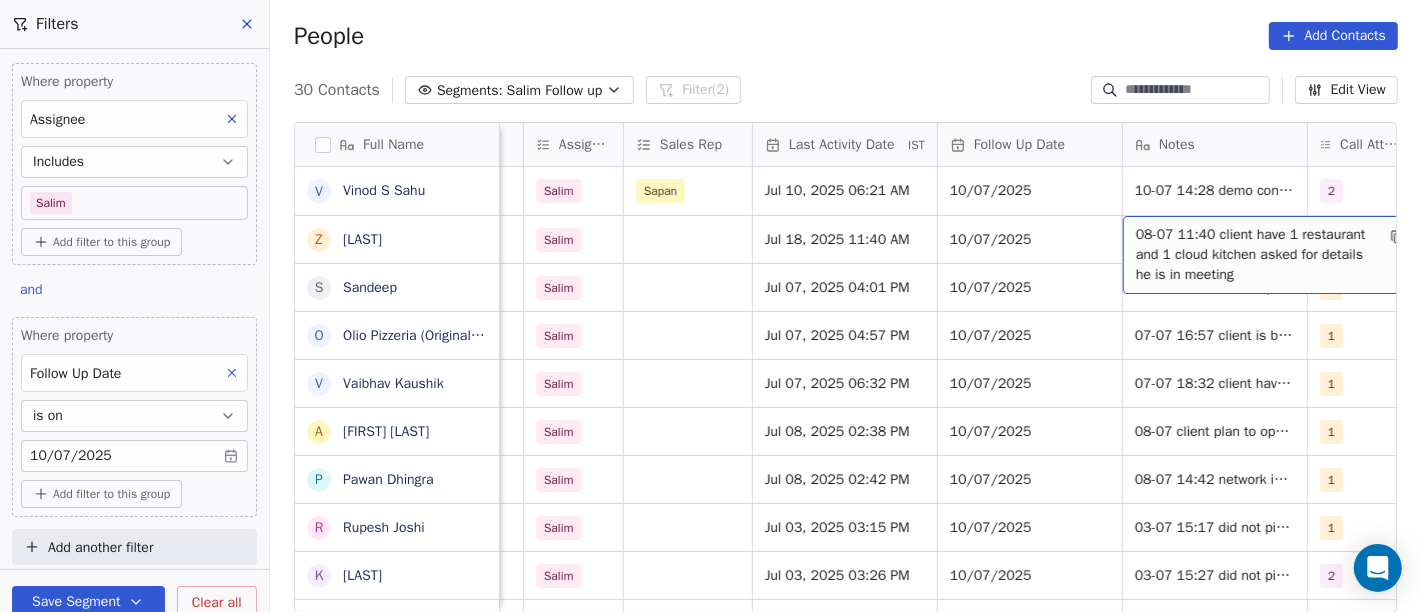 scroll, scrollTop: 0, scrollLeft: 1131, axis: horizontal 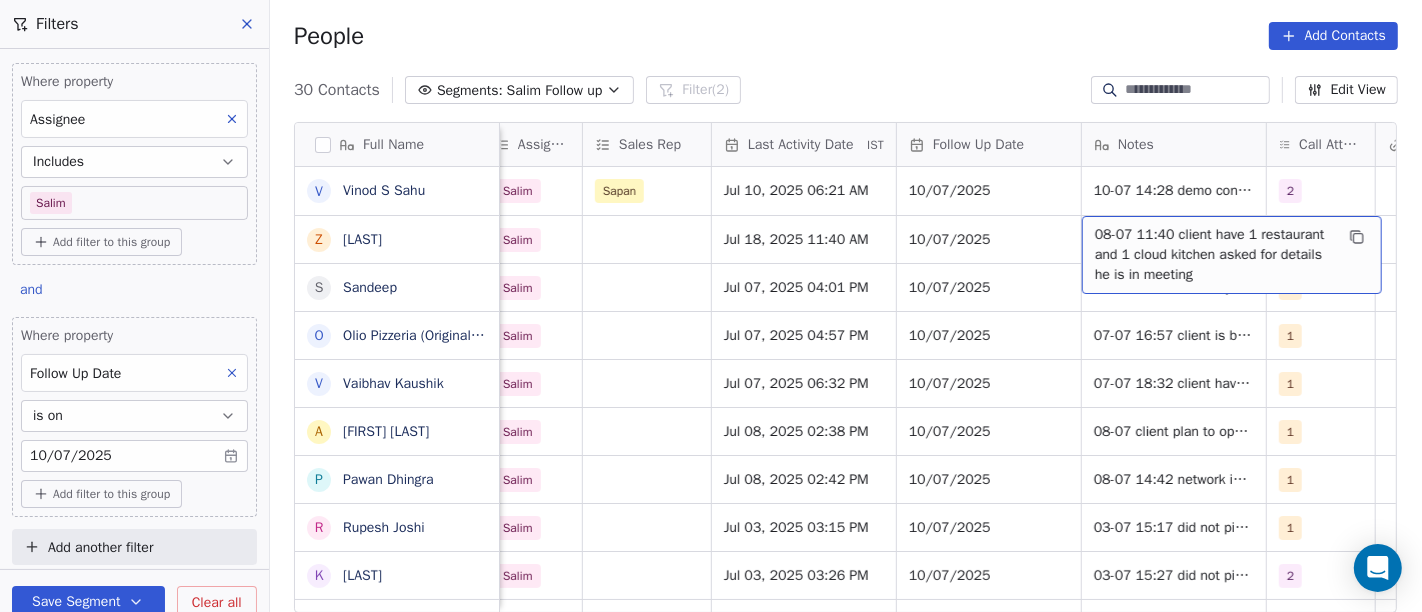 click on "08-07 11:40 client have 1 restaurant and 1 cloud kitchen asked for details  he is in meeting" at bounding box center [1214, 255] 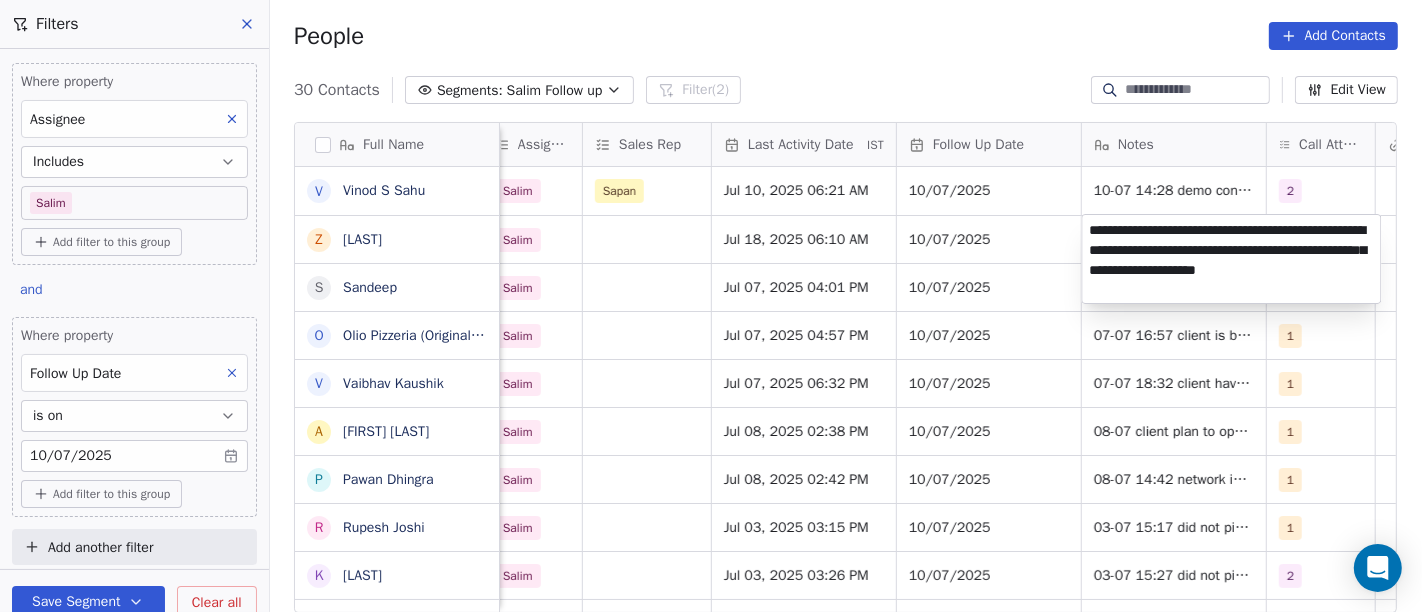type on "**********" 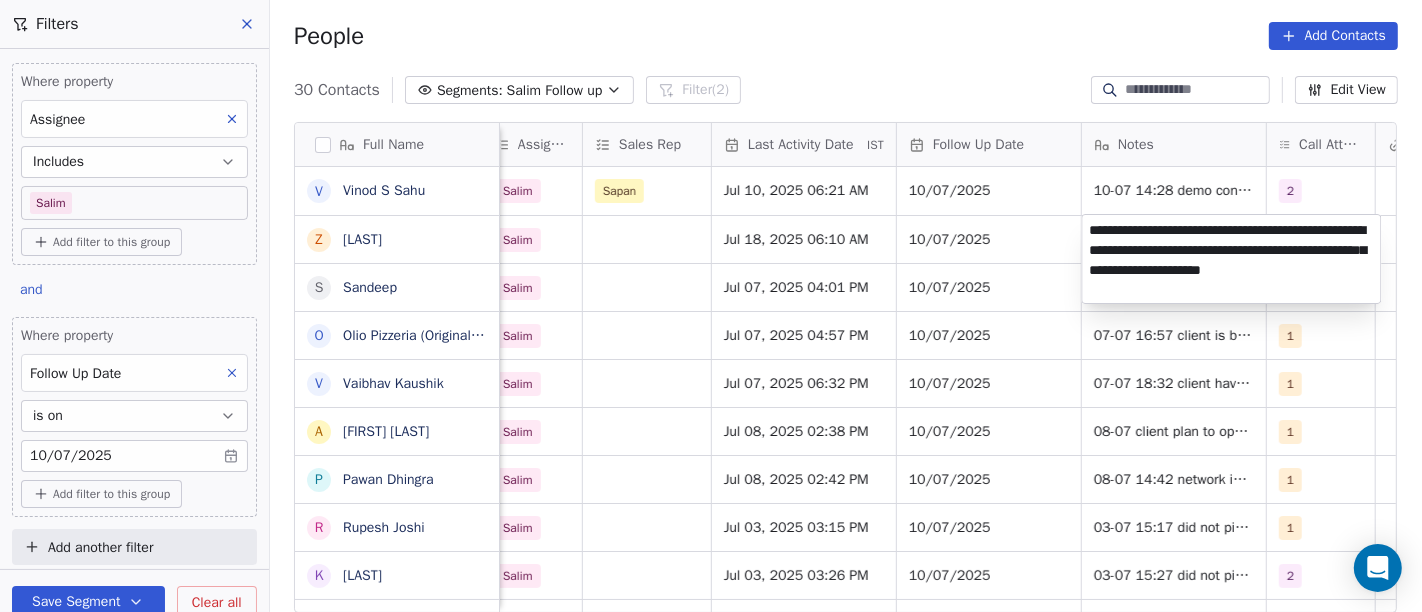 click on "On2Cook India Pvt. Ltd. Contacts People Marketing Workflows Campaigns Sales Pipelines Sequences Beta Tools Apps AI Agents Help & Support Filters Where property   Assignee   Includes Salim Add filter to this group and Where property   Follow Up Date   is on 10/07/2025 Add filter to this group Add another filter Save Segment Clear all People  Add Contacts 30 Contacts Segments: Salim Follow up Filter  (2) Edit View Tag Add to Sequence Full Name V Vinod S Sahu z zakir S Sandeep O Olio Pizzeria (Original, Best Pizza Award) V Vaibhav Kaushik A Aman Bansal P Pawan Dhingra R Rupesh Joshi K Kurian G Ganesh Tiwari N Narayan Mishra p praveen N Nitin Agarwal a asharfi lal mahour J Jagmohan Singh Chauhan E Er Piyush Garg P Pushpendra Singh R Rakesh B Bhupesh Vij R Rakesh Maheshwari K Karan Z Zunaid Rahman B Bibu Rana M Mohammad Rehan A Ashok meena Y Yash Pal Chhabra U Uma Sanghi H Himanshu Modi R Randhir chudgar D Dineshbhai Created Date IST Lead Status Tags Assignee Sales Rep Last Activity Date IST Follow Up Date Notes" at bounding box center (711, 306) 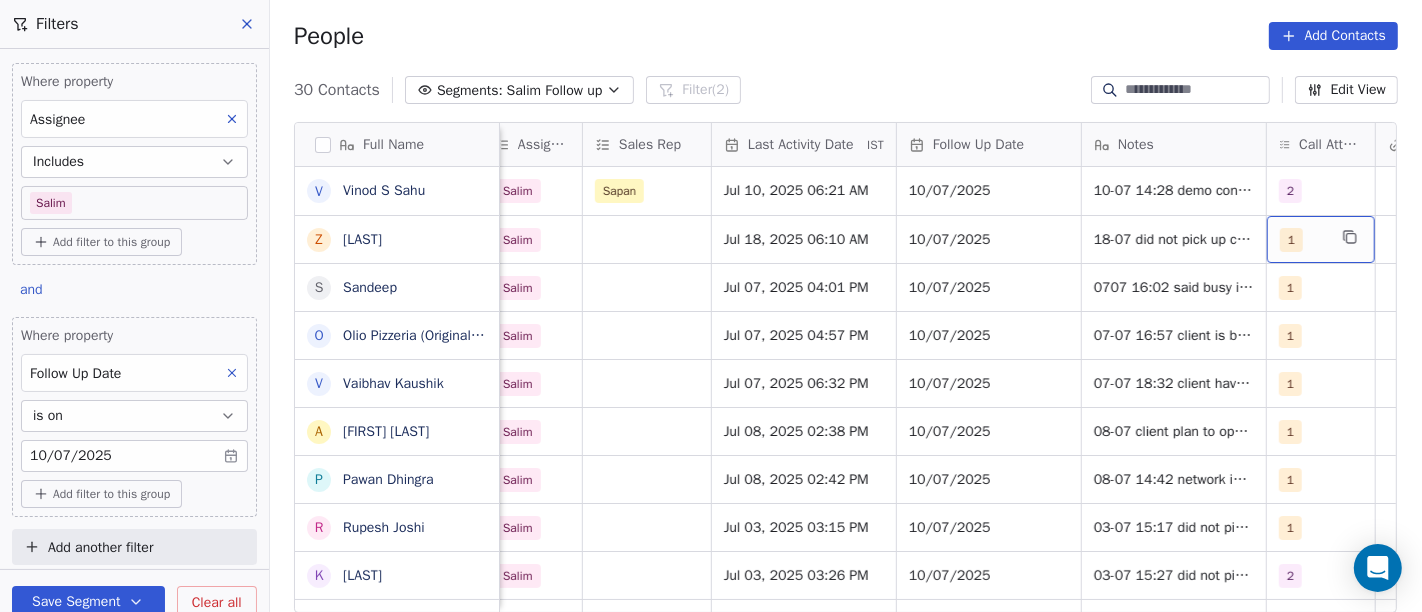 click on "1" at bounding box center [1291, 240] 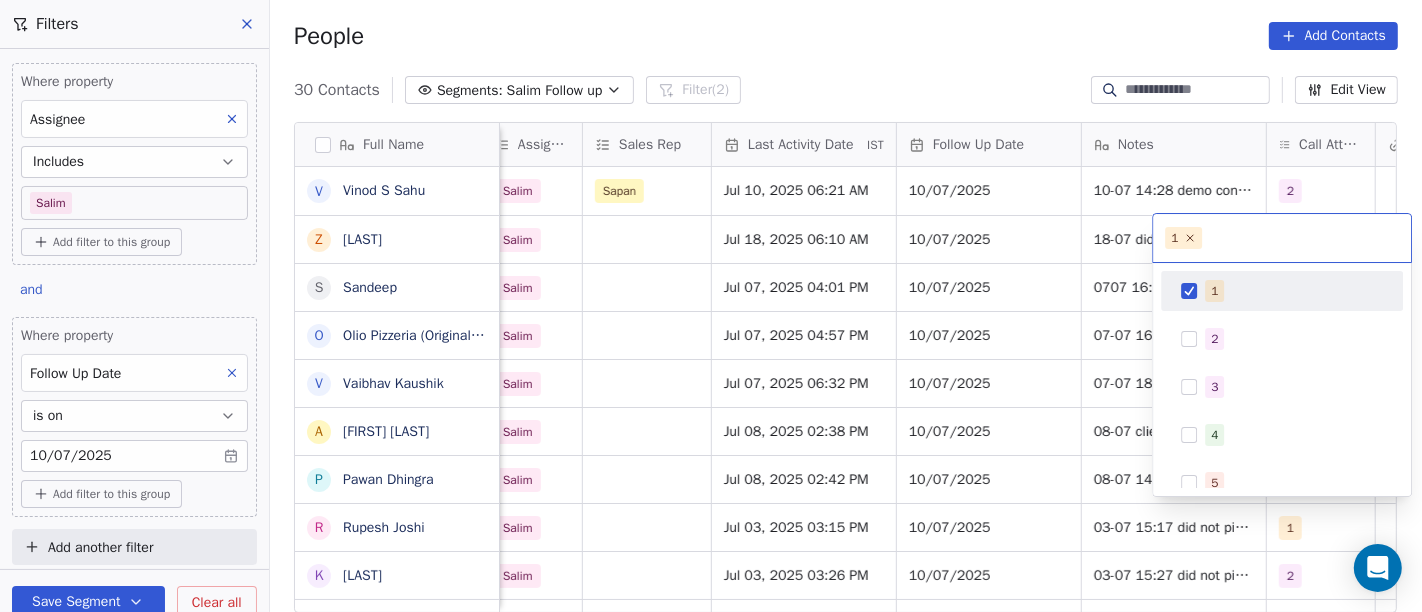 click on "1" at bounding box center [1294, 291] 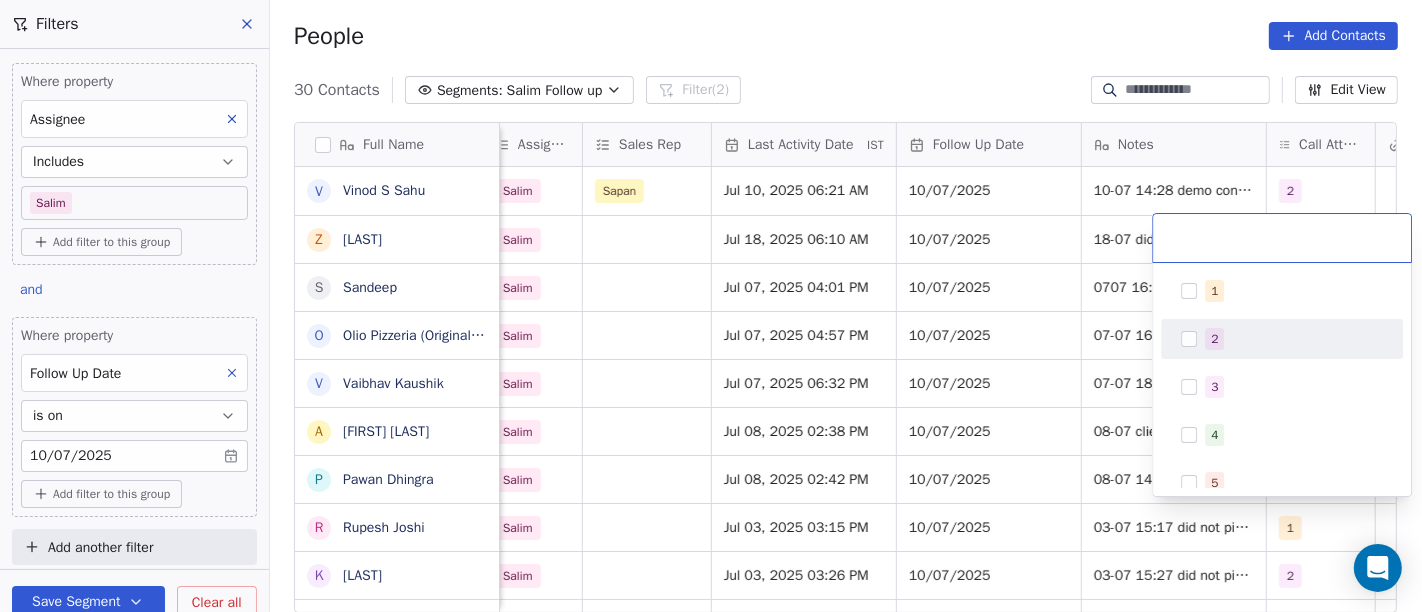 click on "2" at bounding box center (1294, 339) 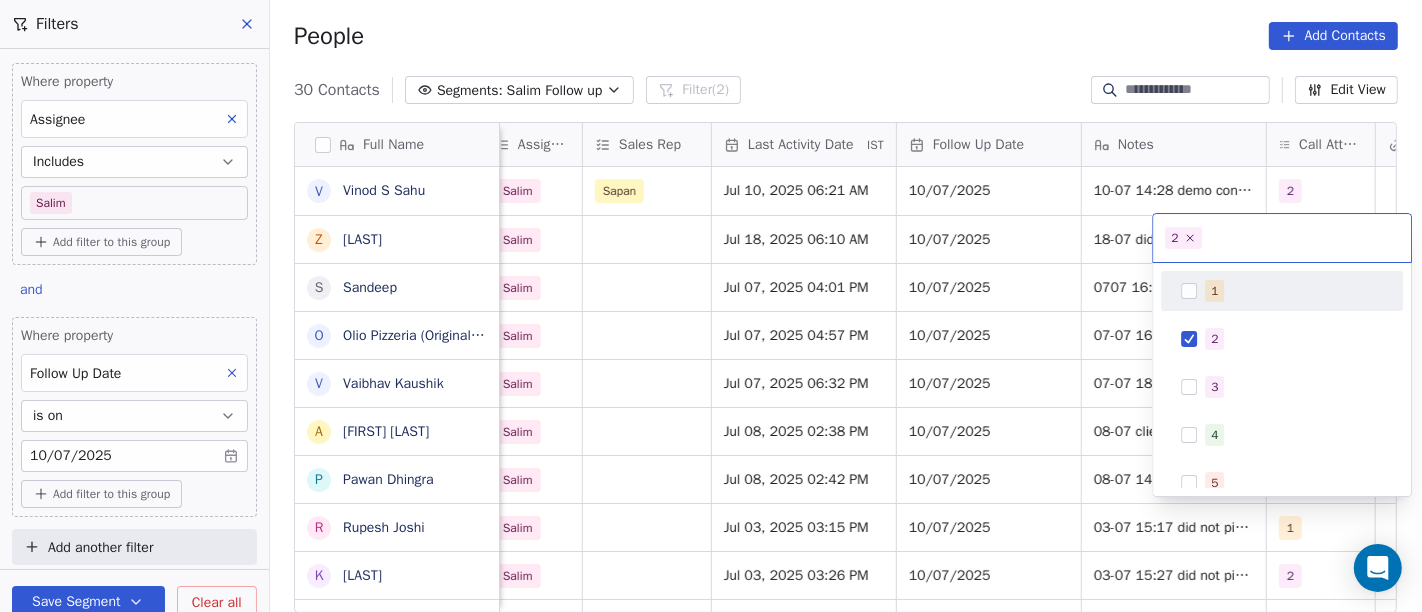 click on "On2Cook India Pvt. Ltd. Contacts People Marketing Workflows Campaigns Sales Pipelines Sequences Beta Tools Apps AI Agents Help & Support Filters Where property   Assignee   Includes Salim Add filter to this group and Where property   Follow Up Date   is on 10/07/2025 Add filter to this group Add another filter Save Segment Clear all People  Add Contacts 30 Contacts Segments: Salim Follow up Filter  (2) Edit View Tag Add to Sequence Full Name V Vinod S Sahu z zakir S Sandeep O Olio Pizzeria (Original, Best Pizza Award) V Vaibhav Kaushik A Aman Bansal P Pawan Dhingra R Rupesh Joshi K Kurian G Ganesh Tiwari N Narayan Mishra p praveen N Nitin Agarwal a asharfi lal mahour J Jagmohan Singh Chauhan E Er Piyush Garg P Pushpendra Singh R Rakesh B Bhupesh Vij R Rakesh Maheshwari K Karan Z Zunaid Rahman B Bibu Rana M Mohammad Rehan A Ashok meena Y Yash Pal Chhabra U Uma Sanghi H Himanshu Modi R Randhir chudgar D Dineshbhai Created Date IST Lead Status Tags Assignee Sales Rep Last Activity Date IST Follow Up Date Notes" at bounding box center (711, 306) 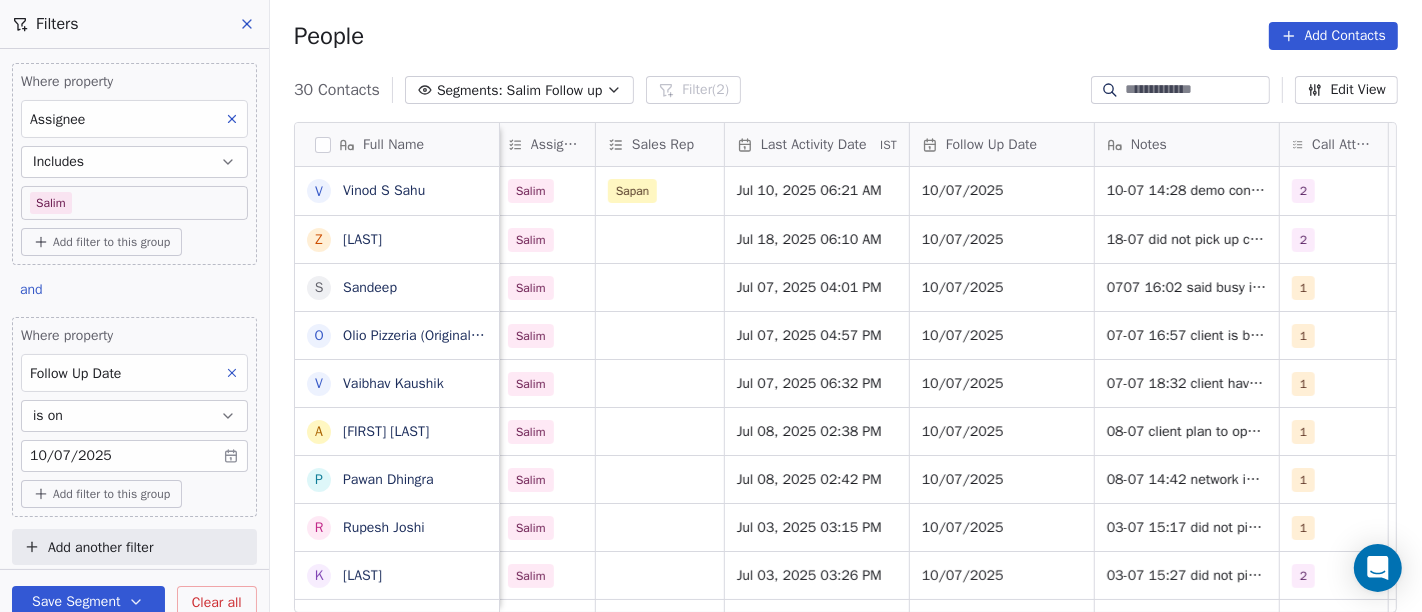 scroll, scrollTop: 0, scrollLeft: 1117, axis: horizontal 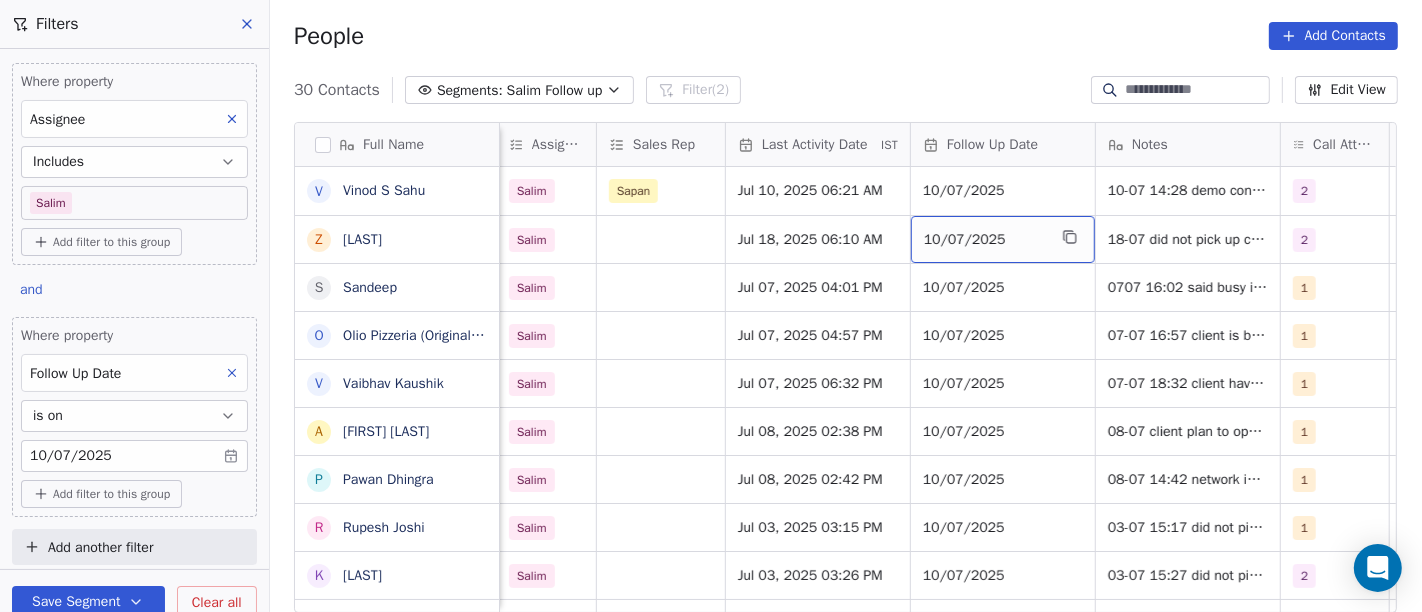 click on "10/07/2025" at bounding box center (985, 240) 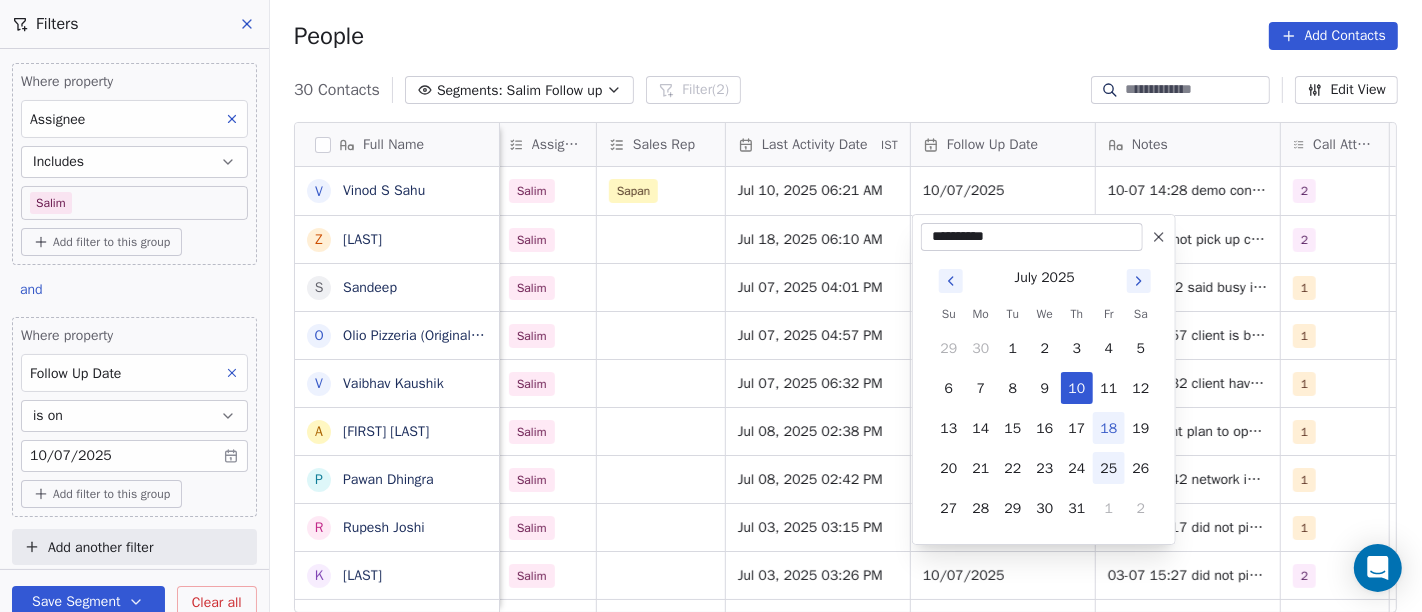 click on "25" at bounding box center (1109, 468) 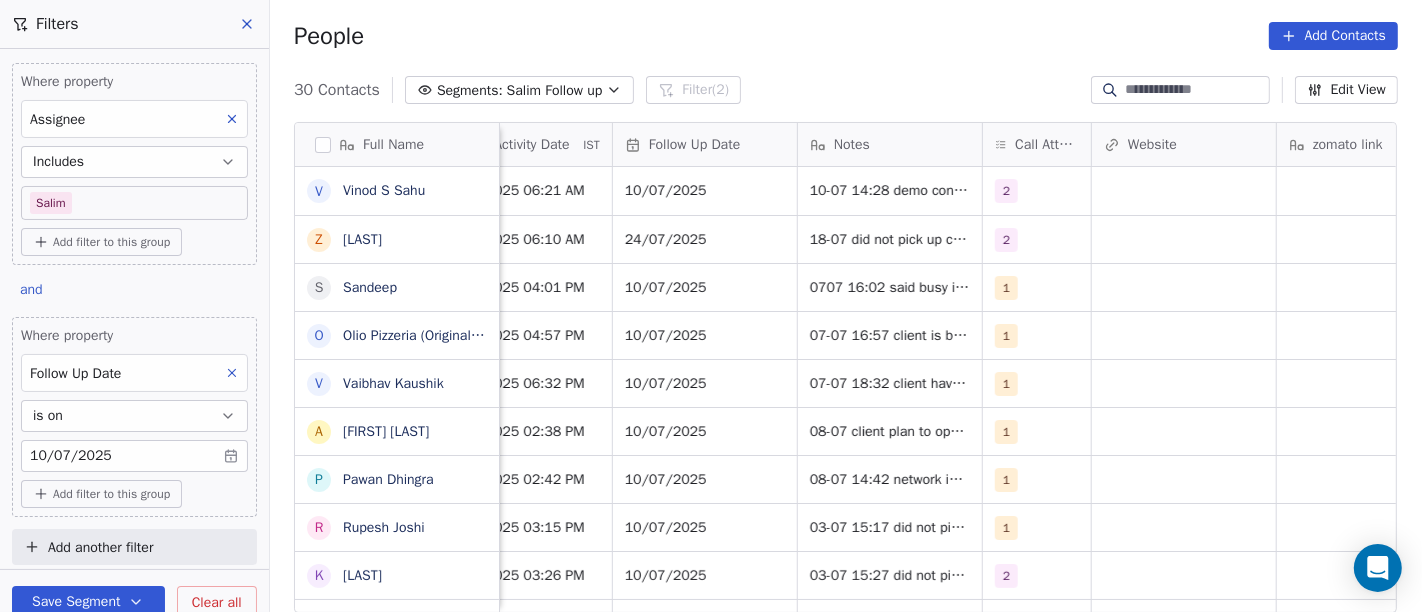 scroll, scrollTop: 0, scrollLeft: 1408, axis: horizontal 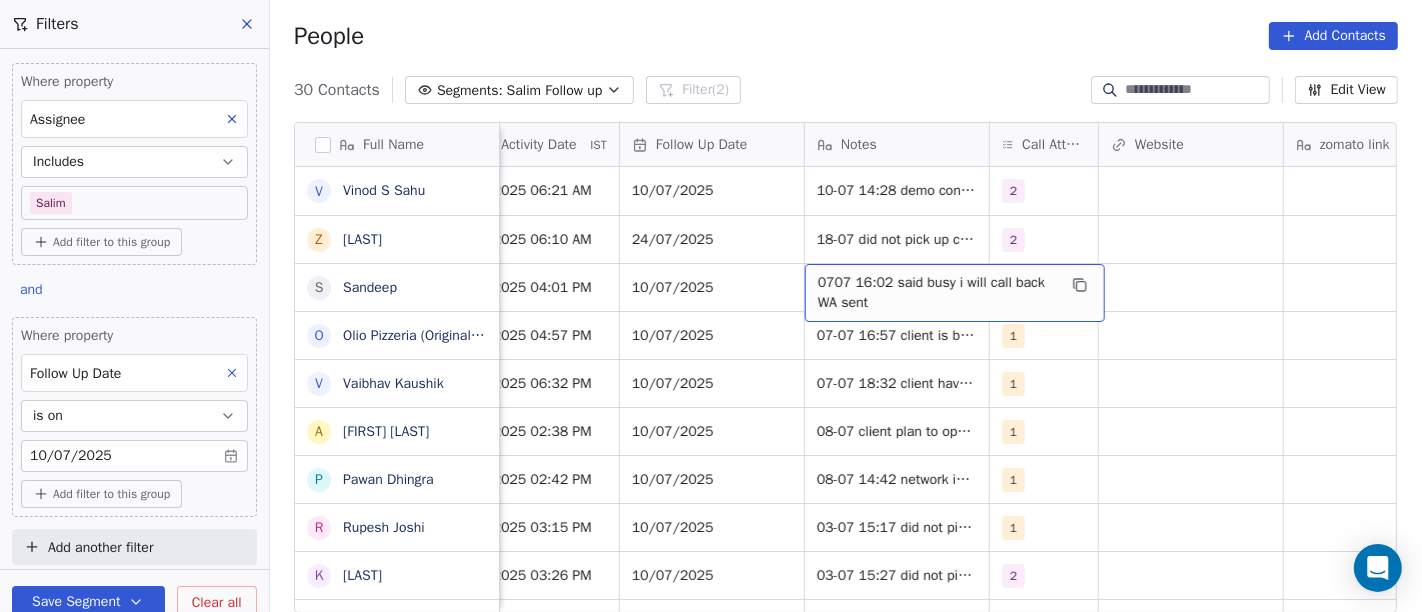 click on "0707 16:02 said busy i will call back WA sent" at bounding box center [955, 293] 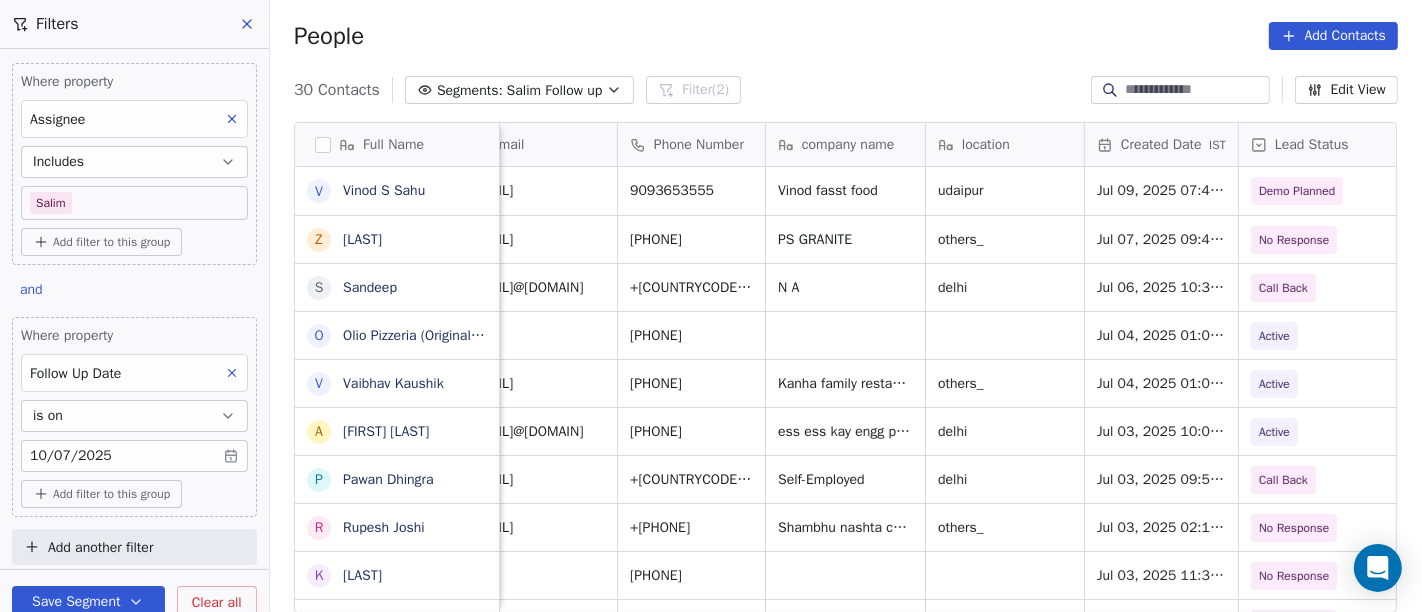 scroll, scrollTop: 0, scrollLeft: 44, axis: horizontal 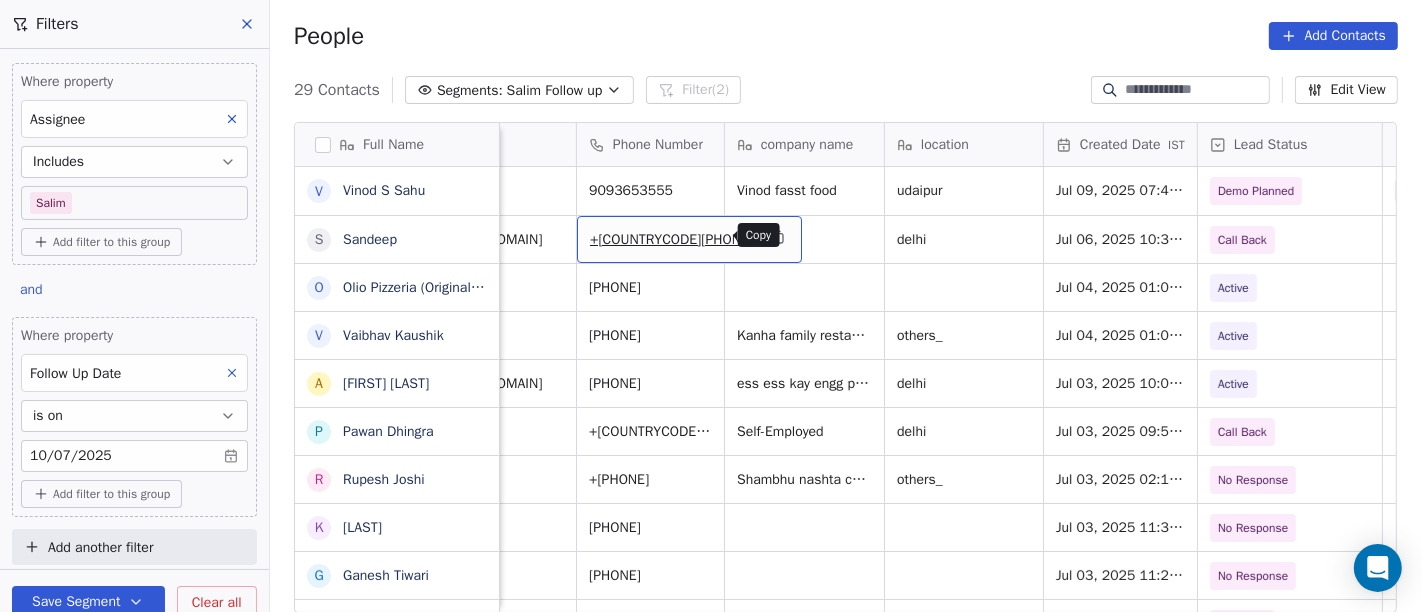 click at bounding box center (777, 237) 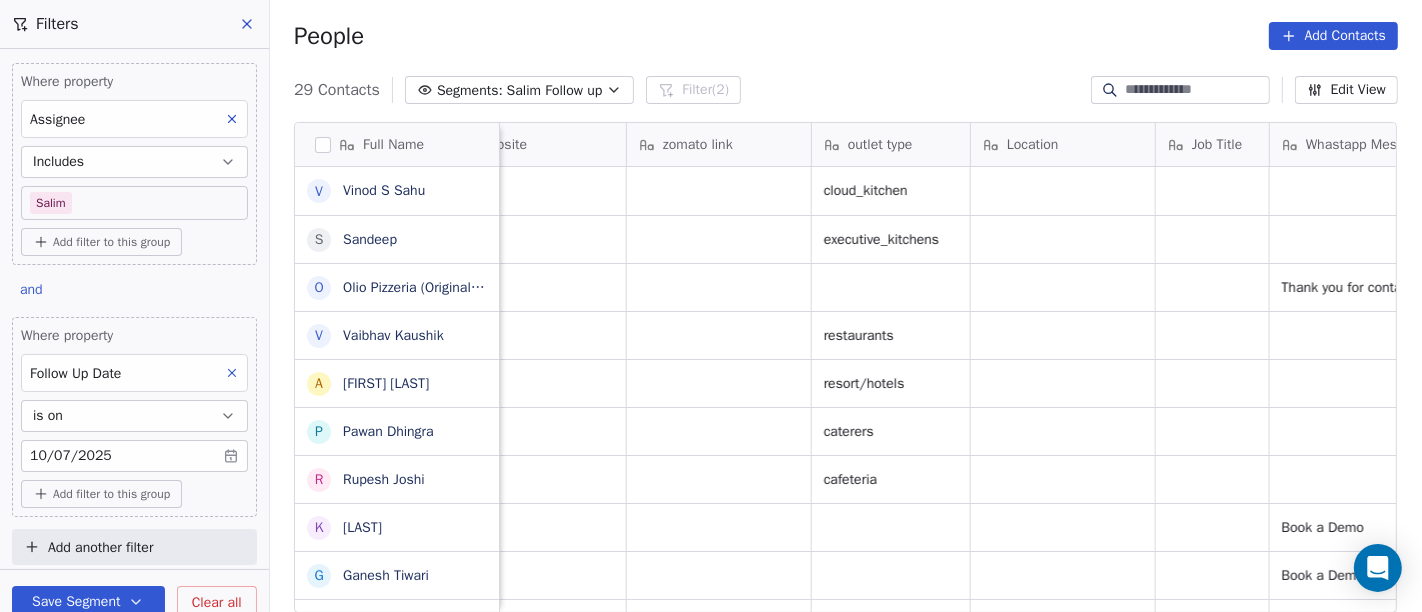 scroll, scrollTop: 0, scrollLeft: 2373, axis: horizontal 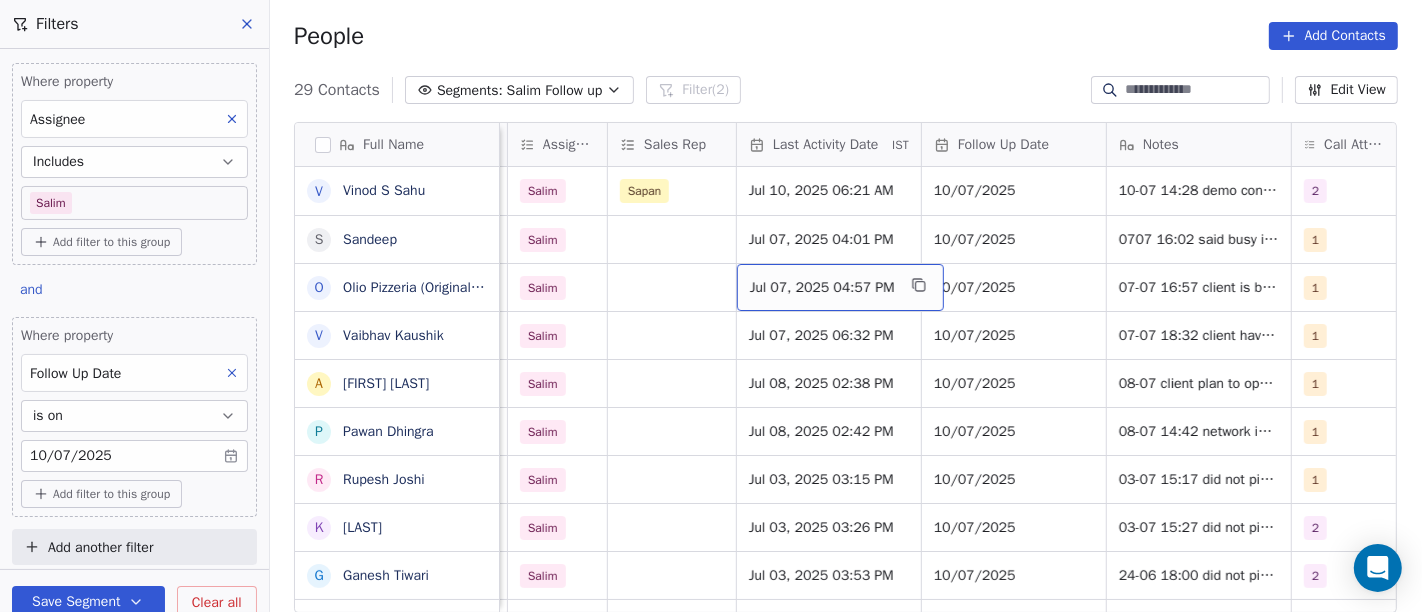 click on "Jul 07, 2025 04:57 PM" at bounding box center [822, 288] 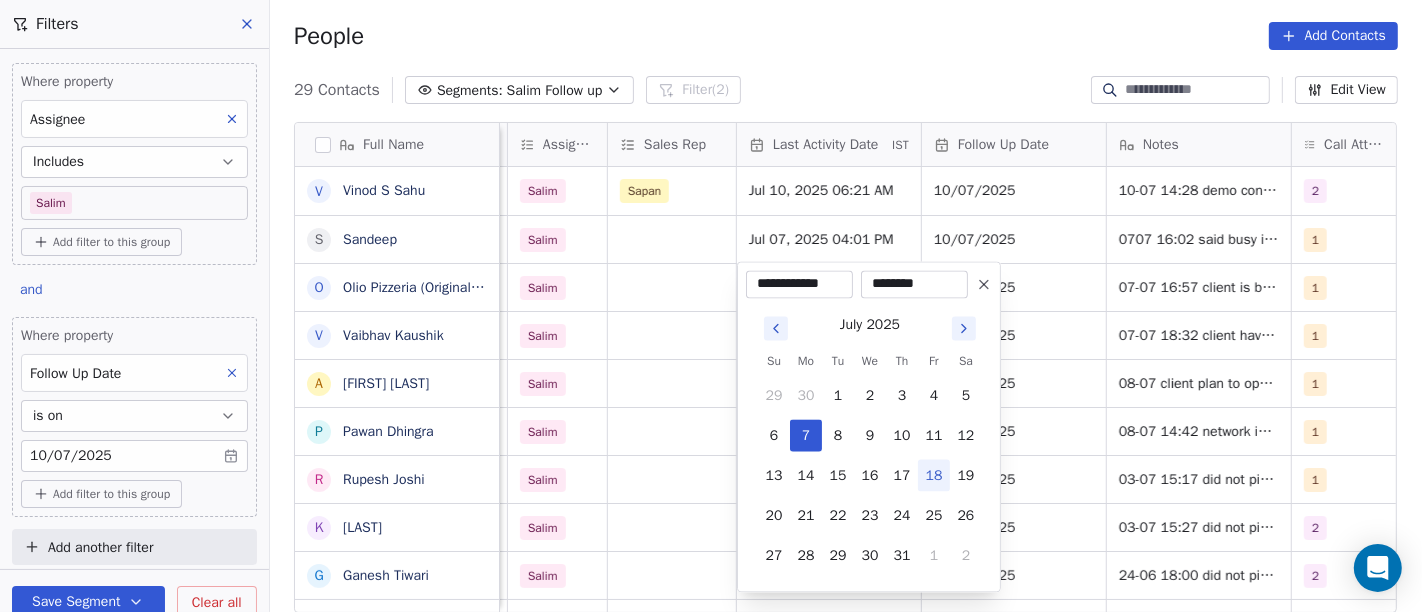 click on "18" at bounding box center (934, 475) 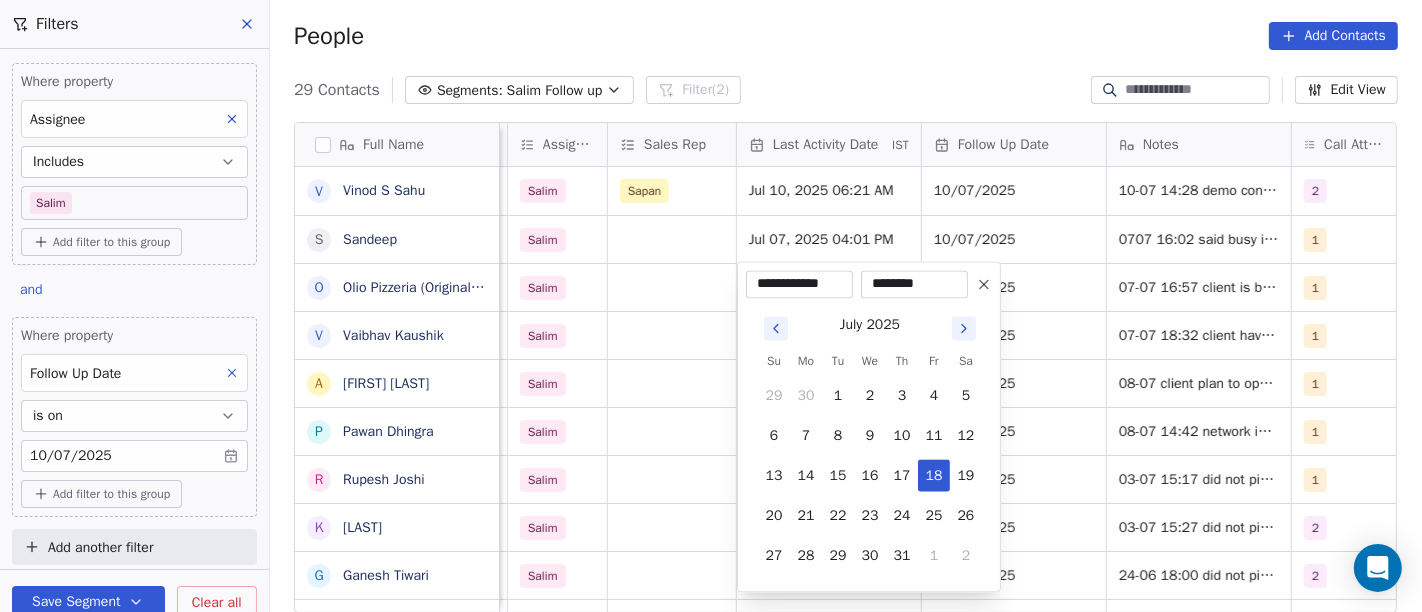 click on "On2Cook India Pvt. Ltd. Contacts People Marketing Workflows Campaigns Sales Pipelines Sequences Beta Tools Apps AI Agents Help & Support Filters Where property   Assignee   Includes Salim Add filter to this group and Where property   Follow Up Date   is on 10/07/2025 Add filter to this group Add another filter Save Segment Clear all People  Add Contacts 29 Contacts Segments: Salim Follow up Filter  (2) Edit View Tag Add to Sequence Full Name V Vinod S Sahu S Sandeep O Olio Pizzeria (Original, Best Pizza Award) V Vaibhav Kaushik A Aman Bansal P Pawan Dhingra R Rupesh Joshi K Kurian G Ganesh Tiwari N Narayan Mishra p praveen N Nitin Agarwal a asharfi lal mahour J Jagmohan Singh Chauhan E Er Piyush Garg P Pushpendra Singh R Rakesh B Bhupesh Vij R Rakesh Maheshwari K Karan Z Zunaid Rahman B Bibu Rana M Mohammad Rehan A Ashok meena Y Yash Pal Chhabra U Uma Sanghi H Himanshu Modi R Randhir chudgar D Dineshbhai location Created Date IST Lead Status Tags Assignee Sales Rep Last Activity Date IST Follow Up Date   2" at bounding box center [711, 306] 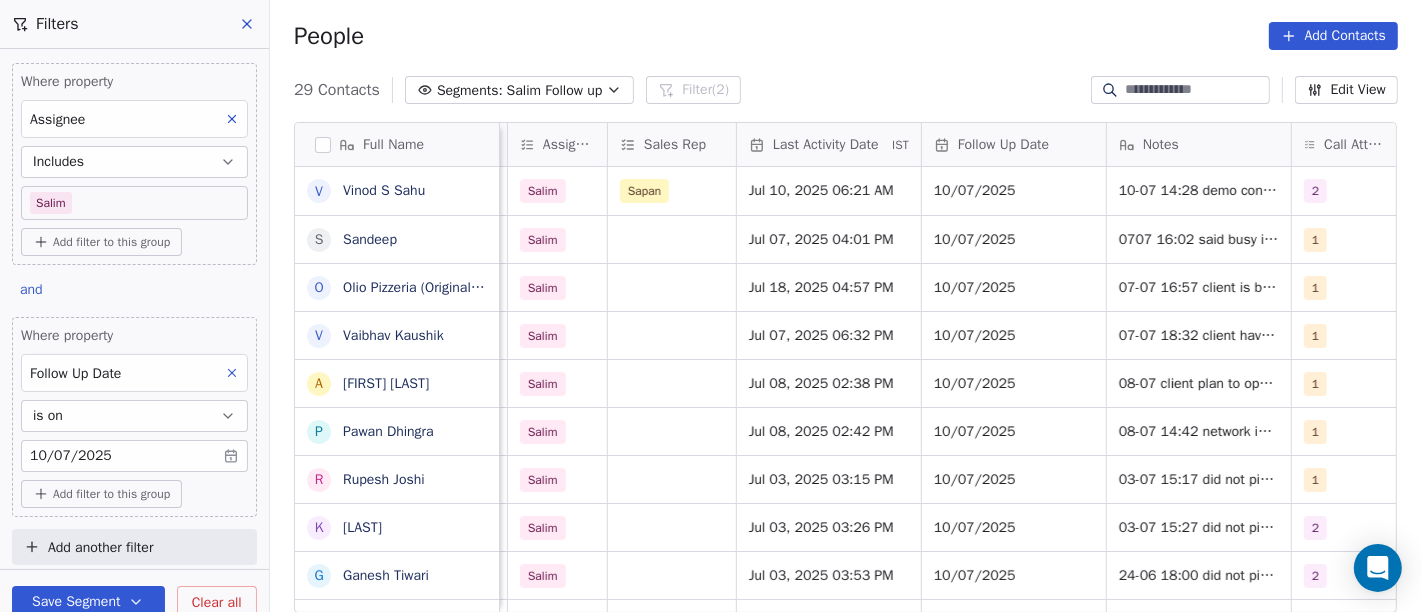 scroll, scrollTop: 0, scrollLeft: 1191, axis: horizontal 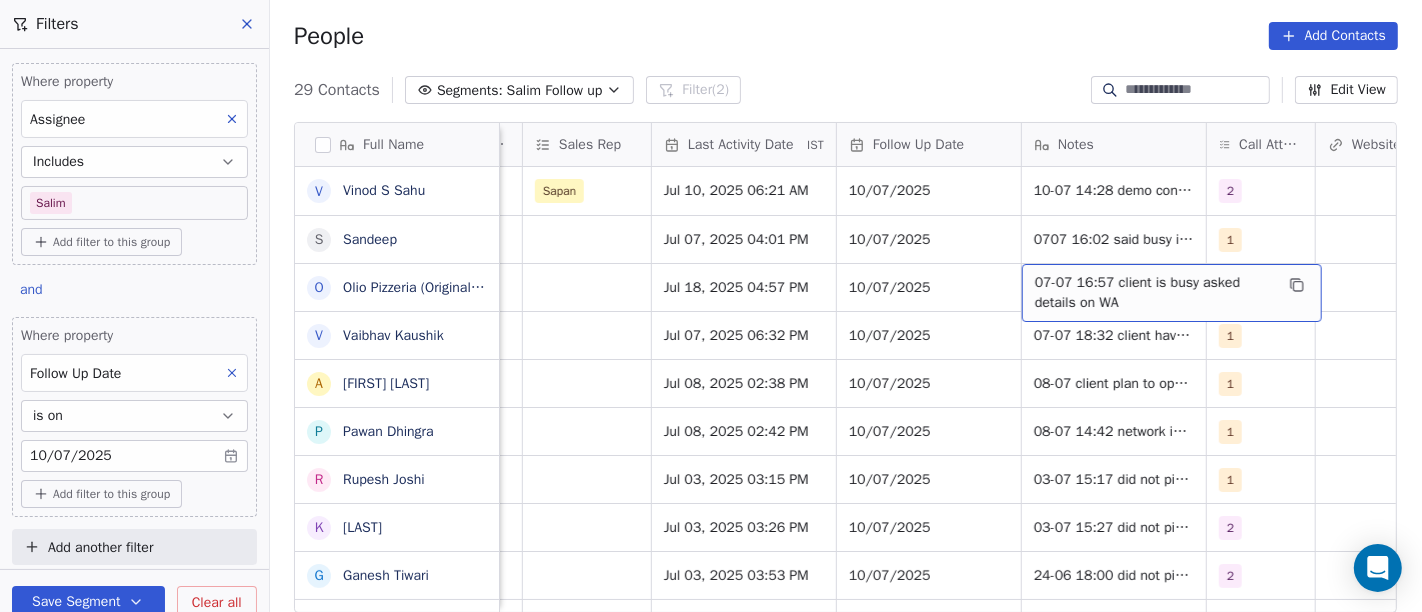 click on "07-07 16:57  client is busy asked details on WA" at bounding box center [1154, 293] 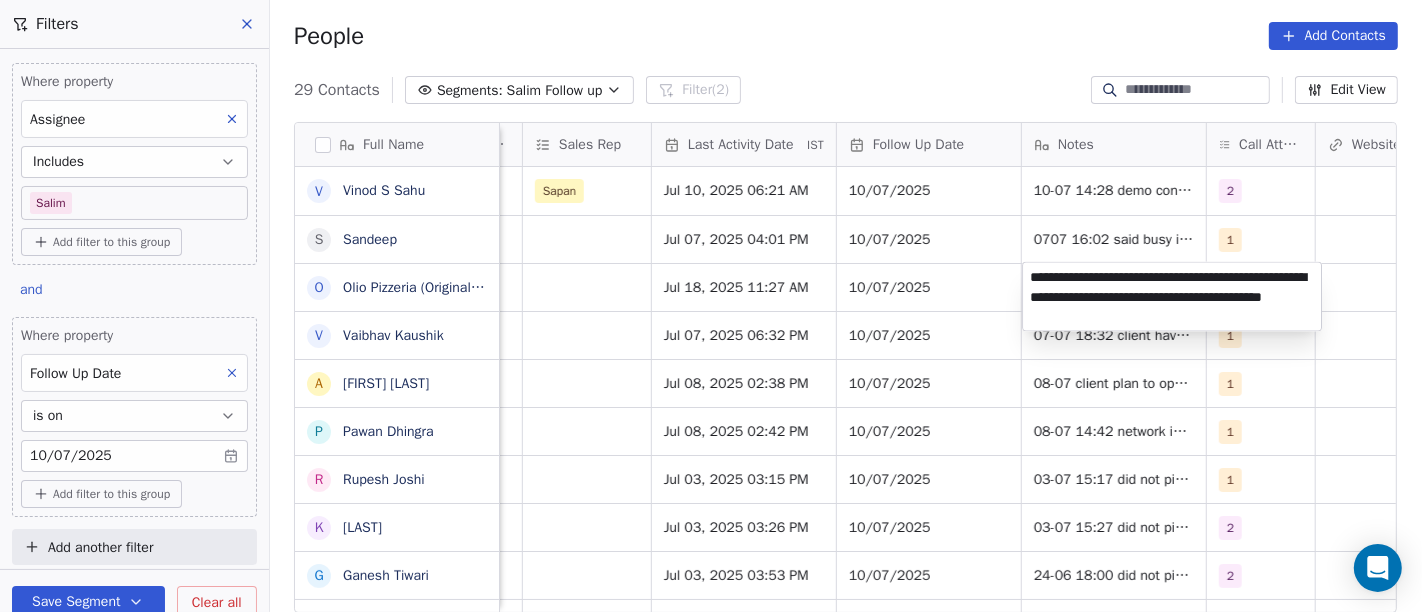 type on "**********" 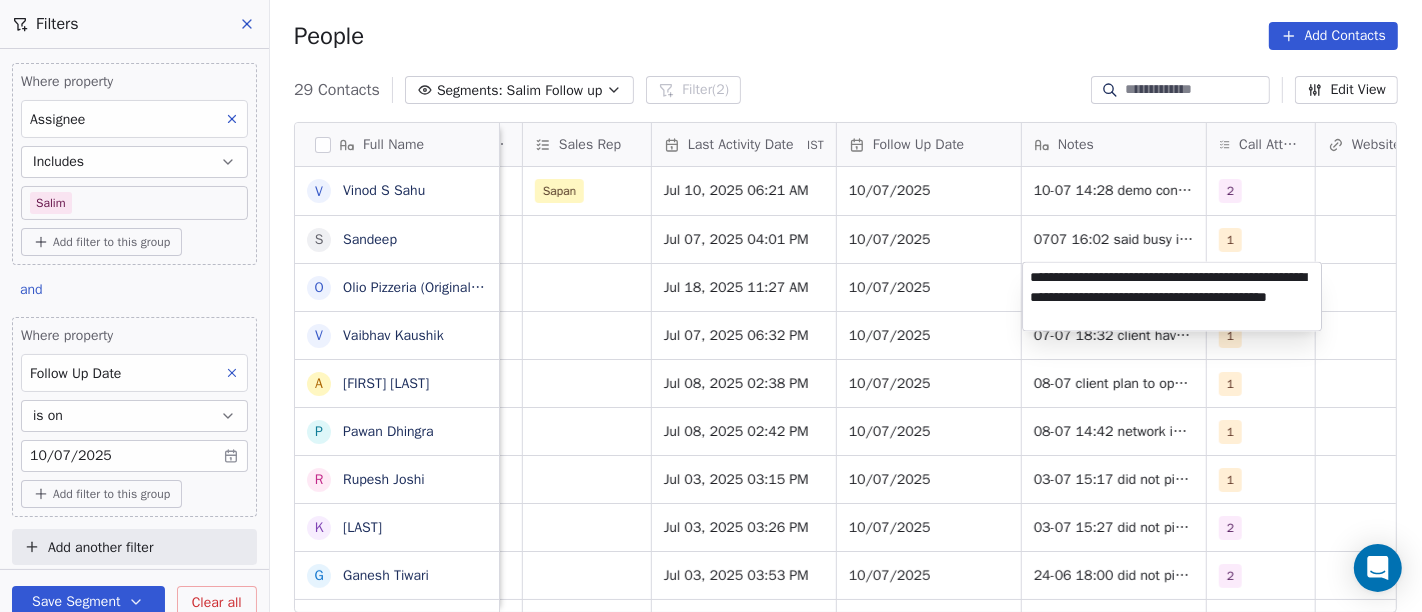 click on "On2Cook India Pvt. Ltd. Contacts People Marketing Workflows Campaigns Sales Pipelines Sequences Beta Tools Apps AI Agents Help & Support Filters Where property   Assignee   Includes Salim Add filter to this group and Where property   Follow Up Date   is on 10/07/2025 Add filter to this group Add another filter Save Segment Clear all People  Add Contacts 29 Contacts Segments: Salim Follow up Filter  (2) Edit View Tag Add to Sequence Full Name V Vinod S Sahu S Sandeep O Olio Pizzeria (Original, Best Pizza Award) V Vaibhav Kaushik A Aman Bansal P Pawan Dhingra R Rupesh Joshi K Kurian G Ganesh Tiwari N Narayan Mishra p praveen N Nitin Agarwal a asharfi lal mahour J Jagmohan Singh Chauhan E Er Piyush Garg P Pushpendra Singh R Rakesh B Bhupesh Vij R Rakesh Maheshwari K Karan Z Zunaid Rahman B Bibu Rana M Mohammad Rehan A Ashok meena Y Yash Pal Chhabra U Uma Sanghi H Himanshu Modi R Randhir chudgar D Dineshbhai Created Date IST Lead Status Tags Assignee Sales Rep Last Activity Date IST Follow Up Date Notes Website" at bounding box center [711, 306] 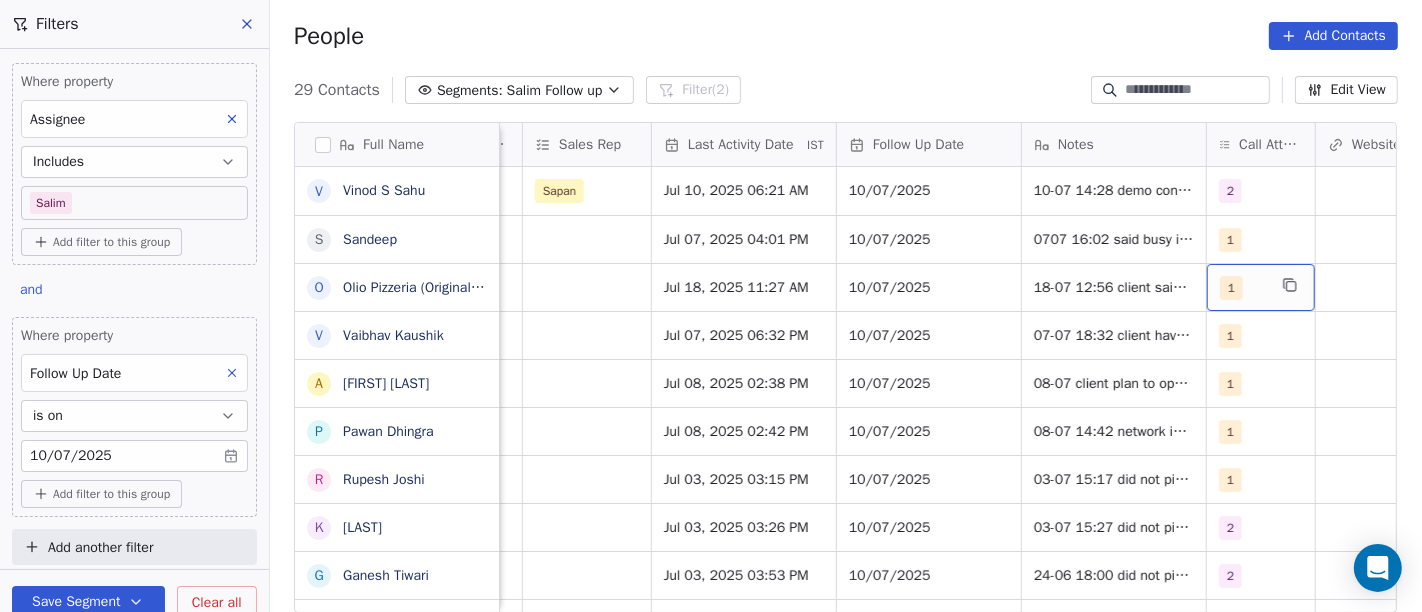 click on "1" at bounding box center [1231, 288] 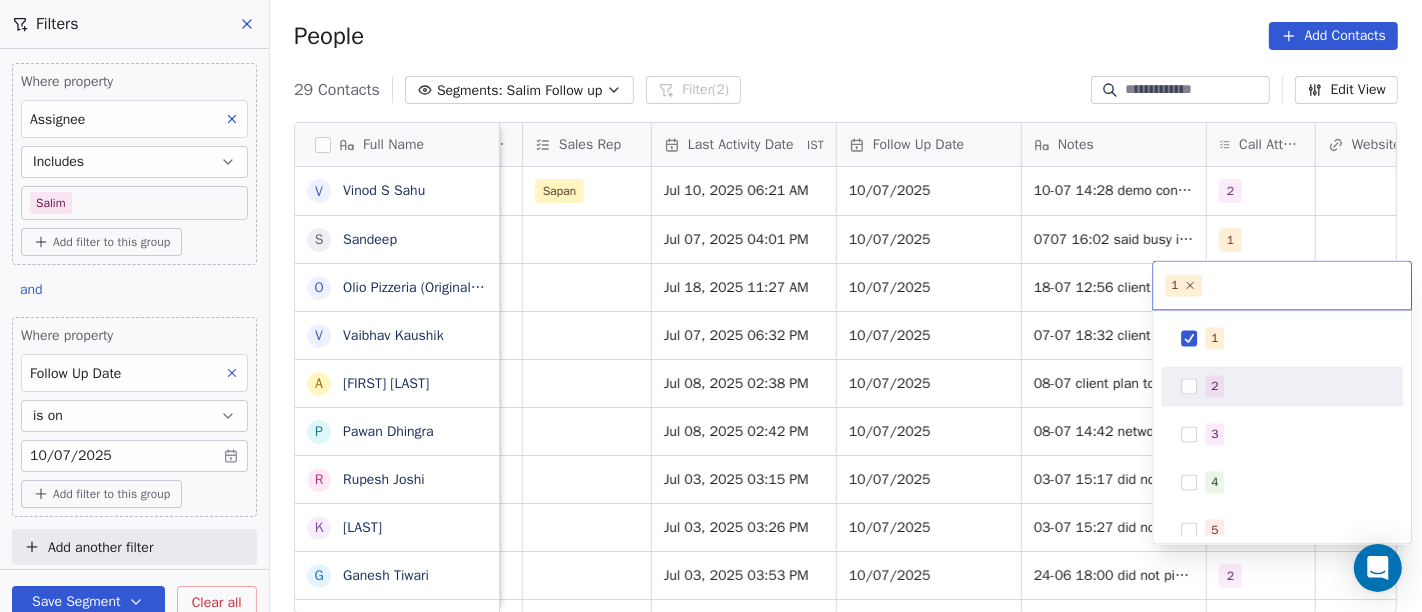 click on "2" at bounding box center (1282, 386) 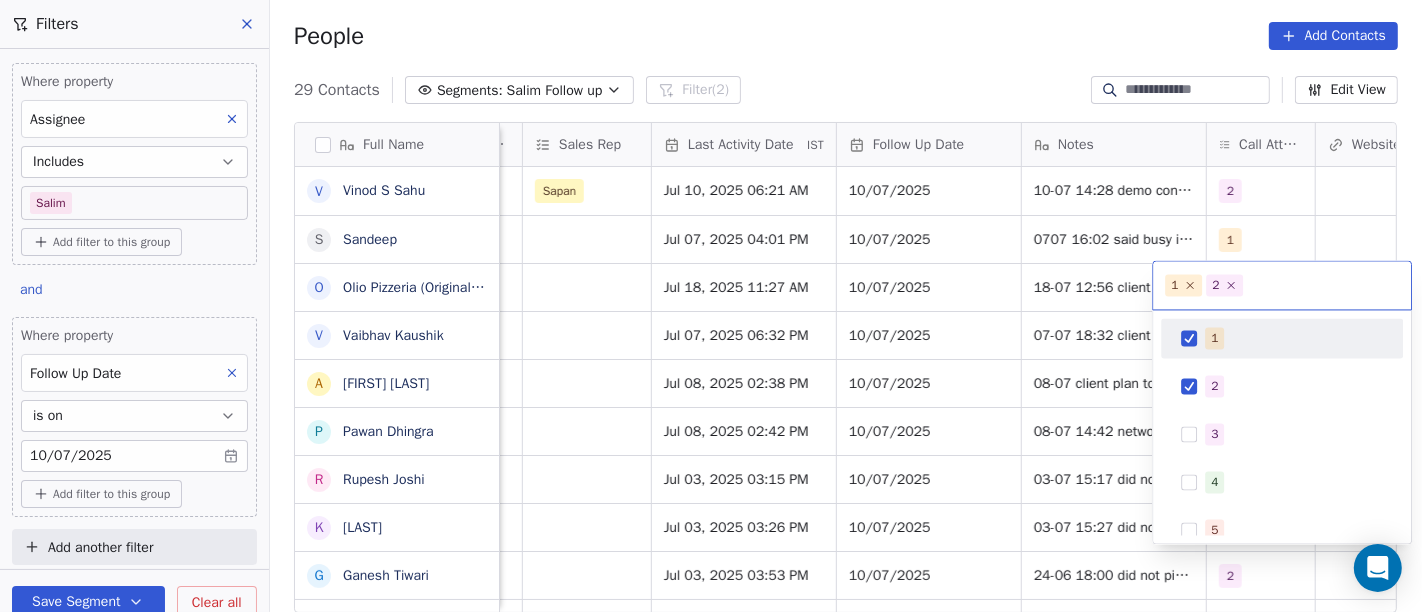 click on "1" at bounding box center (1214, 338) 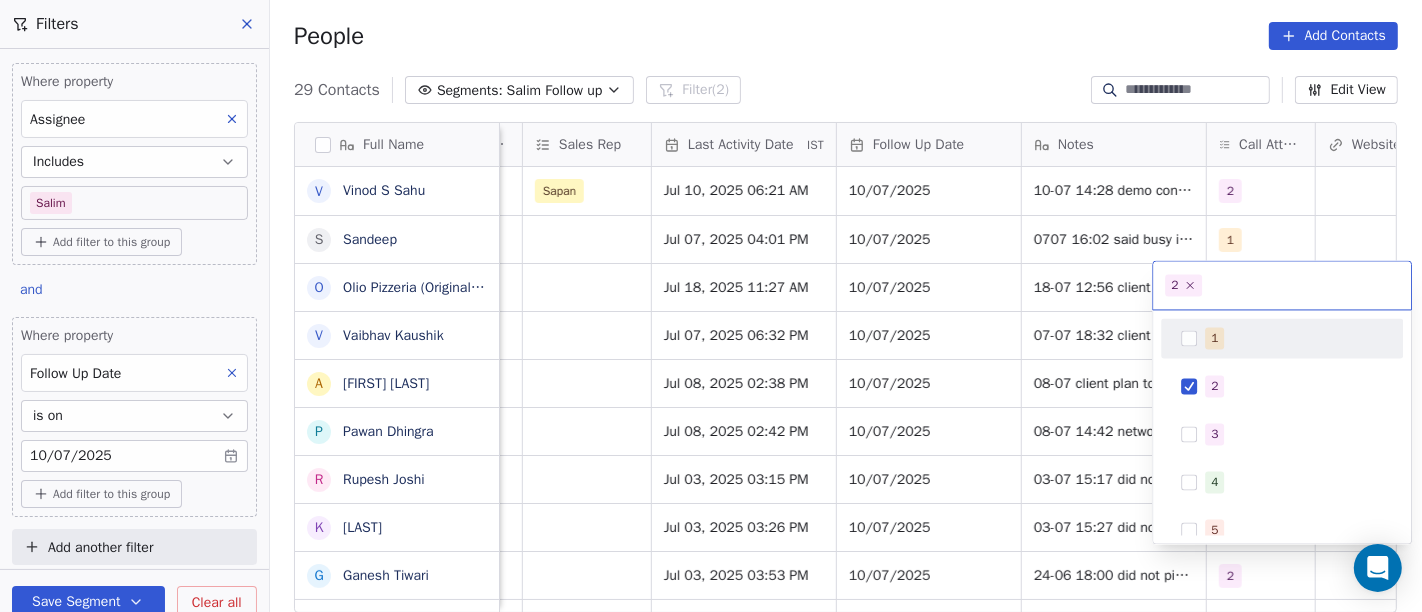 click on "On2Cook India Pvt. Ltd. Contacts People Marketing Workflows Campaigns Sales Pipelines Sequences Beta Tools Apps AI Agents Help & Support Filters Where property   Assignee   Includes Salim Add filter to this group and Where property   Follow Up Date   is on 10/07/2025 Add filter to this group Add another filter Save Segment Clear all People  Add Contacts 29 Contacts Segments: Salim Follow up Filter  (2) Edit View Tag Add to Sequence Full Name V Vinod S Sahu S Sandeep O Olio Pizzeria (Original, Best Pizza Award) V Vaibhav Kaushik A Aman Bansal P Pawan Dhingra R Rupesh Joshi K Kurian G Ganesh Tiwari N Narayan Mishra p praveen N Nitin Agarwal a asharfi lal mahour J Jagmohan Singh Chauhan E Er Piyush Garg P Pushpendra Singh R Rakesh B Bhupesh Vij R Rakesh Maheshwari K Karan Z Zunaid Rahman B Bibu Rana M Mohammad Rehan A Ashok meena Y Yash Pal Chhabra U Uma Sanghi H Himanshu Modi R Randhir chudgar D Dineshbhai Created Date IST Lead Status Tags Assignee Sales Rep Last Activity Date IST Follow Up Date Notes Website" at bounding box center (711, 306) 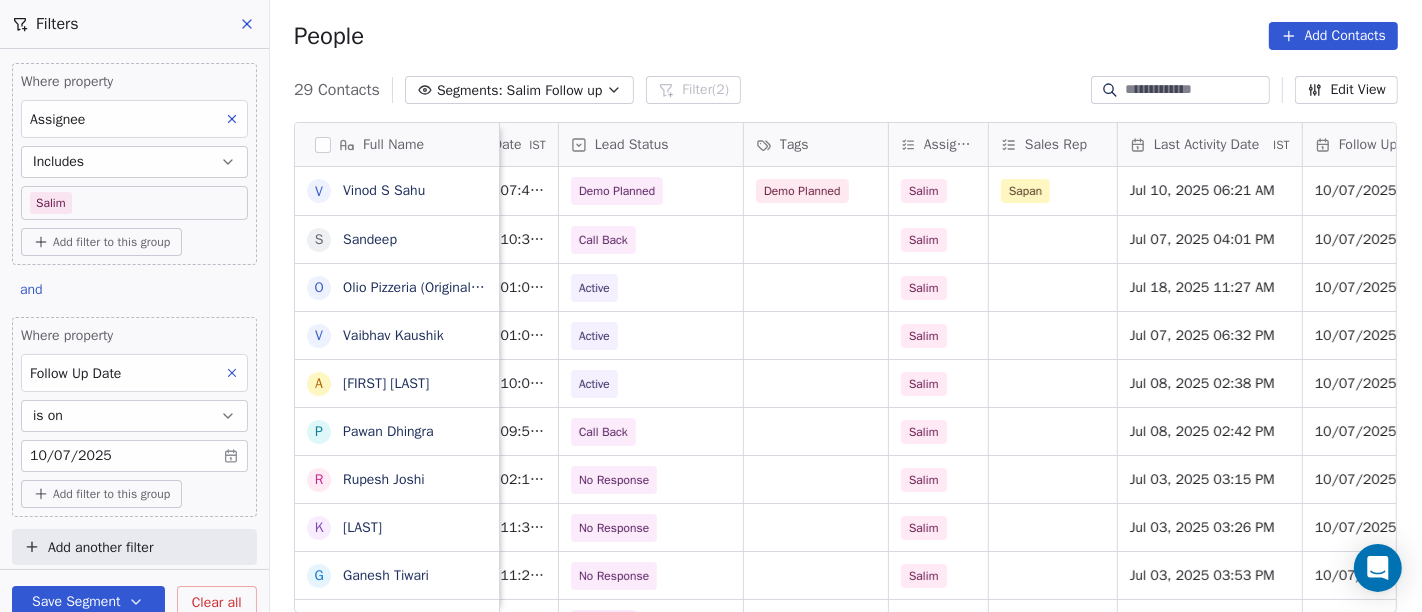 scroll, scrollTop: 0, scrollLeft: 724, axis: horizontal 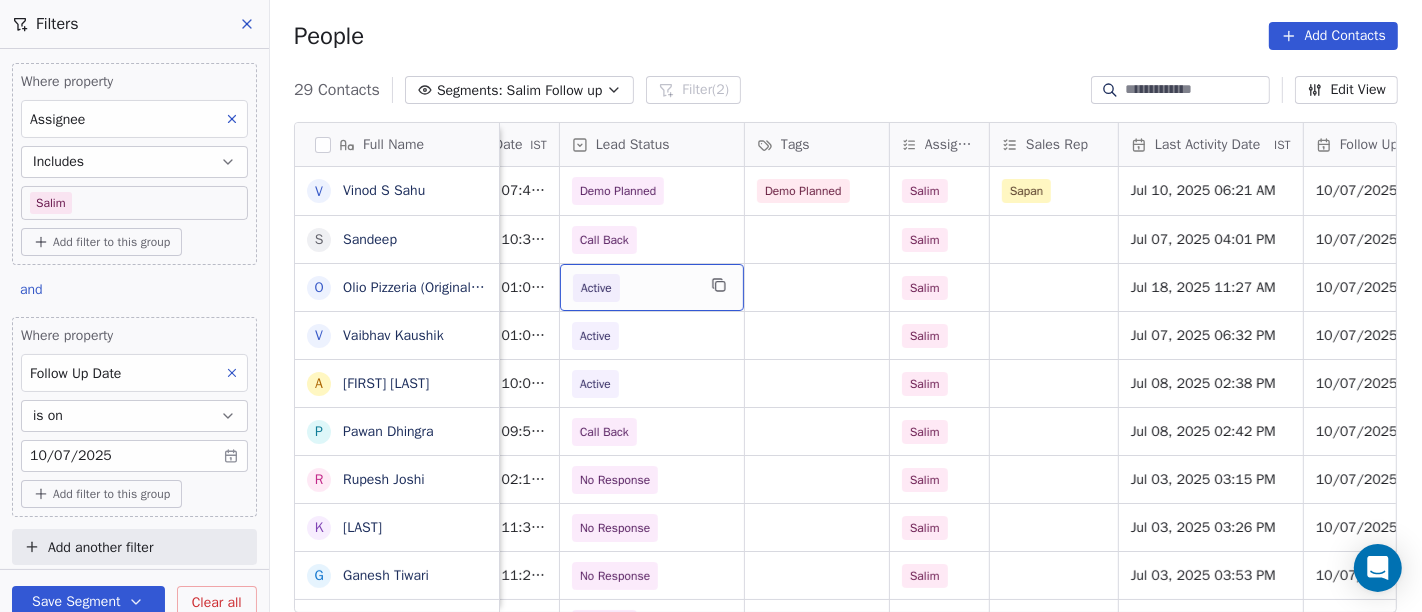 click on "Active" at bounding box center [634, 288] 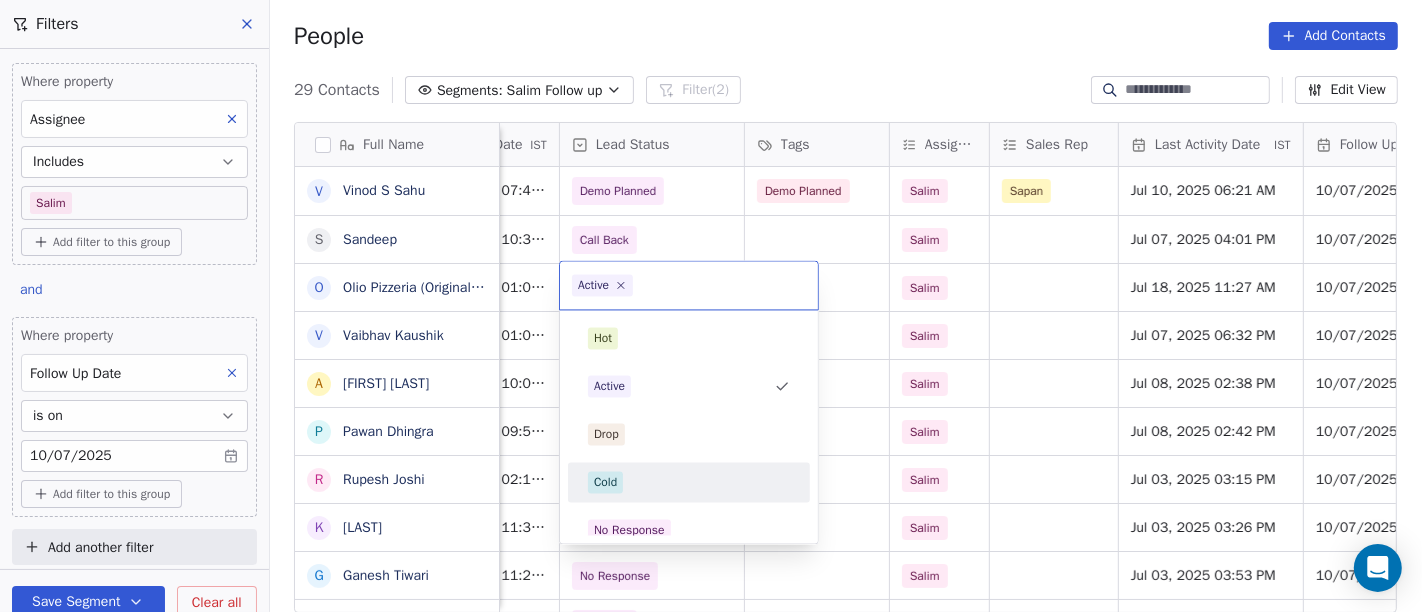 click on "Cold" at bounding box center (689, 482) 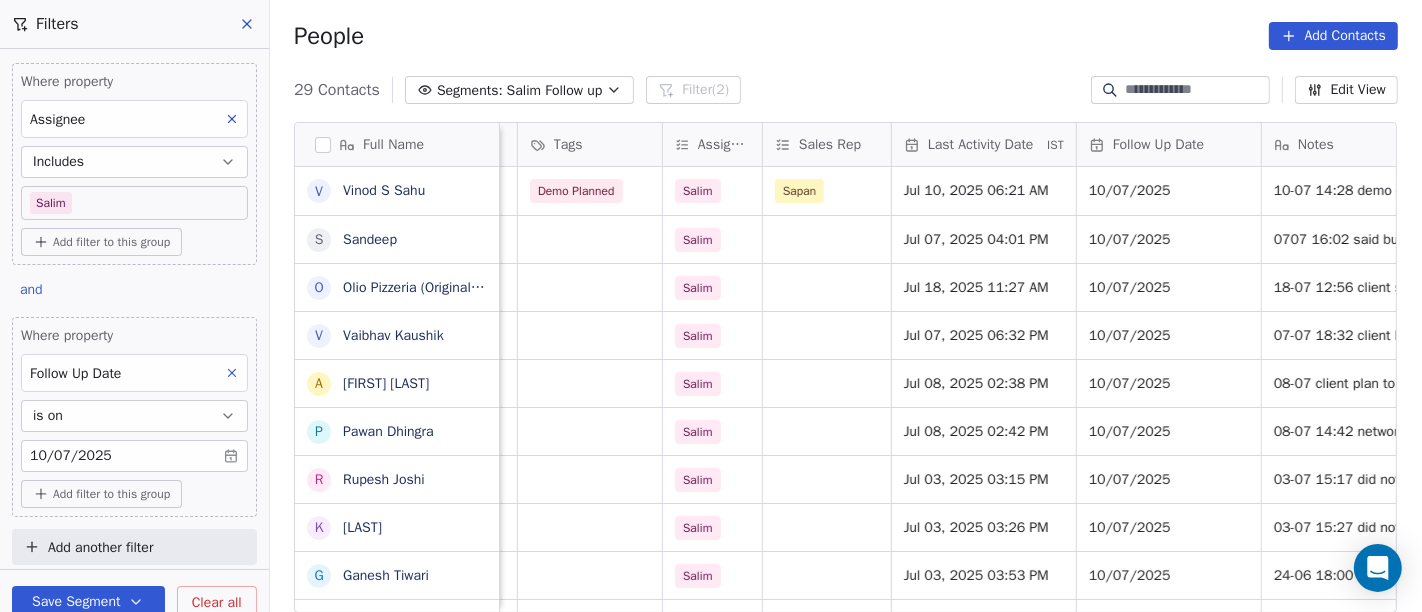 scroll, scrollTop: 0, scrollLeft: 1010, axis: horizontal 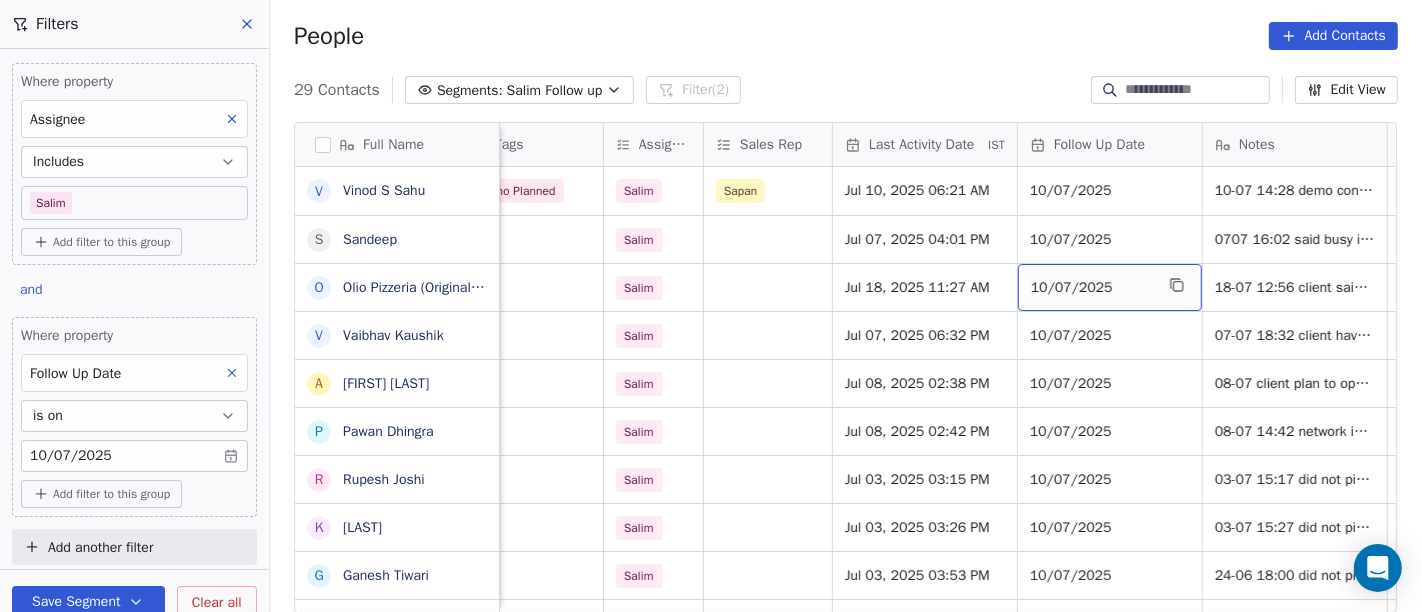 click on "10/07/2025" at bounding box center [1092, 288] 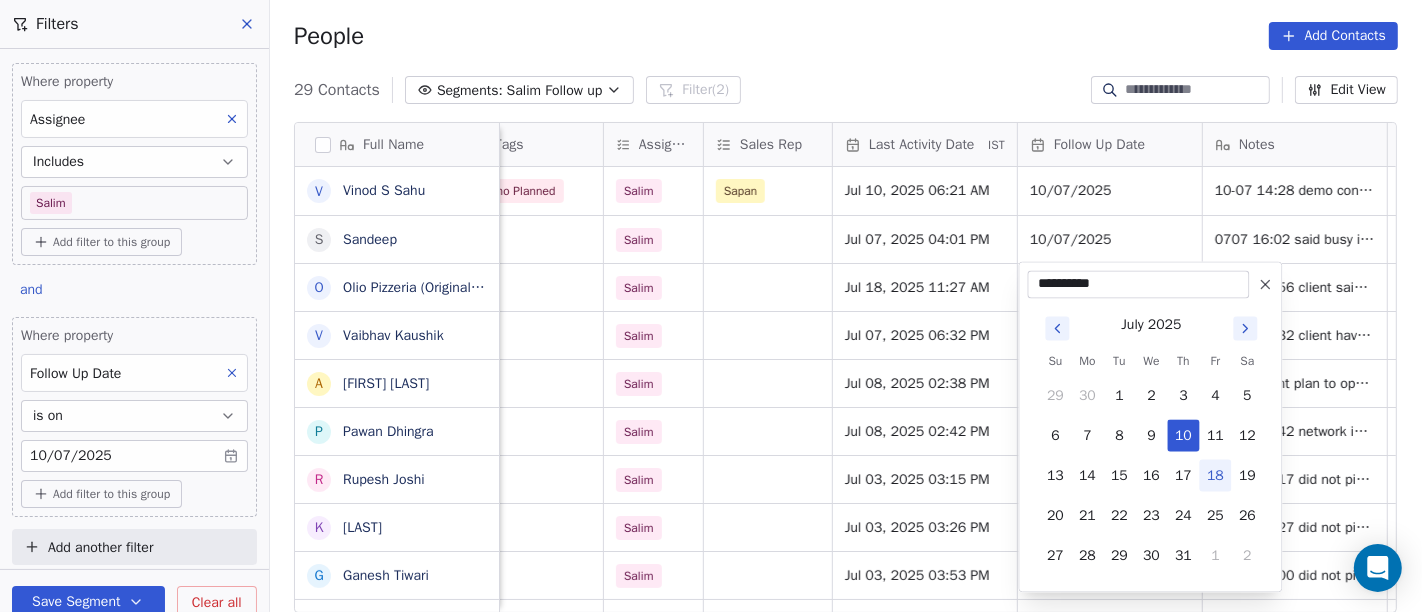 click at bounding box center (1266, 284) 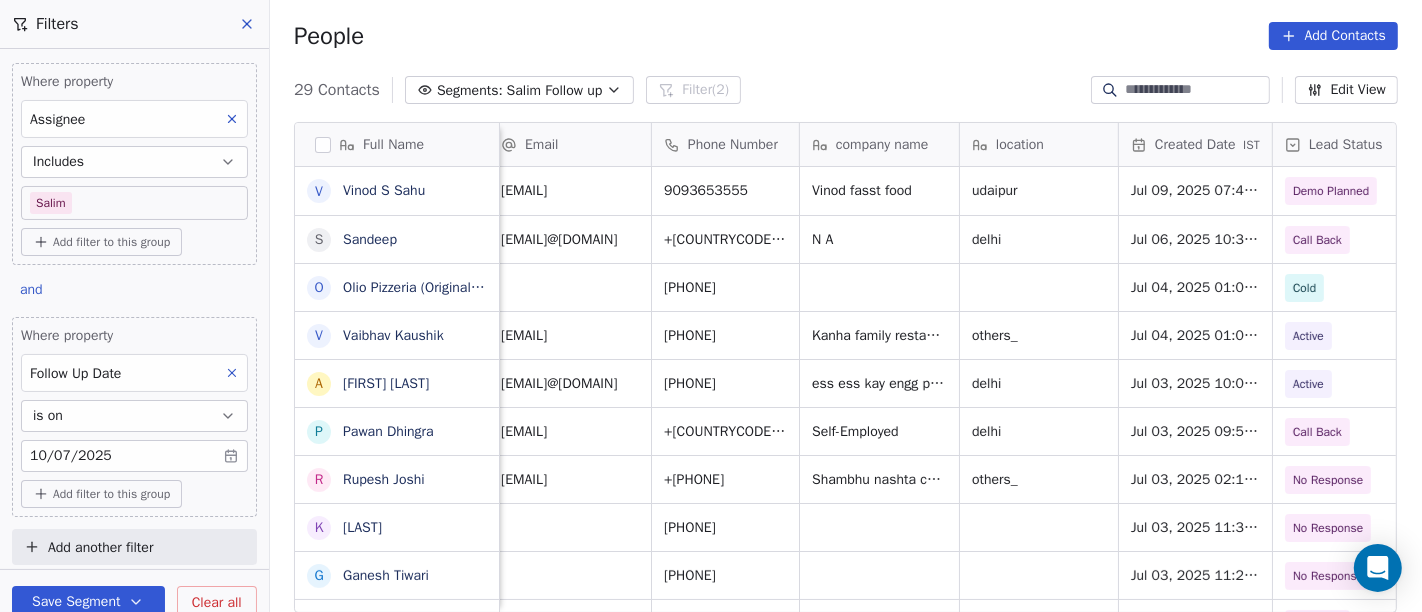 scroll, scrollTop: 1, scrollLeft: 1, axis: both 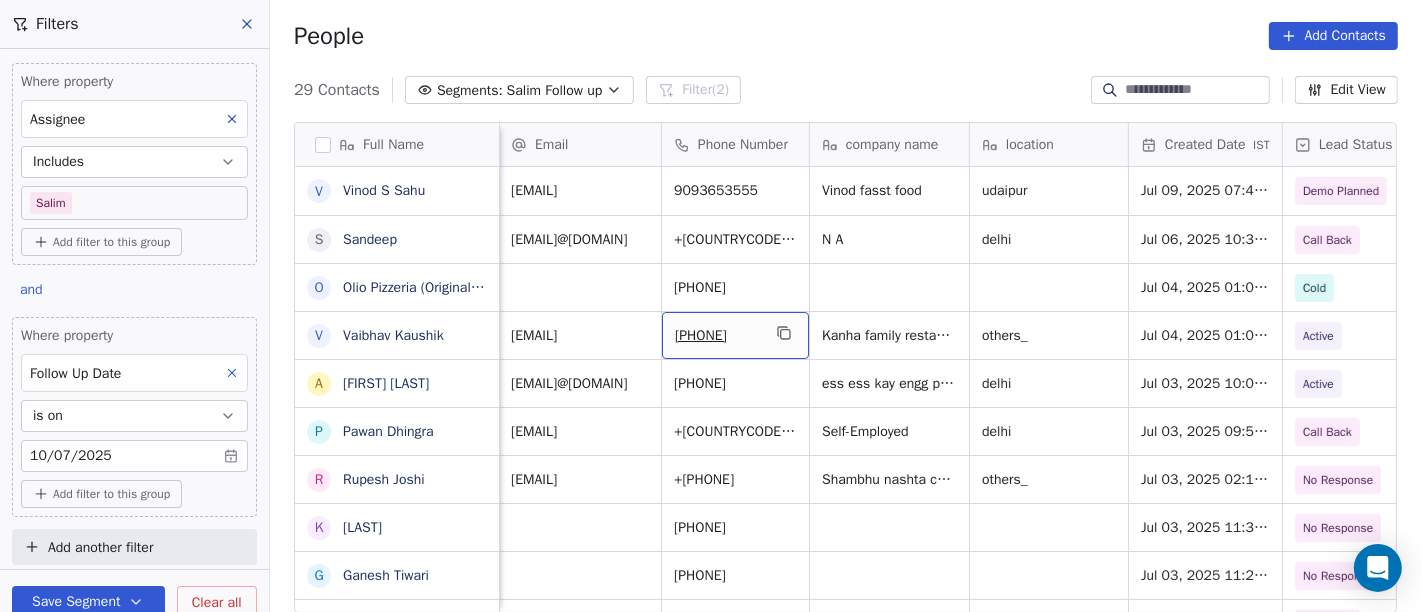 click on "+917727962577" at bounding box center (735, 335) 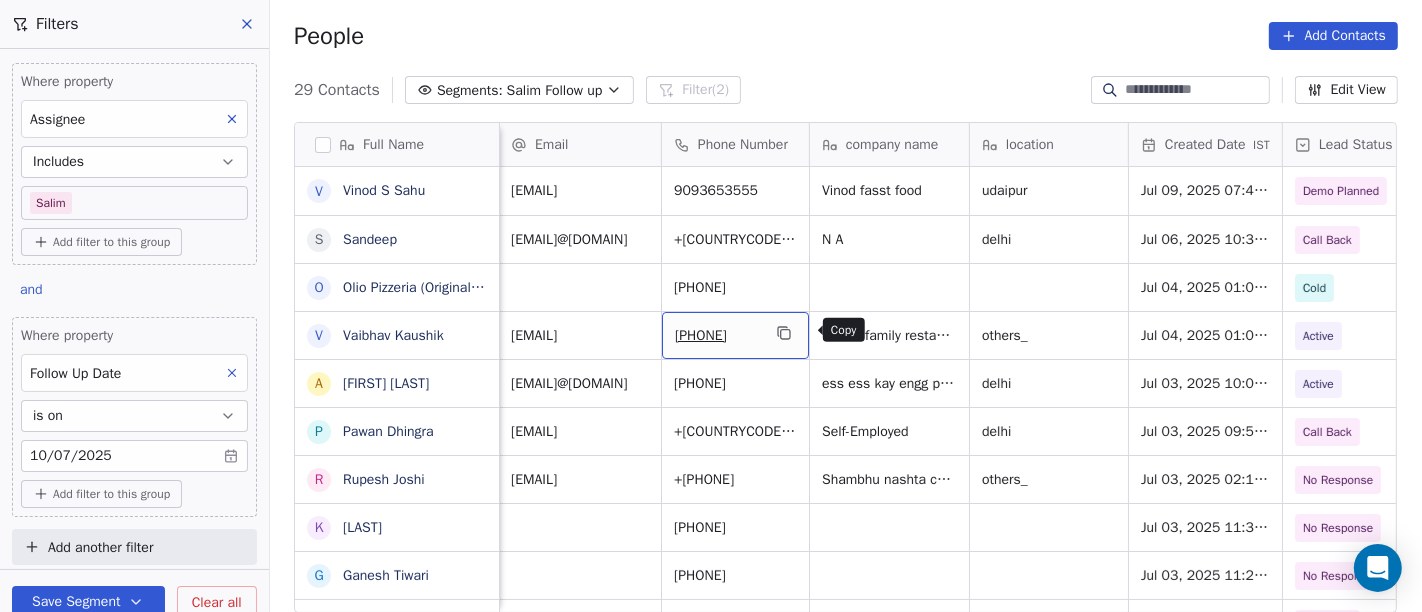 click 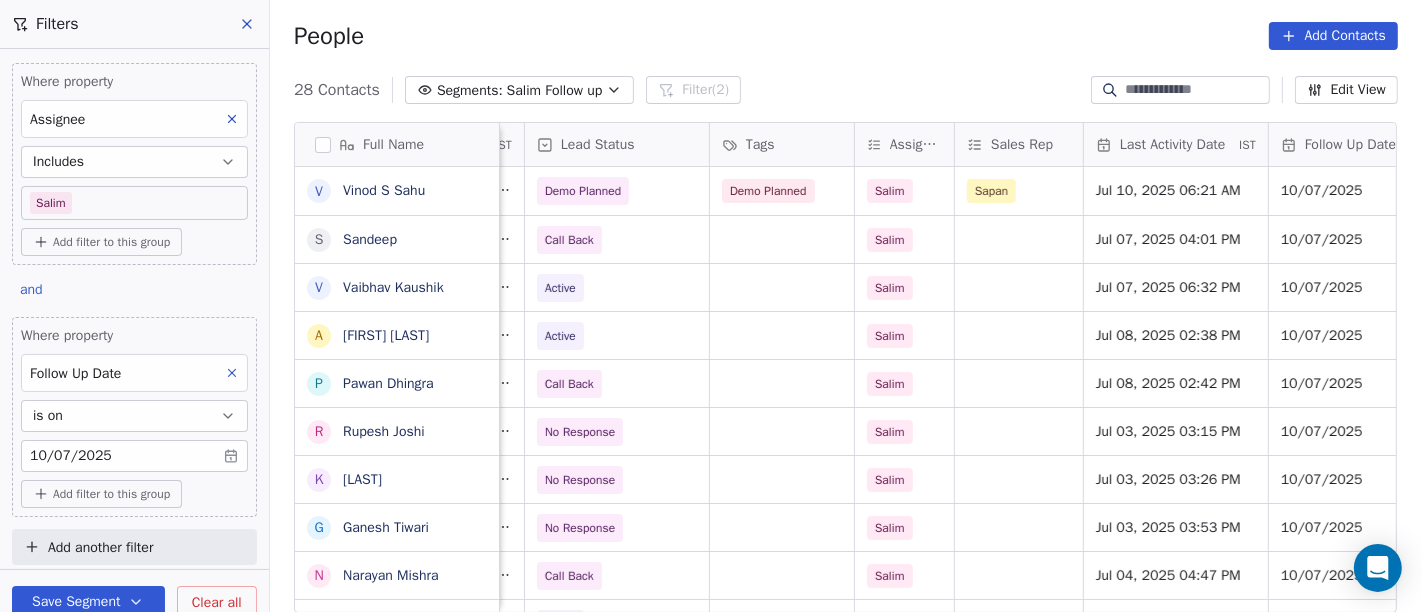 scroll, scrollTop: 1, scrollLeft: 760, axis: both 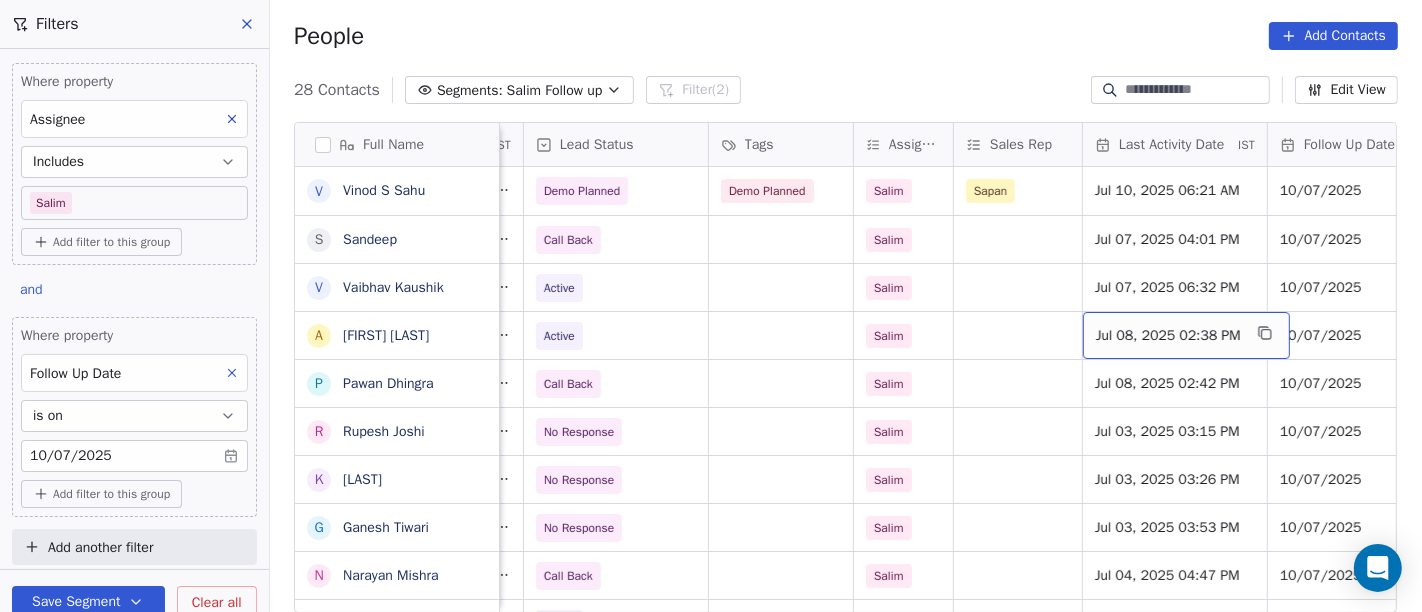 click on "Jul 08, 2025 02:38 PM" at bounding box center [1168, 336] 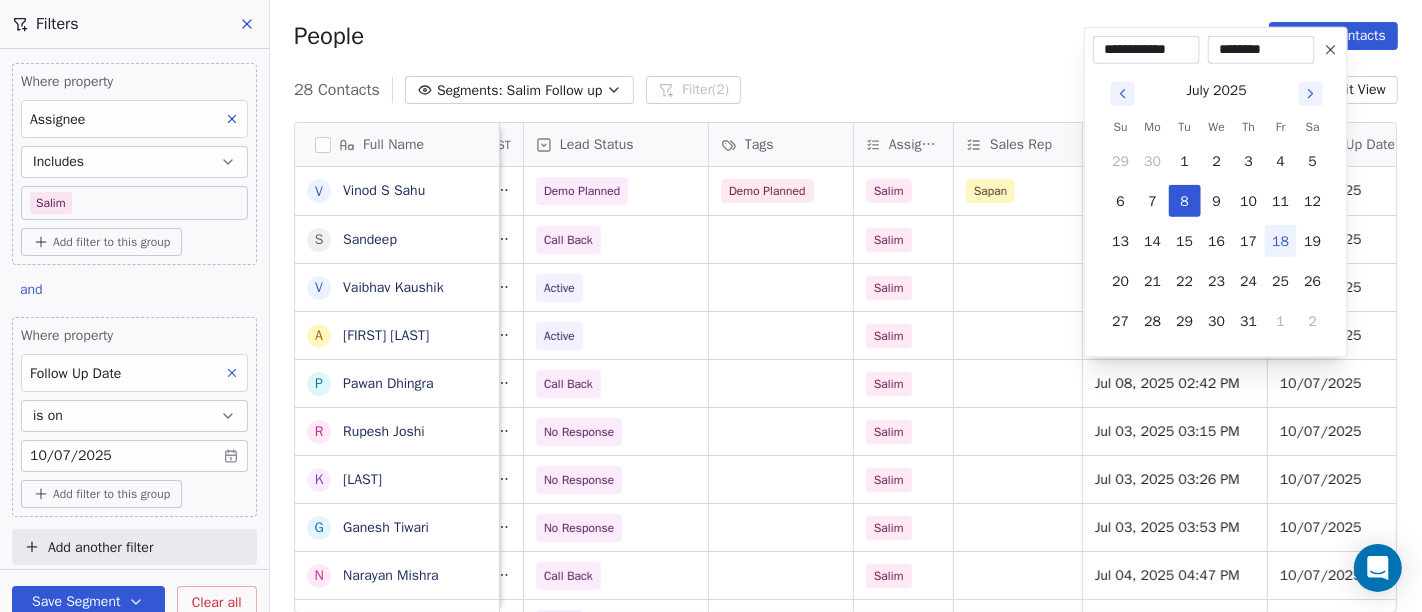 click on "18" at bounding box center [1281, 241] 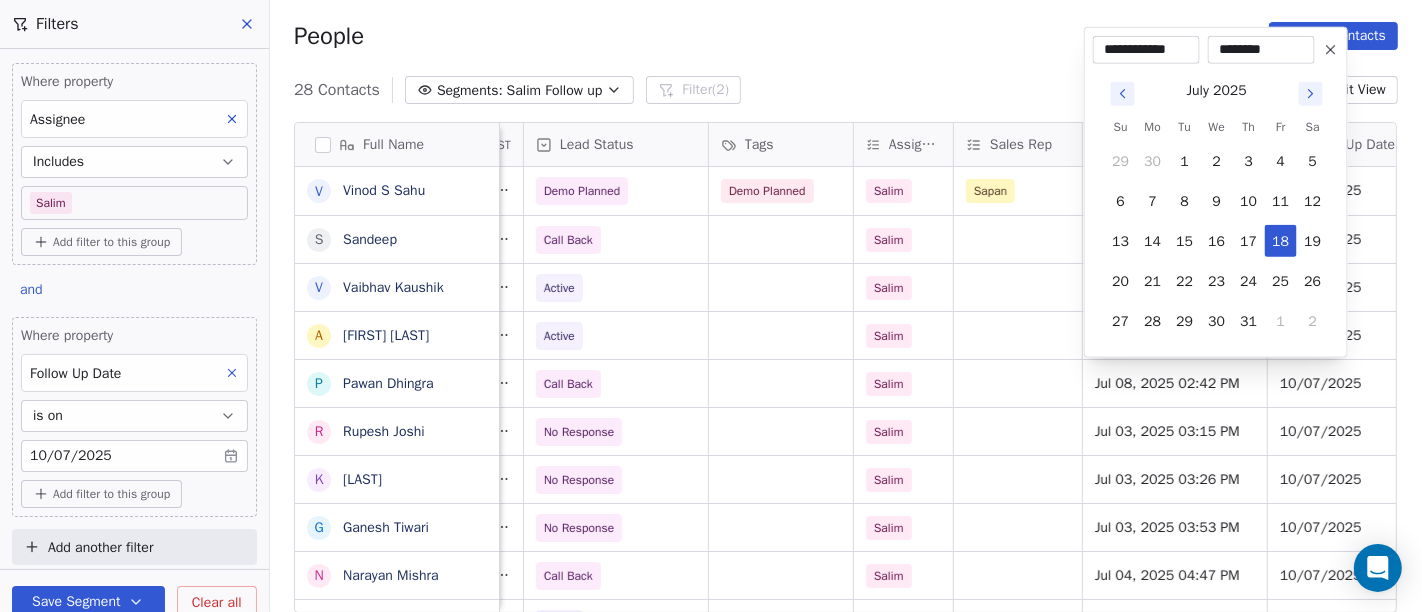 click on "On2Cook India Pvt. Ltd. Contacts People Marketing Workflows Campaigns Sales Pipelines Sequences Beta Tools Apps AI Agents Help & Support Filters Where property   Assignee   Includes Salim Add filter to this group and Where property   Follow Up Date   is on 10/07/2025 Add filter to this group Add another filter Save Segment Clear all People  Add Contacts 28 Contacts Segments: Salim Follow up Filter  (2) Edit View Tag Add to Sequence Full Name V Vinod S Sahu S Sandeep V Vaibhav Kaushik A Aman Bansal P Pawan Dhingra R Rupesh Joshi K Kurian G Ganesh Tiwari N Narayan Mishra p praveen N Nitin Agarwal a asharfi lal mahour J Jagmohan Singh Chauhan E Er Piyush Garg P Pushpendra Singh R Rakesh B Bhupesh Vij R Rakesh Maheshwari K Karan Z Zunaid Rahman B Bibu Rana M Mohammad Rehan A Ashok meena Y Yash Pal Chhabra U Uma Sanghi H Himanshu Modi R Randhir chudgar D Dineshbhai Phone Number company name location Created Date IST Lead Status Tags Assignee Sales Rep Last Activity Date IST Follow Up Date Notes Call Attempts   2" at bounding box center (711, 306) 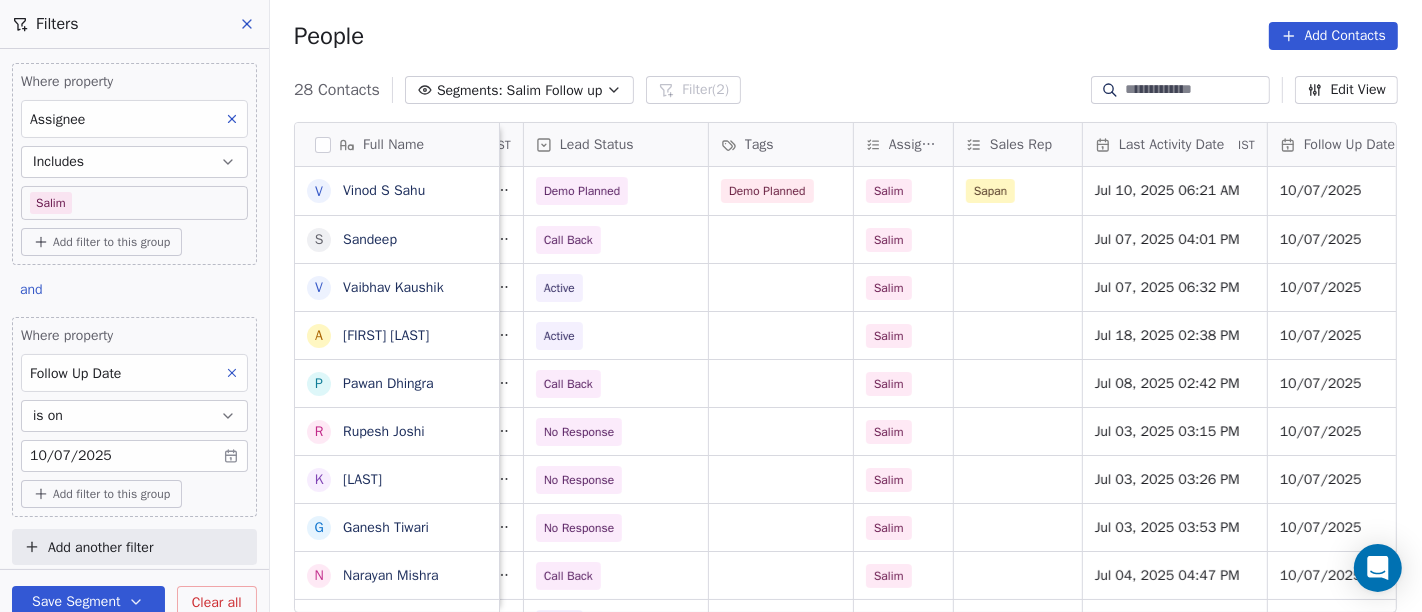 scroll, scrollTop: 0, scrollLeft: 760, axis: horizontal 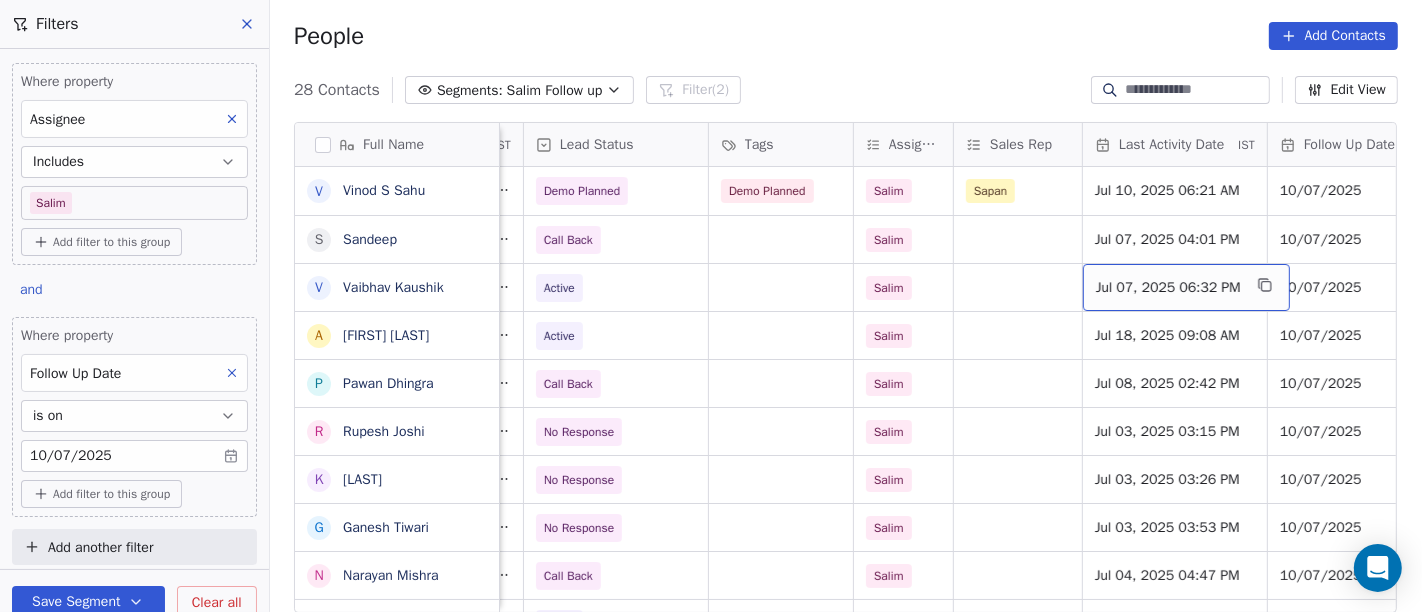 click on "Jul 07, 2025 06:32 PM" at bounding box center (1168, 288) 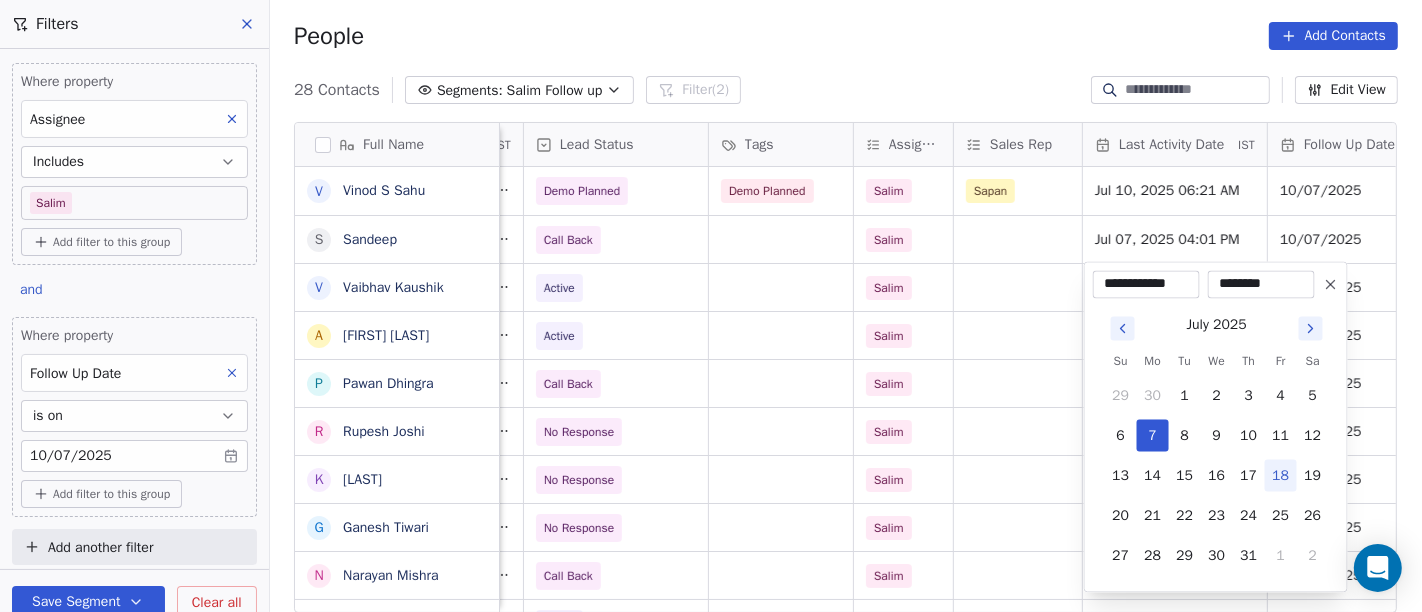 drag, startPoint x: 1285, startPoint y: 481, endPoint x: 1114, endPoint y: 346, distance: 217.86693 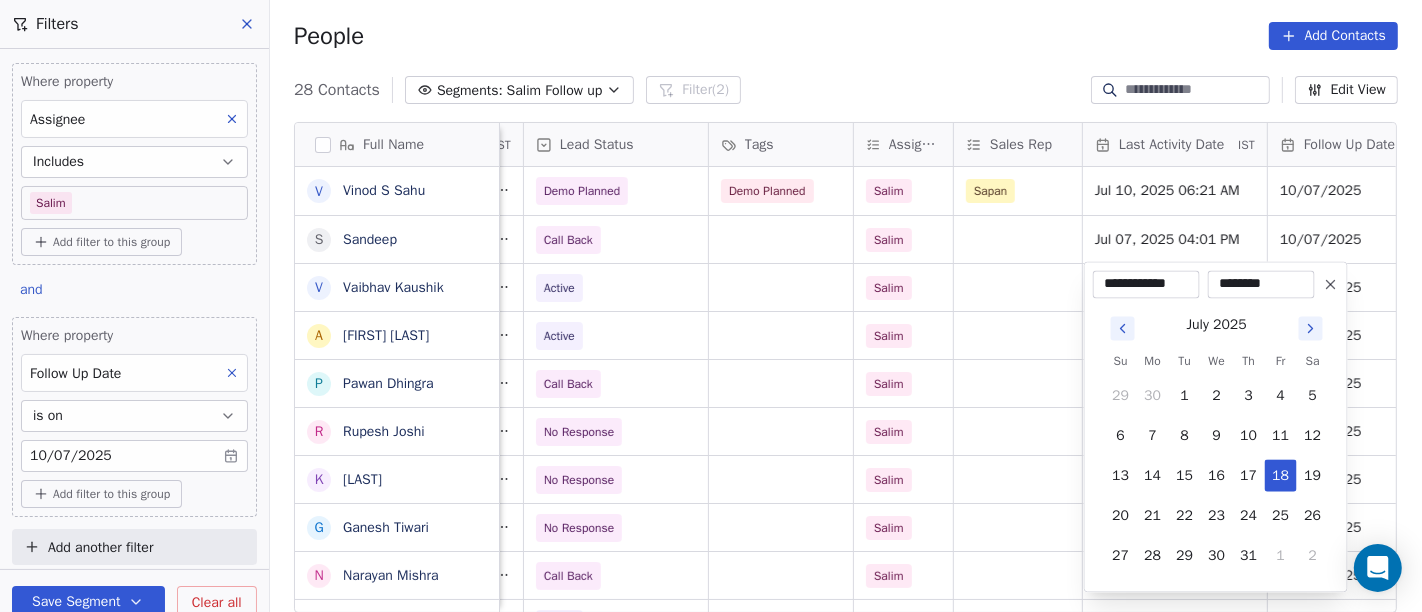 click on "On2Cook India Pvt. Ltd. Contacts People Marketing Workflows Campaigns Sales Pipelines Sequences Beta Tools Apps AI Agents Help & Support Filters Where property   Assignee   Includes Salim Add filter to this group and Where property   Follow Up Date   is on 10/07/2025 Add filter to this group Add another filter Save Segment Clear all People  Add Contacts 28 Contacts Segments: Salim Follow up Filter  (2) Edit View Tag Add to Sequence Full Name V Vinod S Sahu S Sandeep V Vaibhav Kaushik A Aman Bansal P Pawan Dhingra R Rupesh Joshi K Kurian G Ganesh Tiwari N Narayan Mishra p praveen N Nitin Agarwal a asharfi lal mahour J Jagmohan Singh Chauhan E Er Piyush Garg P Pushpendra Singh R Rakesh B Bhupesh Vij R Rakesh Maheshwari K Karan Z Zunaid Rahman B Bibu Rana M Mohammad Rehan A Ashok meena Y Yash Pal Chhabra U Uma Sanghi H Himanshu Modi R Randhir chudgar D Dineshbhai Phone Number company name location Created Date IST Lead Status Tags Assignee Sales Rep Last Activity Date IST Follow Up Date Notes Call Attempts   2" at bounding box center [711, 306] 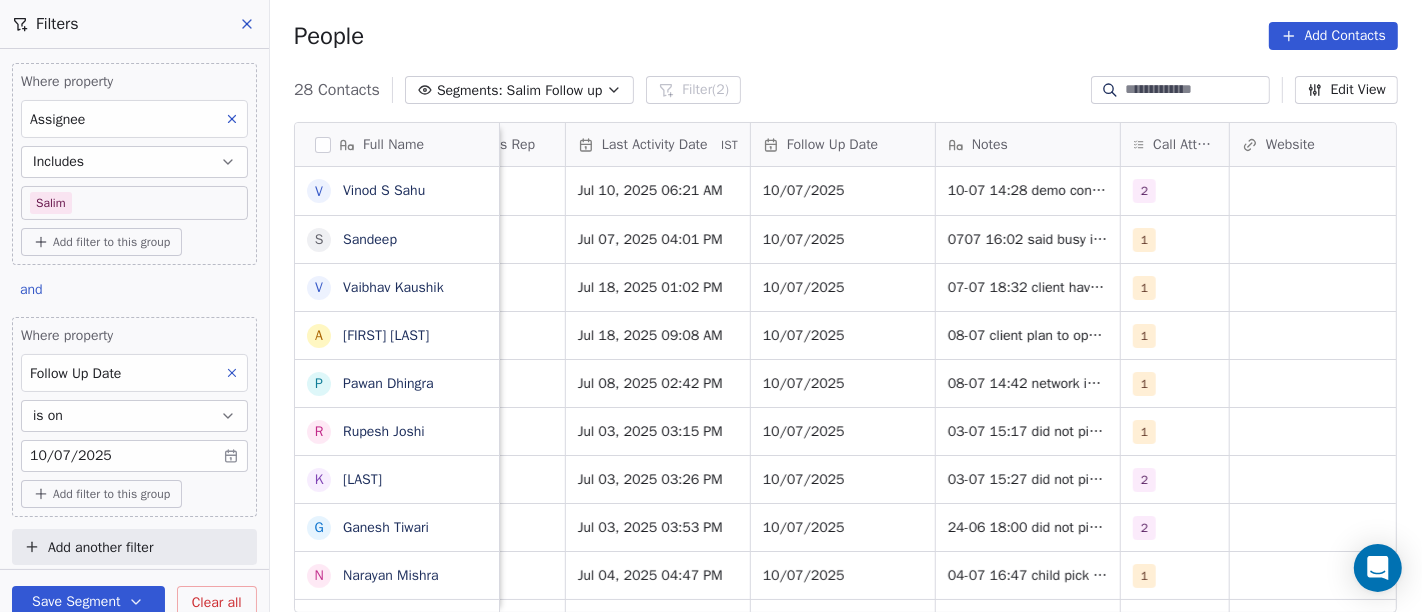 scroll, scrollTop: 0, scrollLeft: 1283, axis: horizontal 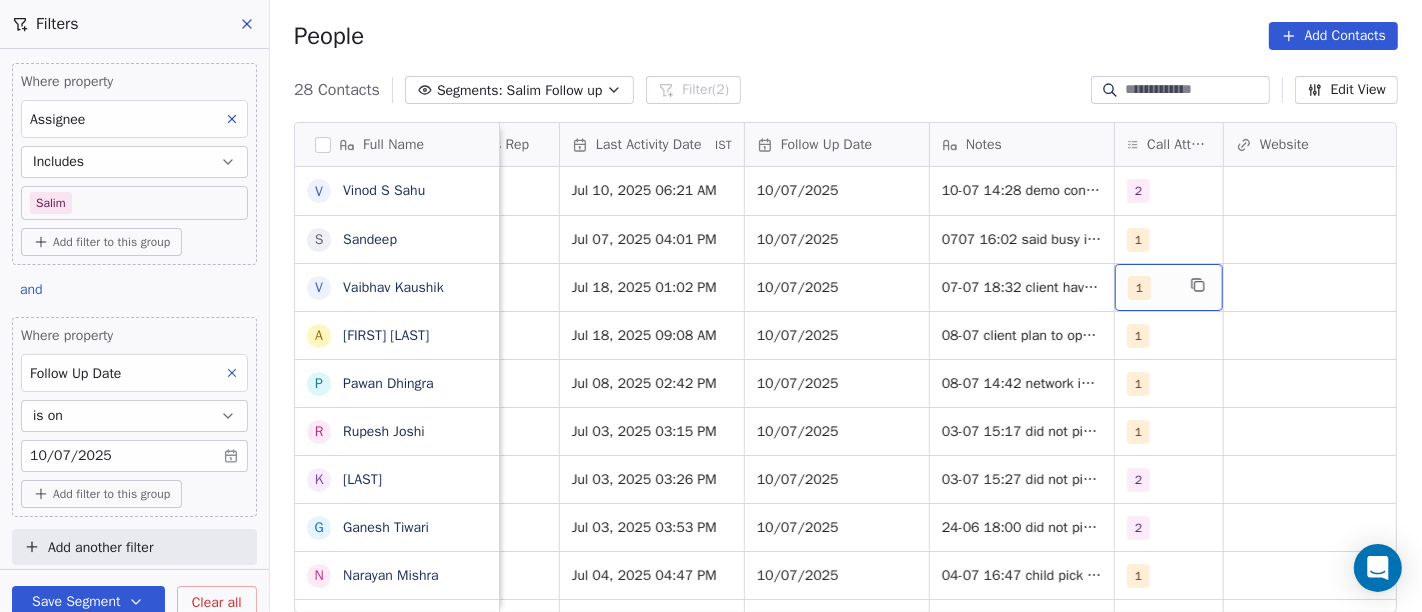 click on "1" at bounding box center (1169, 287) 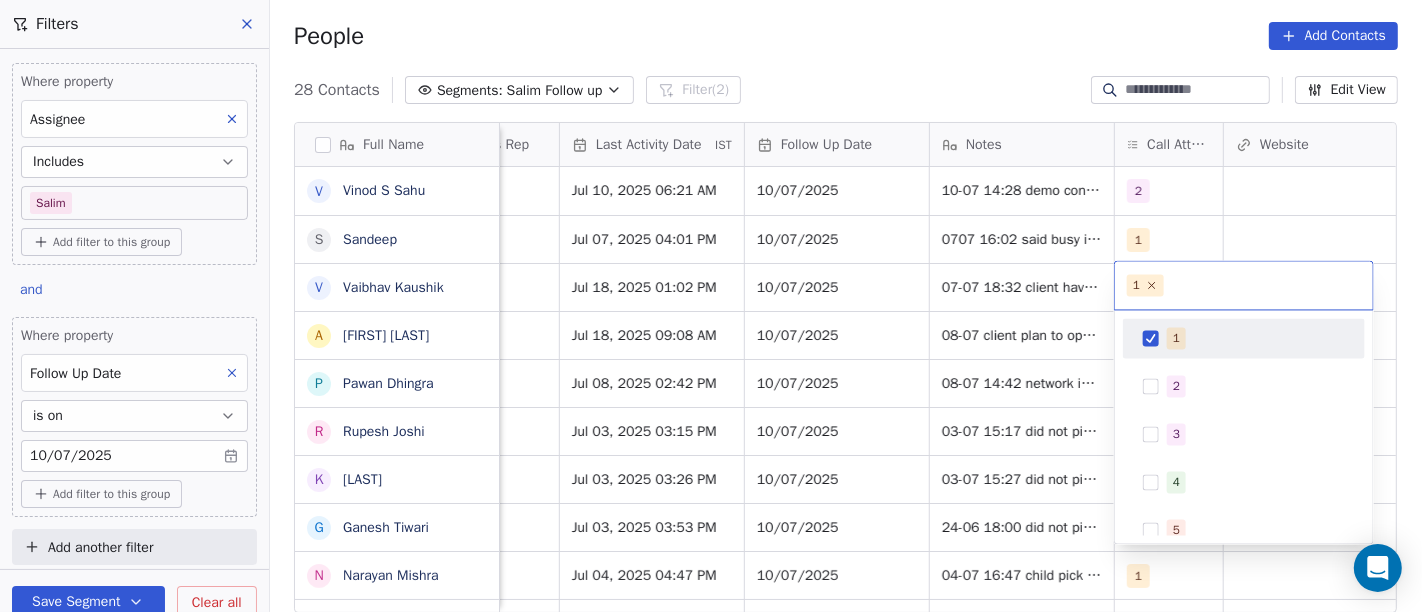 click on "1" at bounding box center [1176, 338] 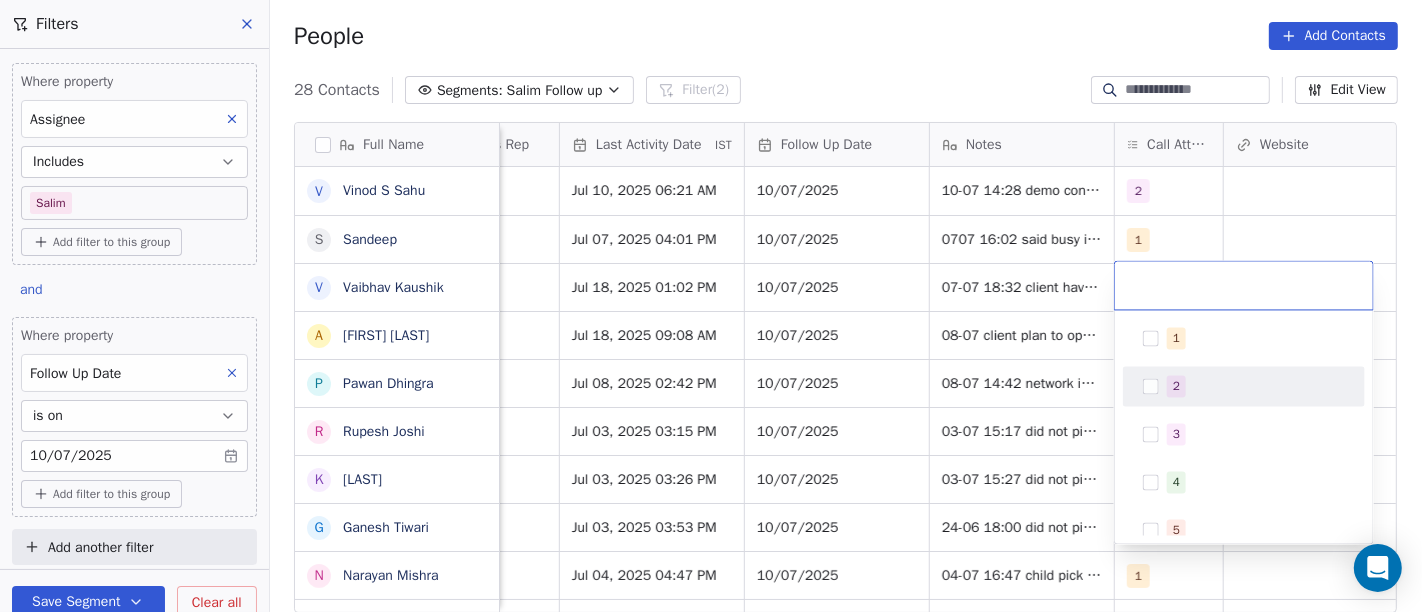 click on "2" at bounding box center [1176, 386] 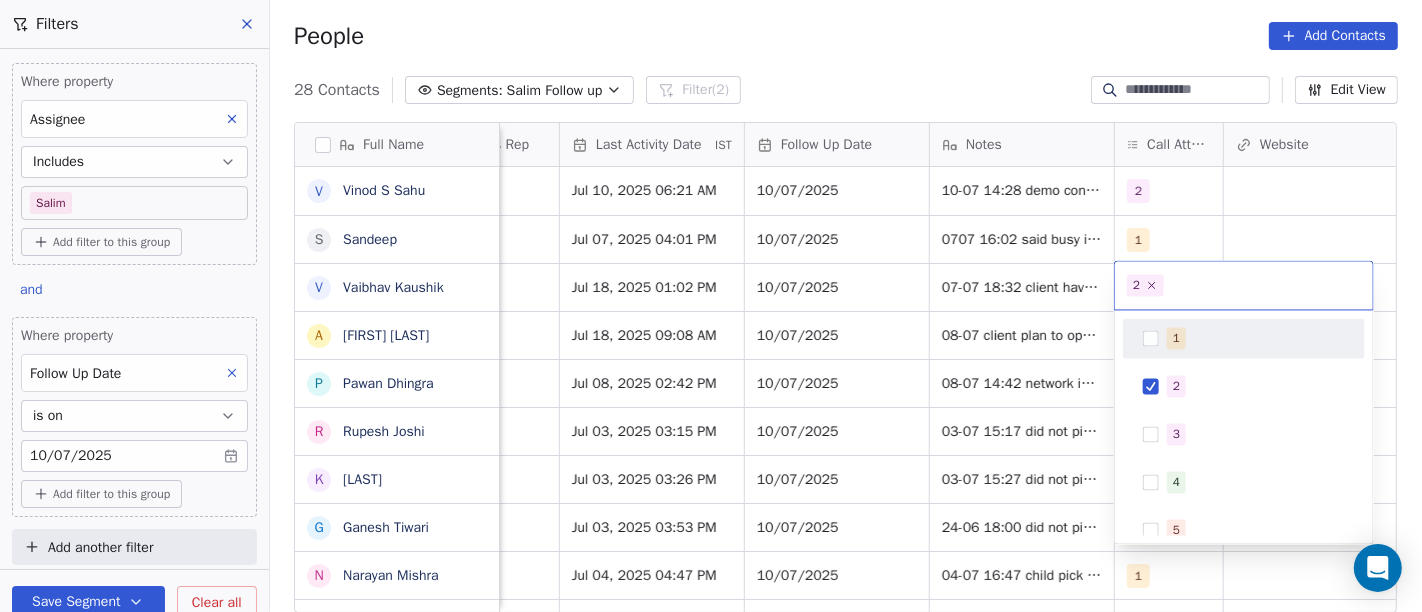 click on "On2Cook India Pvt. Ltd. Contacts People Marketing Workflows Campaigns Sales Pipelines Sequences Beta Tools Apps AI Agents Help & Support Filters Where property   Assignee   Includes Salim Add filter to this group and Where property   Follow Up Date   is on 10/07/2025 Add filter to this group Add another filter Save Segment Clear all People  Add Contacts 28 Contacts Segments: Salim Follow up Filter  (2) Edit View Tag Add to Sequence Full Name V Vinod S Sahu S Sandeep V Vaibhav Kaushik A Aman Bansal P Pawan Dhingra R Rupesh Joshi K Kurian G Ganesh Tiwari N Narayan Mishra p praveen N Nitin Agarwal a asharfi lal mahour J Jagmohan Singh Chauhan E Er Piyush Garg P Pushpendra Singh R Rakesh B Bhupesh Vij R Rakesh Maheshwari K Karan Z Zunaid Rahman B Bibu Rana M Mohammad Rehan A Ashok meena Y Yash Pal Chhabra U Uma Sanghi H Himanshu Modi R Randhir chudgar D Dineshbhai Lead Status Tags Assignee Sales Rep Last Activity Date IST Follow Up Date Notes Call Attempts Website zomato link outlet type Location   Demo Planned" at bounding box center (711, 306) 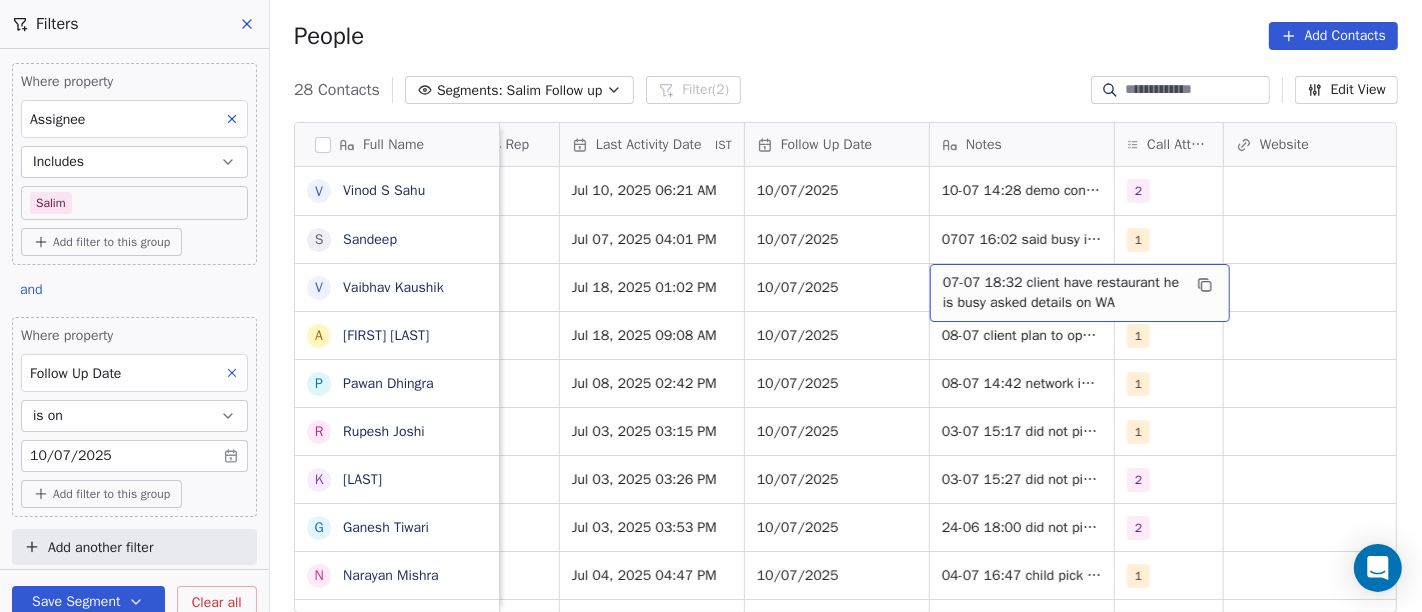 click on "07-07 18:32 client have restaurant he is busy asked details on WA" at bounding box center [1062, 293] 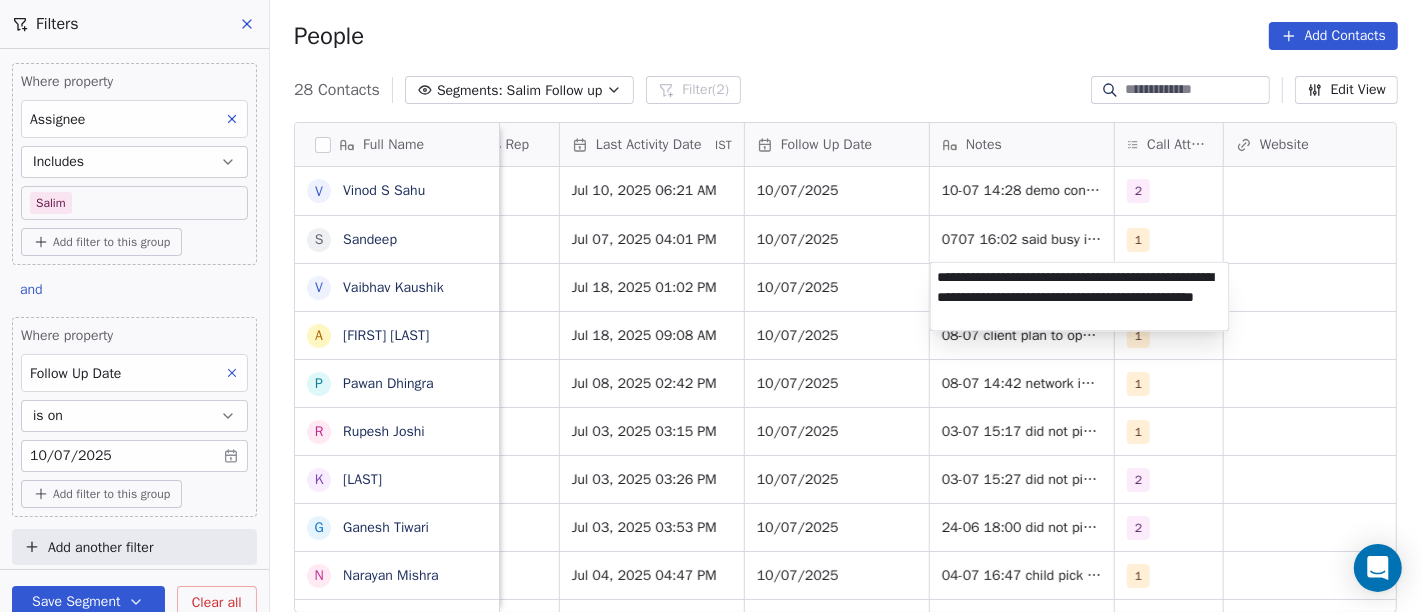 type on "**********" 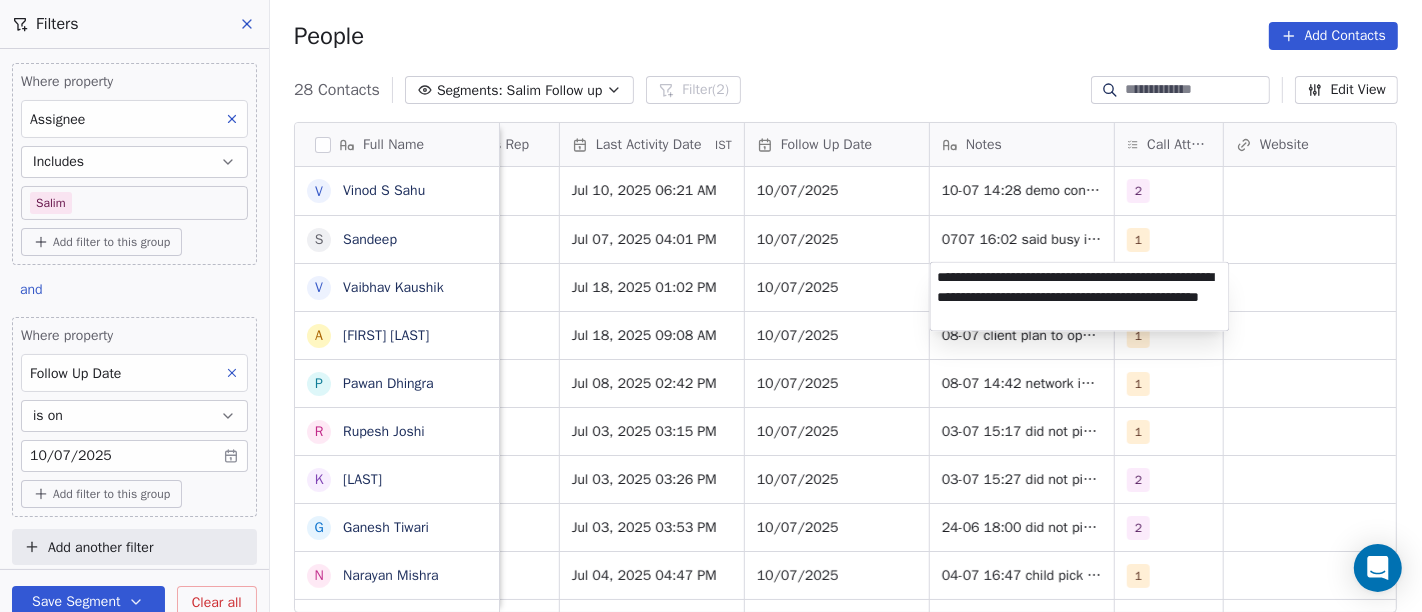 click on "On2Cook India Pvt. Ltd. Contacts People Marketing Workflows Campaigns Sales Pipelines Sequences Beta Tools Apps AI Agents Help & Support Filters Where property   Assignee   Includes Salim Add filter to this group and Where property   Follow Up Date   is on 10/07/2025 Add filter to this group Add another filter Save Segment Clear all People  Add Contacts 28 Contacts Segments: Salim Follow up Filter  (2) Edit View Tag Add to Sequence Full Name V Vinod S Sahu S Sandeep V Vaibhav Kaushik A Aman Bansal P Pawan Dhingra R Rupesh Joshi K Kurian G Ganesh Tiwari N Narayan Mishra p praveen N Nitin Agarwal a asharfi lal mahour J Jagmohan Singh Chauhan E Er Piyush Garg P Pushpendra Singh R Rakesh B Bhupesh Vij R Rakesh Maheshwari K Karan Z Zunaid Rahman B Bibu Rana M Mohammad Rehan A Ashok meena Y Yash Pal Chhabra U Uma Sanghi H Himanshu Modi R Randhir chudgar D Dineshbhai Lead Status Tags Assignee Sales Rep Last Activity Date IST Follow Up Date Notes Call Attempts Website zomato link outlet type Location   Demo Planned" at bounding box center (711, 306) 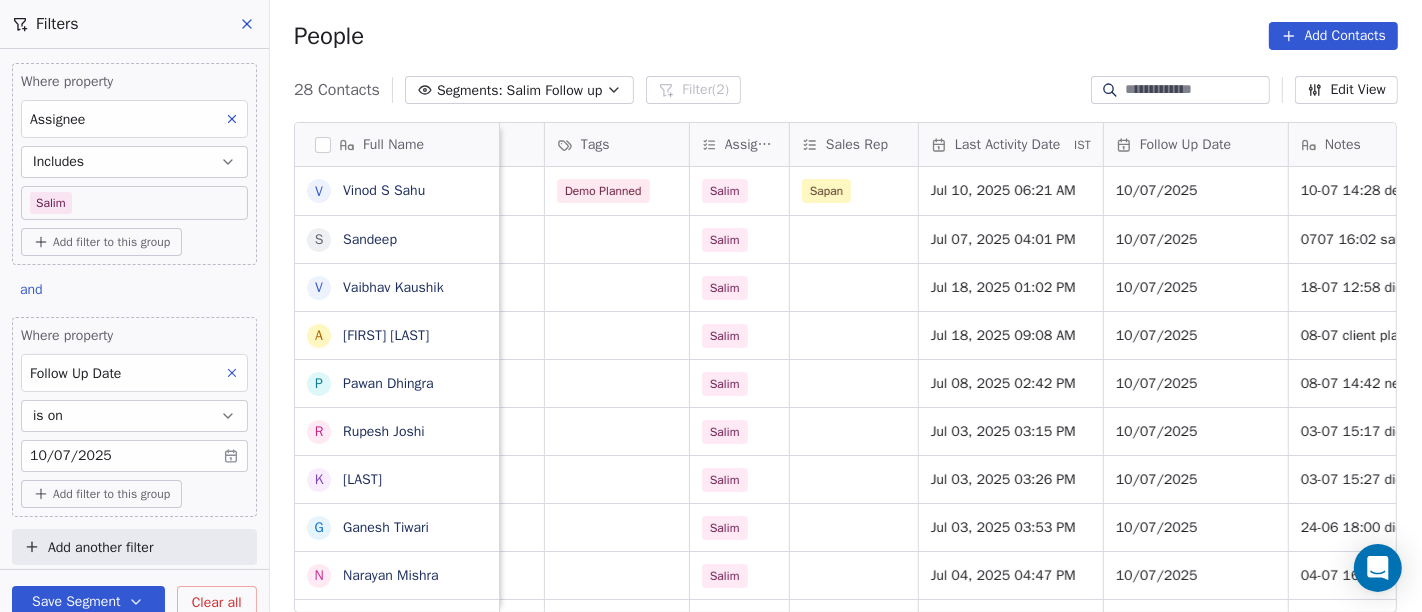 scroll, scrollTop: 0, scrollLeft: 948, axis: horizontal 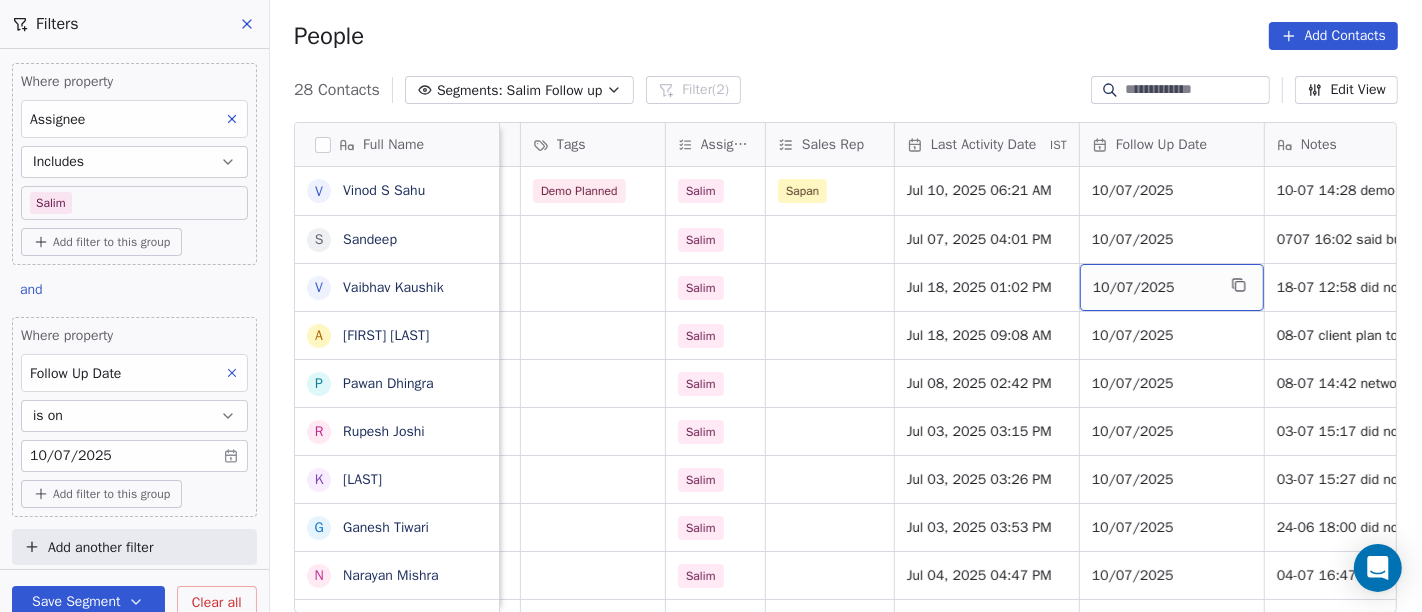 click on "10/07/2025" at bounding box center (1154, 288) 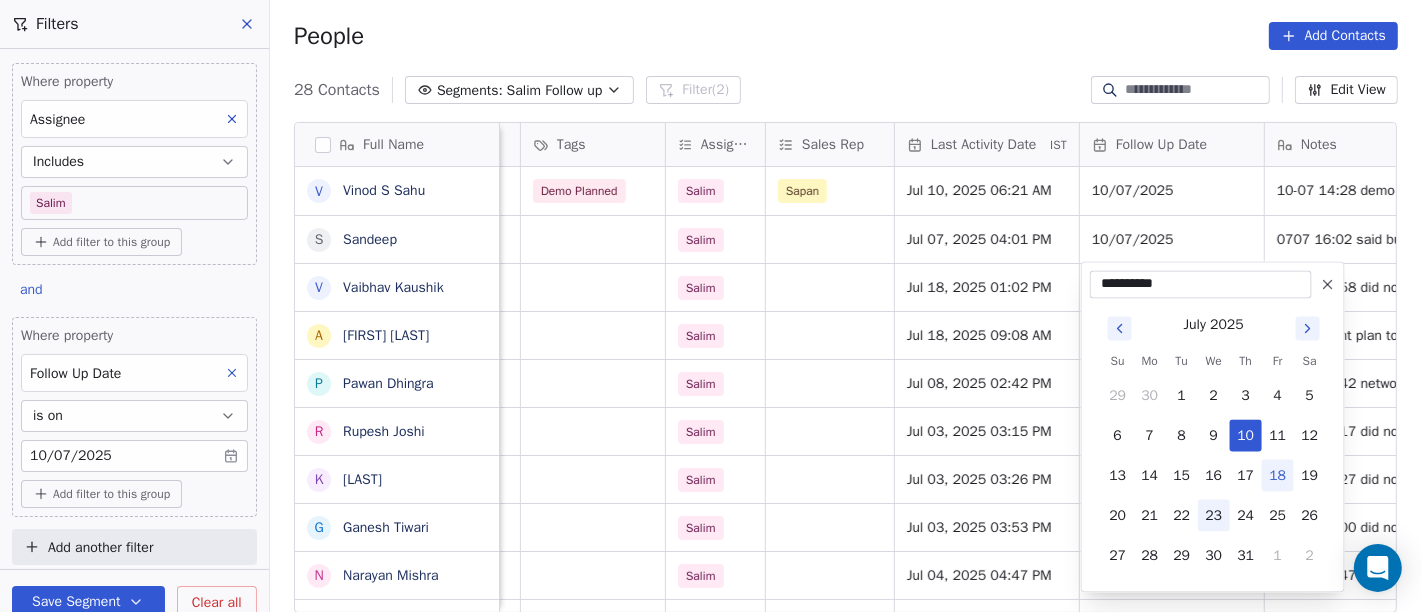click on "23" at bounding box center (1214, 515) 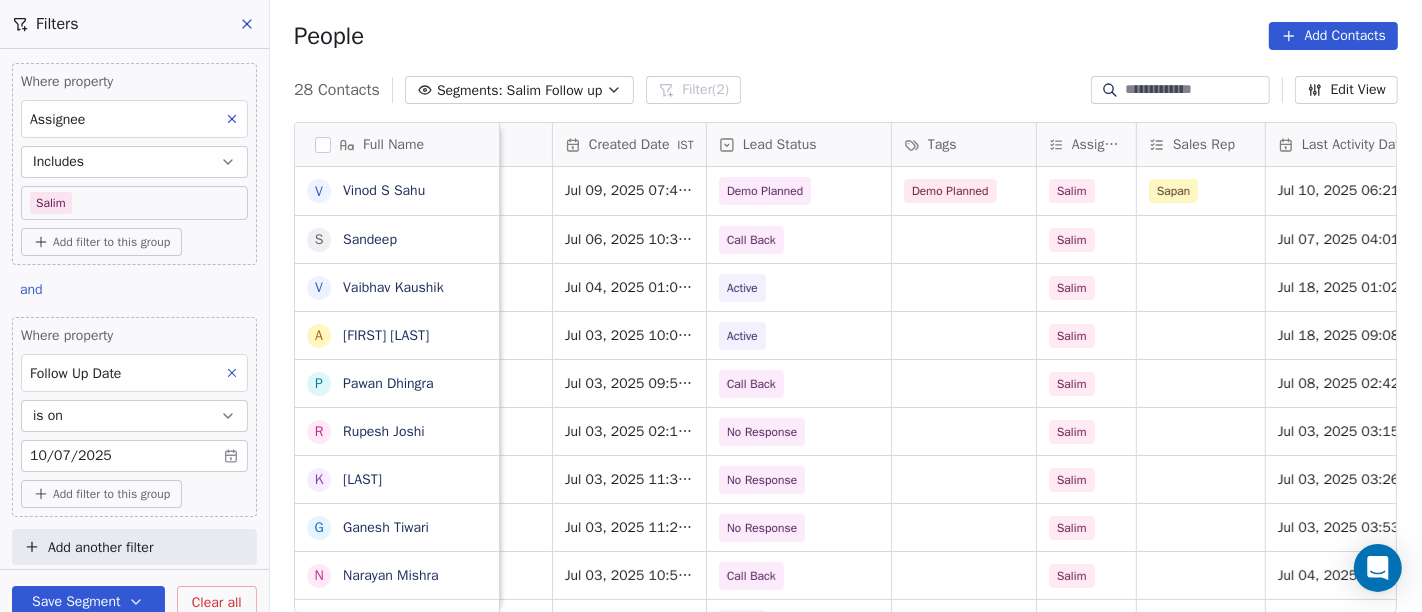 scroll, scrollTop: 0, scrollLeft: 574, axis: horizontal 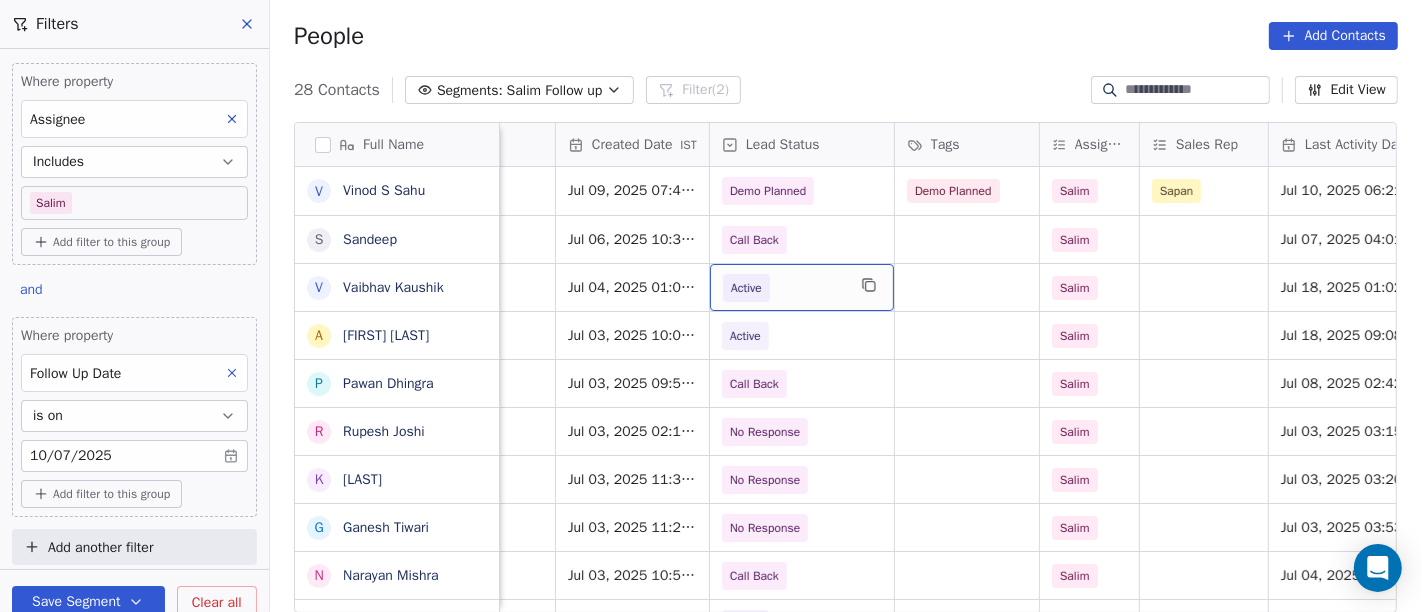 click on "Active" at bounding box center (784, 288) 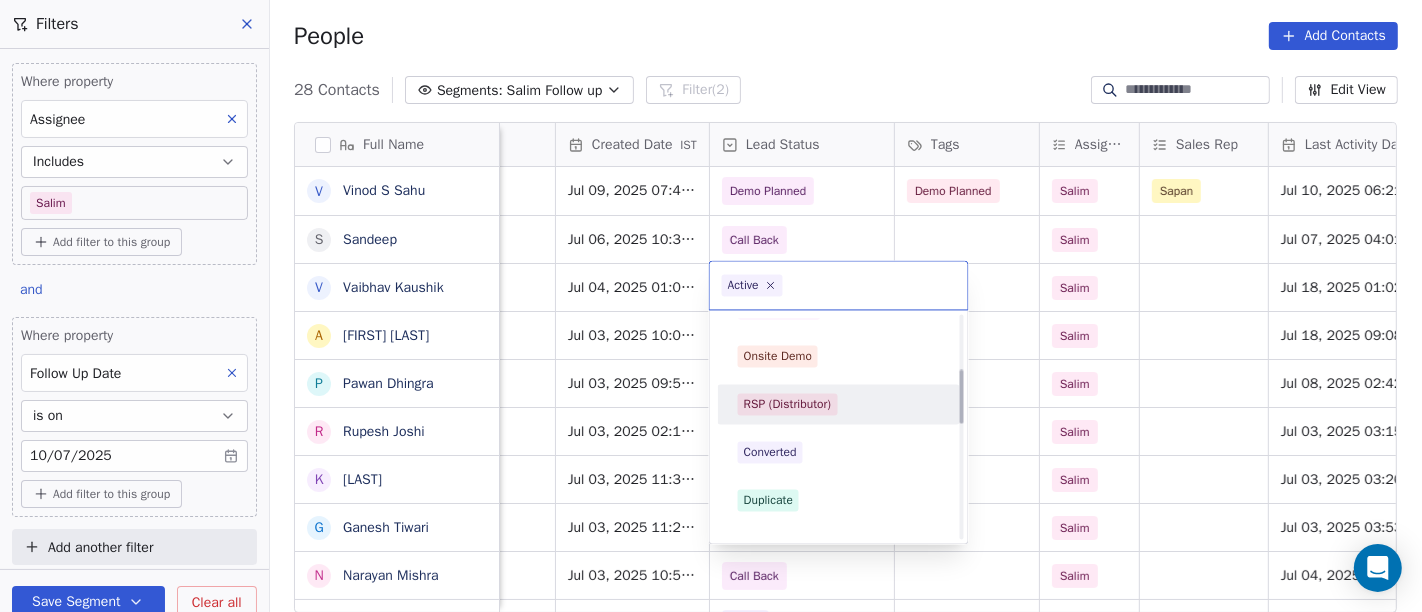 scroll, scrollTop: 111, scrollLeft: 0, axis: vertical 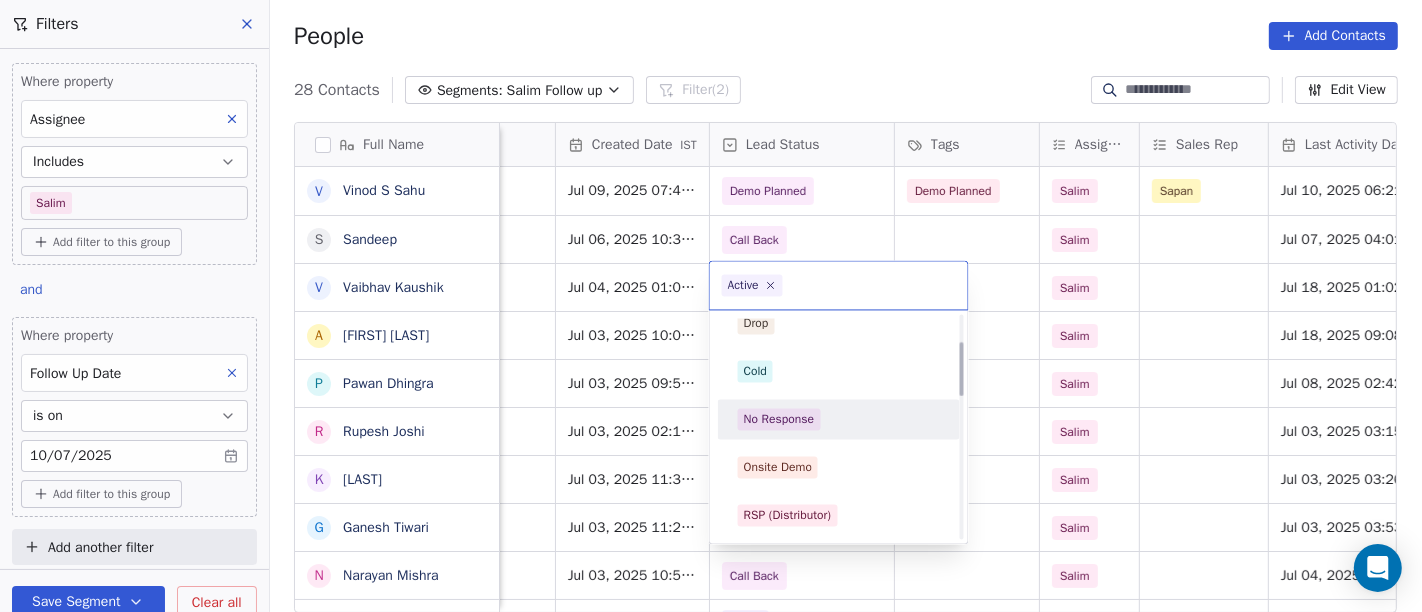 drag, startPoint x: 808, startPoint y: 412, endPoint x: 948, endPoint y: 201, distance: 253.22125 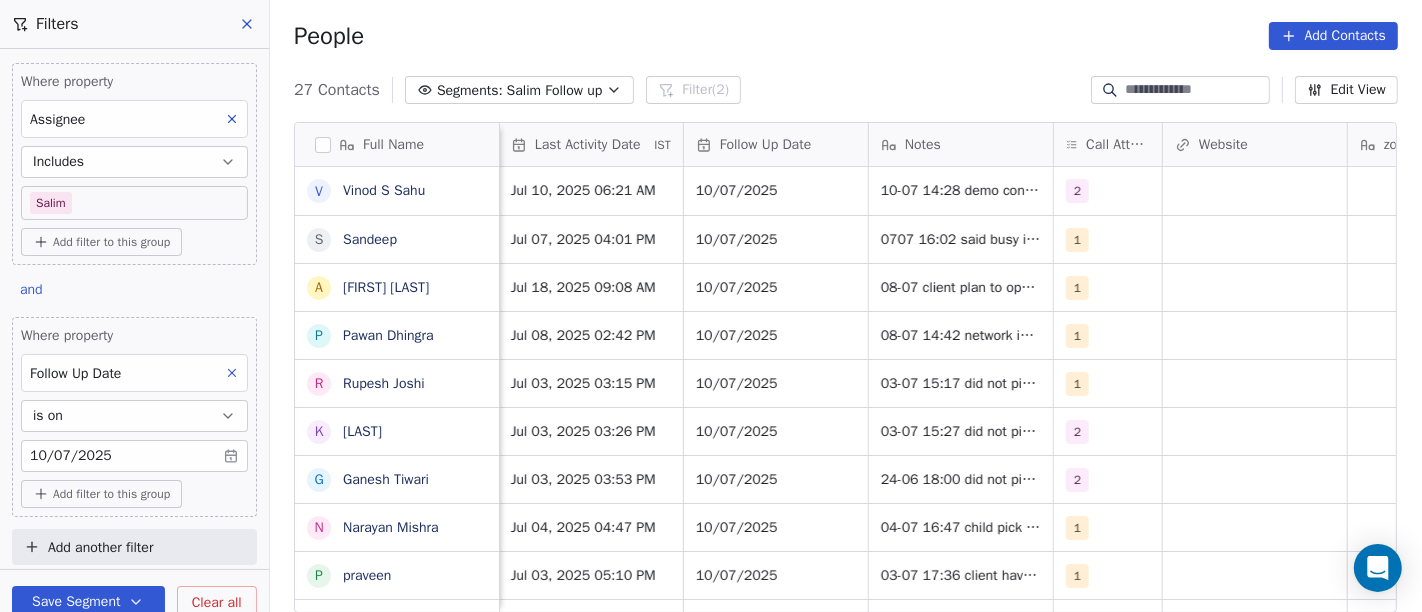 scroll, scrollTop: 2, scrollLeft: 1384, axis: both 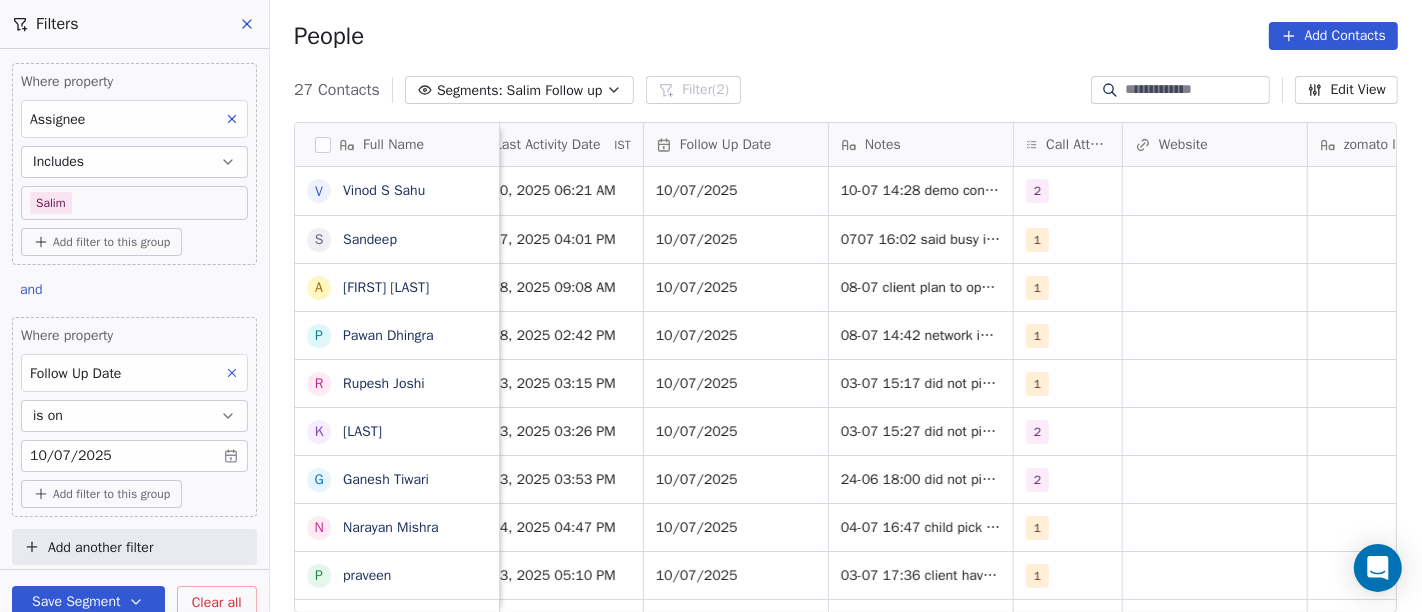 click on "27 Contacts Segments: Salim Follow up Filter  (2) Edit View" at bounding box center [846, 90] 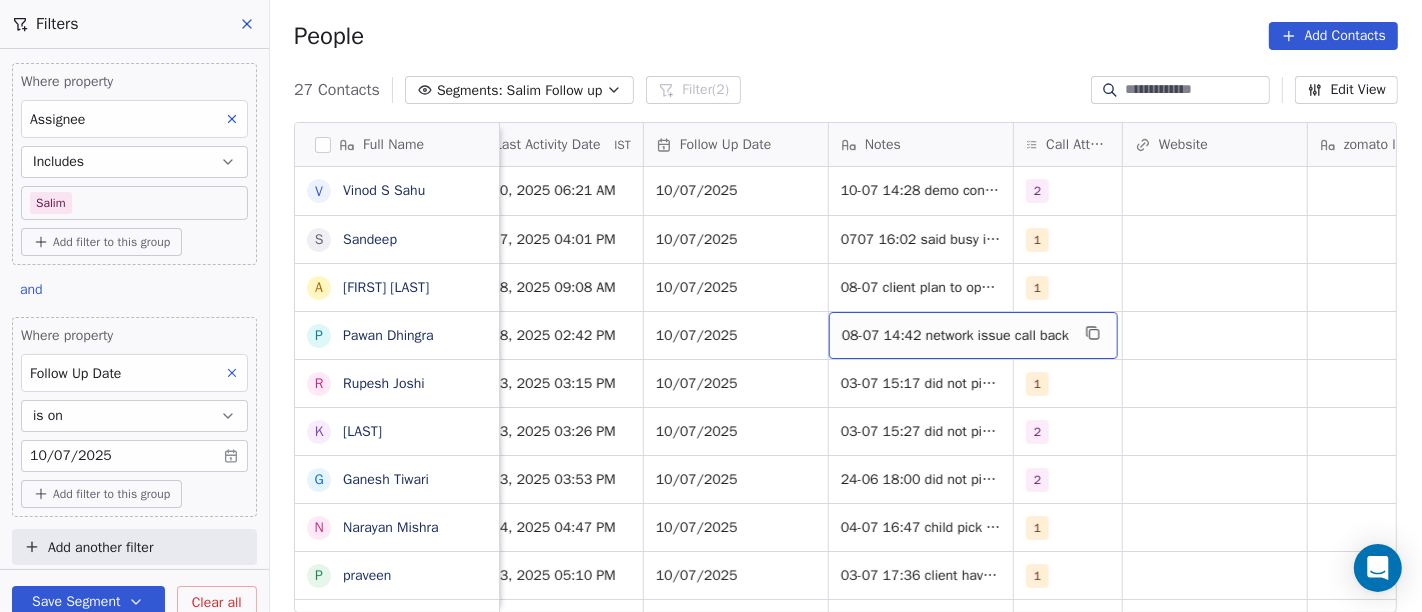 click on "08-07 14:42 network issue  call back" at bounding box center [955, 336] 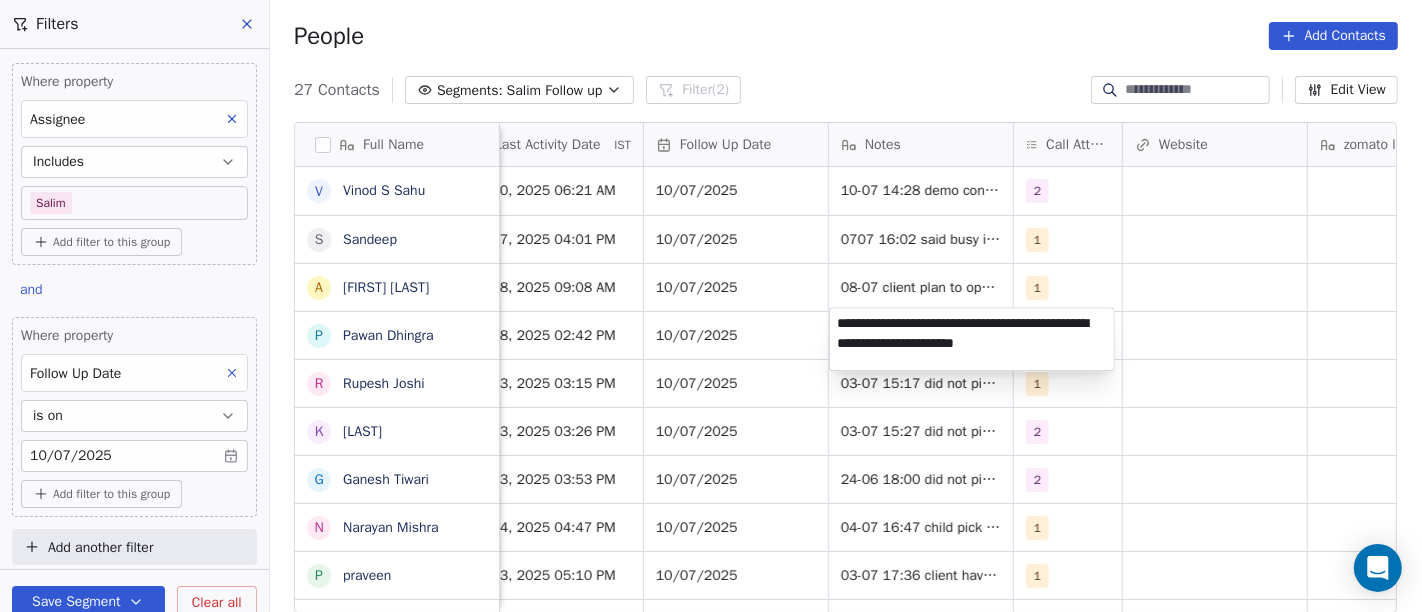 type on "**********" 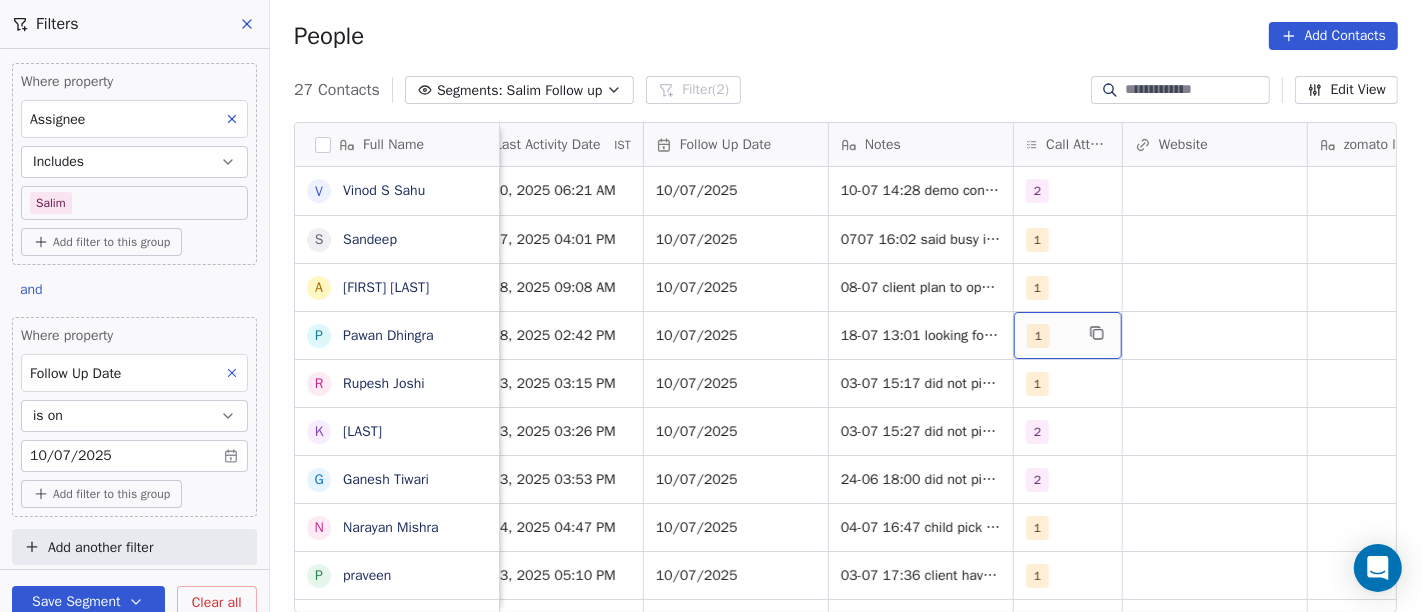 click on "1" at bounding box center (1038, 336) 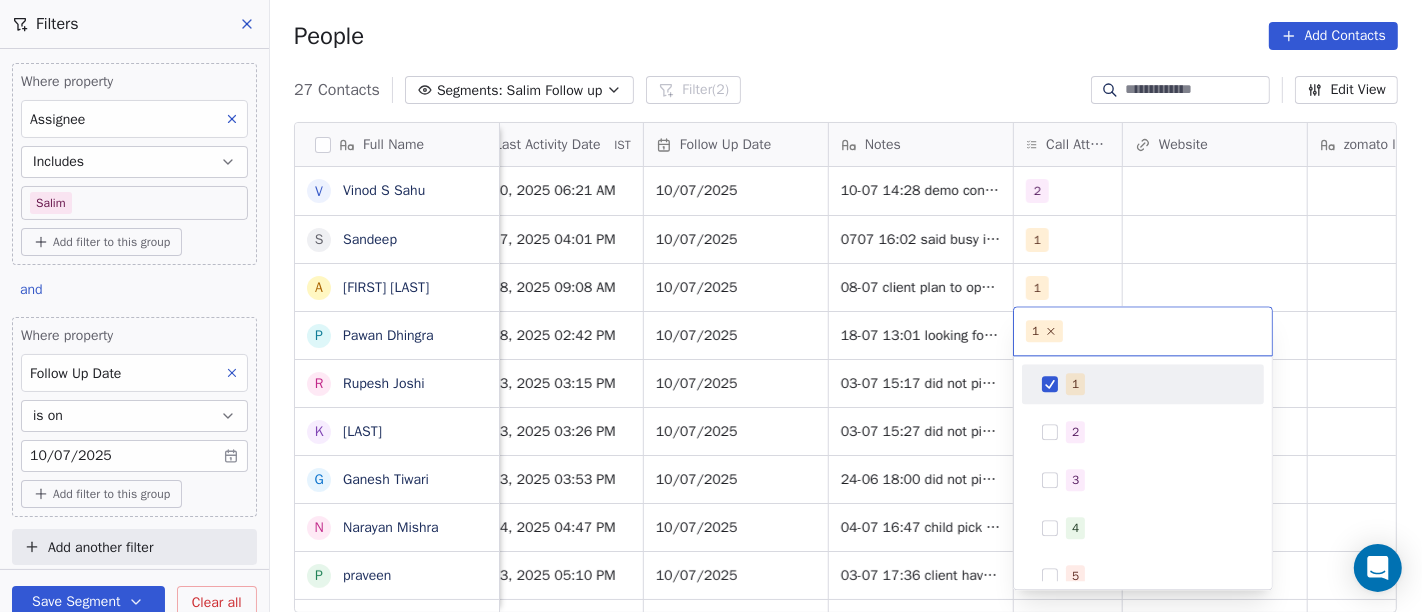 click on "1" at bounding box center [1143, 384] 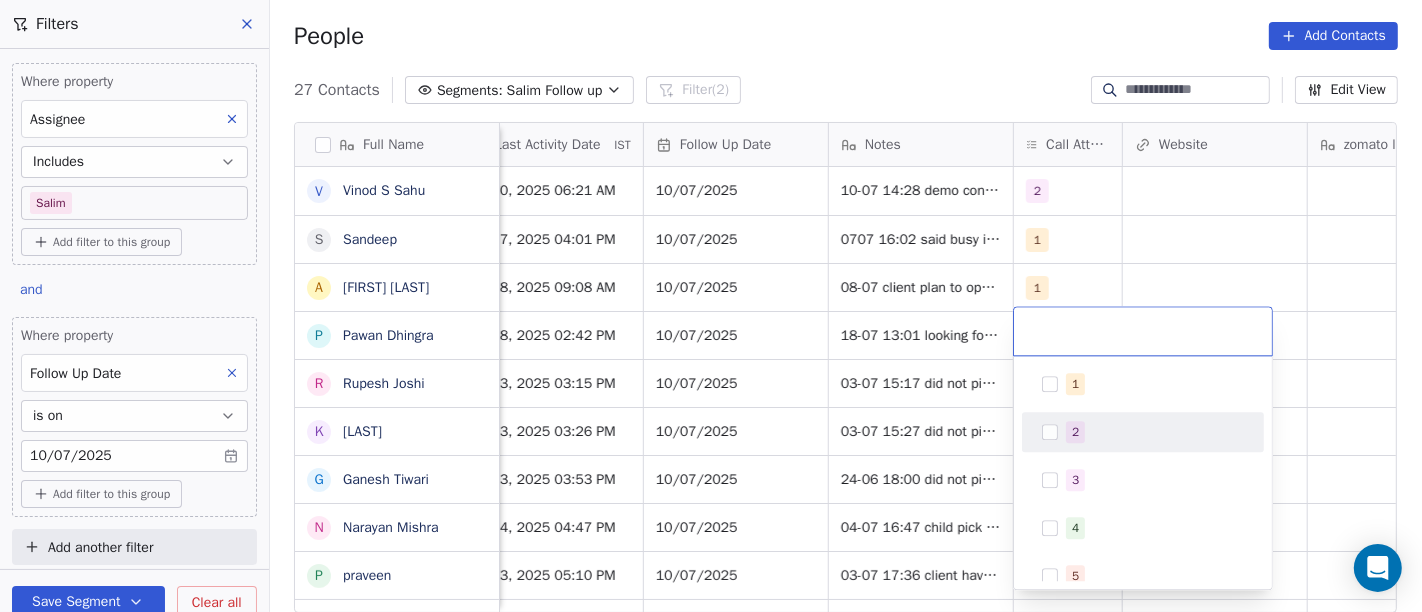 click at bounding box center (1050, 432) 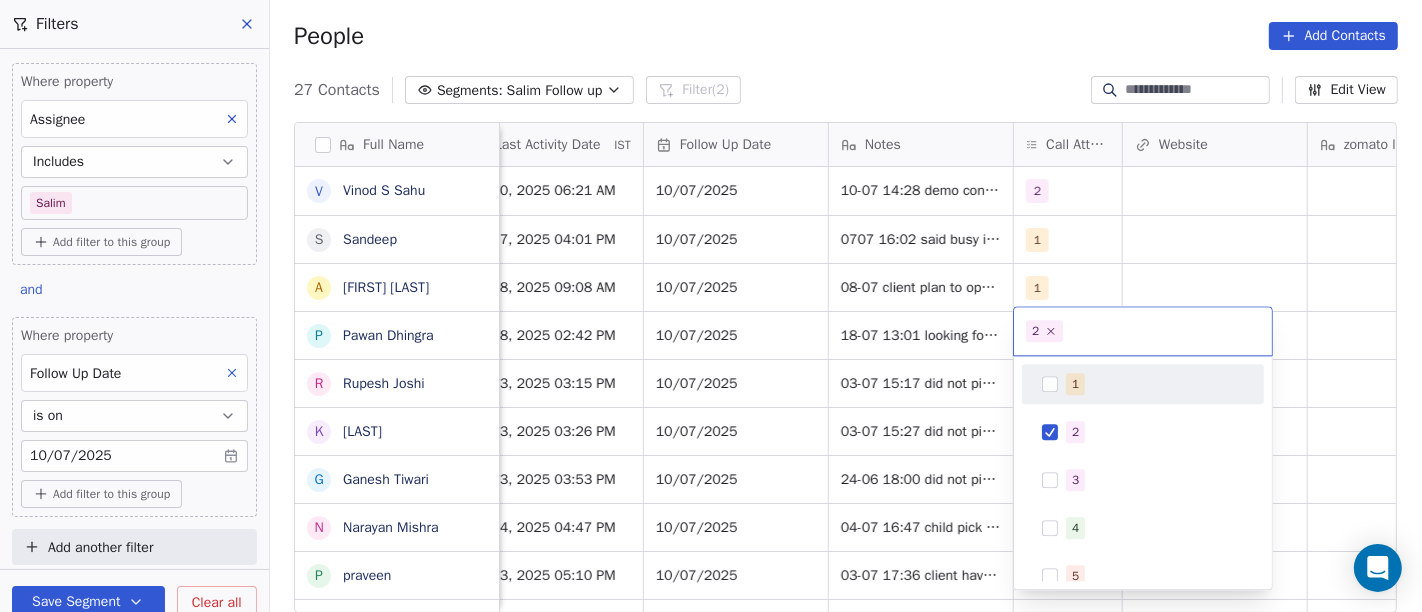 click on "On2Cook India Pvt. Ltd. Contacts People Marketing Workflows Campaigns Sales Pipelines Sequences Beta Tools Apps AI Agents Help & Support Filters Where property   Assignee   Includes Salim Add filter to this group and Where property   Follow Up Date   is on 10/07/2025 Add filter to this group Add another filter Save Segment Clear all People  Add Contacts 27 Contacts Segments: Salim Follow up Filter  (2) Edit View Tag Add to Sequence Full Name V Vinod S Sahu S Sandeep A Aman Bansal P Pawan Dhingra R Rupesh Joshi K Kurian G Ganesh Tiwari N Narayan Mishra p praveen N Nitin Agarwal a asharfi lal mahour J Jagmohan Singh Chauhan E Er Piyush Garg P Pushpendra Singh R Rakesh B Bhupesh Vij R Rakesh Maheshwari K Karan Z Zunaid Rahman B Bibu Rana M Mohammad Rehan A Ashok meena Y Yash Pal Chhabra U Uma Sanghi H Himanshu Modi R Randhir chudgar D Dineshbhai Tags Assignee Sales Rep Last Activity Date IST Follow Up Date Notes Call Attempts Website zomato link outlet type Location Job Title   Demo Planned Salim Sapan 2   1" at bounding box center [711, 306] 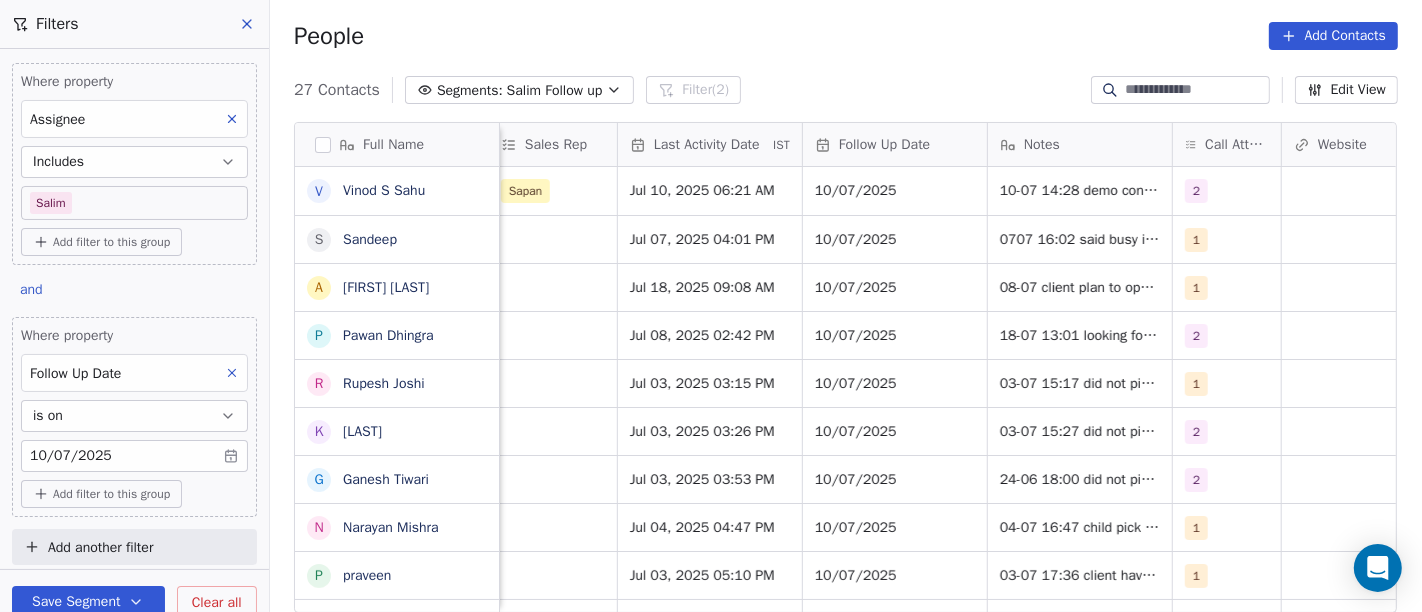scroll, scrollTop: 2, scrollLeft: 1221, axis: both 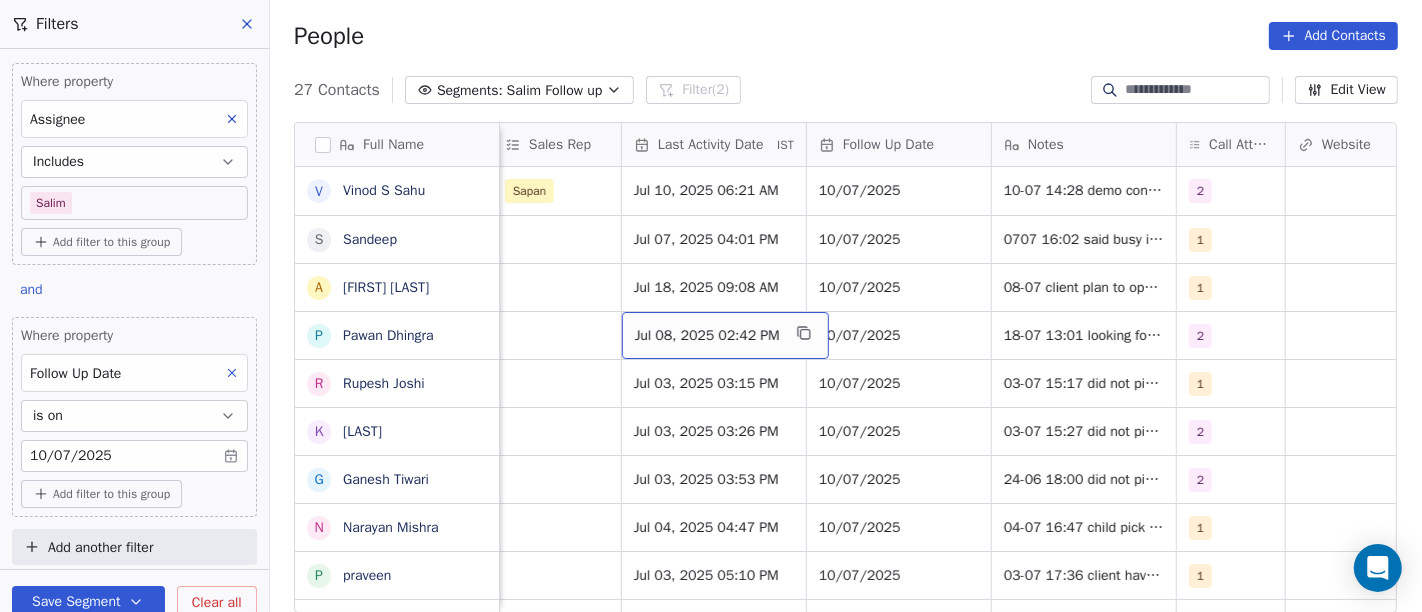 click on "Jul 08, 2025 02:42 PM" at bounding box center (707, 336) 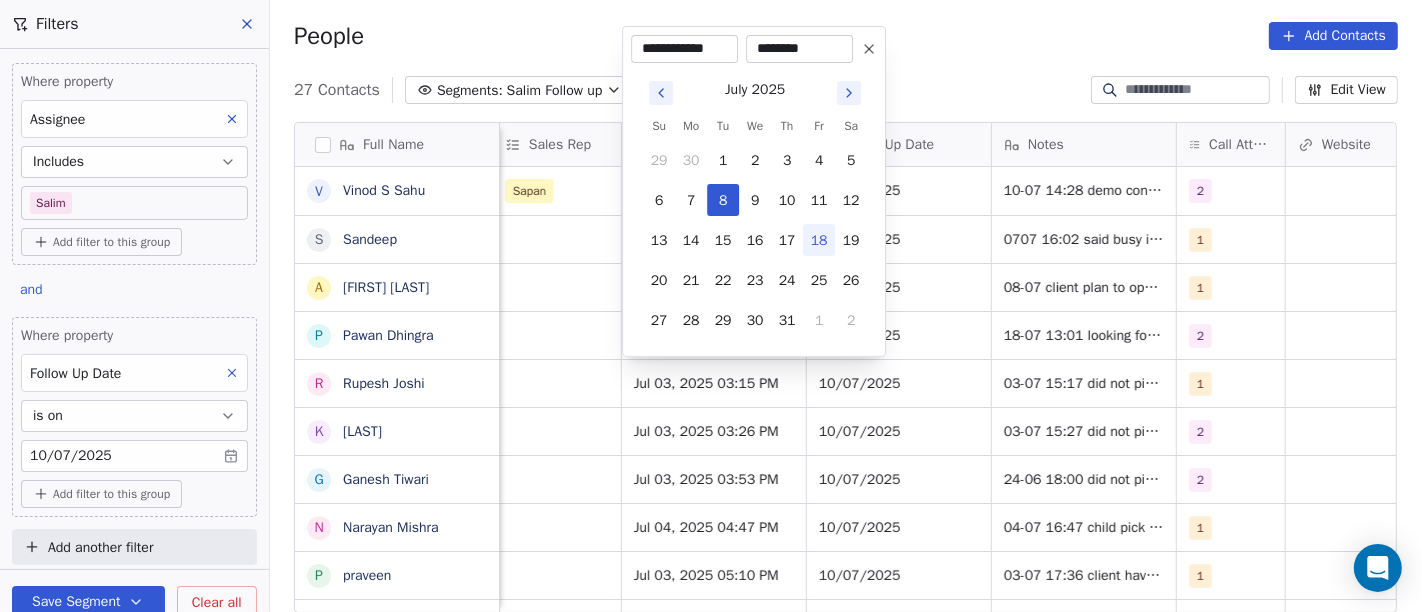 click on "18" at bounding box center [819, 240] 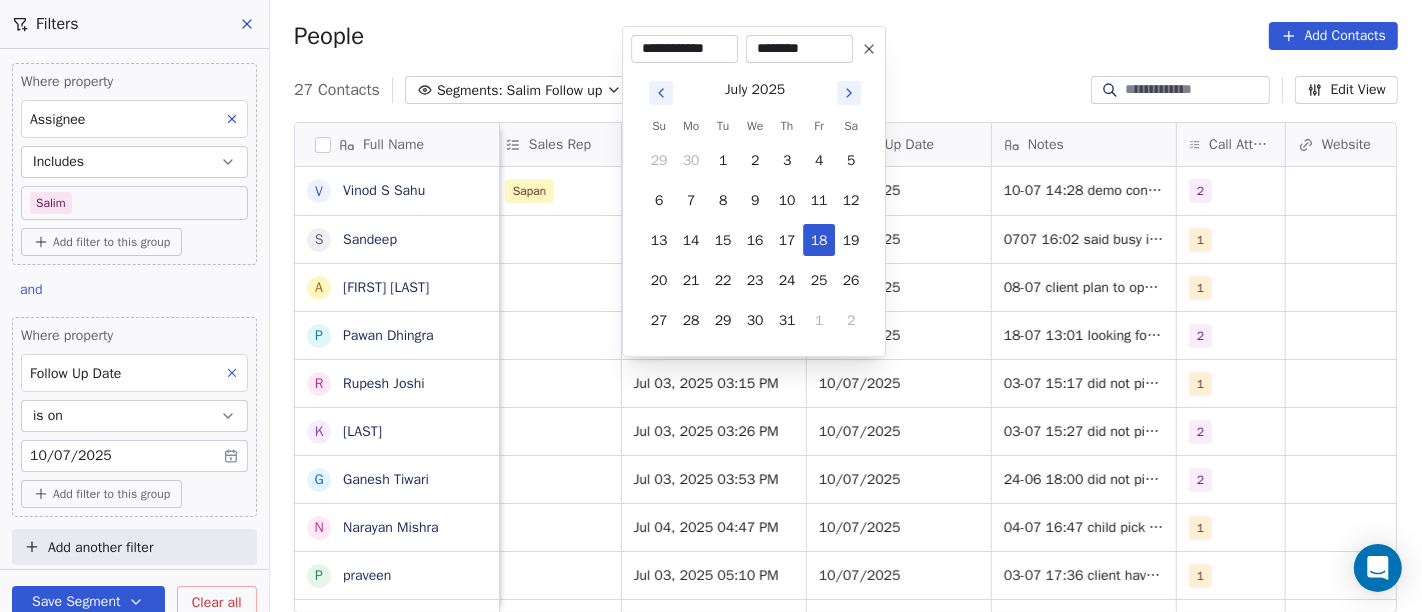 click on "On2Cook India Pvt. Ltd. Contacts People Marketing Workflows Campaigns Sales Pipelines Sequences Beta Tools Apps AI Agents Help & Support Filters Where property   Assignee   Includes Salim Add filter to this group and Where property   Follow Up Date   is on 10/07/2025 Add filter to this group Add another filter Save Segment Clear all People  Add Contacts 27 Contacts Segments: Salim Follow up Filter  (2) Edit View Tag Add to Sequence Full Name V Vinod S Sahu S Sandeep A Aman Bansal P Pawan Dhingra R Rupesh Joshi K Kurian G Ganesh Tiwari N Narayan Mishra p praveen N Nitin Agarwal a asharfi lal mahour J Jagmohan Singh Chauhan E Er Piyush Garg P Pushpendra Singh R Rakesh B Bhupesh Vij R Rakesh Maheshwari K Karan Z Zunaid Rahman B Bibu Rana M Mohammad Rehan A Ashok meena Y Yash Pal Chhabra U Uma Sanghi H Himanshu Modi R Randhir chudgar D Dineshbhai Lead Status Tags Assignee Sales Rep Last Activity Date IST Follow Up Date Notes Call Attempts Website zomato link outlet type Location   Demo Planned Demo Planned 2" at bounding box center (711, 306) 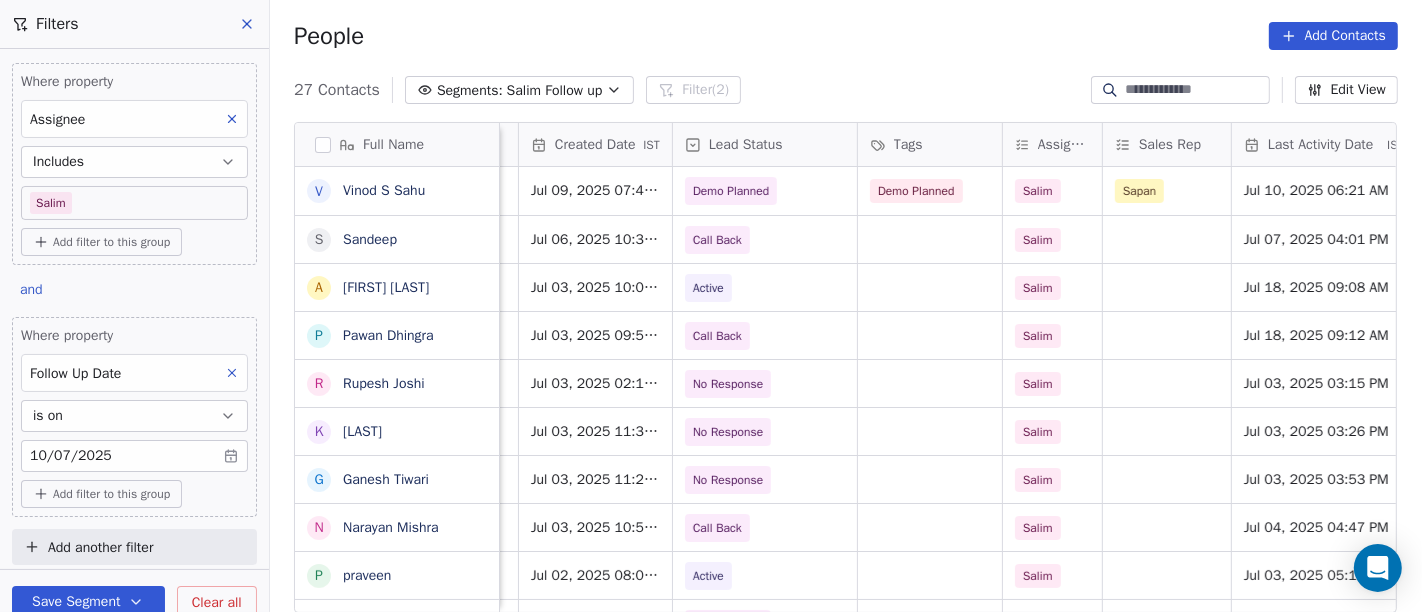 scroll, scrollTop: 2, scrollLeft: 610, axis: both 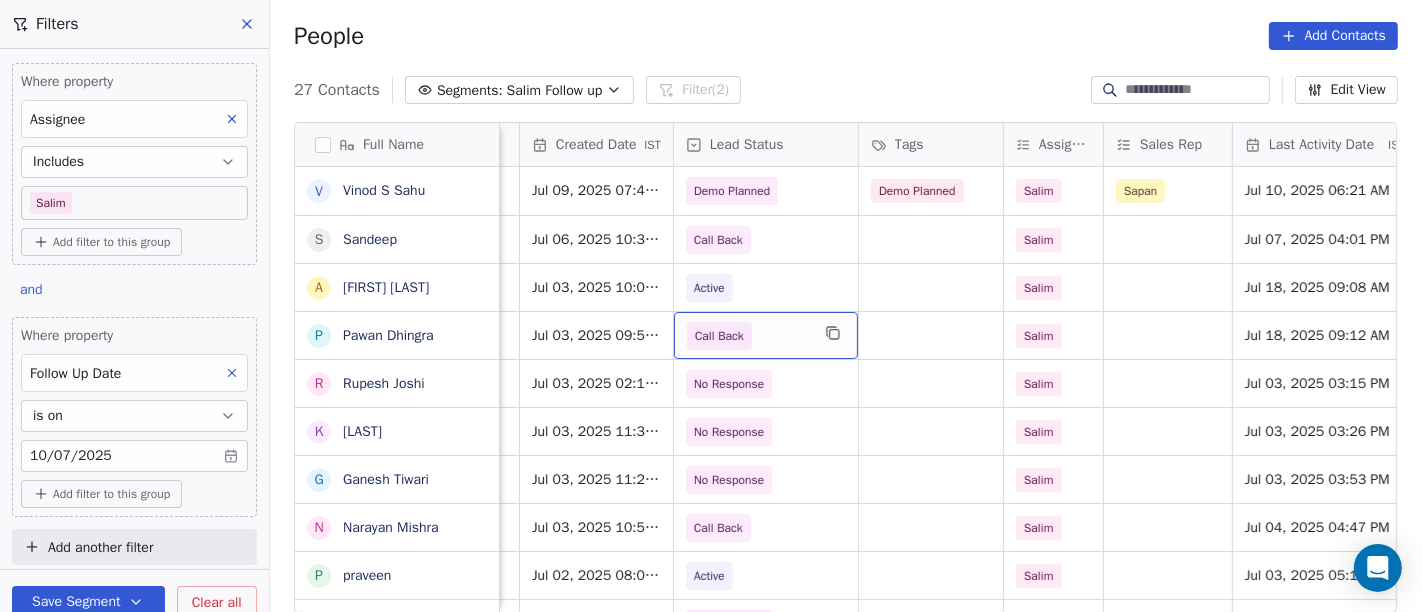 click on "Call Back" at bounding box center (719, 336) 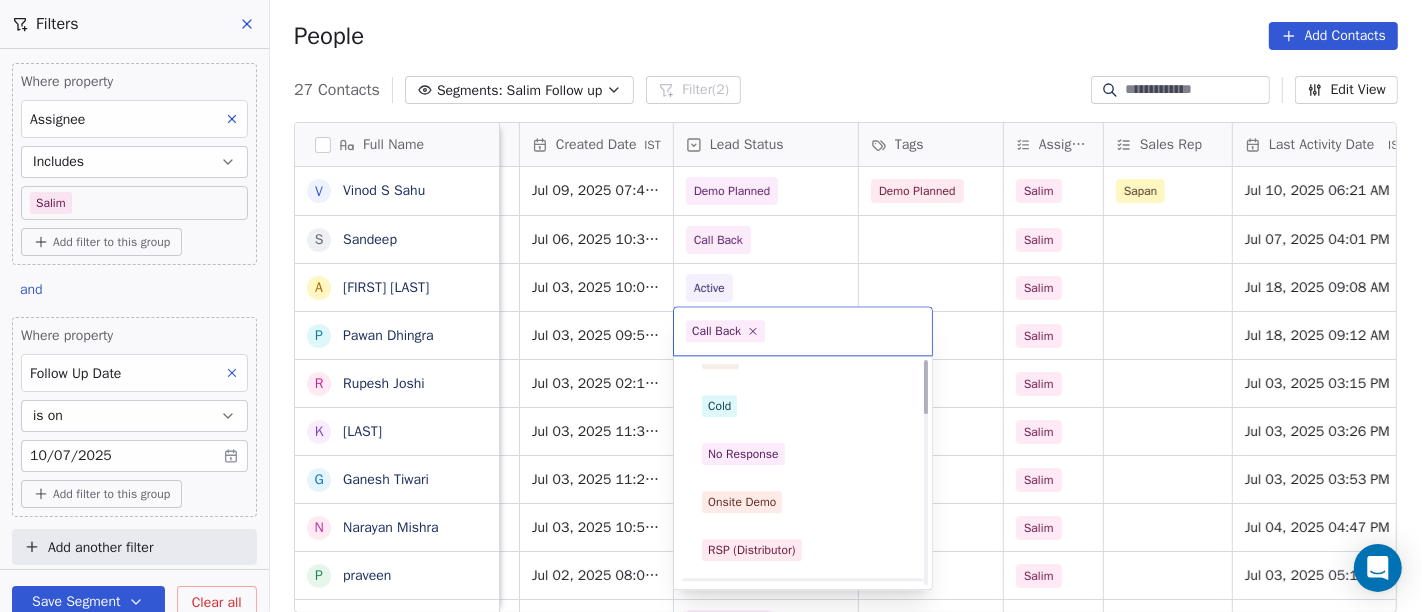 scroll, scrollTop: 0, scrollLeft: 0, axis: both 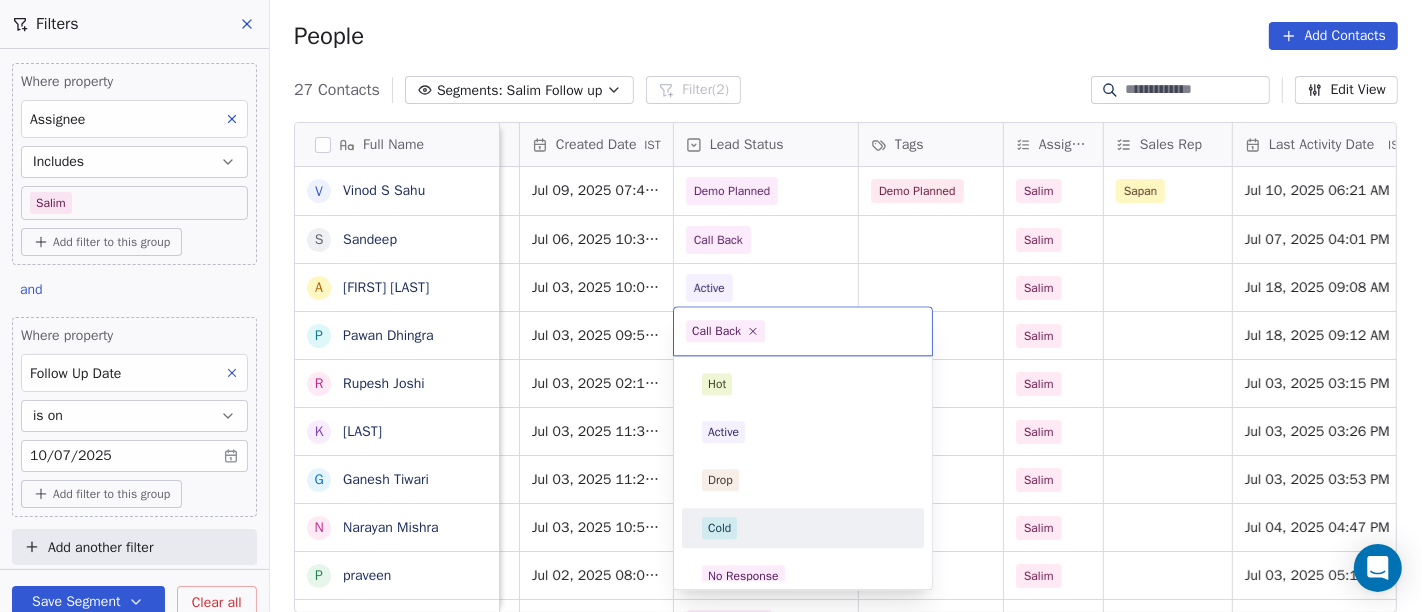 click on "Cold" at bounding box center [803, 528] 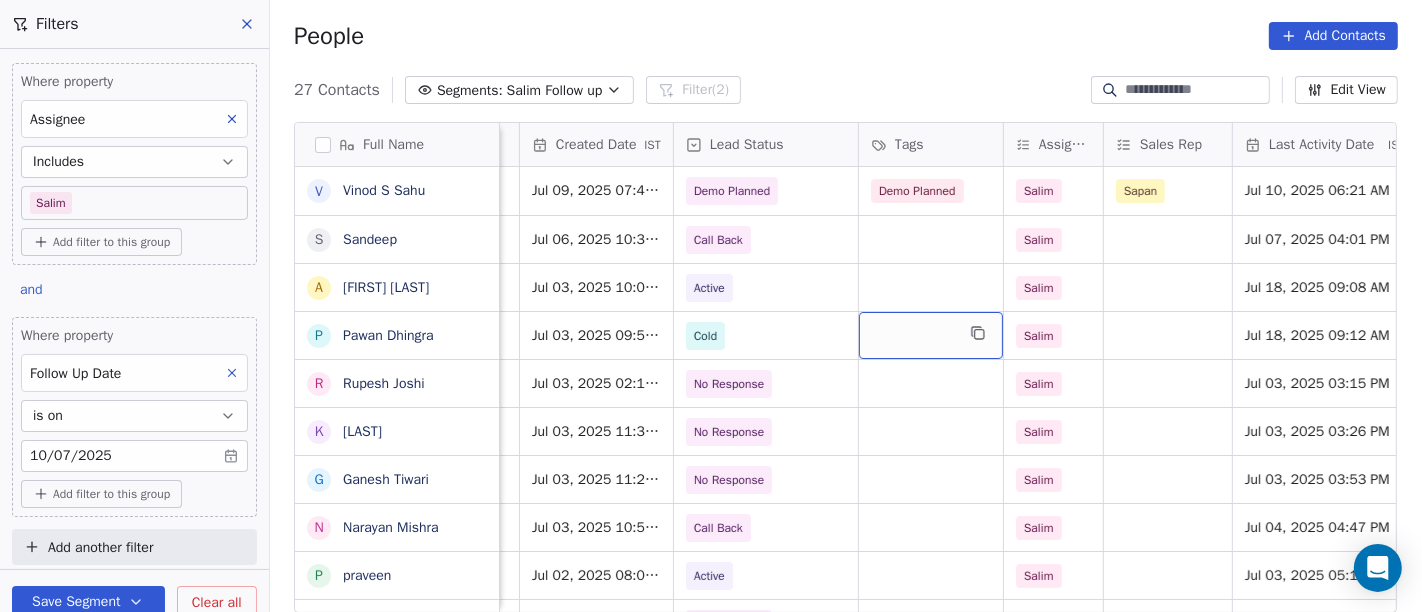 click at bounding box center [931, 335] 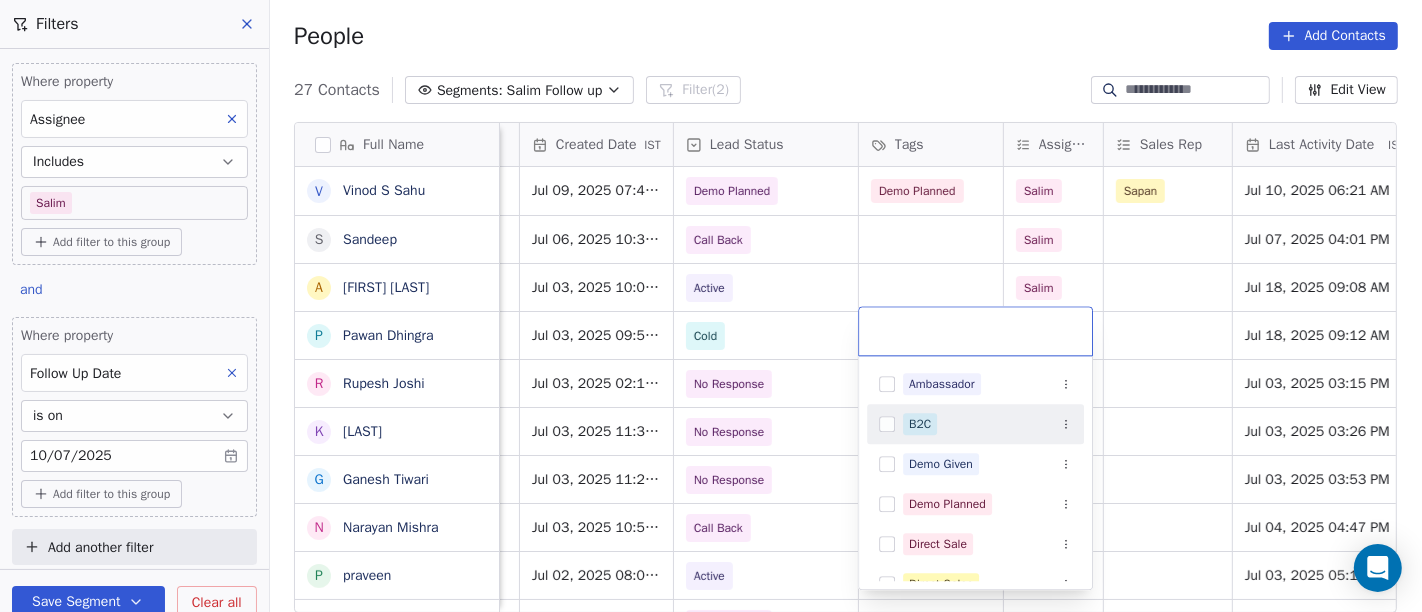 click on "B2C" at bounding box center (920, 424) 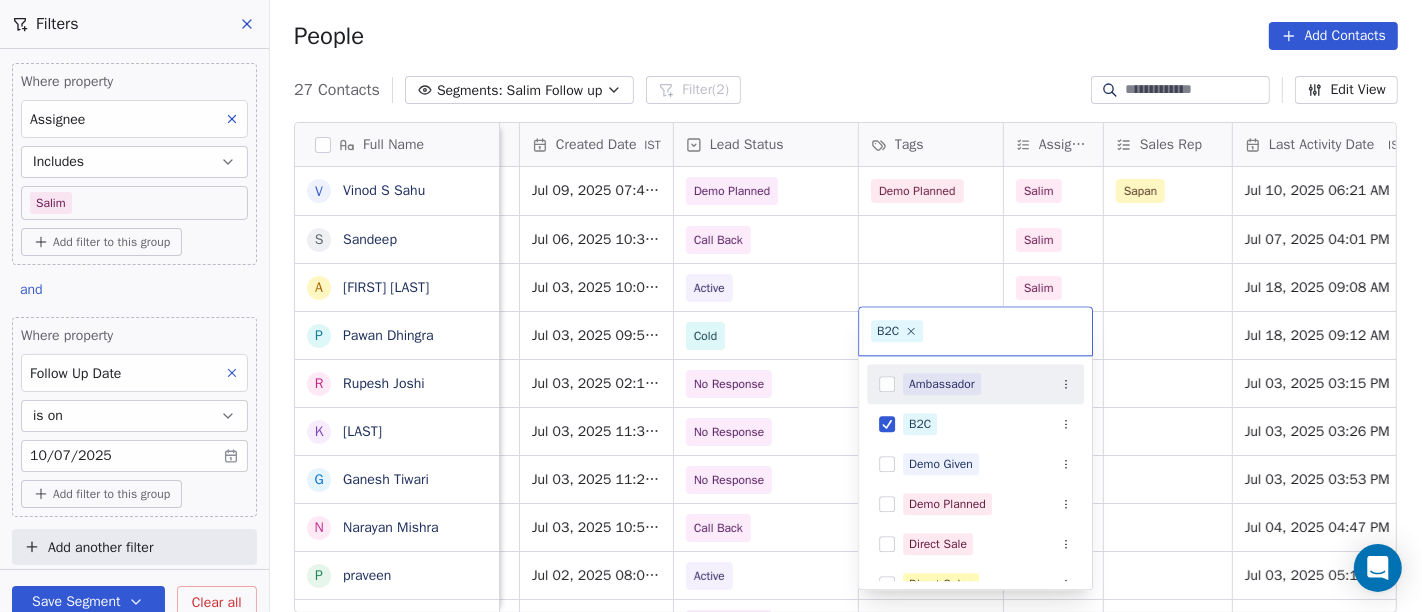 click on "On2Cook India Pvt. Ltd. Contacts People Marketing Workflows Campaigns Sales Pipelines Sequences Beta Tools Apps AI Agents Help & Support Filters Where property   Assignee   Includes Salim Add filter to this group and Where property   Follow Up Date   is on 10/07/2025 Add filter to this group Add another filter Save Segment Clear all People  Add Contacts 27 Contacts Segments: Salim Follow up Filter  (2) Edit View Tag Add to Sequence Full Name V Vinod S Sahu S Sandeep A Aman Bansal P Pawan Dhingra R Rupesh Joshi K Kurian G Ganesh Tiwari N Narayan Mishra p praveen N Nitin Agarwal a asharfi lal mahour J Jagmohan Singh Chauhan E Er Piyush Garg P Pushpendra Singh R Rakesh B Bhupesh Vij R Rakesh Maheshwari K Karan Z Zunaid Rahman B Bibu Rana M Mohammad Rehan A Ashok meena Y Yash Pal Chhabra U Uma Sanghi H Himanshu Modi R Randhir chudgar D Dineshbhai Email Phone Number company name location Created Date IST Lead Status Tags Assignee Sales Rep Last Activity Date IST Follow Up Date Notes Call Attempts 9093653555 2 1" at bounding box center [711, 306] 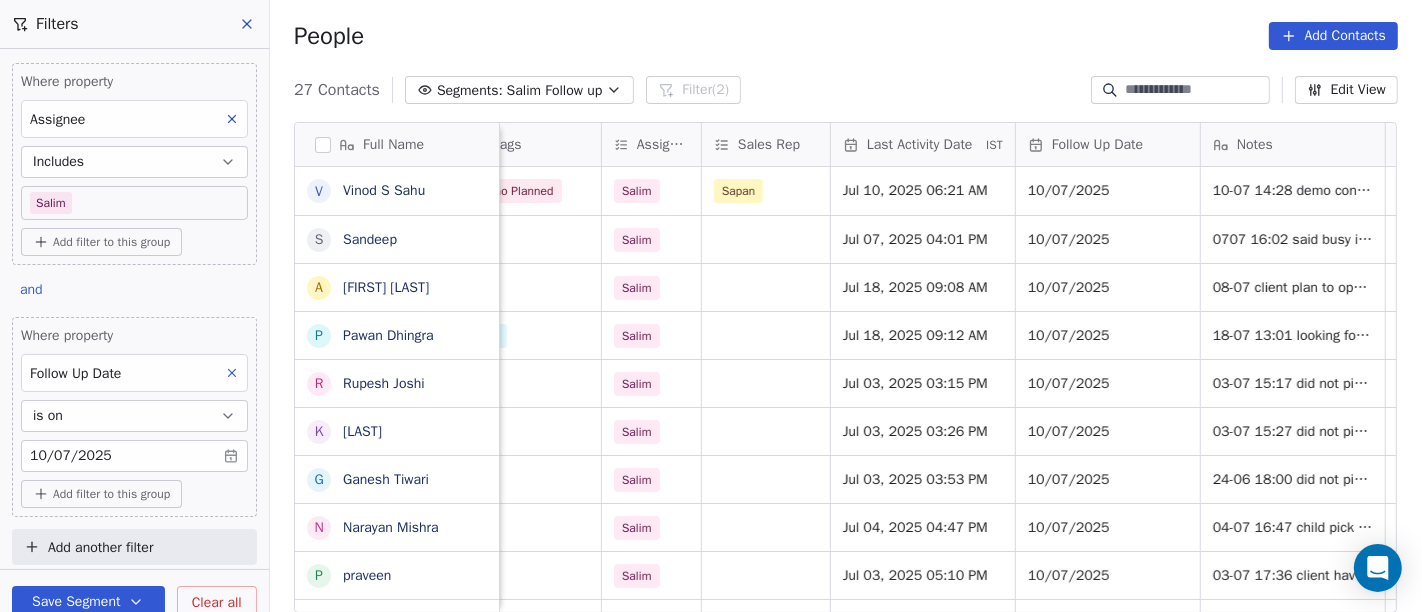 scroll, scrollTop: 2, scrollLeft: 1006, axis: both 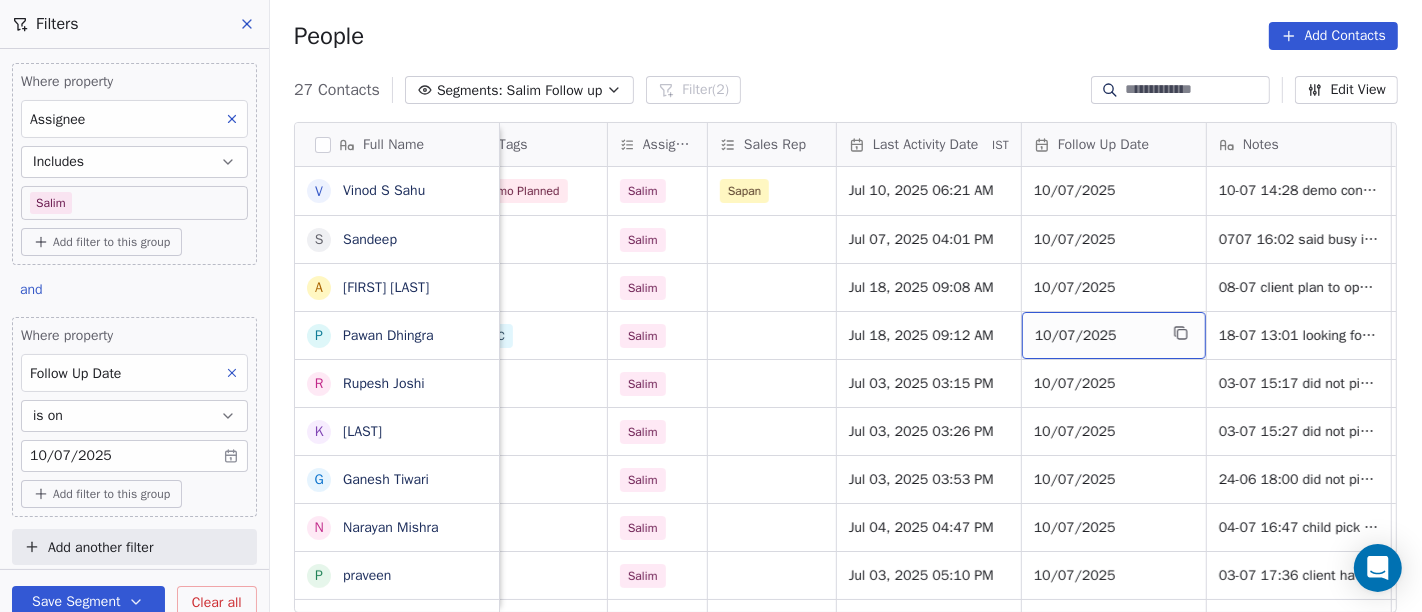 click on "10/07/2025" at bounding box center [1096, 336] 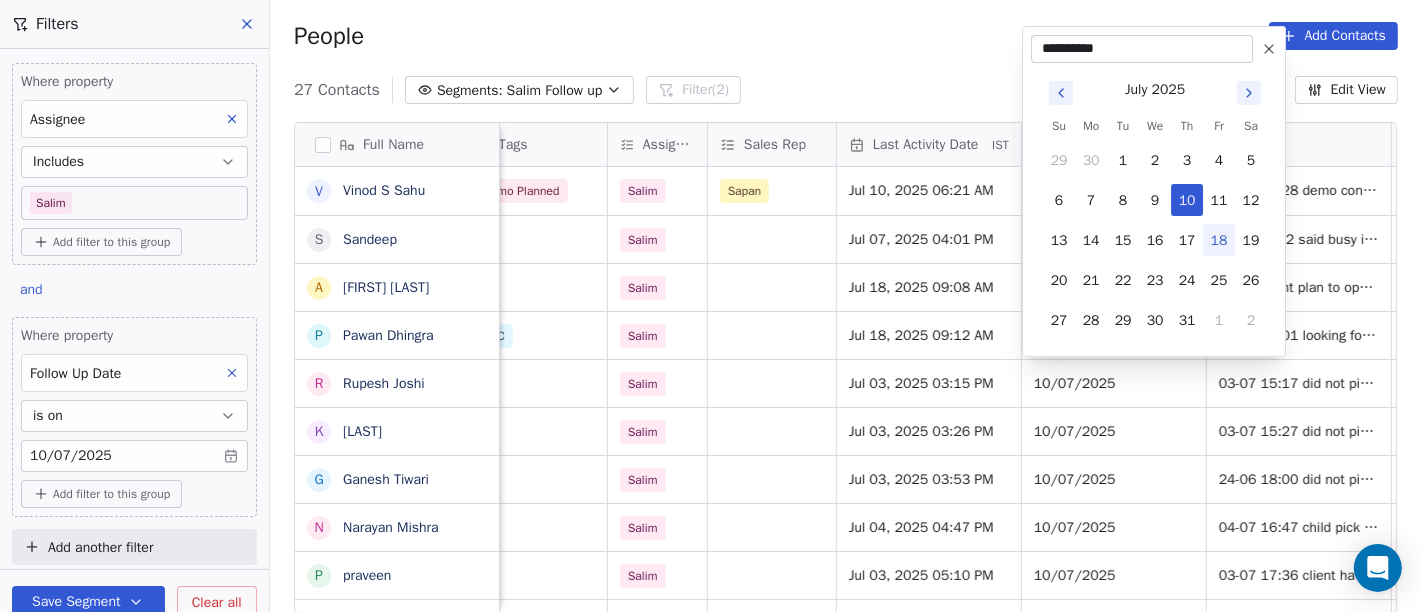 click 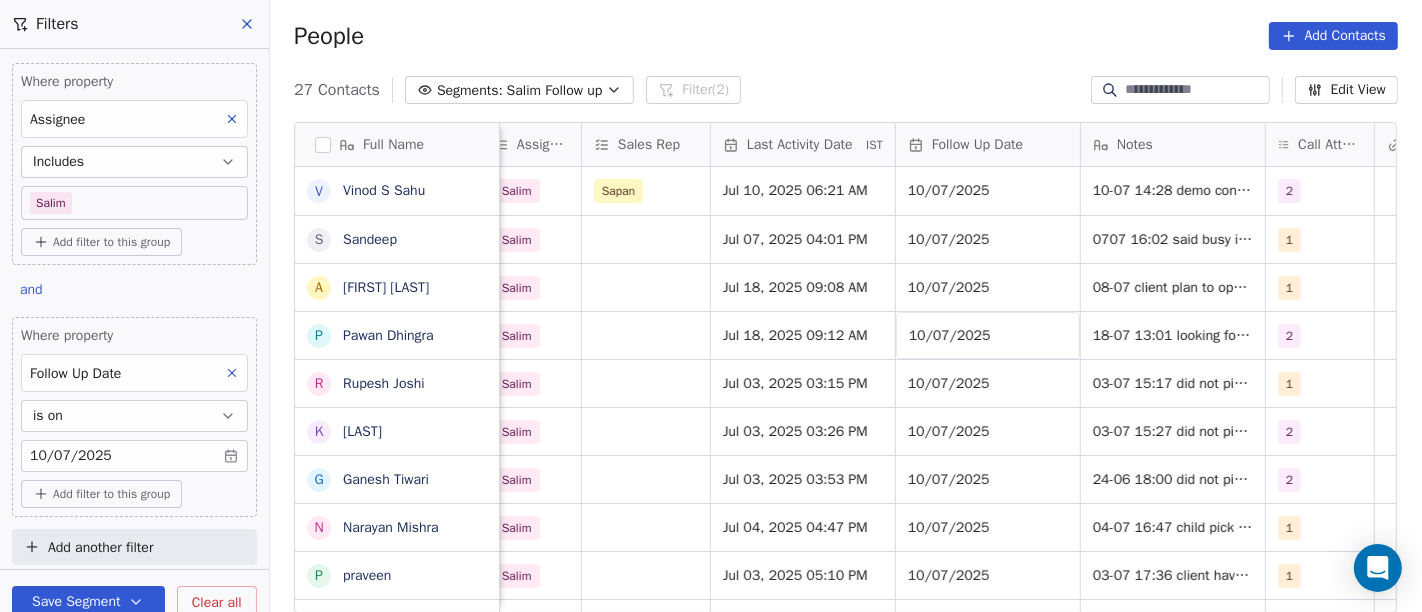 scroll, scrollTop: 2, scrollLeft: 1133, axis: both 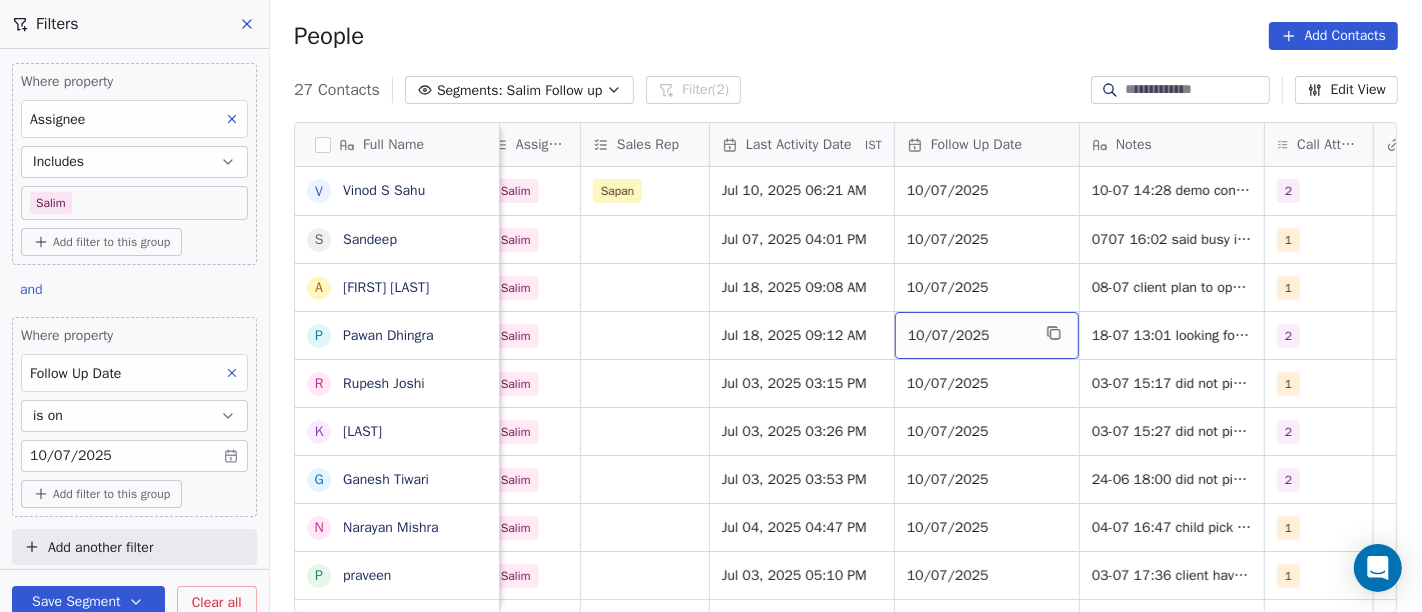 click on "10/07/2025" at bounding box center (969, 336) 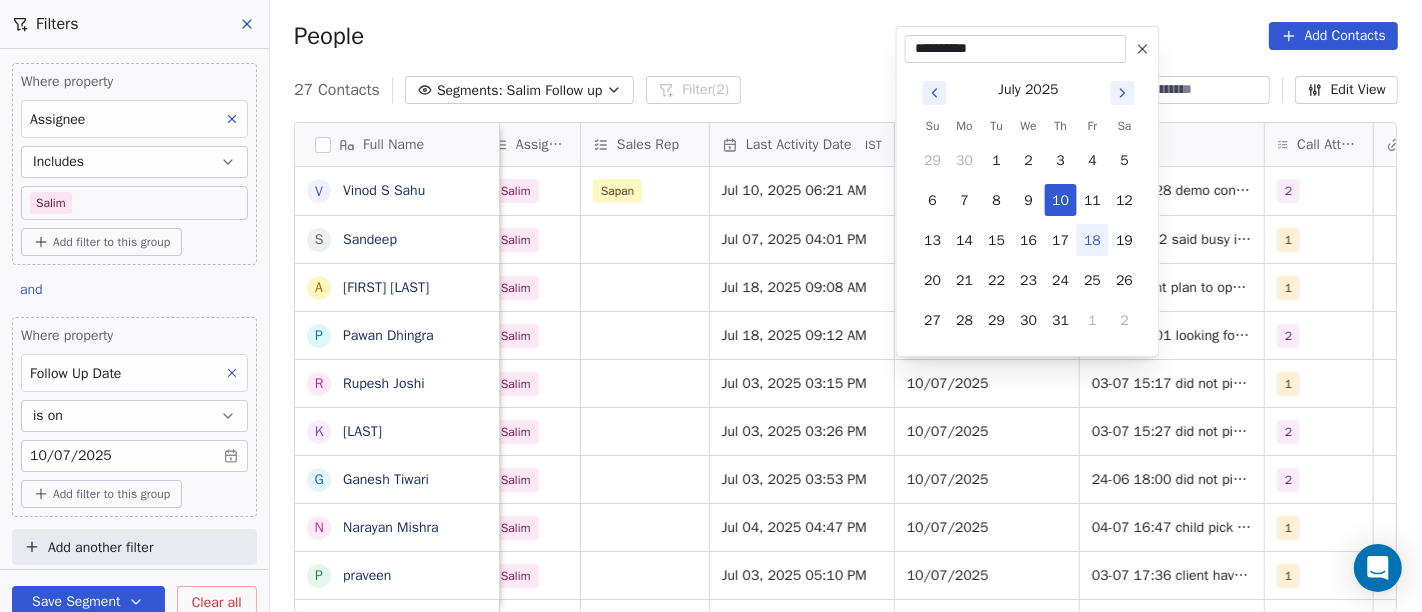 click 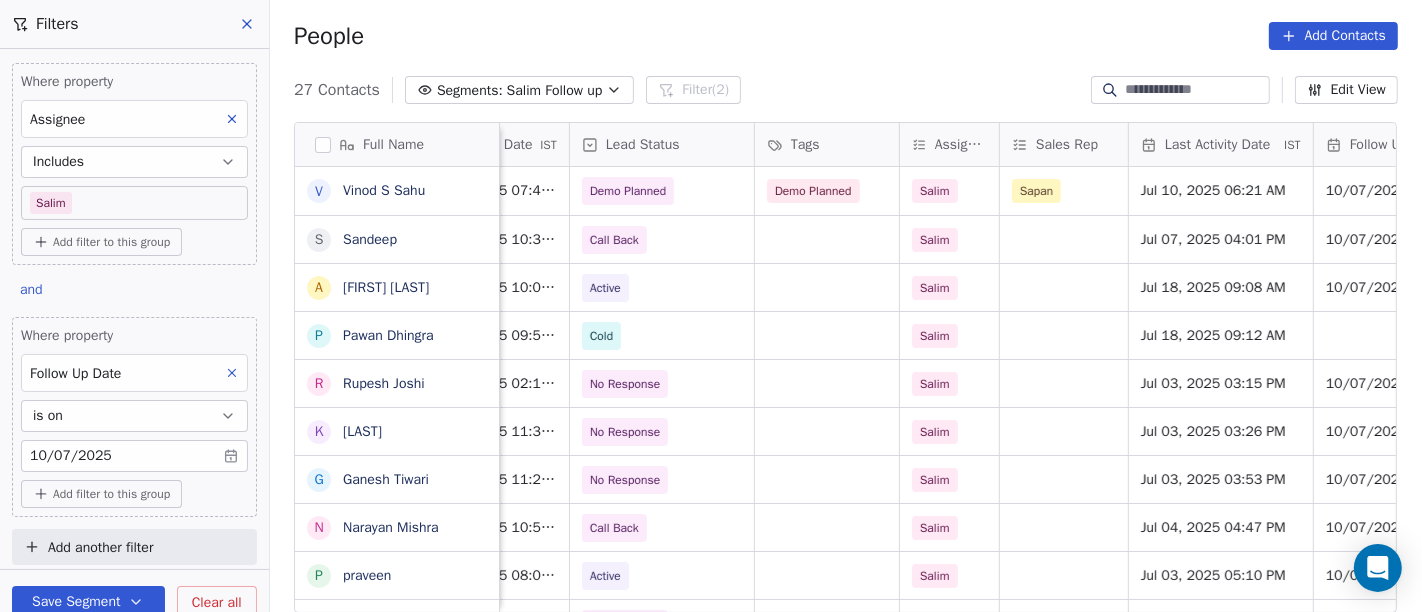 scroll, scrollTop: 2, scrollLeft: 708, axis: both 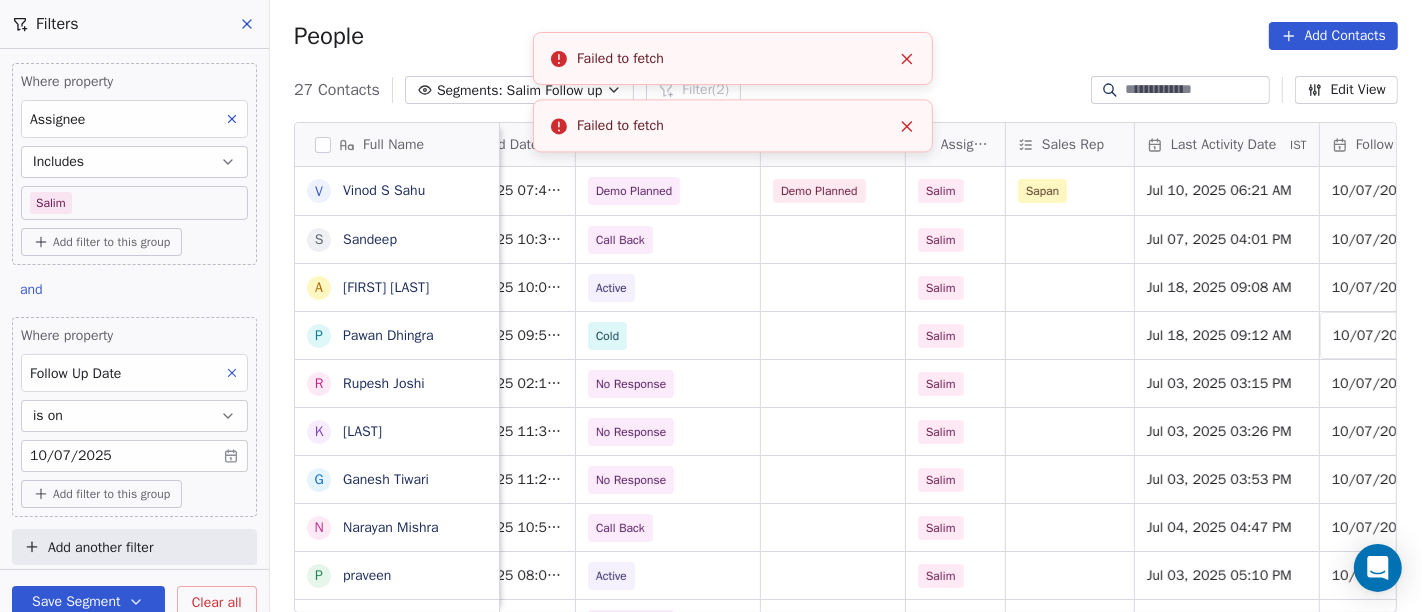 click 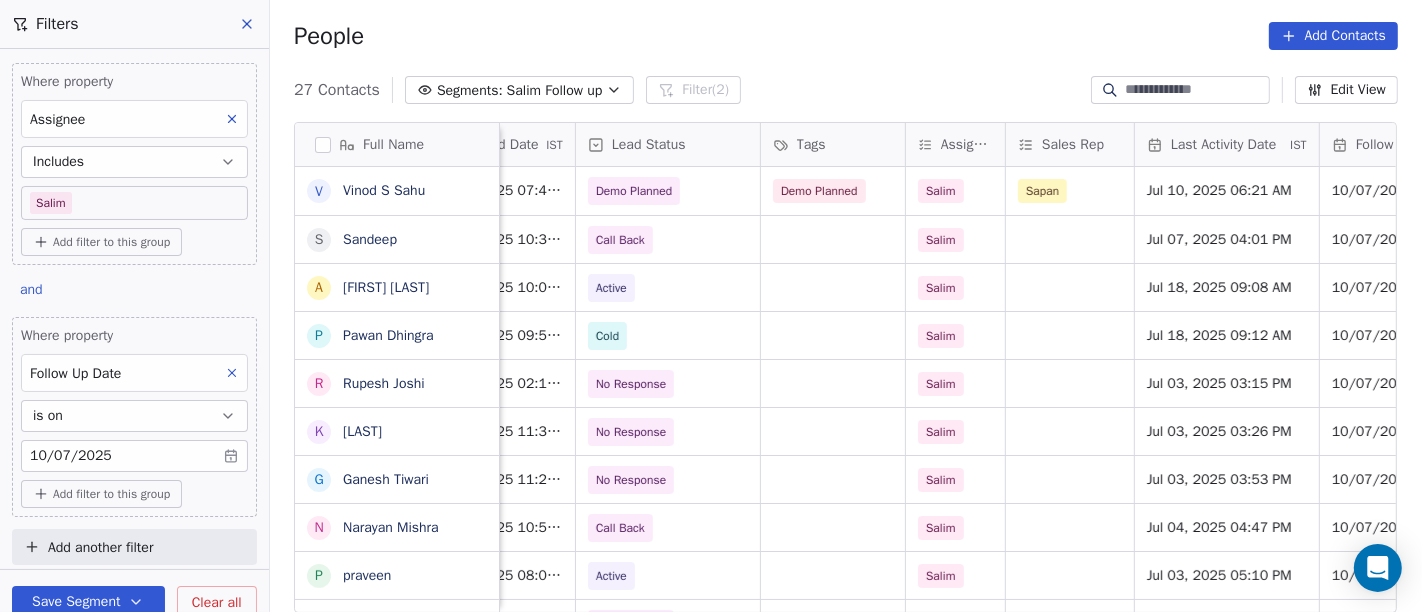 click on "People  Add Contacts" at bounding box center (846, 36) 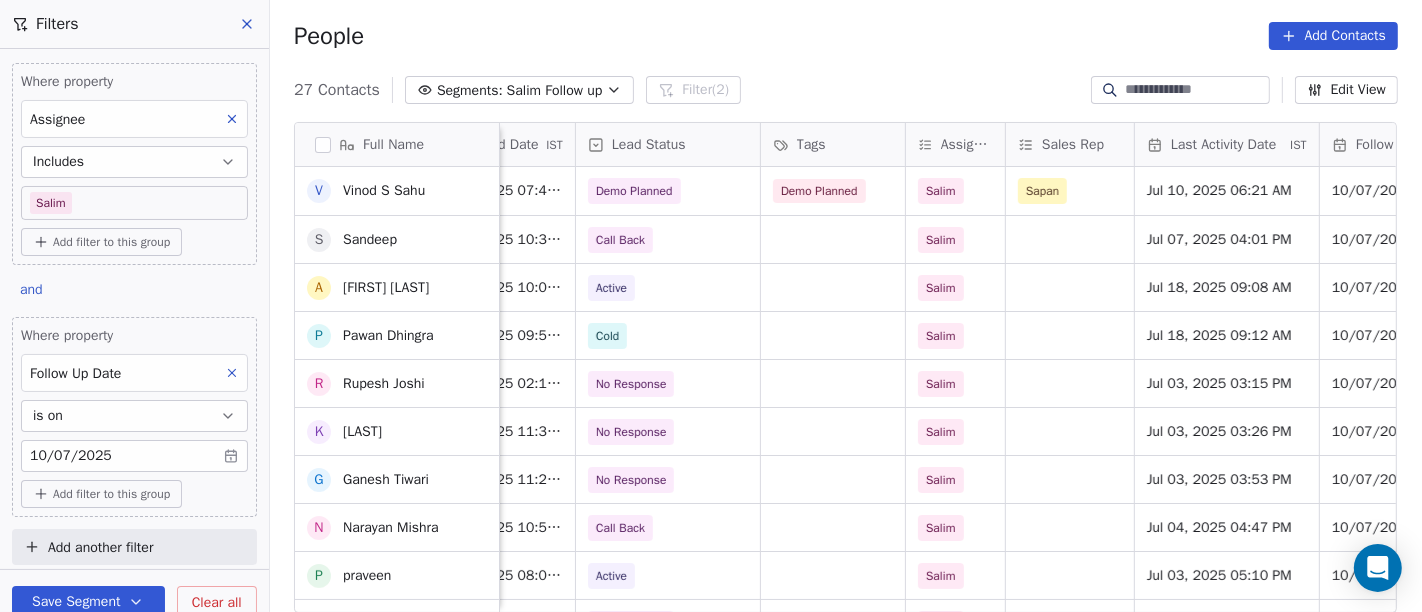scroll, scrollTop: 666, scrollLeft: 0, axis: vertical 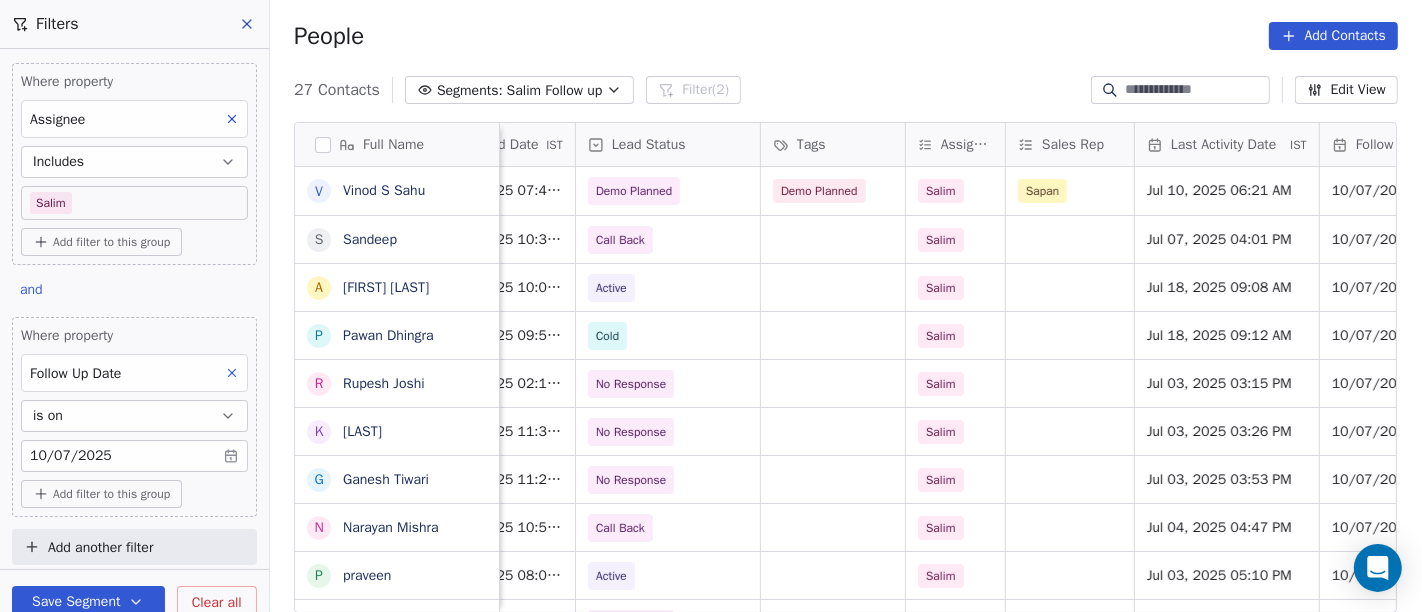 click on "People  Add Contacts" at bounding box center [846, 36] 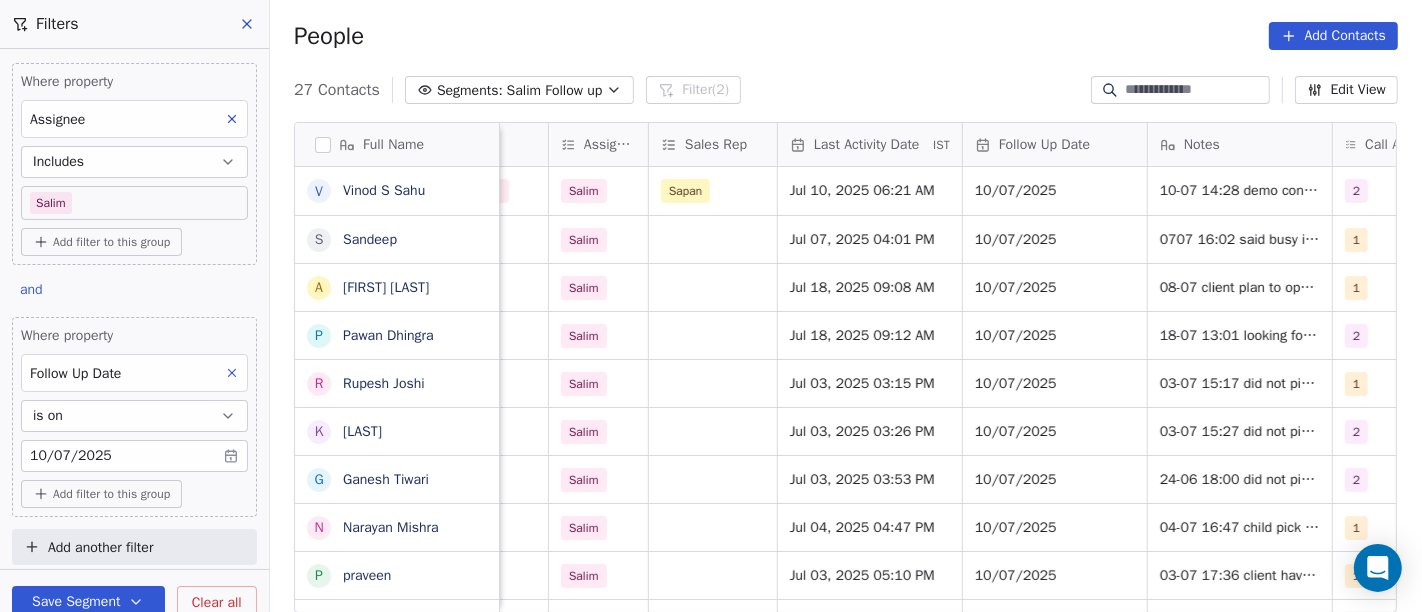 scroll, scrollTop: 0, scrollLeft: 1079, axis: horizontal 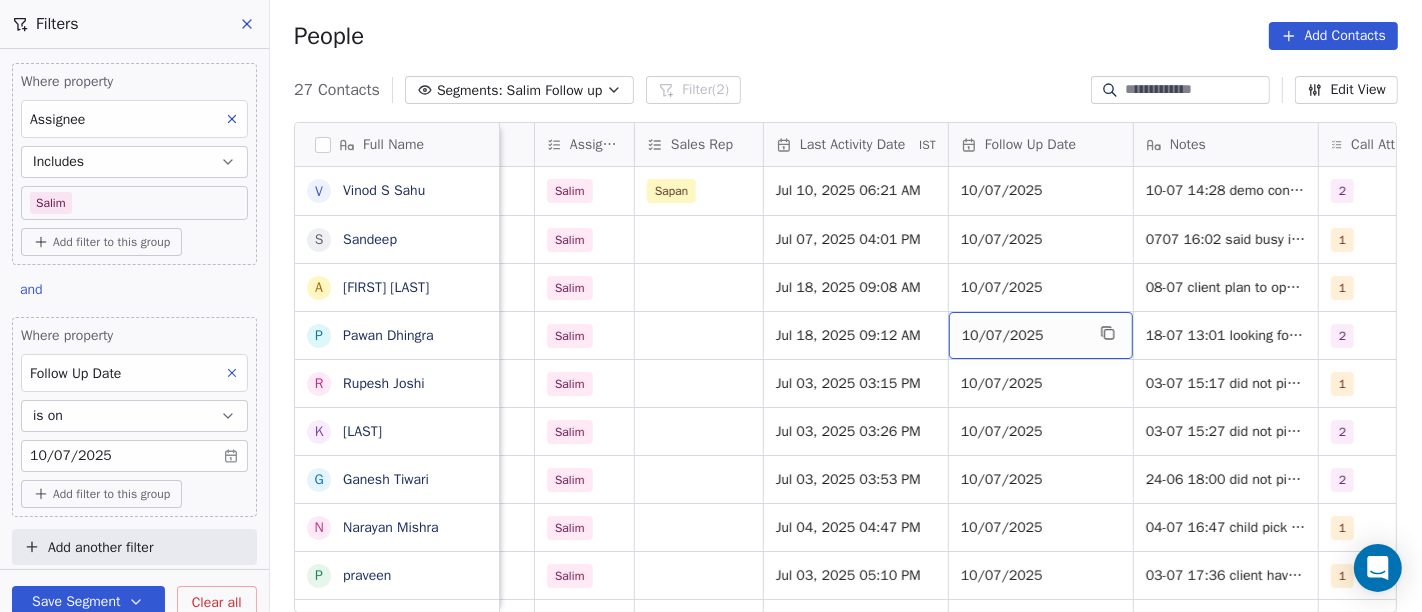 click on "10/07/2025" at bounding box center [1041, 335] 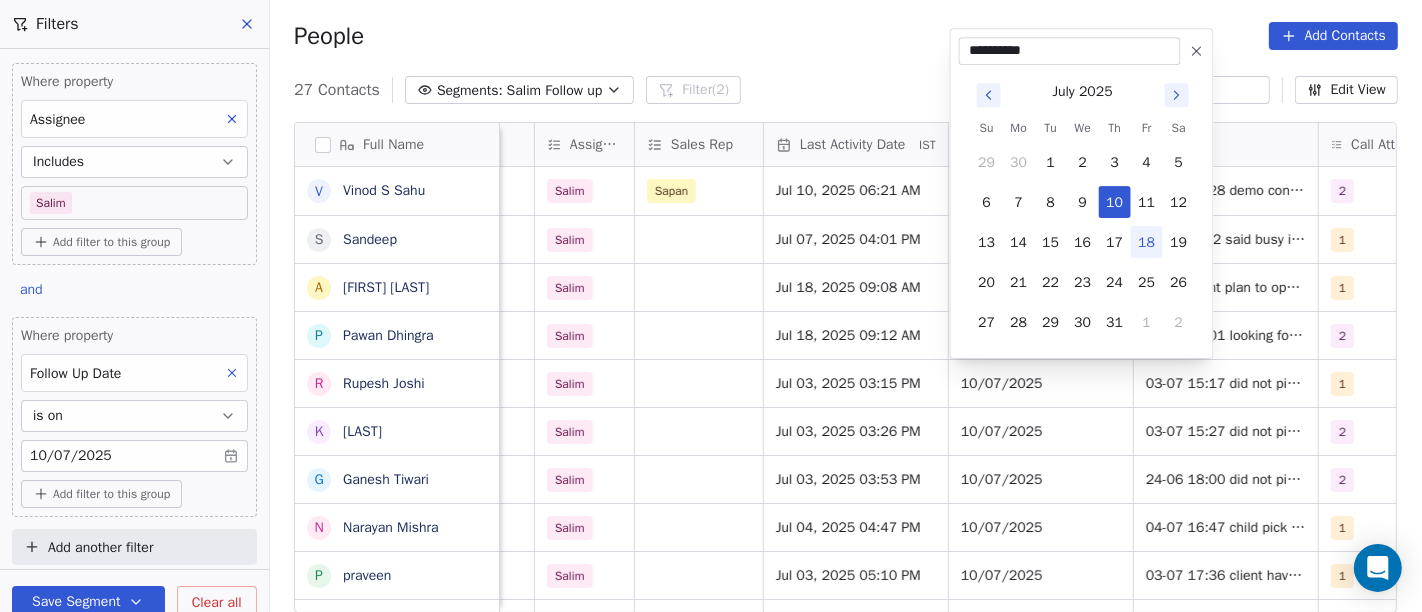click 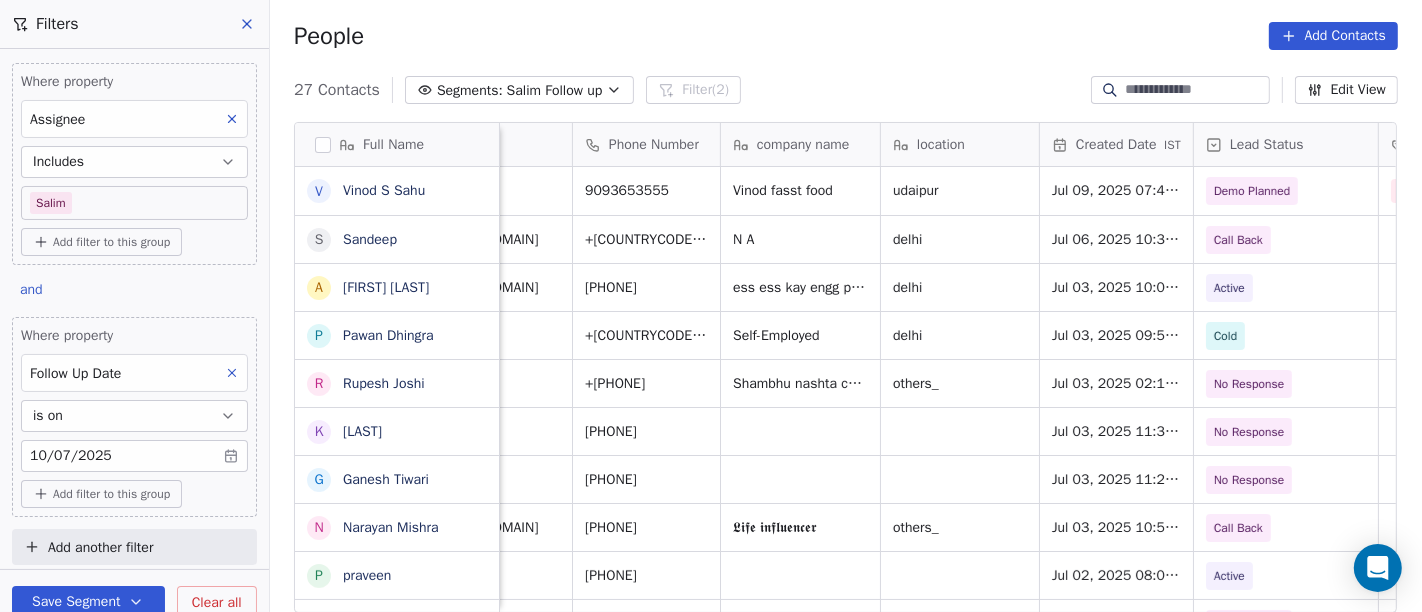 scroll, scrollTop: 3, scrollLeft: 88, axis: both 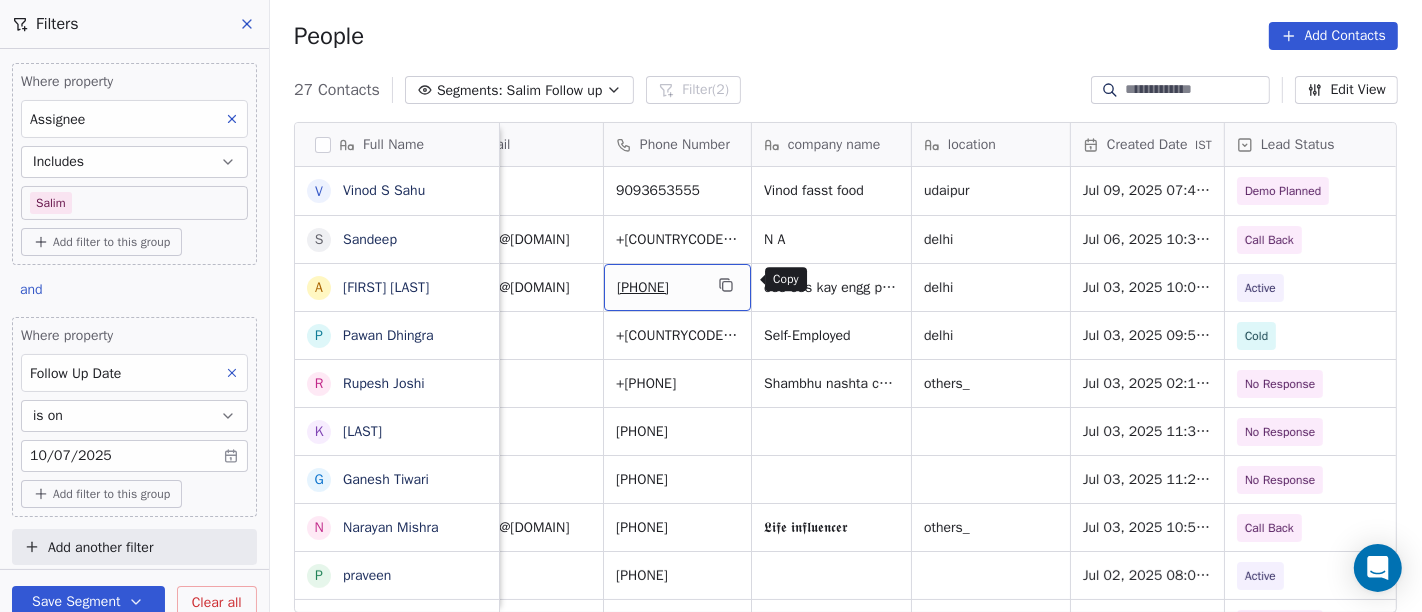 click at bounding box center [726, 285] 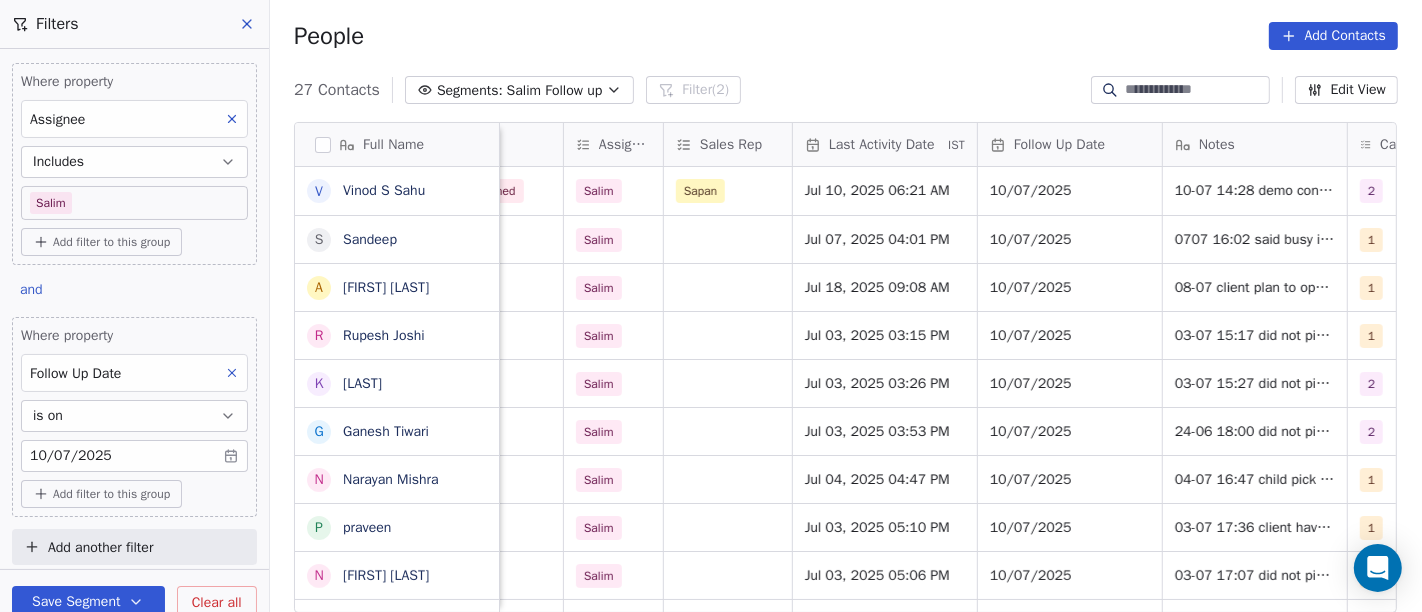 scroll, scrollTop: 3, scrollLeft: 1170, axis: both 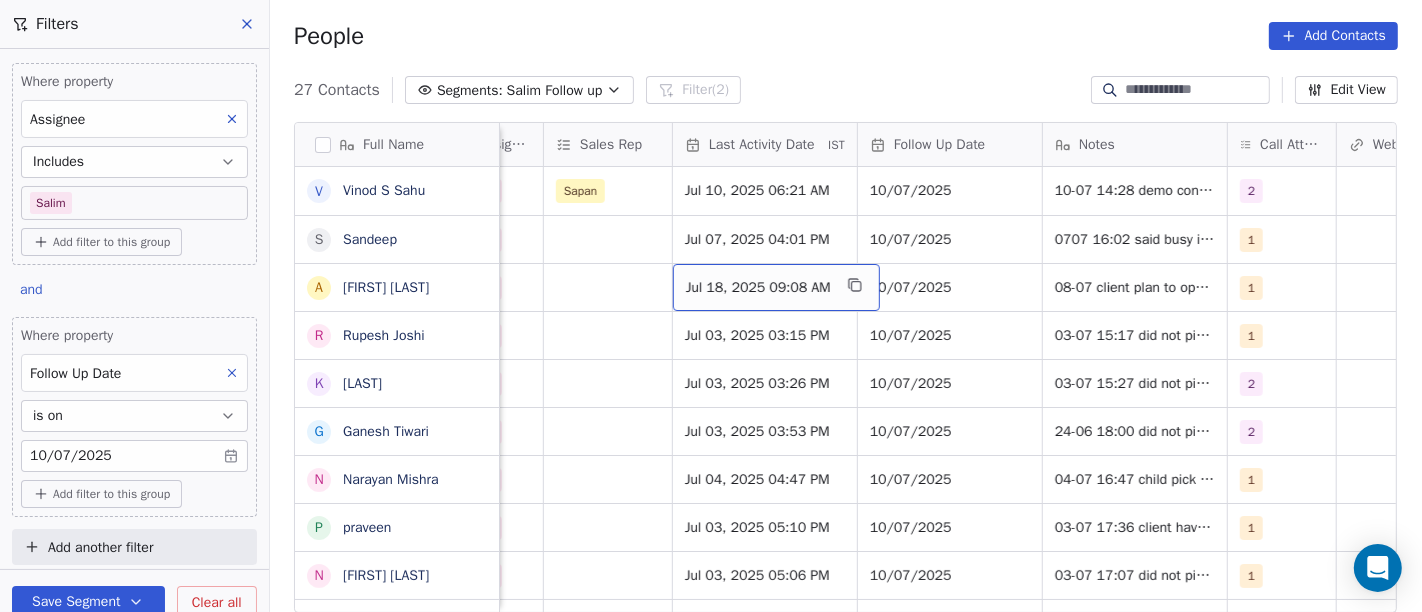 click on "Jul 18, 2025 09:08 AM" at bounding box center (758, 288) 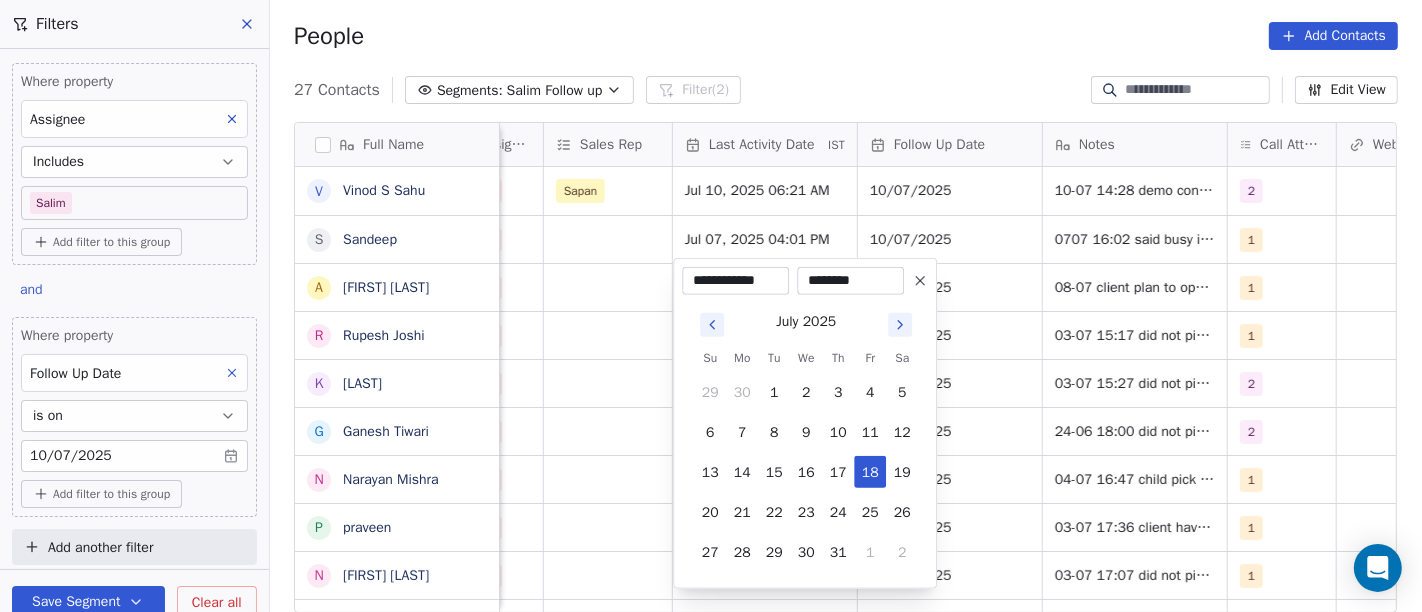 click on "On2Cook India Pvt. Ltd. Contacts People Marketing Workflows Campaigns Sales Pipelines Sequences Beta Tools Apps AI Agents Help & Support Filters Where property   Assignee   Includes Salim Add filter to this group and Where property   Follow Up Date   is on 10/07/2025 Add filter to this group Add another filter Save Segment Clear all People  Add Contacts 27 Contacts Segments: Salim Follow up Filter  (2) Edit View Tag Add to Sequence Full Name V Vinod S Sahu S Sandeep A Aman Bansal R Rupesh Joshi K Kurian G Ganesh Tiwari N Narayan Mishra p praveen N Nitin Agarwal a asharfi lal mahour J Jagmohan Singh Chauhan E Er Piyush Garg P Pushpendra Singh R Rakesh B Bhupesh Vij R Rakesh Maheshwari K Karan Z Zunaid Rahman B Bibu Rana M Mohammad Rehan A Ashok meena Y Yash Pal Chhabra U Uma Sanghi H Himanshu Modi R Randhir chudgar D Dineshbhai Created Date IST Lead Status Tags Assignee Sales Rep Last Activity Date IST Follow Up Date Notes Call Attempts Website zomato link outlet type Location   Jul 09, 2025 07:43 AM Salim 2" at bounding box center (711, 306) 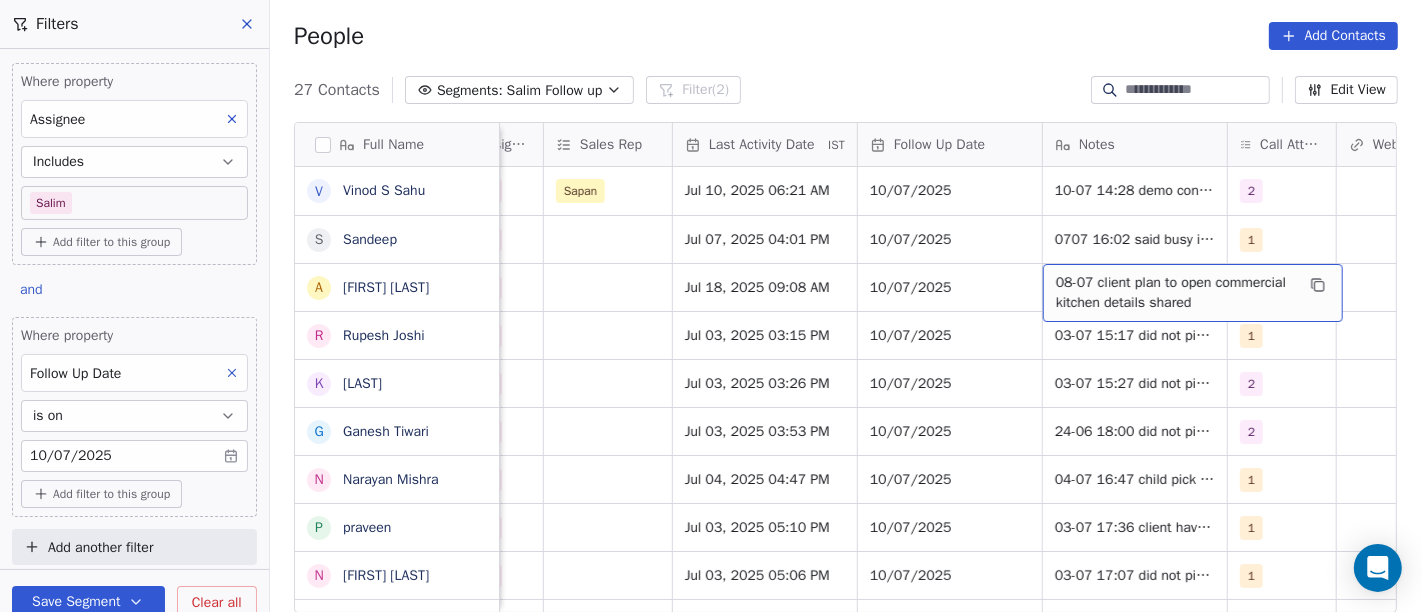 click on "08-07 client plan to open commercial kitchen details shared" at bounding box center (1175, 293) 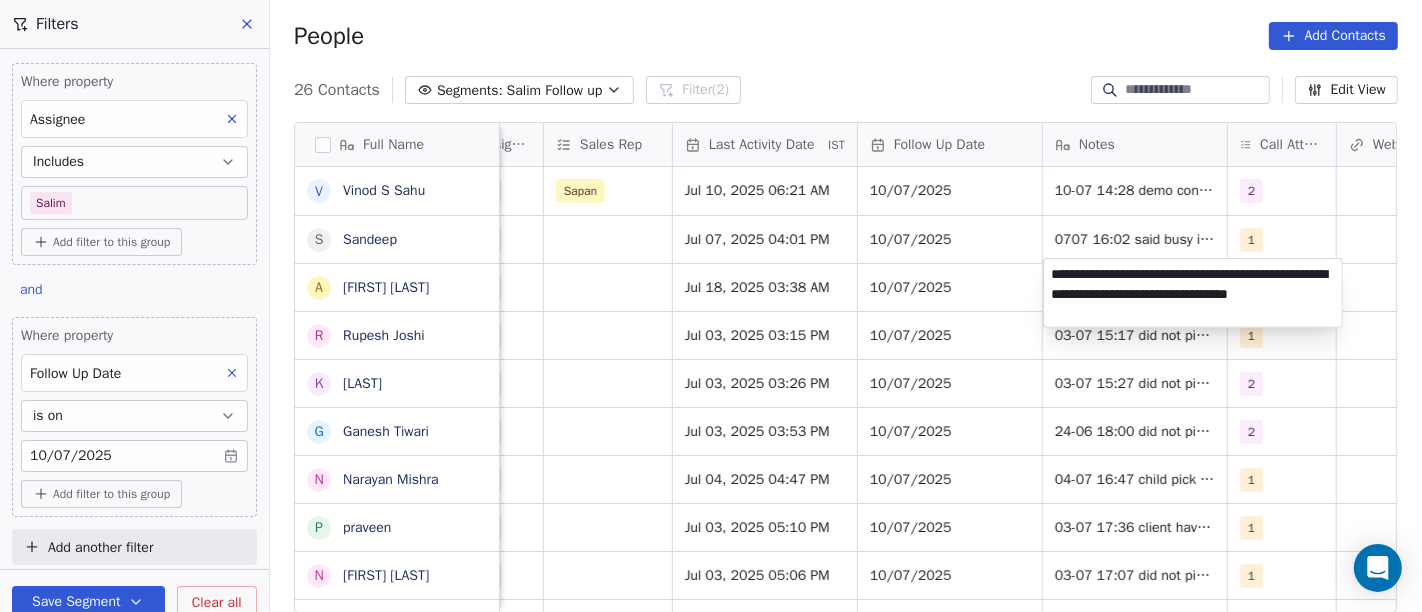type on "**********" 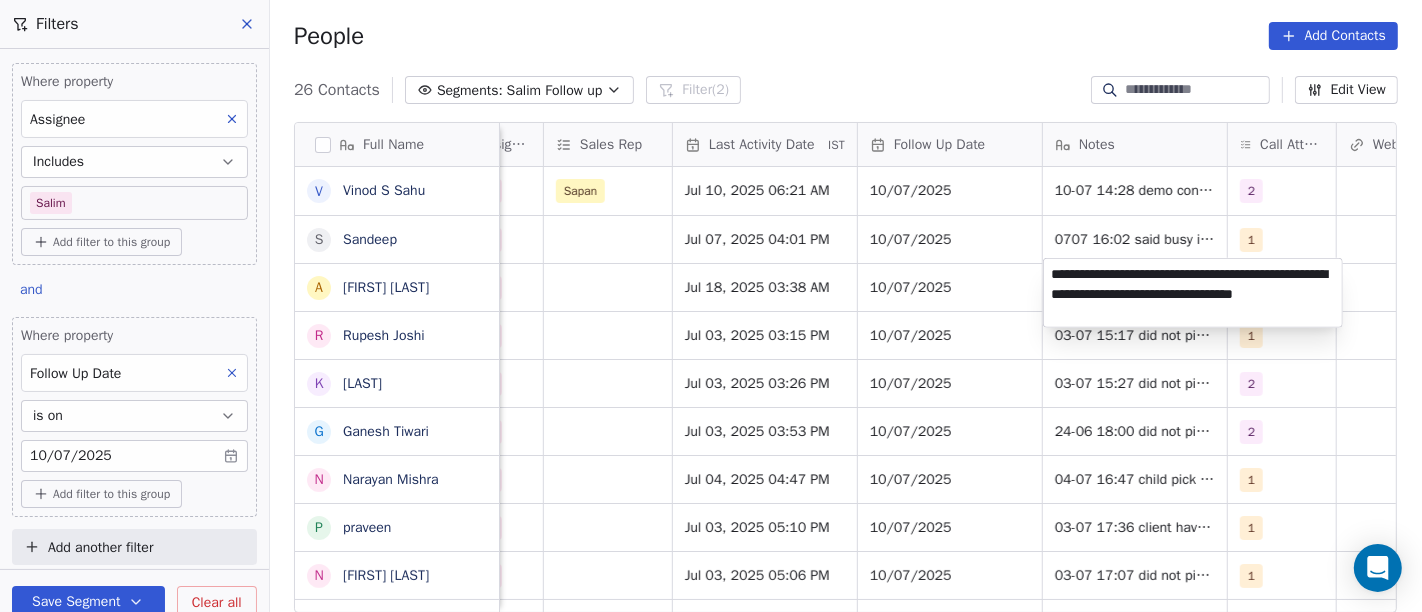 click on "On2Cook India Pvt. Ltd. Contacts People Marketing Workflows Campaigns Sales Pipelines Sequences Beta Tools Apps AI Agents Help & Support Filters Where property   Assignee   Includes Salim Add filter to this group and Where property   Follow Up Date   is on 10/07/2025 Add filter to this group Add another filter Save Segment Clear all People  Add Contacts 26 Contacts Segments: Salim Follow up Filter  (2) Edit View Tag Add to Sequence Full Name V Vinod S Sahu S Sandeep A Aman Bansal R Rupesh Joshi K Kurian G Ganesh Tiwari N Narayan Mishra p praveen N Nitin Agarwal a asharfi lal mahour J Jagmohan Singh Chauhan E Er Piyush Garg P Pushpendra Singh R Rakesh B Bhupesh Vij R Rakesh Maheshwari K Karan Z Zunaid Rahman B Bibu Rana M Mohammad Rehan A Ashok meena Y Yash Pal Chhabra U Uma Sanghi H Himanshu Modi R Randhir chudgar D Dineshbhai Created Date IST Lead Status Tags Assignee Sales Rep Last Activity Date IST Follow Up Date Notes Call Attempts Website zomato link outlet type Location   Jul 09, 2025 07:43 AM Salim 2" at bounding box center (711, 306) 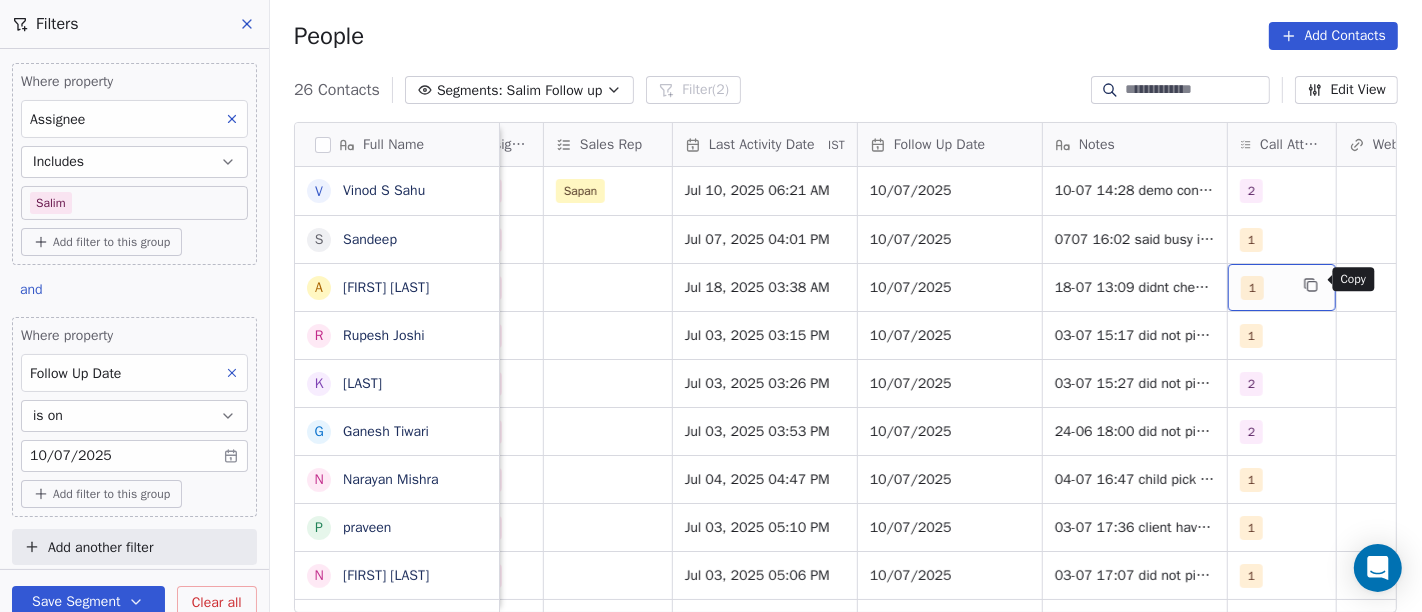 click at bounding box center [1311, 285] 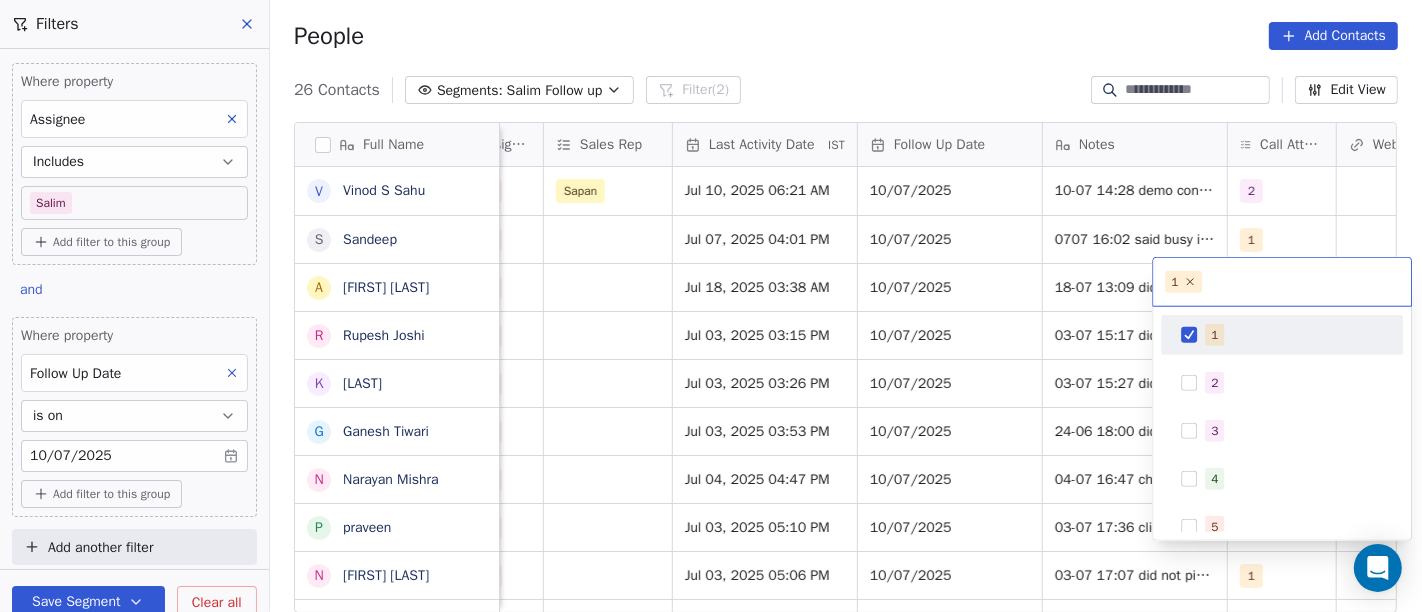 click on "1" at bounding box center (1282, 335) 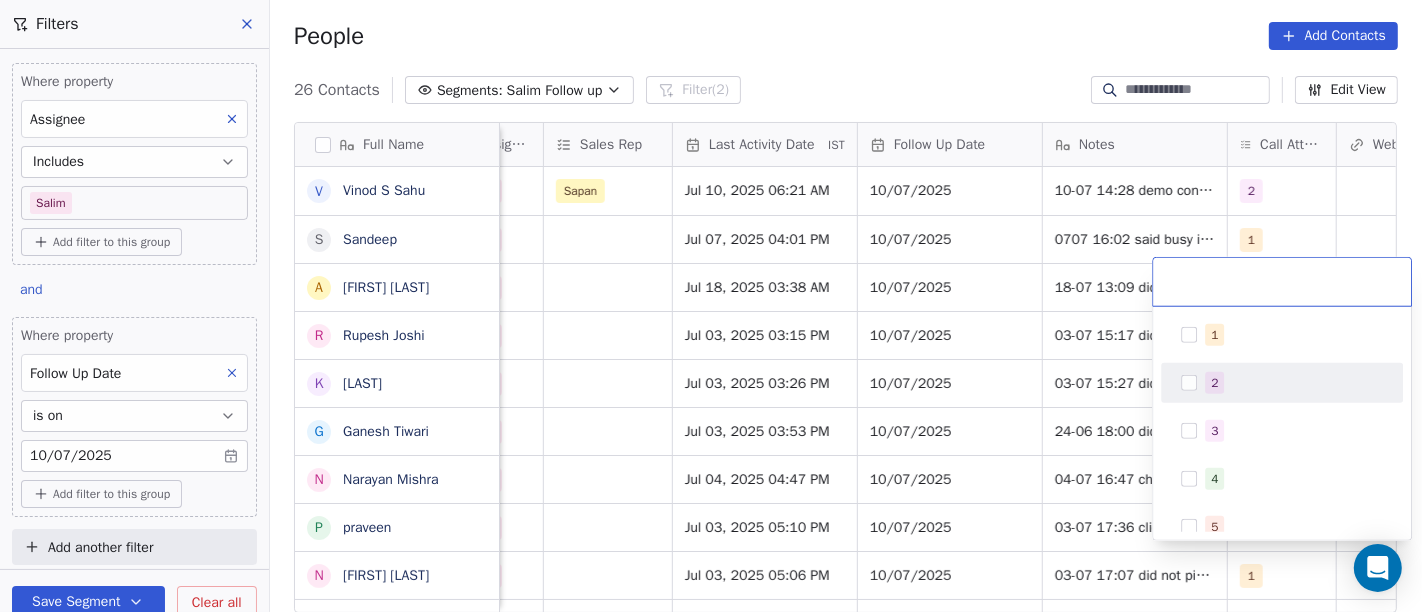 click on "2" at bounding box center [1214, 383] 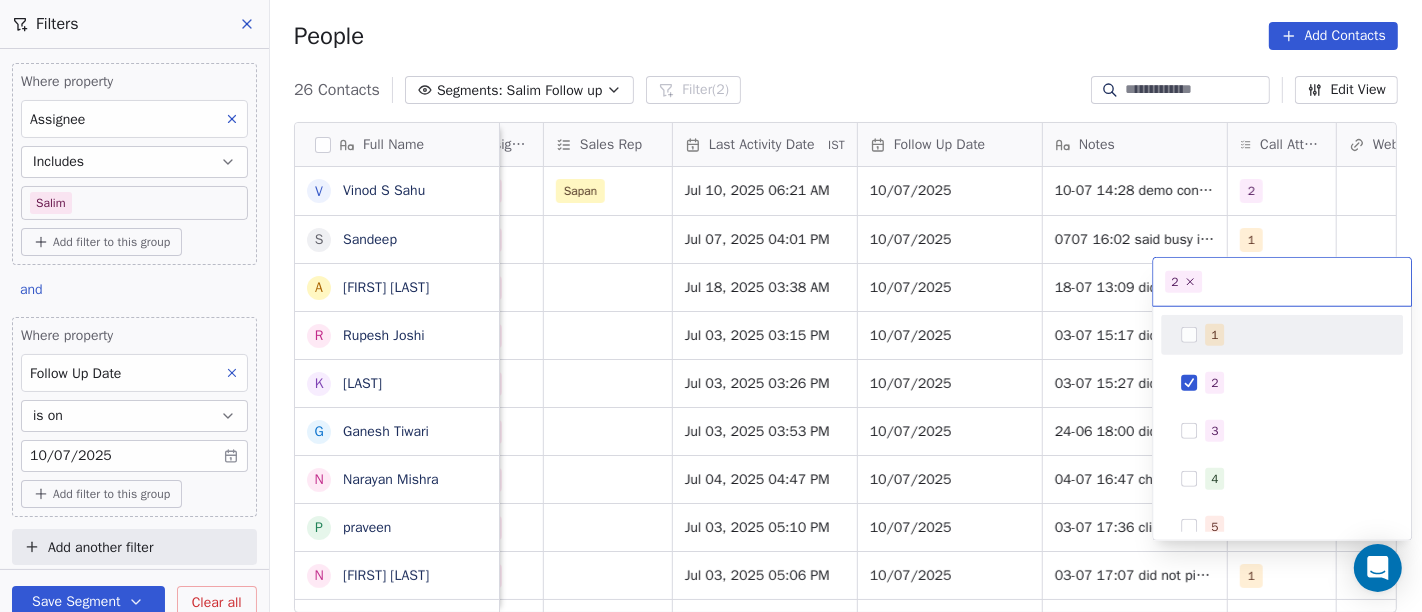 click on "On2Cook India Pvt. Ltd. Contacts People Marketing Workflows Campaigns Sales Pipelines Sequences Beta Tools Apps AI Agents Help & Support Filters Where property   Assignee   Includes Salim Add filter to this group and Where property   Follow Up Date   is on 10/07/2025 Add filter to this group Add another filter Save Segment Clear all People  Add Contacts 26 Contacts Segments: Salim Follow up Filter  (2) Edit View Tag Add to Sequence Full Name V Vinod S Sahu S Sandeep A Aman Bansal R Rupesh Joshi K Kurian G Ganesh Tiwari N Narayan Mishra p praveen N Nitin Agarwal a asharfi lal mahour J Jagmohan Singh Chauhan E Er Piyush Garg P Pushpendra Singh R Rakesh B Bhupesh Vij R Rakesh Maheshwari K Karan Z Zunaid Rahman B Bibu Rana M Mohammad Rehan A Ashok meena Y Yash Pal Chhabra U Uma Sanghi H Himanshu Modi R Randhir chudgar D Dineshbhai Created Date IST Lead Status Tags Assignee Sales Rep Last Activity Date IST Follow Up Date Notes Call Attempts Website zomato link outlet type Location   Jul 09, 2025 07:43 AM Salim 2" at bounding box center [711, 306] 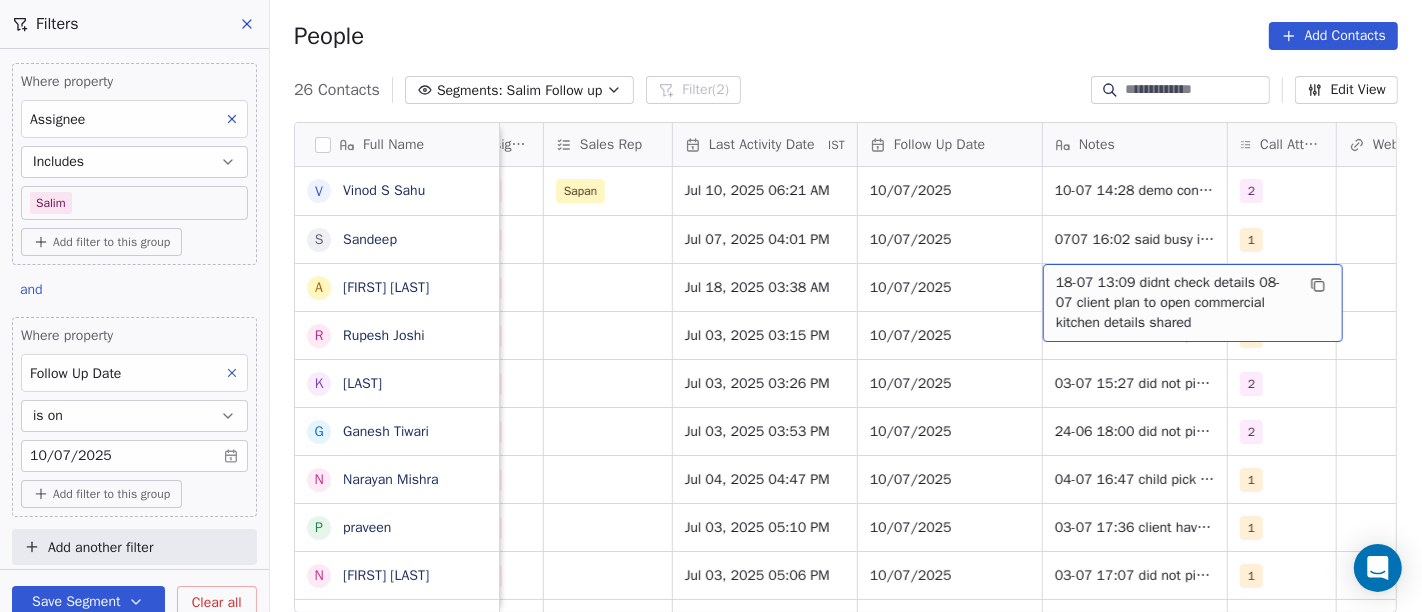 click on "18-07 13:09 didnt check details 08-07 client plan to open commercial kitchen details shared" at bounding box center [1175, 303] 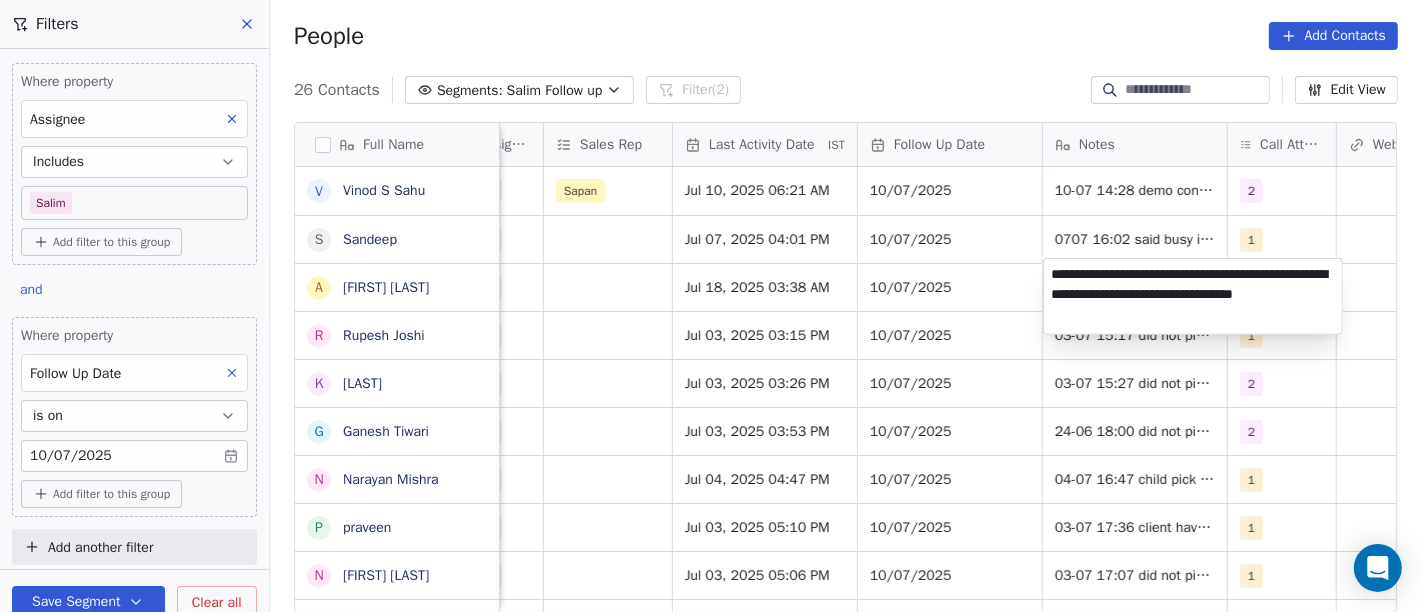 click on "On2Cook India Pvt. Ltd. Contacts People Marketing Workflows Campaigns Sales Pipelines Sequences Beta Tools Apps AI Agents Help & Support Filters Where property   Assignee   Includes Salim Add filter to this group and Where property   Follow Up Date   is on 10/07/2025 Add filter to this group Add another filter Save Segment Clear all People  Add Contacts 26 Contacts Segments: Salim Follow up Filter  (2) Edit View Tag Add to Sequence Full Name V Vinod S Sahu S Sandeep A Aman Bansal R Rupesh Joshi K Kurian G Ganesh Tiwari N Narayan Mishra p praveen N Nitin Agarwal a asharfi lal mahour J Jagmohan Singh Chauhan E Er Piyush Garg P Pushpendra Singh R Rakesh B Bhupesh Vij R Rakesh Maheshwari K Karan Z Zunaid Rahman B Bibu Rana M Mohammad Rehan A Ashok meena Y Yash Pal Chhabra U Uma Sanghi H Himanshu Modi R Randhir chudgar D Dineshbhai Created Date IST Lead Status Tags Assignee Sales Rep Last Activity Date IST Follow Up Date Notes Call Attempts Website zomato link outlet type Location   Jul 09, 2025 07:43 AM Salim 2" at bounding box center (711, 306) 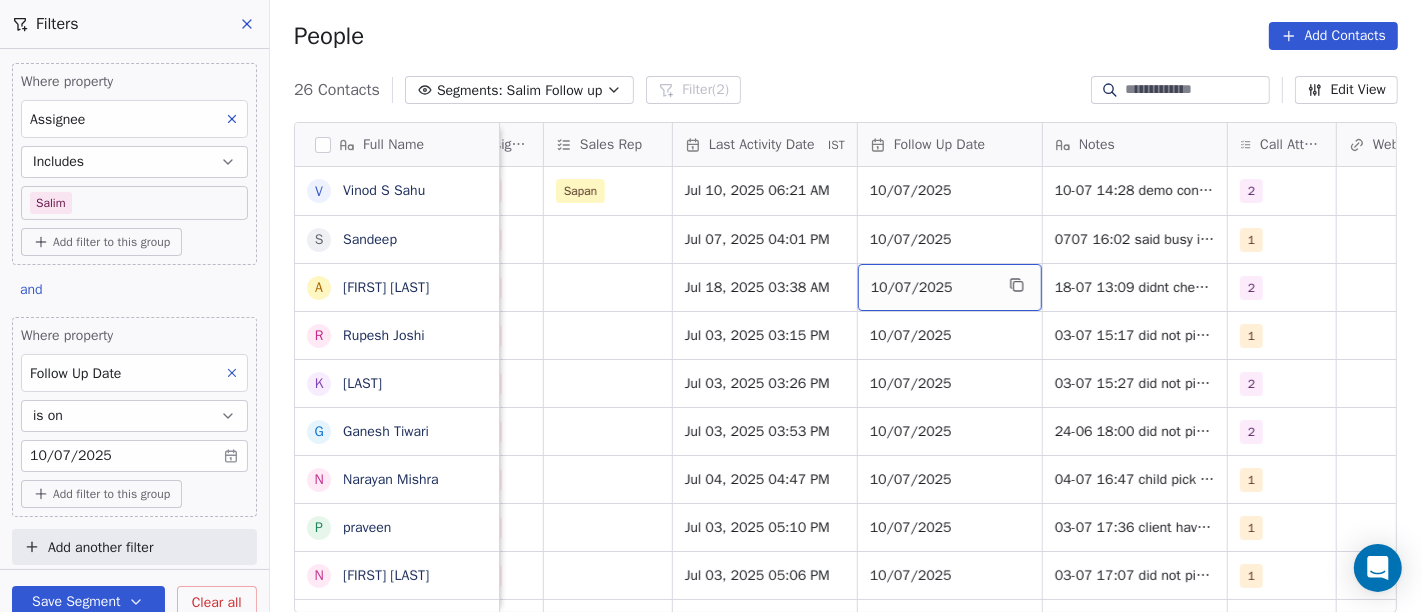 click on "10/07/2025" at bounding box center (932, 288) 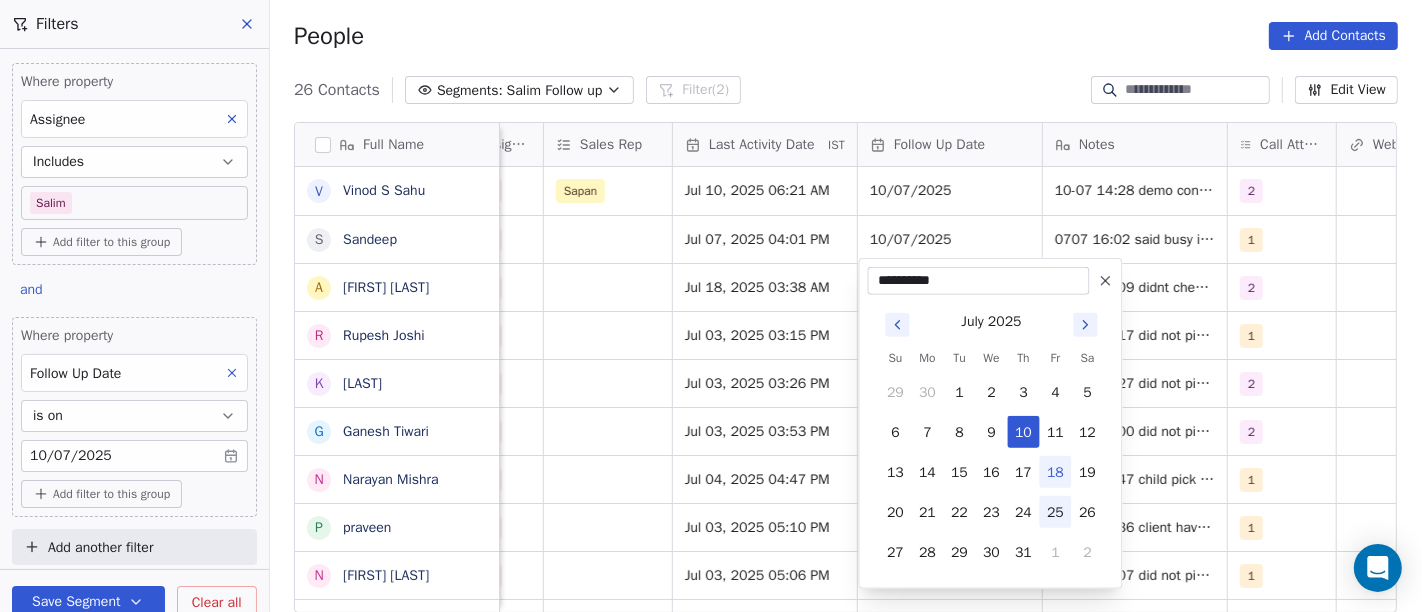 click on "25" at bounding box center (1056, 512) 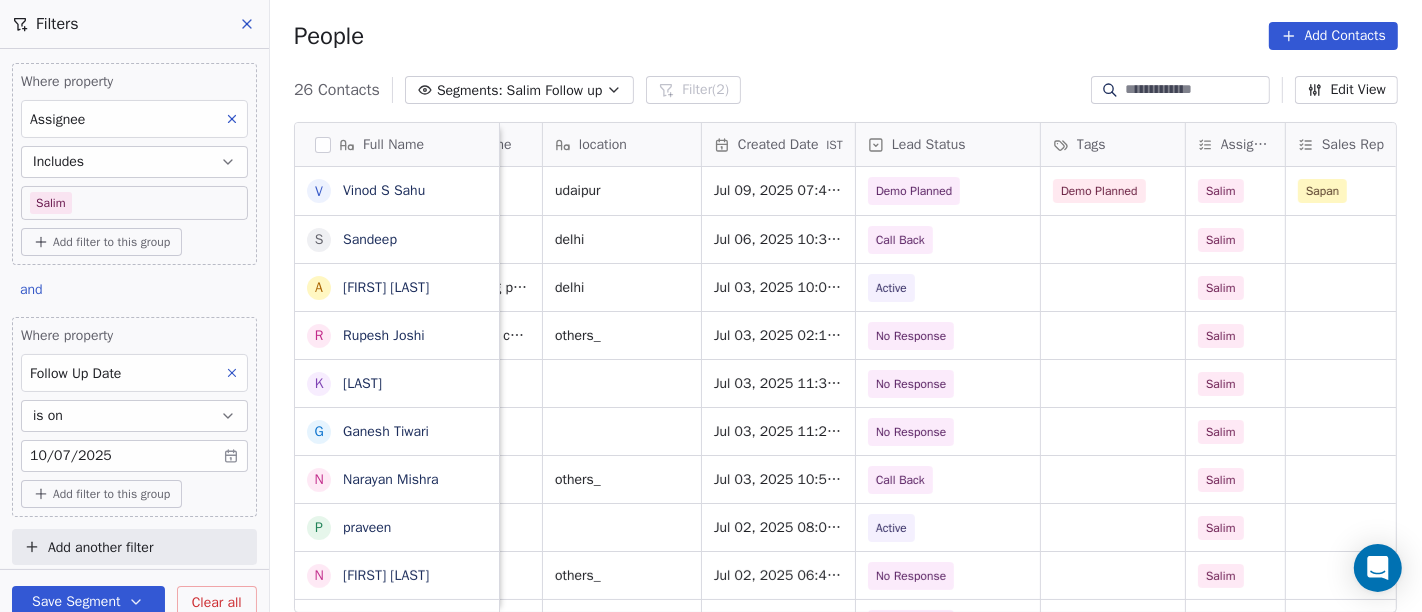 scroll, scrollTop: 17, scrollLeft: 430, axis: both 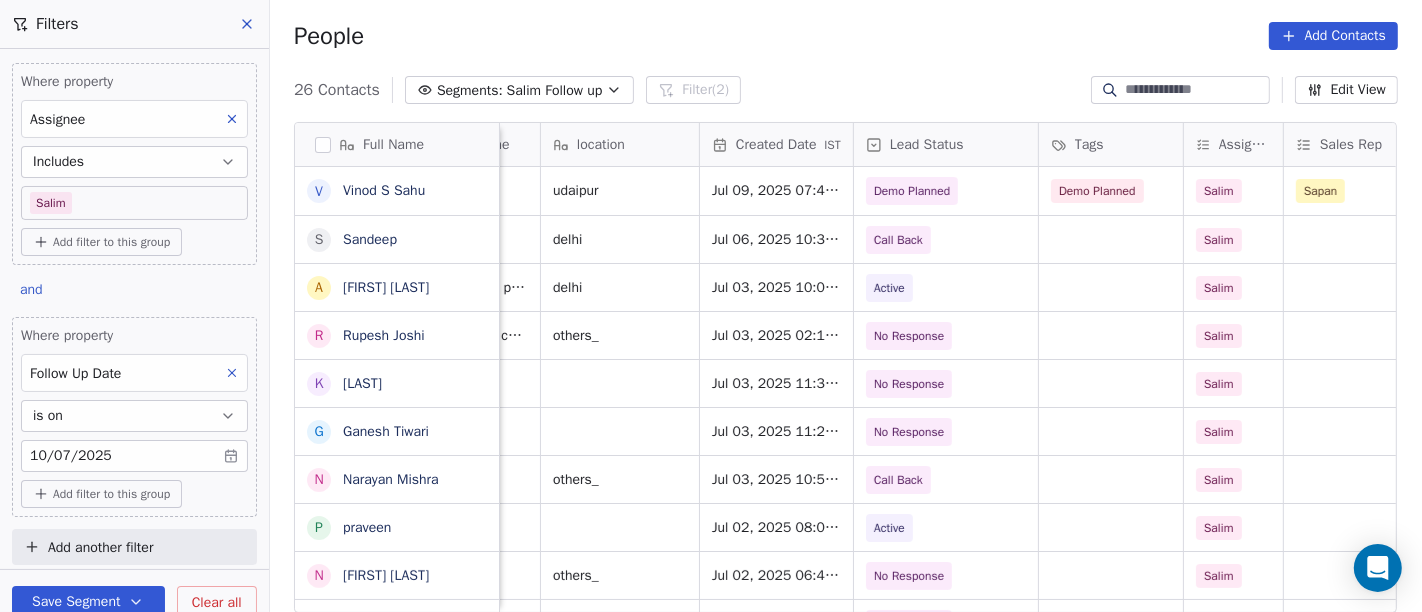 click on "People  Add Contacts" at bounding box center [846, 36] 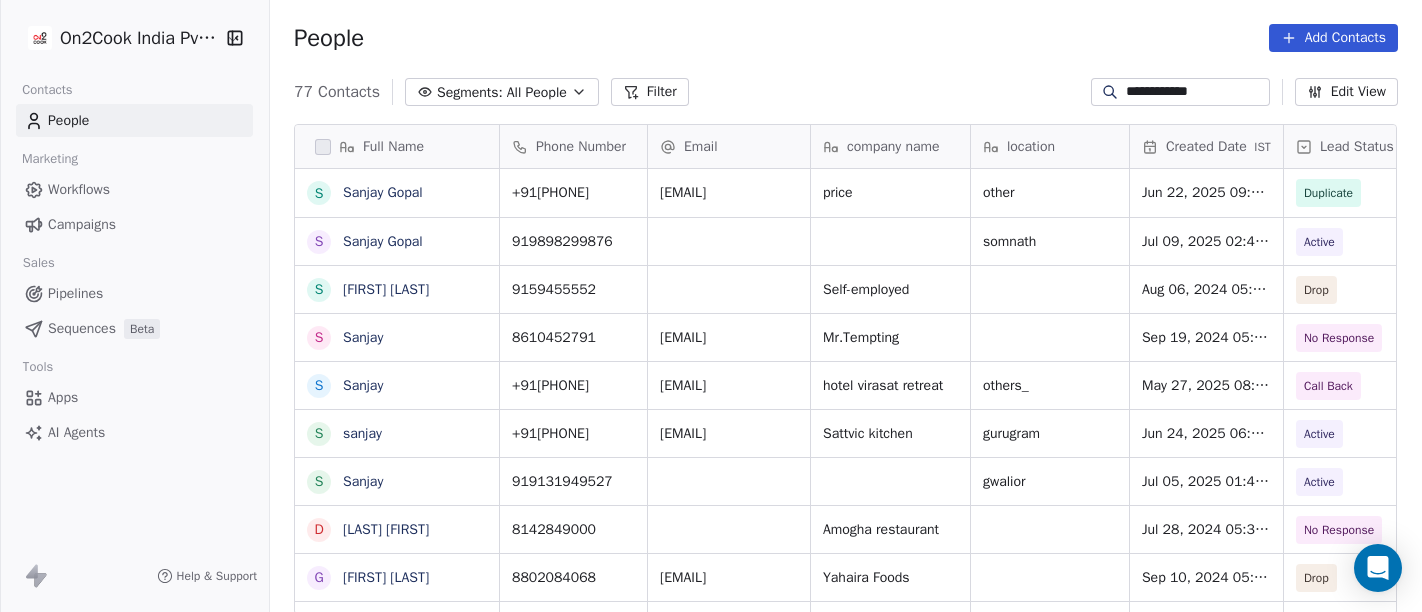 scroll, scrollTop: 0, scrollLeft: 0, axis: both 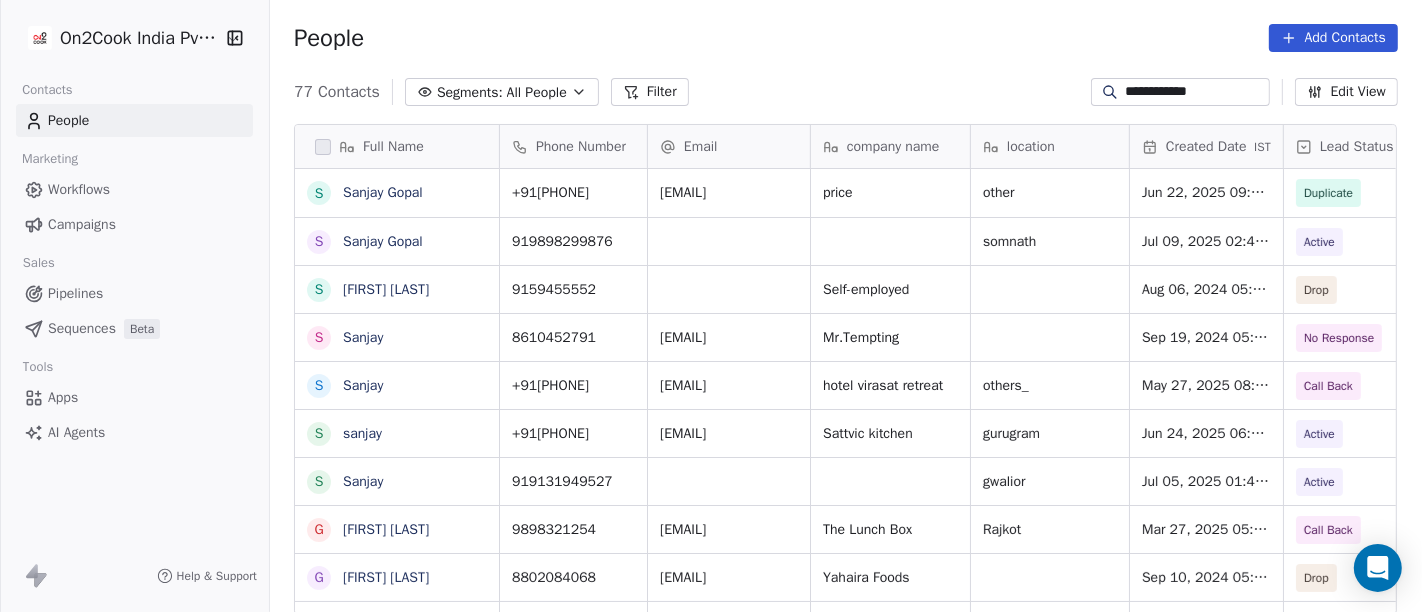 click on "People  Add Contacts" at bounding box center [846, 38] 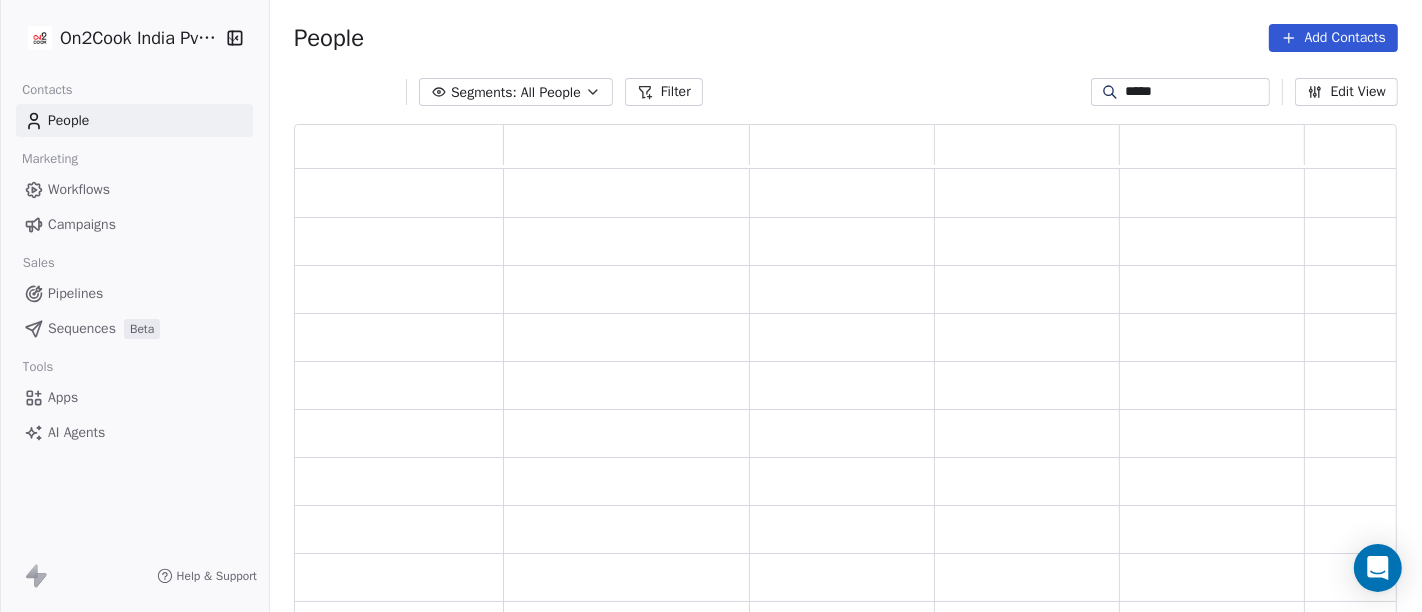 scroll, scrollTop: 17, scrollLeft: 17, axis: both 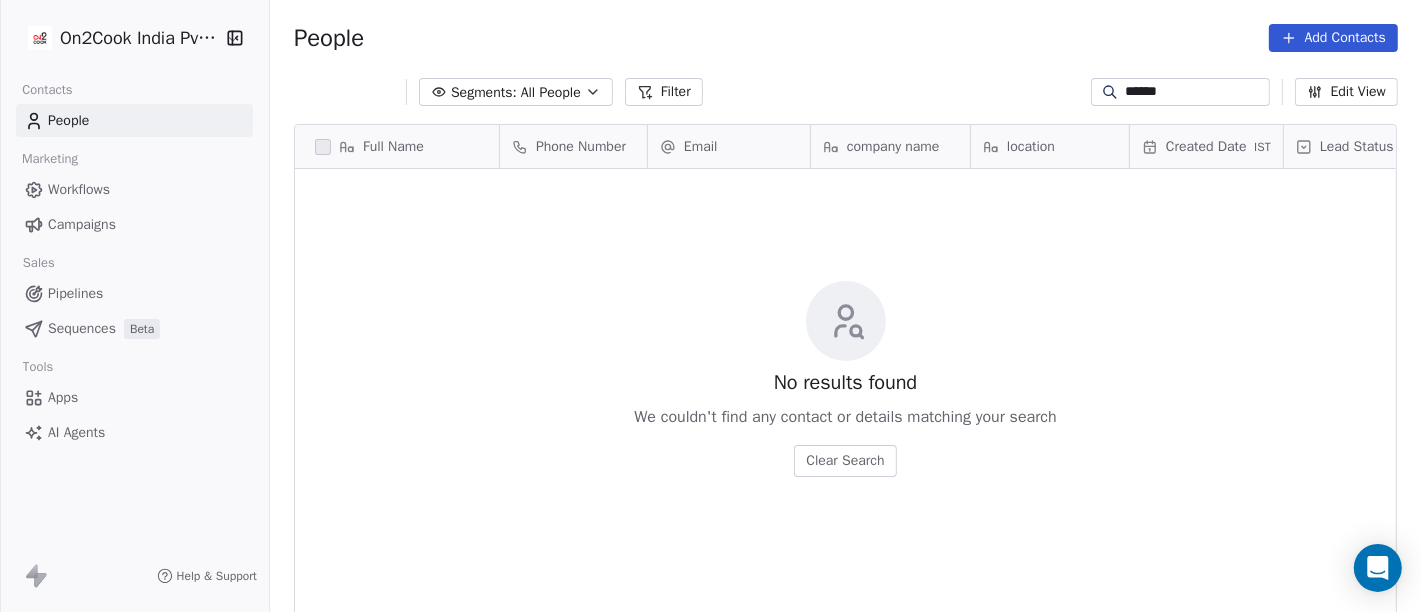 click on "******" at bounding box center [1196, 92] 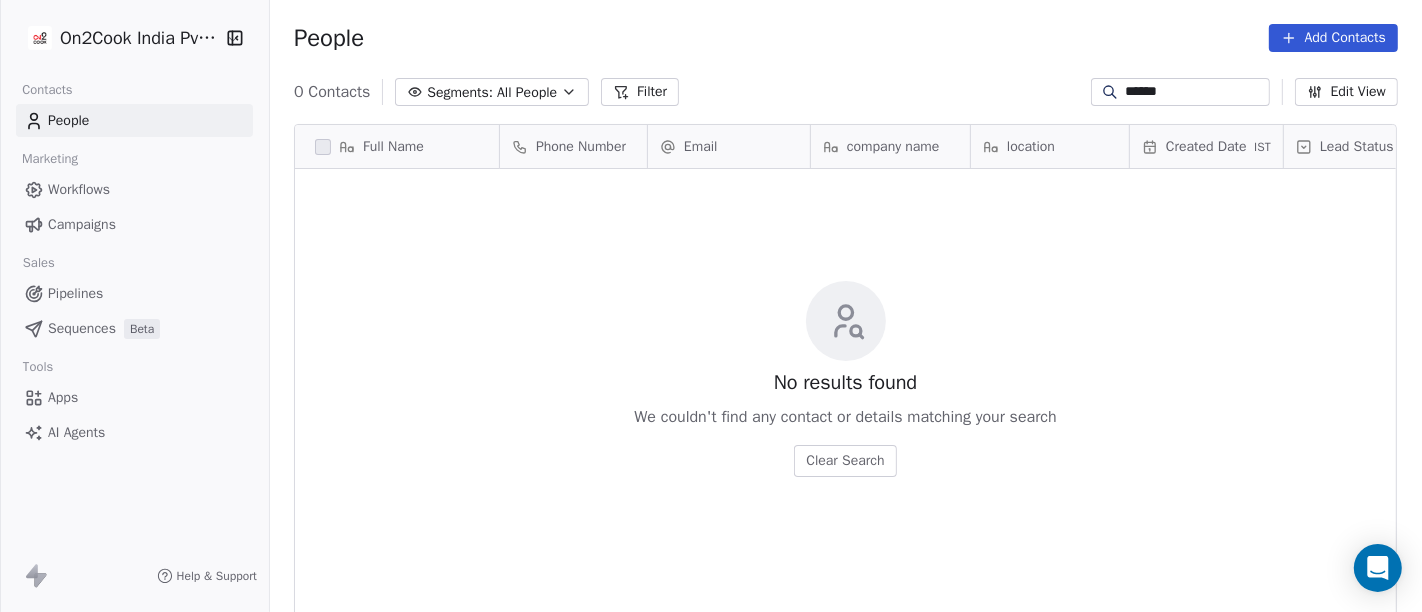 click on "******" at bounding box center [1196, 92] 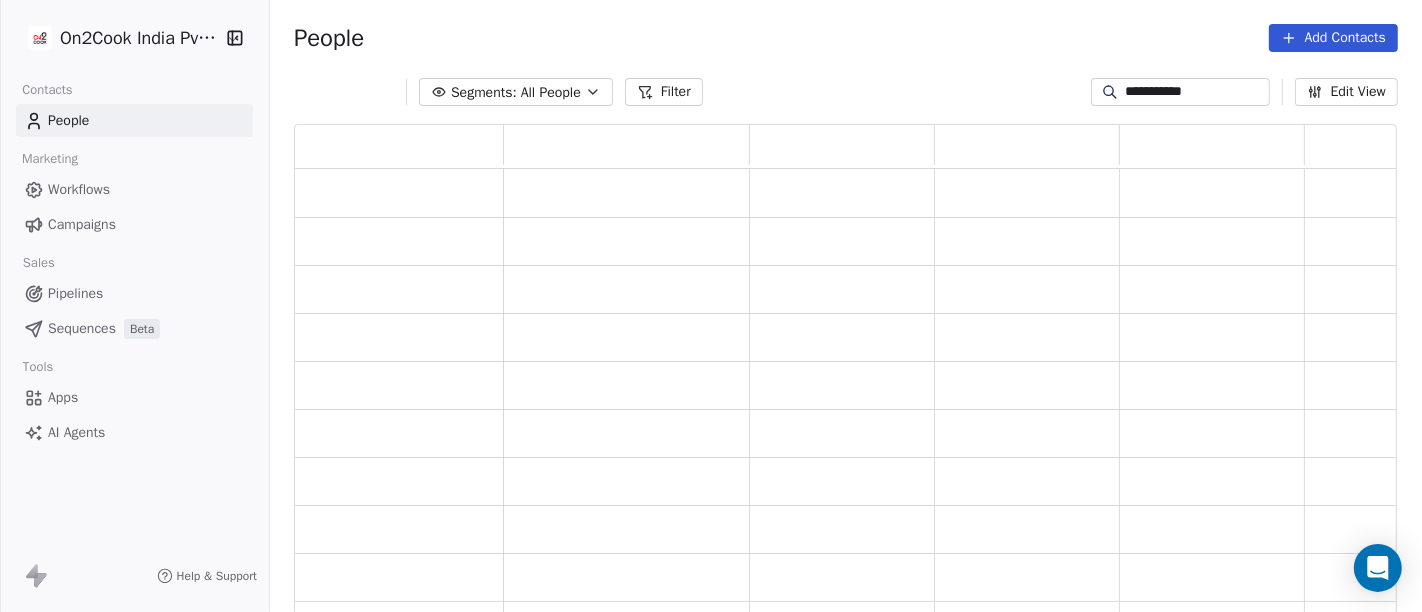 scroll, scrollTop: 17, scrollLeft: 17, axis: both 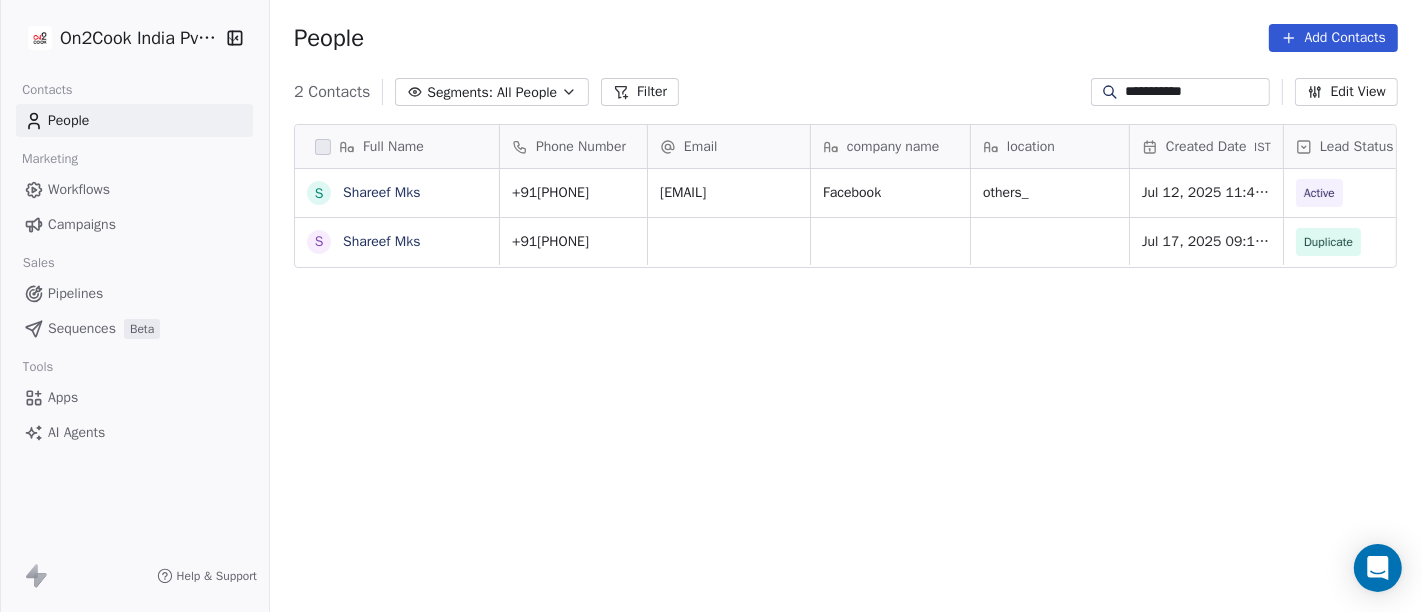 type on "**********" 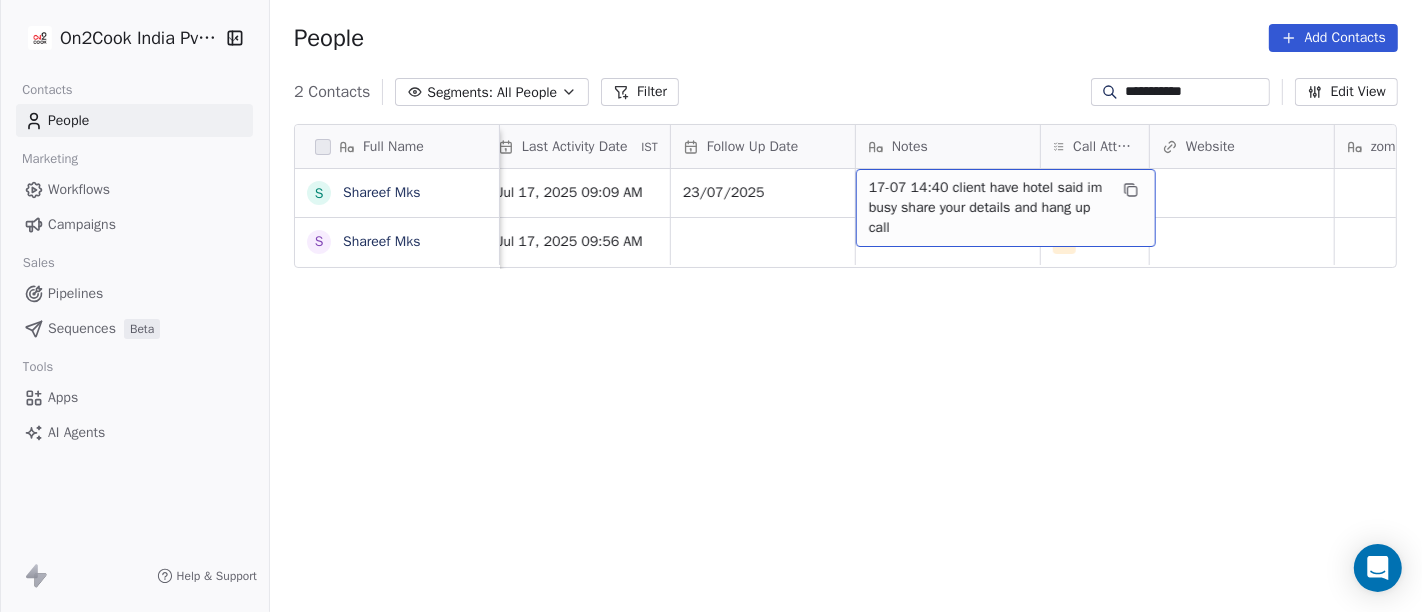 scroll, scrollTop: 0, scrollLeft: 1357, axis: horizontal 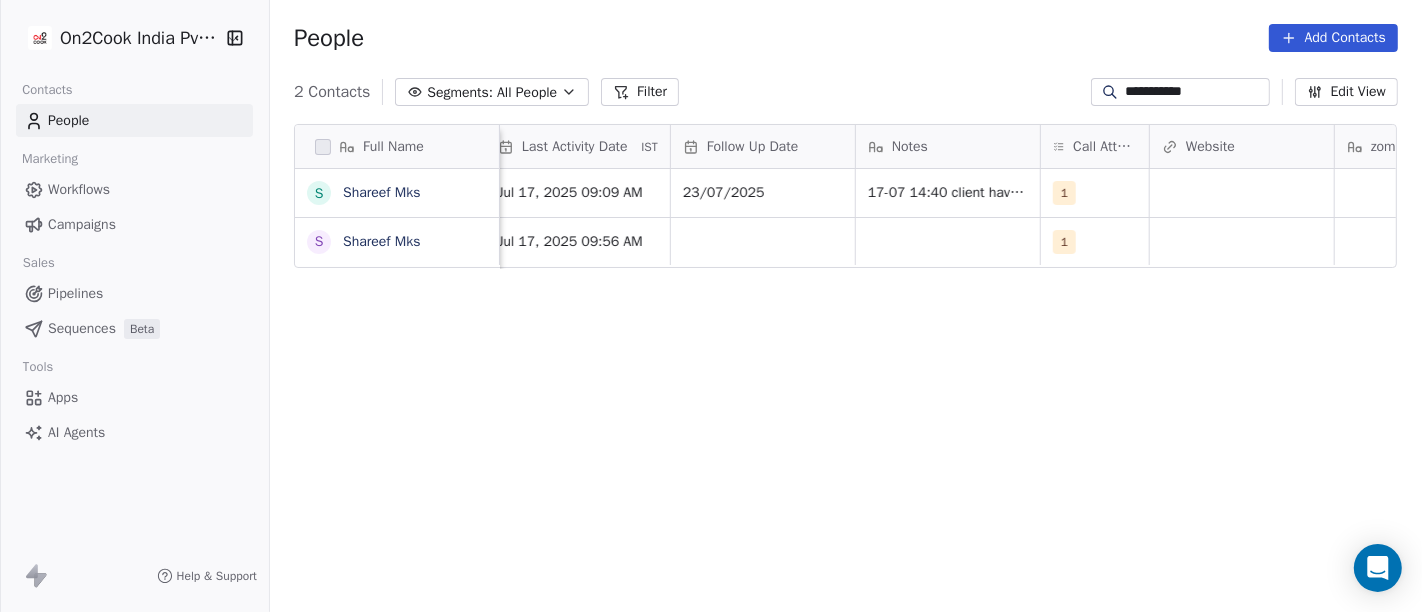 click on "**********" at bounding box center [846, 92] 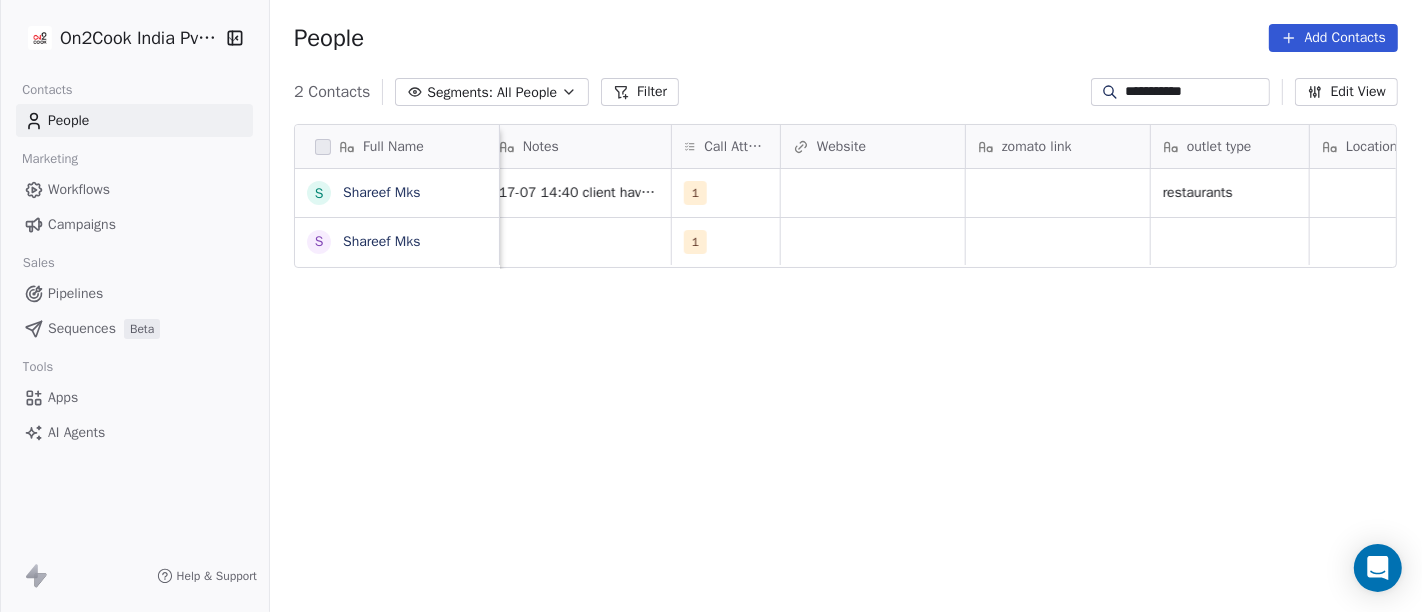 scroll, scrollTop: 0, scrollLeft: 2373, axis: horizontal 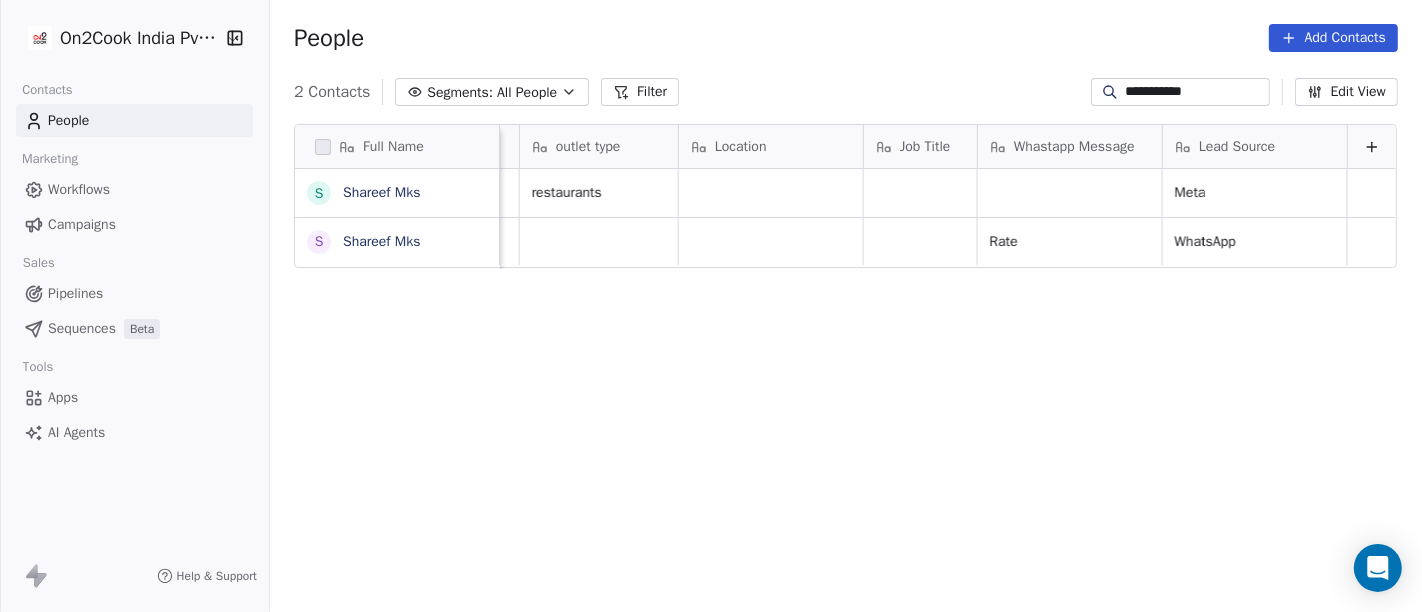 click on "Full Name S [LAST] Mks S [LAST] Mks Notes Call Attempts Website zomato link outlet type Location Job Title Whastapp Message  Lead Source    17-07 14:40 client have hotel said im busy share your details and hang up call 1 restaurants Meta   1 Rate WhatsApp
To pick up a draggable item, press the space bar.
While dragging, use the arrow keys to move the item.
Press space again to drop the item in its new position, or press escape to cancel." at bounding box center [846, 377] 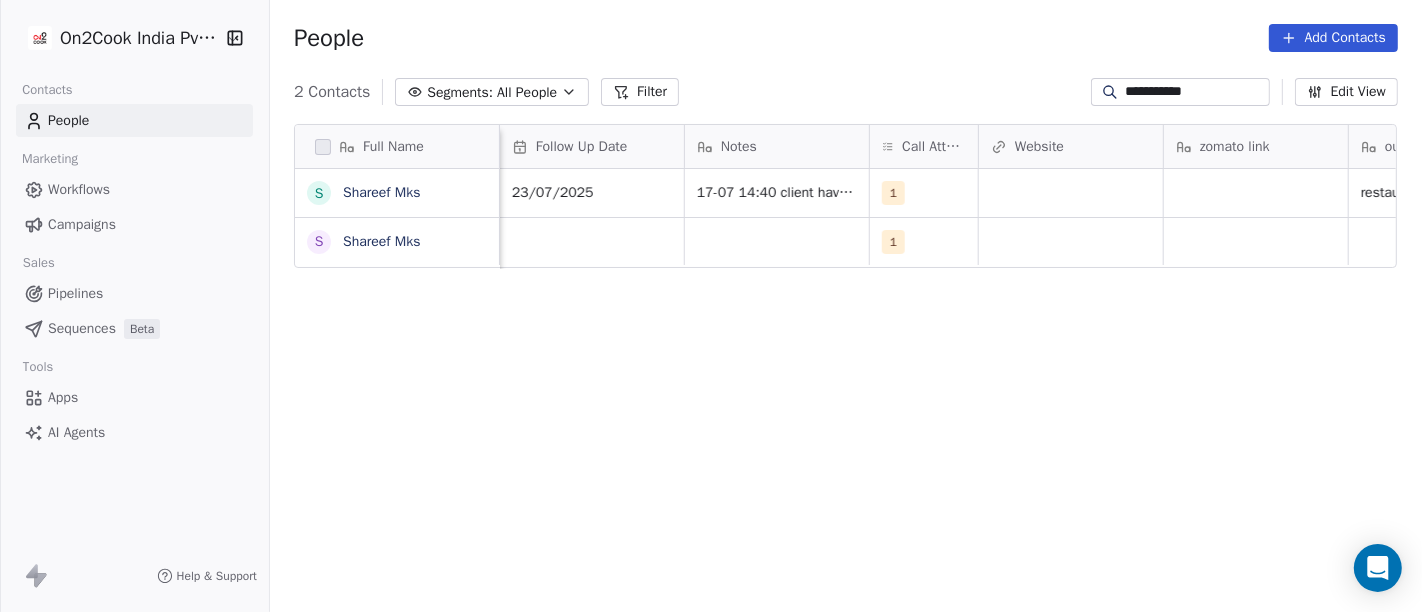 scroll, scrollTop: 0, scrollLeft: 1528, axis: horizontal 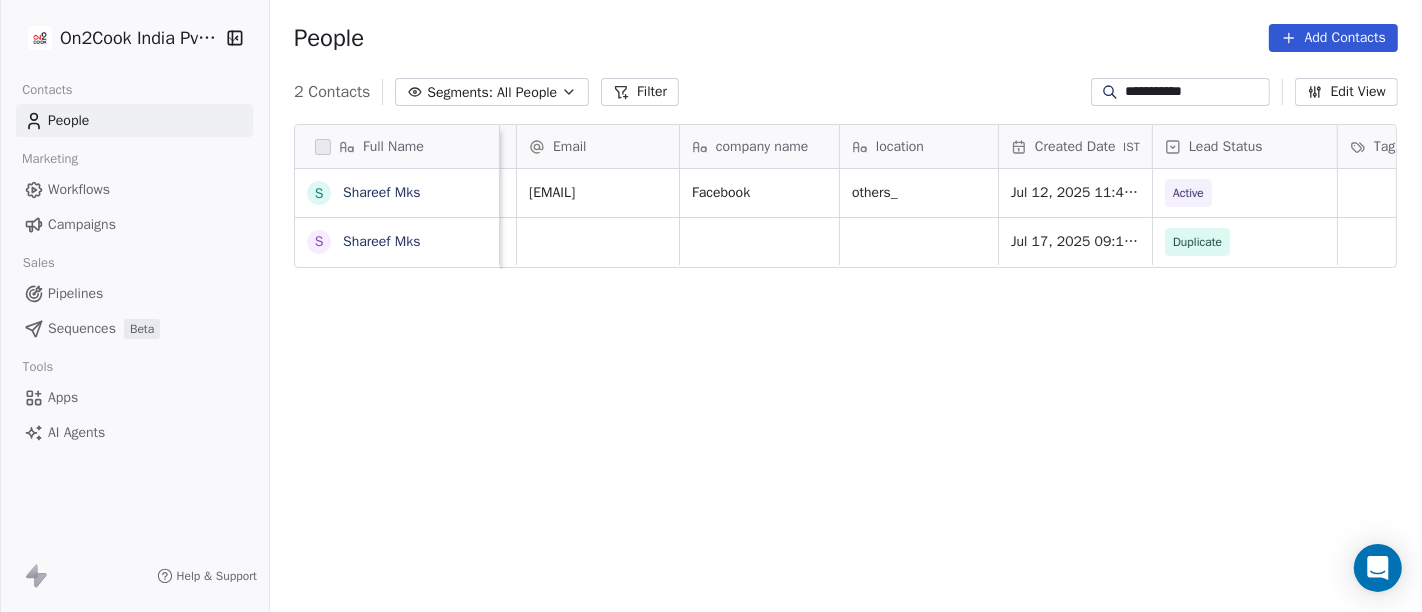 click on "**********" at bounding box center (1180, 92) 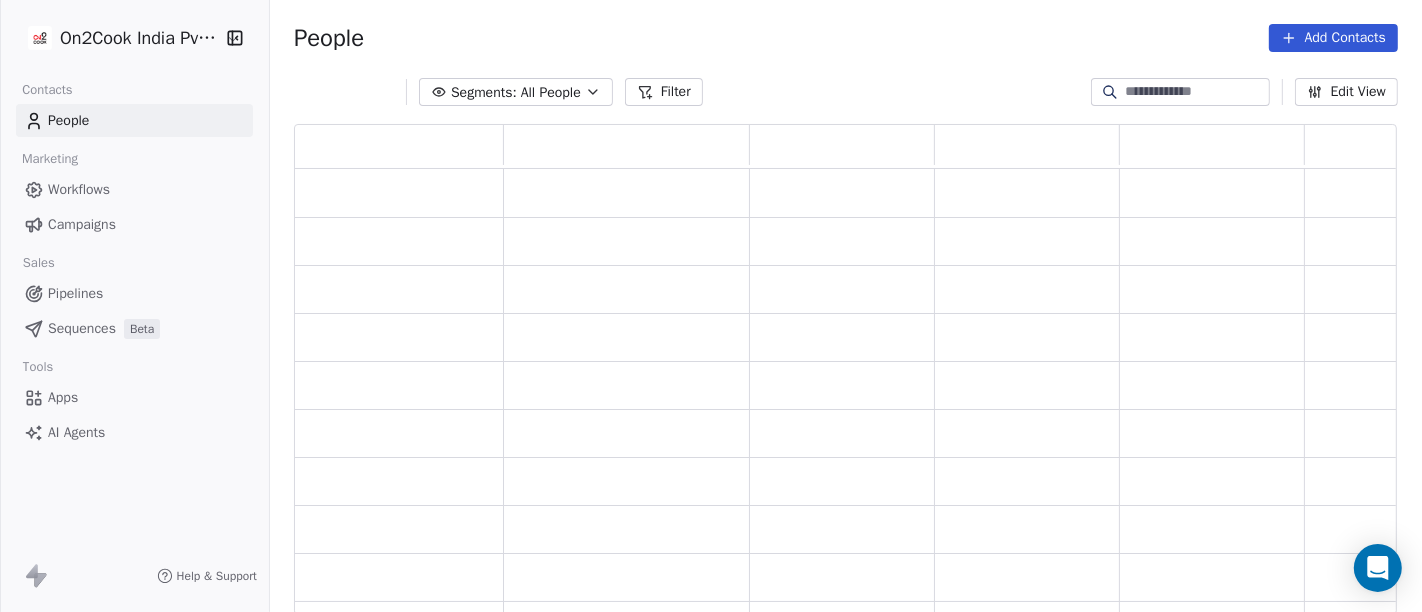scroll, scrollTop: 17, scrollLeft: 17, axis: both 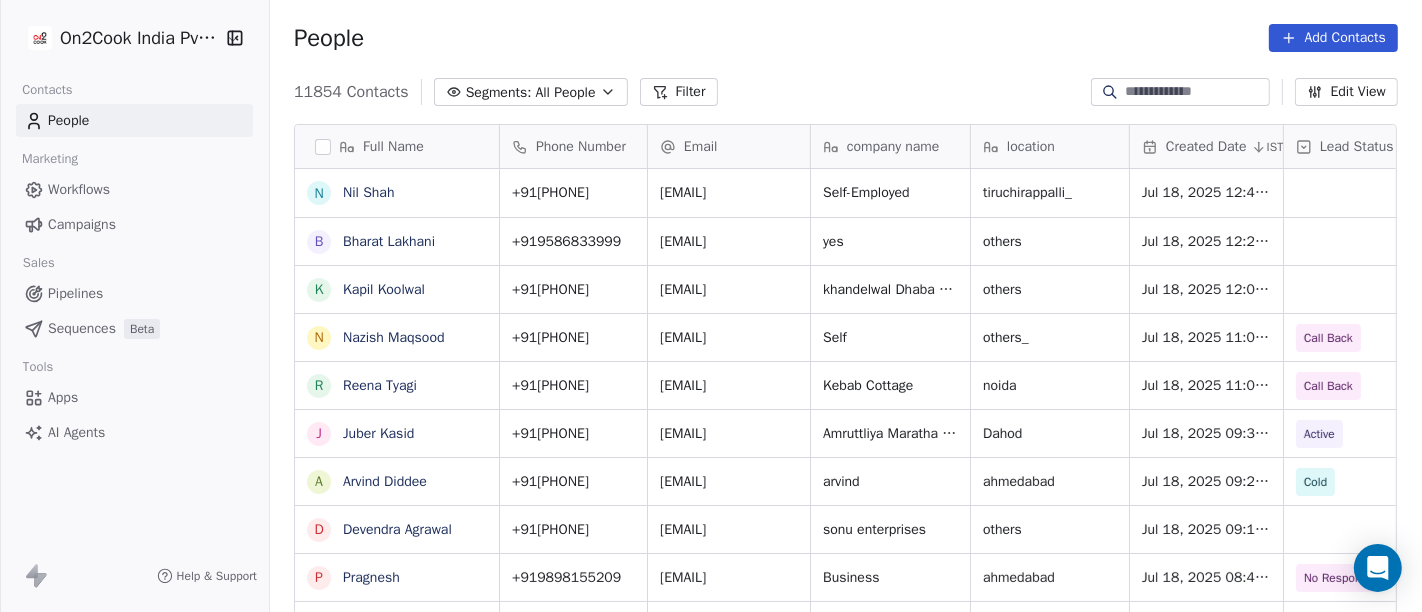 type 